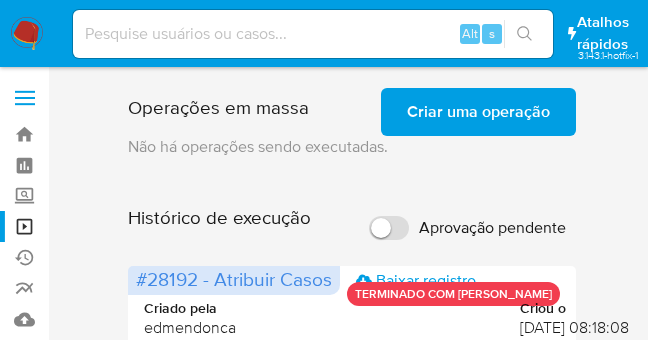 scroll, scrollTop: 0, scrollLeft: 0, axis: both 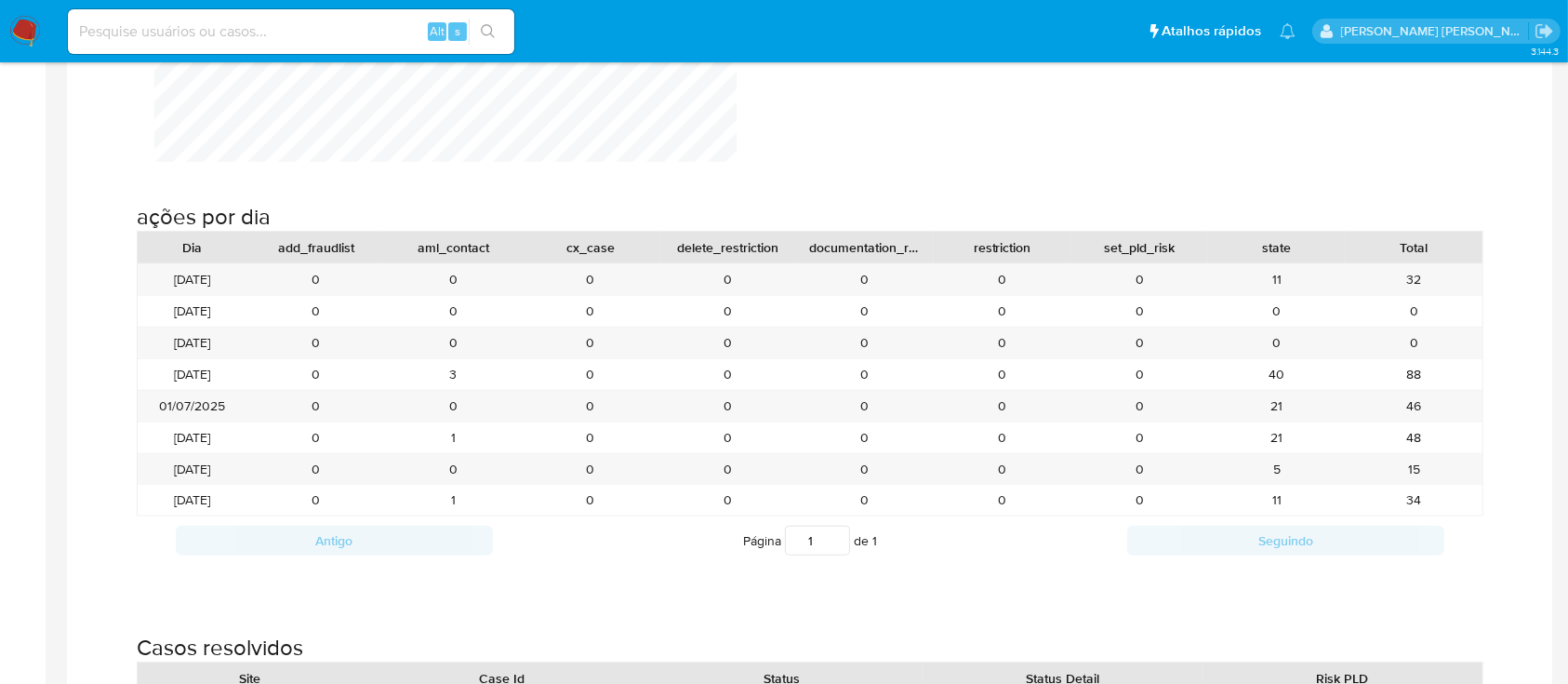 click at bounding box center [25, 32] 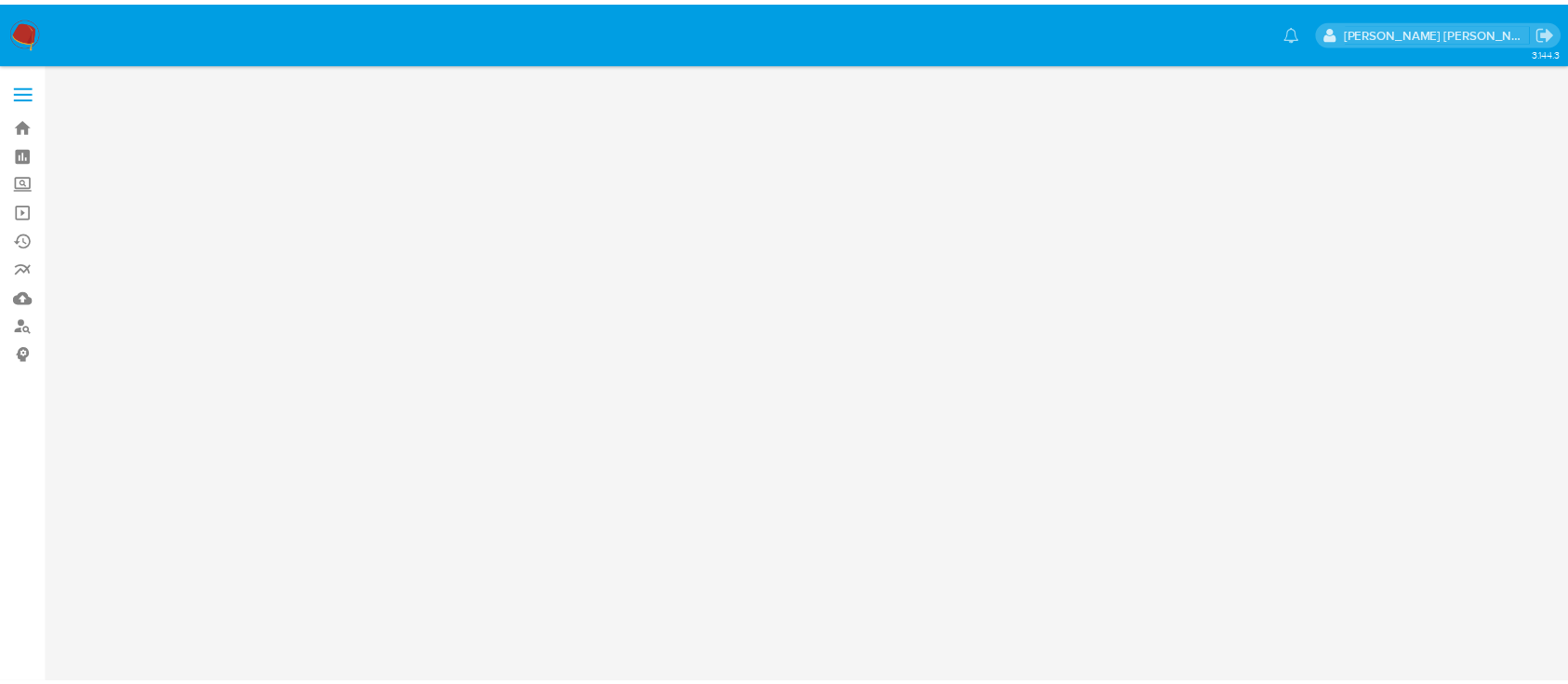 scroll, scrollTop: 0, scrollLeft: 0, axis: both 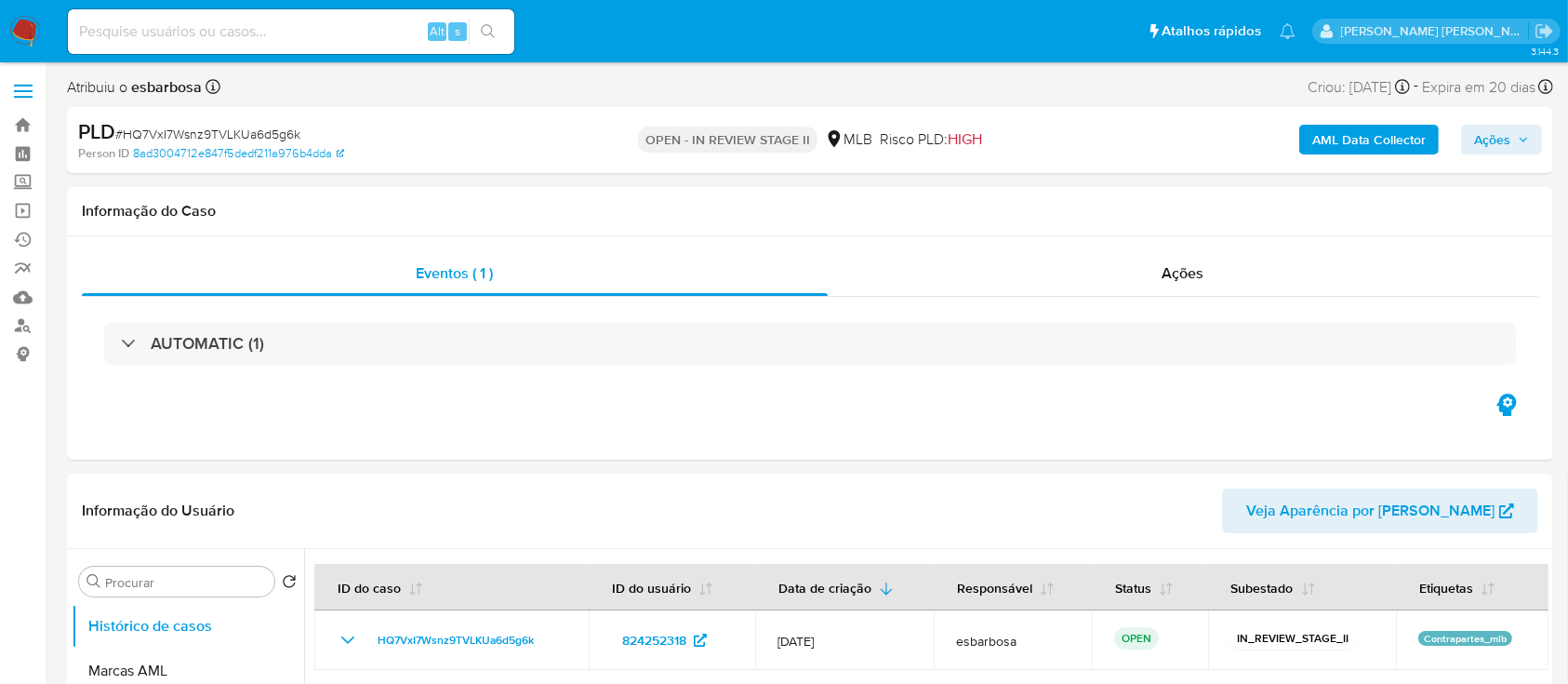 select on "10" 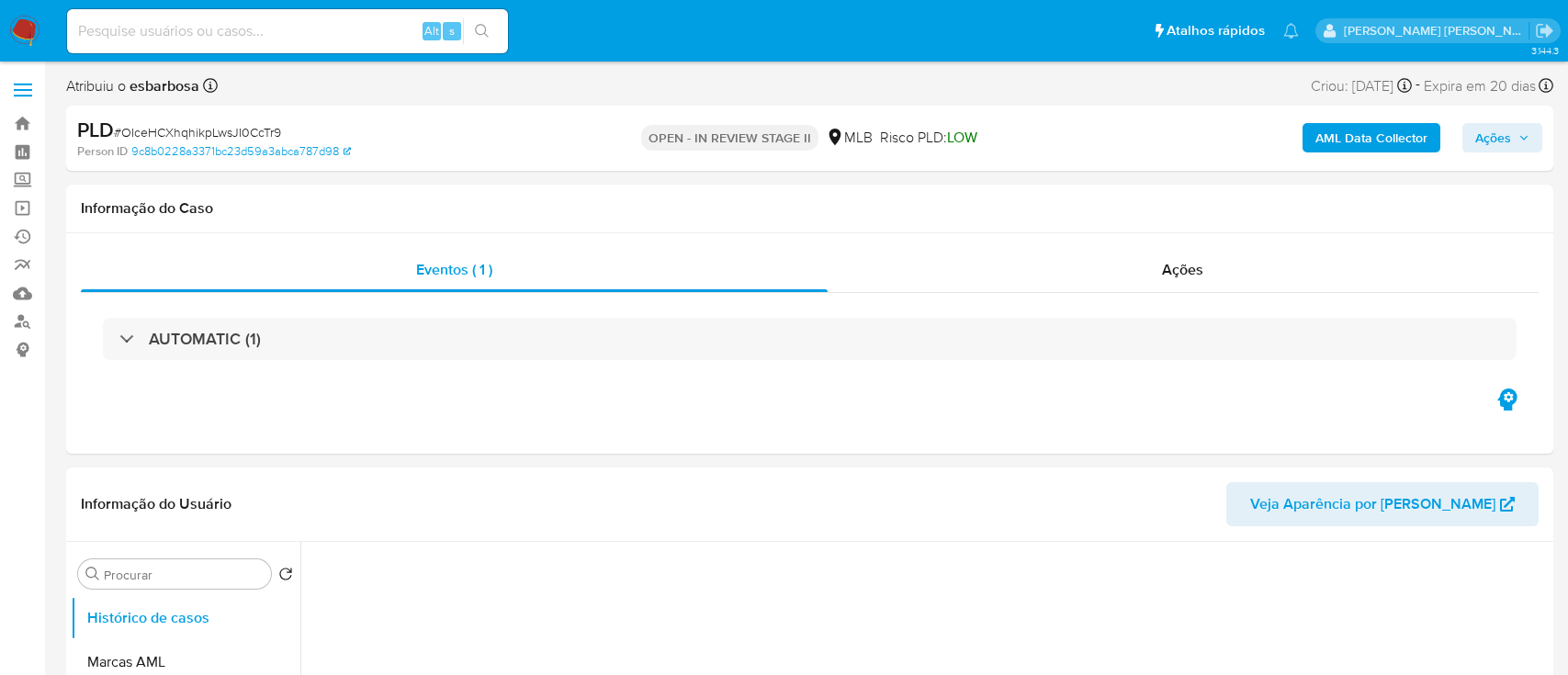 select on "10" 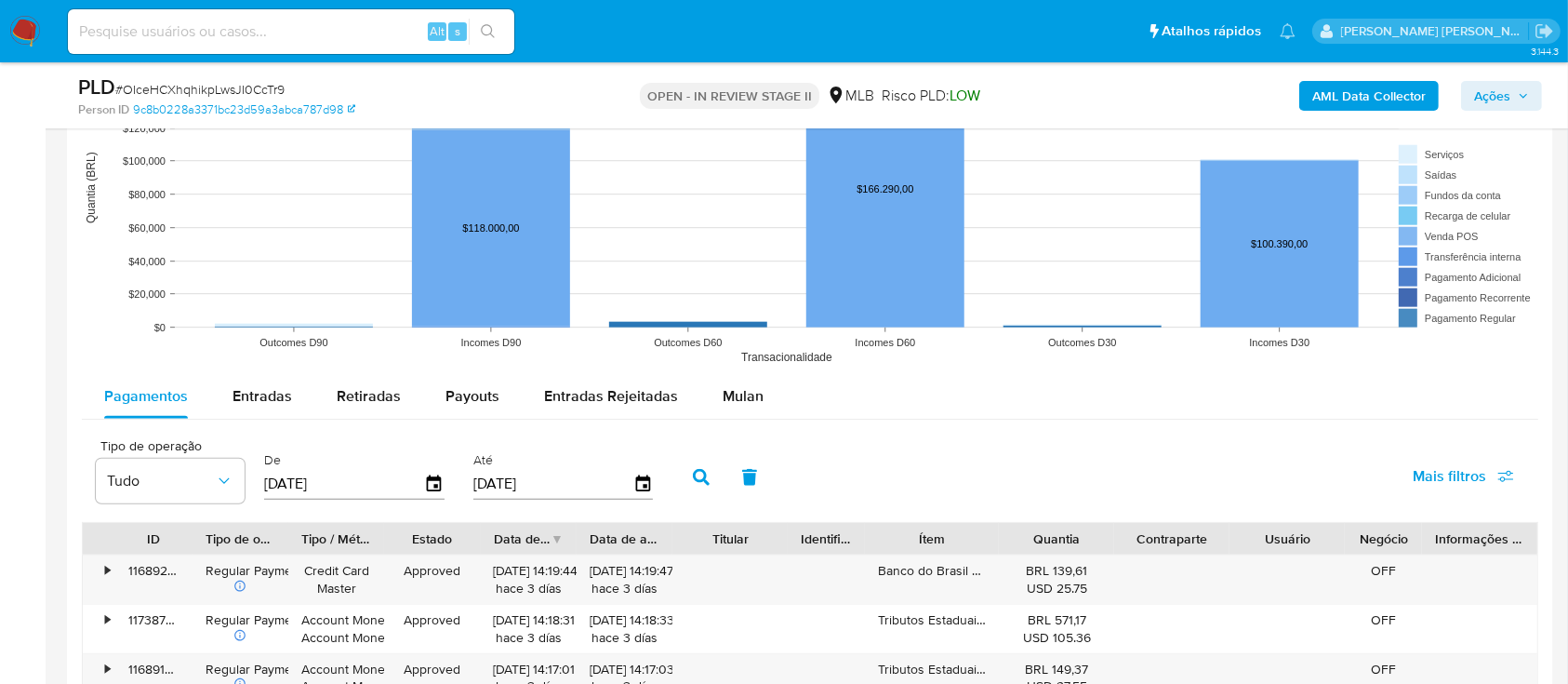 scroll, scrollTop: 1737, scrollLeft: 0, axis: vertical 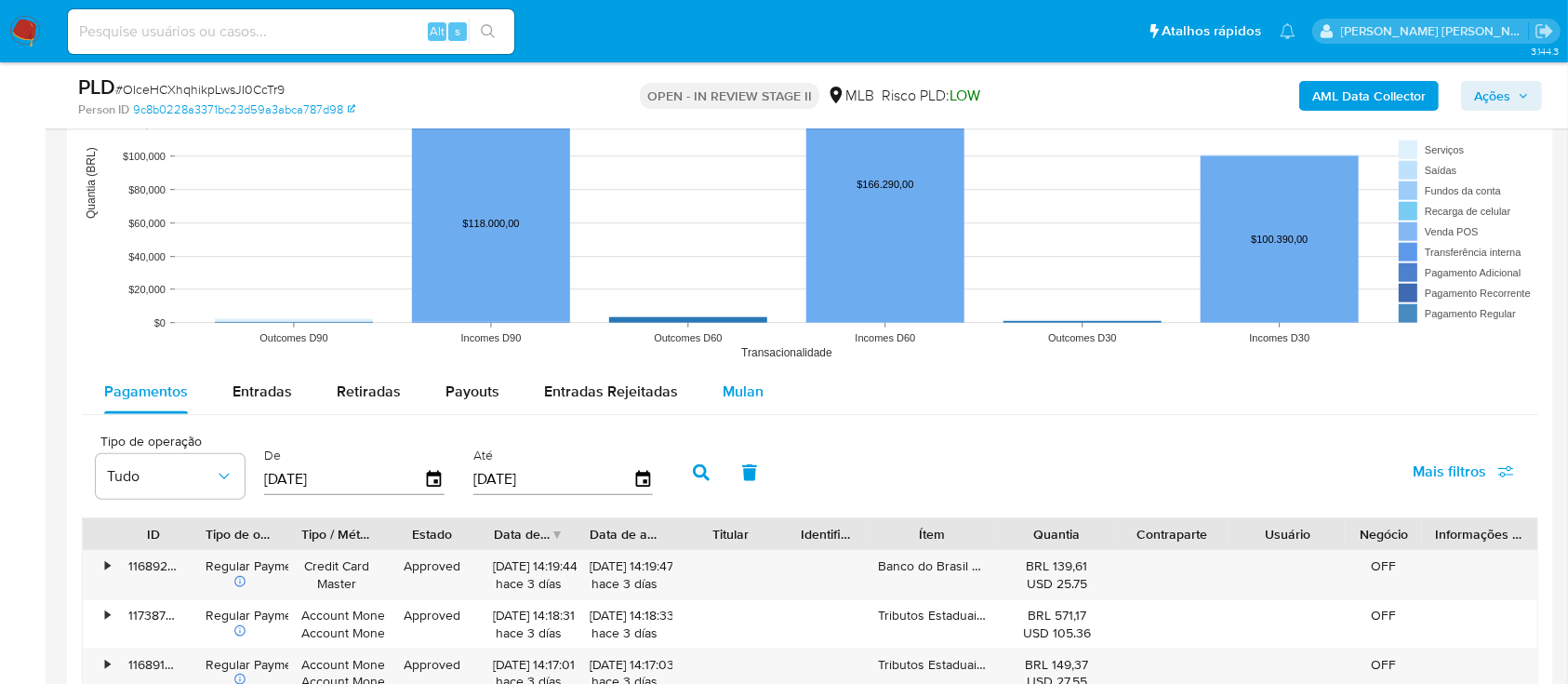 click on "Mulan" at bounding box center [743, 391] 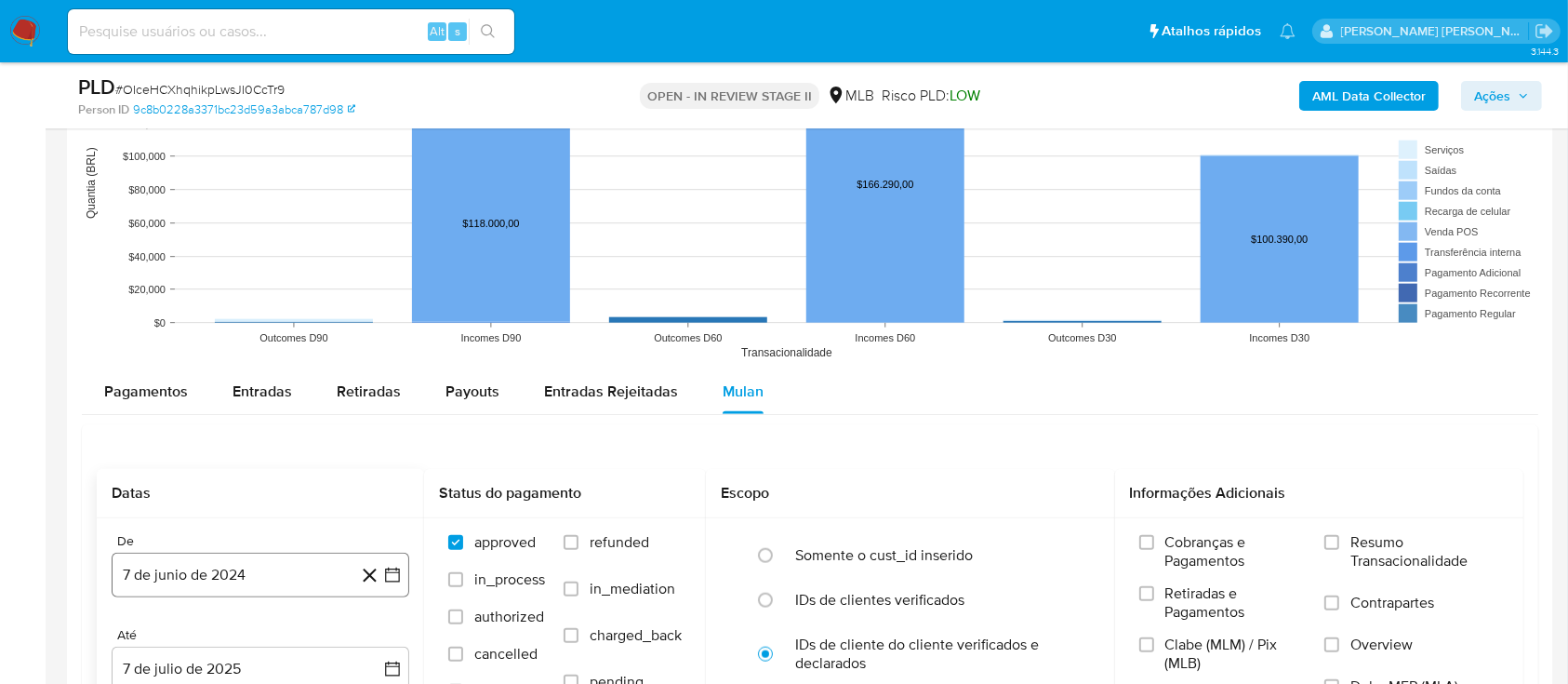 click on "7 de junio de 2024" at bounding box center (260, 575) 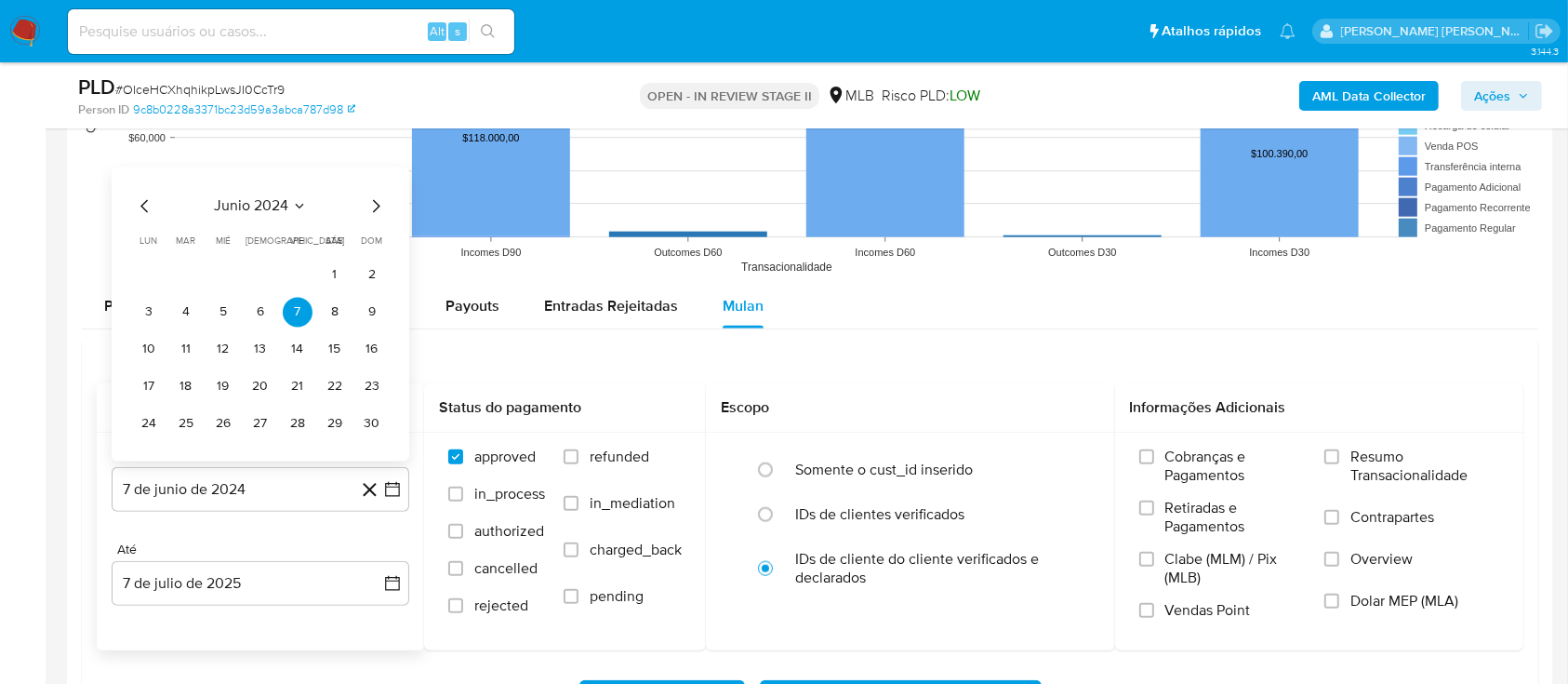 scroll, scrollTop: 1861, scrollLeft: 0, axis: vertical 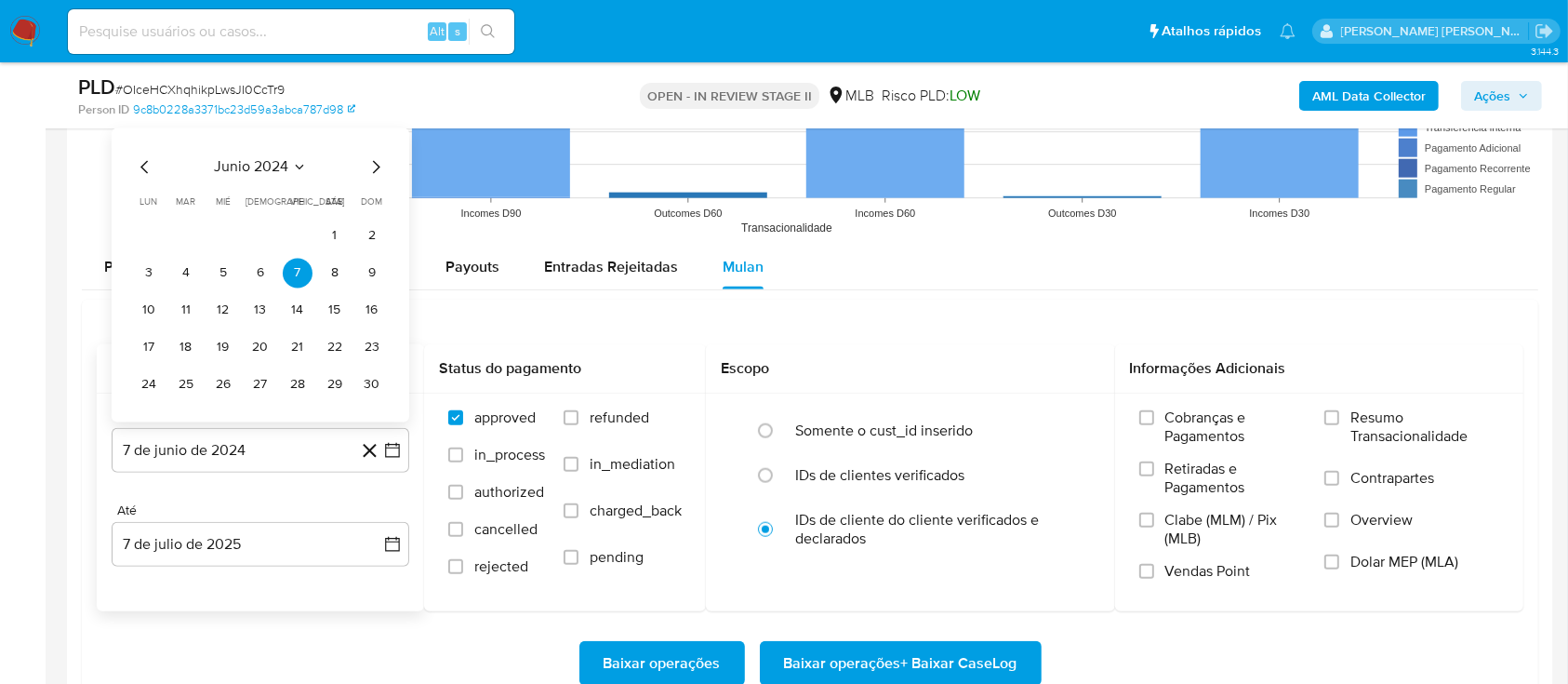 click on "junio 2024" at bounding box center [251, 168] 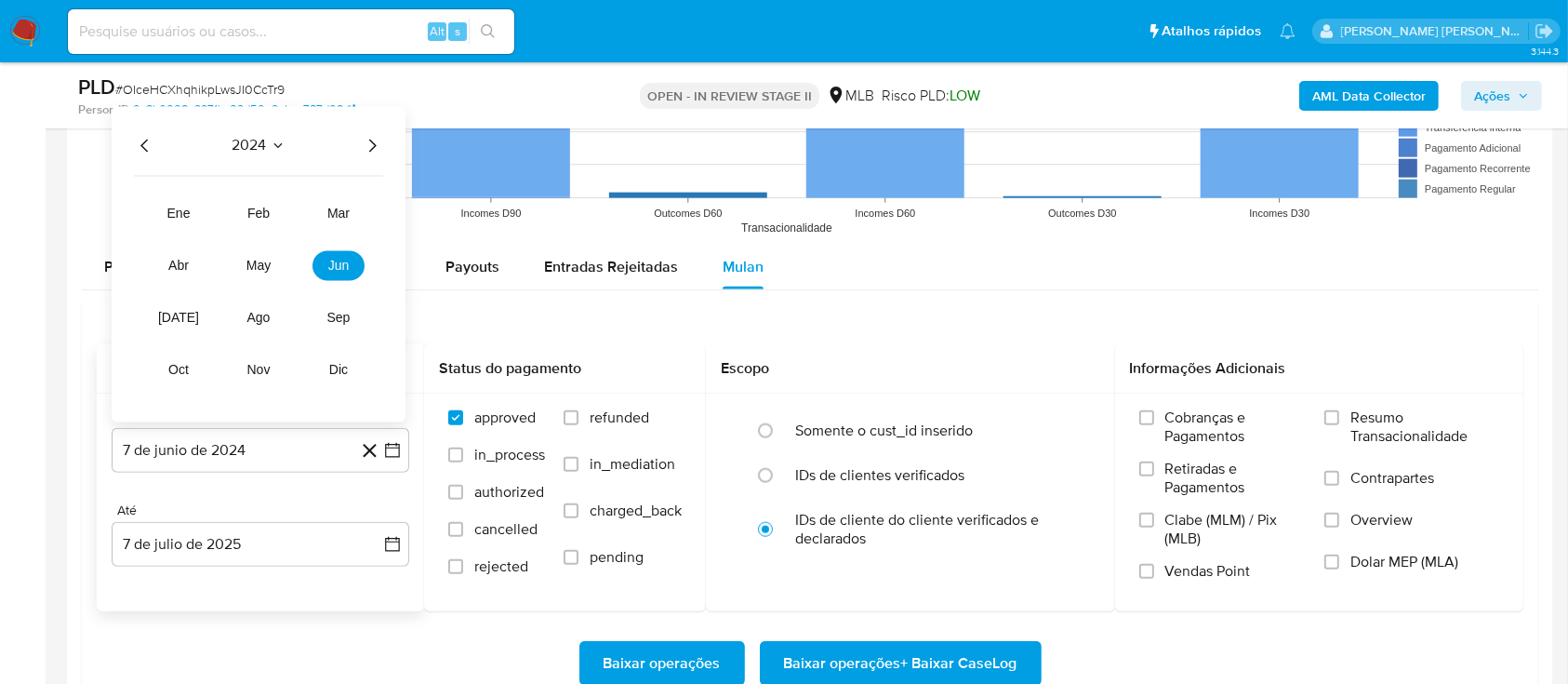 click 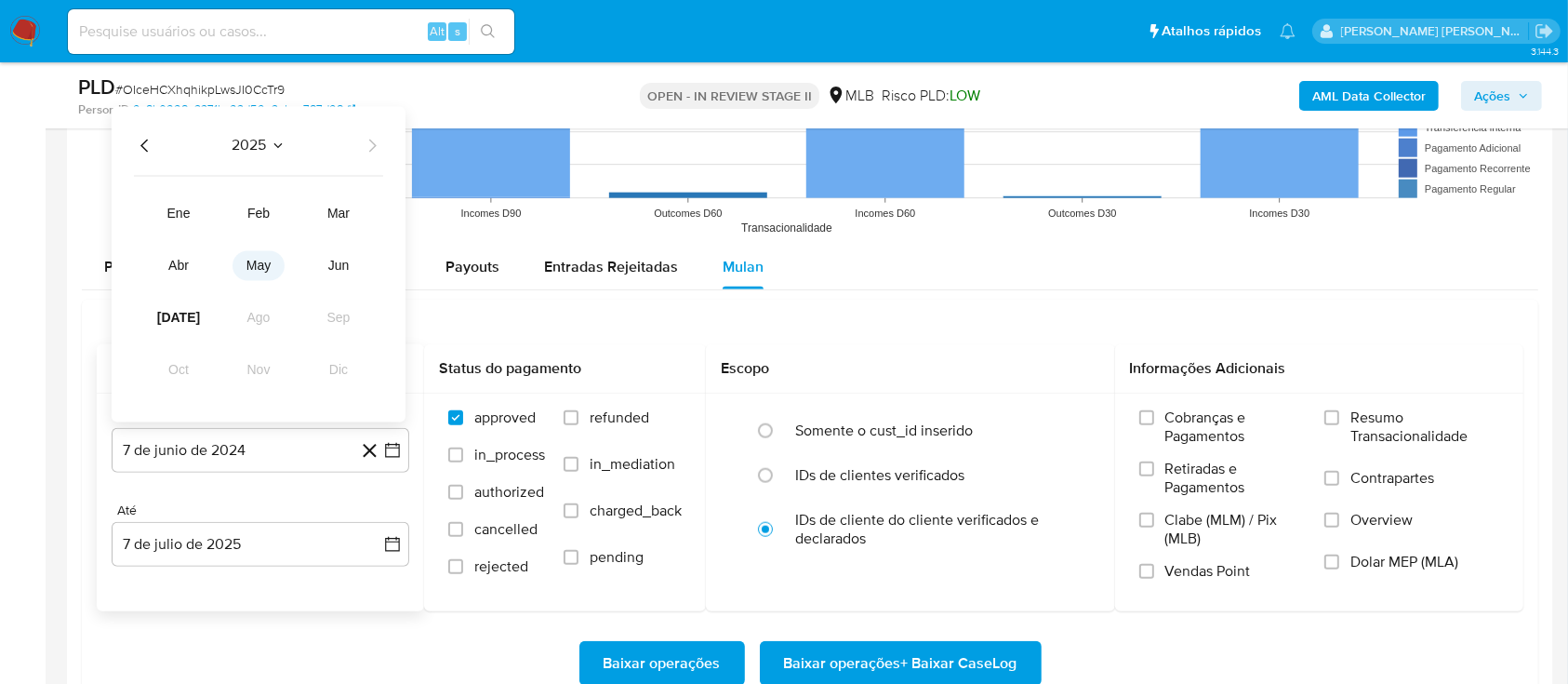 click on "may" at bounding box center (259, 266) 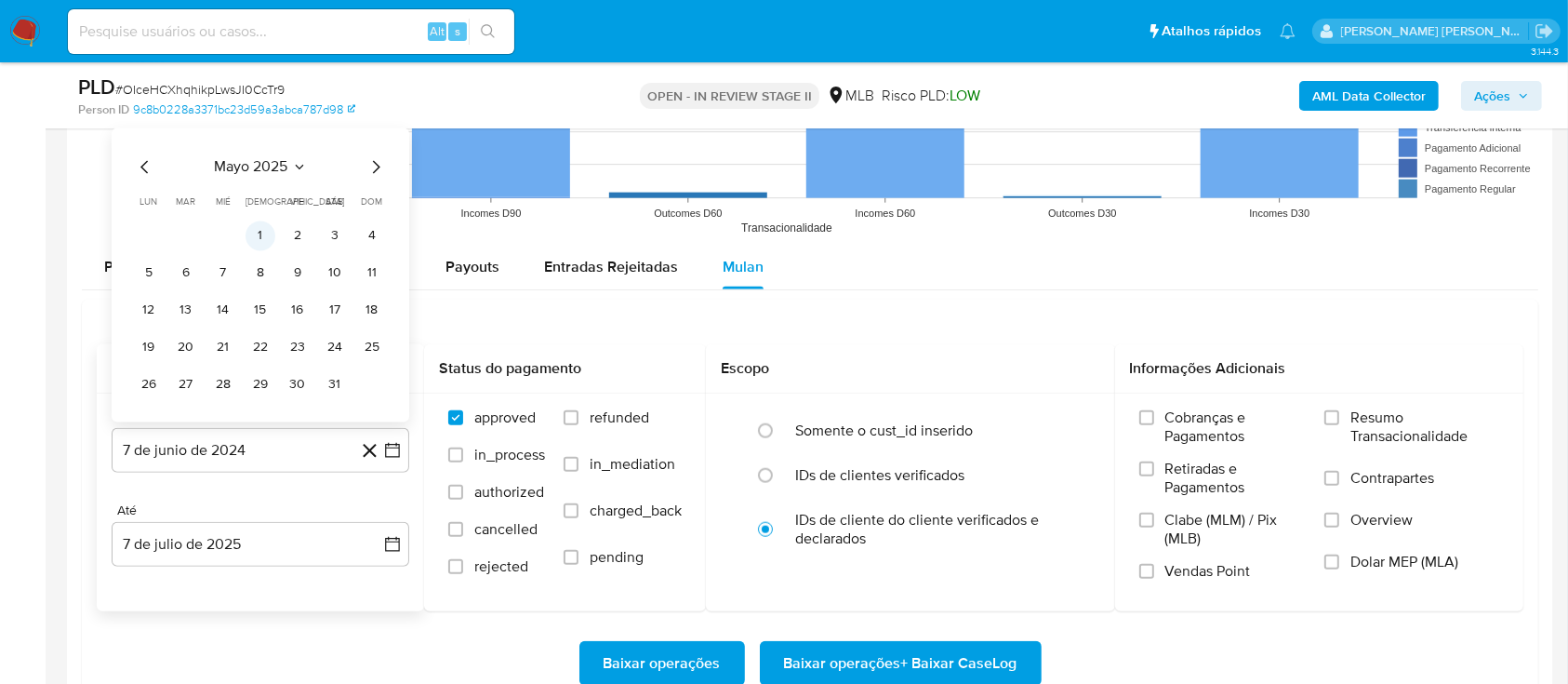 click on "1" at bounding box center [260, 236] 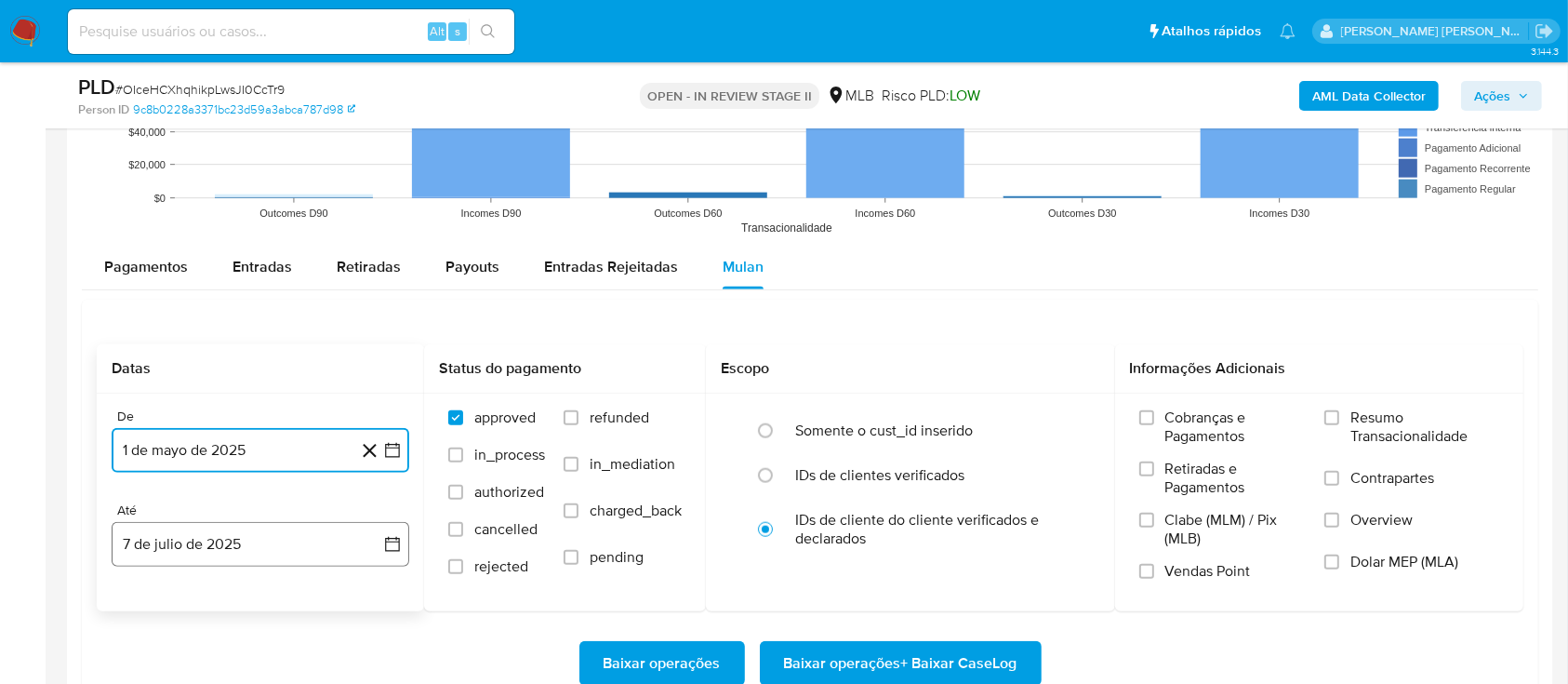 click on "7 de julio de 2025" at bounding box center (260, 544) 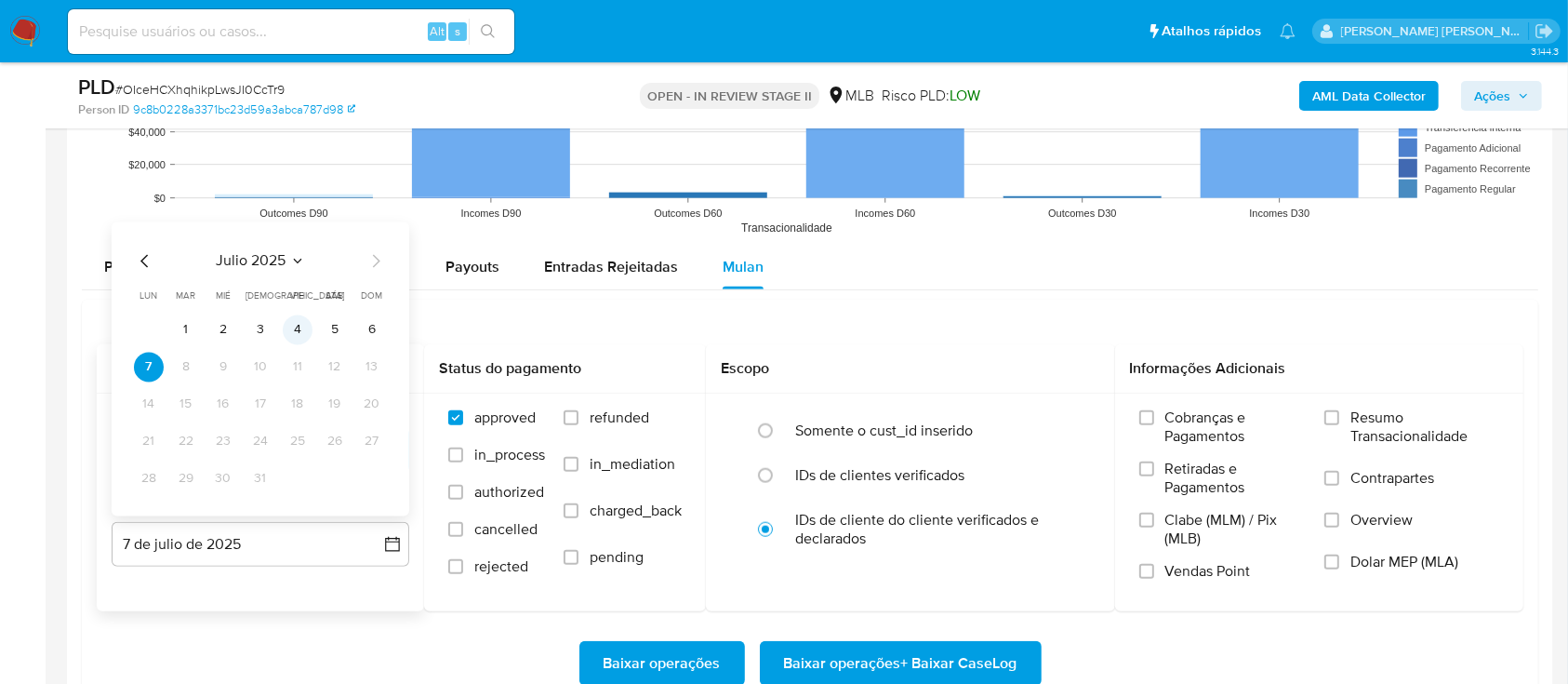 click on "4" at bounding box center [298, 330] 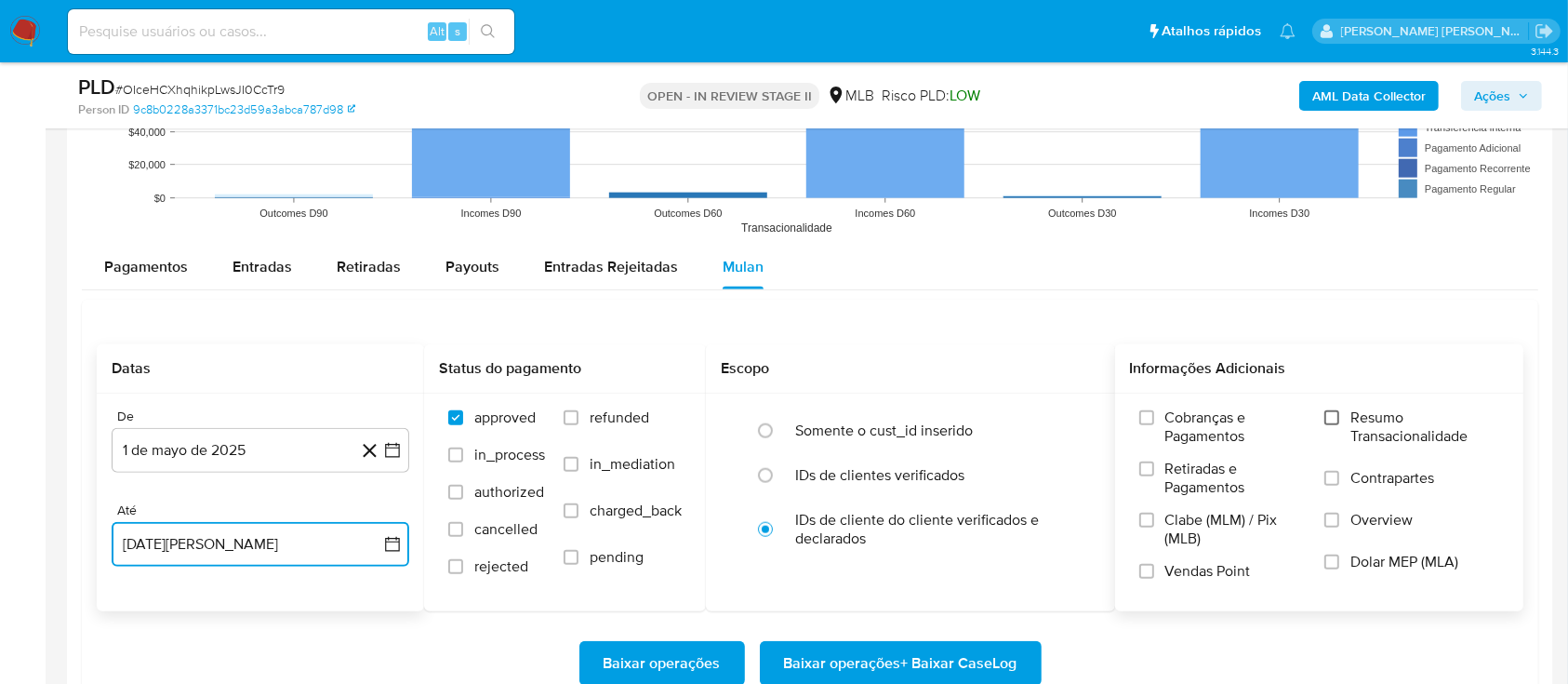 click on "Resumo Transacionalidade" at bounding box center (1332, 418) 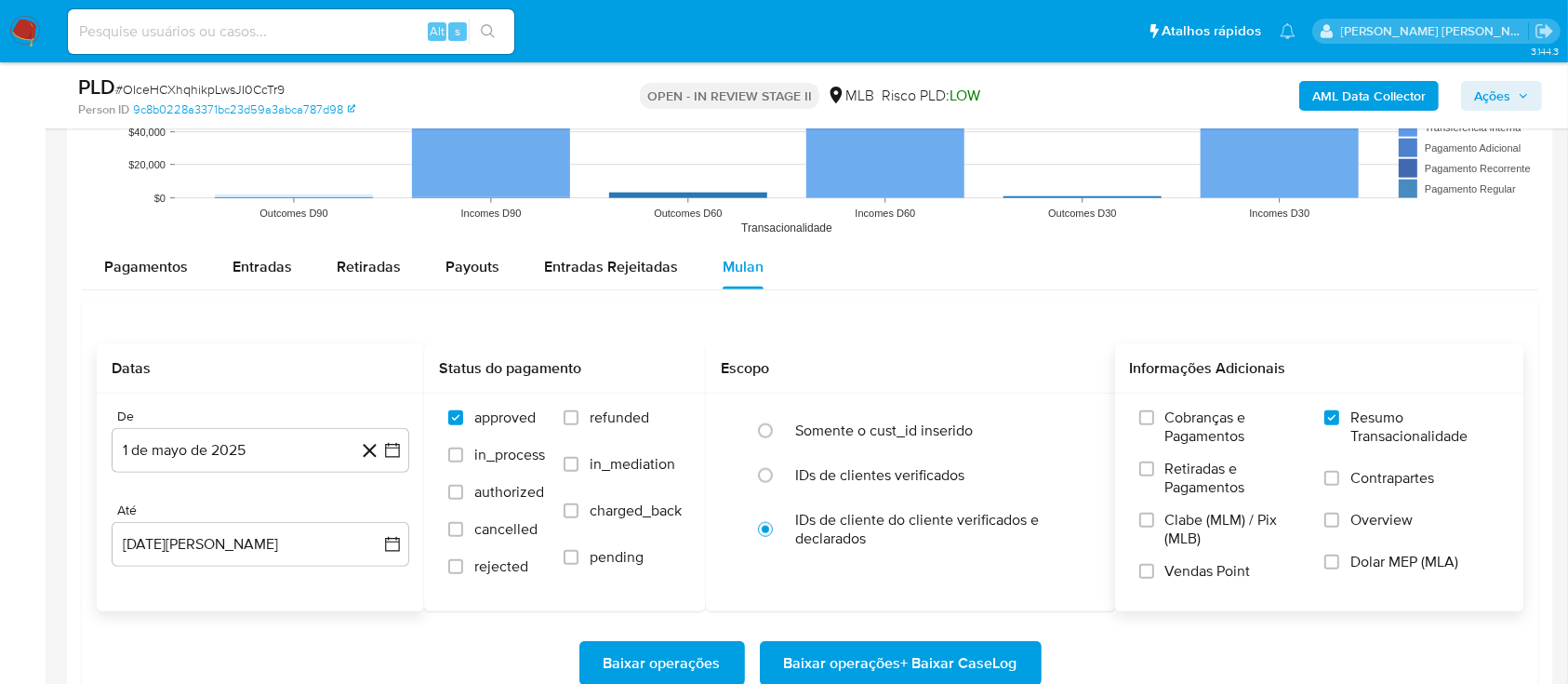 click on "Contrapartes" at bounding box center (1412, 490) 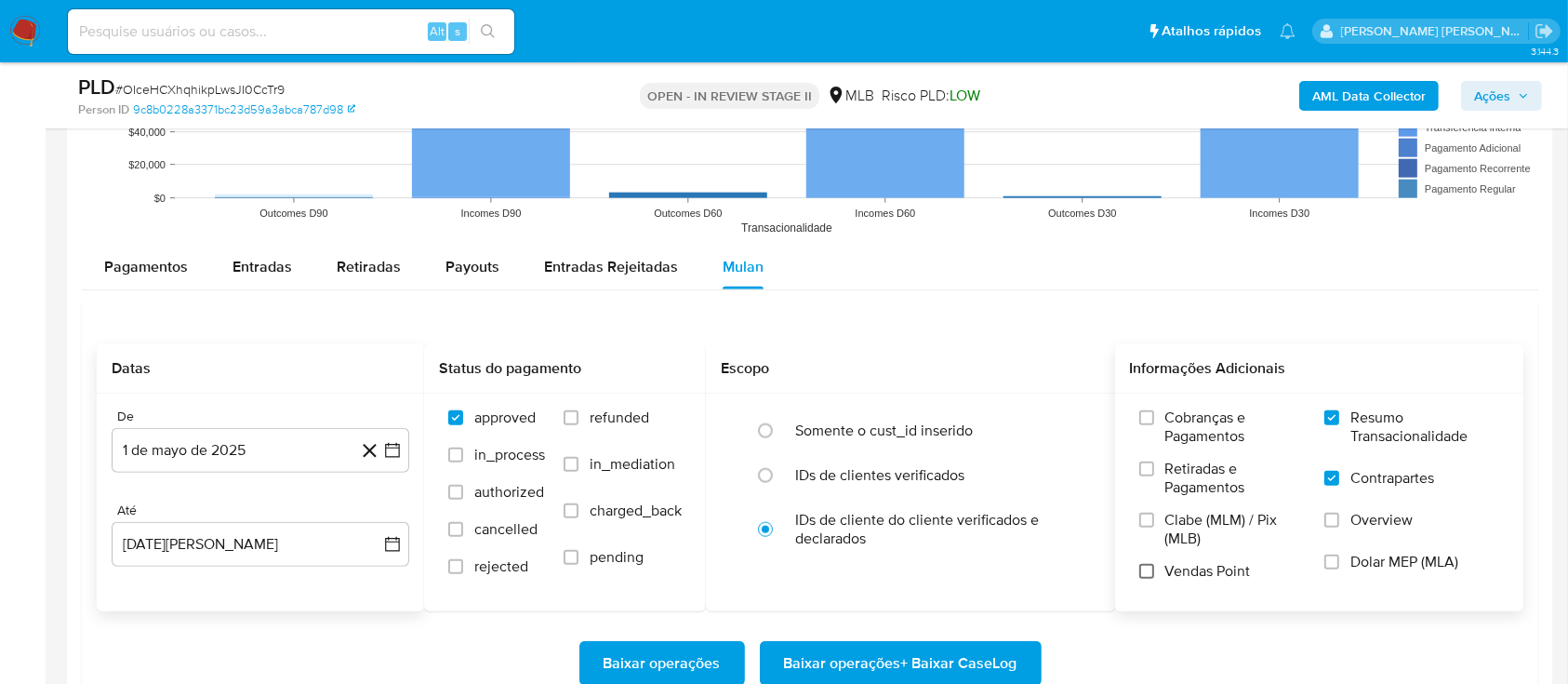 click on "Vendas Point" at bounding box center (1147, 571) 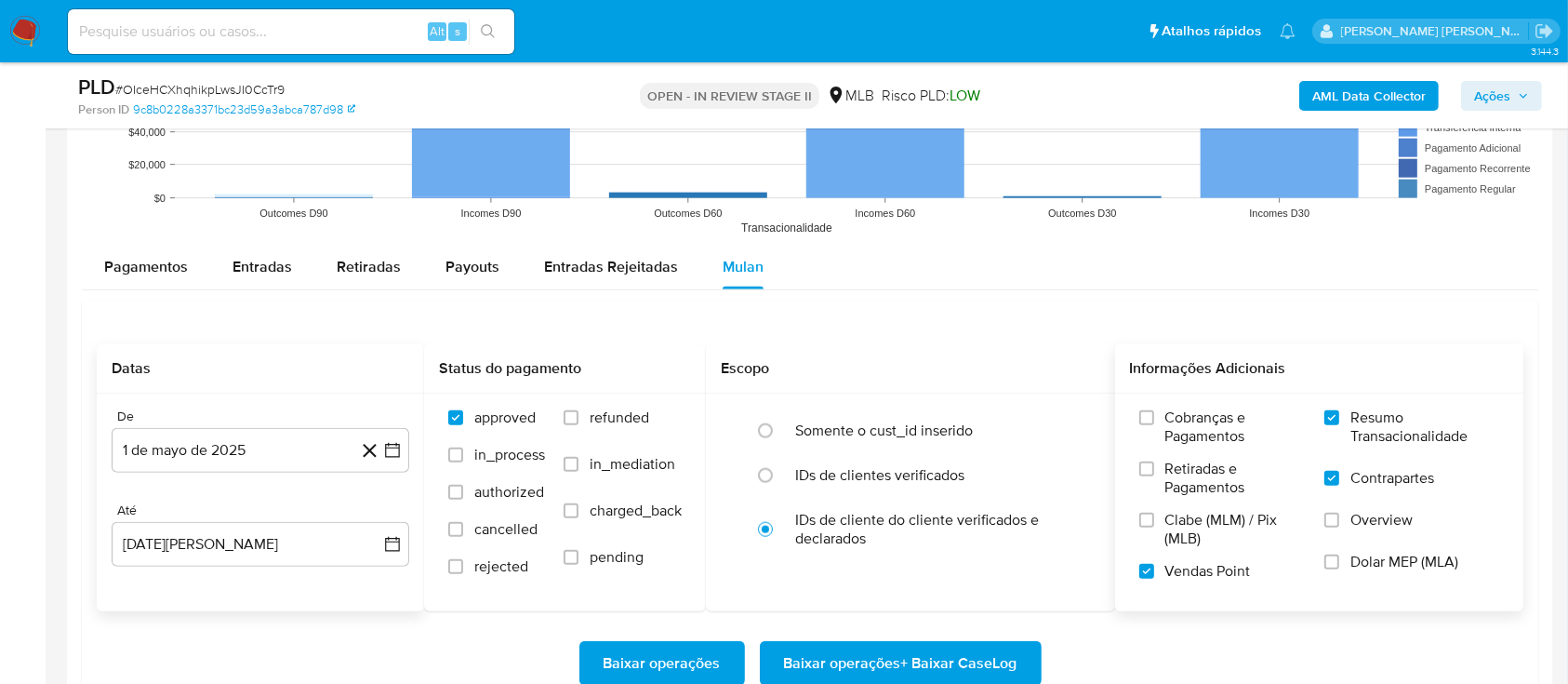 click on "Baixar operações  +   Baixar CaseLog" at bounding box center (900, 664) 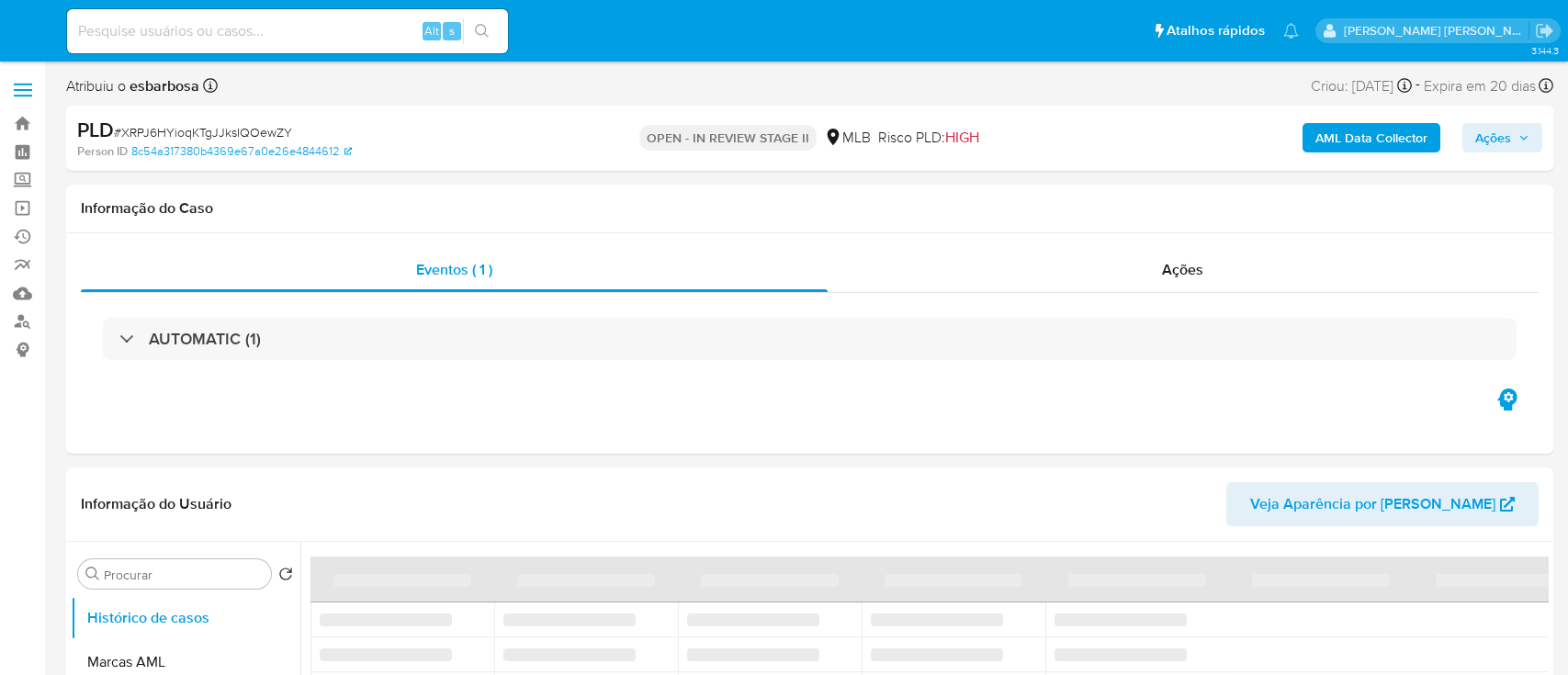 select on "10" 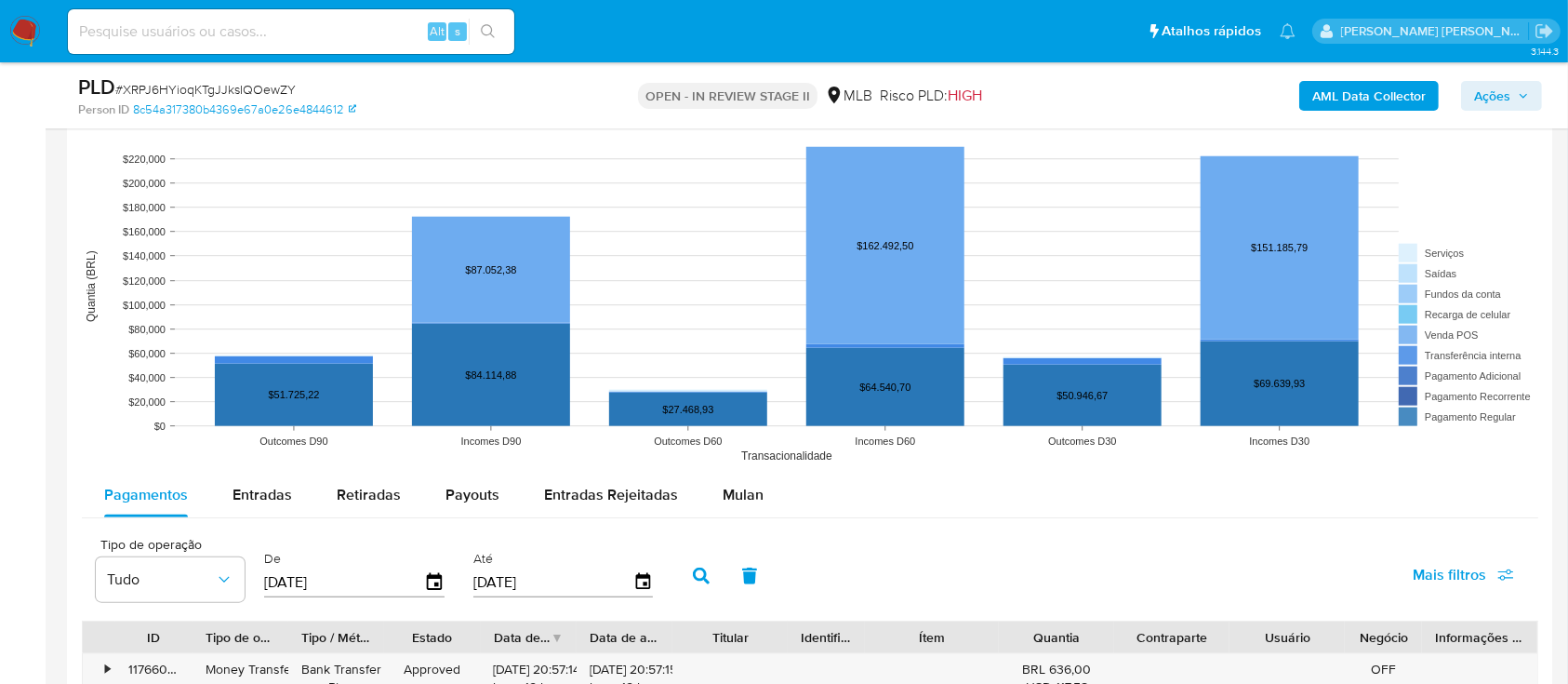 scroll, scrollTop: 1737, scrollLeft: 0, axis: vertical 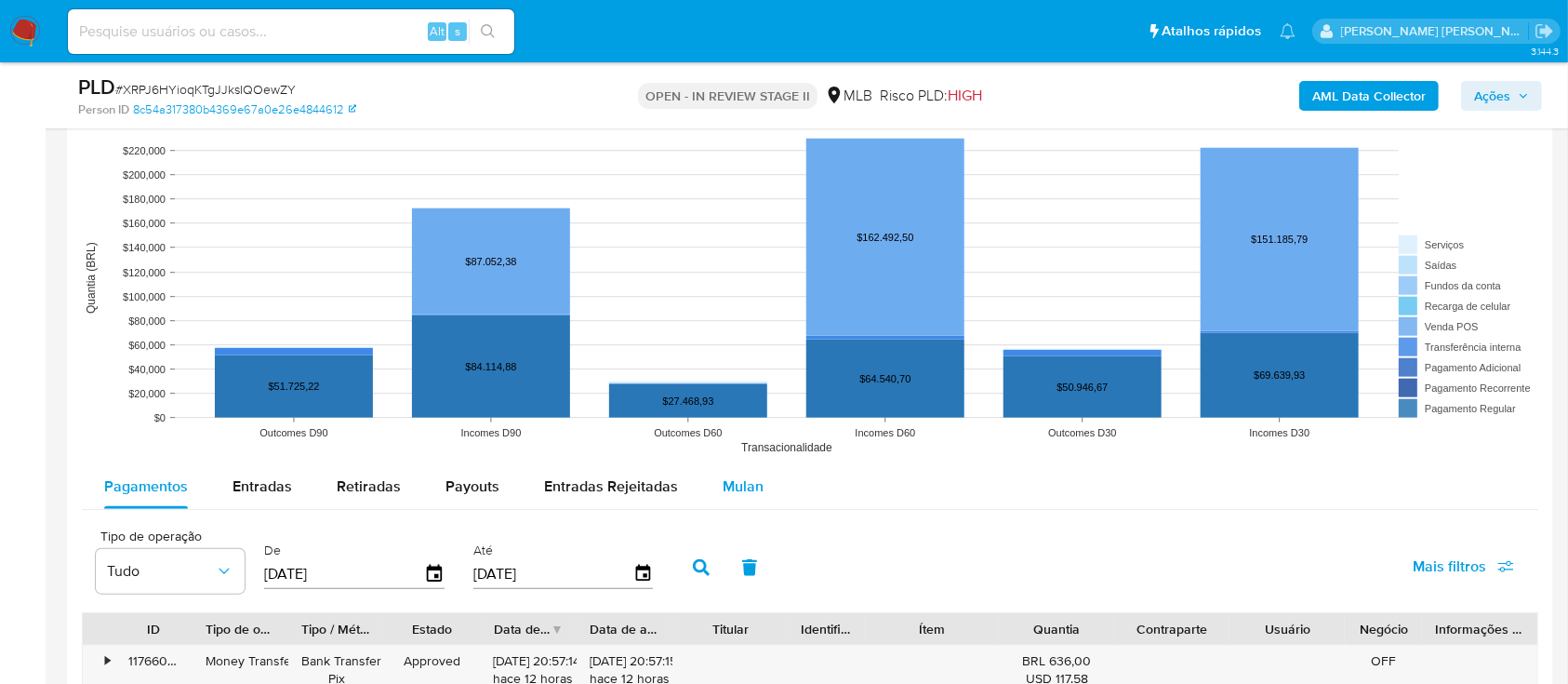 click on "Mulan" at bounding box center (743, 487) 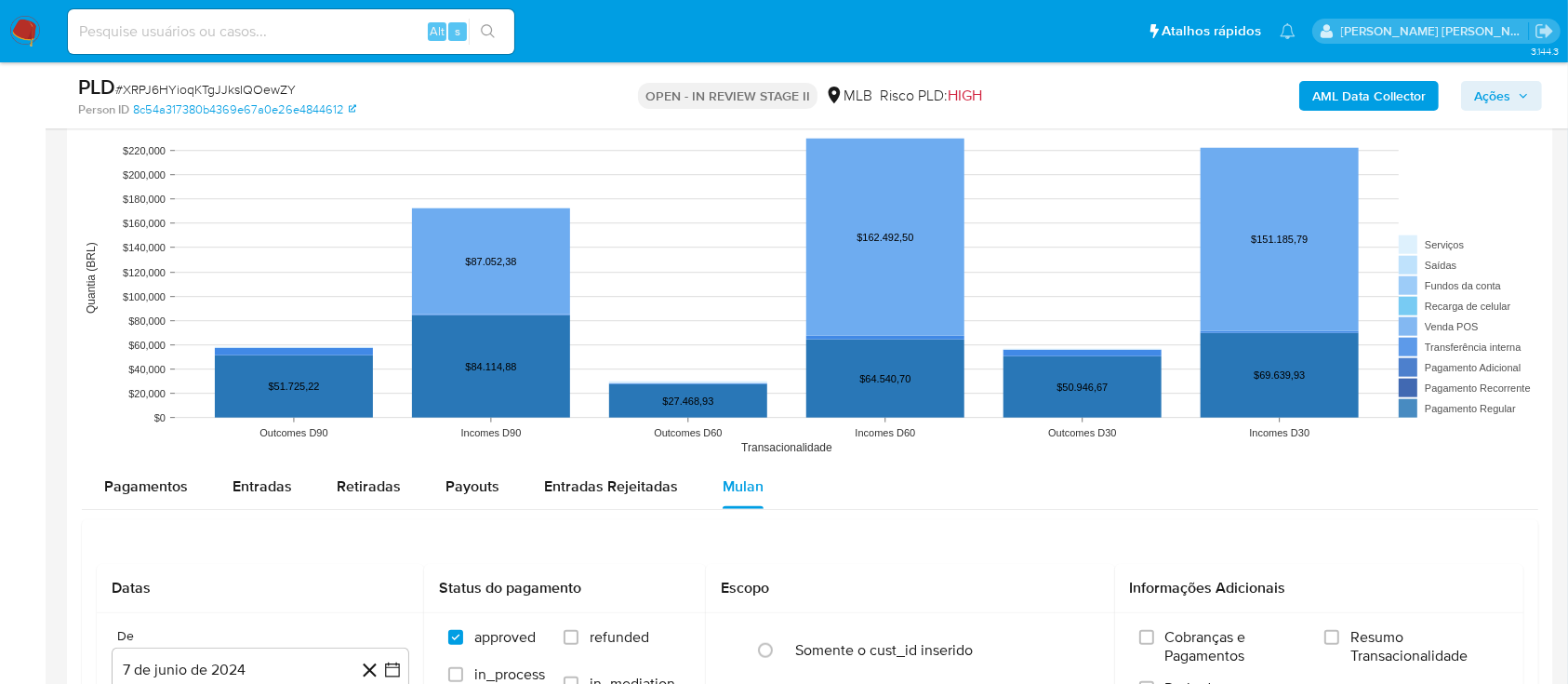 scroll, scrollTop: 2109, scrollLeft: 0, axis: vertical 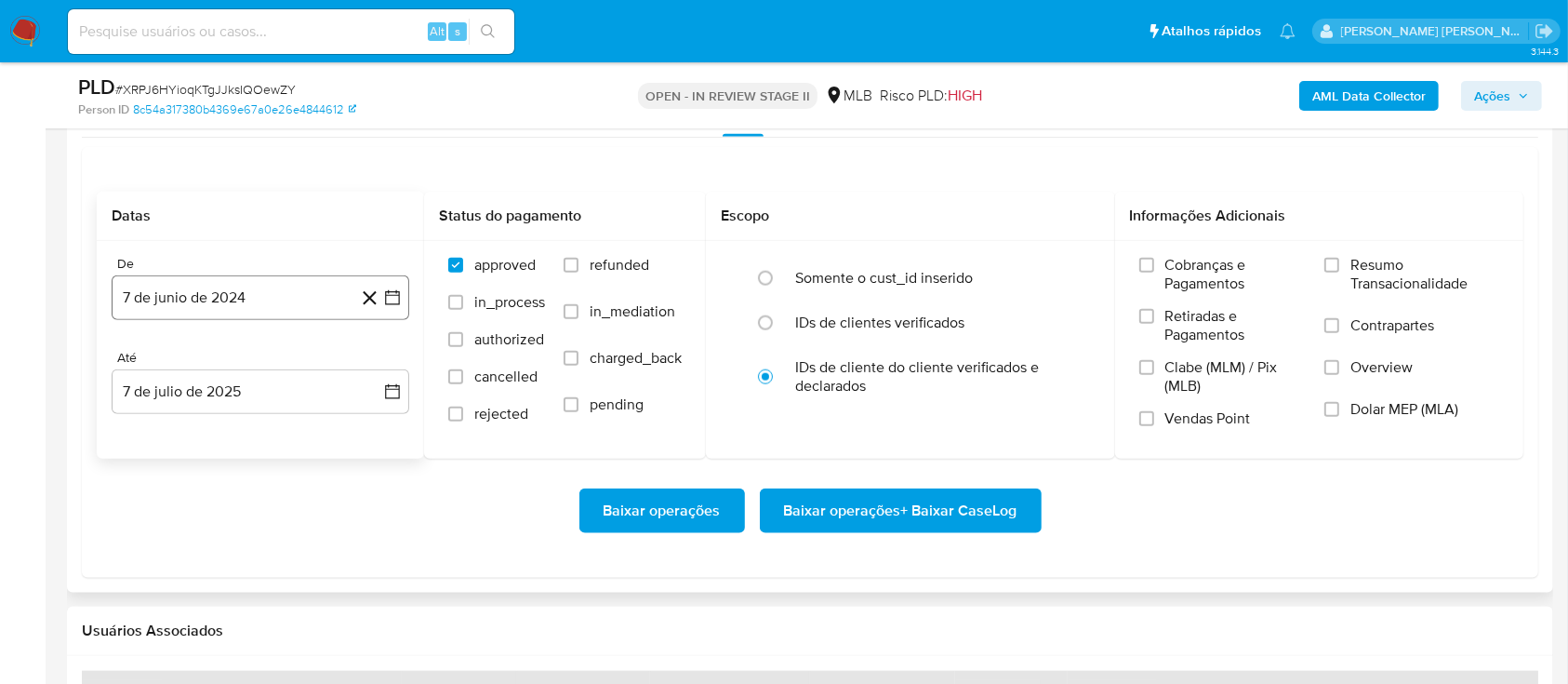 click on "7 de junio de 2024" at bounding box center [260, 298] 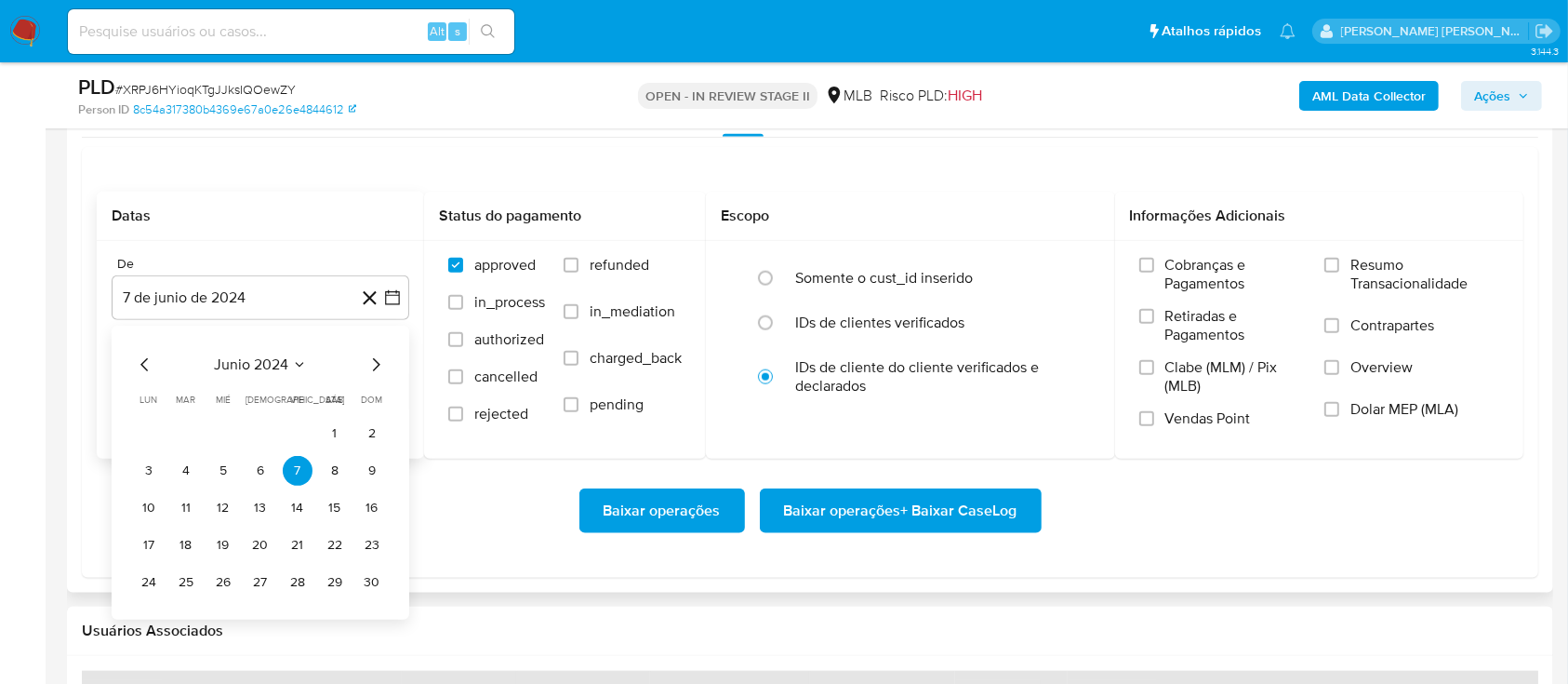 click on "junio 2024" at bounding box center (251, 365) 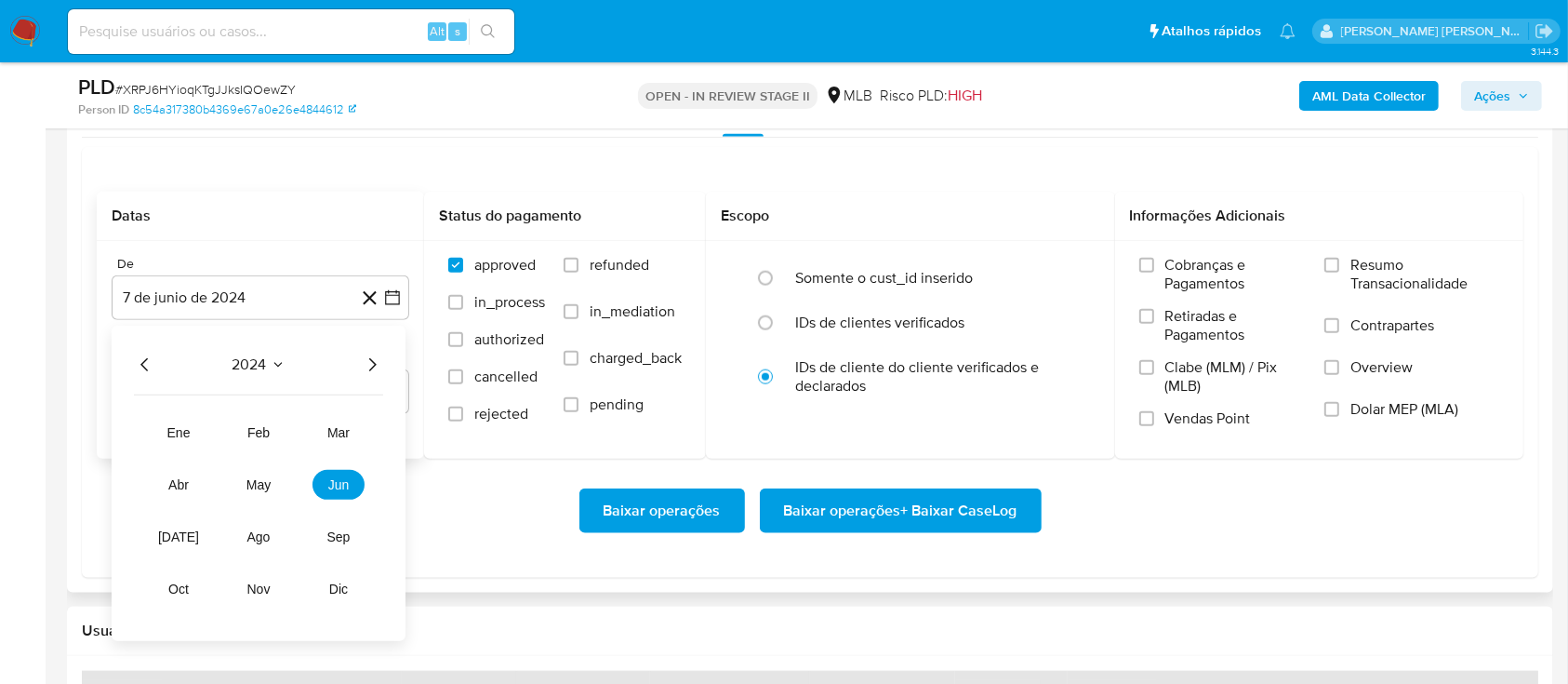click 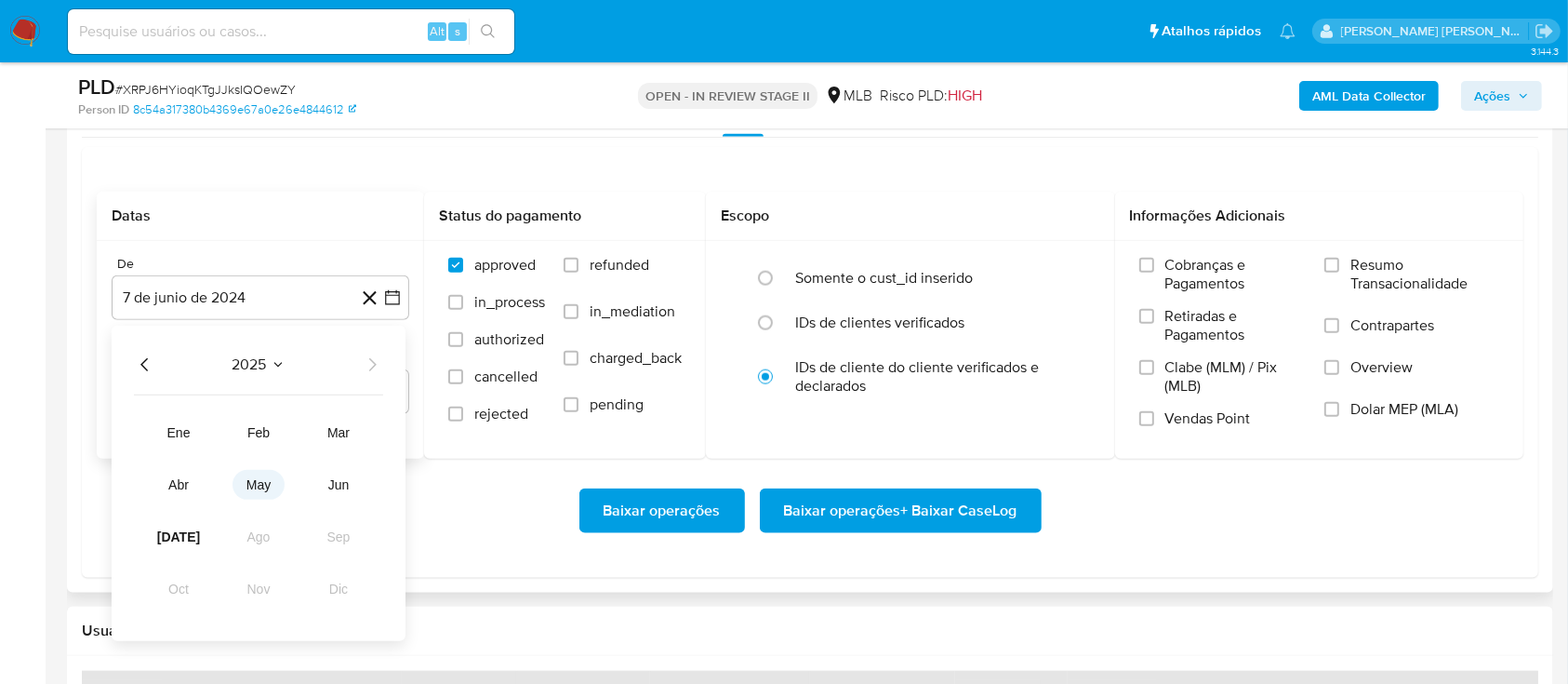 click on "may" at bounding box center (259, 485) 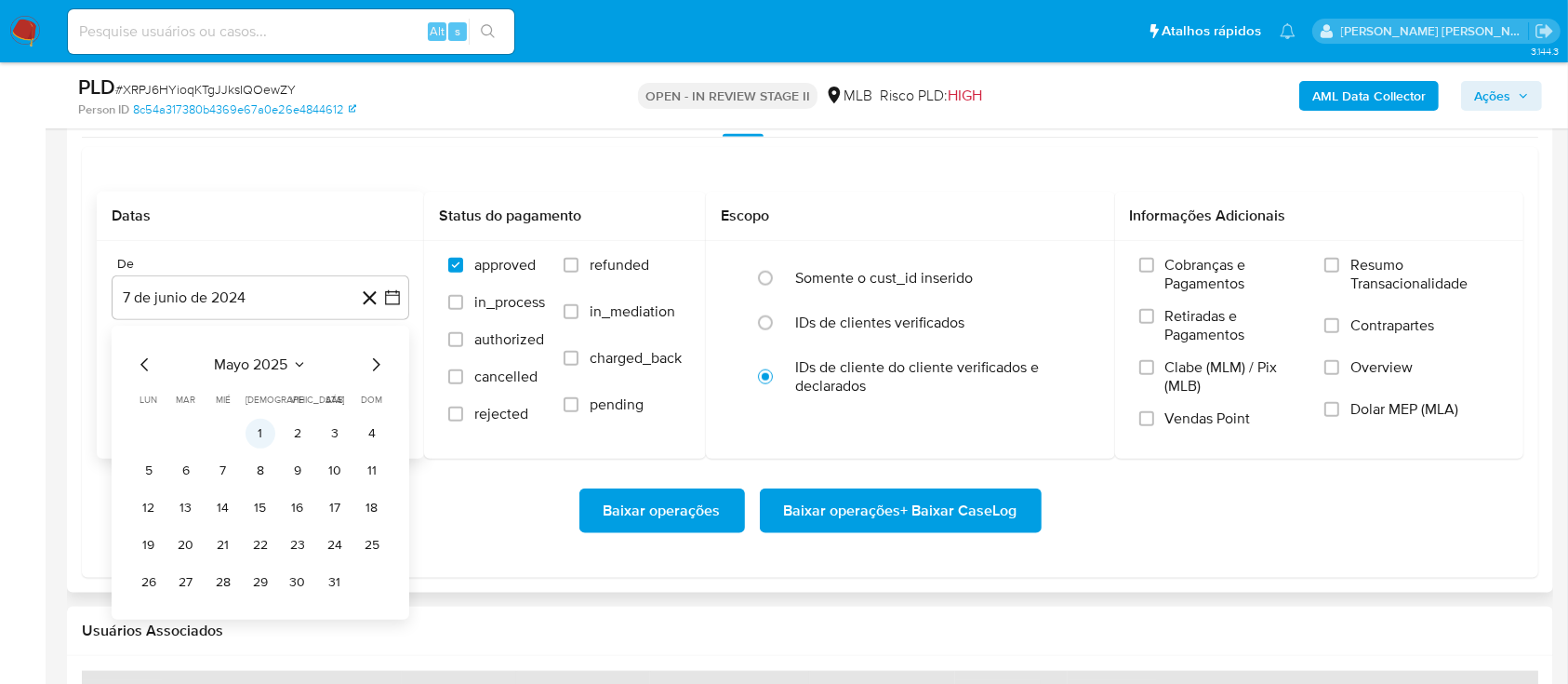 click on "1" at bounding box center [260, 434] 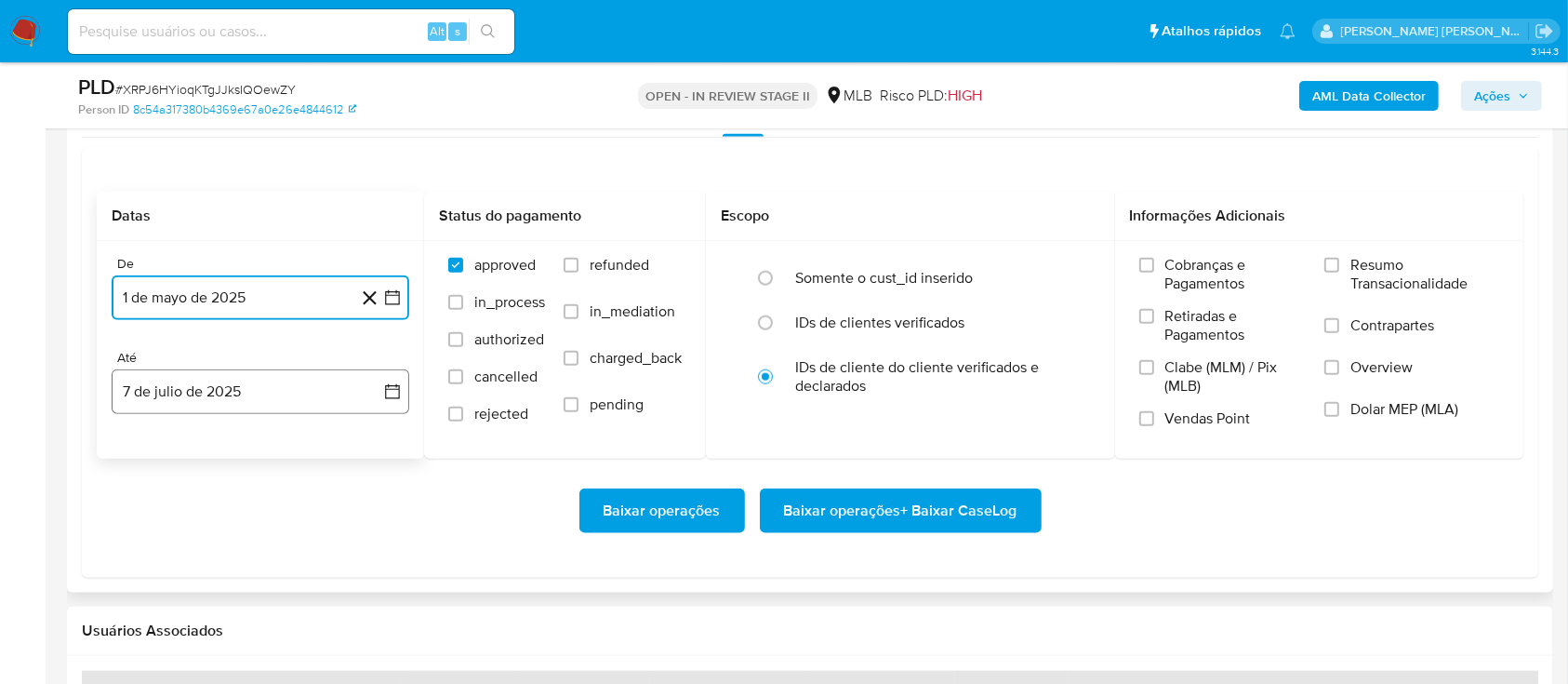 click on "7 de julio de 2025" at bounding box center [260, 392] 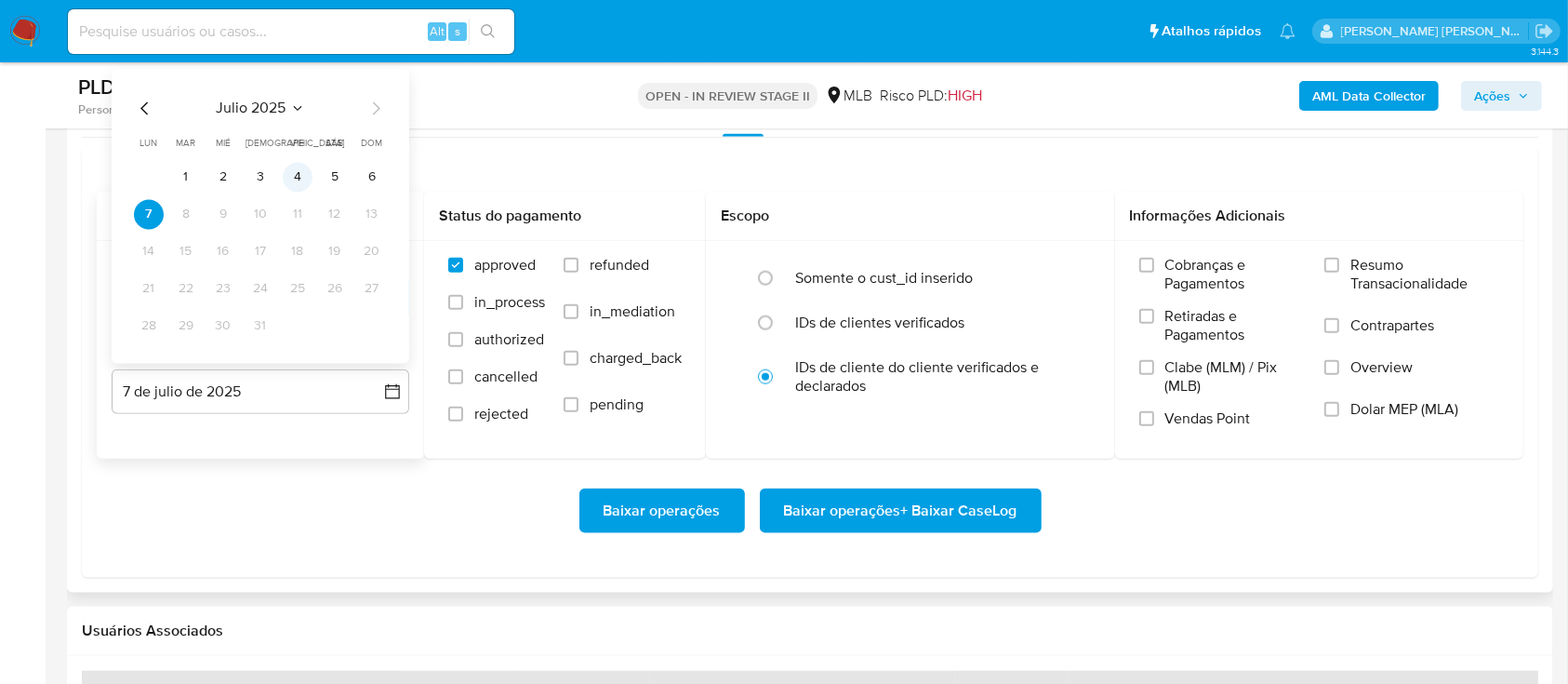 click on "4" at bounding box center (298, 177) 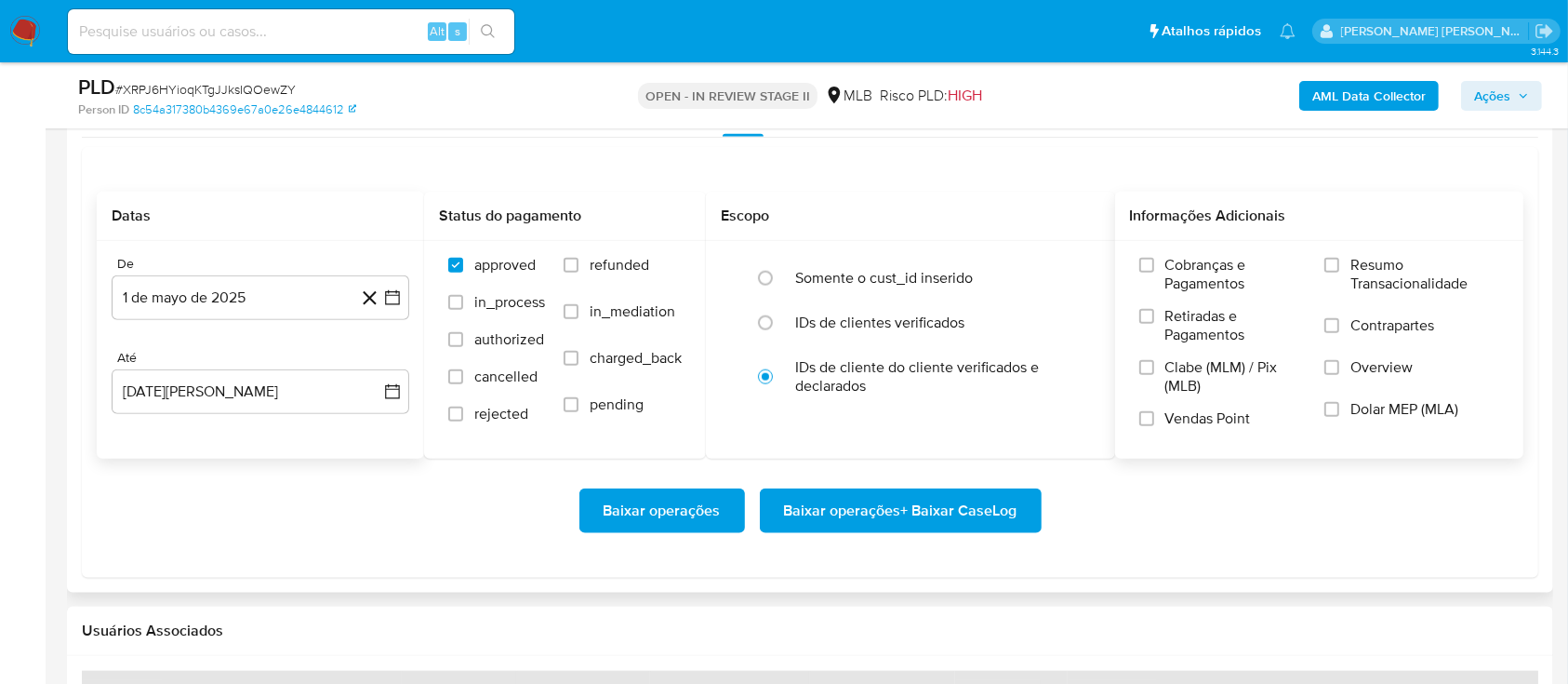 click on "Resumo Transacionalidade" at bounding box center (1412, 286) 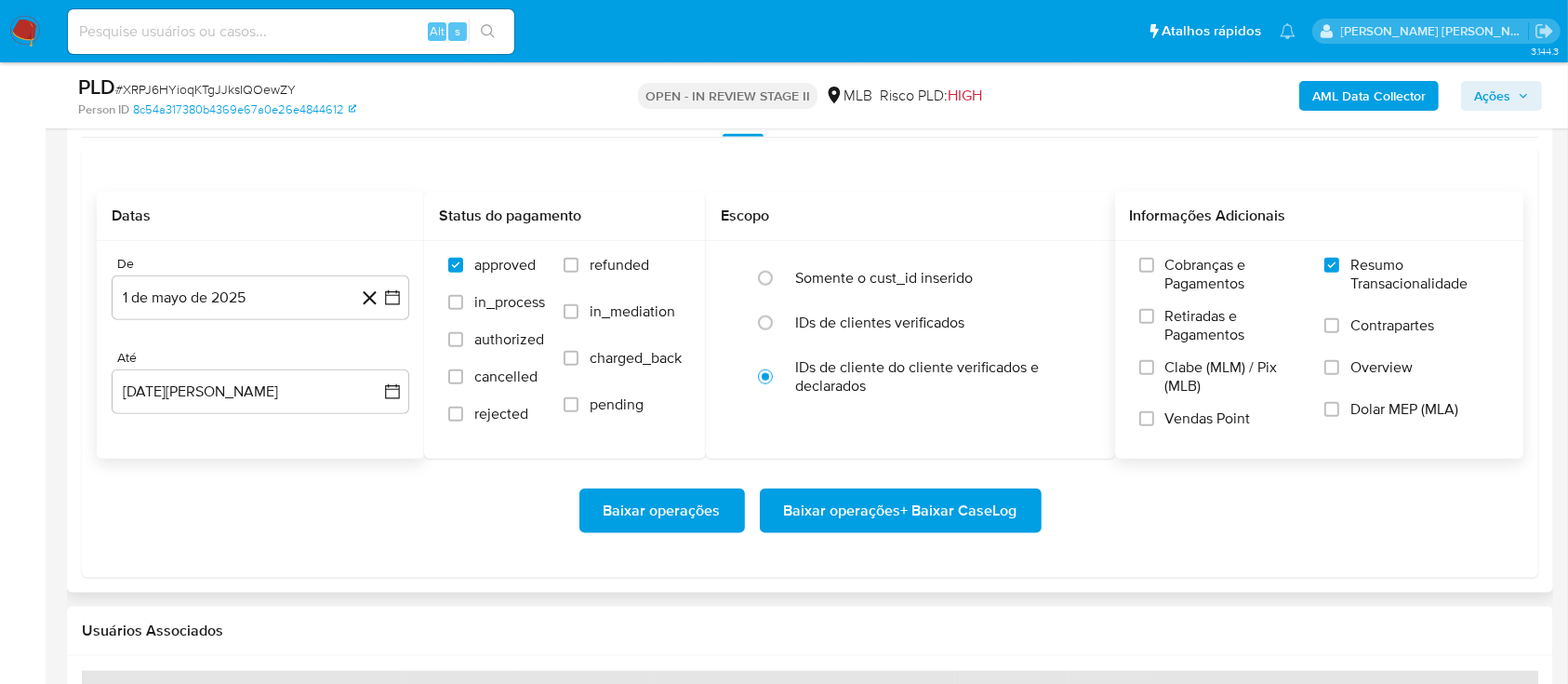 click on "Contrapartes" at bounding box center (1412, 337) 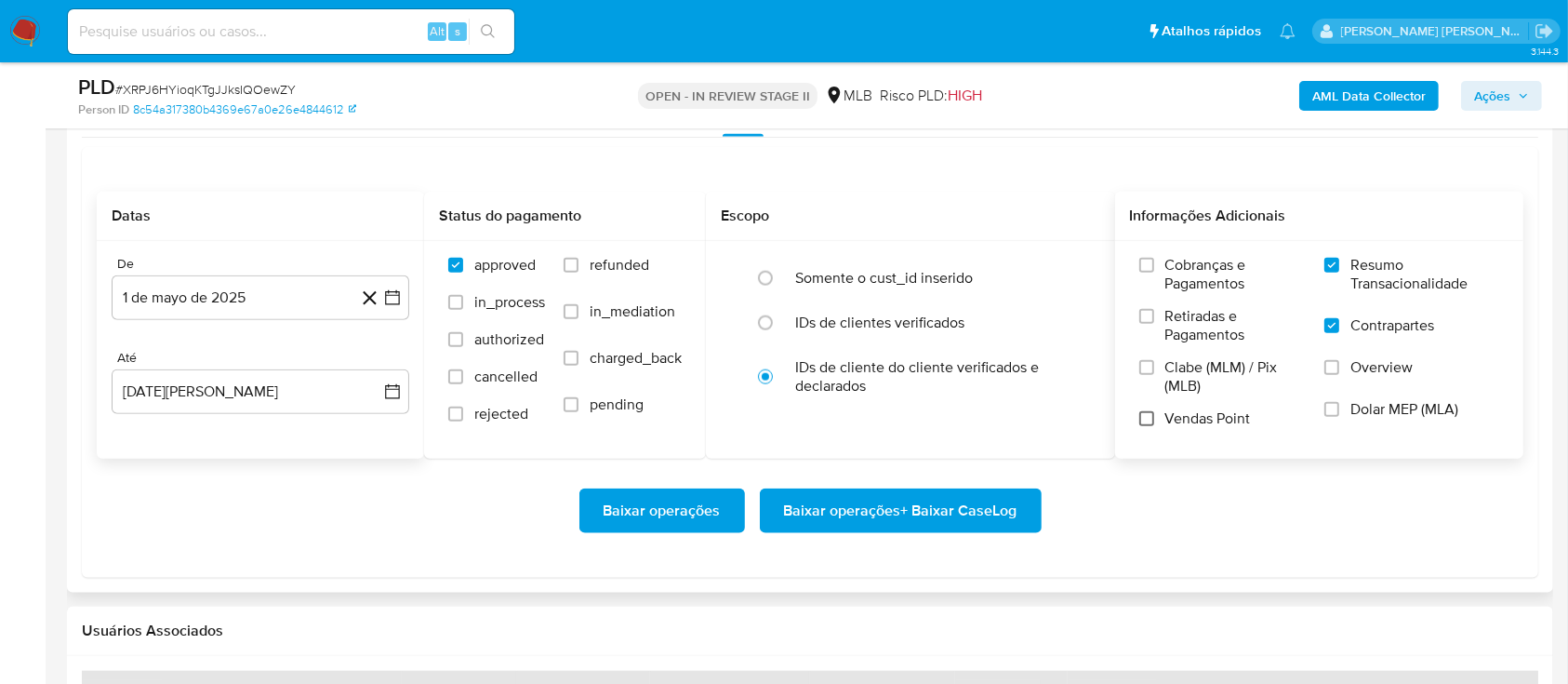 click on "Vendas Point" at bounding box center (1147, 419) 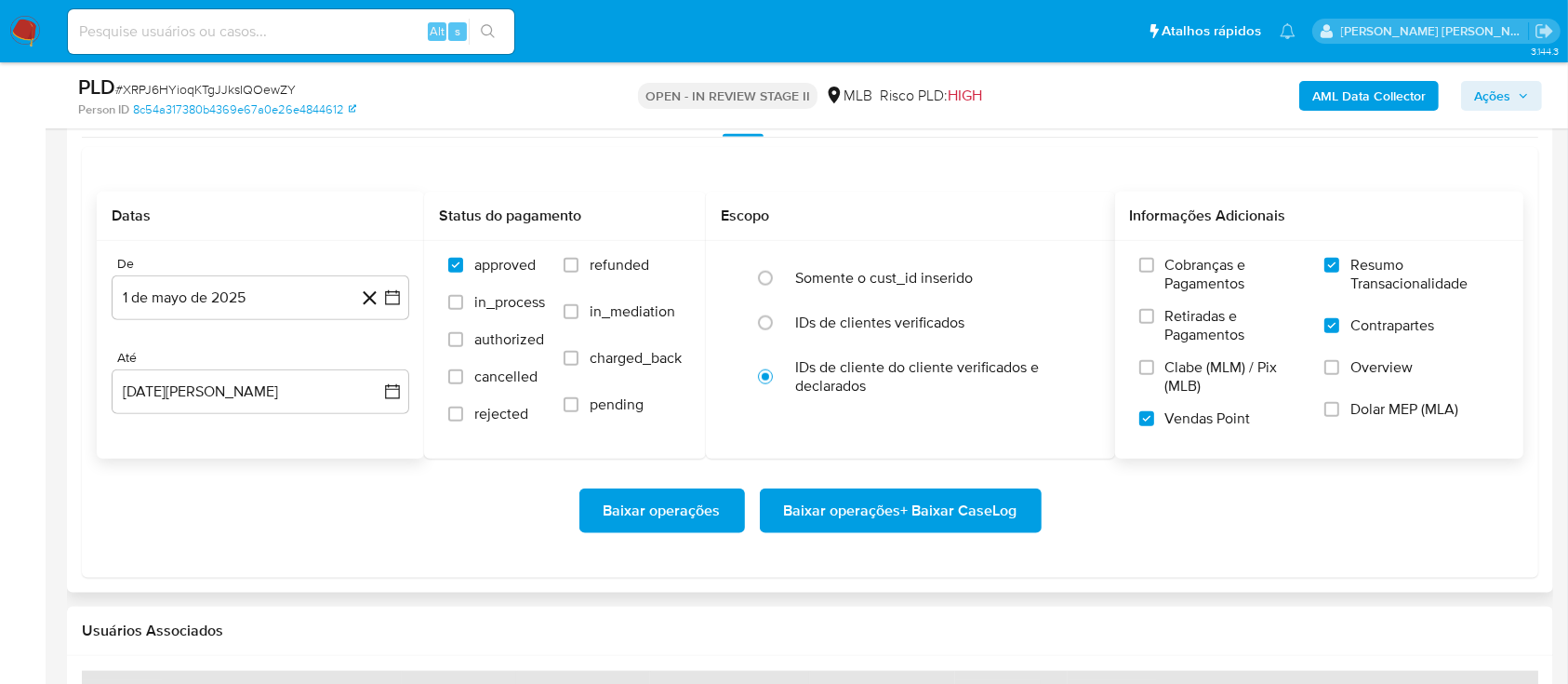 click on "Baixar operações  +   Baixar CaseLog" at bounding box center (900, 511) 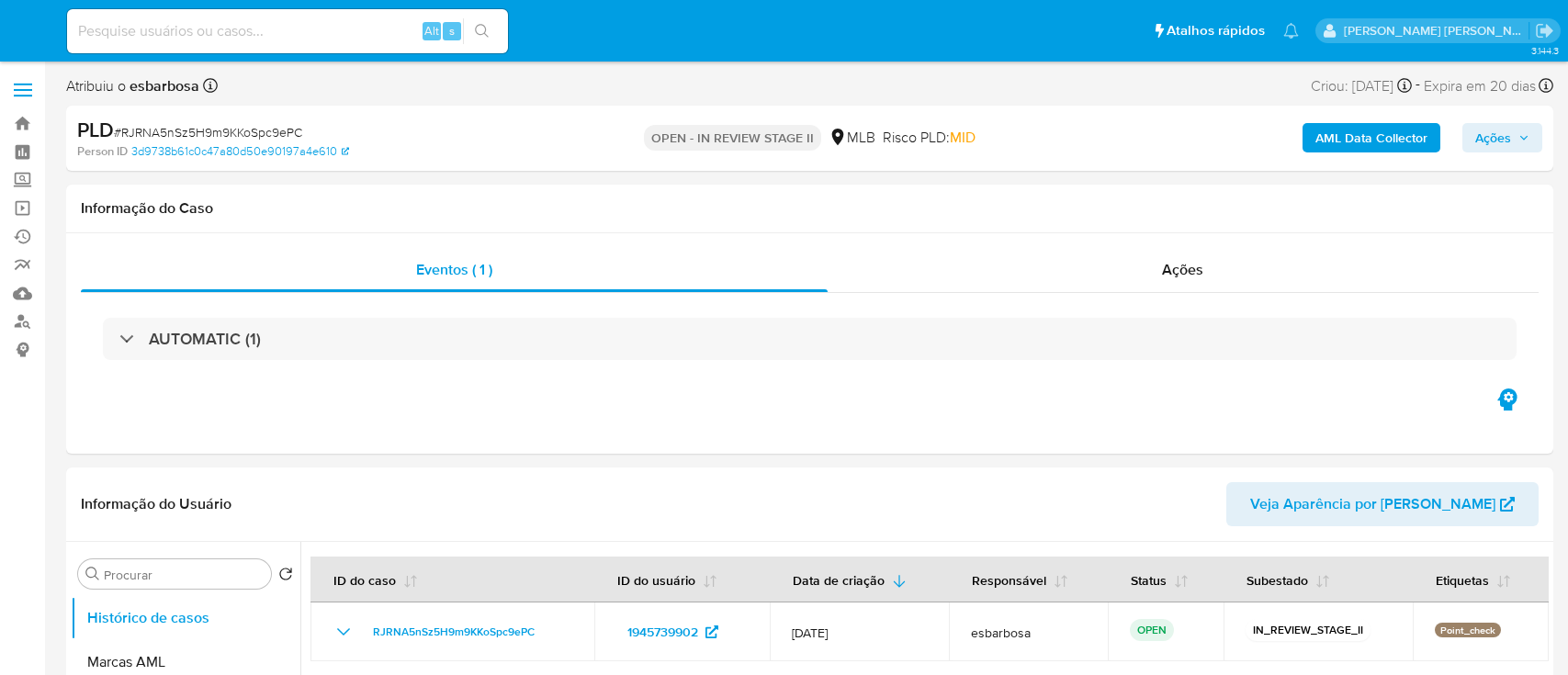 select on "10" 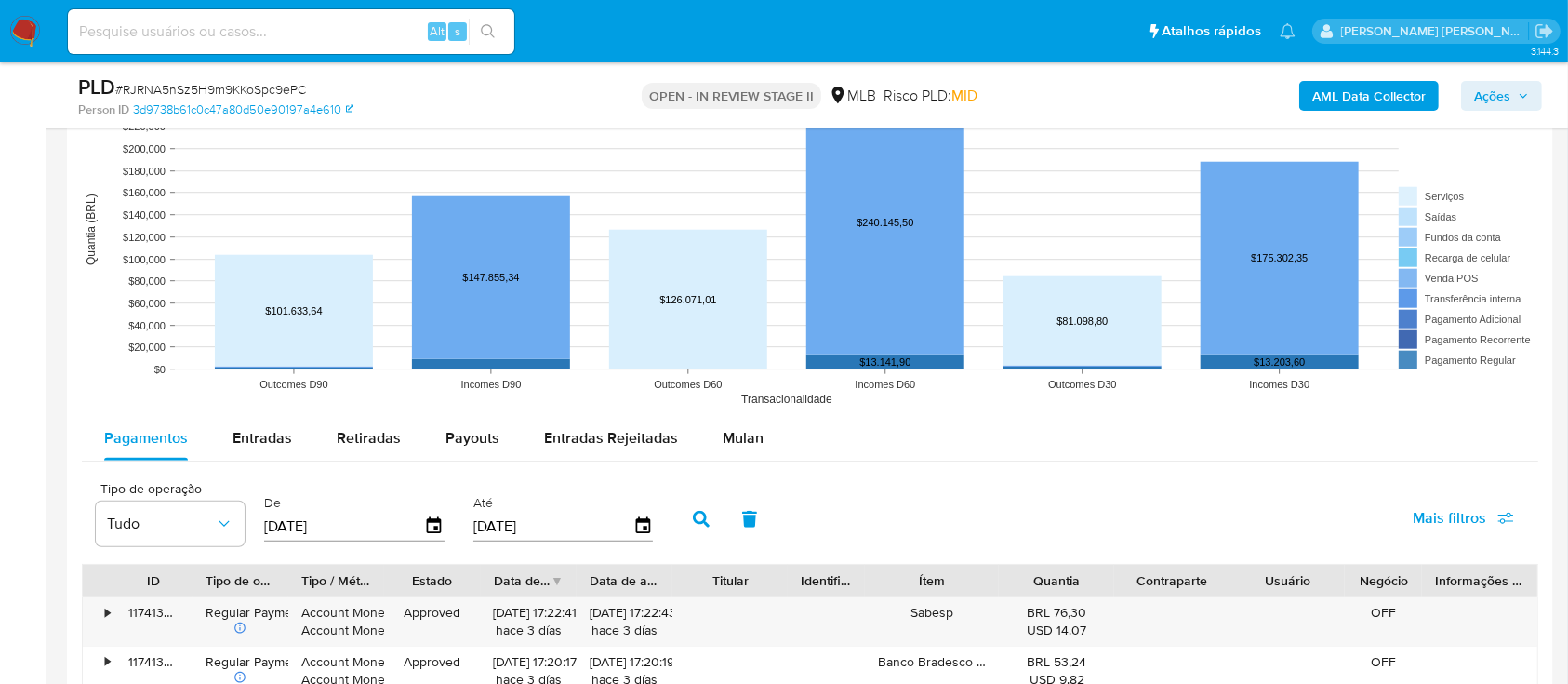 scroll, scrollTop: 1861, scrollLeft: 0, axis: vertical 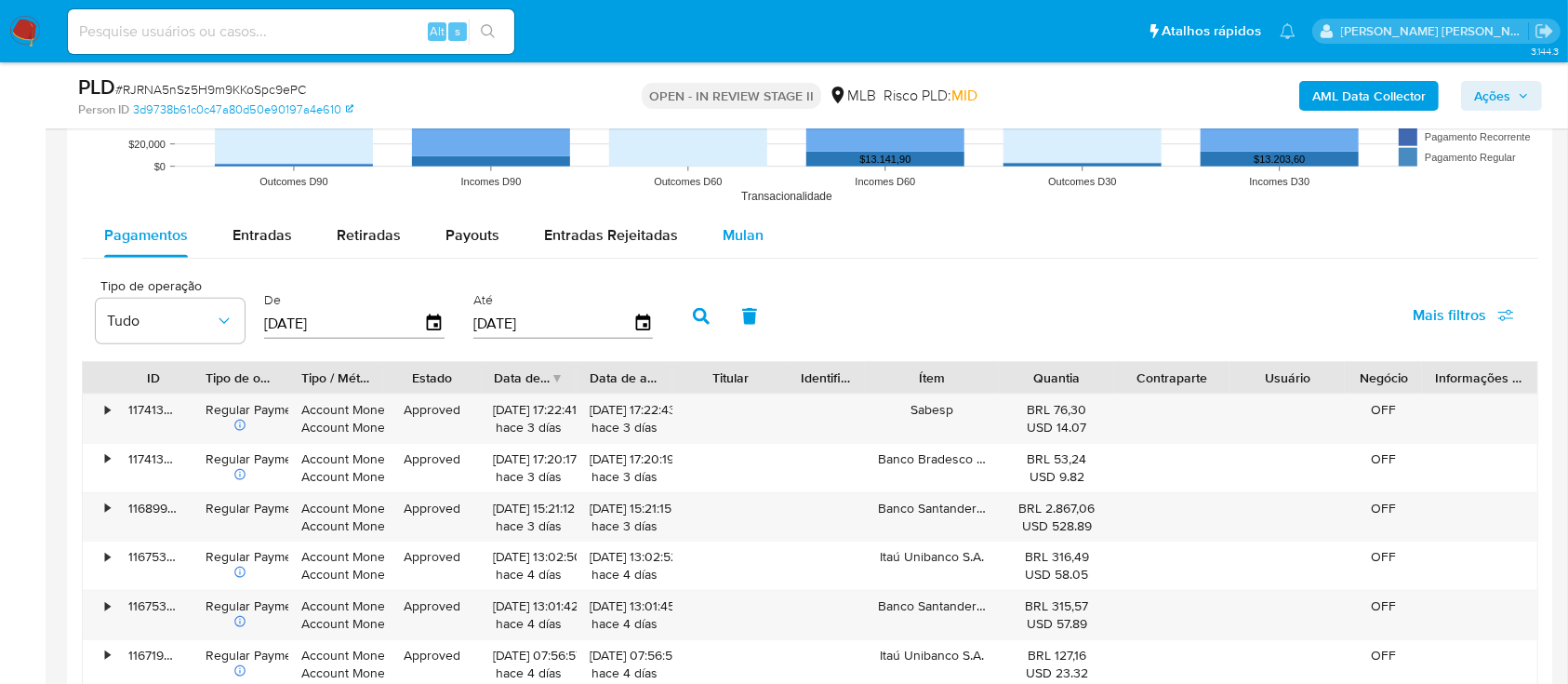 click on "Mulan" at bounding box center [743, 235] 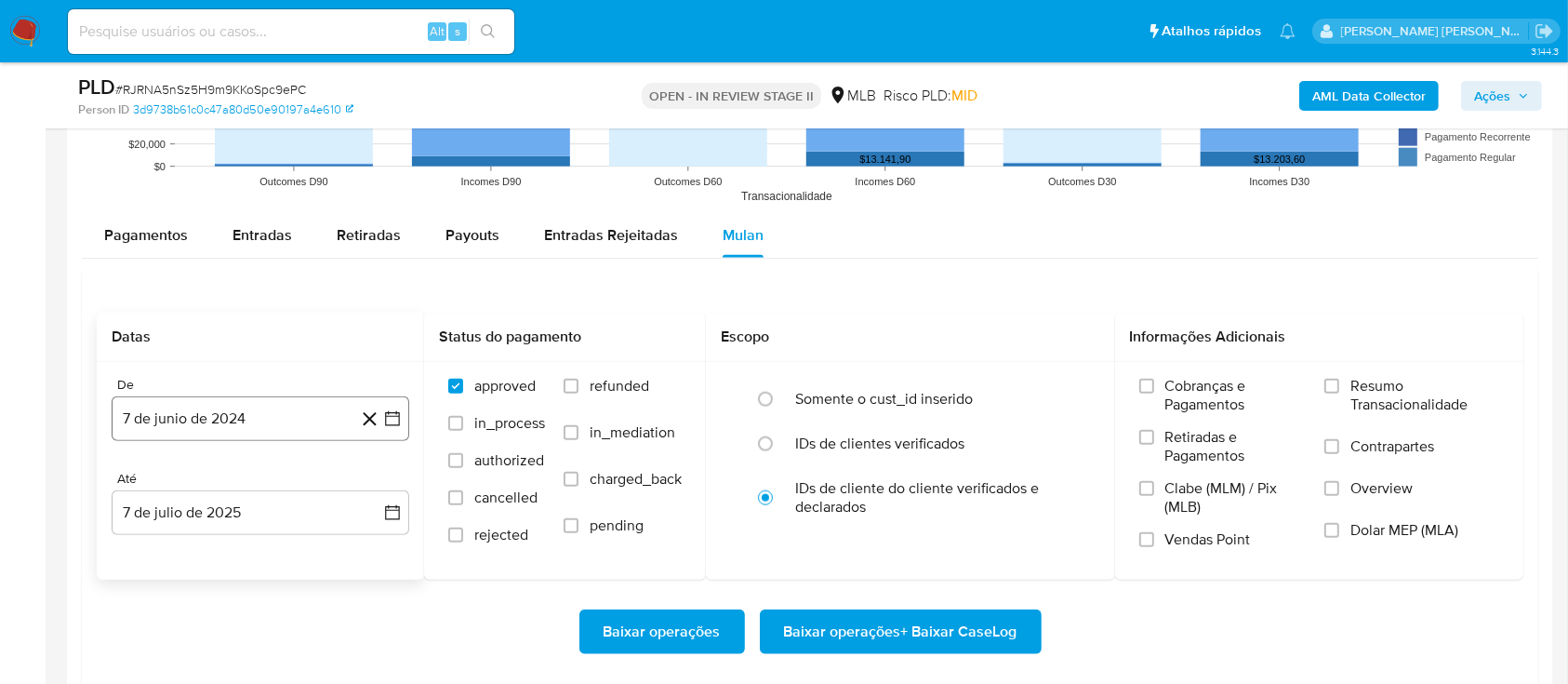 click on "7 de junio de 2024" at bounding box center (260, 419) 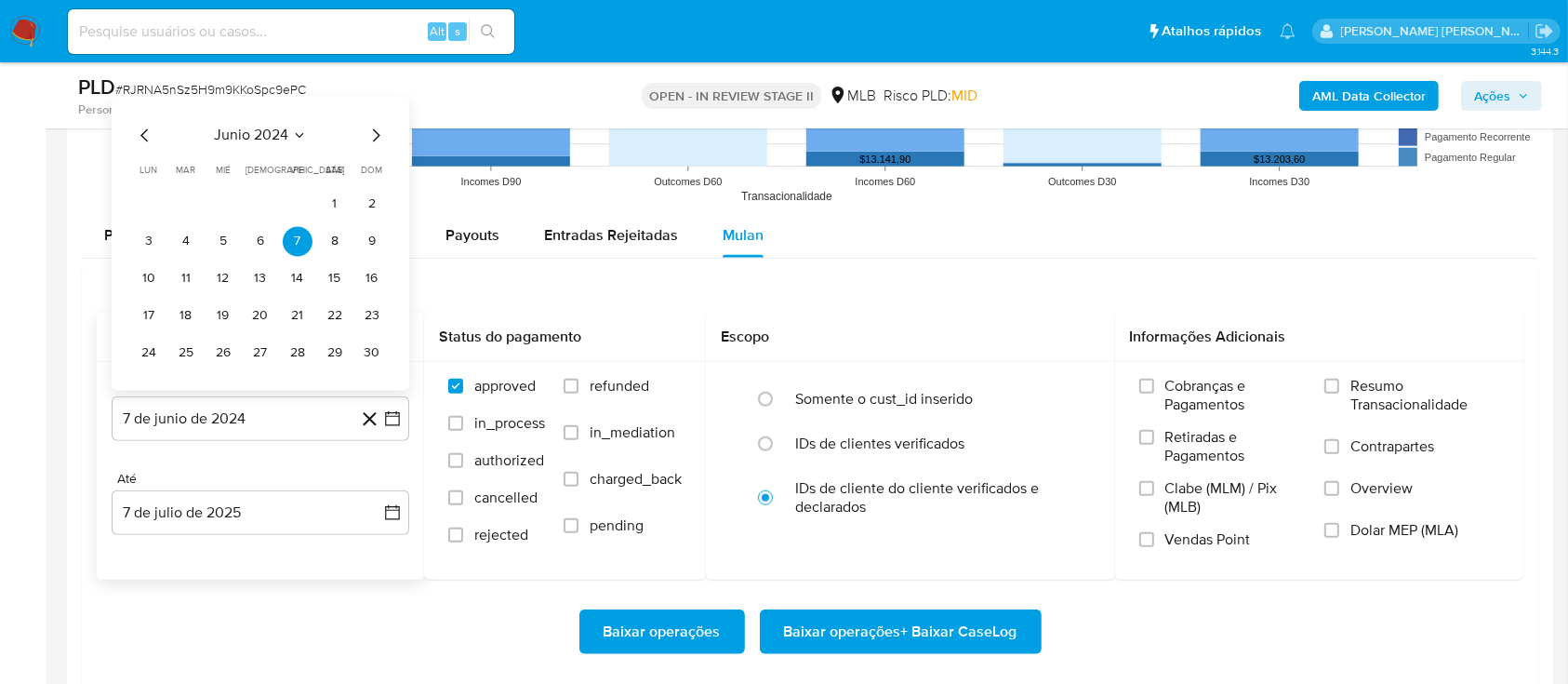 click on "junio 2024" at bounding box center [251, 136] 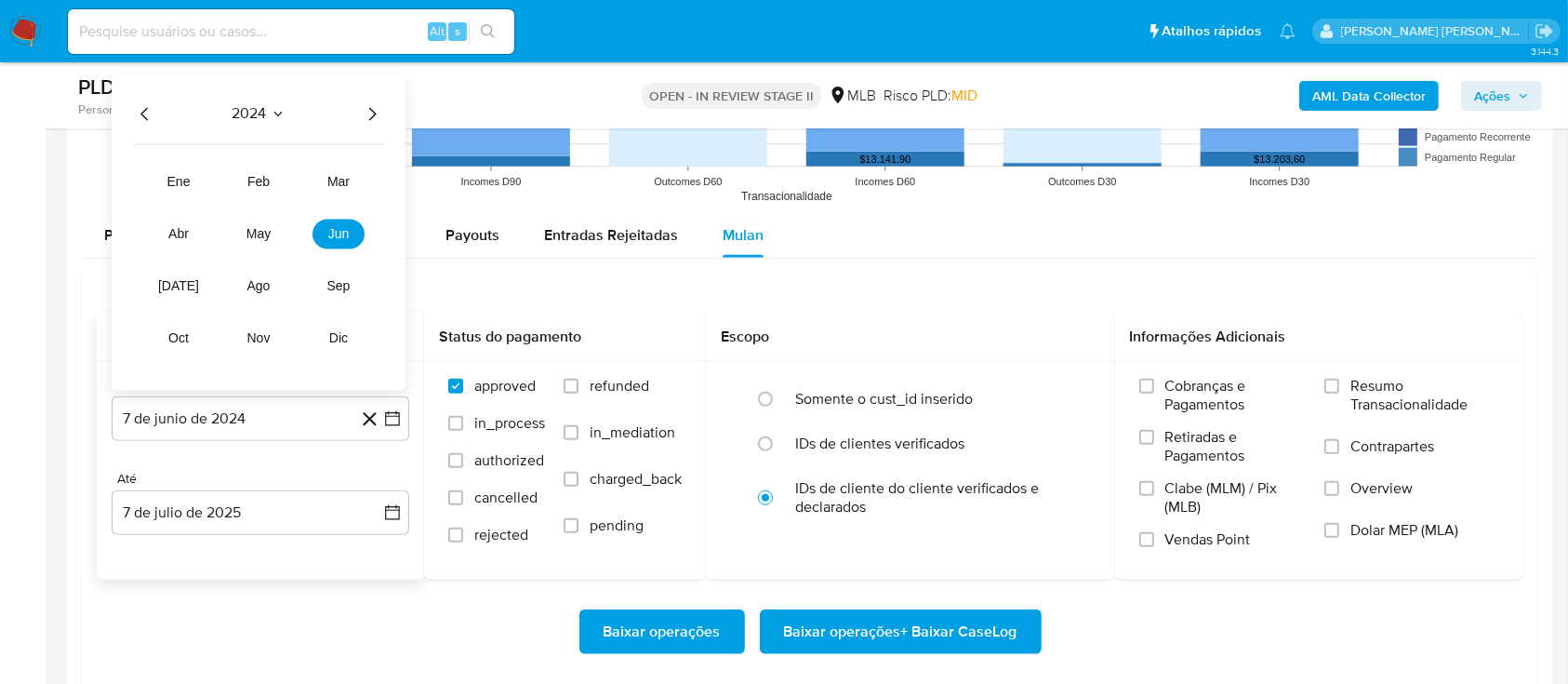 click 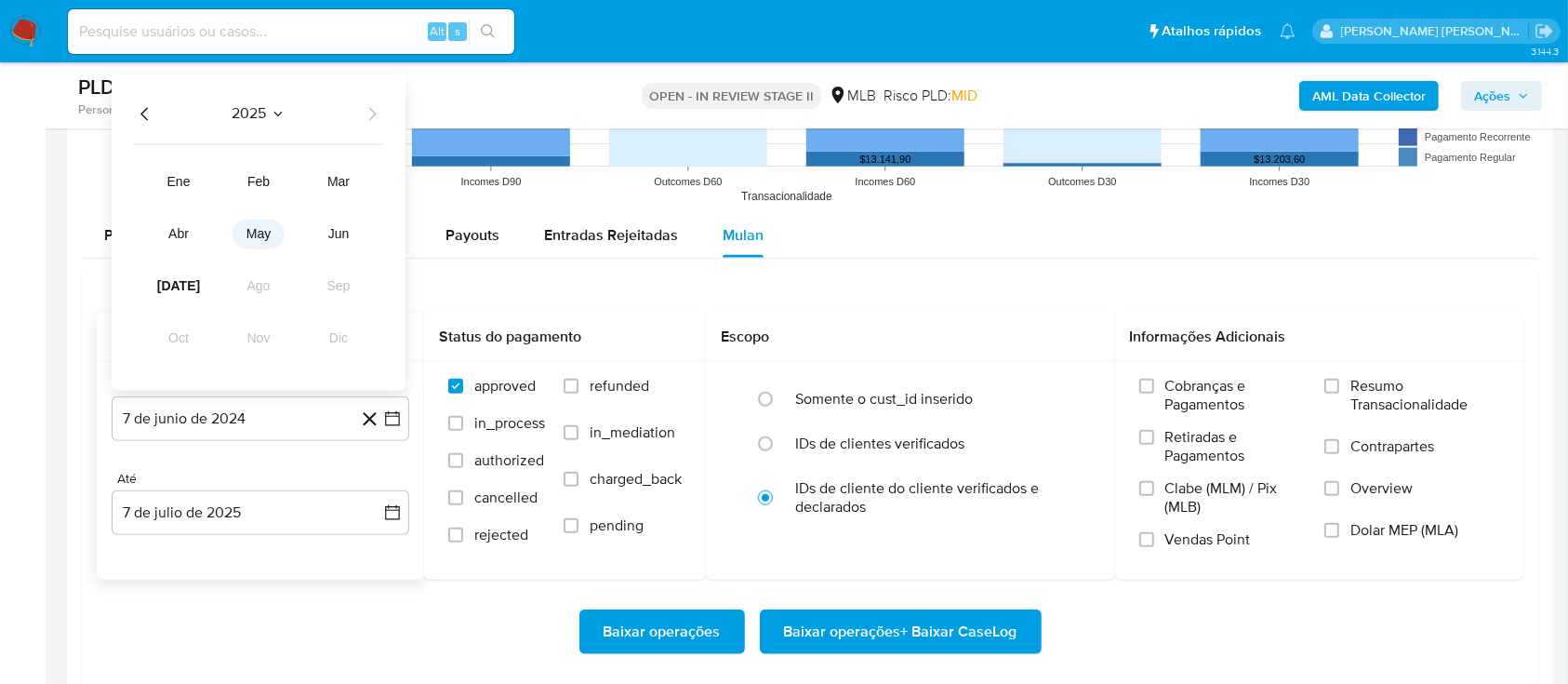 click on "may" at bounding box center [259, 235] 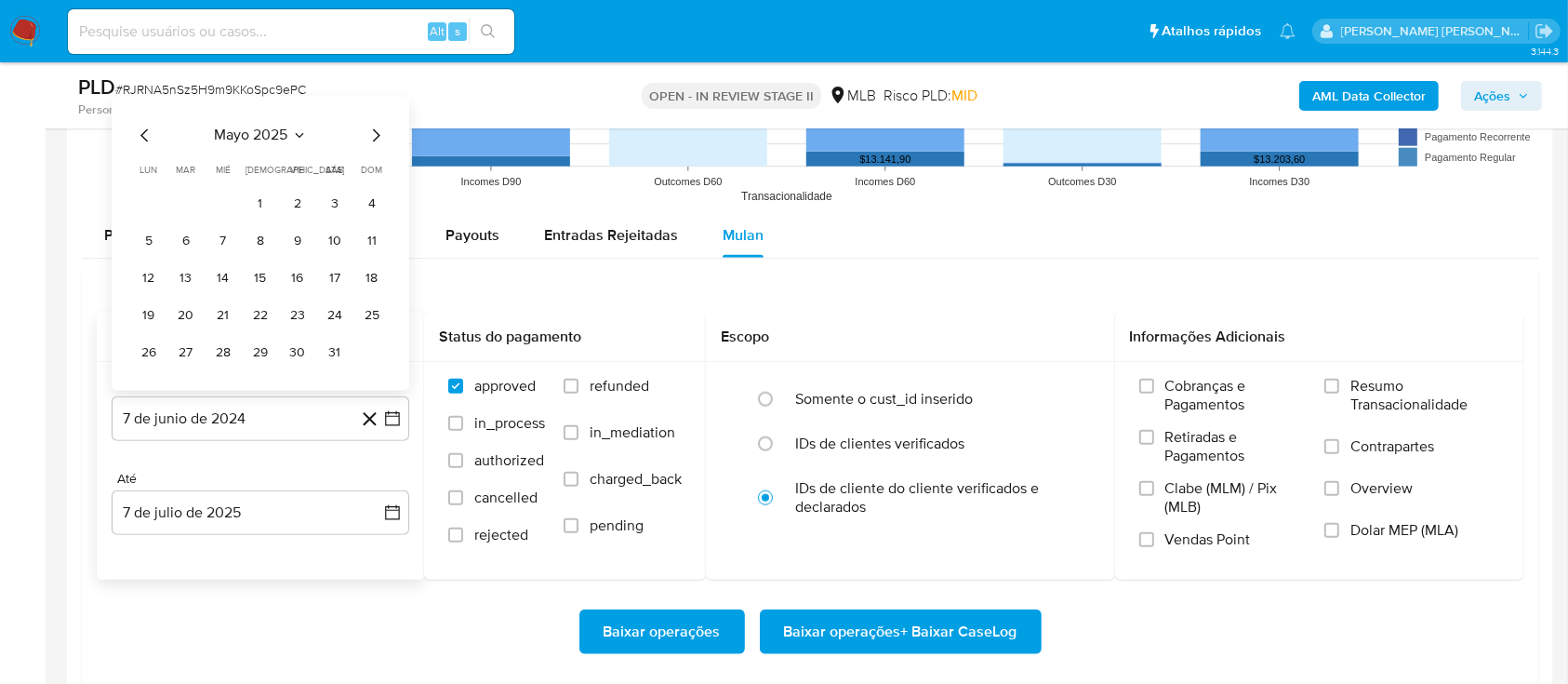 click on "lun lunes mar martes mié miércoles jue jueves vie viernes sáb sábado dom domingo 1 2 3 4 5 6 7 8 9 10 11 12 13 14 15 16 17 18 19 20 21 22 23 24 25 26 27 28 29 30 31" at bounding box center (260, 266) 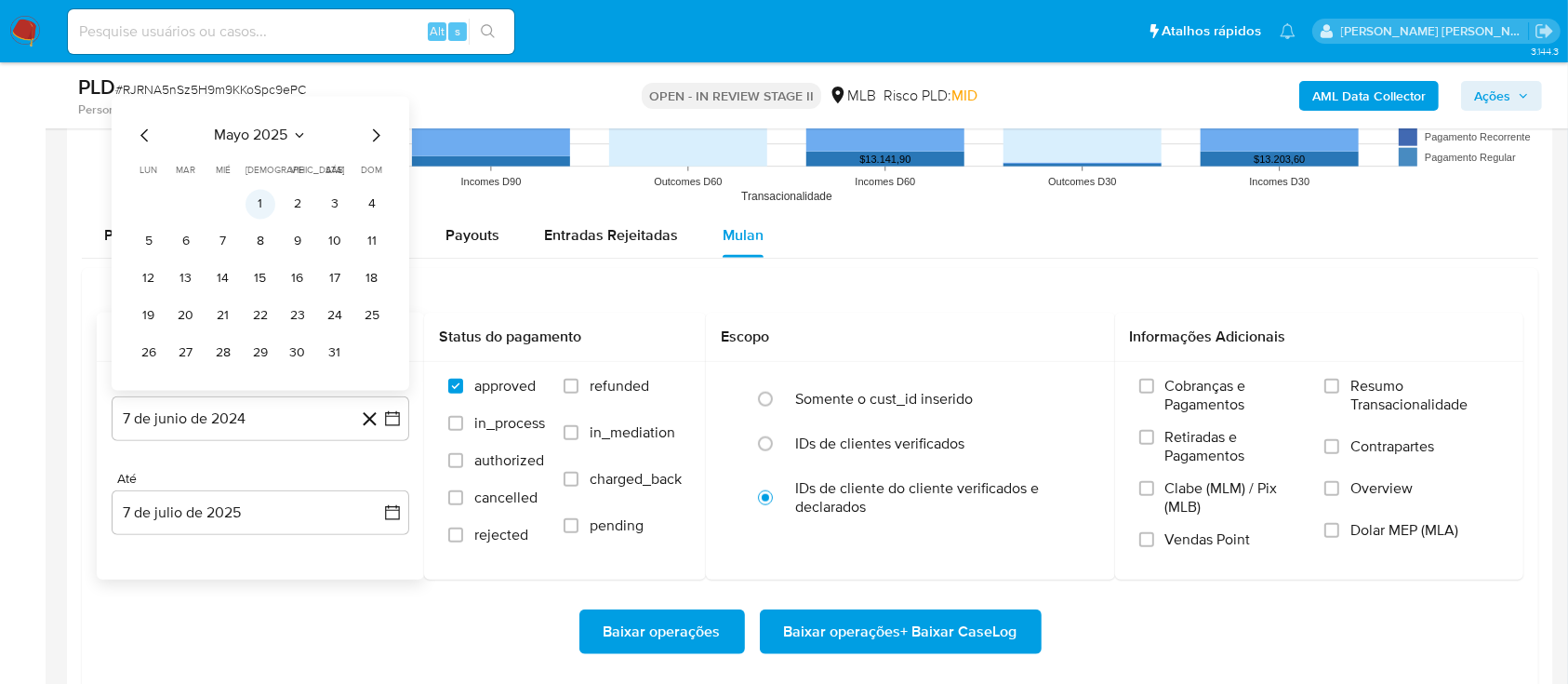 click on "1" at bounding box center [260, 205] 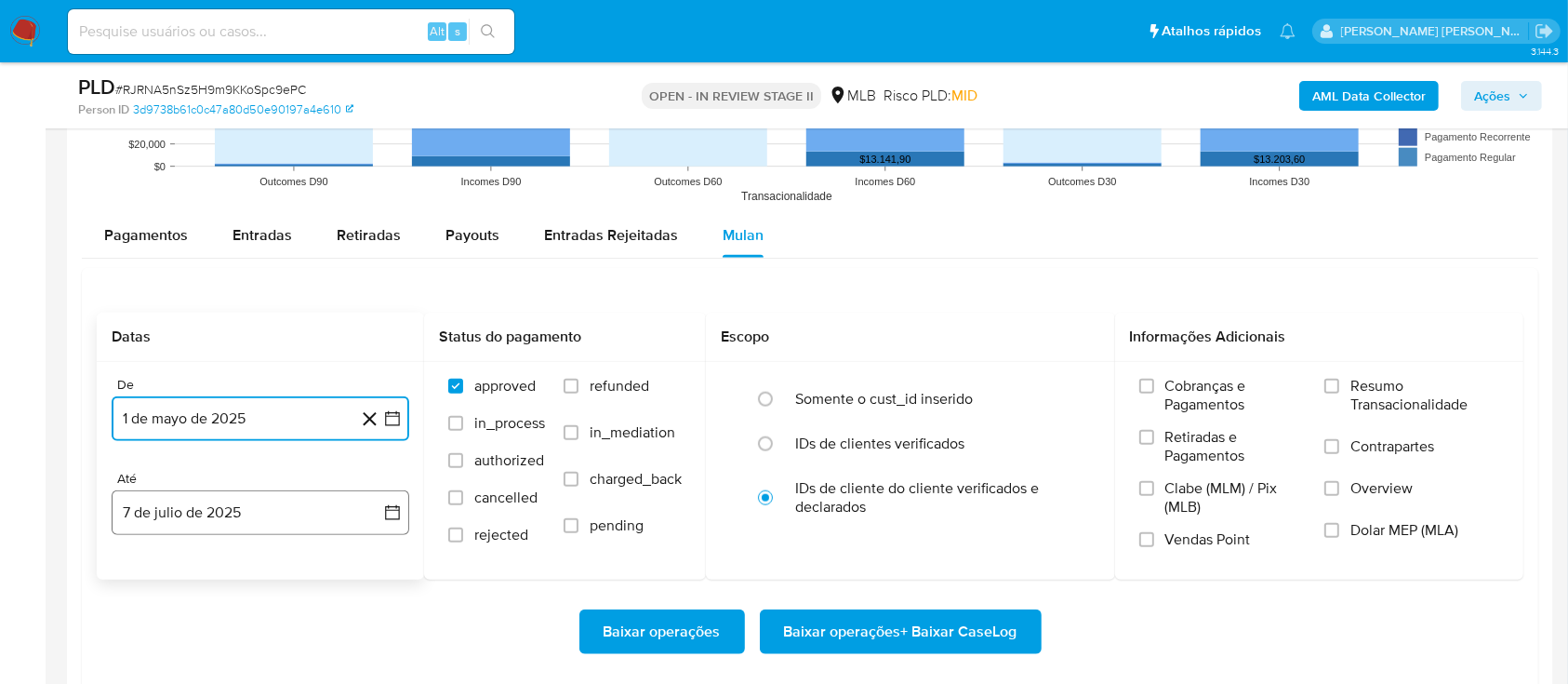 click on "7 de julio de 2025" at bounding box center (260, 513) 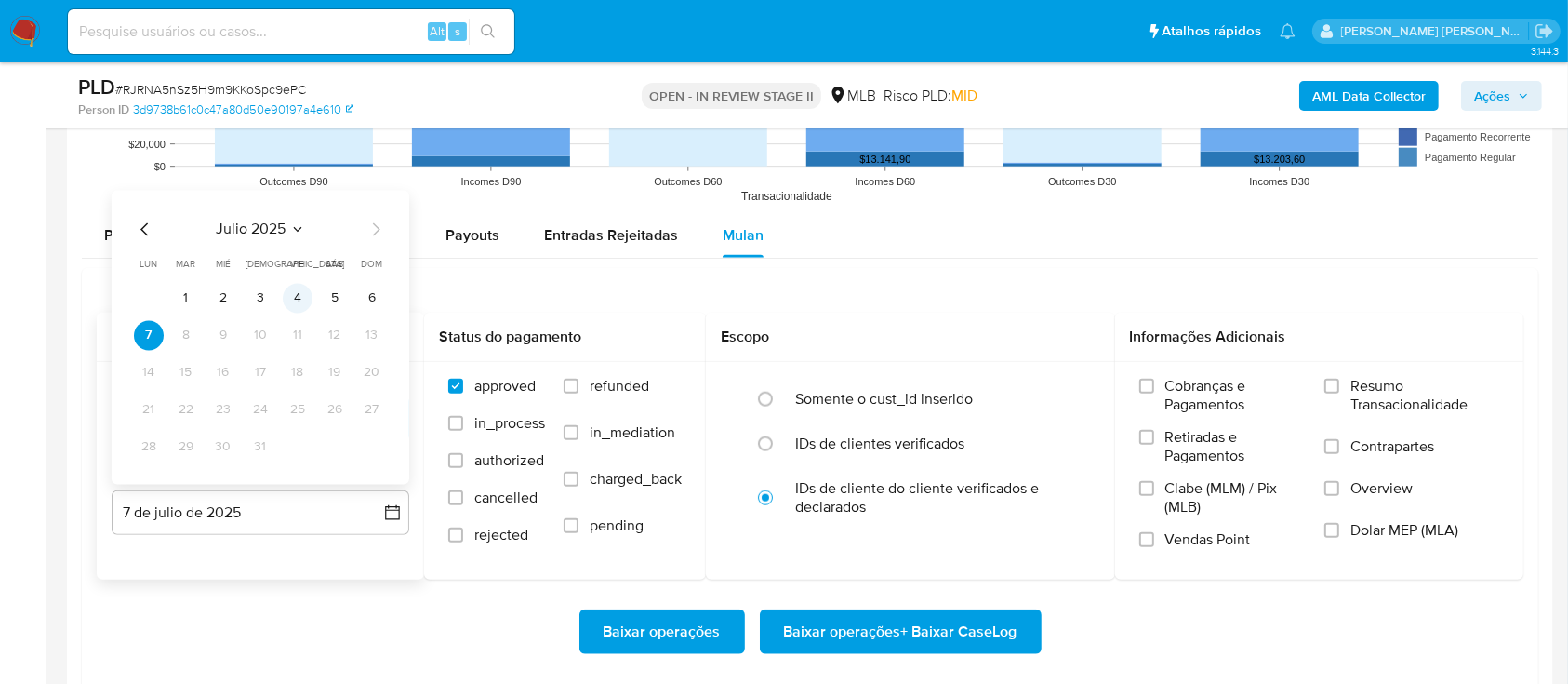 click on "4" at bounding box center [298, 299] 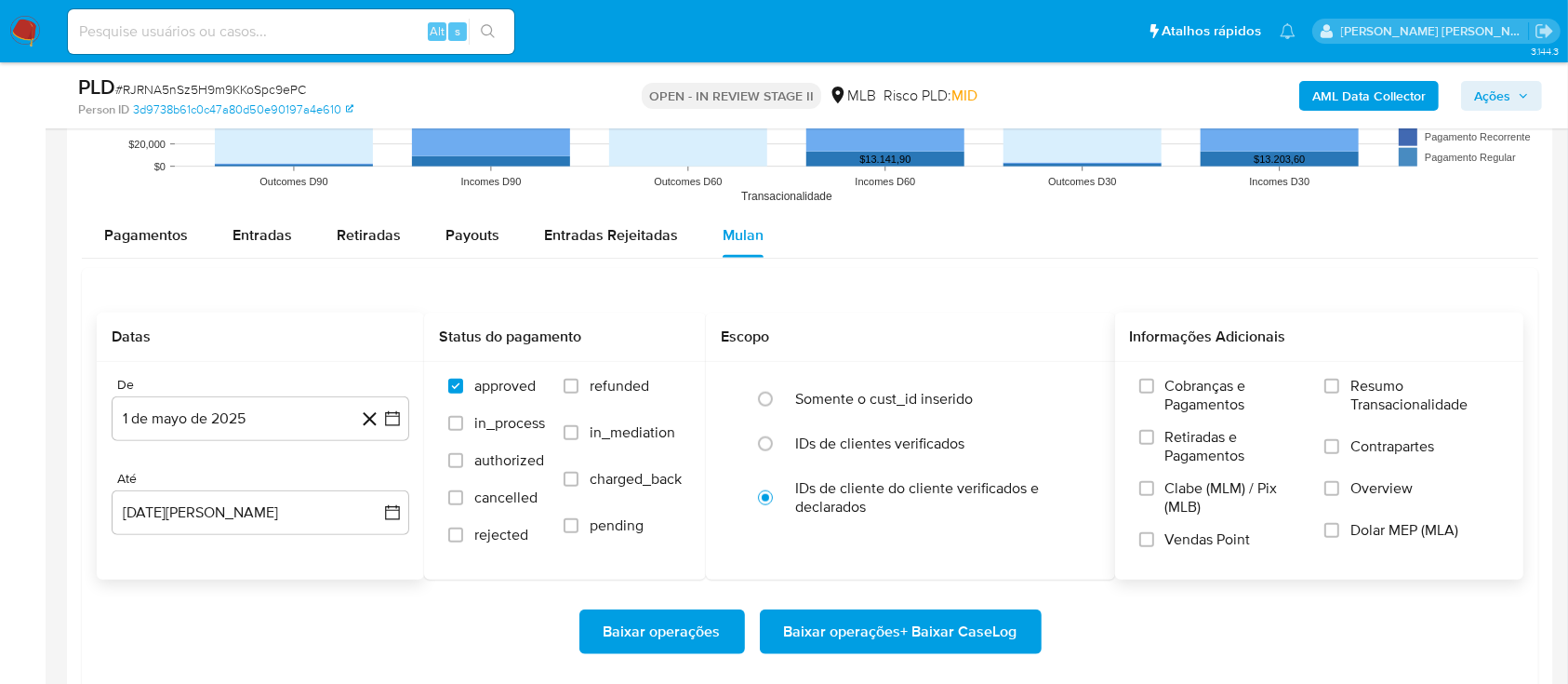click on "Resumo Transacionalidade" at bounding box center (1412, 407) 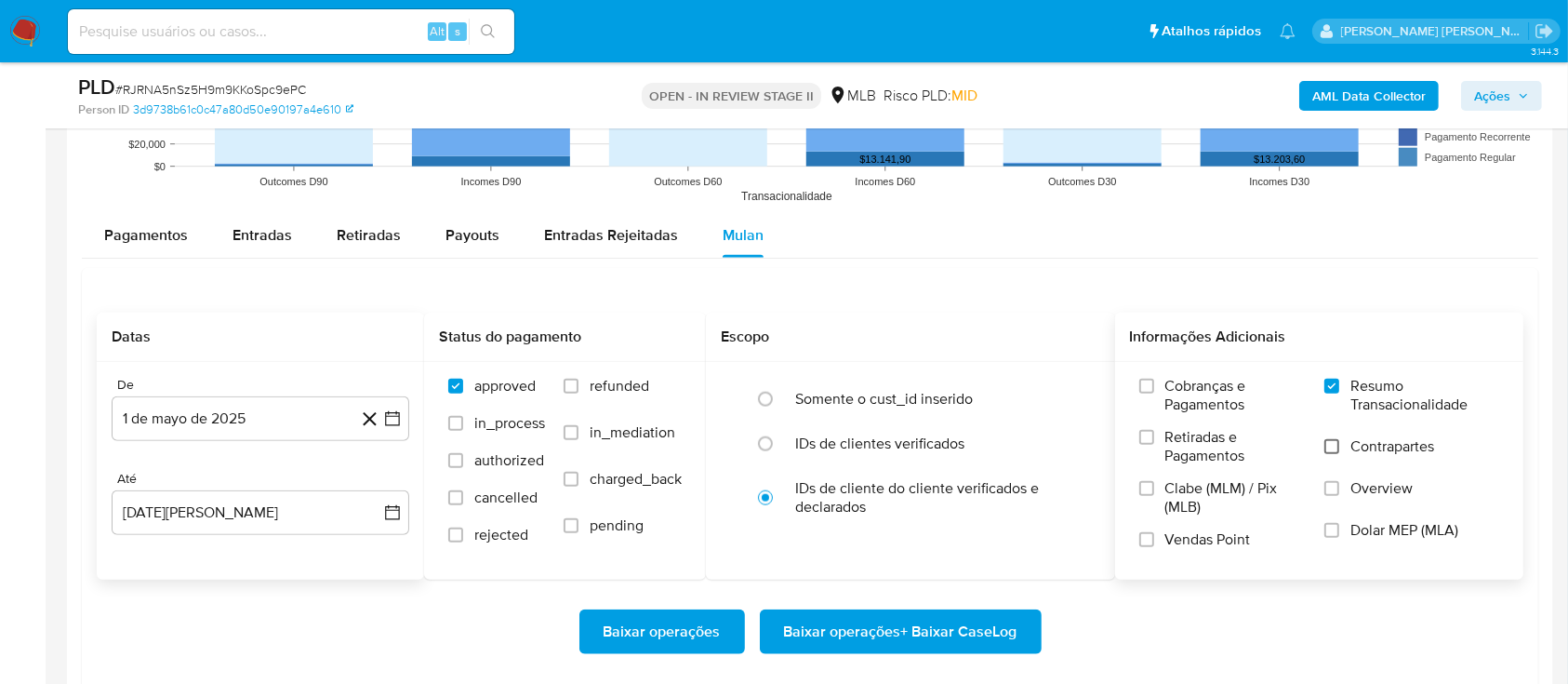 click on "Contrapartes" at bounding box center (1332, 447) 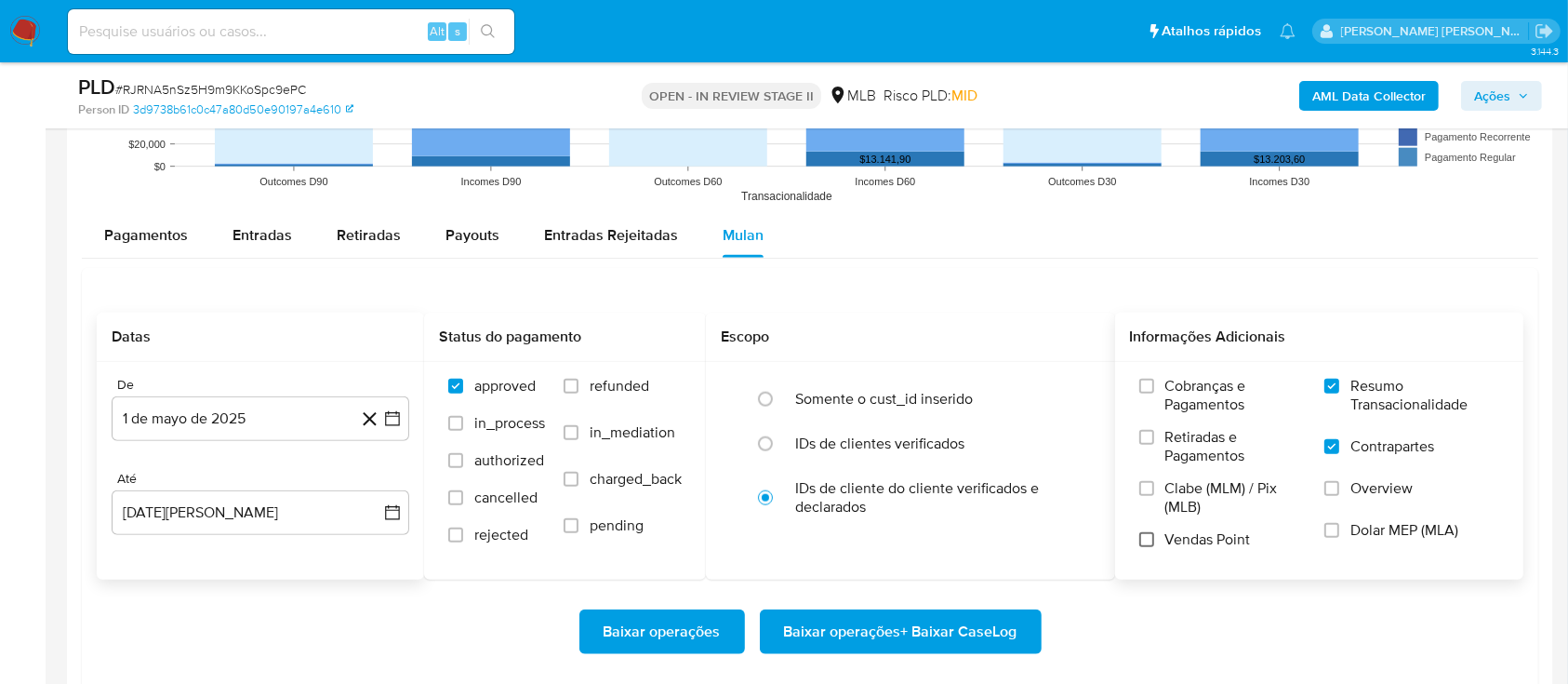 click on "Vendas Point" at bounding box center [1147, 540] 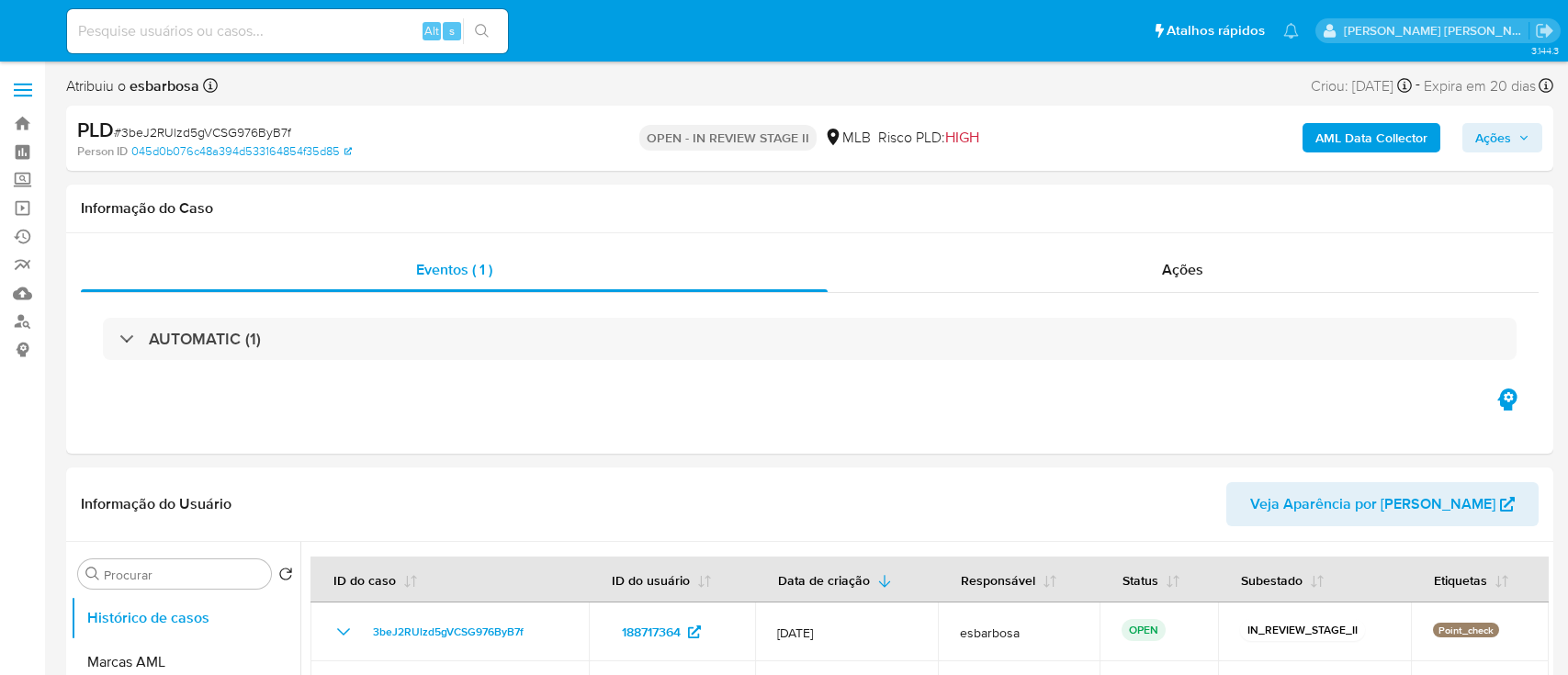 select on "10" 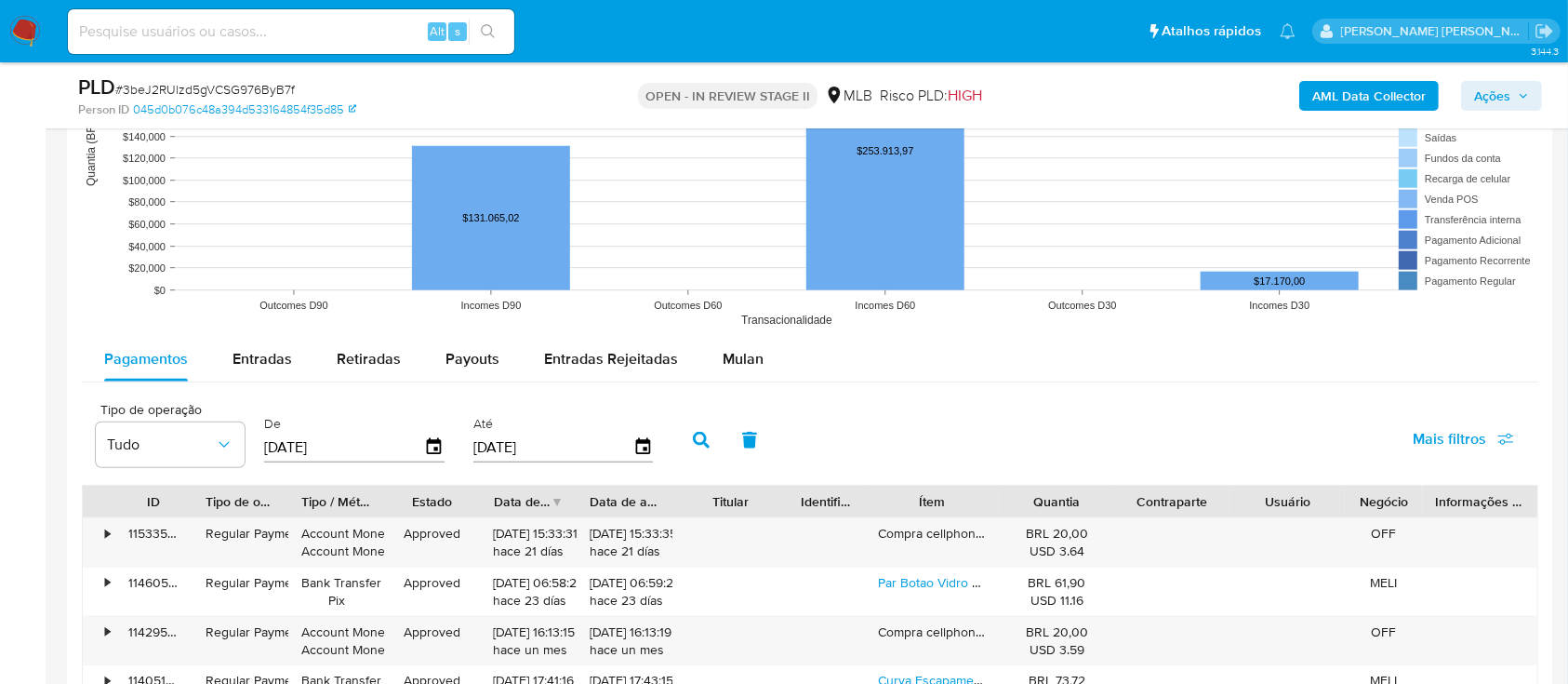 scroll, scrollTop: 1737, scrollLeft: 0, axis: vertical 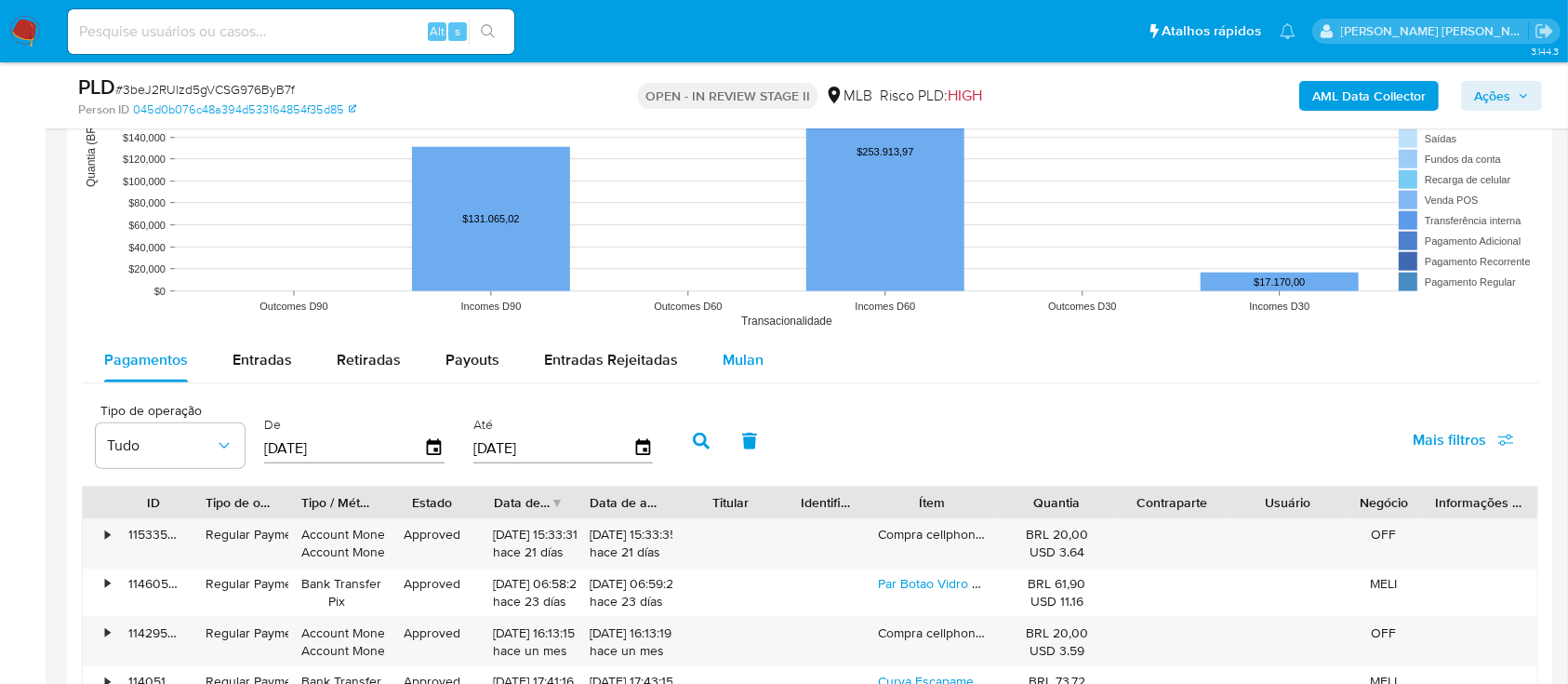 click on "Mulan" at bounding box center (743, 359) 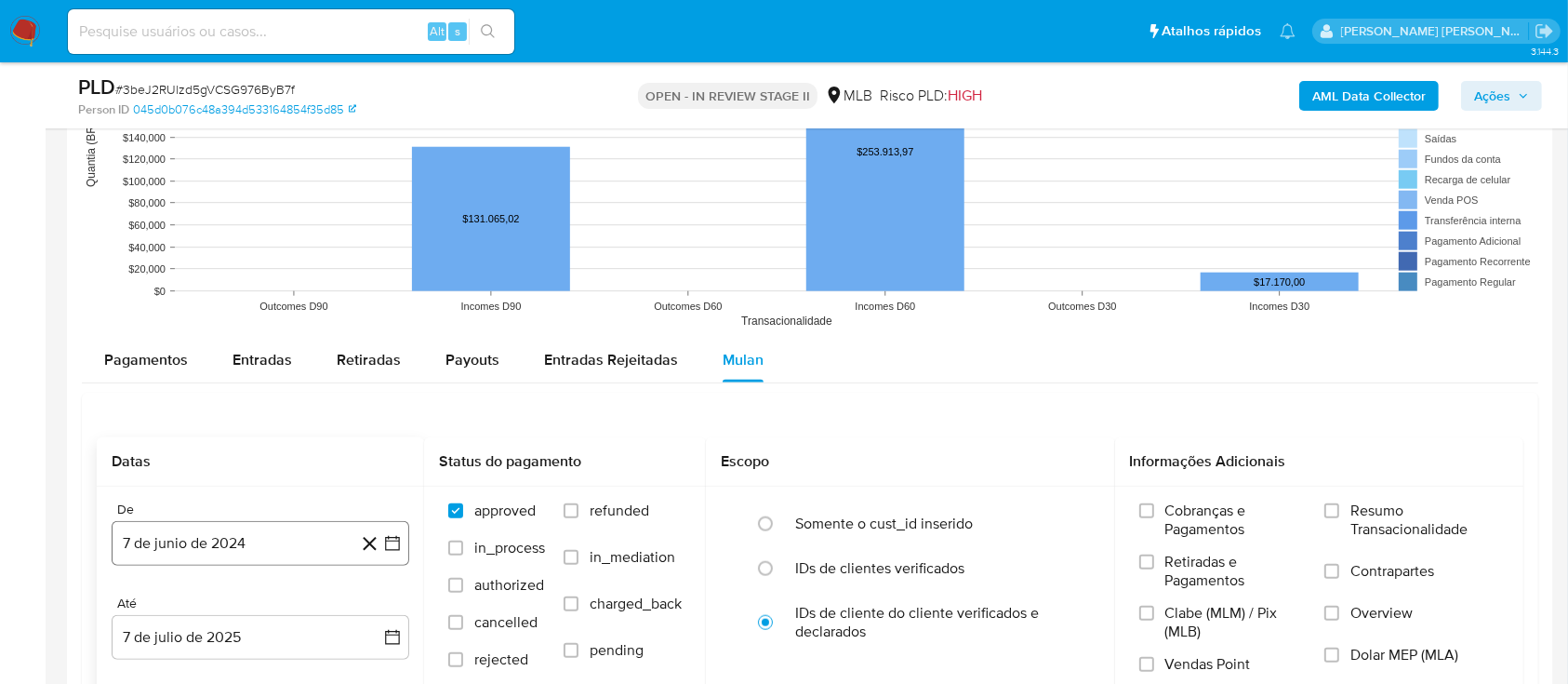 click on "7 de junio de 2024" at bounding box center (260, 543) 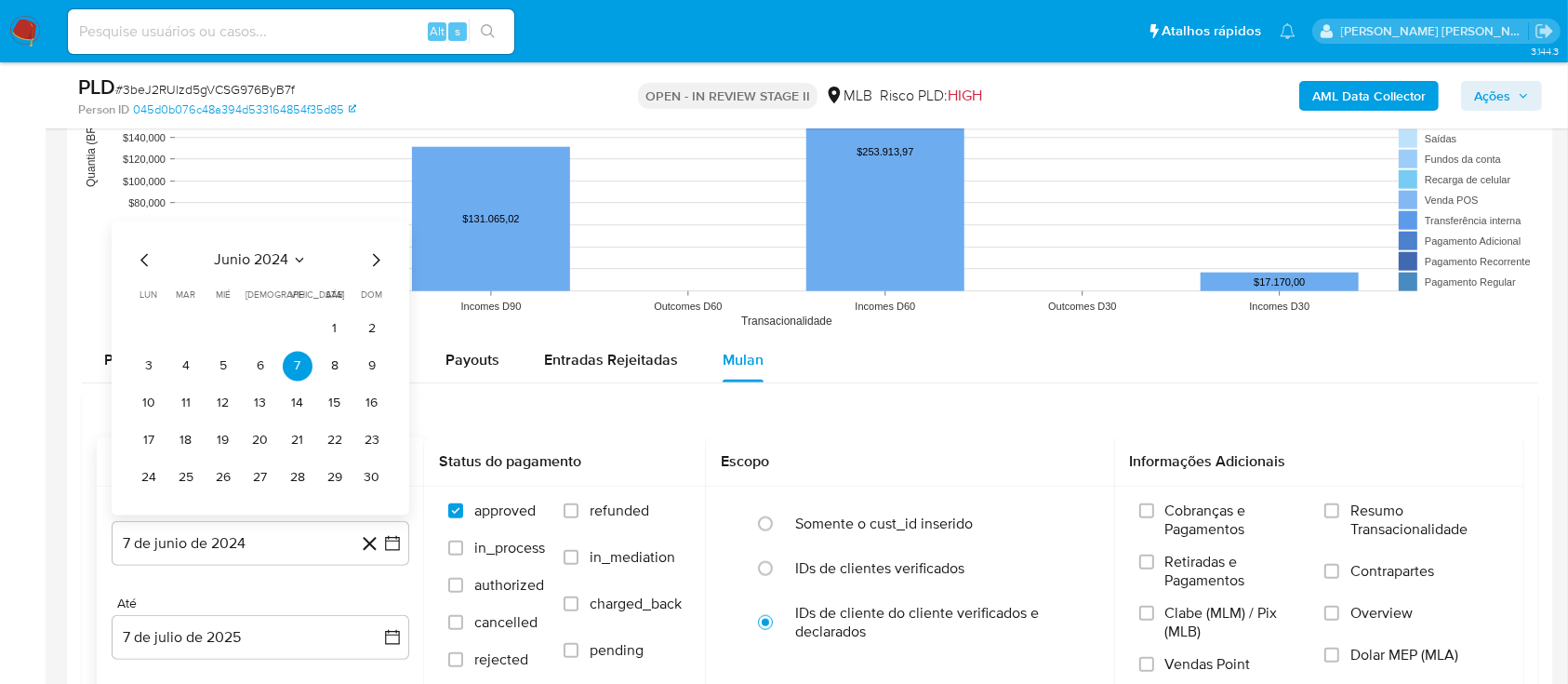 click on "junio 2024" at bounding box center (251, 261) 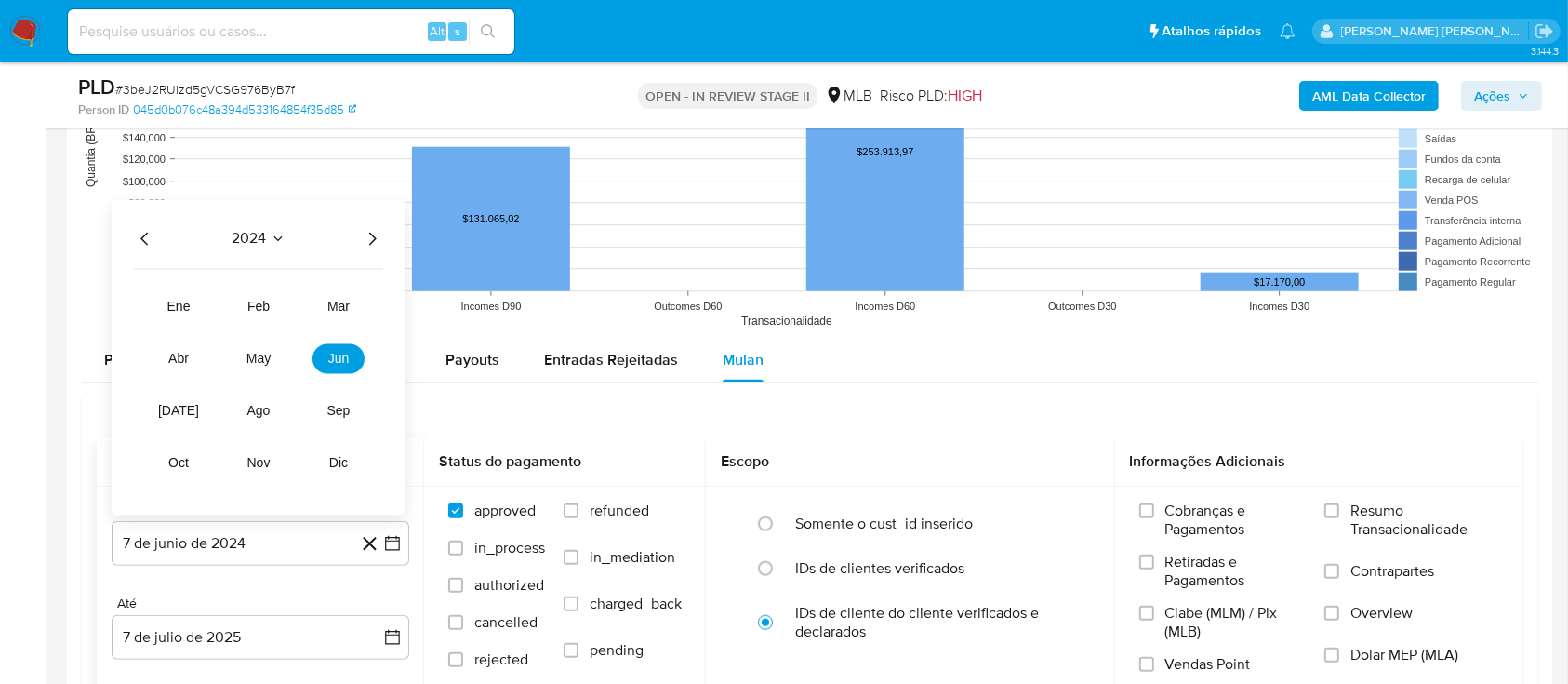 click 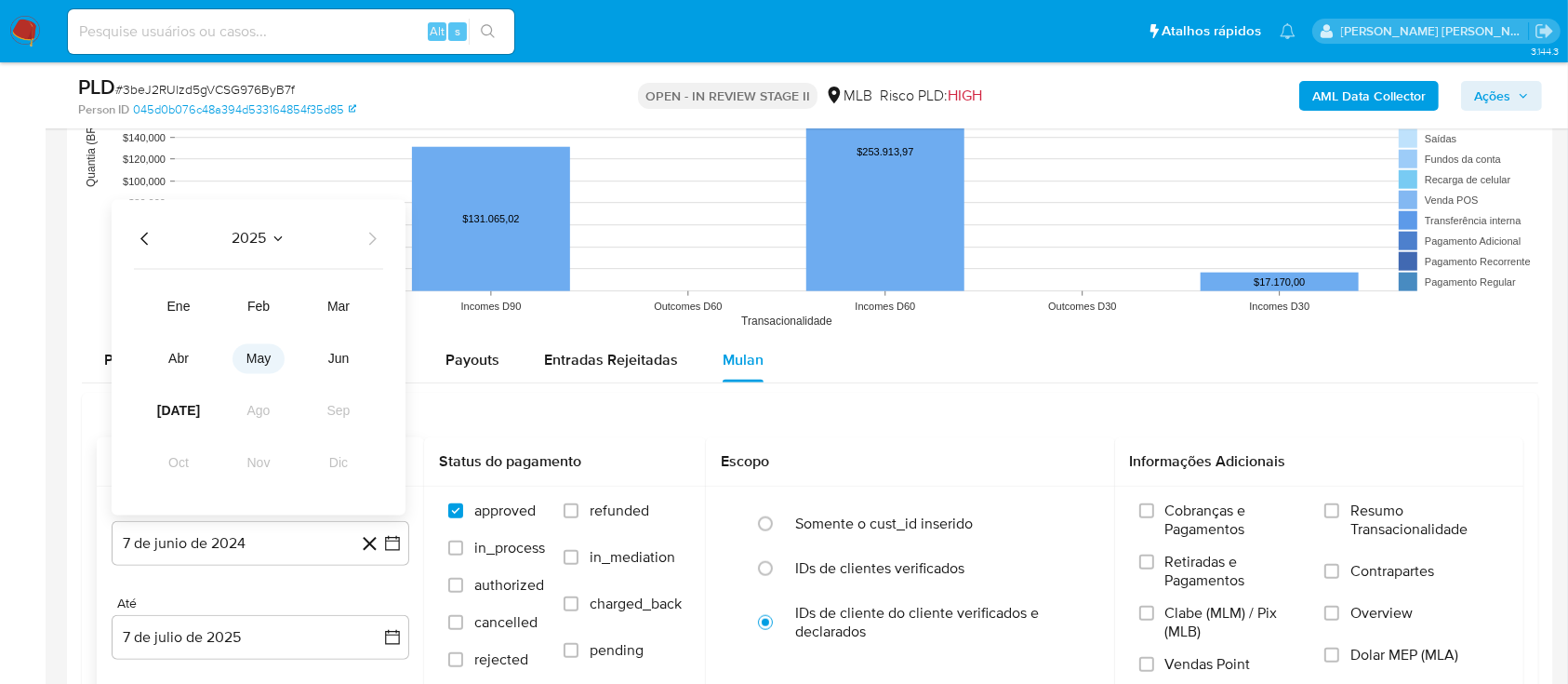 click on "may" at bounding box center (259, 359) 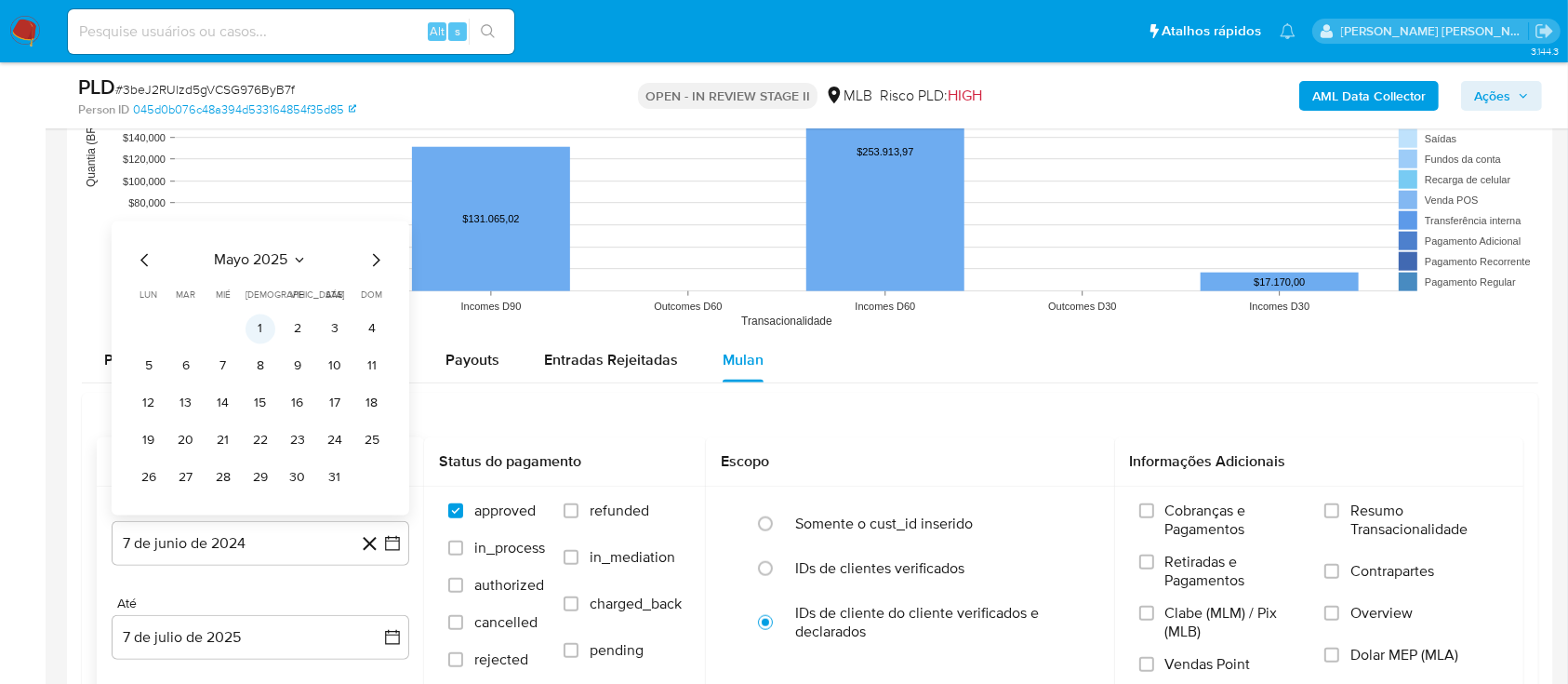 click on "1" at bounding box center [260, 329] 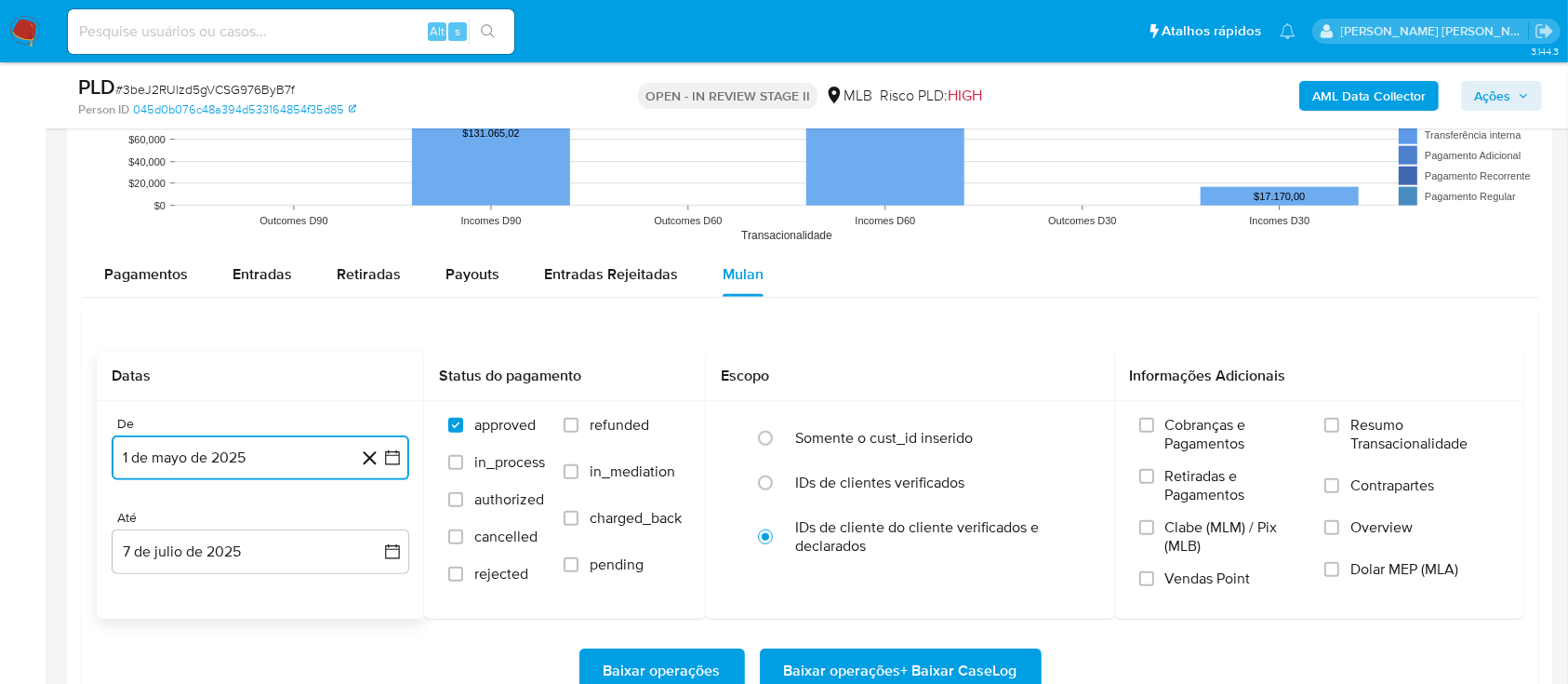 scroll, scrollTop: 1861, scrollLeft: 0, axis: vertical 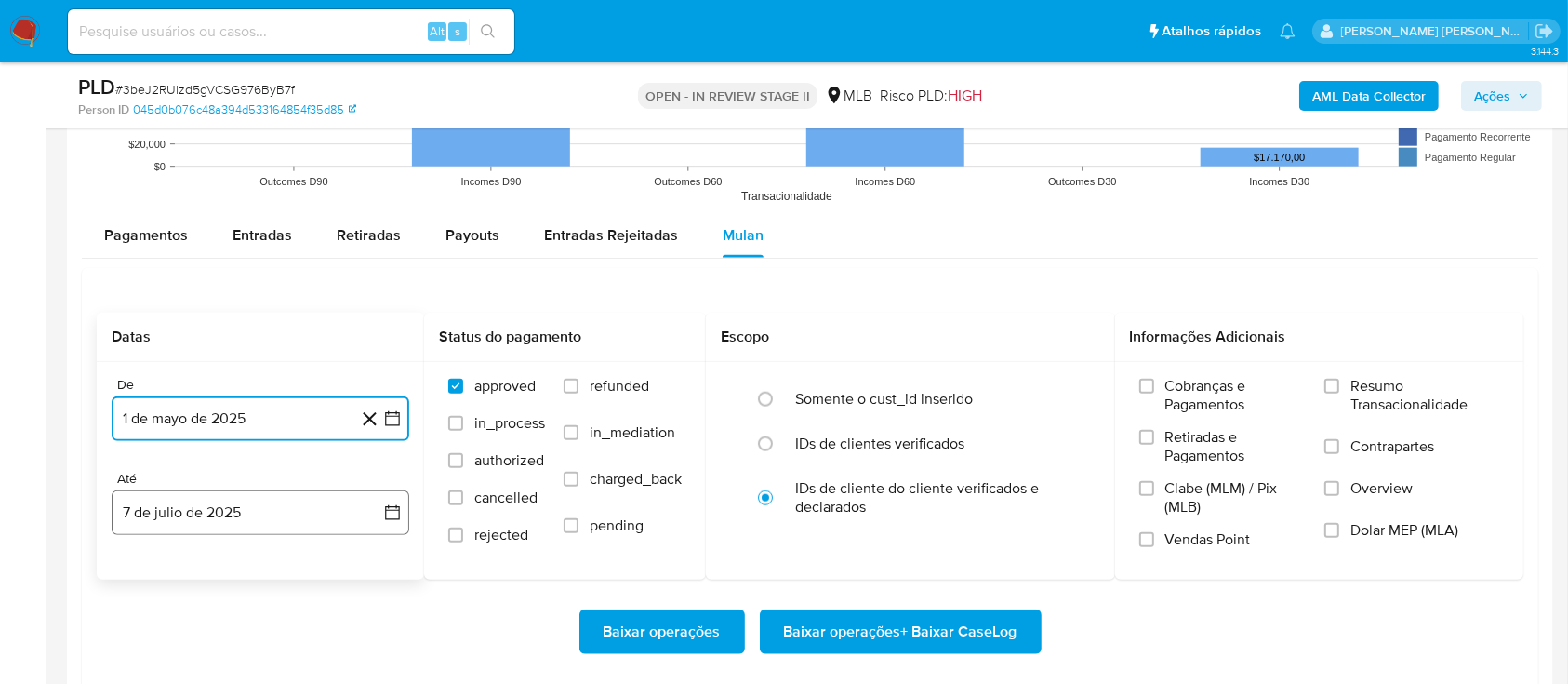 click on "7 de julio de 2025" at bounding box center [260, 513] 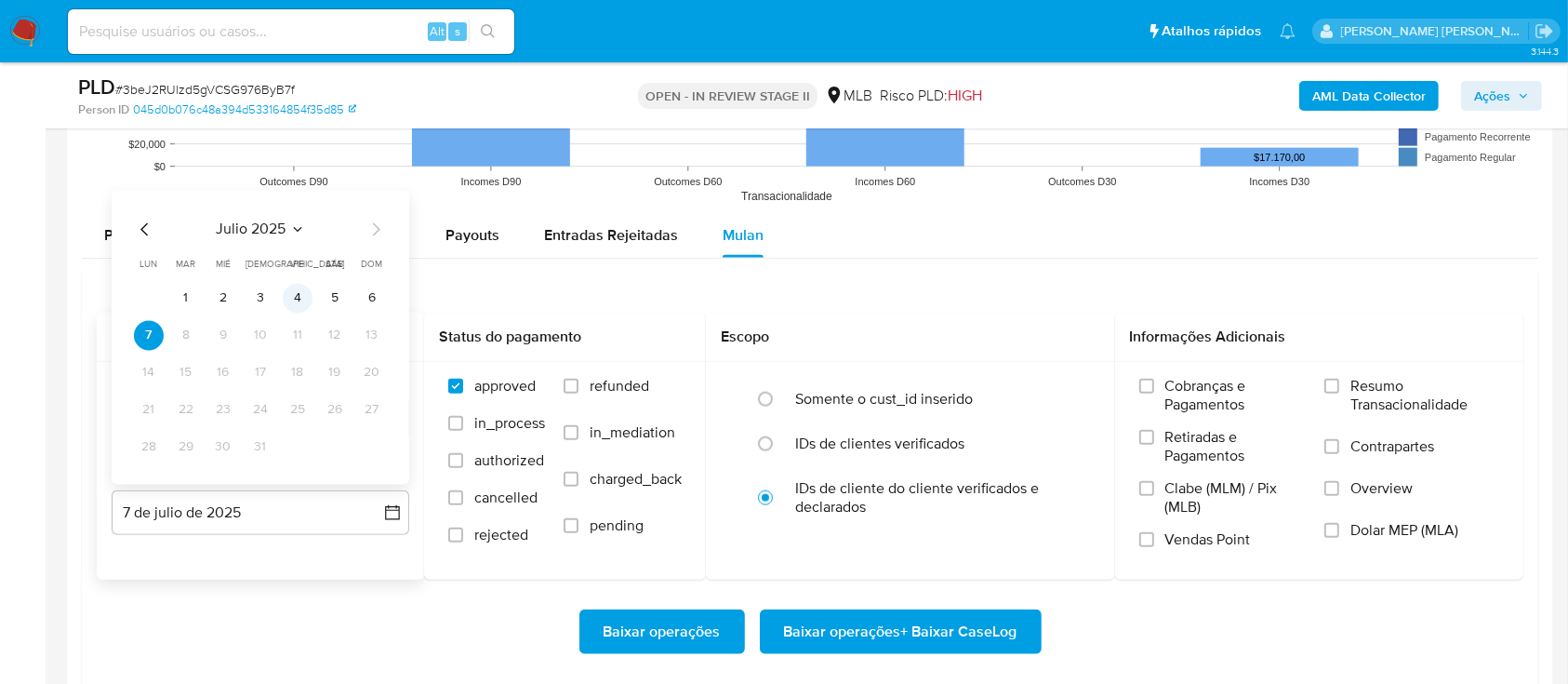 click on "4" at bounding box center (298, 299) 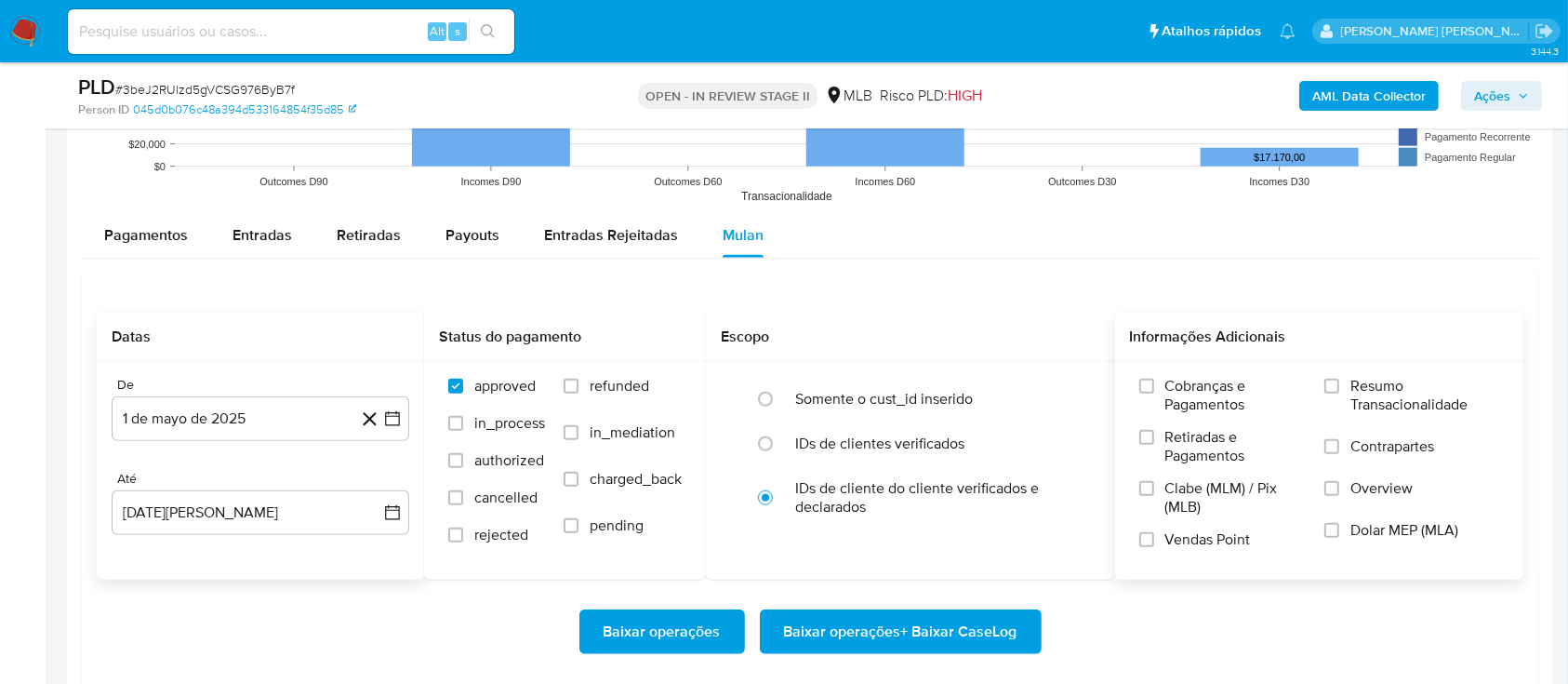 click on "Resumo Transacionalidade" at bounding box center [1412, 407] 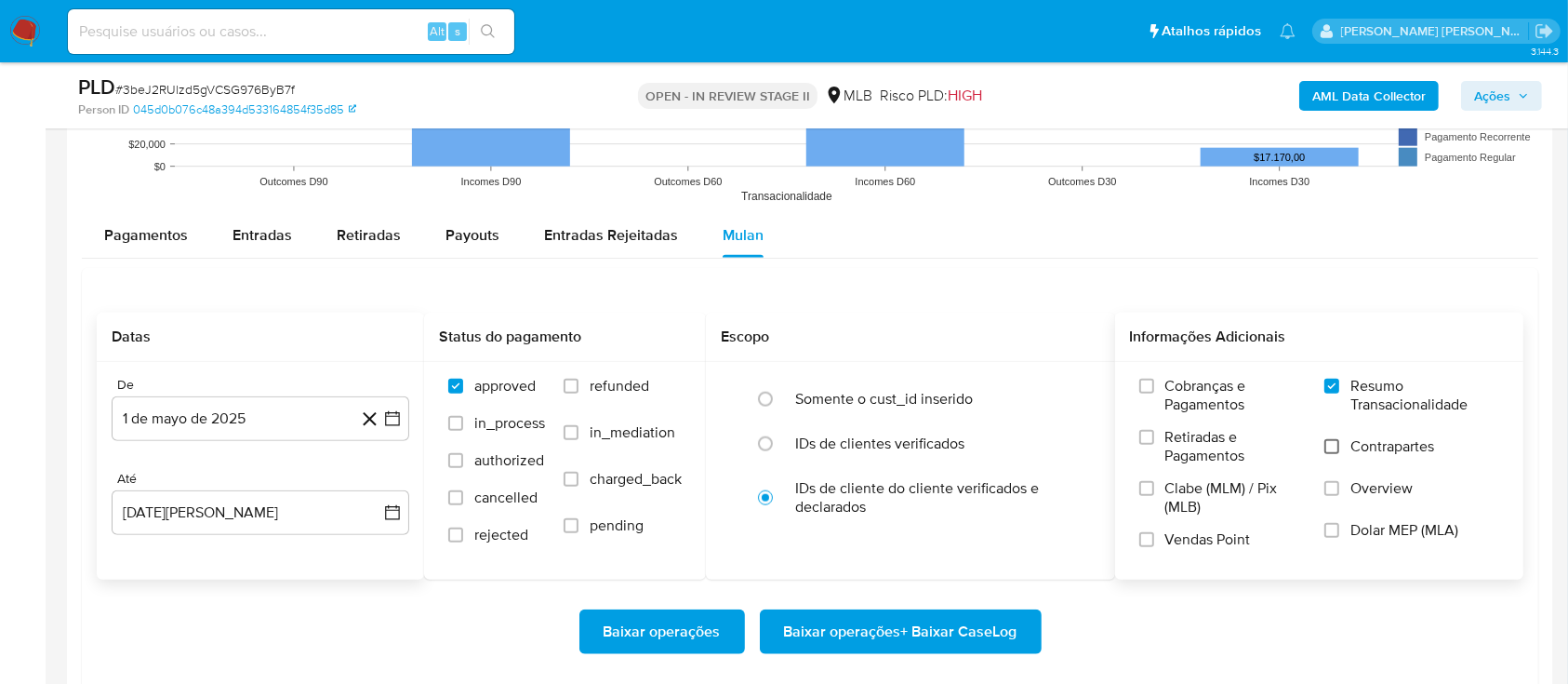 click on "Contrapartes" at bounding box center [1332, 447] 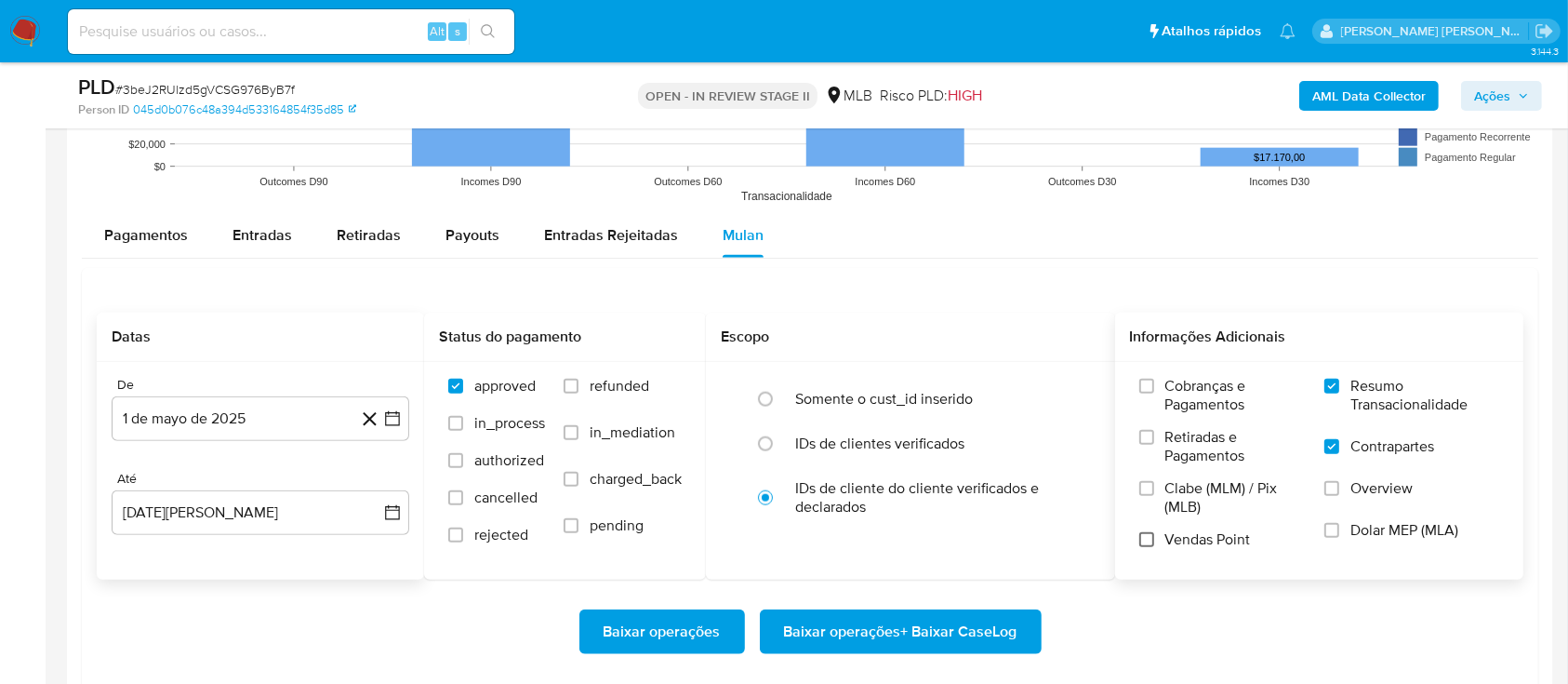 click on "Vendas Point" at bounding box center (1147, 540) 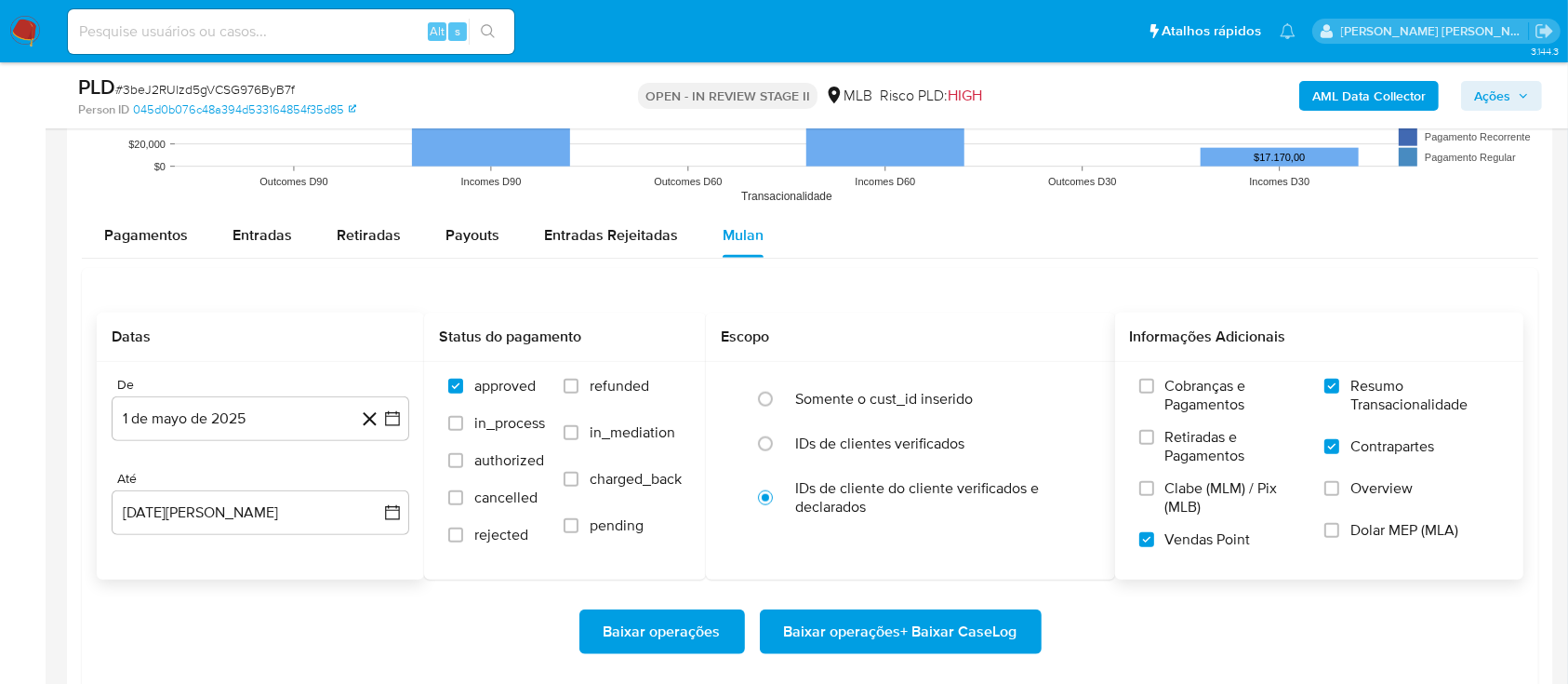 click on "Baixar operações  +   Baixar CaseLog" at bounding box center [900, 632] 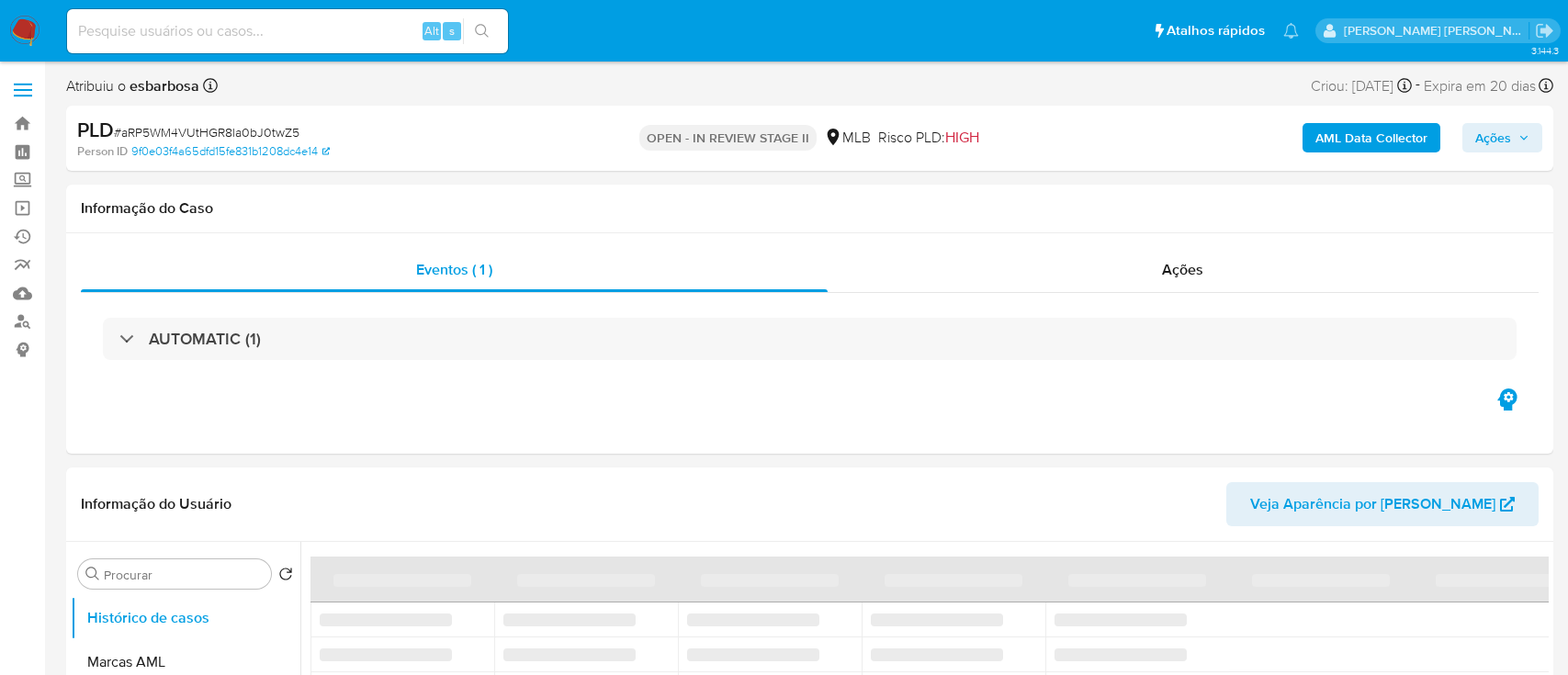 select on "10" 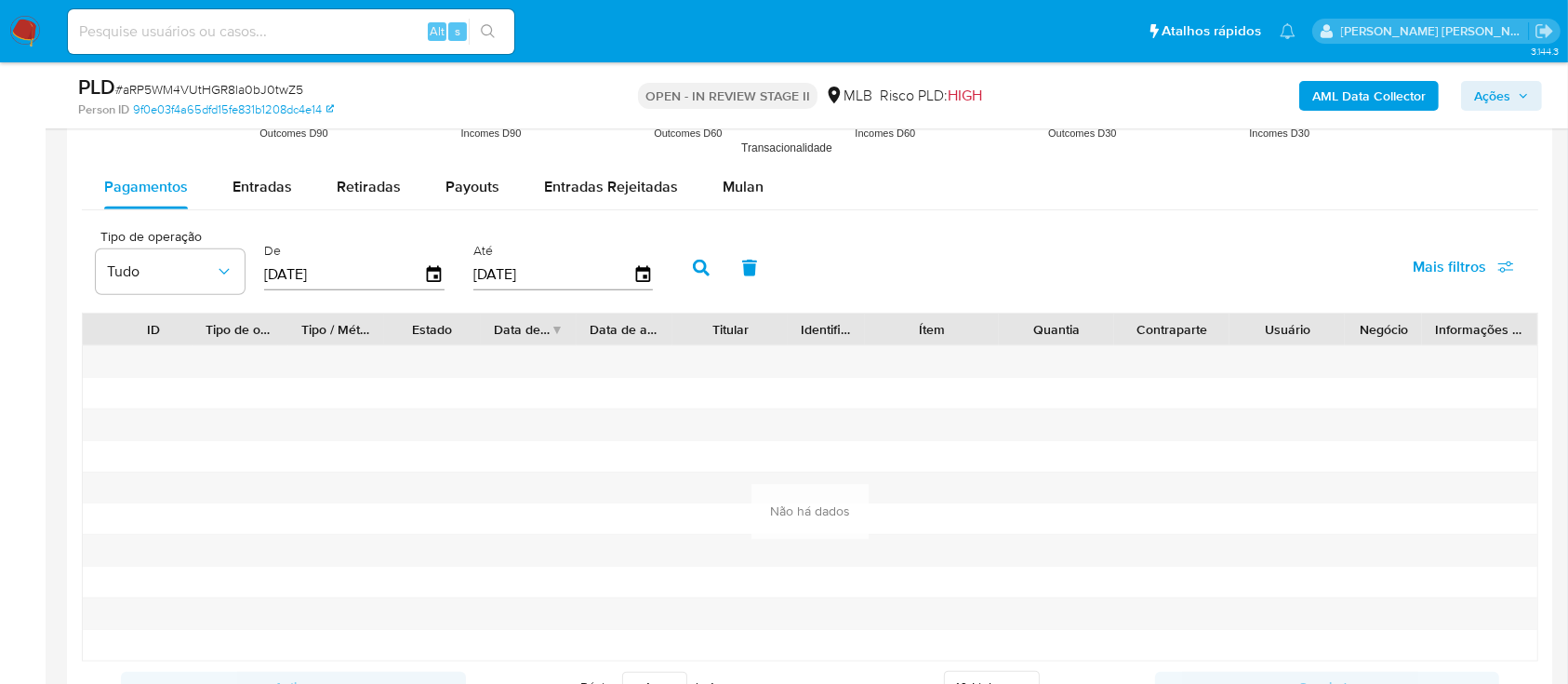 scroll, scrollTop: 1737, scrollLeft: 0, axis: vertical 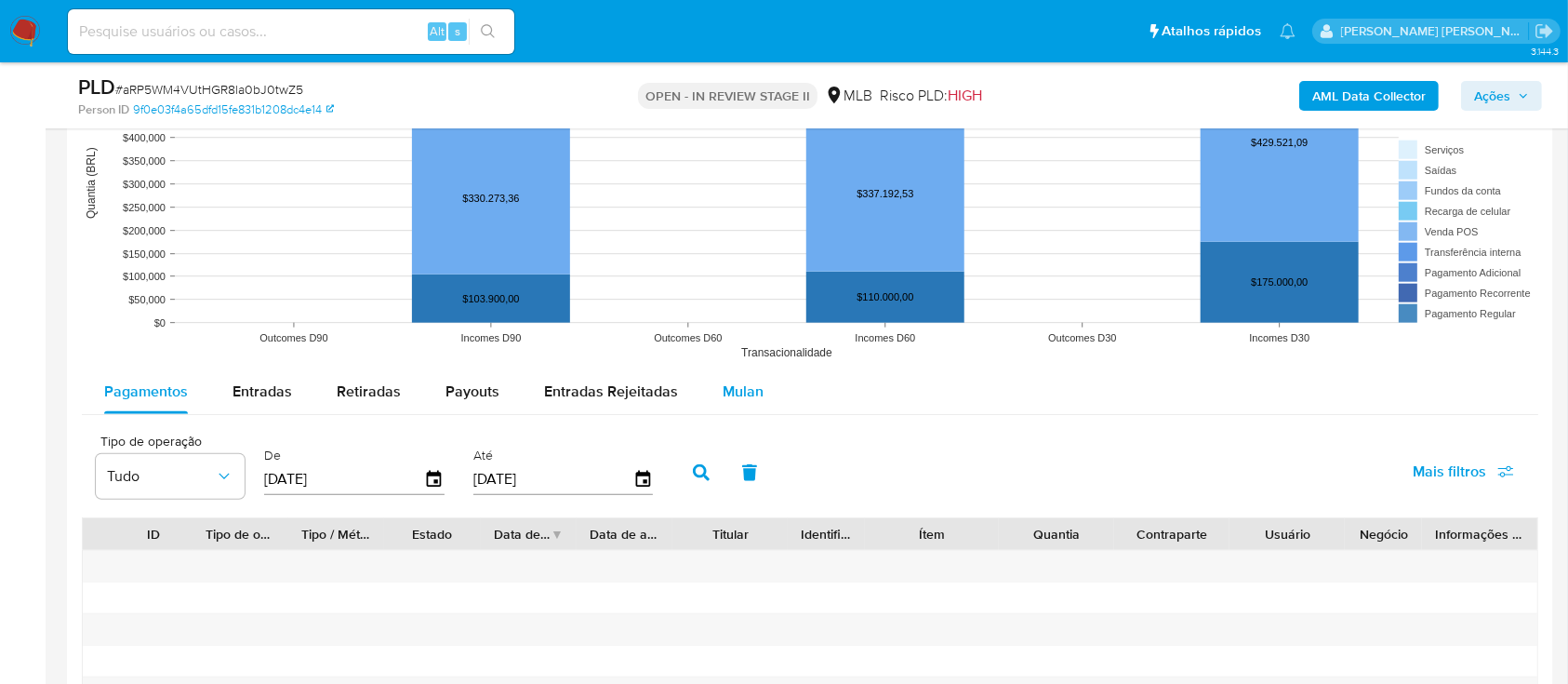 click on "Mulan" at bounding box center (743, 391) 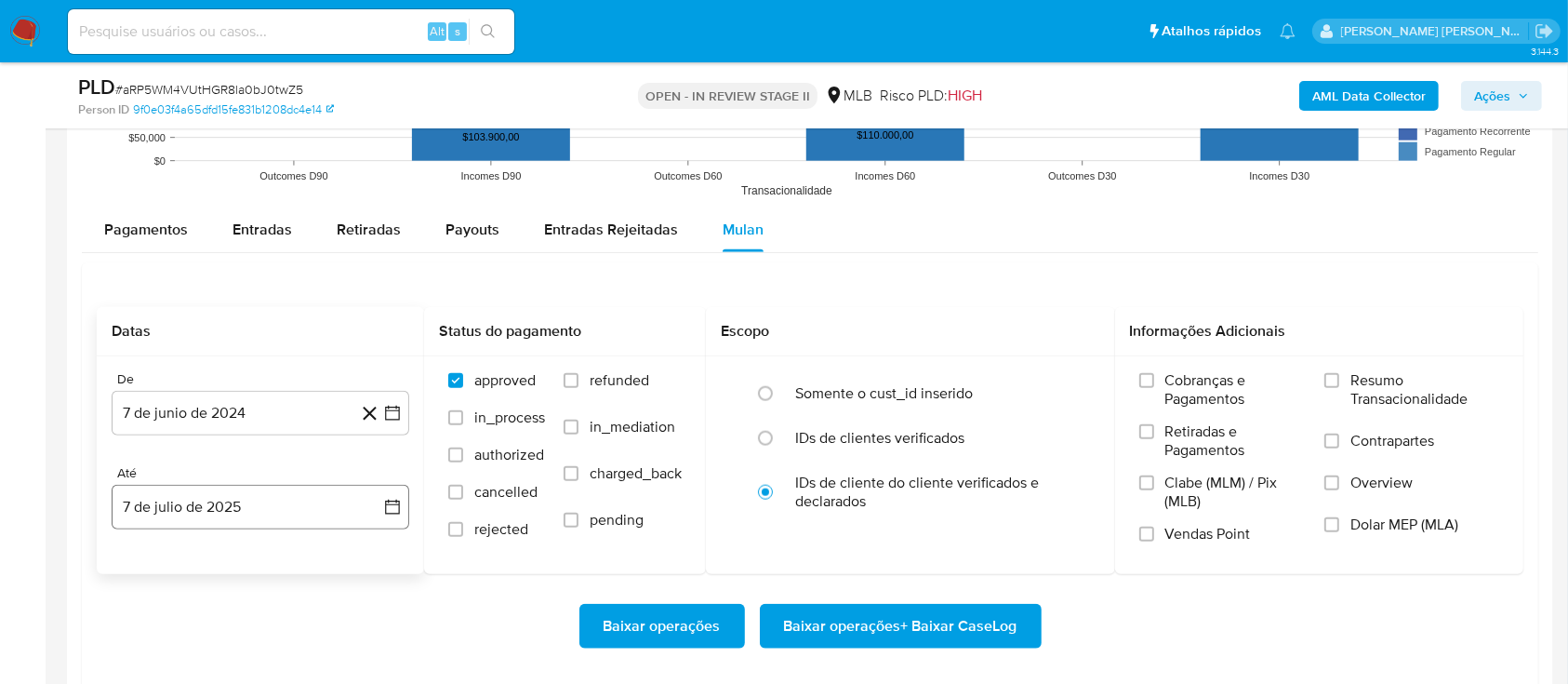 scroll, scrollTop: 1985, scrollLeft: 0, axis: vertical 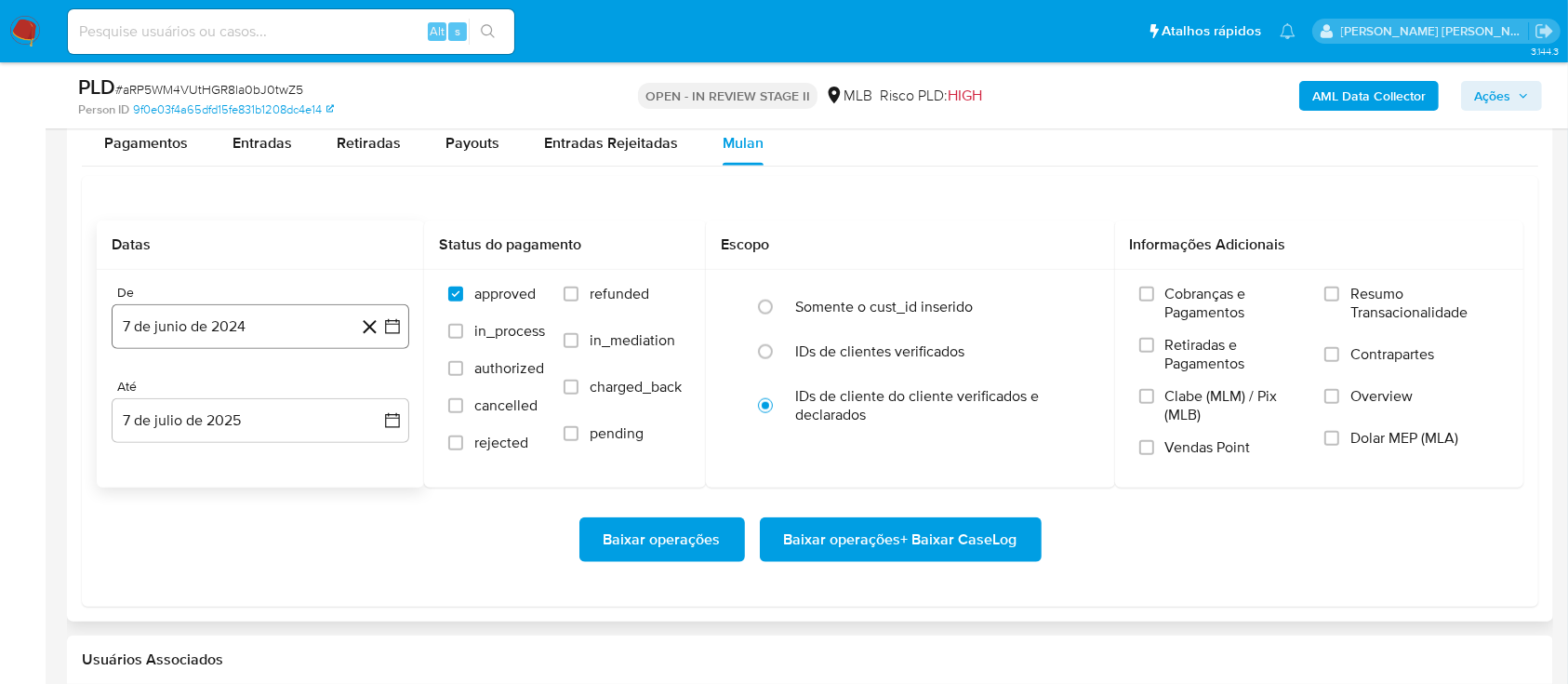 click on "7 de junio de 2024" at bounding box center [260, 327] 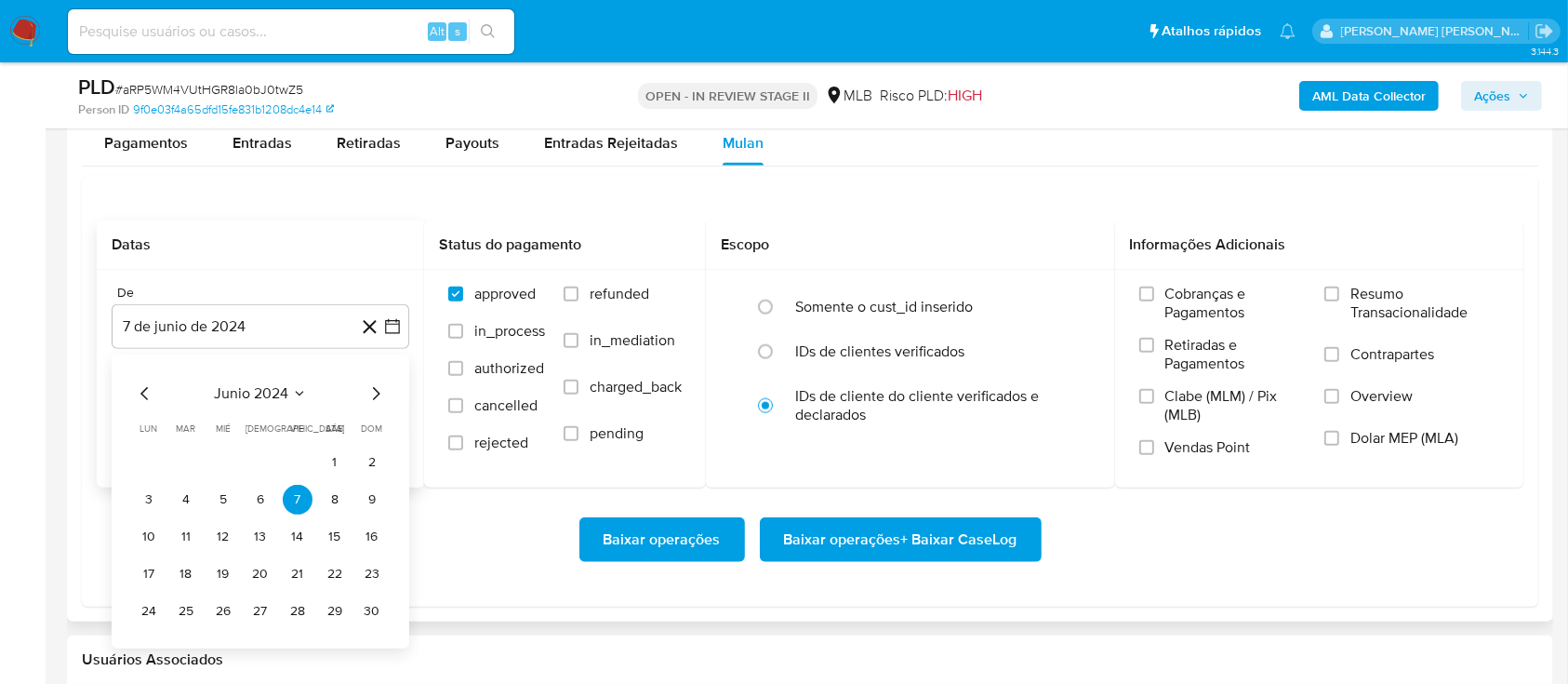 click on "junio 2024" at bounding box center [251, 394] 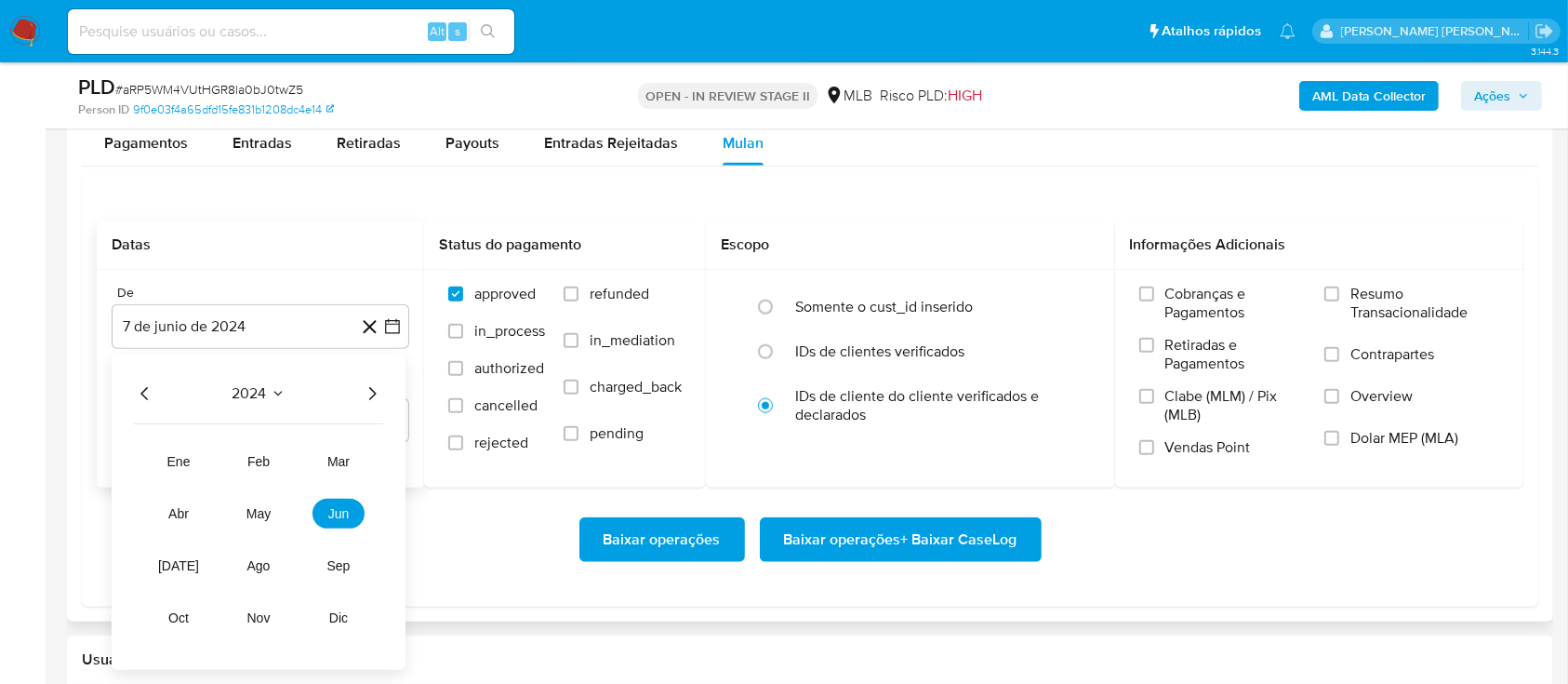click 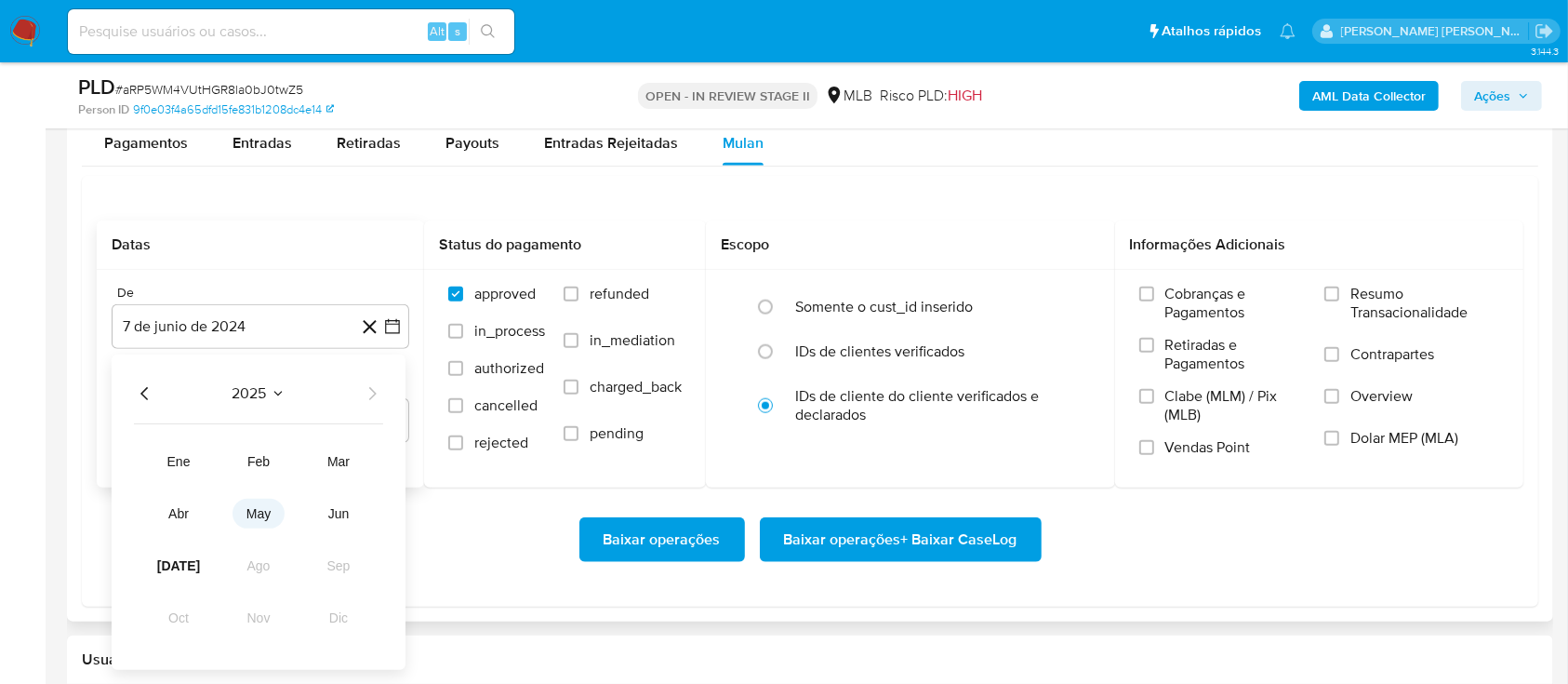 click on "may" at bounding box center (259, 514) 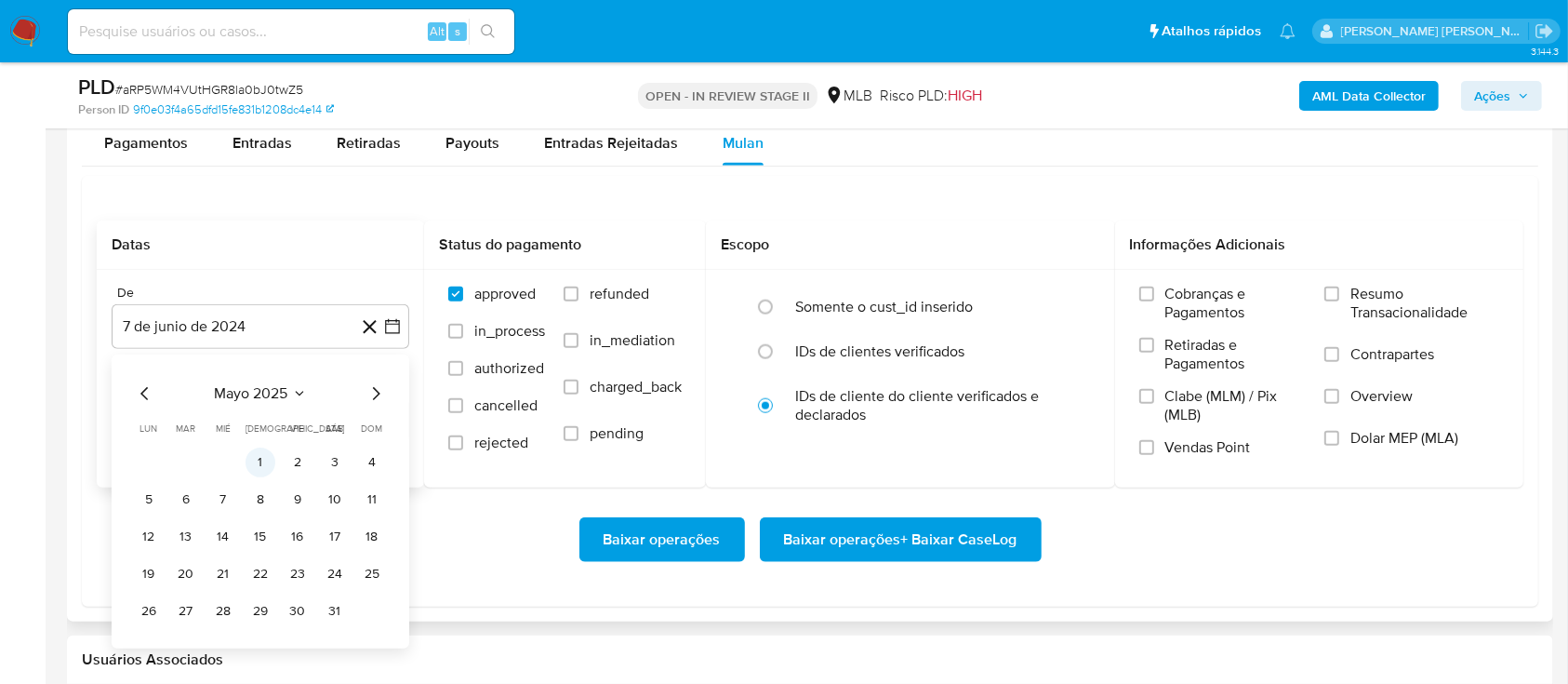 click on "1" at bounding box center (260, 463) 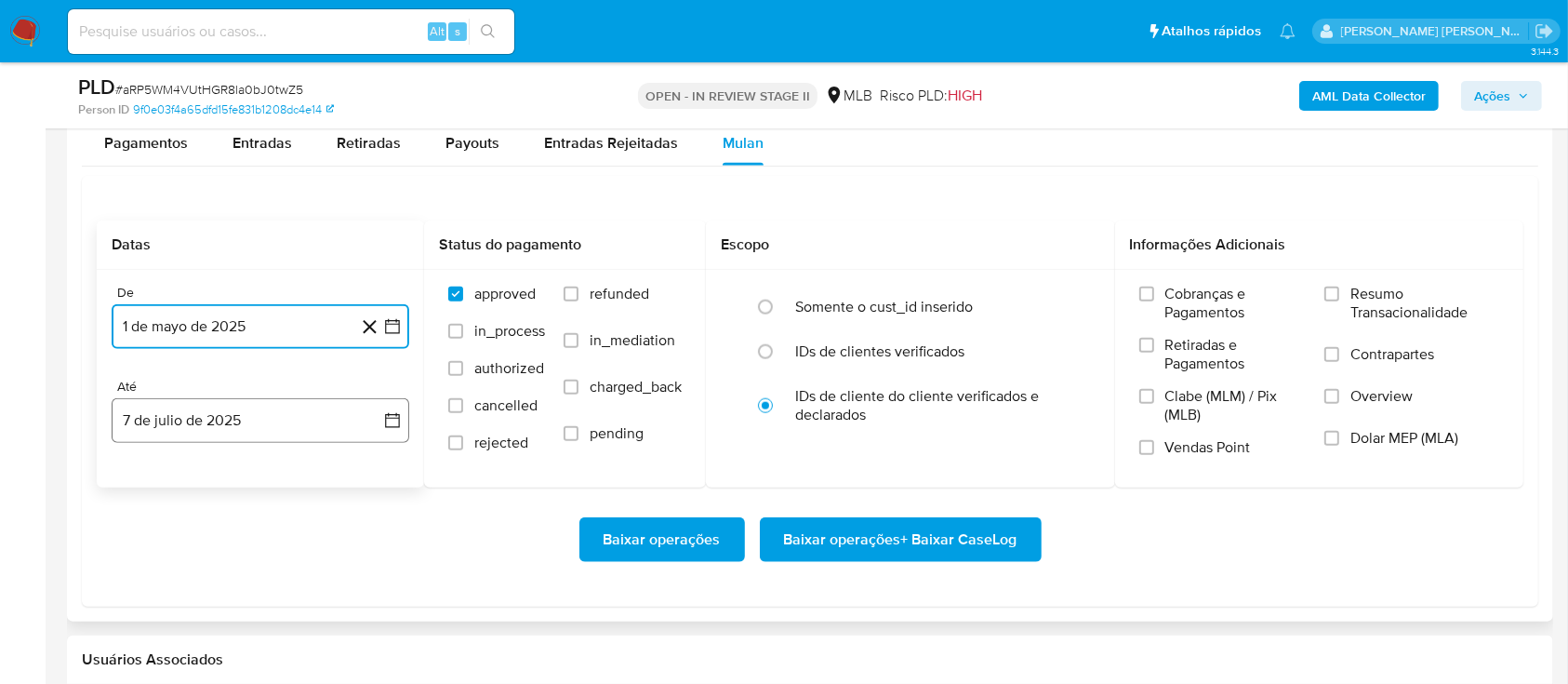 click on "7 de julio de 2025" at bounding box center [260, 421] 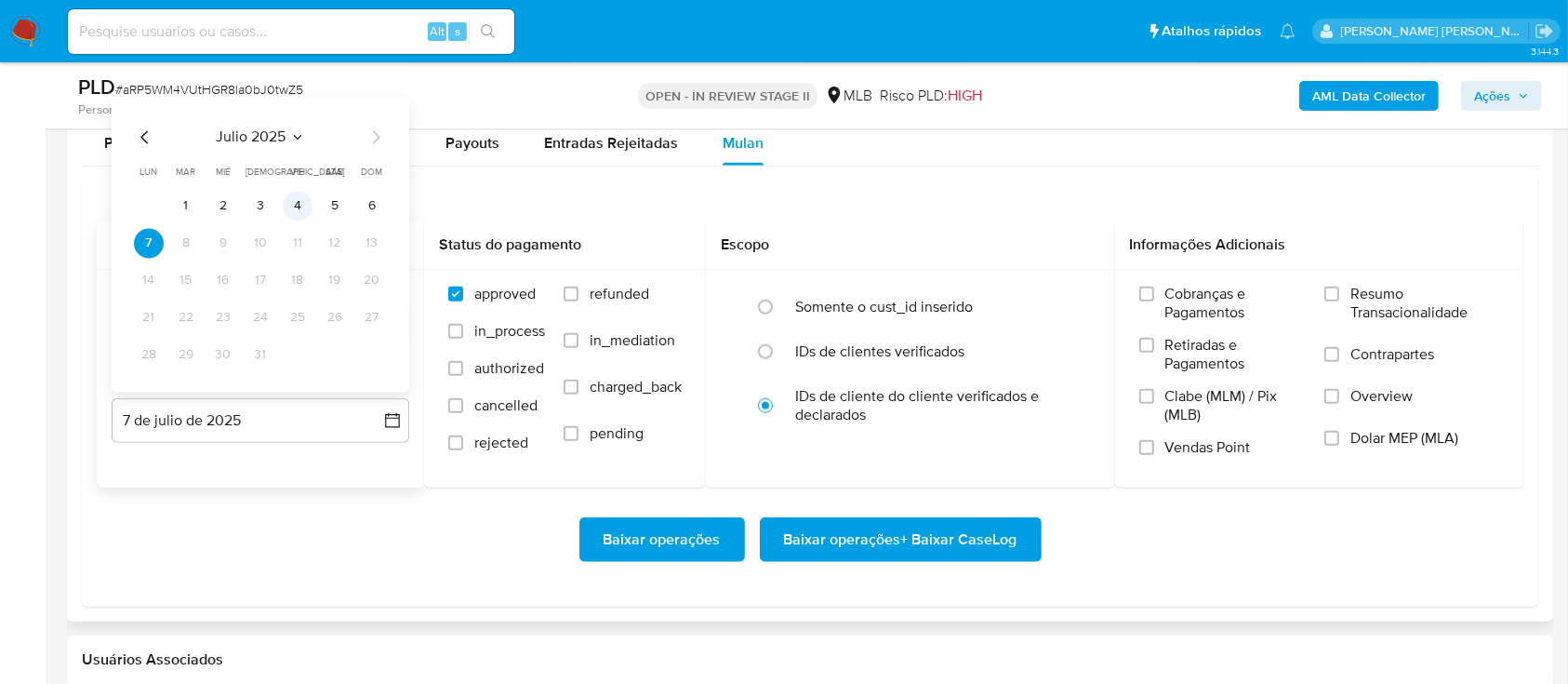 click on "4" at bounding box center (298, 207) 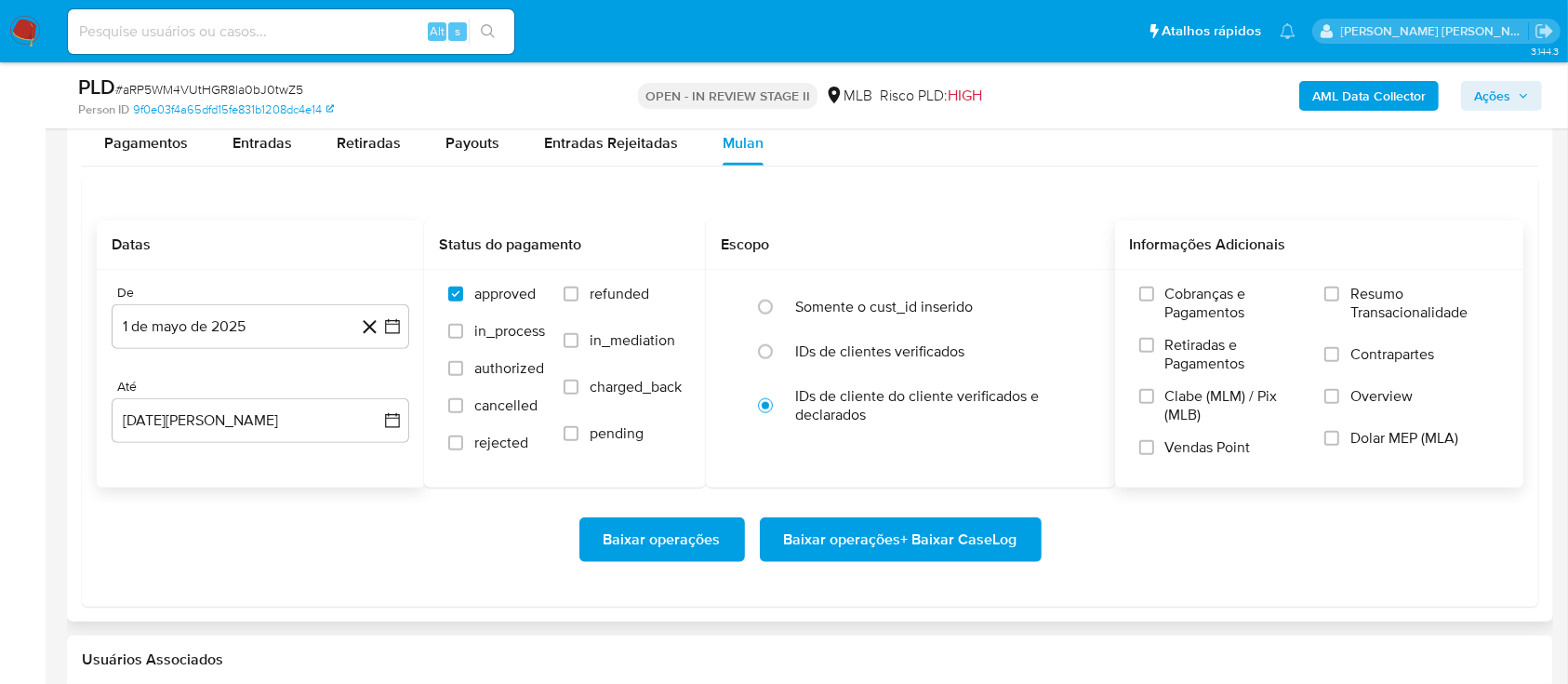drag, startPoint x: 1323, startPoint y: 296, endPoint x: 1354, endPoint y: 353, distance: 64.884513 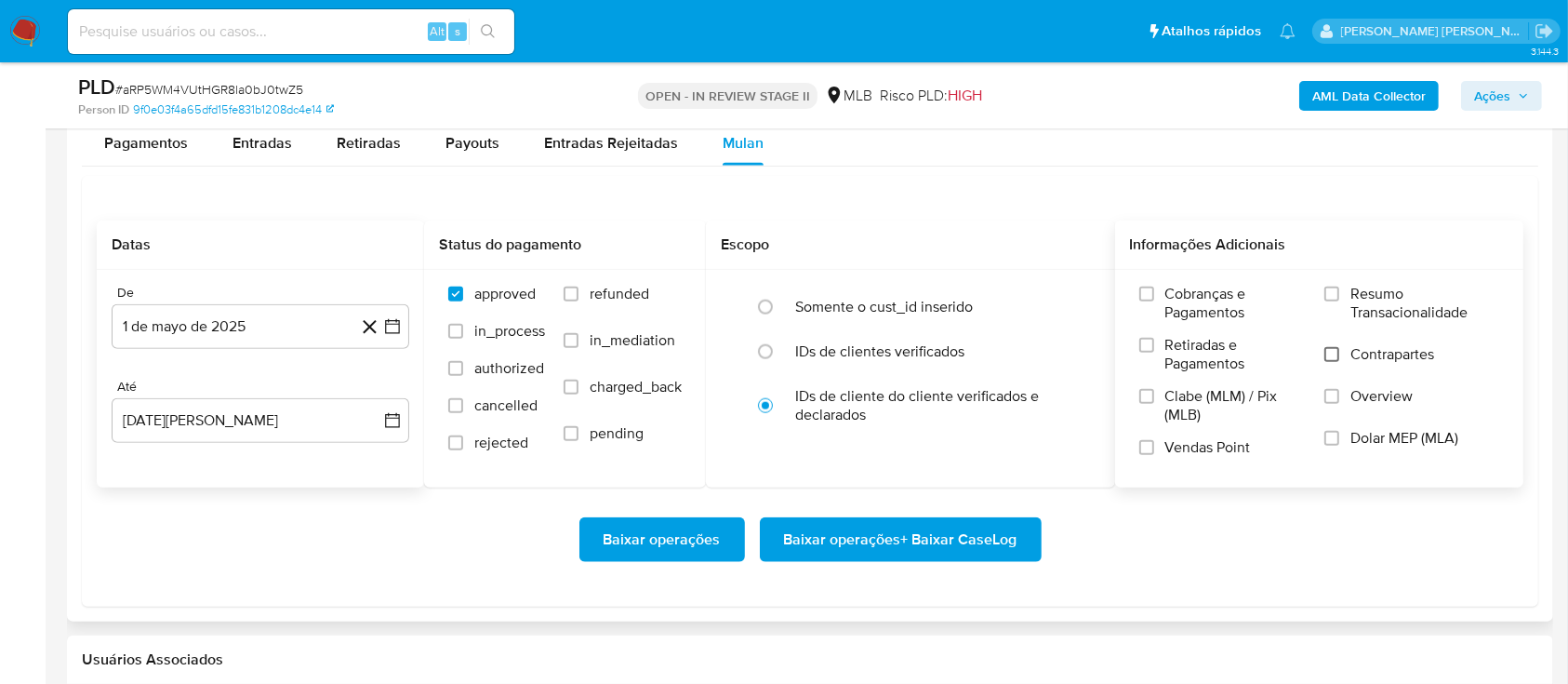 click on "Contrapartes" at bounding box center [1332, 355] 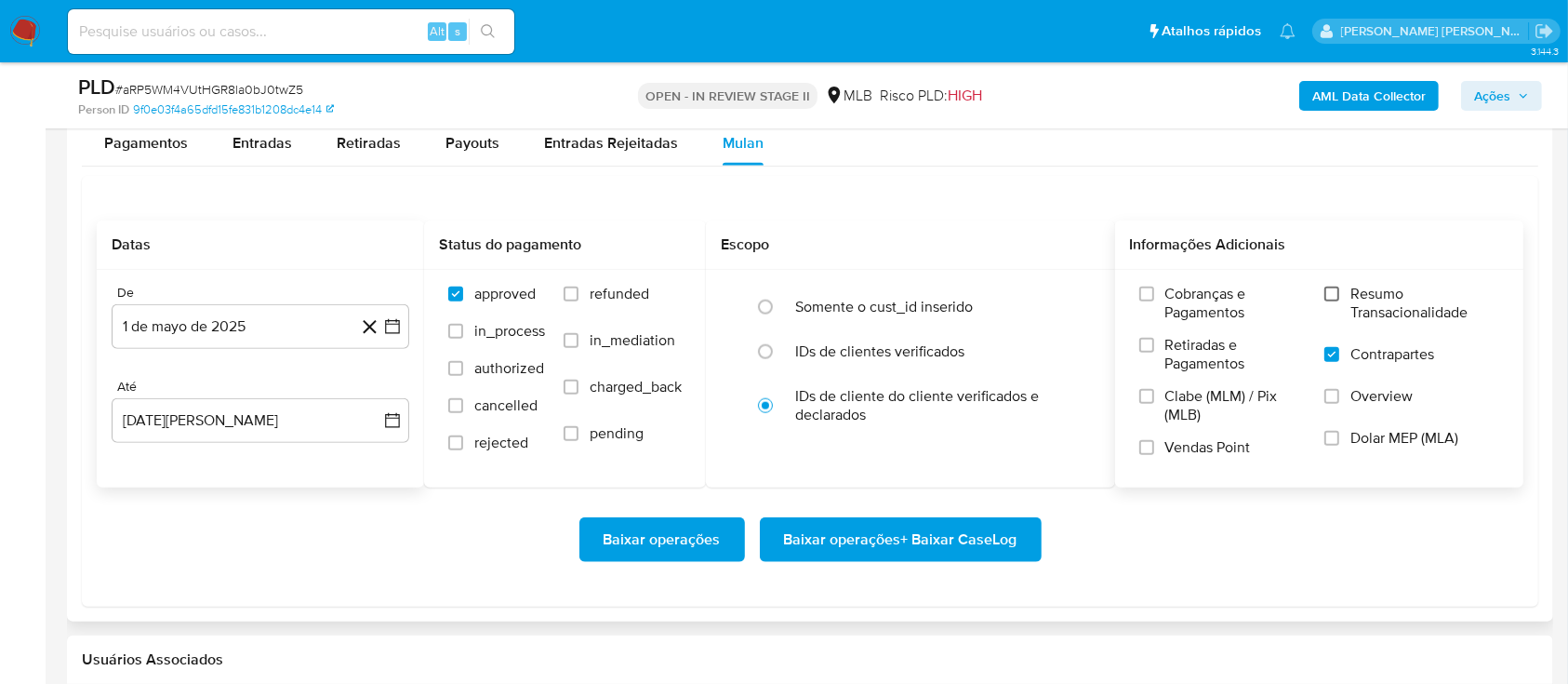 click on "Resumo Transacionalidade" at bounding box center (1332, 294) 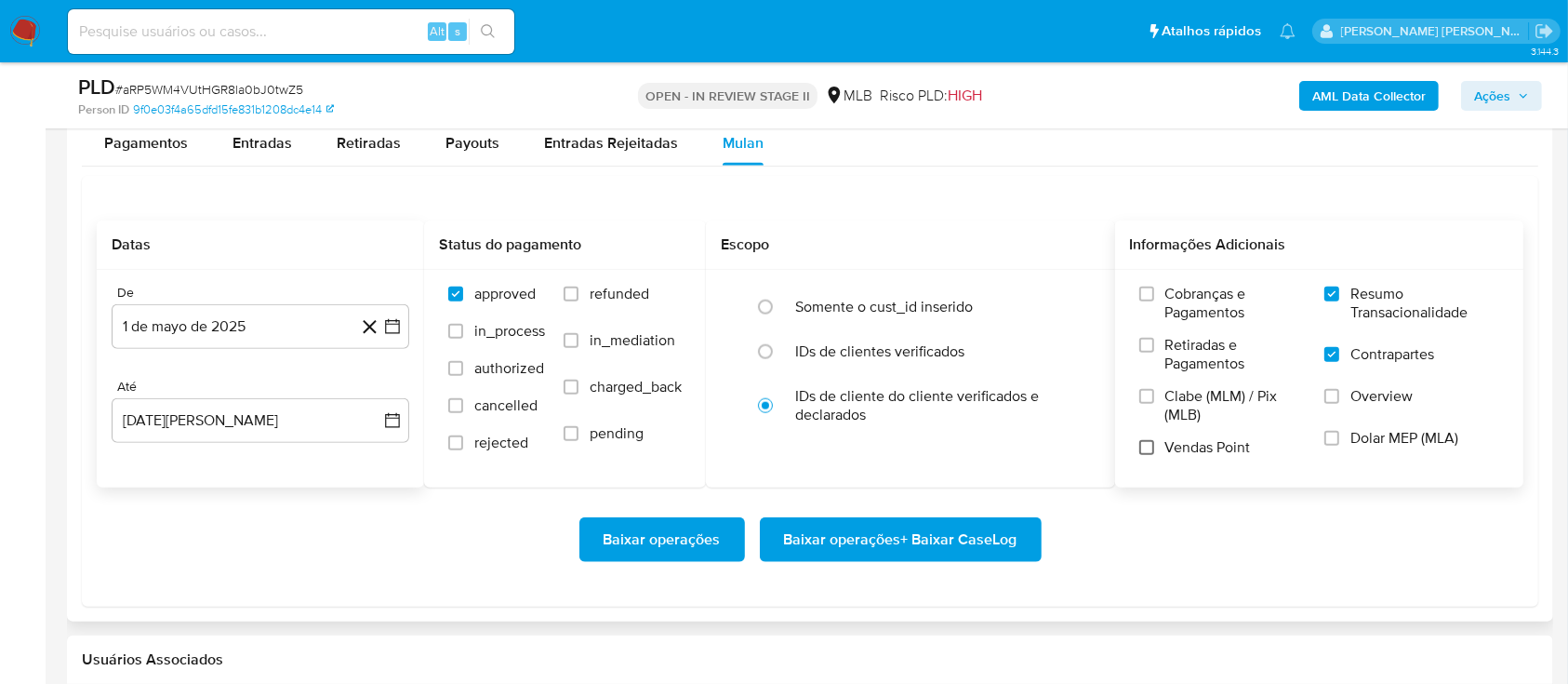click on "Vendas Point" at bounding box center (1147, 448) 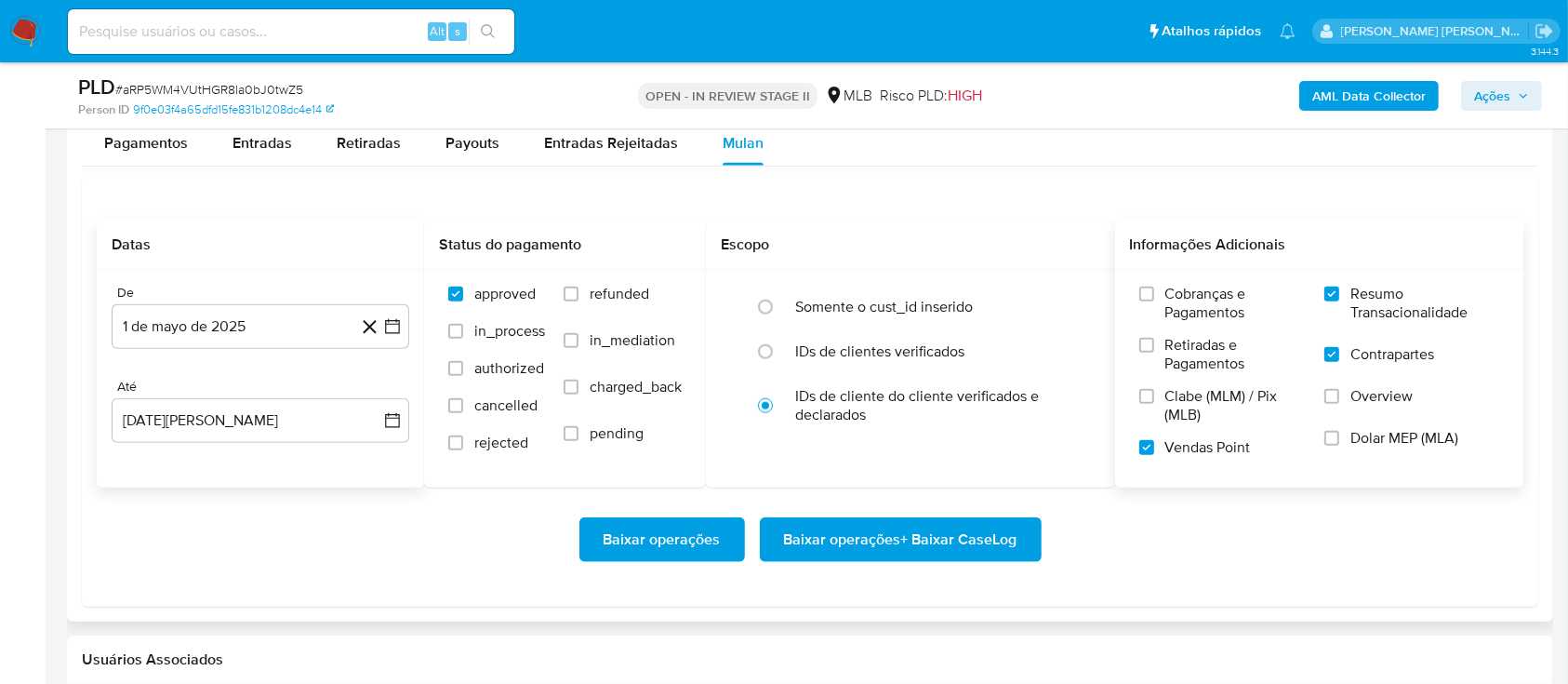 click on "Baixar operações  +   Baixar CaseLog" at bounding box center [900, 540] 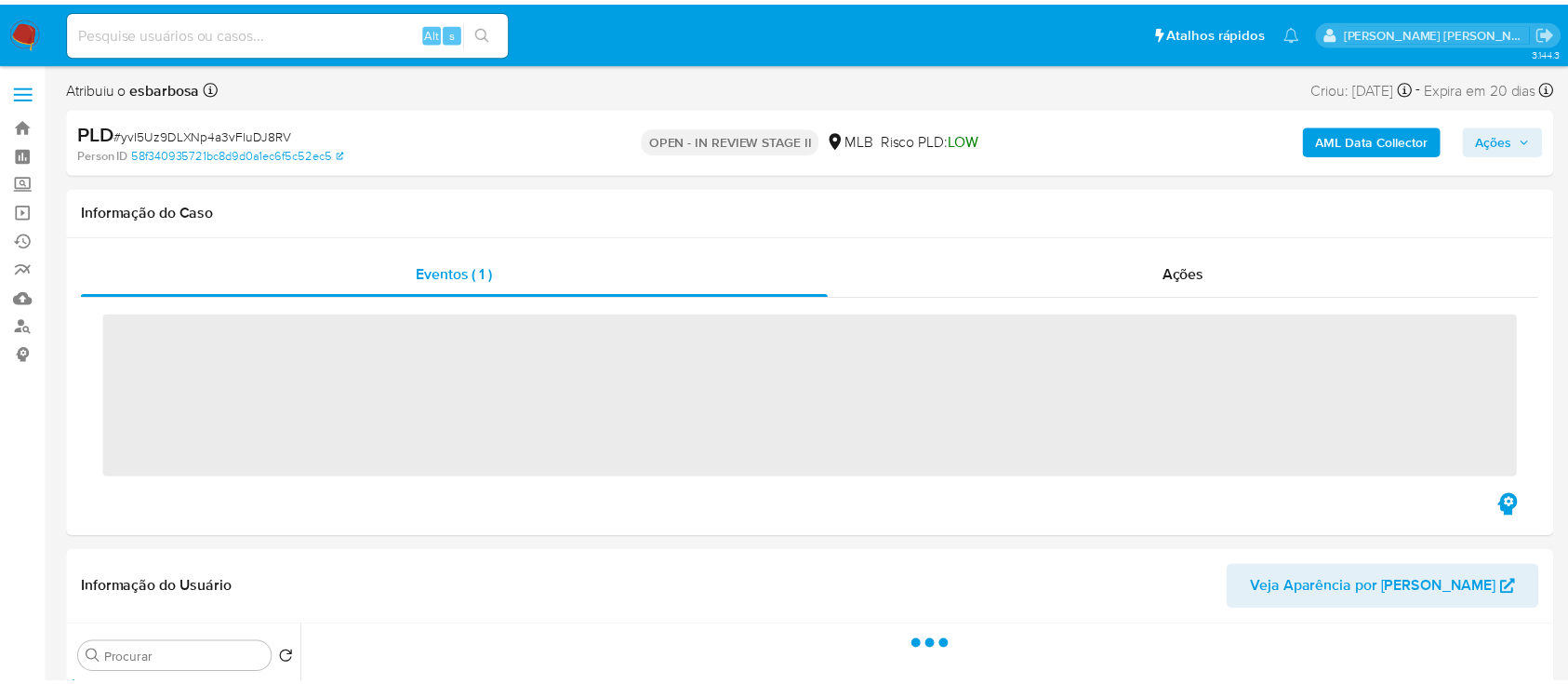 scroll, scrollTop: 0, scrollLeft: 0, axis: both 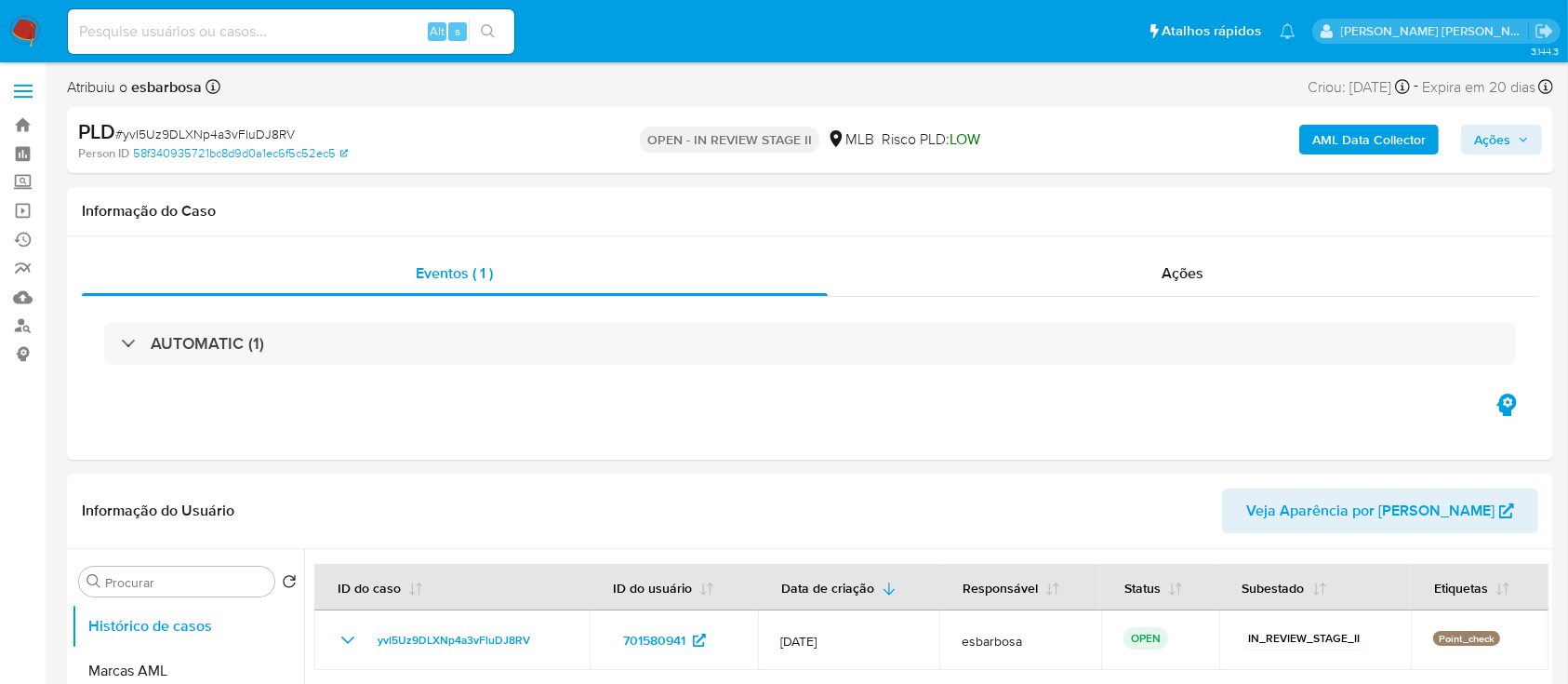 select on "10" 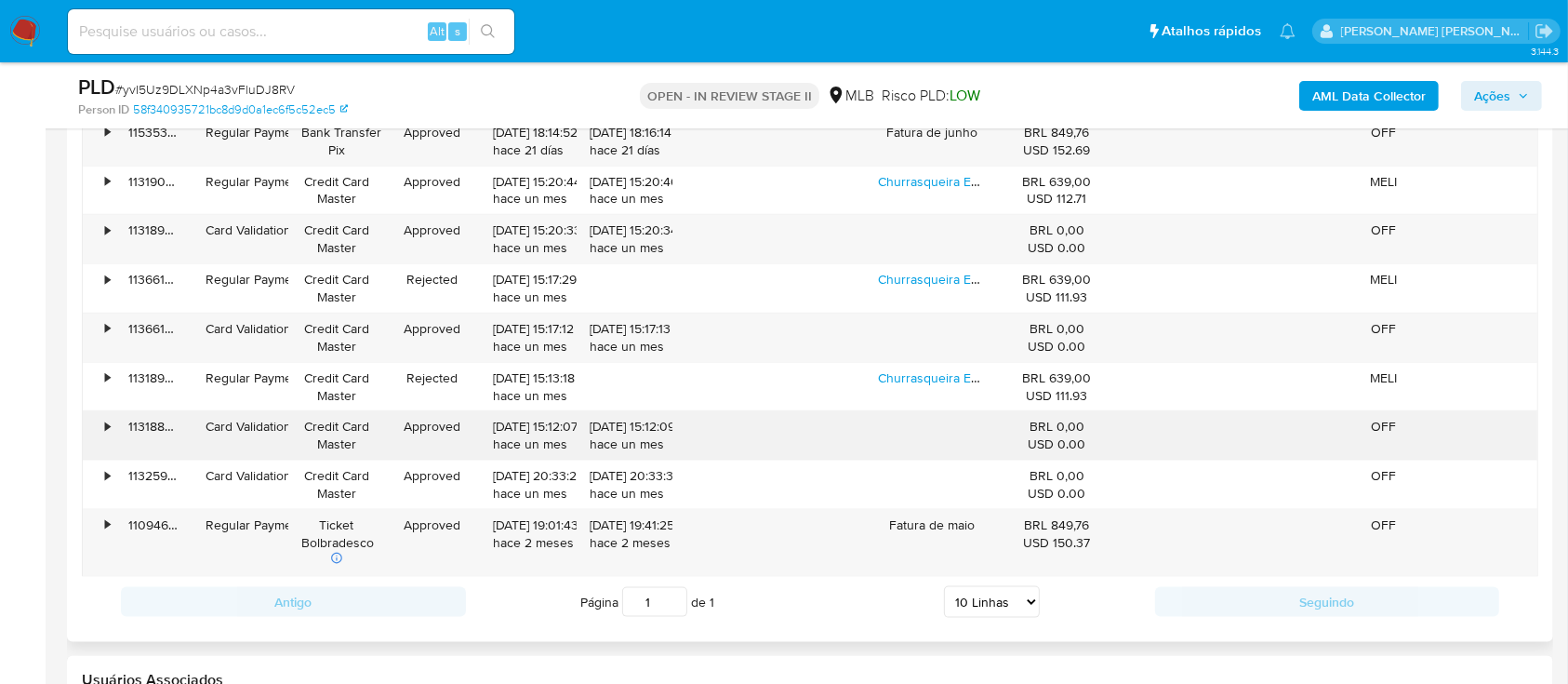 scroll, scrollTop: 1861, scrollLeft: 0, axis: vertical 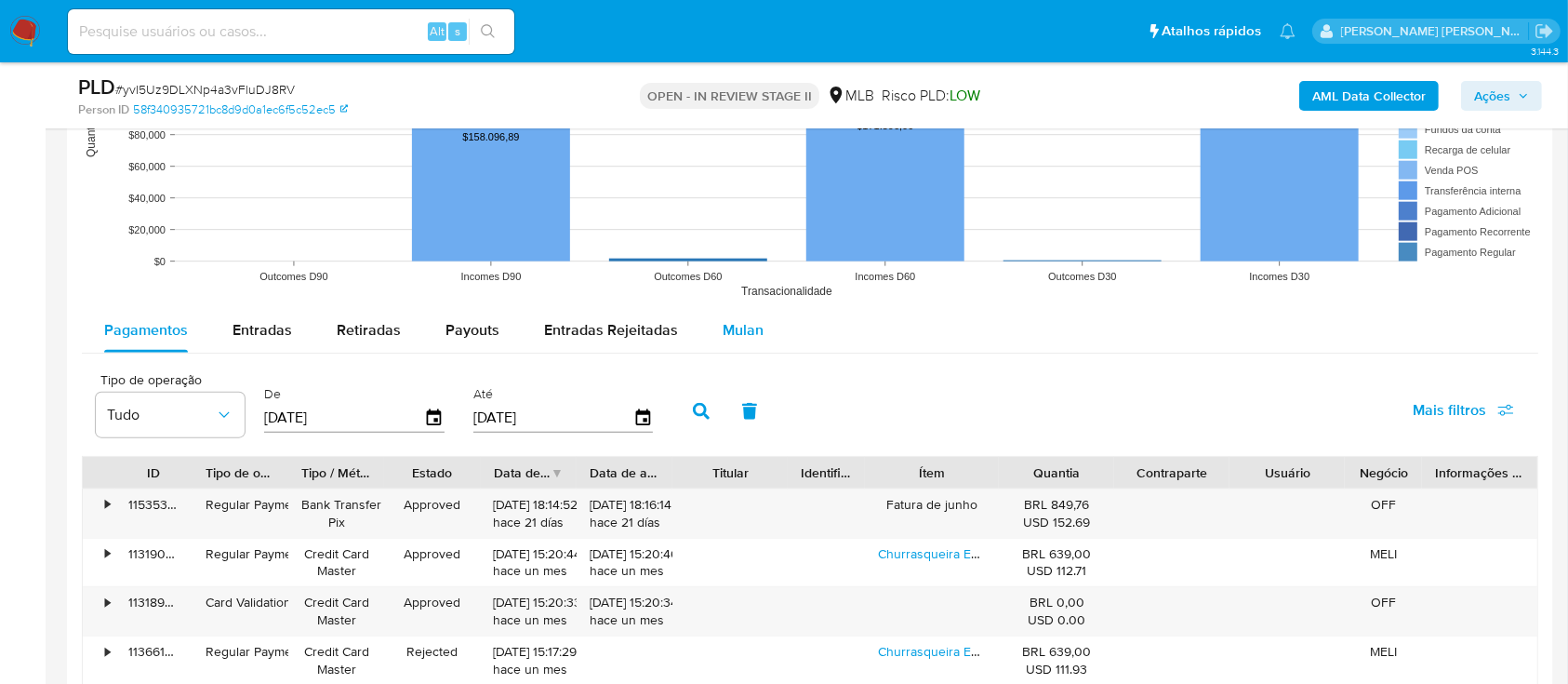 click on "Mulan" at bounding box center (743, 329) 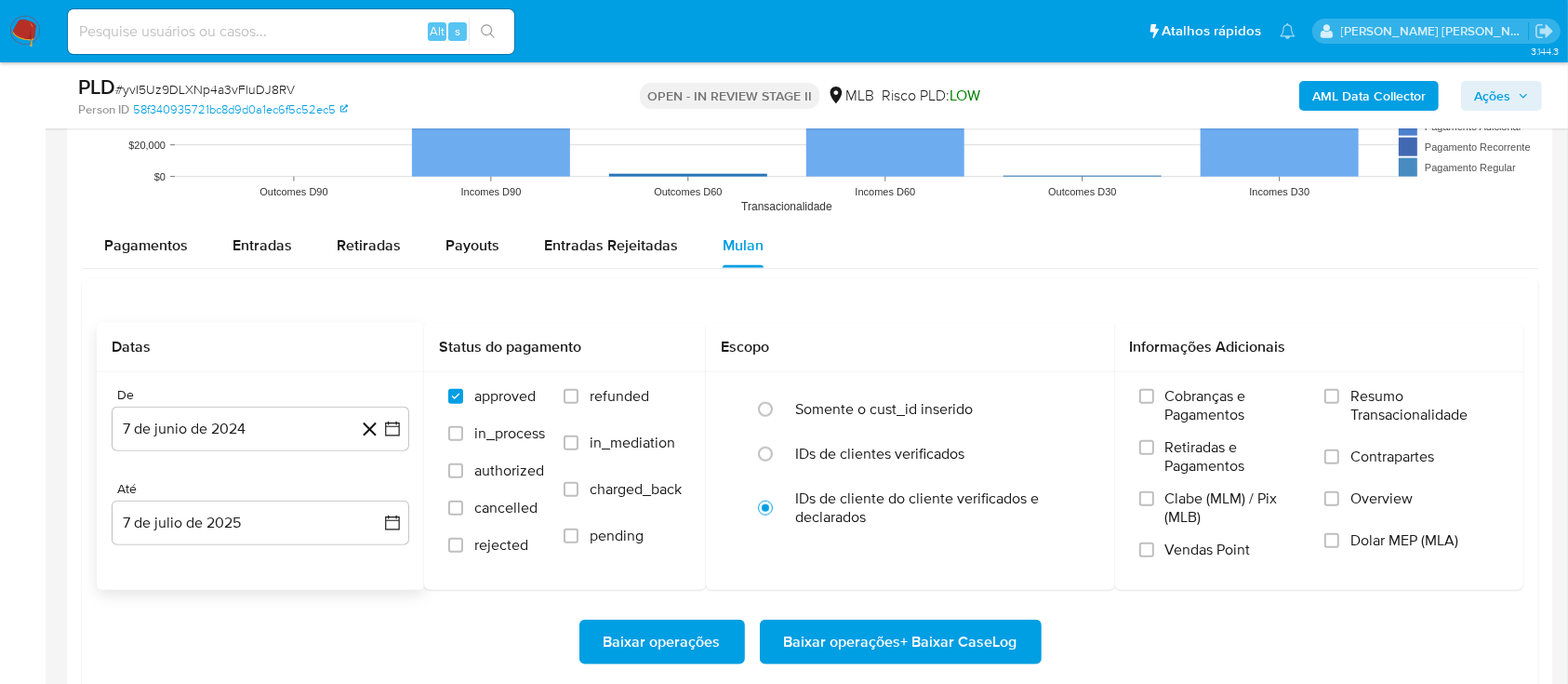scroll, scrollTop: 1985, scrollLeft: 0, axis: vertical 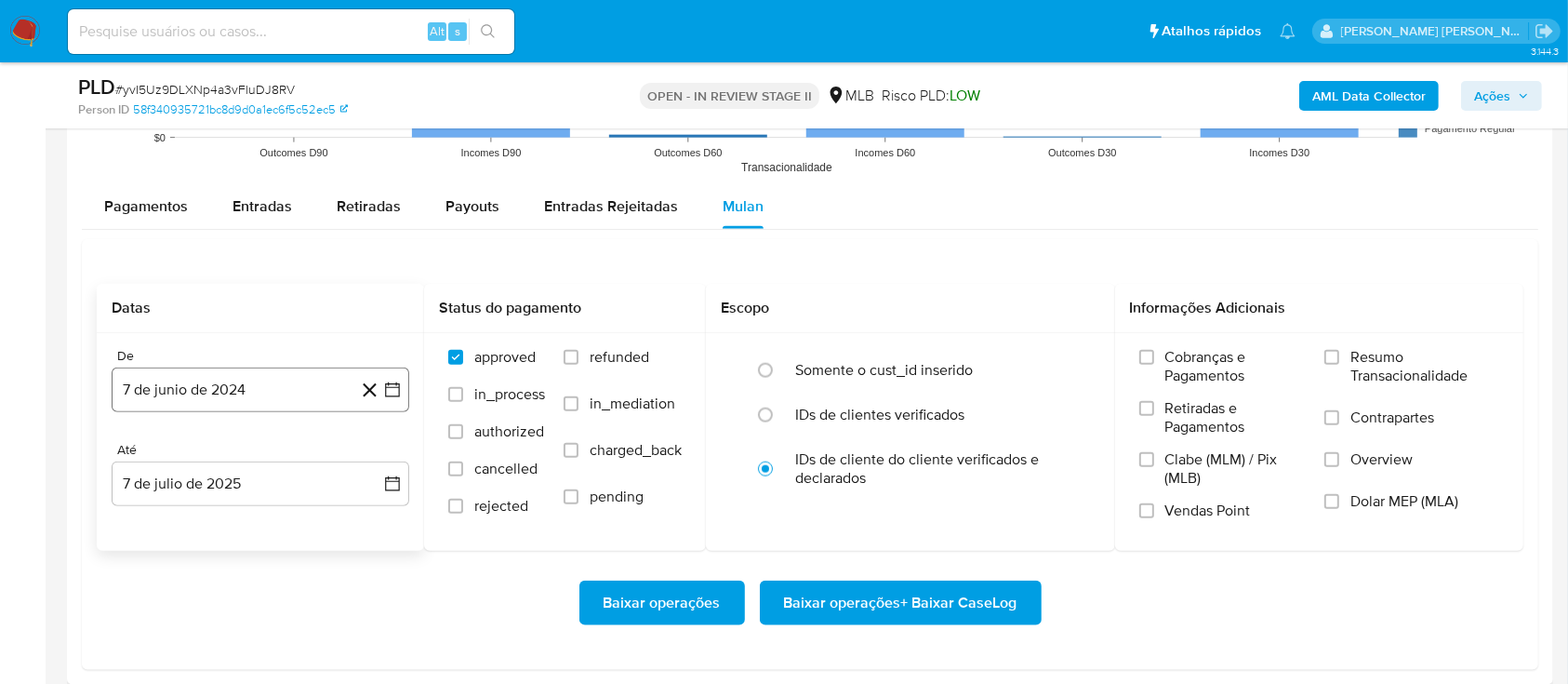 click on "7 de junio de 2024" at bounding box center (260, 390) 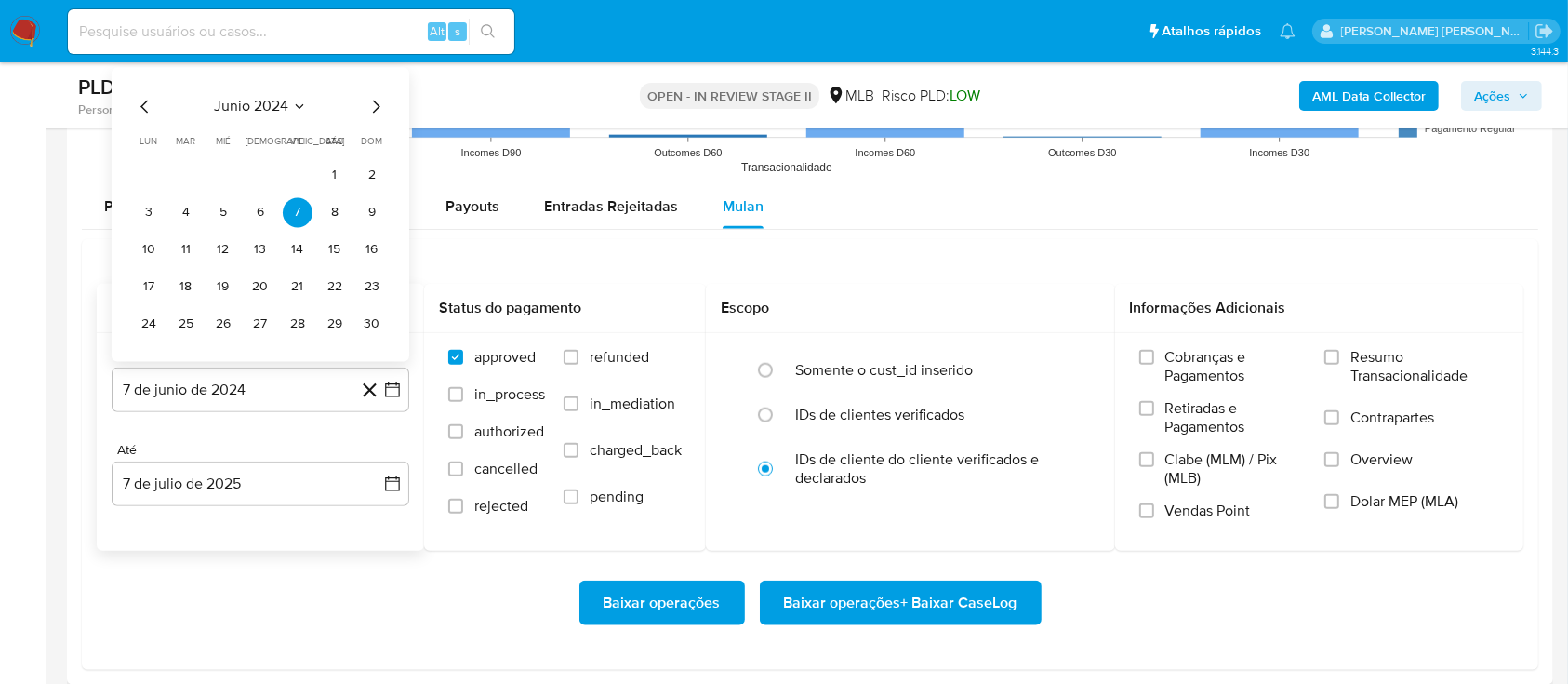 click on "junio 2024" at bounding box center (251, 107) 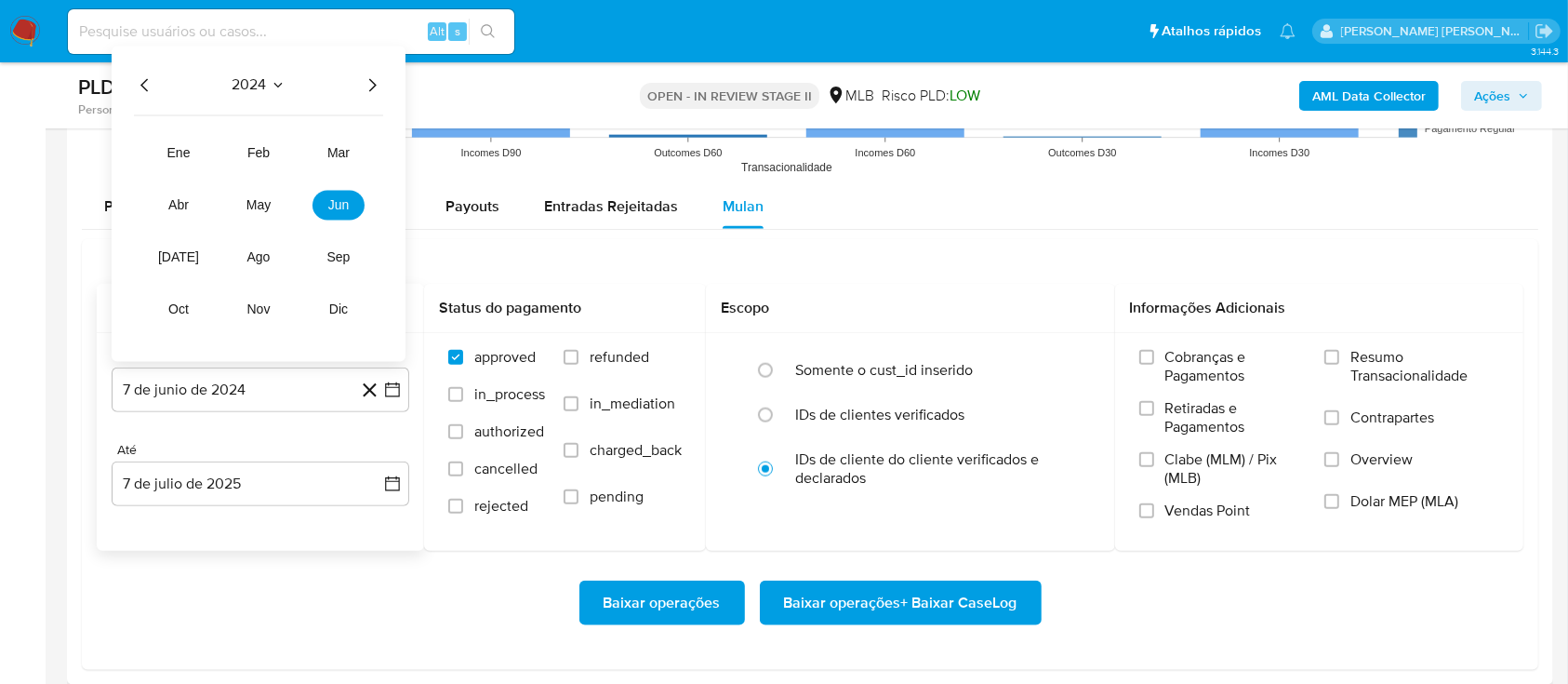 click 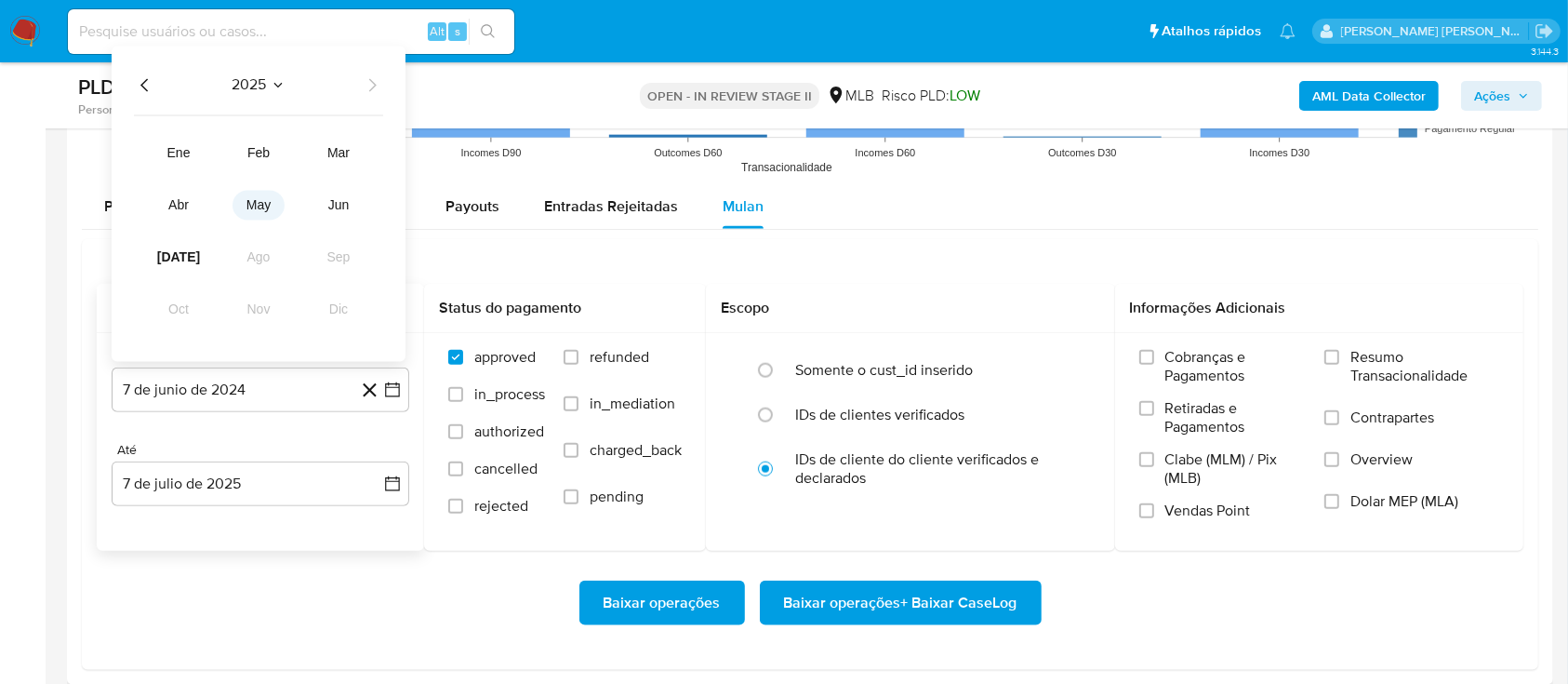 click on "may" at bounding box center [259, 206] 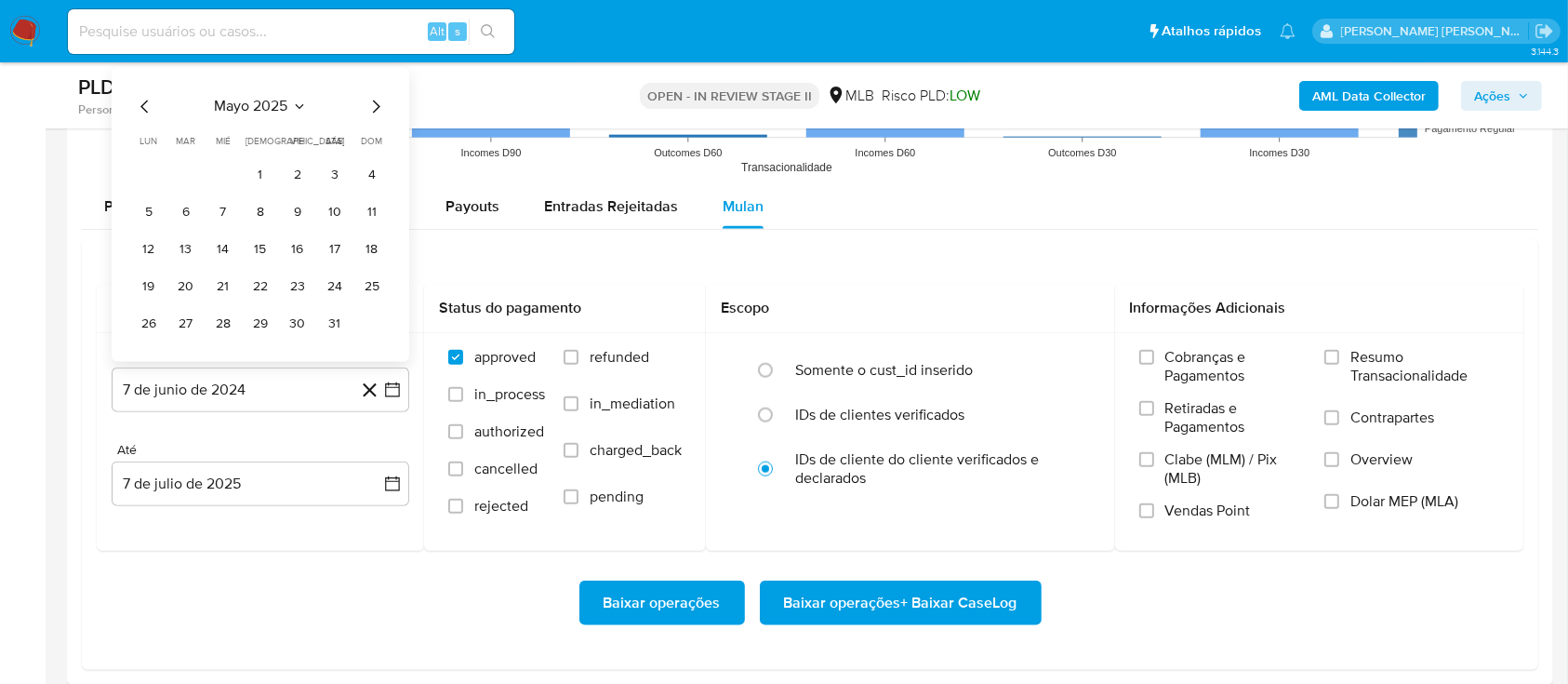 drag, startPoint x: 263, startPoint y: 168, endPoint x: 268, endPoint y: 279, distance: 111.11256 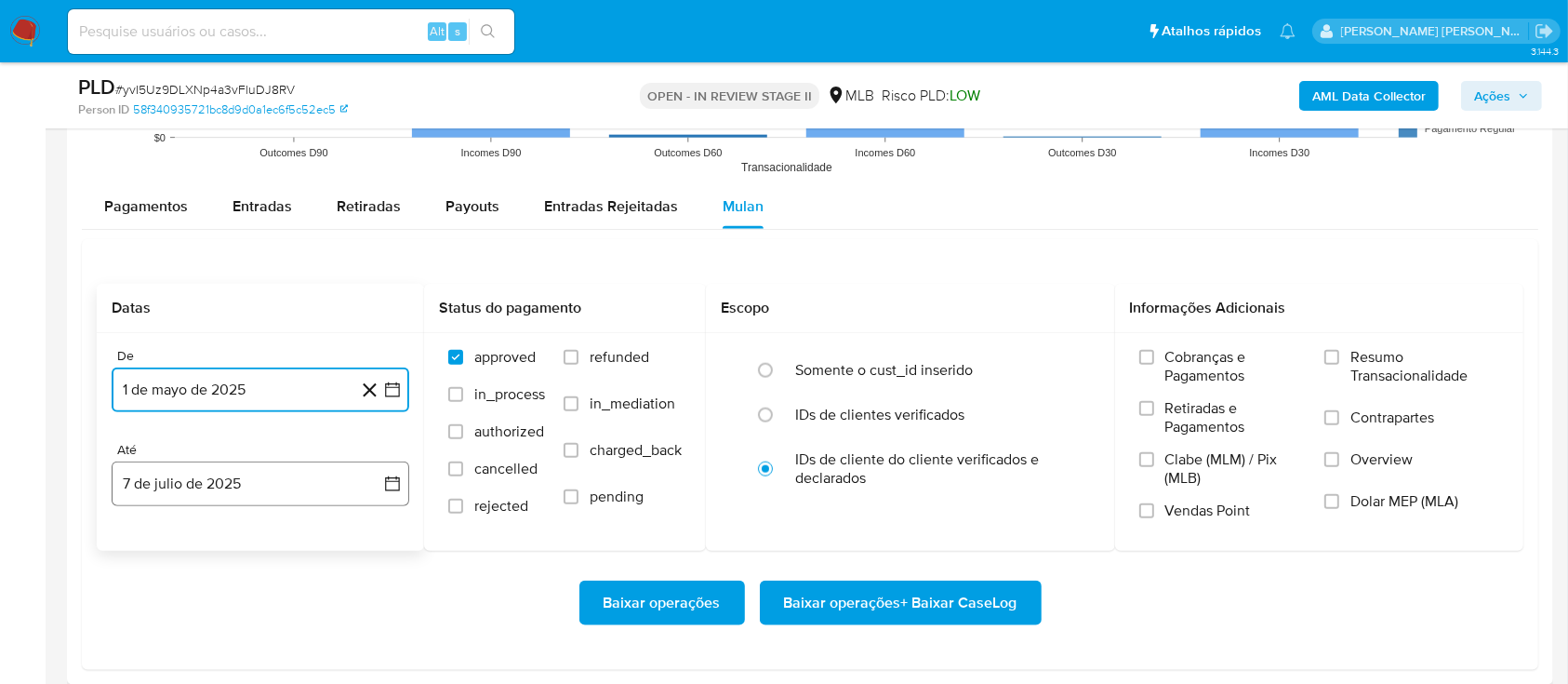click on "7 de julio de 2025" at bounding box center [260, 484] 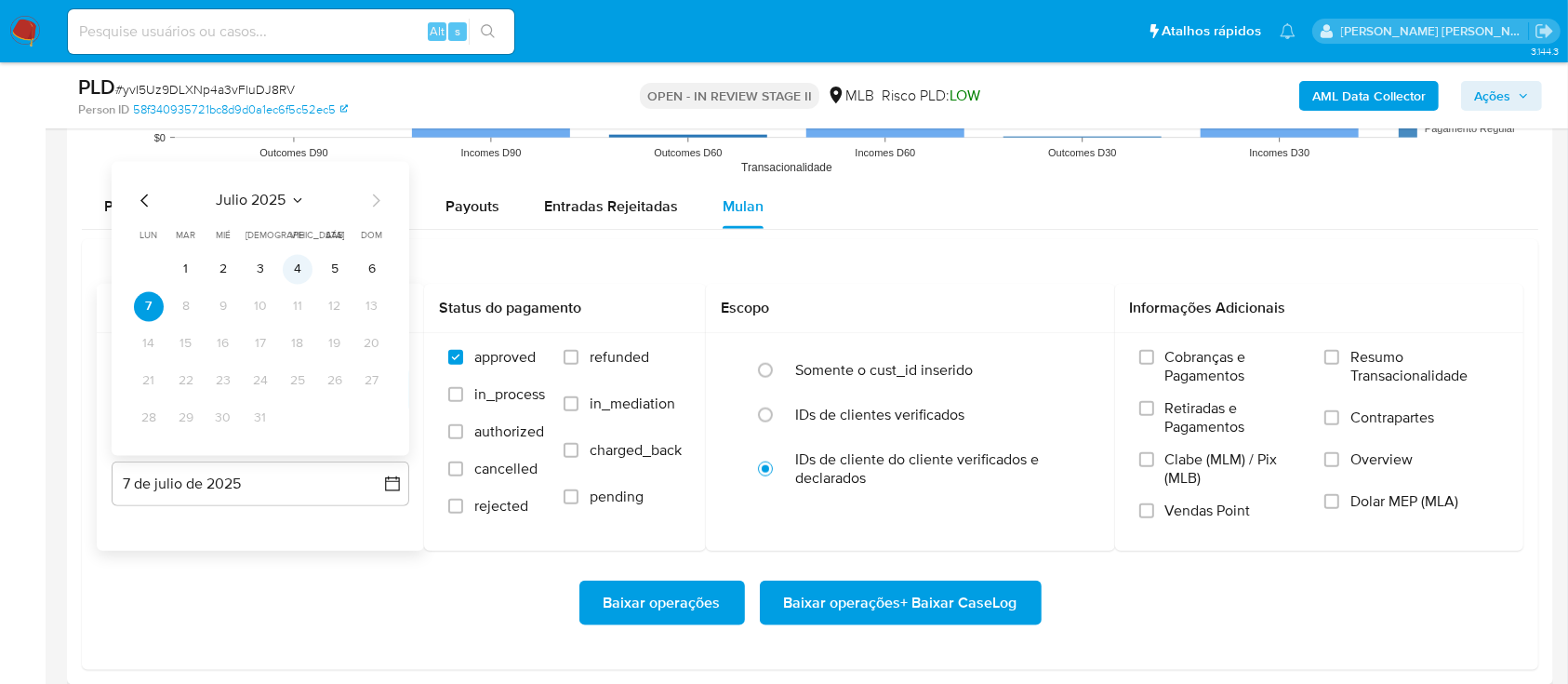 click on "4" at bounding box center [298, 270] 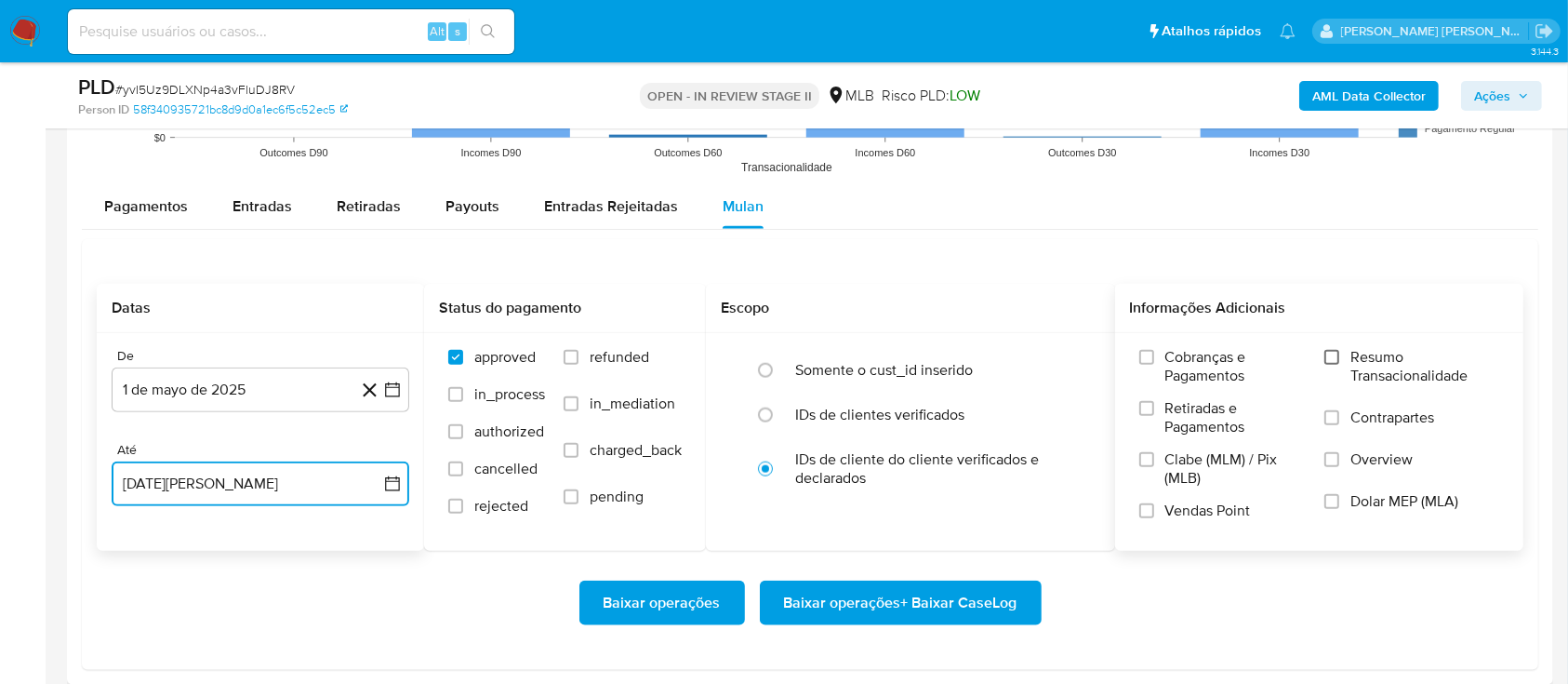 click on "Resumo Transacionalidade" at bounding box center (1332, 357) 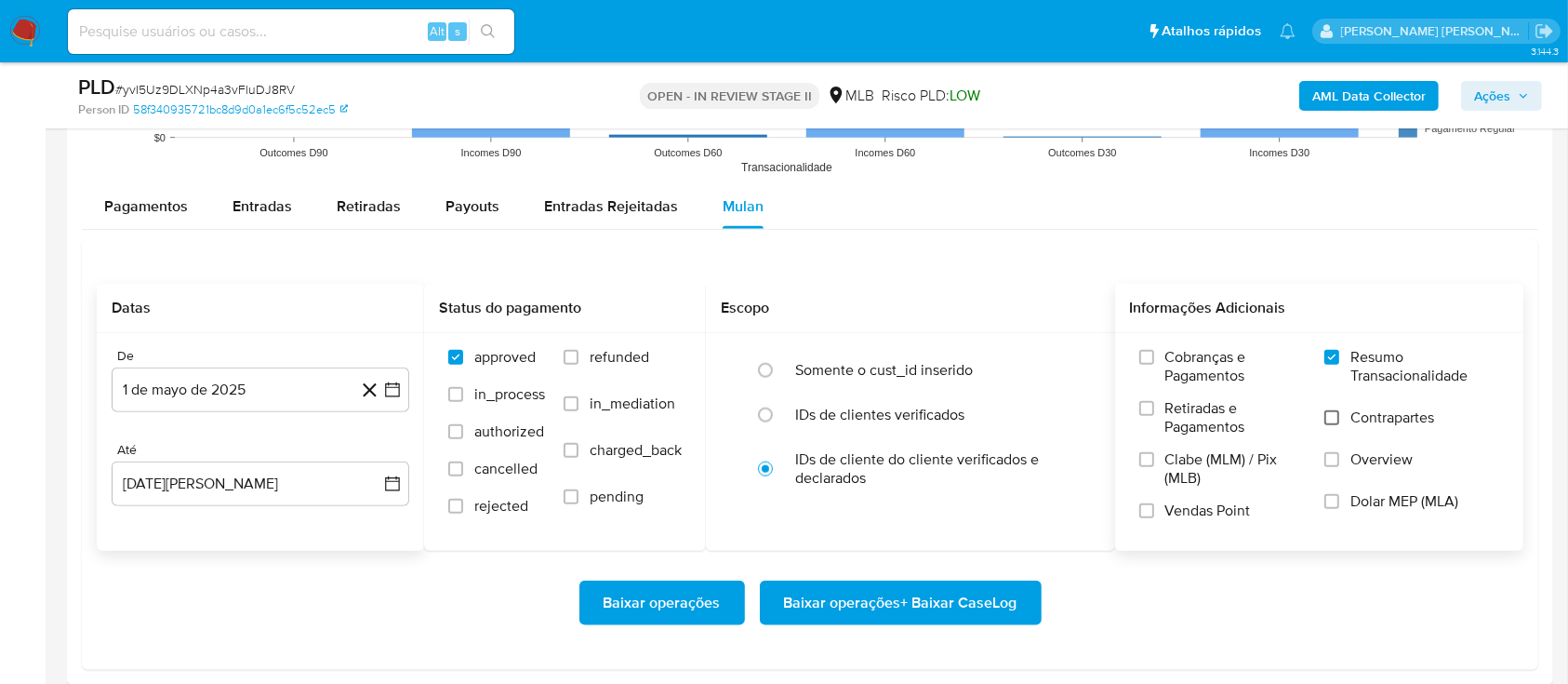 click on "Contrapartes" at bounding box center [1332, 418] 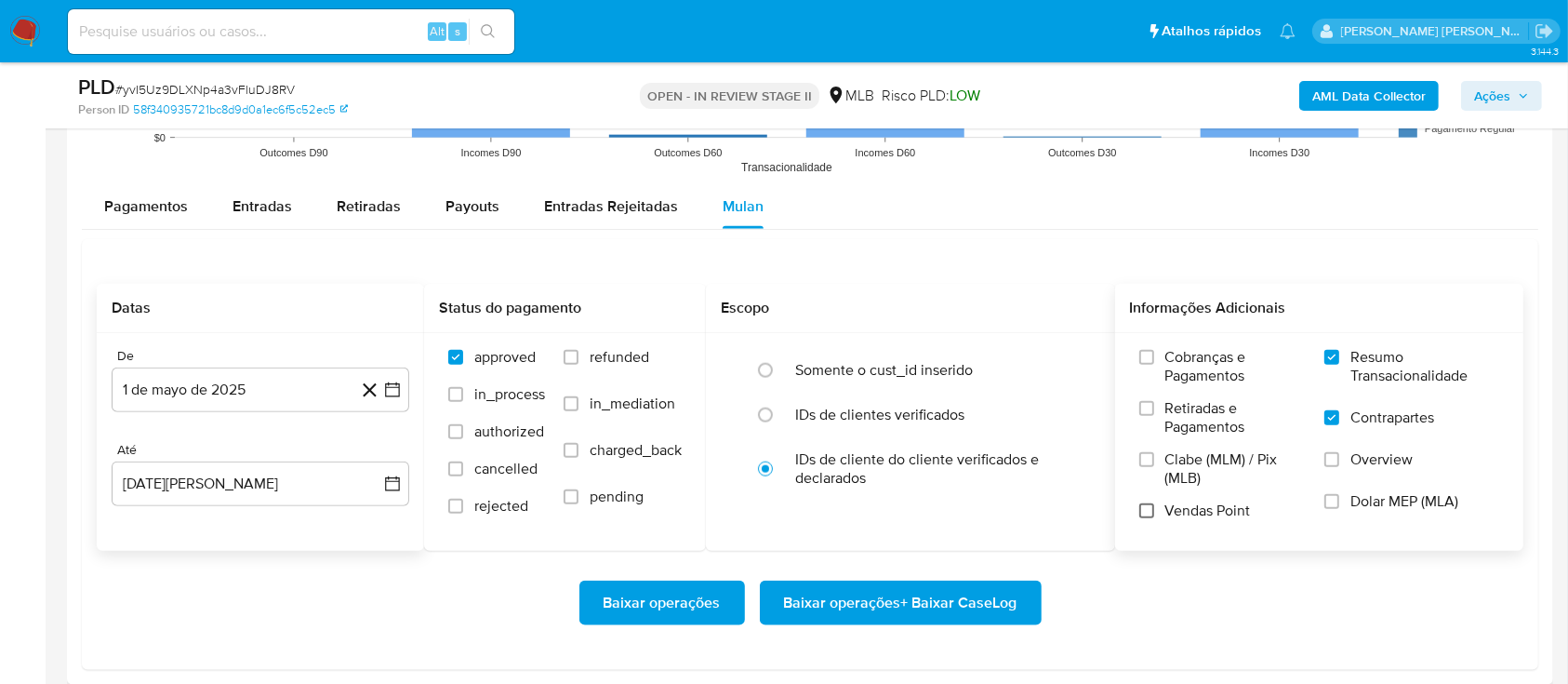 click on "Vendas Point" at bounding box center (1147, 511) 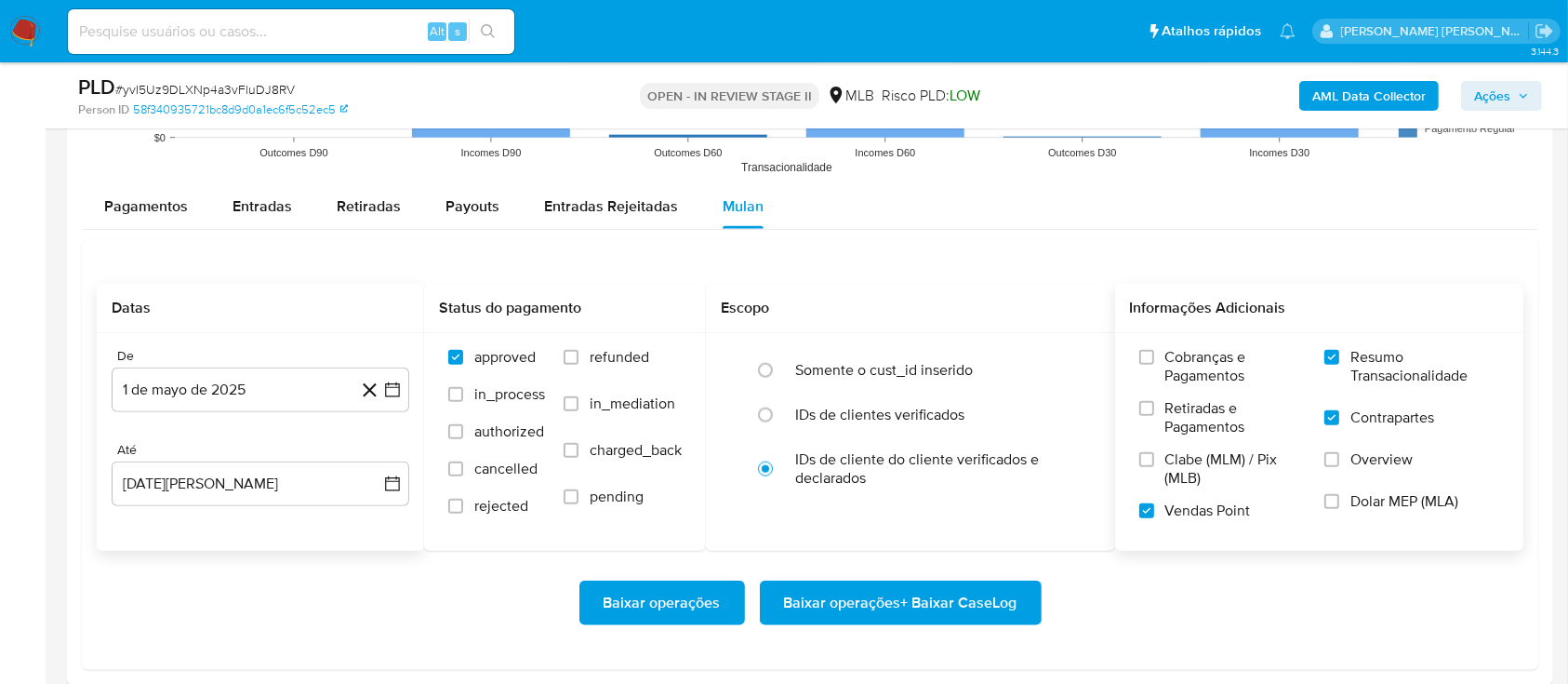 click on "Baixar operações  +   Baixar CaseLog" at bounding box center (900, 603) 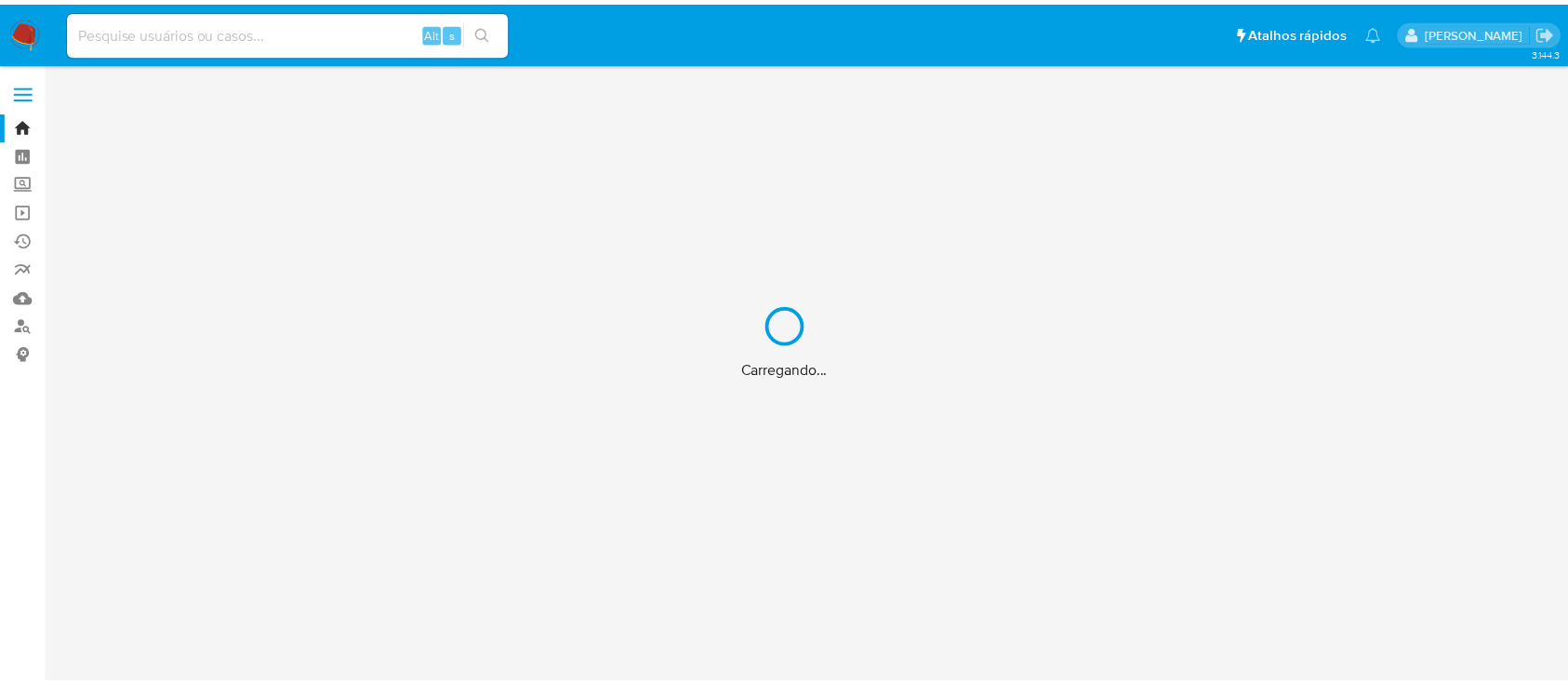 scroll, scrollTop: 0, scrollLeft: 0, axis: both 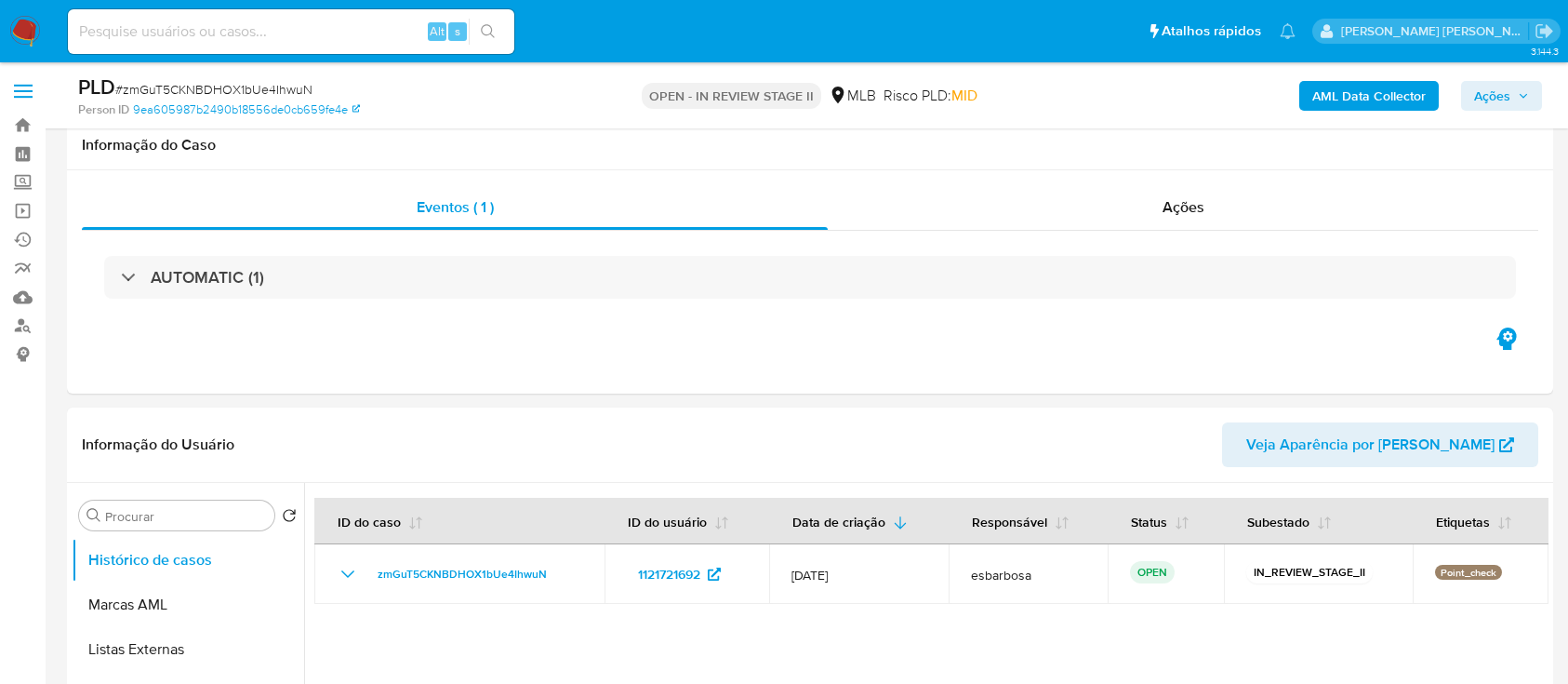select on "10" 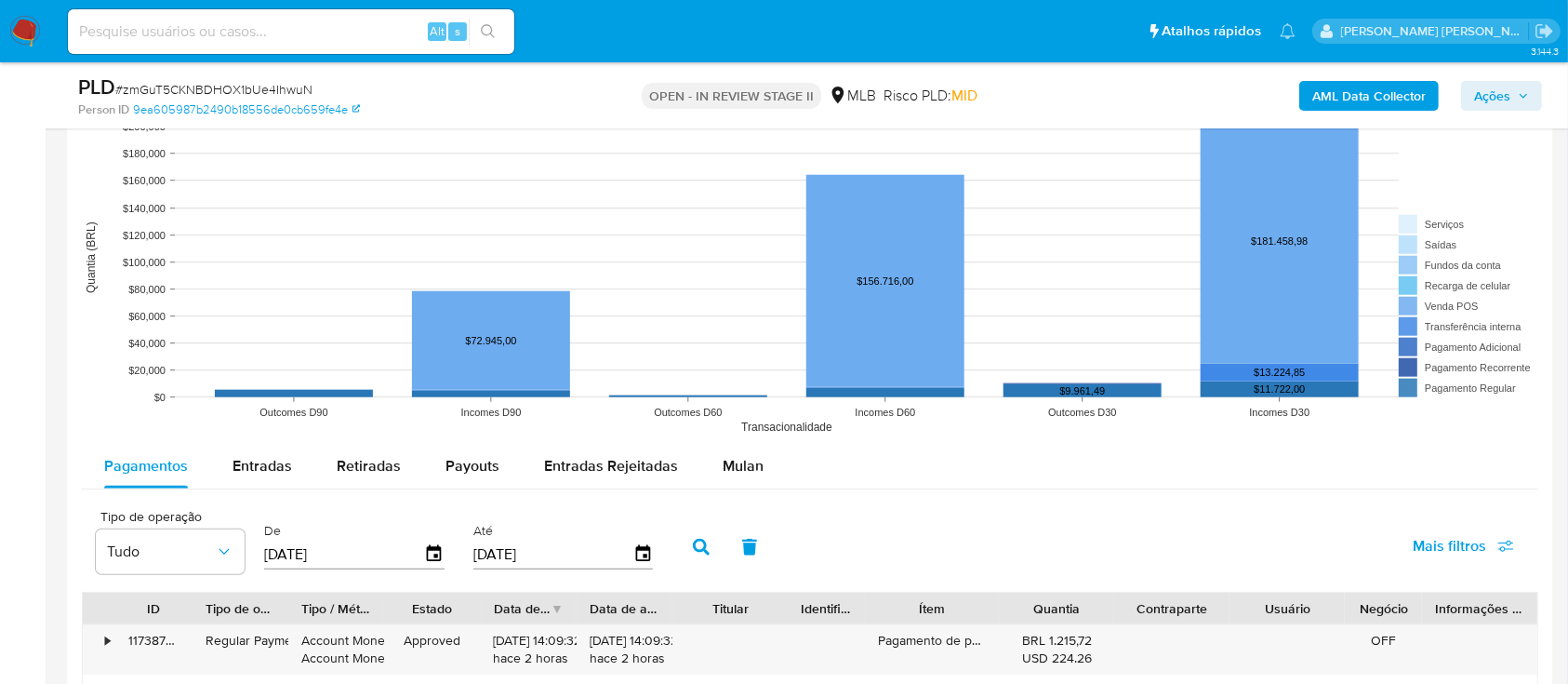 scroll, scrollTop: 1737, scrollLeft: 0, axis: vertical 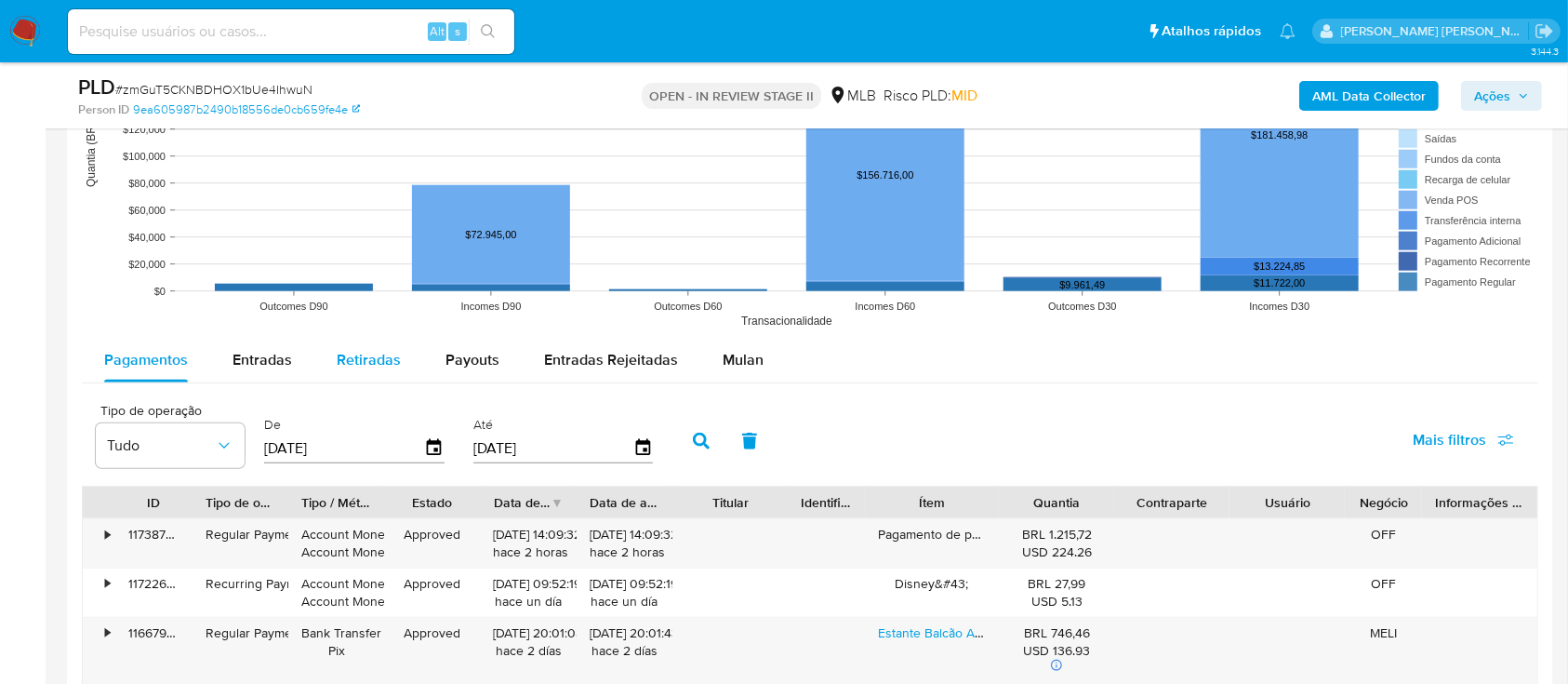 click on "Mulan" at bounding box center (743, 359) 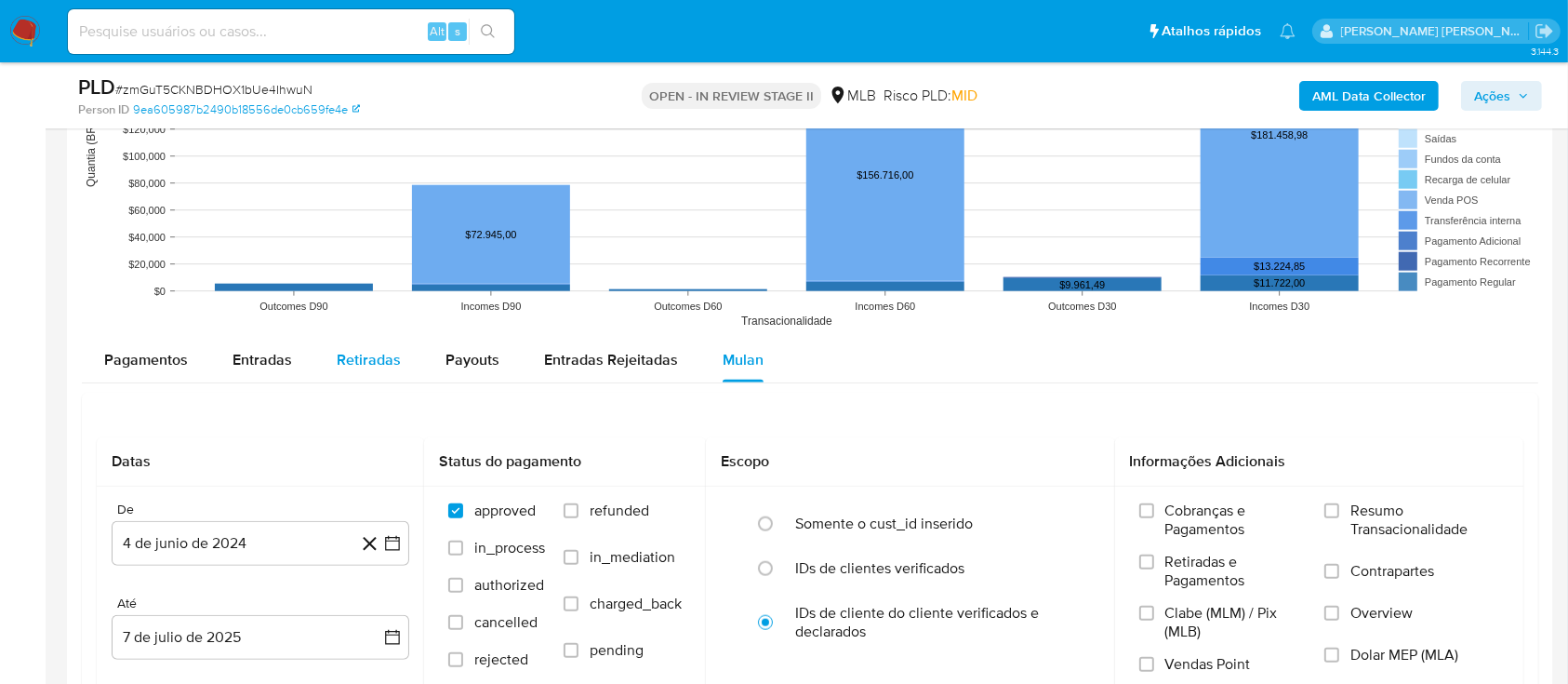 scroll, scrollTop: 1985, scrollLeft: 0, axis: vertical 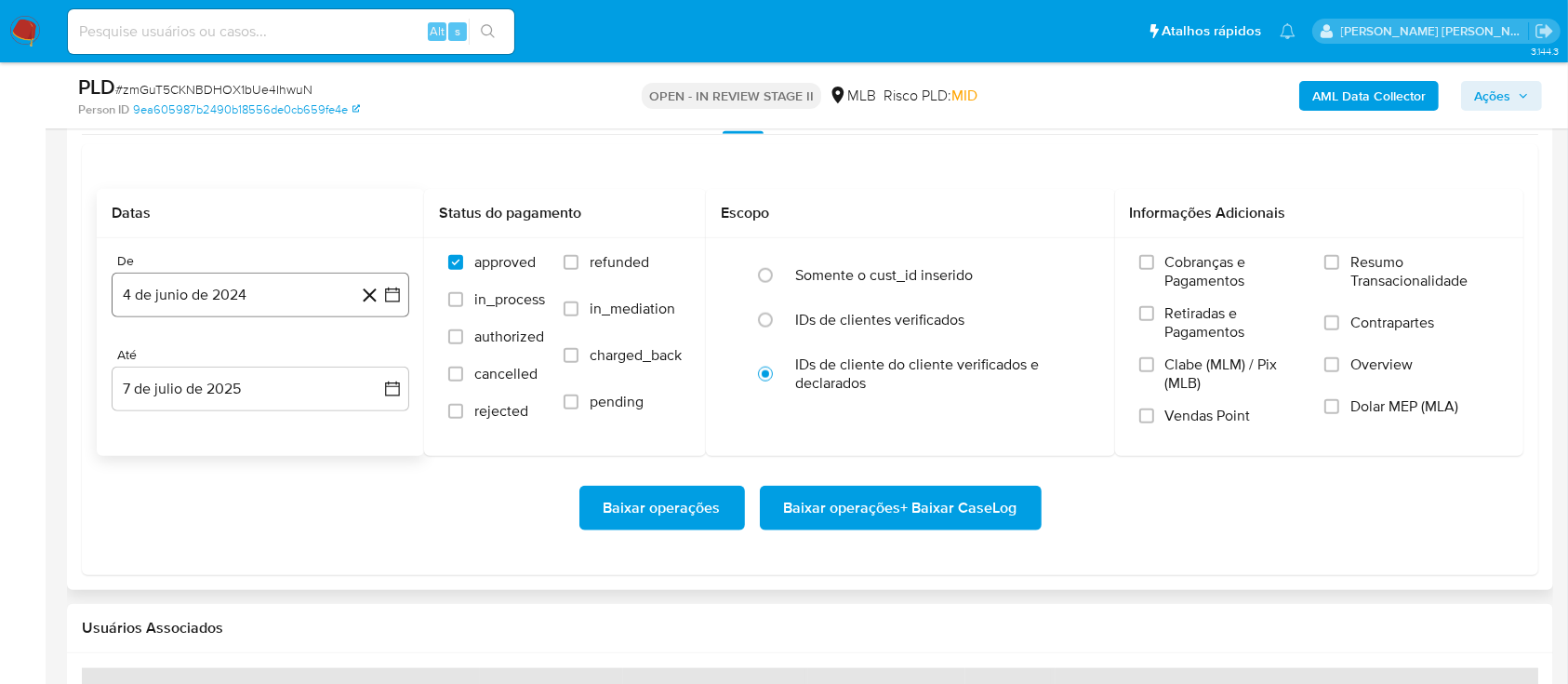 click on "4 de junio de 2024" at bounding box center (260, 295) 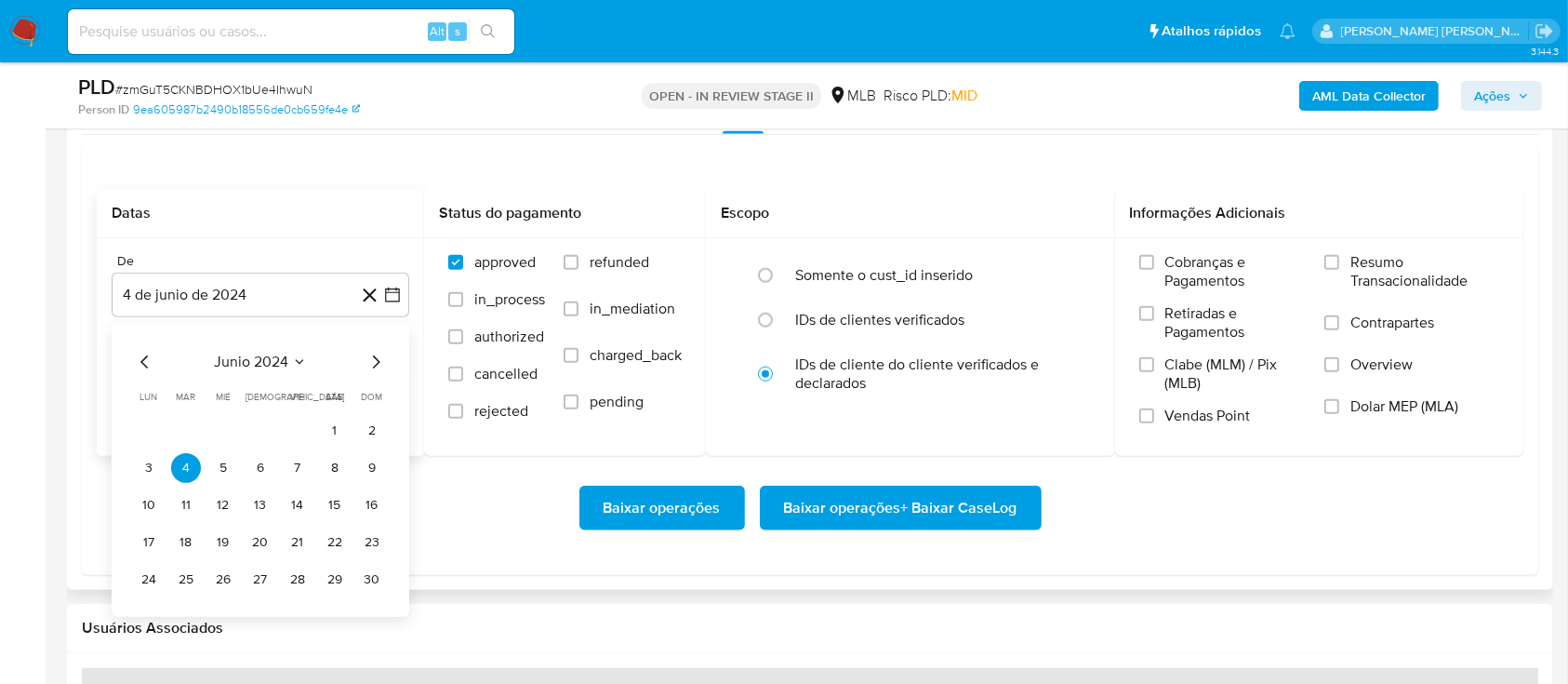 click on "junio 2024" at bounding box center [251, 362] 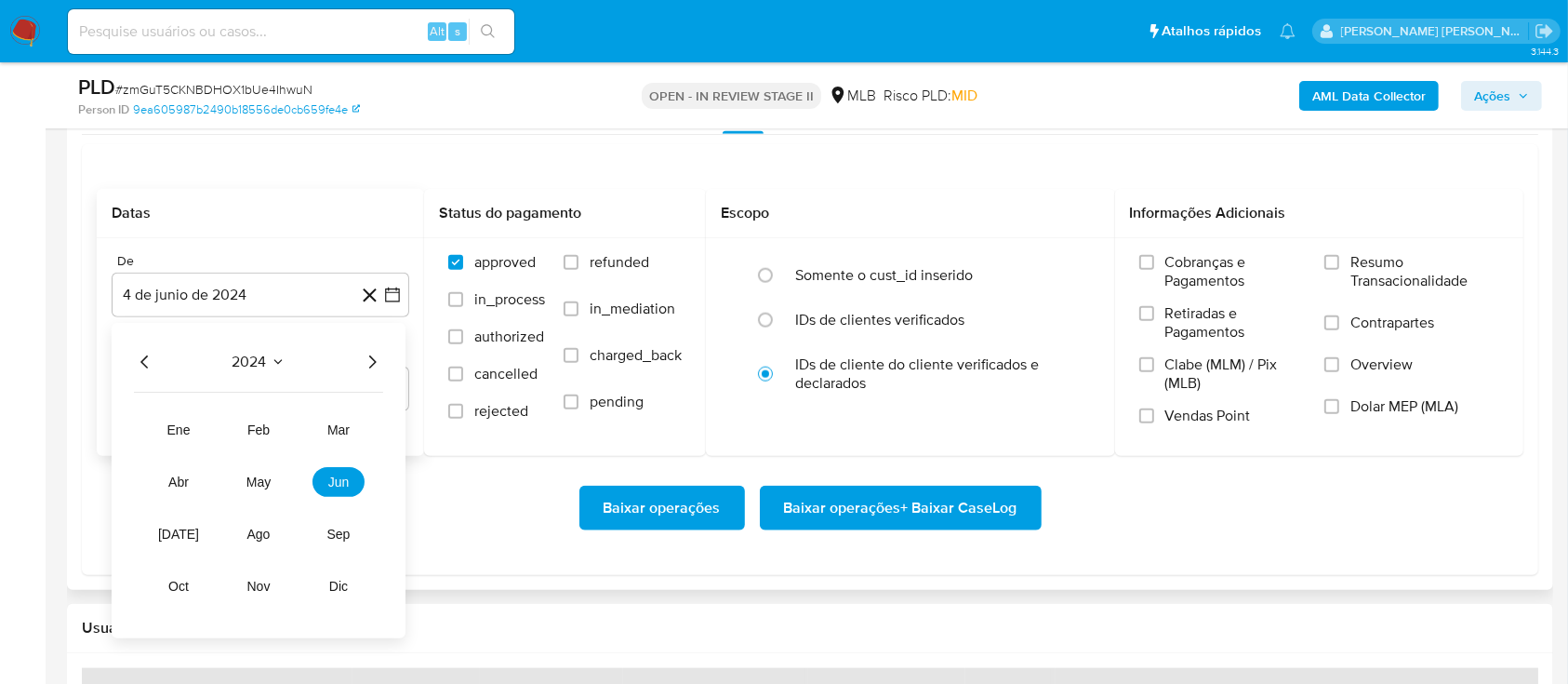 click 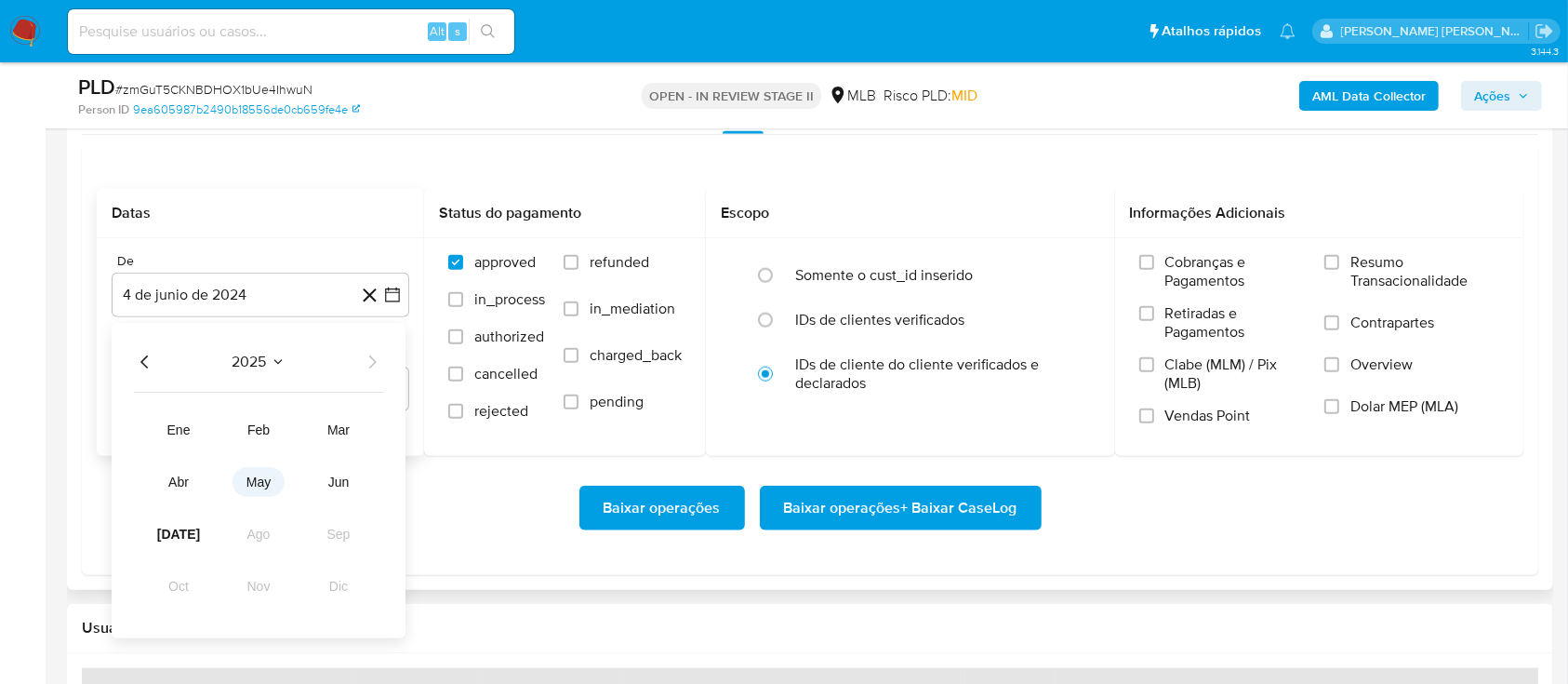 click on "may" at bounding box center [259, 482] 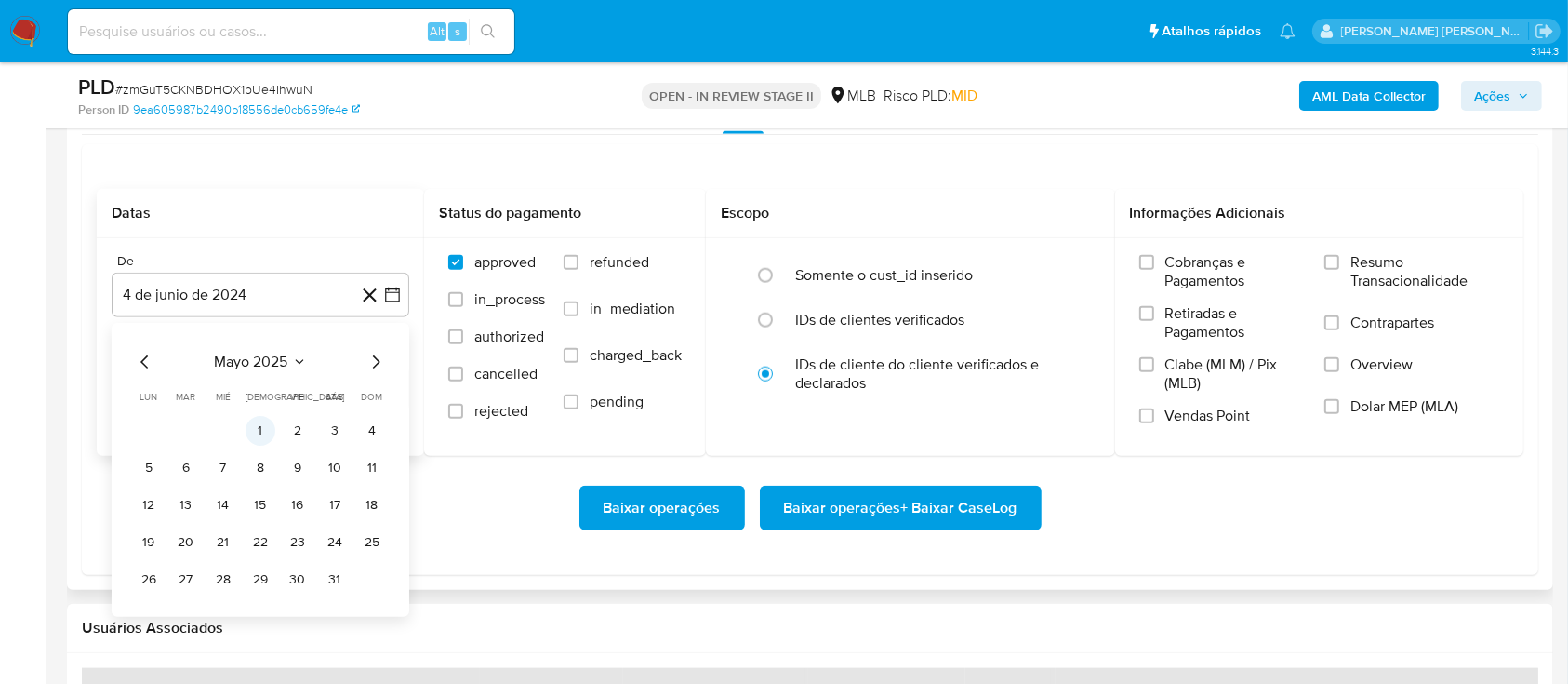 click on "1" at bounding box center (260, 431) 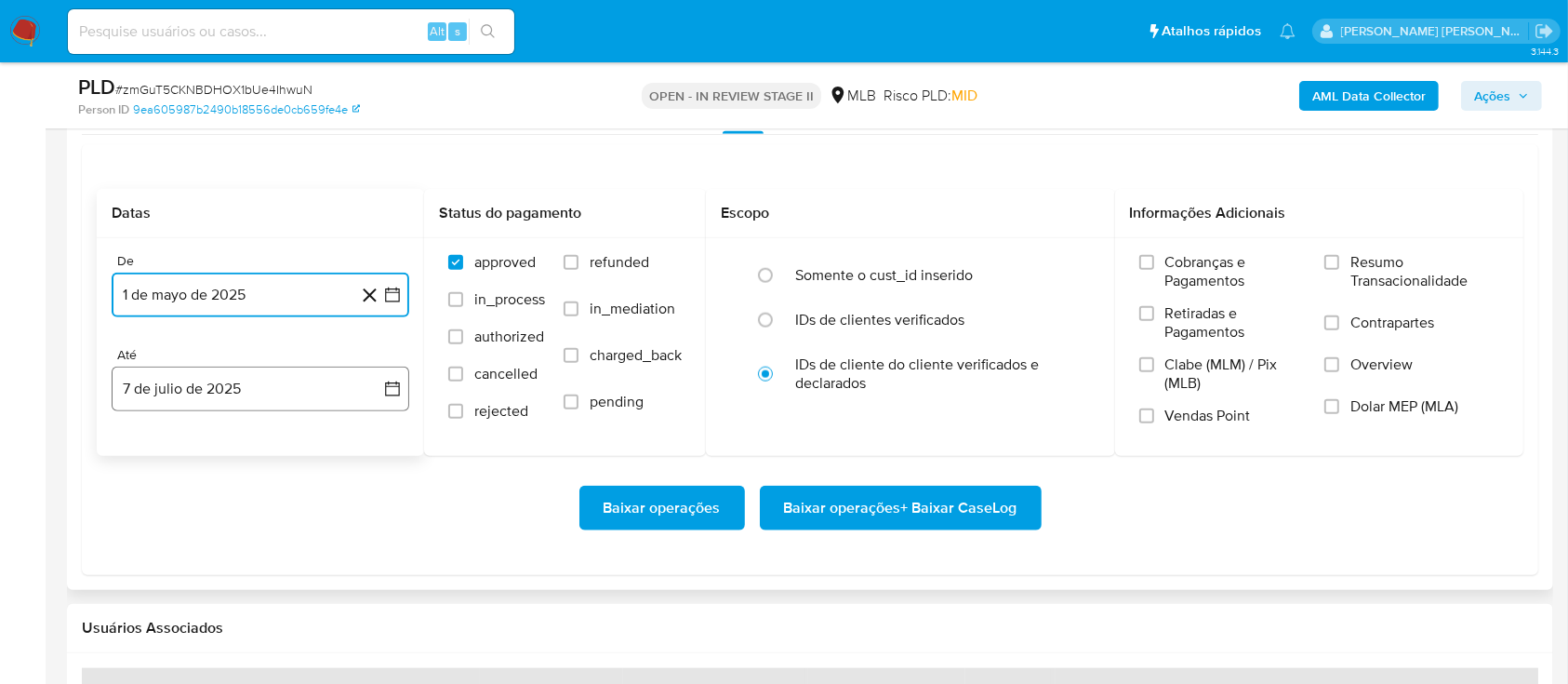 click on "7 de julio de 2025" at bounding box center [260, 389] 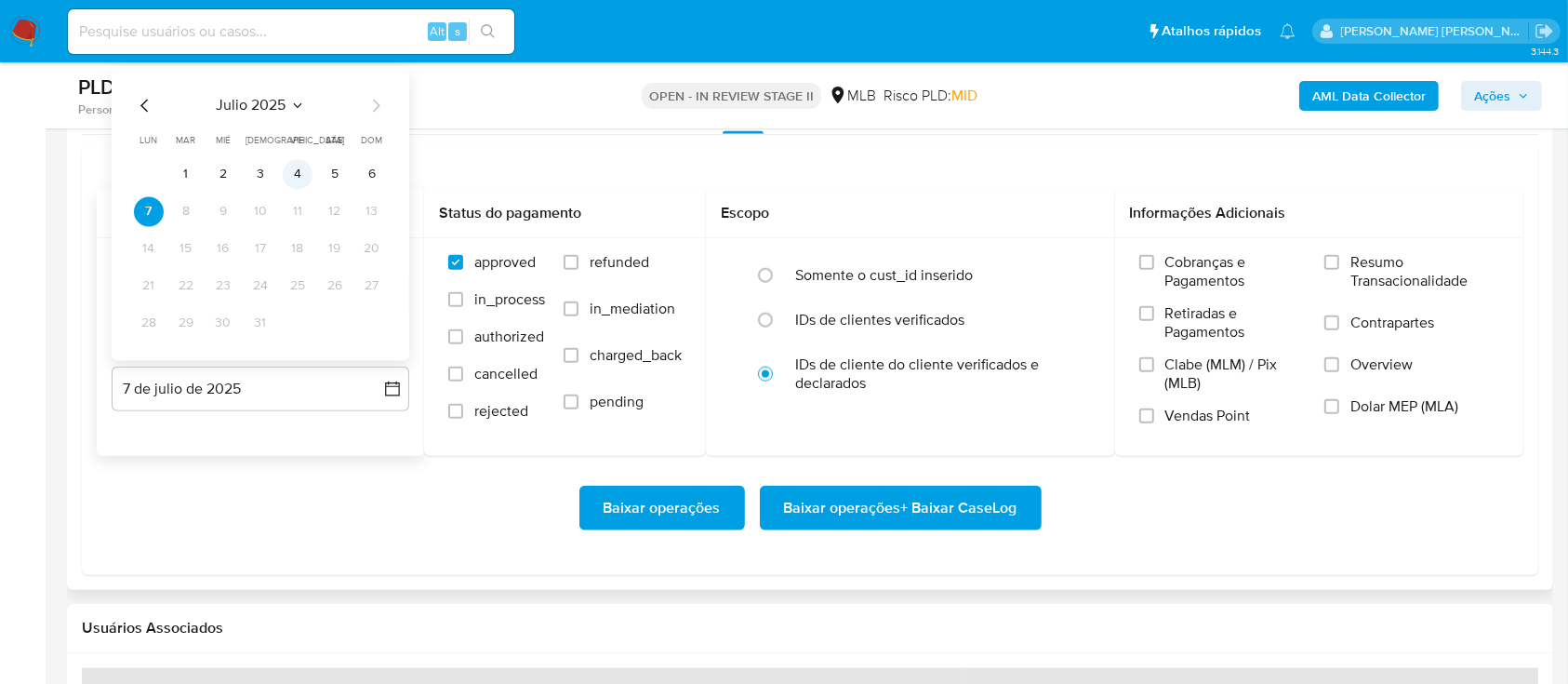 click on "4" at bounding box center [298, 175] 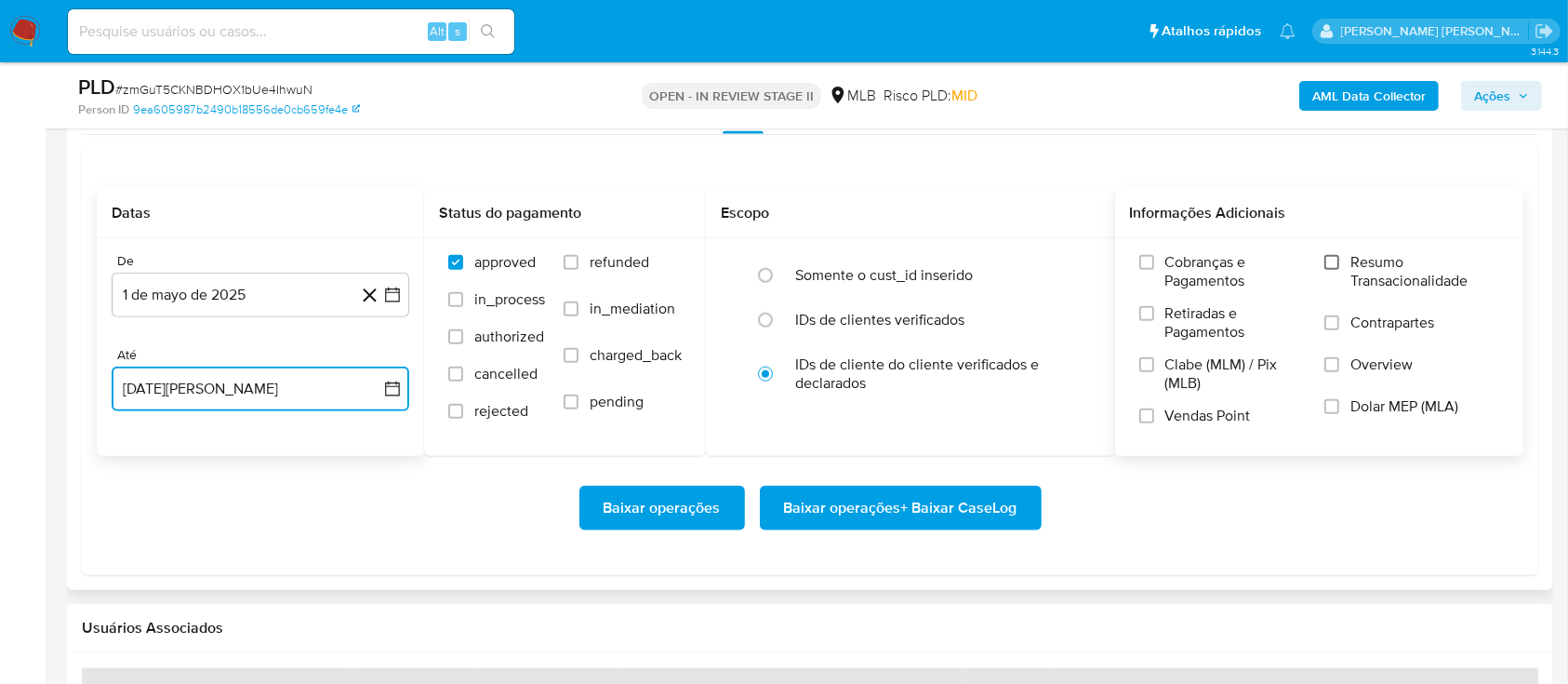 click on "Resumo Transacionalidade" at bounding box center [1332, 262] 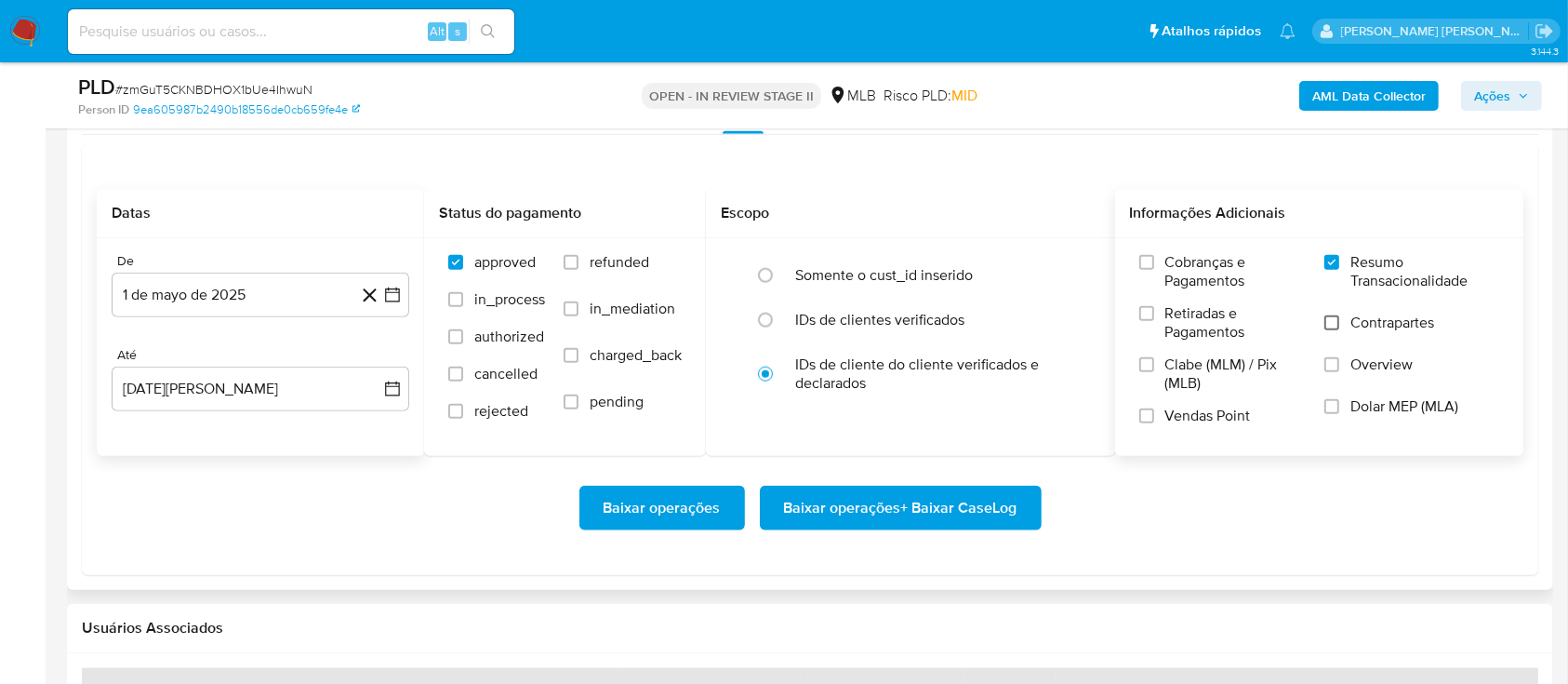 click on "Contrapartes" at bounding box center [1332, 323] 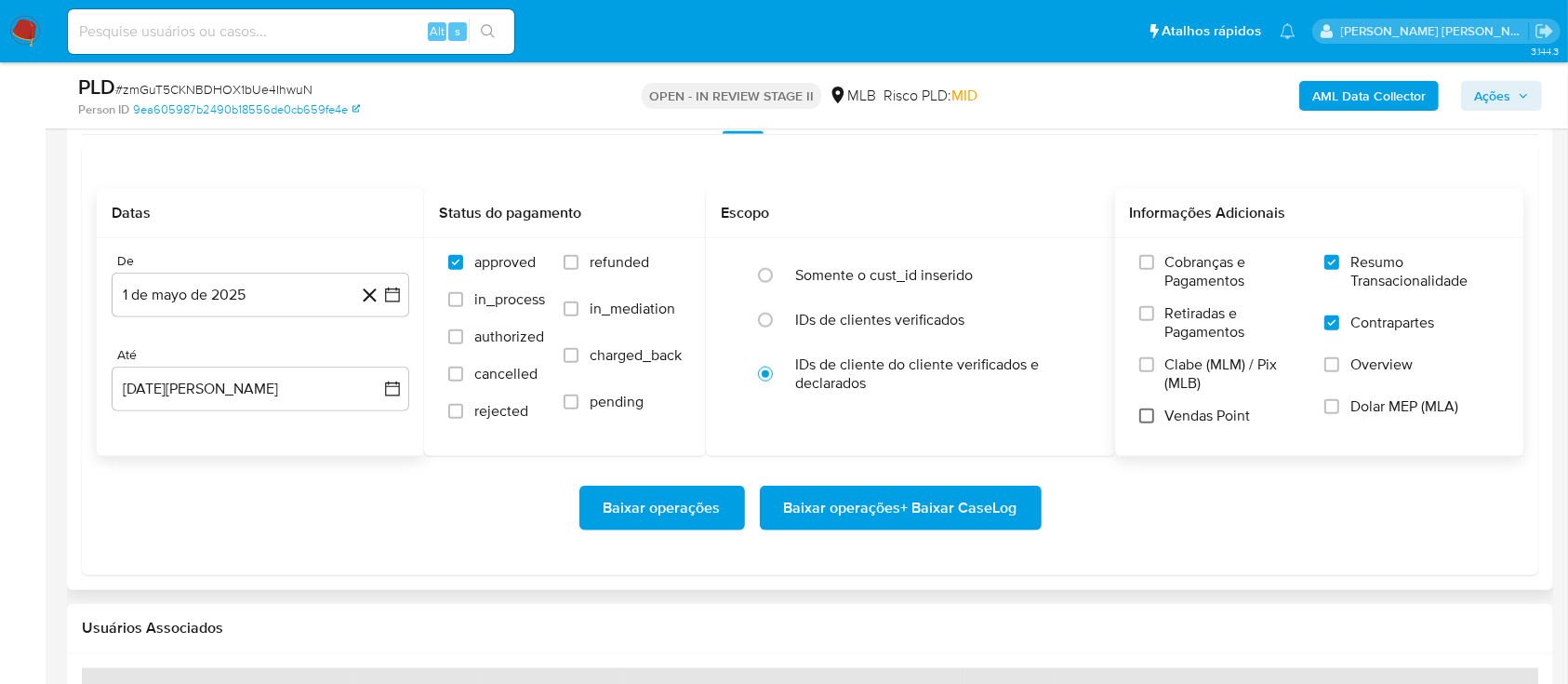 click on "Vendas Point" at bounding box center (1147, 416) 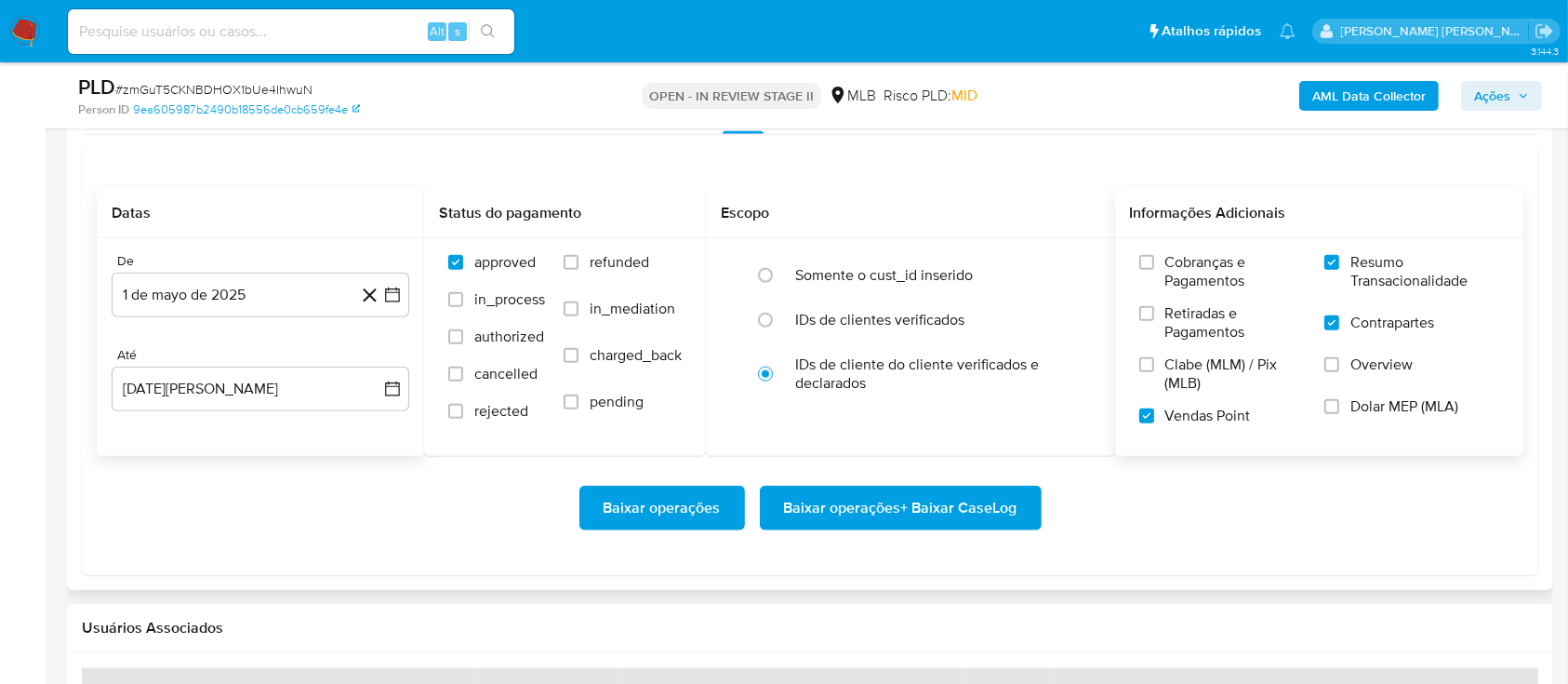 click on "Baixar operações  +   Baixar CaseLog" at bounding box center (900, 508) 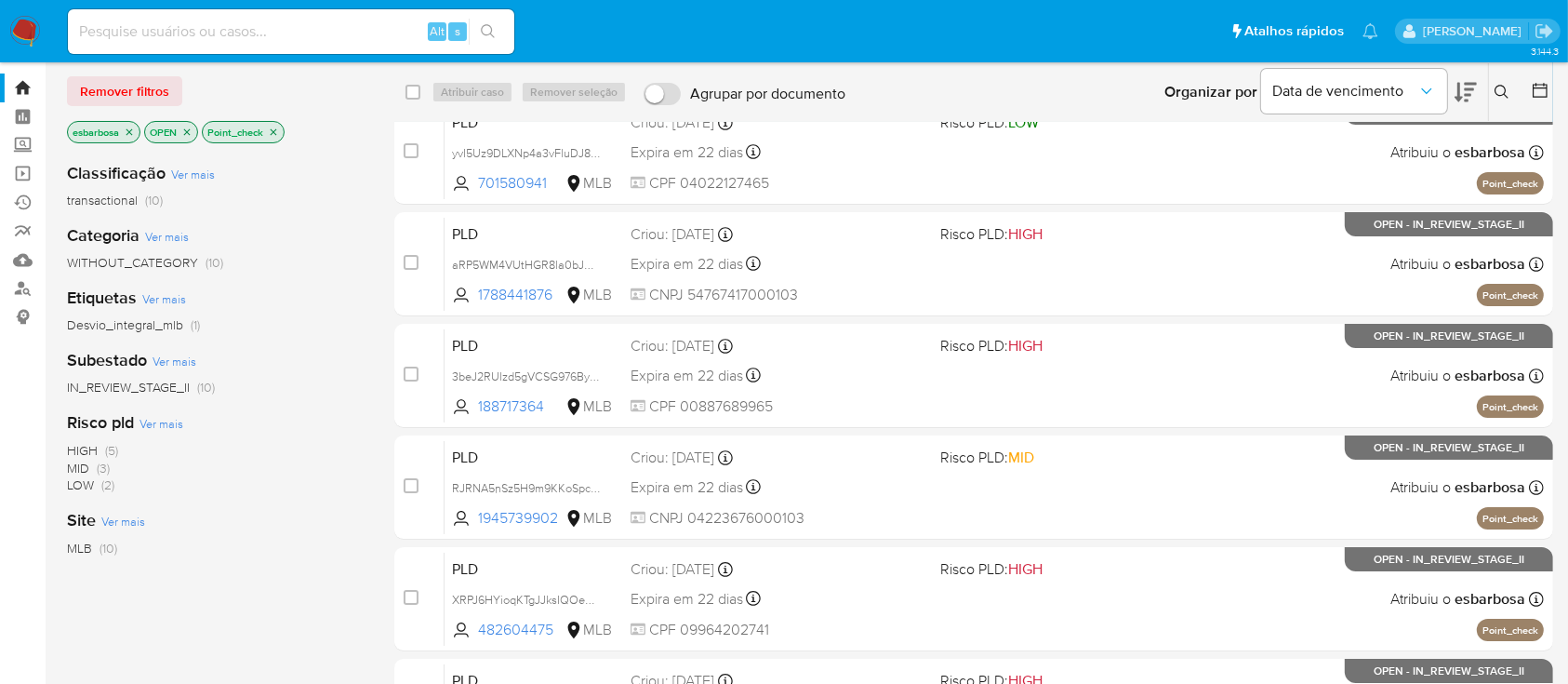 scroll, scrollTop: 0, scrollLeft: 0, axis: both 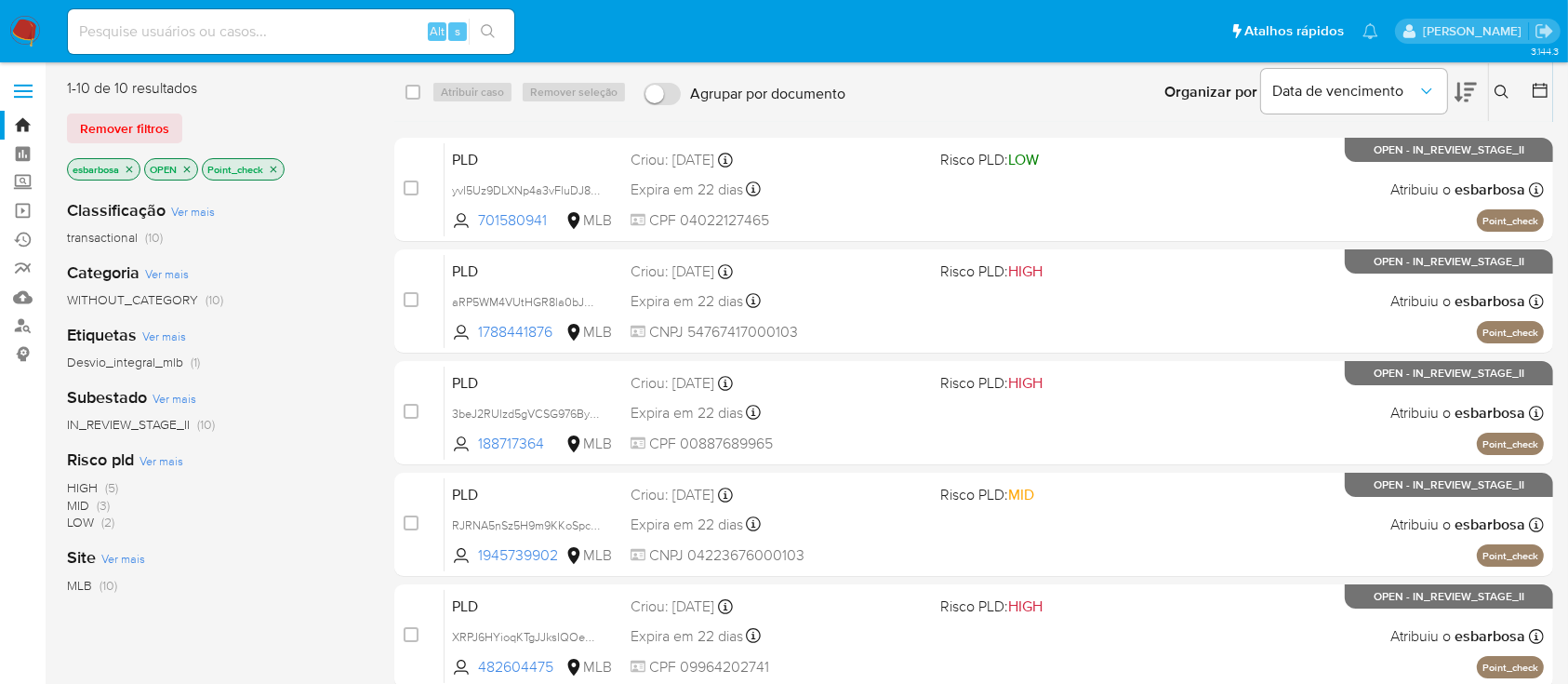 click at bounding box center (25, 32) 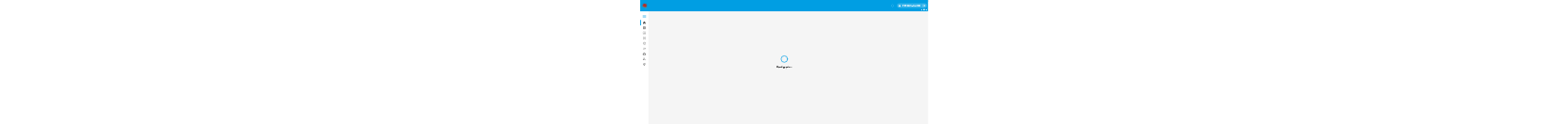 scroll, scrollTop: 0, scrollLeft: 0, axis: both 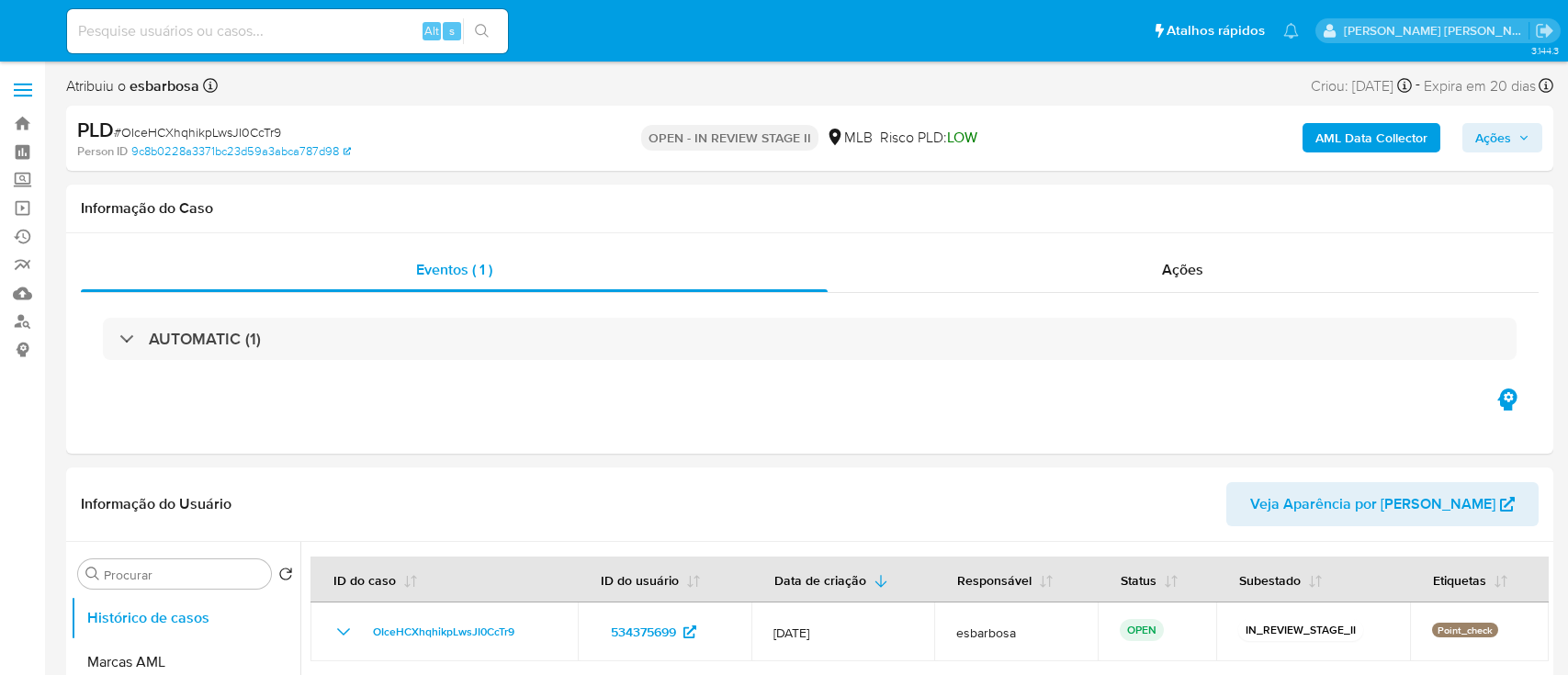 select on "10" 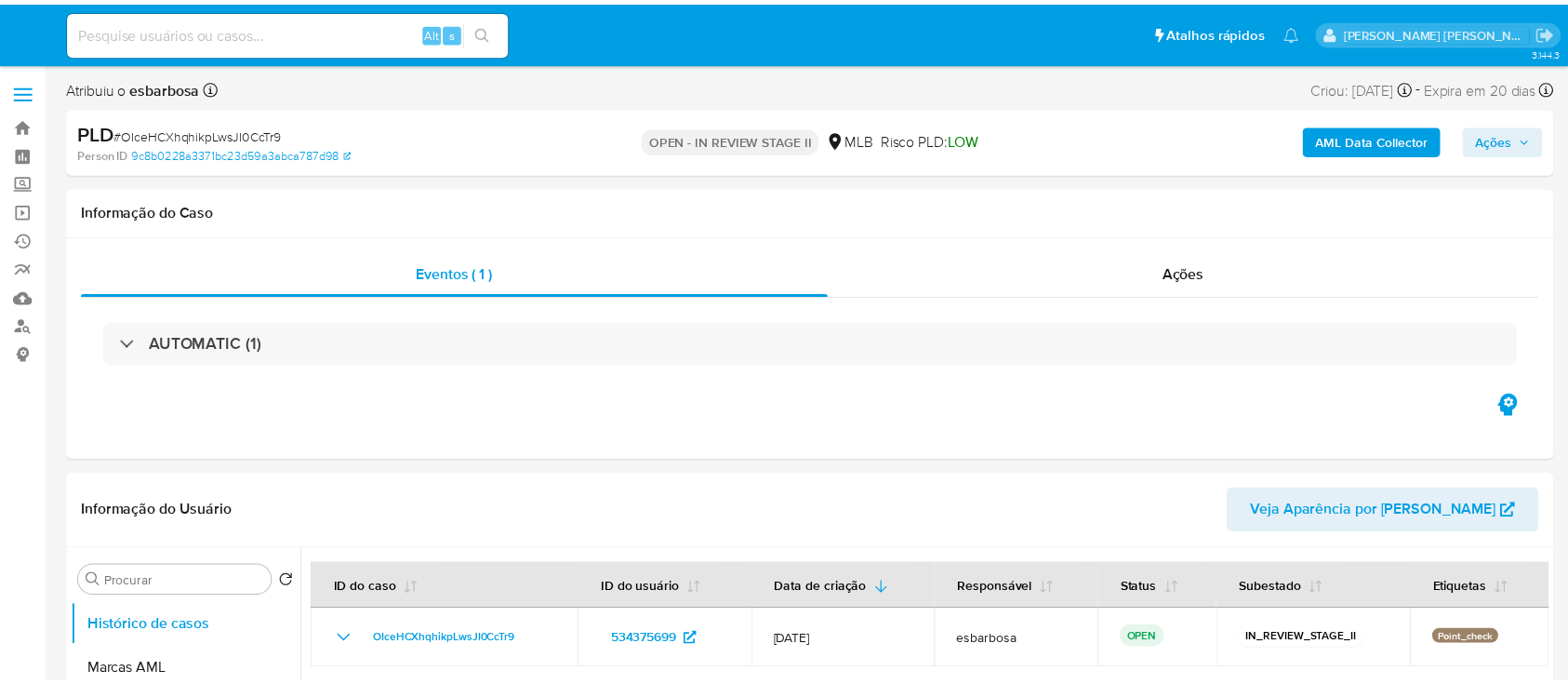 scroll, scrollTop: 0, scrollLeft: 0, axis: both 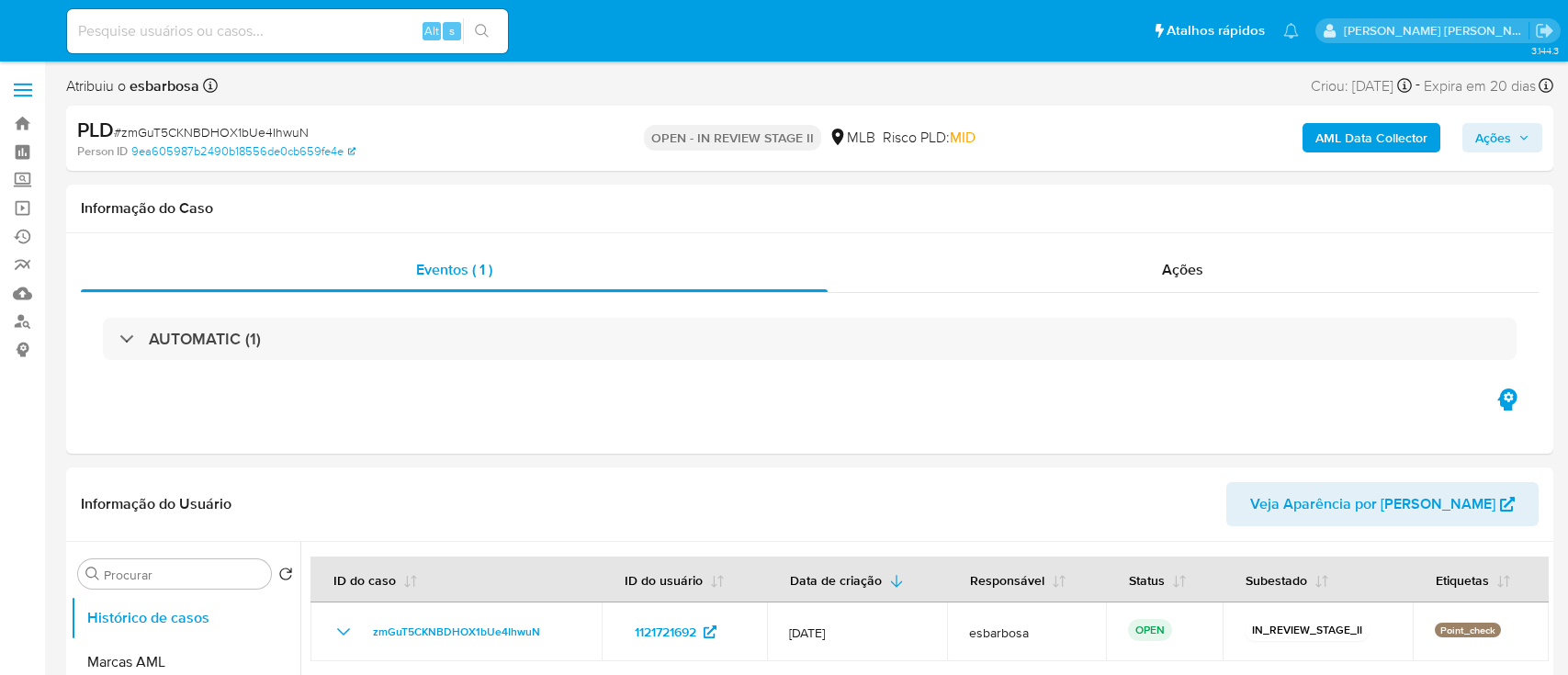 select on "10" 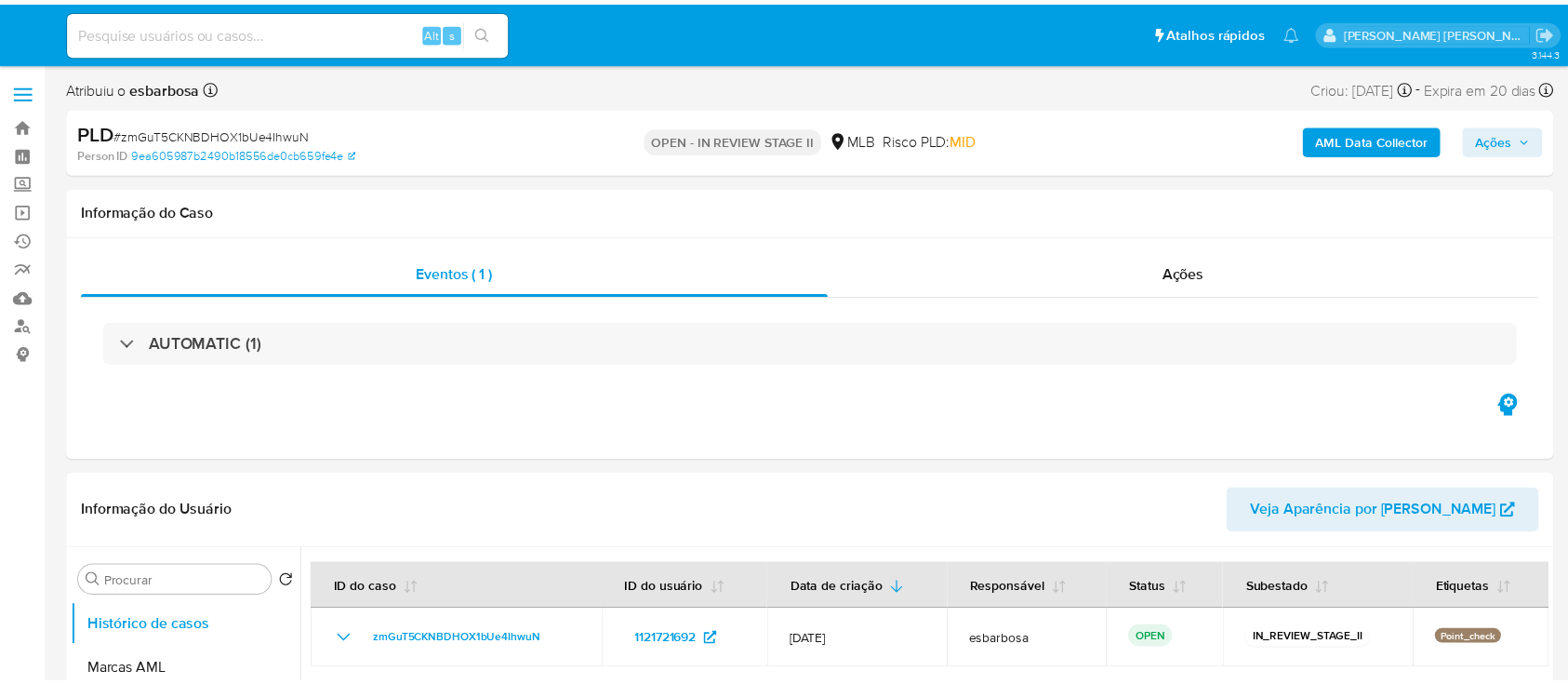 scroll, scrollTop: 0, scrollLeft: 0, axis: both 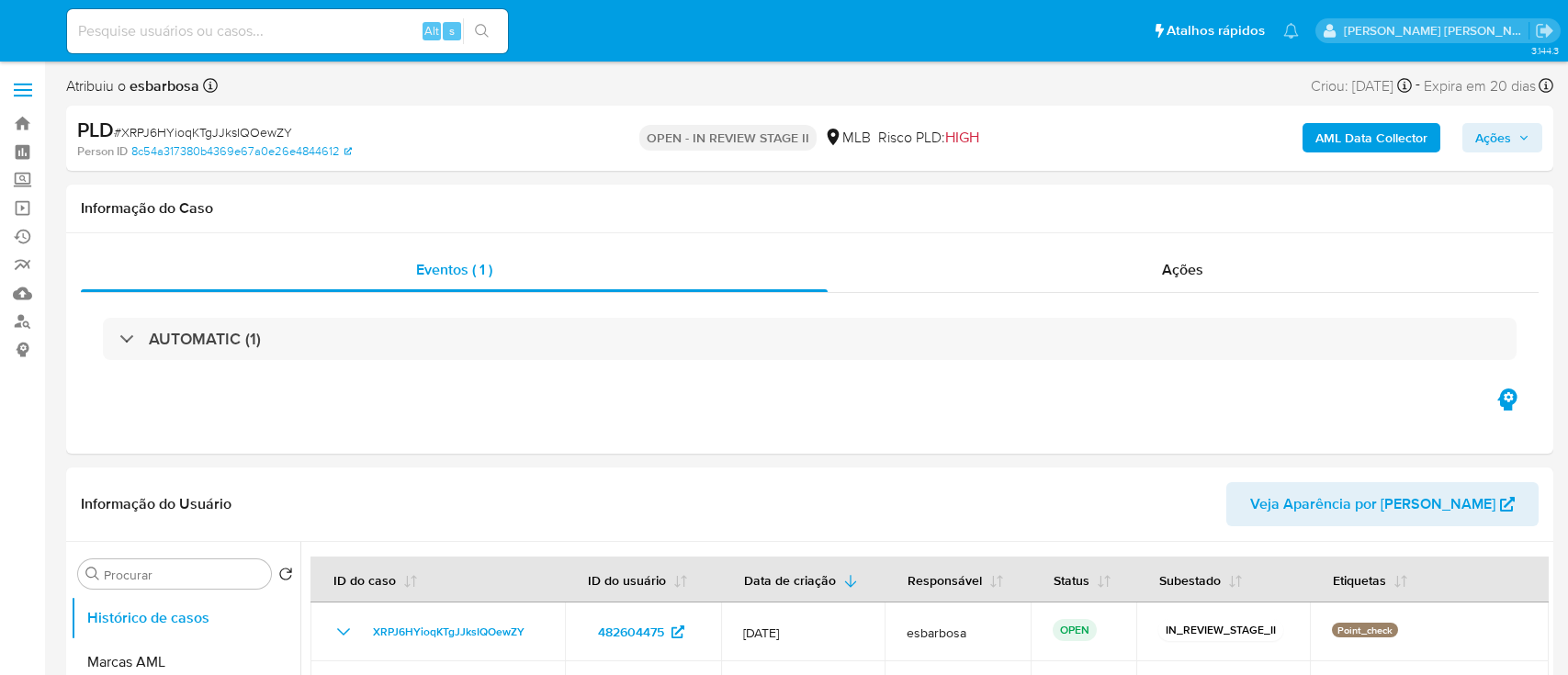 select on "10" 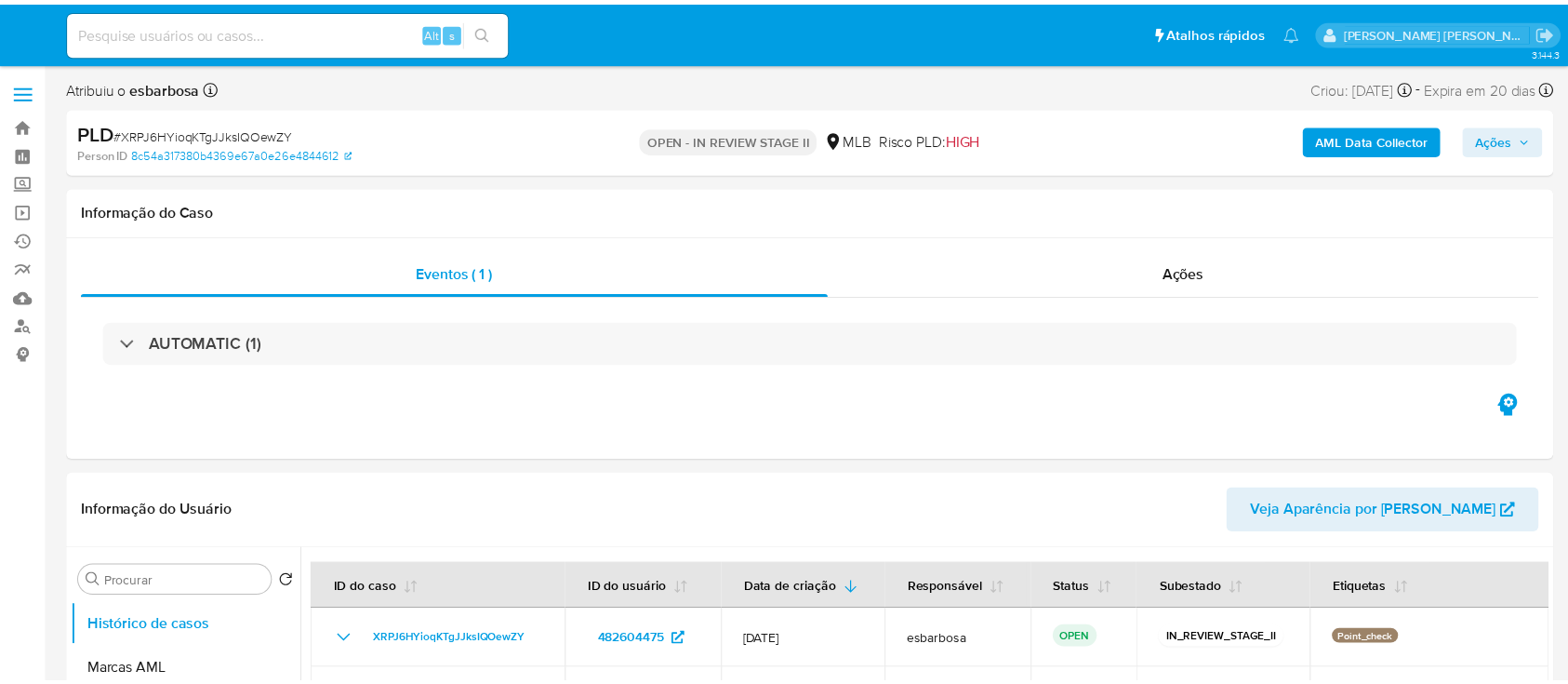 scroll, scrollTop: 0, scrollLeft: 0, axis: both 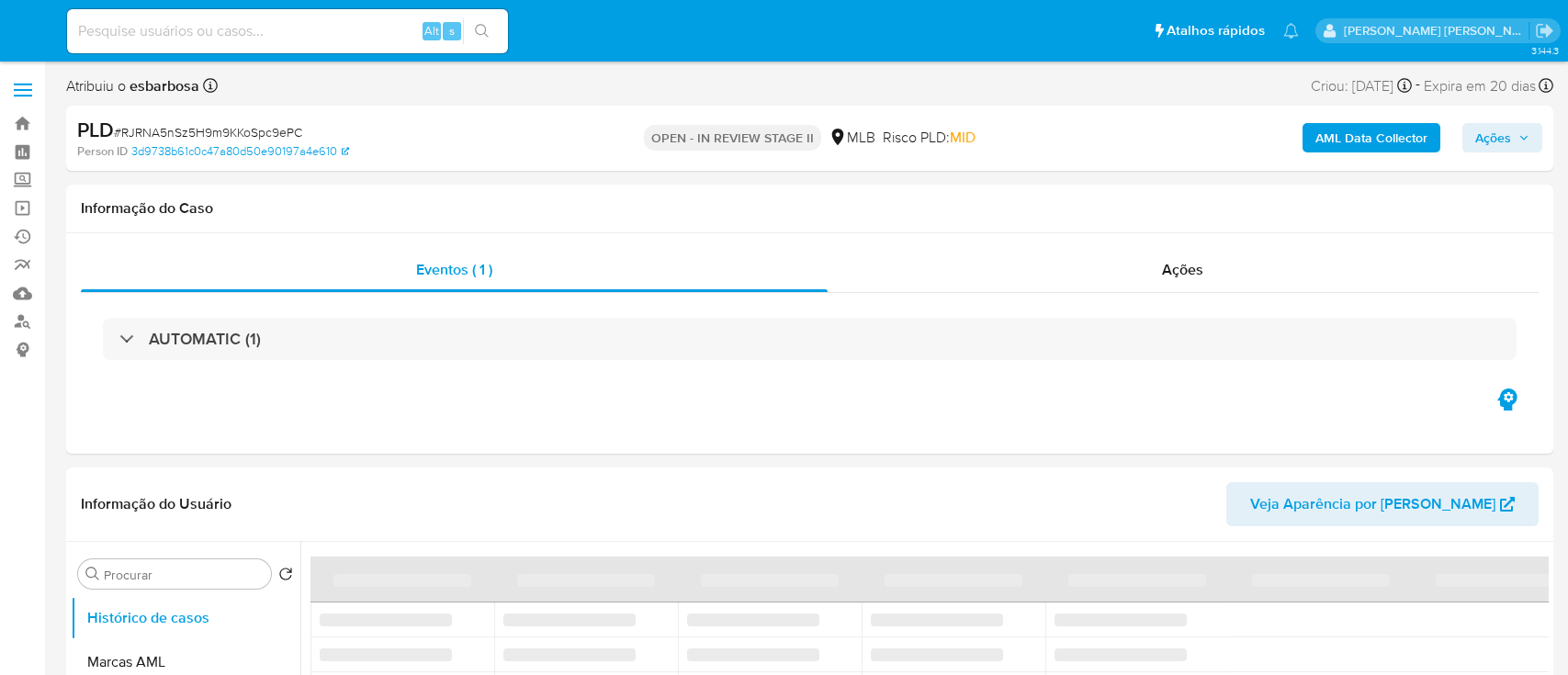 select on "10" 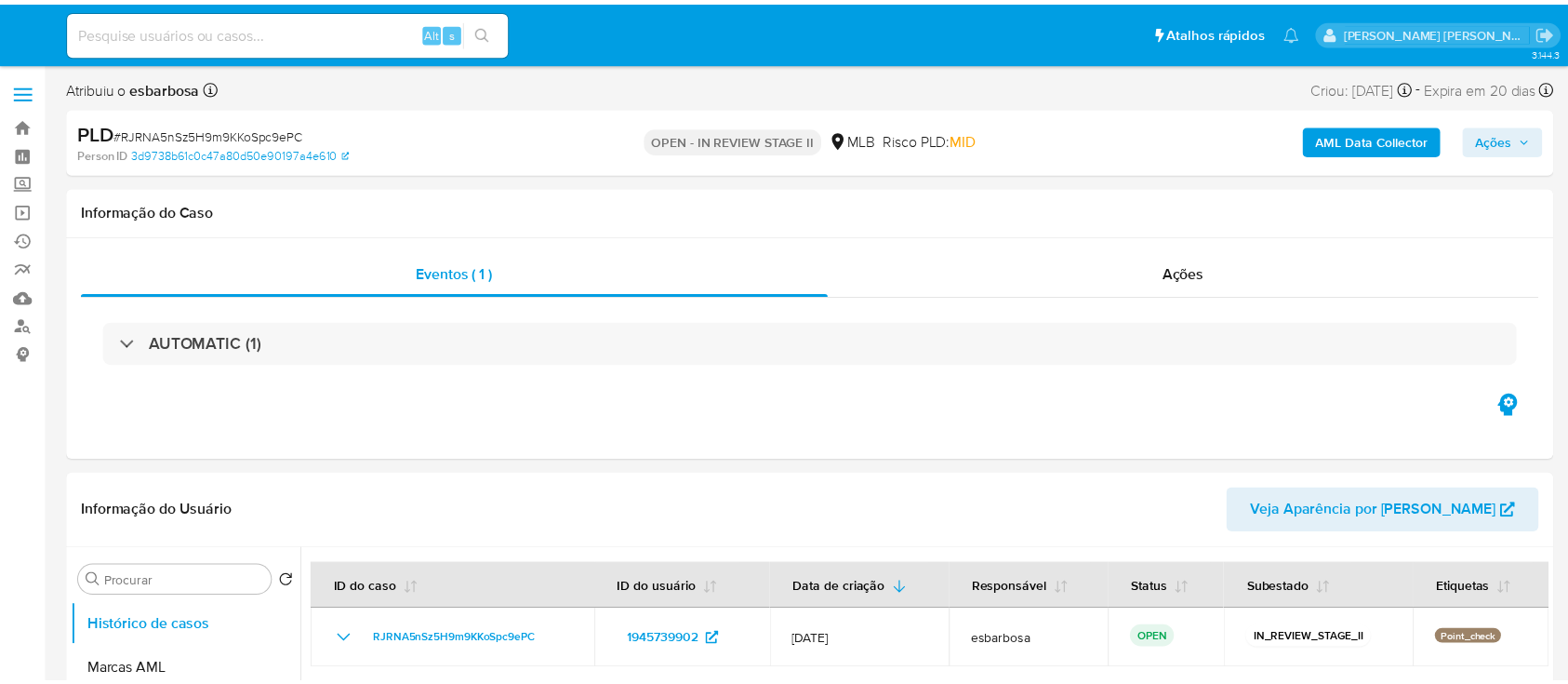 scroll, scrollTop: 0, scrollLeft: 0, axis: both 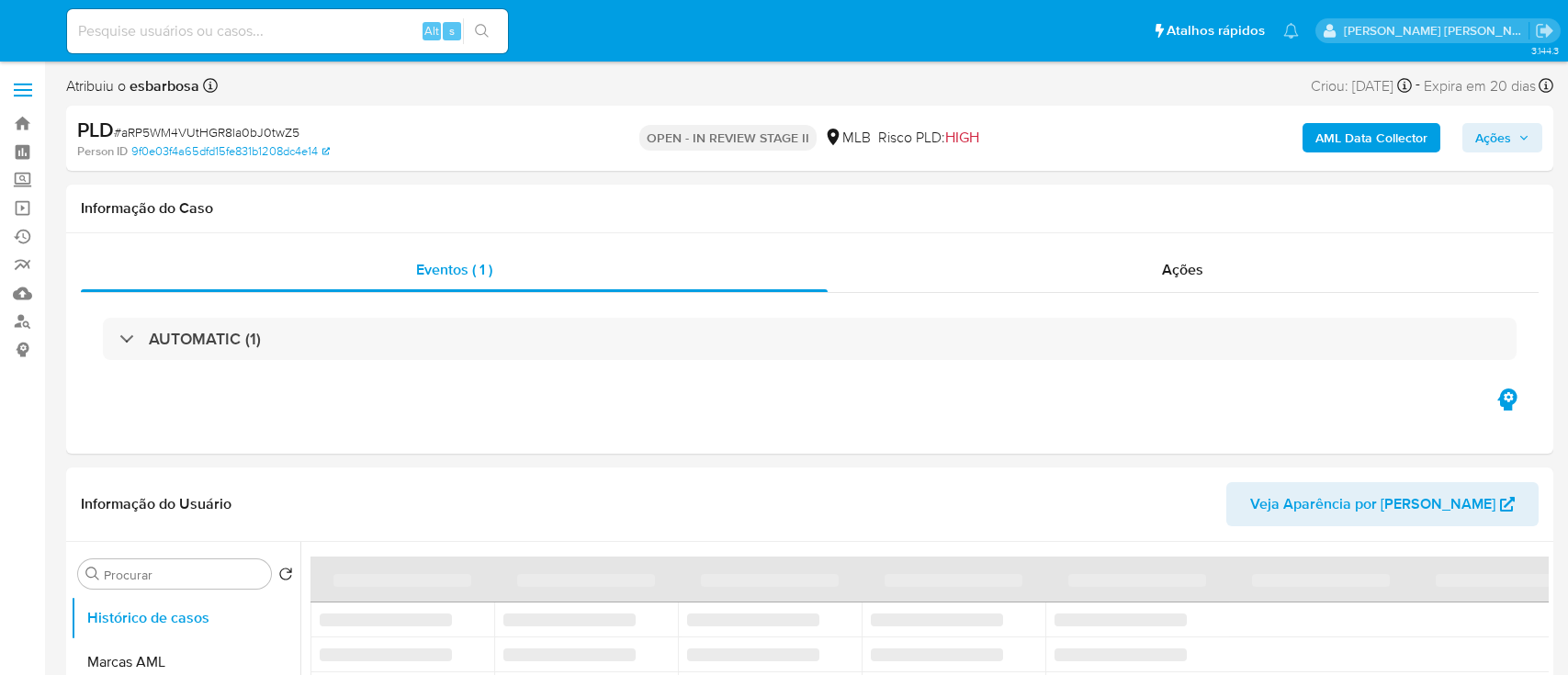 select on "10" 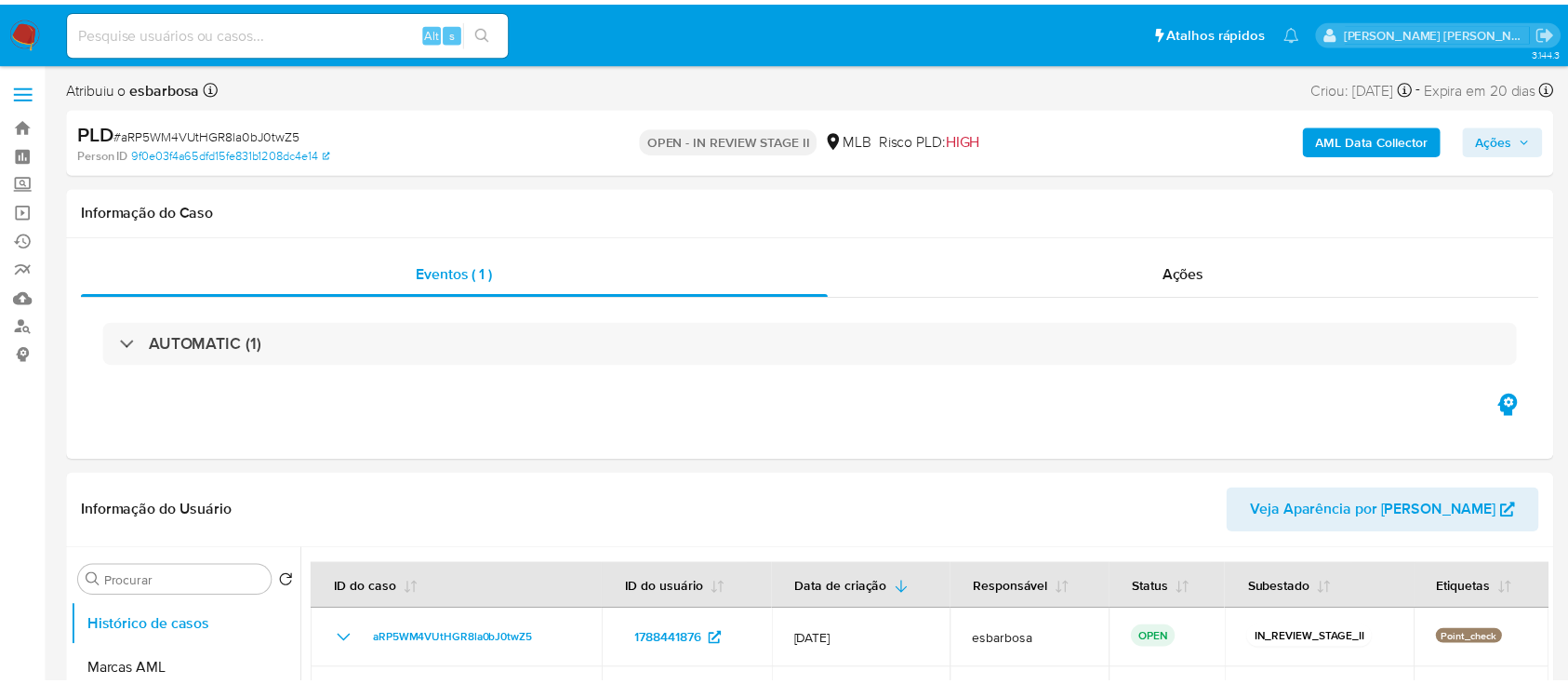 scroll, scrollTop: 0, scrollLeft: 0, axis: both 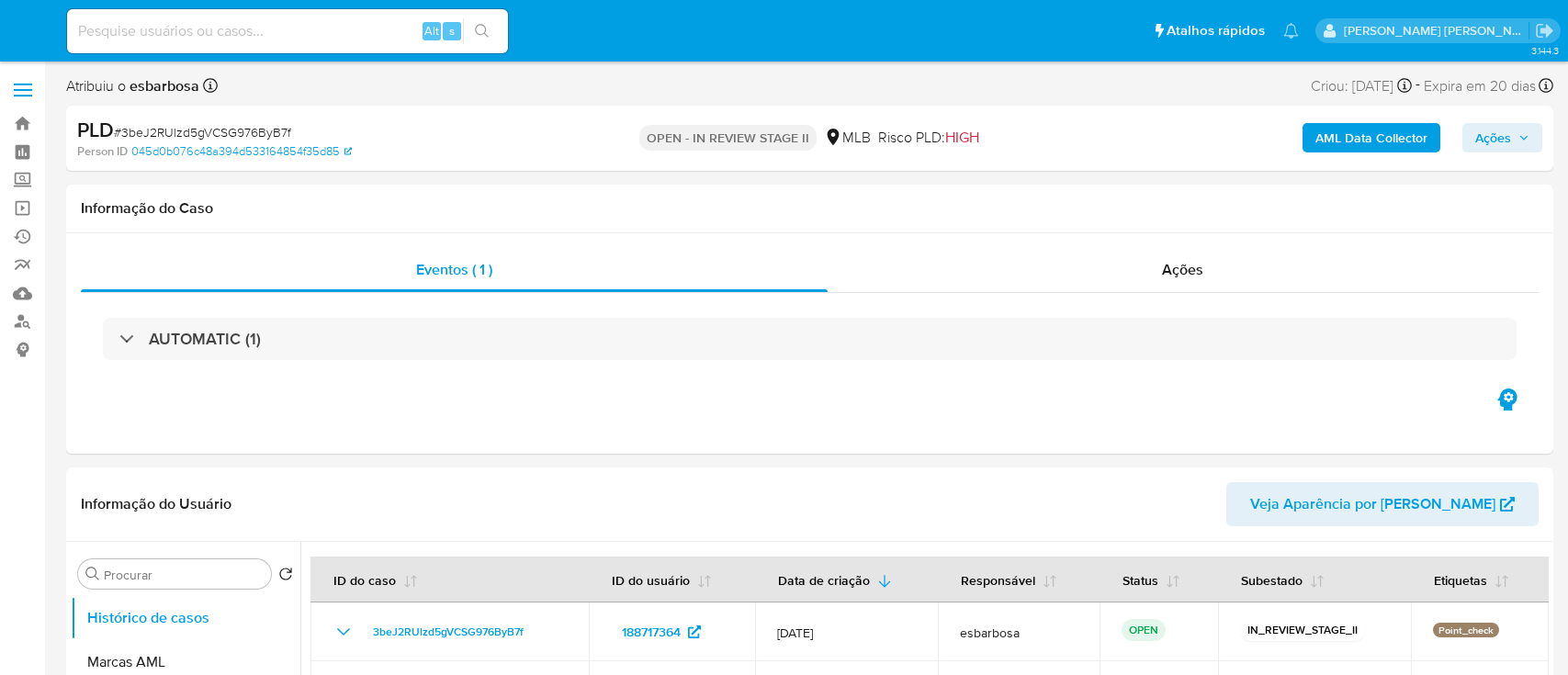 select on "10" 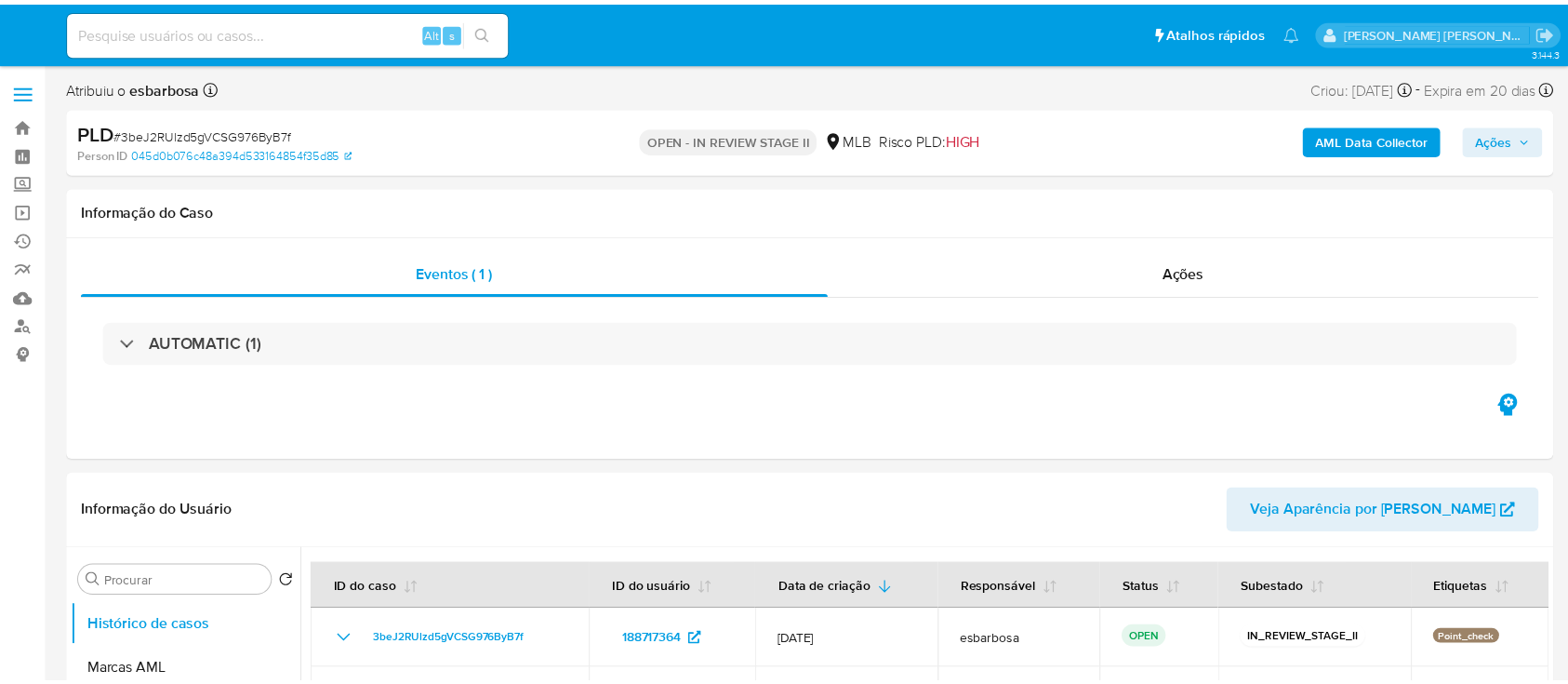 scroll, scrollTop: 0, scrollLeft: 0, axis: both 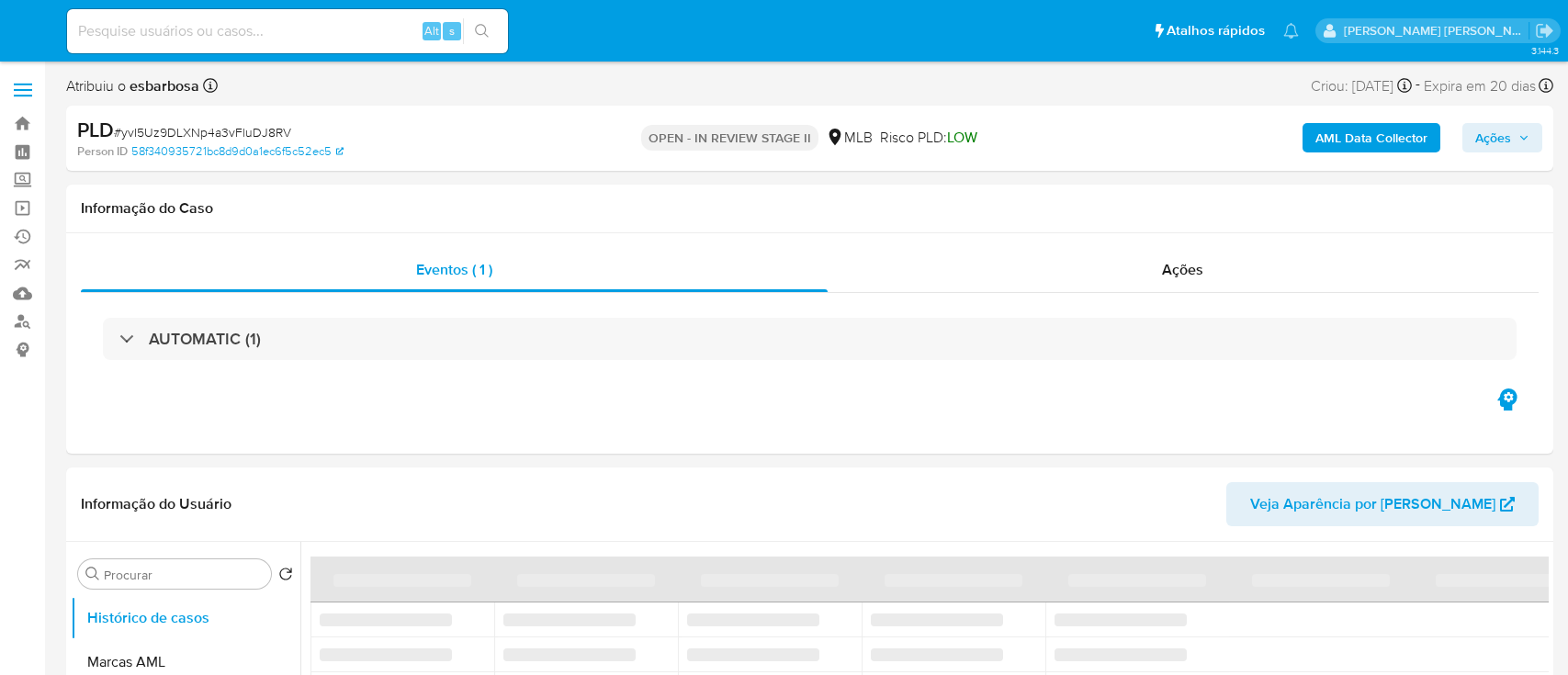 select on "10" 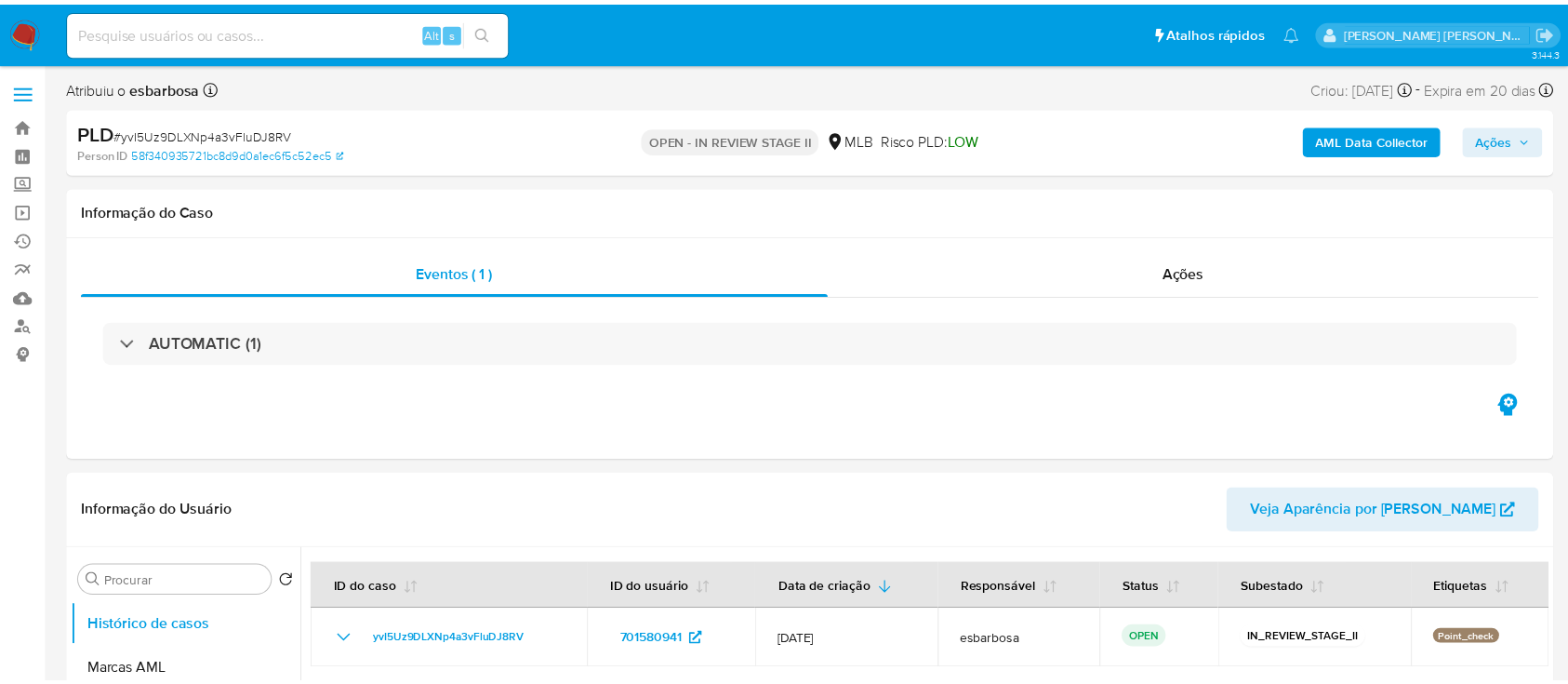 scroll, scrollTop: 0, scrollLeft: 0, axis: both 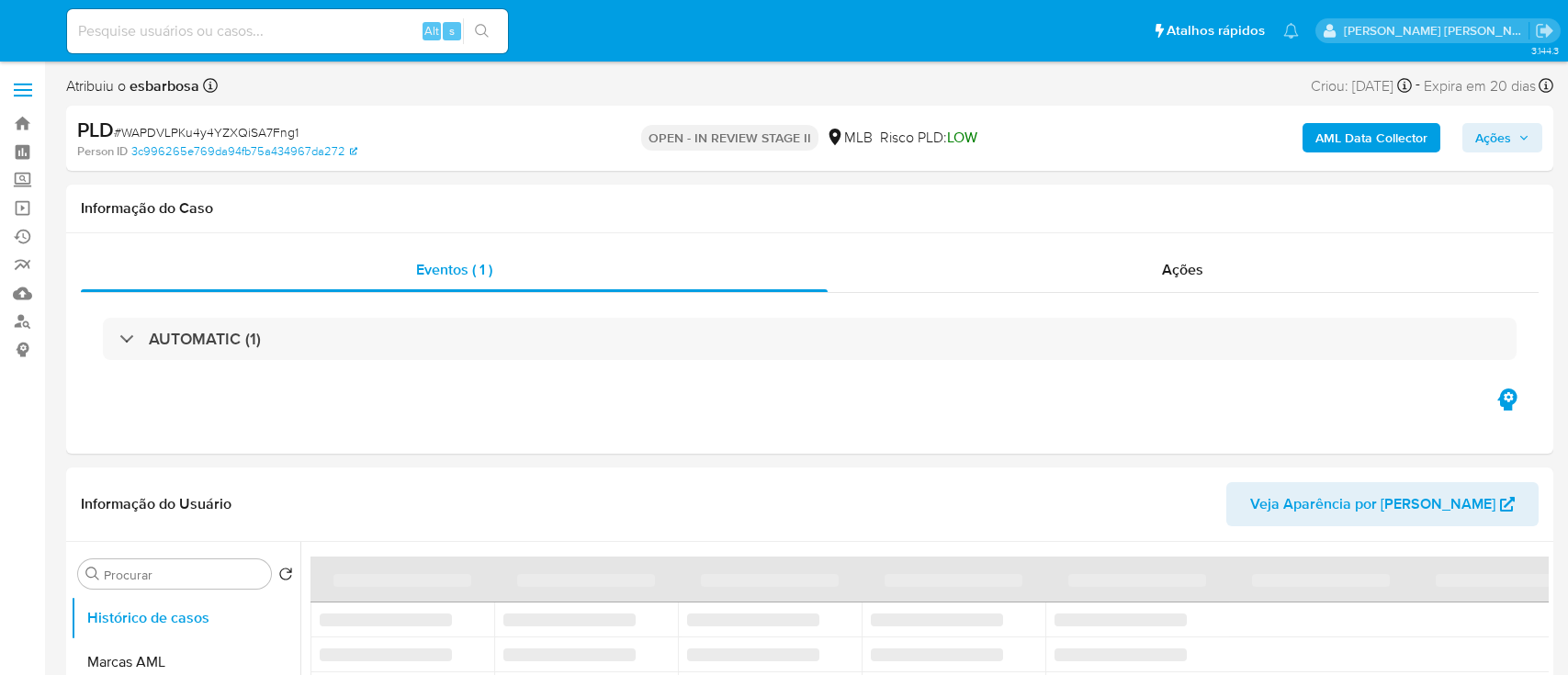 select on "10" 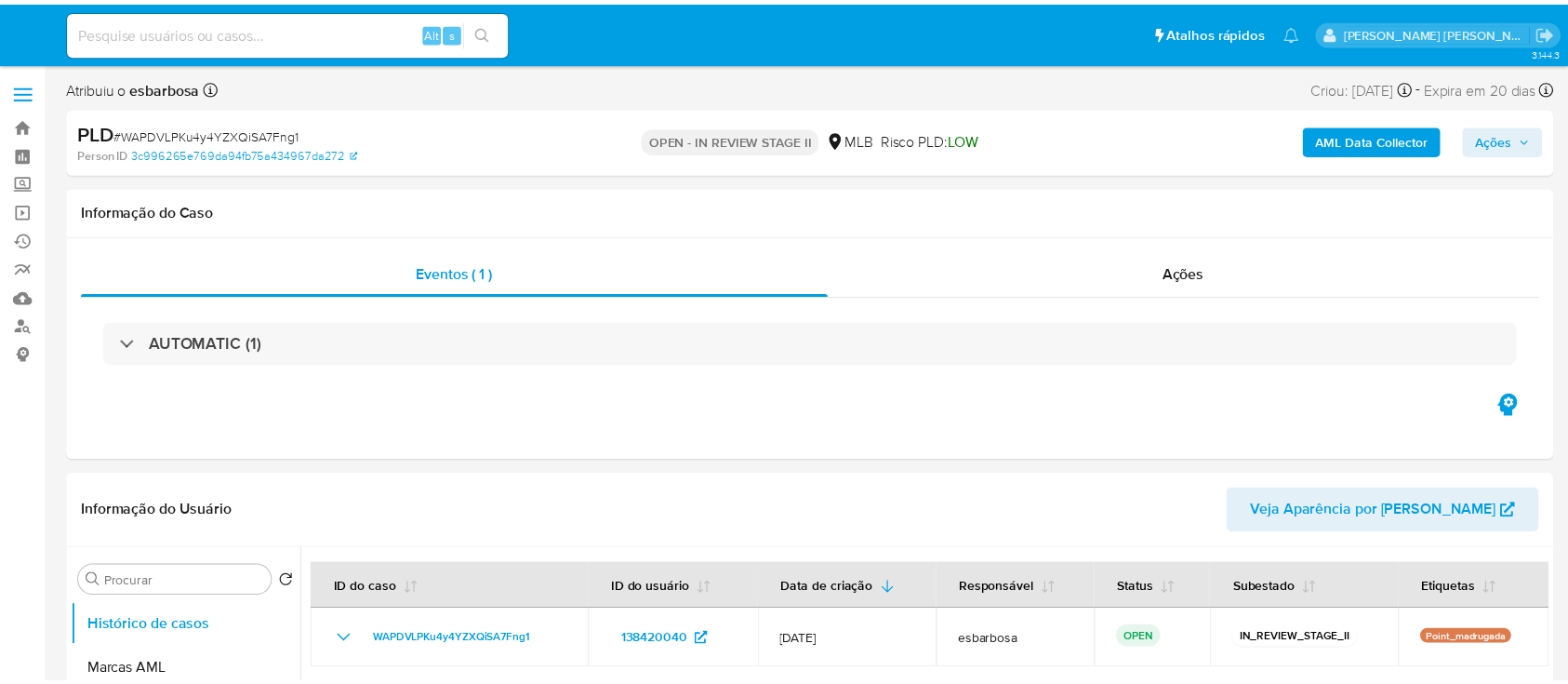 scroll, scrollTop: 0, scrollLeft: 0, axis: both 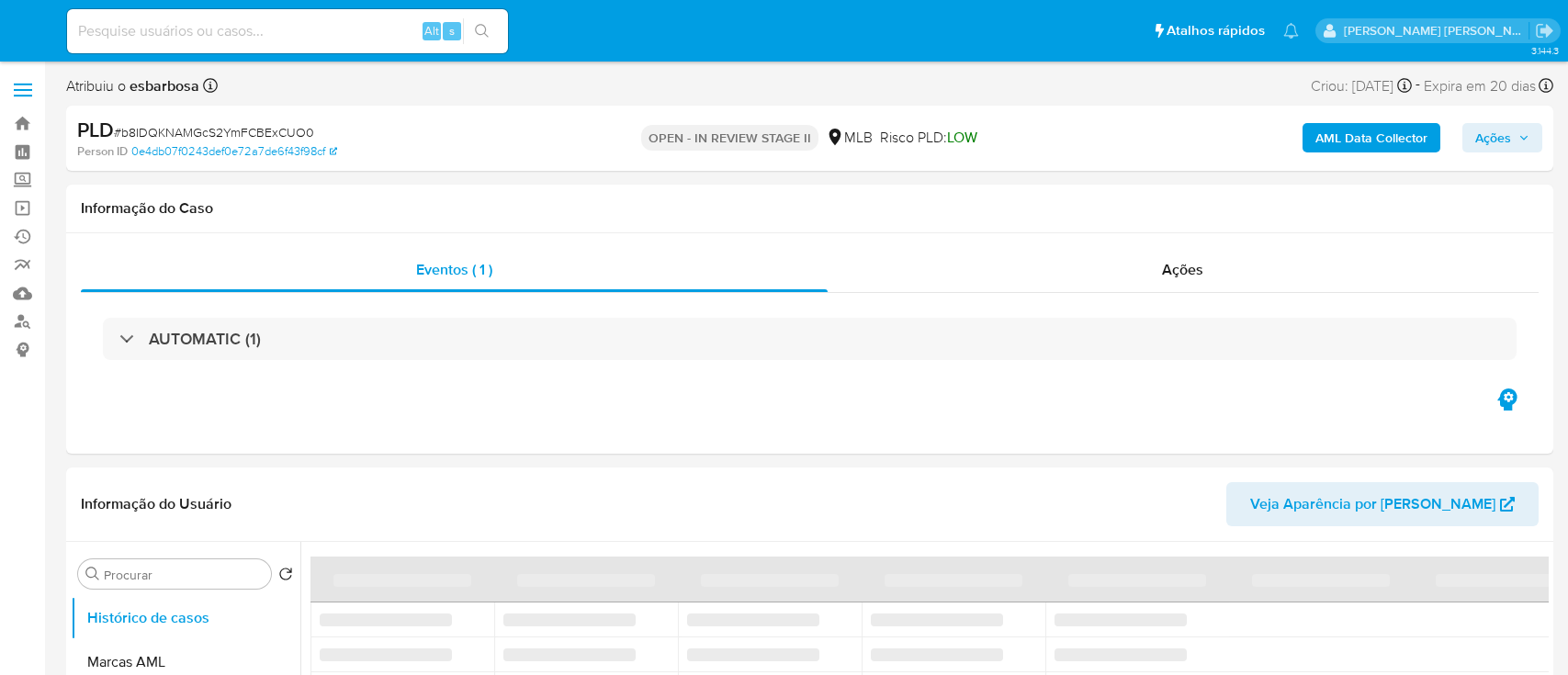 select on "10" 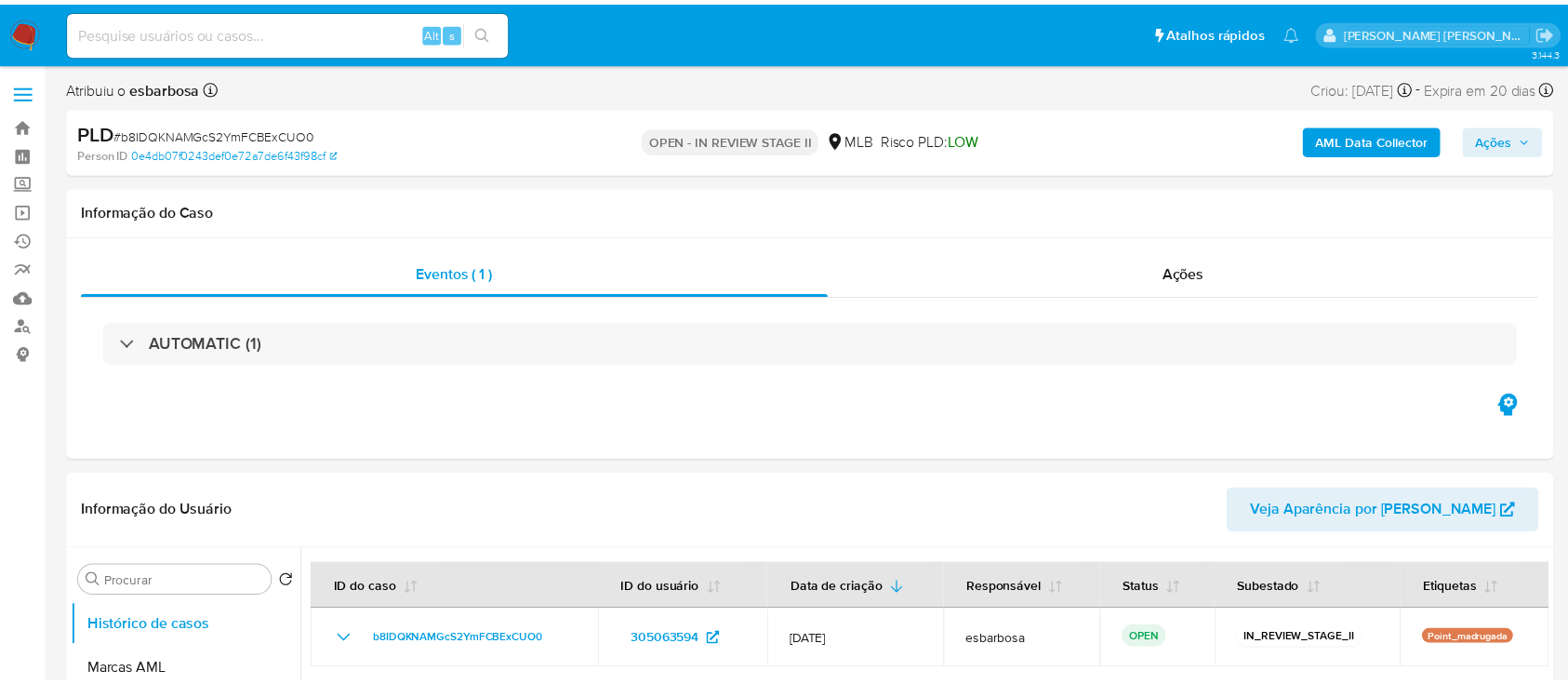 scroll, scrollTop: 0, scrollLeft: 0, axis: both 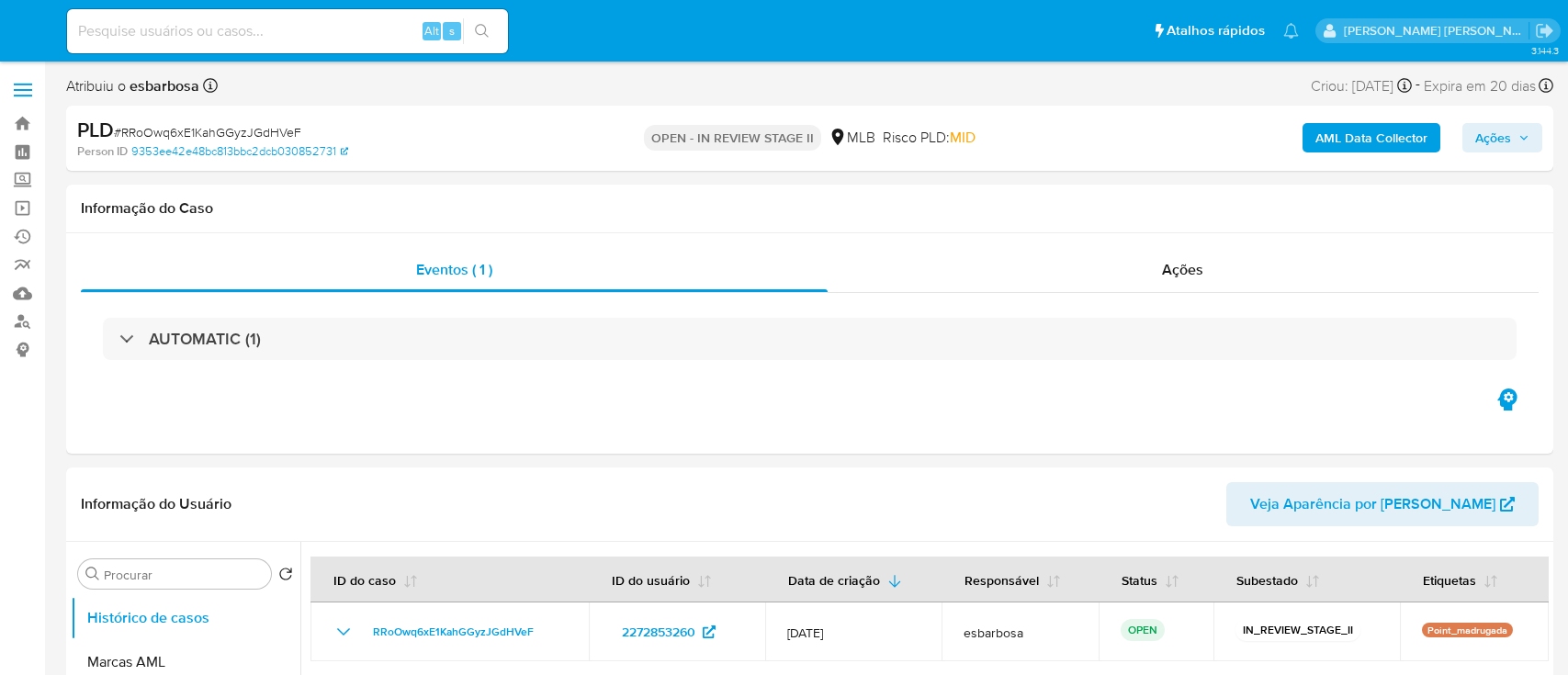 select on "10" 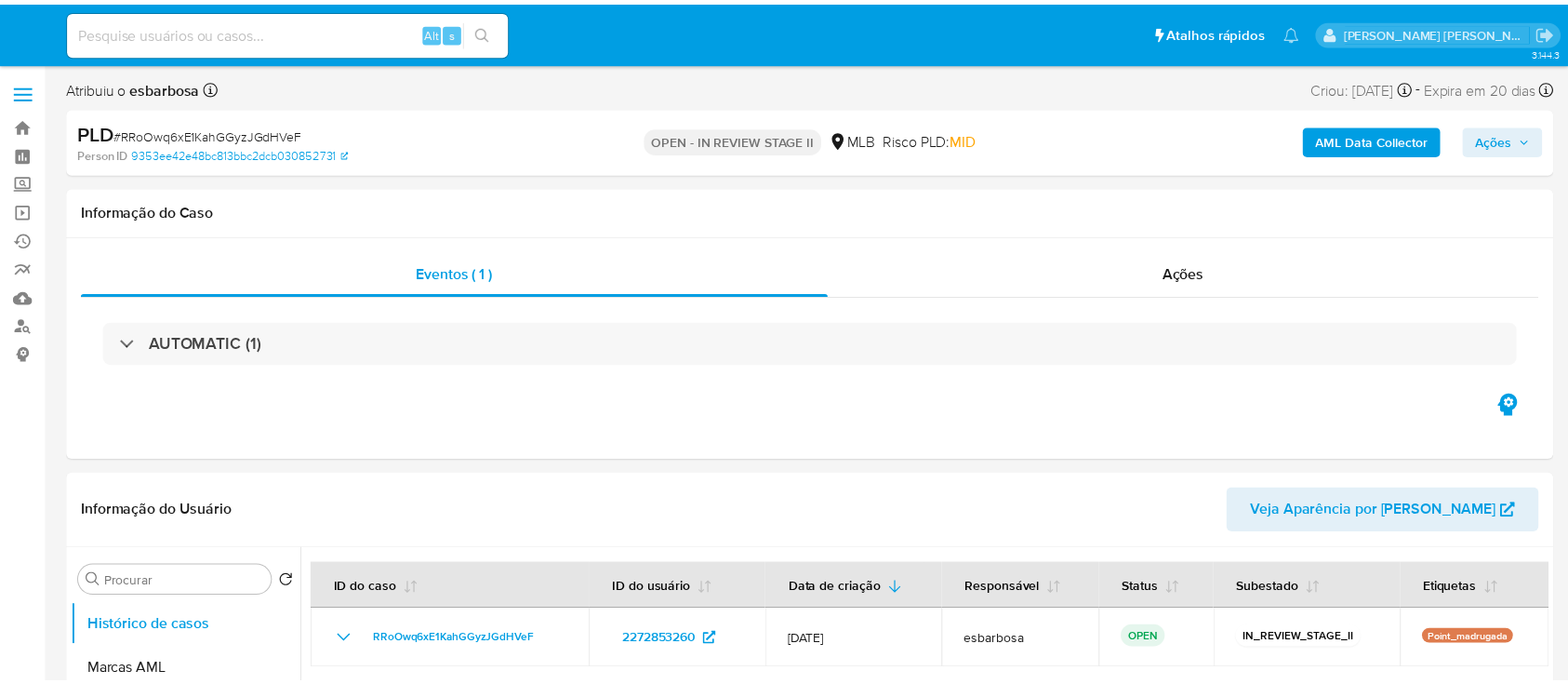 scroll, scrollTop: 0, scrollLeft: 0, axis: both 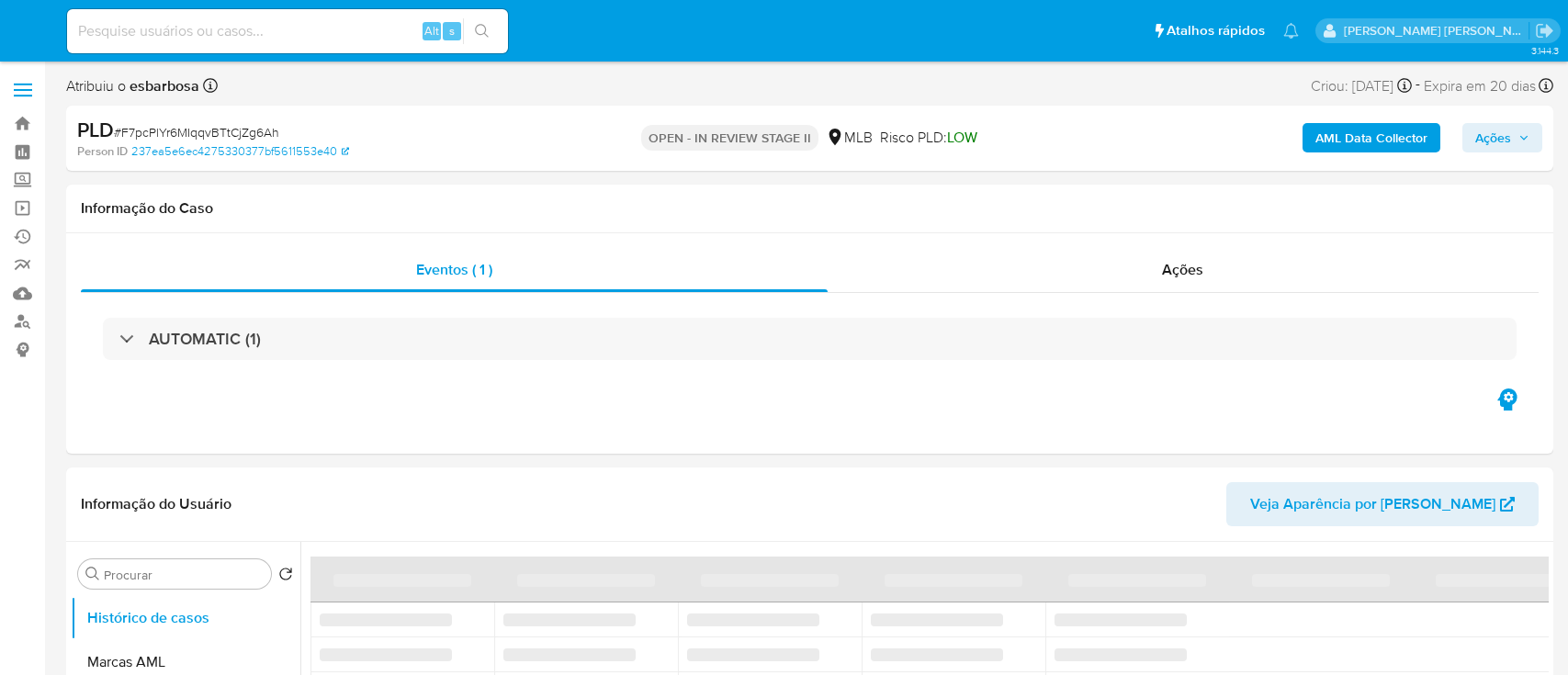 select on "10" 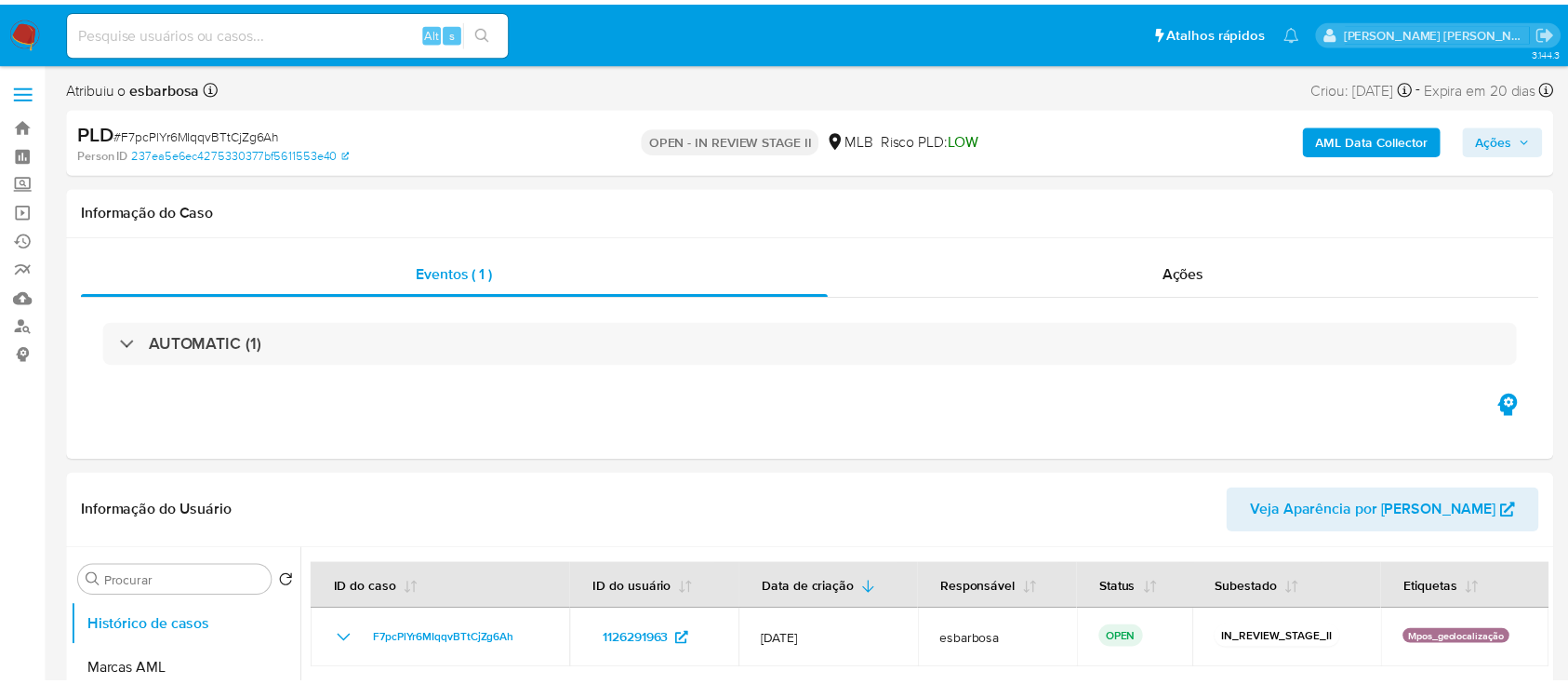 scroll, scrollTop: 0, scrollLeft: 0, axis: both 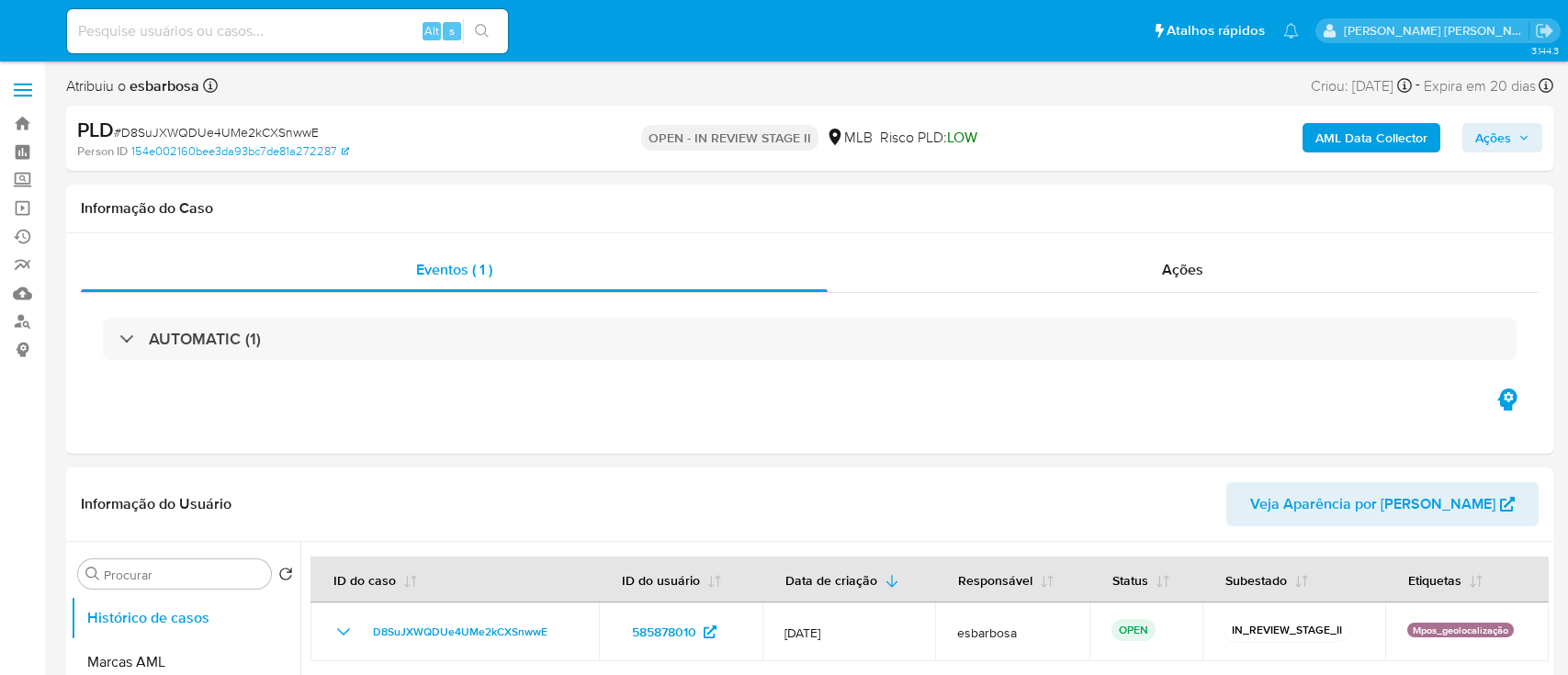 select on "10" 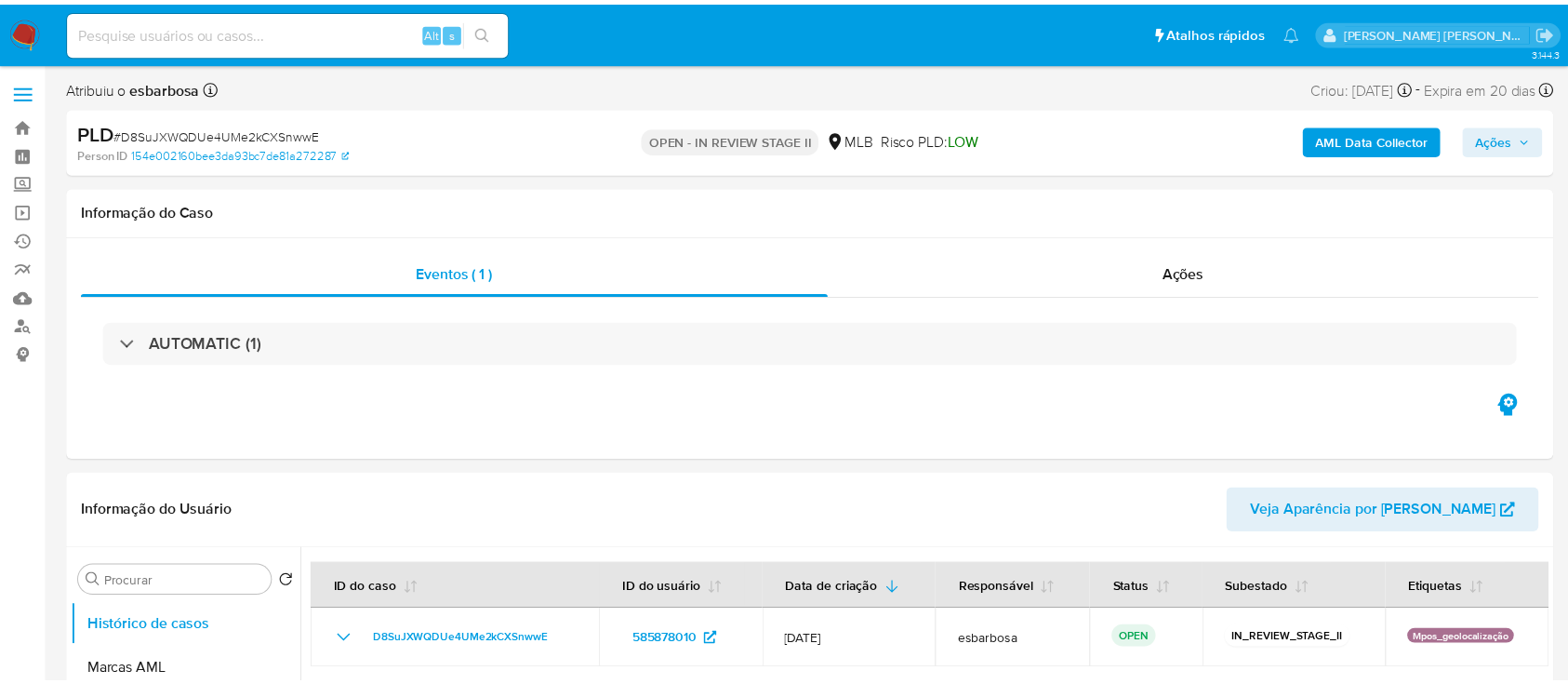 scroll, scrollTop: 0, scrollLeft: 0, axis: both 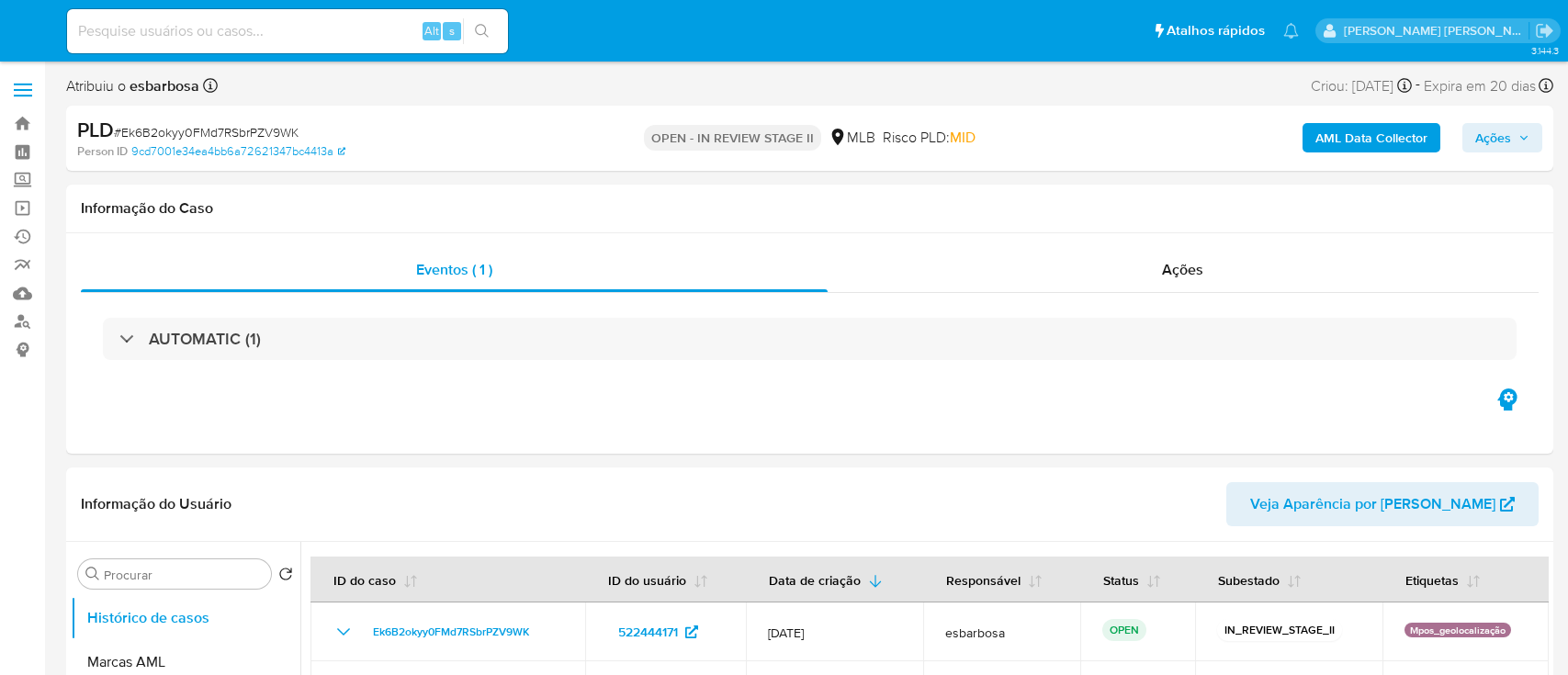 select on "10" 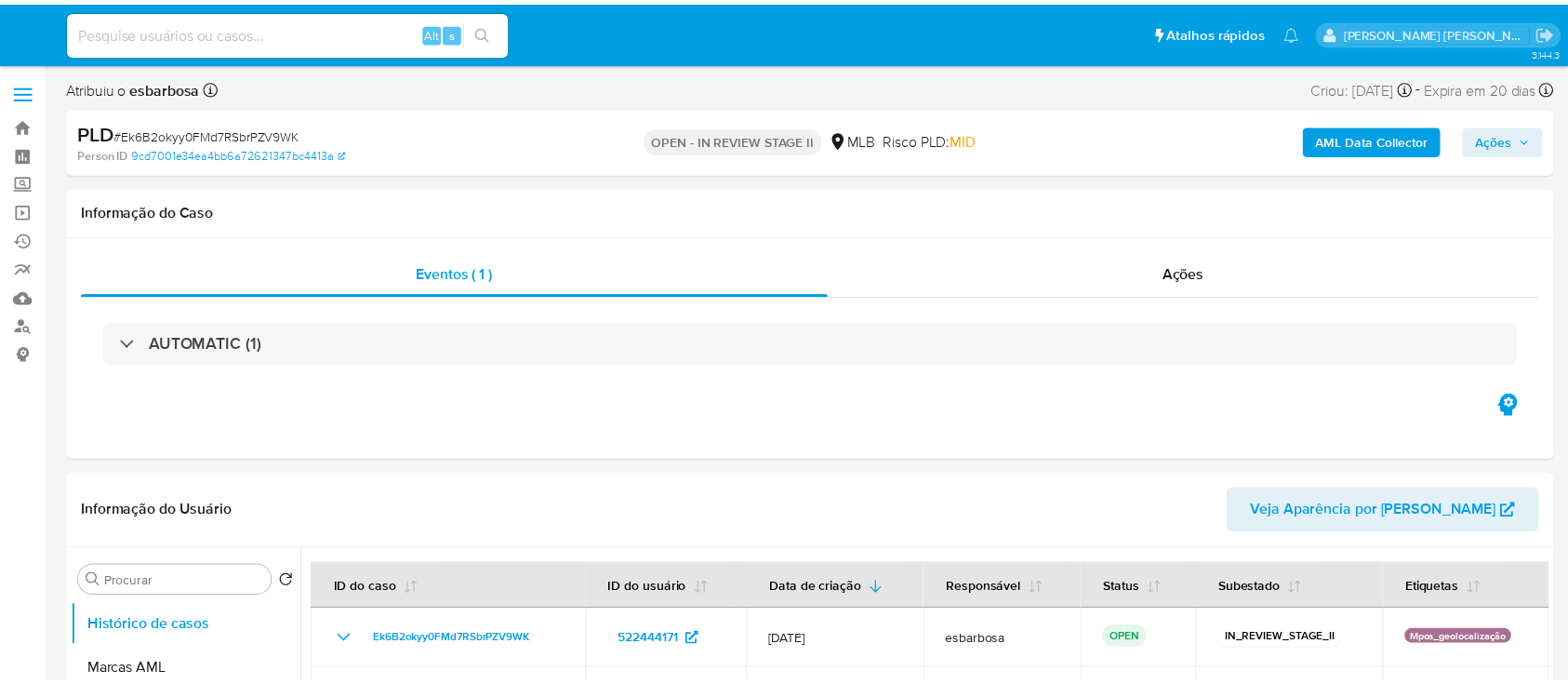 scroll, scrollTop: 0, scrollLeft: 0, axis: both 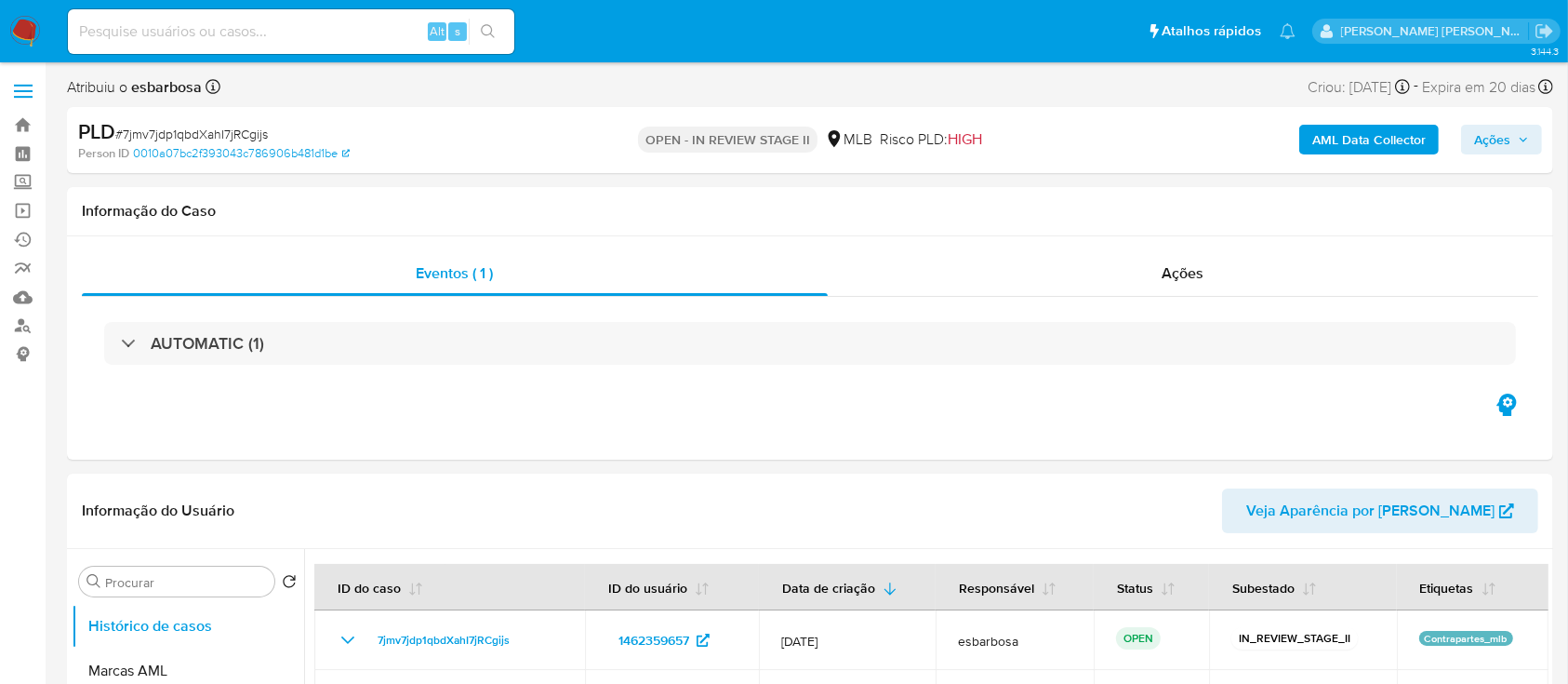 select on "10" 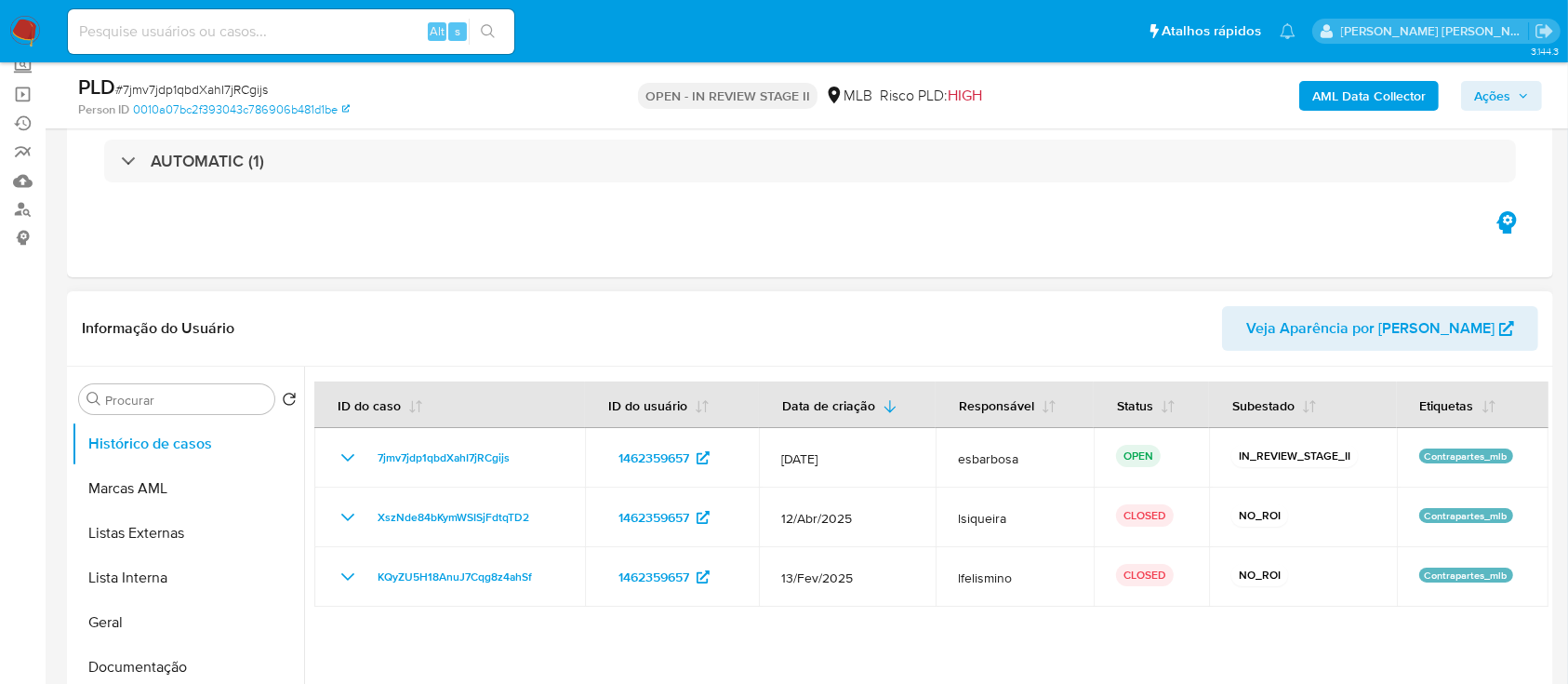 scroll, scrollTop: 372, scrollLeft: 0, axis: vertical 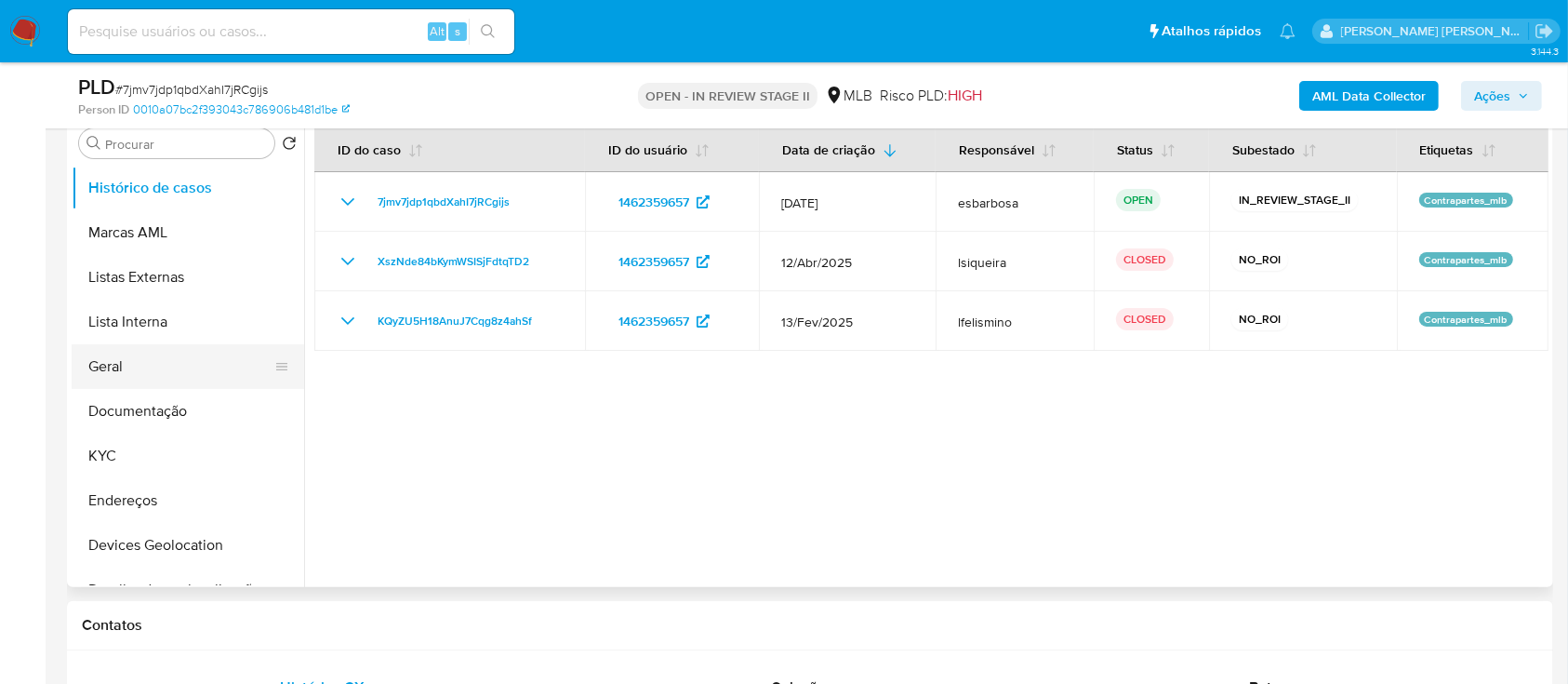 click on "Geral" at bounding box center (180, 367) 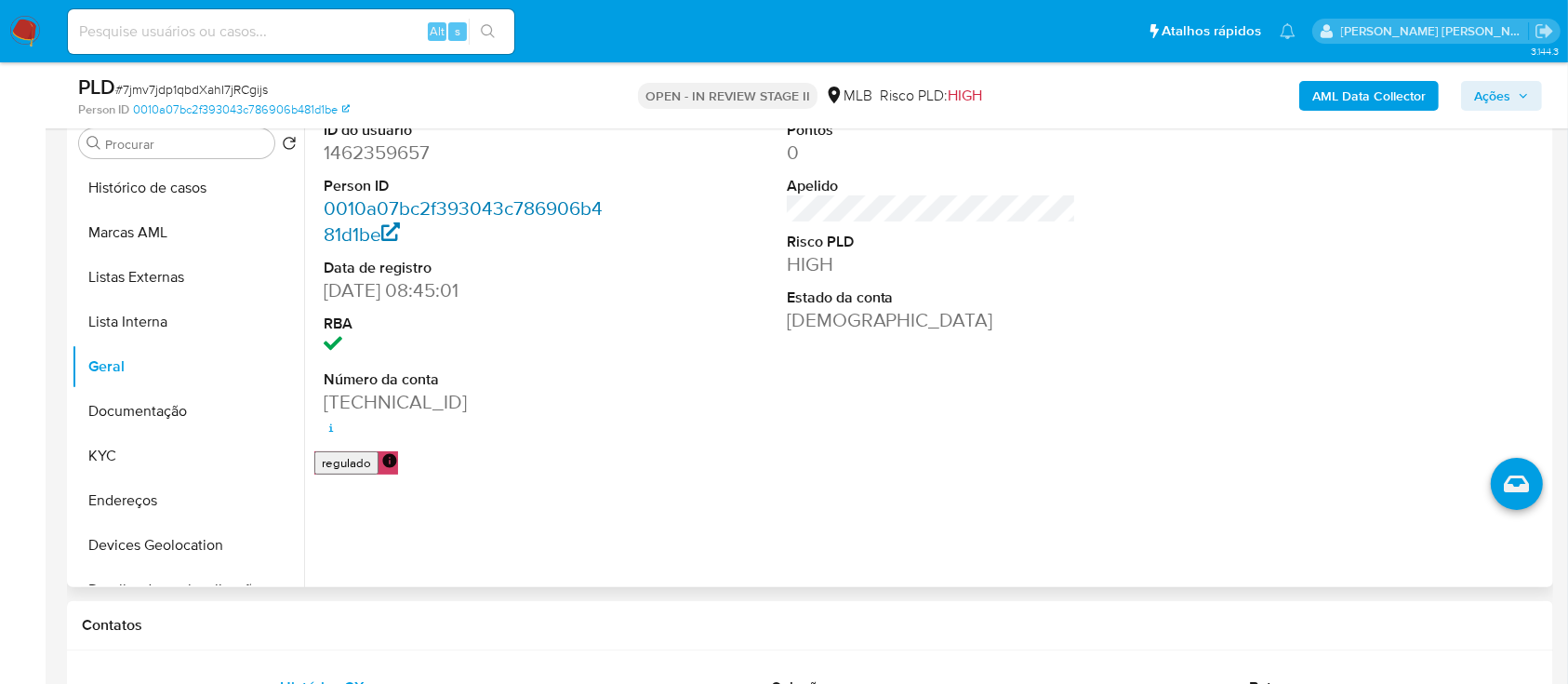 scroll, scrollTop: 248, scrollLeft: 0, axis: vertical 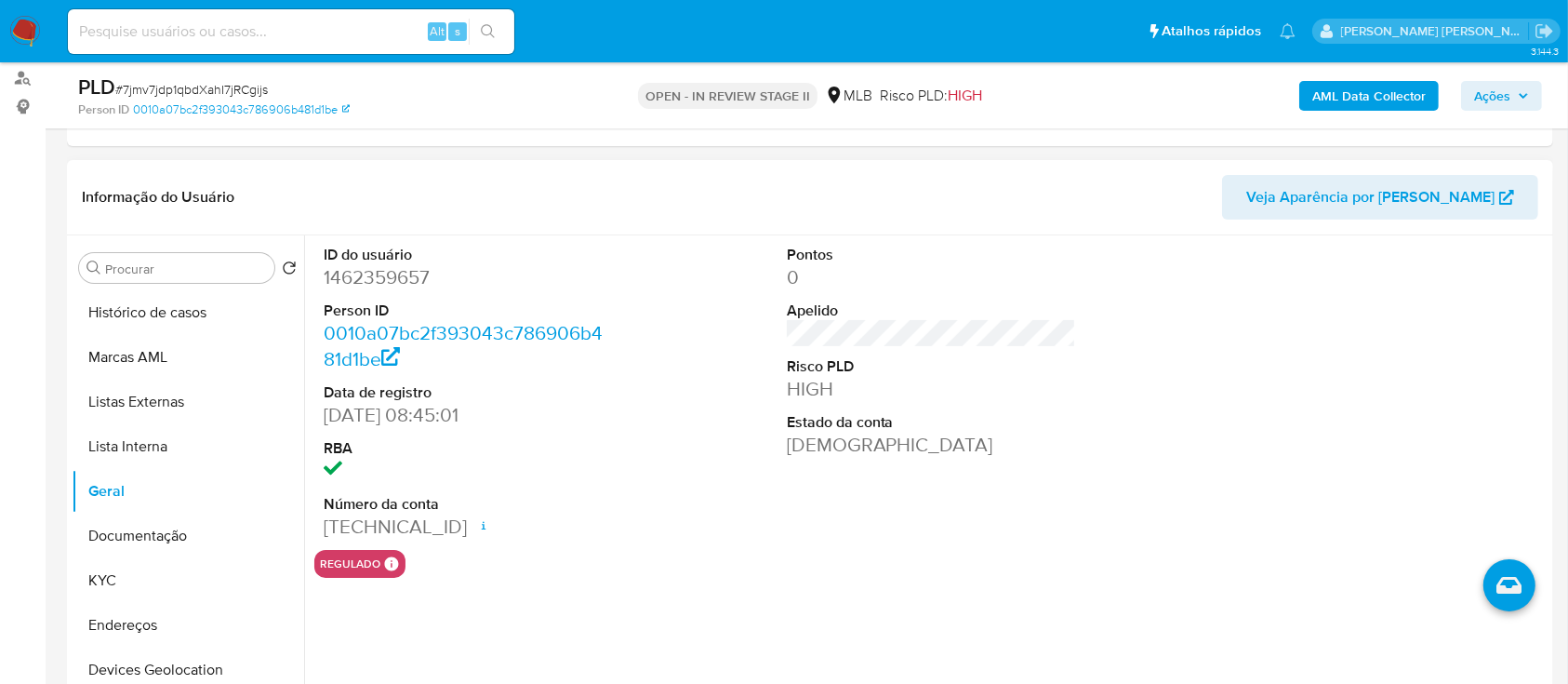 click on "1462359657" at bounding box center (469, 277) 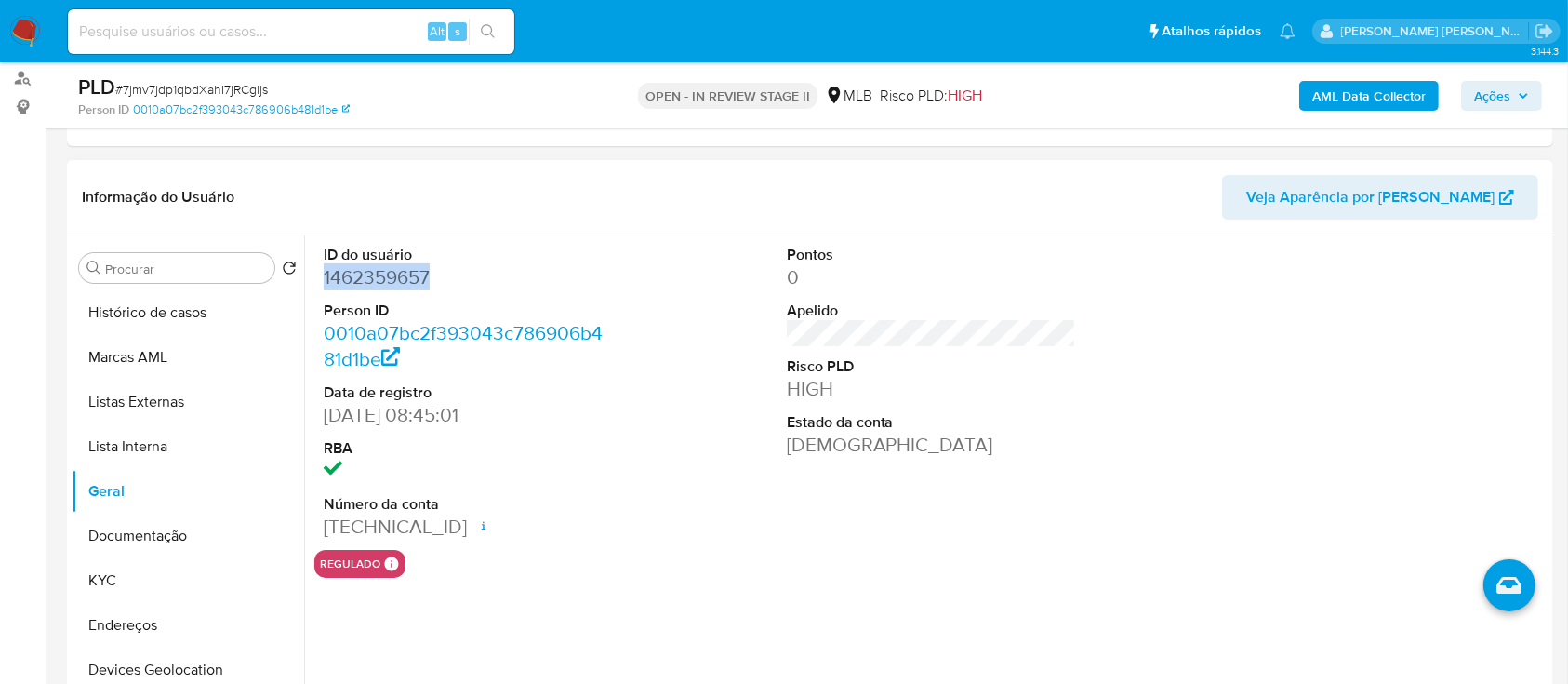 click on "1462359657" at bounding box center [469, 277] 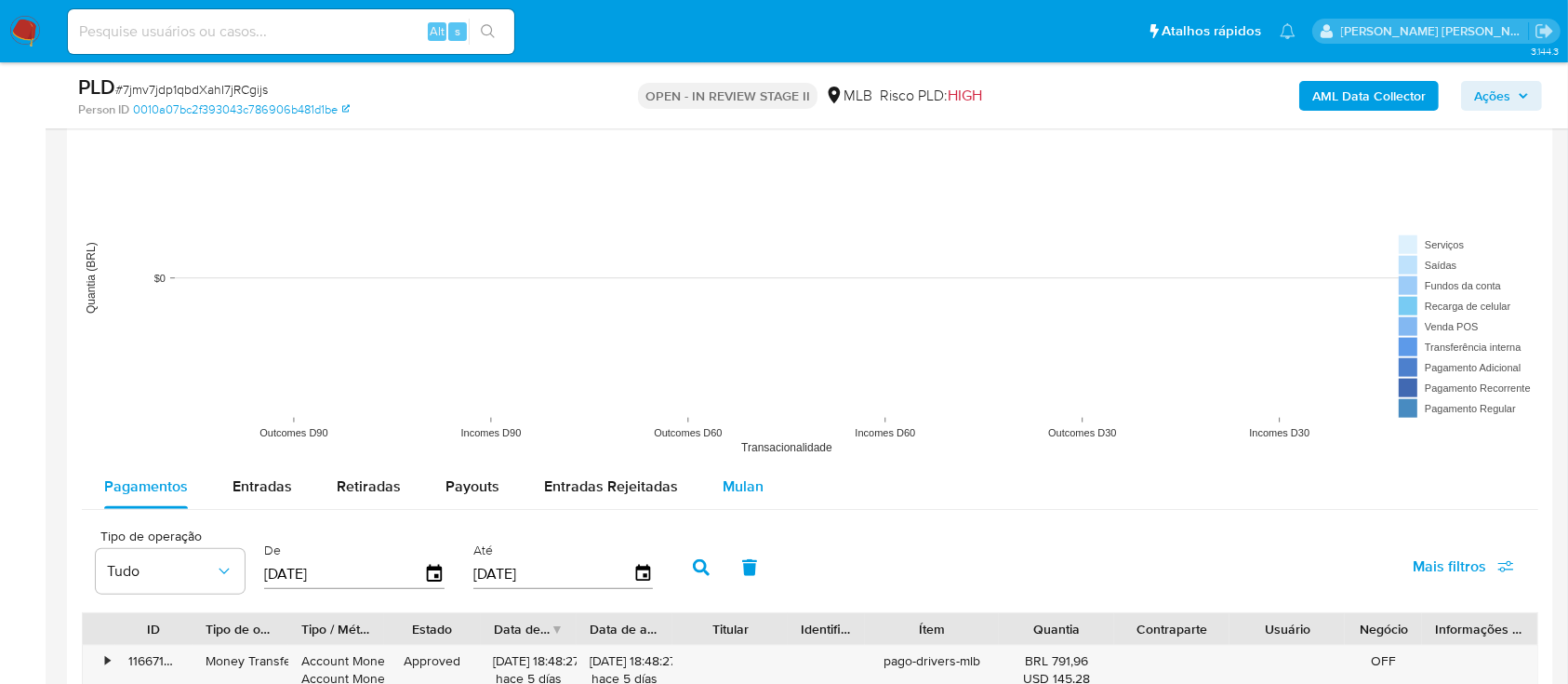 click on "Mulan" at bounding box center (743, 486) 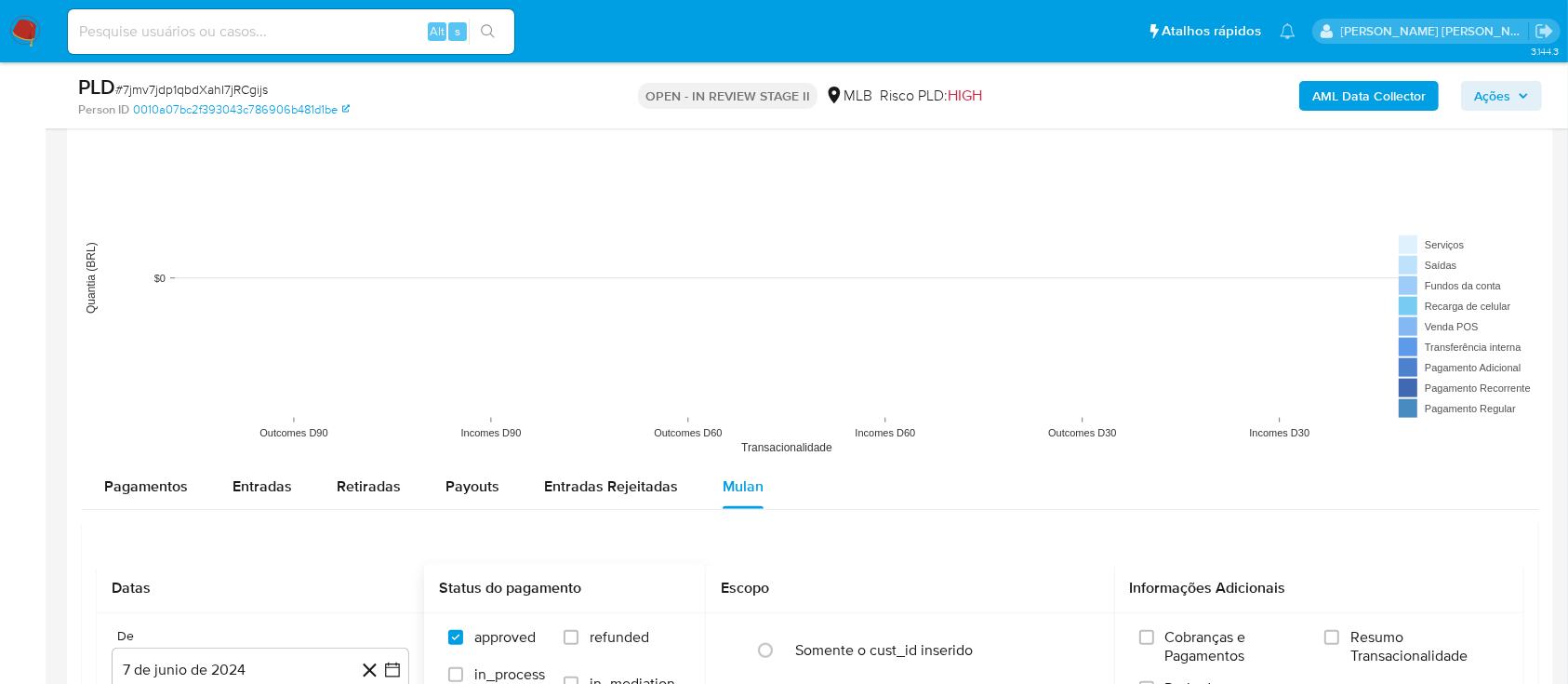 scroll, scrollTop: 1985, scrollLeft: 0, axis: vertical 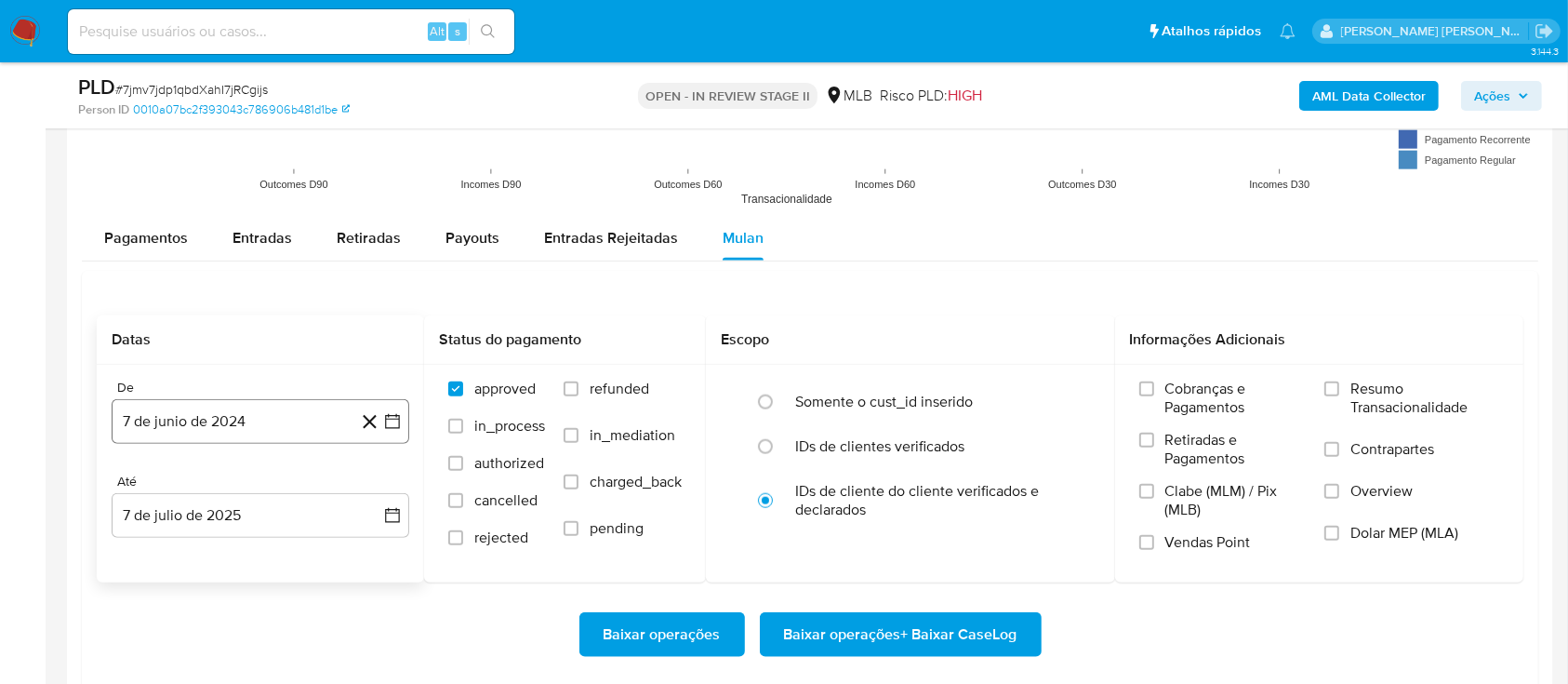 click on "7 de junio de 2024" at bounding box center [260, 422] 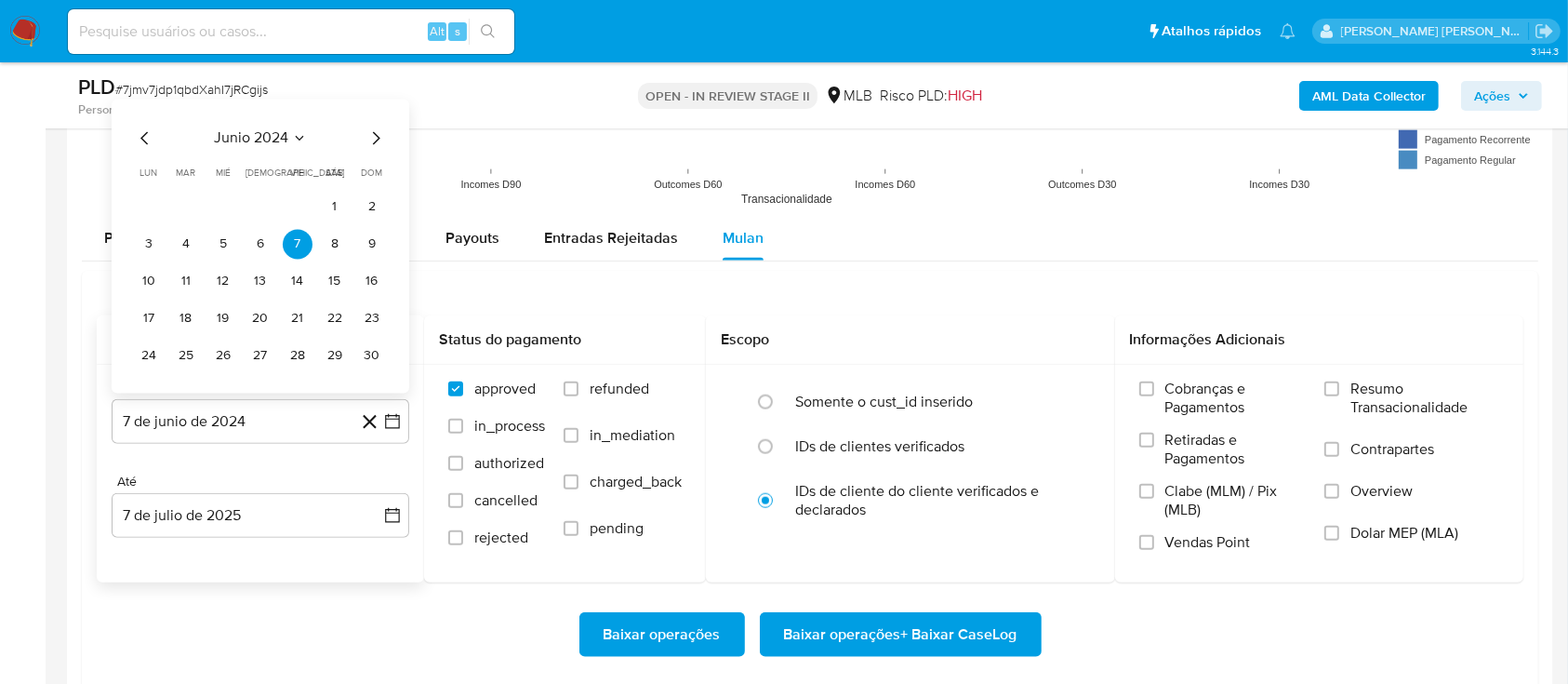click on "junio 2024" at bounding box center [251, 138] 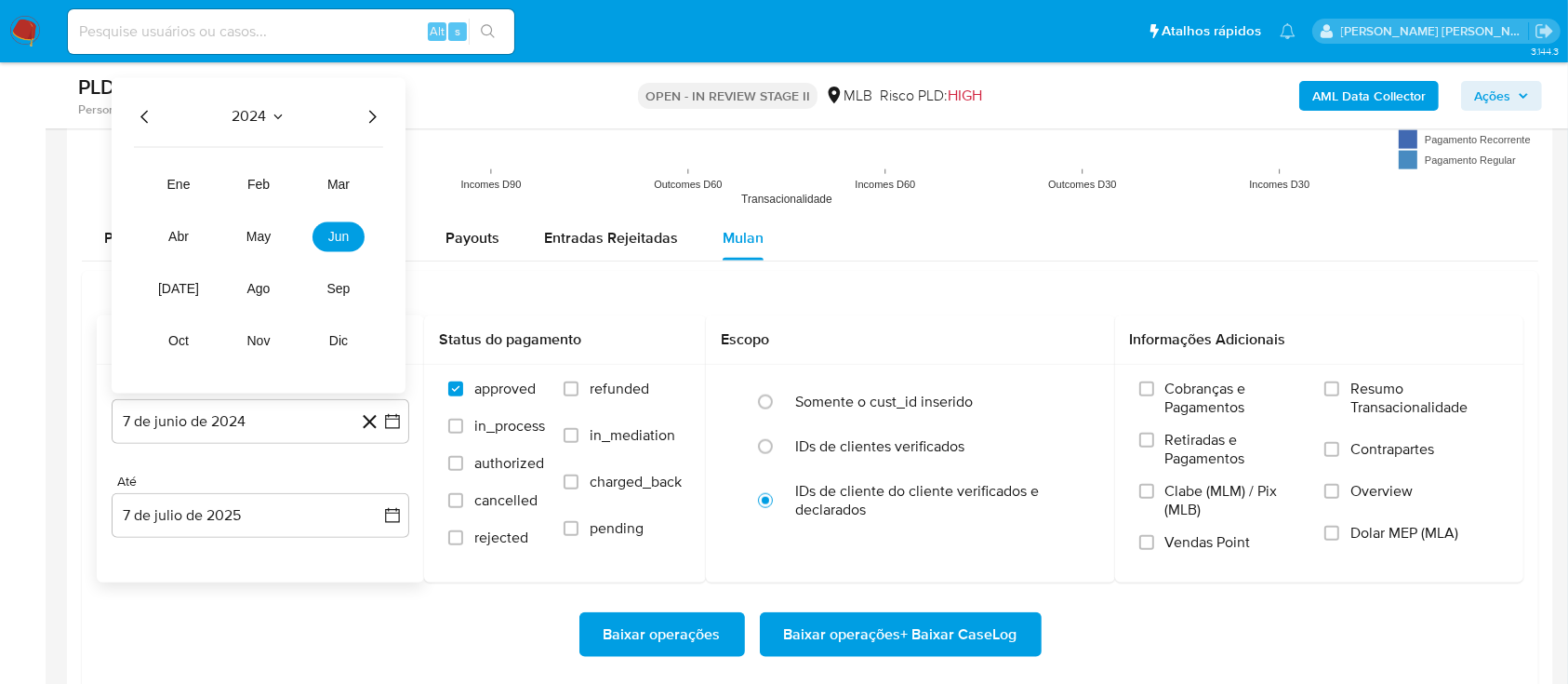 click 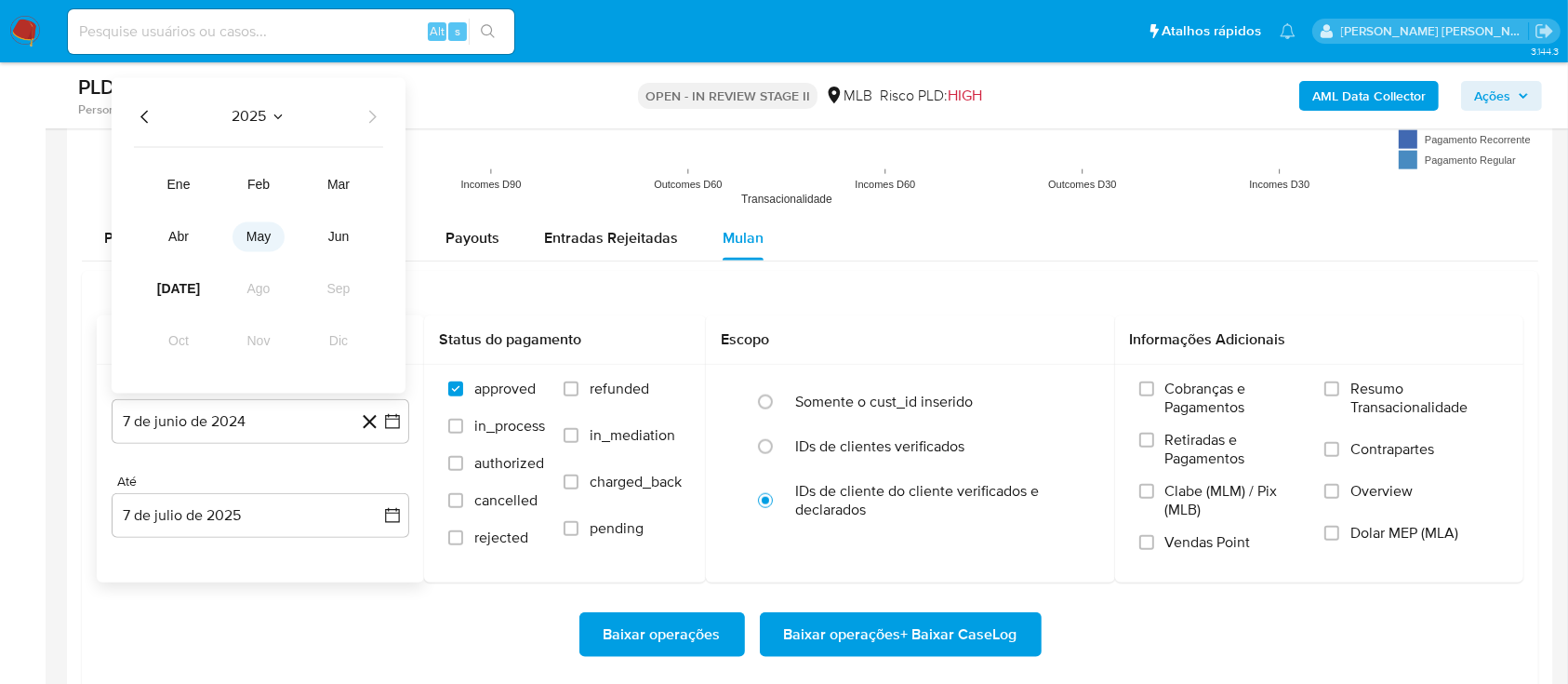 click on "may" at bounding box center [259, 236] 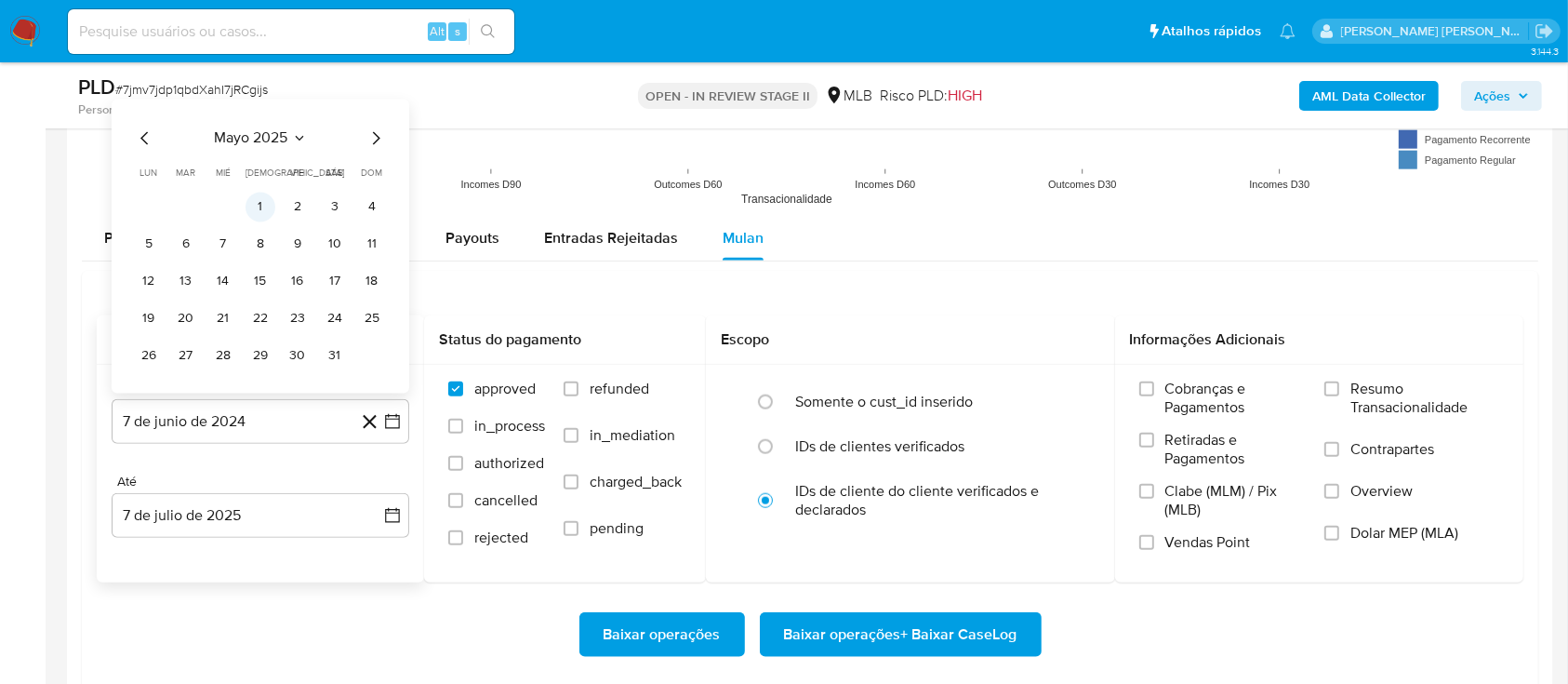 click on "1" at bounding box center (260, 207) 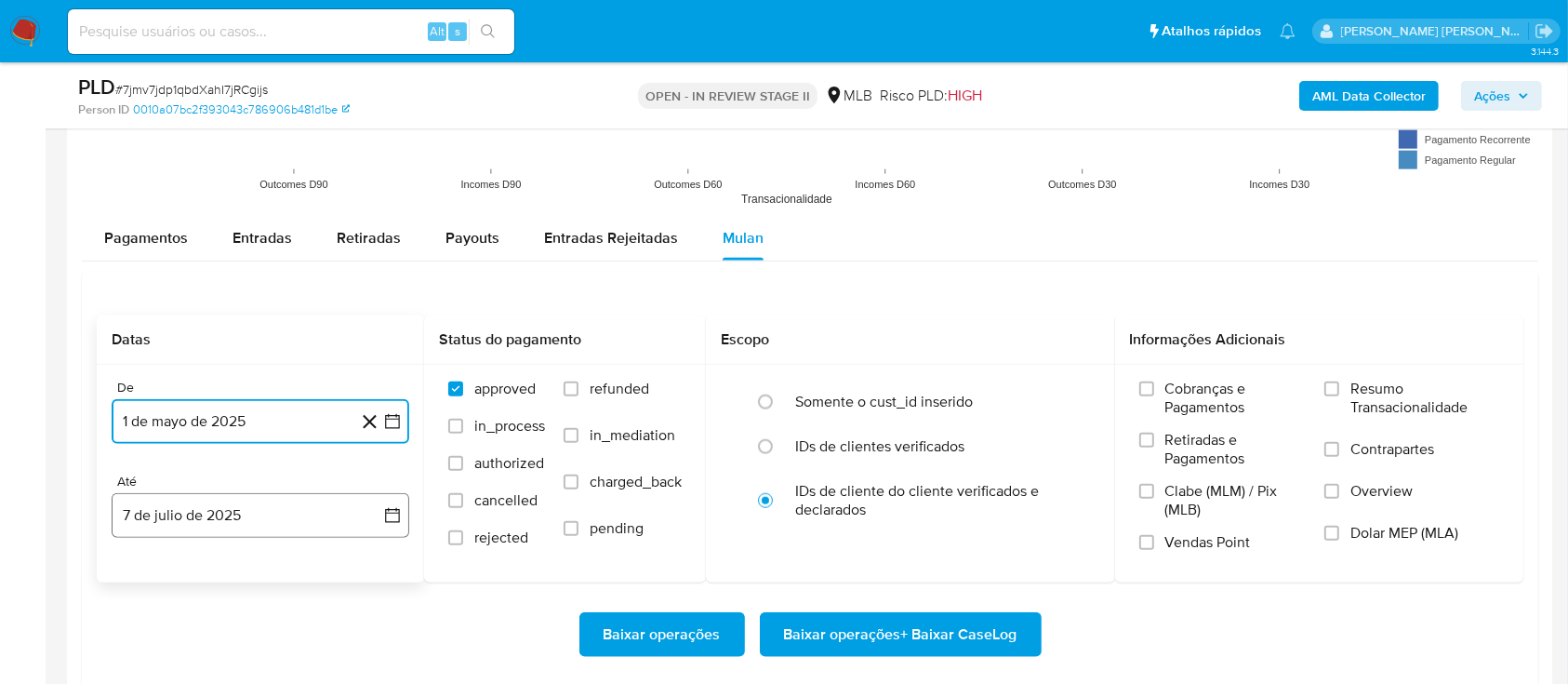 click on "7 de julio de 2025" at bounding box center [260, 516] 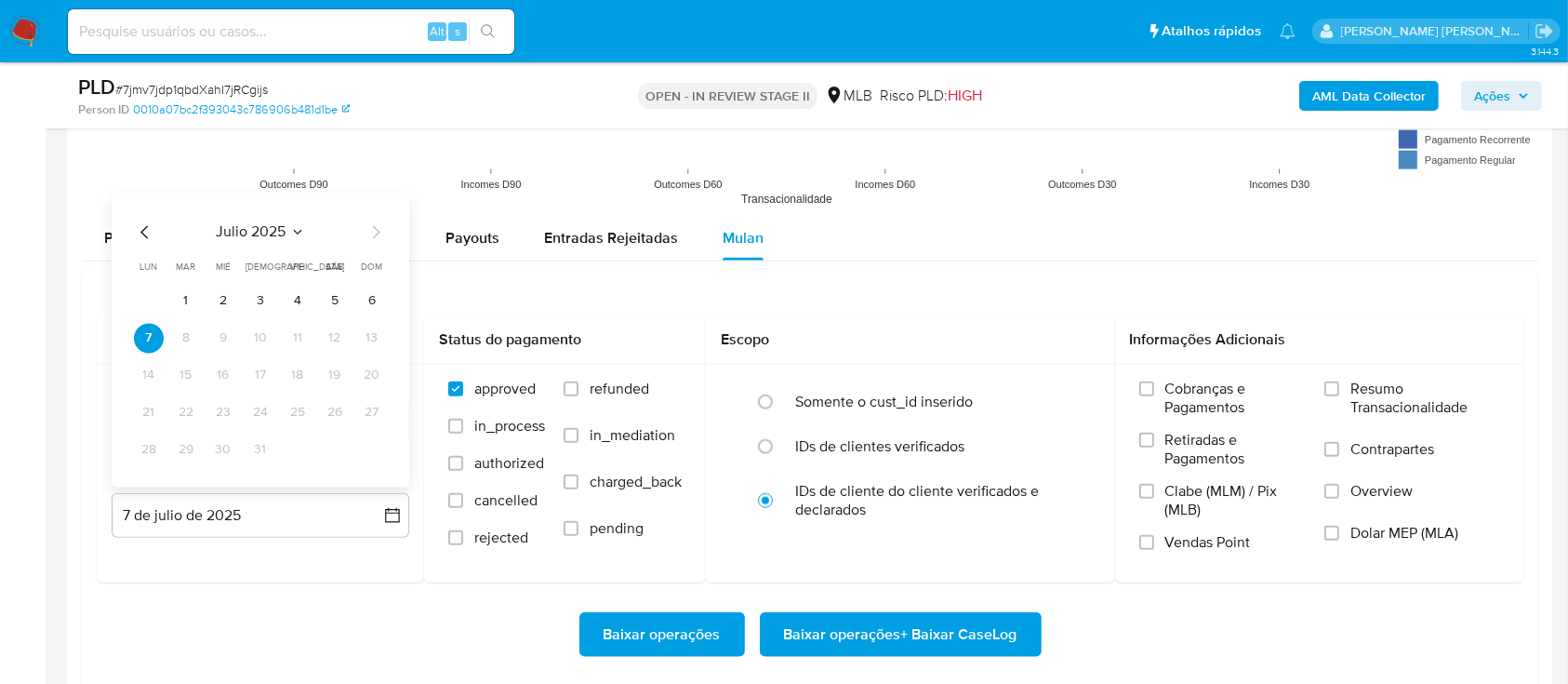 drag, startPoint x: 299, startPoint y: 301, endPoint x: 421, endPoint y: 314, distance: 122.69067 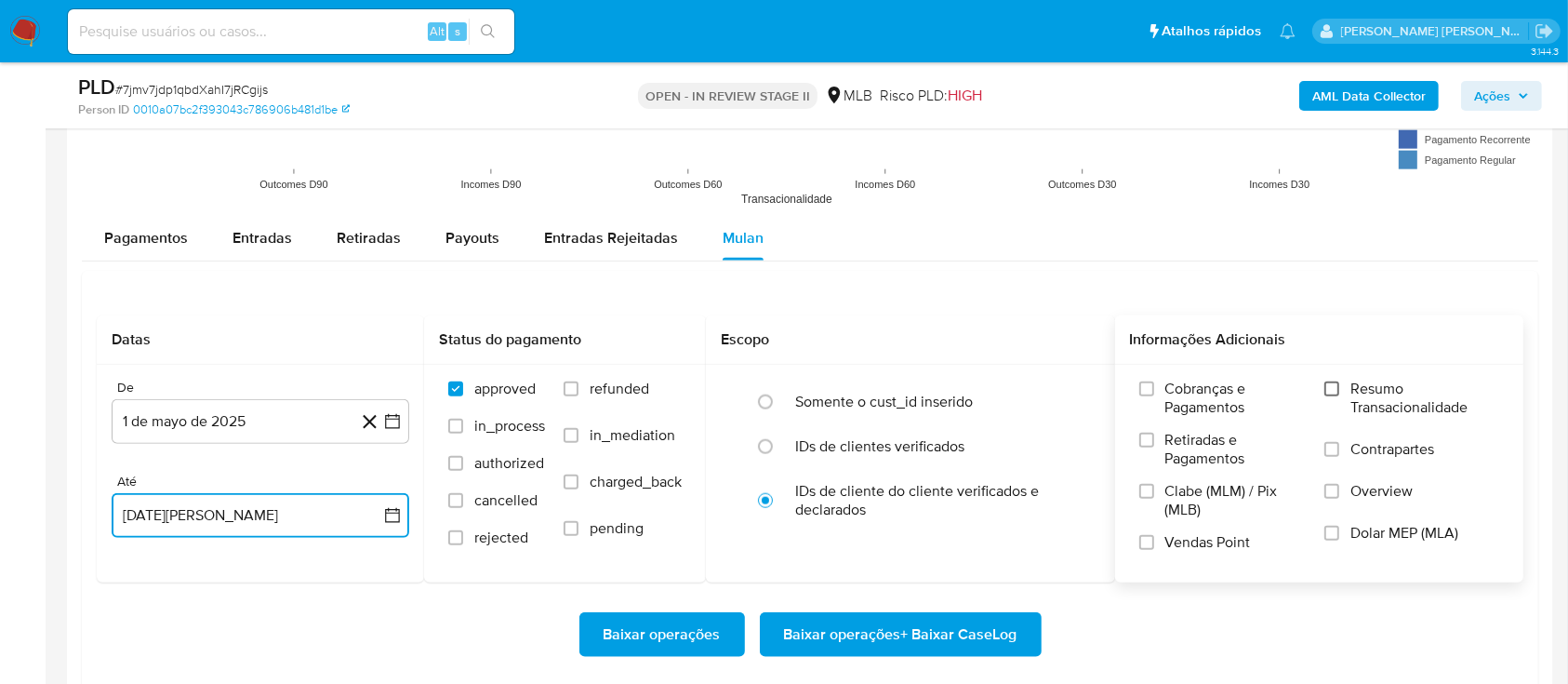 click on "Resumo Transacionalidade" at bounding box center [1332, 389] 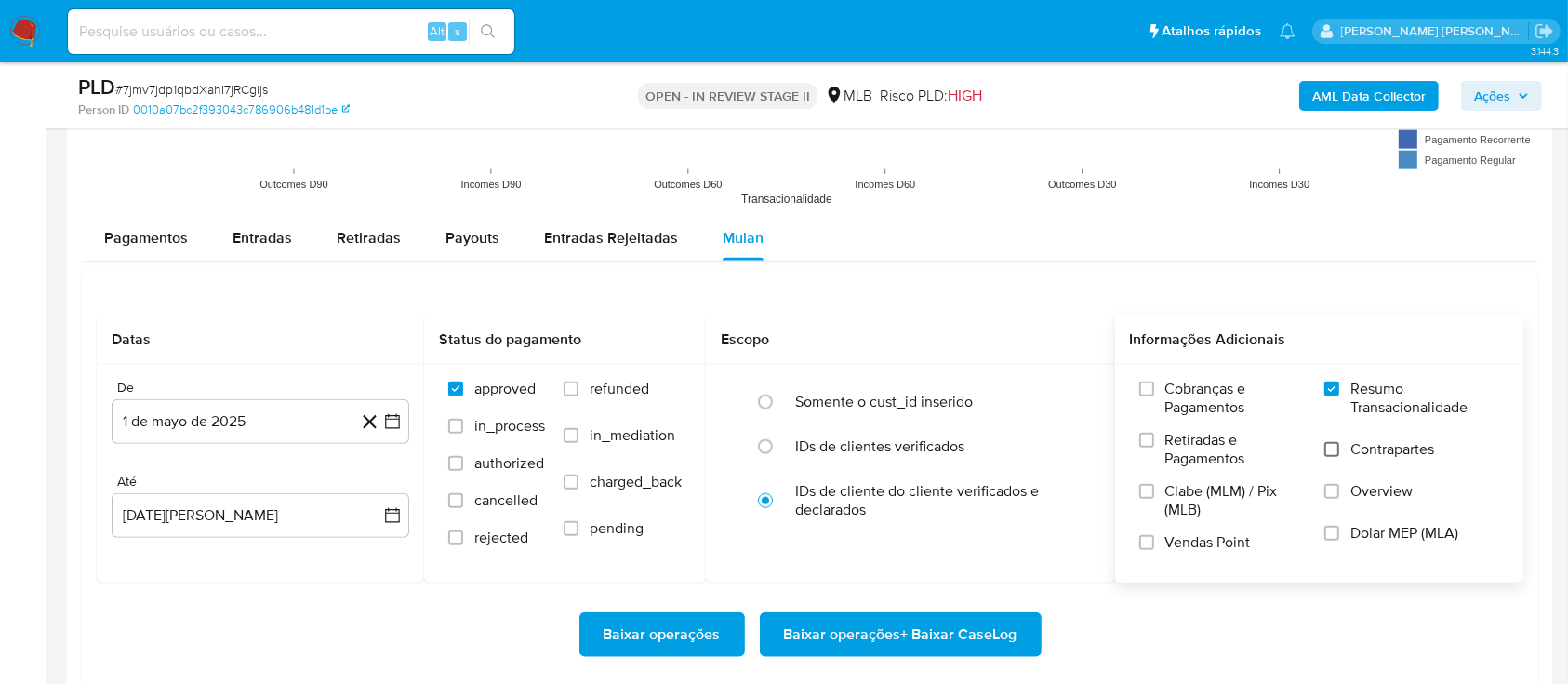 click on "Contrapartes" at bounding box center (1332, 449) 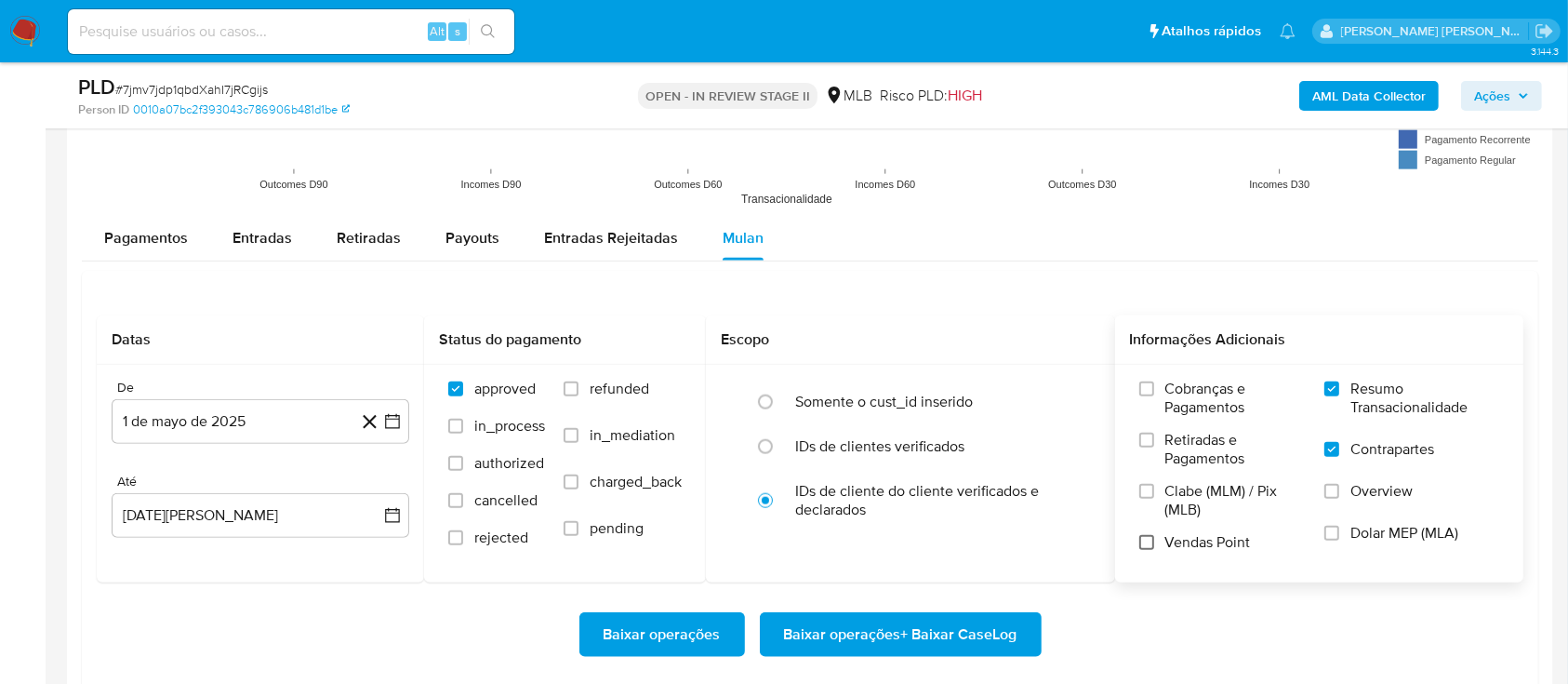 click on "Vendas Point" at bounding box center [1147, 543] 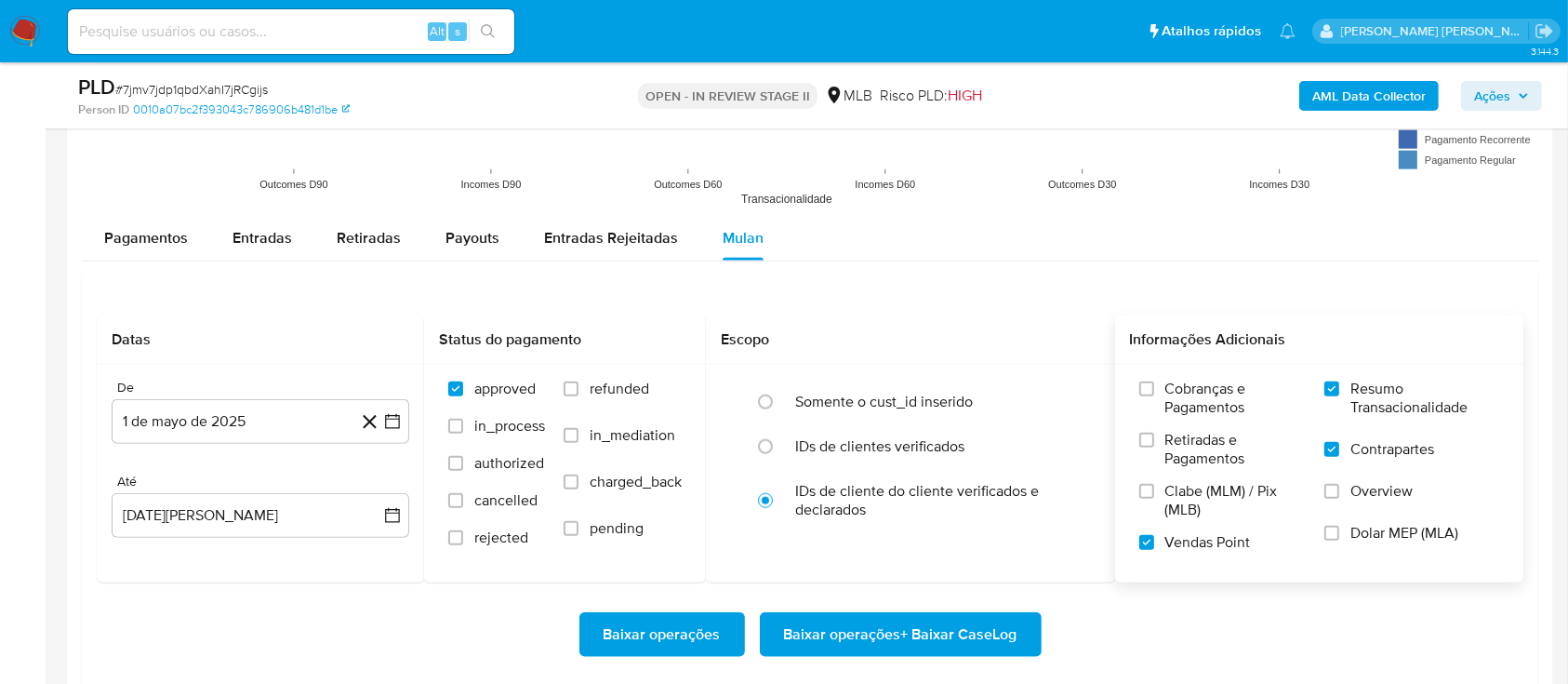 click on "Baixar operações  +   Baixar CaseLog" at bounding box center (900, 635) 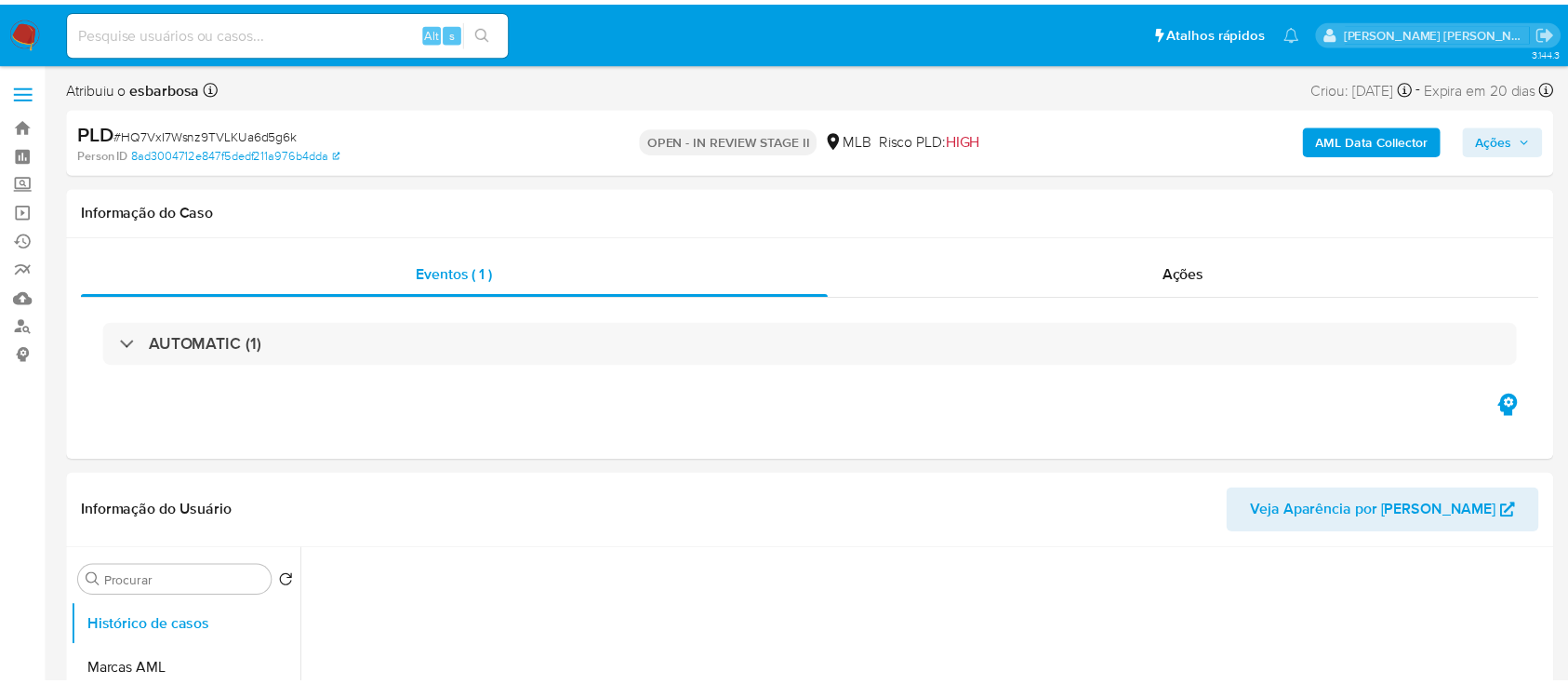 scroll, scrollTop: 0, scrollLeft: 0, axis: both 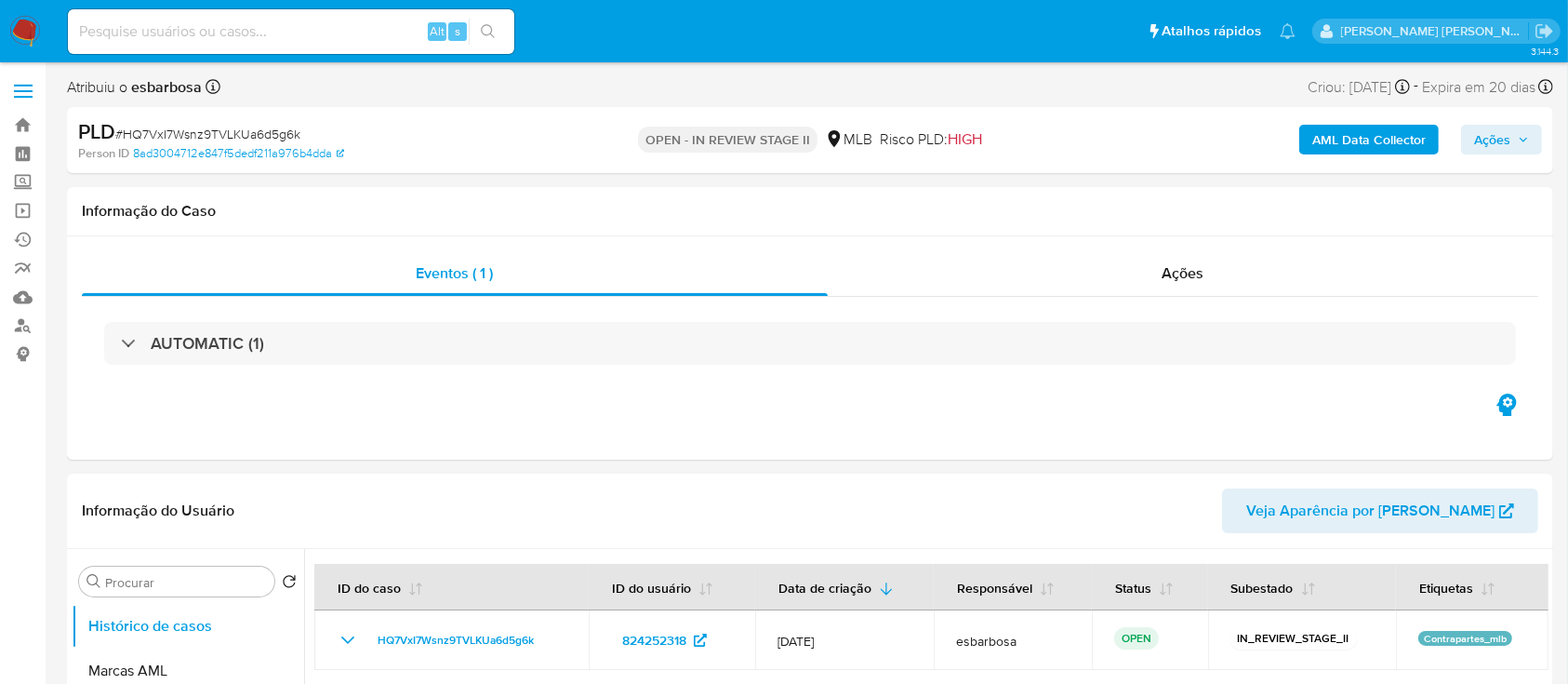 select on "10" 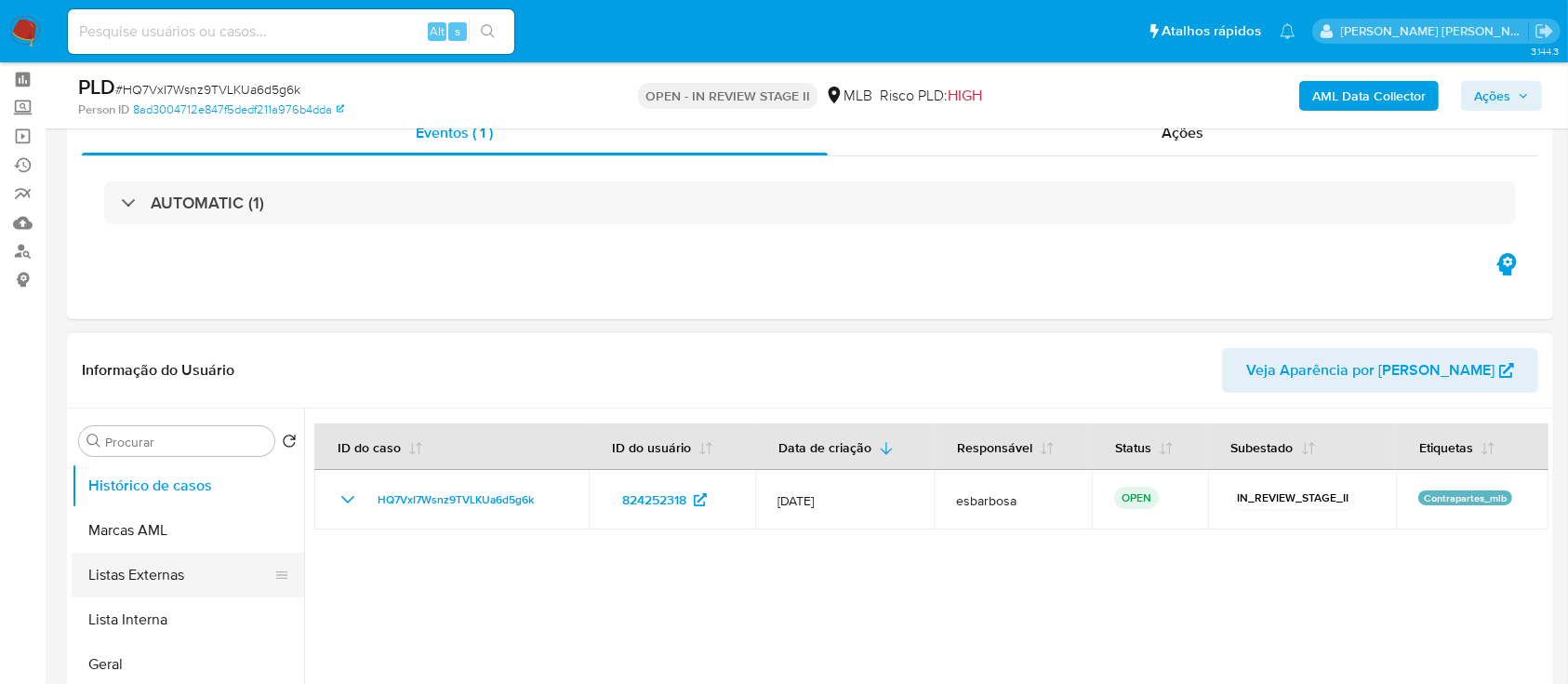 scroll, scrollTop: 124, scrollLeft: 0, axis: vertical 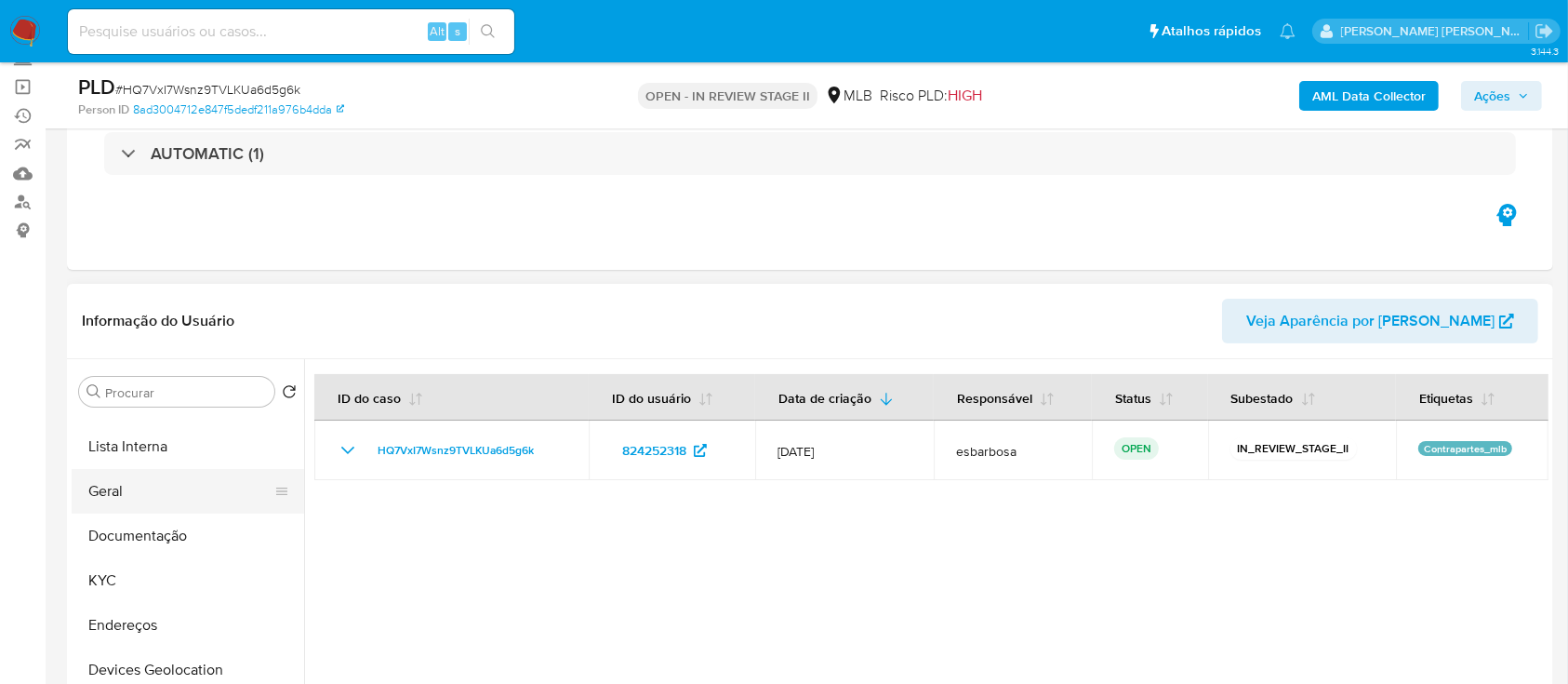click on "Geral" at bounding box center (180, 491) 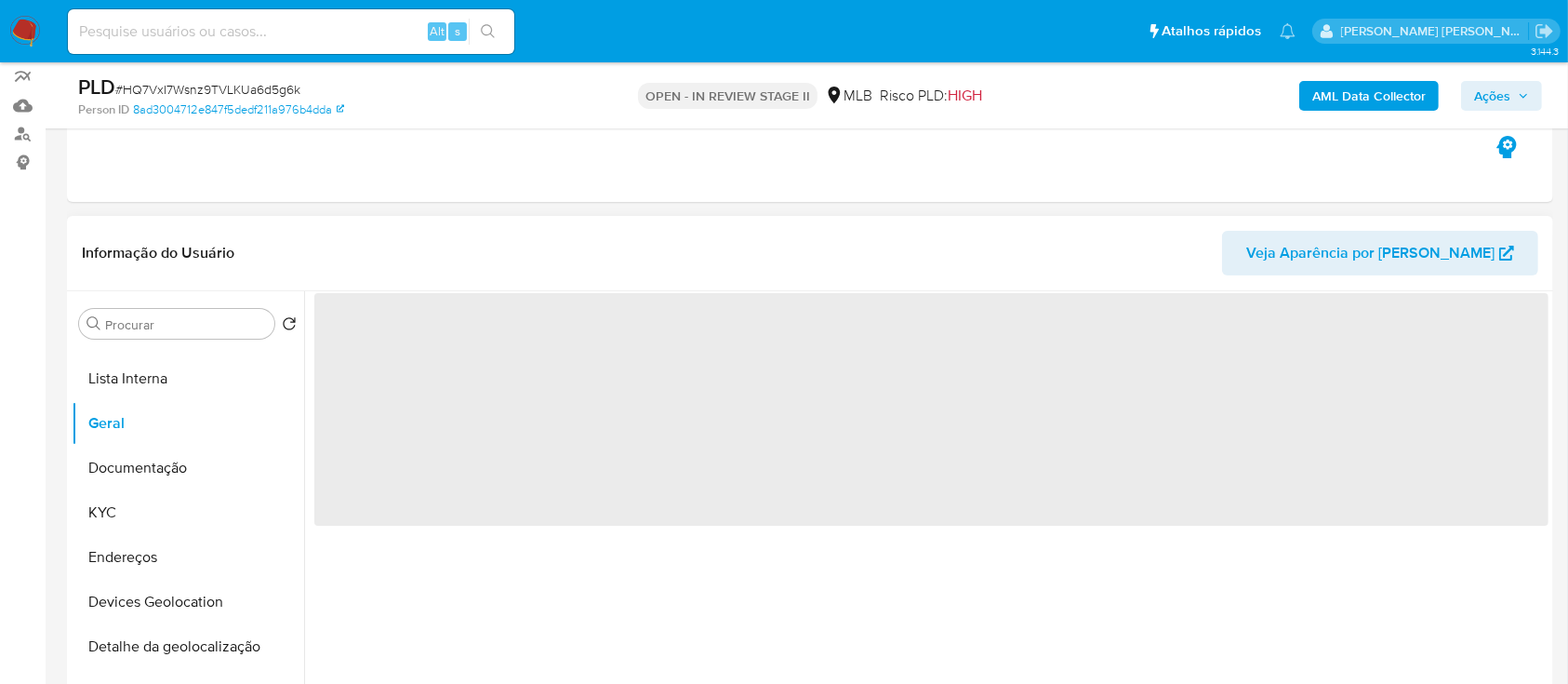 scroll, scrollTop: 248, scrollLeft: 0, axis: vertical 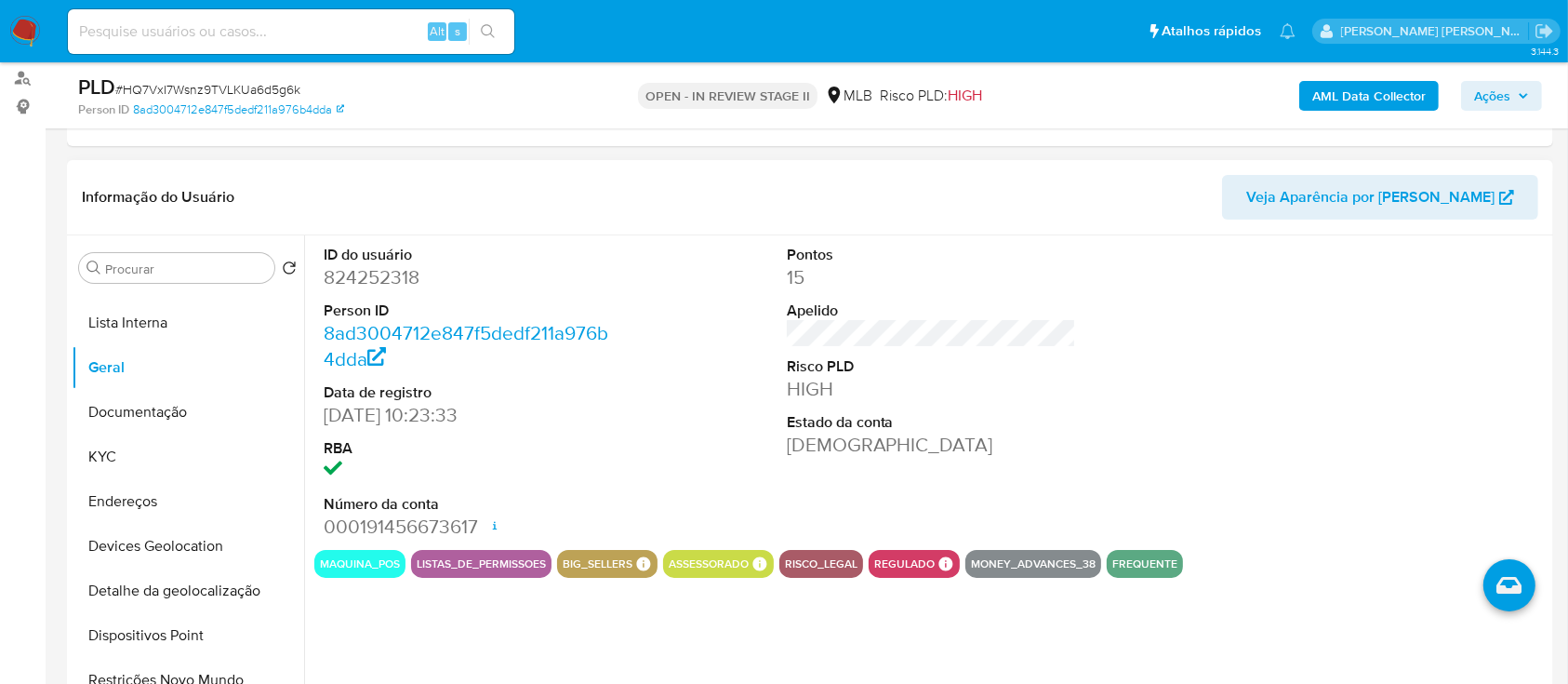 click on "824252318" at bounding box center (469, 277) 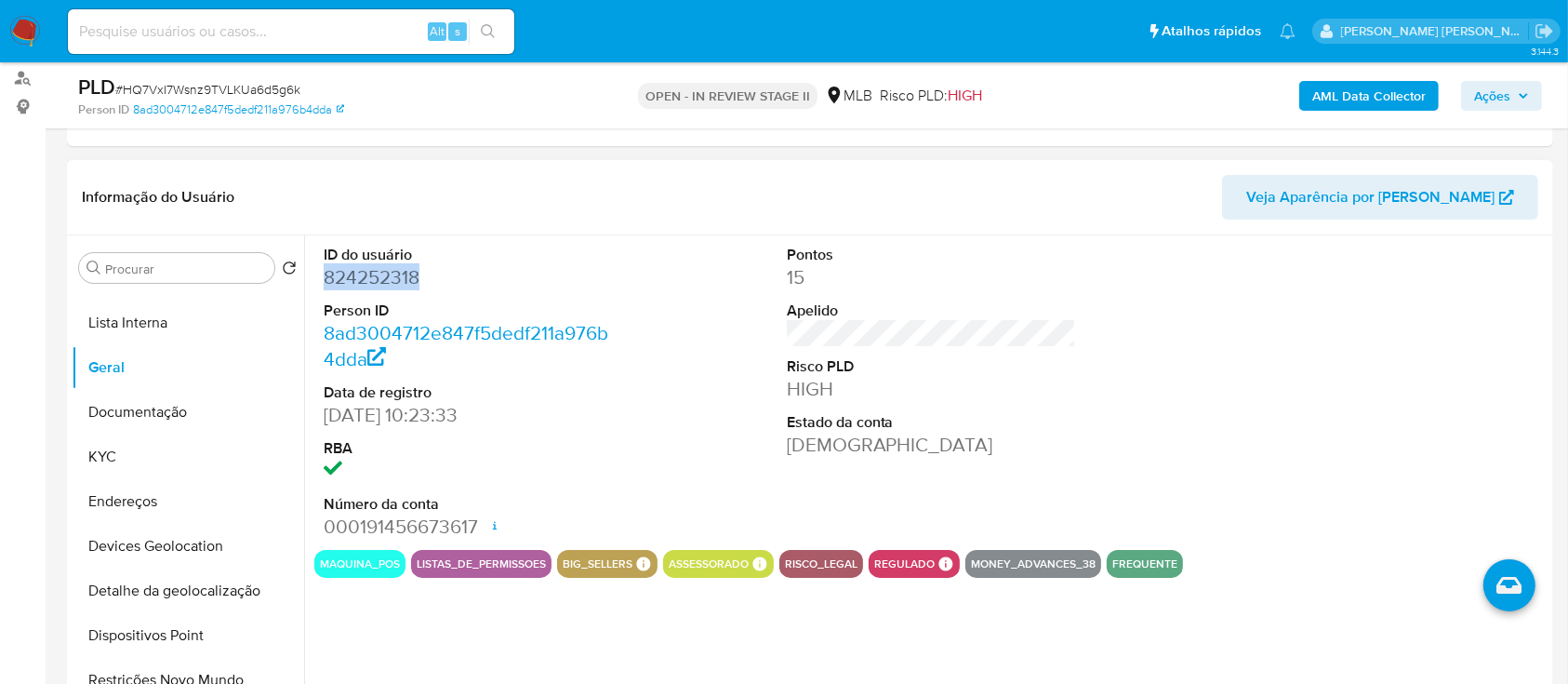 click on "824252318" at bounding box center (469, 277) 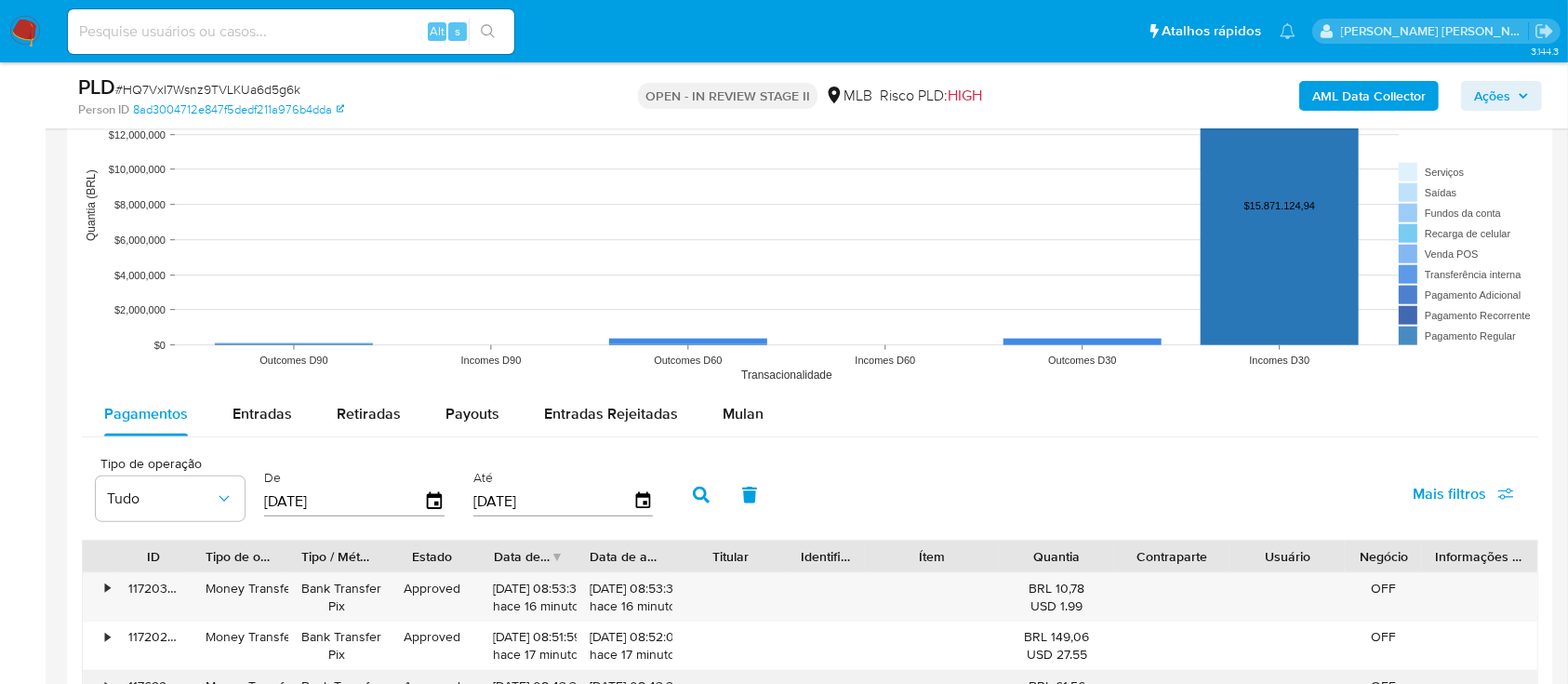 scroll, scrollTop: 1985, scrollLeft: 0, axis: vertical 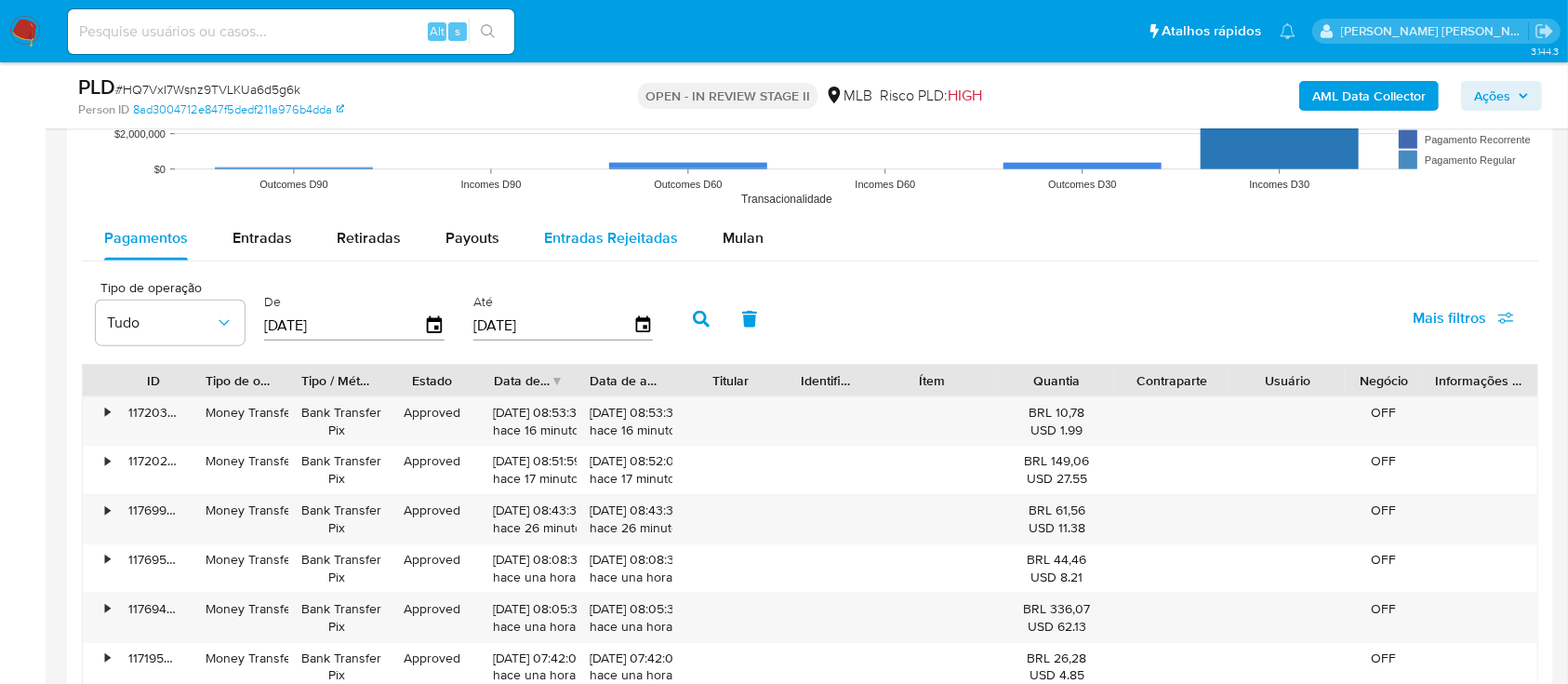click on "Mulan" at bounding box center (743, 237) 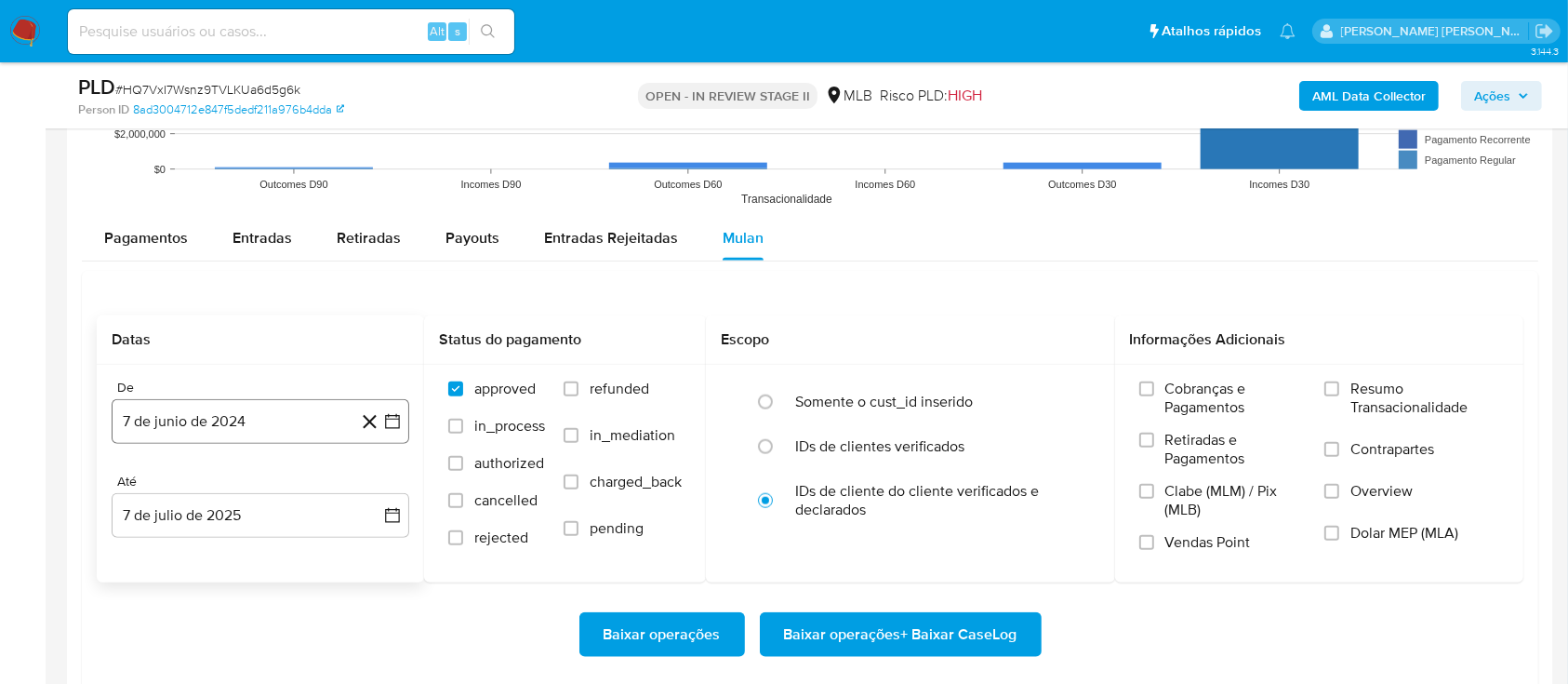 click on "7 de junio de 2024" at bounding box center [260, 422] 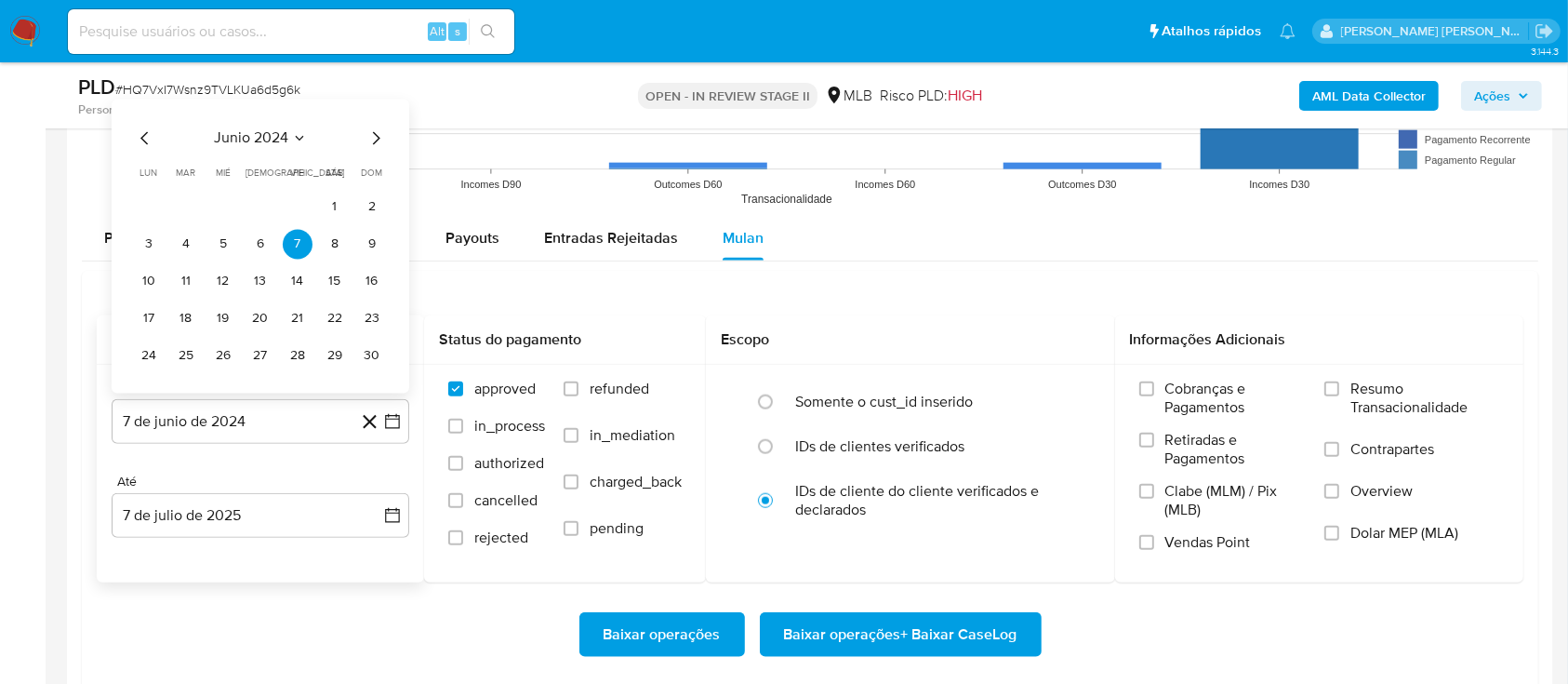 click on "junio 2024" at bounding box center (251, 138) 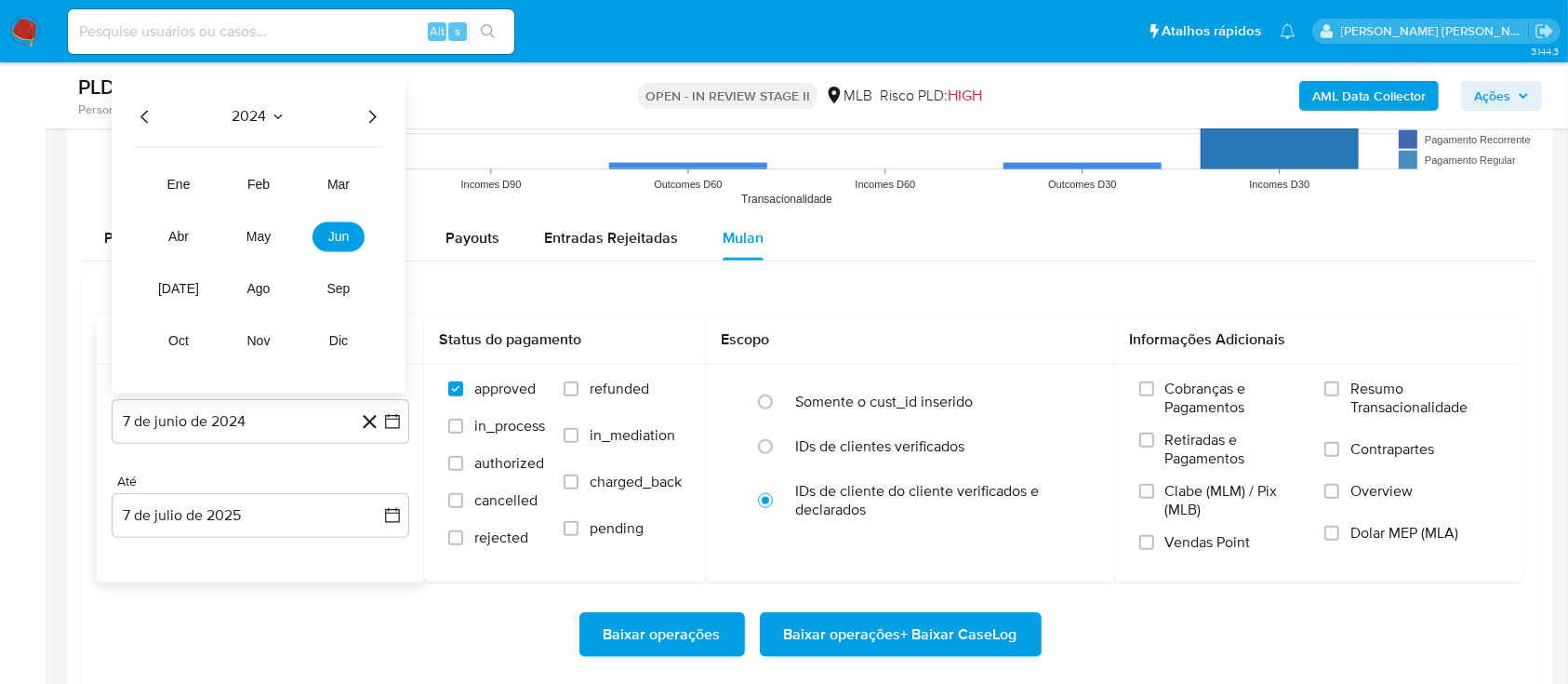 click 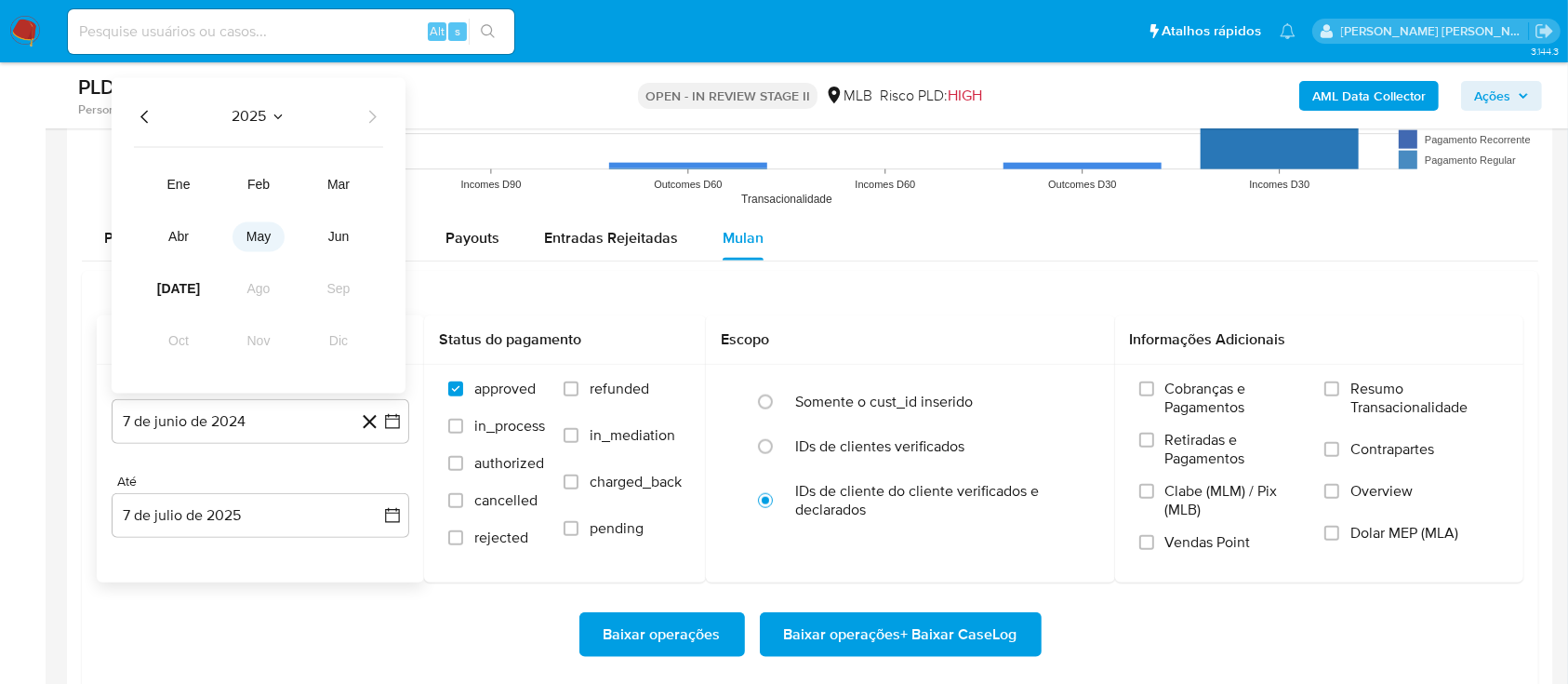 click on "may" at bounding box center (259, 236) 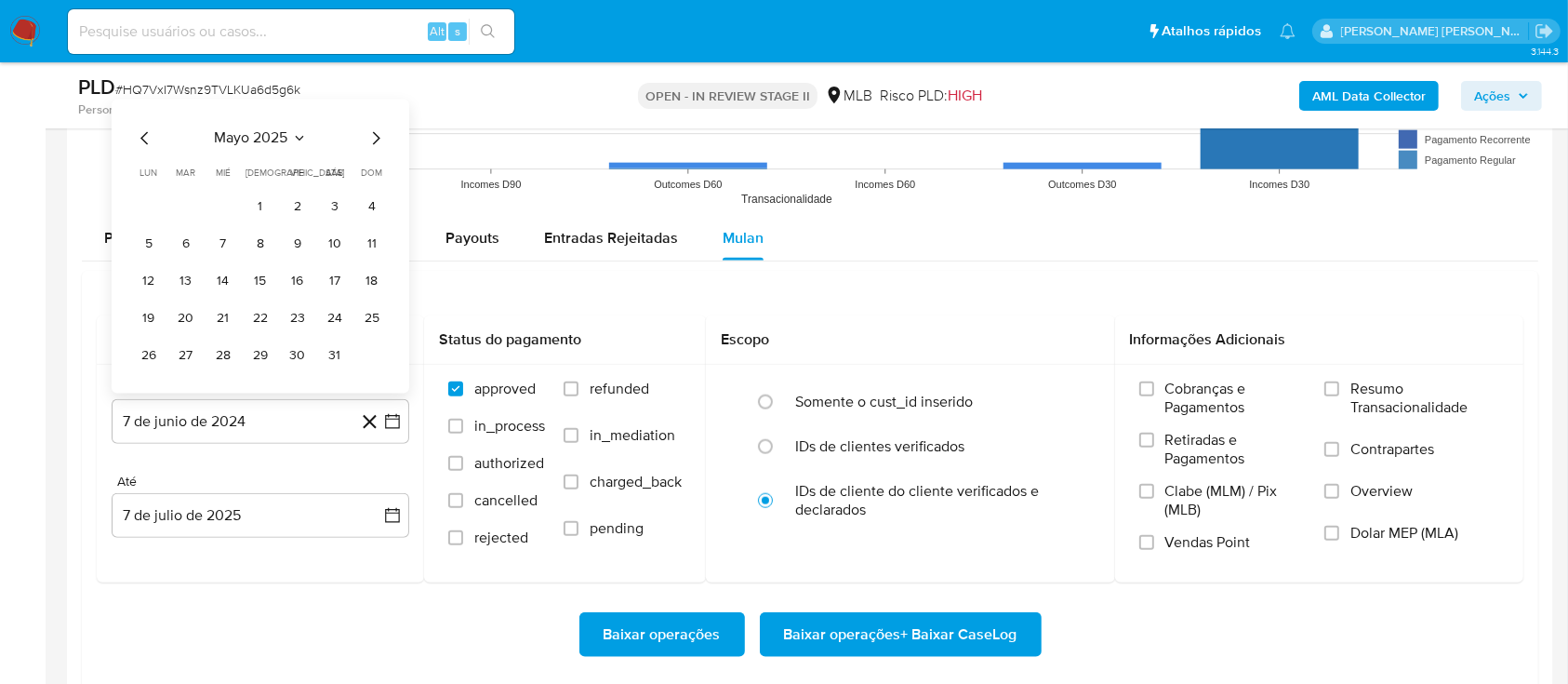 drag, startPoint x: 265, startPoint y: 199, endPoint x: 274, endPoint y: 247, distance: 48.836462 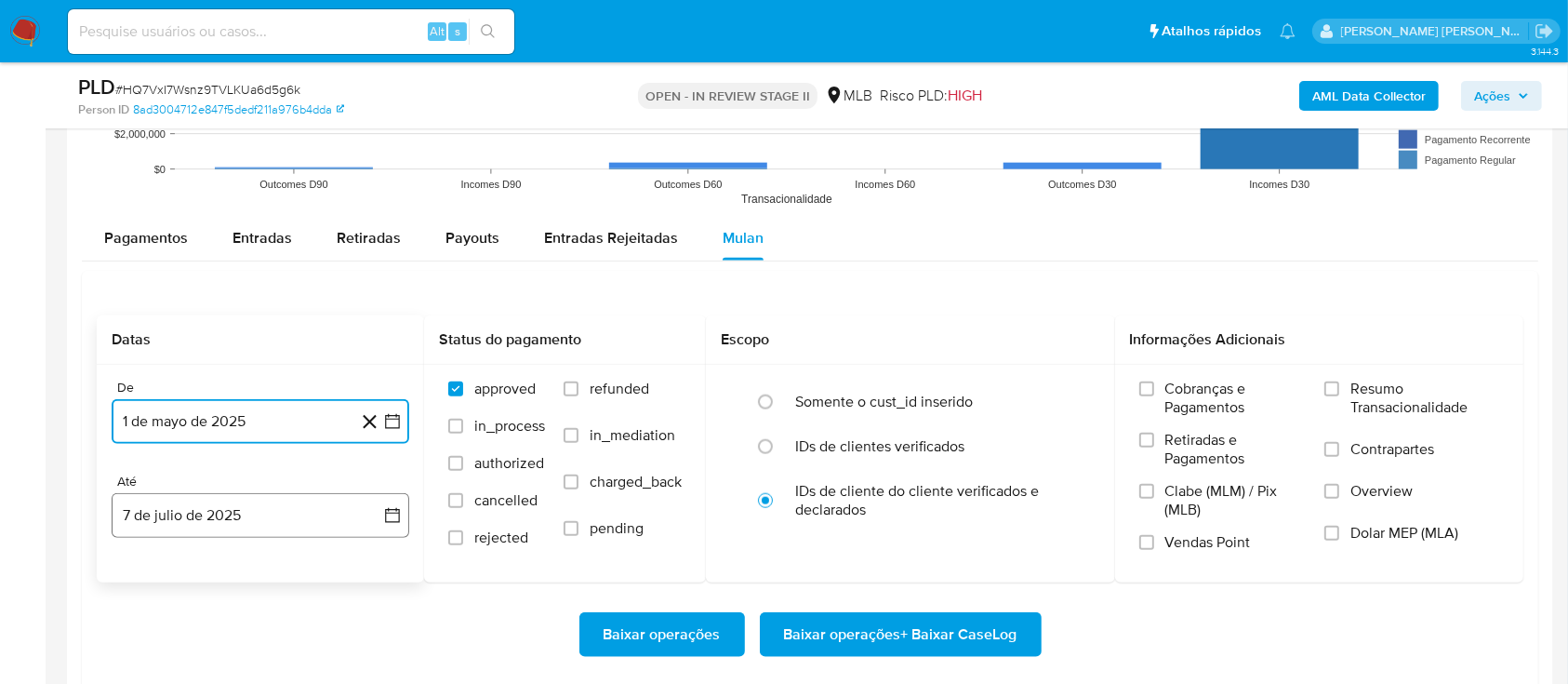 click on "7 de julio de 2025" at bounding box center [260, 516] 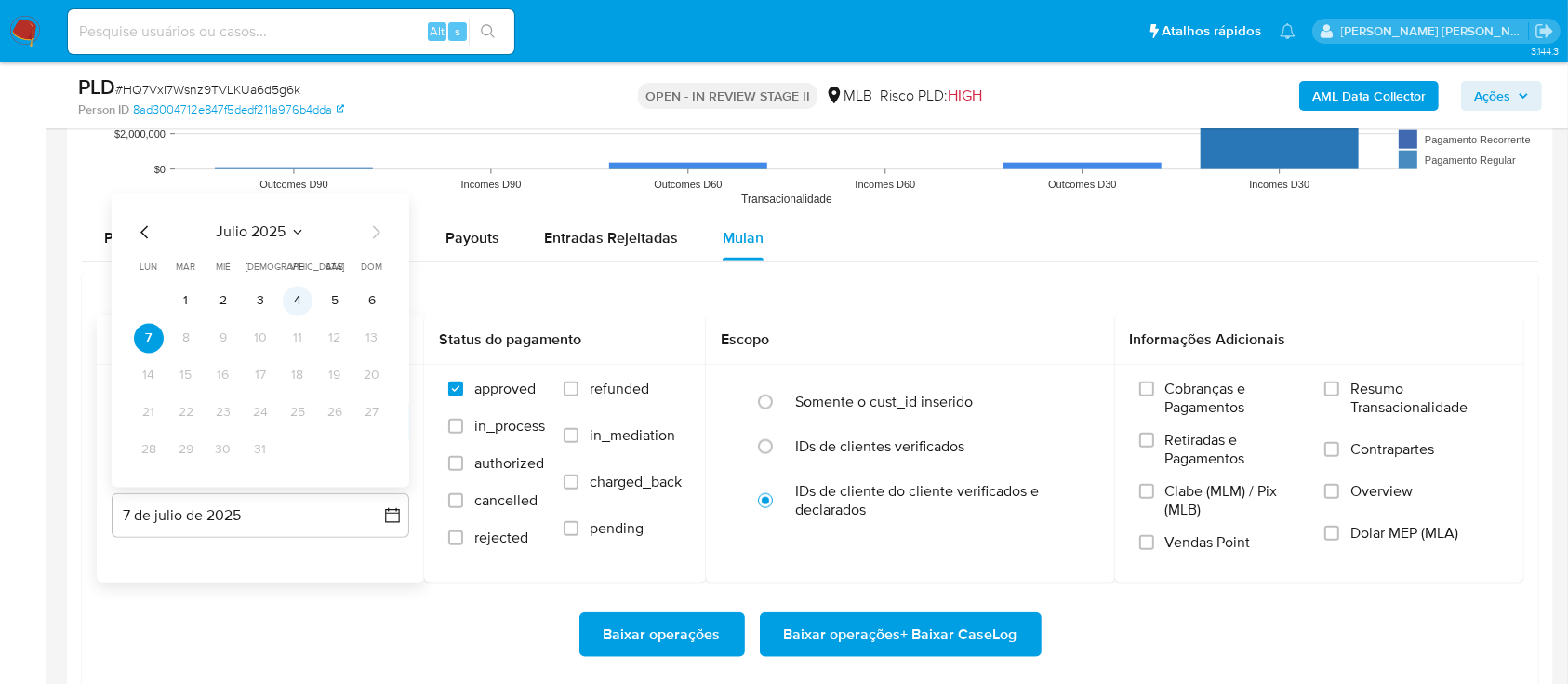 click on "4" at bounding box center (298, 301) 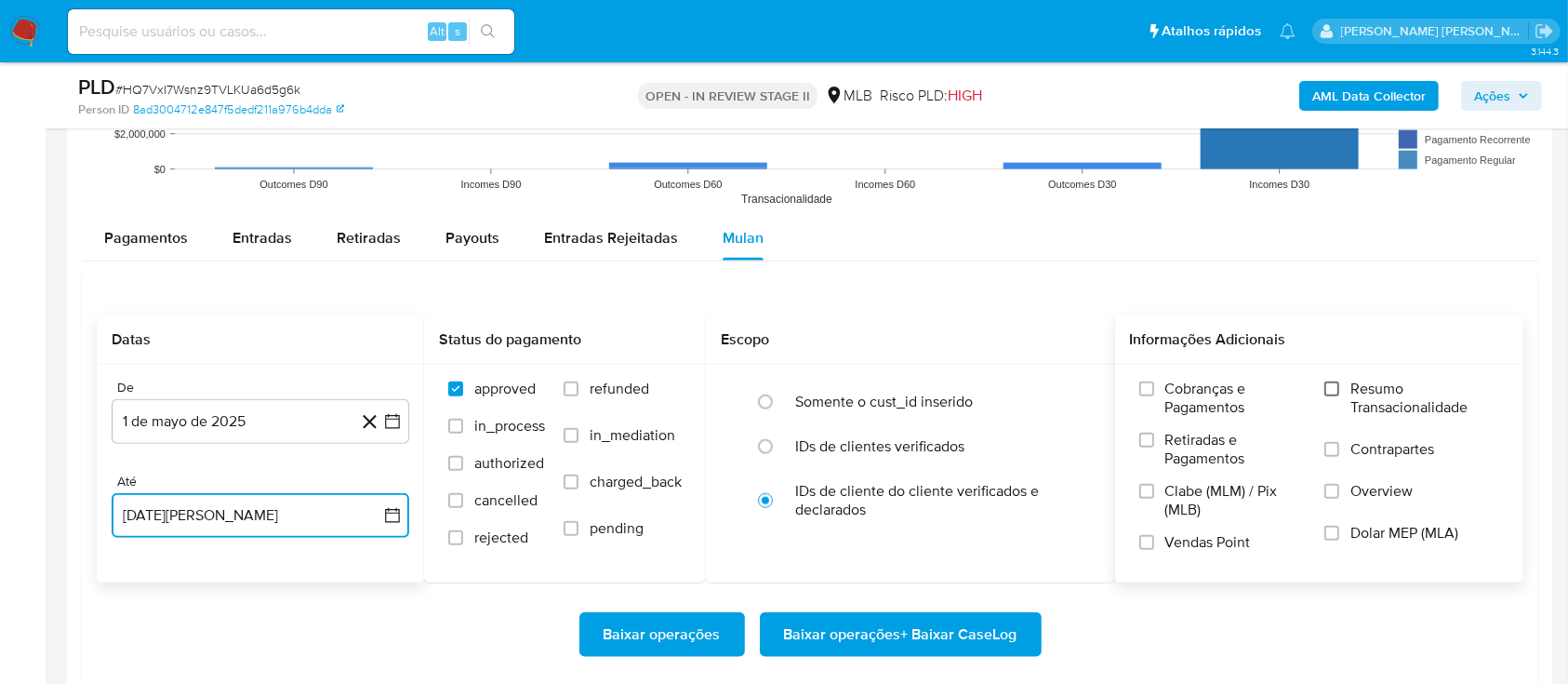click on "Resumo Transacionalidade" at bounding box center [1332, 389] 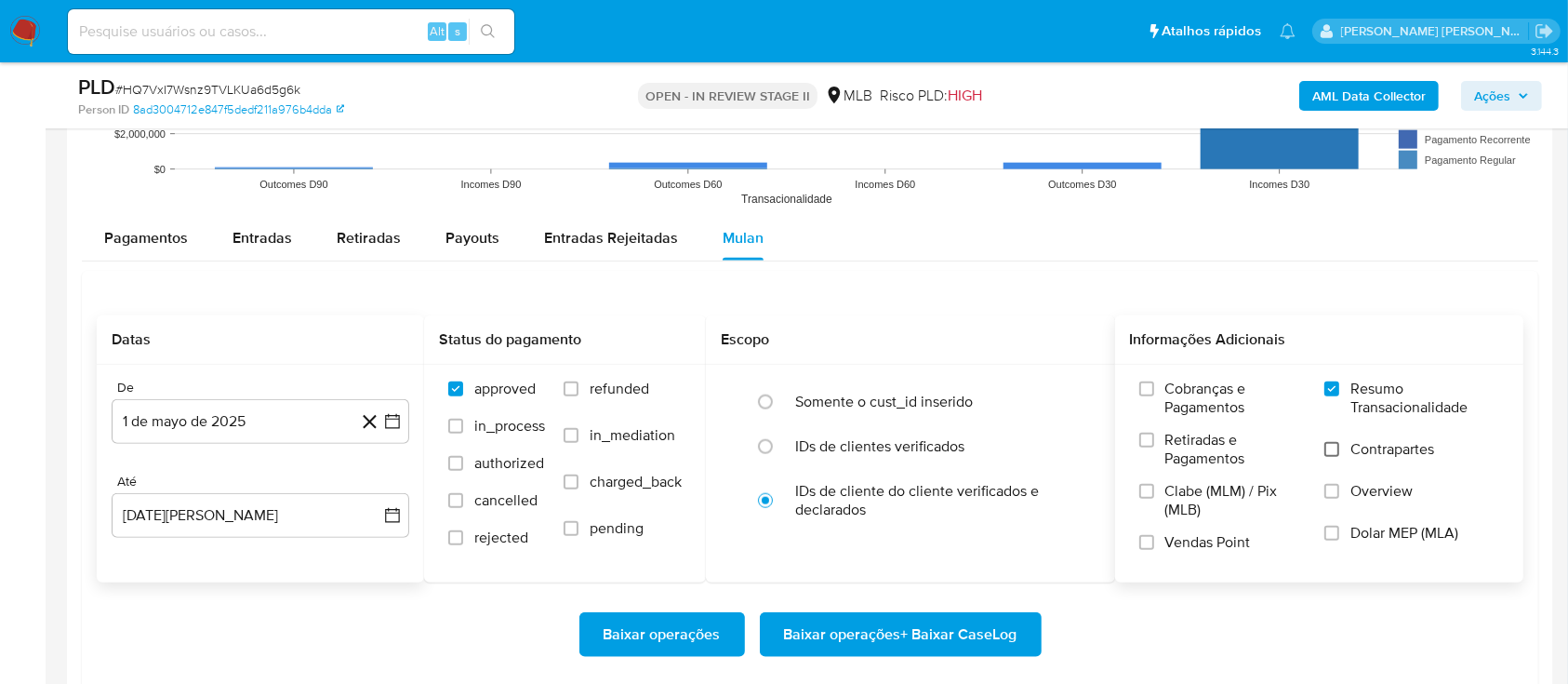 click on "Contrapartes" at bounding box center (1332, 449) 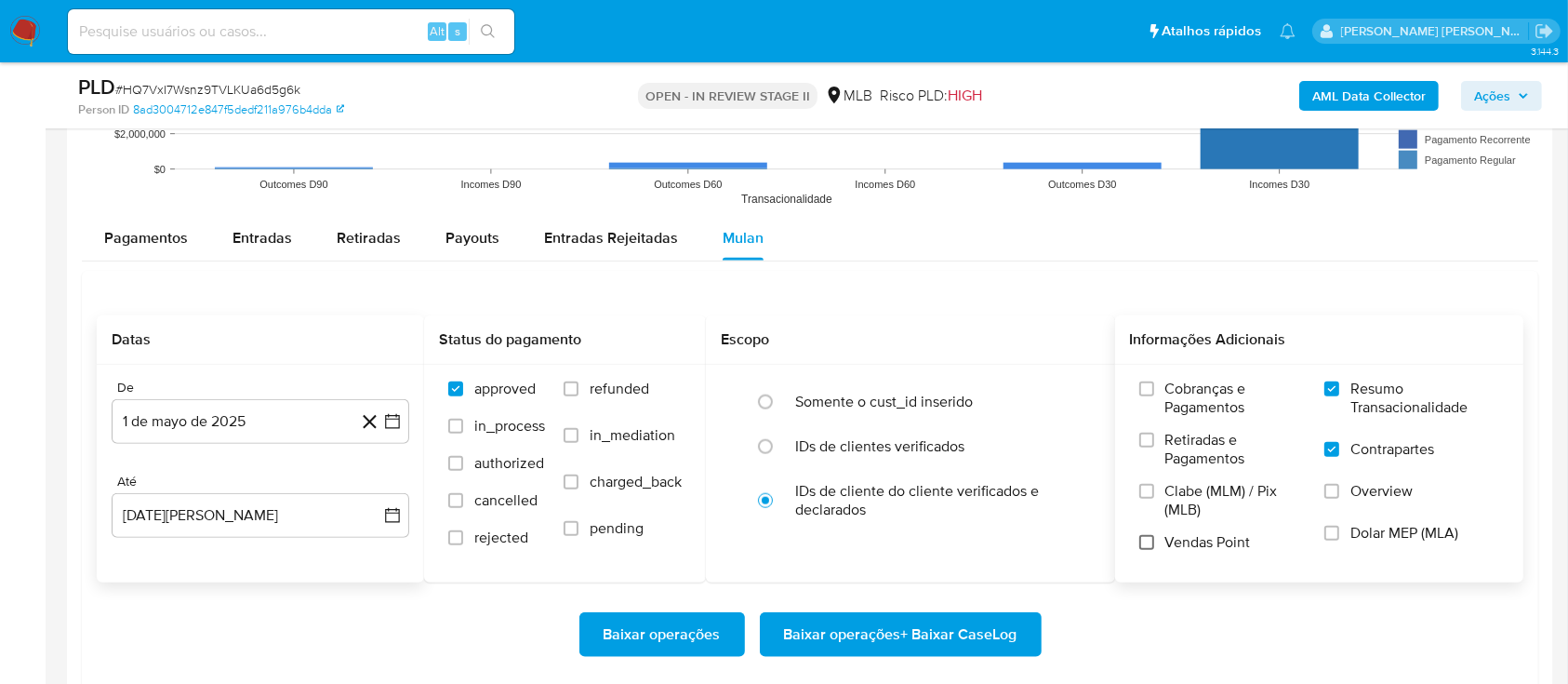 click on "Vendas Point" at bounding box center (1147, 543) 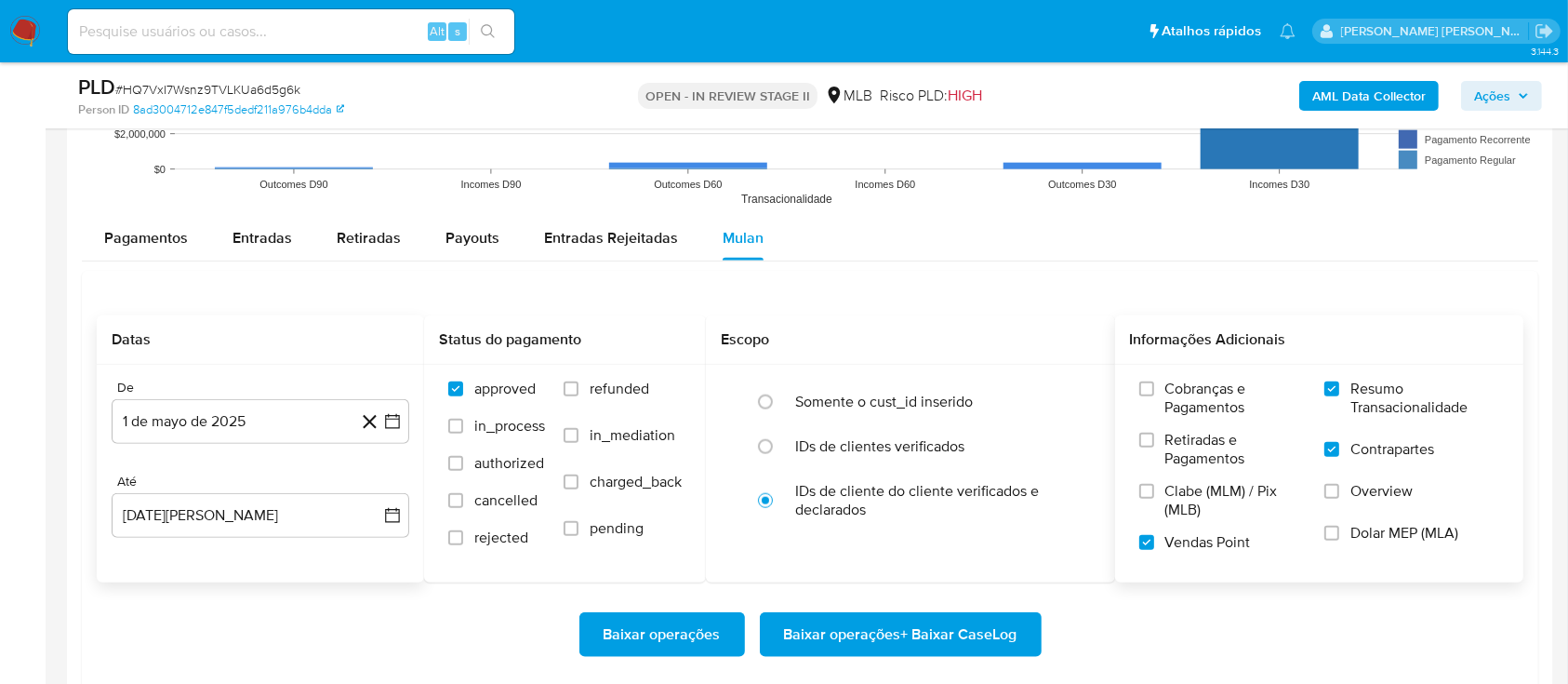 click on "Baixar operações  +   Baixar CaseLog" at bounding box center (900, 635) 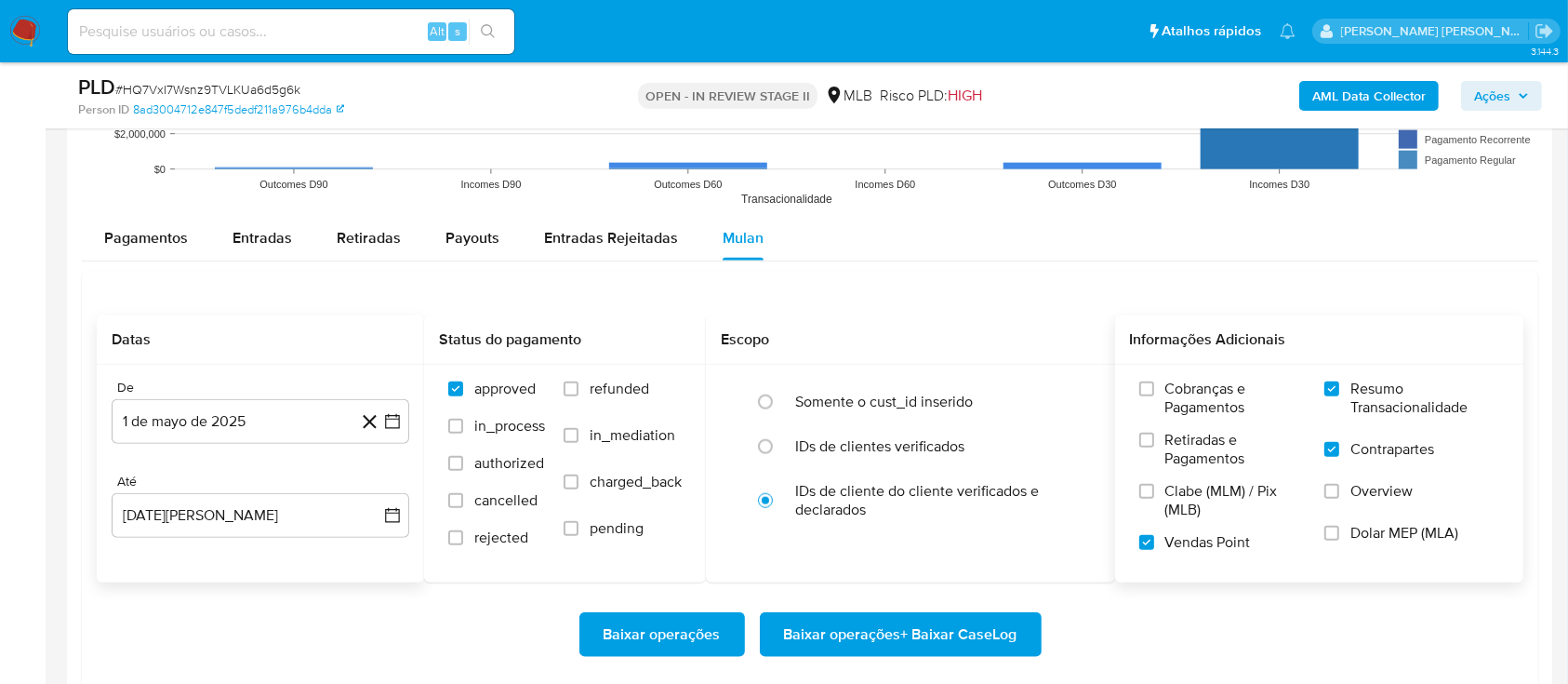 type 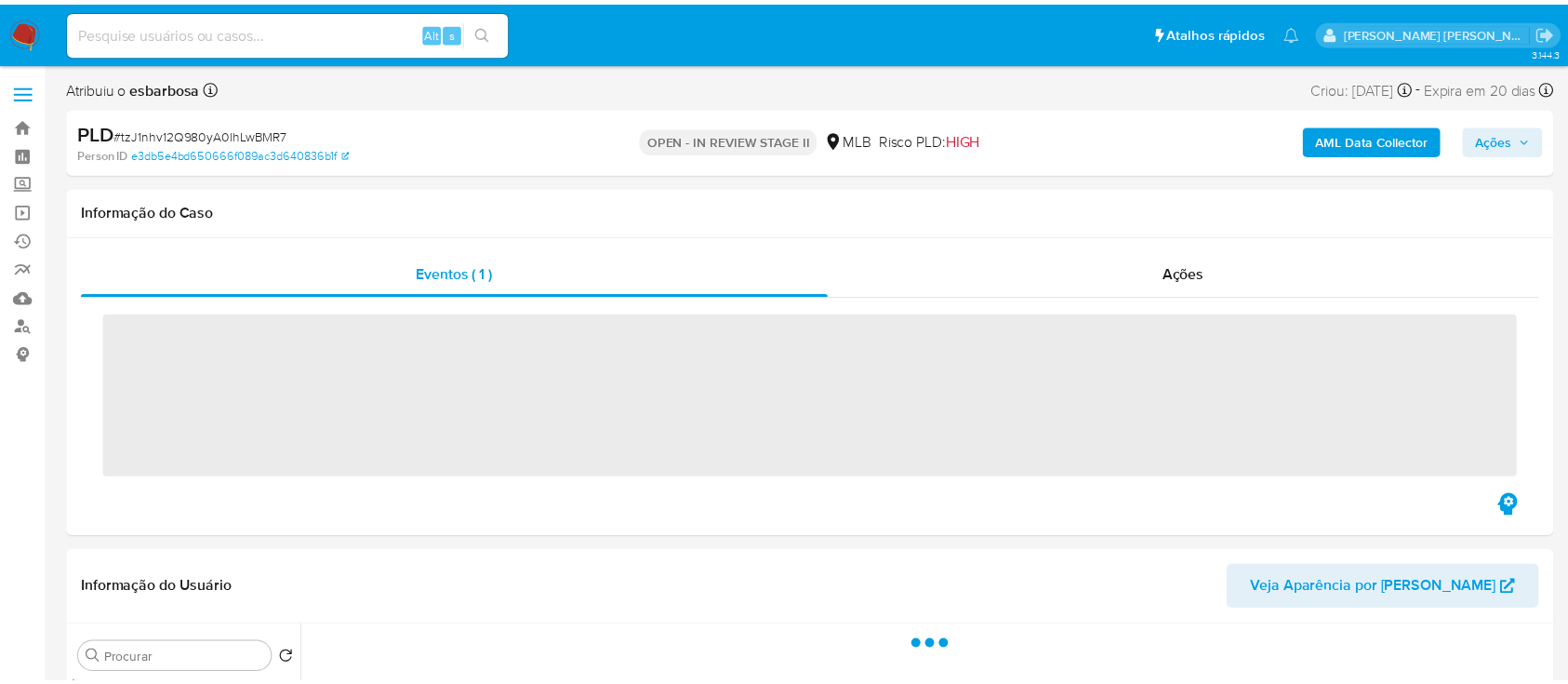 scroll, scrollTop: 0, scrollLeft: 0, axis: both 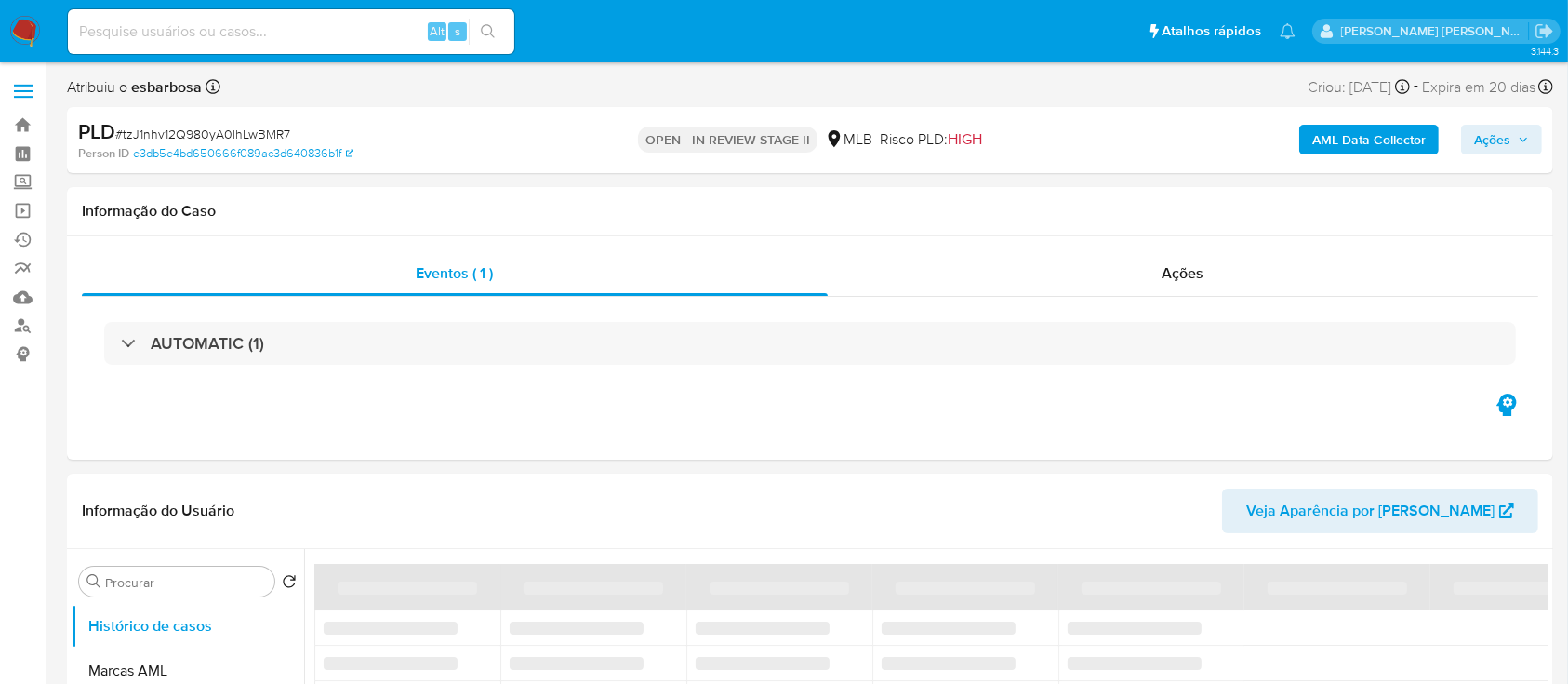 select on "10" 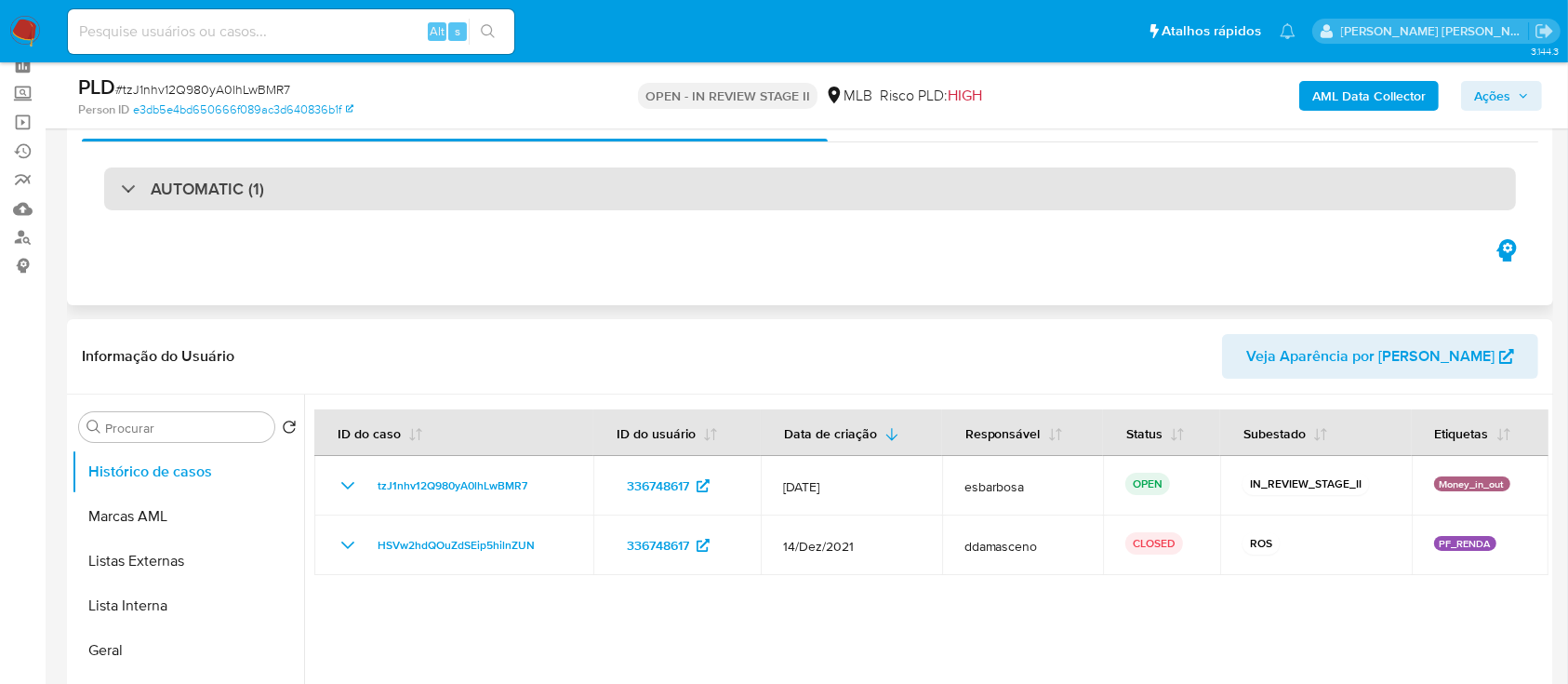 scroll, scrollTop: 248, scrollLeft: 0, axis: vertical 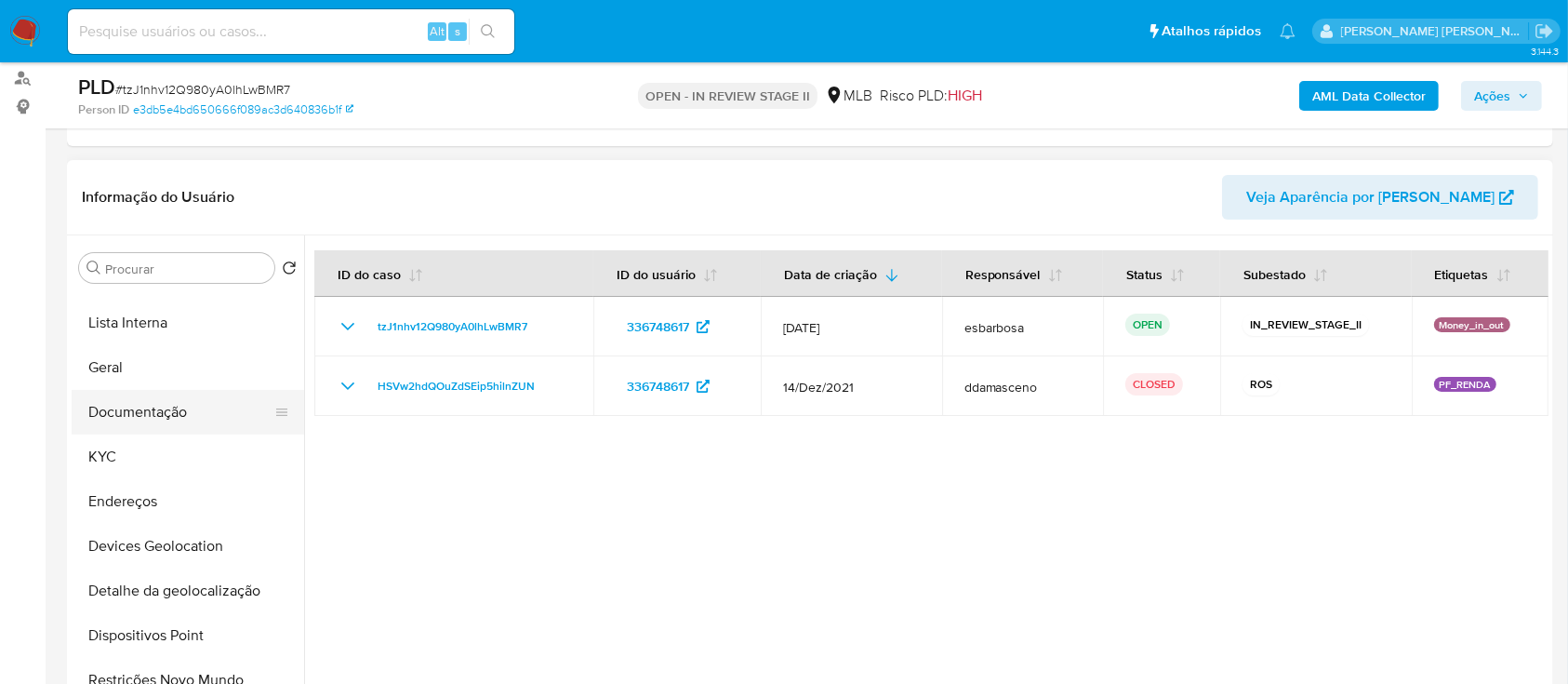 click on "Documentação" at bounding box center (180, 412) 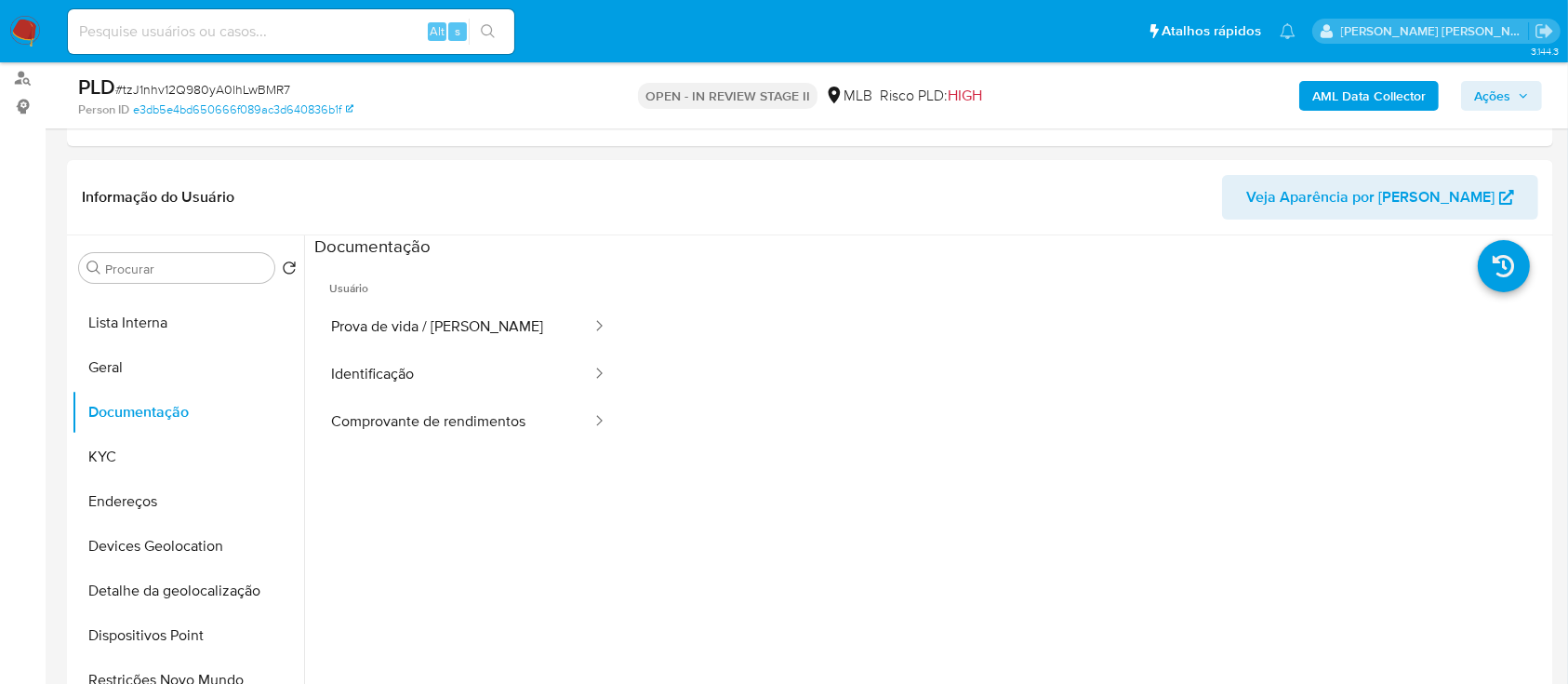 click on "Prova de vida / Selfie" at bounding box center [454, 327] 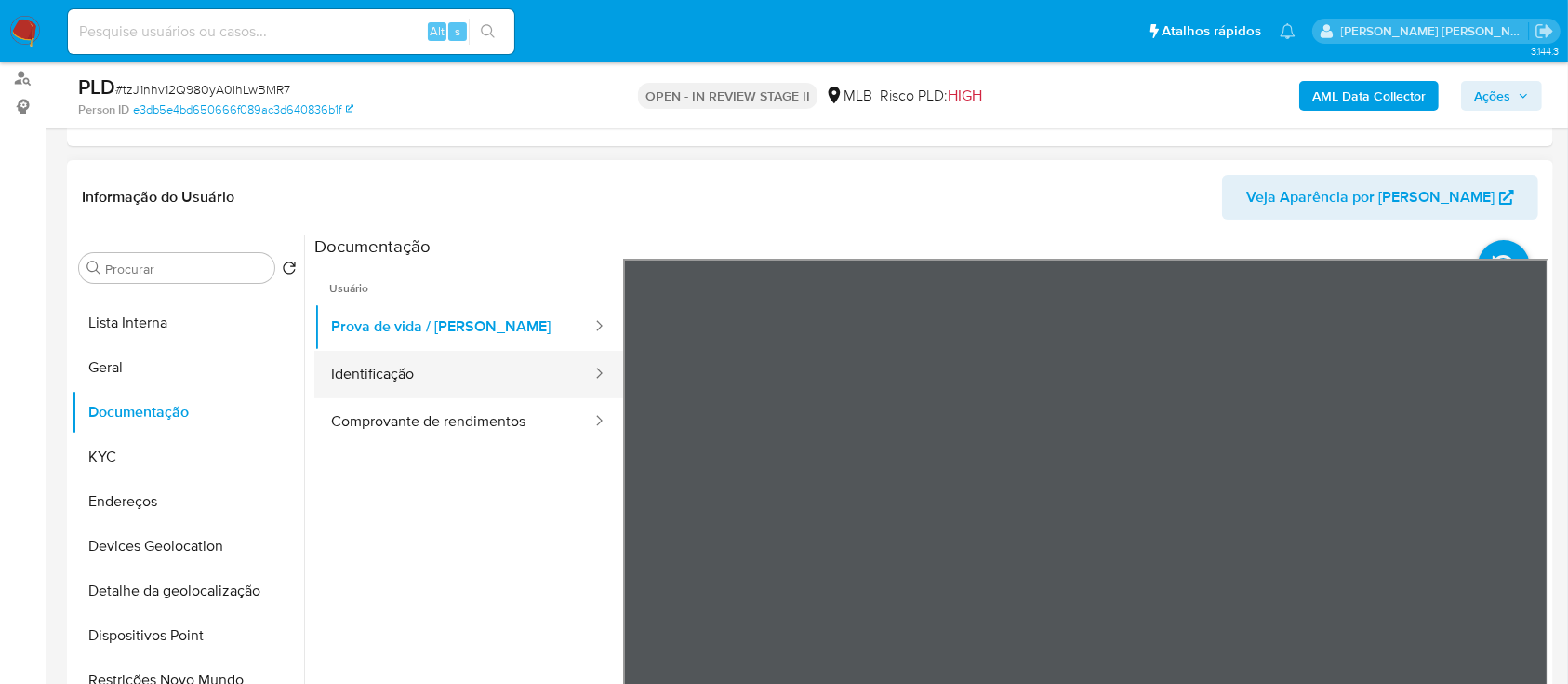 click on "Identificação" at bounding box center (454, 374) 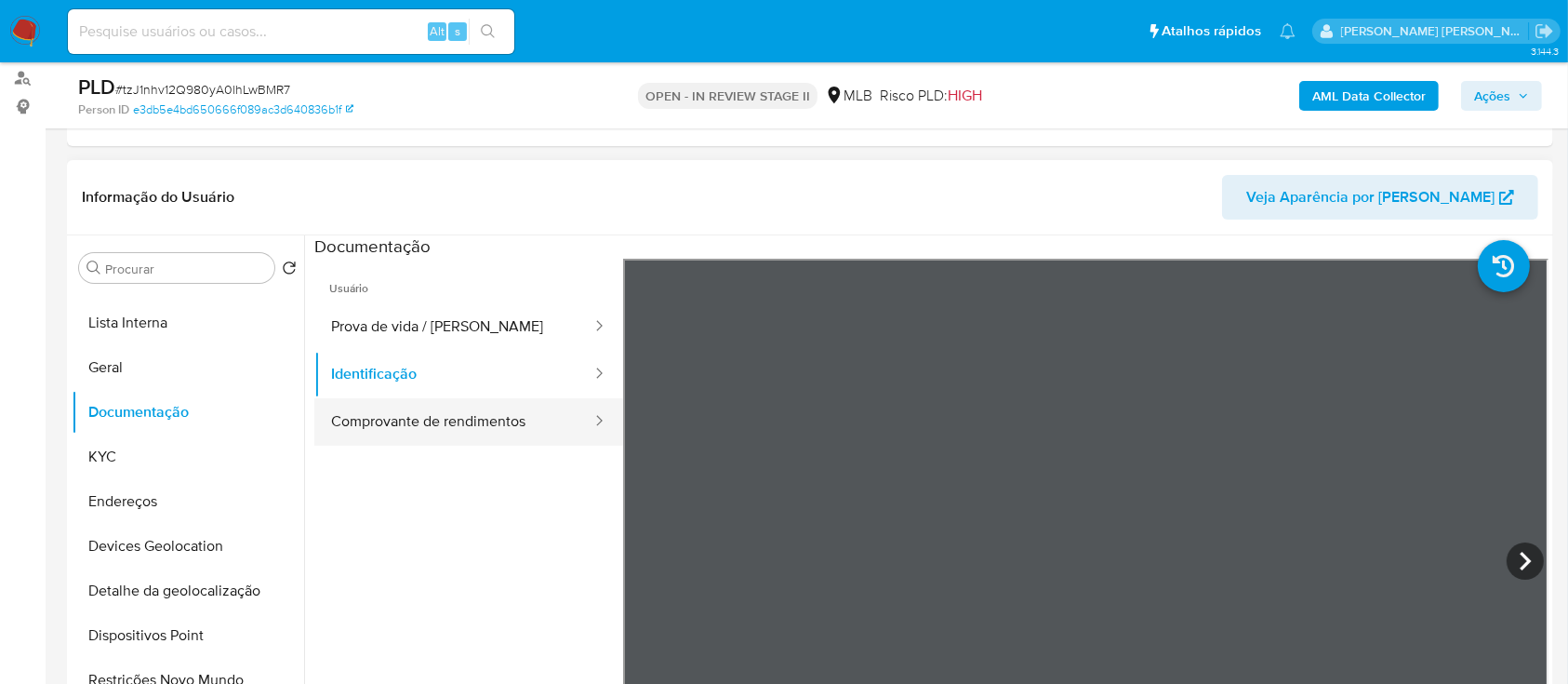 click on "Comprovante de rendimentos" at bounding box center [454, 422] 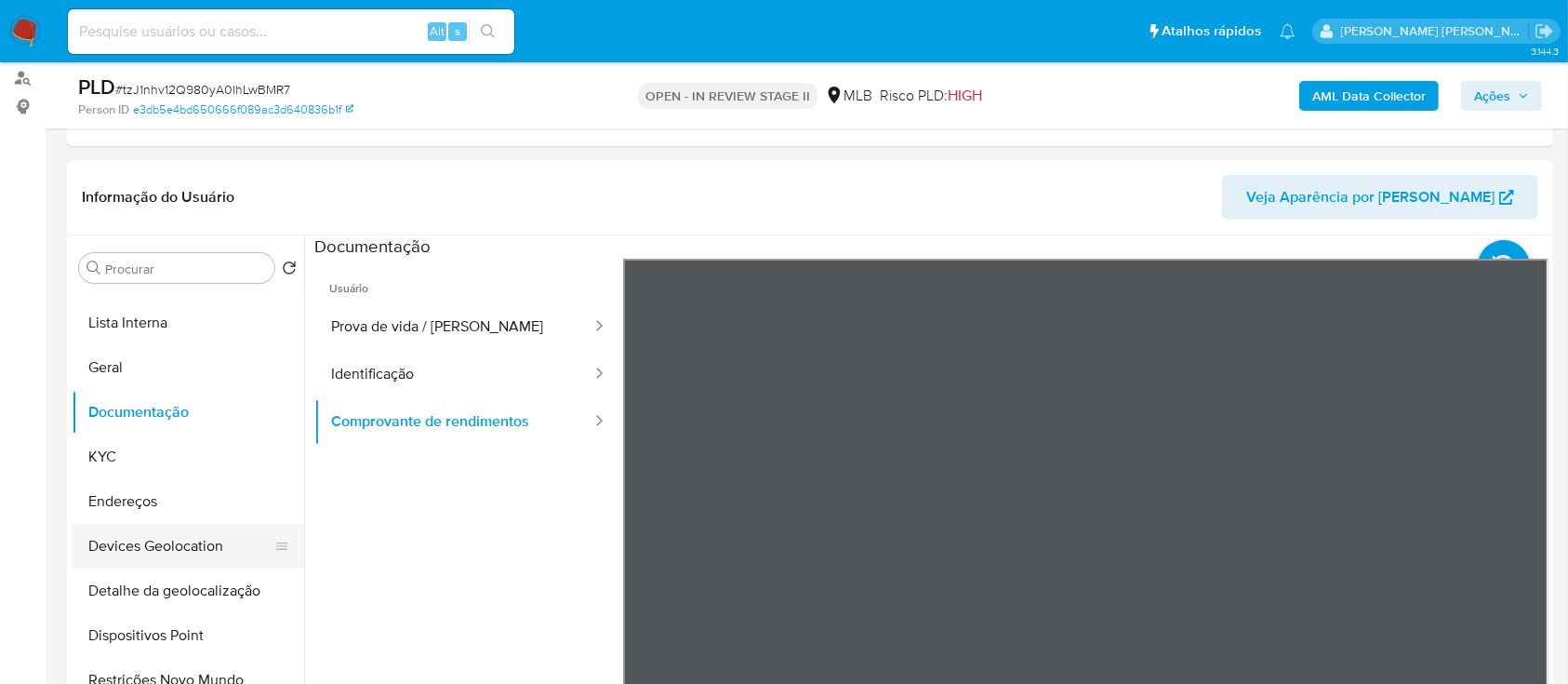 scroll, scrollTop: 248, scrollLeft: 0, axis: vertical 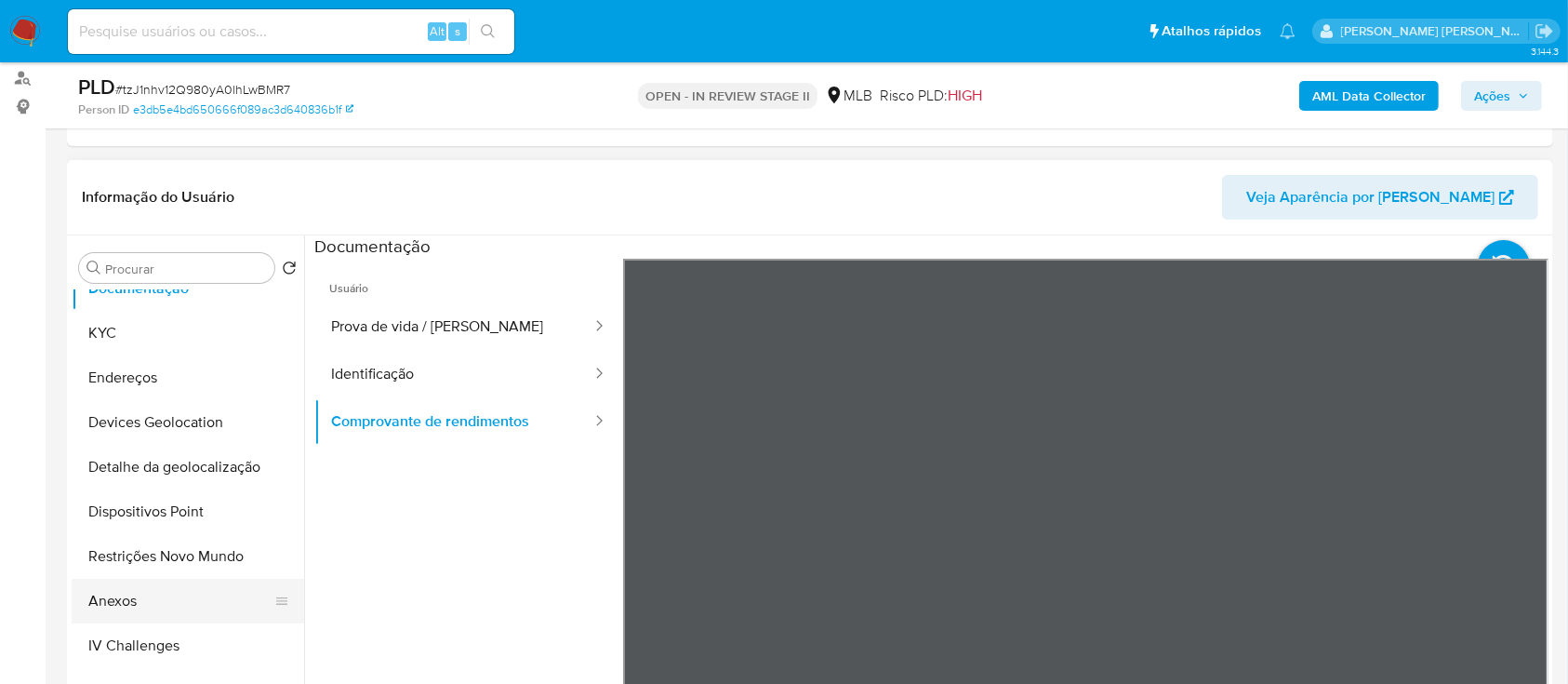 click on "Anexos" at bounding box center [180, 601] 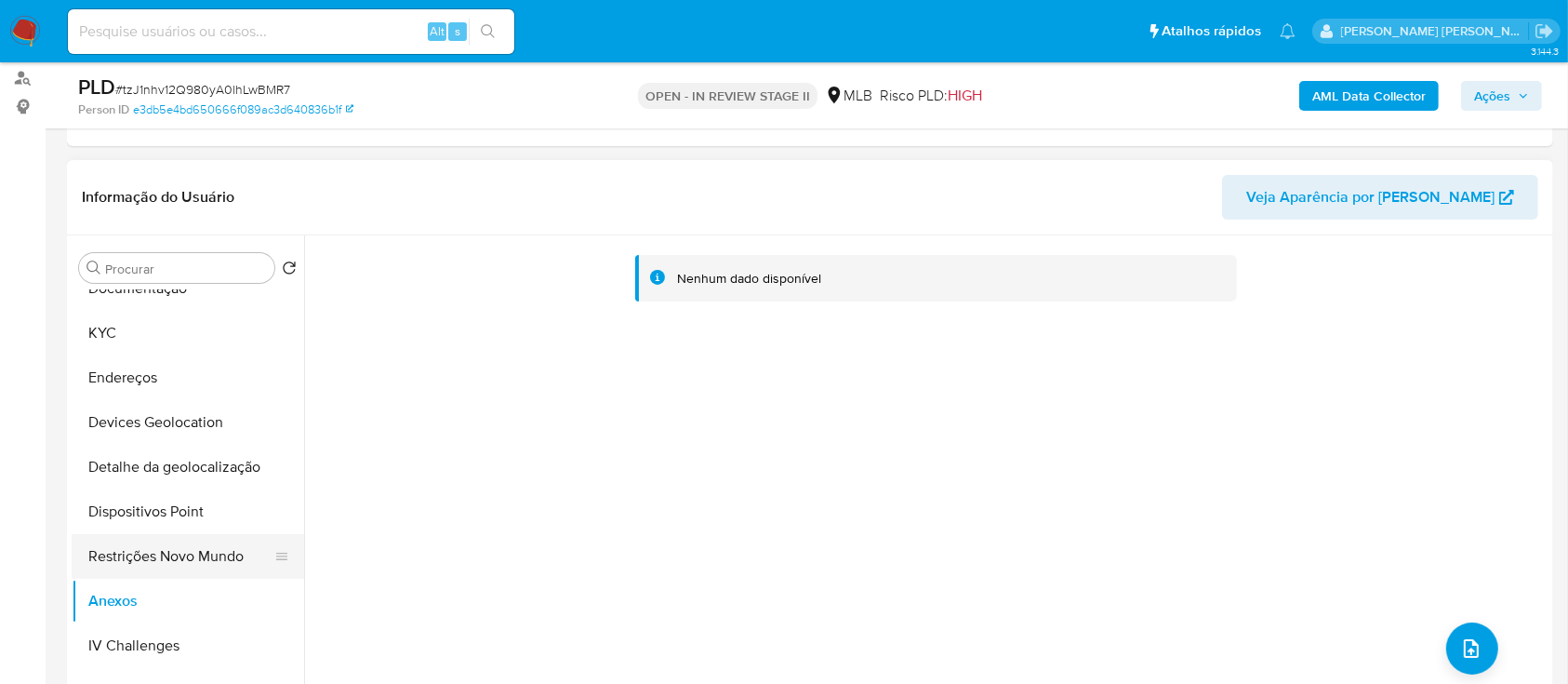 click on "Restrições Novo Mundo" at bounding box center (180, 557) 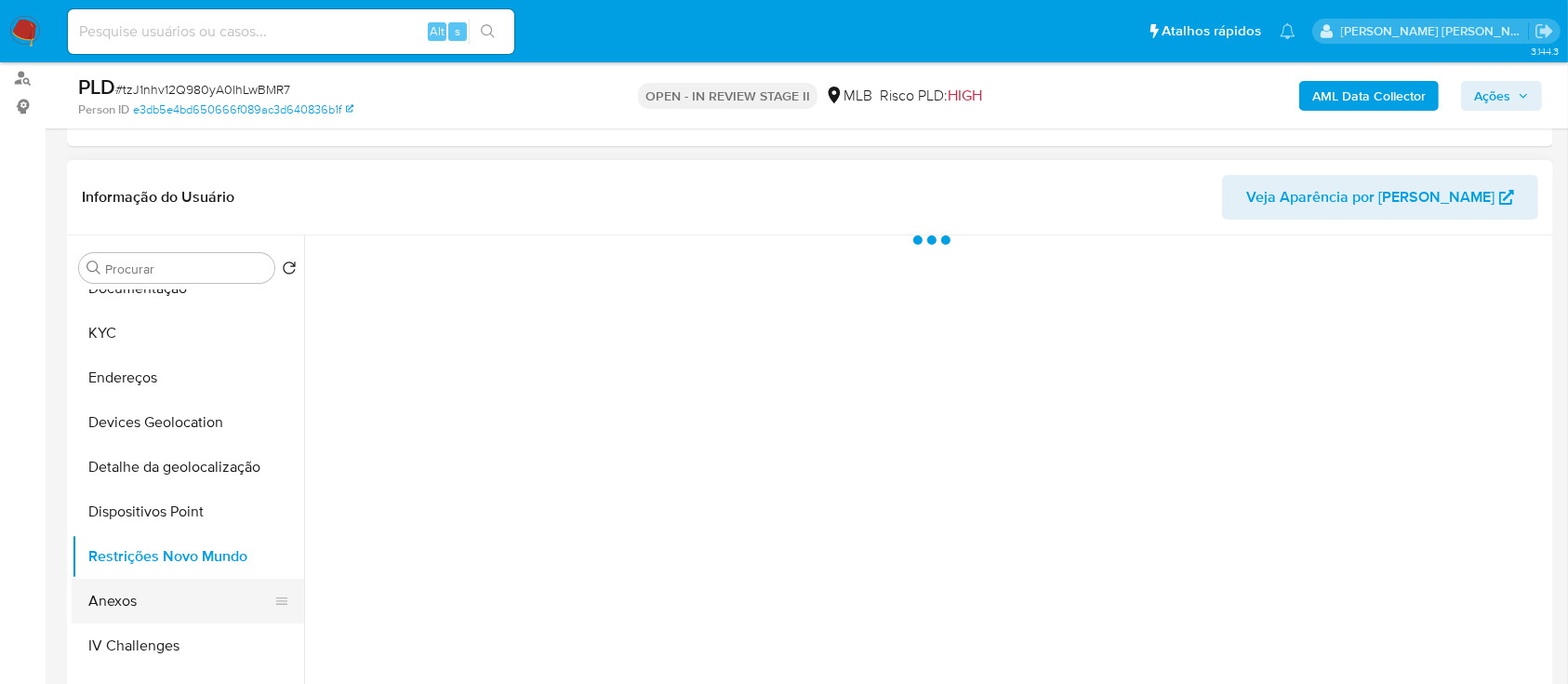 click on "Anexos" at bounding box center (180, 601) 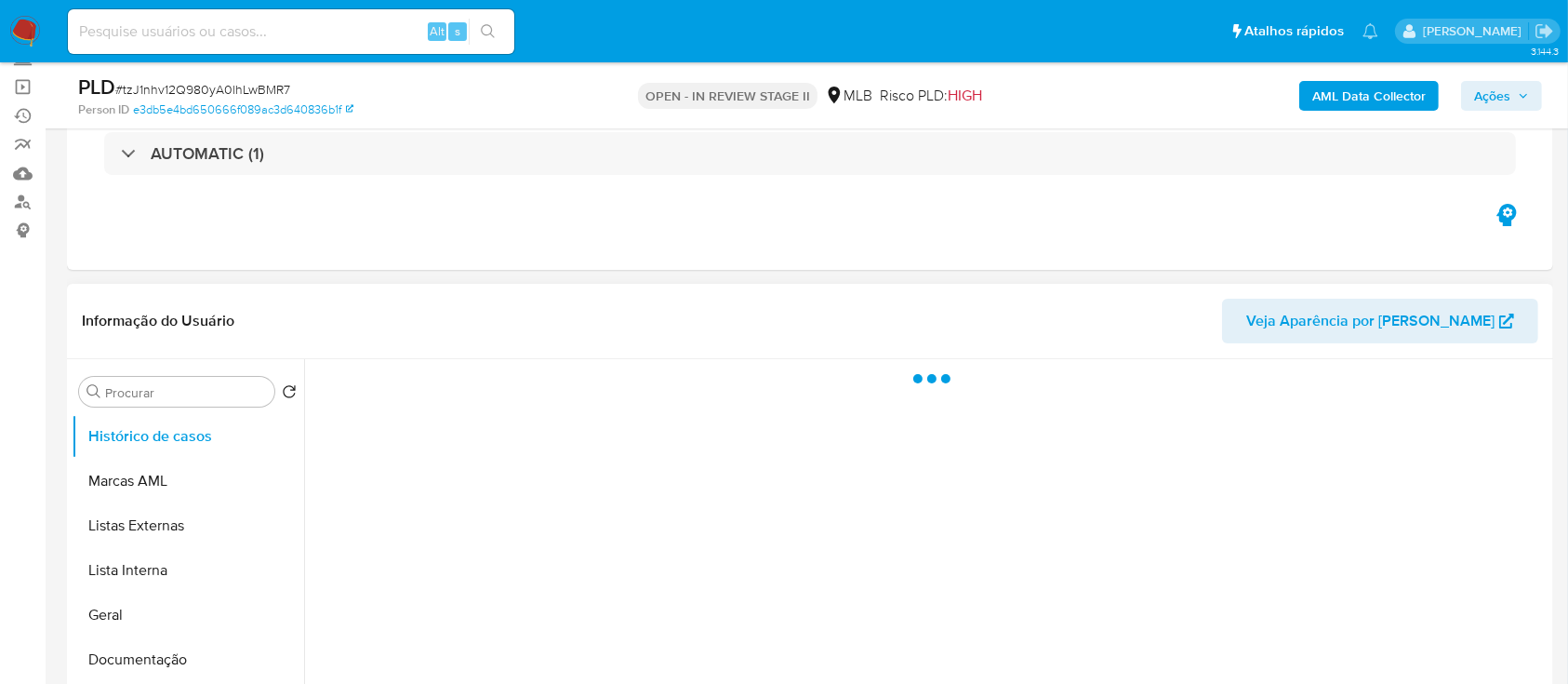 scroll, scrollTop: 248, scrollLeft: 0, axis: vertical 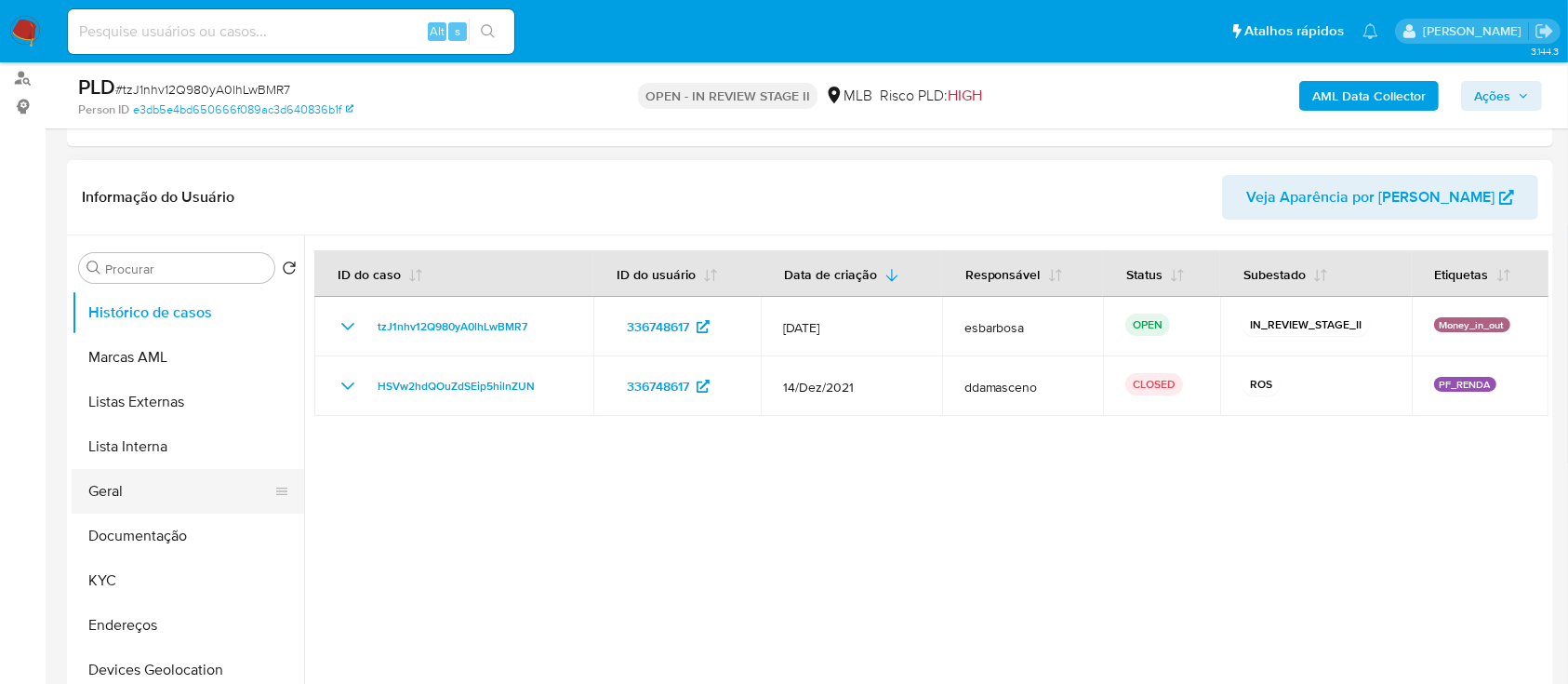 select on "10" 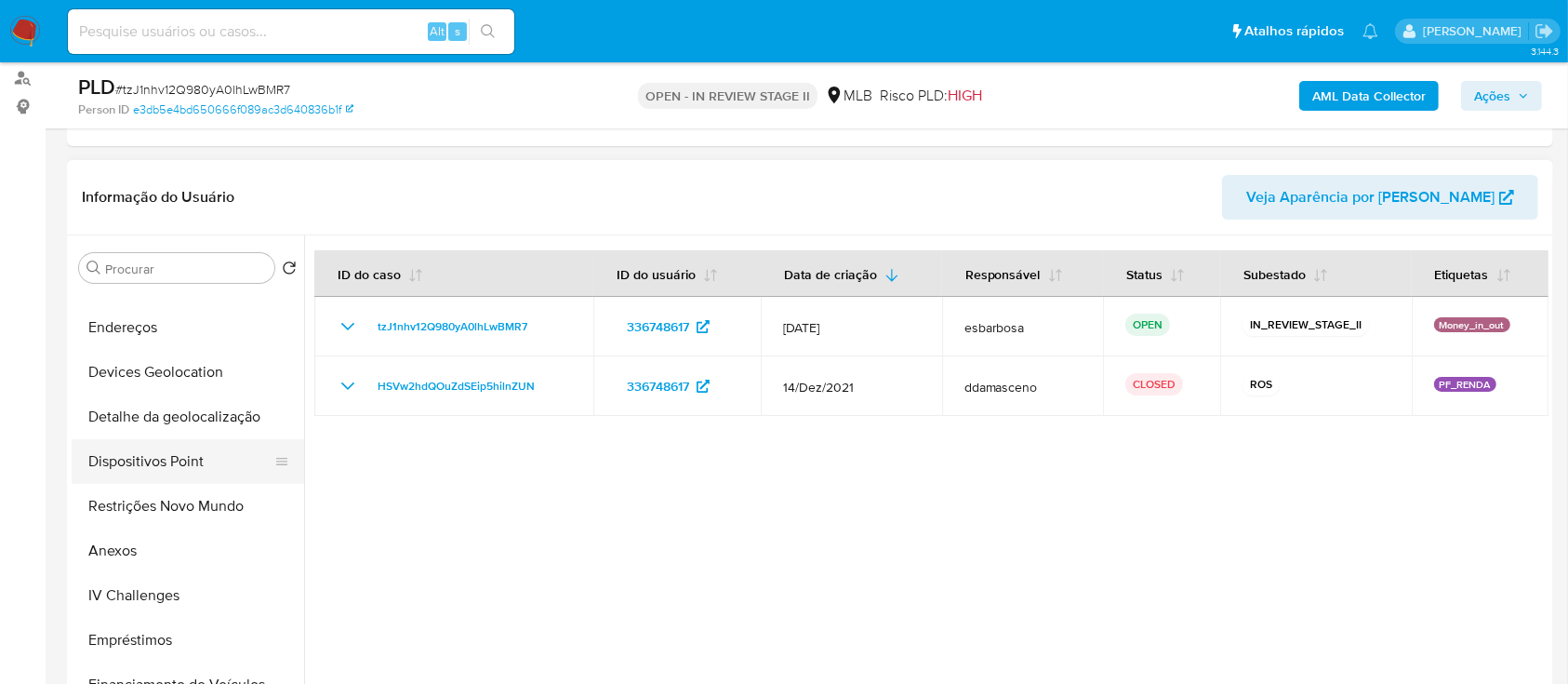scroll, scrollTop: 372, scrollLeft: 0, axis: vertical 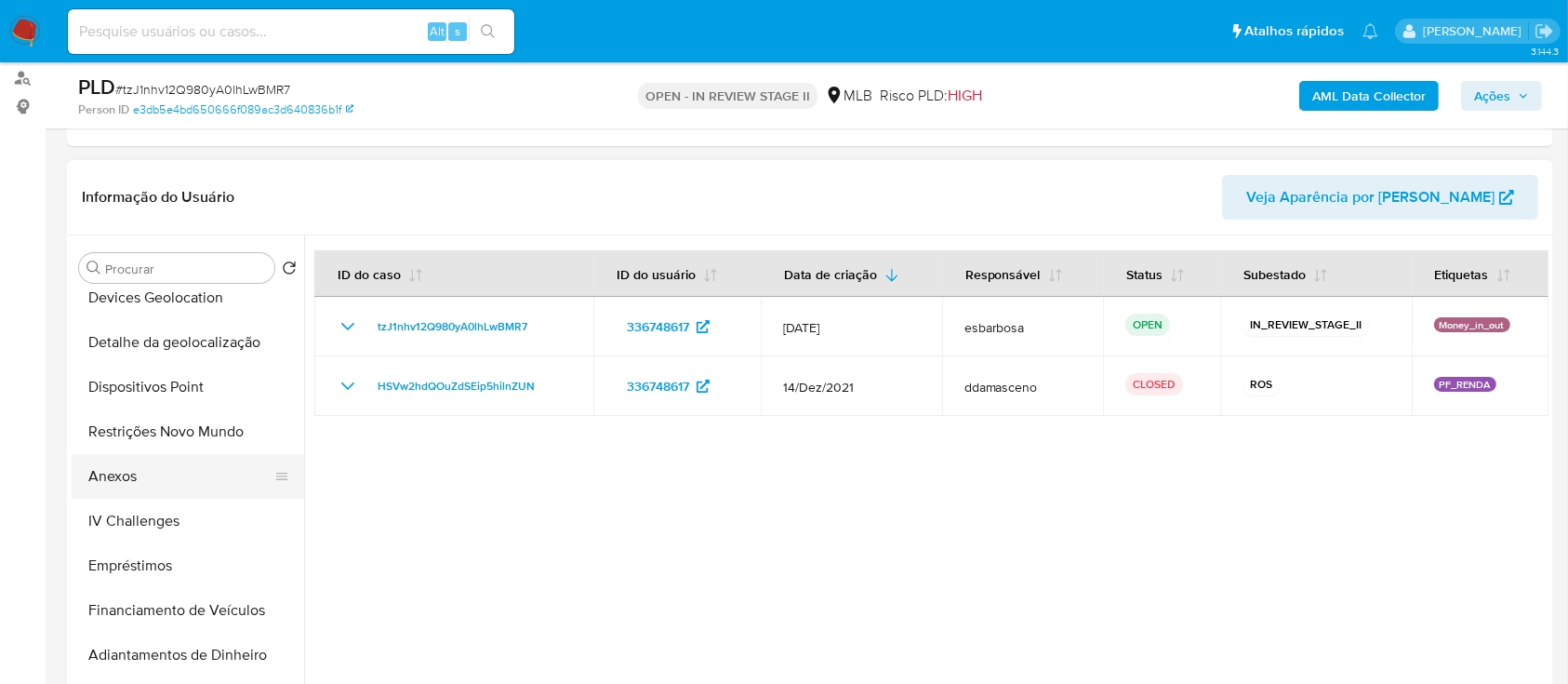 click on "Anexos" at bounding box center (180, 476) 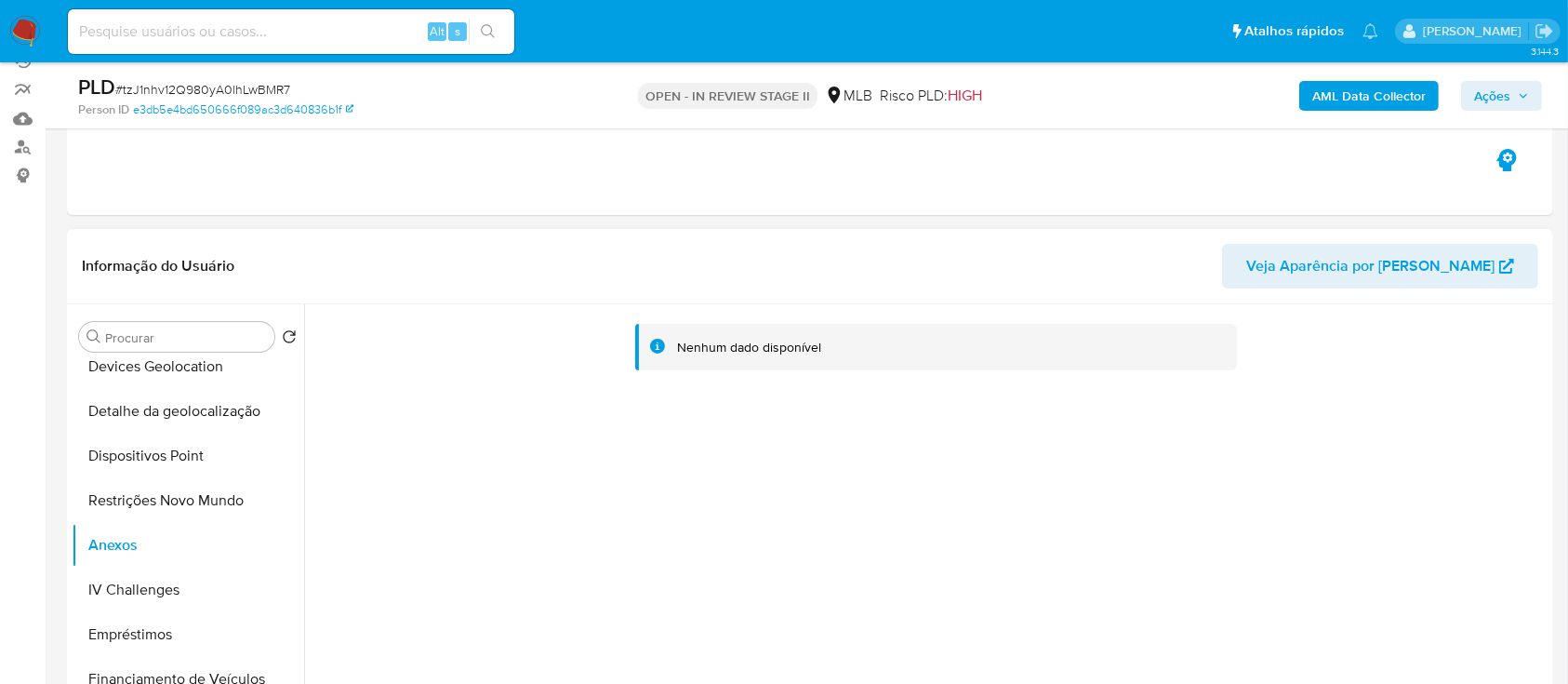 scroll, scrollTop: 124, scrollLeft: 0, axis: vertical 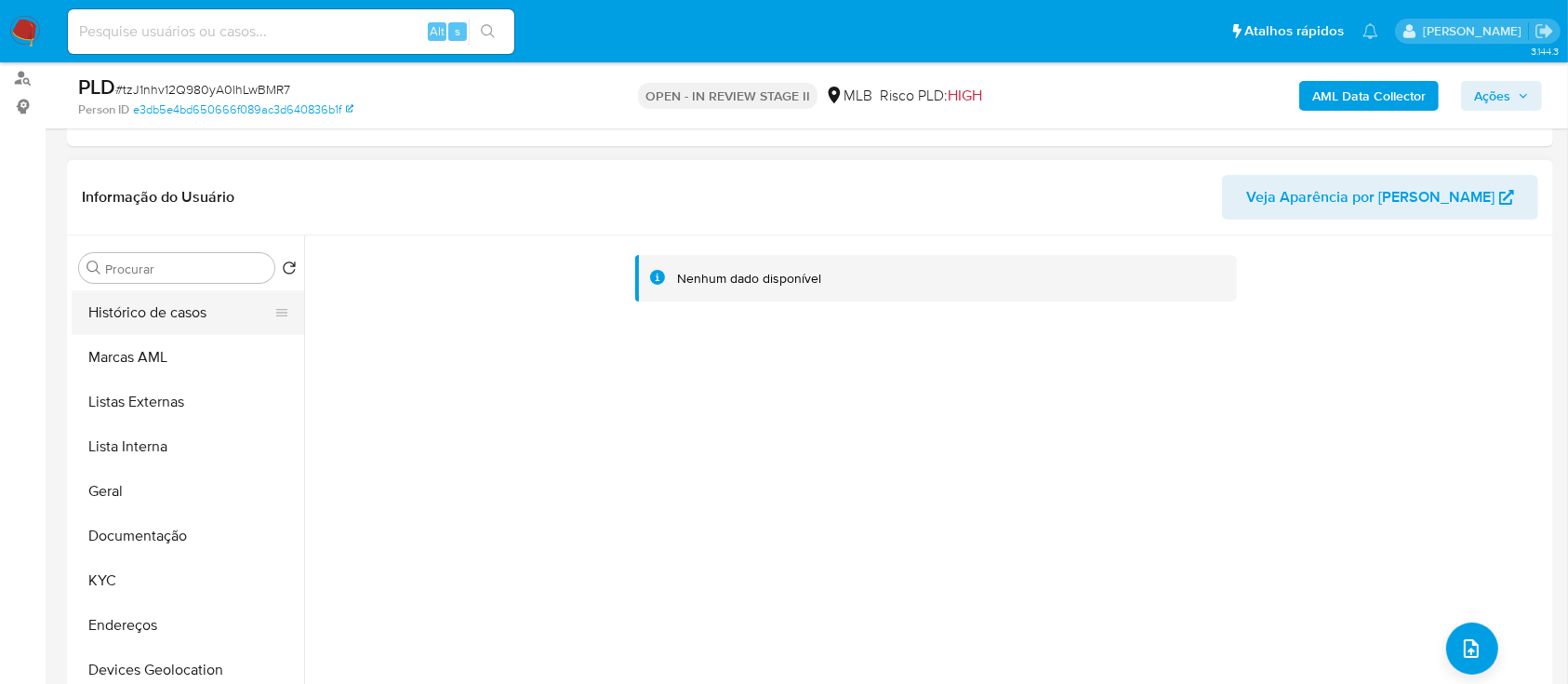 click on "Histórico de casos" at bounding box center [180, 313] 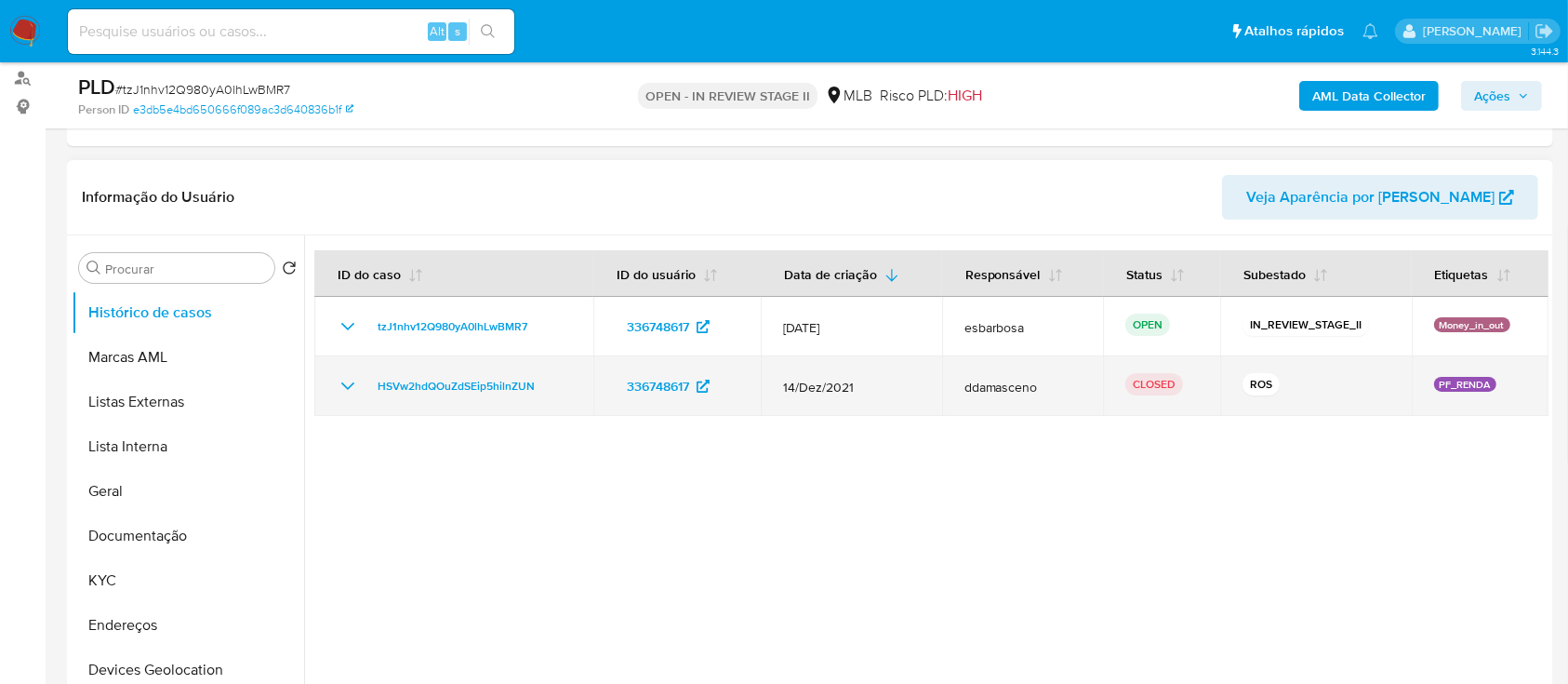 click 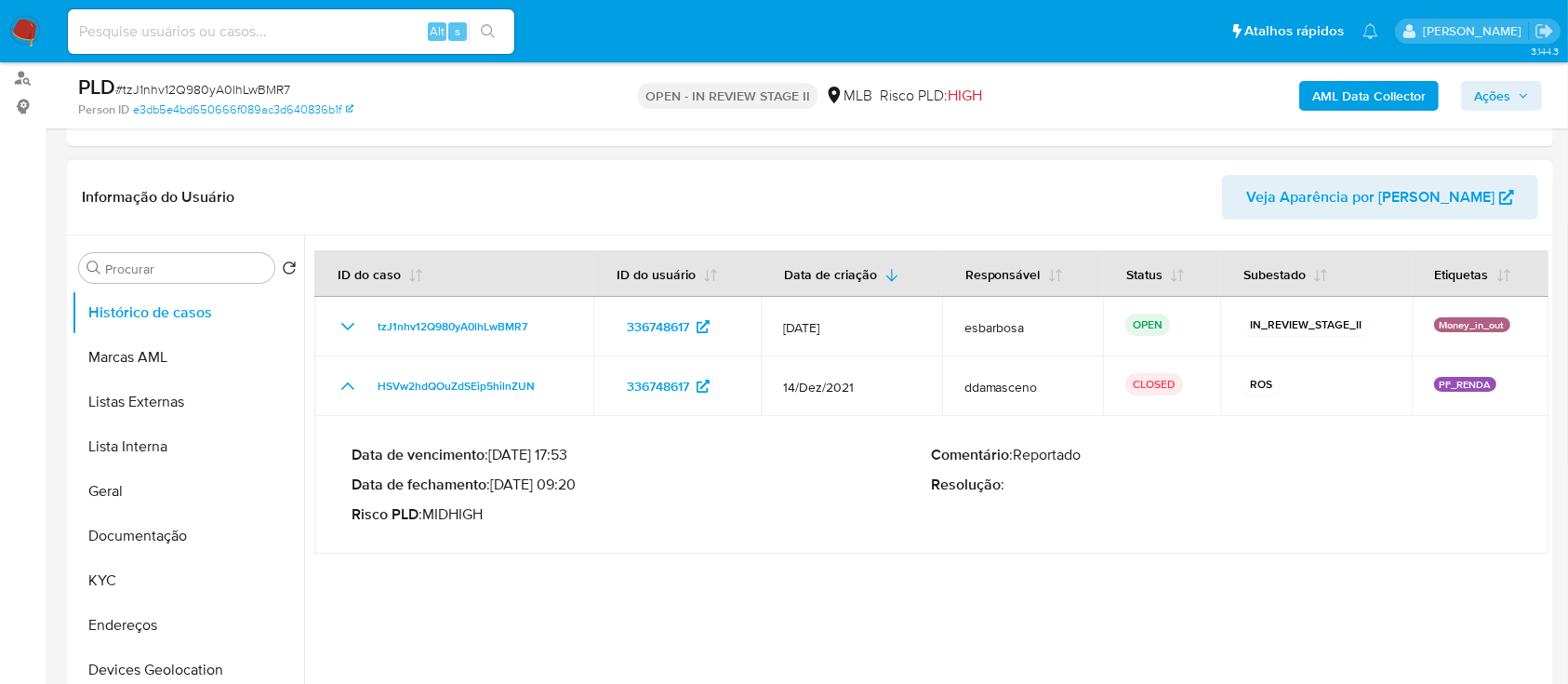 drag, startPoint x: 571, startPoint y: 485, endPoint x: 497, endPoint y: 484, distance: 74.00676 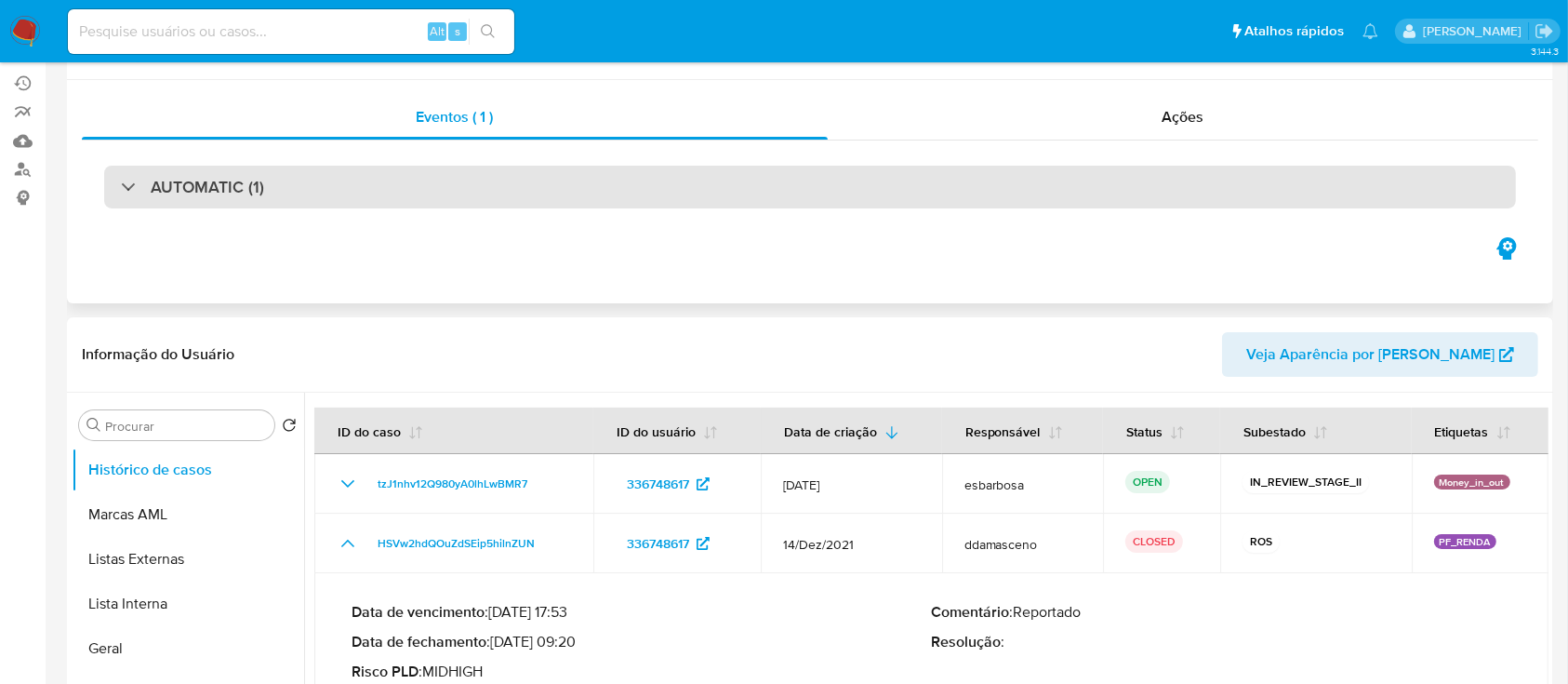 scroll, scrollTop: 0, scrollLeft: 0, axis: both 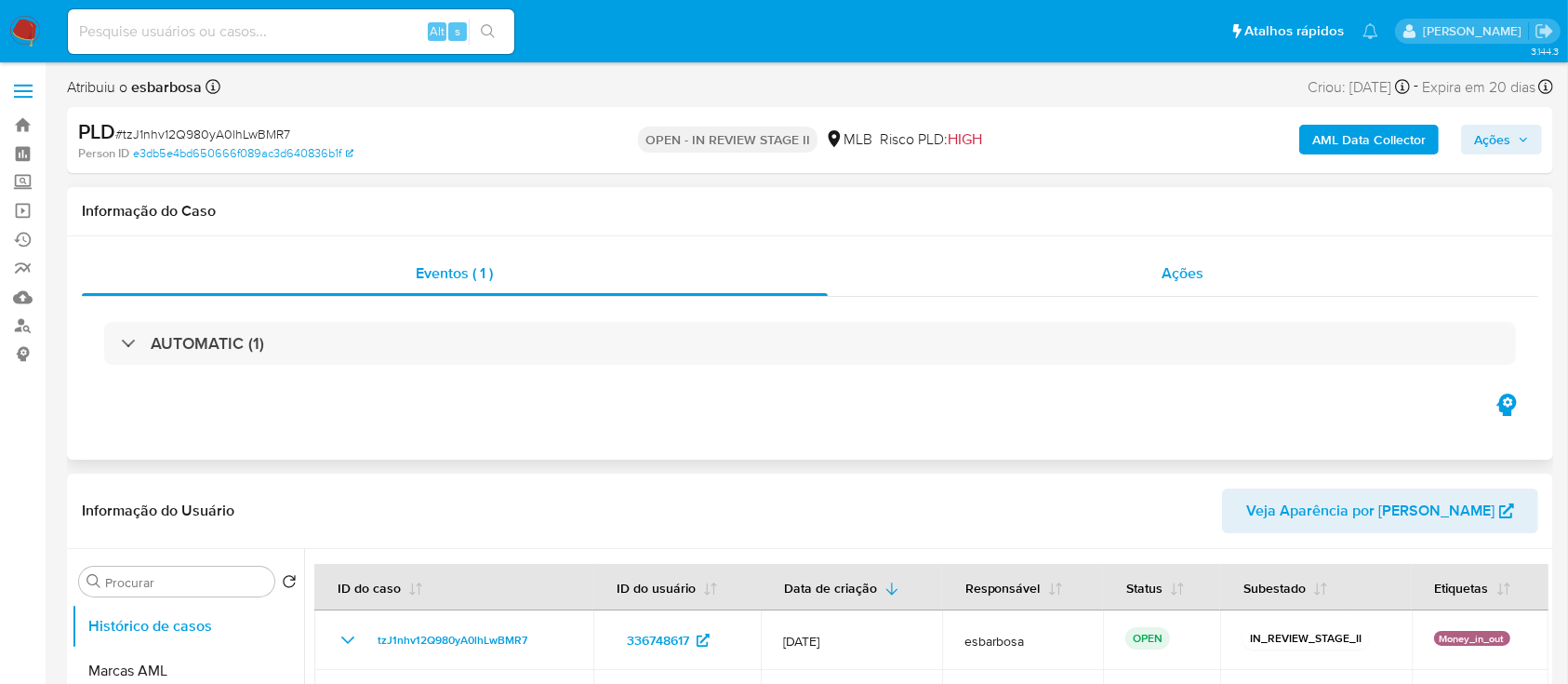 click on "Ações" at bounding box center (1183, 274) 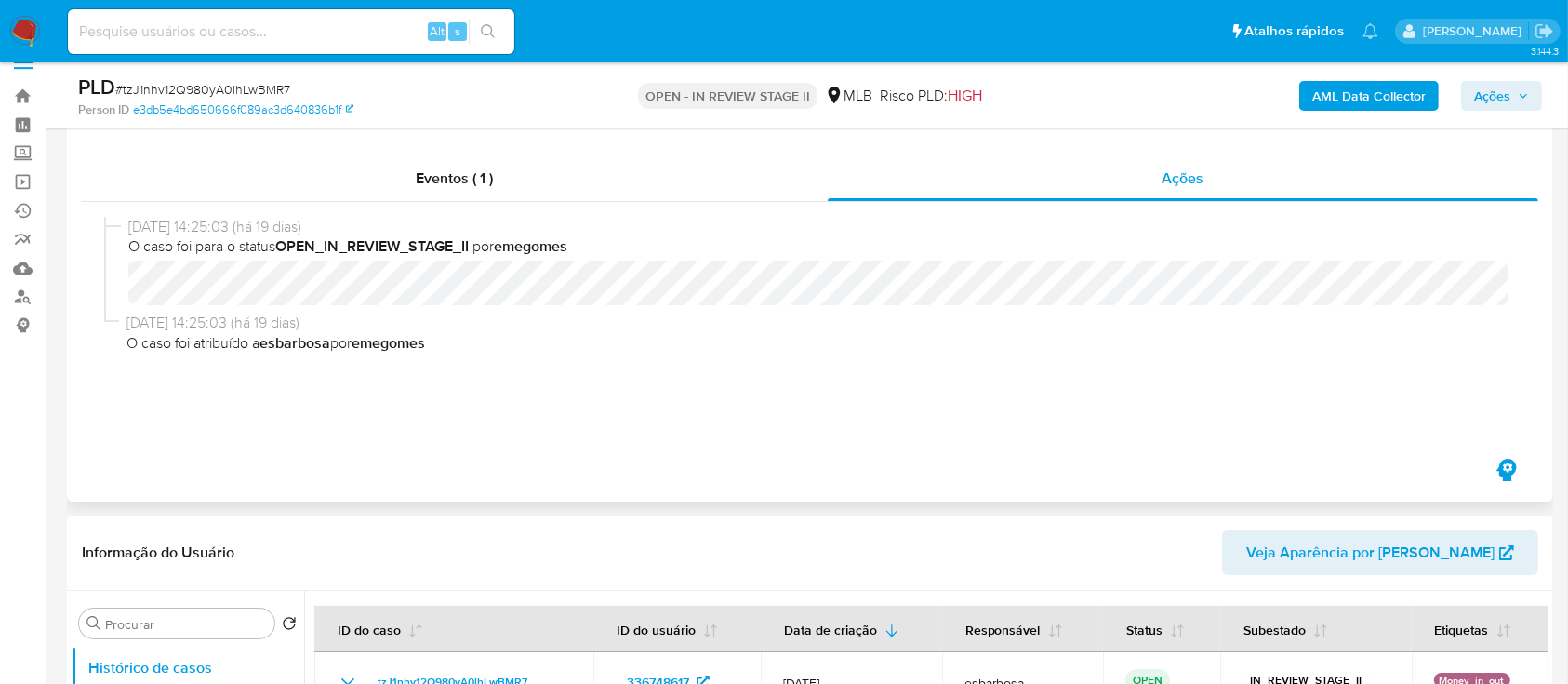 scroll, scrollTop: 0, scrollLeft: 0, axis: both 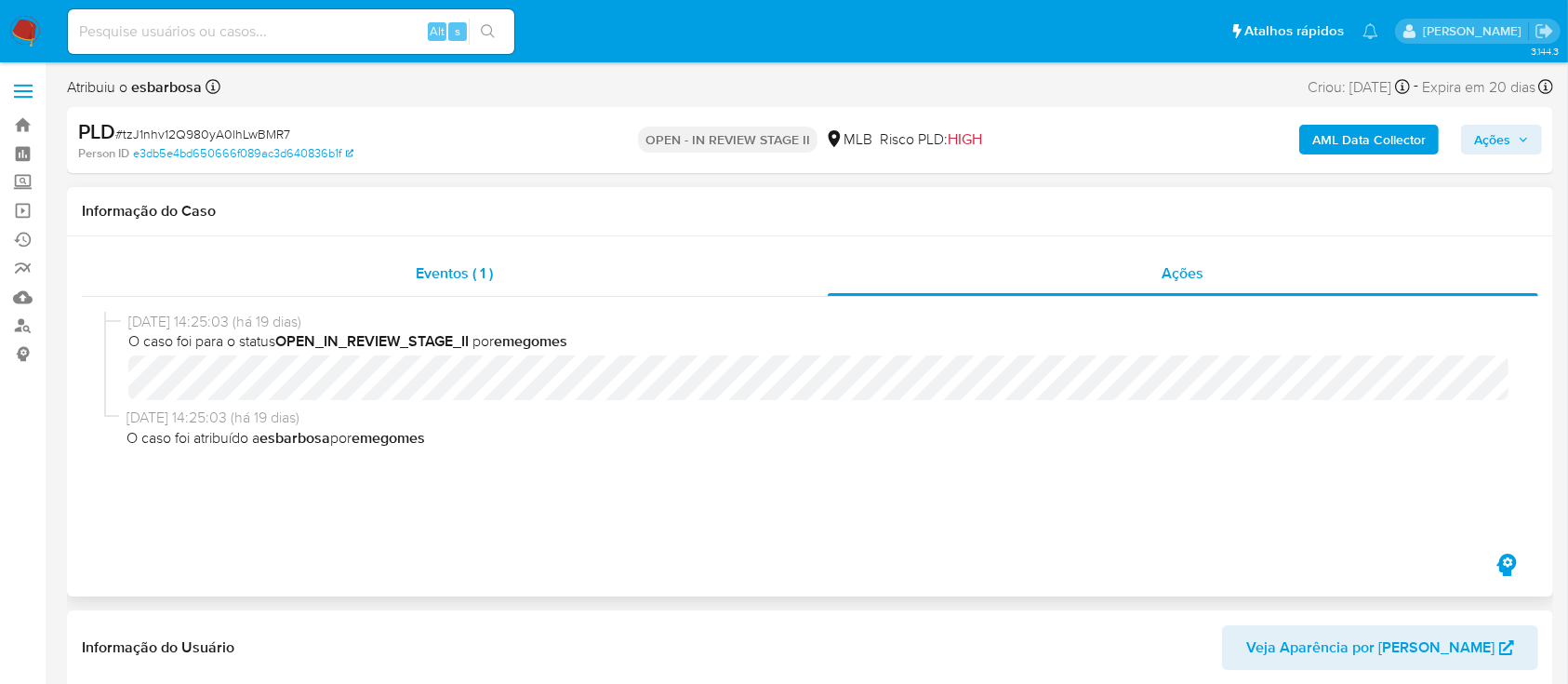 click on "Eventos ( 1 )" at bounding box center [455, 274] 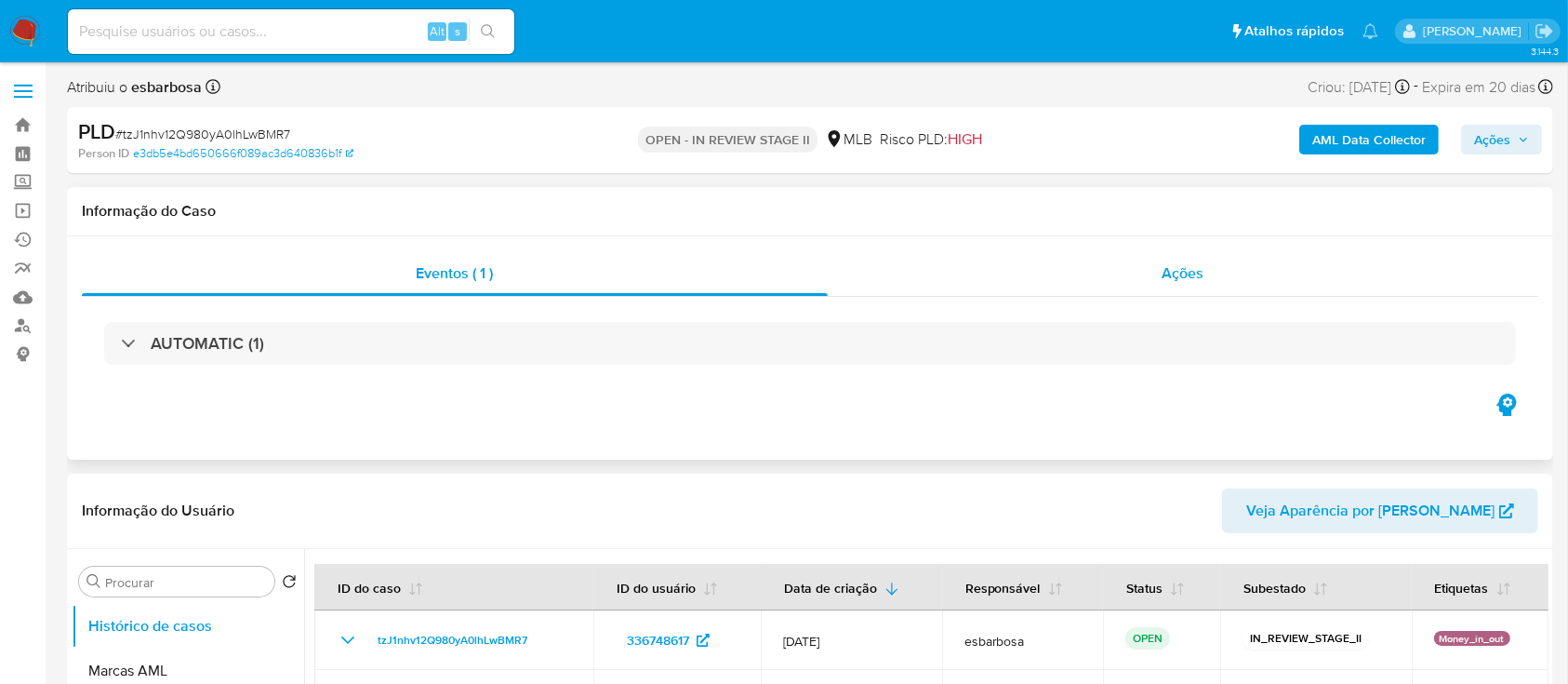 click on "Ações" at bounding box center (1183, 274) 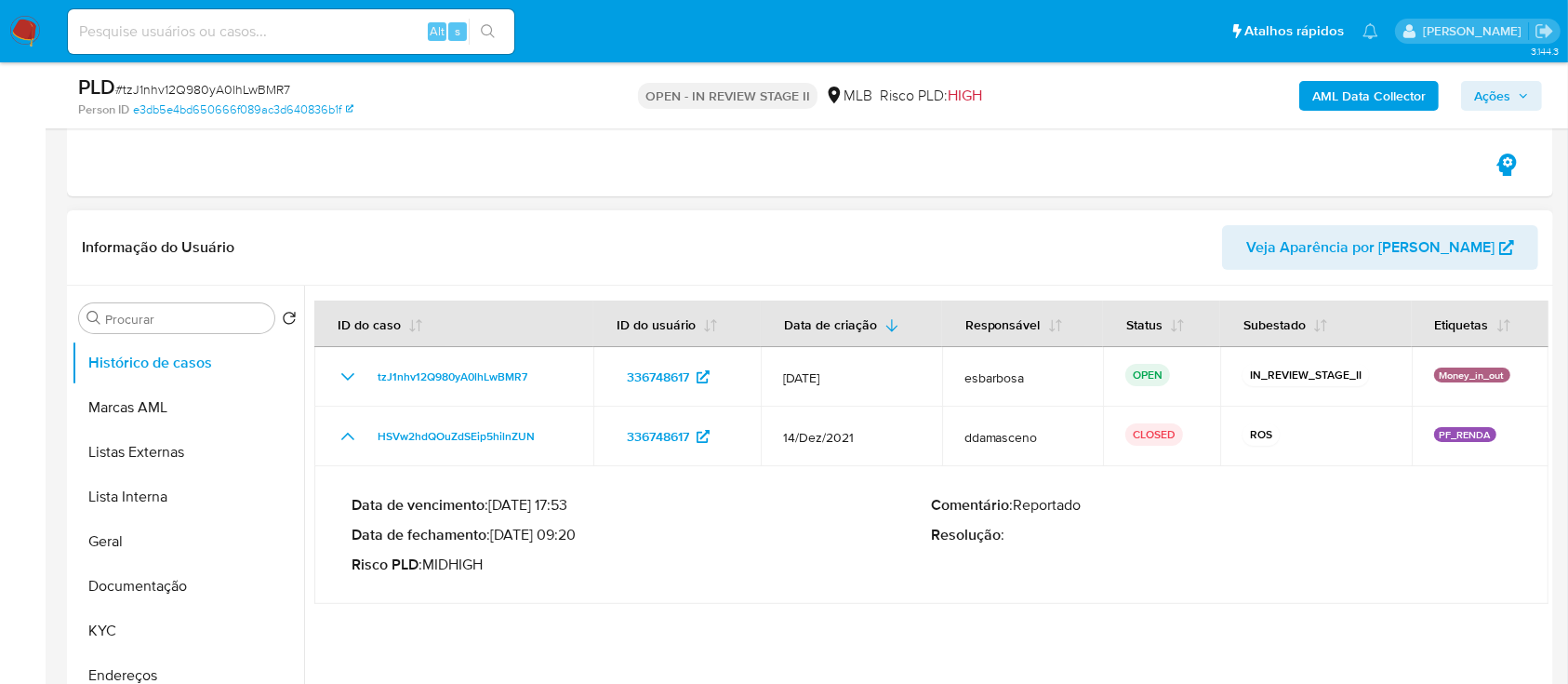 scroll, scrollTop: 372, scrollLeft: 0, axis: vertical 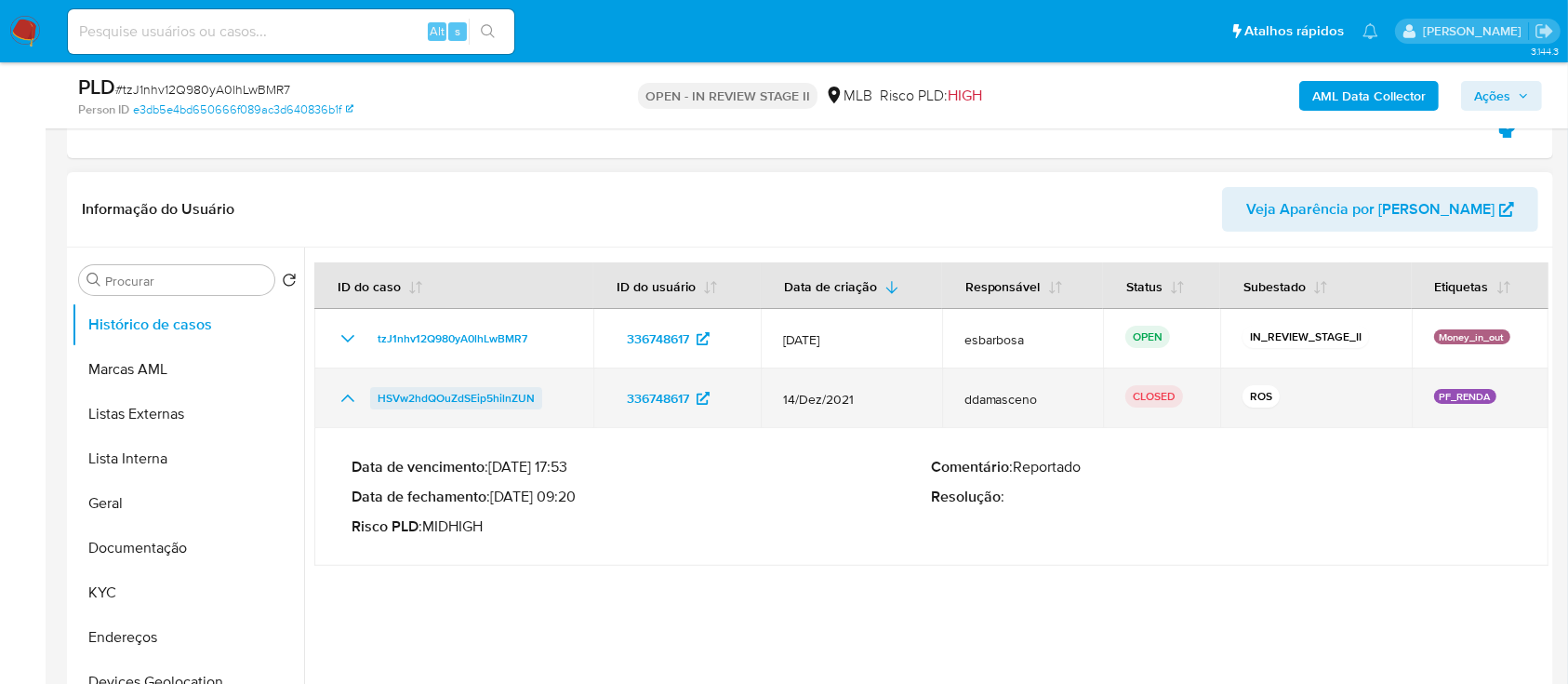 click on "HSVw2hdQOuZdSEip5hilnZUN" at bounding box center (456, 398) 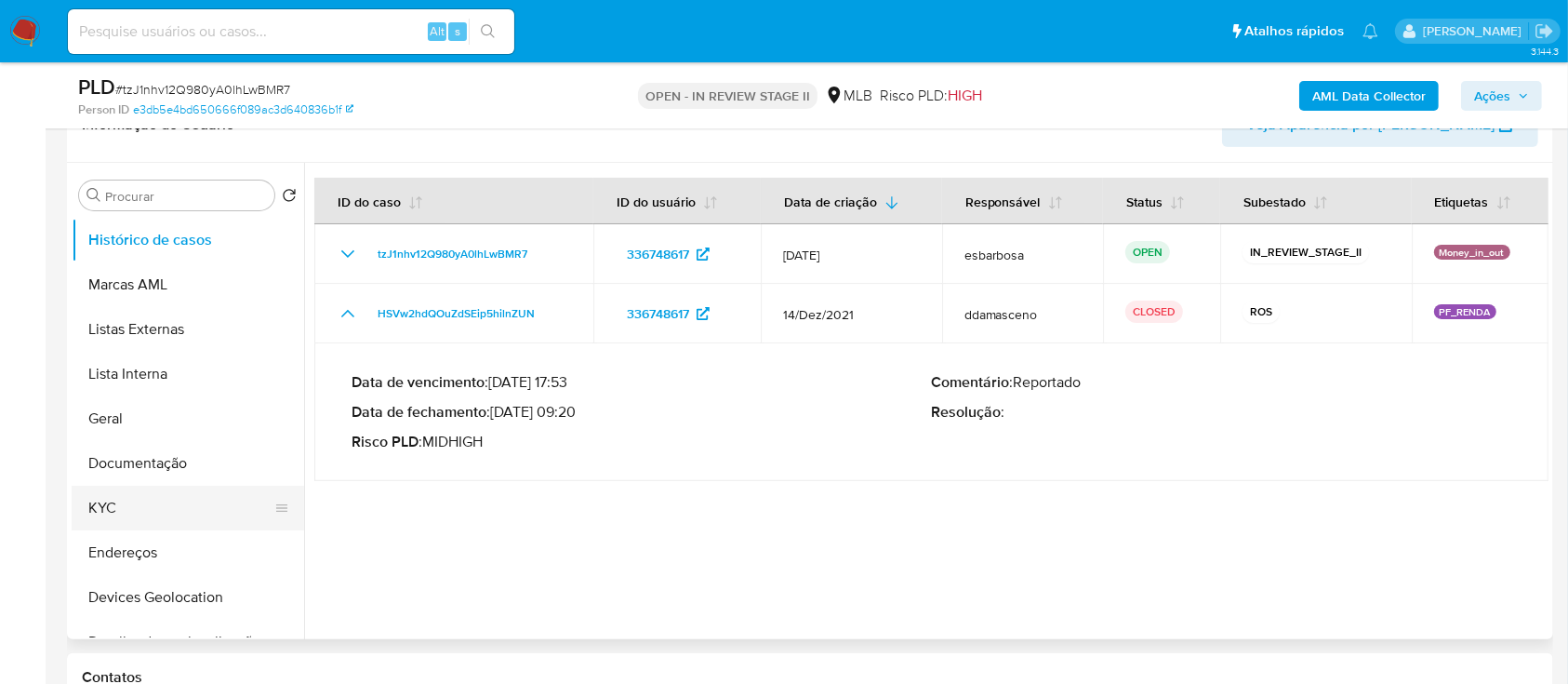 scroll, scrollTop: 496, scrollLeft: 0, axis: vertical 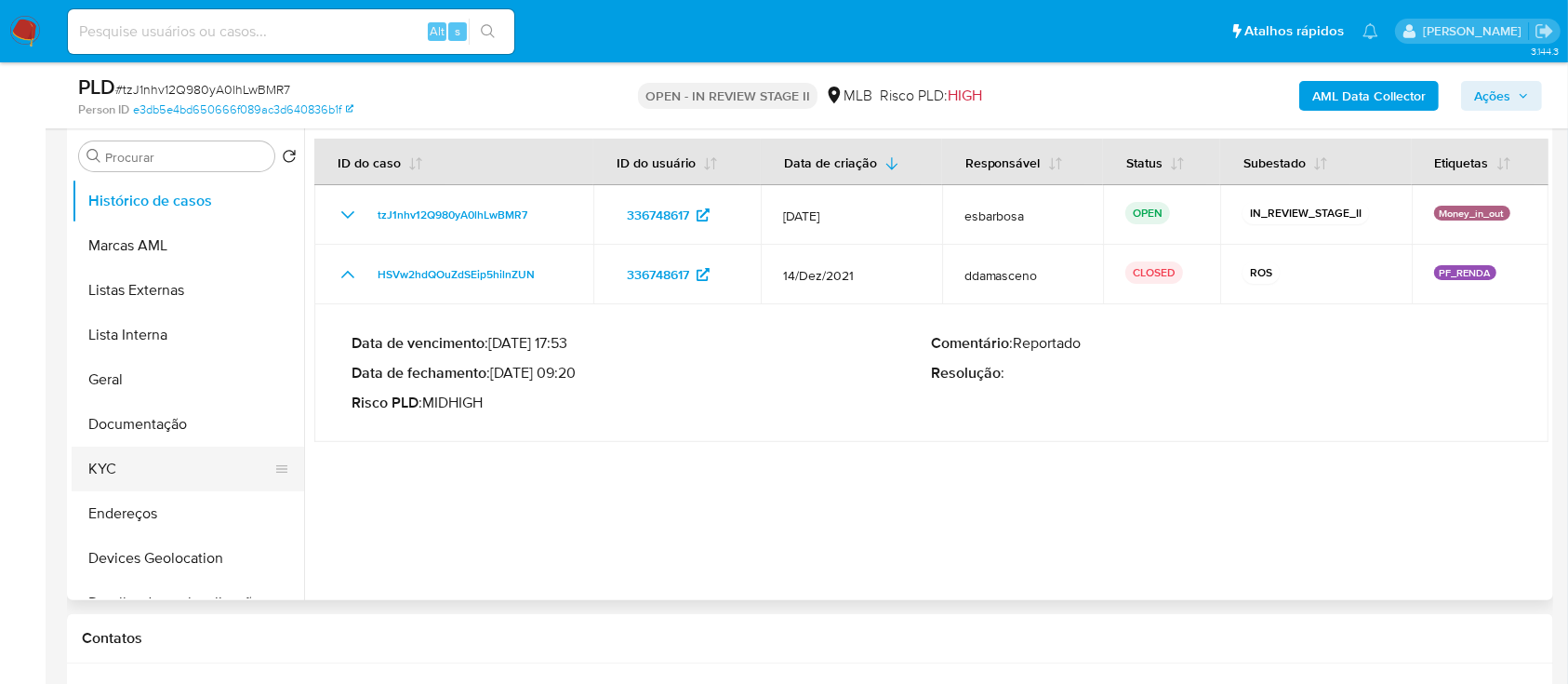 click on "KYC" at bounding box center [180, 469] 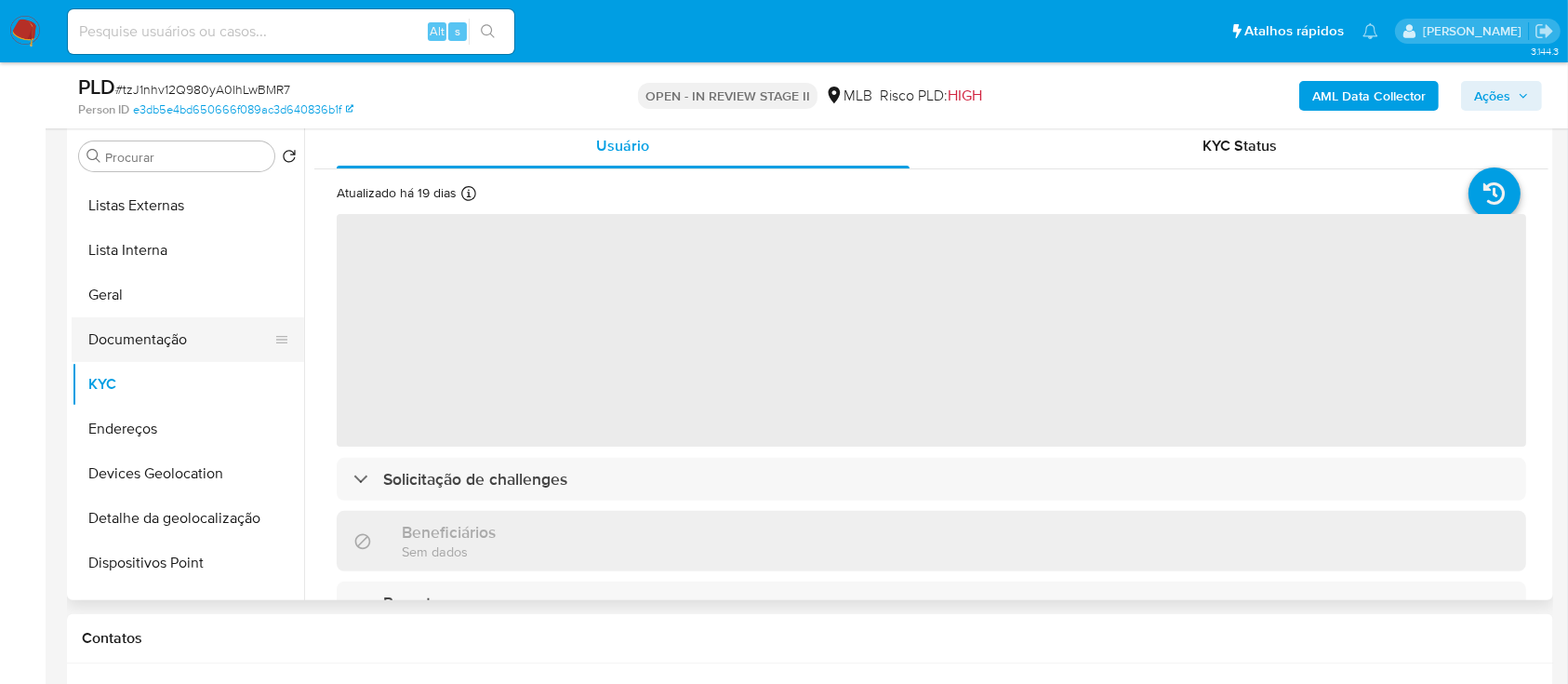 scroll, scrollTop: 124, scrollLeft: 0, axis: vertical 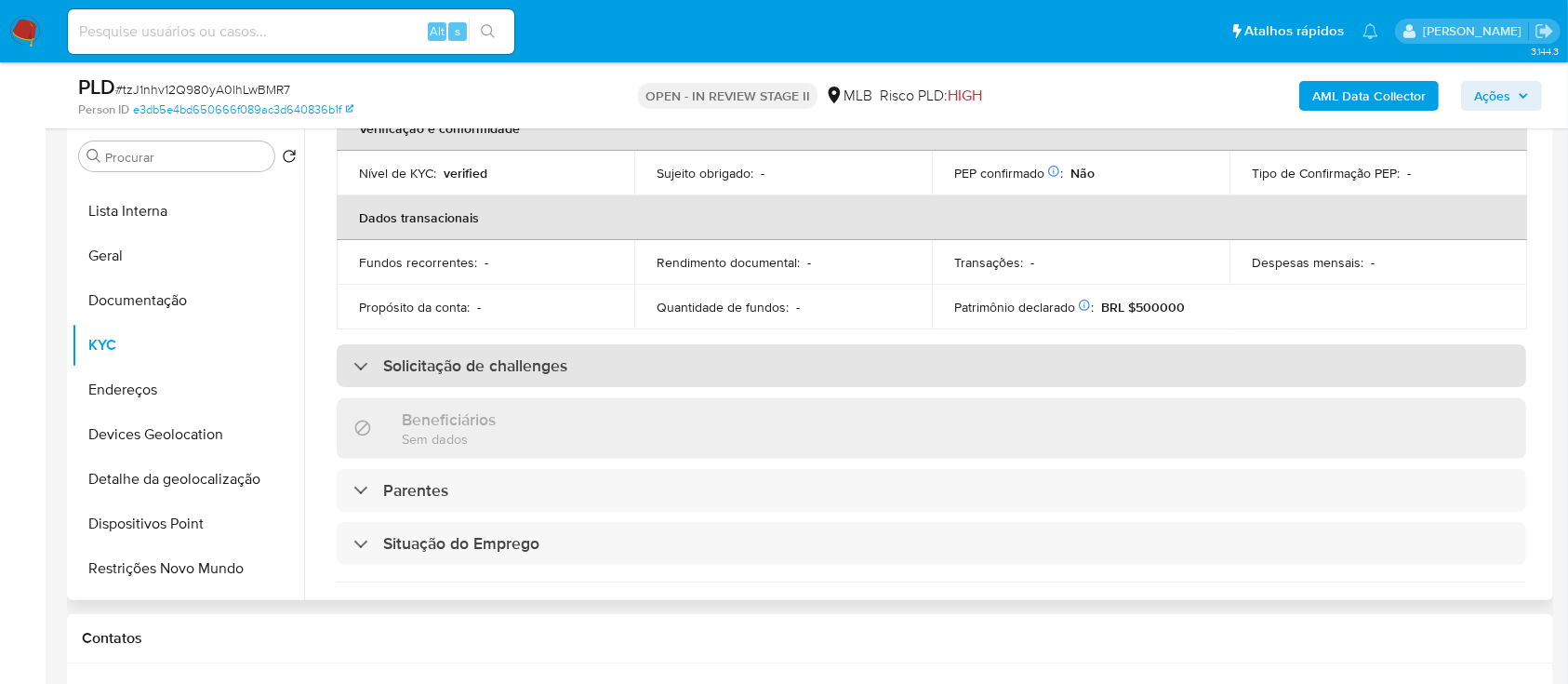 click on "Solicitação de challenges" at bounding box center (931, 366) 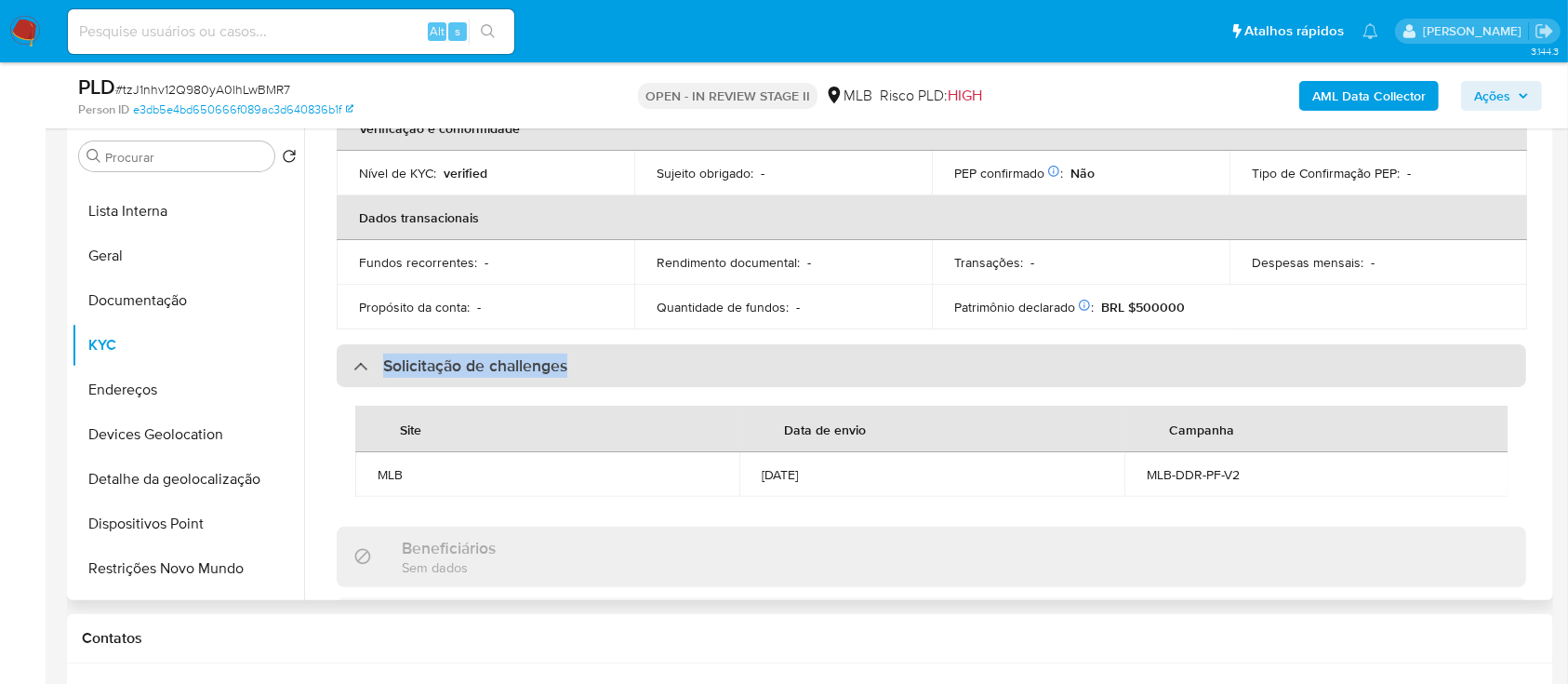 drag, startPoint x: 593, startPoint y: 369, endPoint x: 381, endPoint y: 359, distance: 212.2357 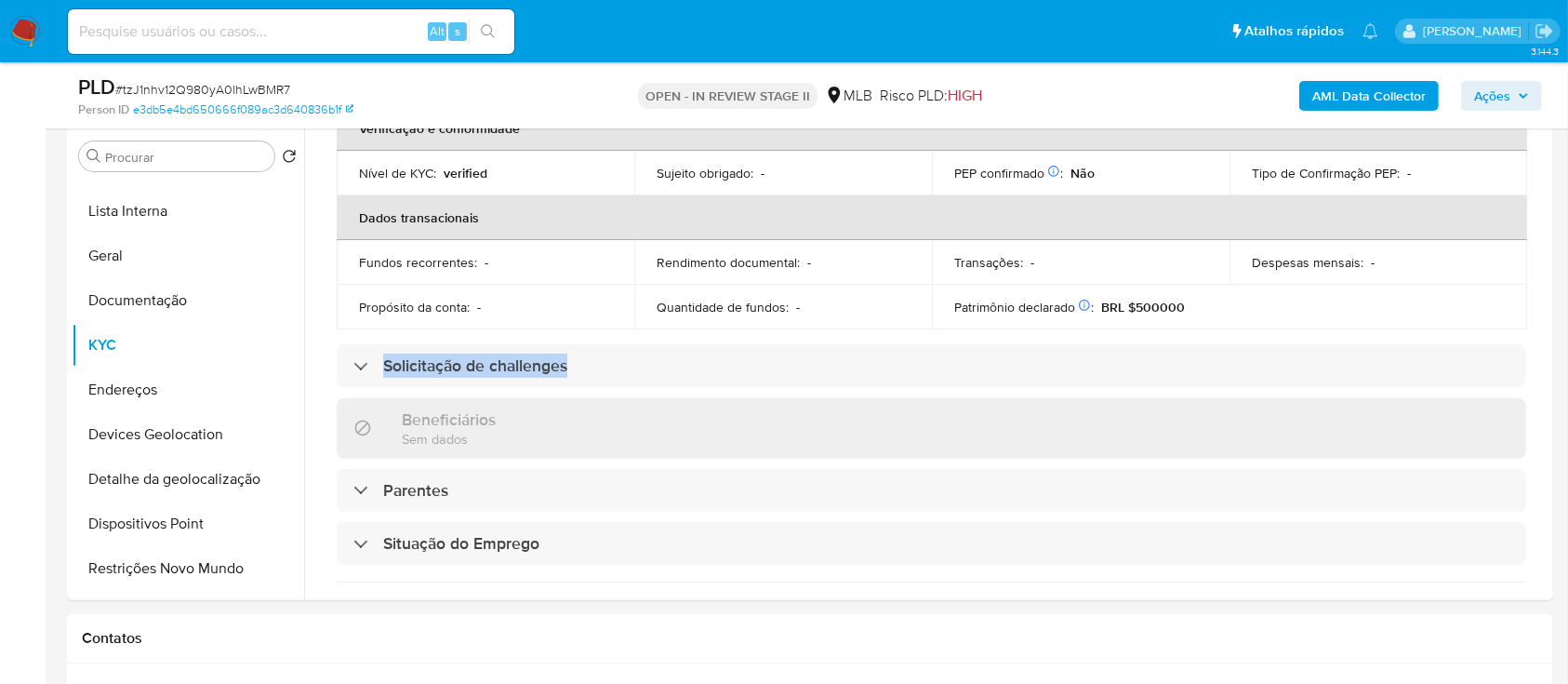 copy on "Solicitação de challenges" 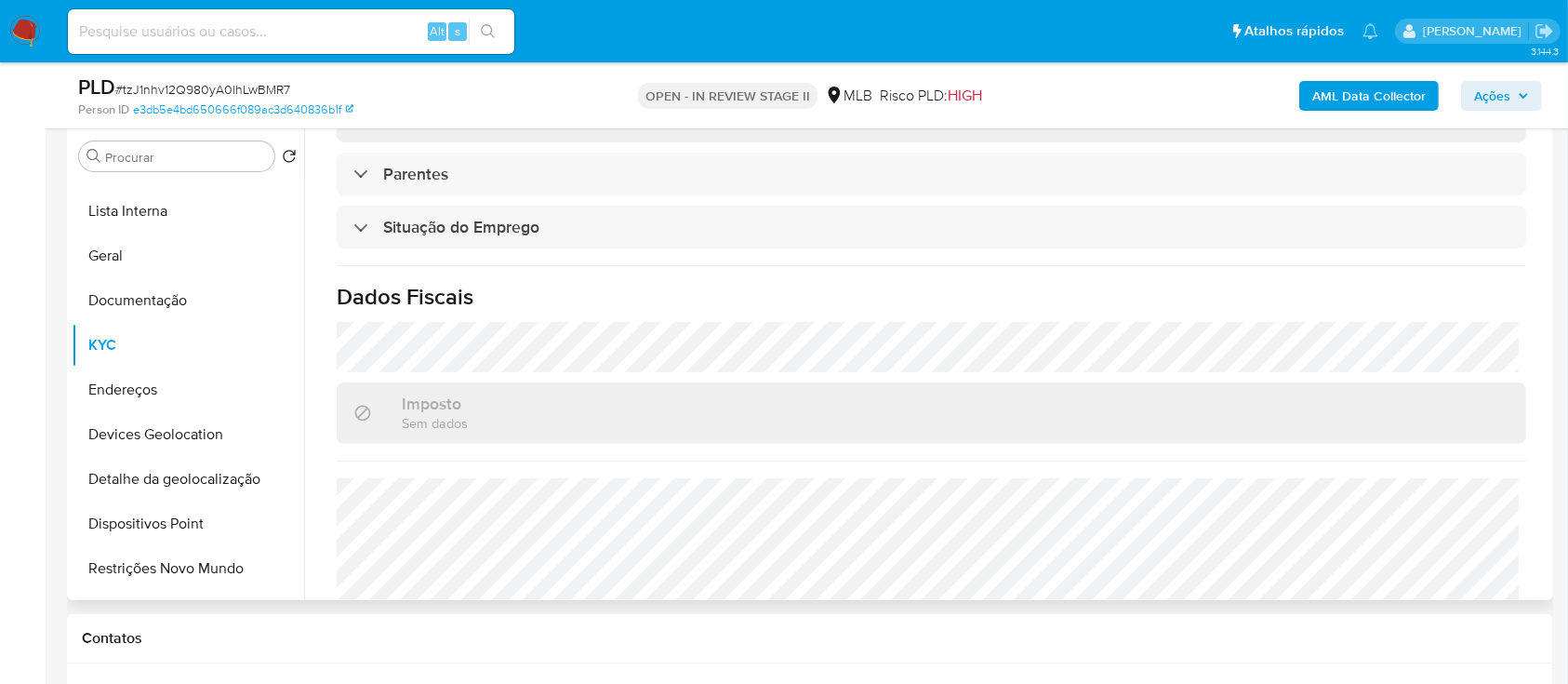 scroll, scrollTop: 791, scrollLeft: 0, axis: vertical 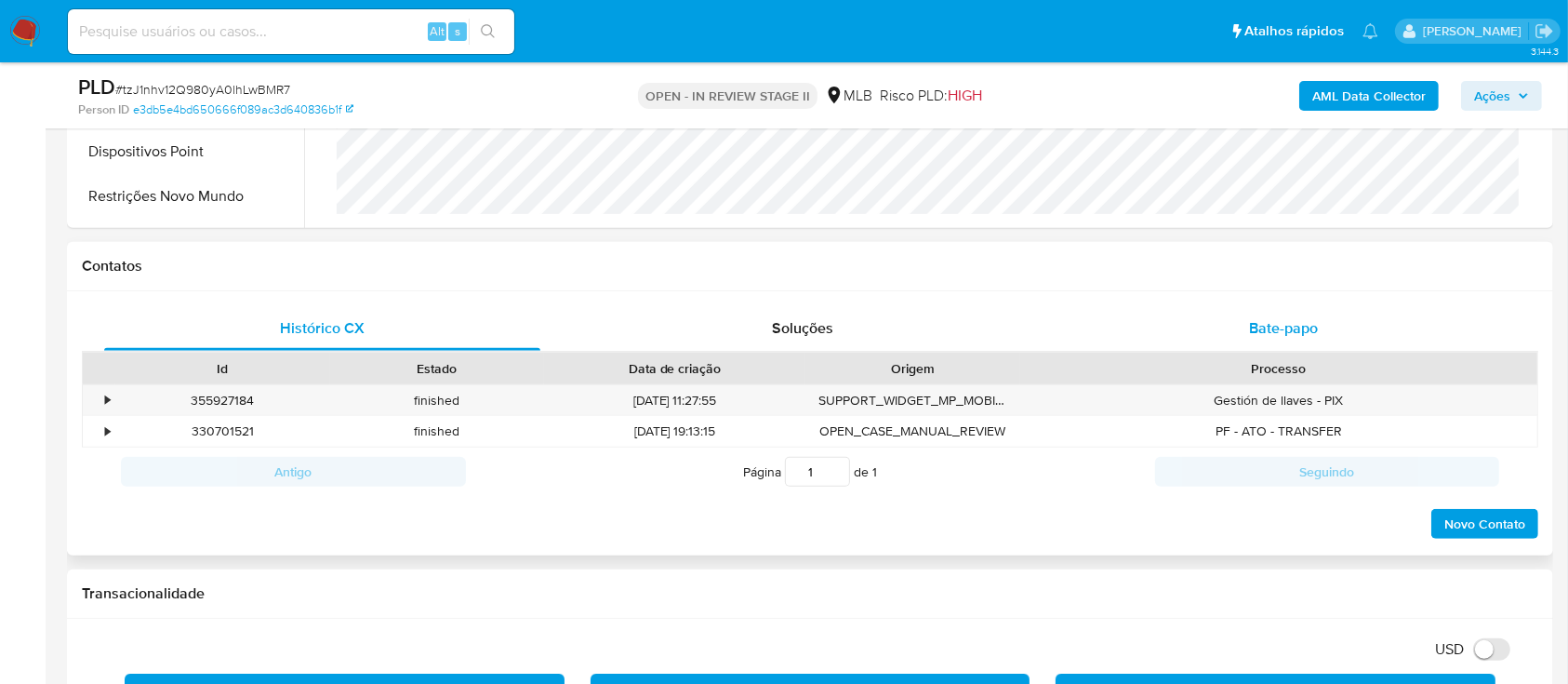 click on "Bate-papo" at bounding box center (1283, 328) 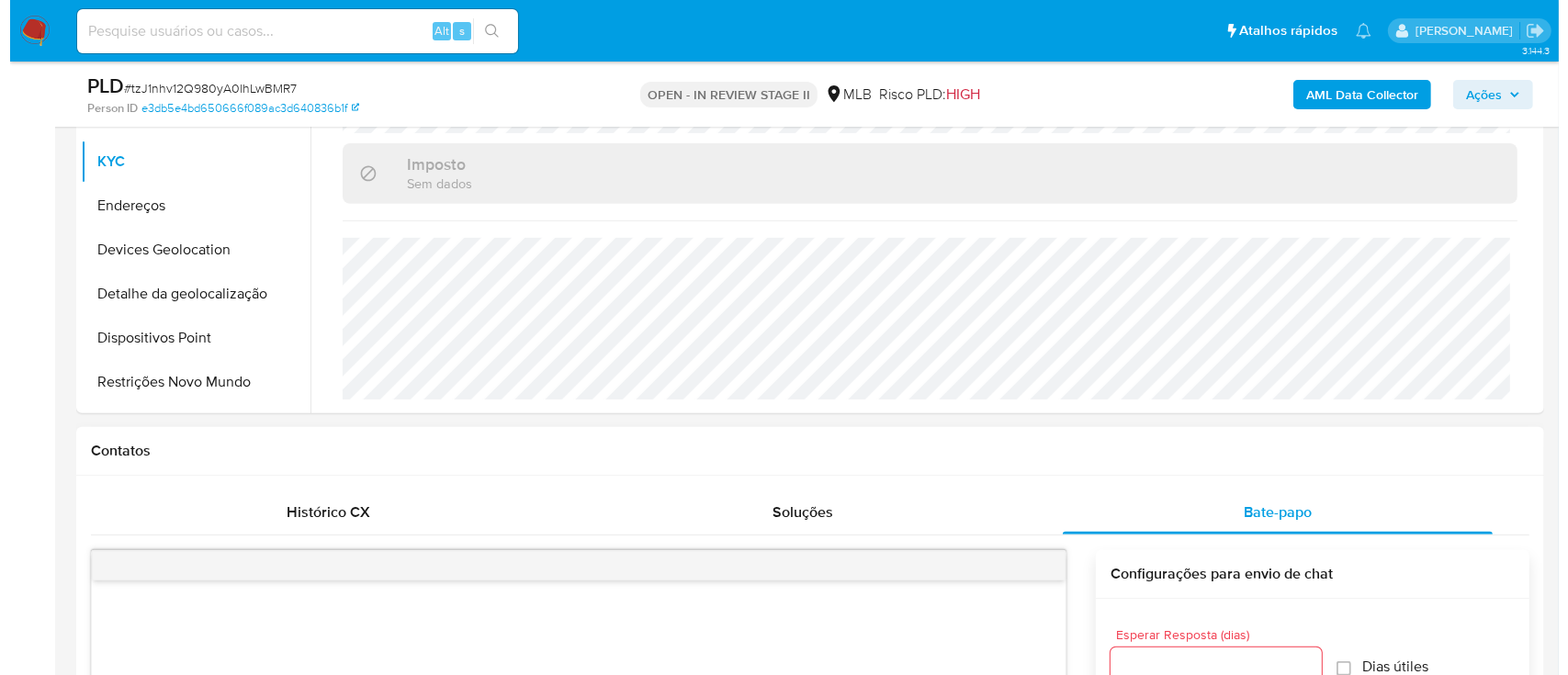 scroll, scrollTop: 612, scrollLeft: 0, axis: vertical 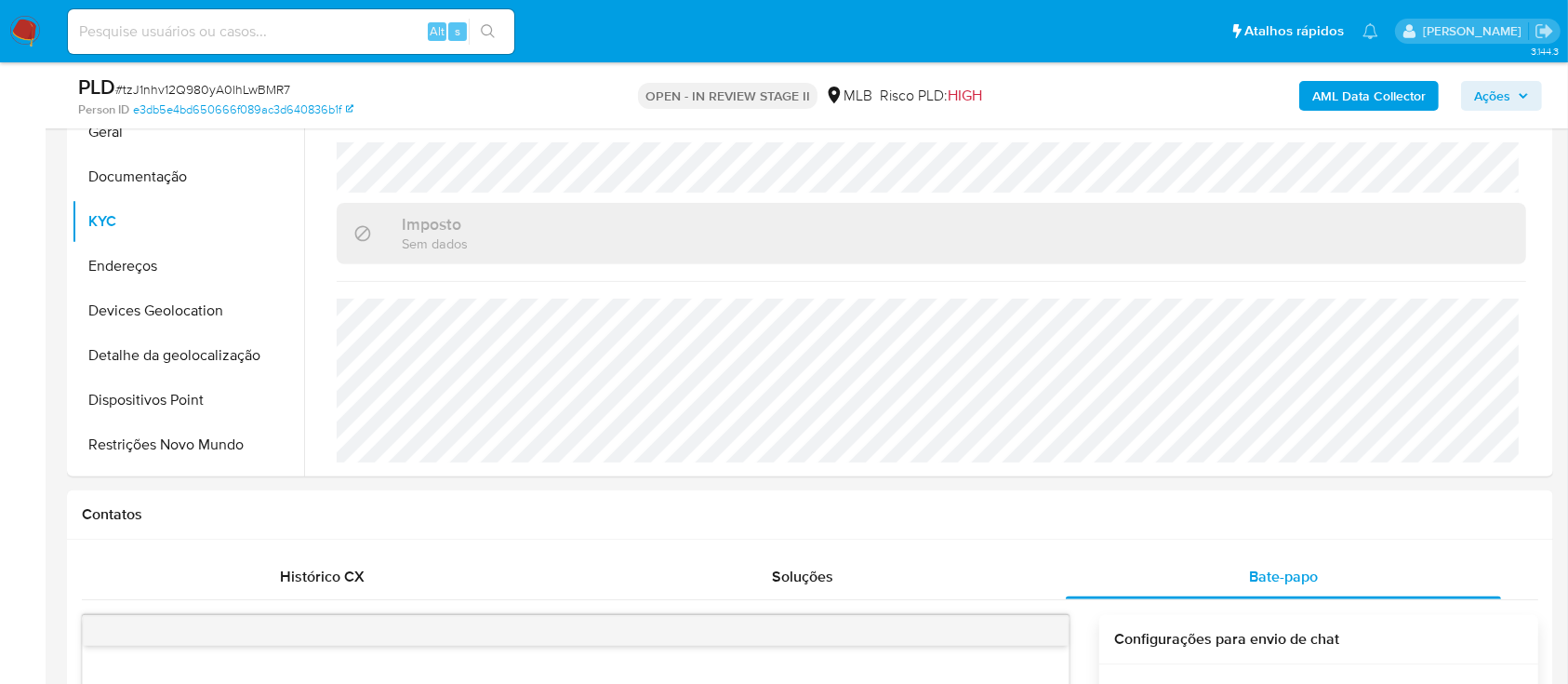 click on "AML Data Collector" at bounding box center (1369, 96) 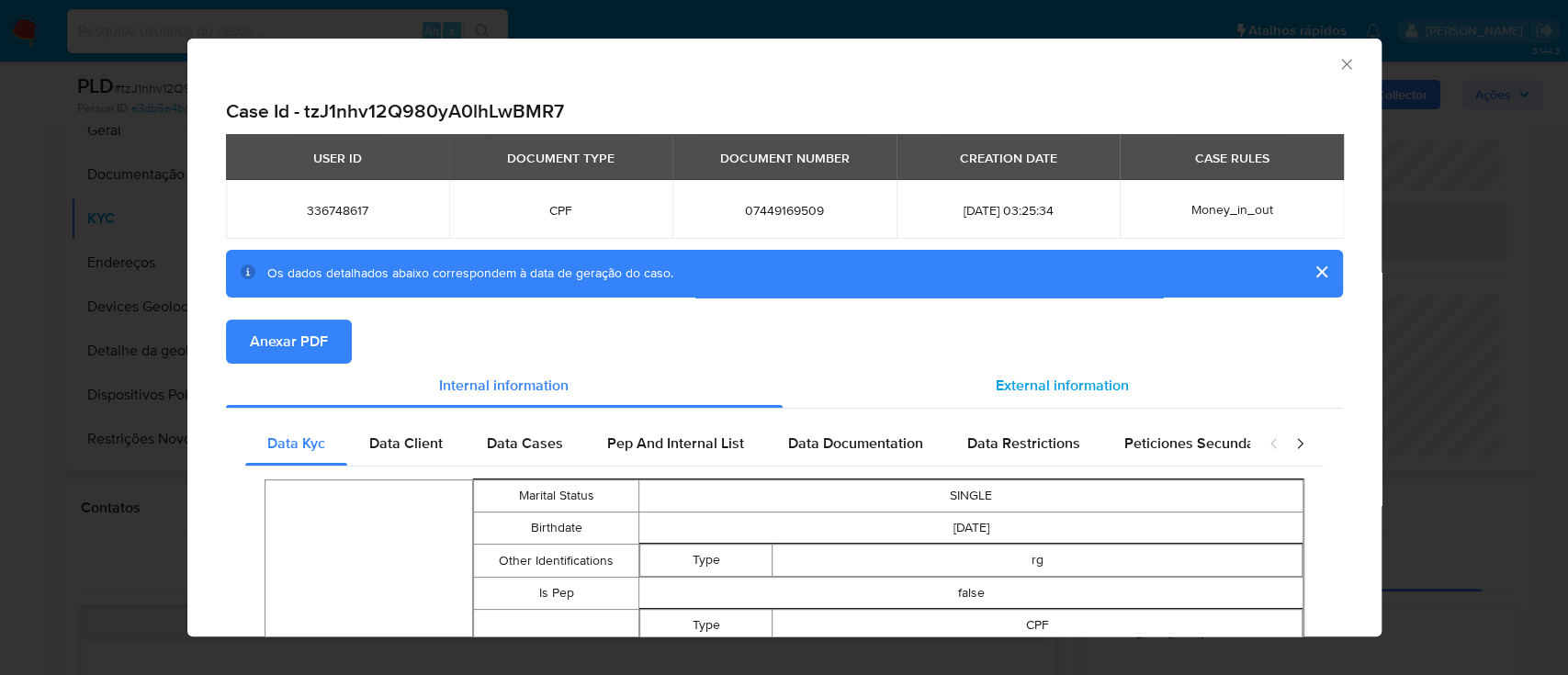 click on "External information" at bounding box center [1062, 385] 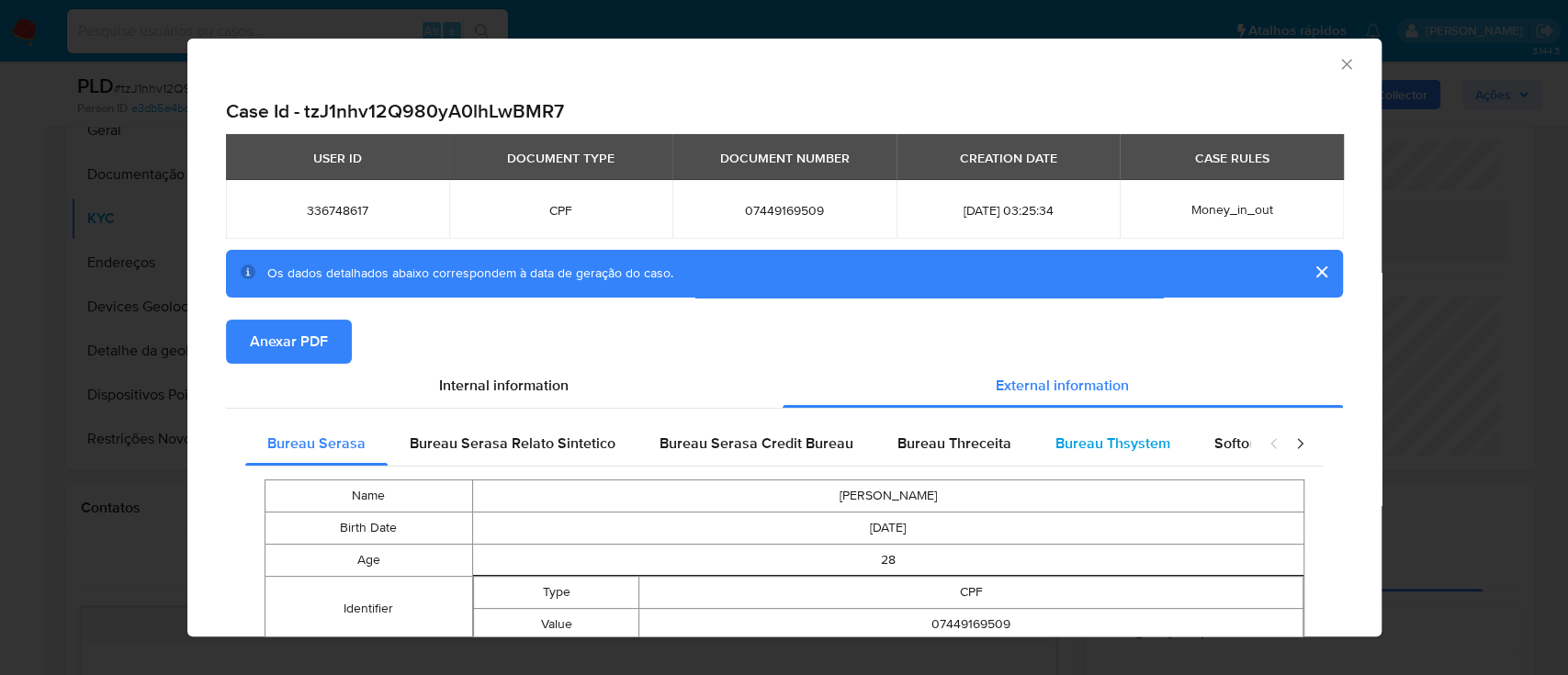 click on "Bureau Thsystem" at bounding box center [1112, 443] 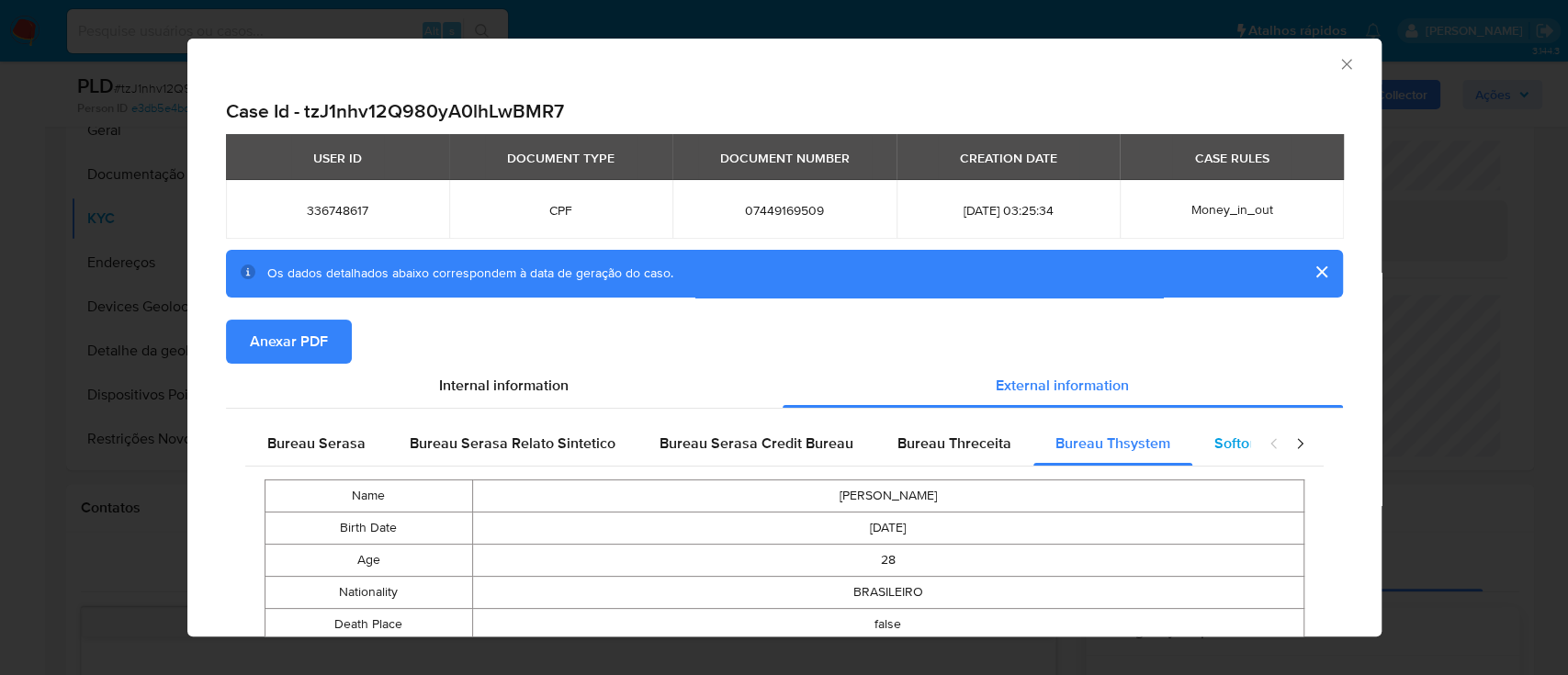click on "Softon" at bounding box center (1235, 443) 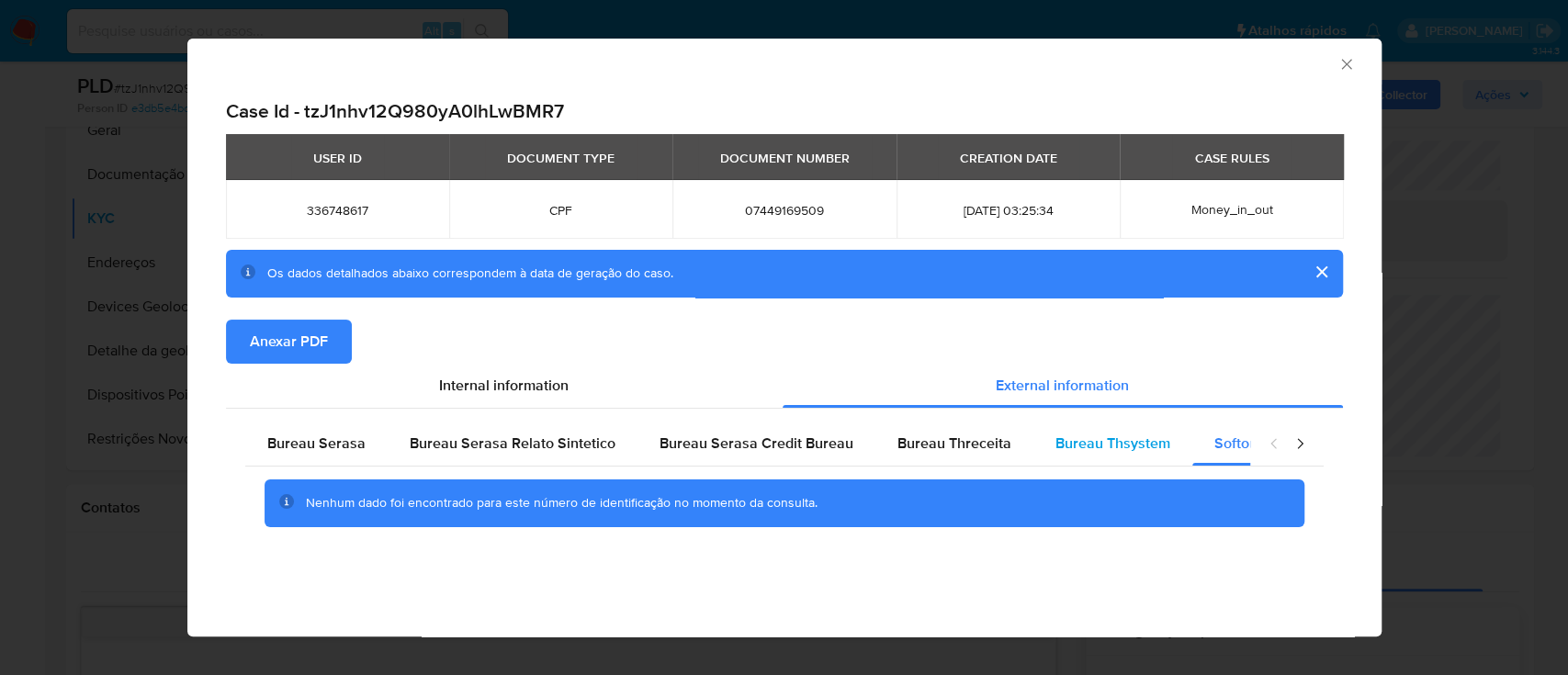 type 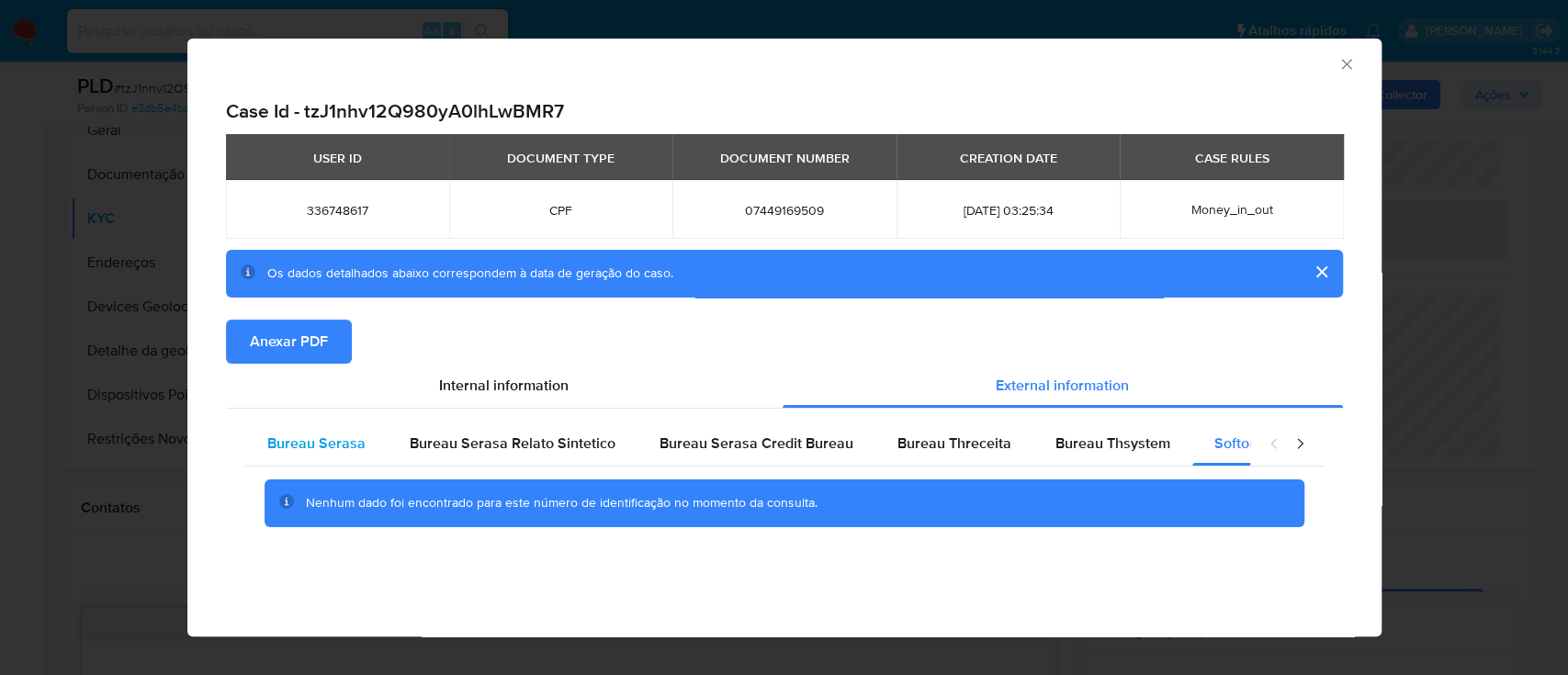 click on "Bureau Serasa" at bounding box center (316, 443) 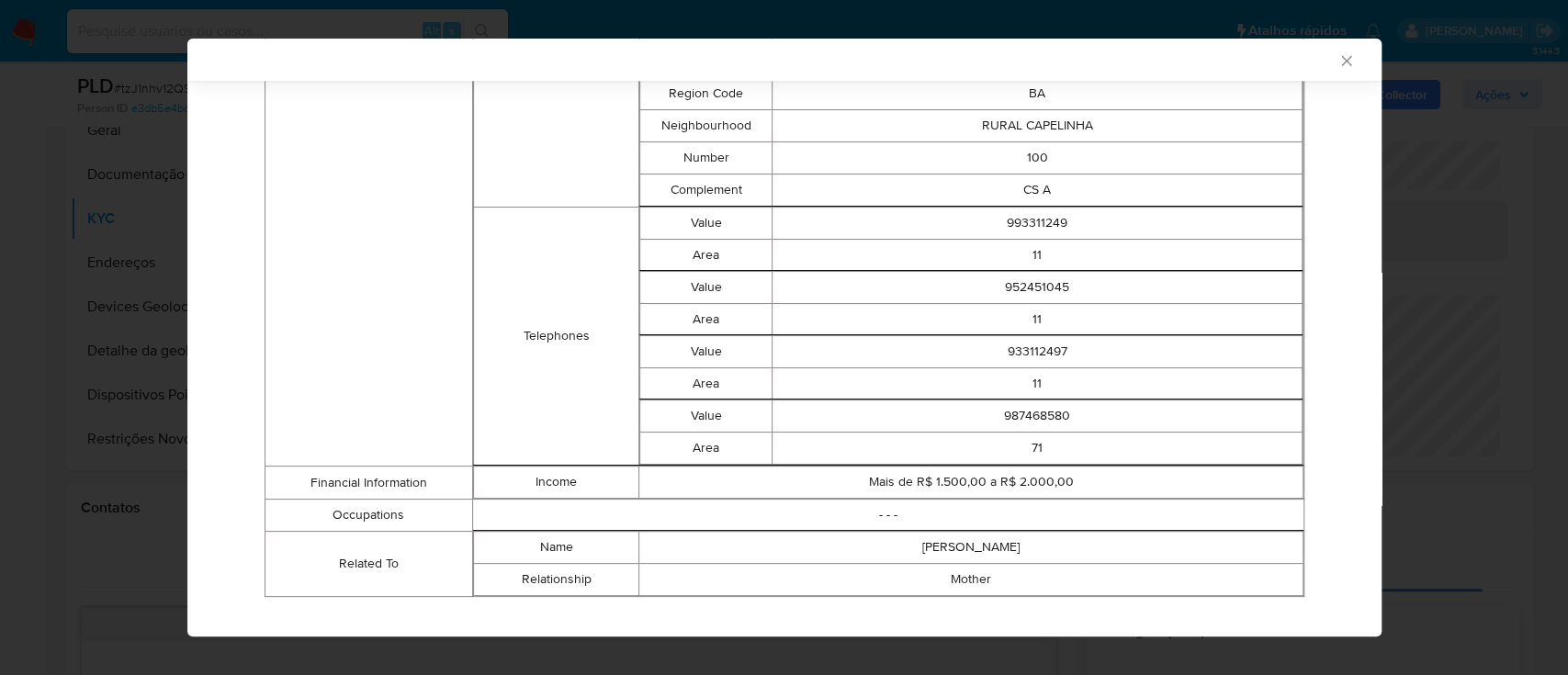 scroll, scrollTop: 1641, scrollLeft: 0, axis: vertical 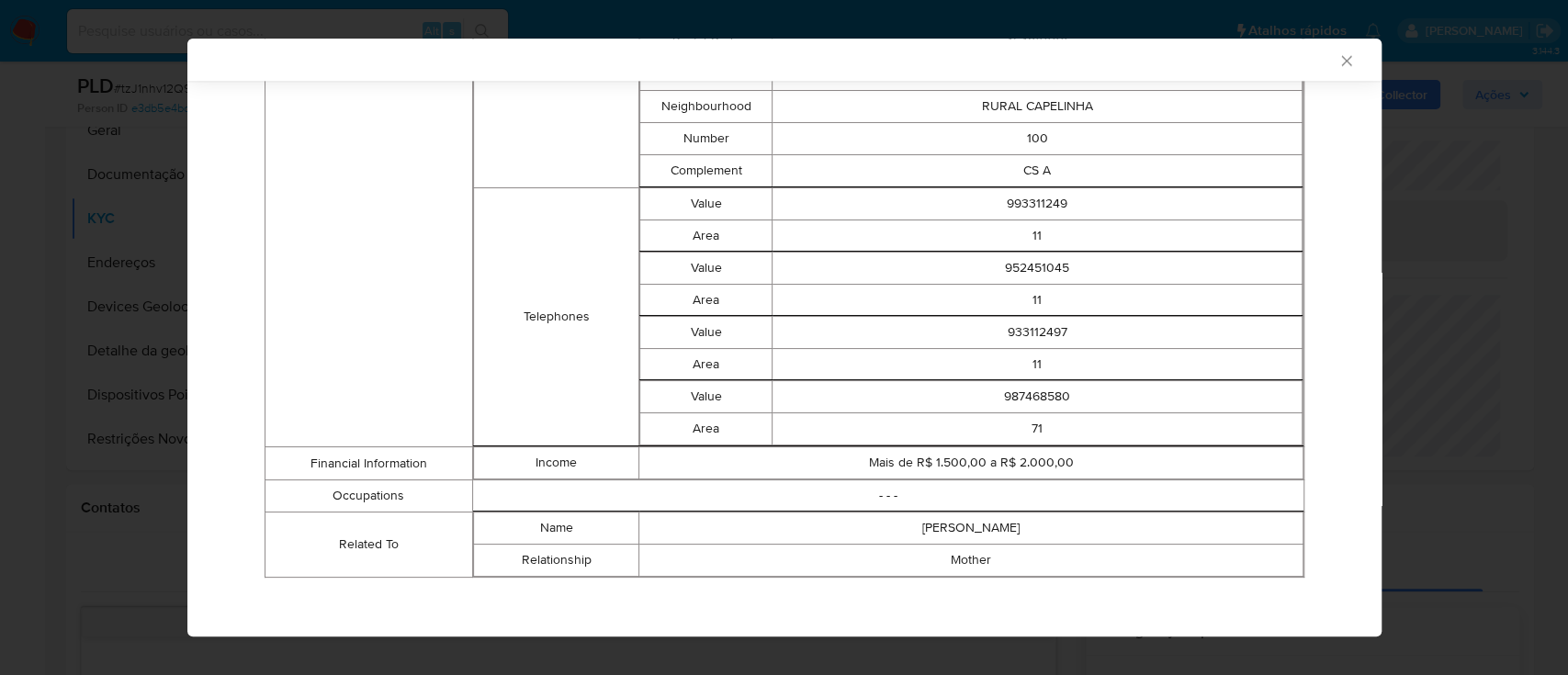 type 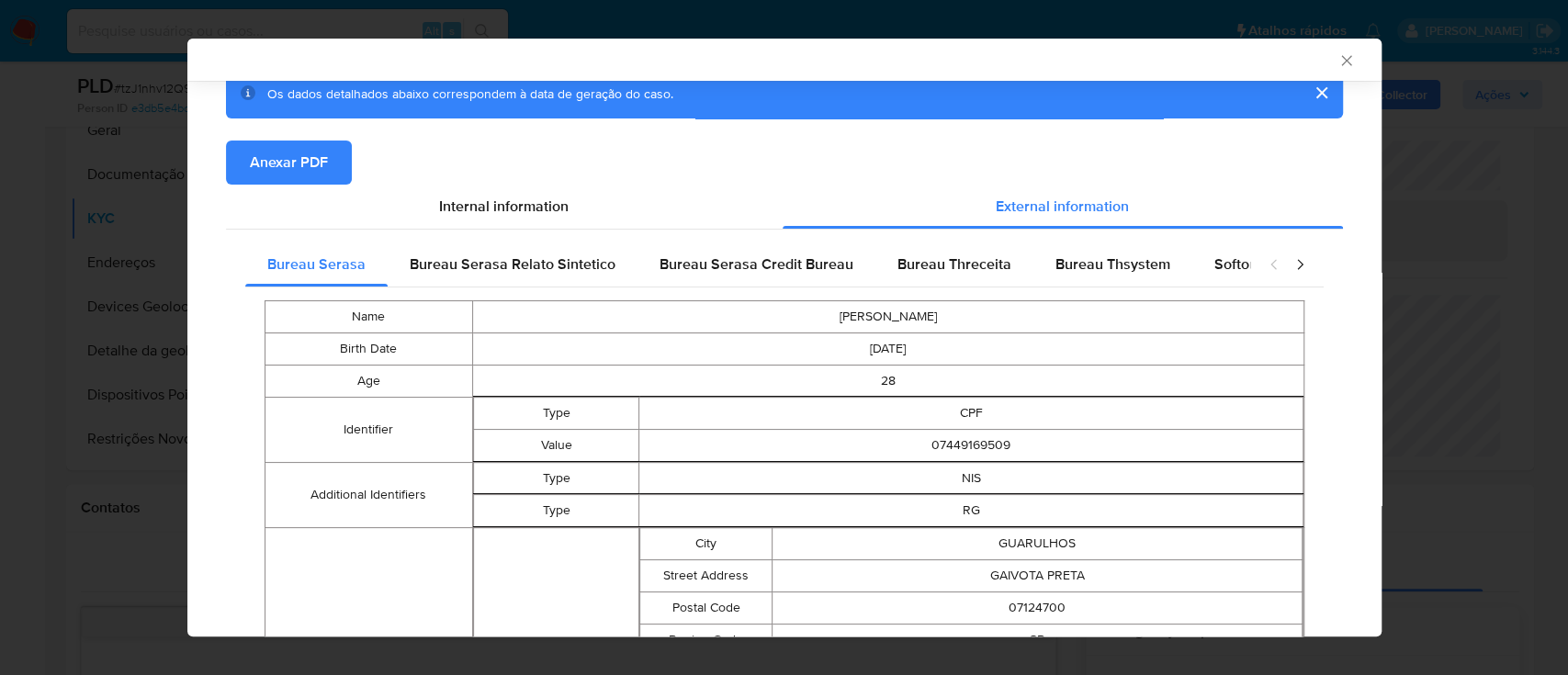 scroll, scrollTop: 50, scrollLeft: 0, axis: vertical 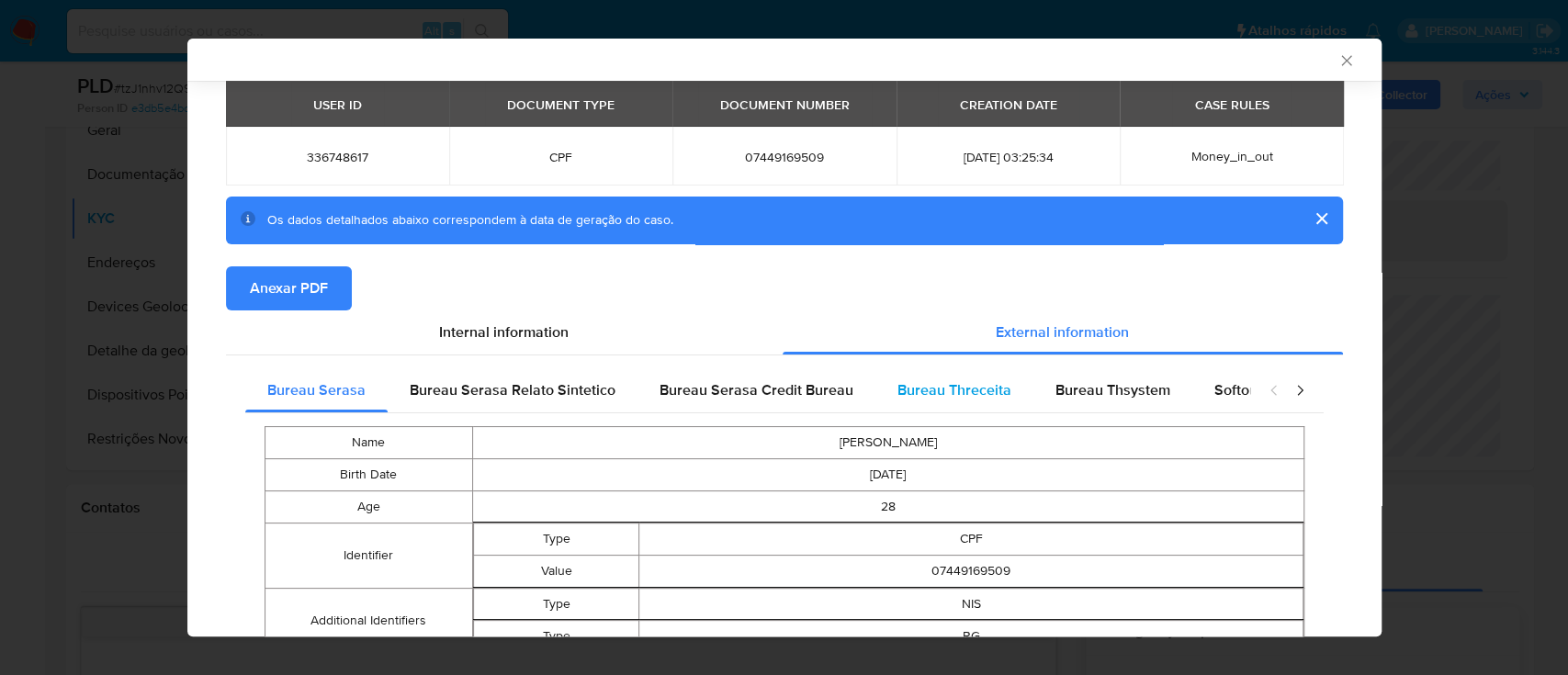 click on "Bureau Threceita" at bounding box center [954, 389] 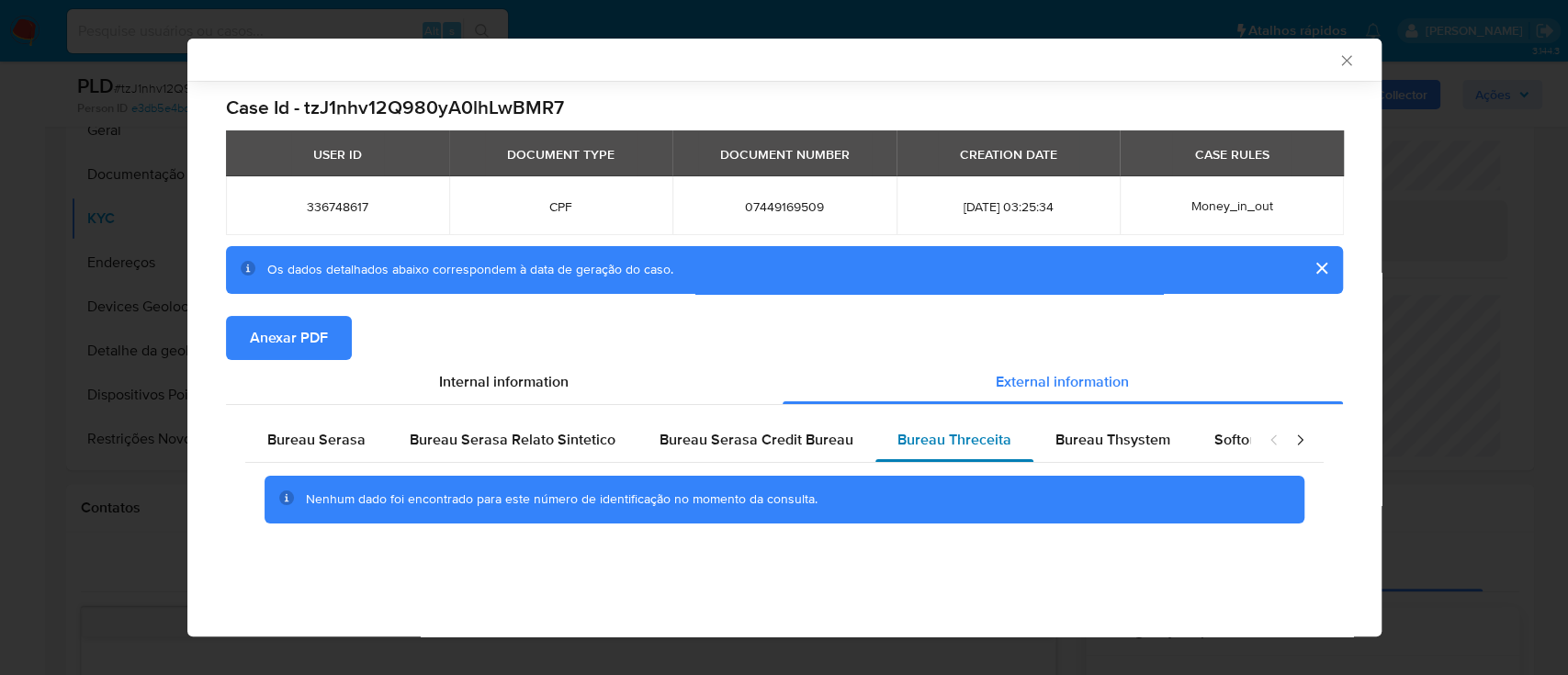 scroll, scrollTop: 0, scrollLeft: 0, axis: both 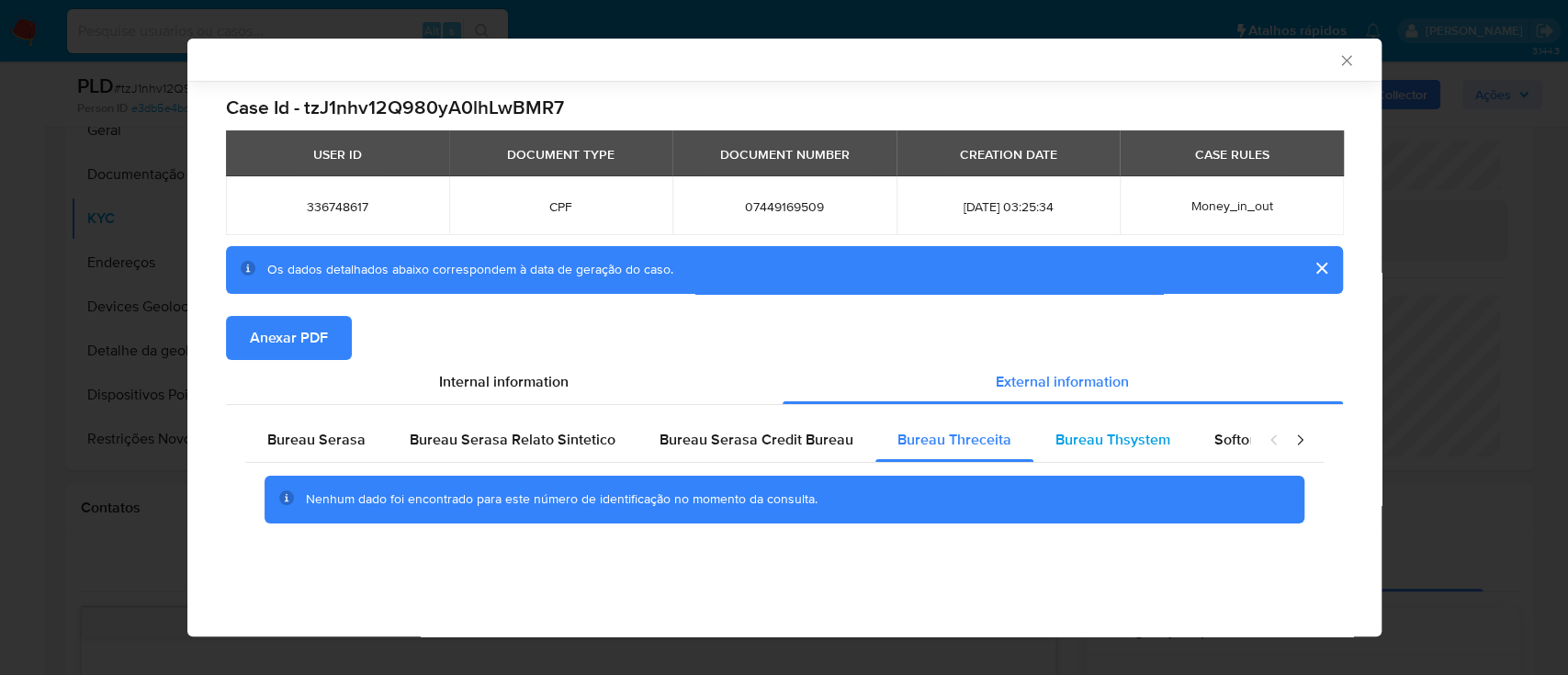 click on "Bureau Thsystem" at bounding box center (1112, 439) 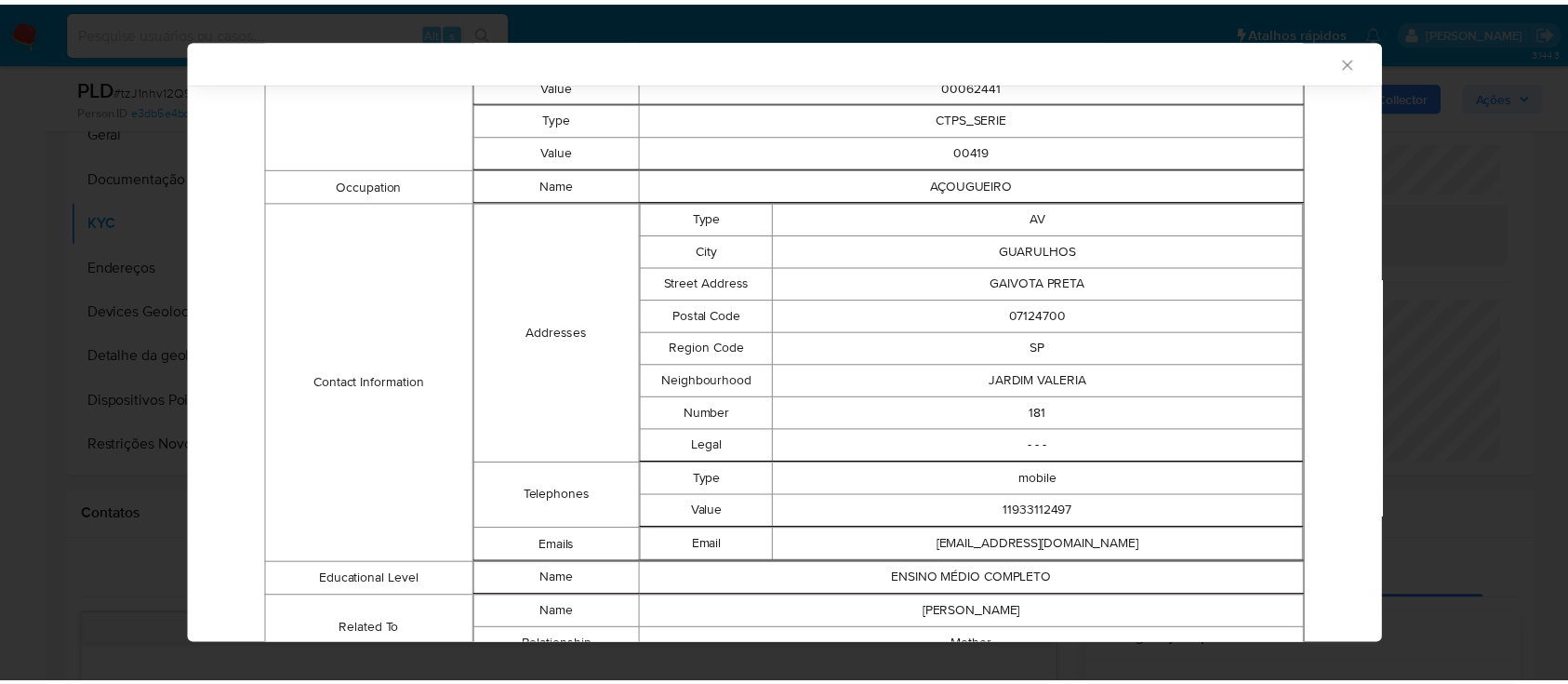 scroll, scrollTop: 1016, scrollLeft: 0, axis: vertical 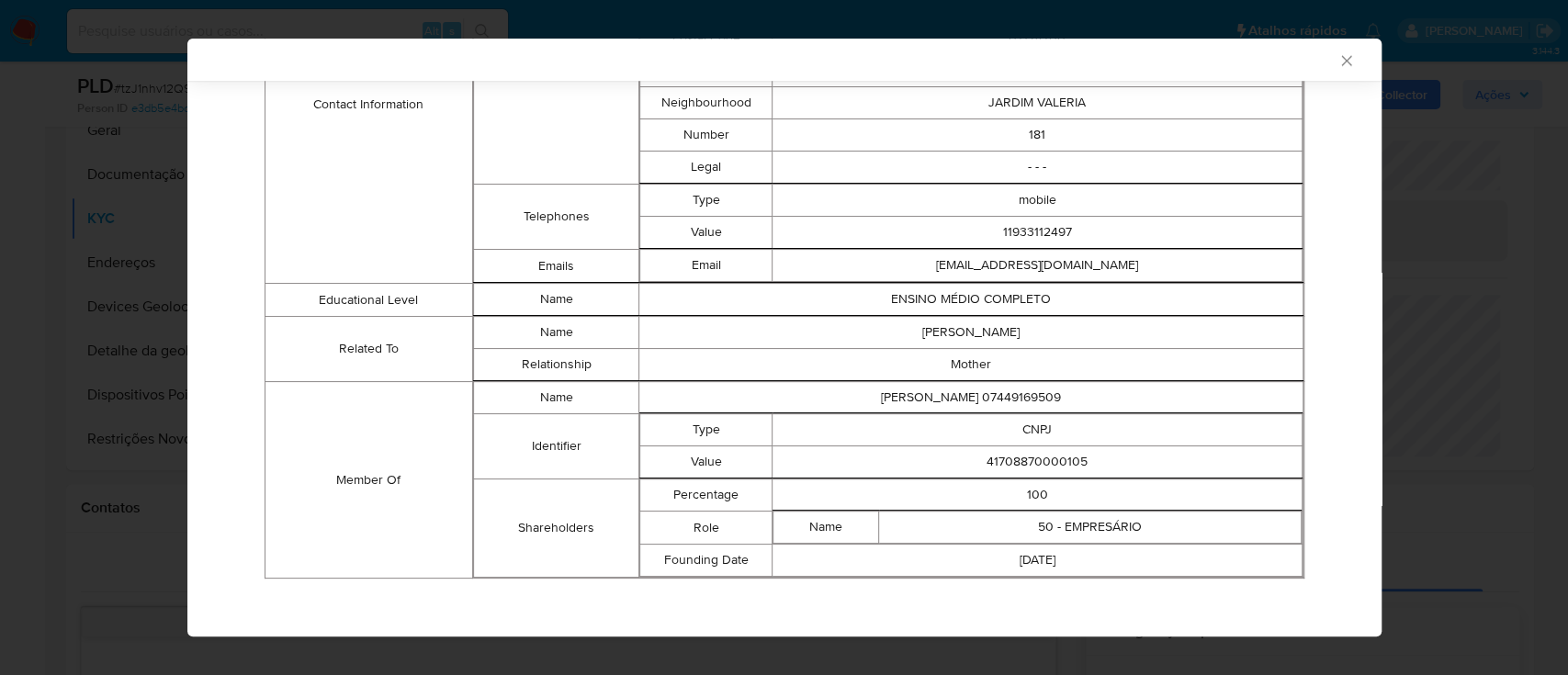 type 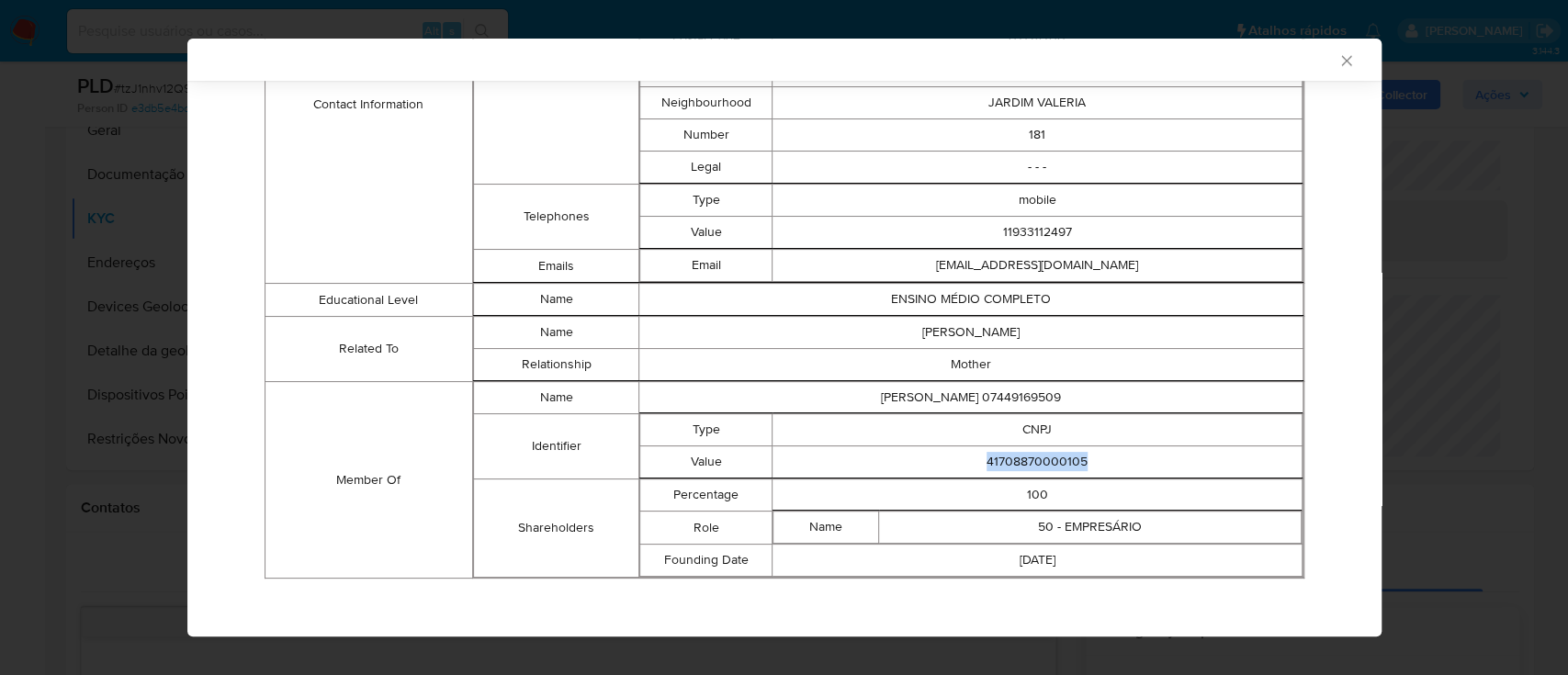 click on "41708870000105" at bounding box center [1037, 461] 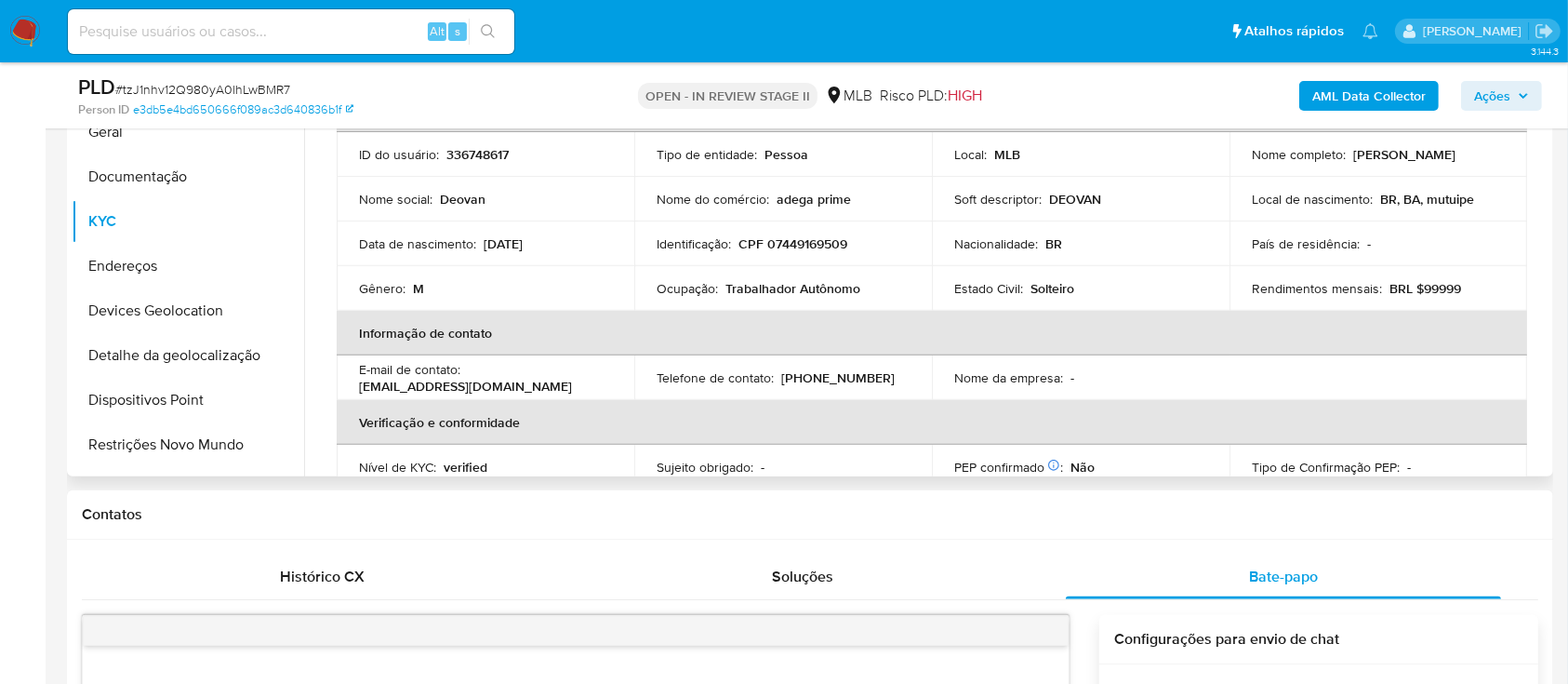 scroll, scrollTop: 0, scrollLeft: 0, axis: both 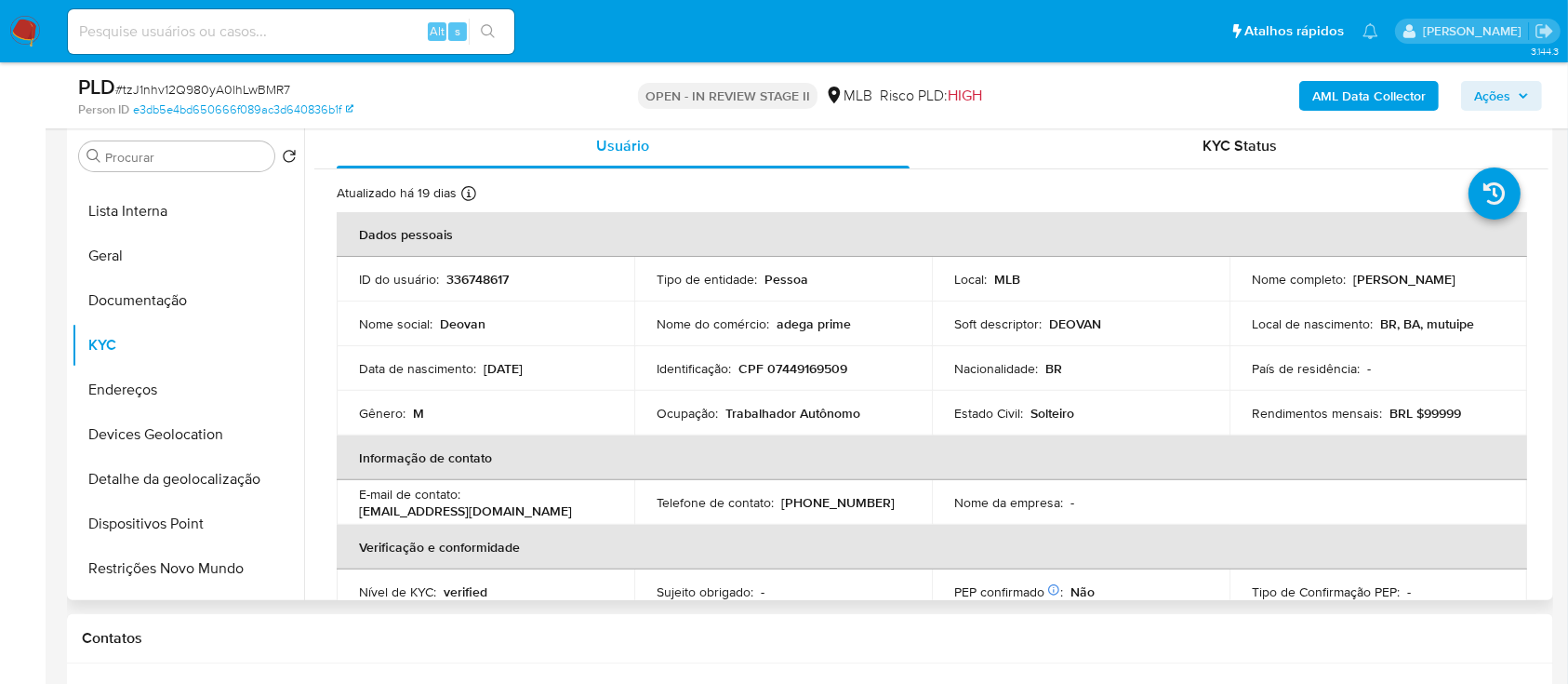 click on "CPF 07449169509" at bounding box center (792, 369) 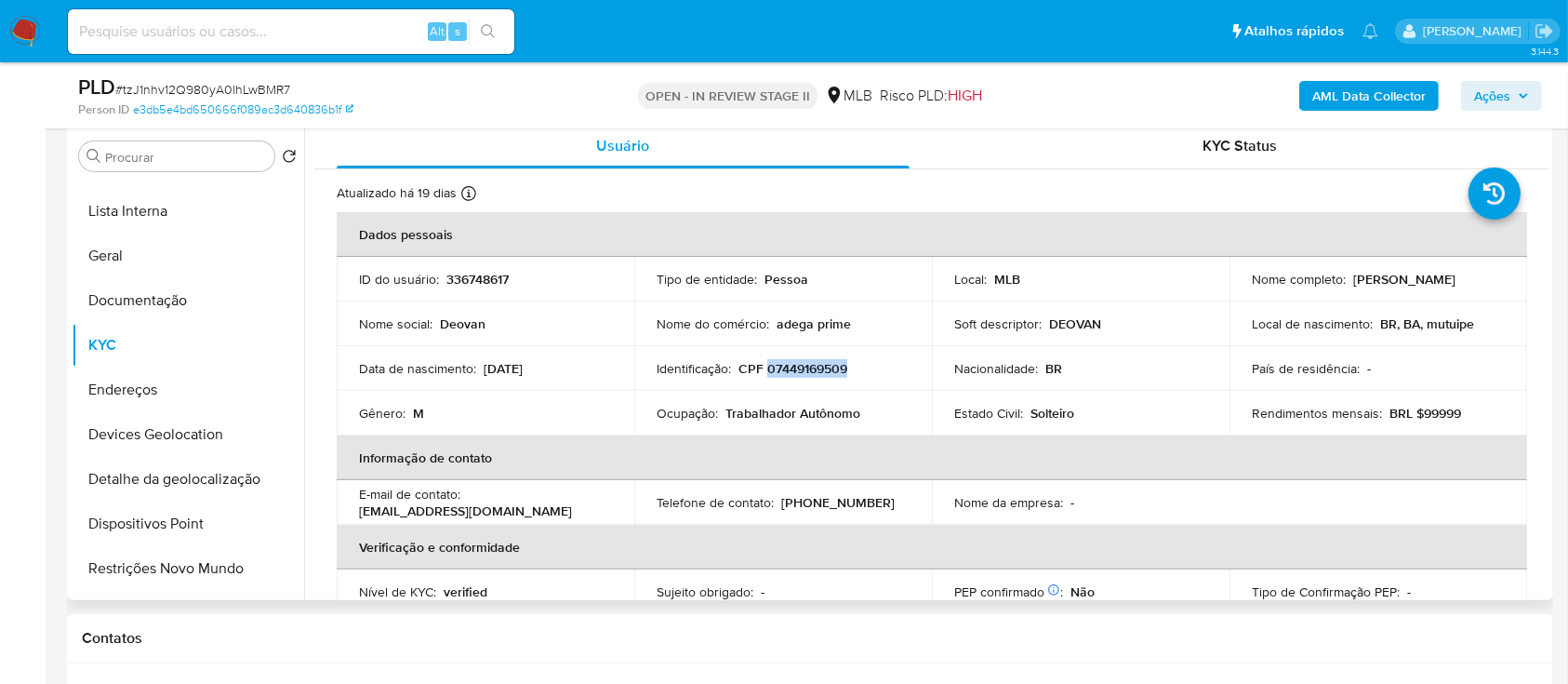 click on "CPF 07449169509" at bounding box center (792, 369) 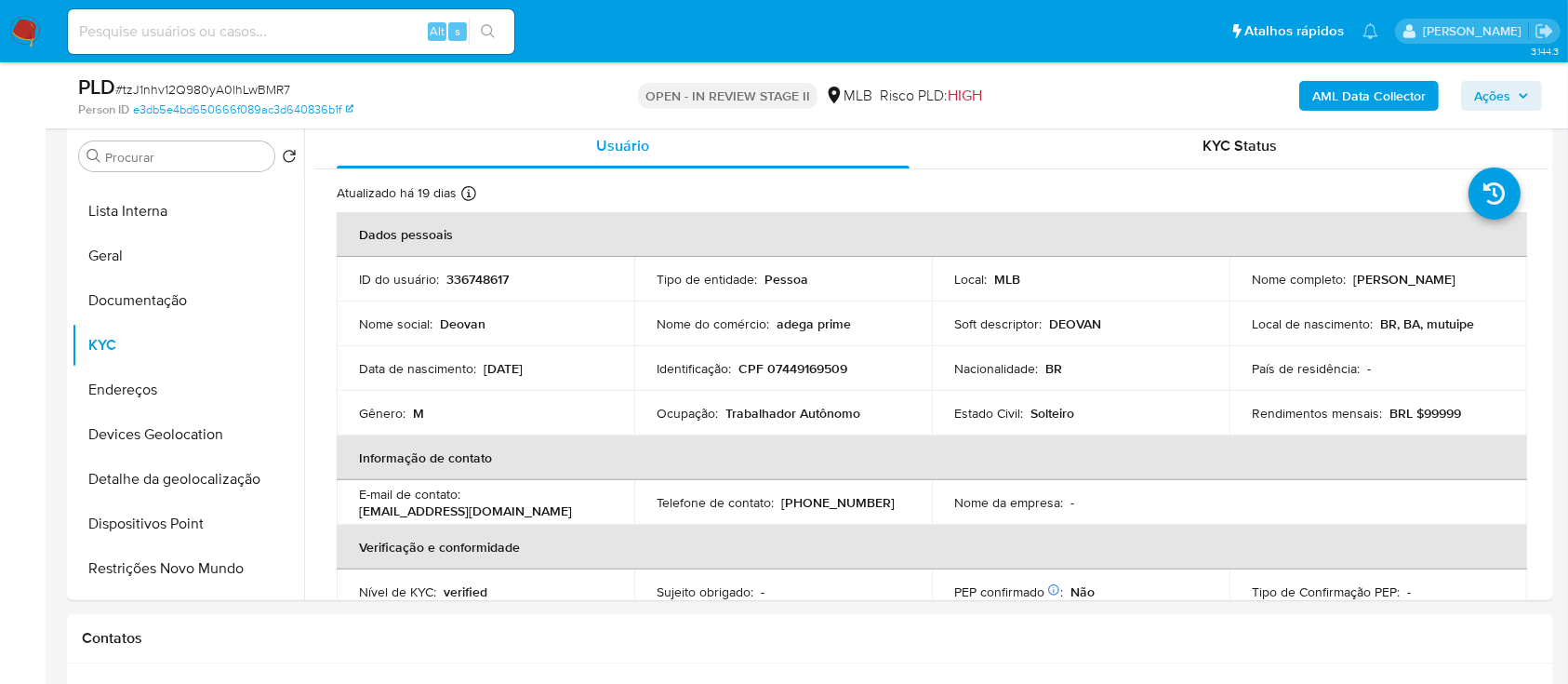 click on "# tzJ1nhv12Q980yA0lhLwBMR7" at bounding box center (203, 89) 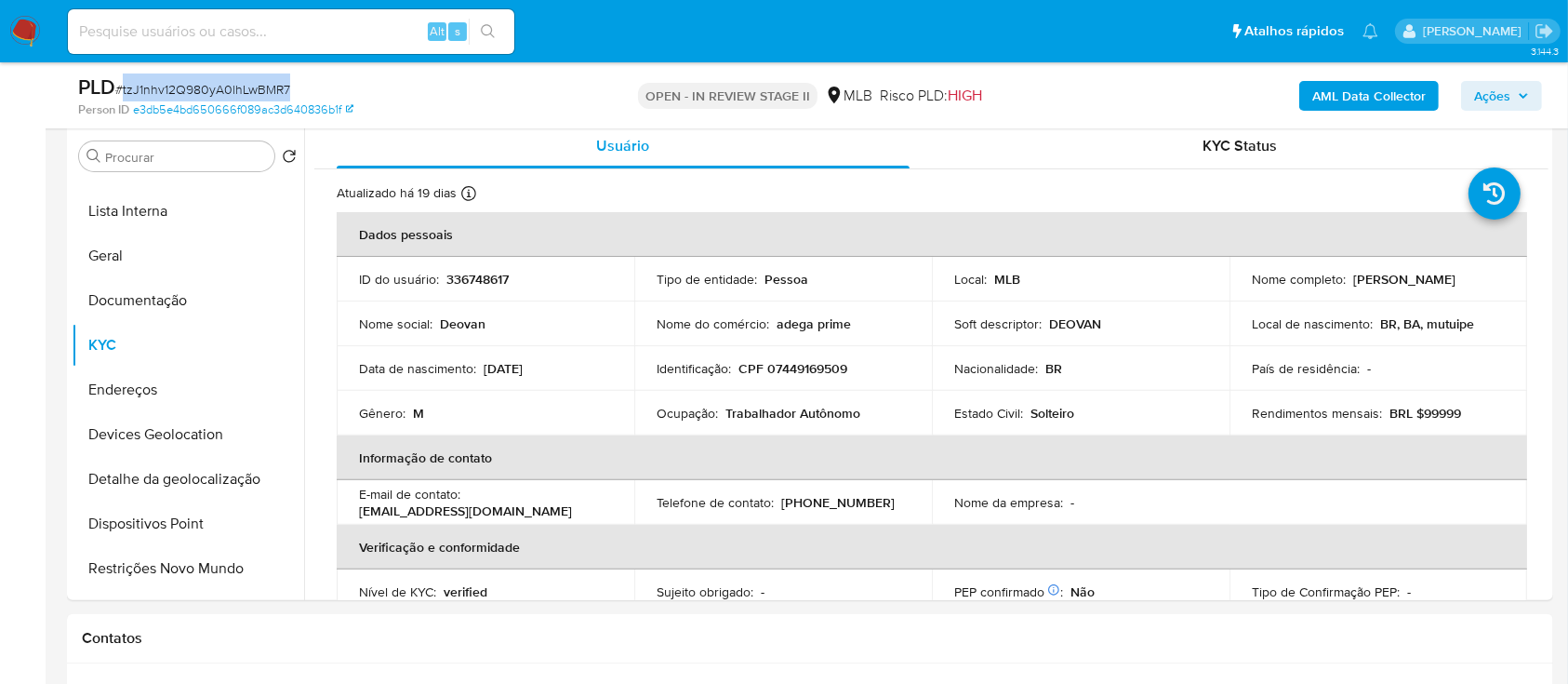 click on "# tzJ1nhv12Q980yA0lhLwBMR7" at bounding box center (203, 89) 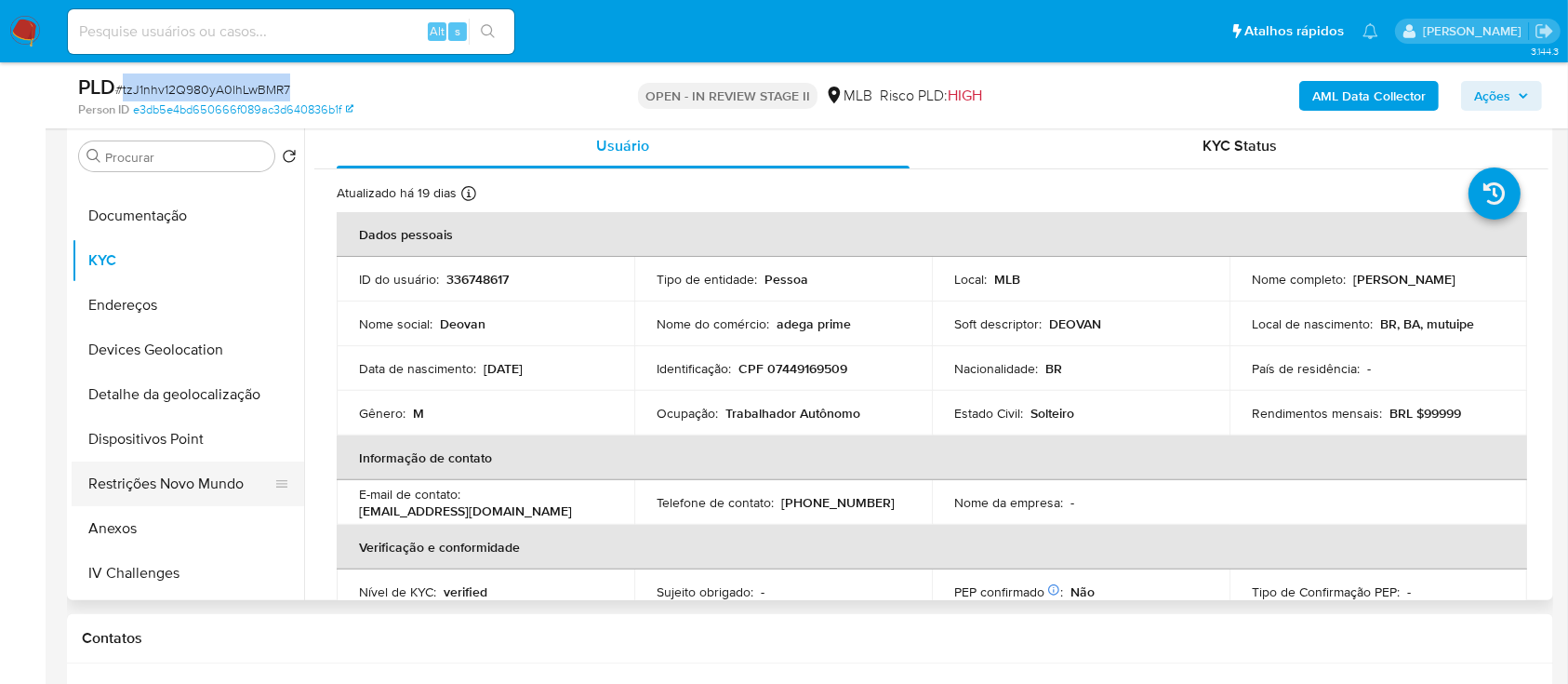 scroll, scrollTop: 248, scrollLeft: 0, axis: vertical 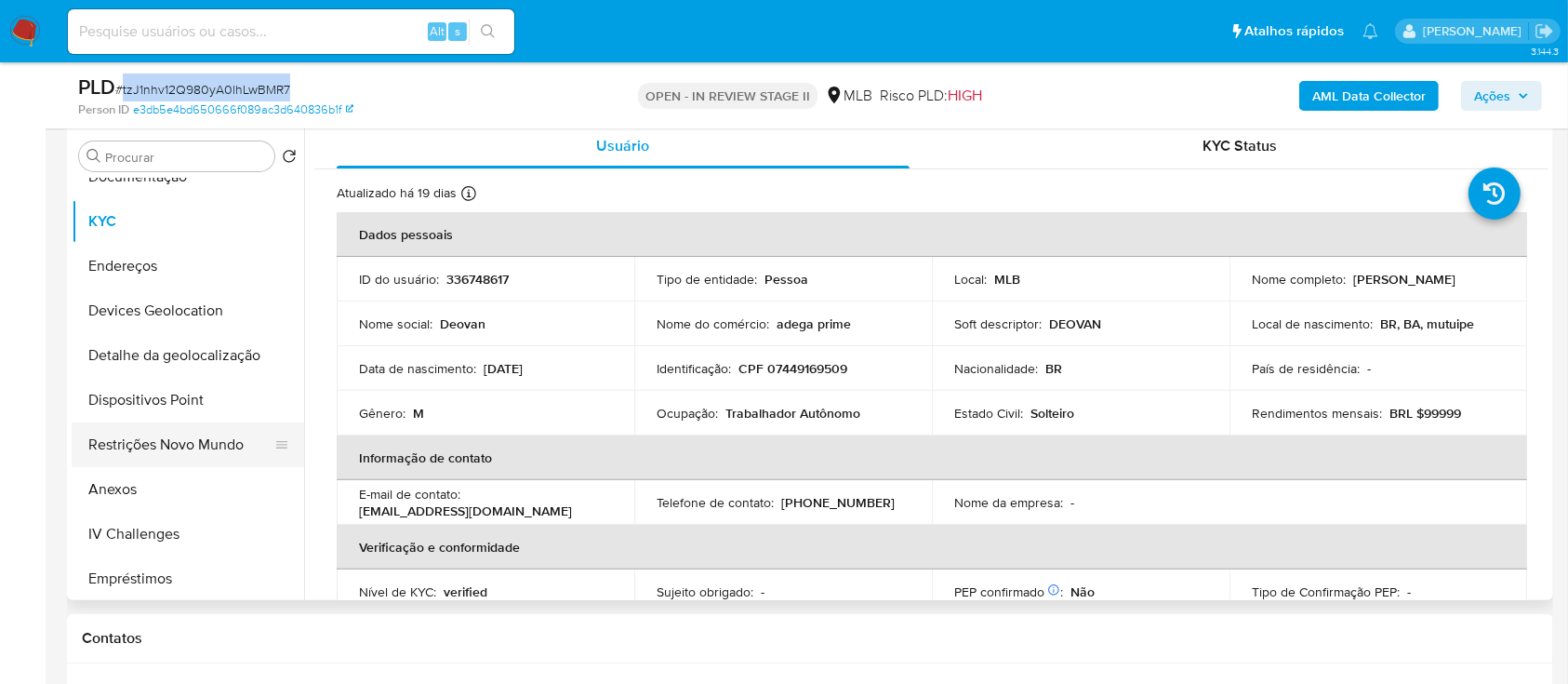 click on "Restrições Novo Mundo" at bounding box center (180, 445) 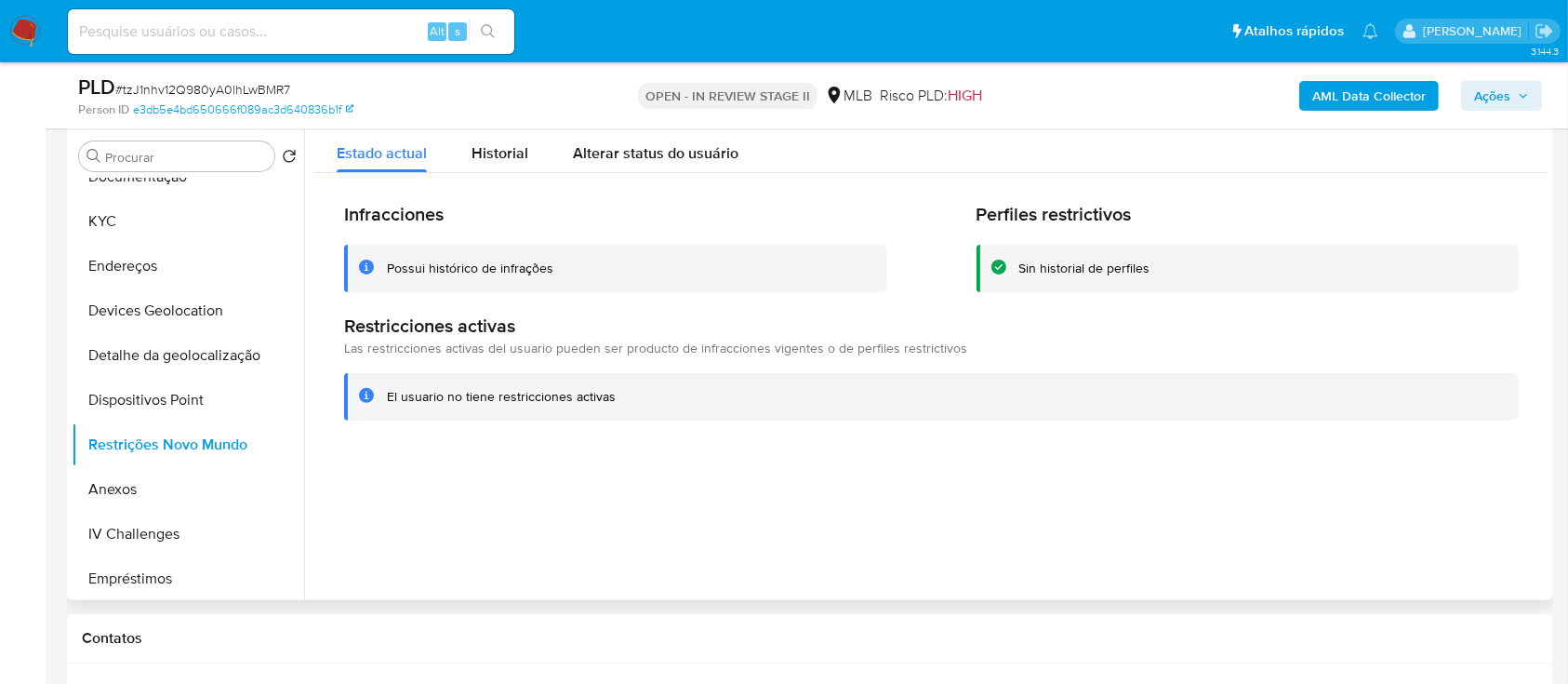 click on "Possui histórico de infrações" at bounding box center [470, 268] 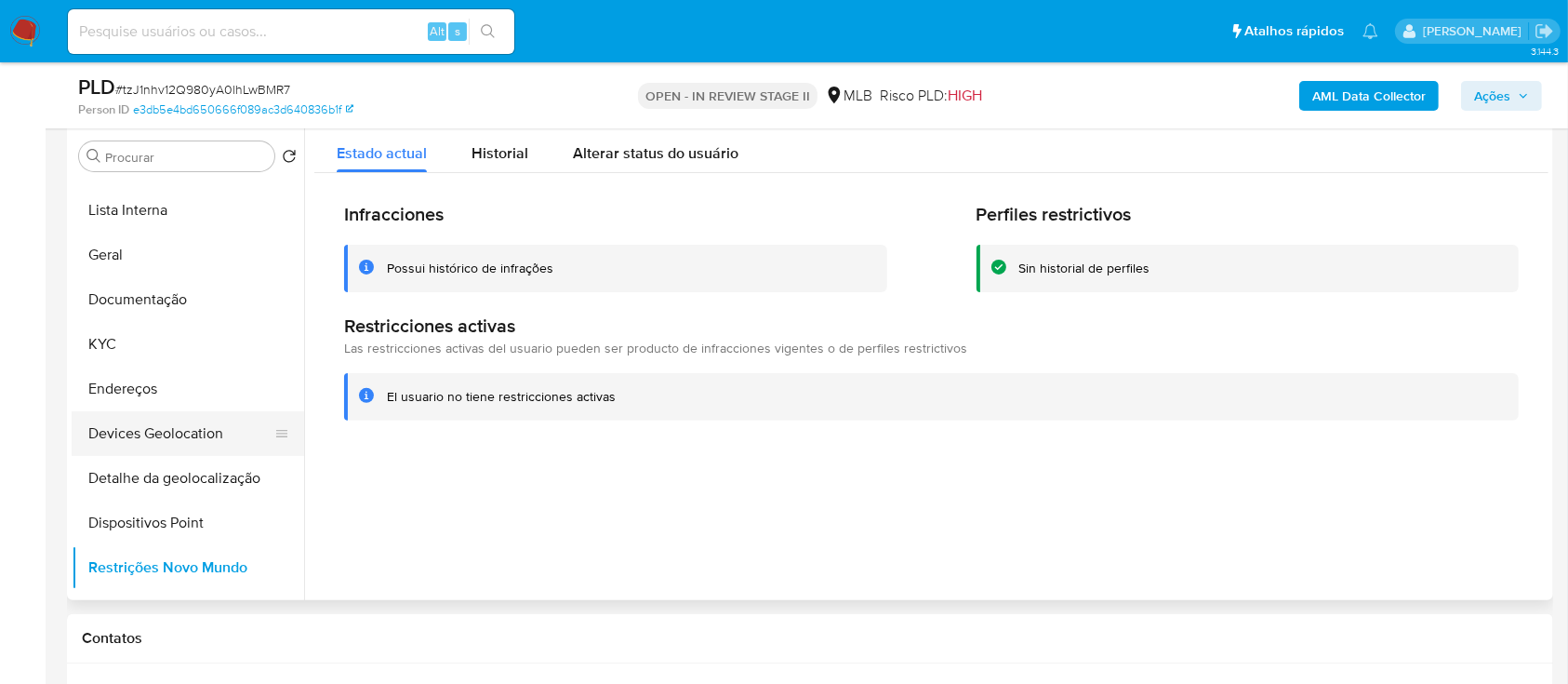 scroll, scrollTop: 124, scrollLeft: 0, axis: vertical 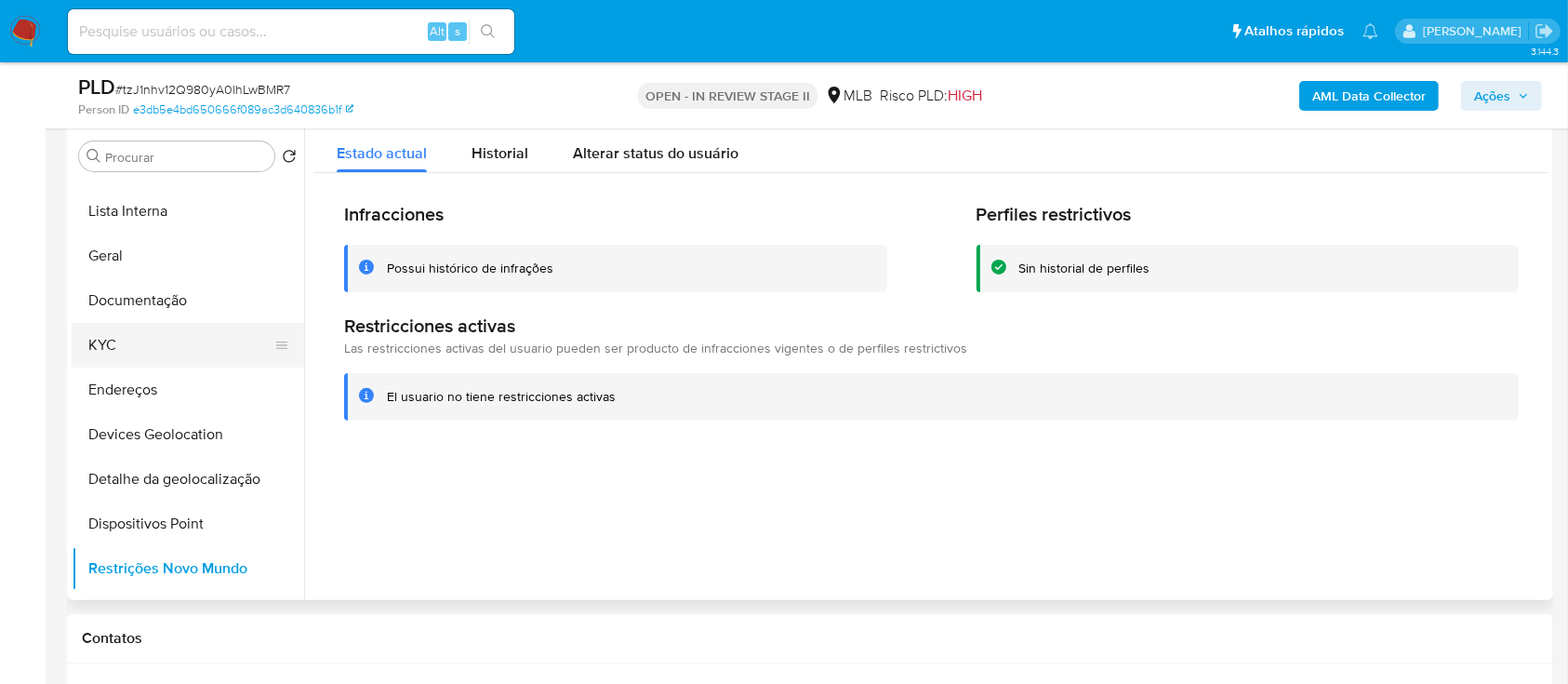 click on "KYC" at bounding box center (180, 345) 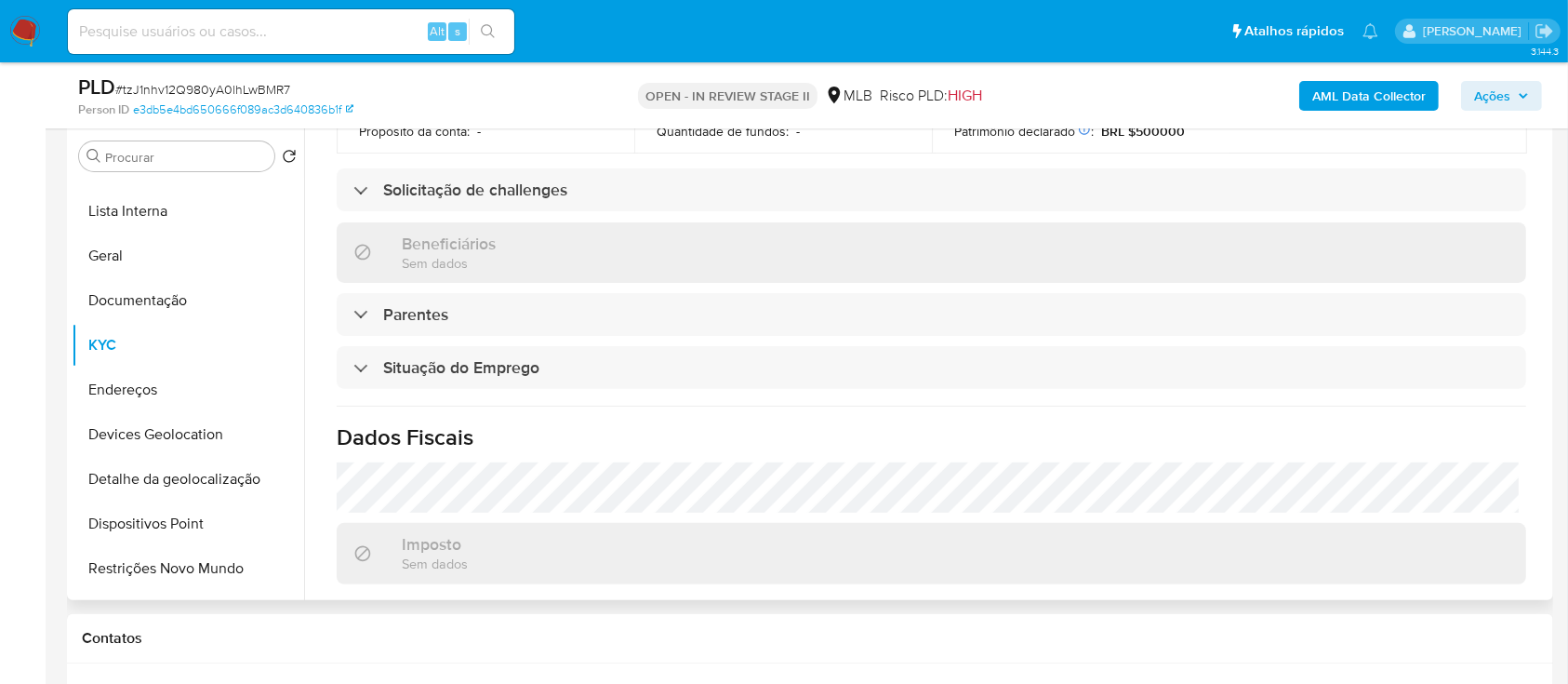 scroll, scrollTop: 295, scrollLeft: 0, axis: vertical 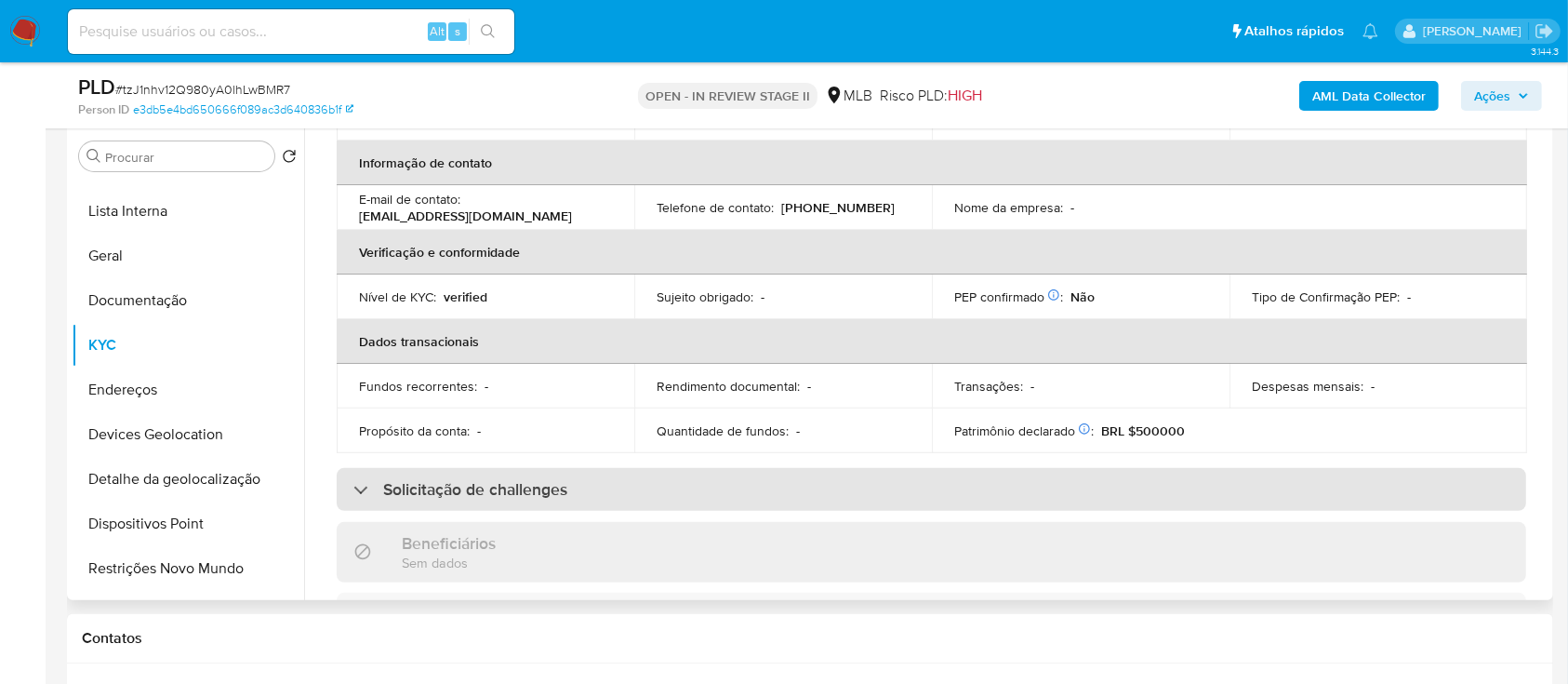 click on "Solicitação de challenges" 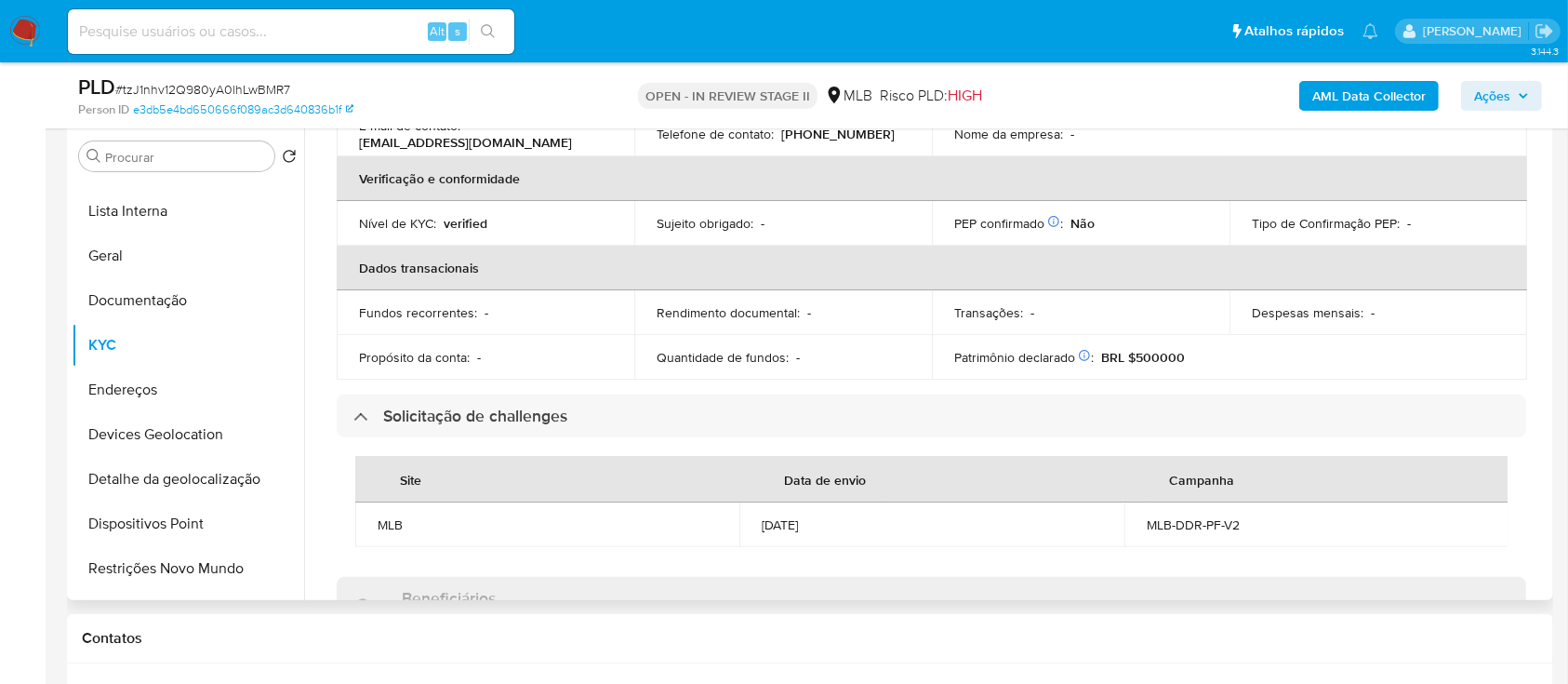 scroll, scrollTop: 419, scrollLeft: 0, axis: vertical 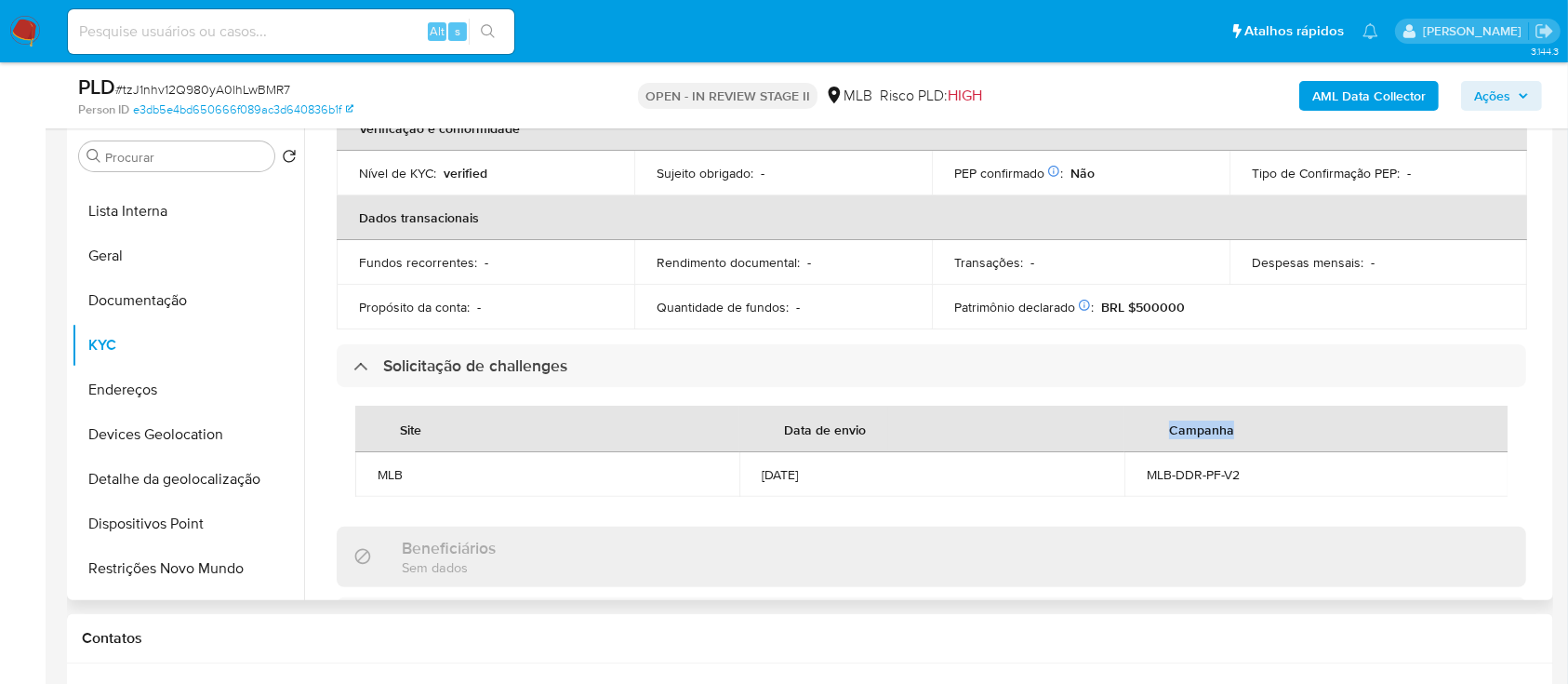 drag, startPoint x: 1236, startPoint y: 430, endPoint x: 1164, endPoint y: 421, distance: 72.56032 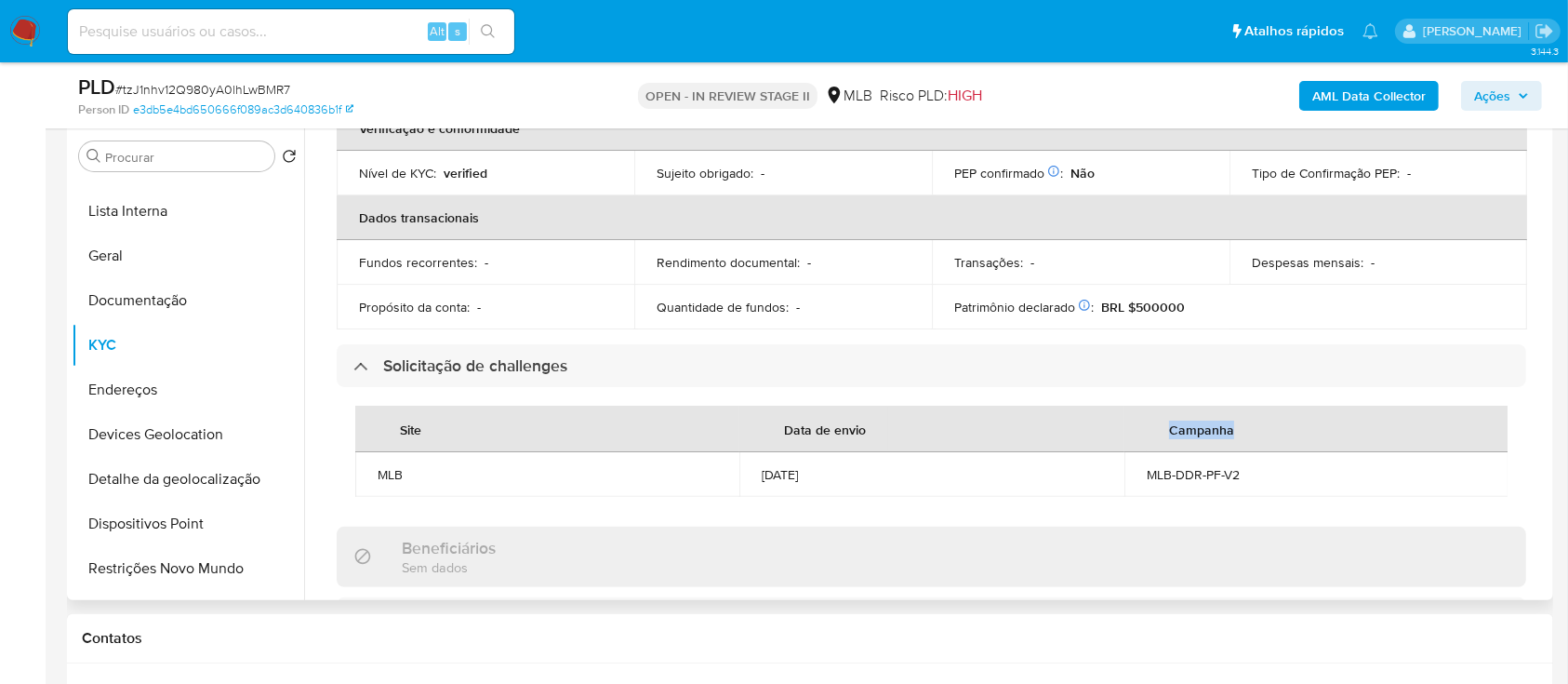 drag, startPoint x: 833, startPoint y: 478, endPoint x: 761, endPoint y: 472, distance: 72.24957 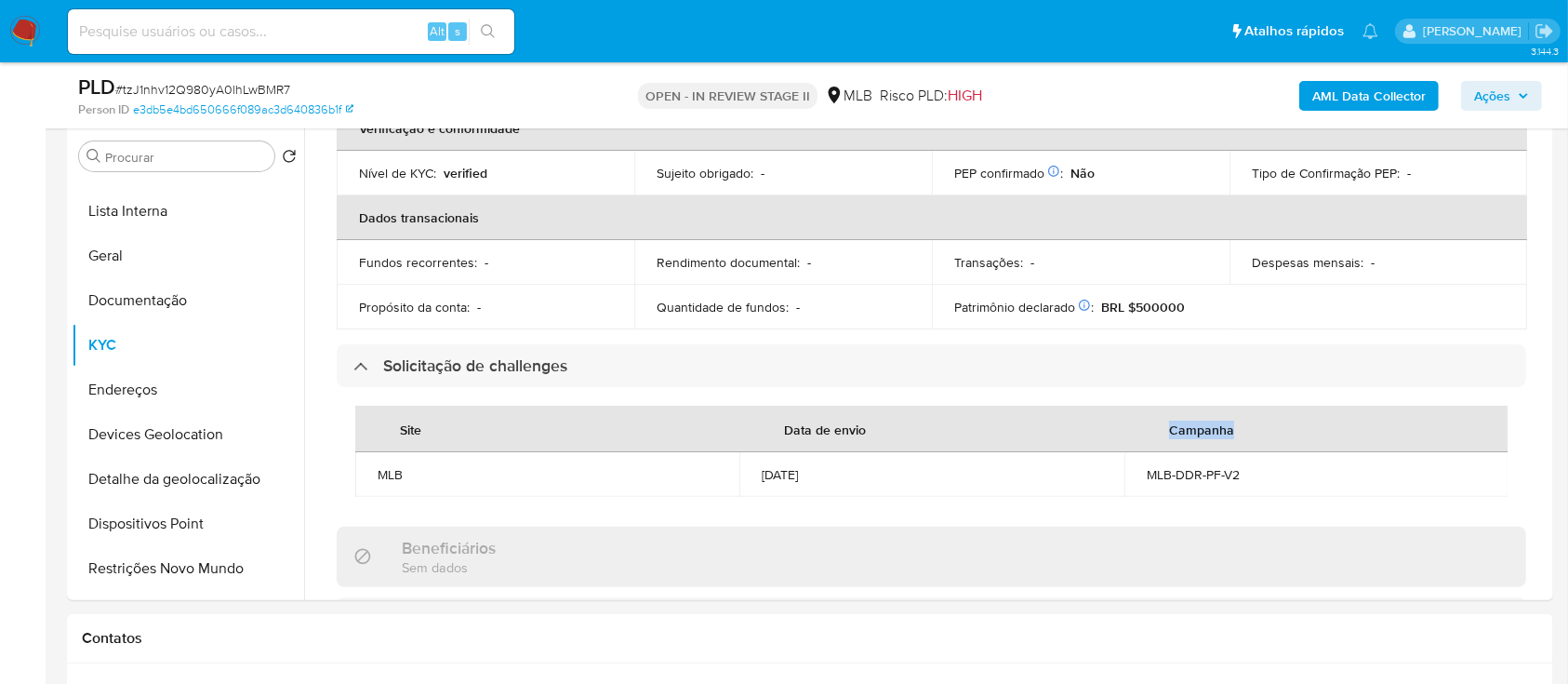 copy on "16/06/2025" 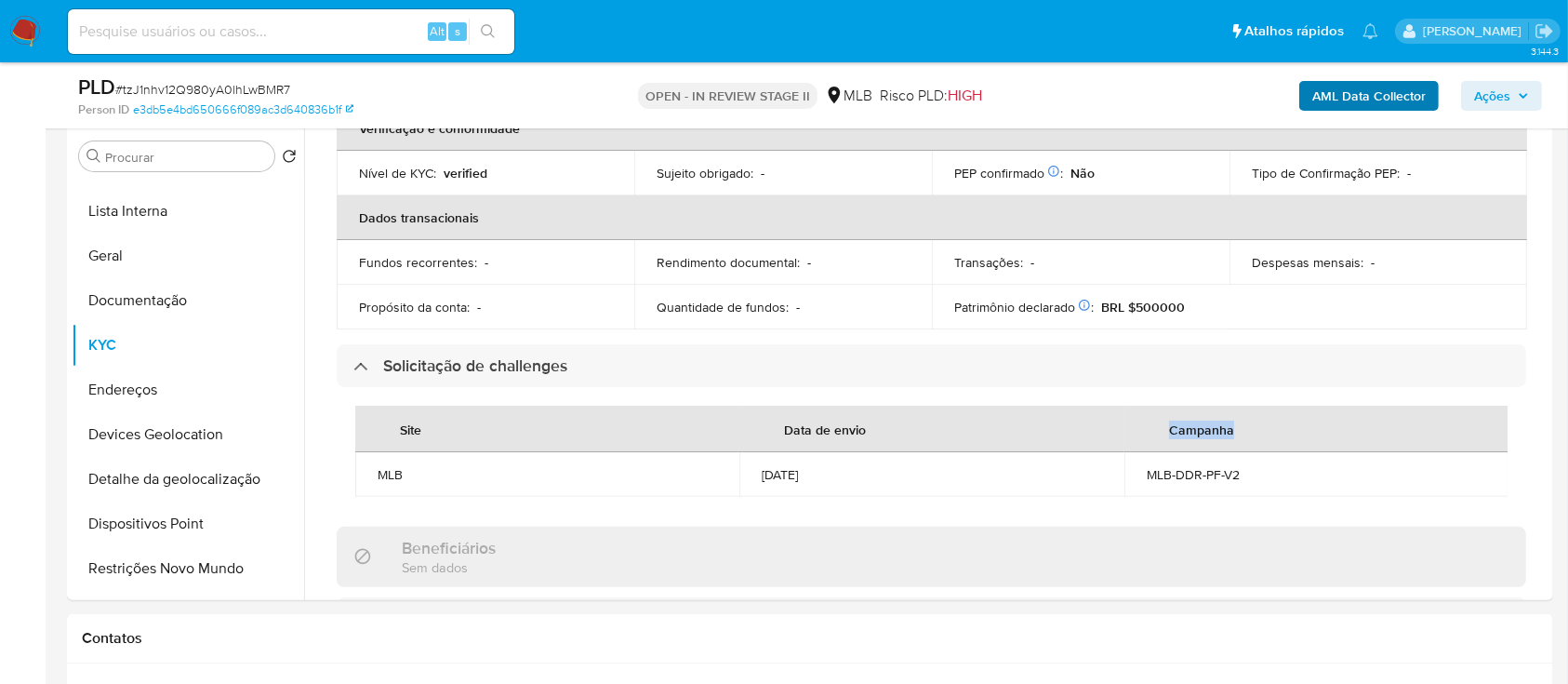 drag, startPoint x: 1488, startPoint y: 97, endPoint x: 1415, endPoint y: 108, distance: 73.82412 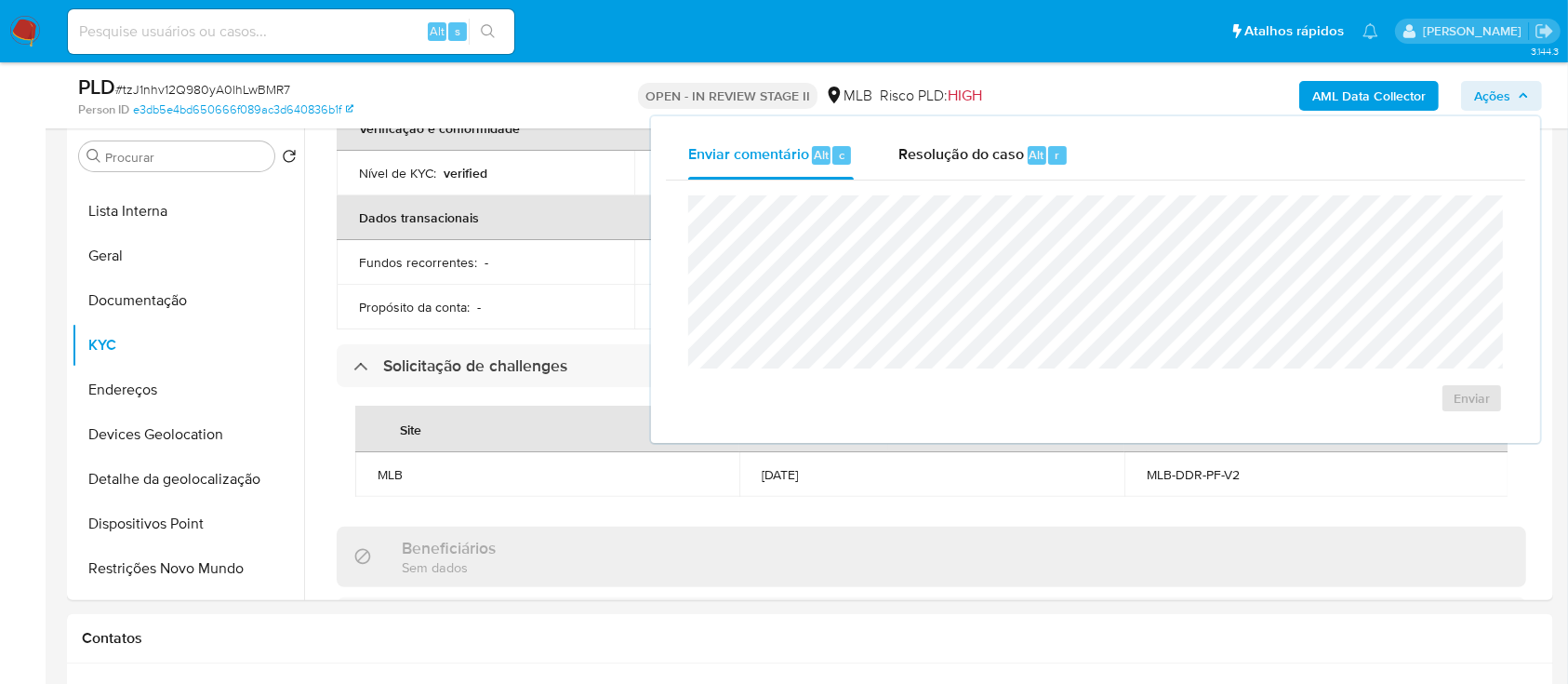 drag, startPoint x: 958, startPoint y: 157, endPoint x: 968, endPoint y: 187, distance: 31.62278 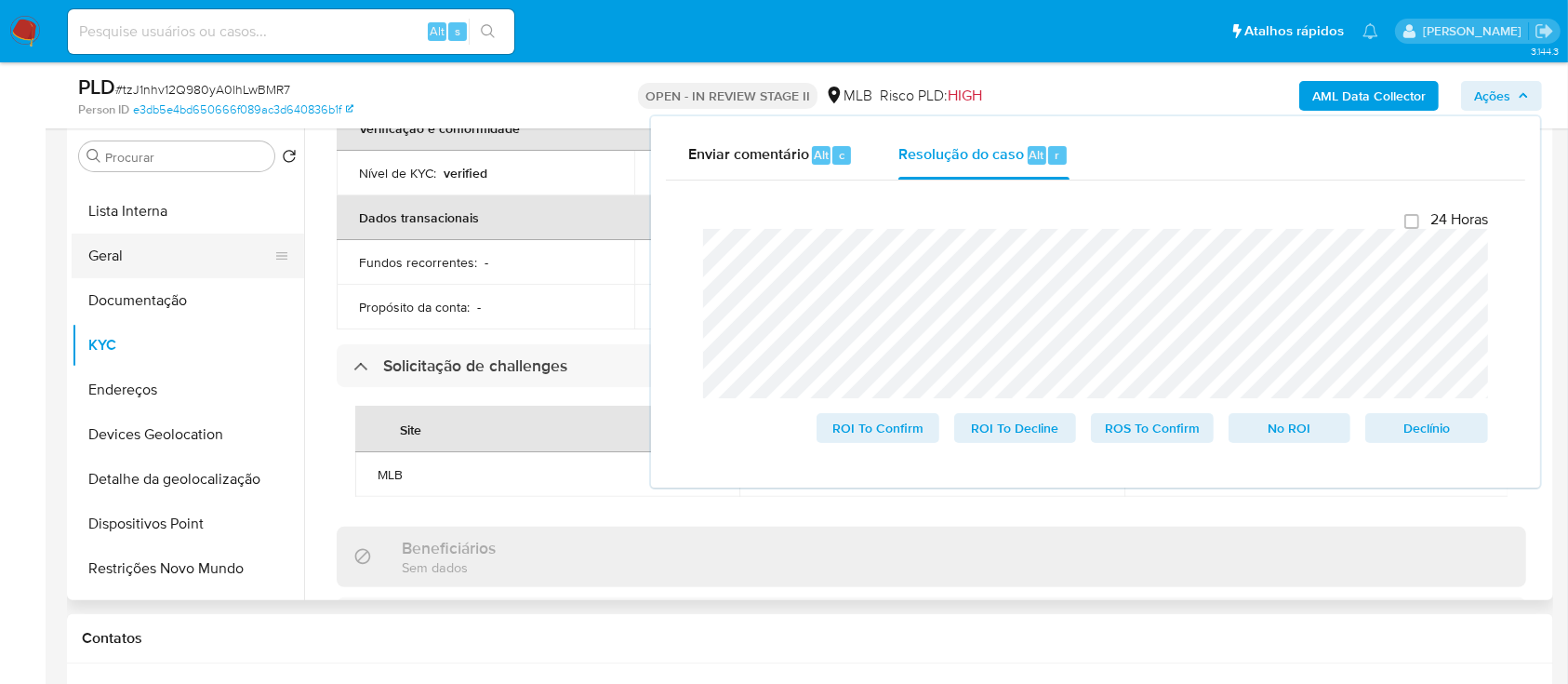 click on "Geral" 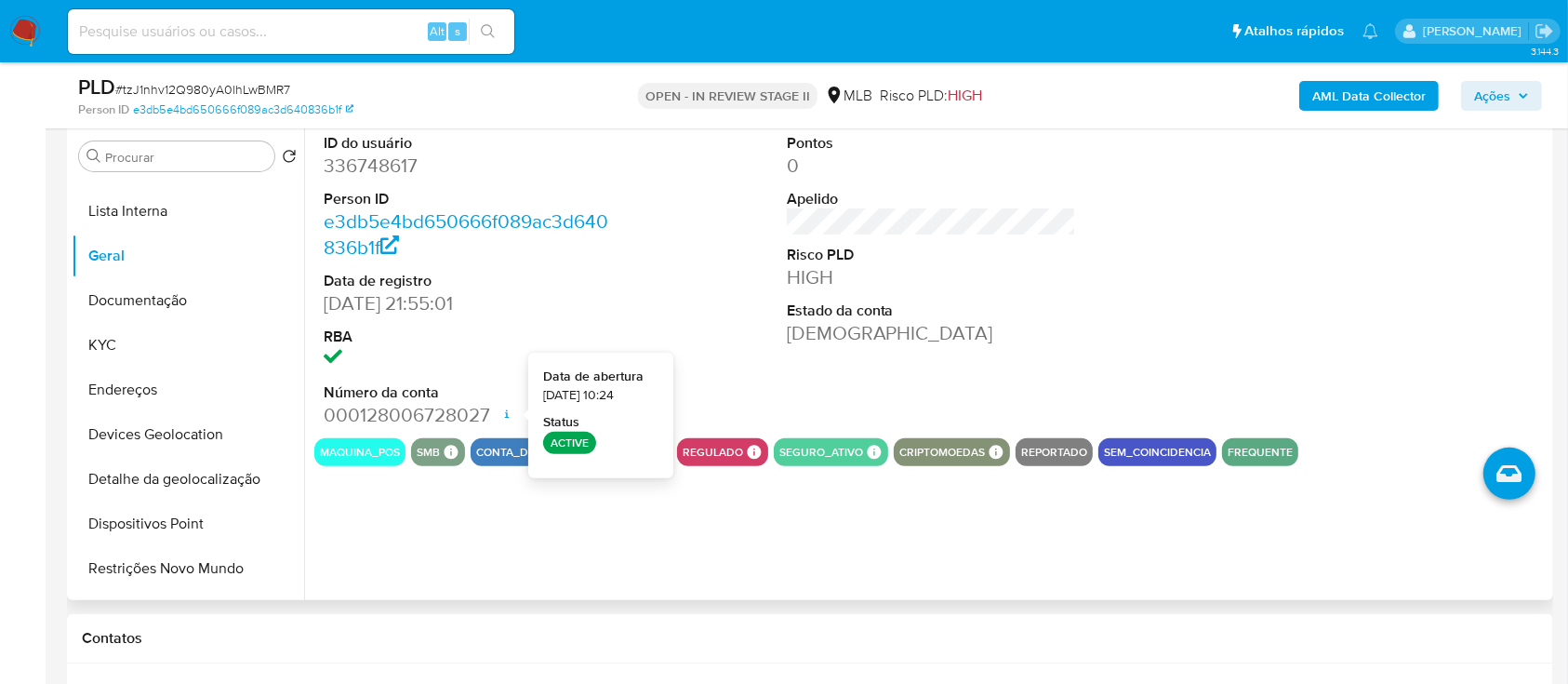 type 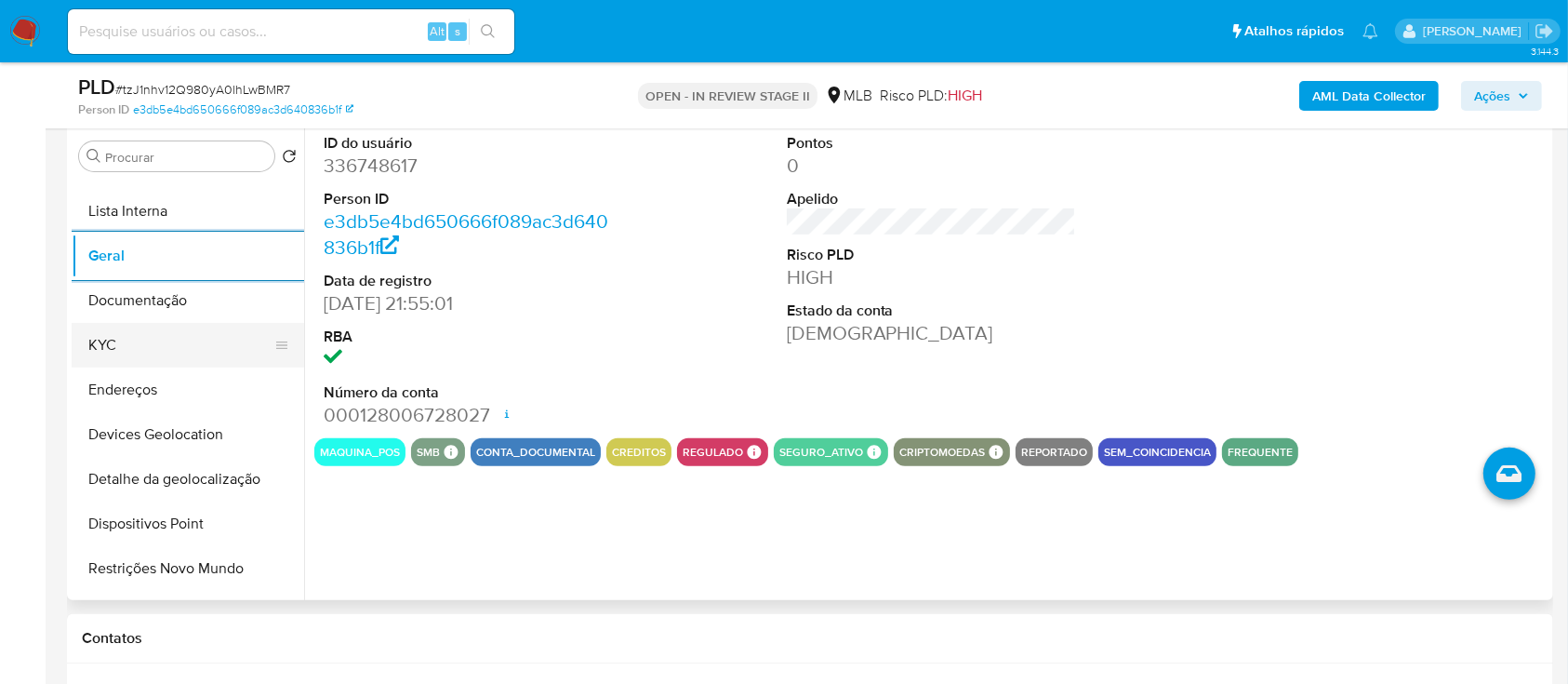 click on "KYC" 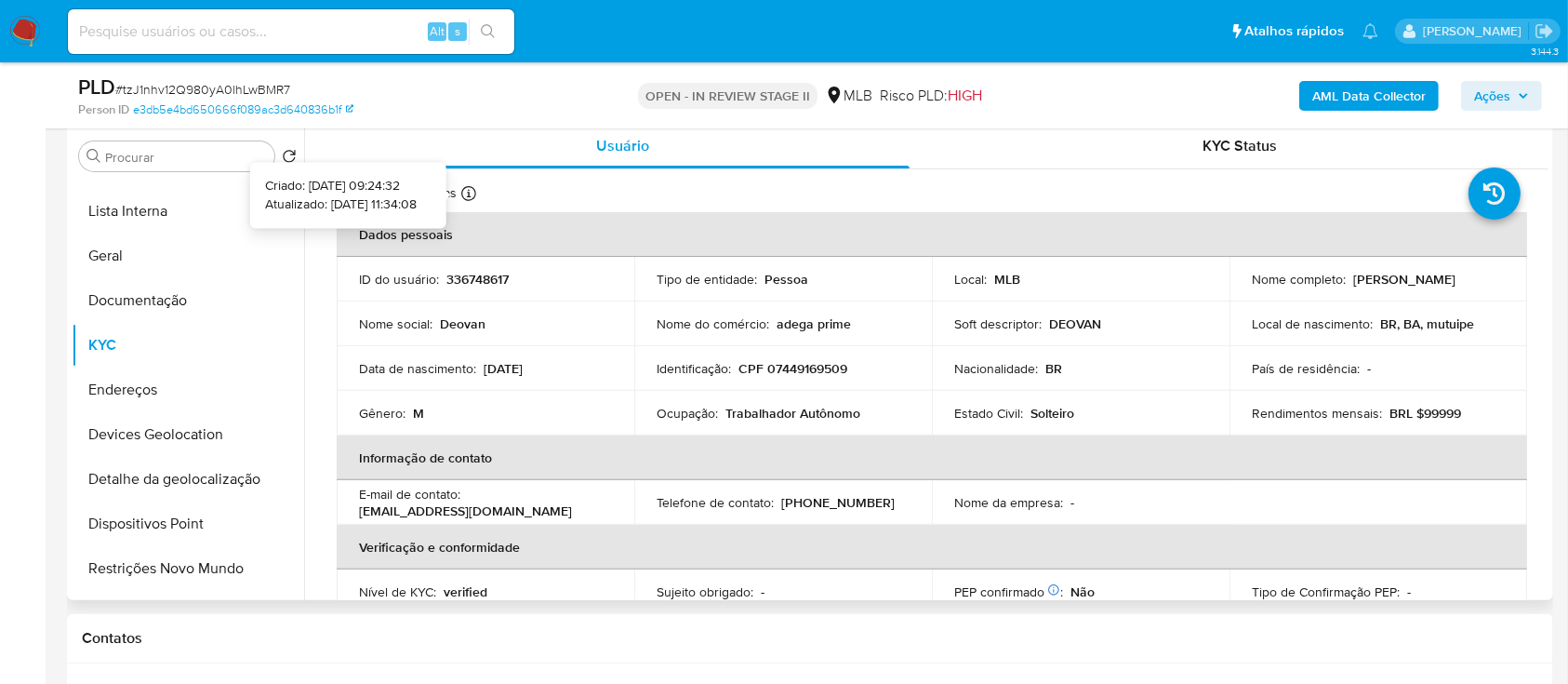 type 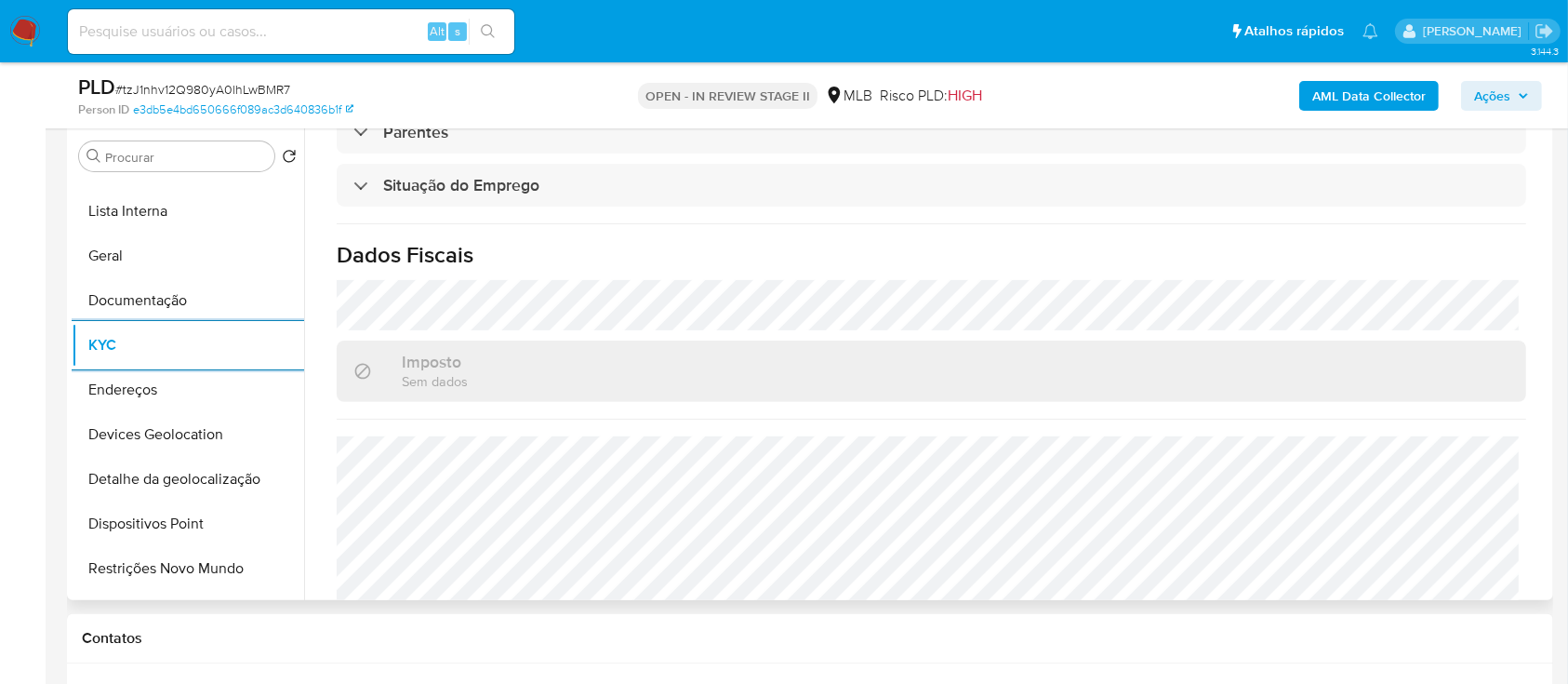 scroll, scrollTop: 791, scrollLeft: 0, axis: vertical 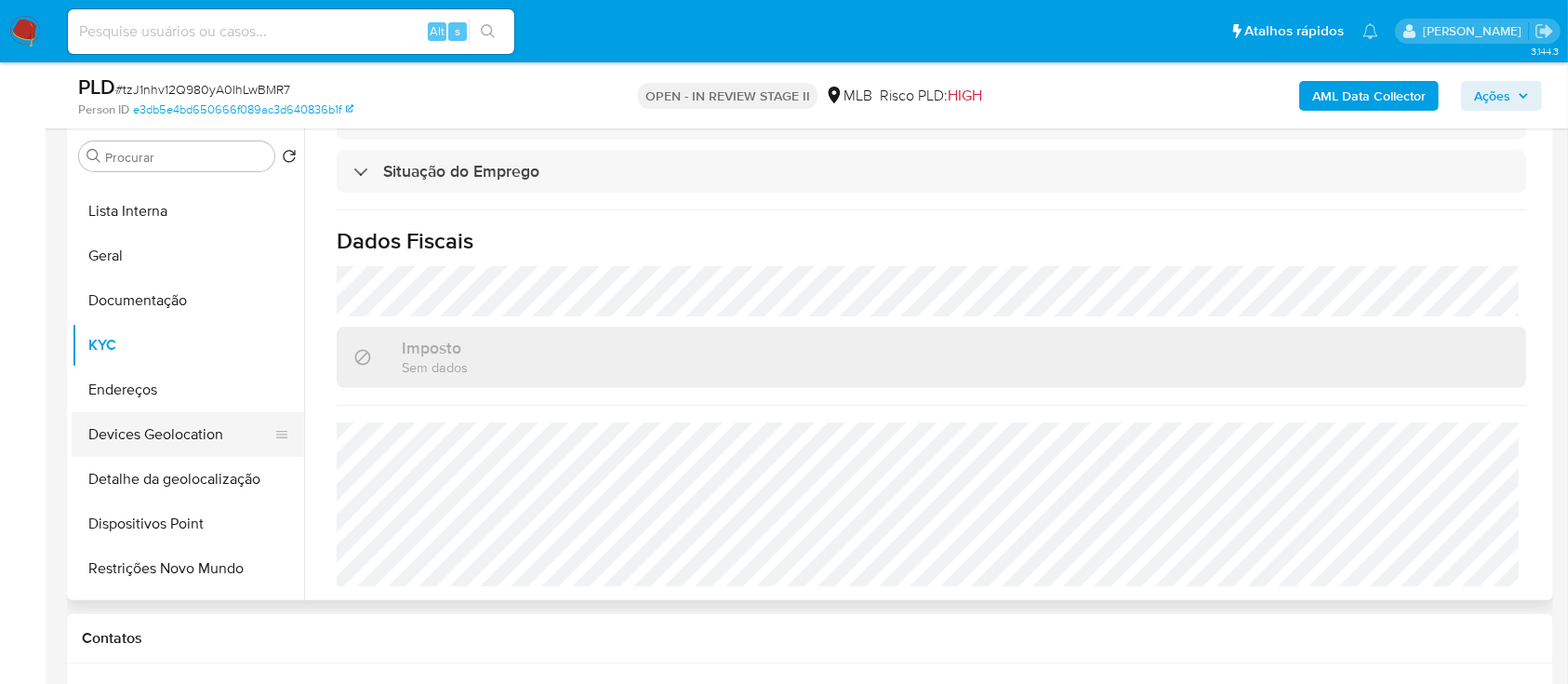 click on "Devices Geolocation" 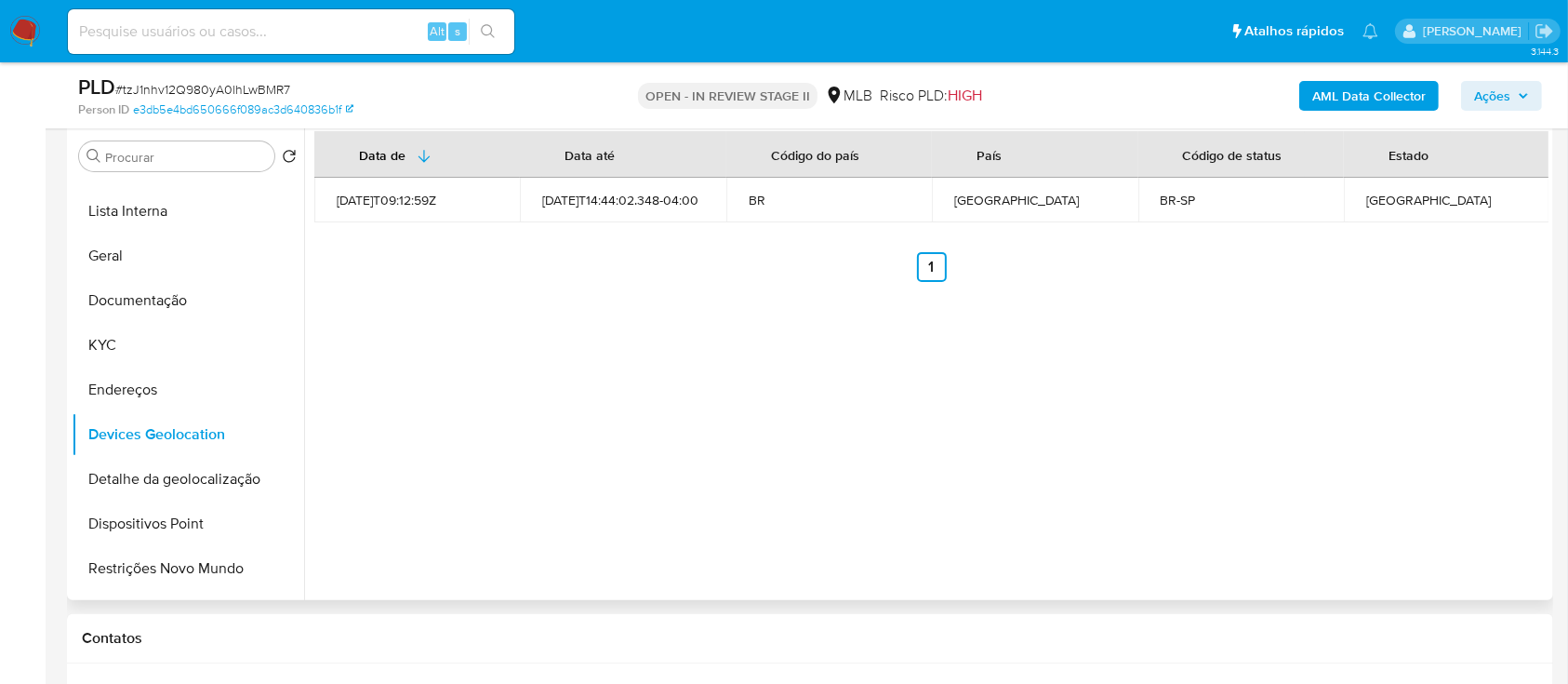 type 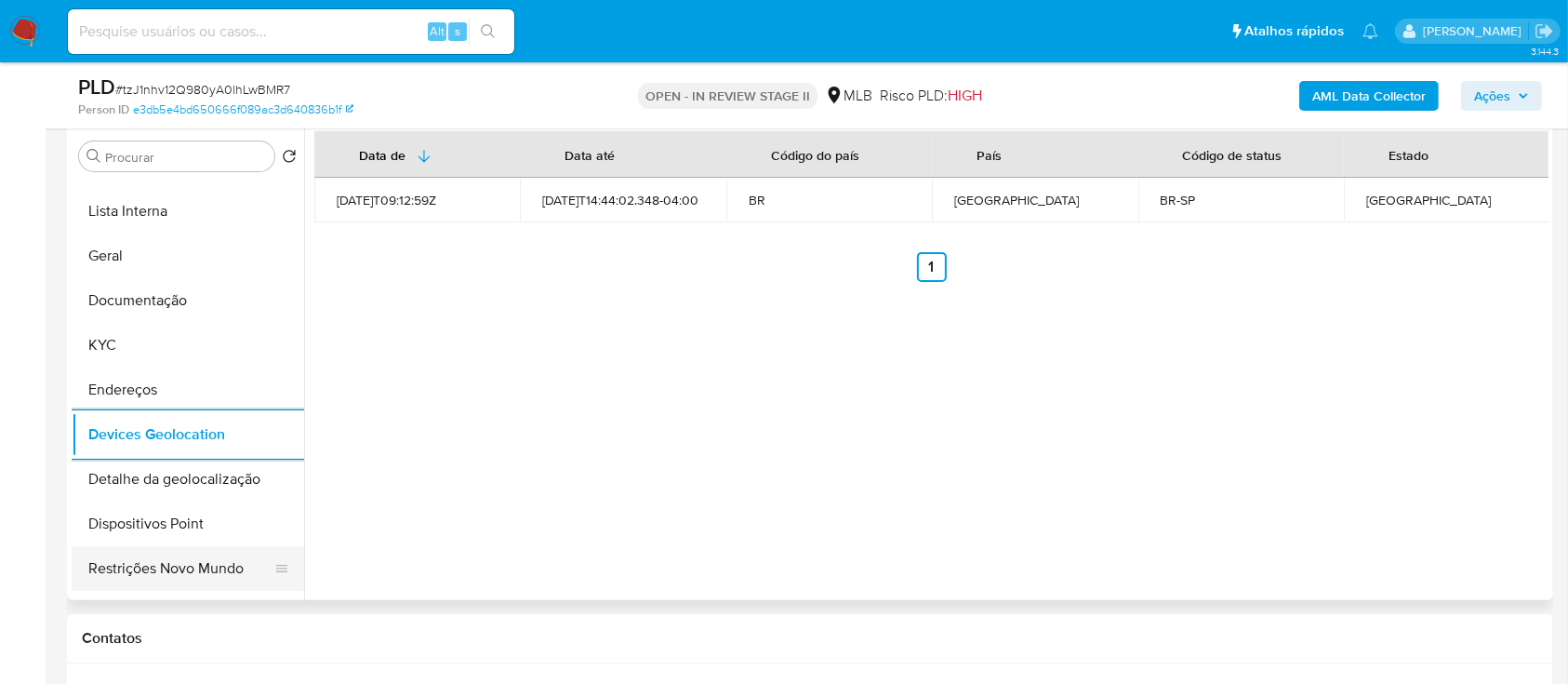 click on "Restrições Novo Mundo" 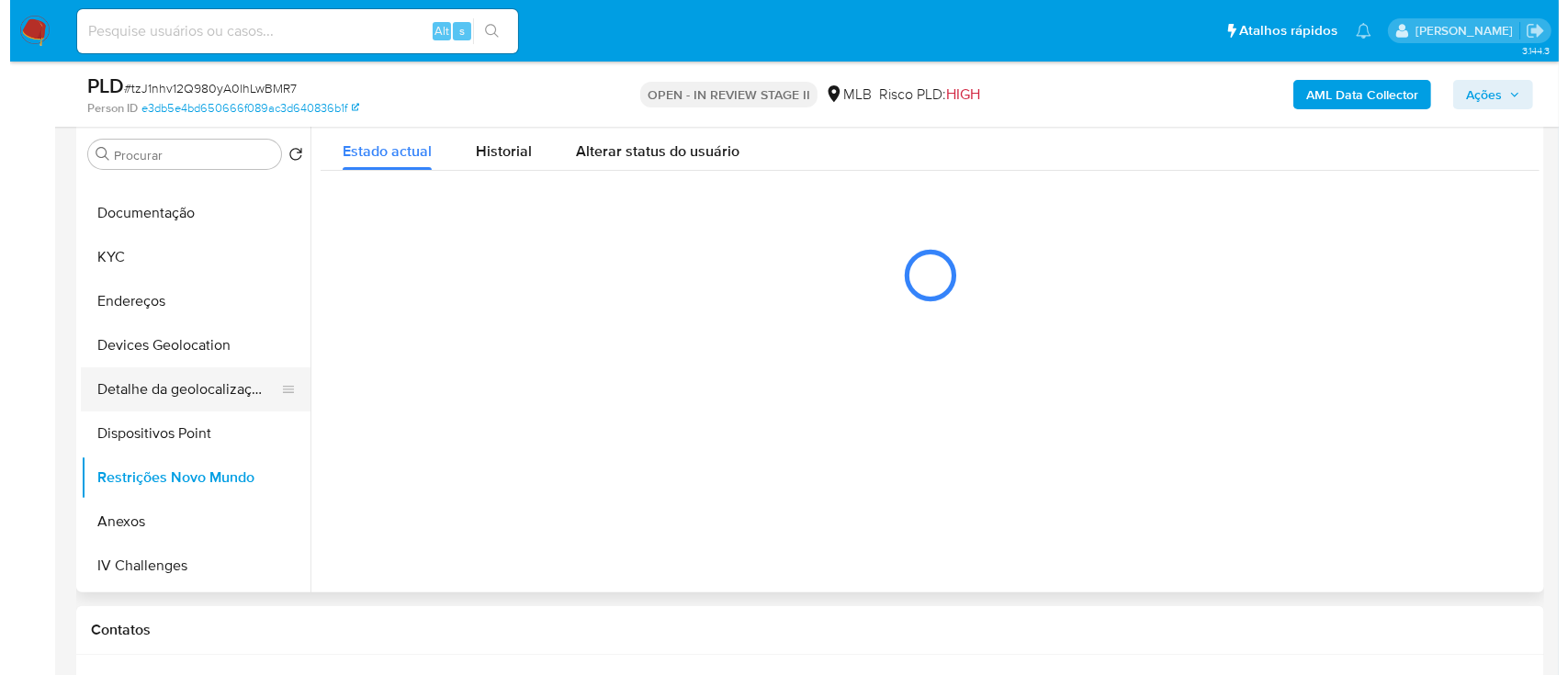 scroll, scrollTop: 244, scrollLeft: 0, axis: vertical 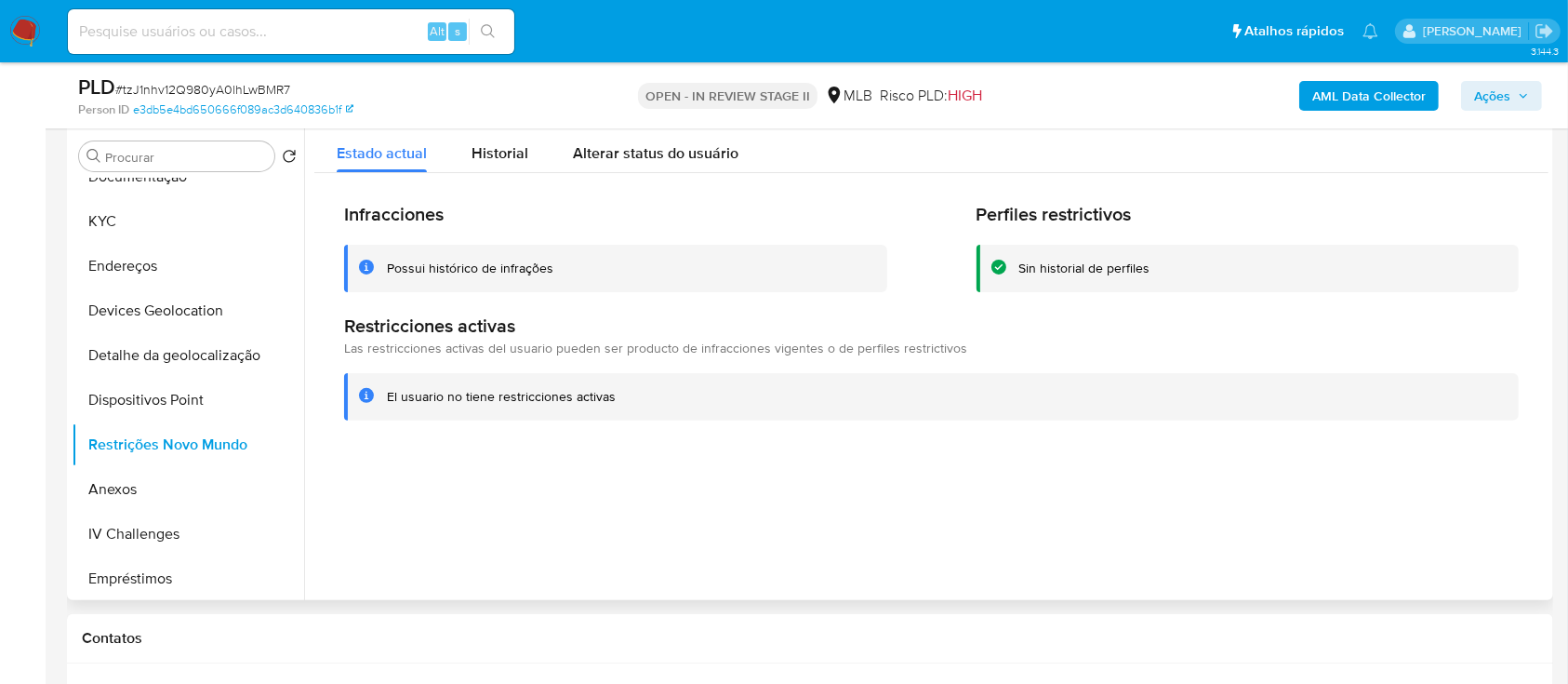 type 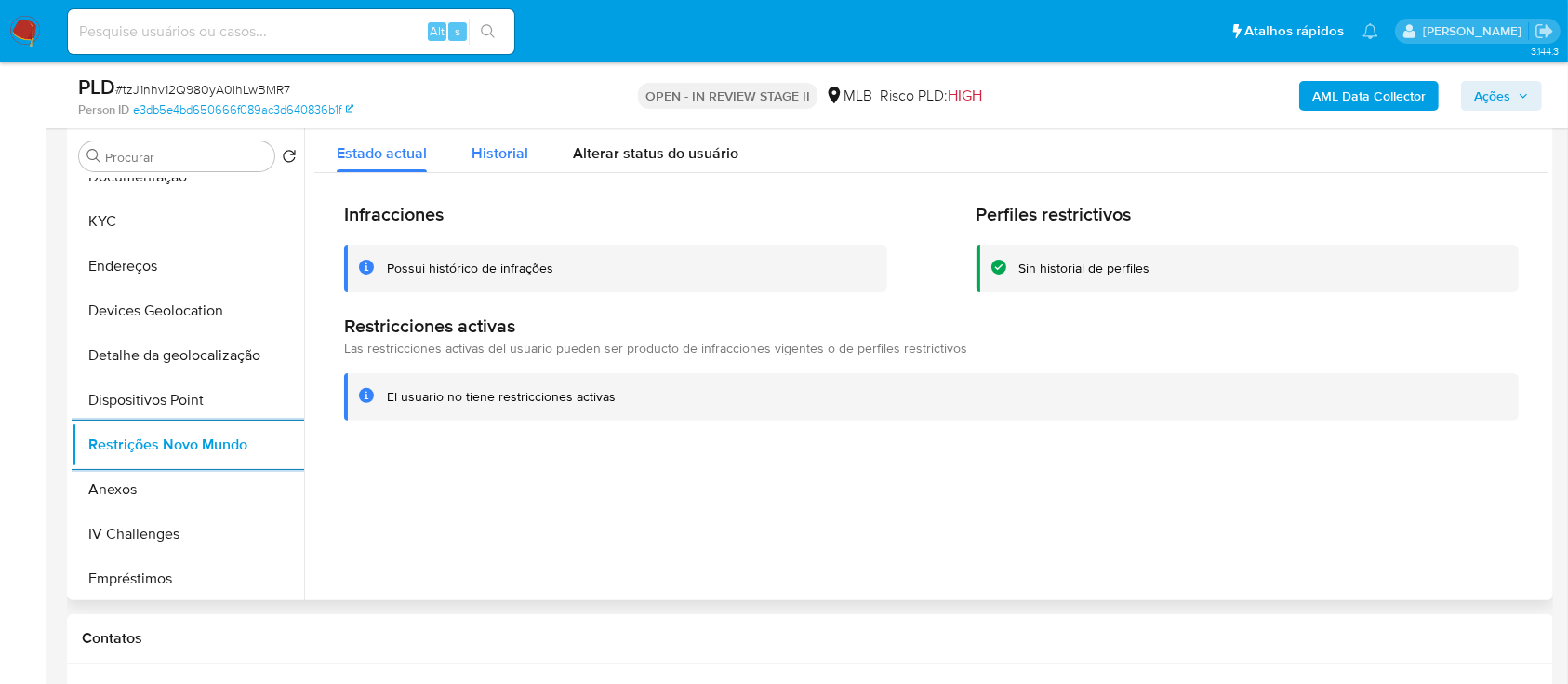 click on "Historial" 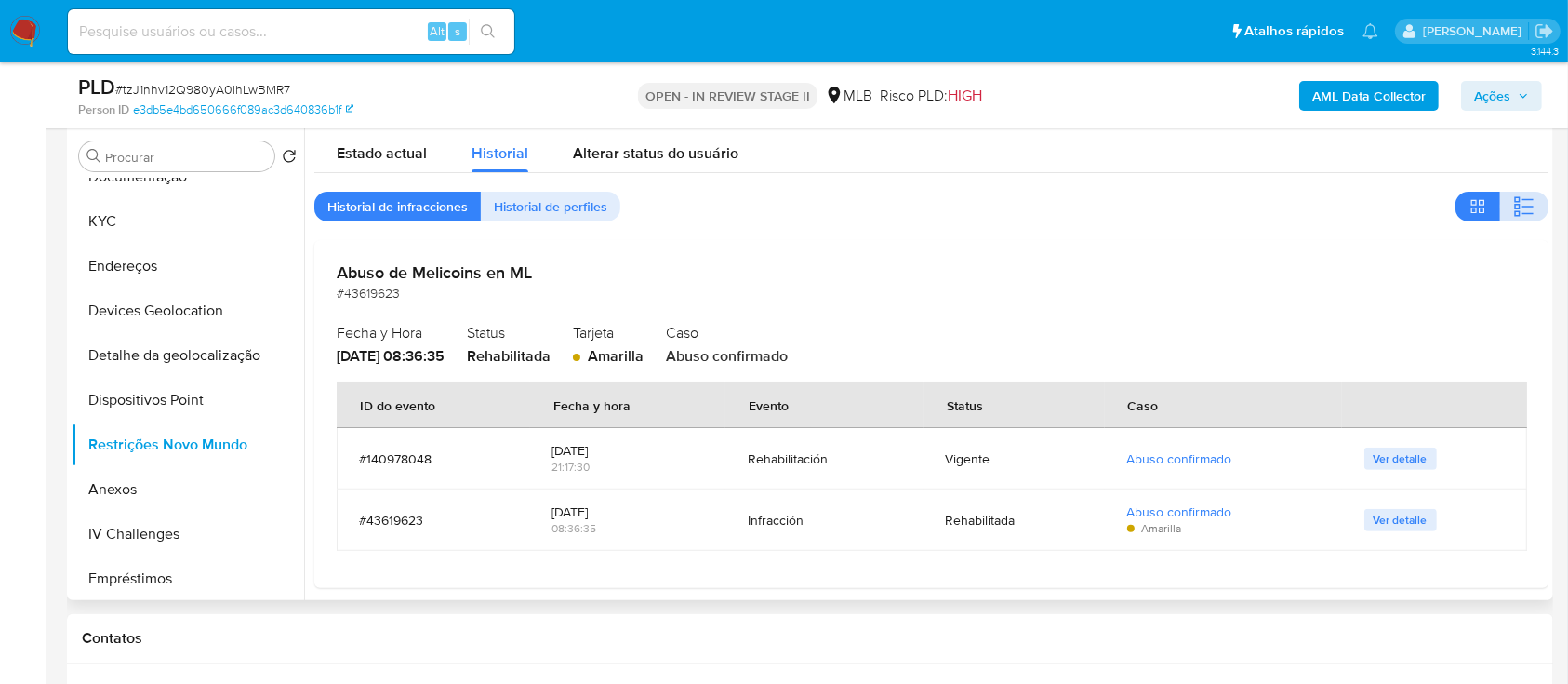 click 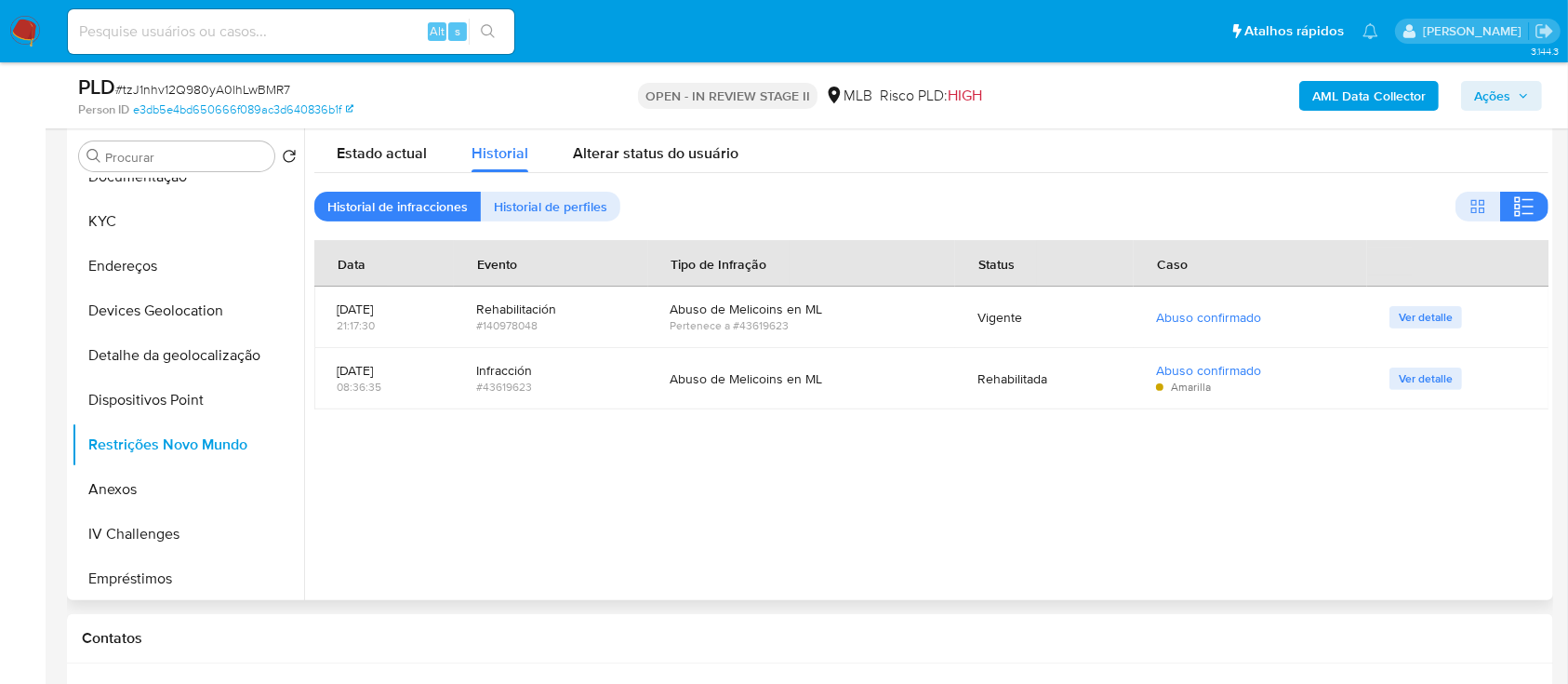 type 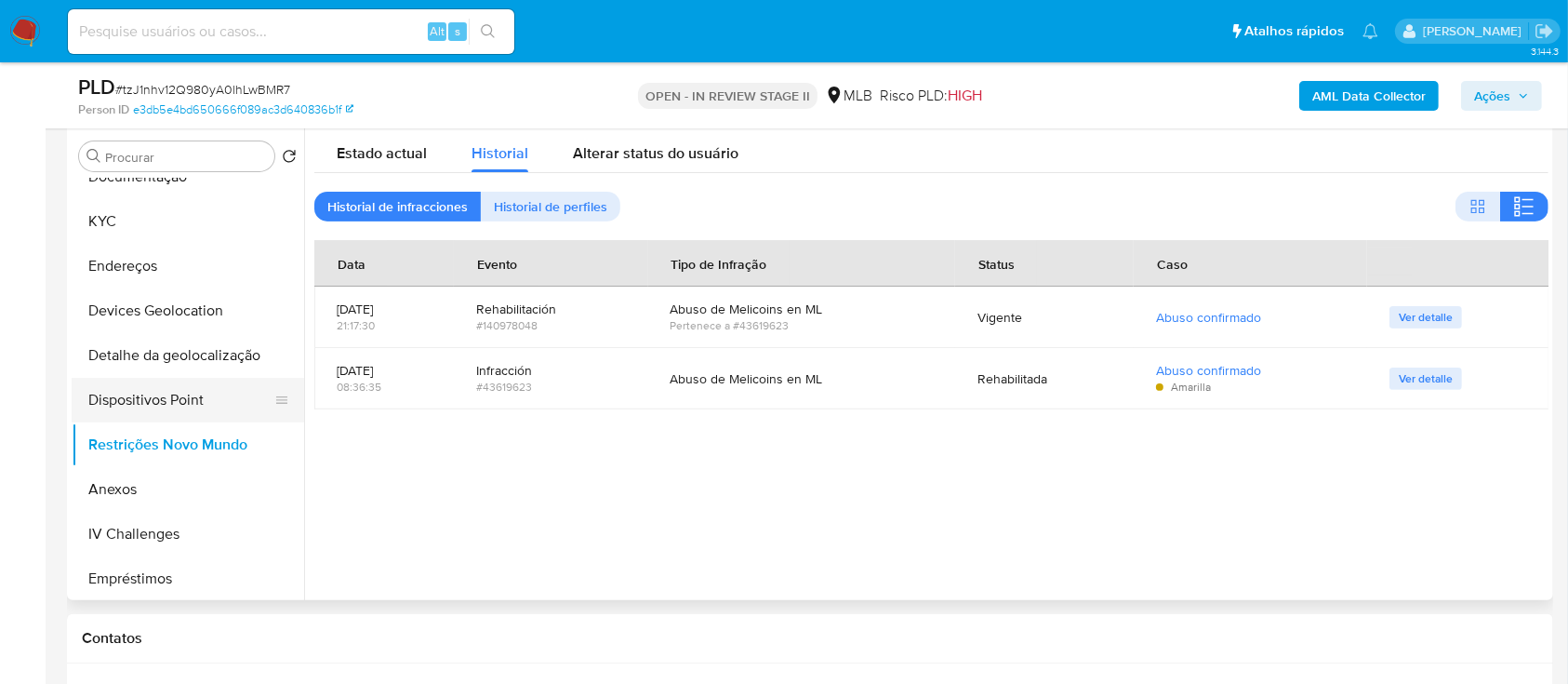 click on "Dispositivos Point" 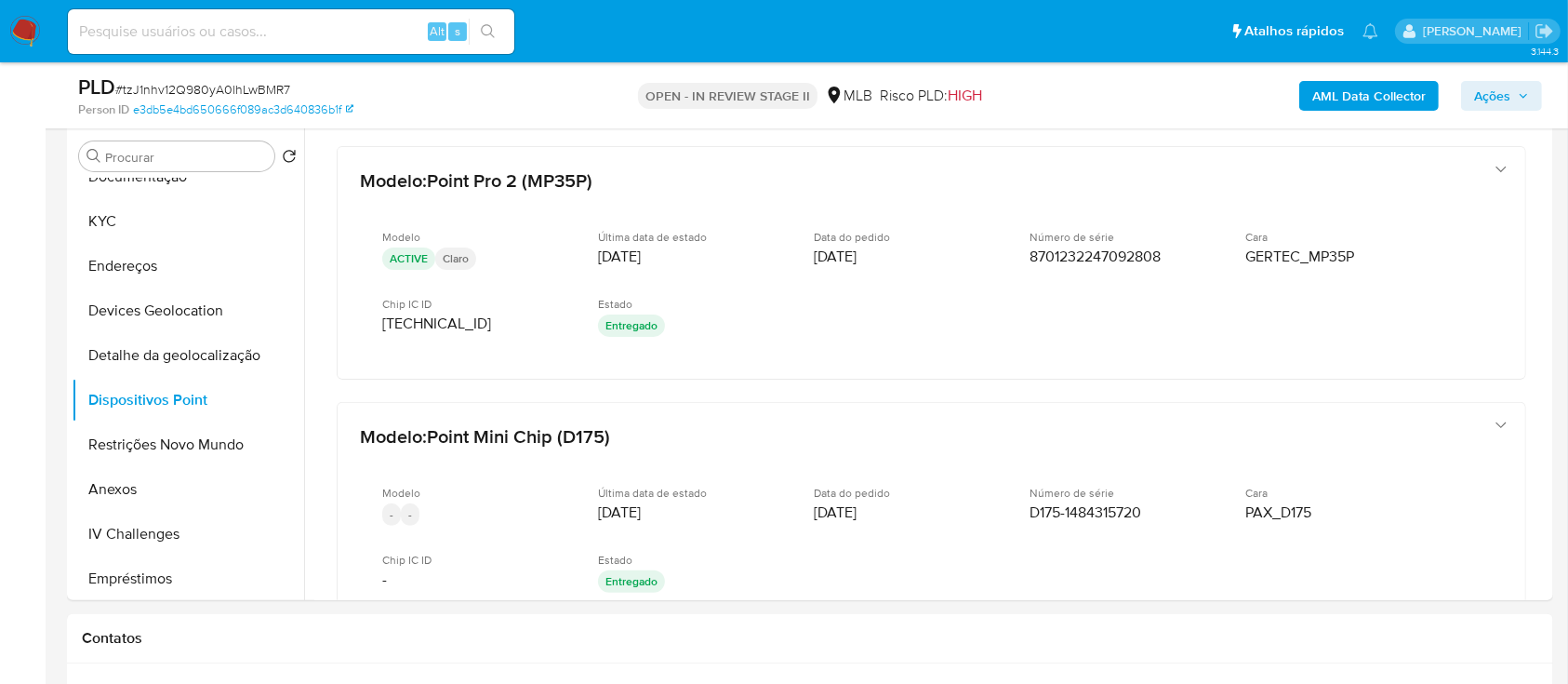 type 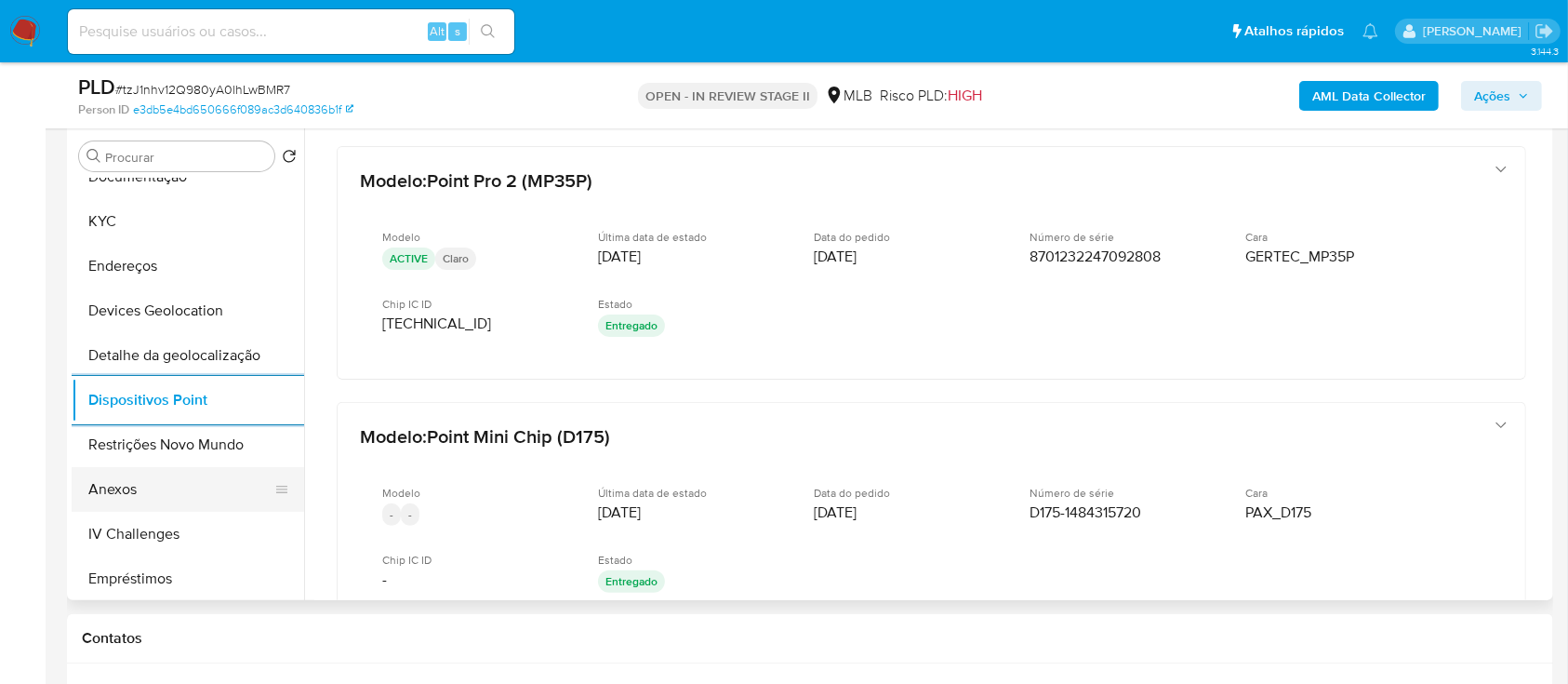 click on "Anexos" 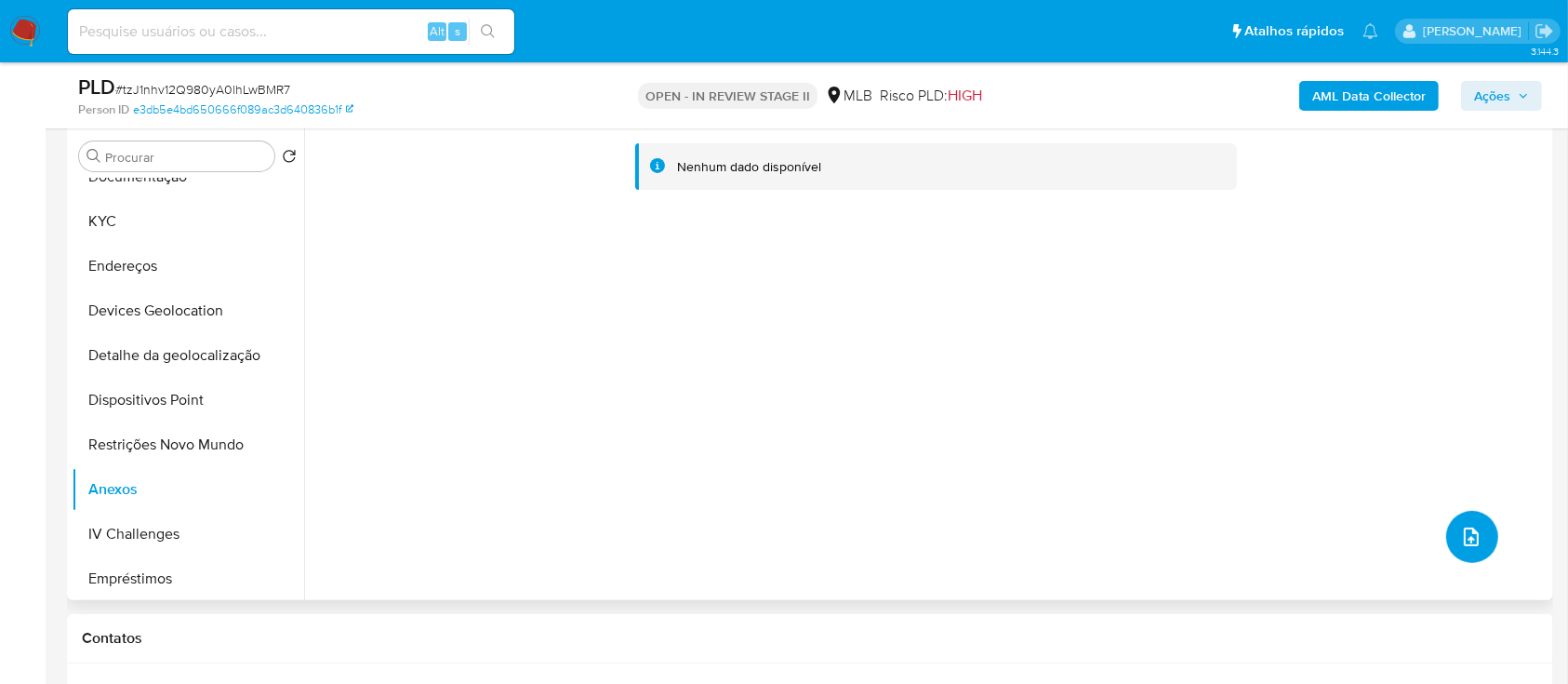 click 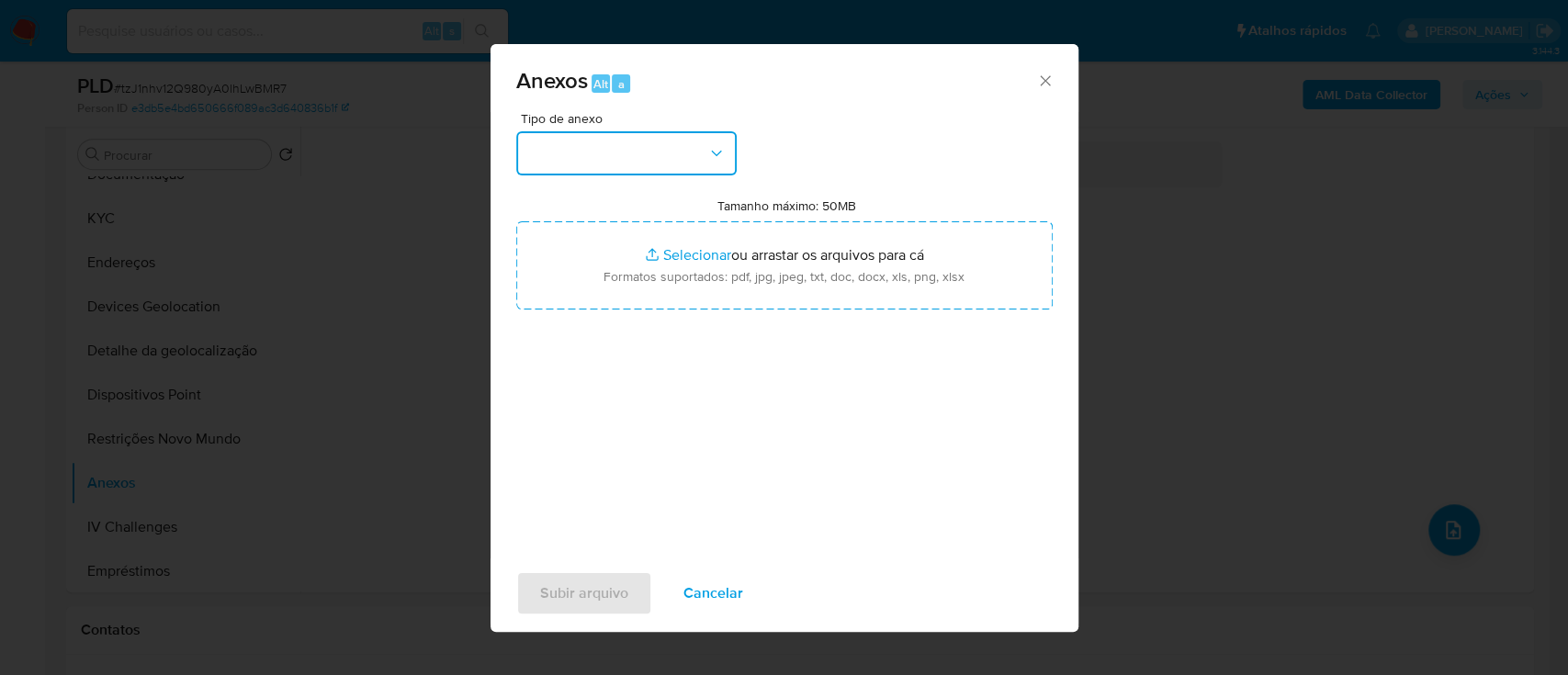 click 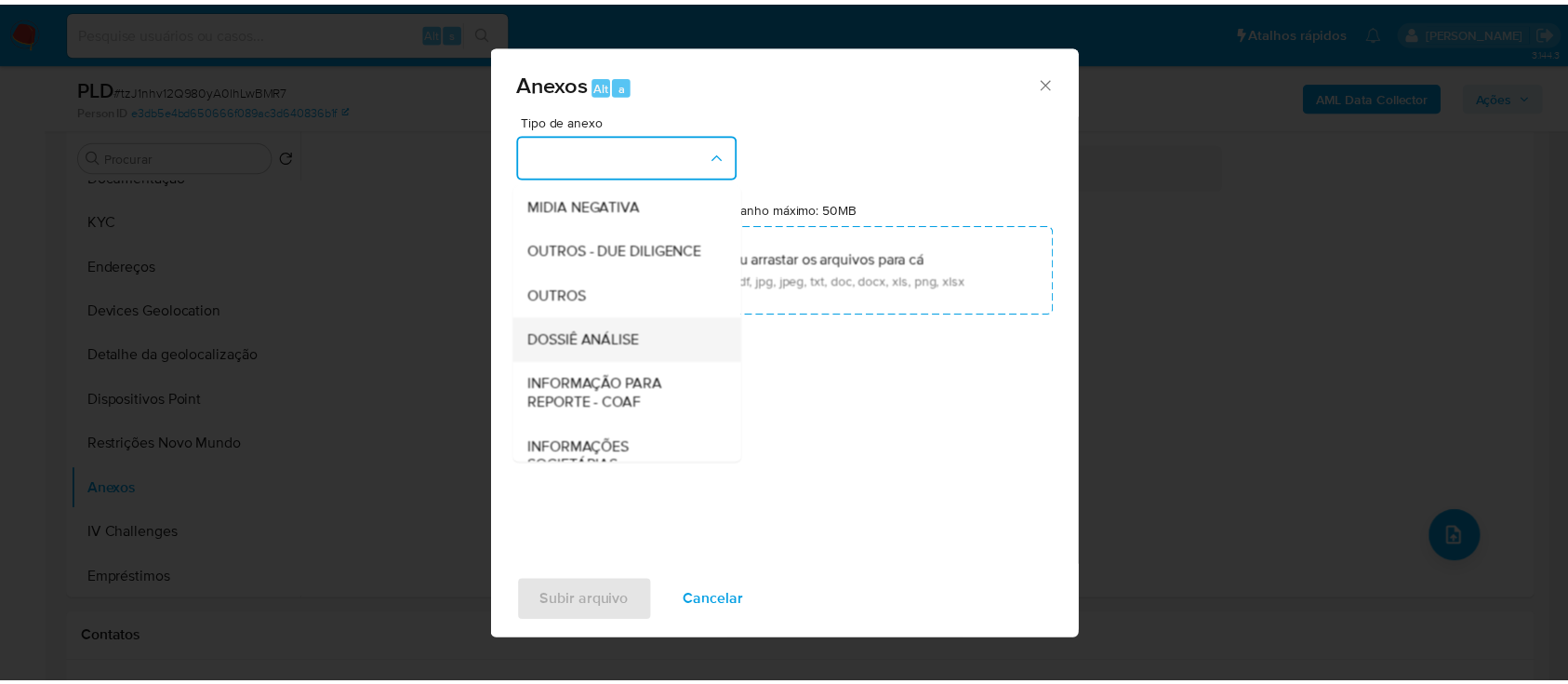 scroll, scrollTop: 248, scrollLeft: 0, axis: vertical 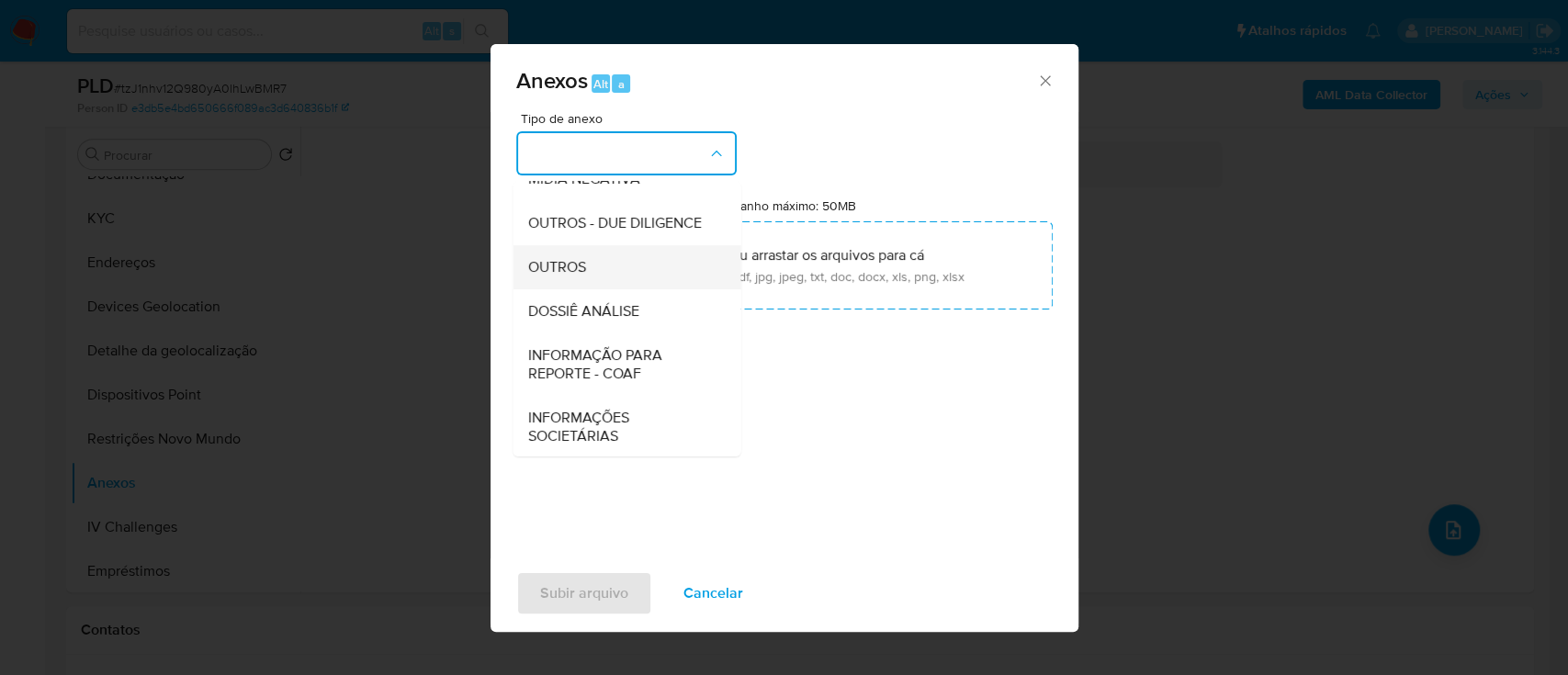 click on "OUTROS" 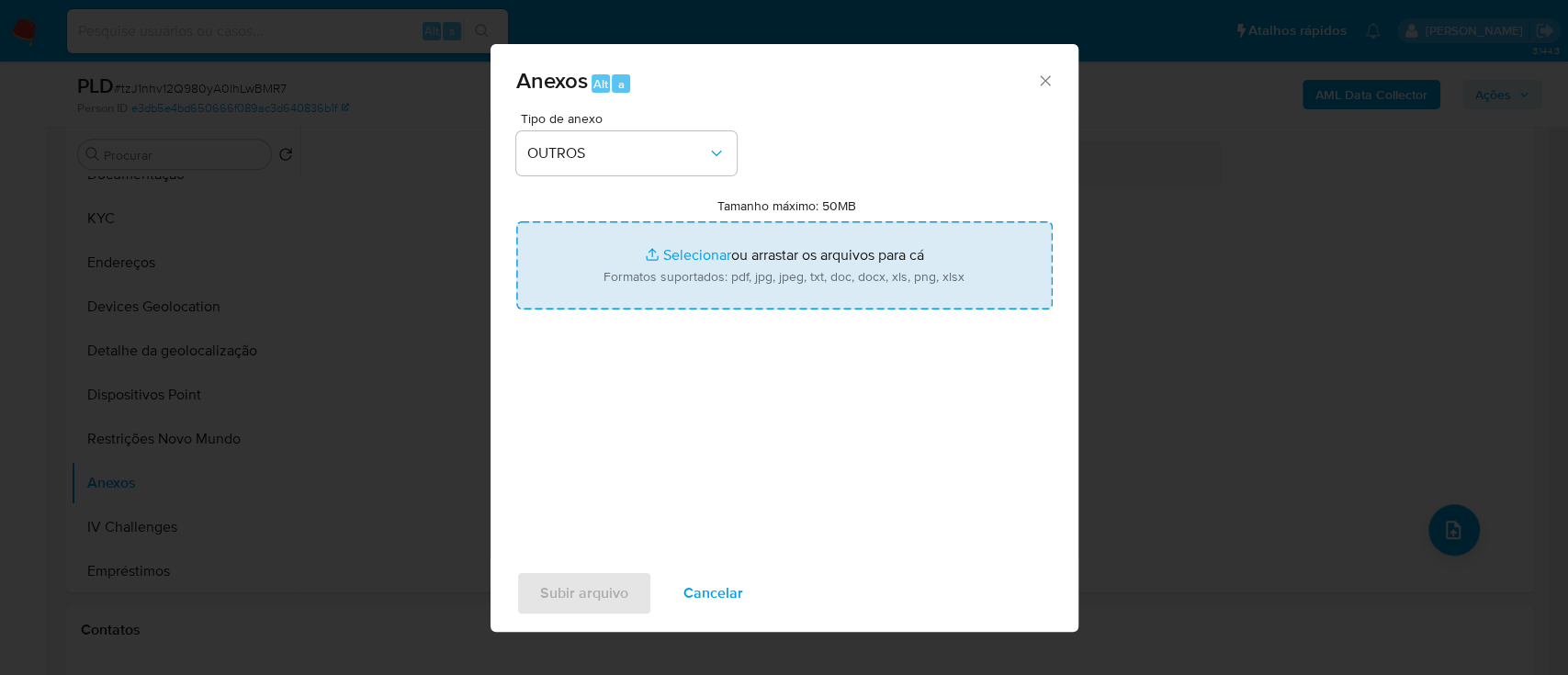 click on "Tamanho máximo: 50MB Selecionar arquivos" 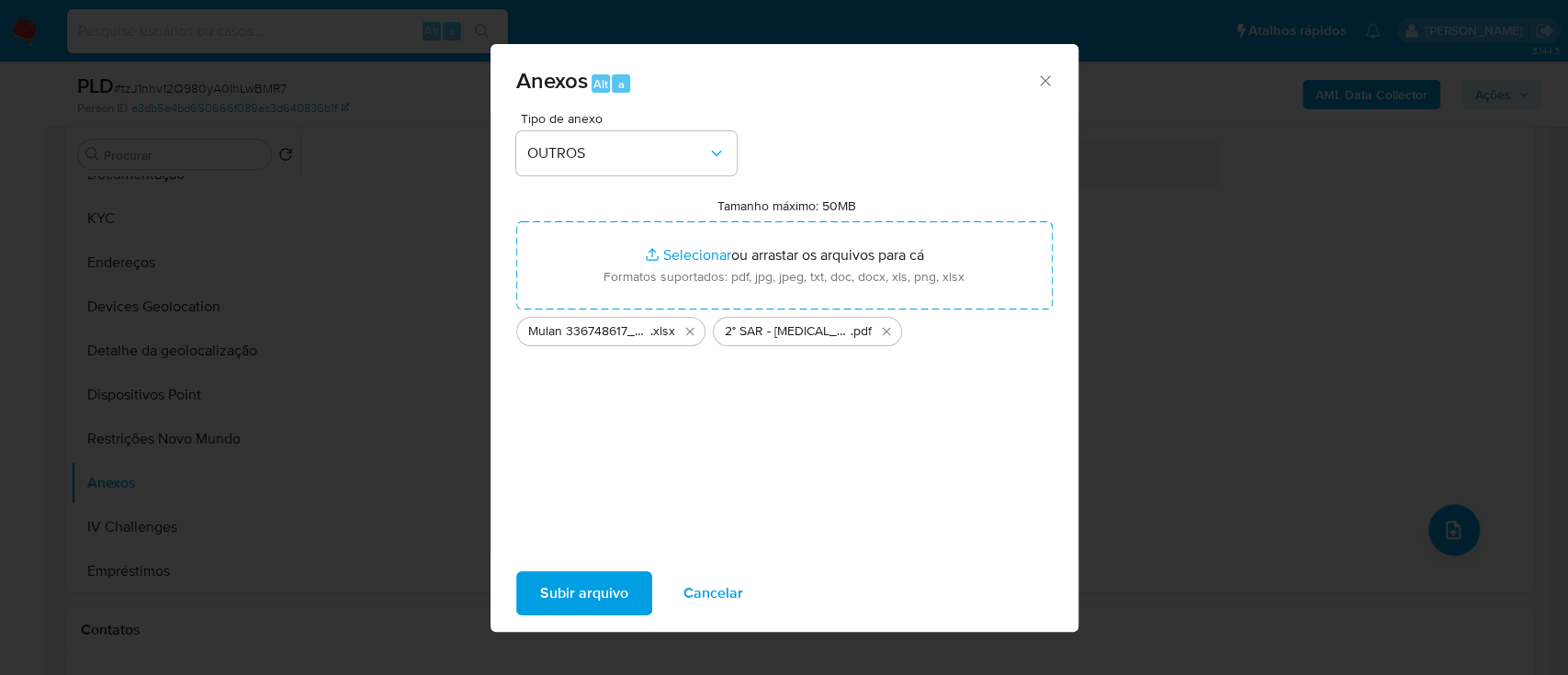 click on "Subir arquivo" 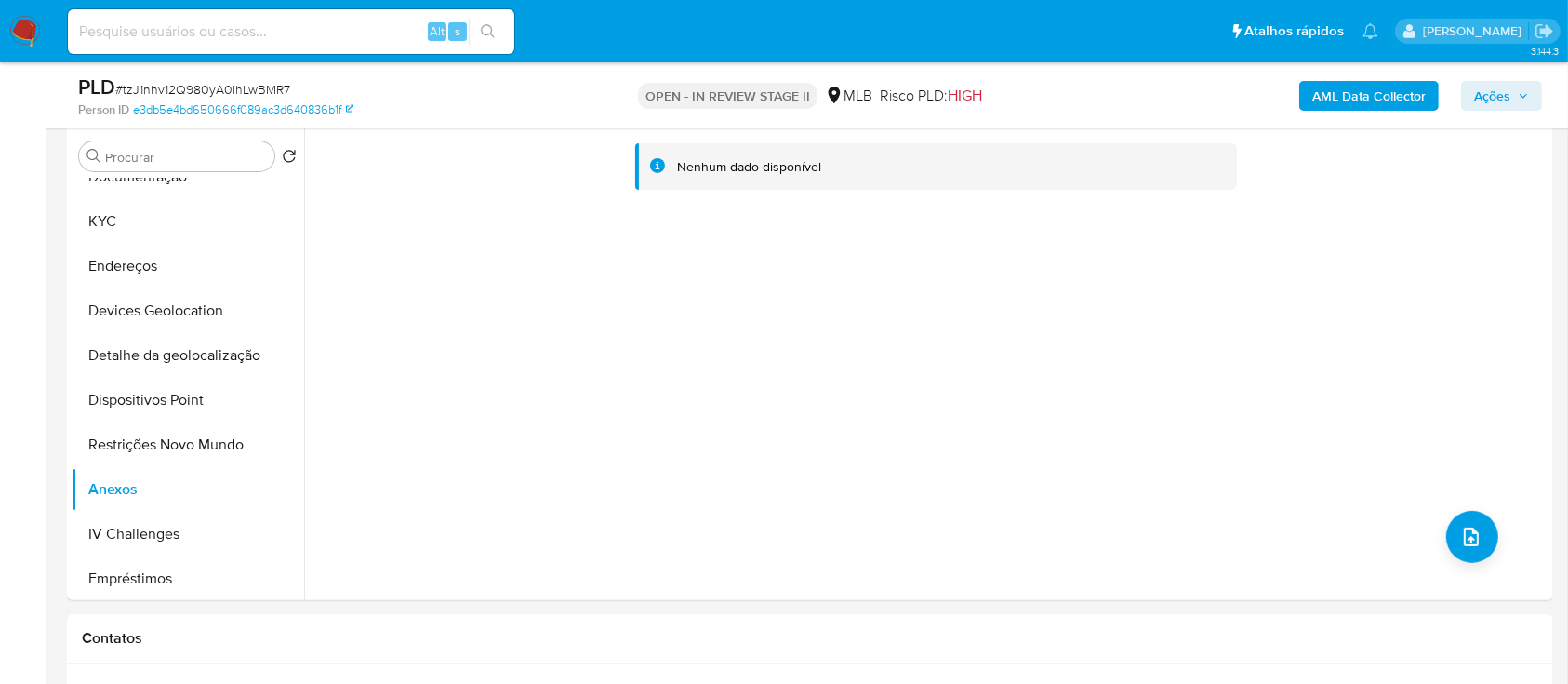 click on "Ações" 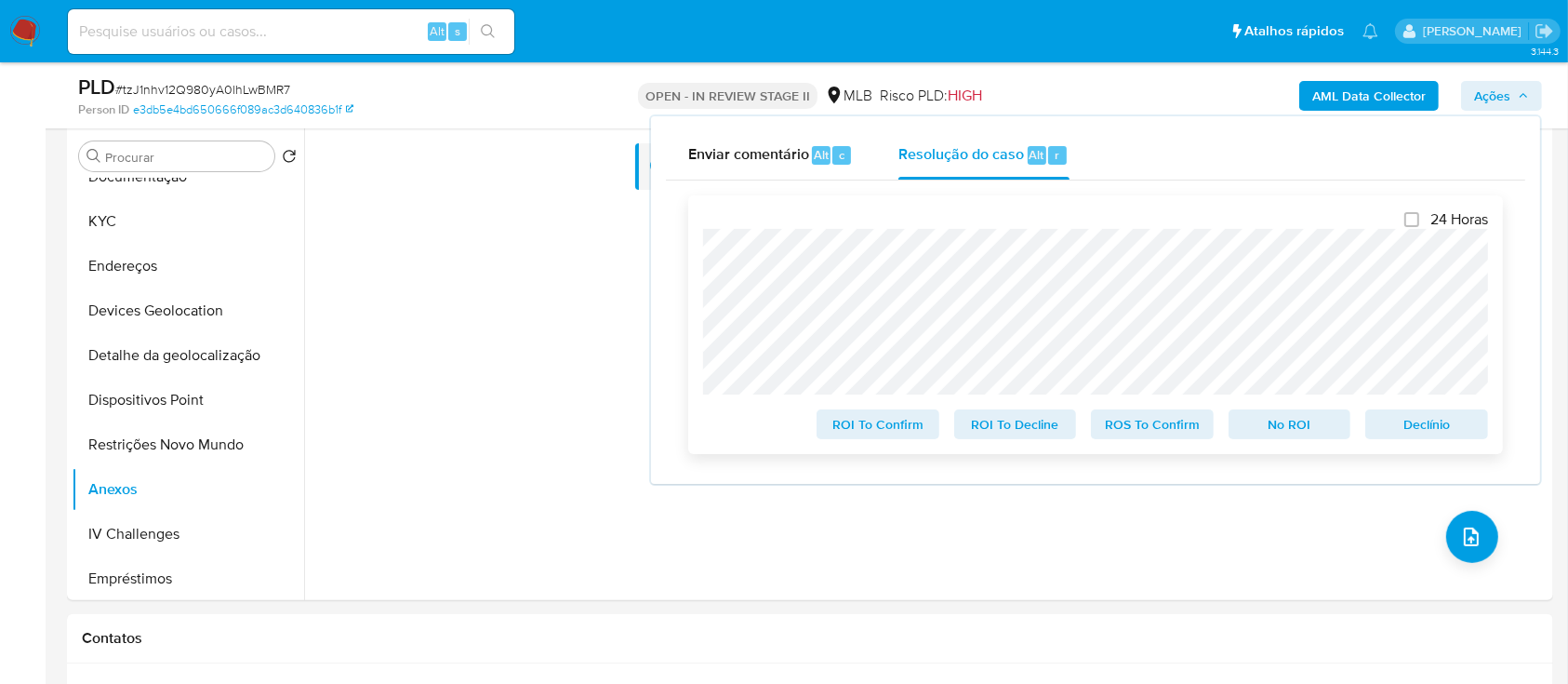 click on "ROS To Confirm" 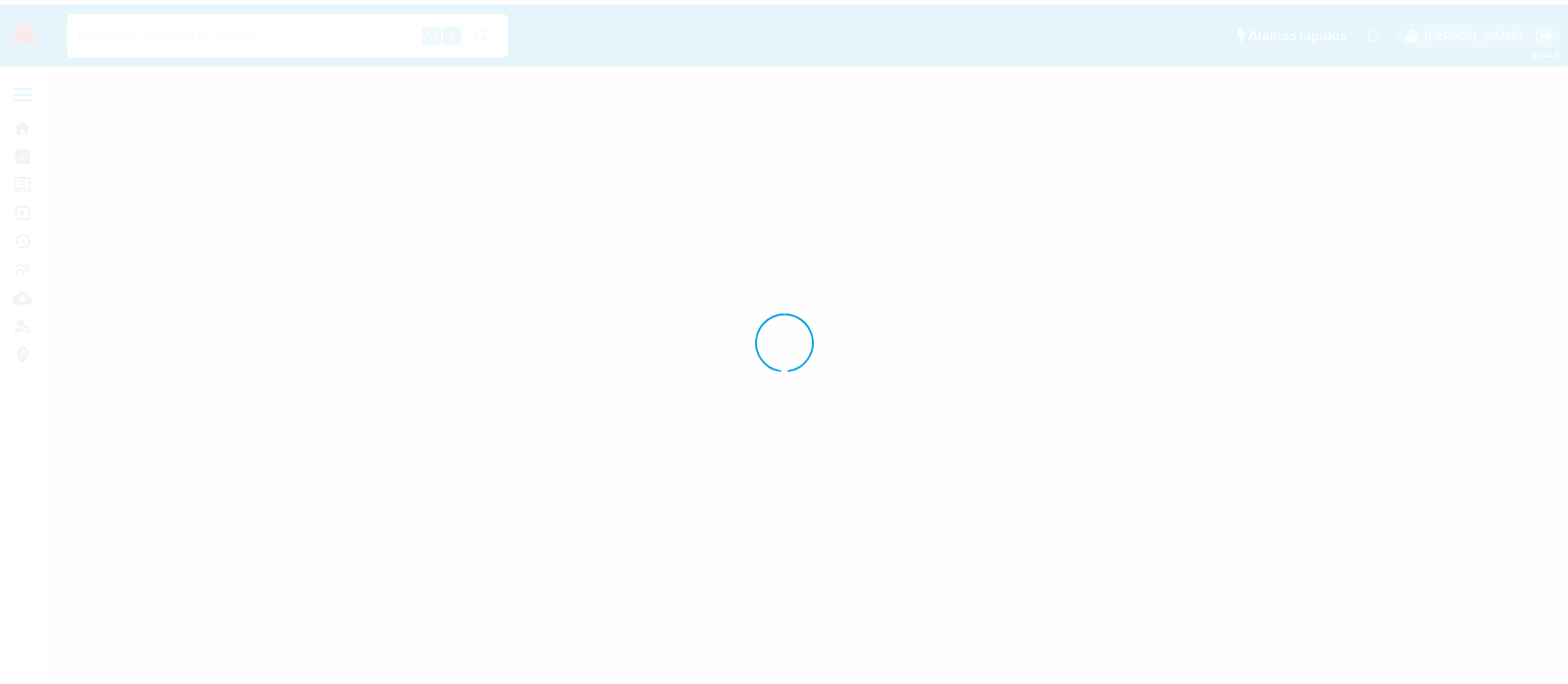 scroll, scrollTop: 0, scrollLeft: 0, axis: both 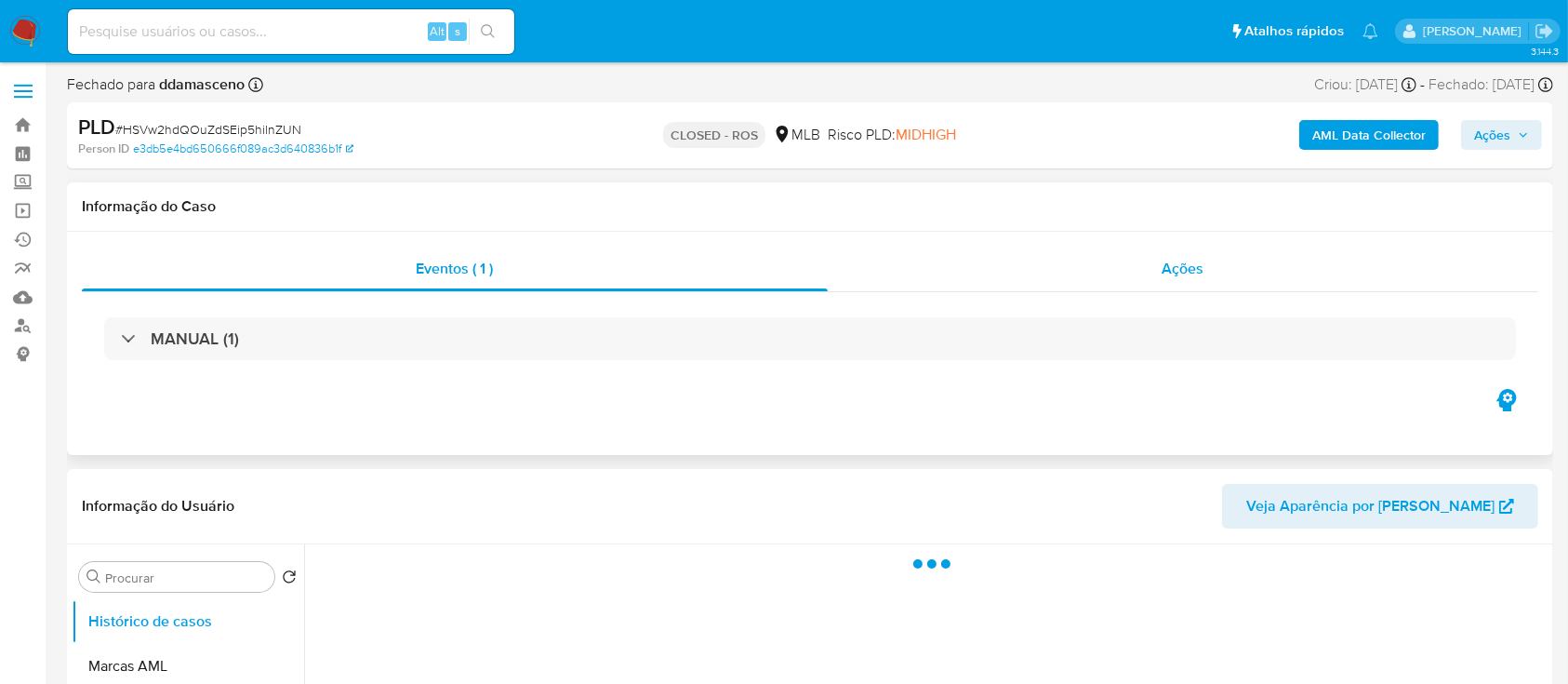 click on "Ações" at bounding box center (1183, 269) 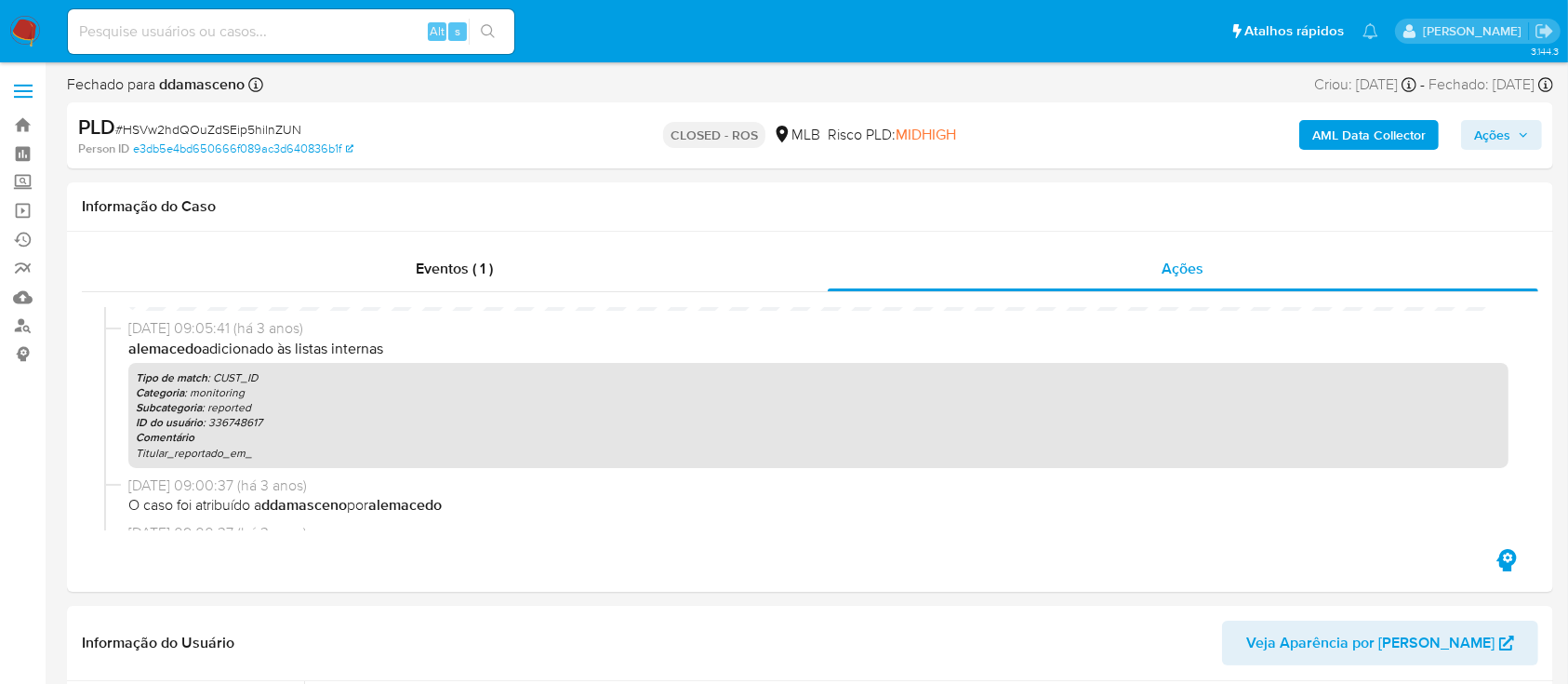 scroll, scrollTop: 124, scrollLeft: 0, axis: vertical 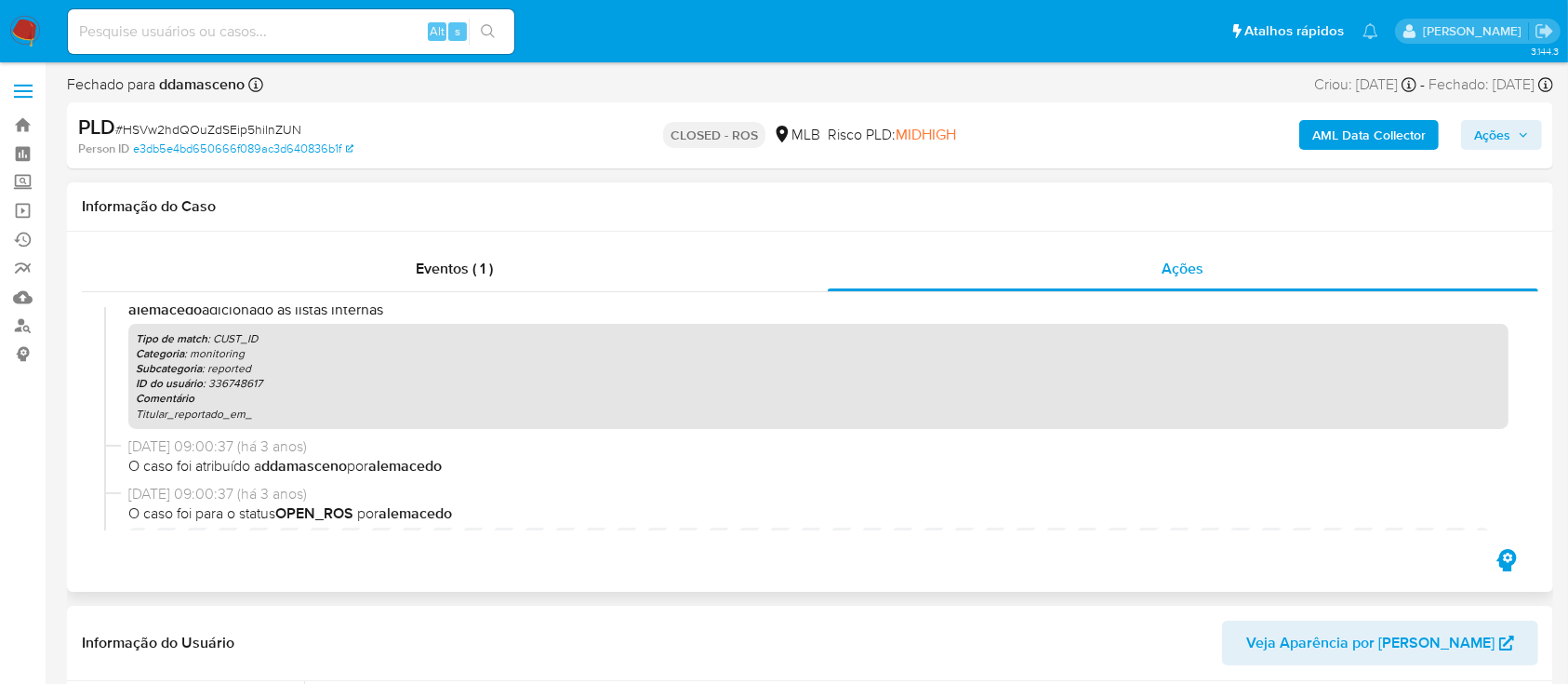 select on "10" 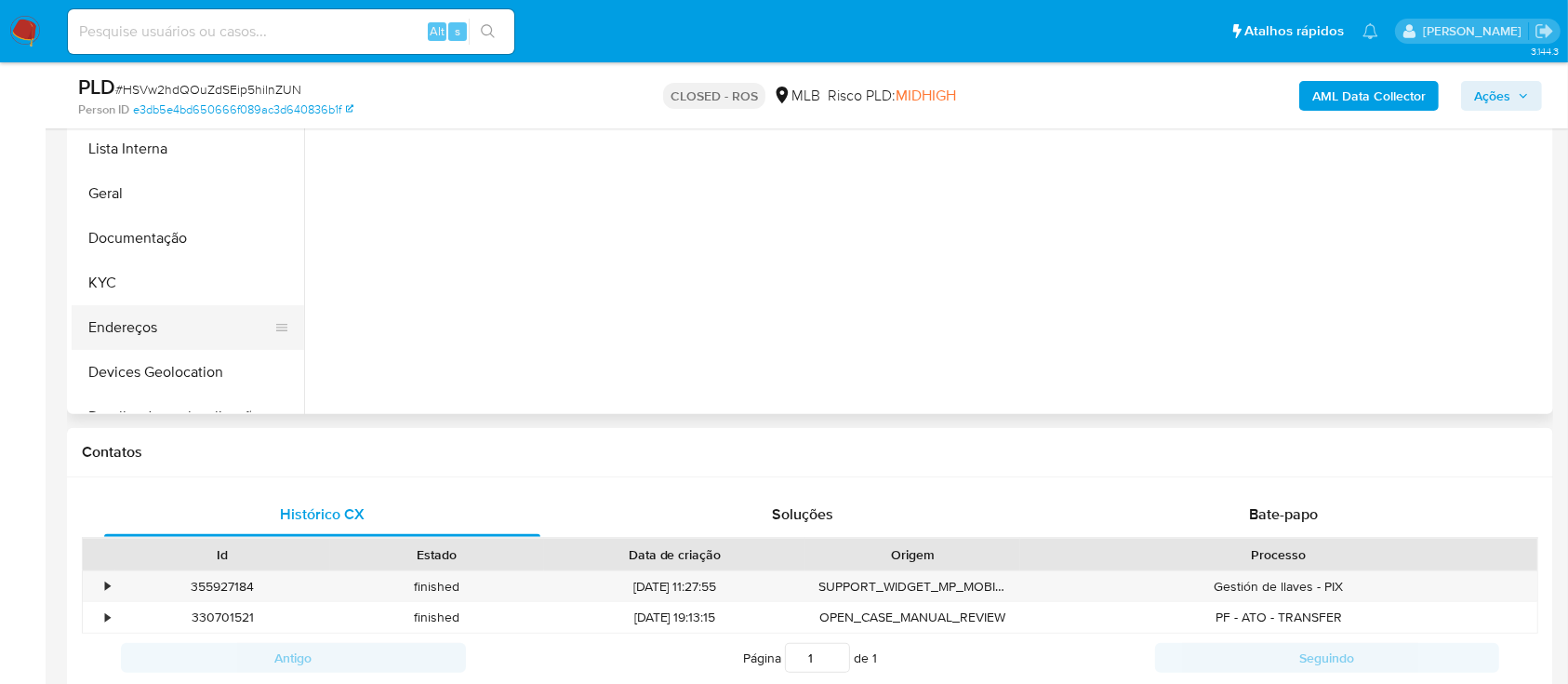 scroll, scrollTop: 620, scrollLeft: 0, axis: vertical 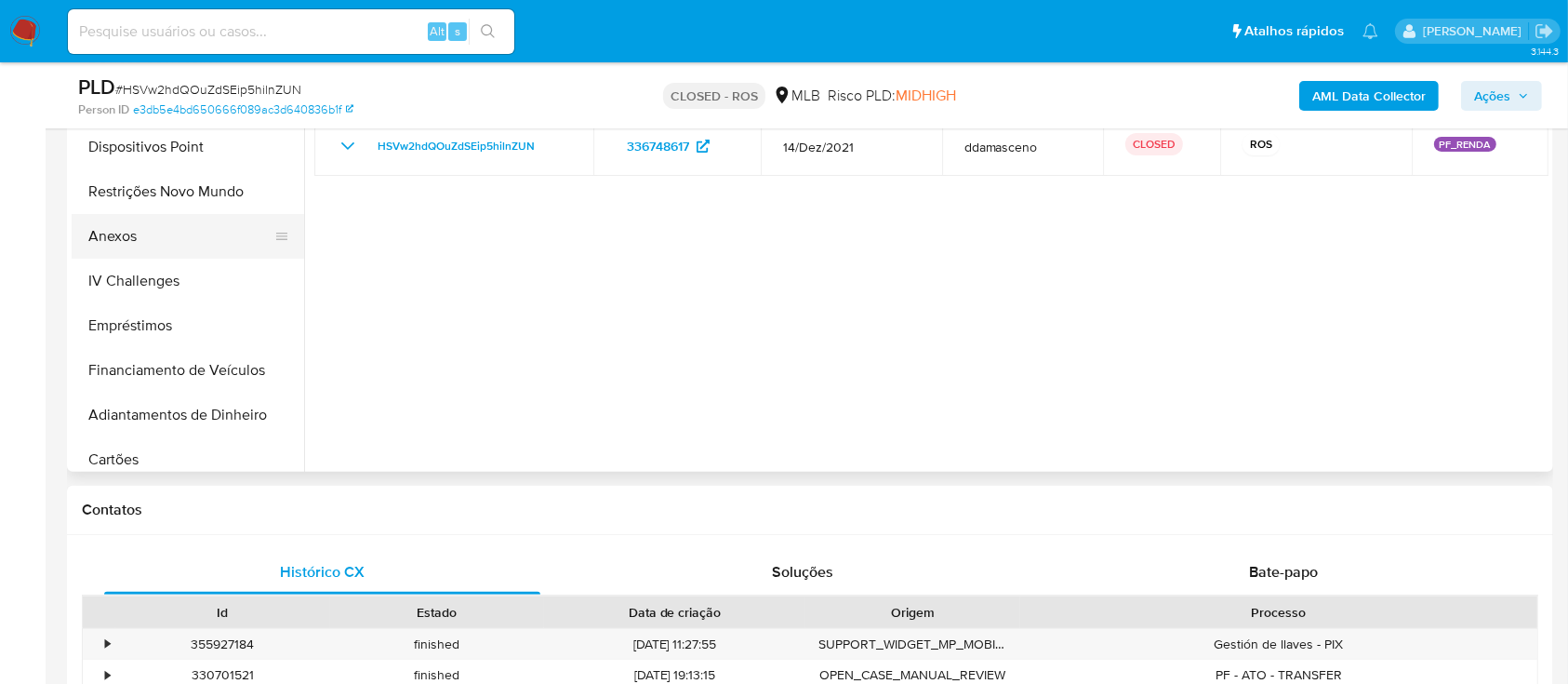 click on "Anexos" at bounding box center [180, 236] 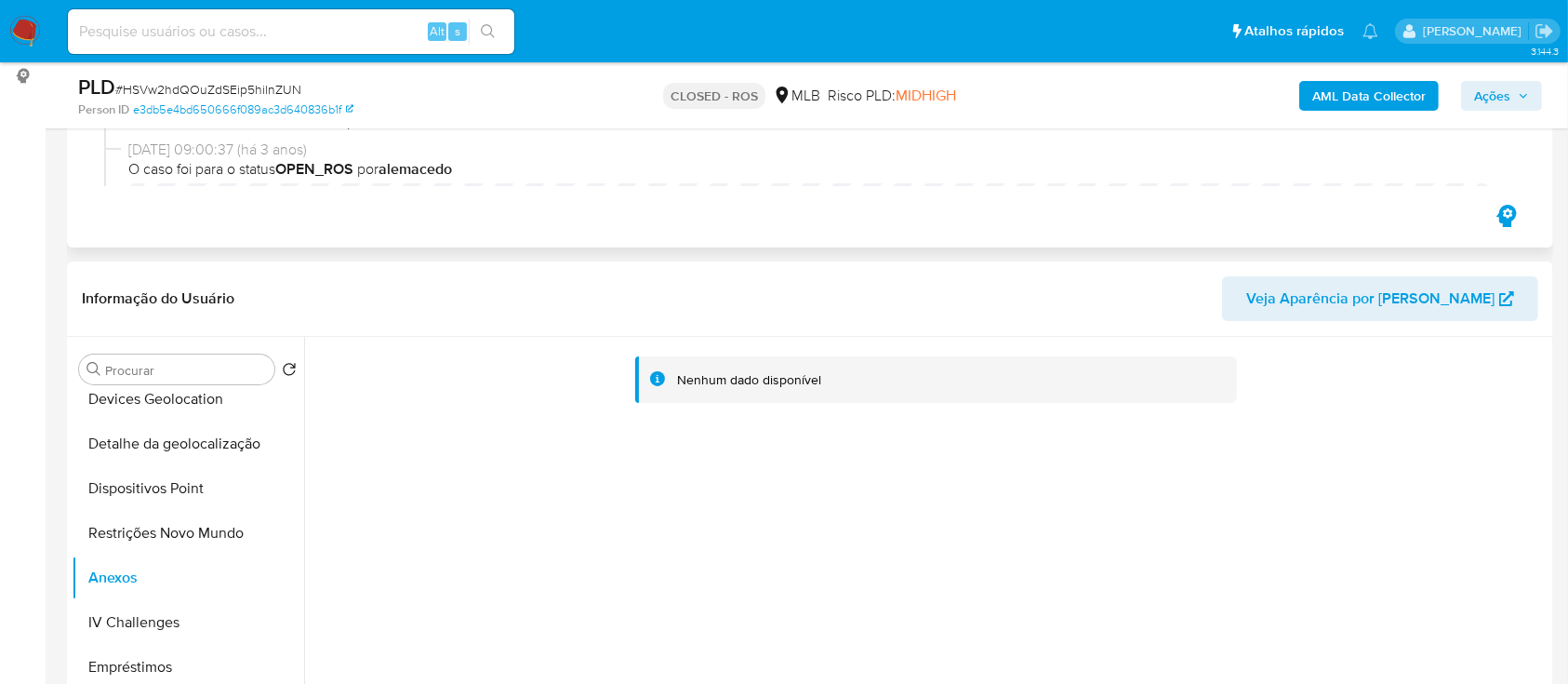 scroll, scrollTop: 124, scrollLeft: 0, axis: vertical 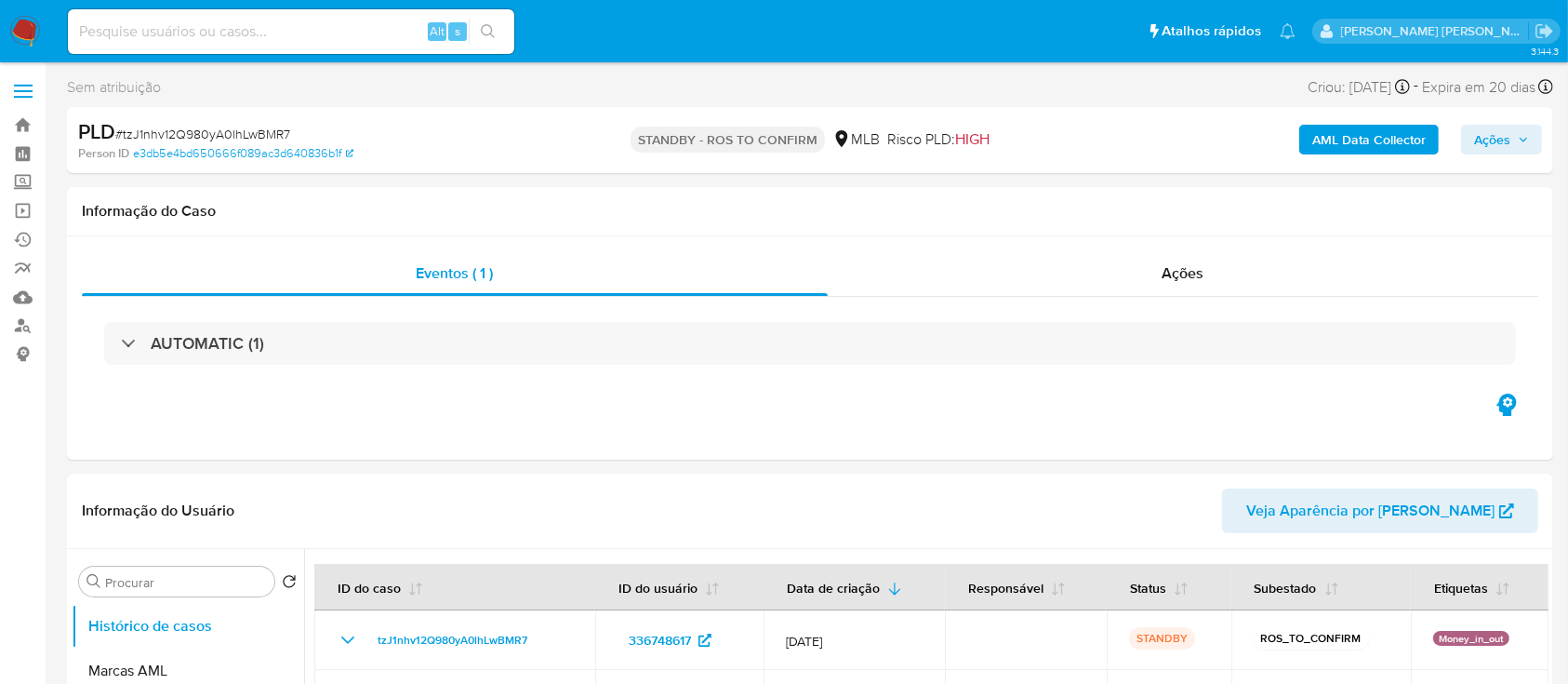 select on "10" 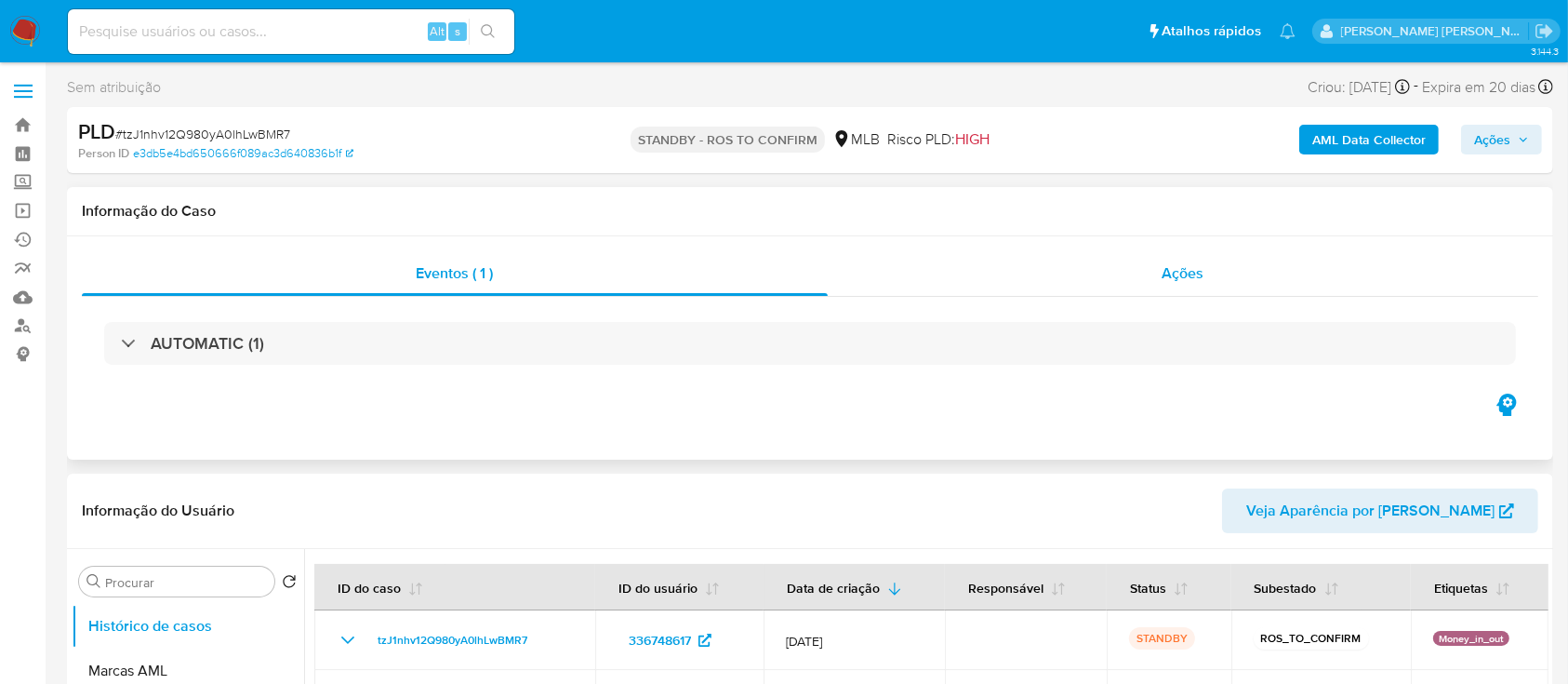 drag, startPoint x: 1111, startPoint y: 286, endPoint x: 1099, endPoint y: 287, distance: 12.041595 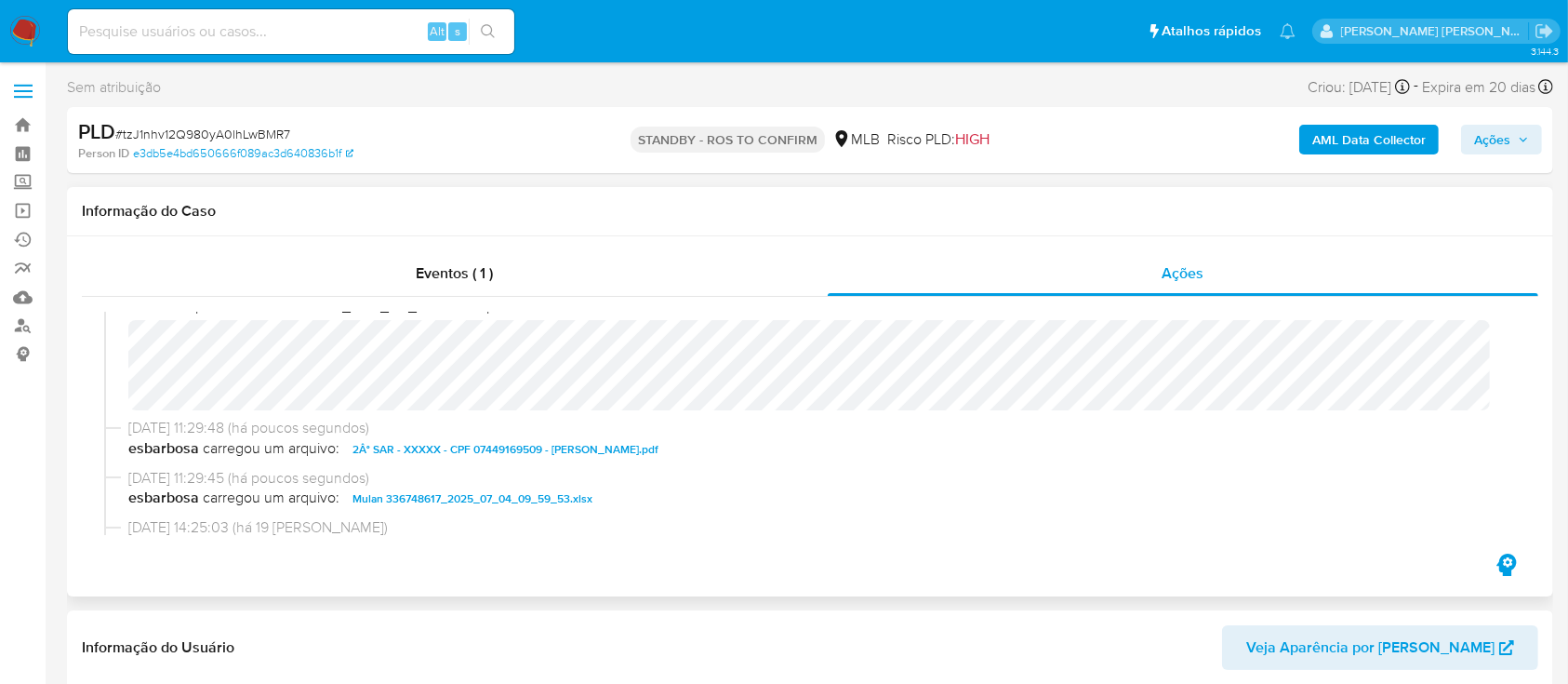 scroll, scrollTop: 0, scrollLeft: 0, axis: both 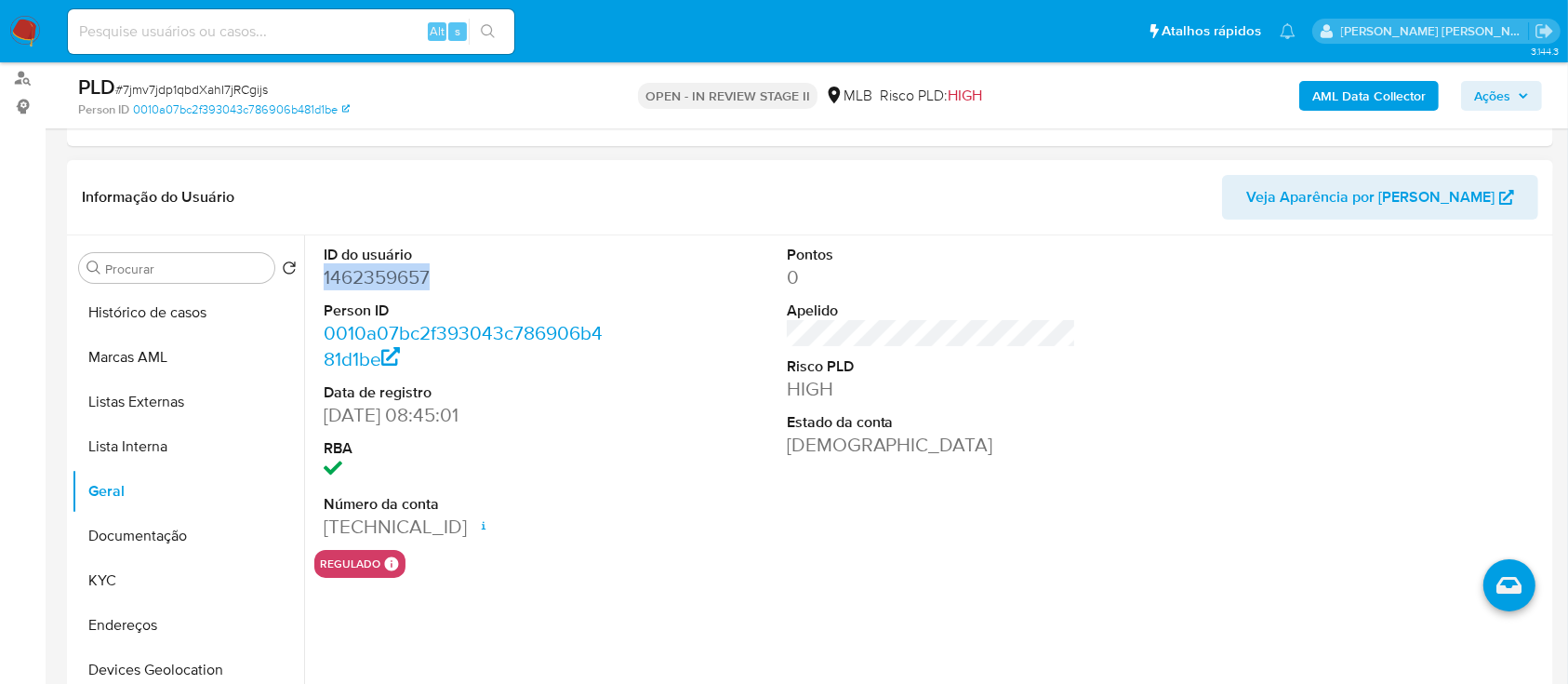 click on "1462359657" at bounding box center (469, 277) 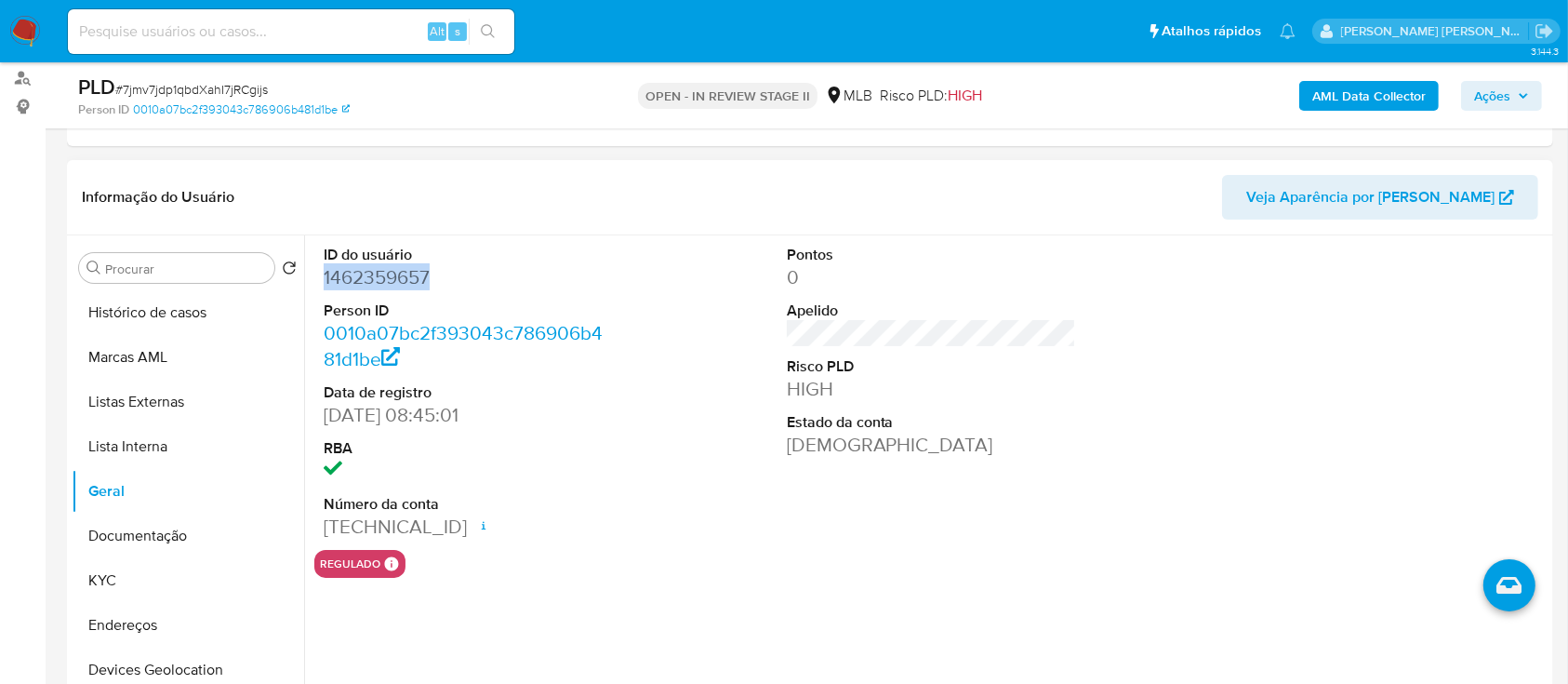 click on "1462359657" at bounding box center (469, 277) 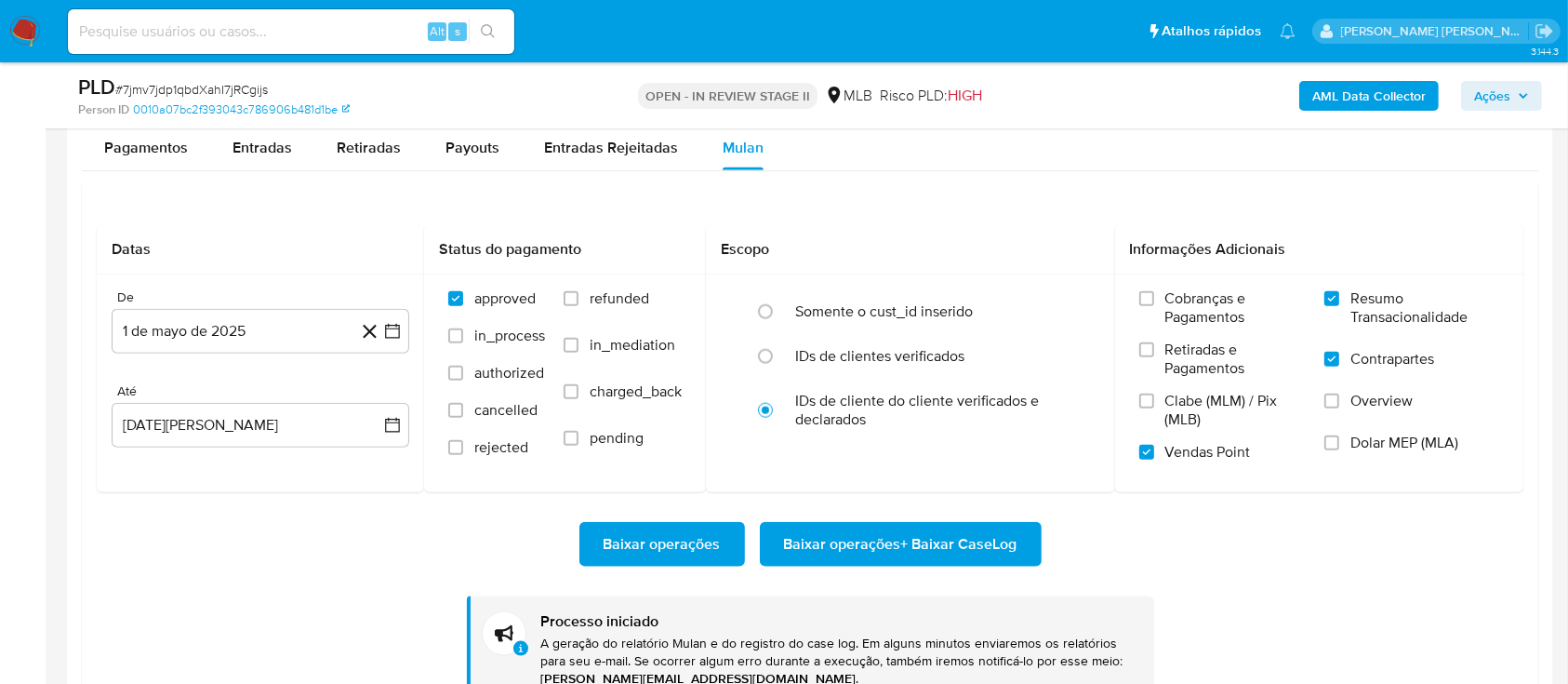 scroll, scrollTop: 2109, scrollLeft: 0, axis: vertical 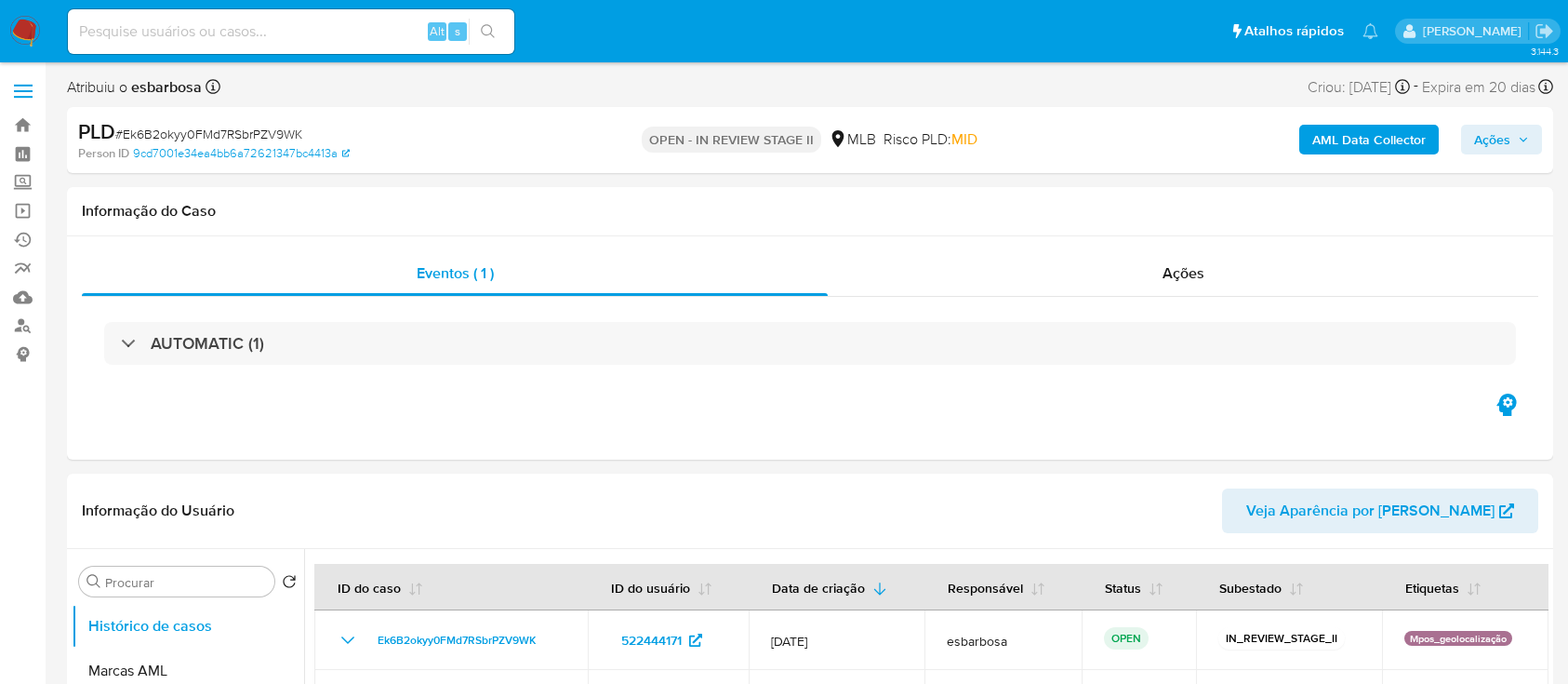 select on "10" 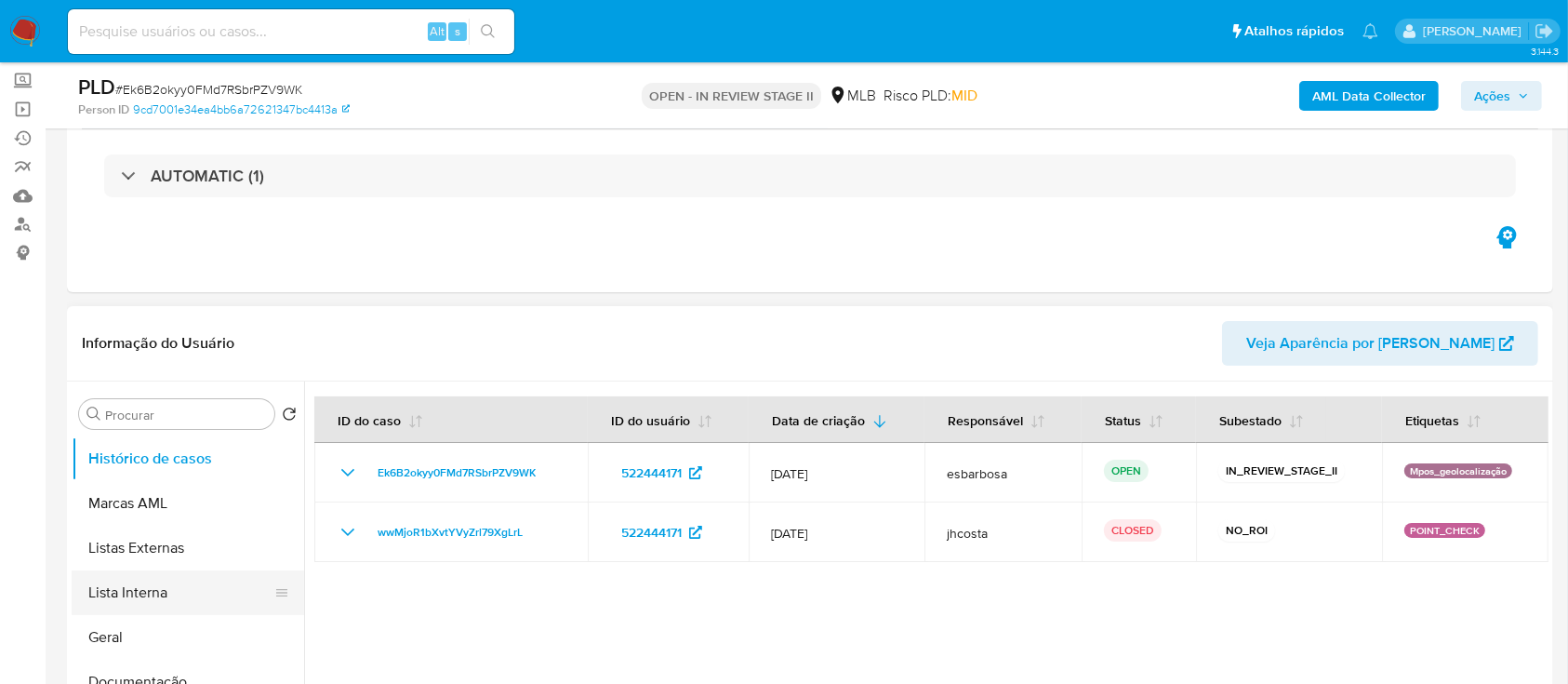 scroll, scrollTop: 124, scrollLeft: 0, axis: vertical 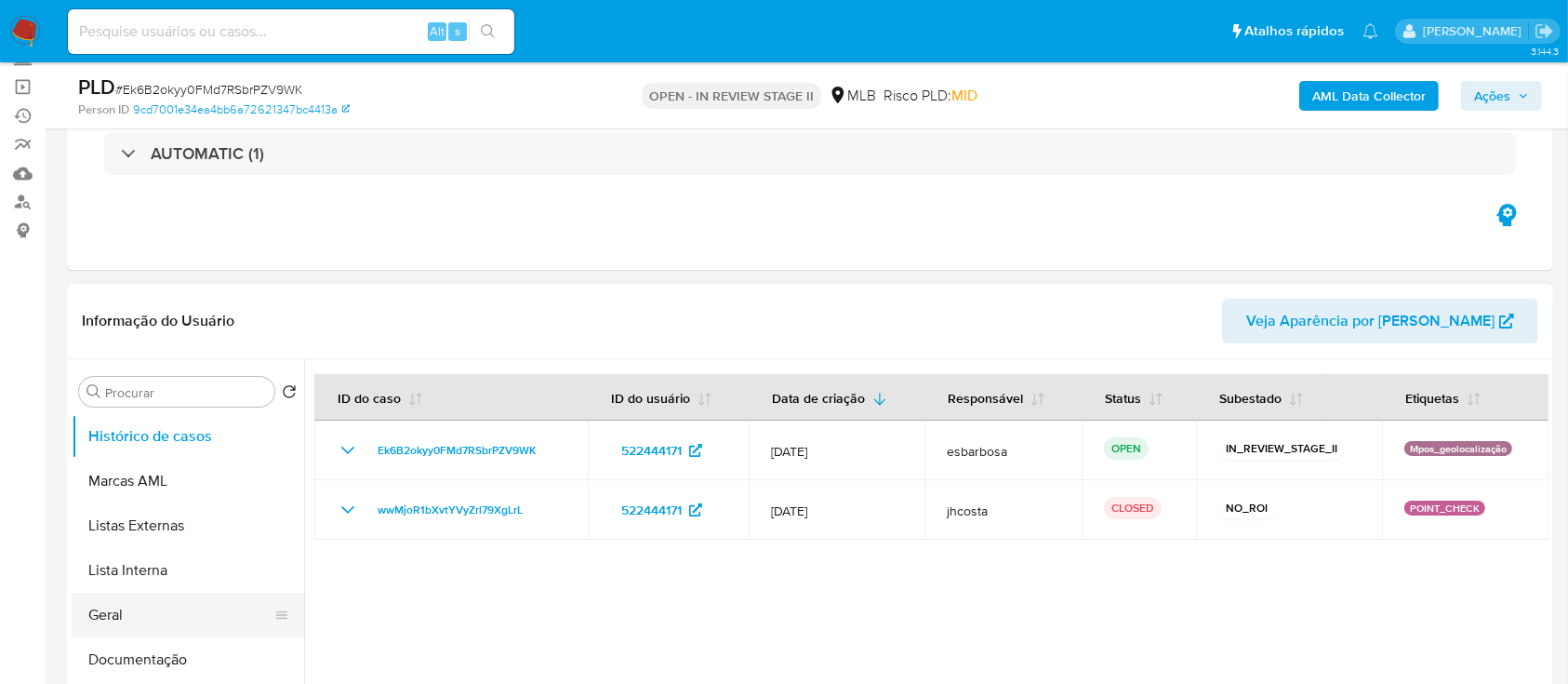 click on "Geral" at bounding box center [180, 615] 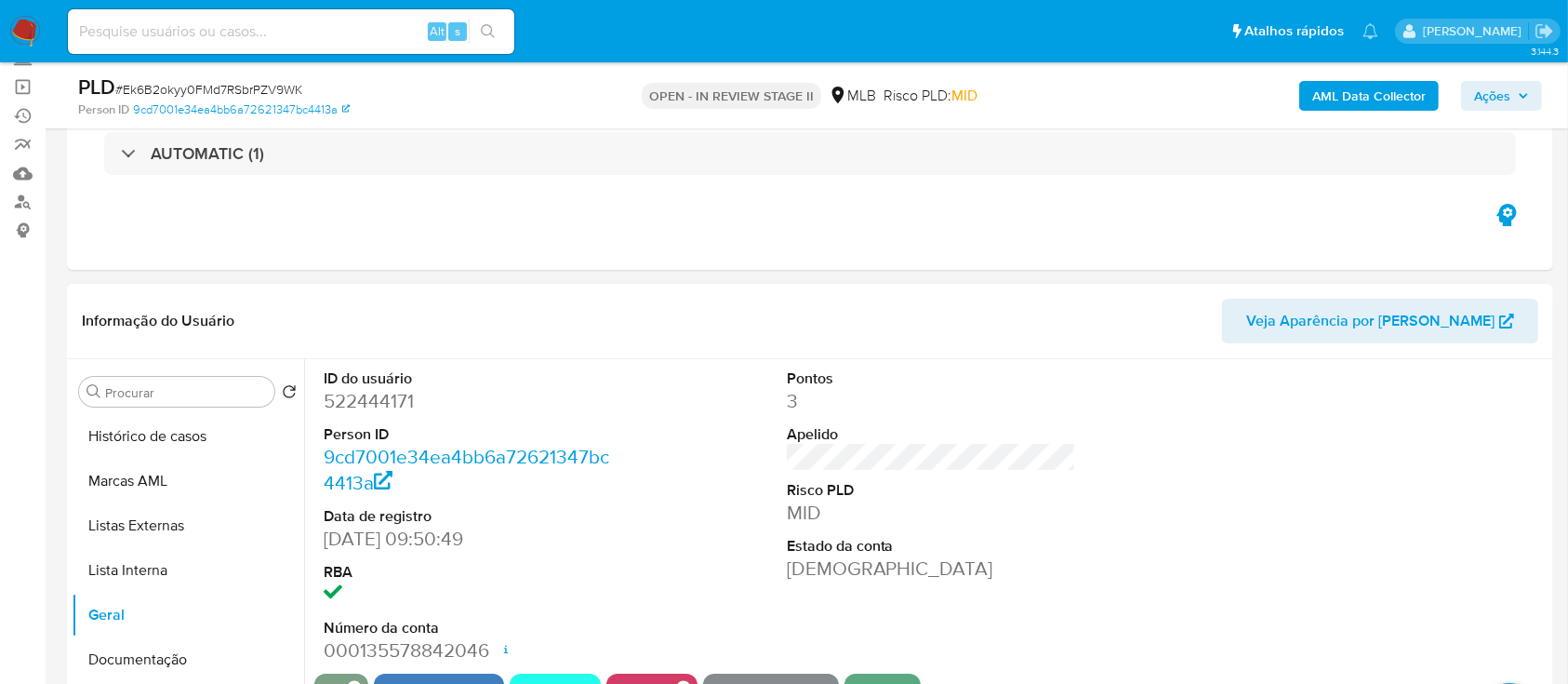 click on "522444171" at bounding box center [469, 401] 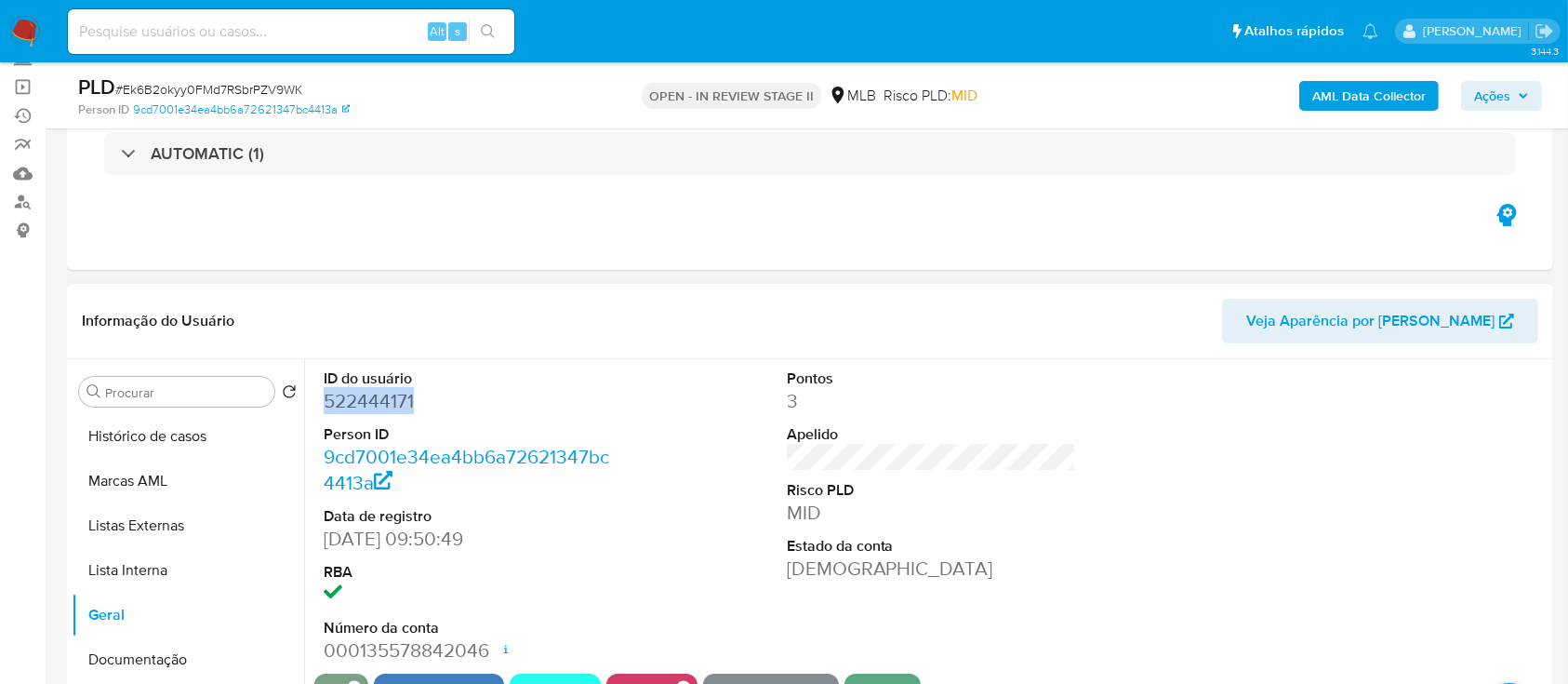 click on "522444171" at bounding box center [469, 401] 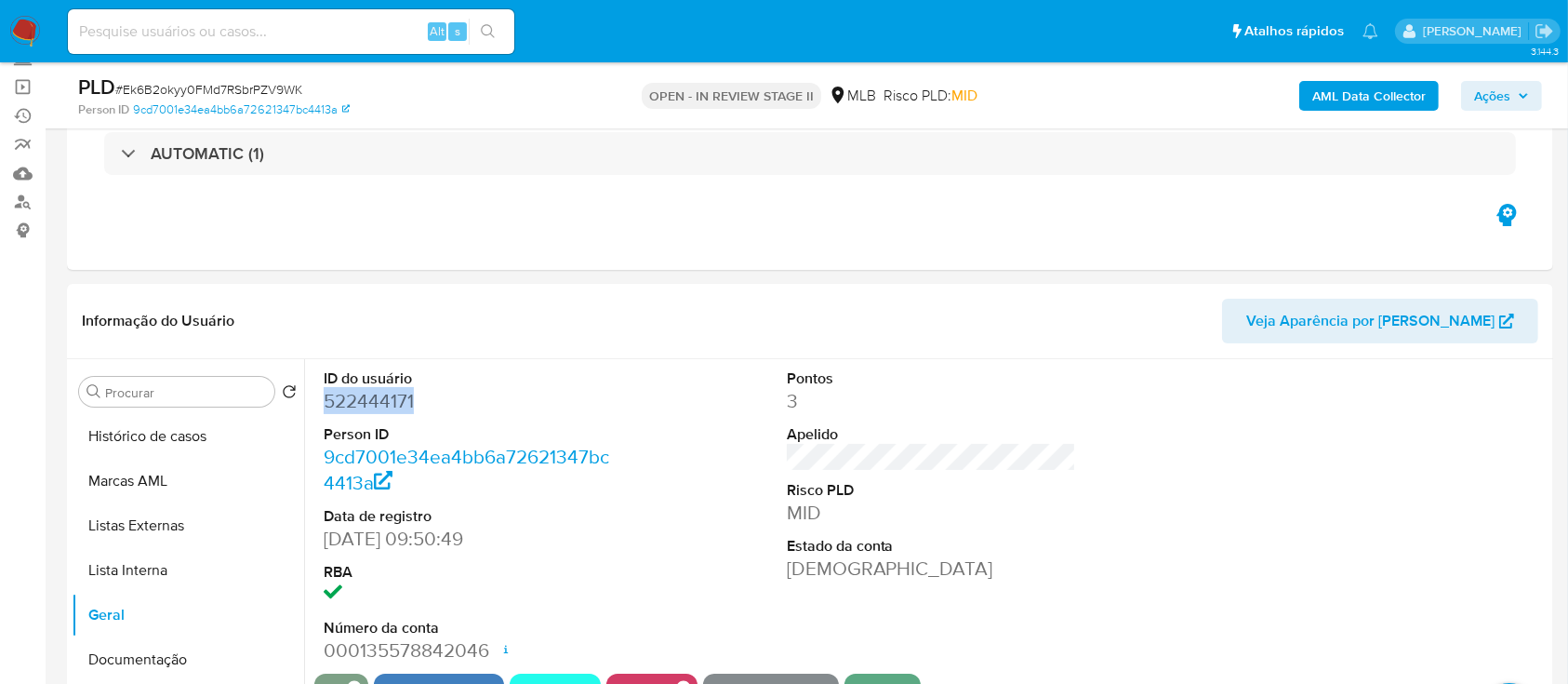 copy on "522444171" 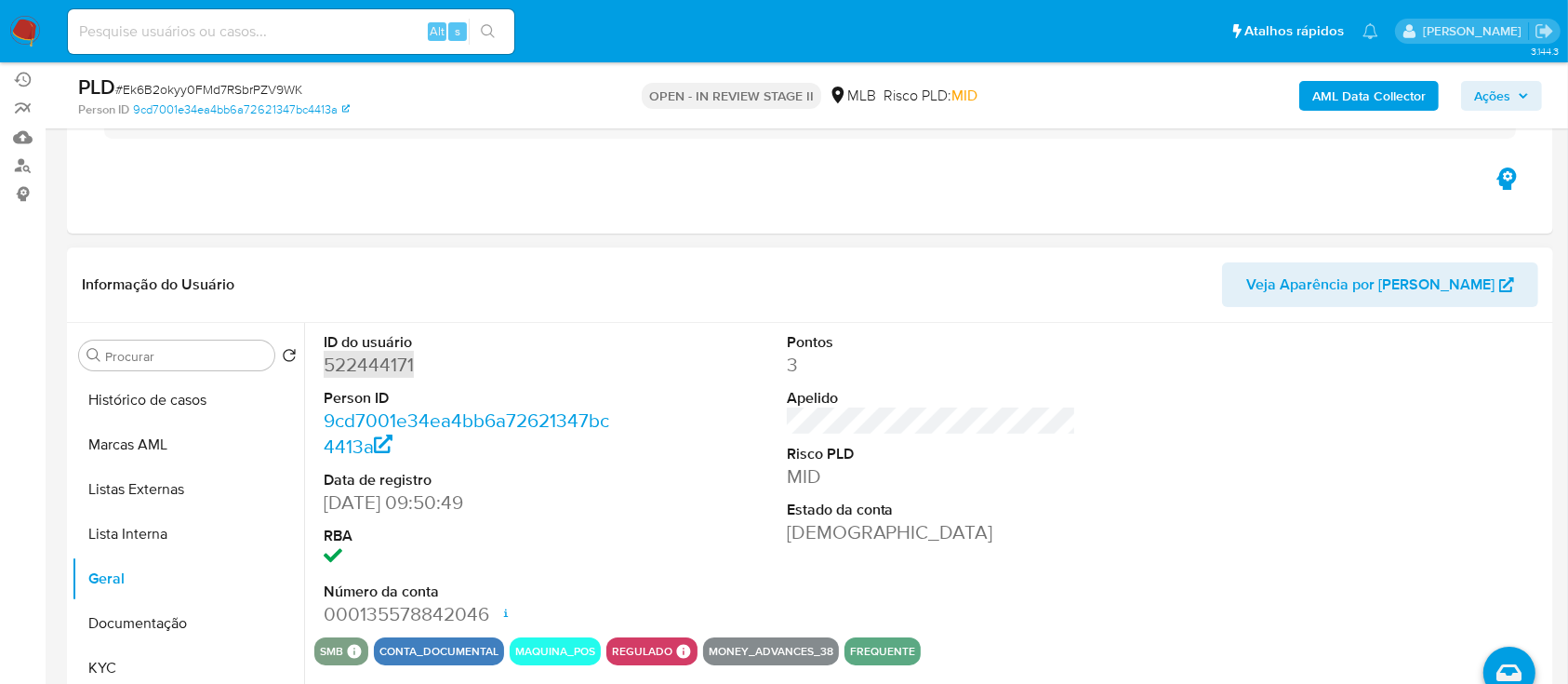 scroll, scrollTop: 248, scrollLeft: 0, axis: vertical 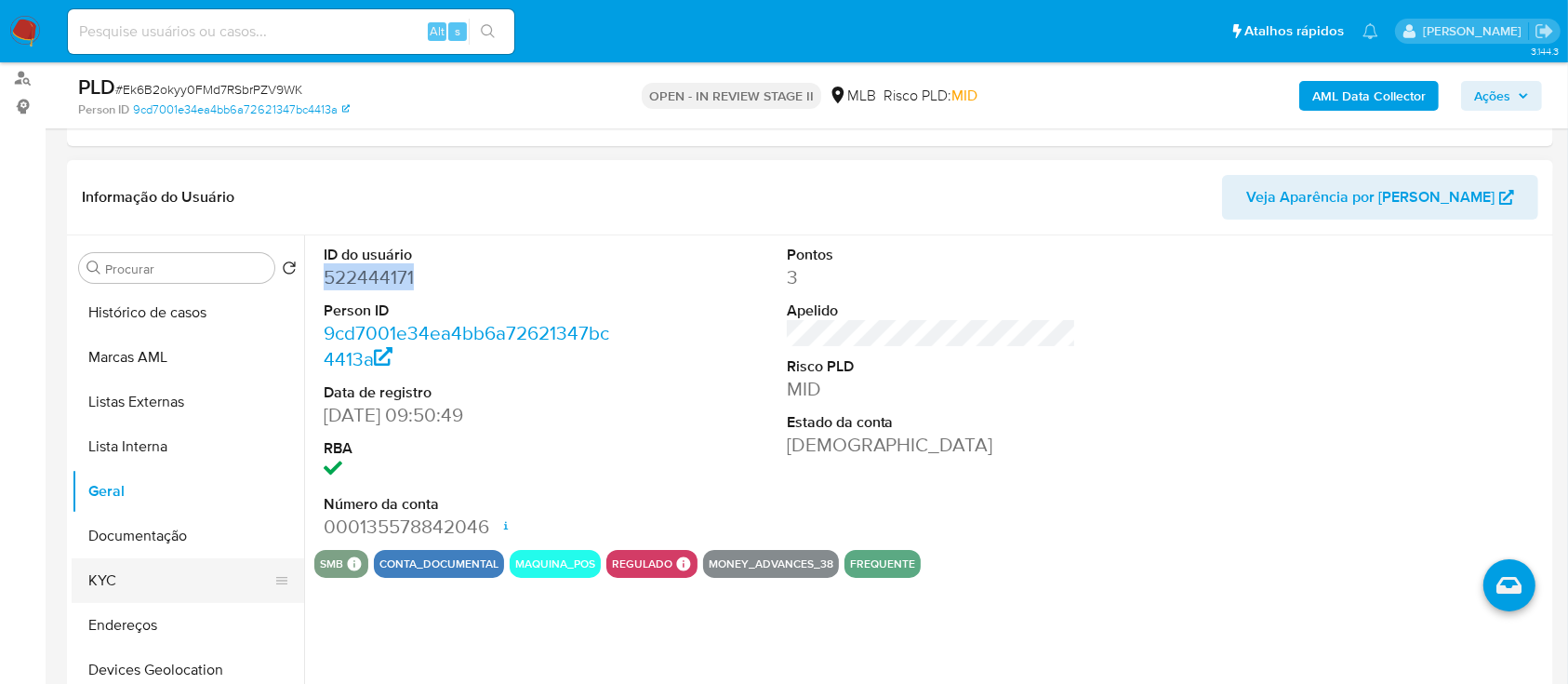 click on "KYC" at bounding box center (180, 581) 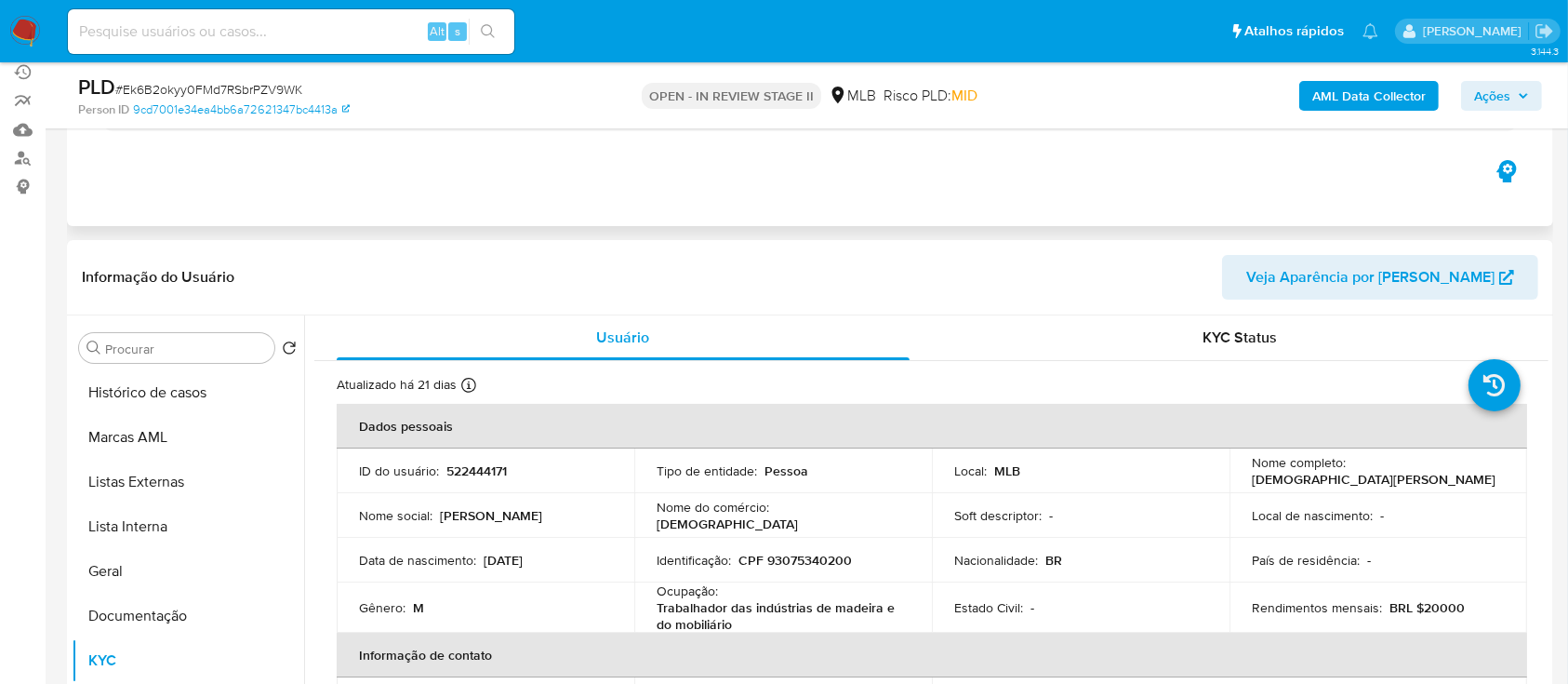 scroll, scrollTop: 0, scrollLeft: 0, axis: both 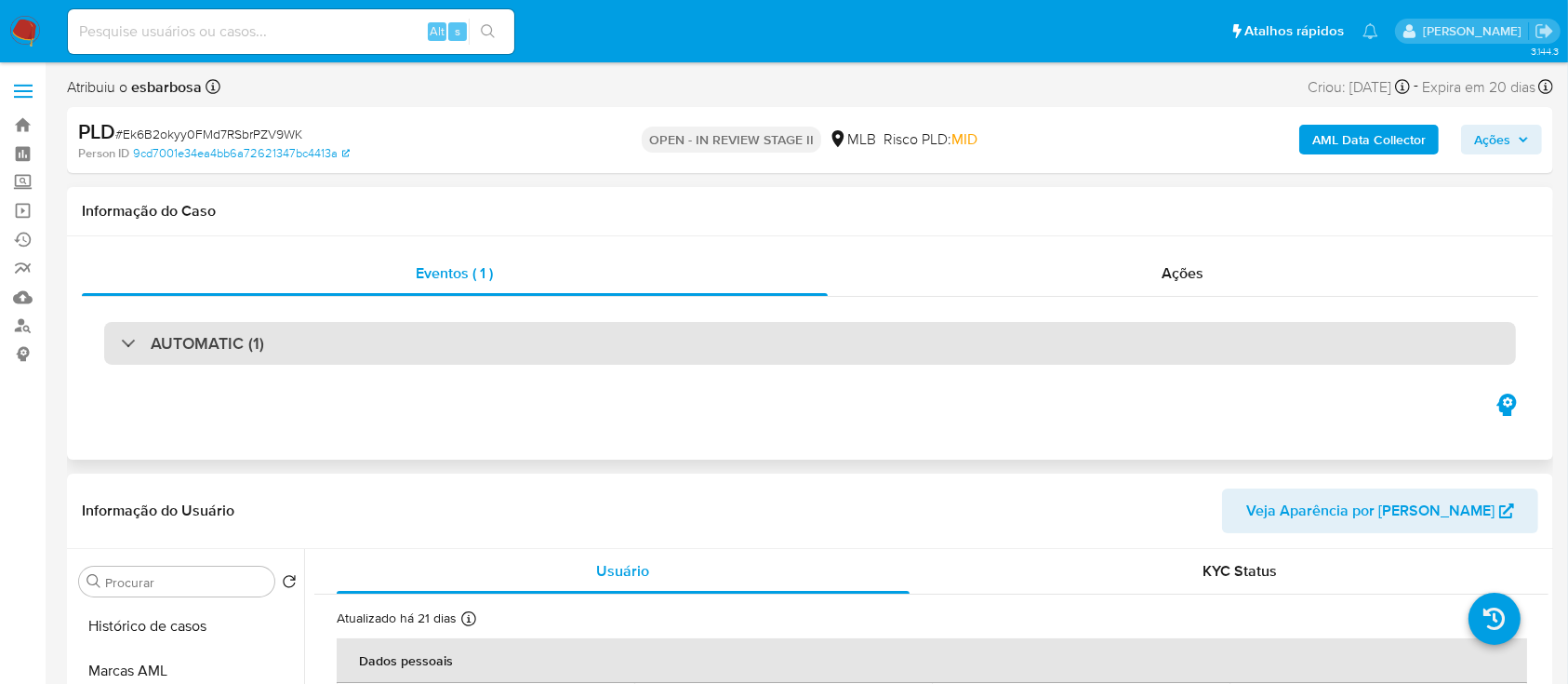 click on "AUTOMATIC (1)" at bounding box center [810, 343] 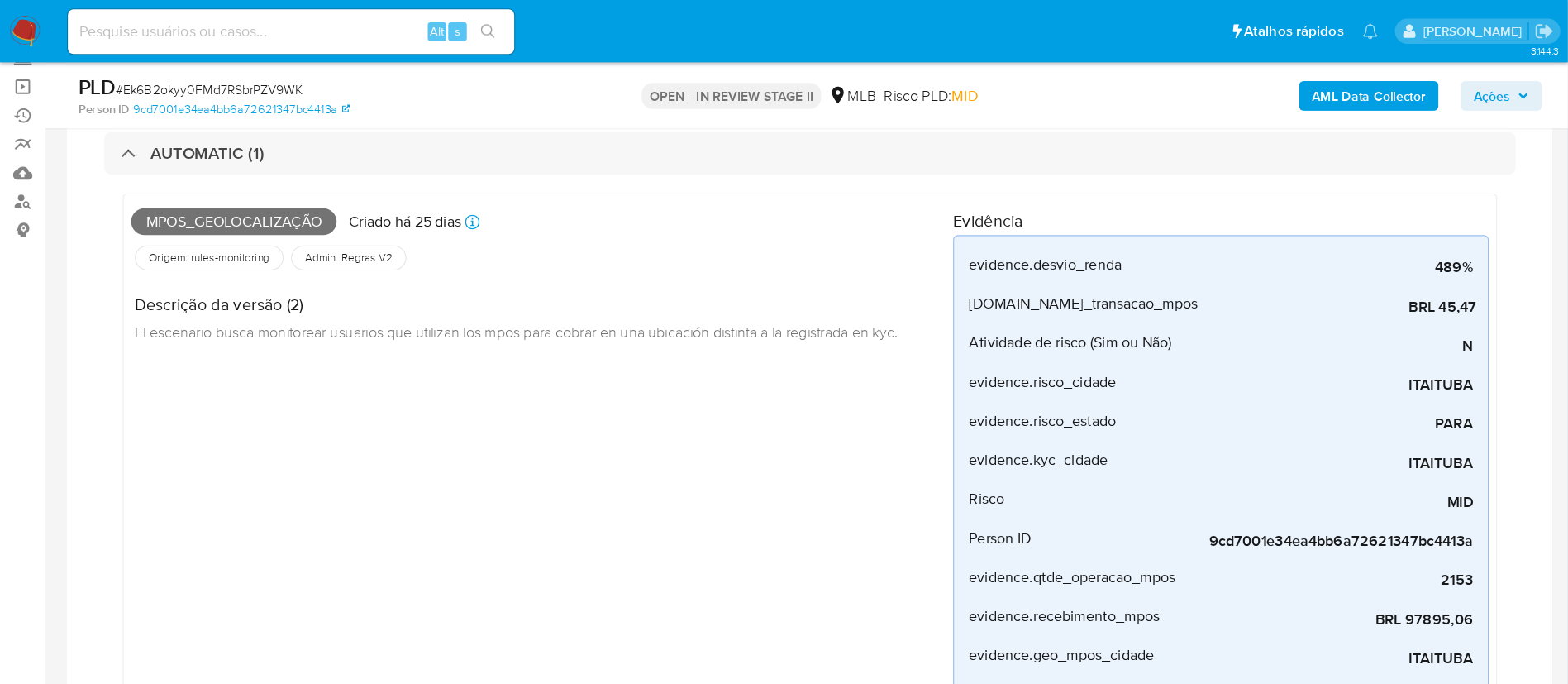 scroll, scrollTop: 110, scrollLeft: 0, axis: vertical 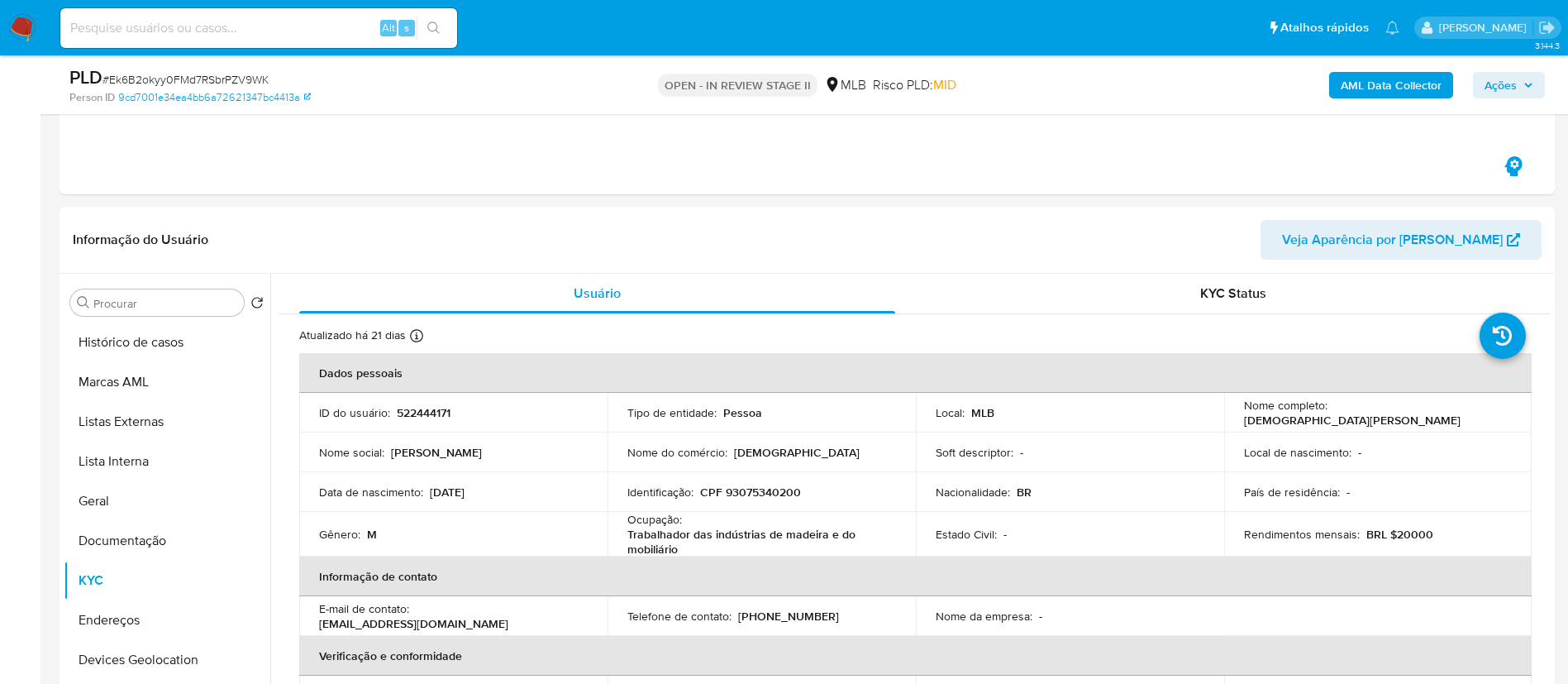 click on "AML Data Collector" at bounding box center (1391, 85) 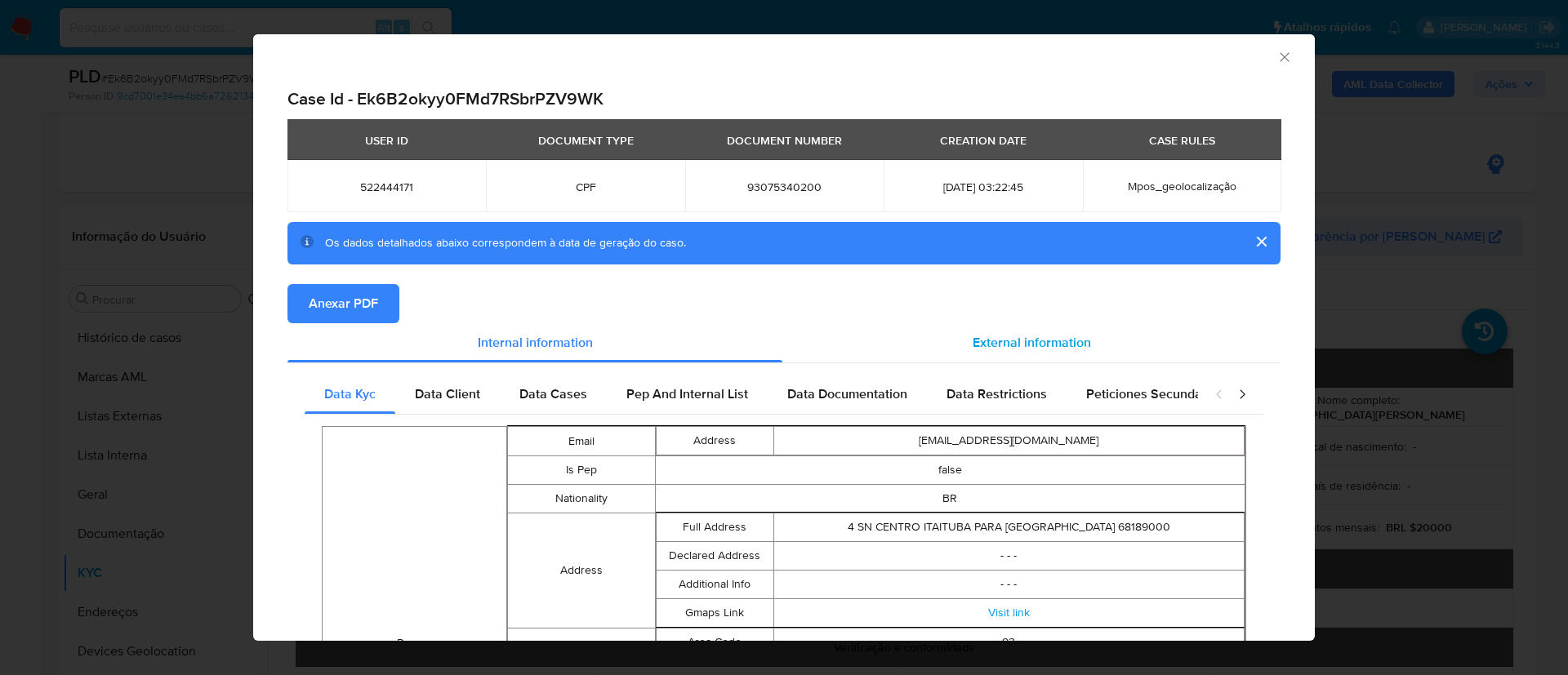 click on "External information" at bounding box center [1031, 342] 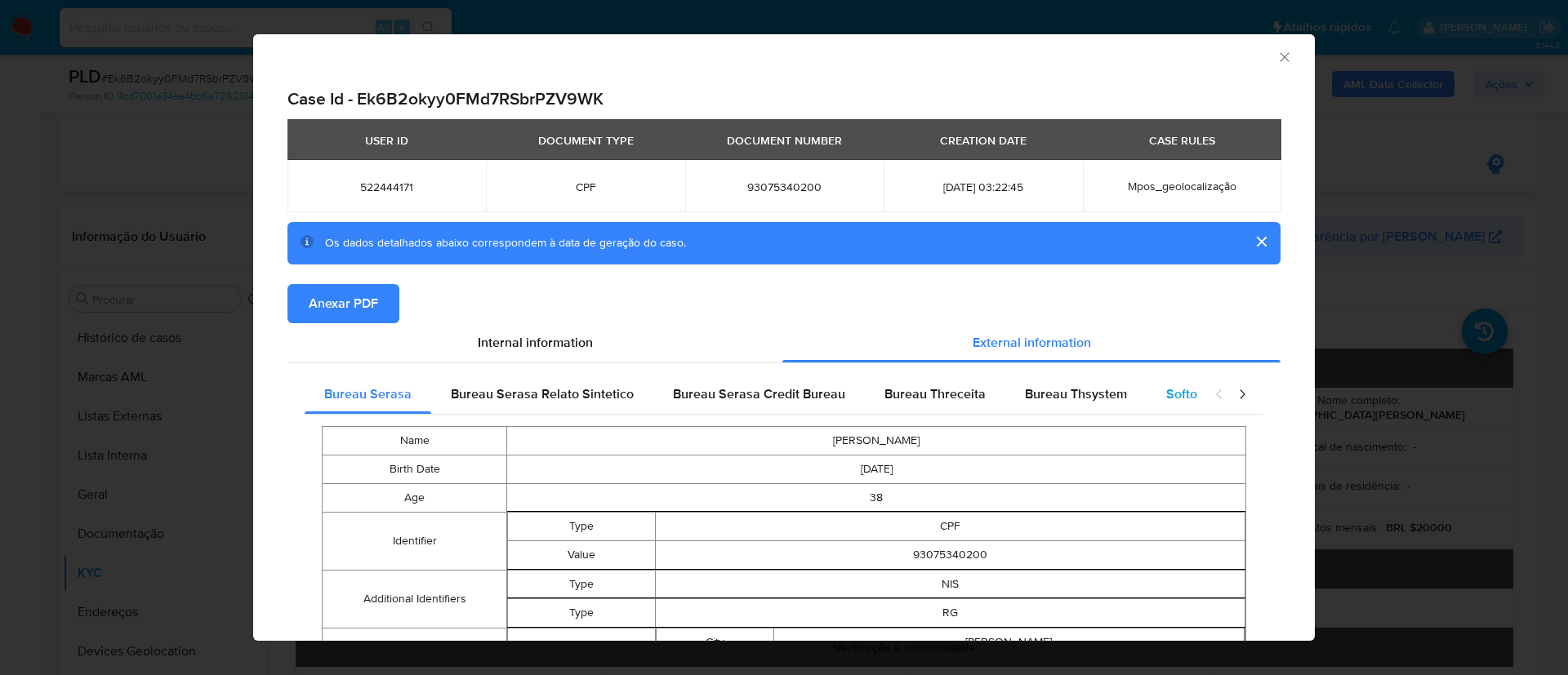 click on "Softon" at bounding box center (1185, 393) 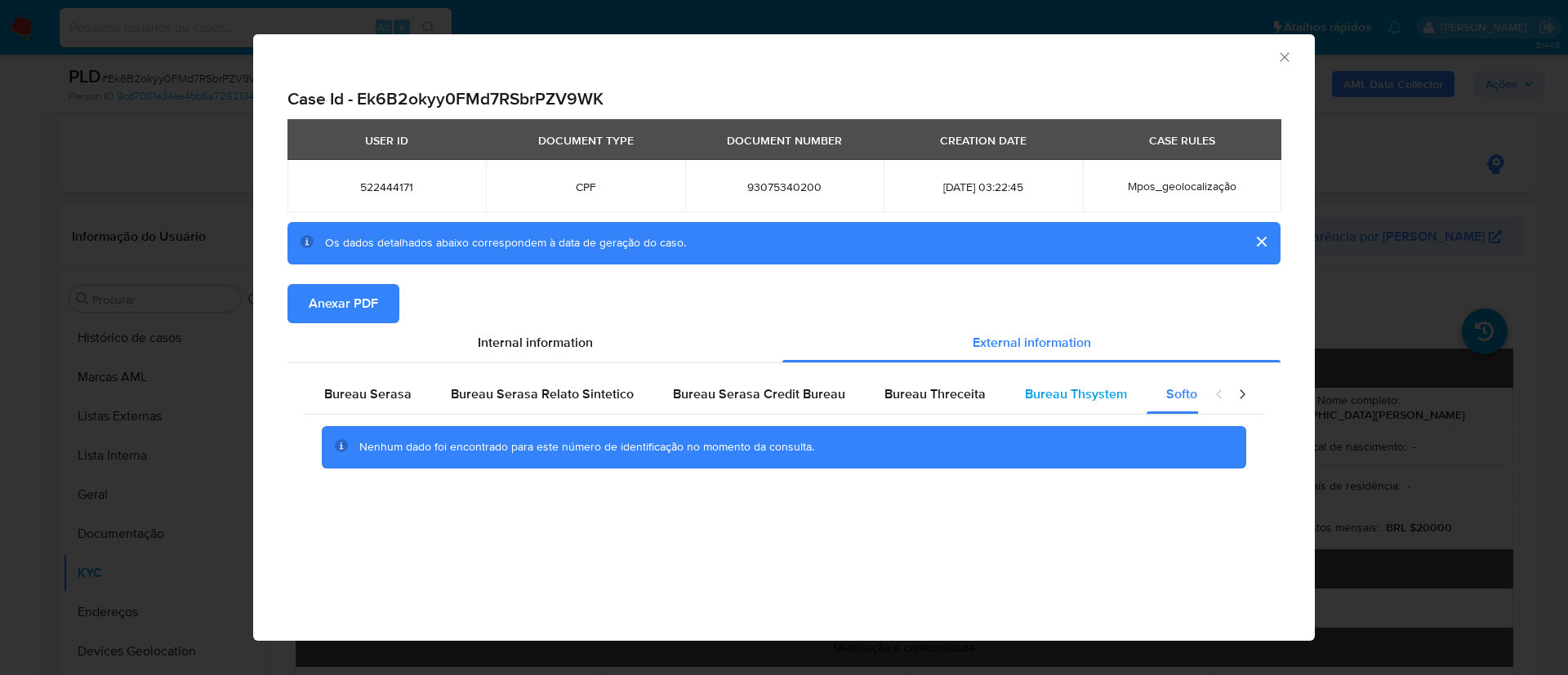 type 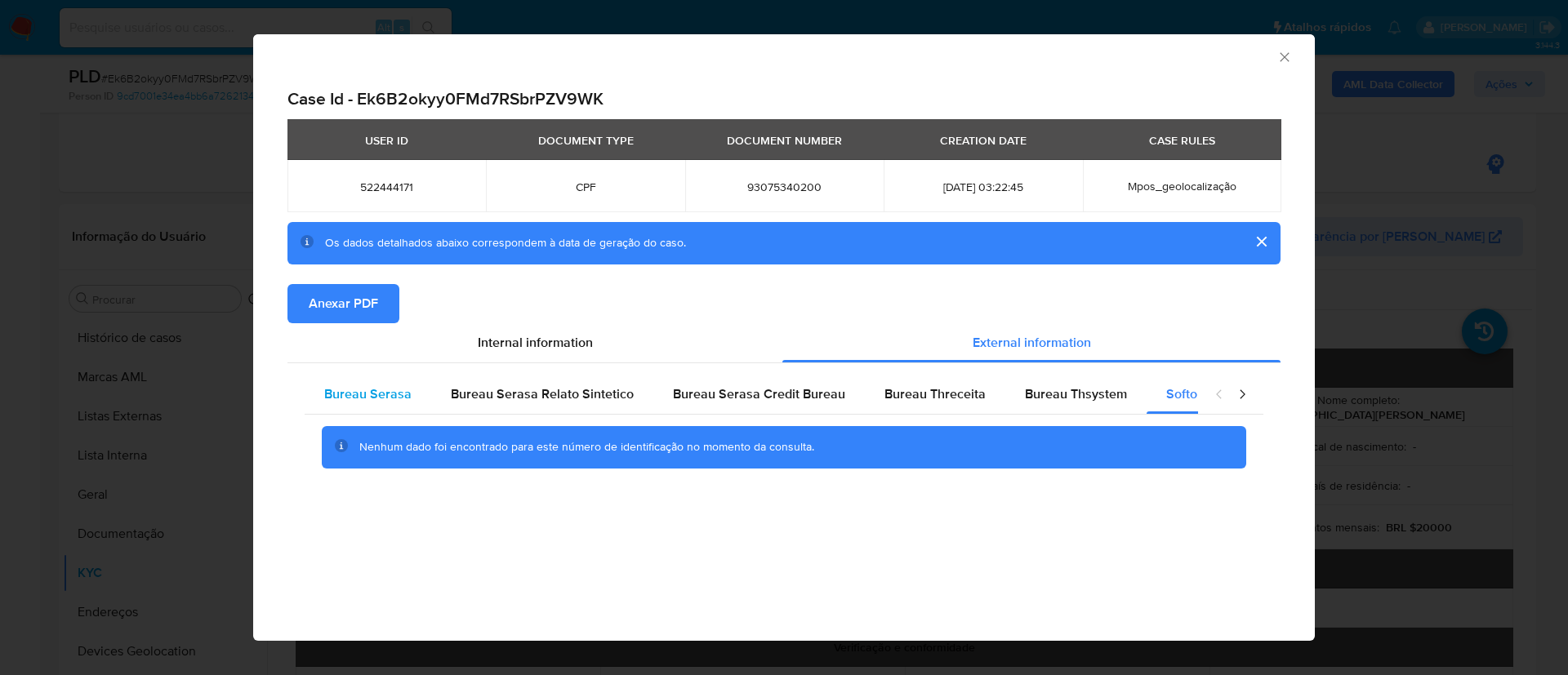 click on "Bureau Serasa" at bounding box center (368, 393) 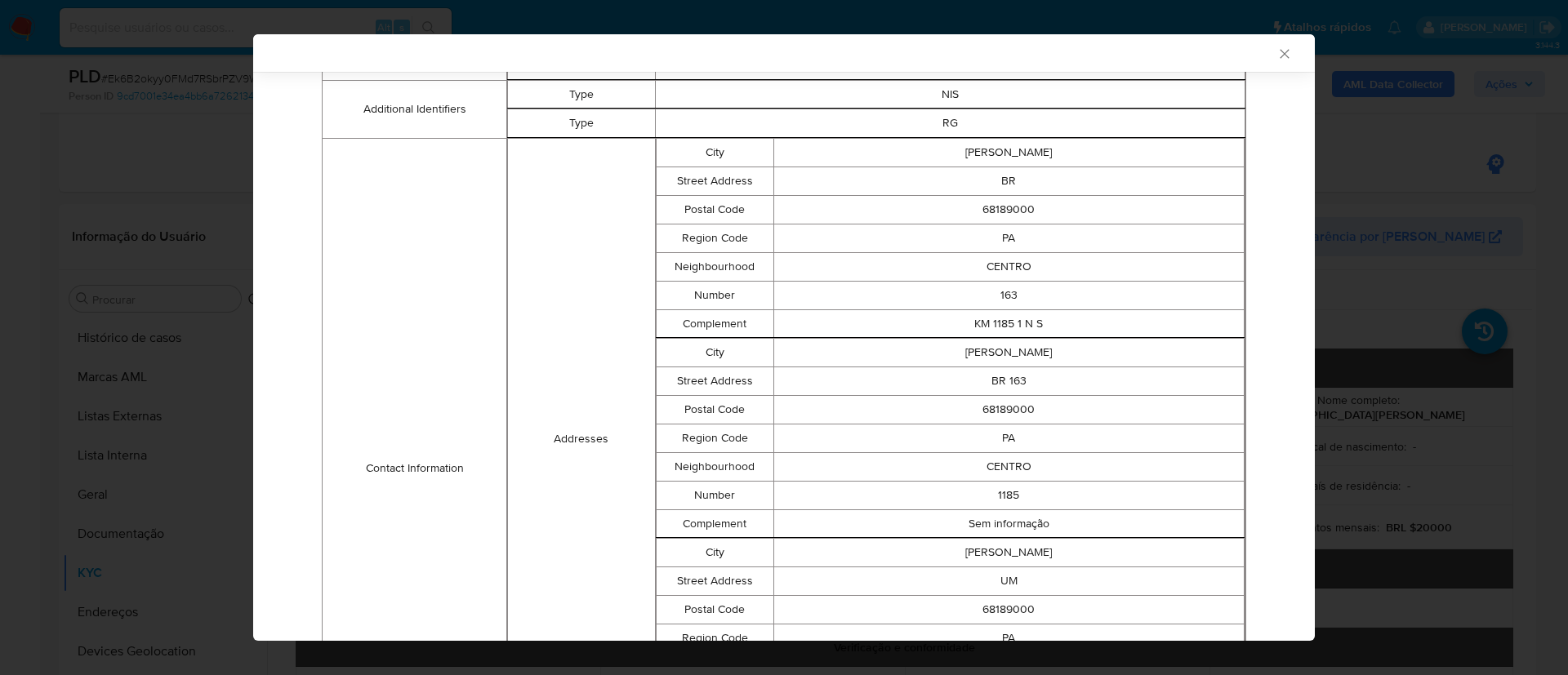 scroll, scrollTop: 816, scrollLeft: 0, axis: vertical 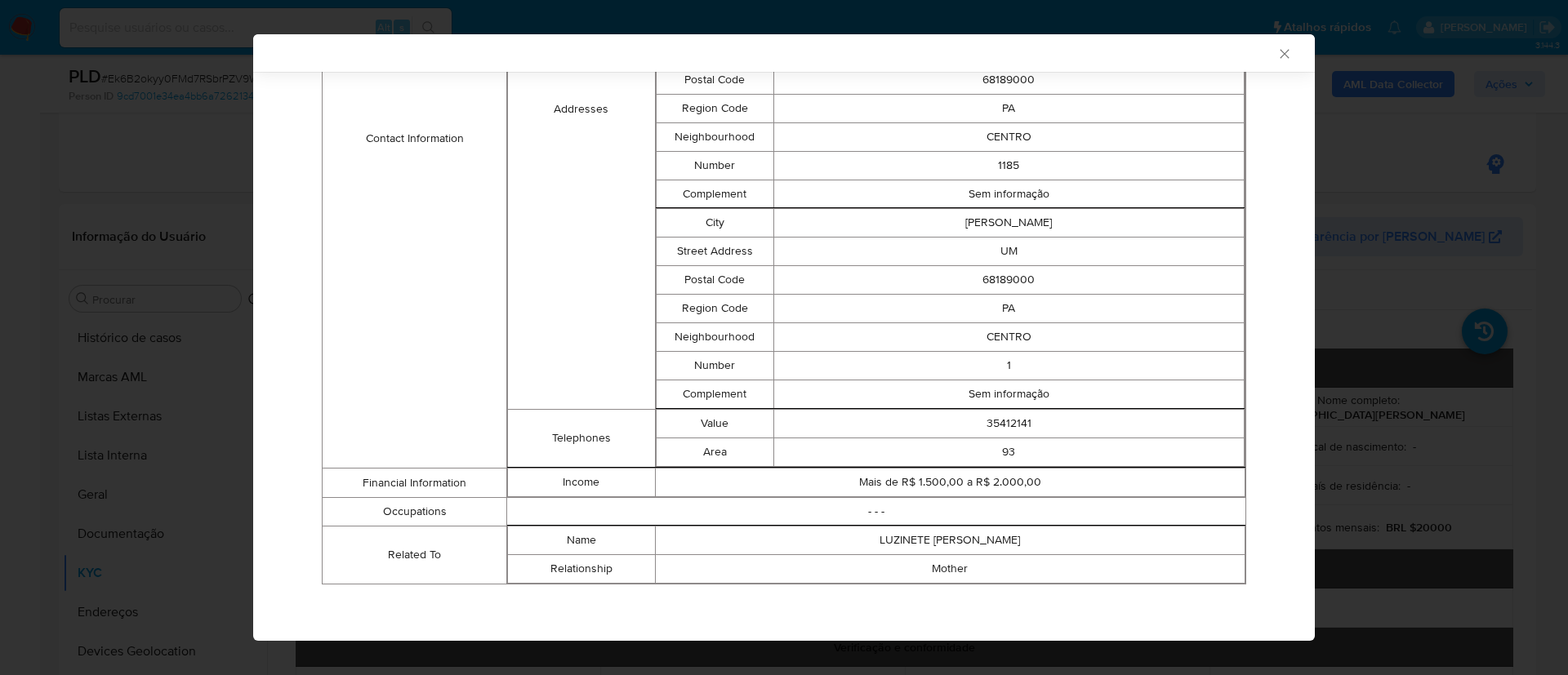 type 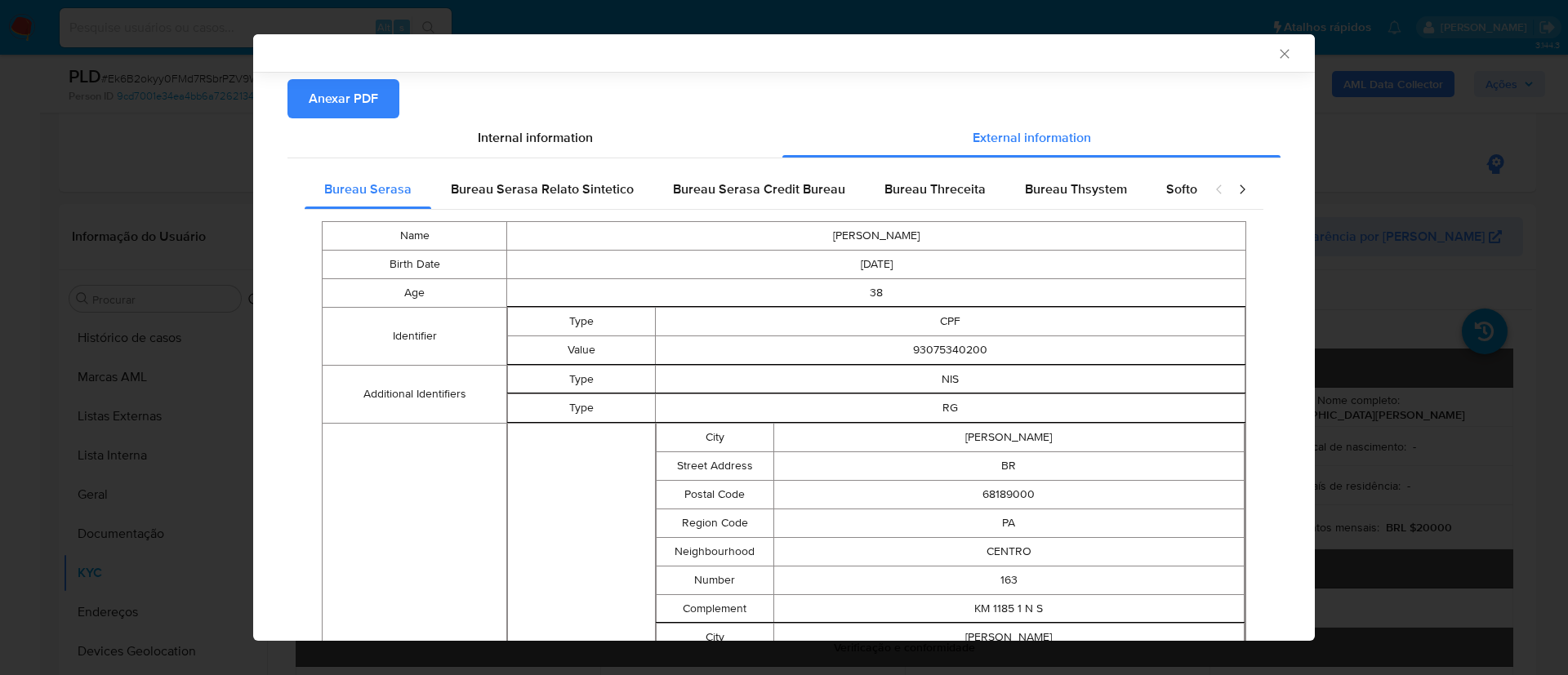scroll, scrollTop: 0, scrollLeft: 0, axis: both 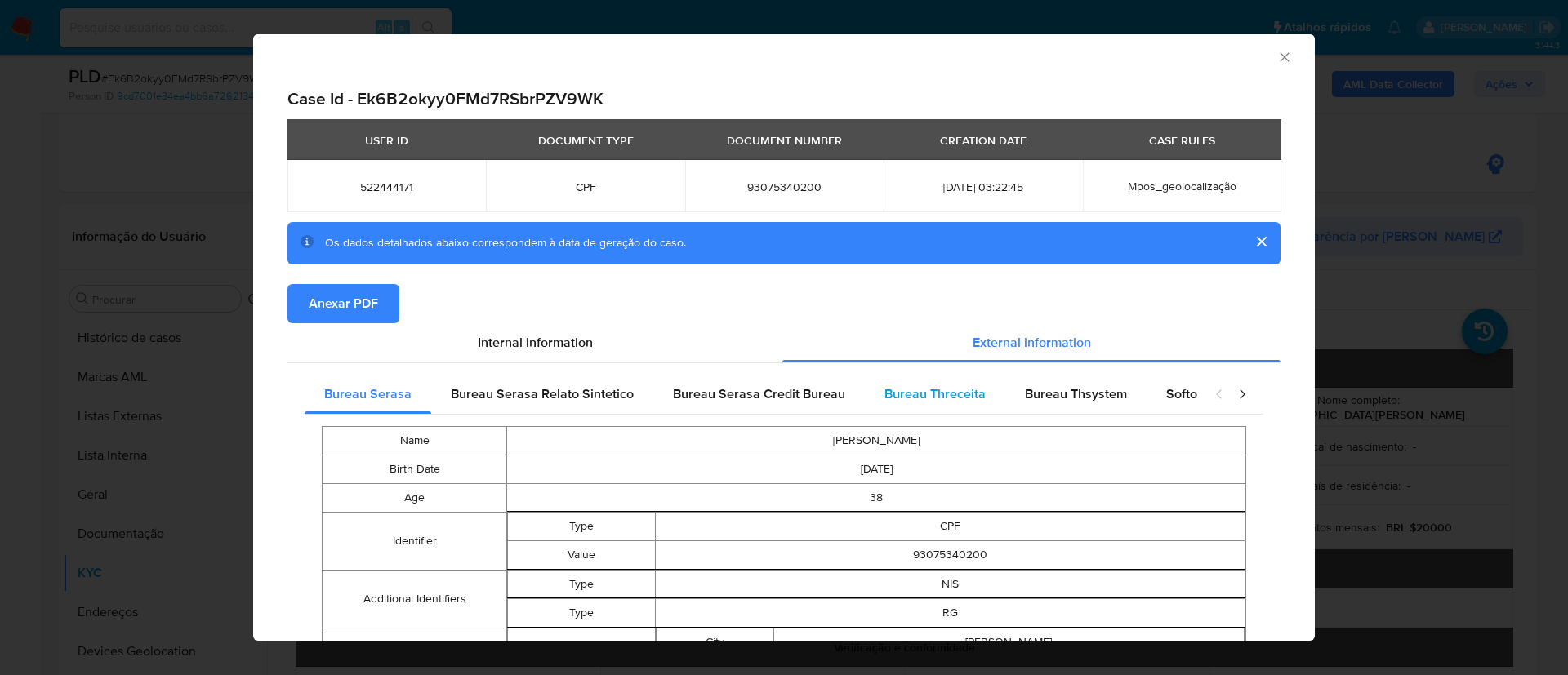 click on "Bureau Threceita" at bounding box center (935, 393) 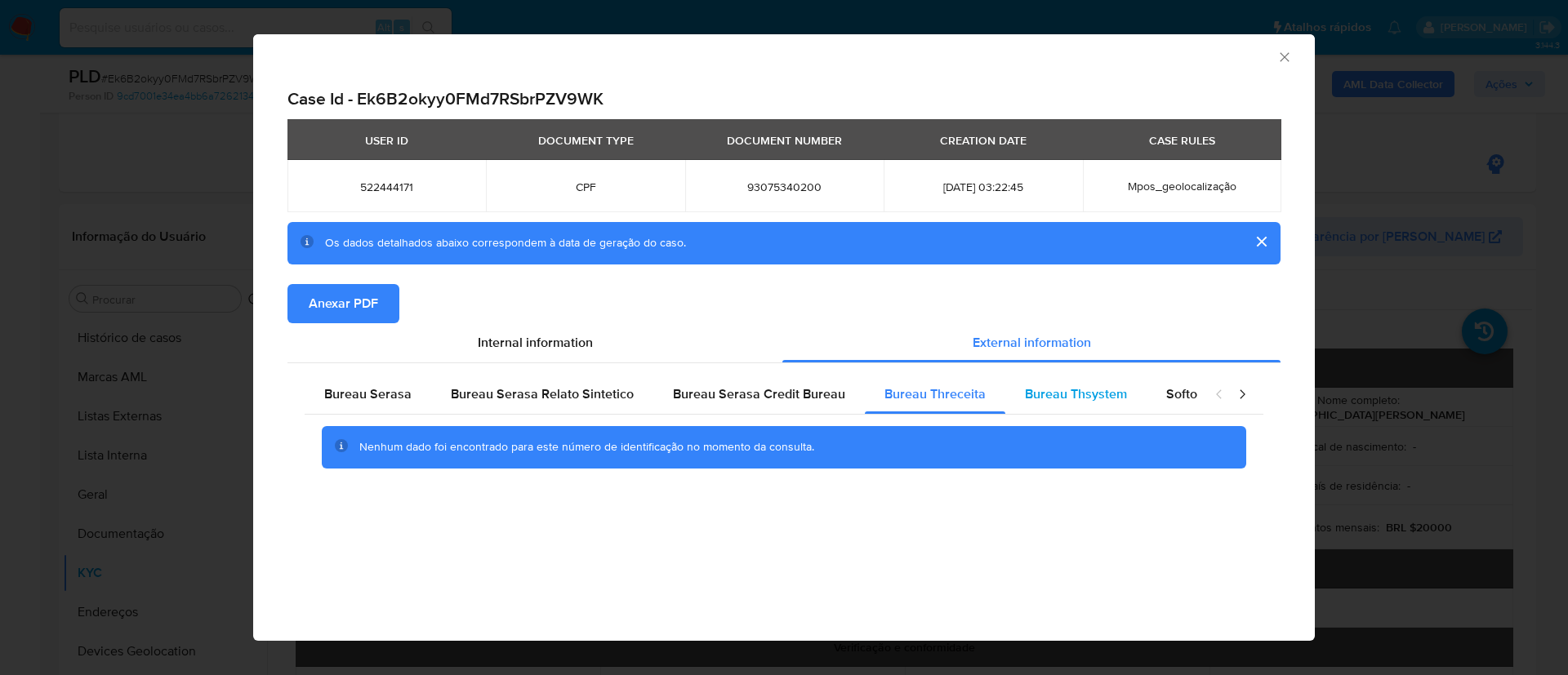 click on "Bureau Thsystem" at bounding box center [1076, 393] 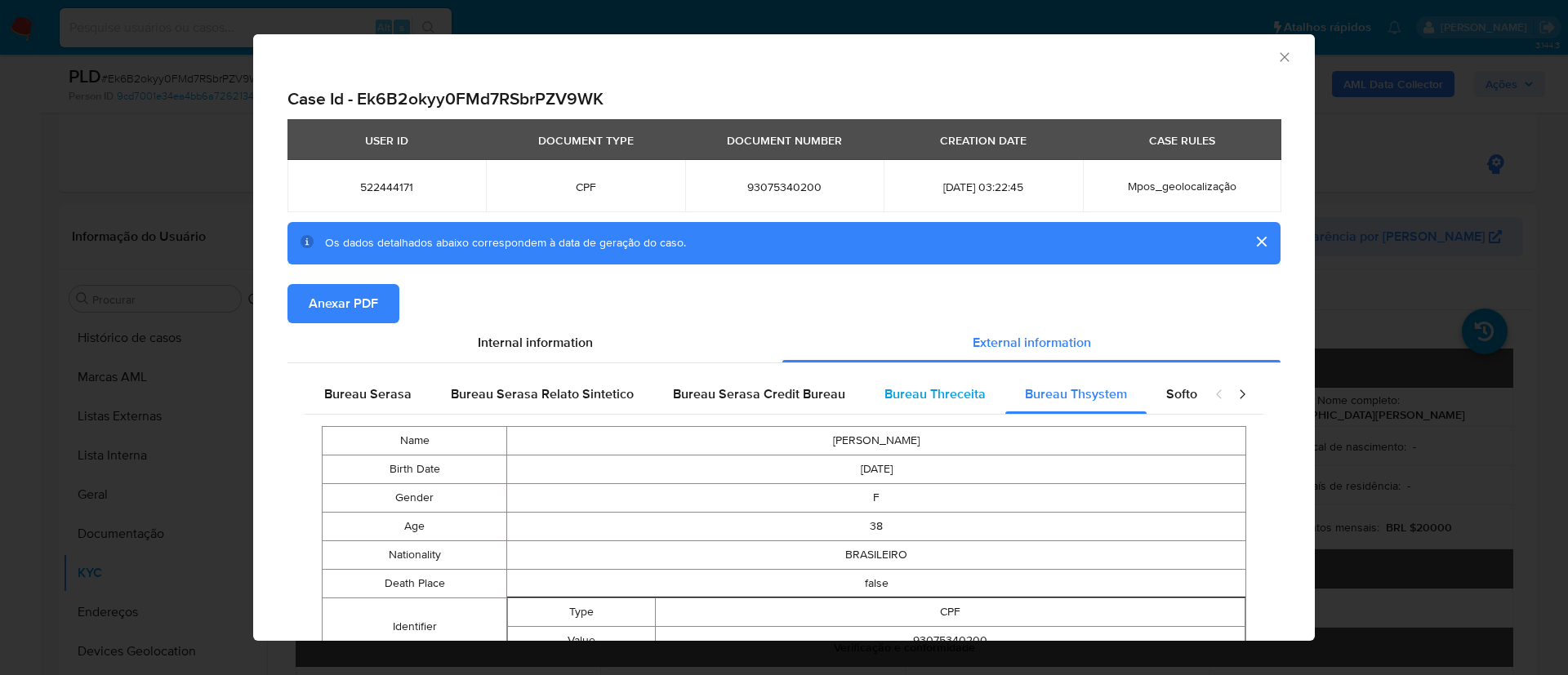 click on "Bureau Threceita" at bounding box center (935, 393) 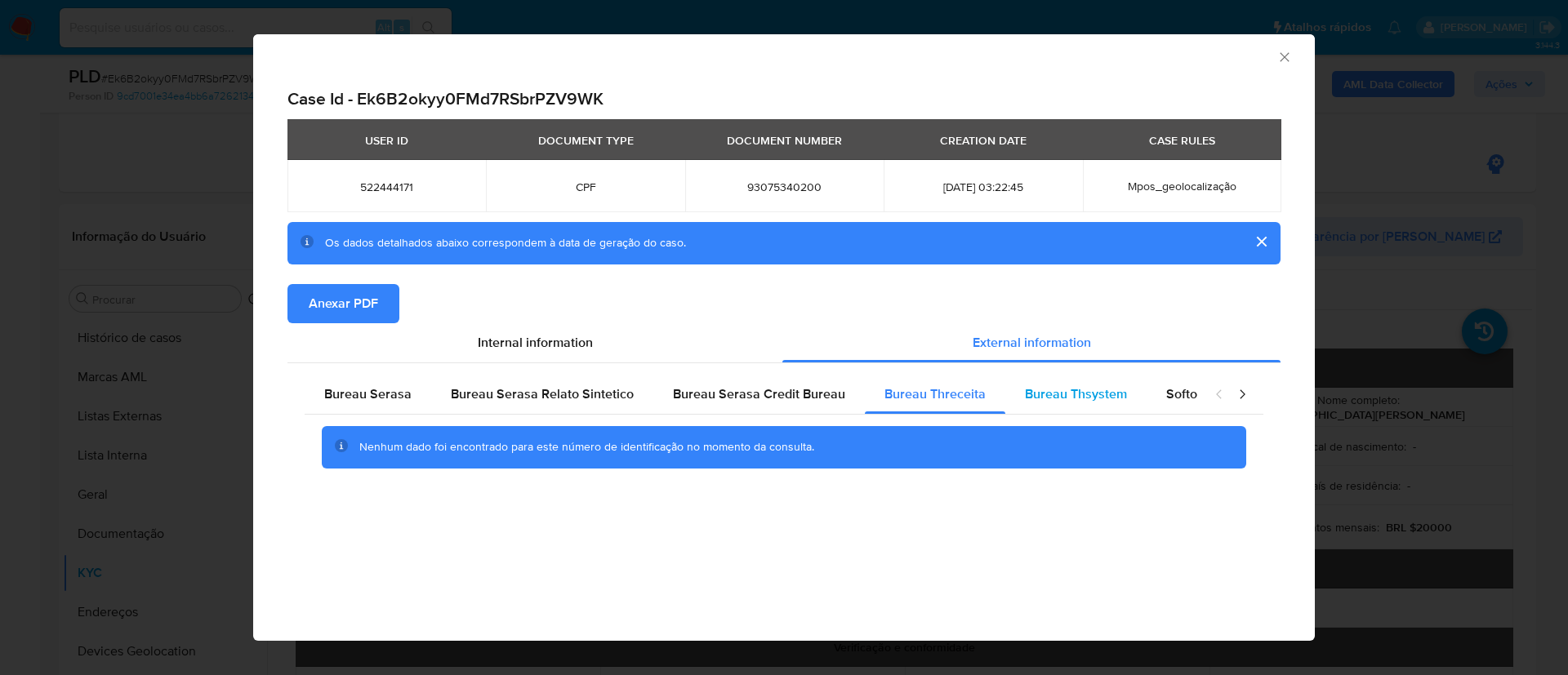 click on "Bureau Thsystem" at bounding box center [1076, 393] 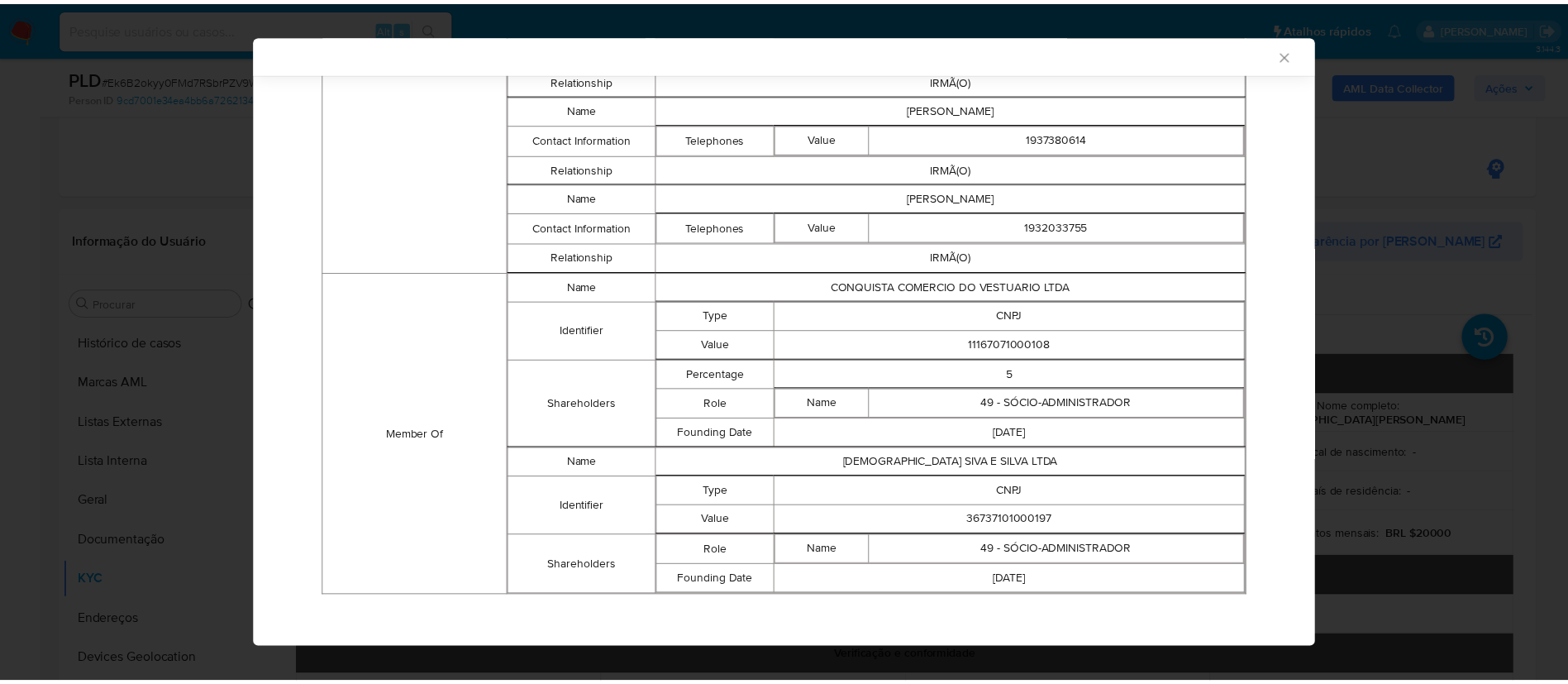 scroll, scrollTop: 1158, scrollLeft: 0, axis: vertical 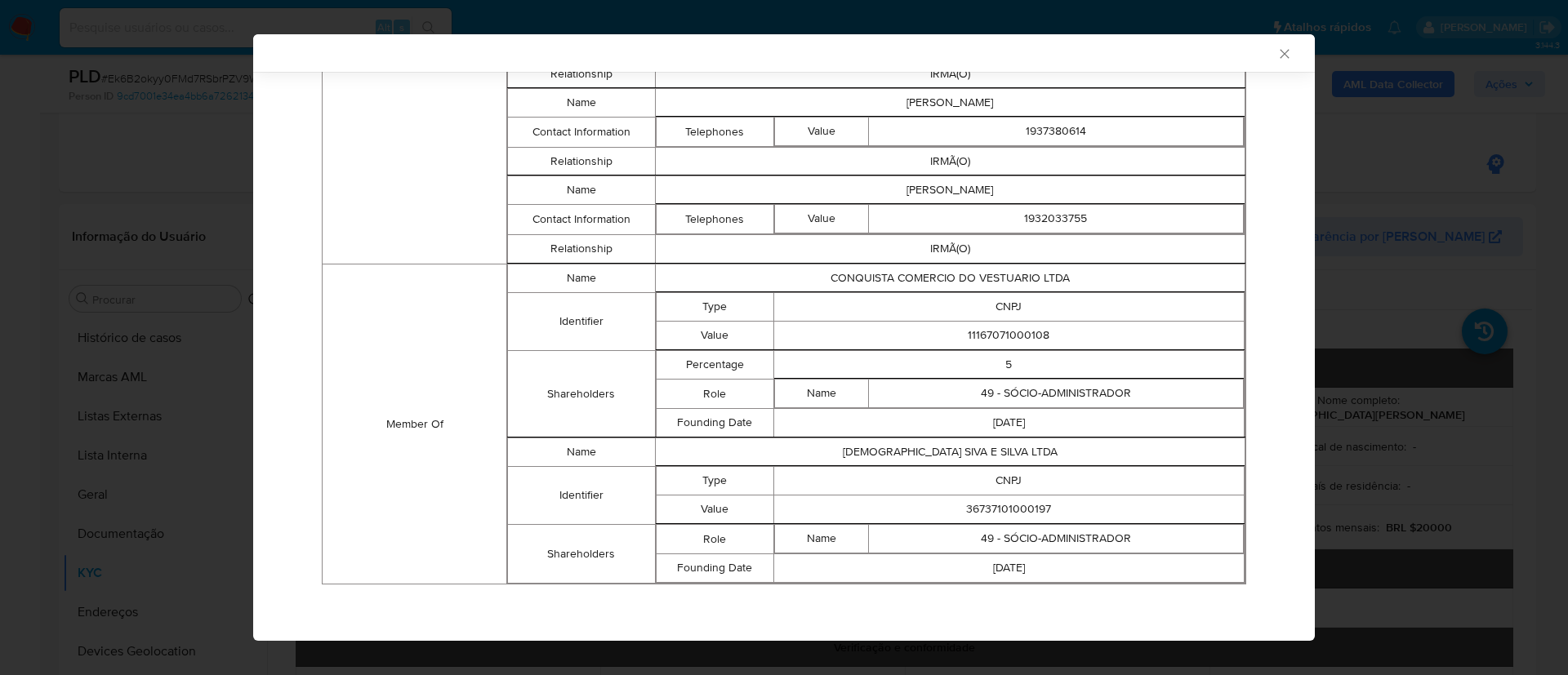 type 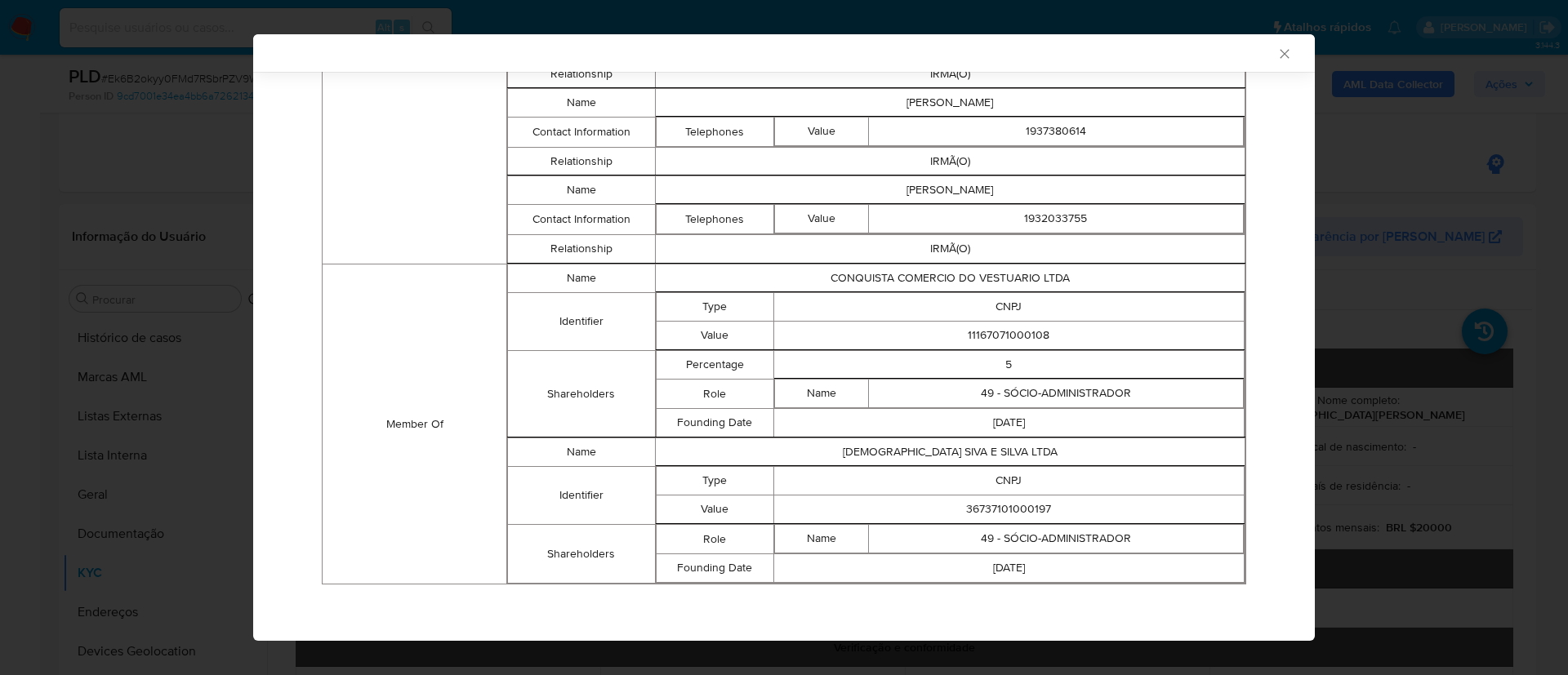 click on "11167071000108" at bounding box center (1009, 335) 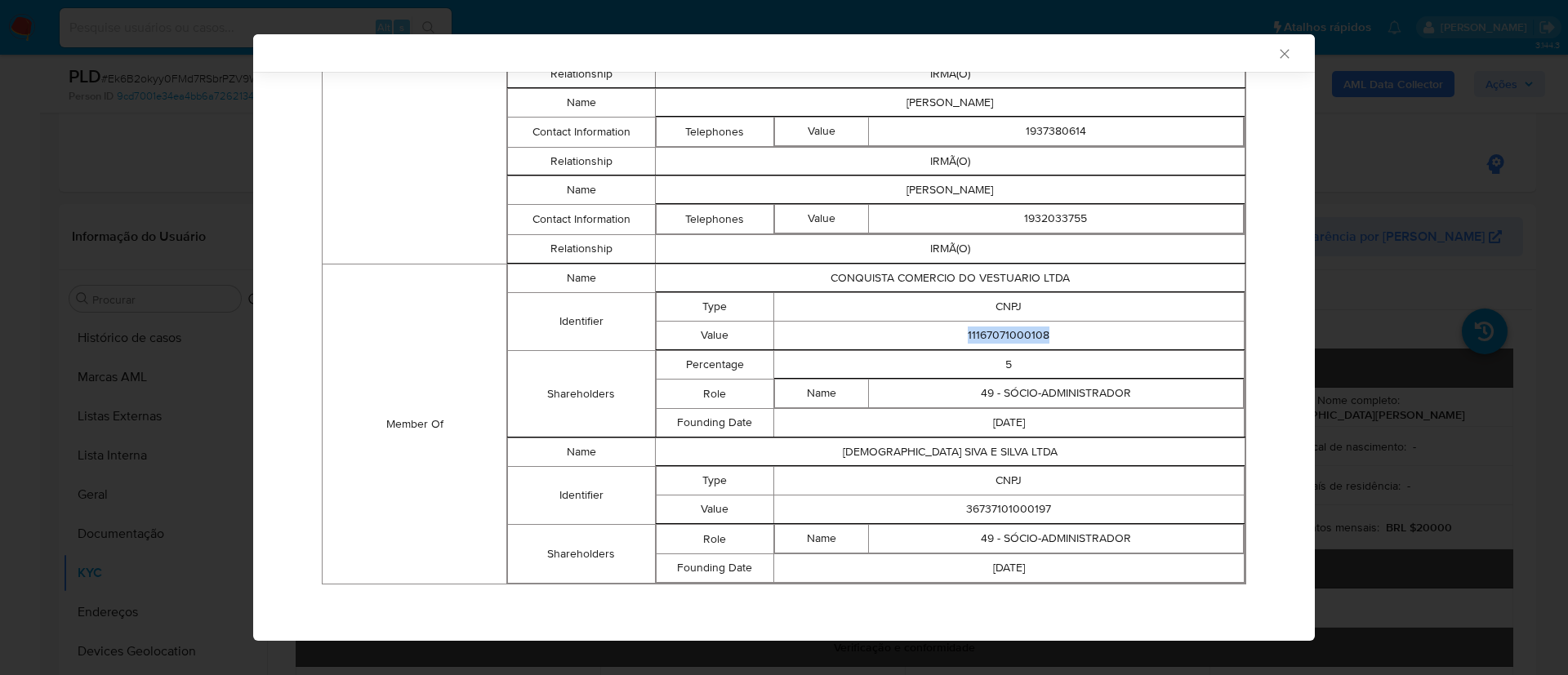 click on "11167071000108" at bounding box center (1009, 335) 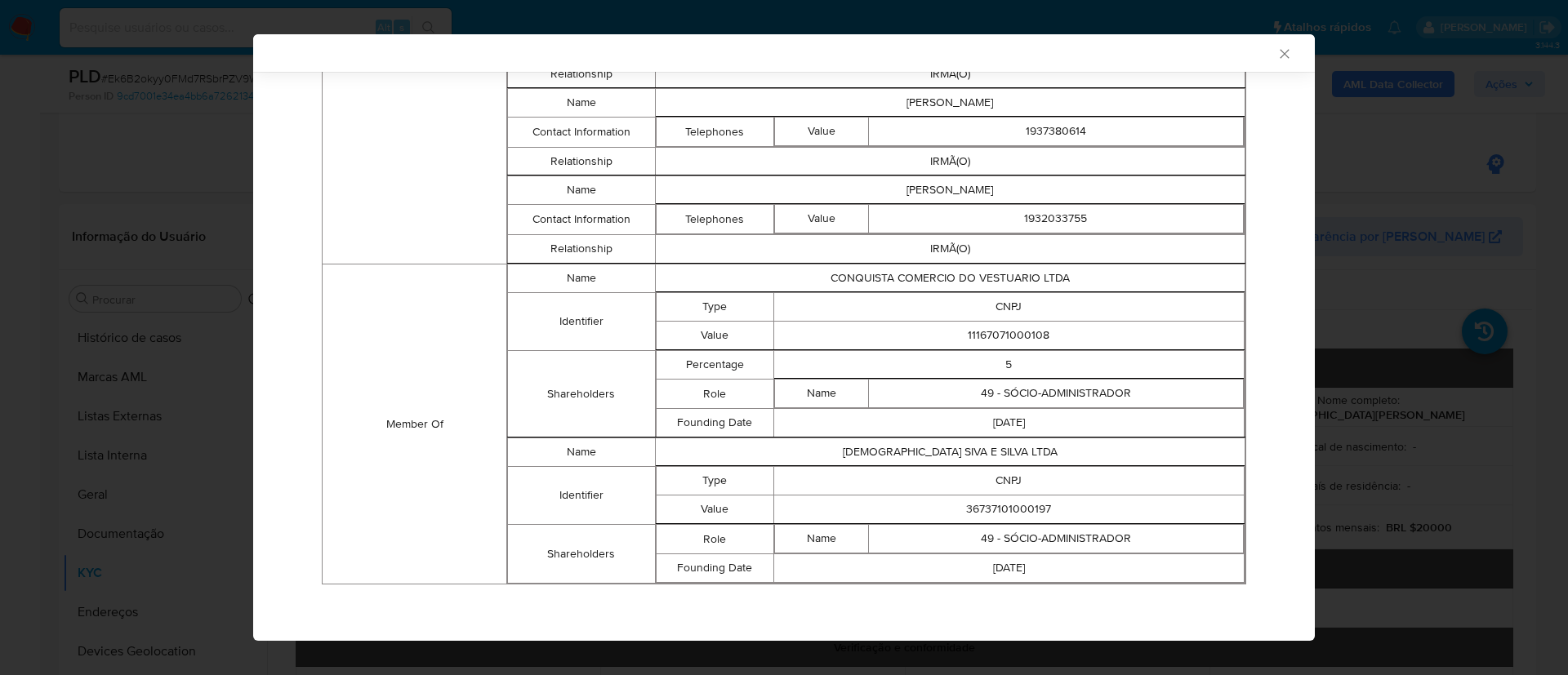click on "36737101000197" at bounding box center (1009, 508) 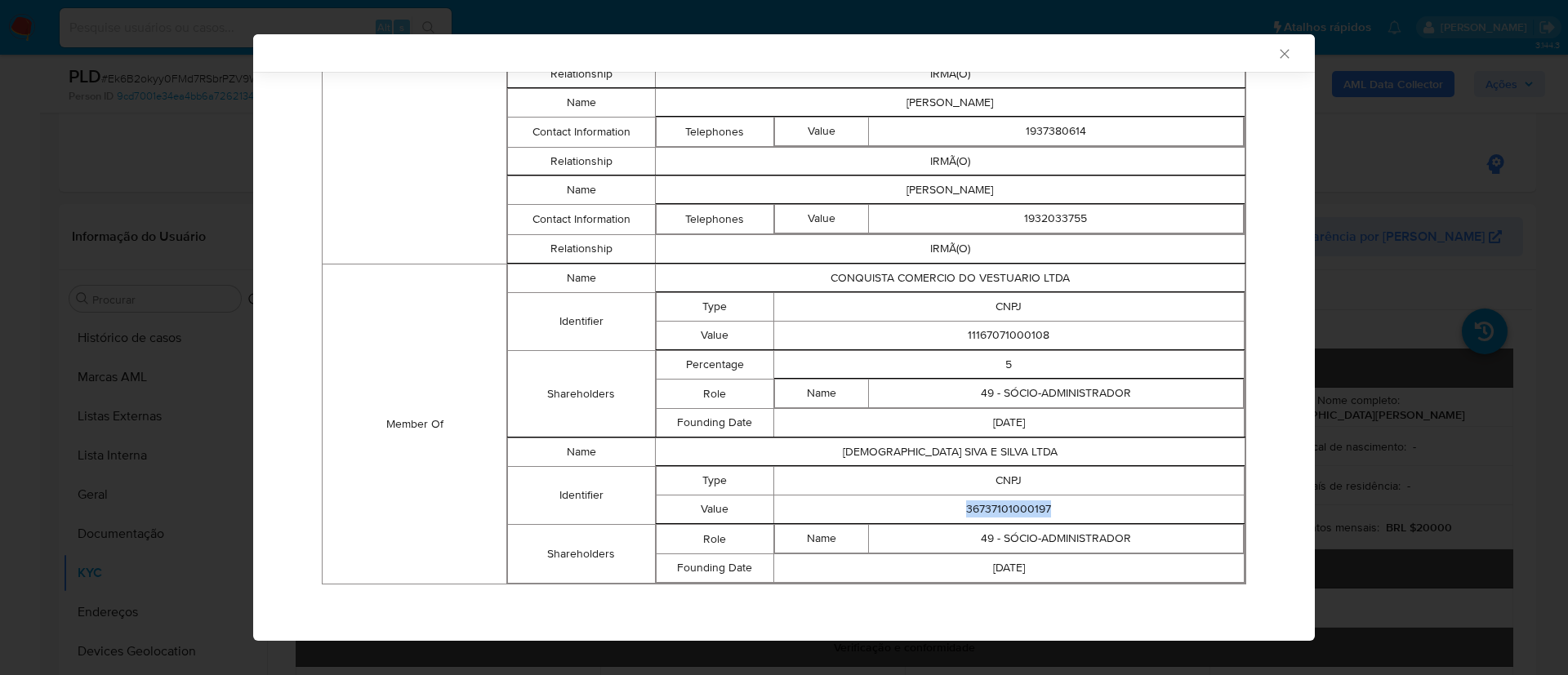 copy on "36737101000197" 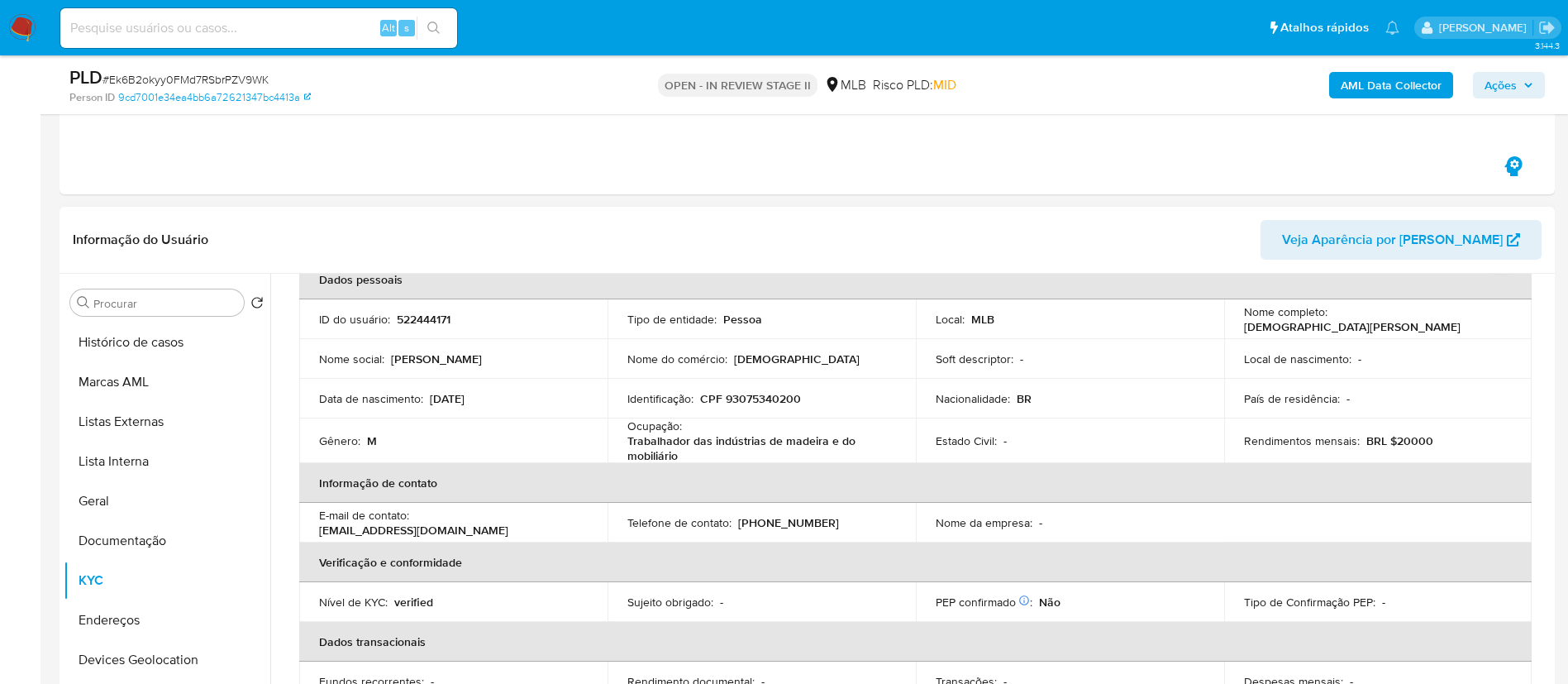 scroll, scrollTop: 124, scrollLeft: 0, axis: vertical 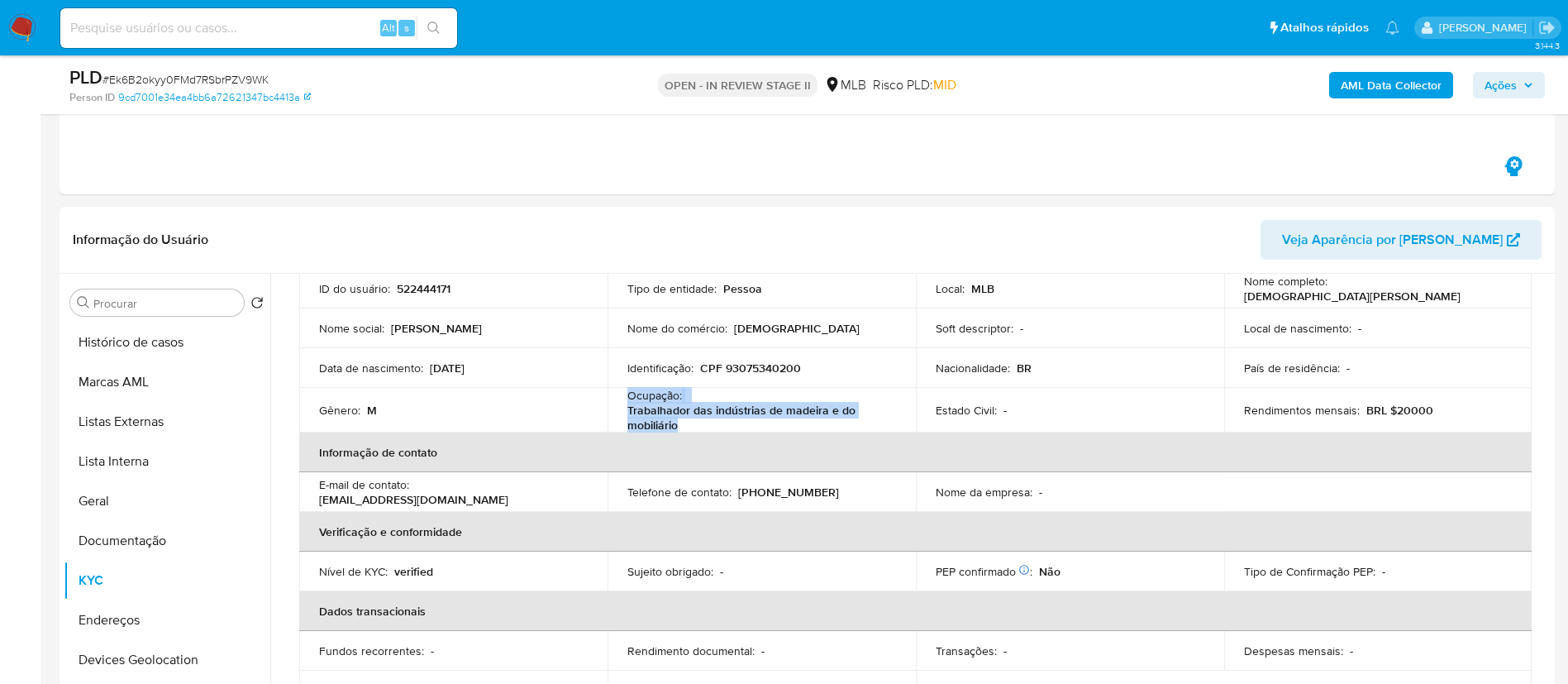 drag, startPoint x: 678, startPoint y: 423, endPoint x: 624, endPoint y: 399, distance: 59.0931 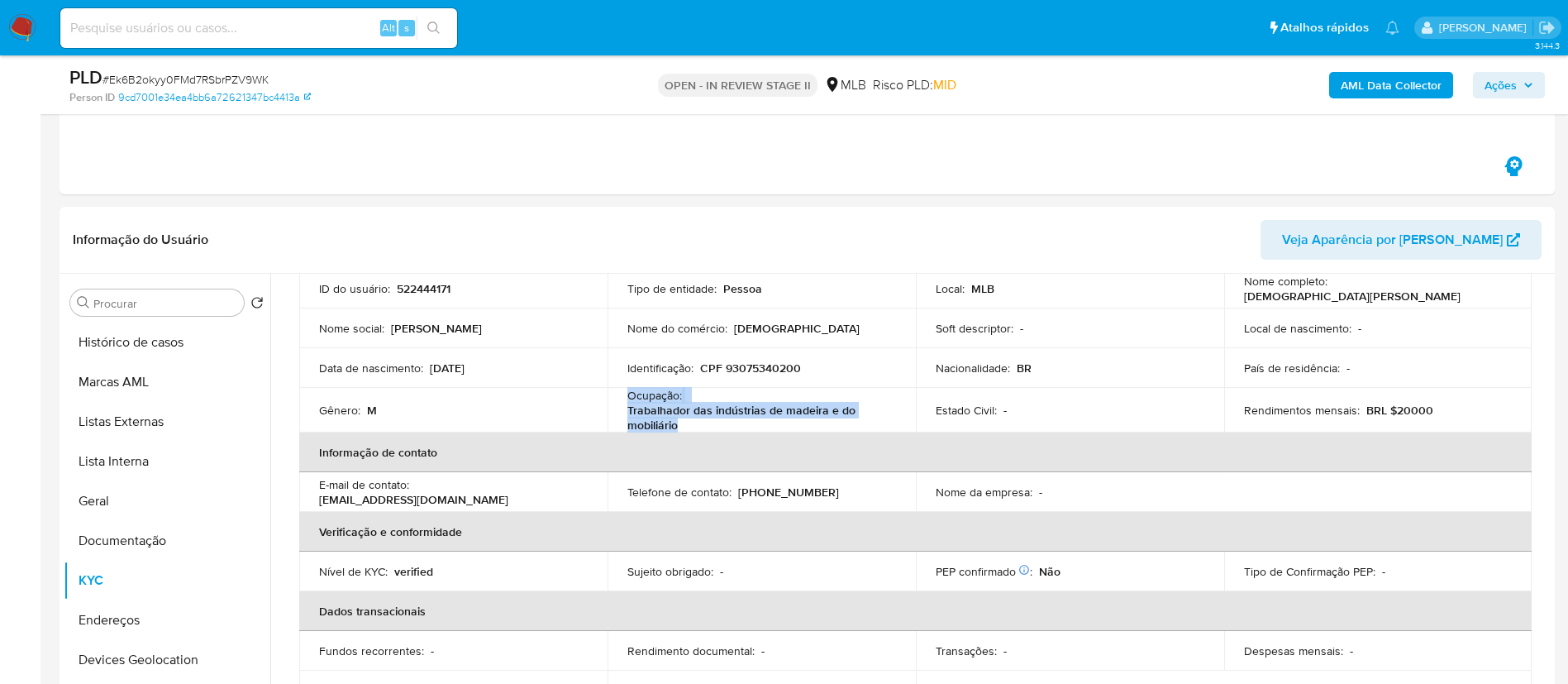 copy on "Ocupação :    Trabalhador das indústrias de madeira e do mobiliário" 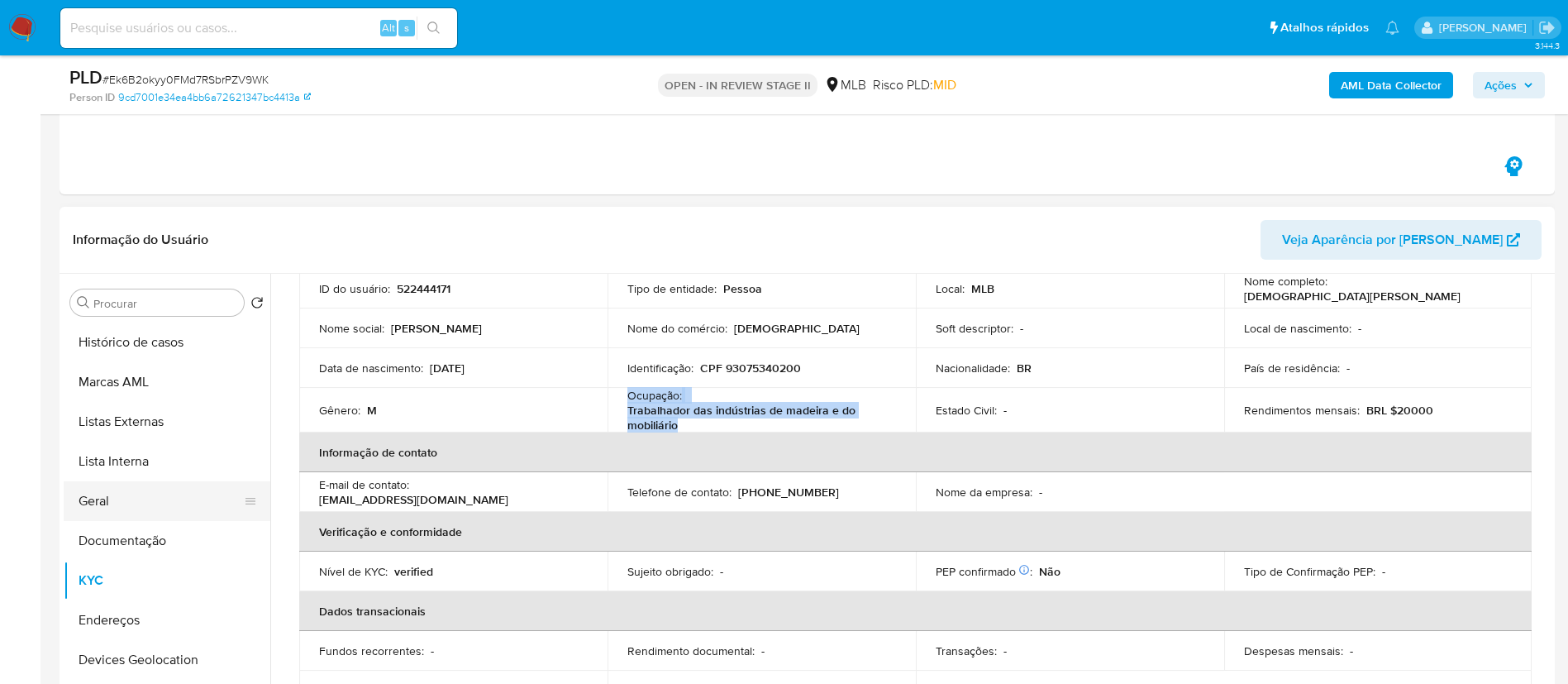 click on "Geral" at bounding box center (160, 501) 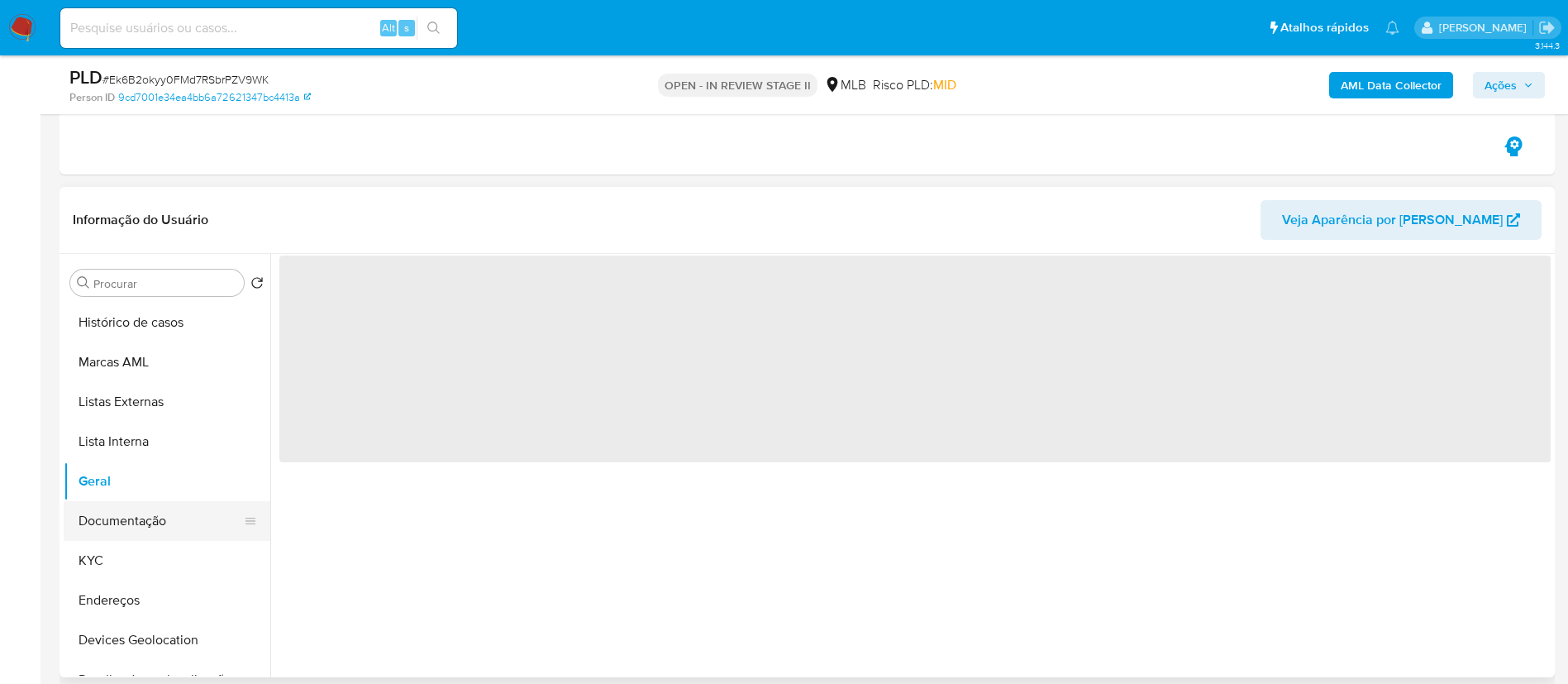 scroll, scrollTop: 0, scrollLeft: 0, axis: both 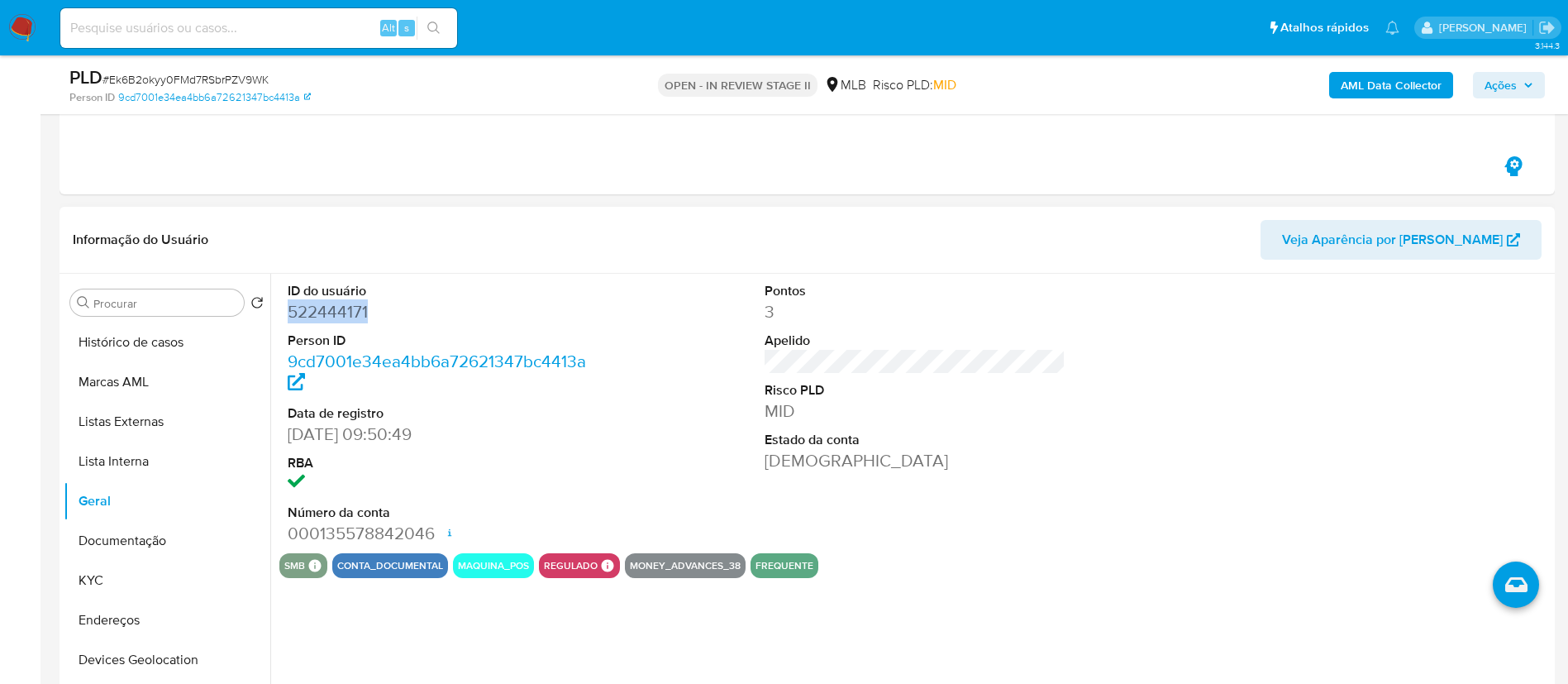 drag, startPoint x: 369, startPoint y: 313, endPoint x: 290, endPoint y: 316, distance: 79.056942 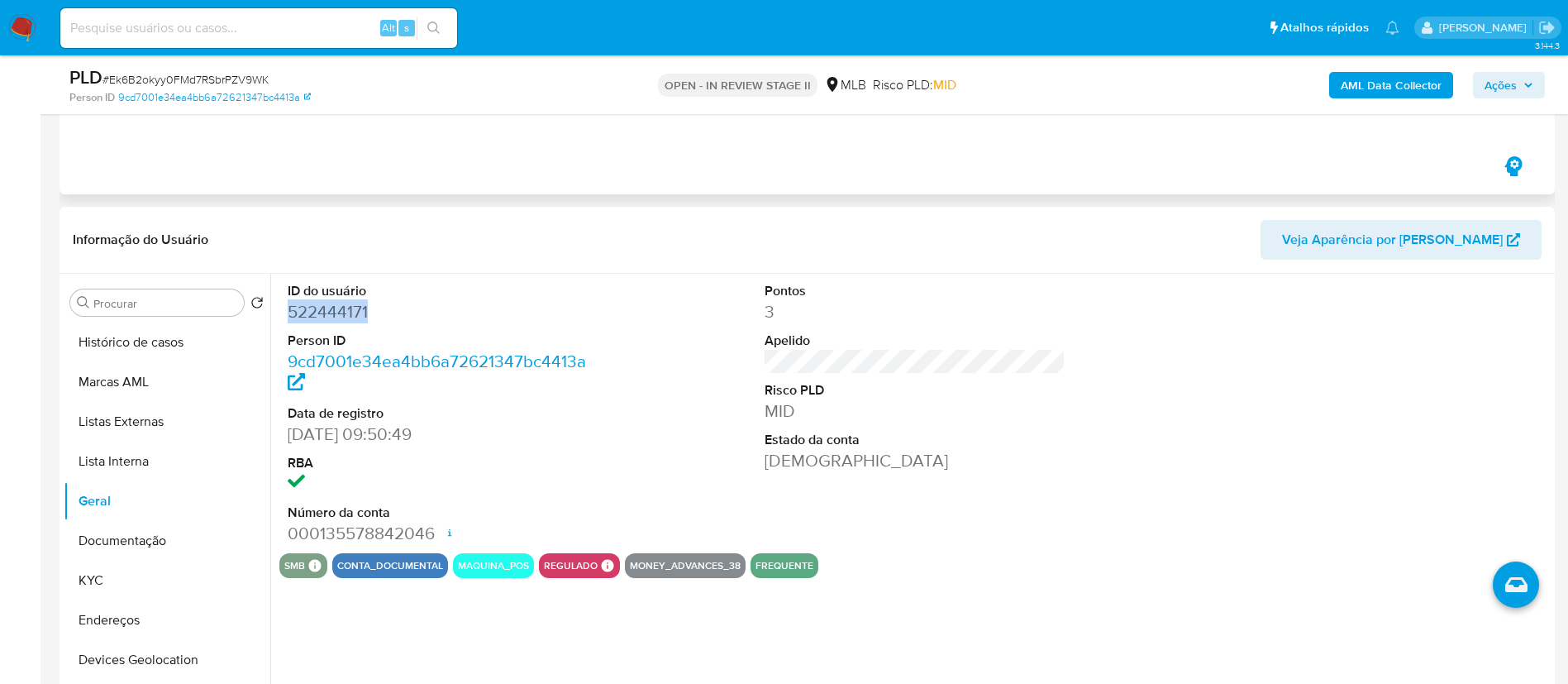copy on "522444171" 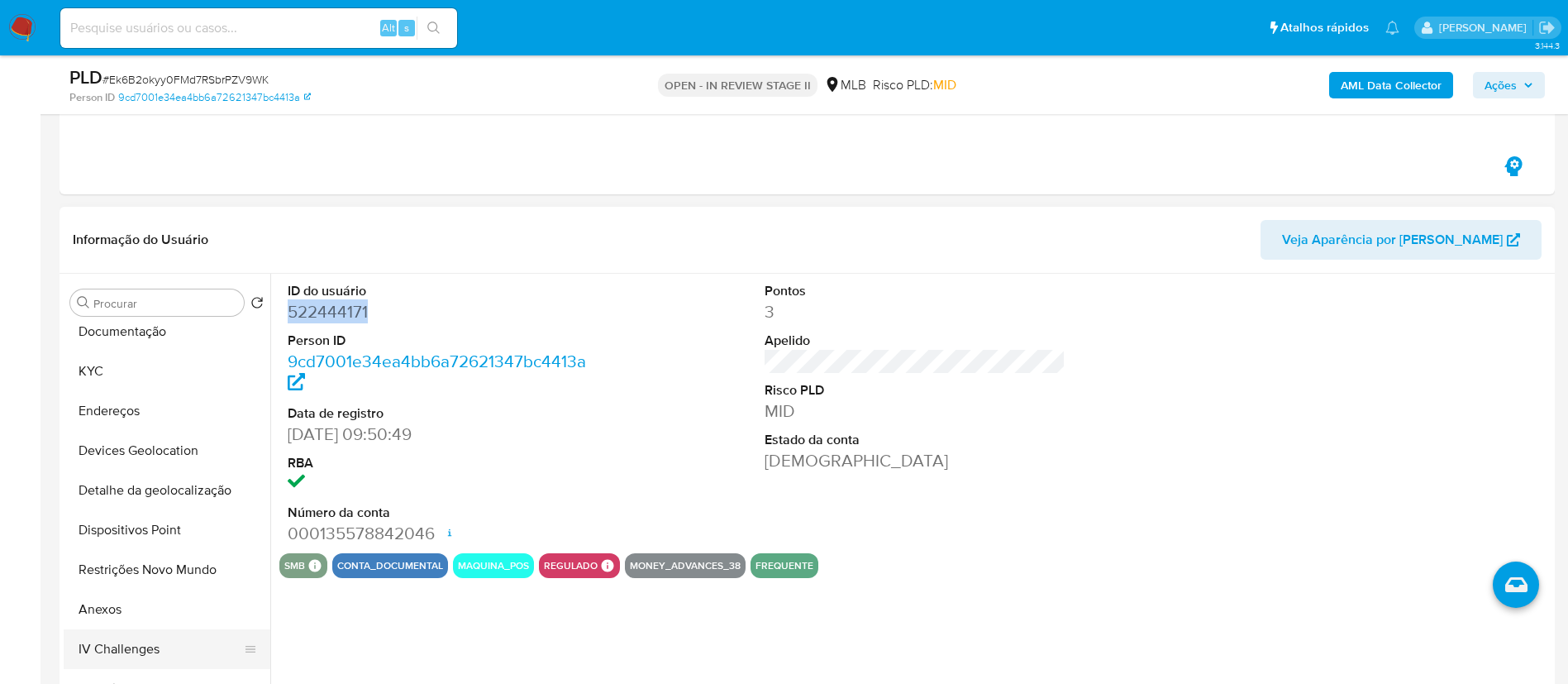 scroll, scrollTop: 248, scrollLeft: 0, axis: vertical 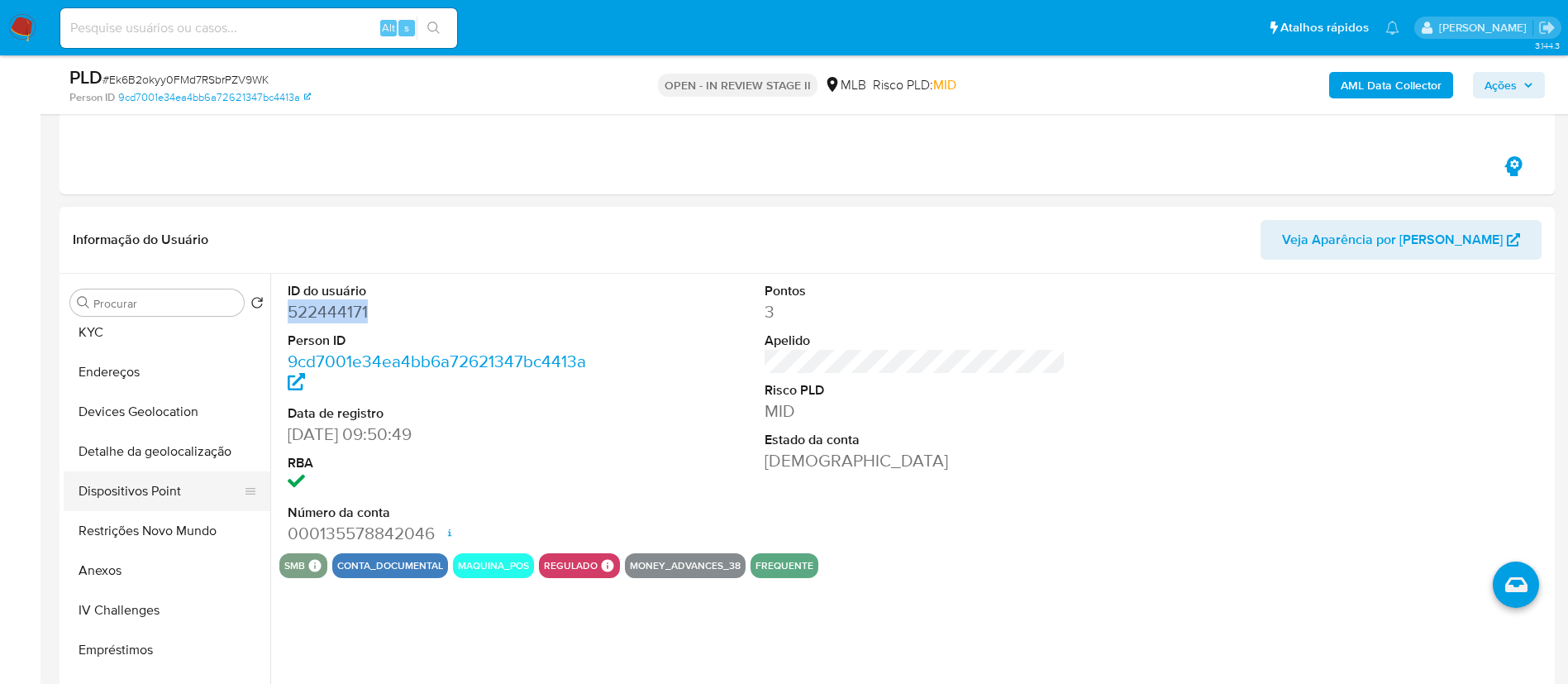 click on "Dispositivos Point" at bounding box center [160, 491] 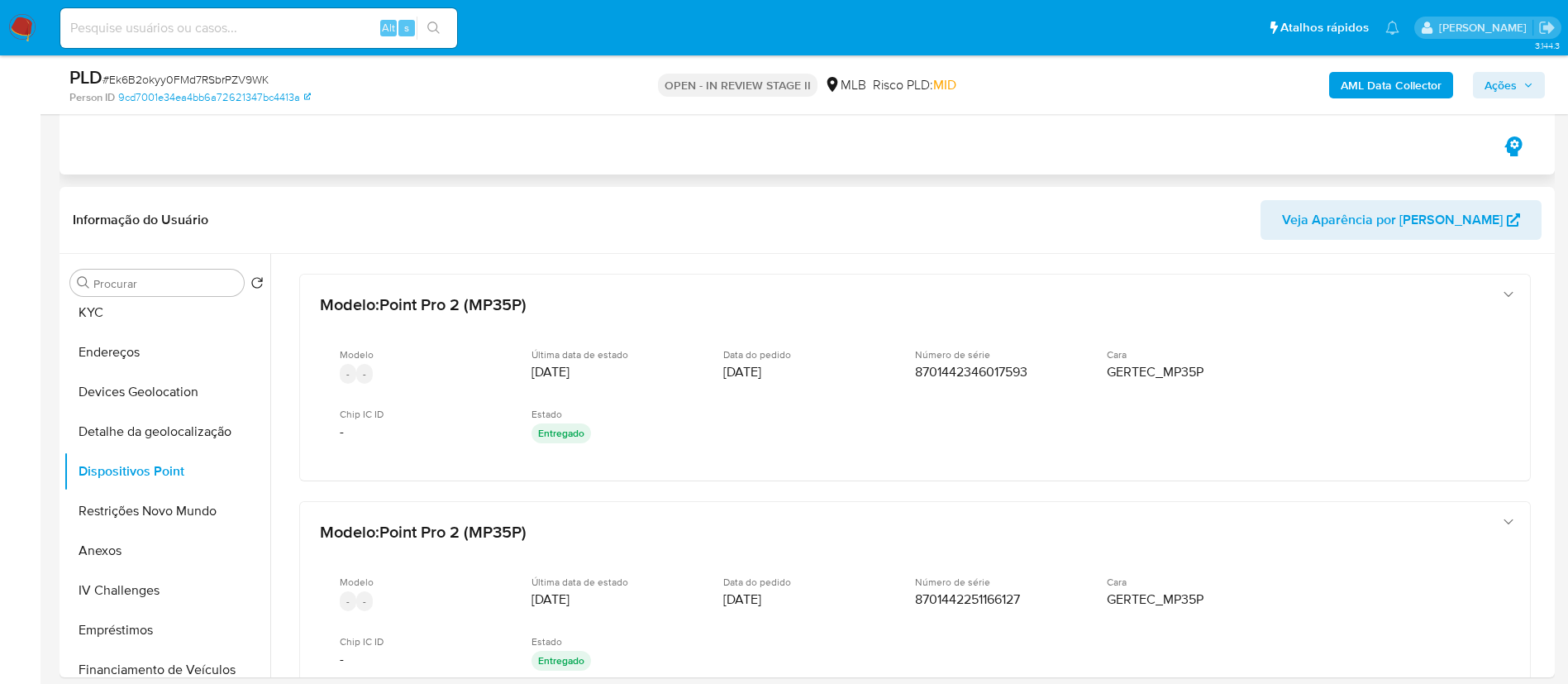 scroll, scrollTop: 919, scrollLeft: 0, axis: vertical 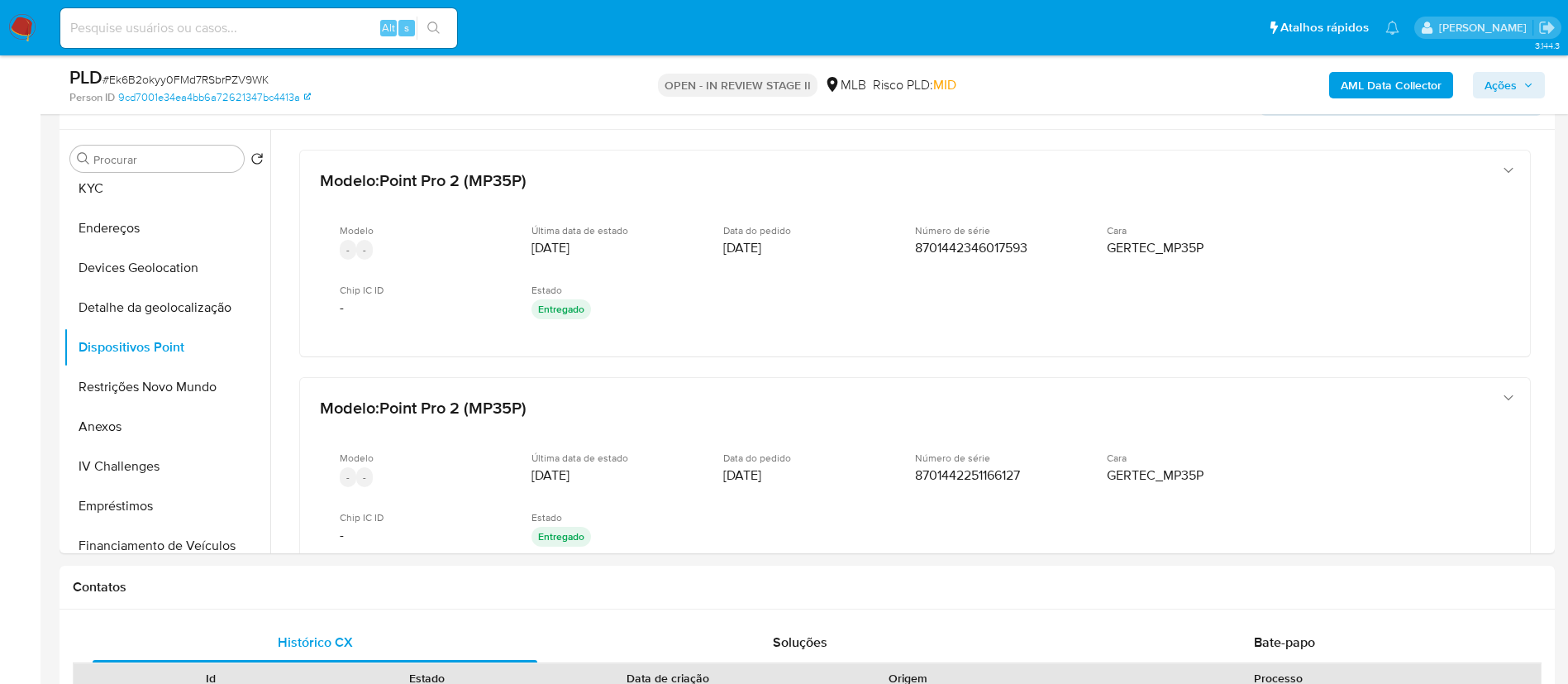 type 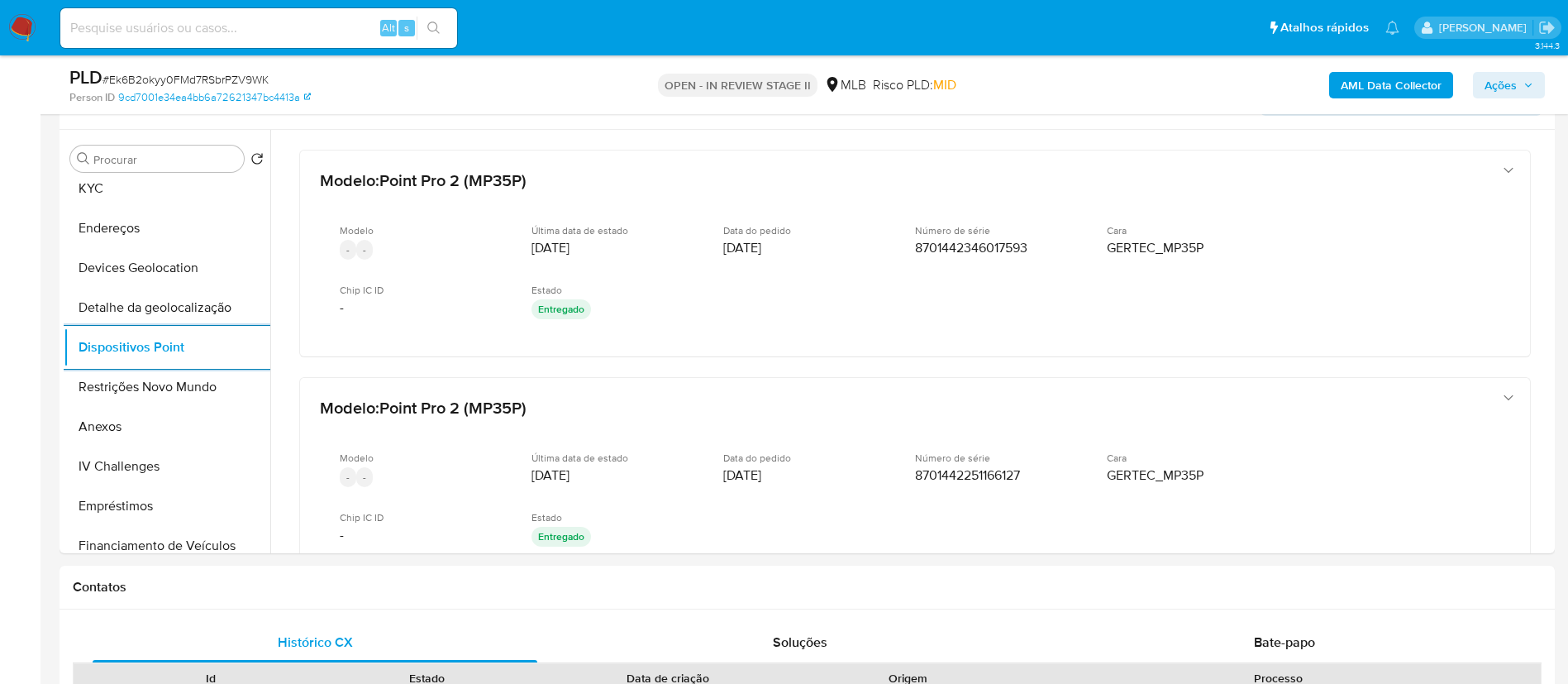 click on "AML Data Collector" at bounding box center [1391, 85] 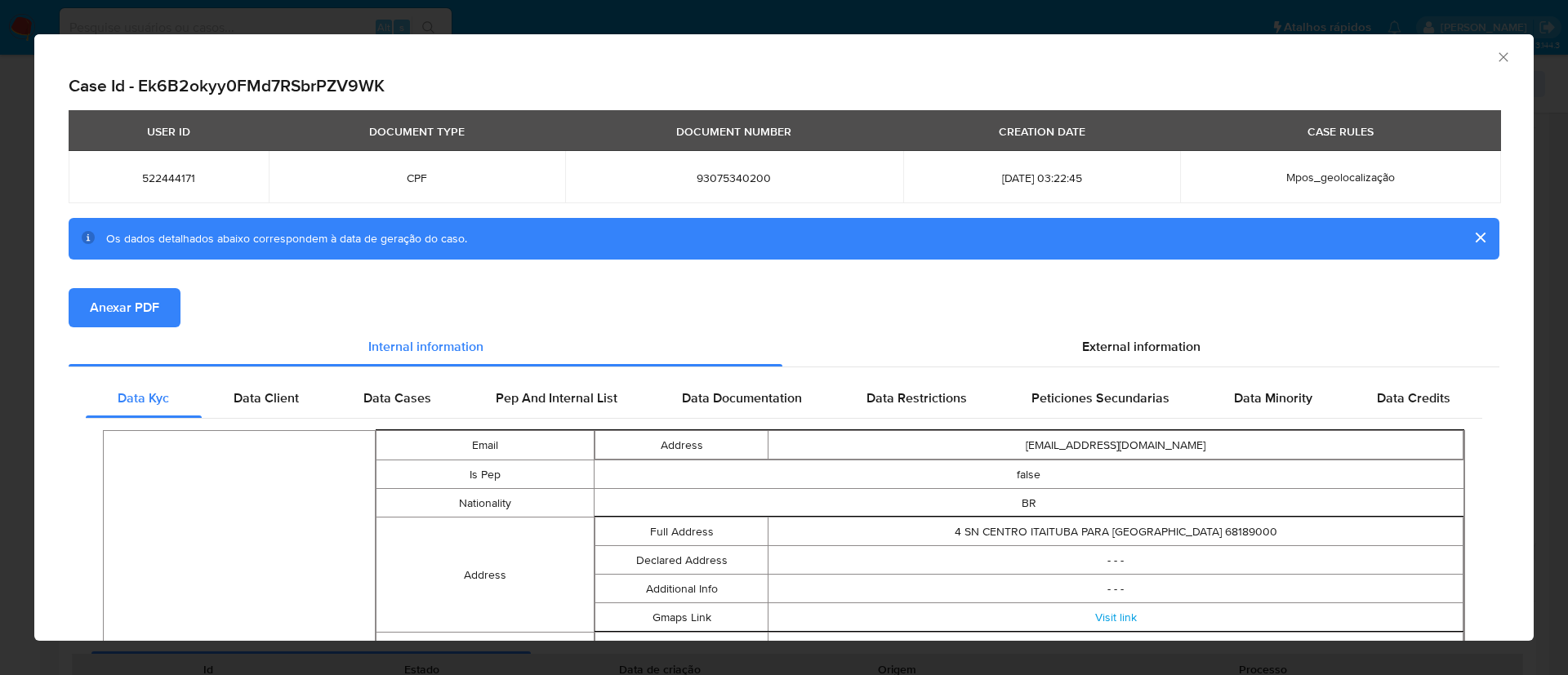 drag, startPoint x: 1485, startPoint y: 55, endPoint x: 1407, endPoint y: 68, distance: 79.075913 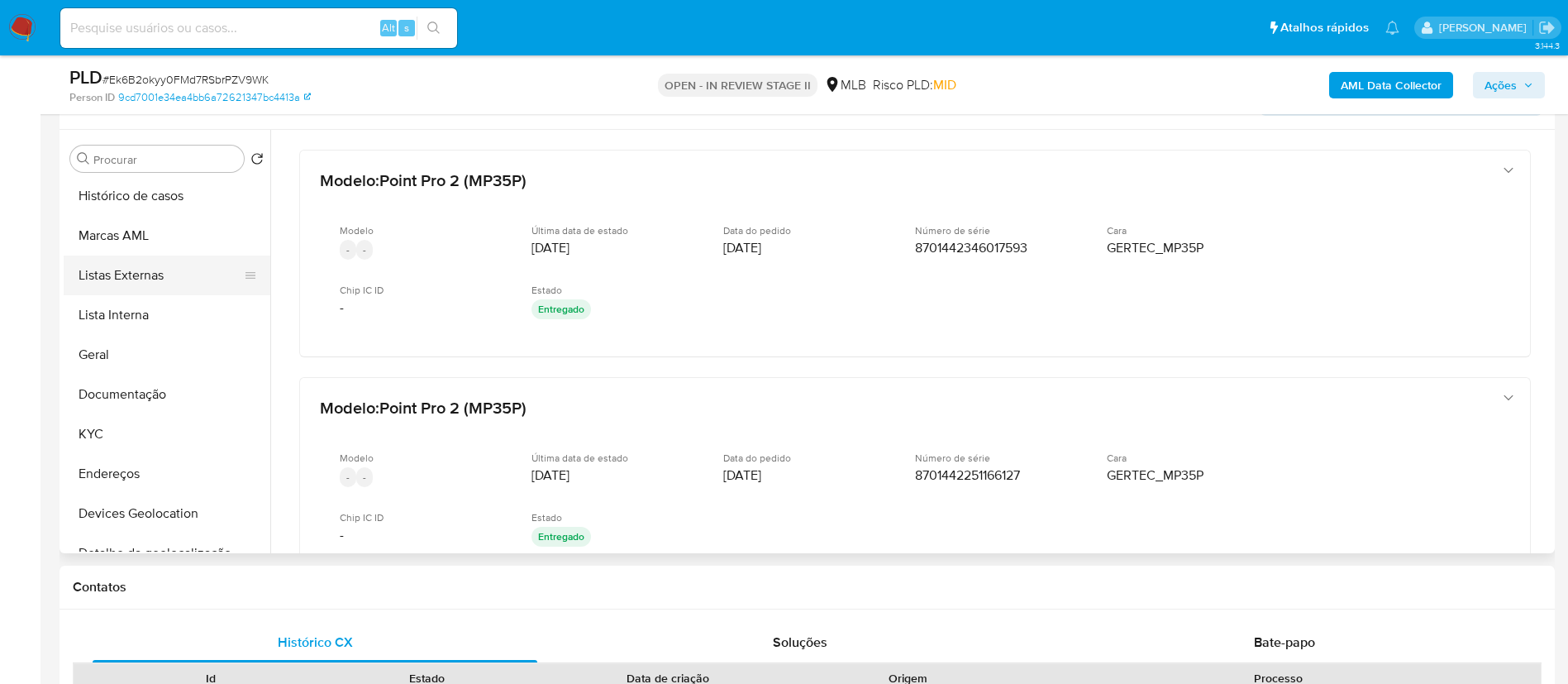scroll, scrollTop: 0, scrollLeft: 0, axis: both 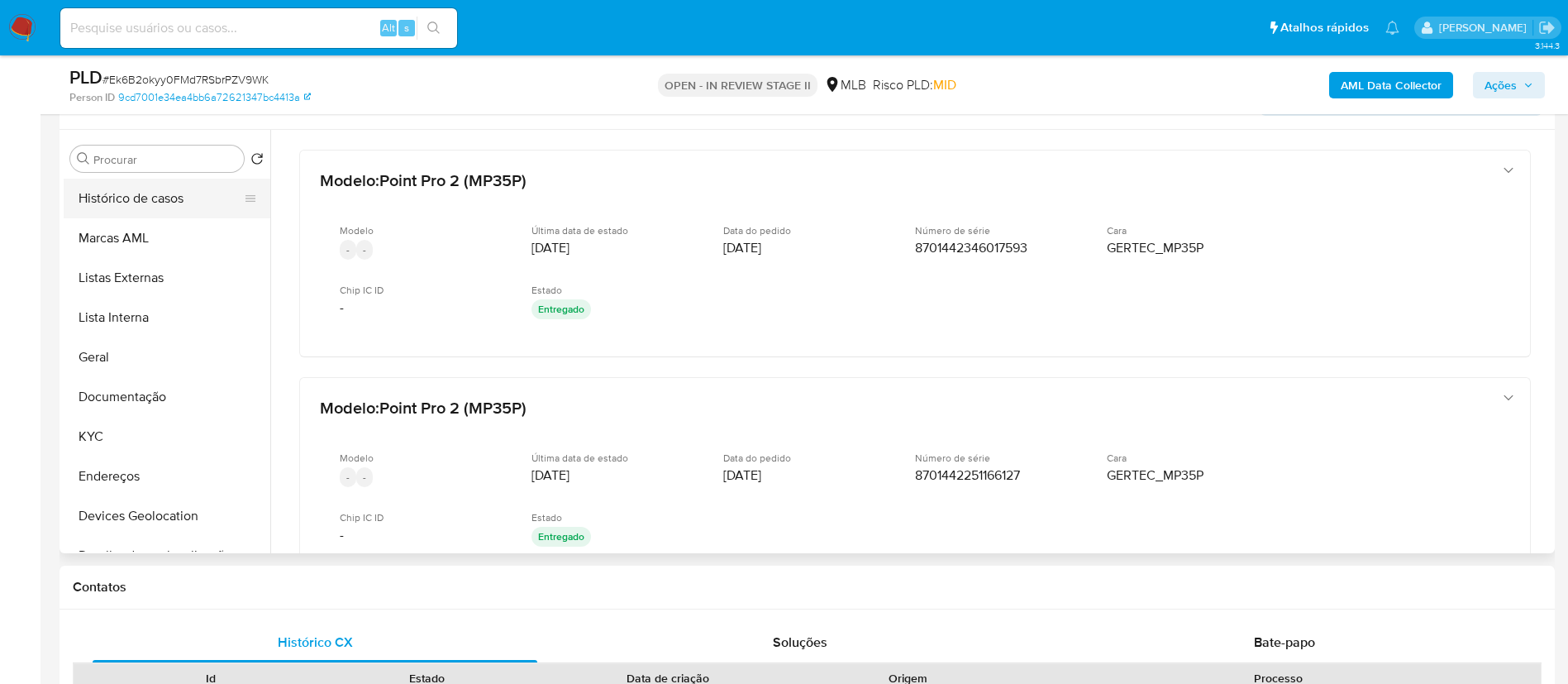 click on "Histórico de casos" at bounding box center [160, 199] 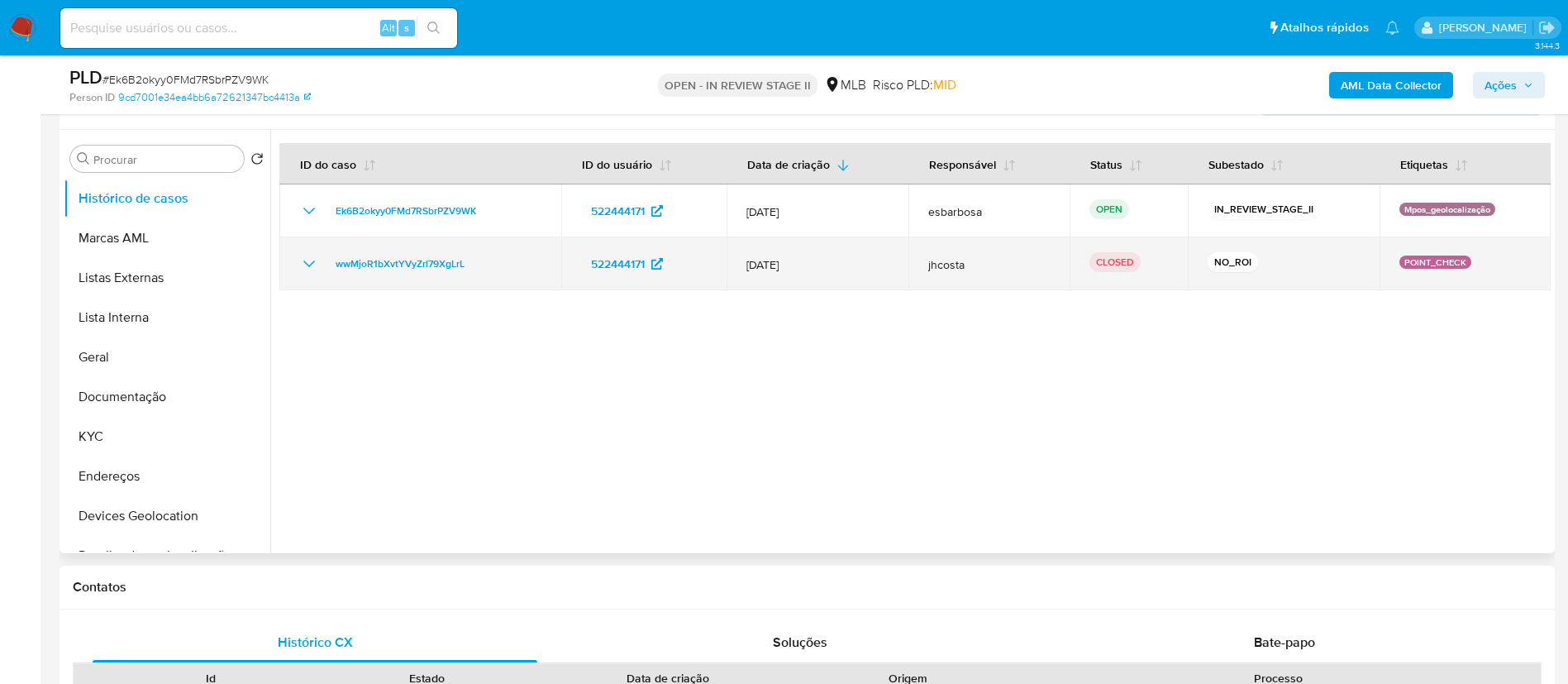 click 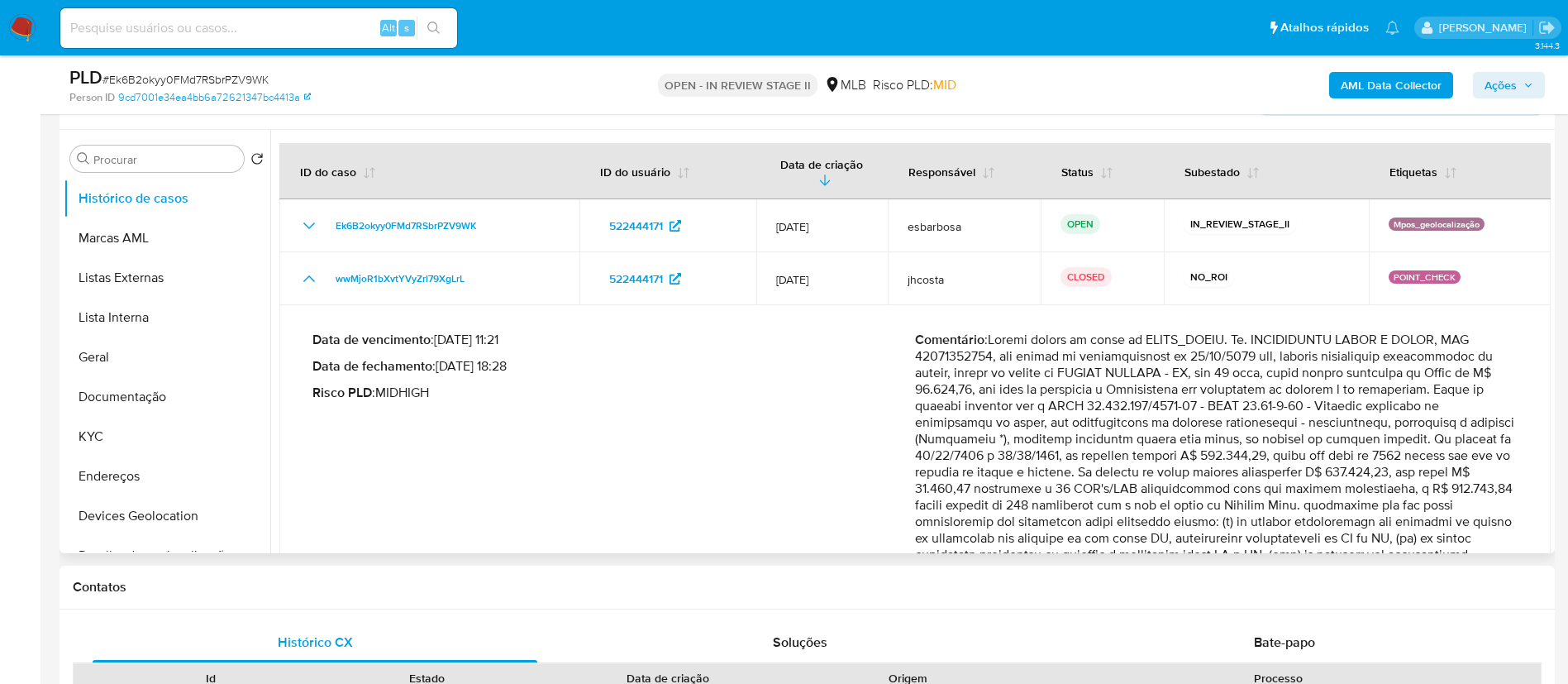 scroll, scrollTop: 106, scrollLeft: 0, axis: vertical 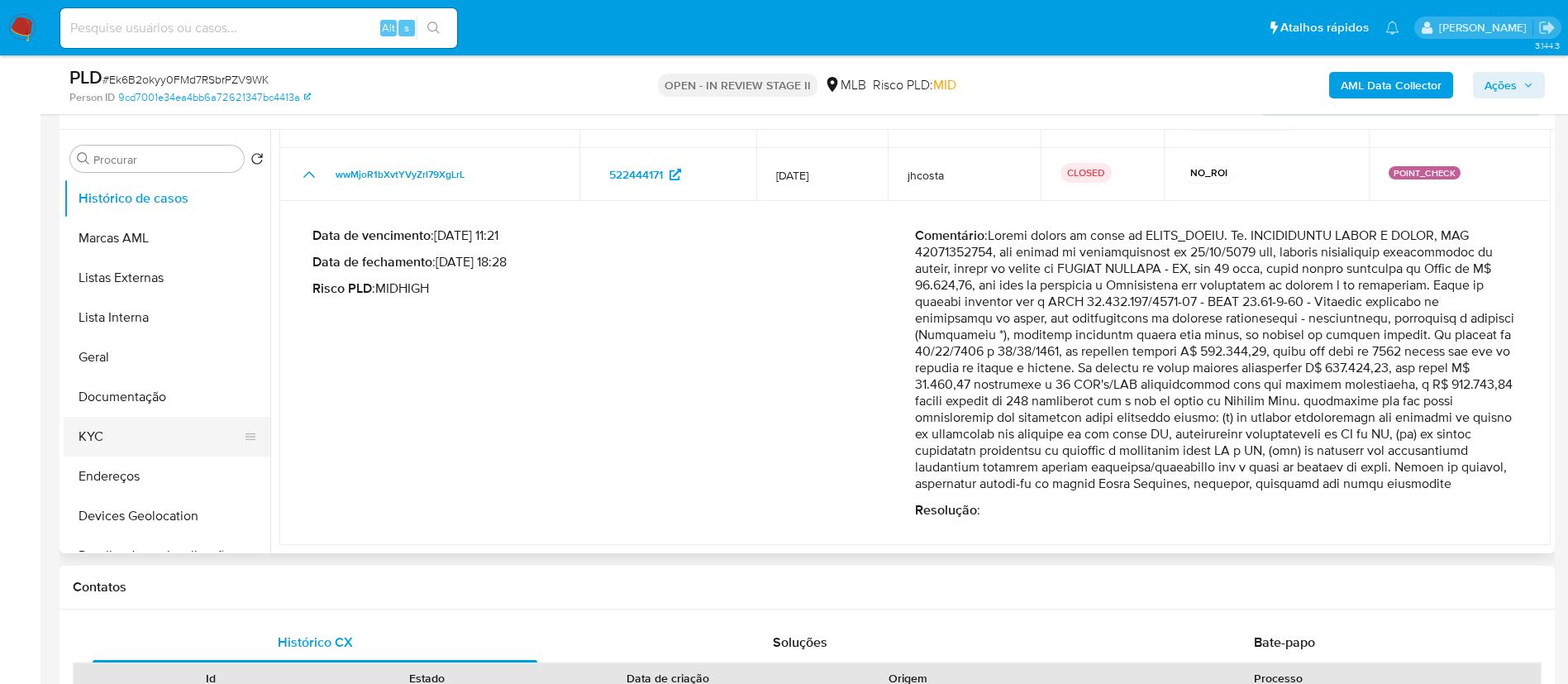click on "KYC" at bounding box center [160, 437] 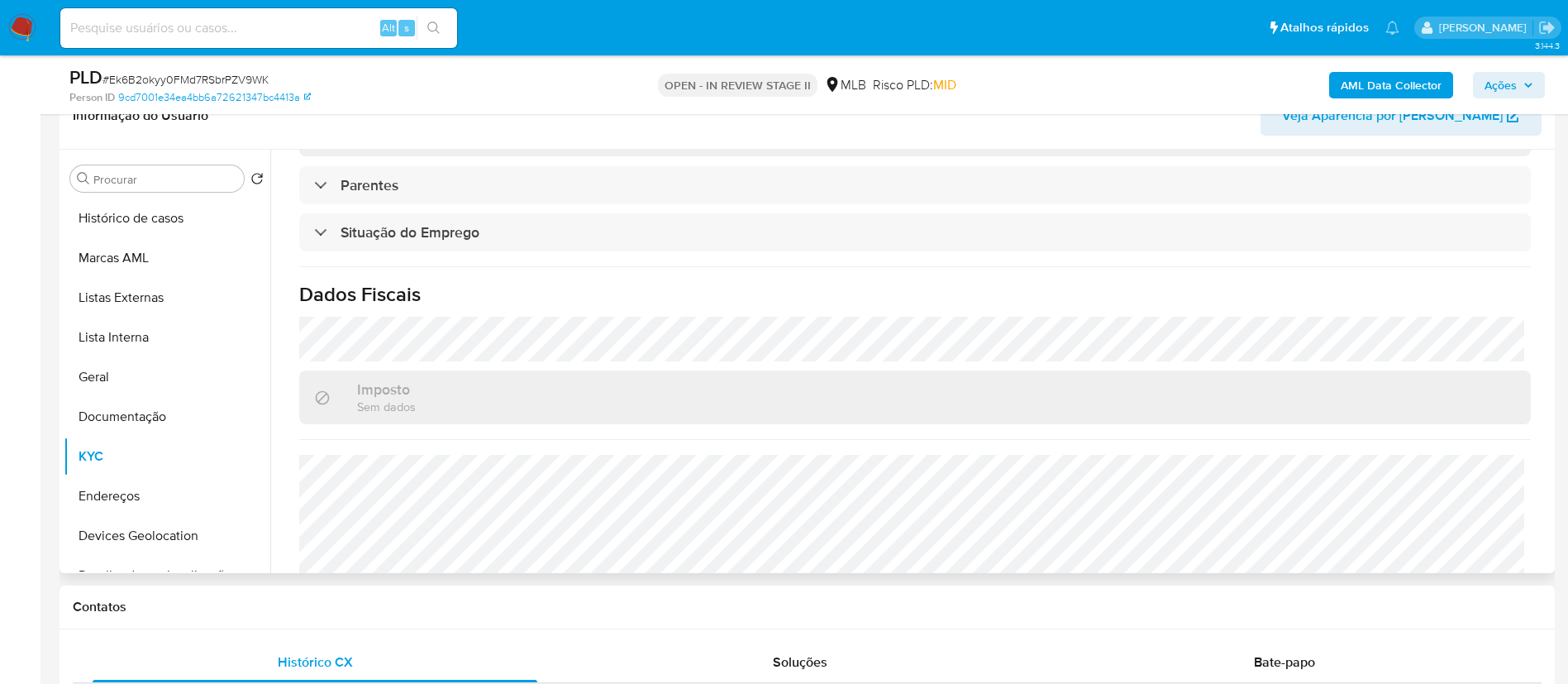 scroll, scrollTop: 694, scrollLeft: 0, axis: vertical 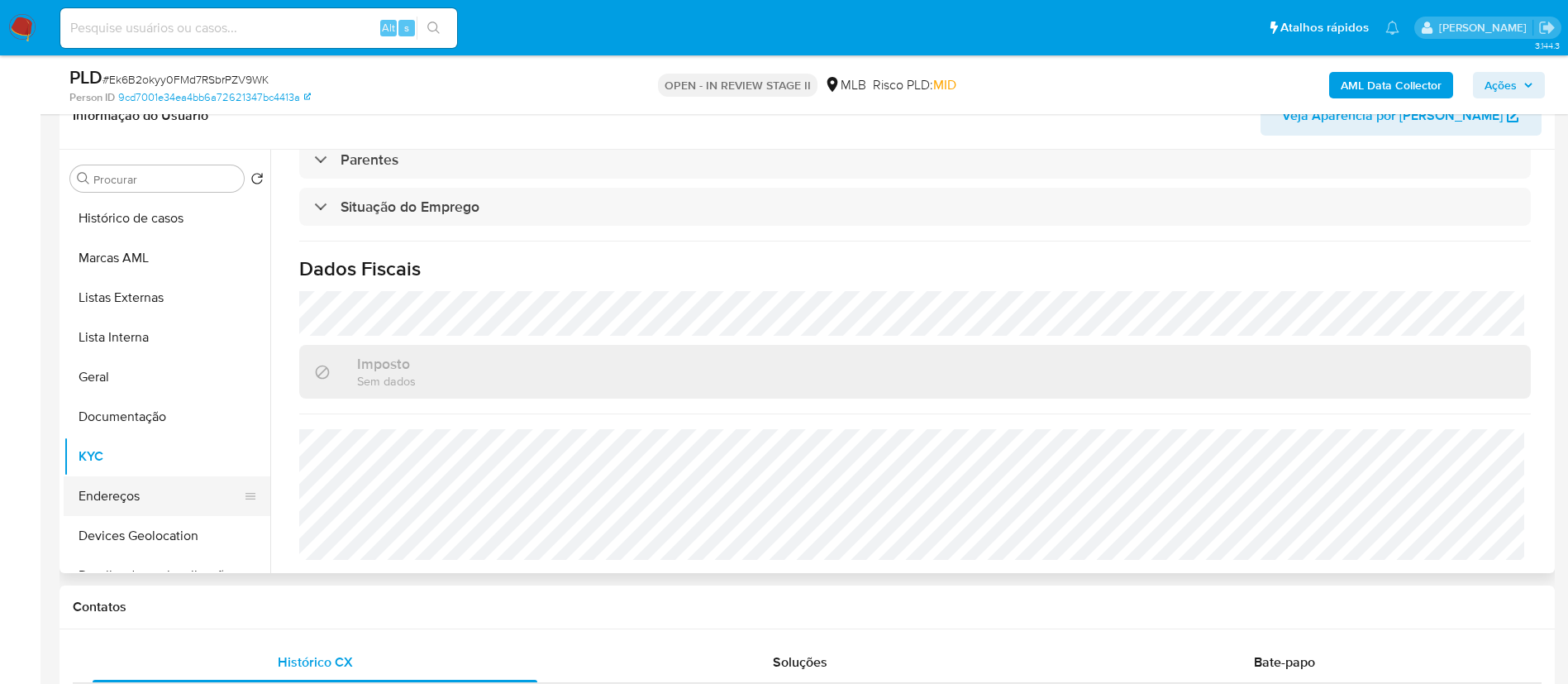 click on "Endereços" at bounding box center [160, 496] 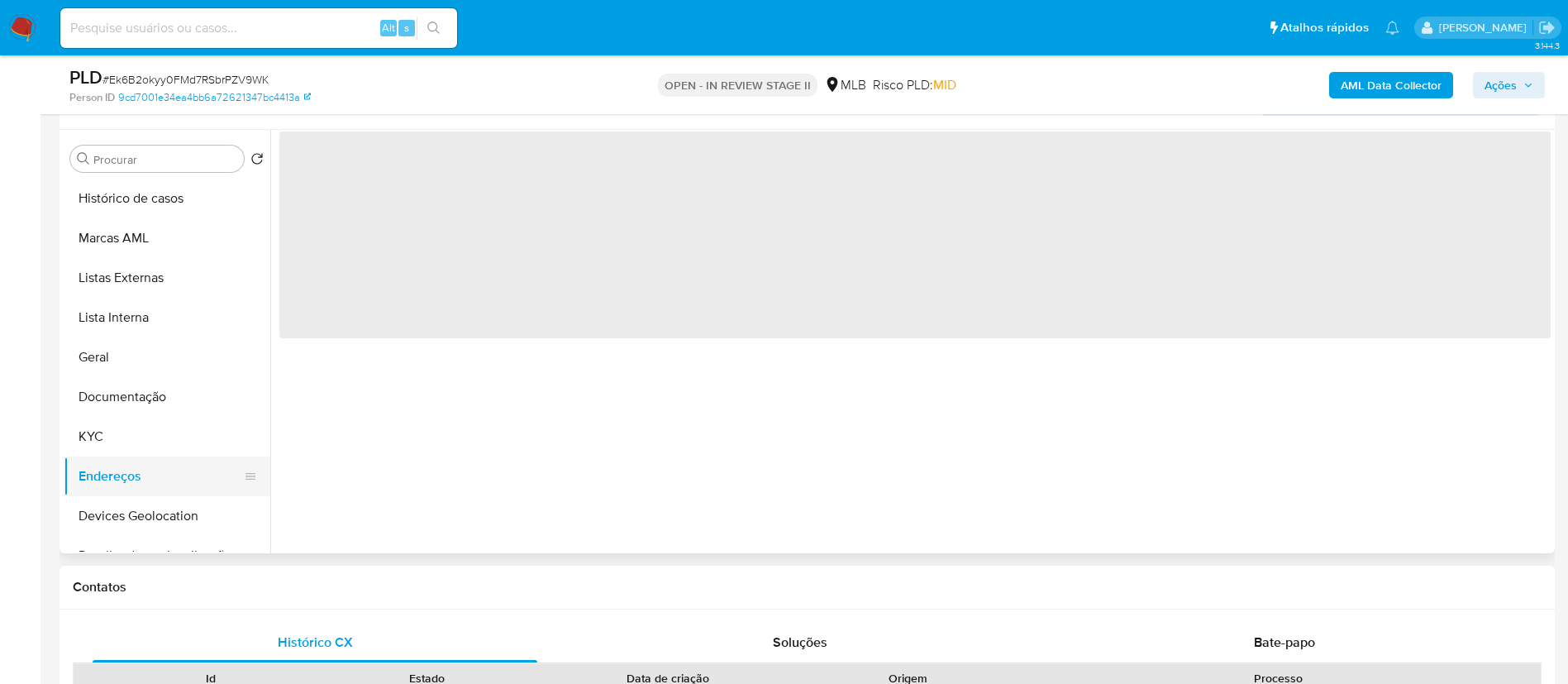 scroll, scrollTop: 0, scrollLeft: 0, axis: both 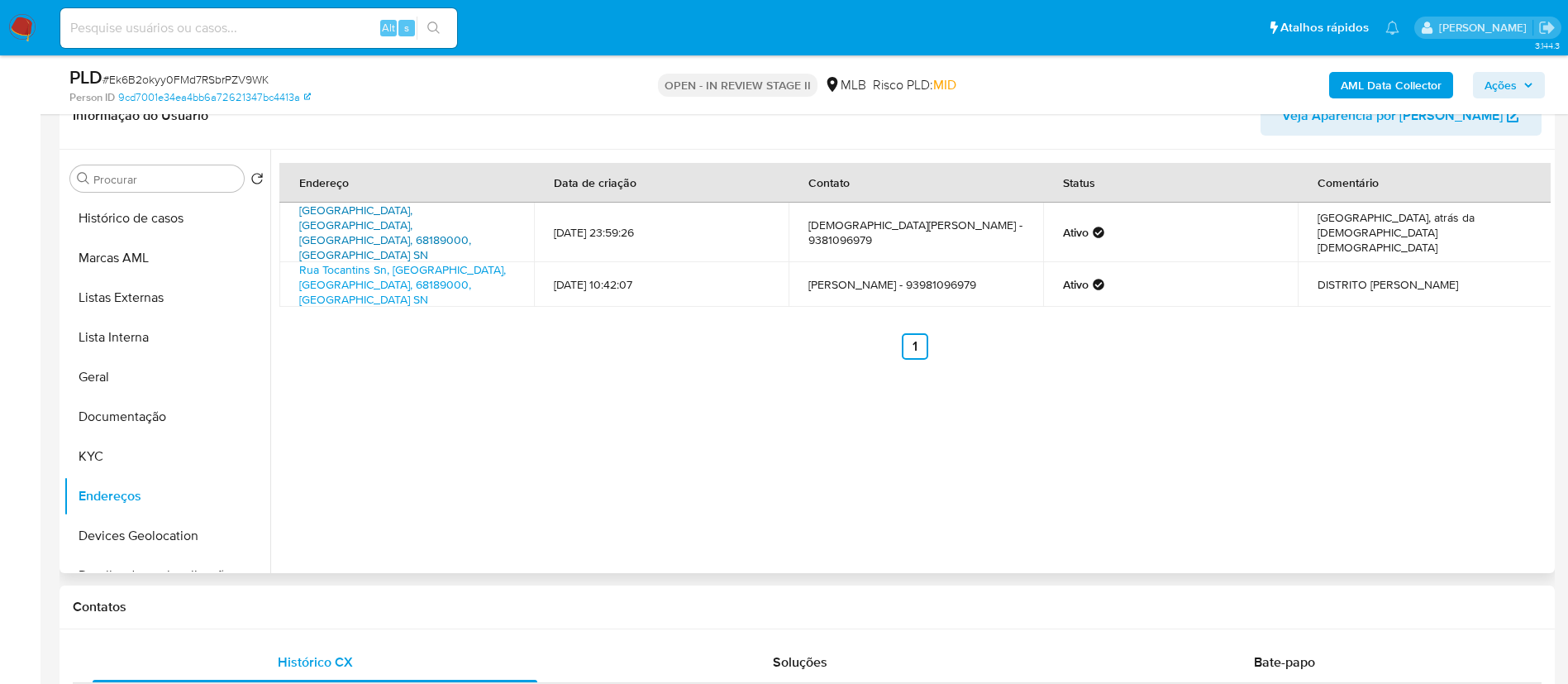 click on "Avenida Tocantins Sn, Moraes Almeida, Pará, 68189000, Brasil SN" at bounding box center (385, 232) 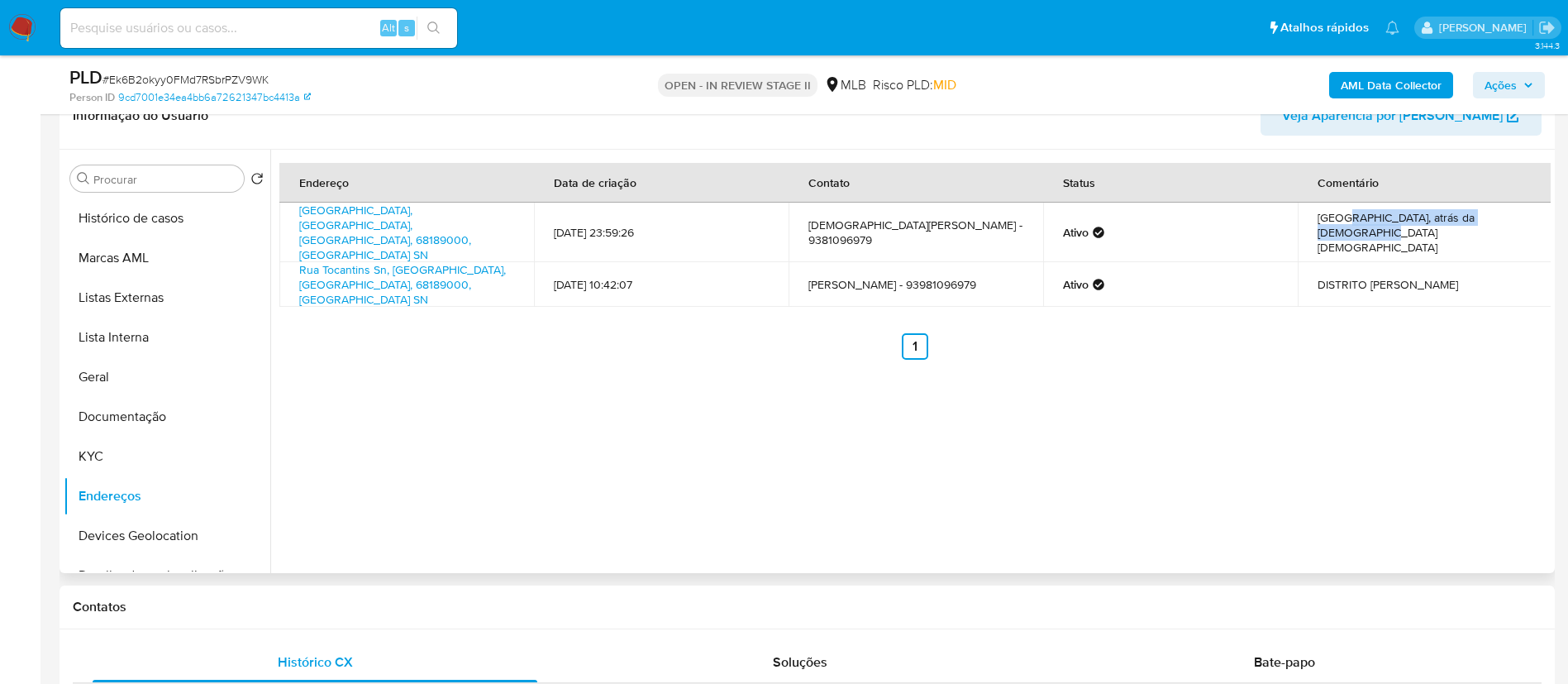 drag, startPoint x: 1306, startPoint y: 223, endPoint x: 1343, endPoint y: 219, distance: 37.215588 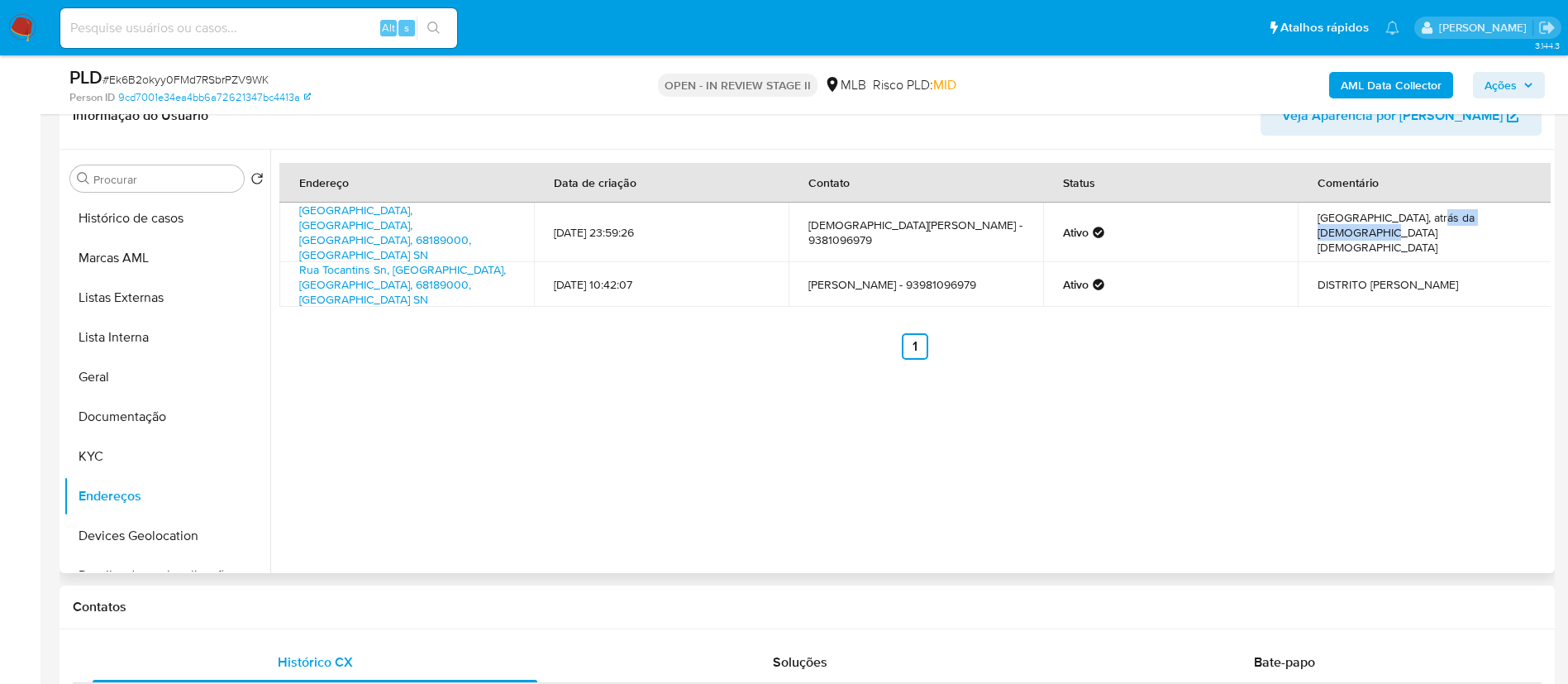 drag, startPoint x: 1439, startPoint y: 221, endPoint x: 1308, endPoint y: 223, distance: 131.01527 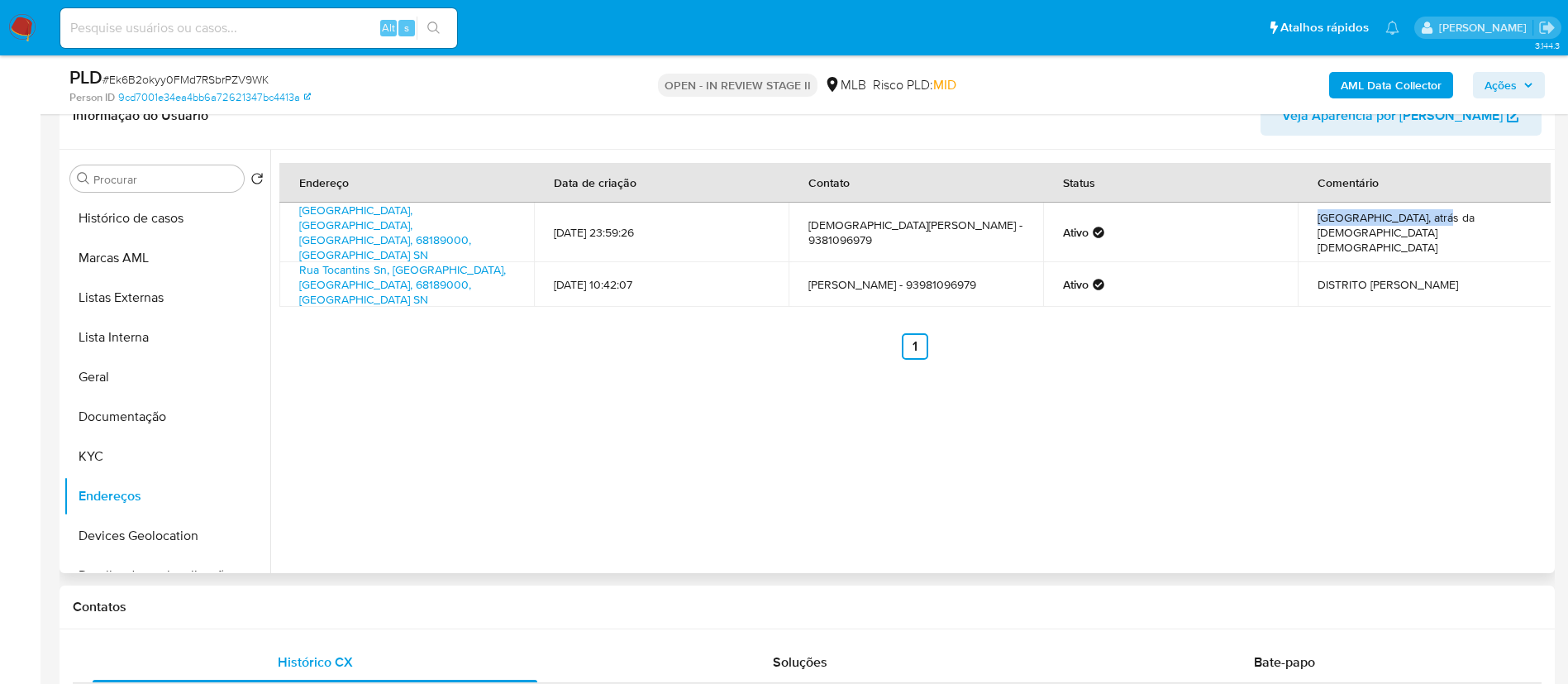 drag, startPoint x: 1327, startPoint y: 213, endPoint x: 1424, endPoint y: 215, distance: 97.020616 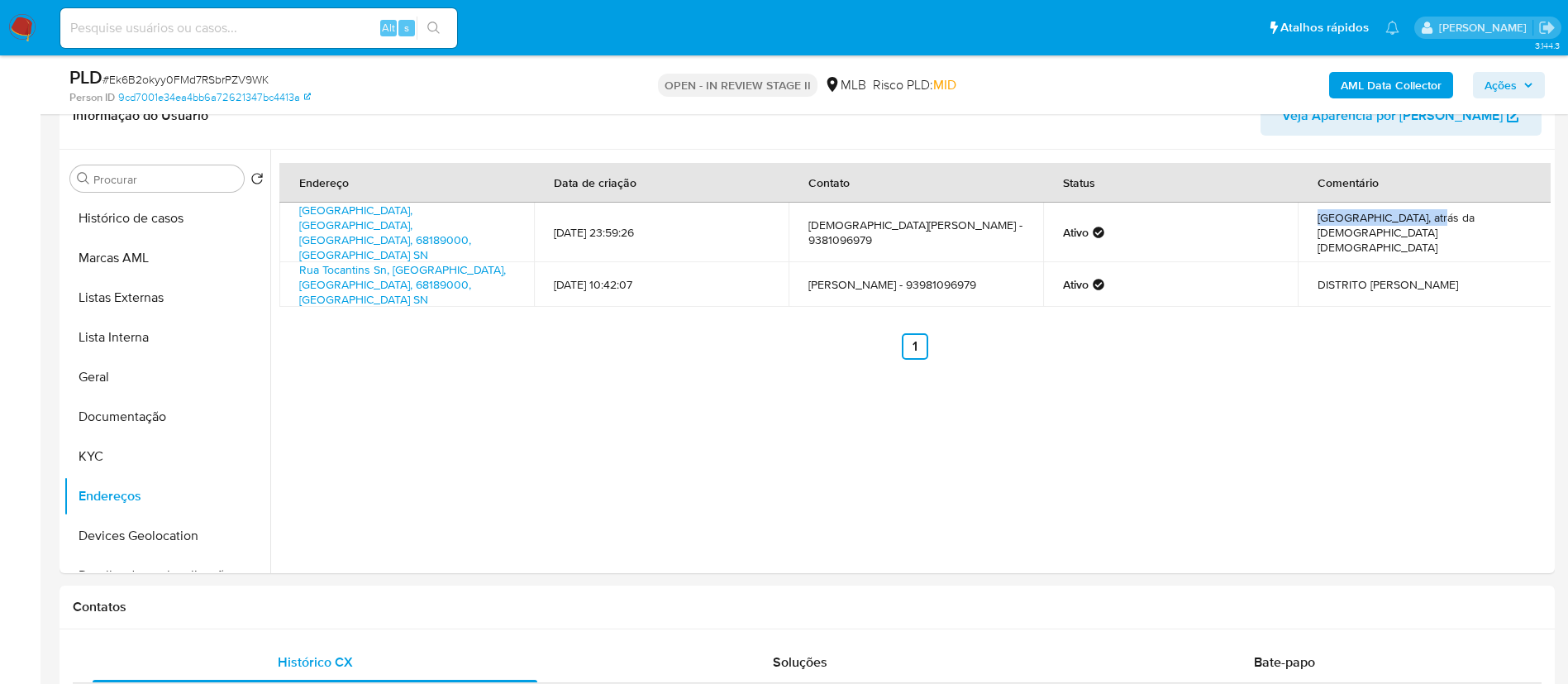 copy on "Mercado Novo Horizonte" 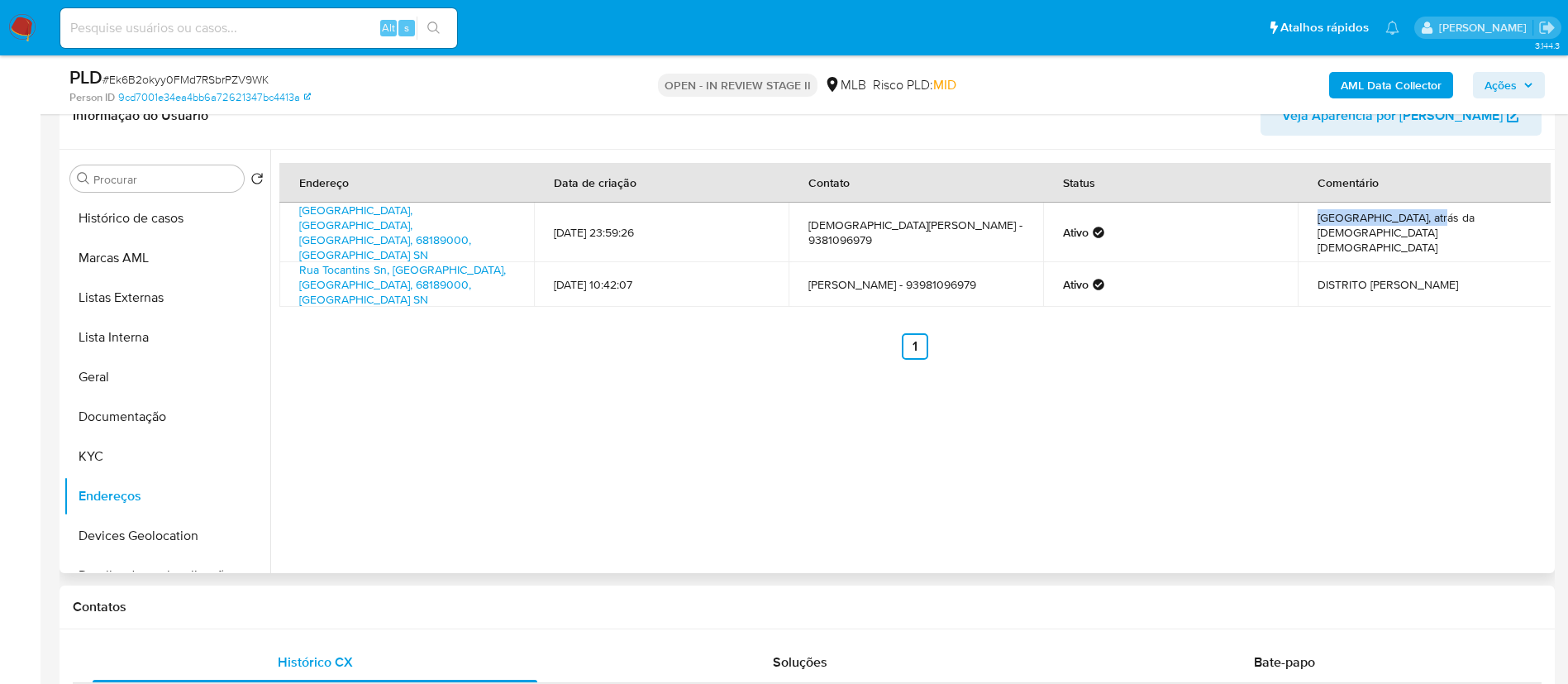 copy on "Mercado Novo Horizonte" 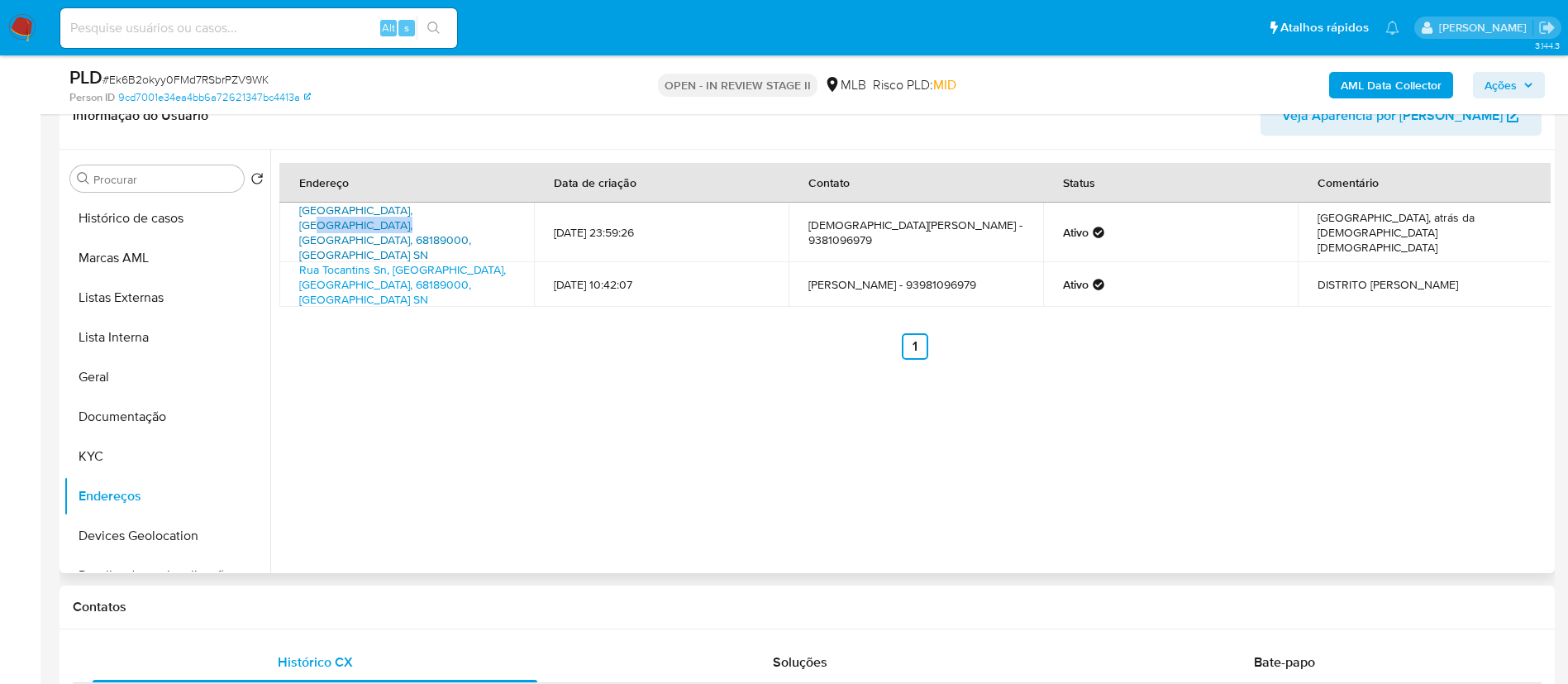 drag, startPoint x: 506, startPoint y: 220, endPoint x: 414, endPoint y: 214, distance: 92.195445 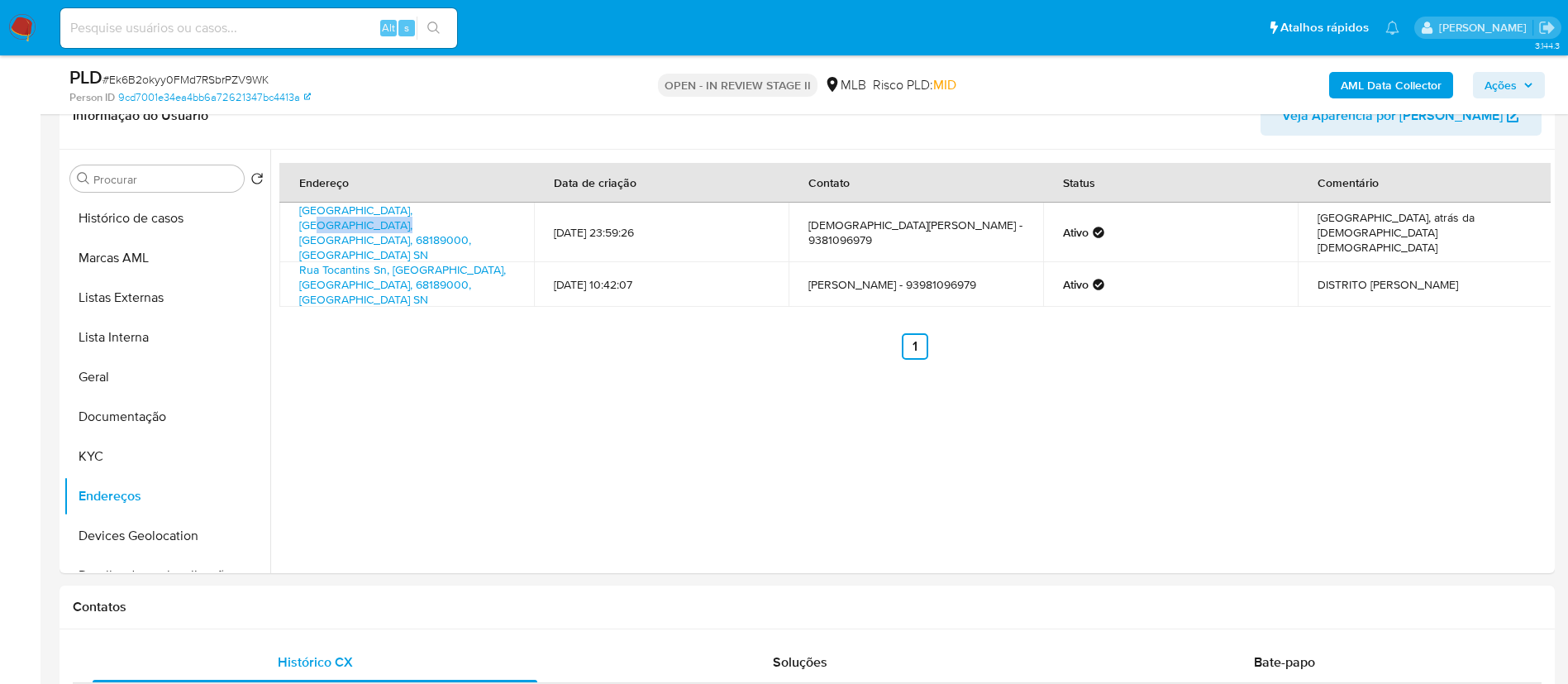 copy on "Moraes Almeida," 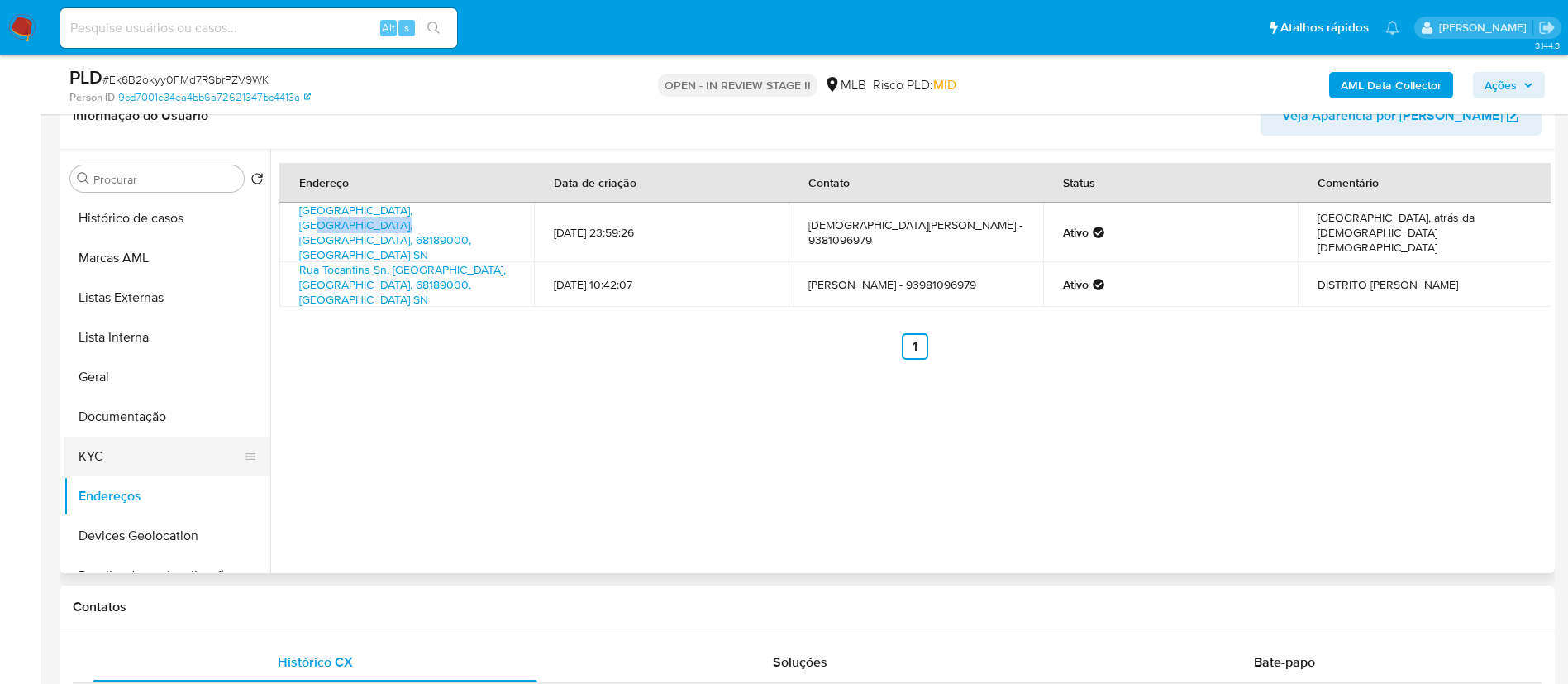 click on "KYC" at bounding box center (160, 457) 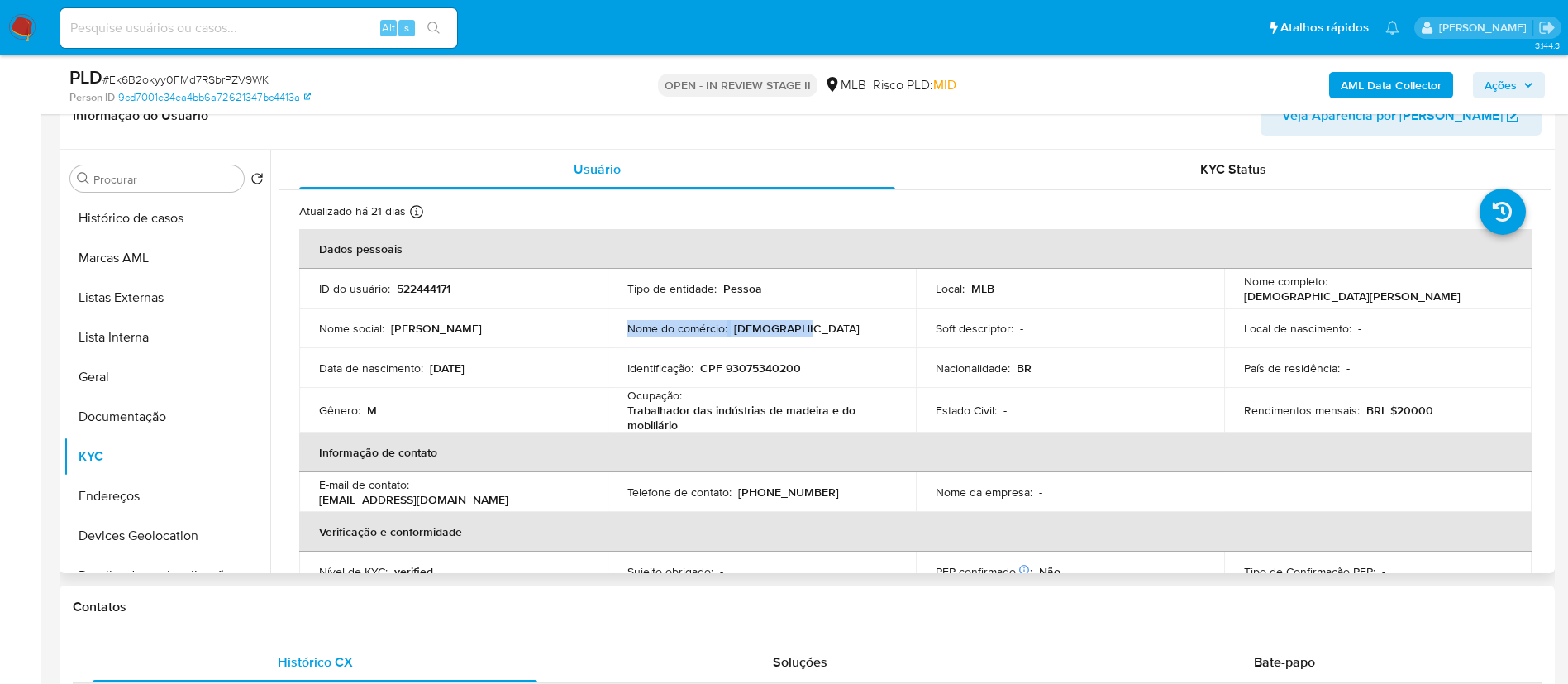 drag, startPoint x: 804, startPoint y: 337, endPoint x: 627, endPoint y: 336, distance: 177.00282 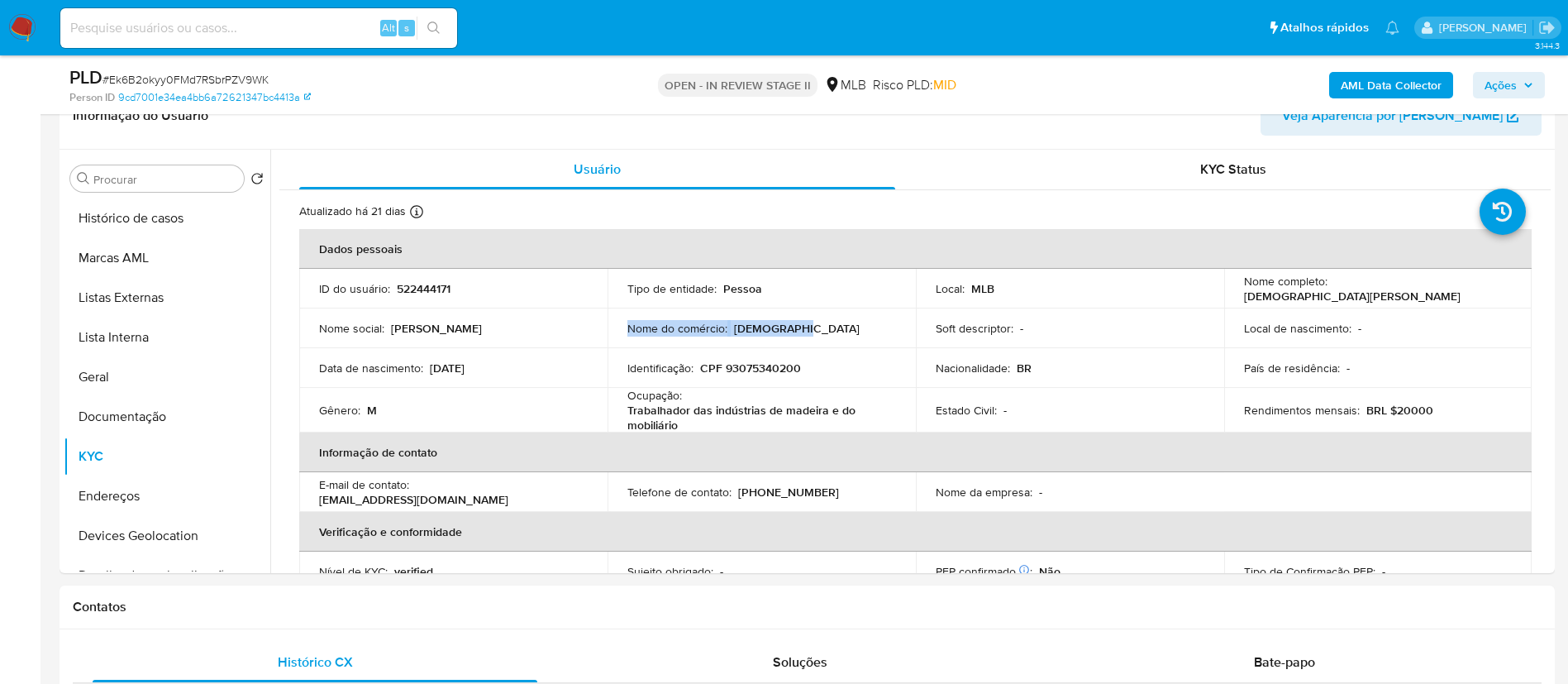 click on "Ações" at bounding box center [1500, 85] 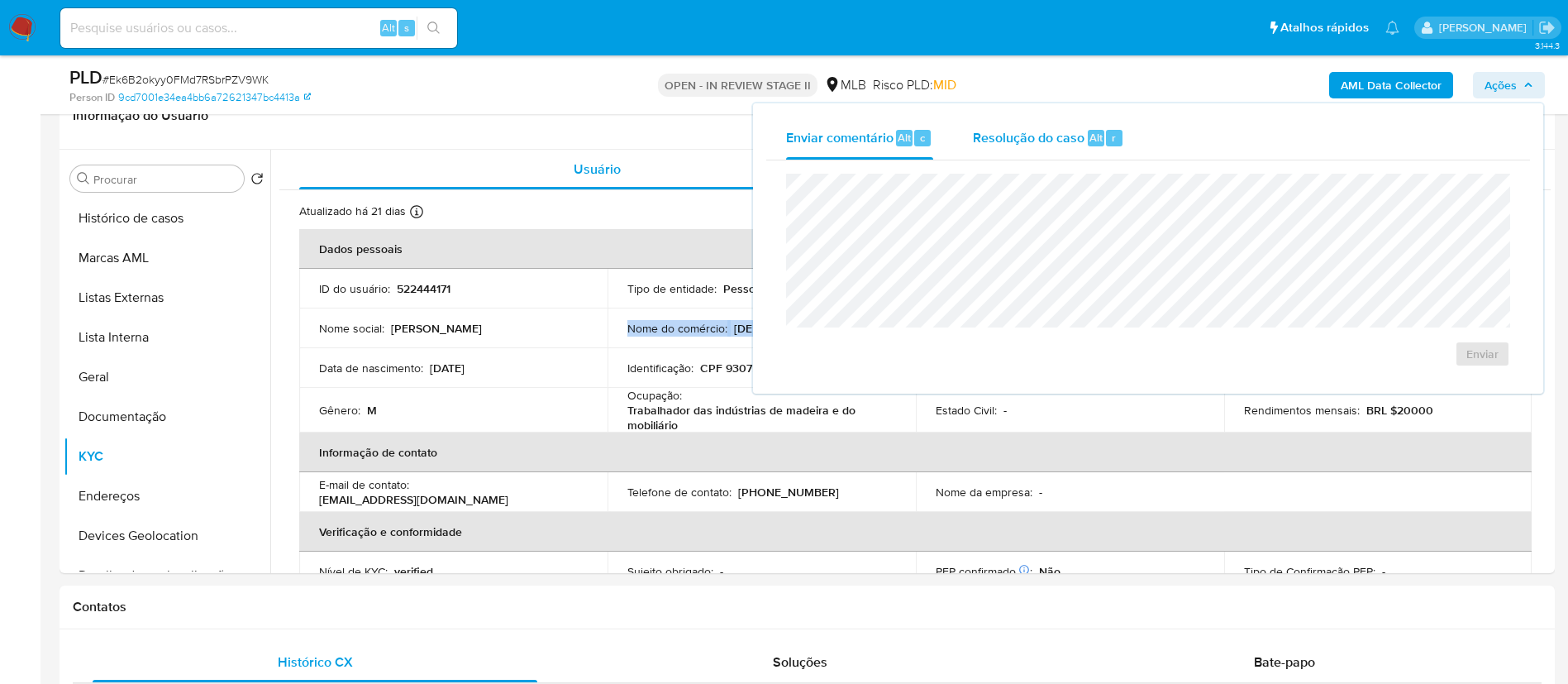 click on "Resolução do caso" at bounding box center [1028, 136] 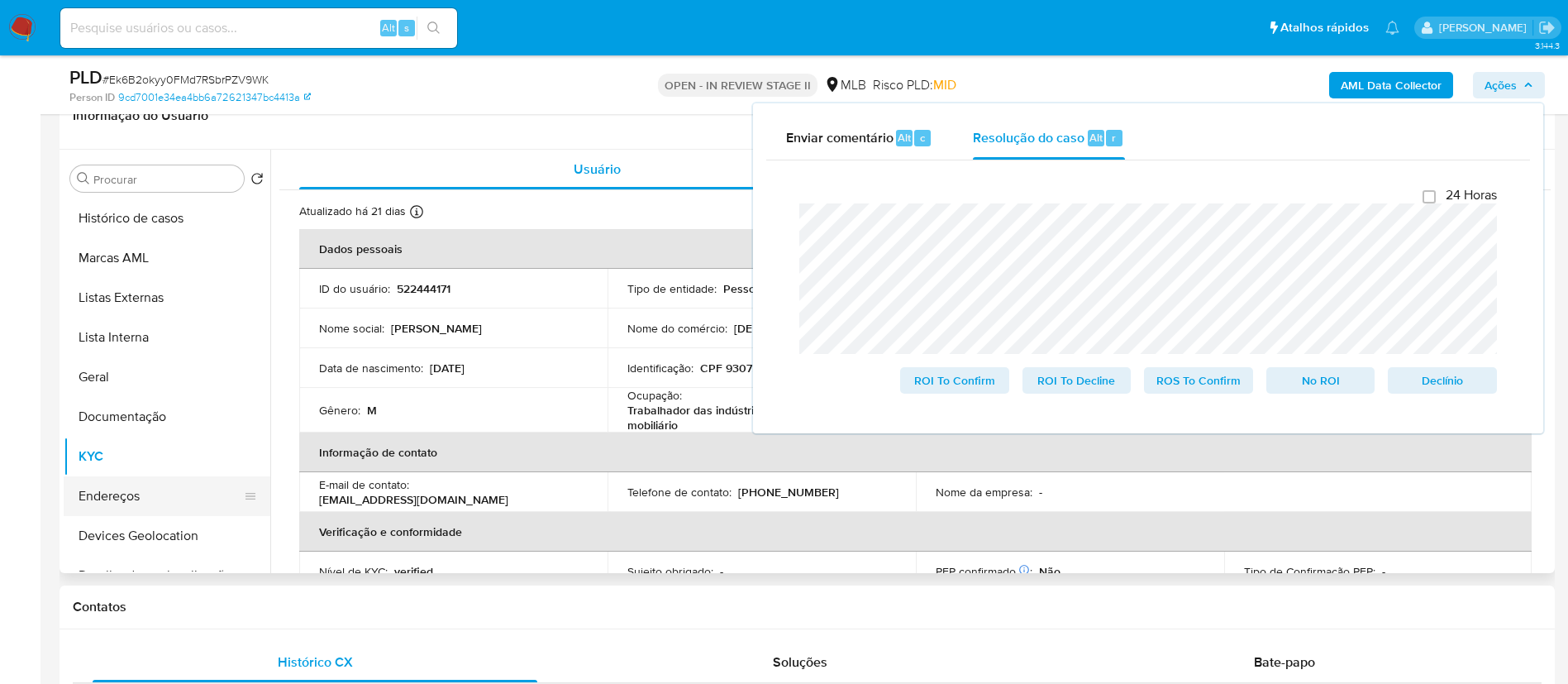 scroll, scrollTop: 124, scrollLeft: 0, axis: vertical 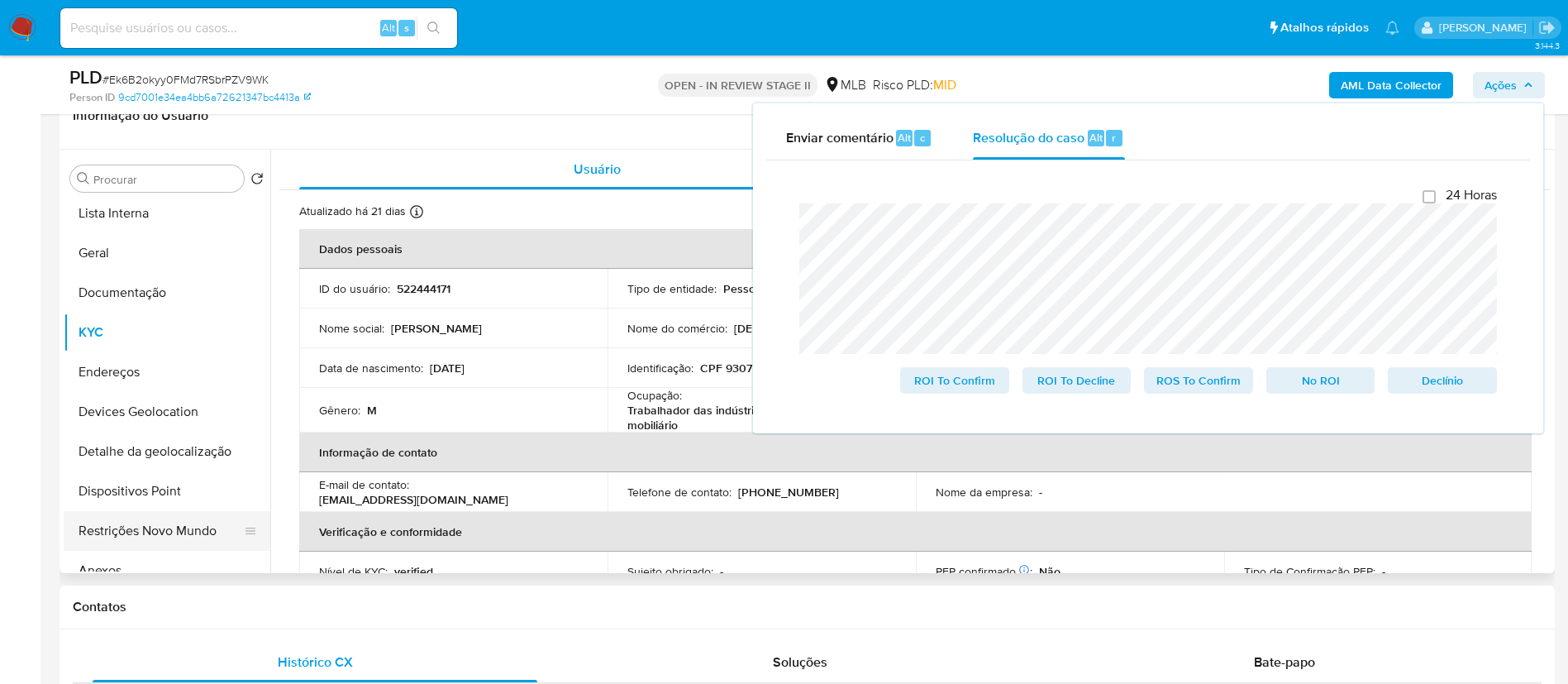 click on "Restrições Novo Mundo" at bounding box center (160, 531) 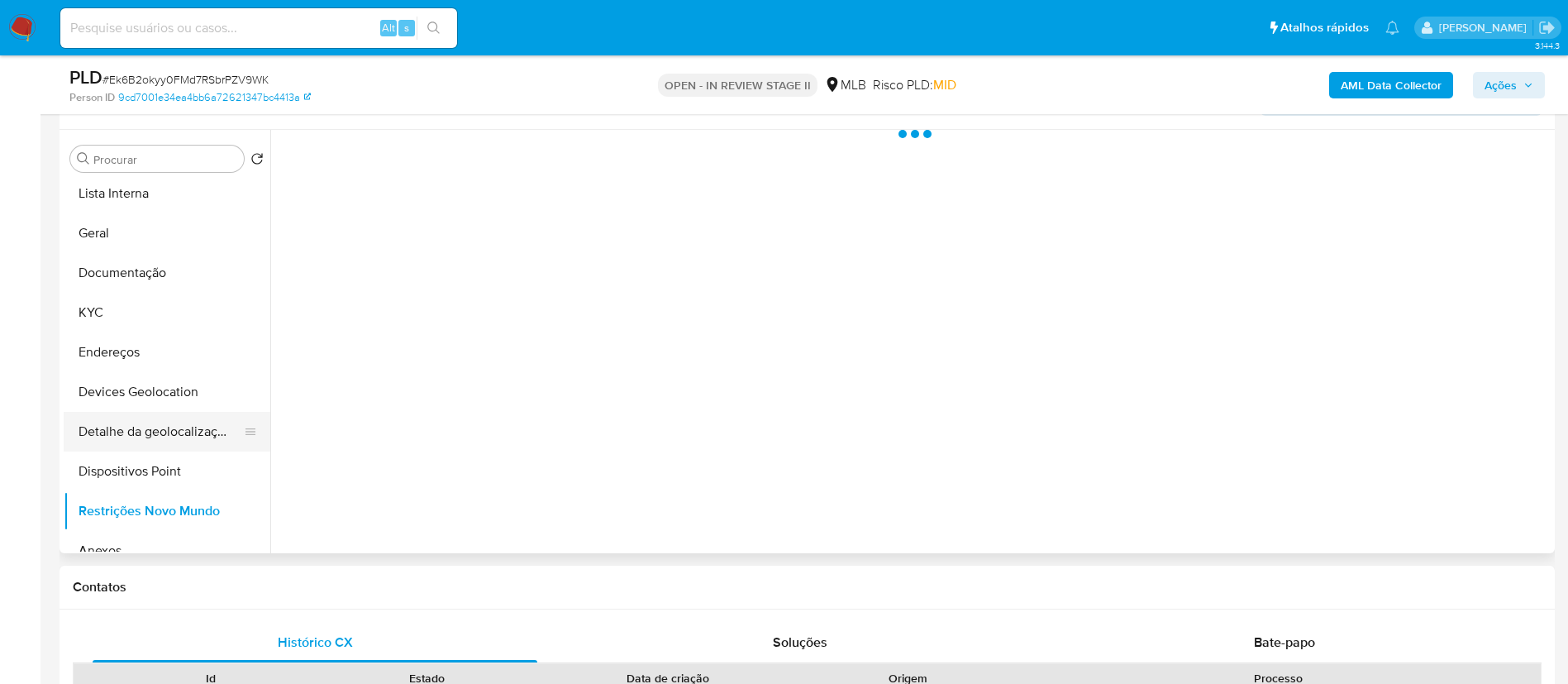 scroll, scrollTop: 248, scrollLeft: 0, axis: vertical 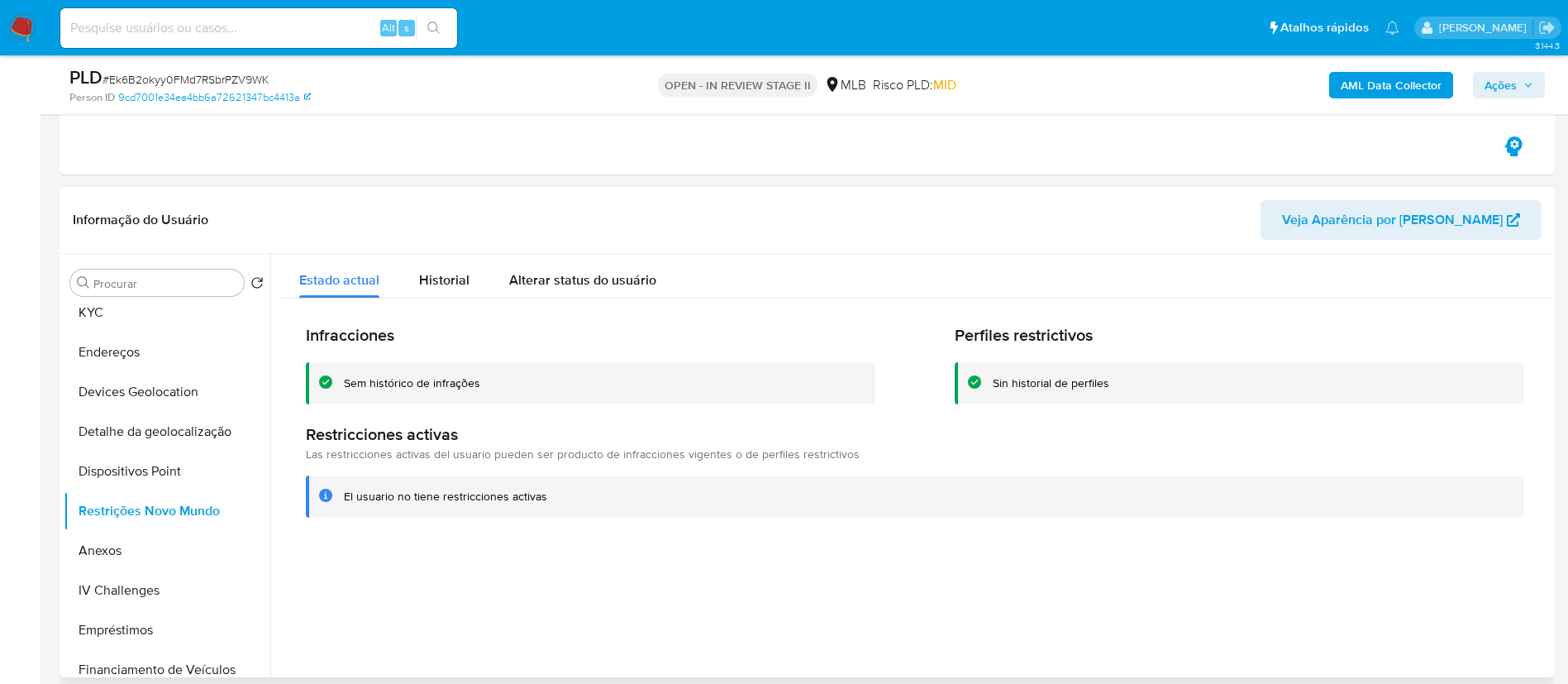 type 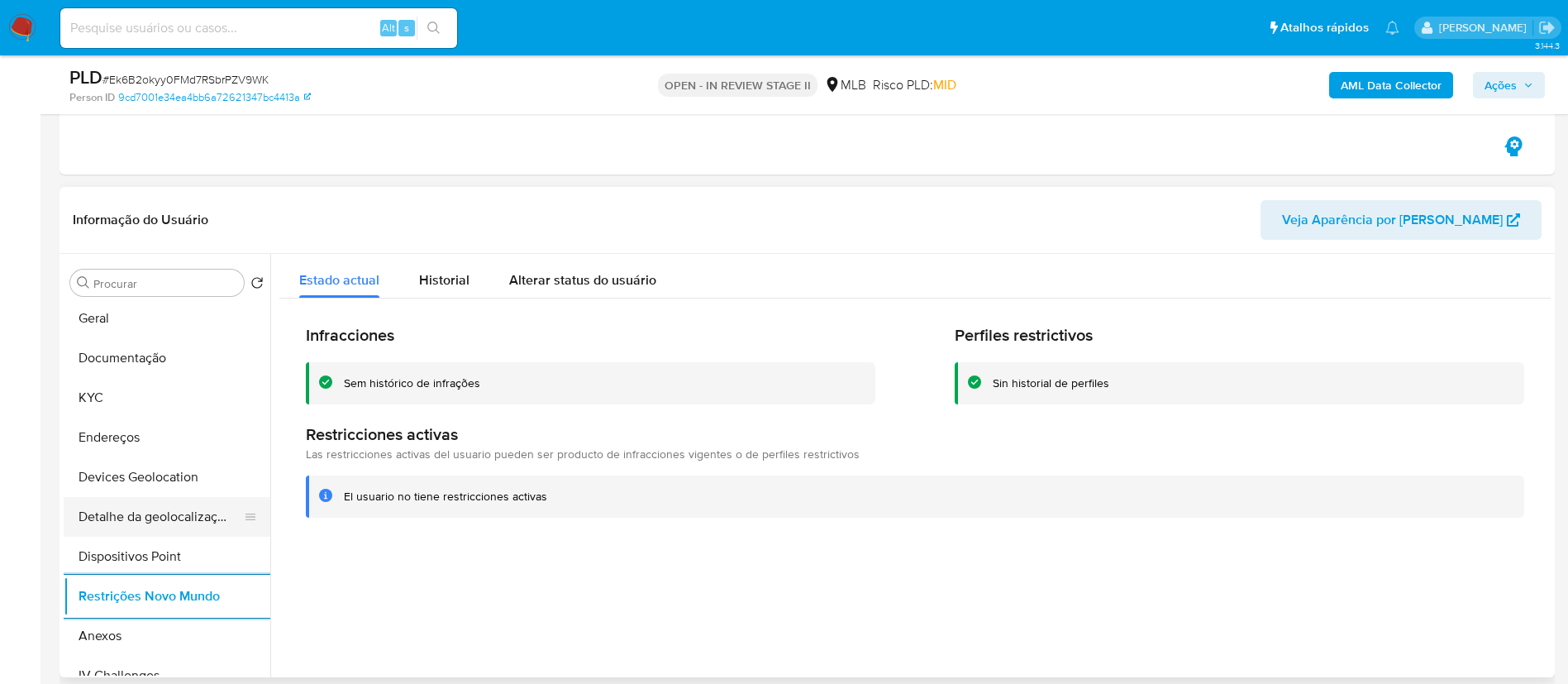 scroll, scrollTop: 124, scrollLeft: 0, axis: vertical 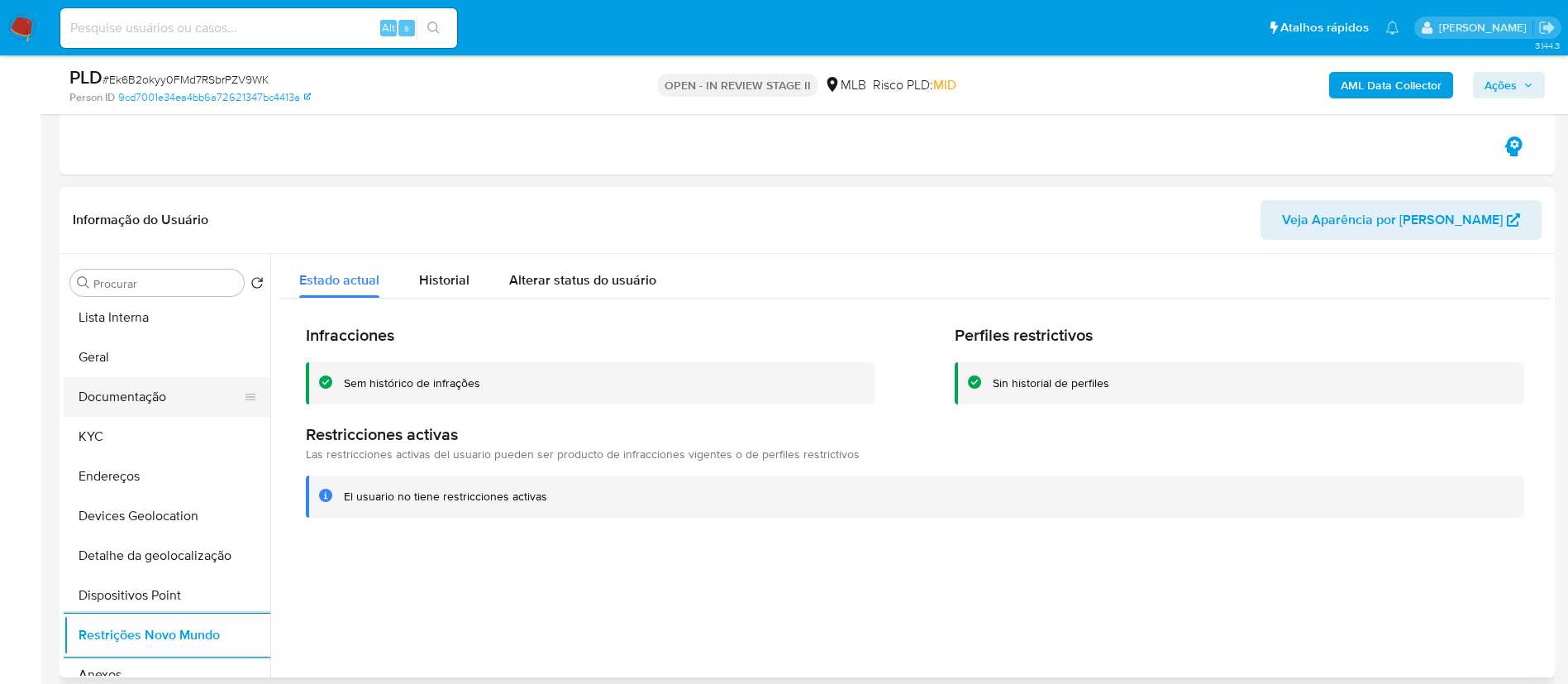 click on "Documentação" at bounding box center [160, 397] 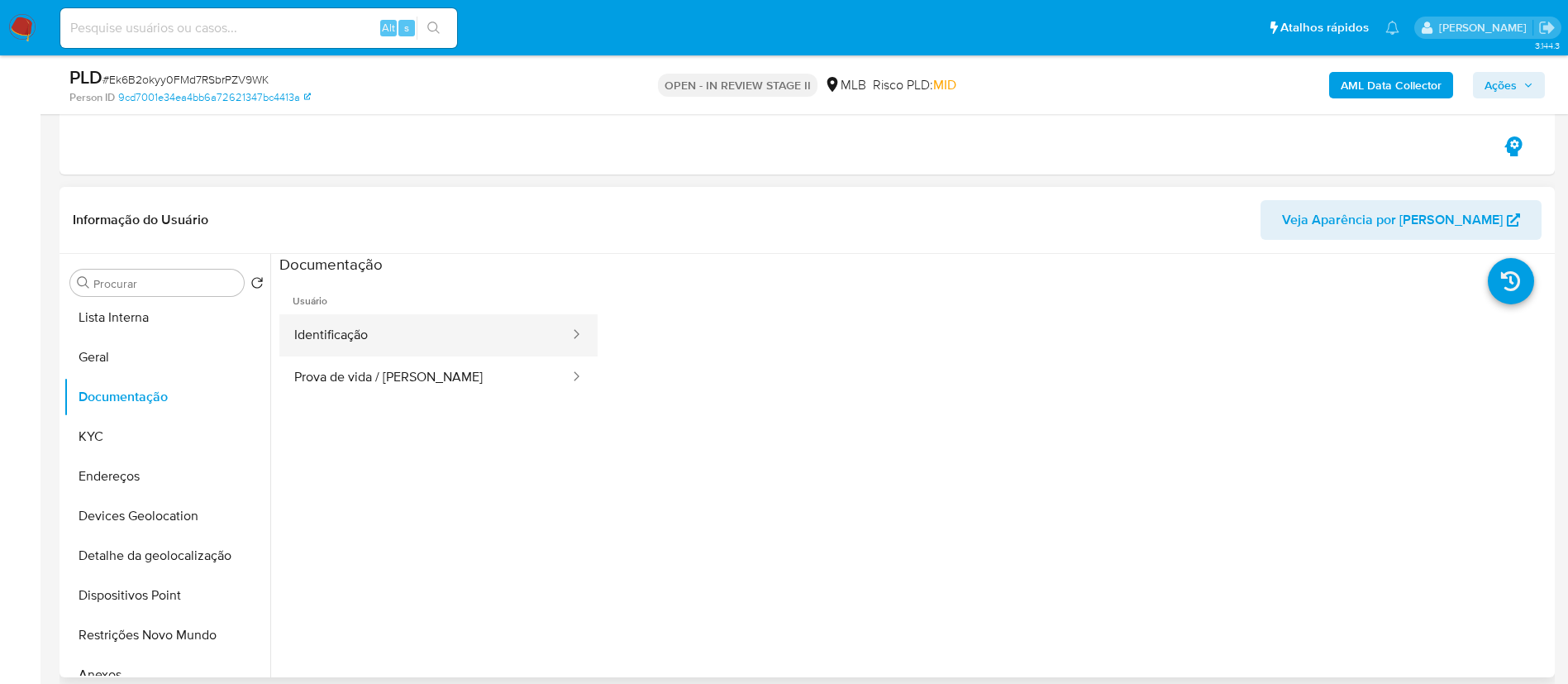 click on "Identificação" at bounding box center [425, 335] 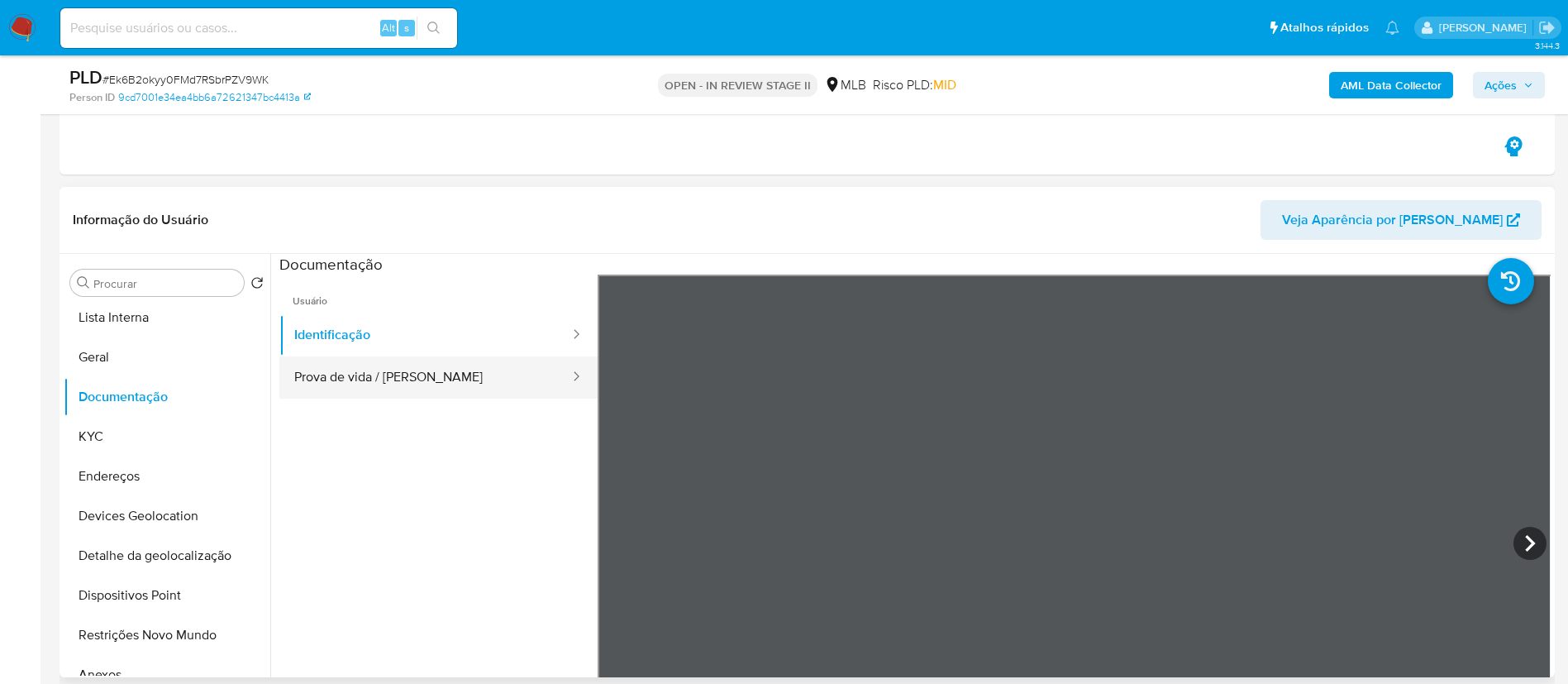click on "Prova de vida / Selfie" at bounding box center [425, 377] 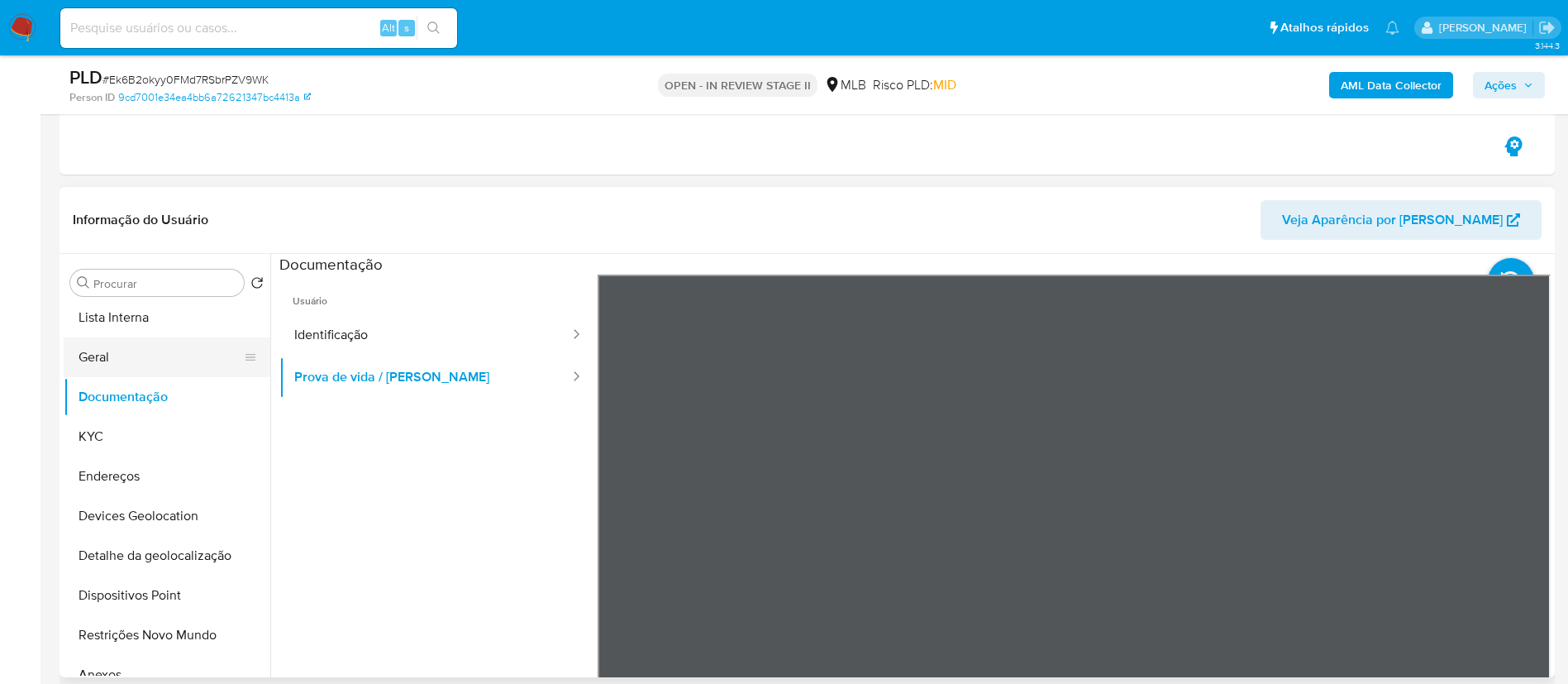 click on "Geral" at bounding box center [160, 357] 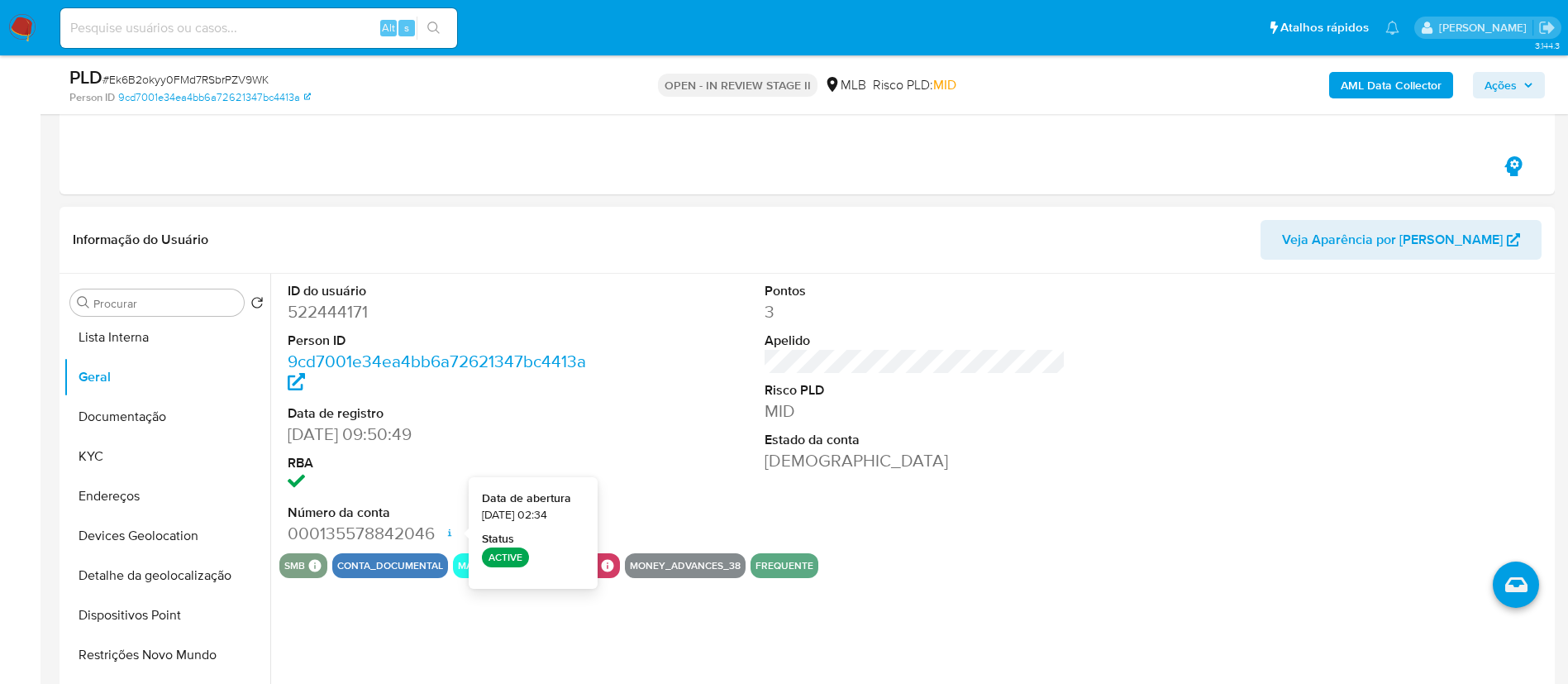 type 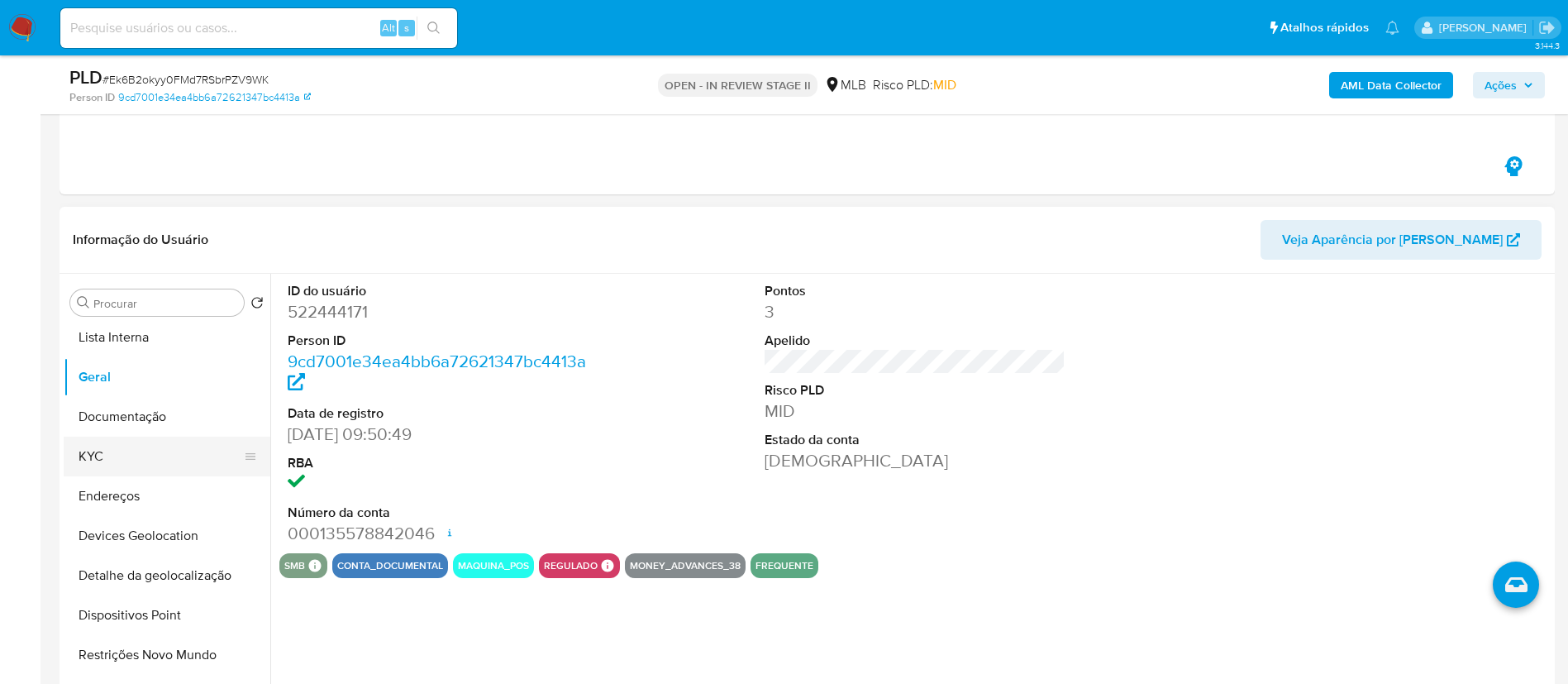 click on "KYC" at bounding box center (160, 457) 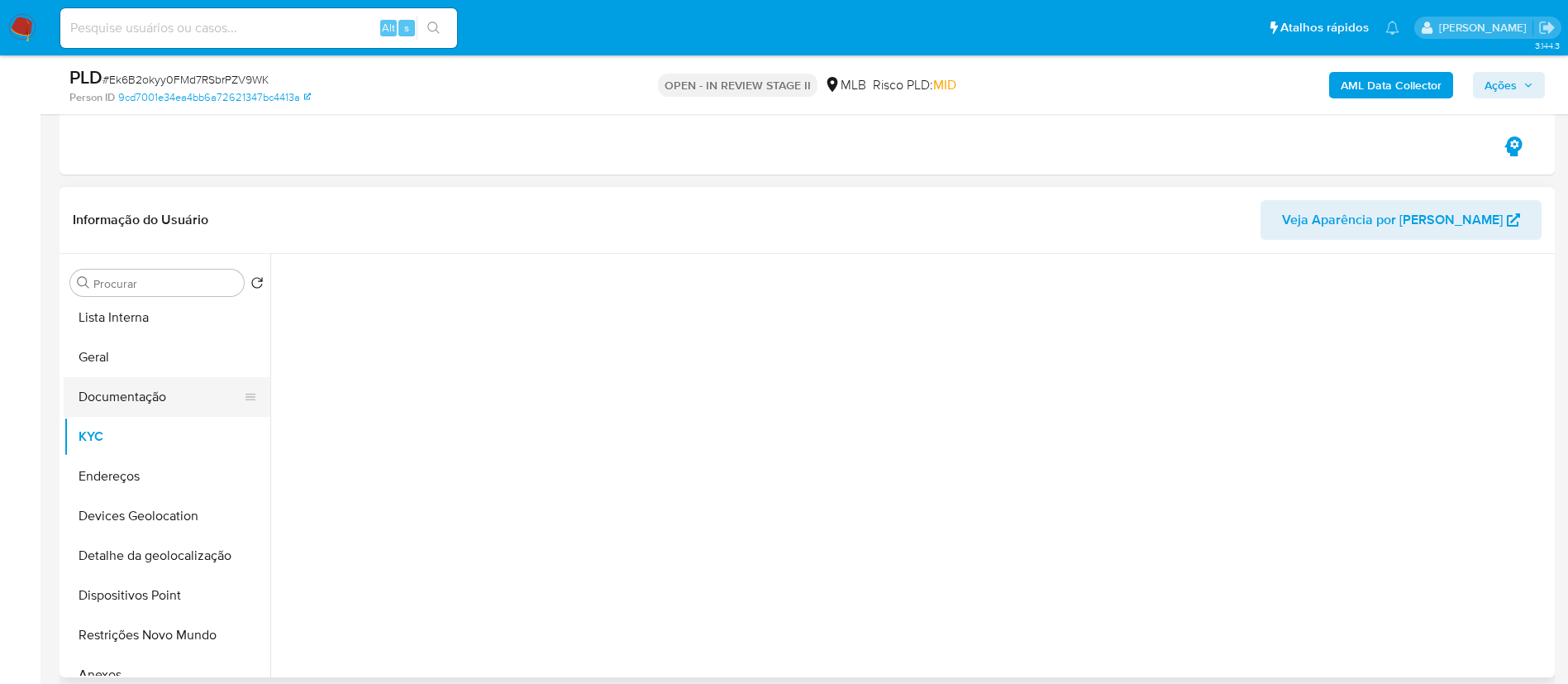 click on "Documentação" at bounding box center (160, 397) 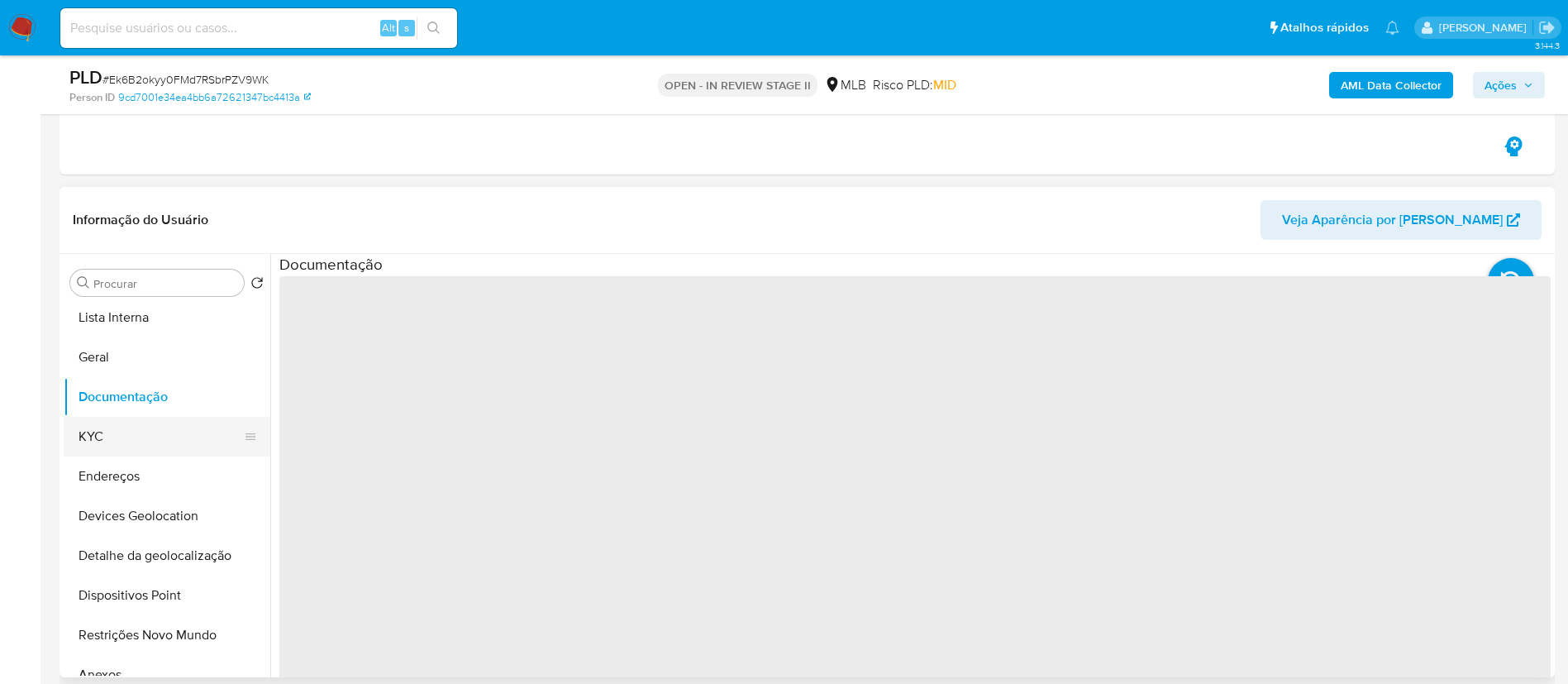 click on "KYC" at bounding box center [160, 437] 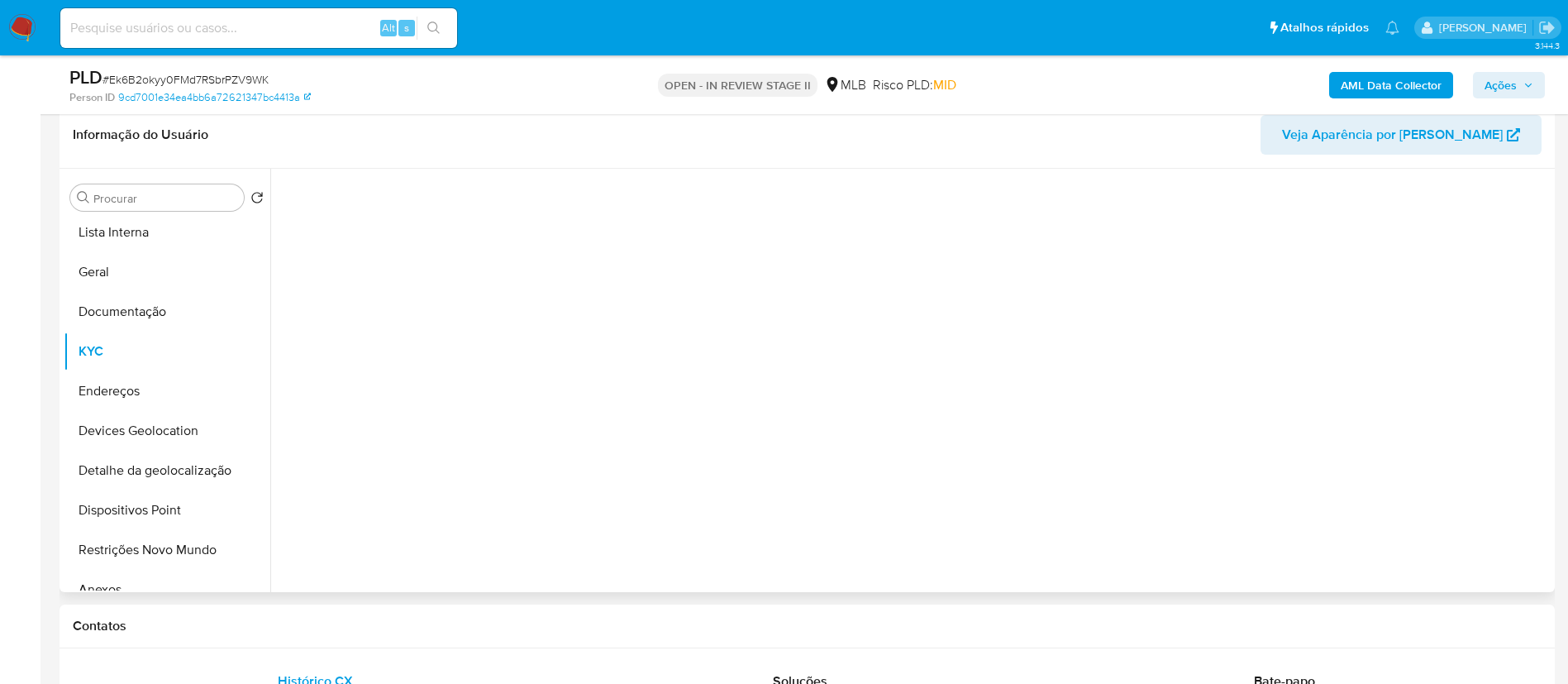 scroll, scrollTop: 919, scrollLeft: 0, axis: vertical 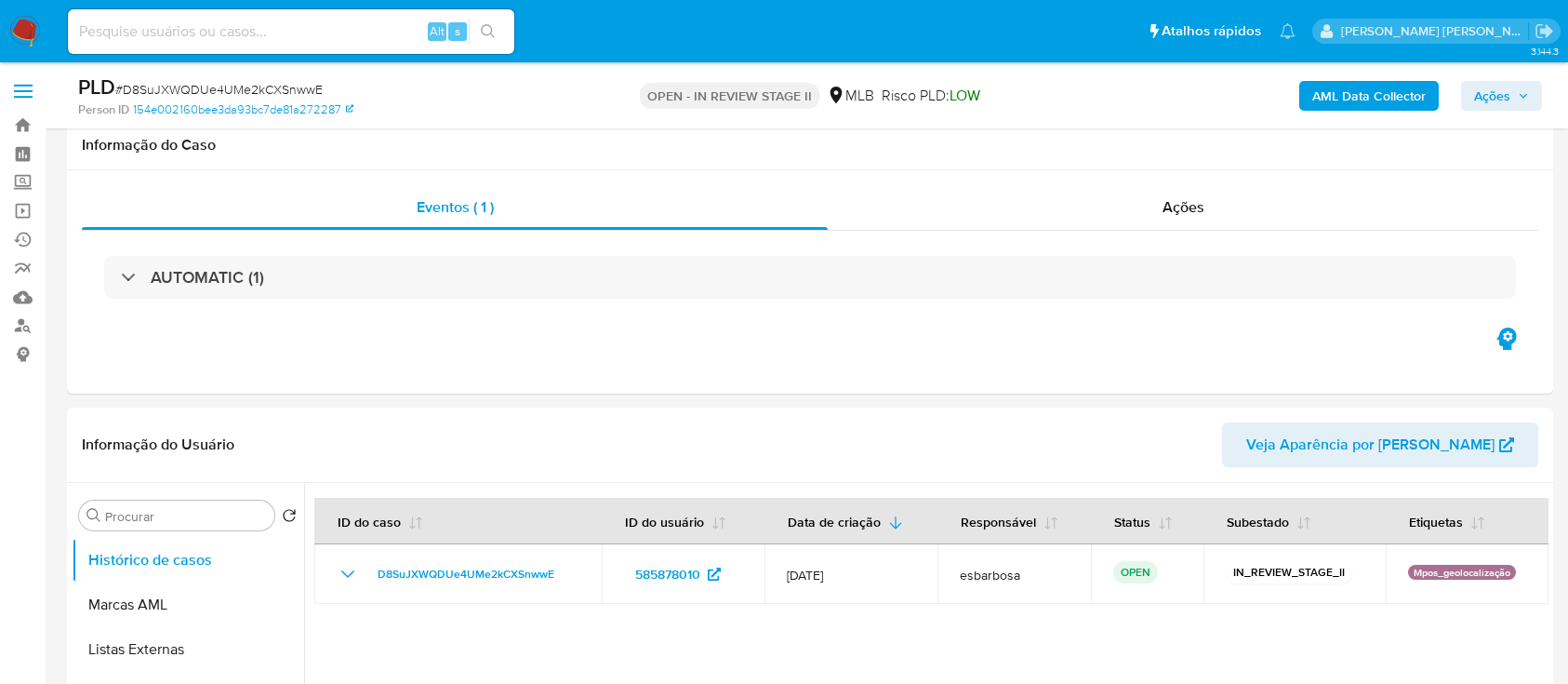 select on "10" 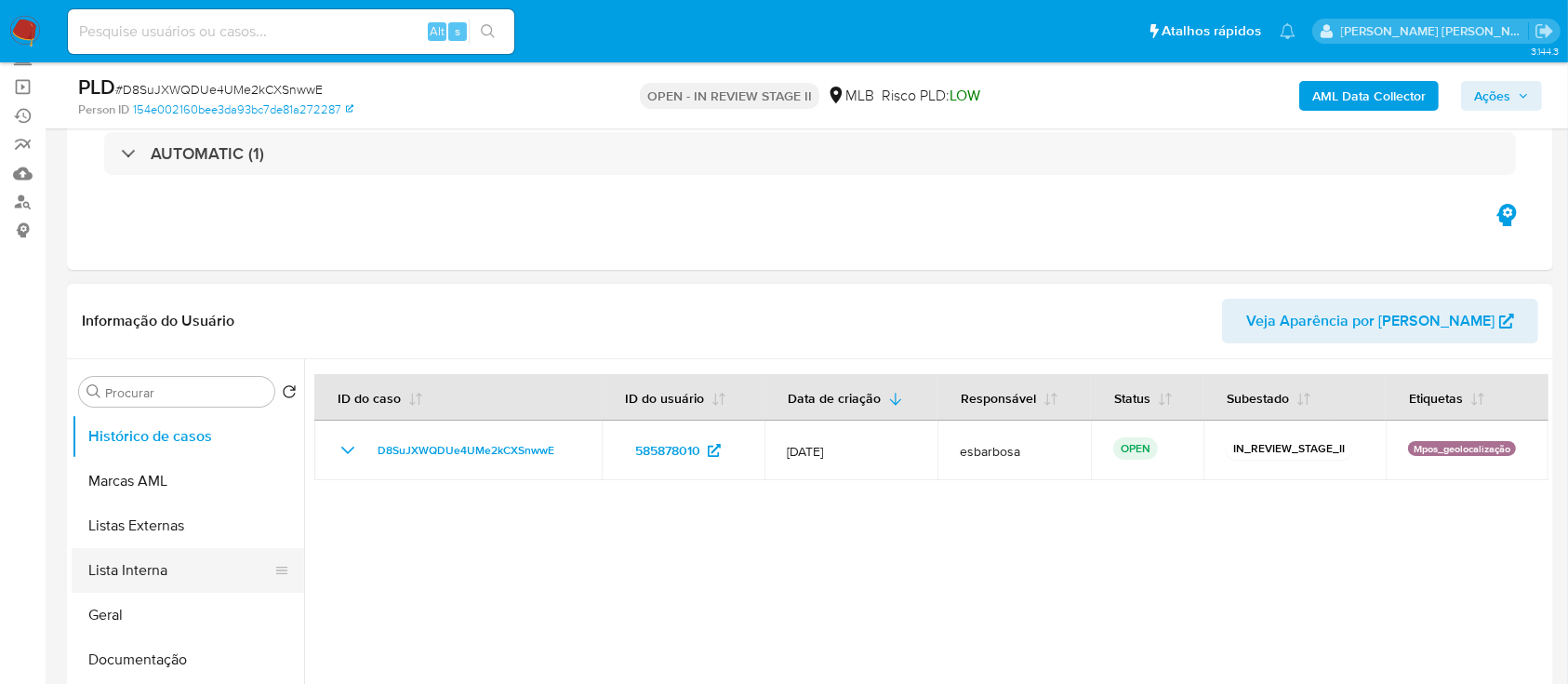 scroll, scrollTop: 124, scrollLeft: 0, axis: vertical 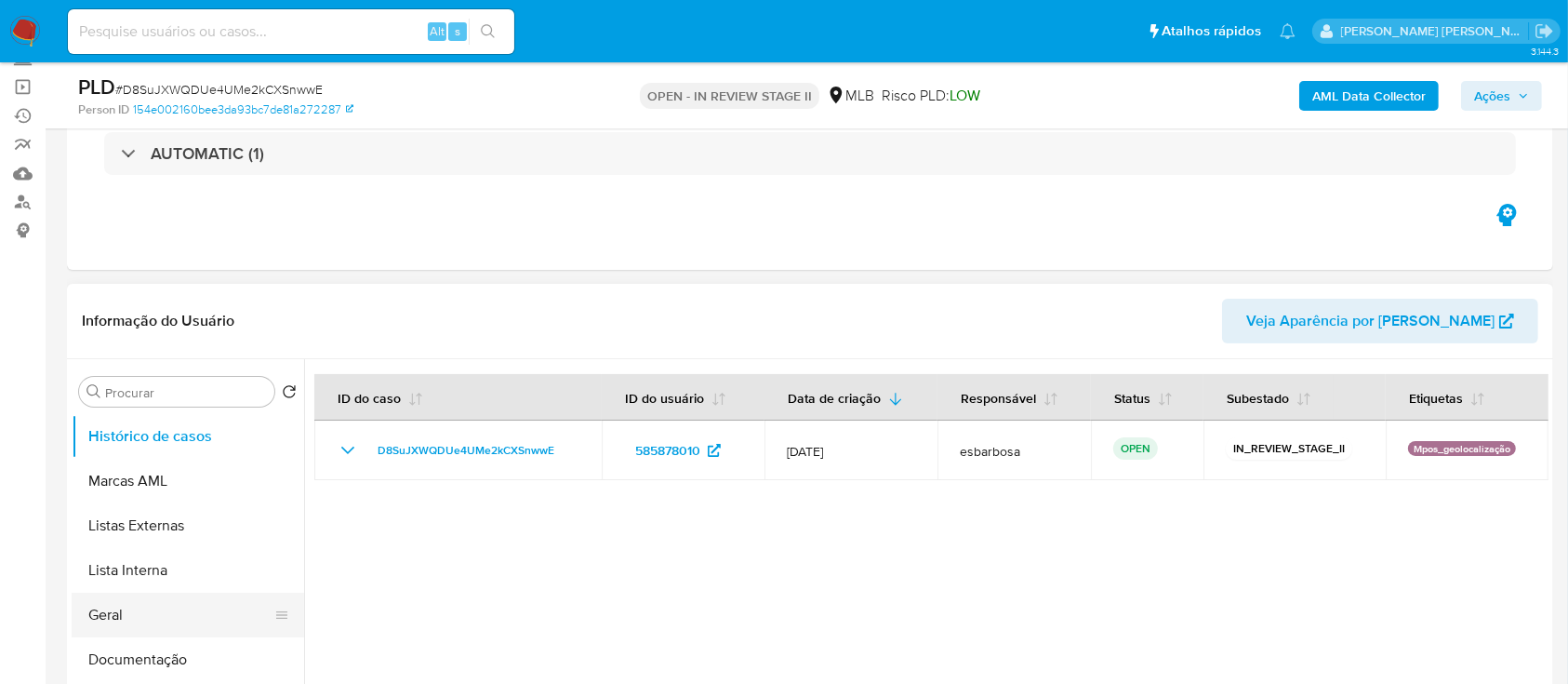 drag, startPoint x: 110, startPoint y: 604, endPoint x: 127, endPoint y: 598, distance: 18.027756 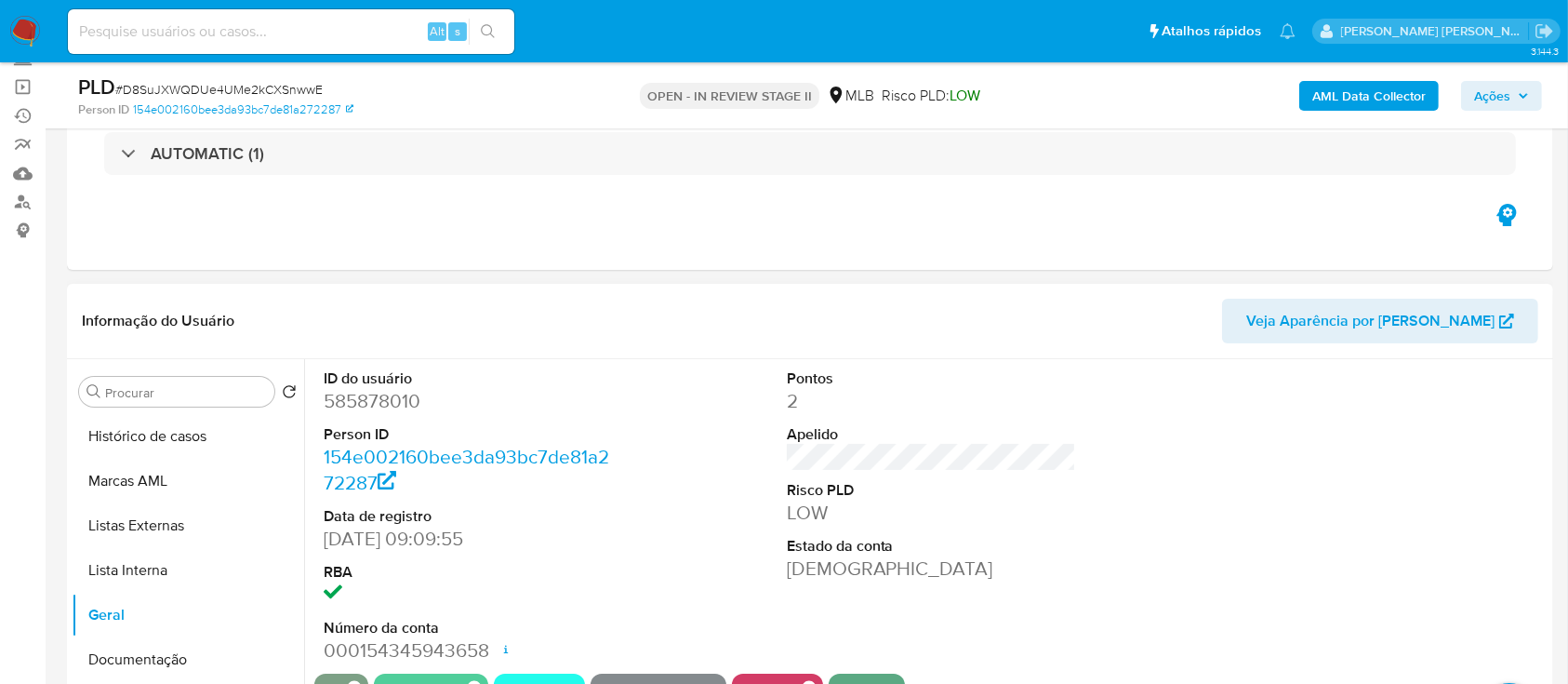 click on "585878010" at bounding box center (469, 401) 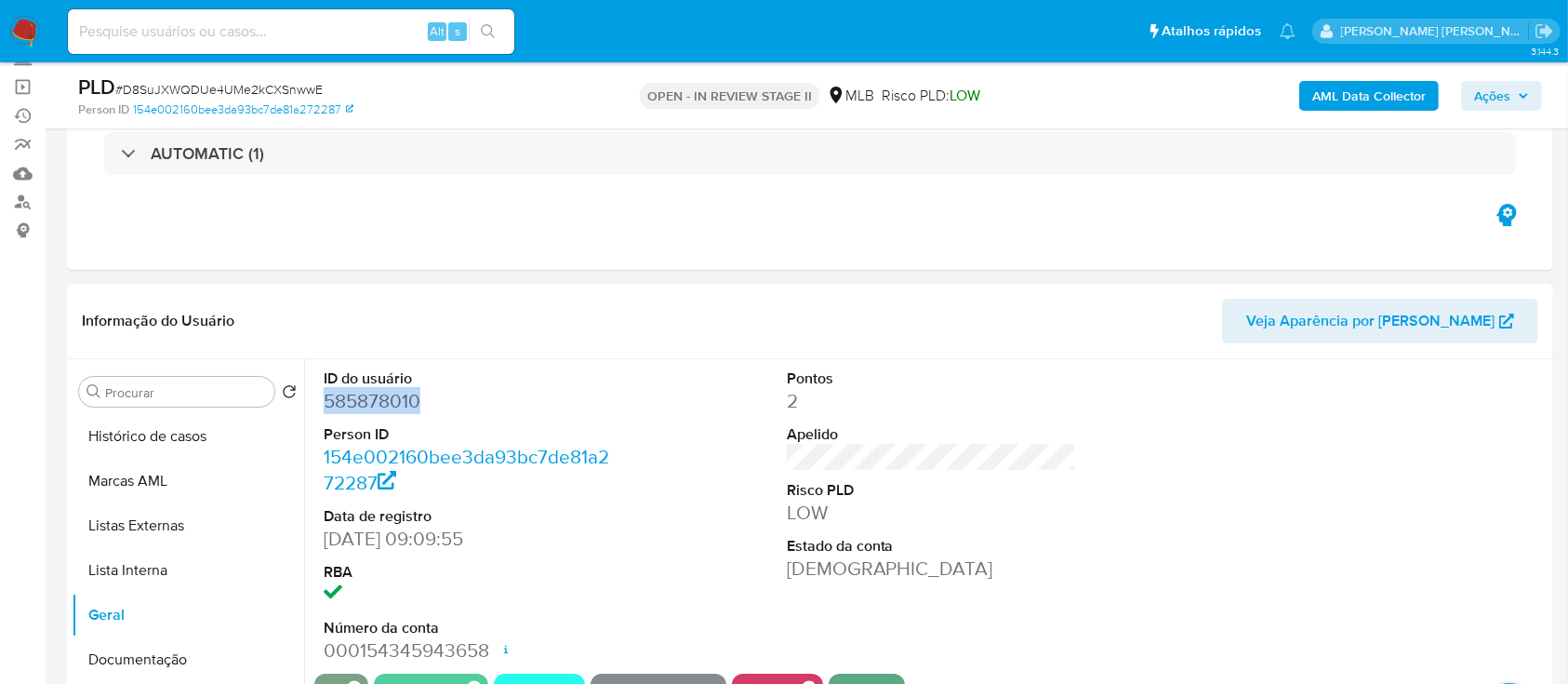 click on "585878010" at bounding box center [469, 401] 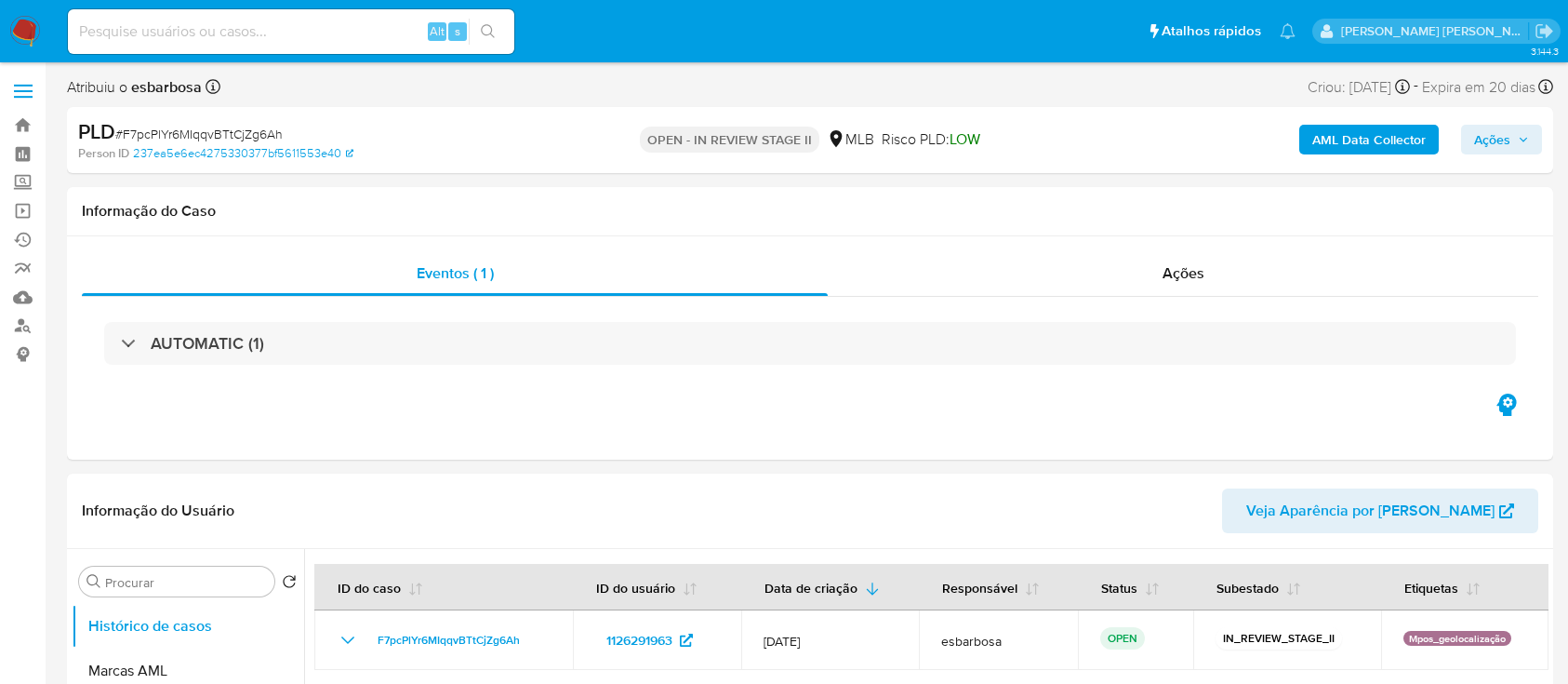 select on "10" 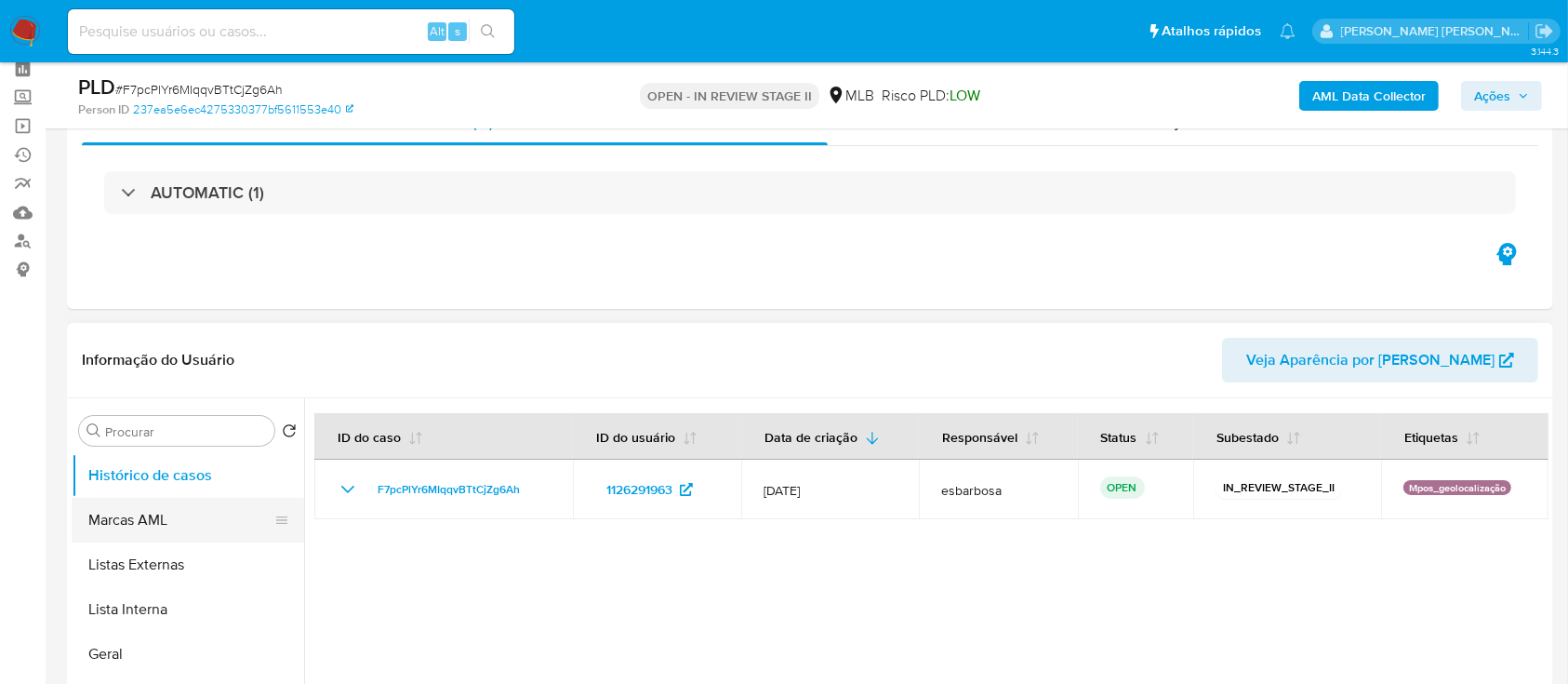 scroll, scrollTop: 124, scrollLeft: 0, axis: vertical 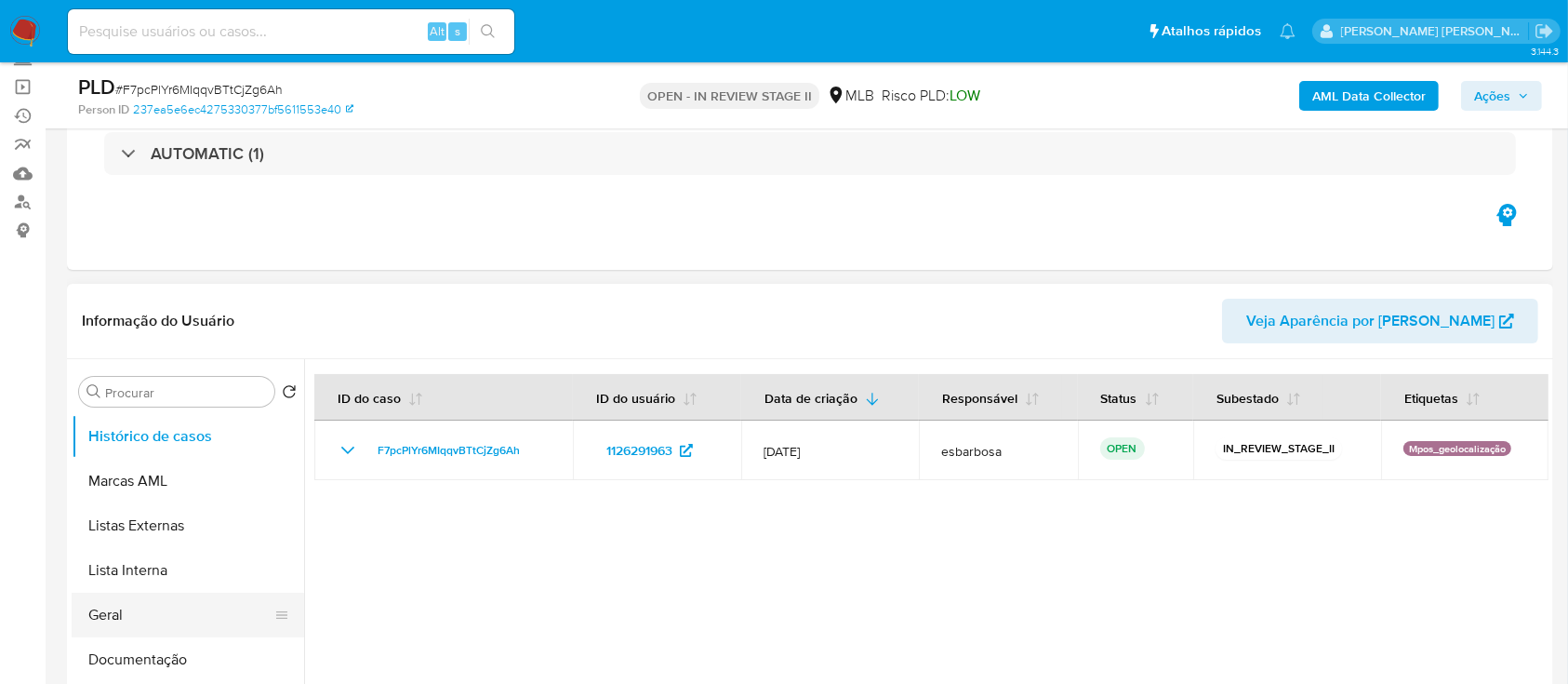 click on "Geral" at bounding box center [180, 615] 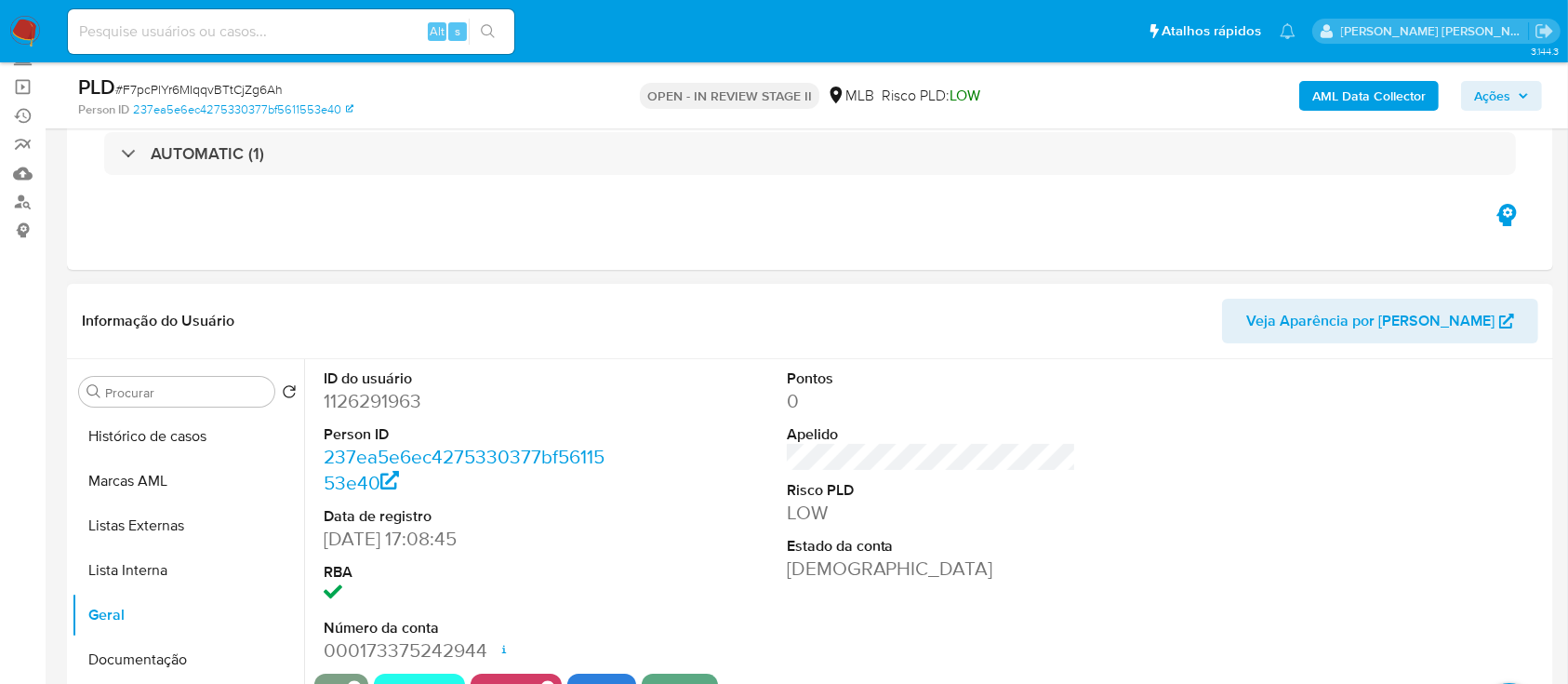 click on "1126291963" at bounding box center [469, 401] 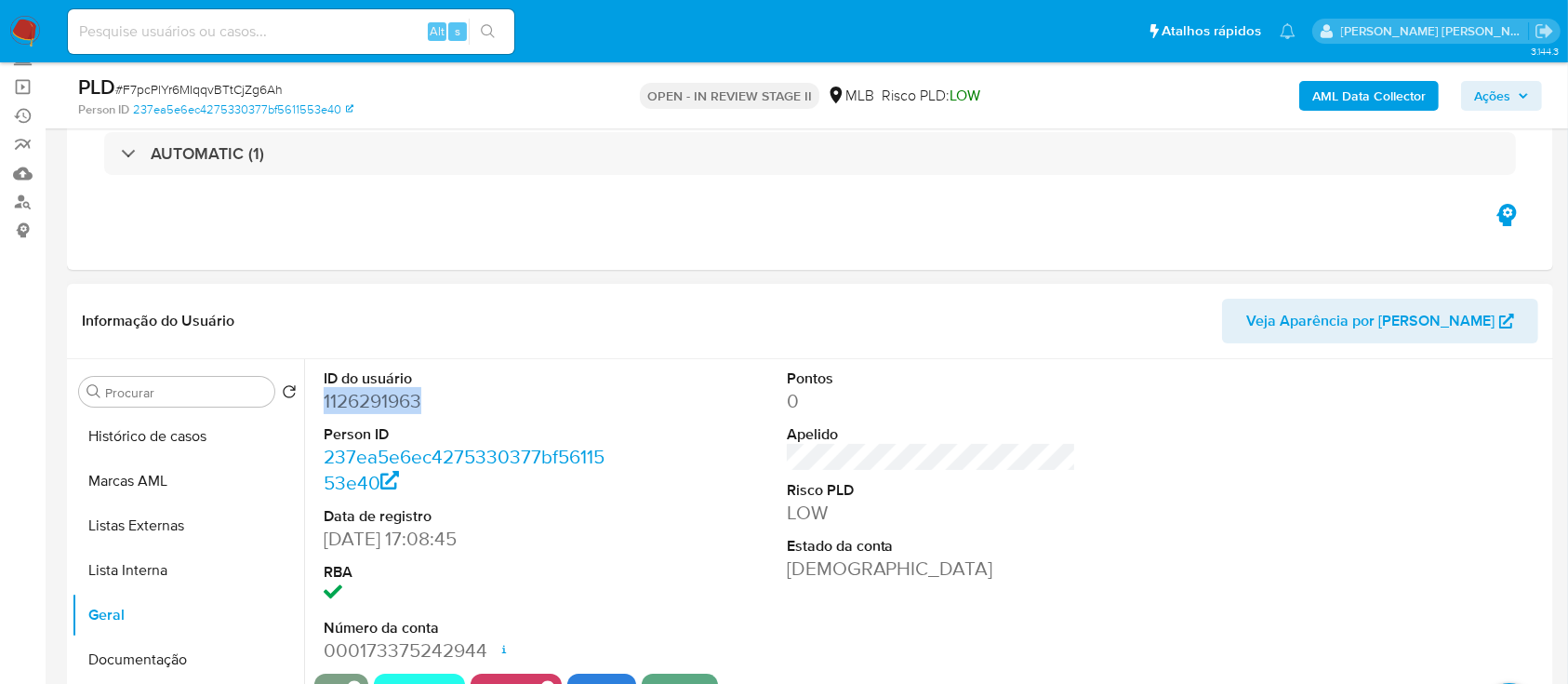 click on "1126291963" at bounding box center [469, 401] 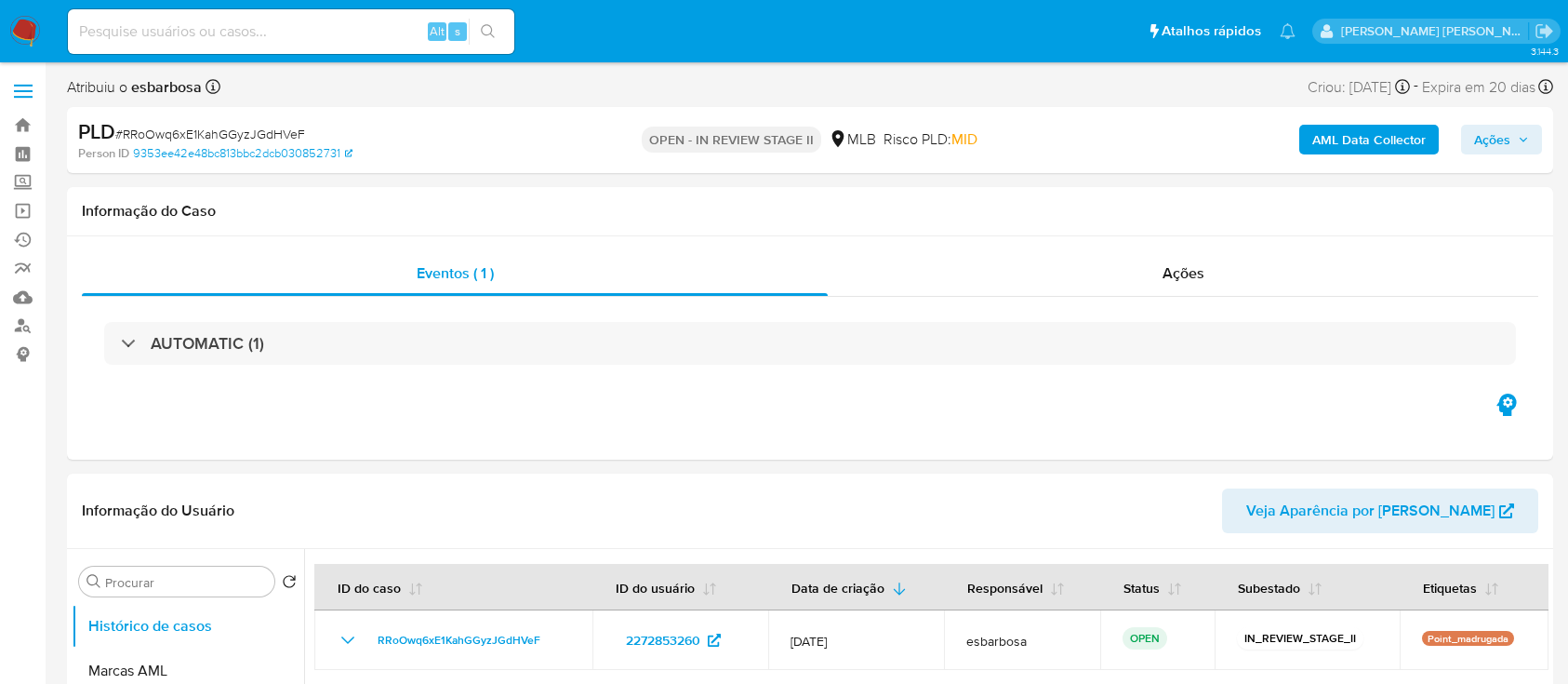 select on "10" 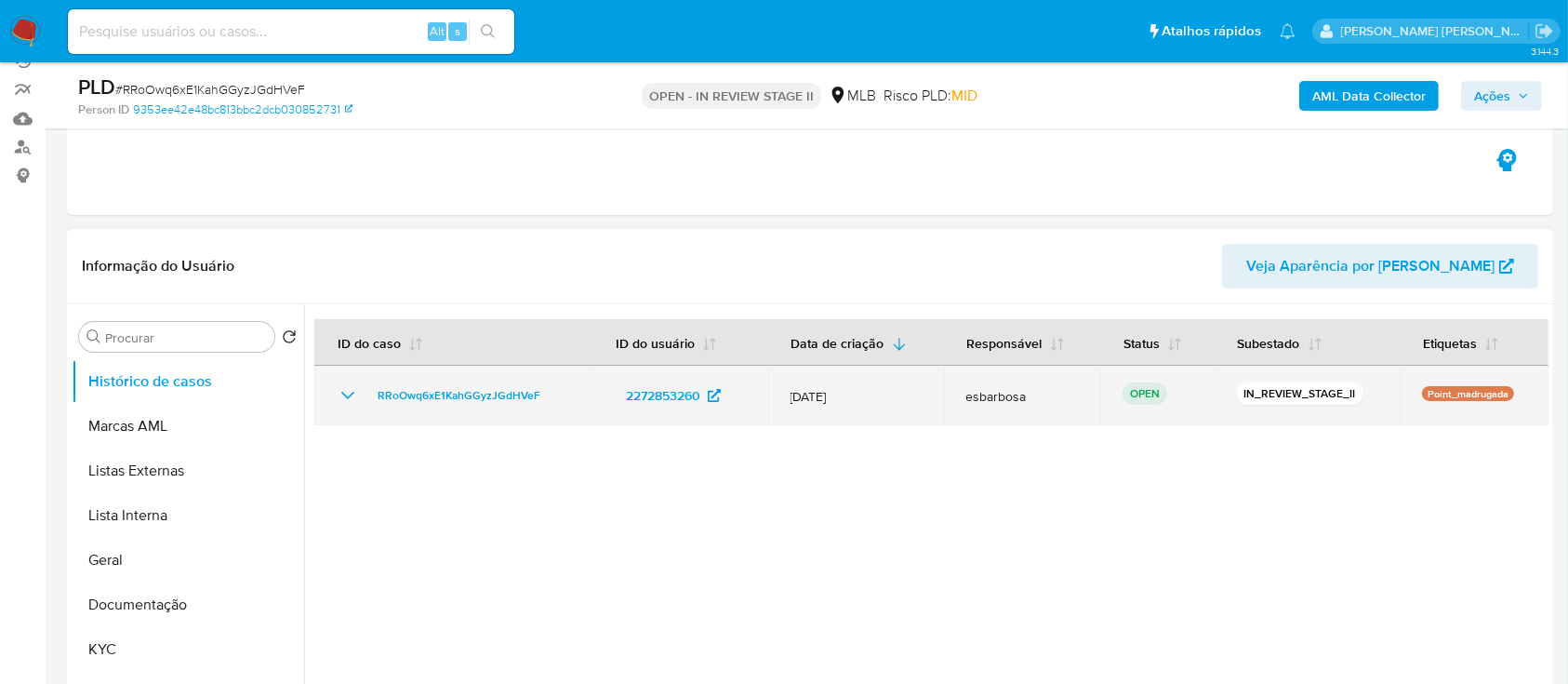 scroll, scrollTop: 248, scrollLeft: 0, axis: vertical 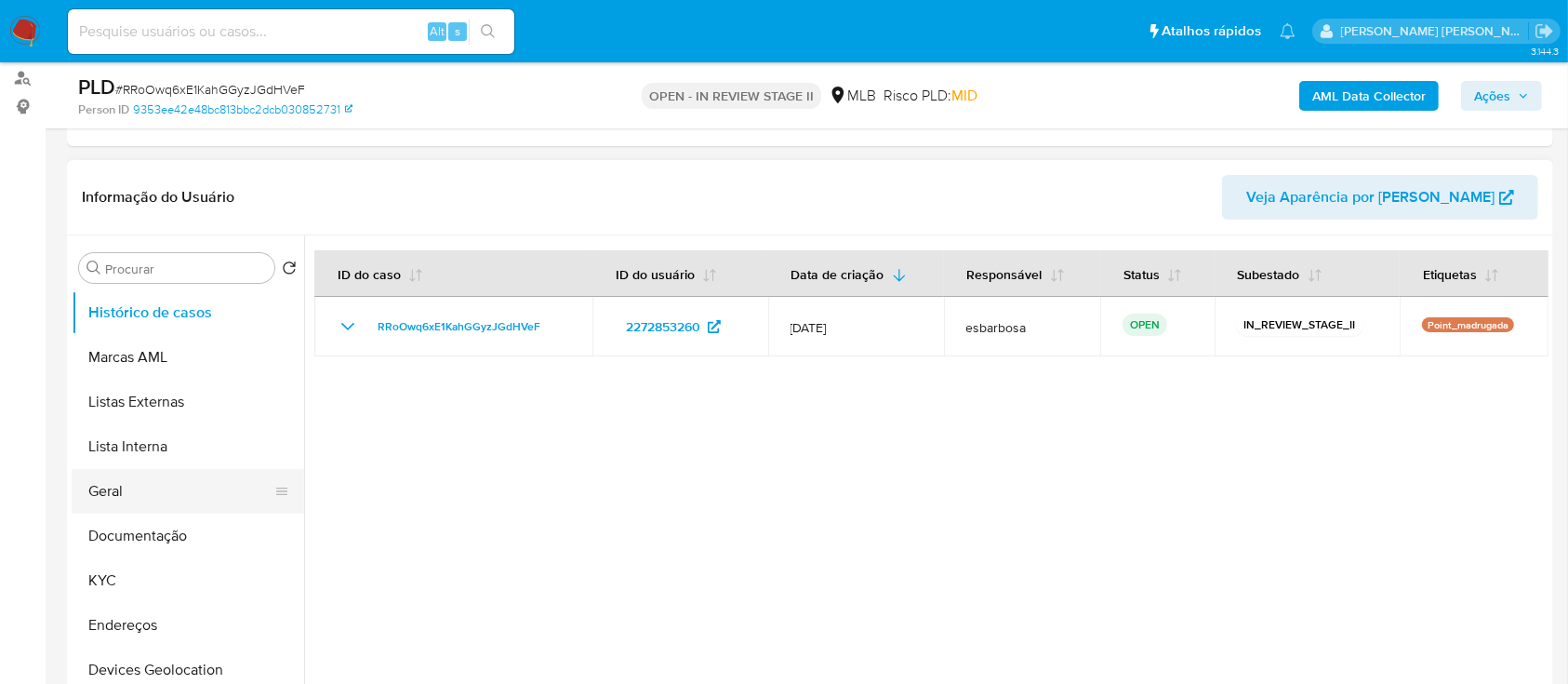 click on "Geral" at bounding box center [180, 491] 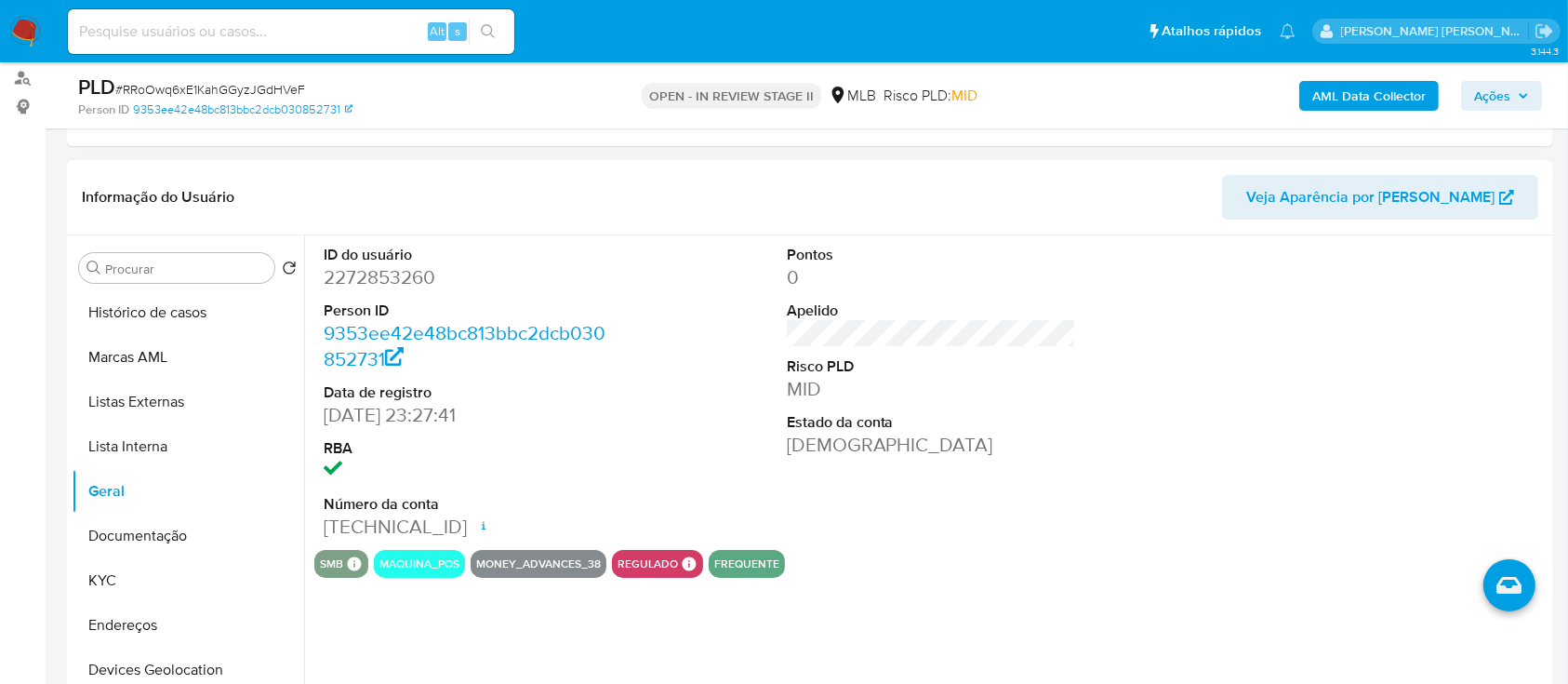 click on "2272853260" at bounding box center [469, 277] 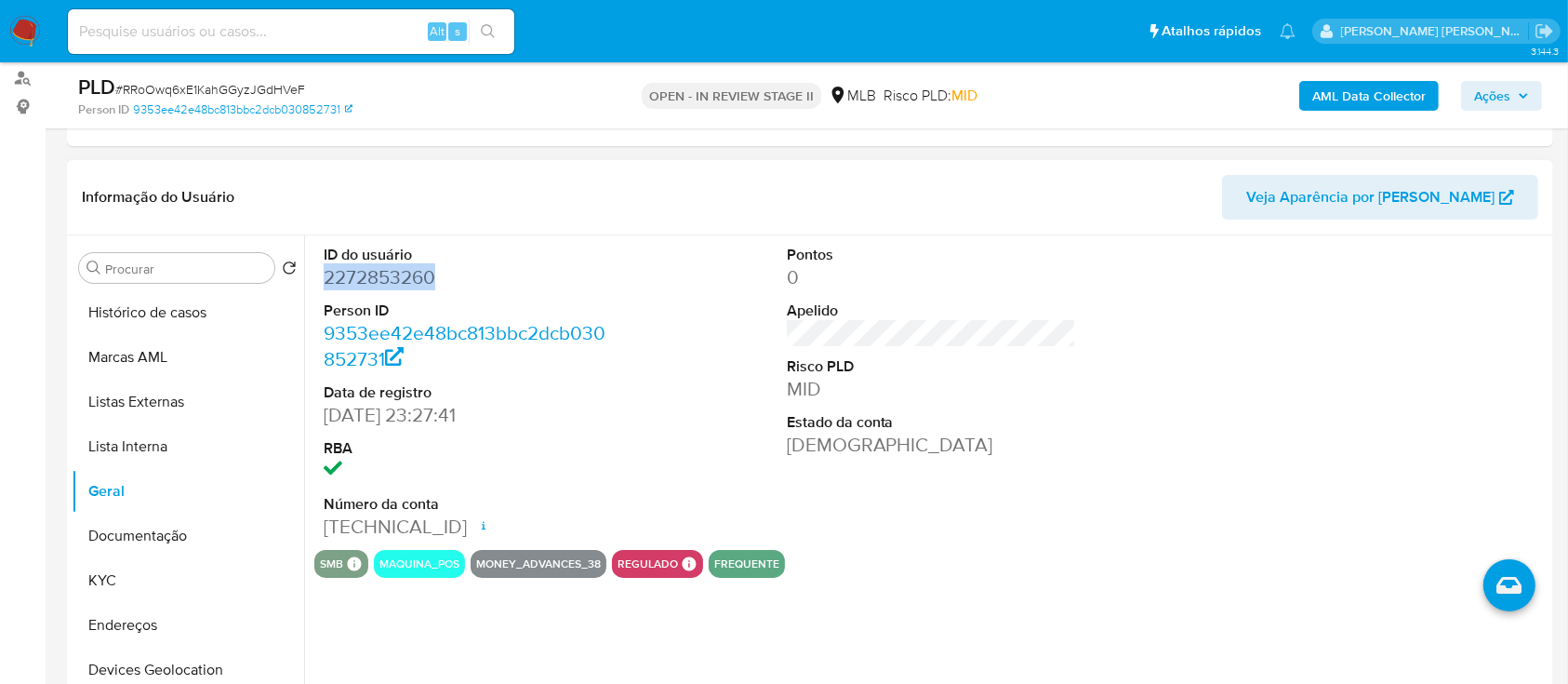 click on "2272853260" at bounding box center [469, 277] 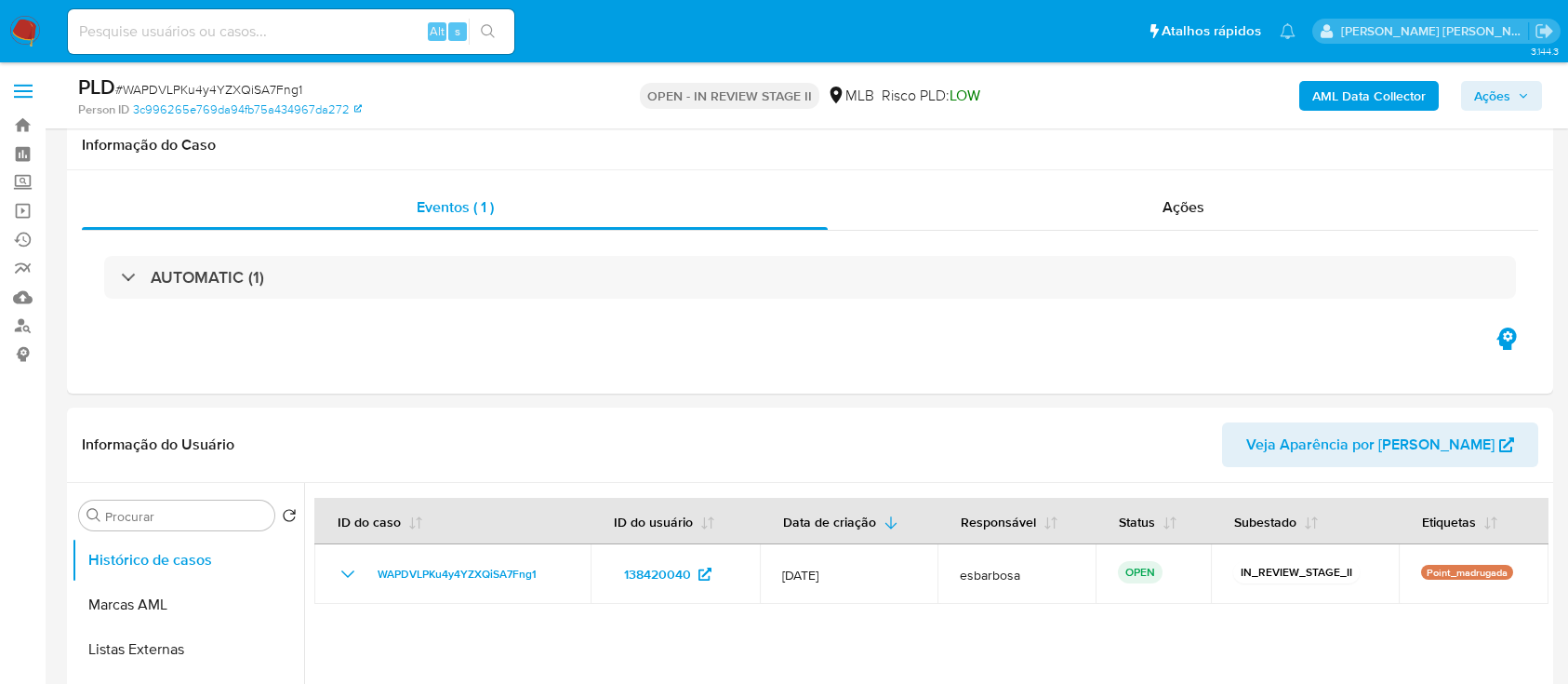 select on "10" 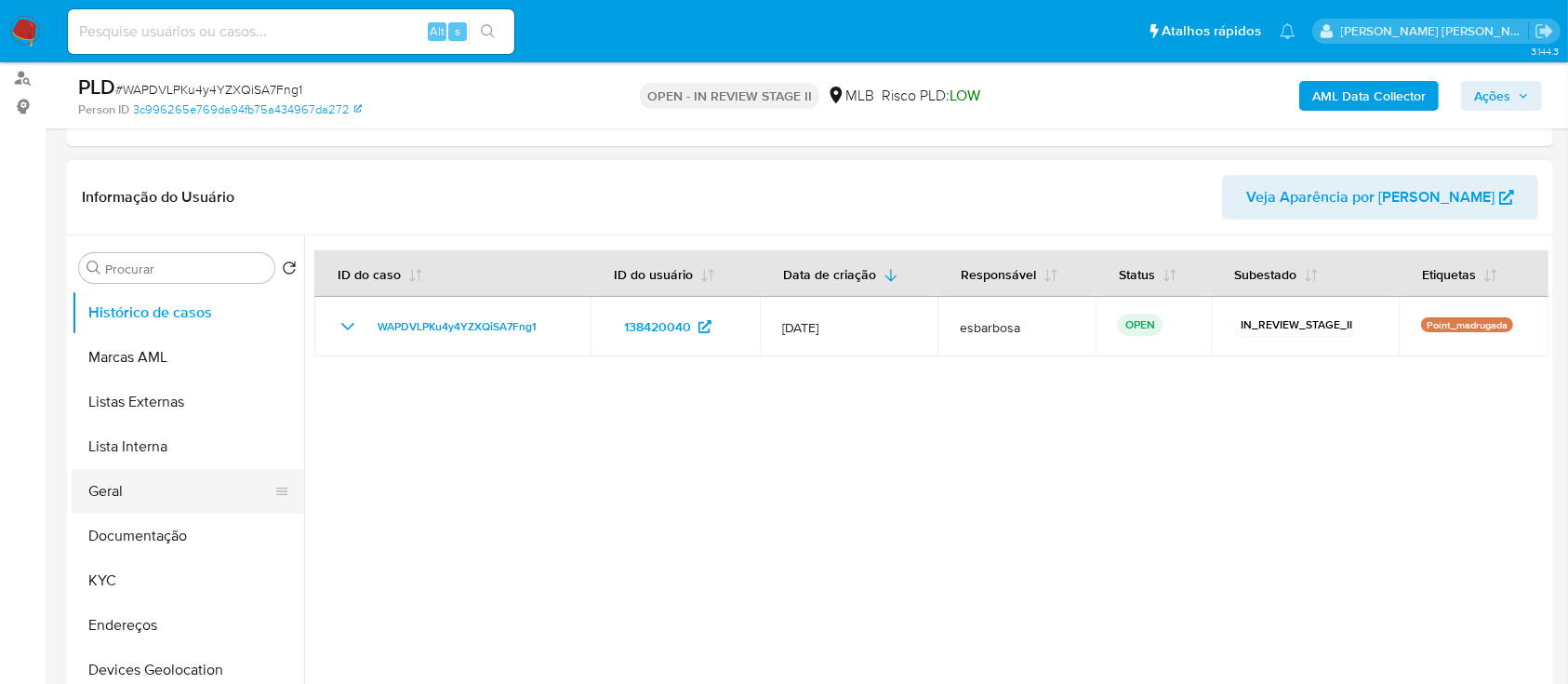 scroll, scrollTop: 248, scrollLeft: 0, axis: vertical 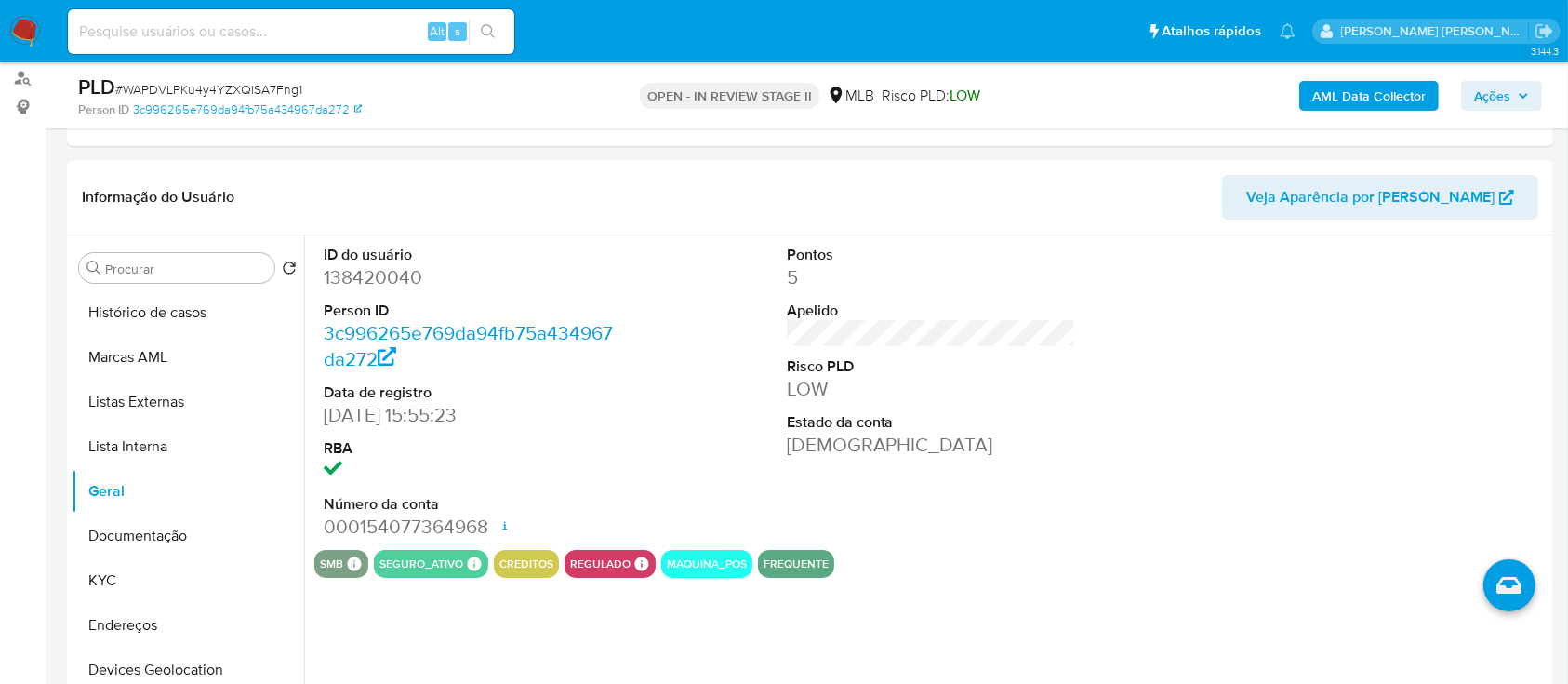 click on "138420040" at bounding box center (469, 277) 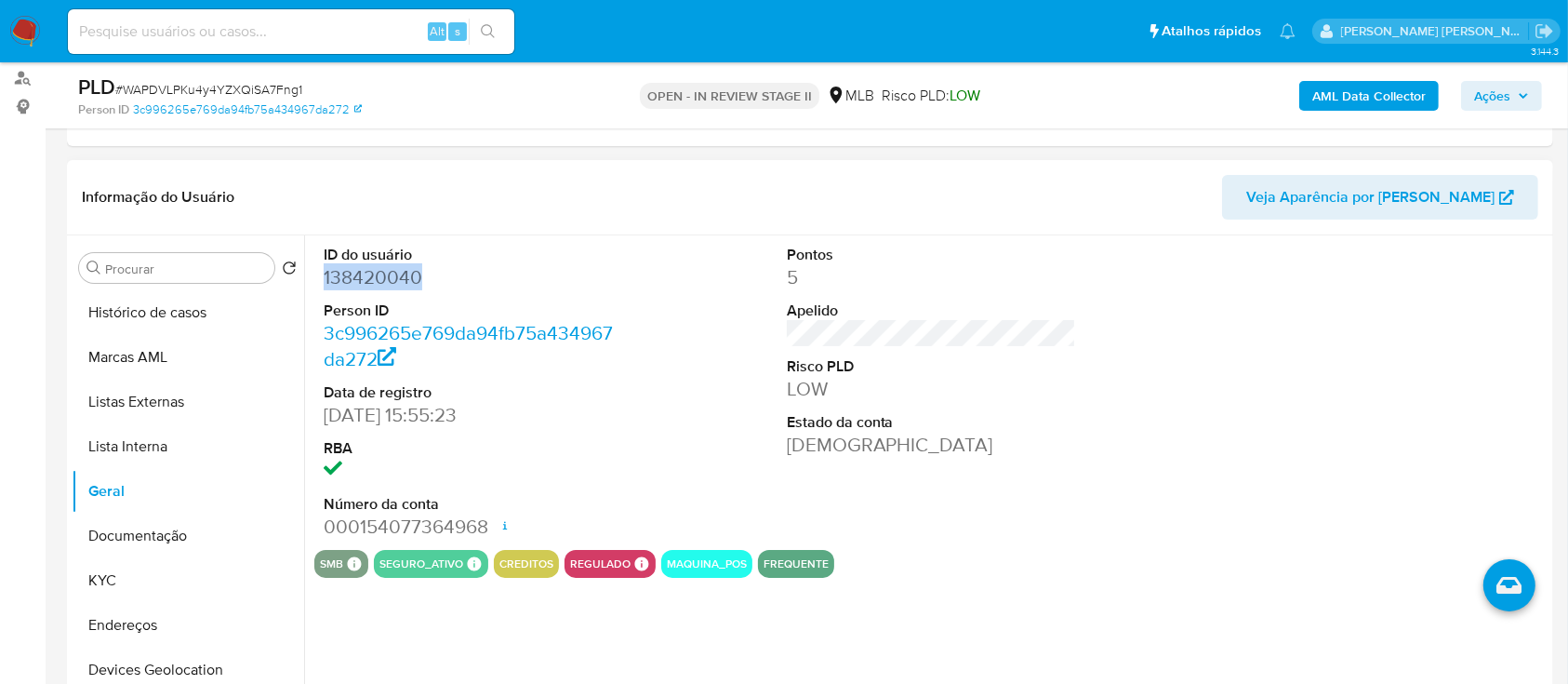 click on "138420040" at bounding box center (469, 277) 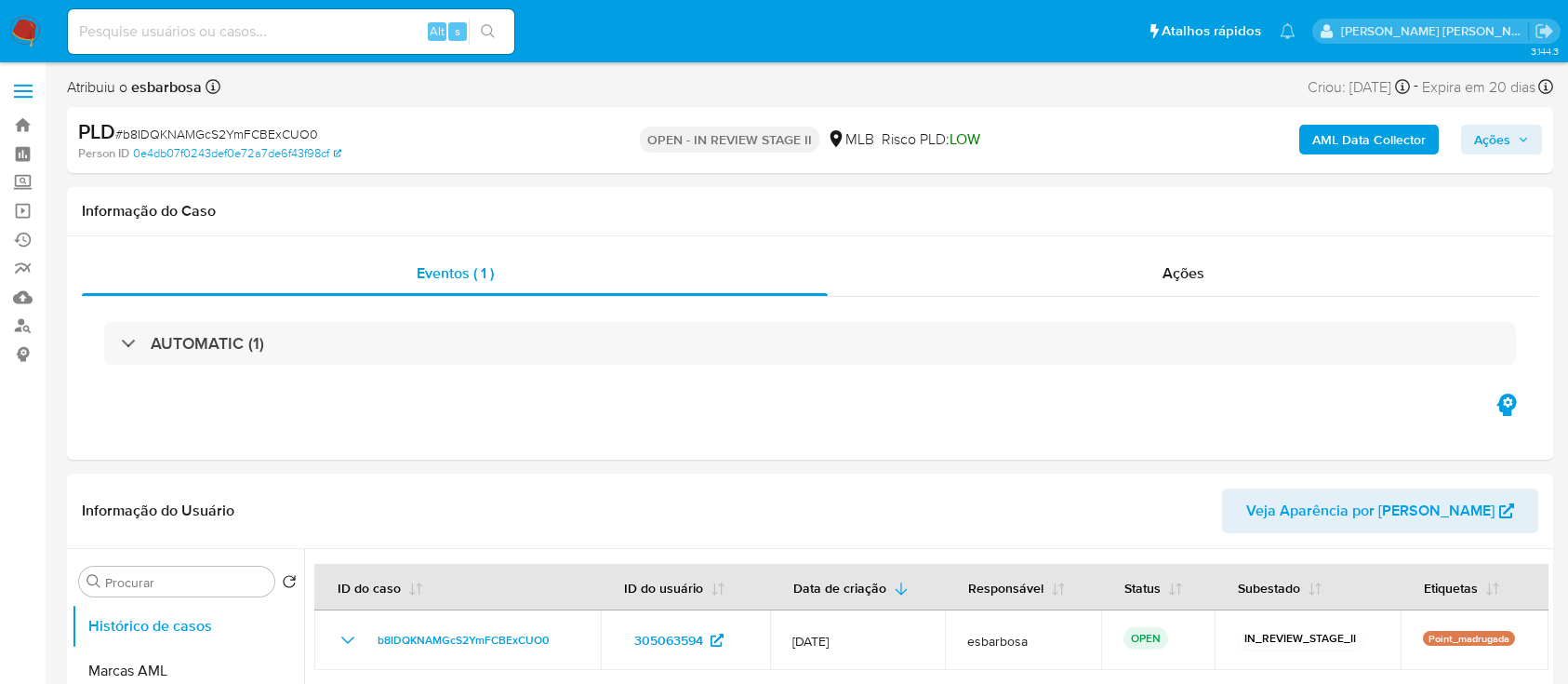 select on "10" 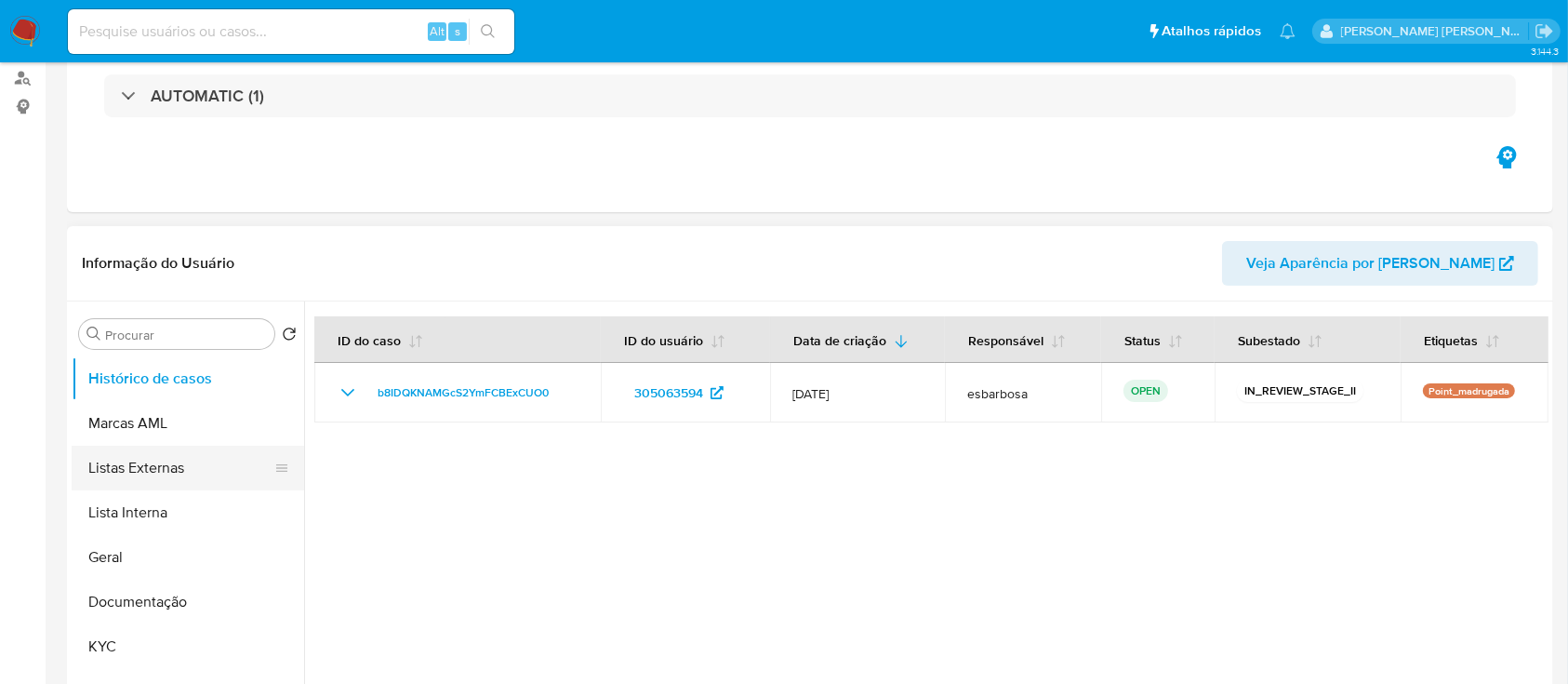 scroll, scrollTop: 248, scrollLeft: 0, axis: vertical 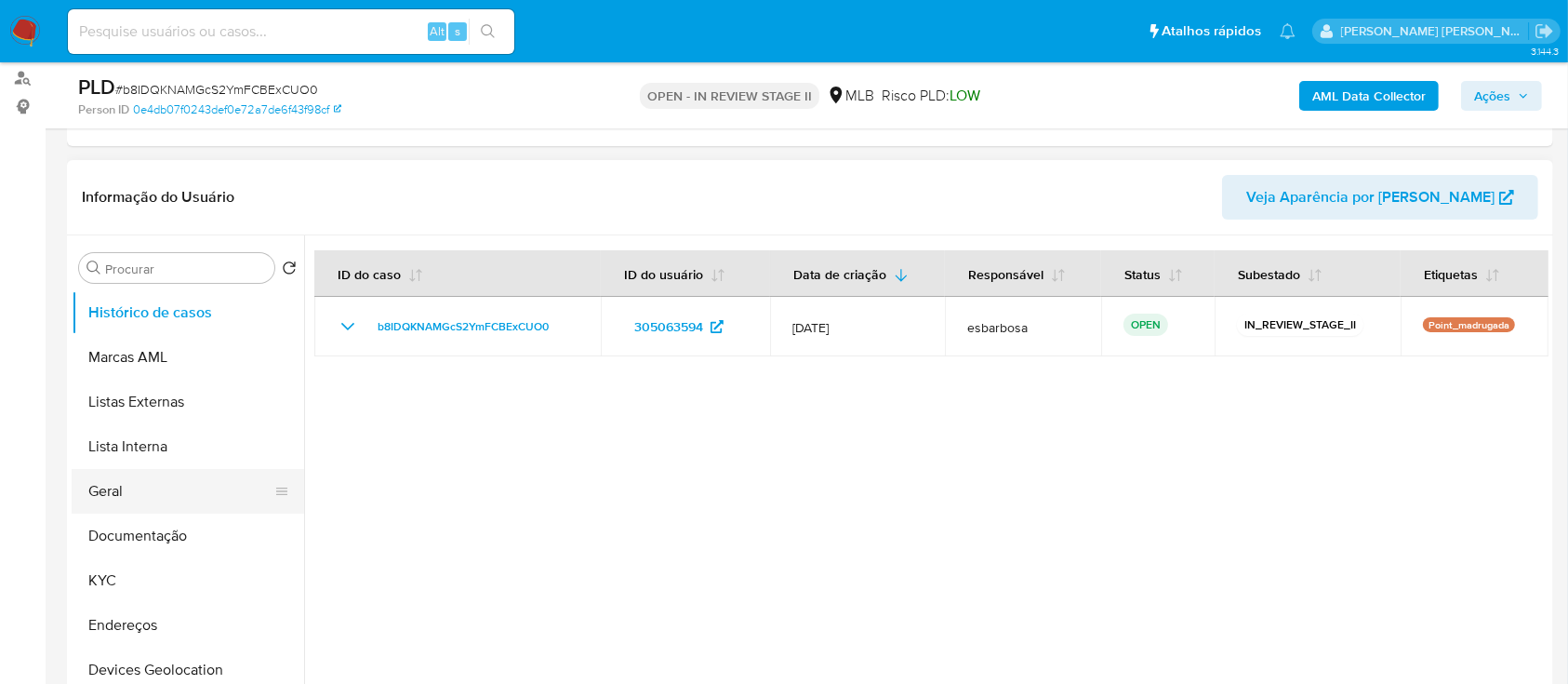 click on "Geral" at bounding box center (180, 491) 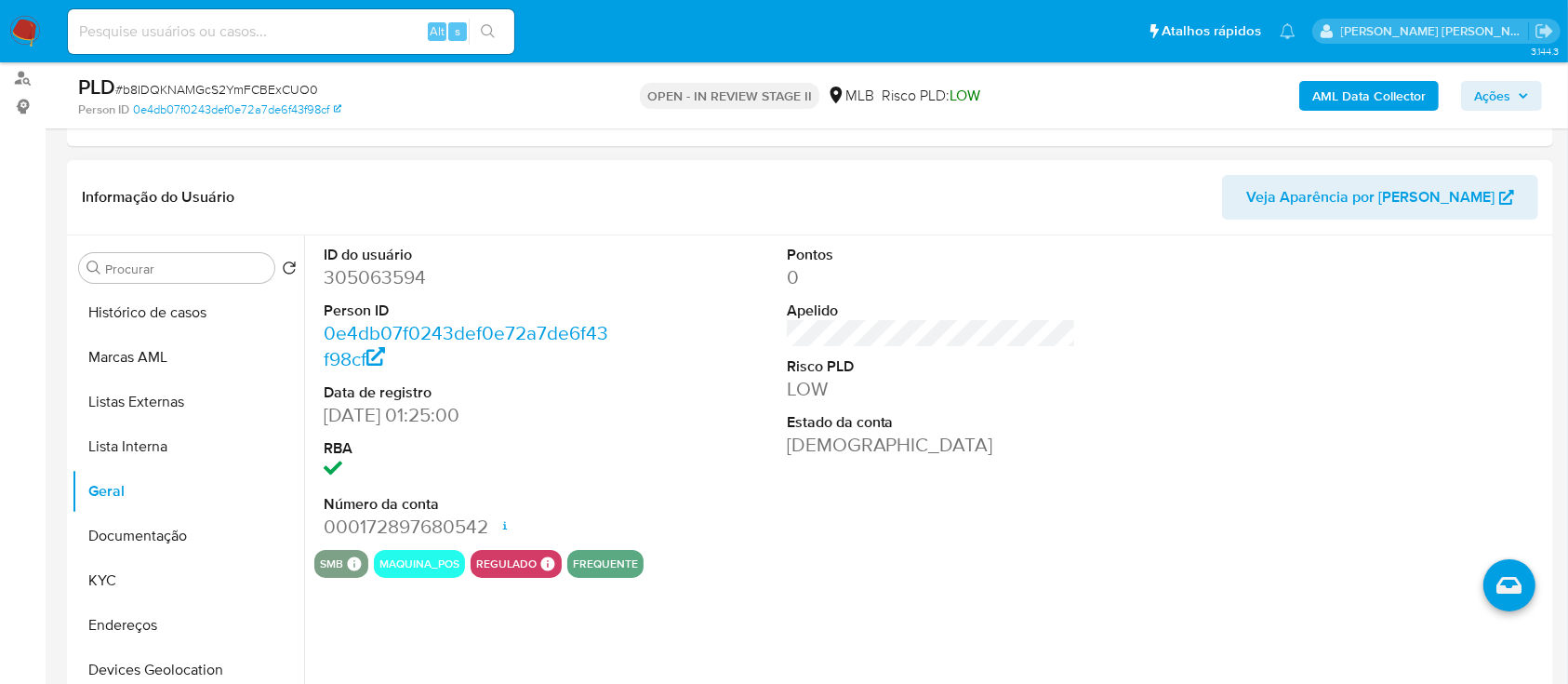 click on "305063594" at bounding box center (469, 277) 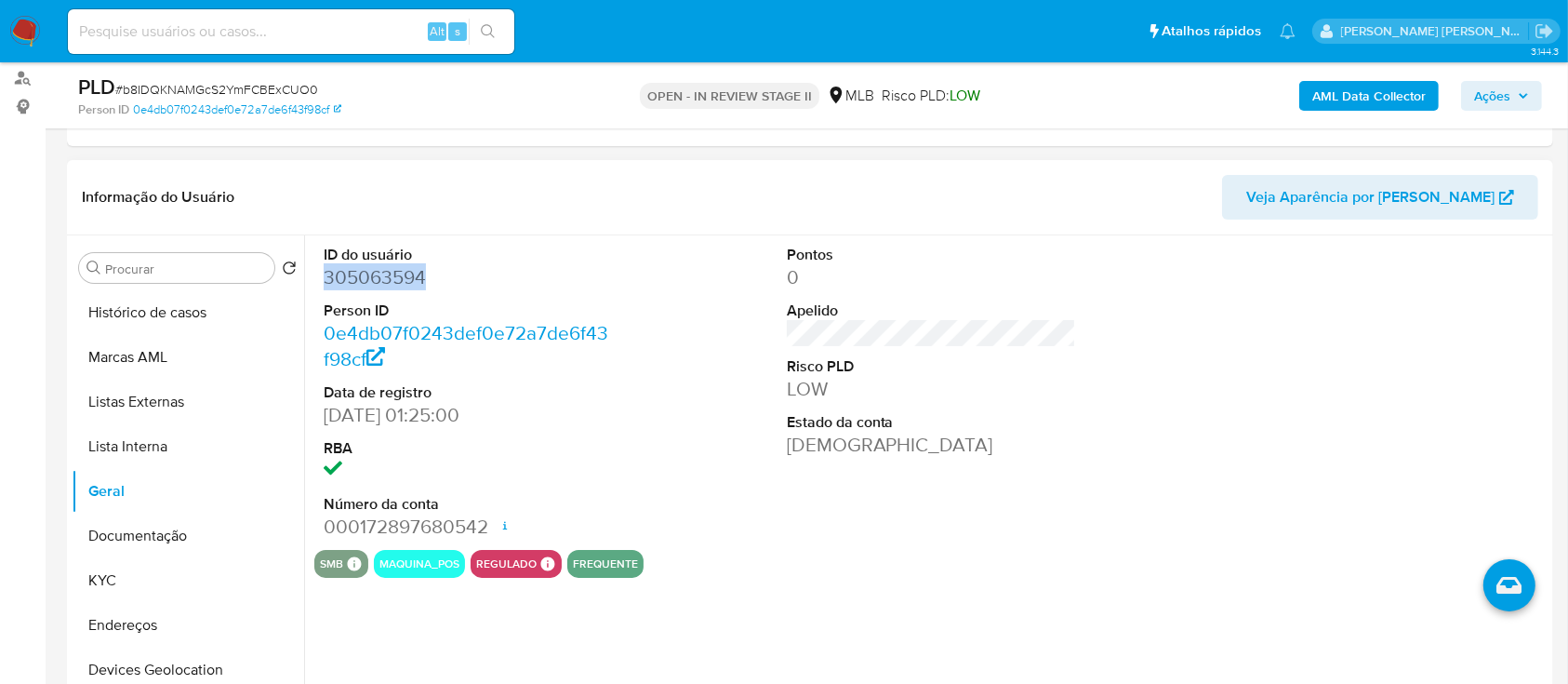 click on "305063594" at bounding box center (469, 277) 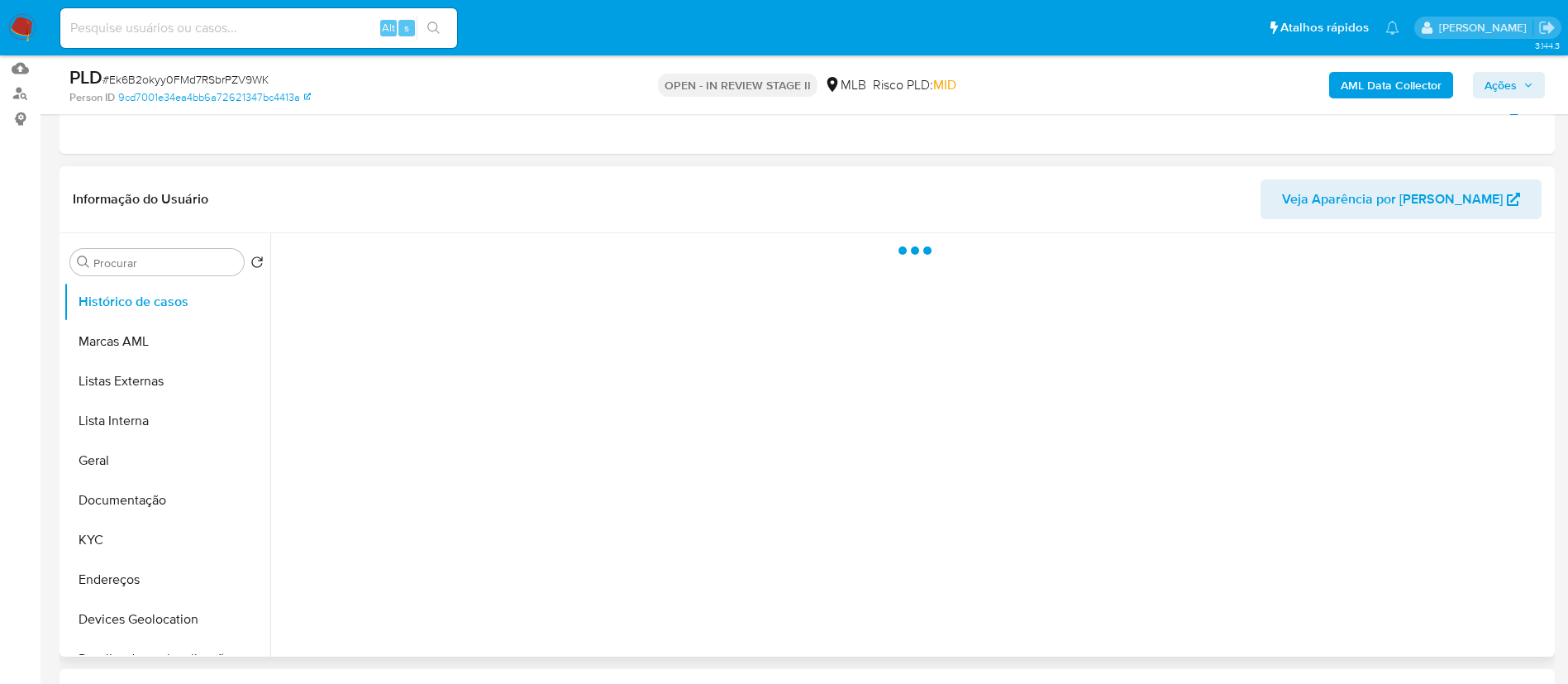 scroll, scrollTop: 248, scrollLeft: 0, axis: vertical 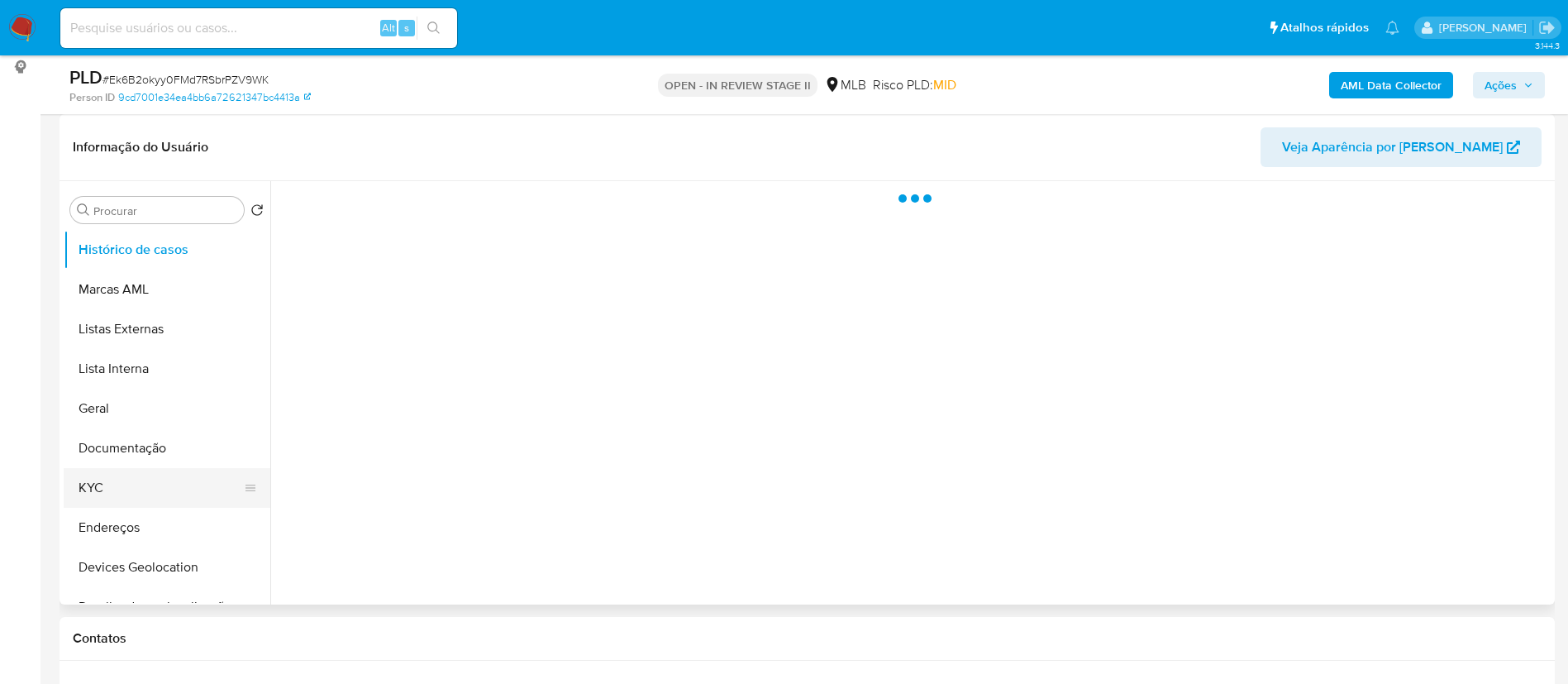 click on "KYC" at bounding box center [160, 488] 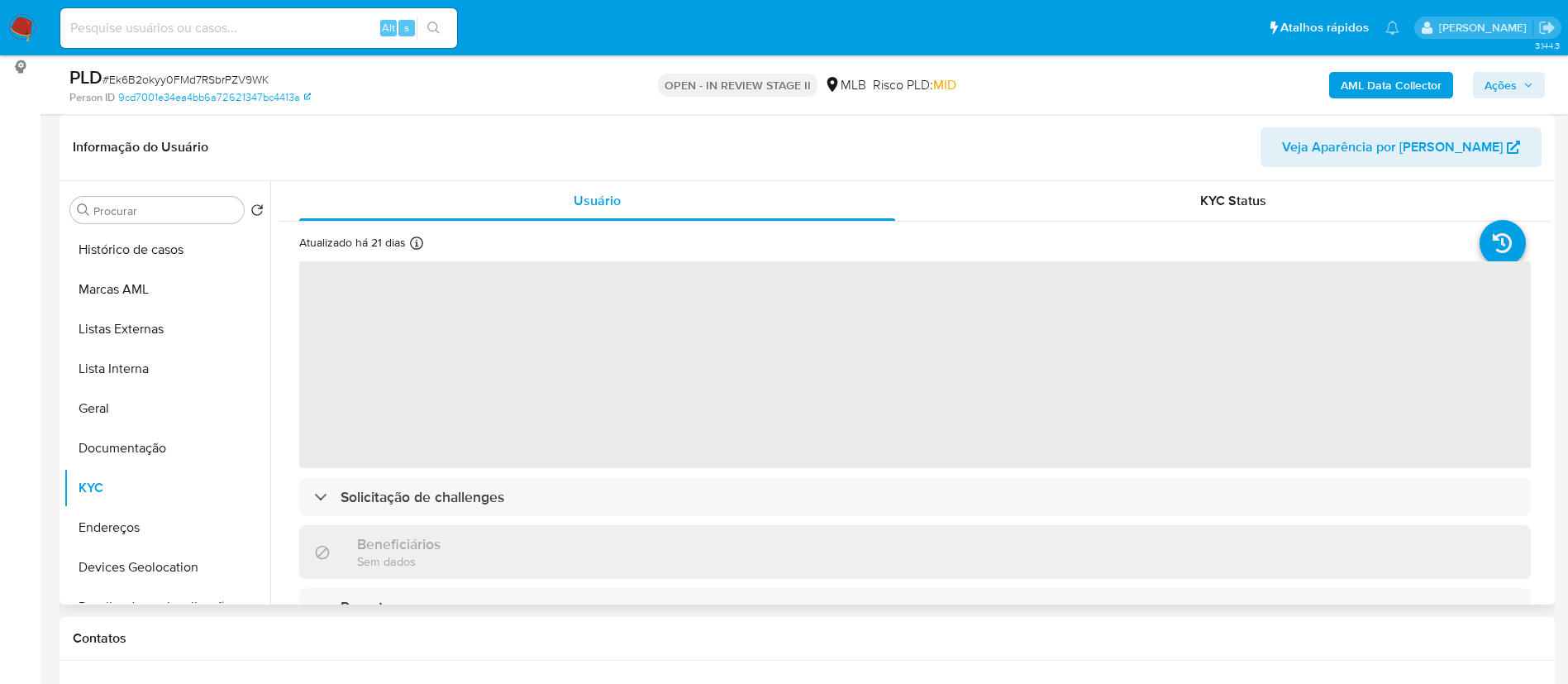 select on "10" 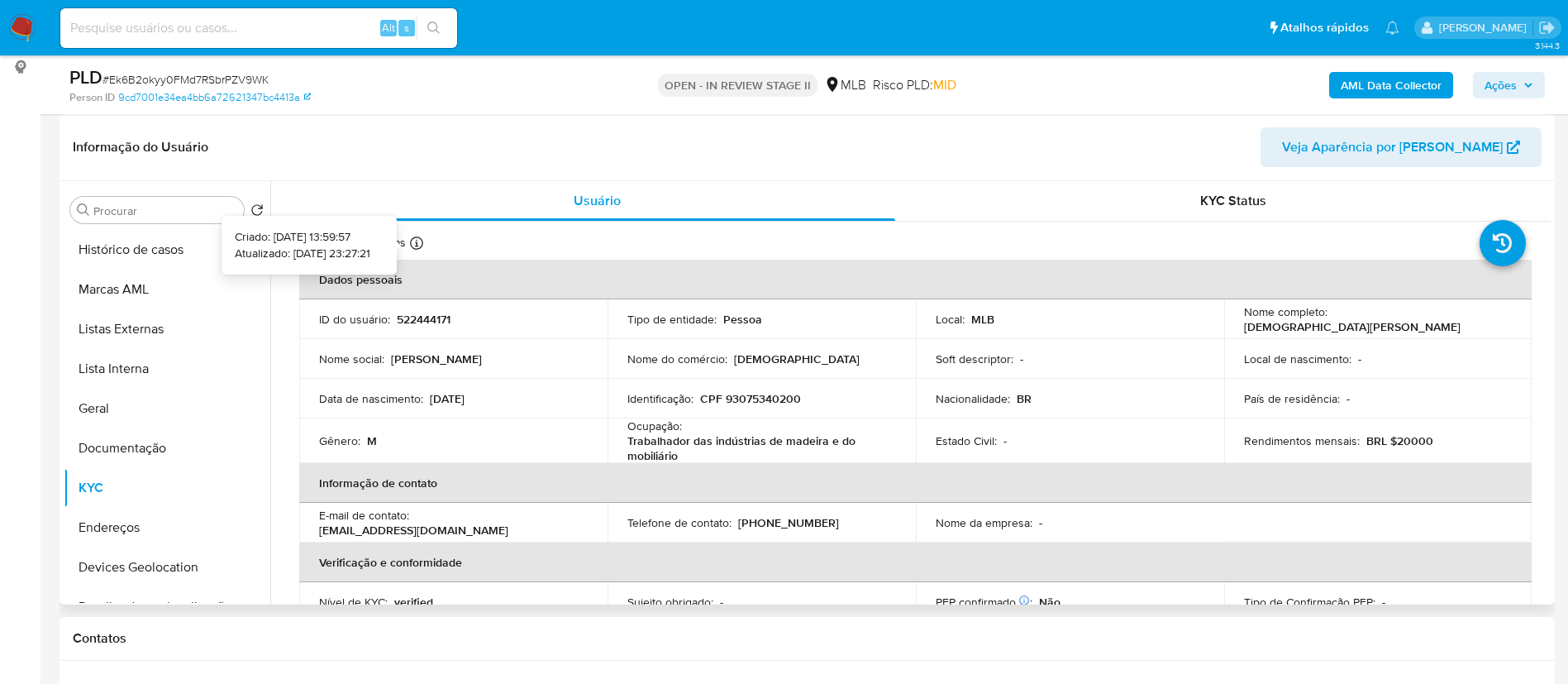 type 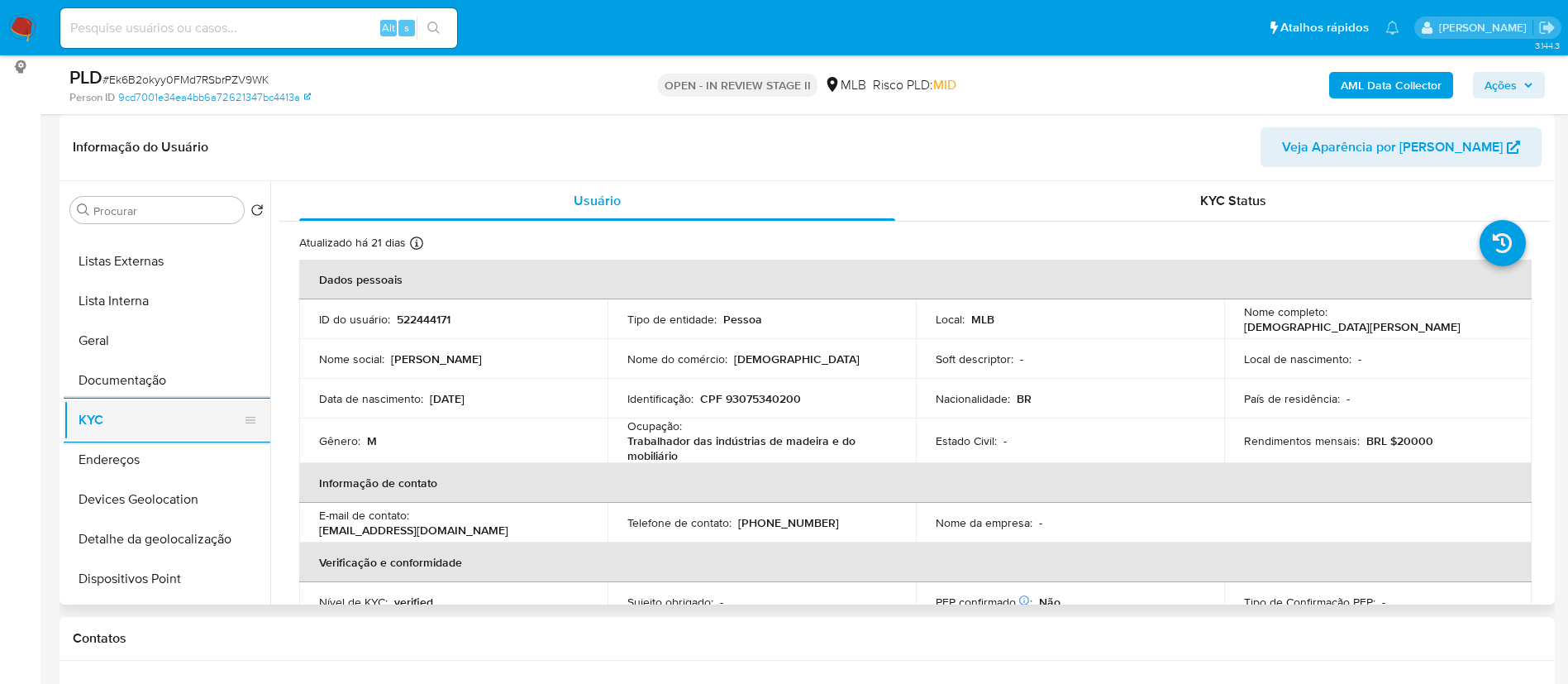 scroll, scrollTop: 124, scrollLeft: 0, axis: vertical 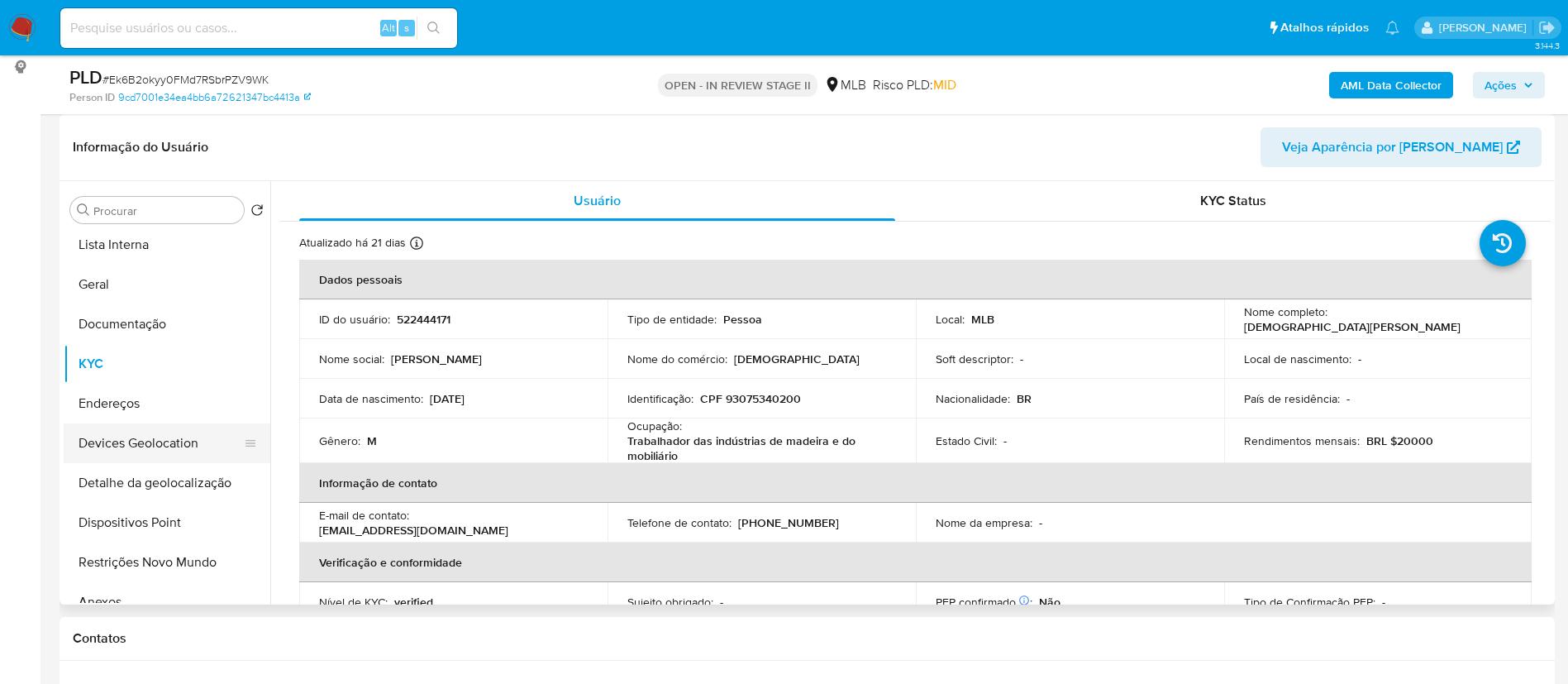 click on "Devices Geolocation" at bounding box center (160, 443) 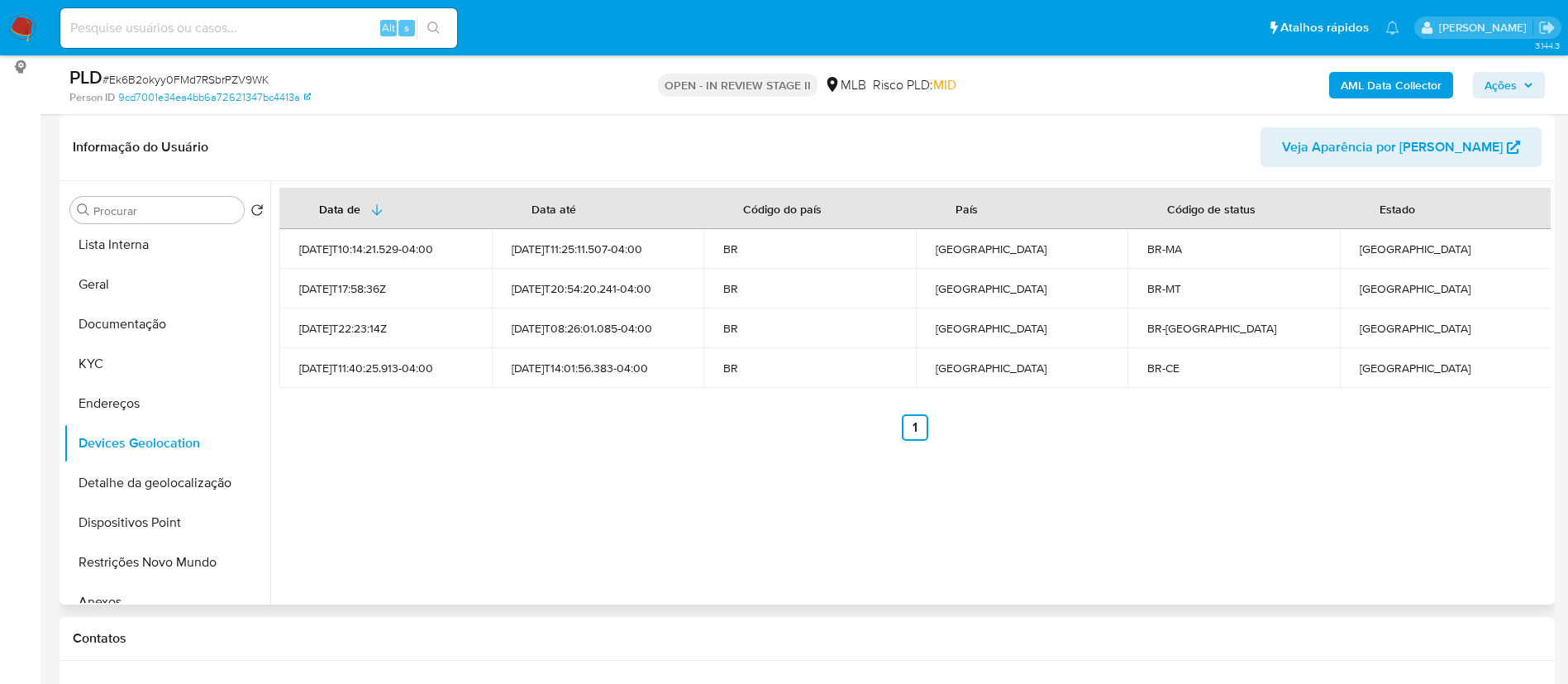 type 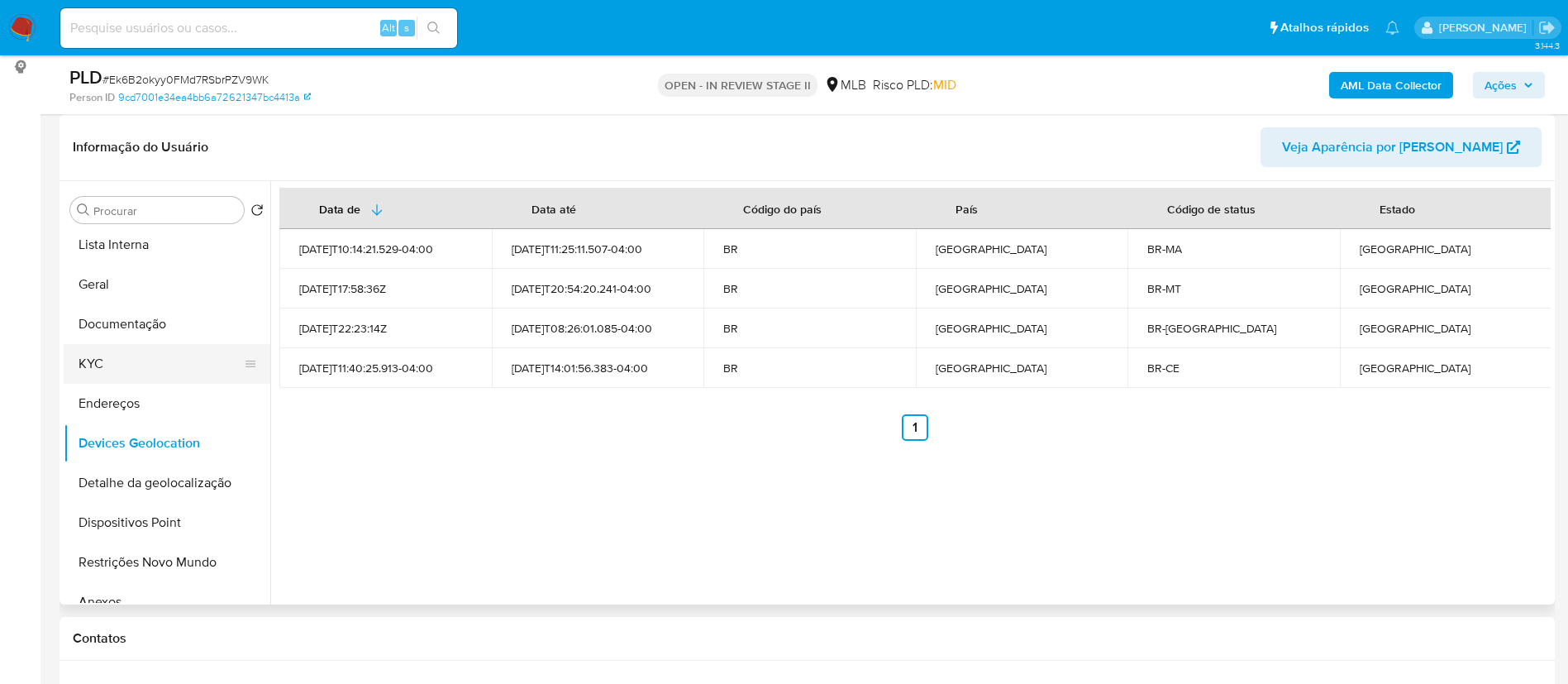 drag, startPoint x: 79, startPoint y: 371, endPoint x: 116, endPoint y: 373, distance: 37.05401 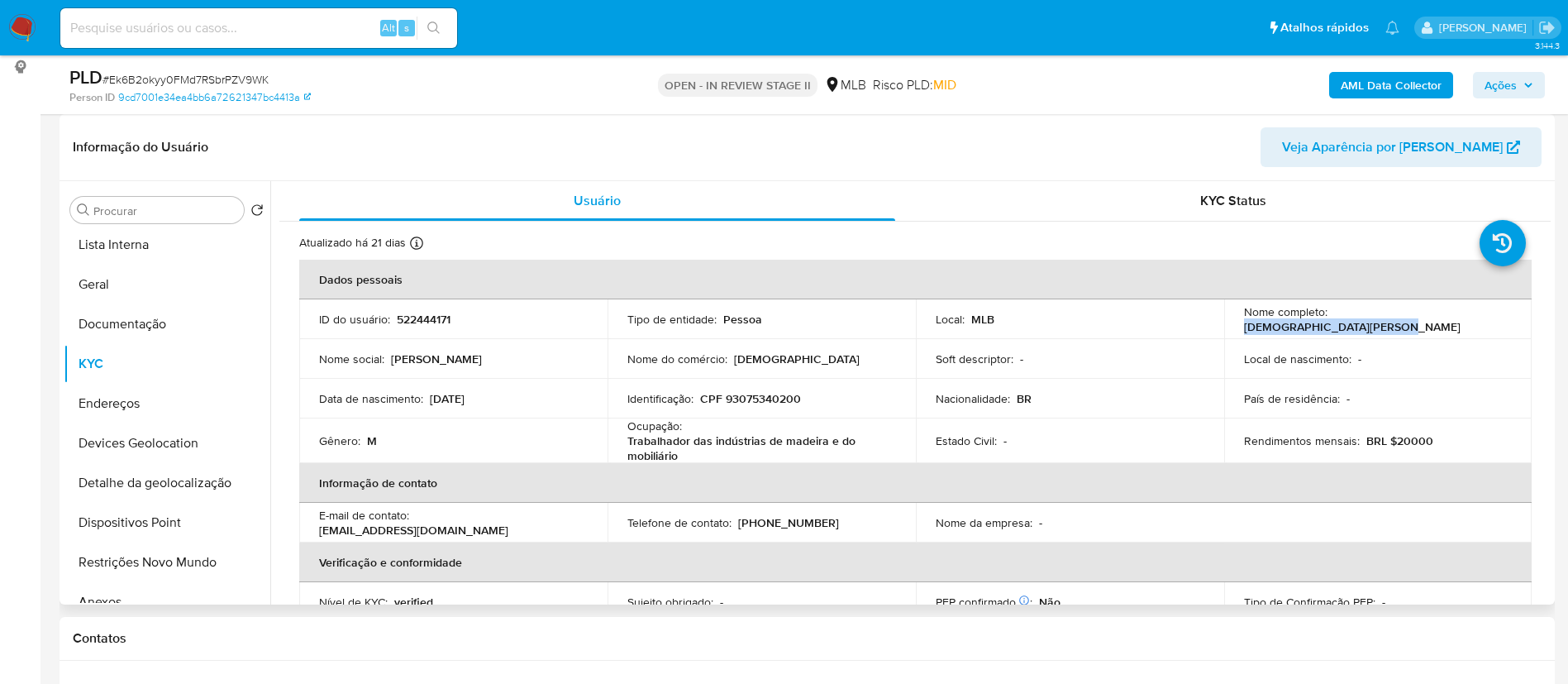 drag, startPoint x: 1456, startPoint y: 318, endPoint x: 1330, endPoint y: 321, distance: 126.0357 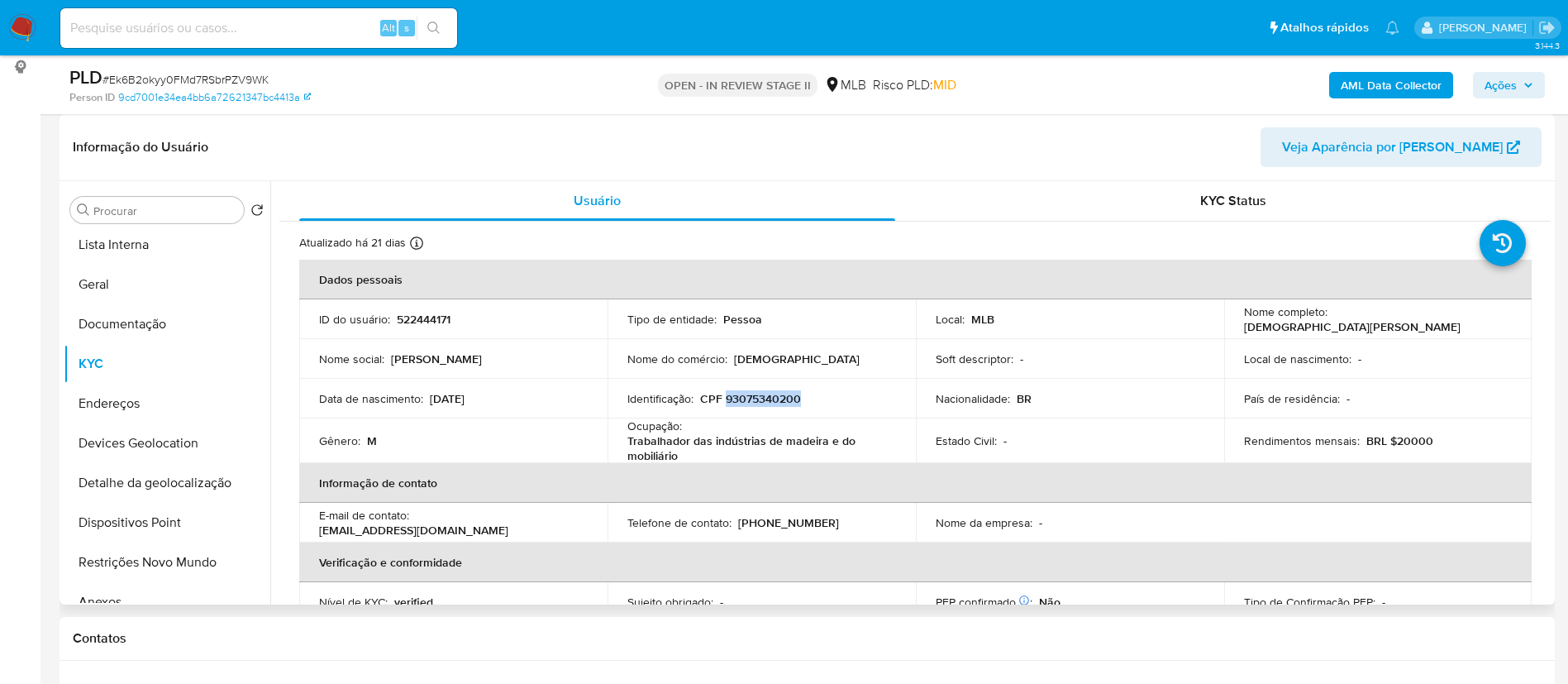 drag, startPoint x: 798, startPoint y: 395, endPoint x: 725, endPoint y: 399, distance: 73.10951 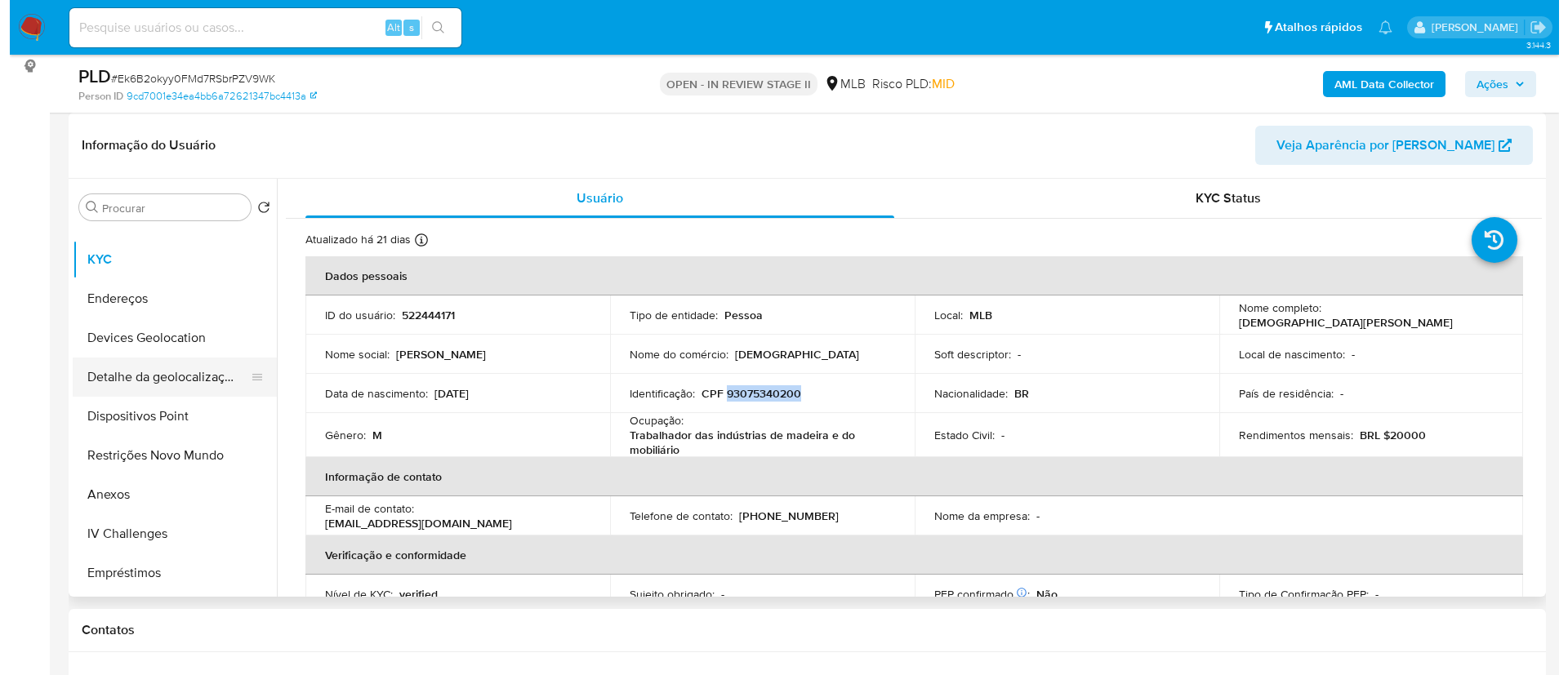 scroll, scrollTop: 245, scrollLeft: 0, axis: vertical 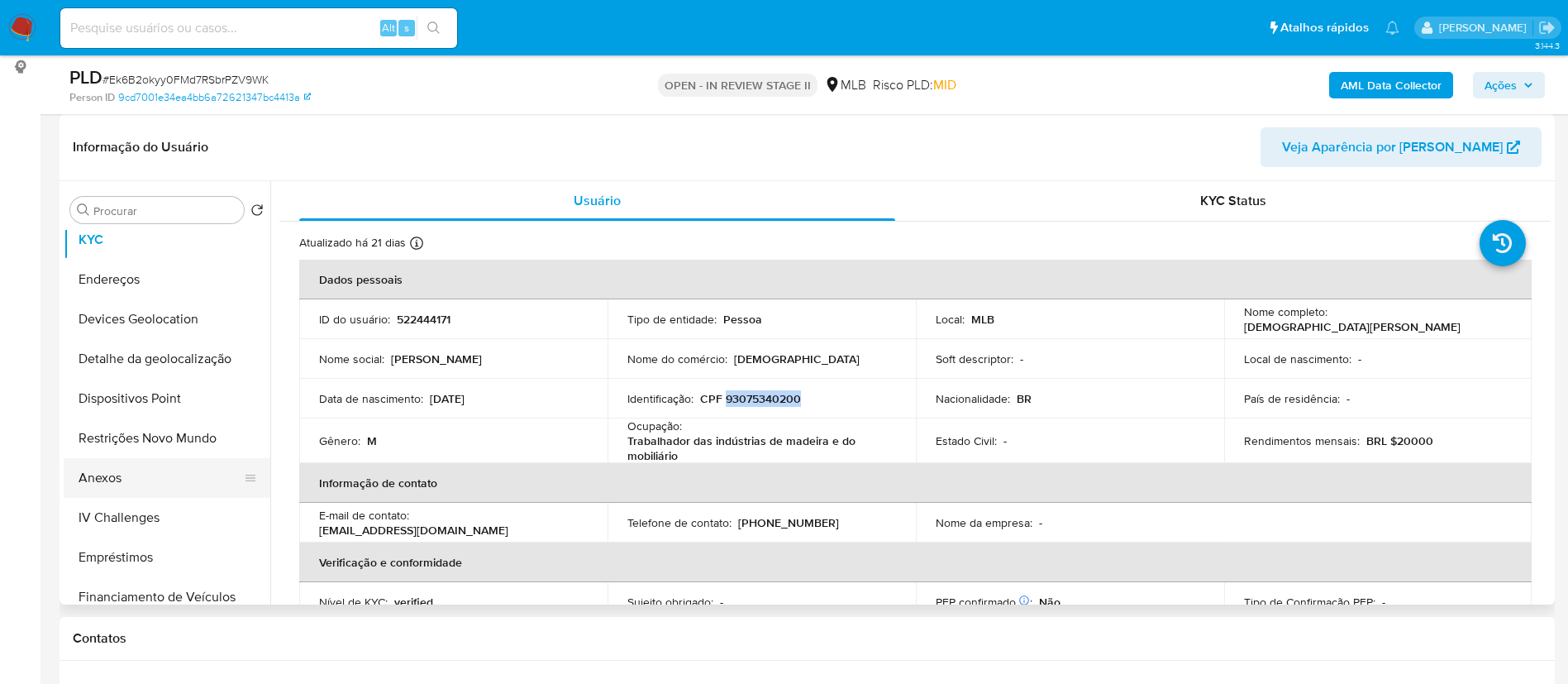 click on "Anexos" at bounding box center (160, 478) 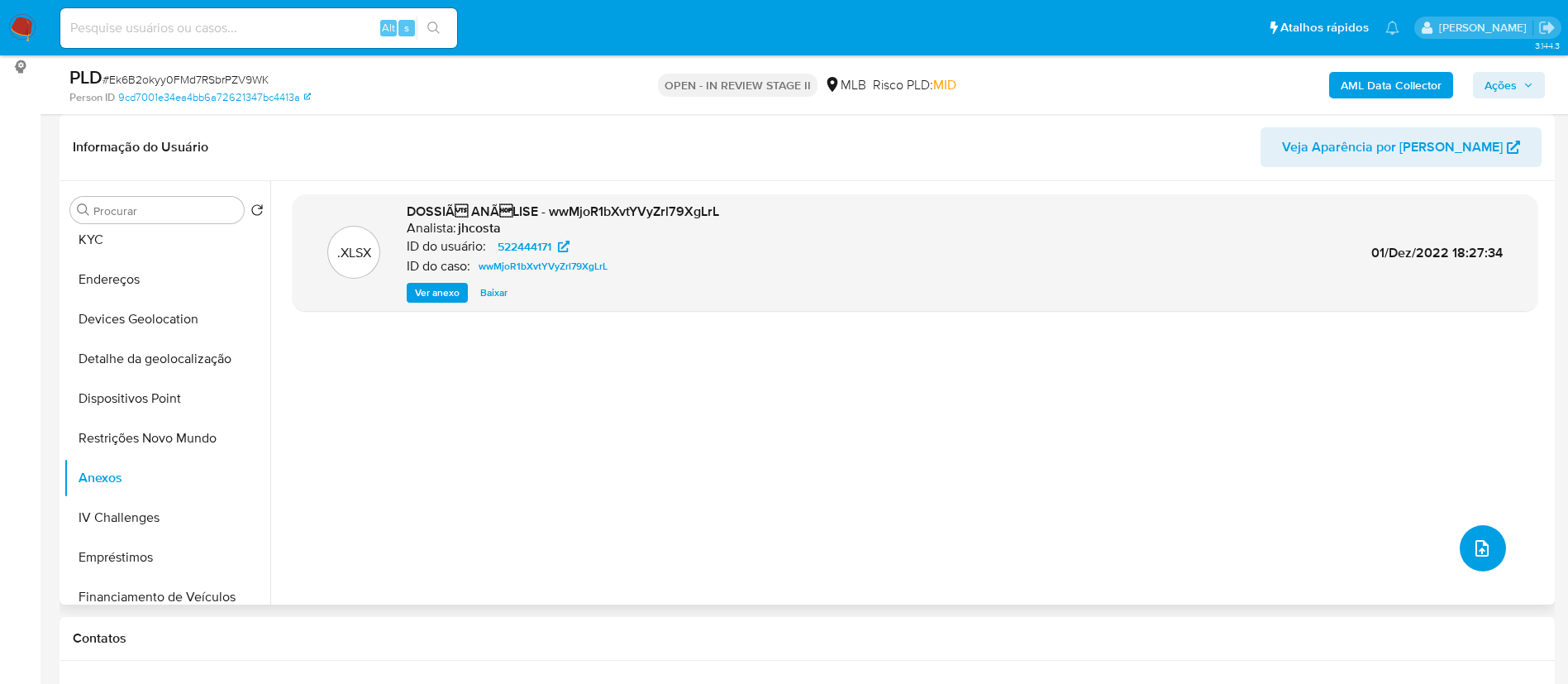 click 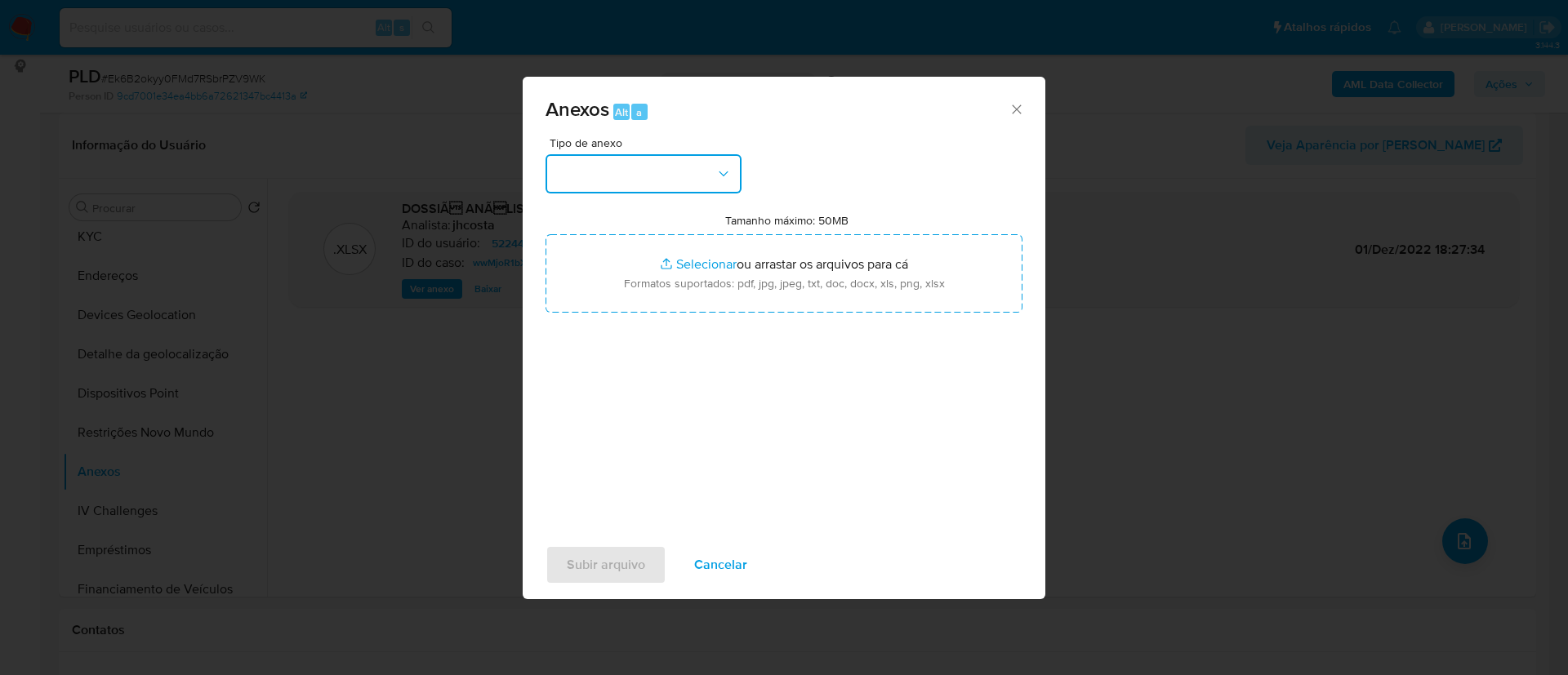 click at bounding box center [644, 174] 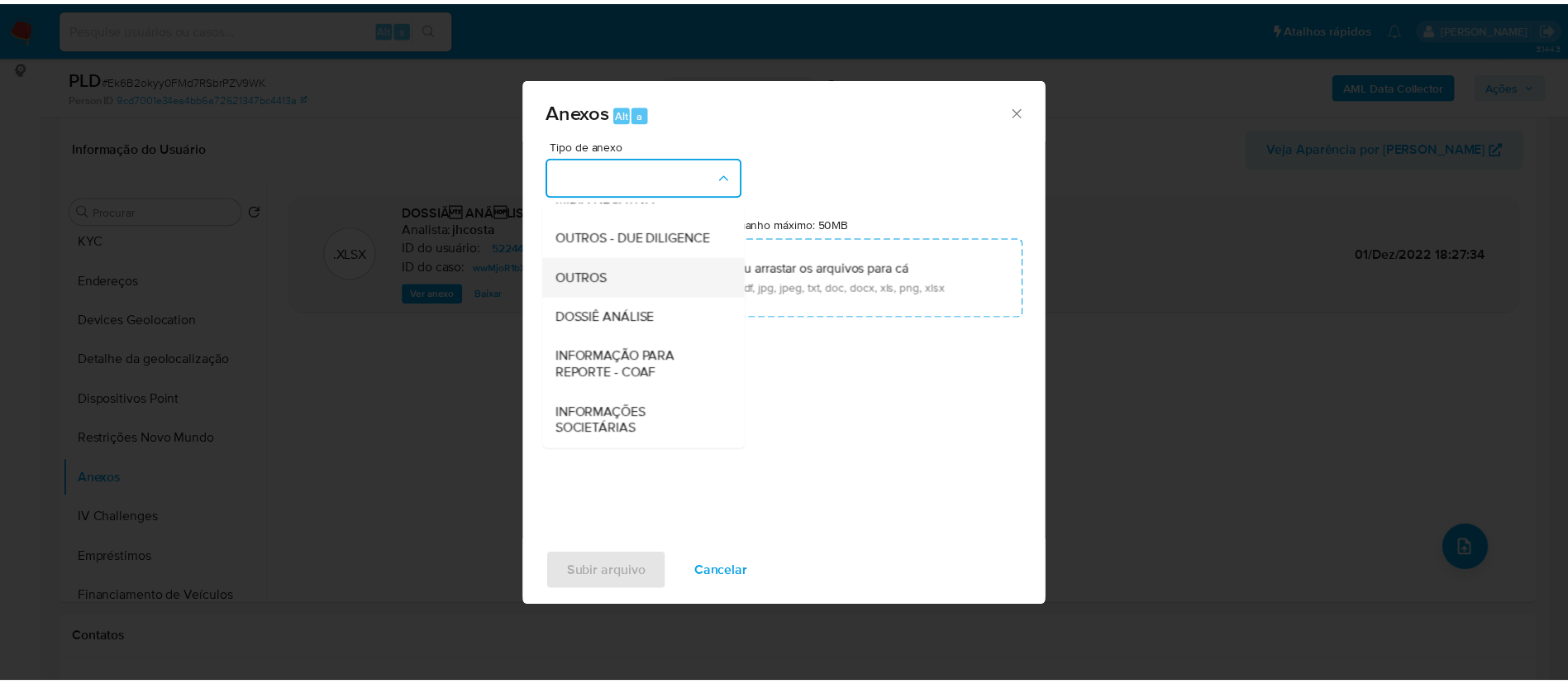scroll, scrollTop: 255, scrollLeft: 0, axis: vertical 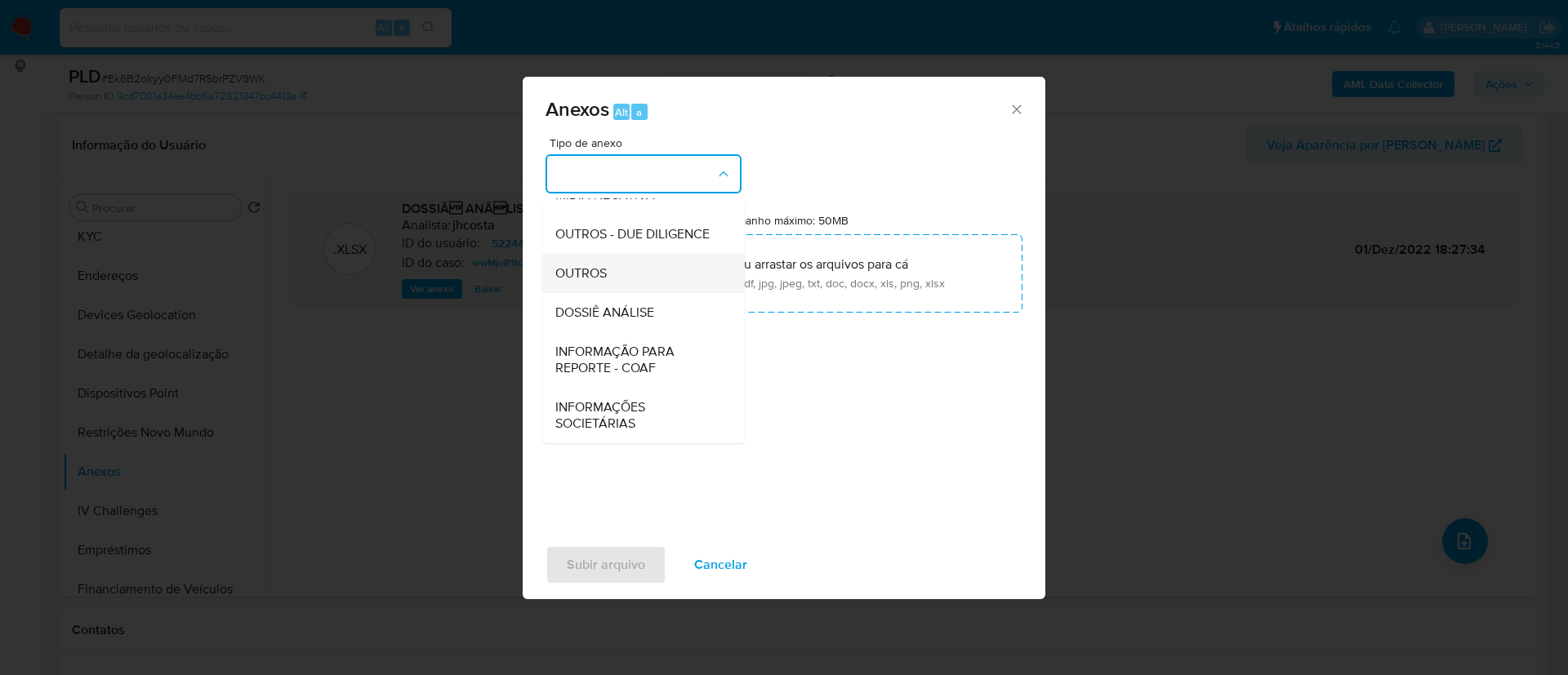 click on "OUTROS" at bounding box center [581, 273] 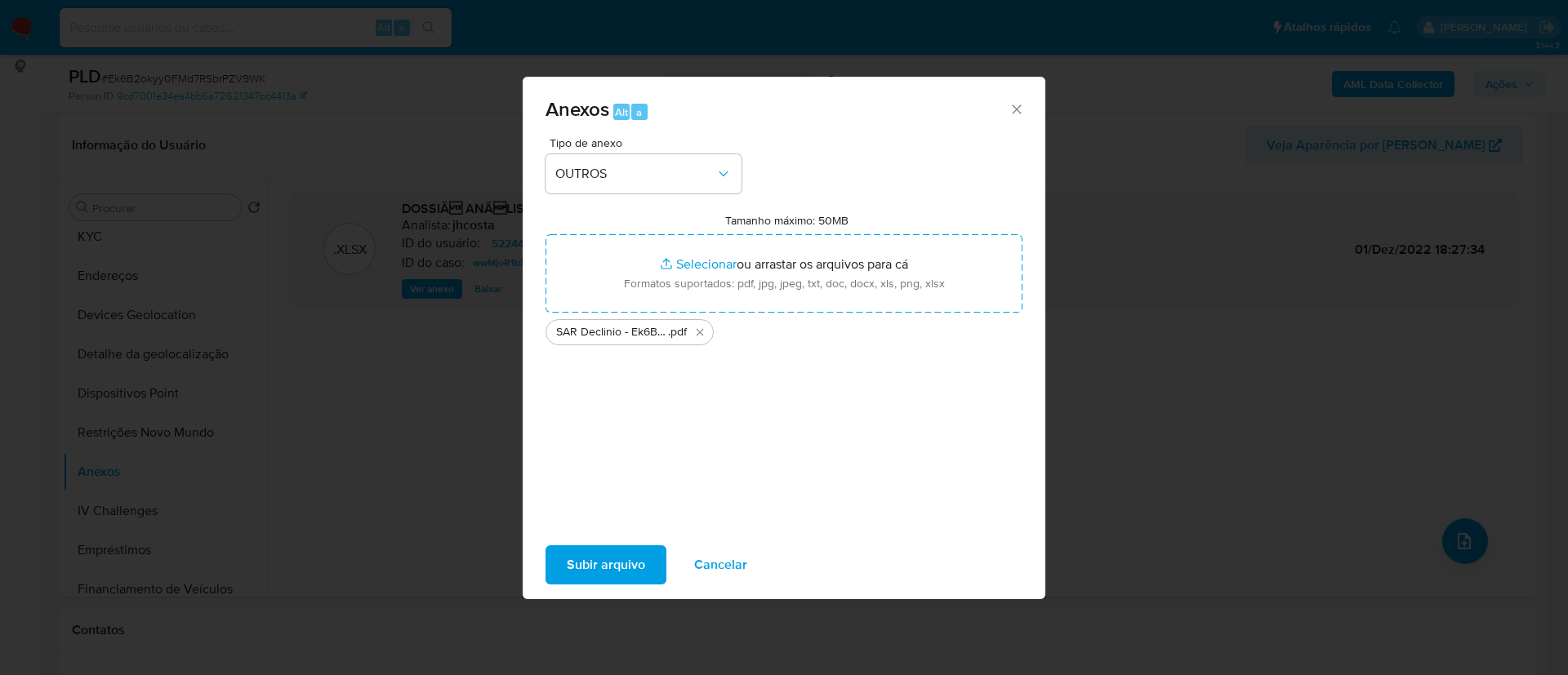 click on "Subir arquivo" at bounding box center (606, 565) 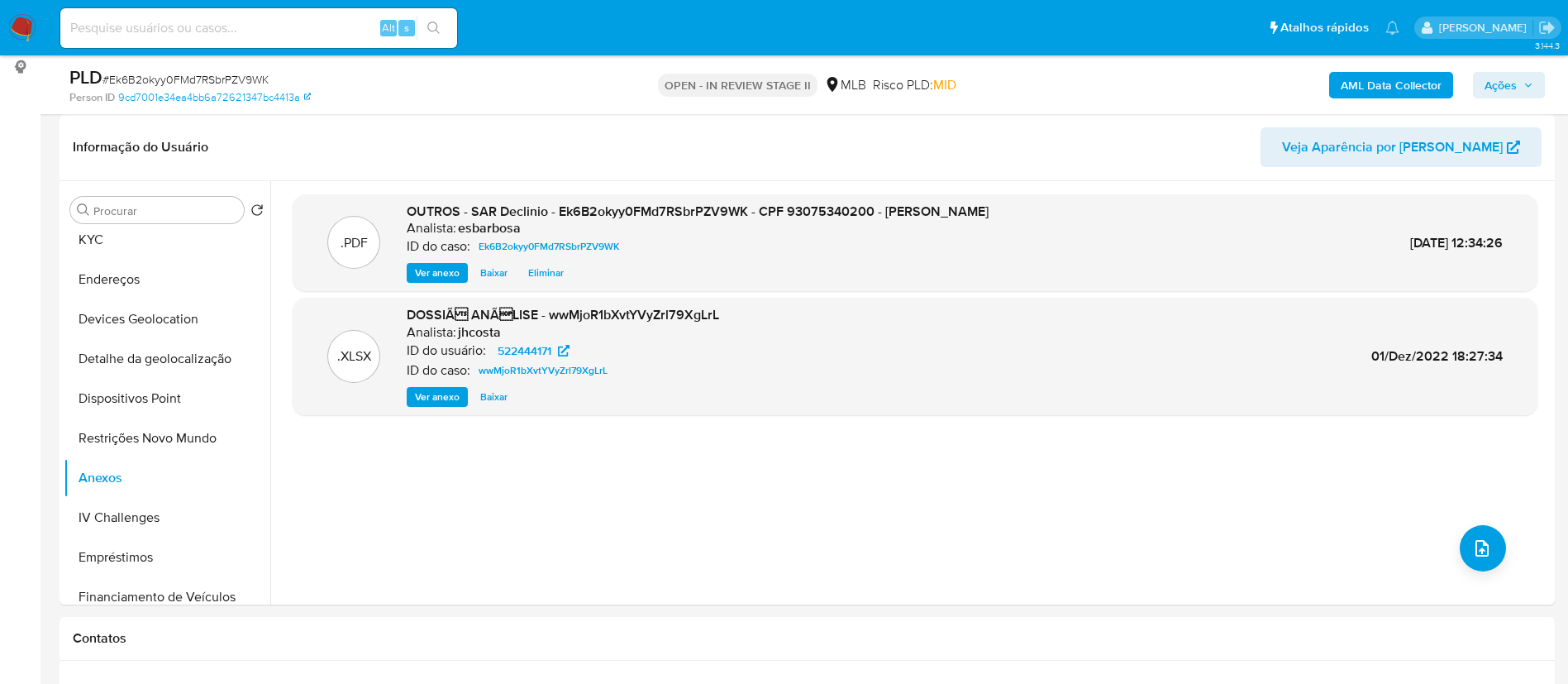 type on "387800" 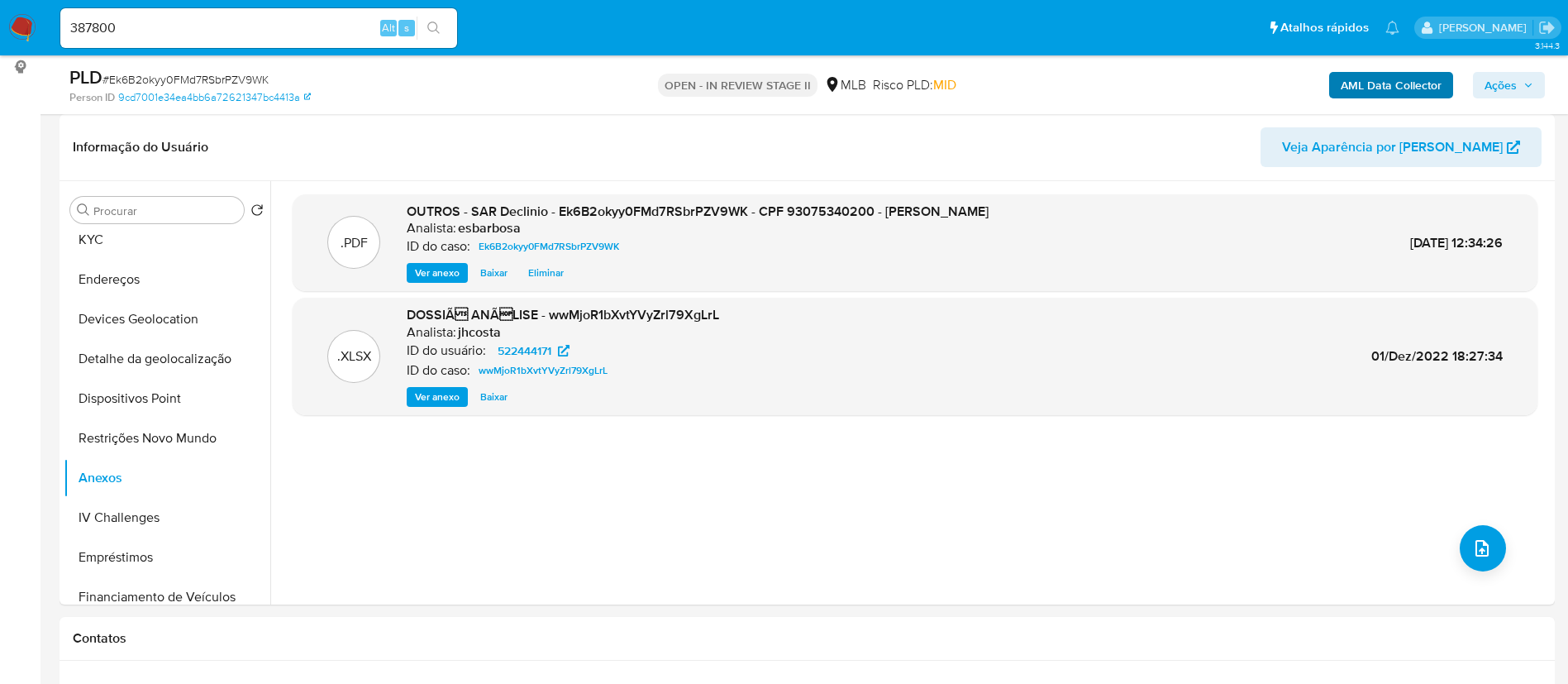 drag, startPoint x: 1496, startPoint y: 80, endPoint x: 1390, endPoint y: 95, distance: 107.05606 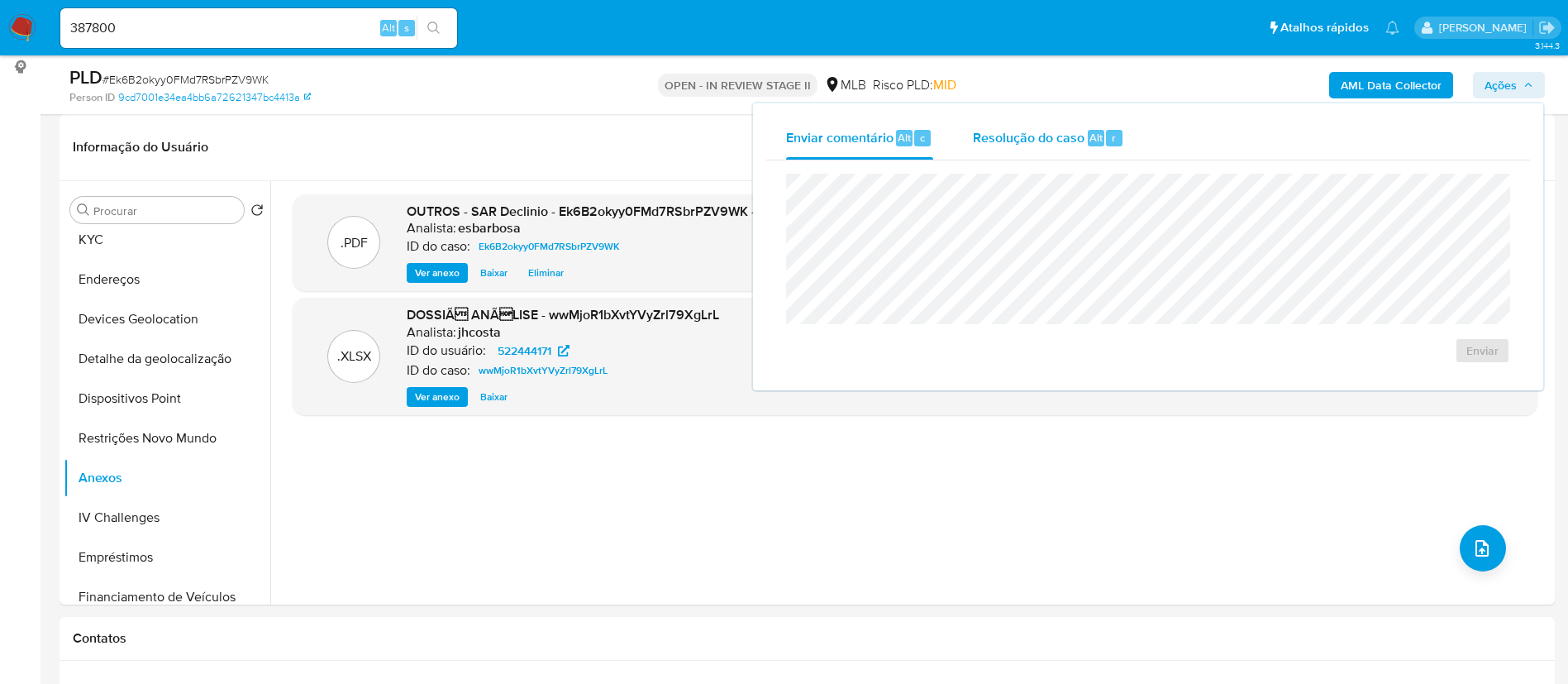 click on "Resolução do caso Alt r" at bounding box center (1048, 138) 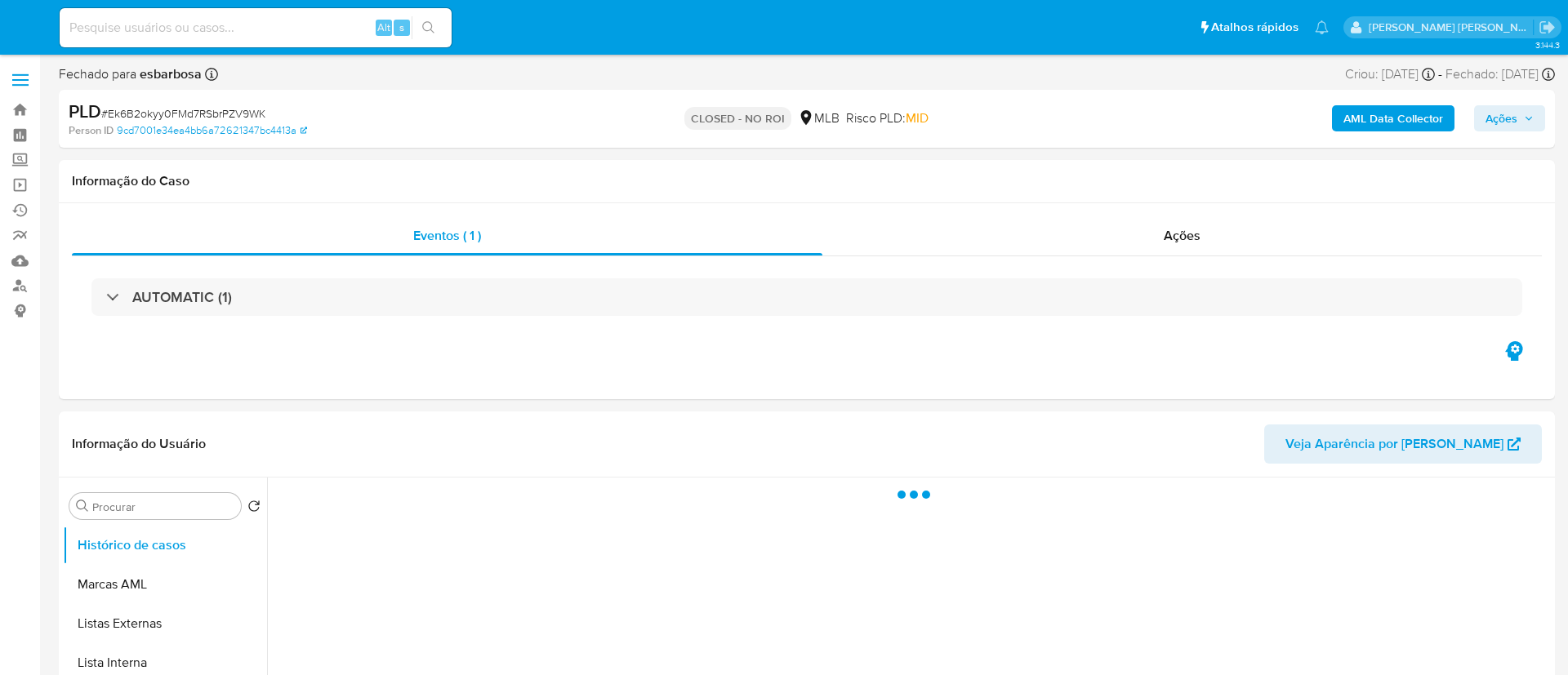 select on "10" 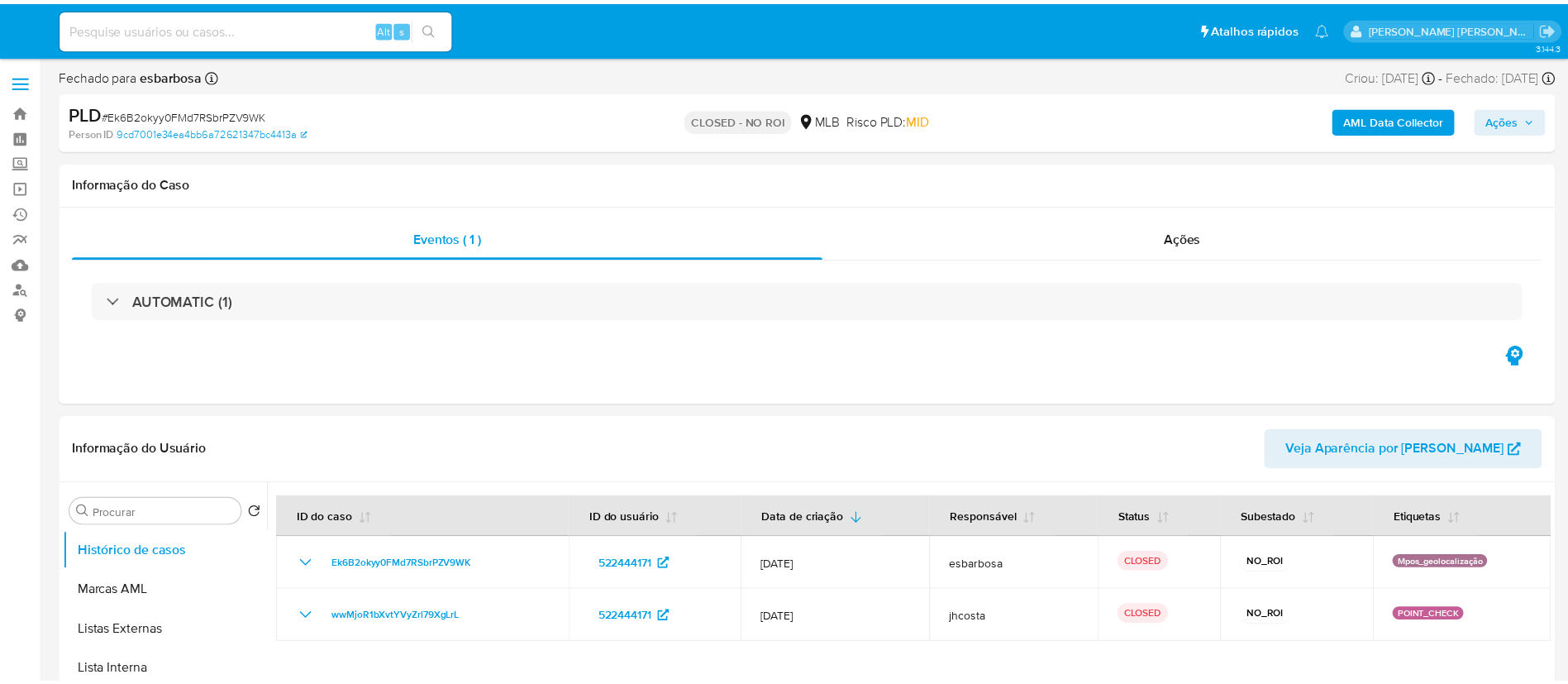 scroll, scrollTop: 0, scrollLeft: 0, axis: both 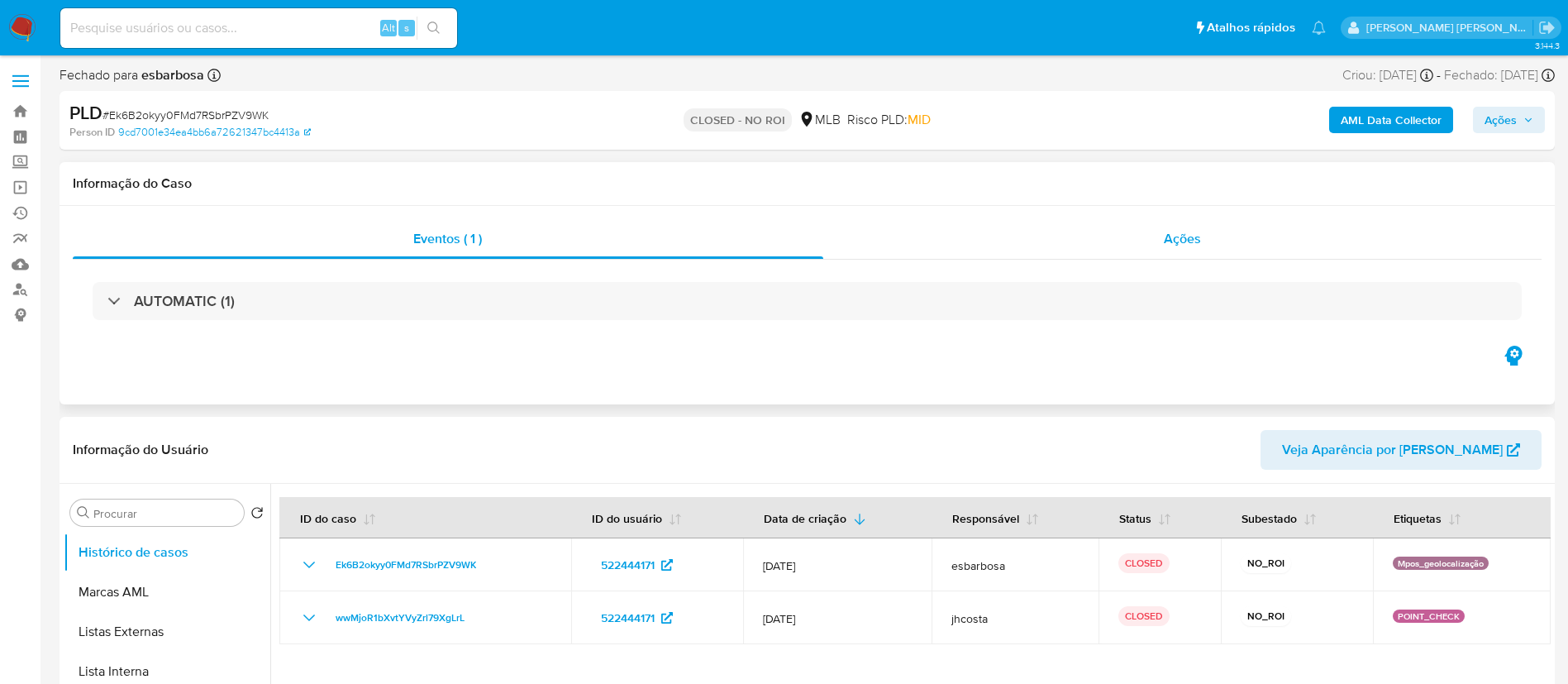 click on "Ações" at bounding box center [1183, 239] 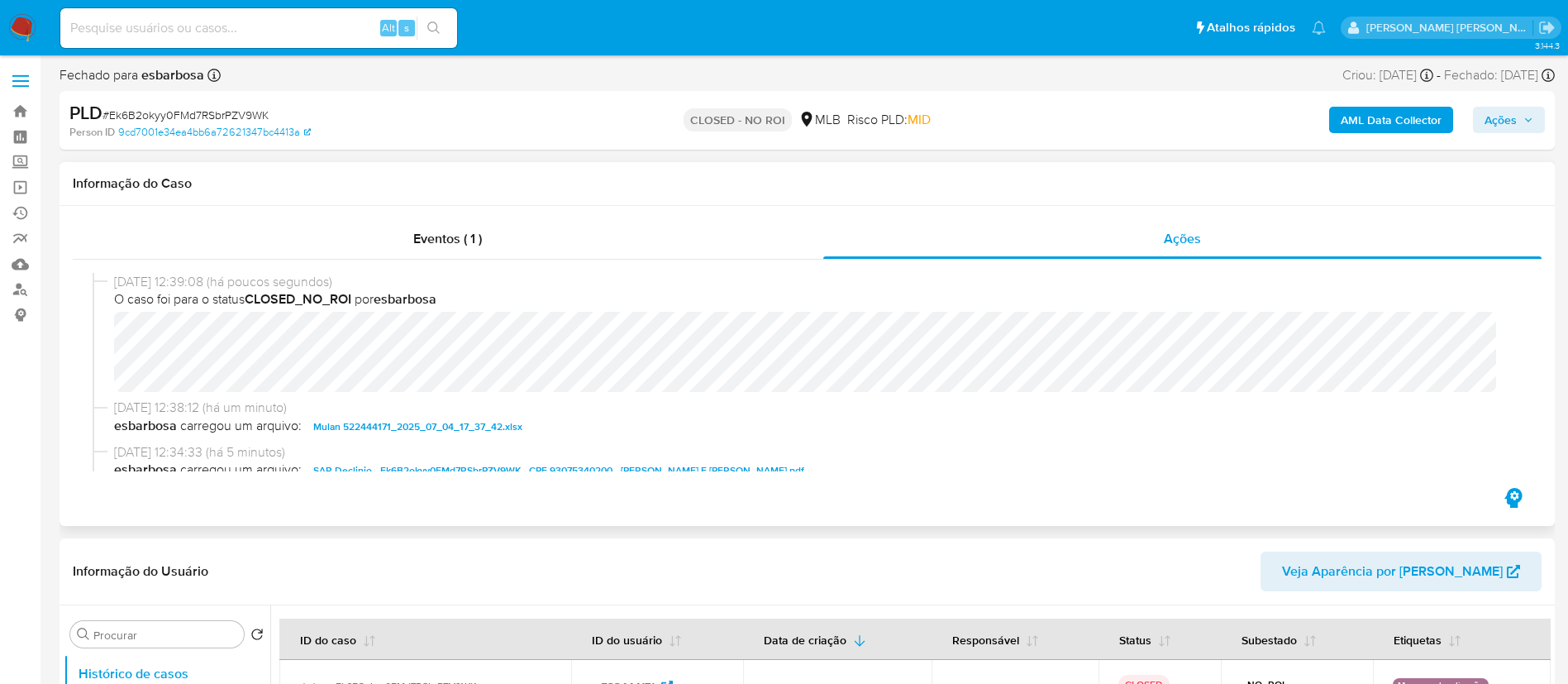 scroll, scrollTop: 124, scrollLeft: 0, axis: vertical 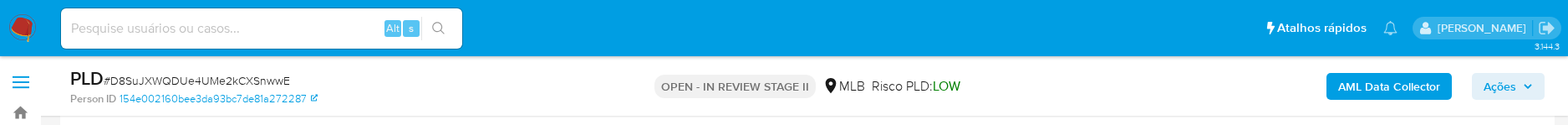 select on "10" 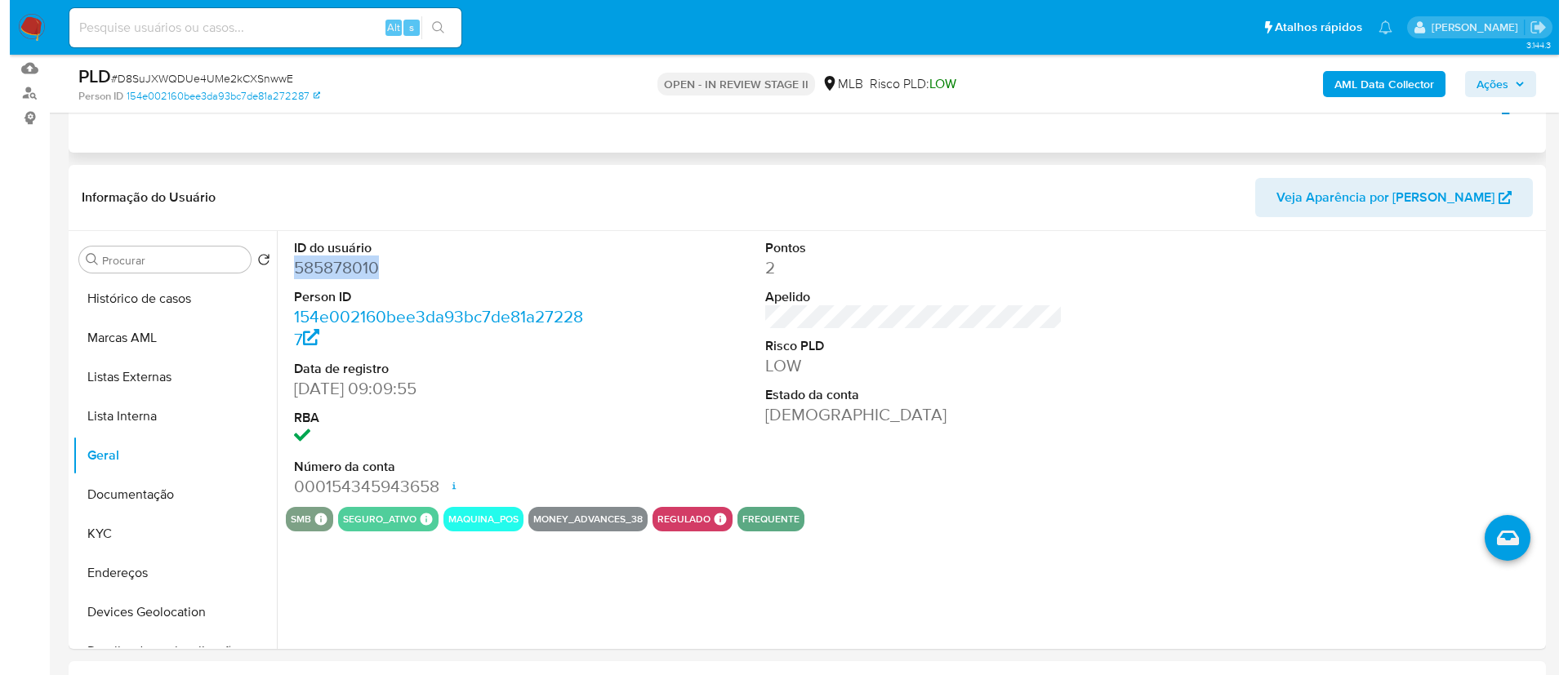 scroll, scrollTop: 231, scrollLeft: 0, axis: vertical 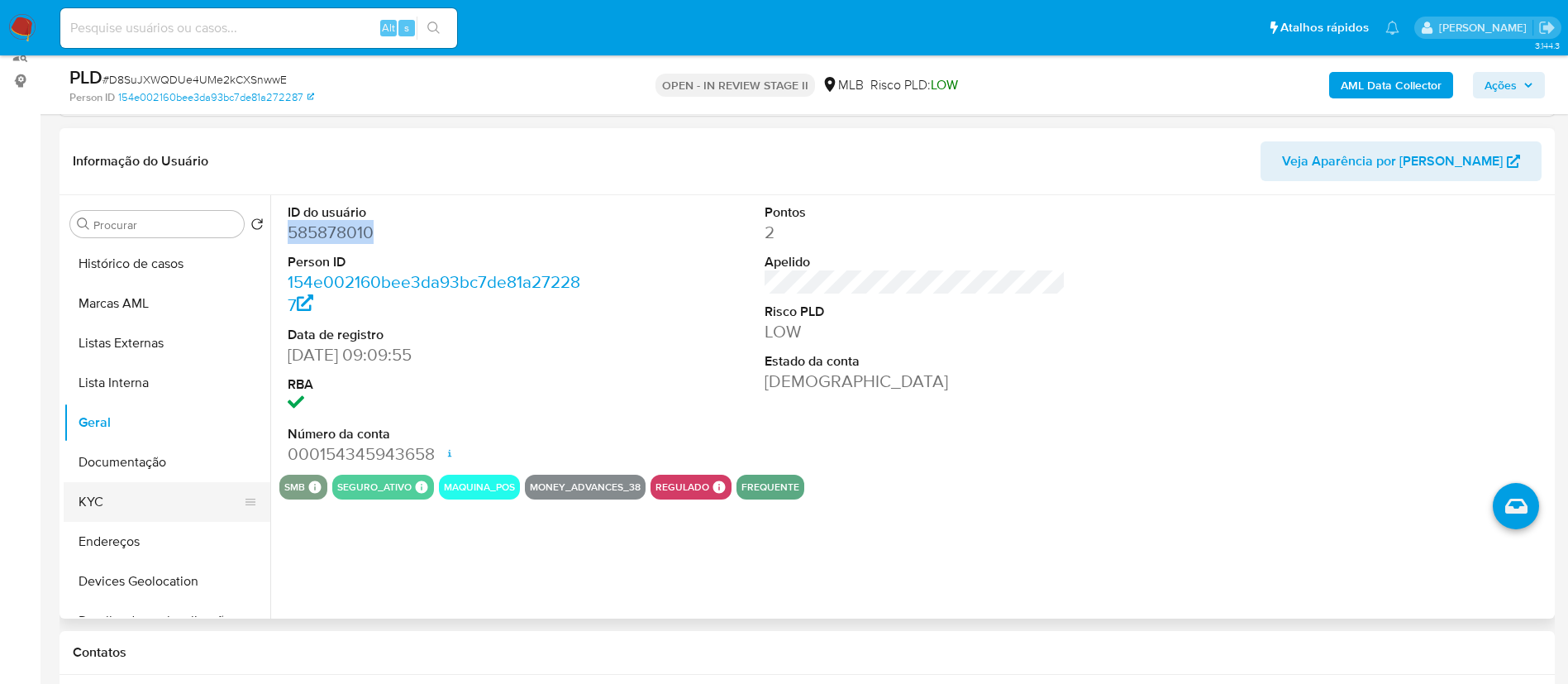 click on "KYC" at bounding box center (160, 502) 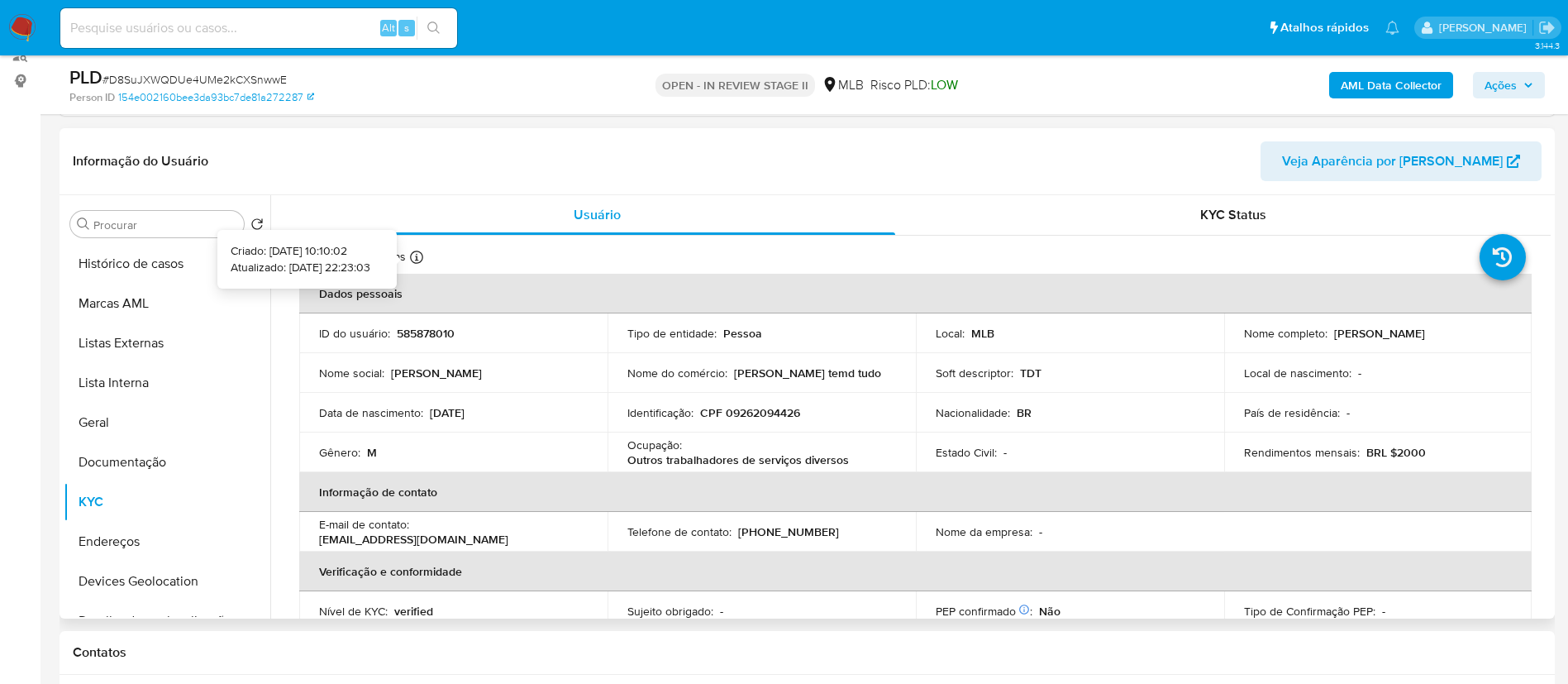type 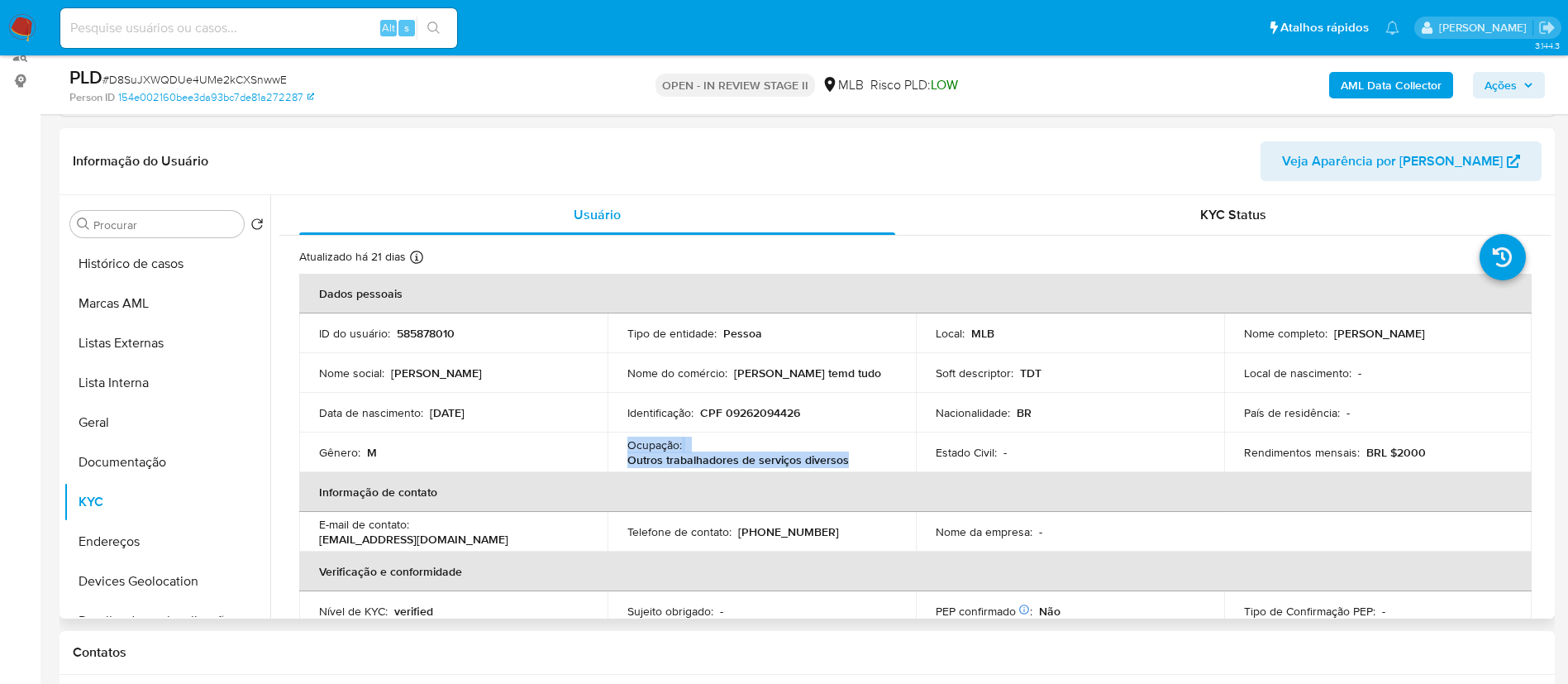 drag, startPoint x: 845, startPoint y: 462, endPoint x: 627, endPoint y: 449, distance: 218.38727 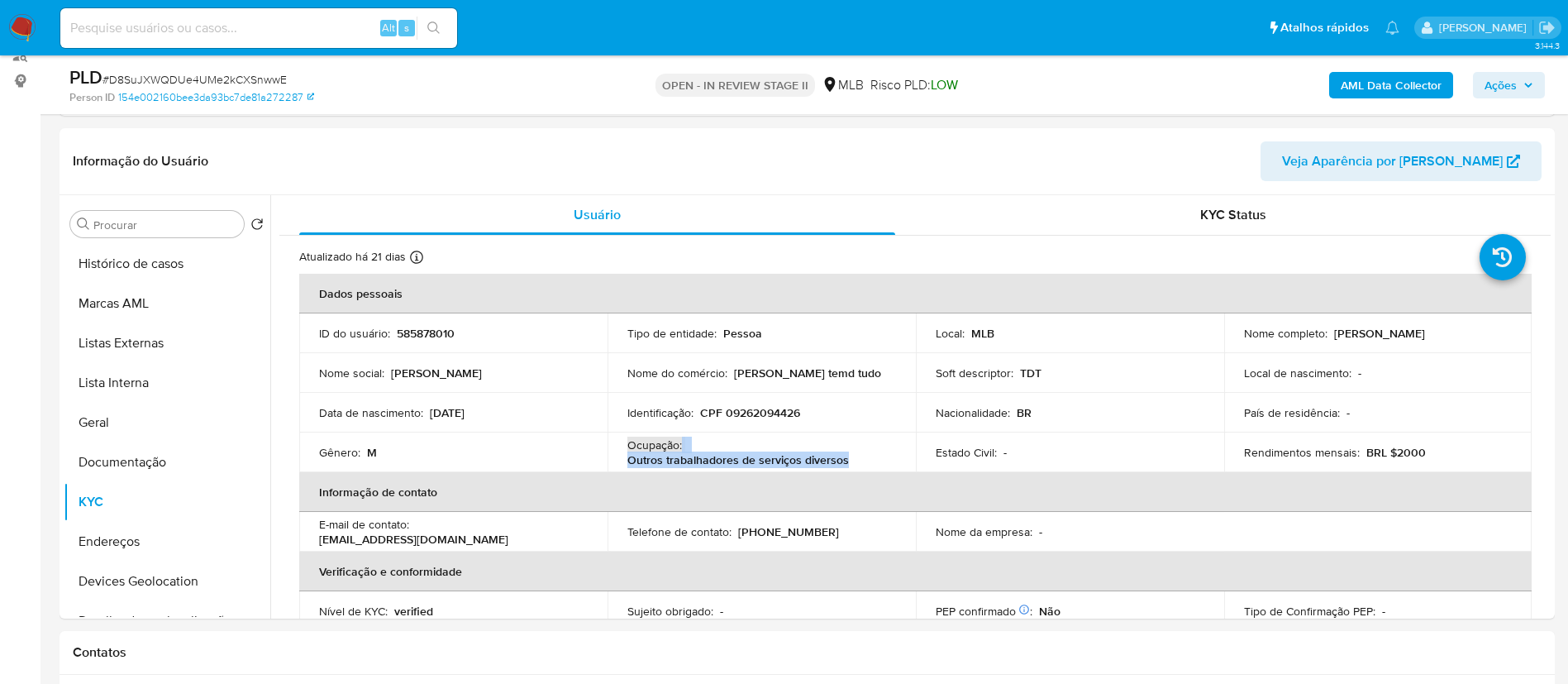 click on "AML Data Collector" at bounding box center (1391, 85) 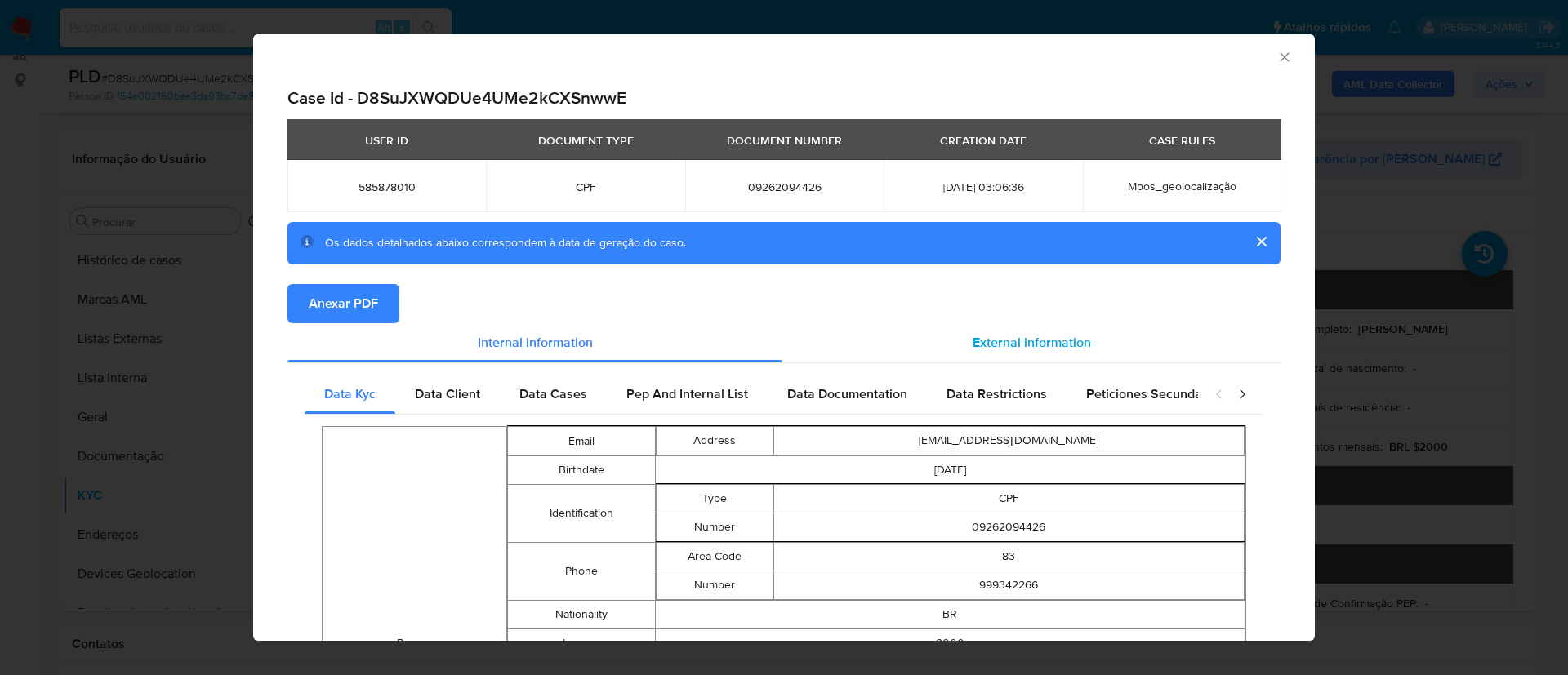 click on "External information" at bounding box center (1031, 342) 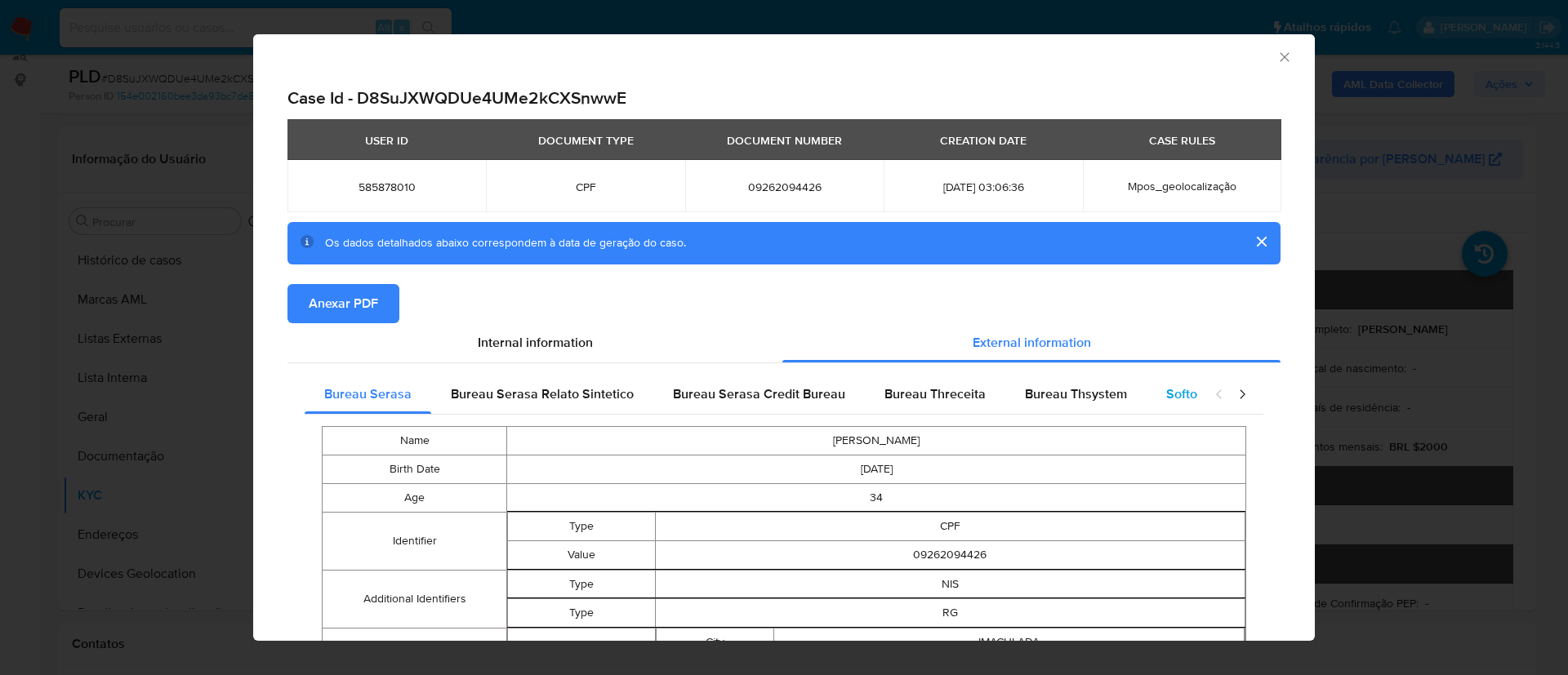 click on "Softon" at bounding box center [1185, 393] 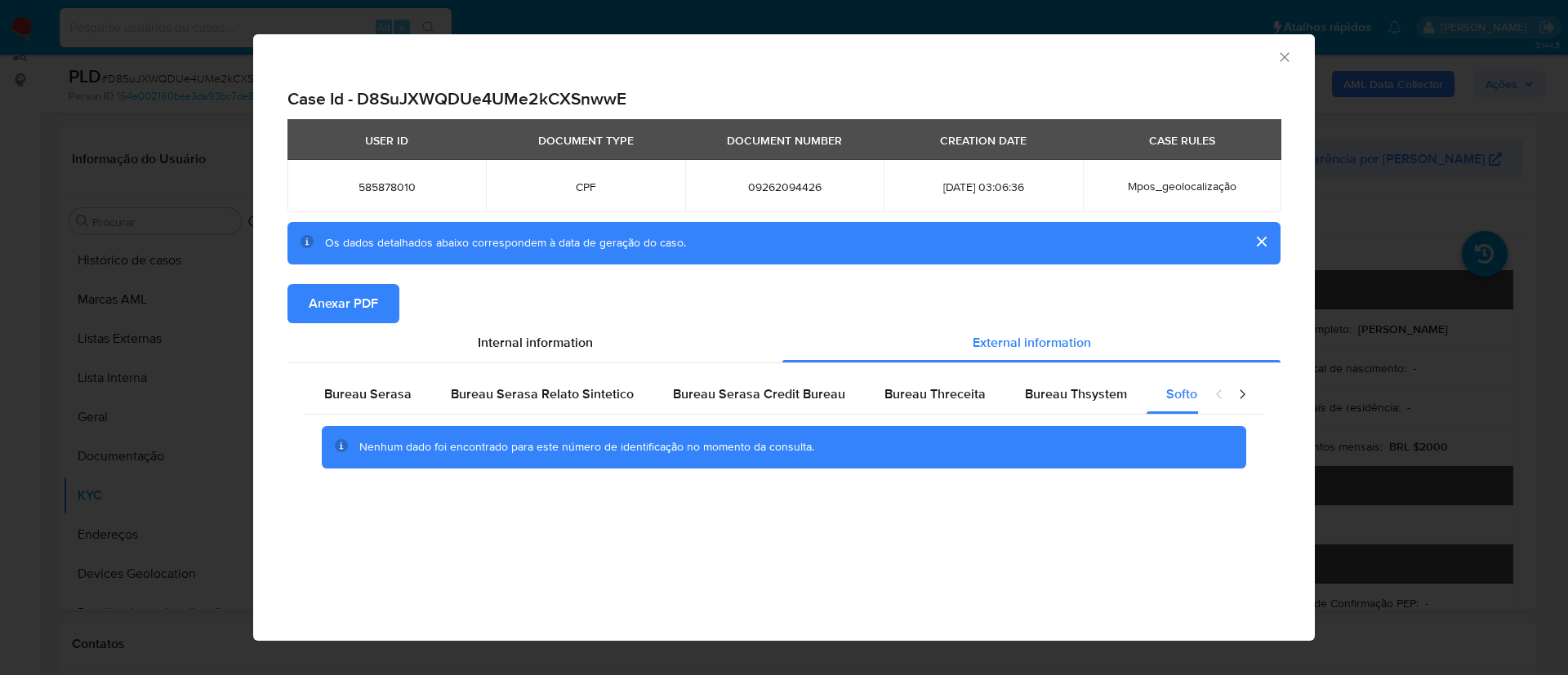 type 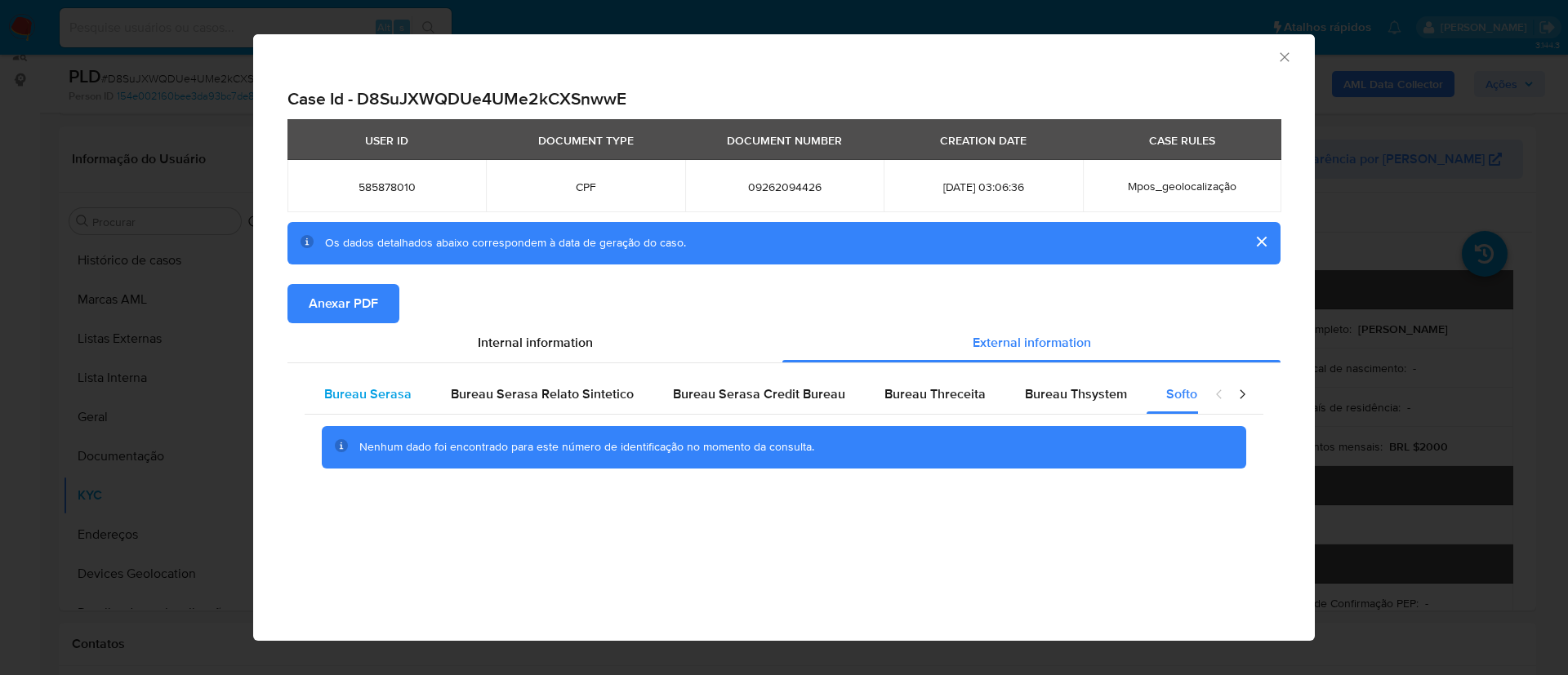 click on "Bureau Serasa" at bounding box center [368, 393] 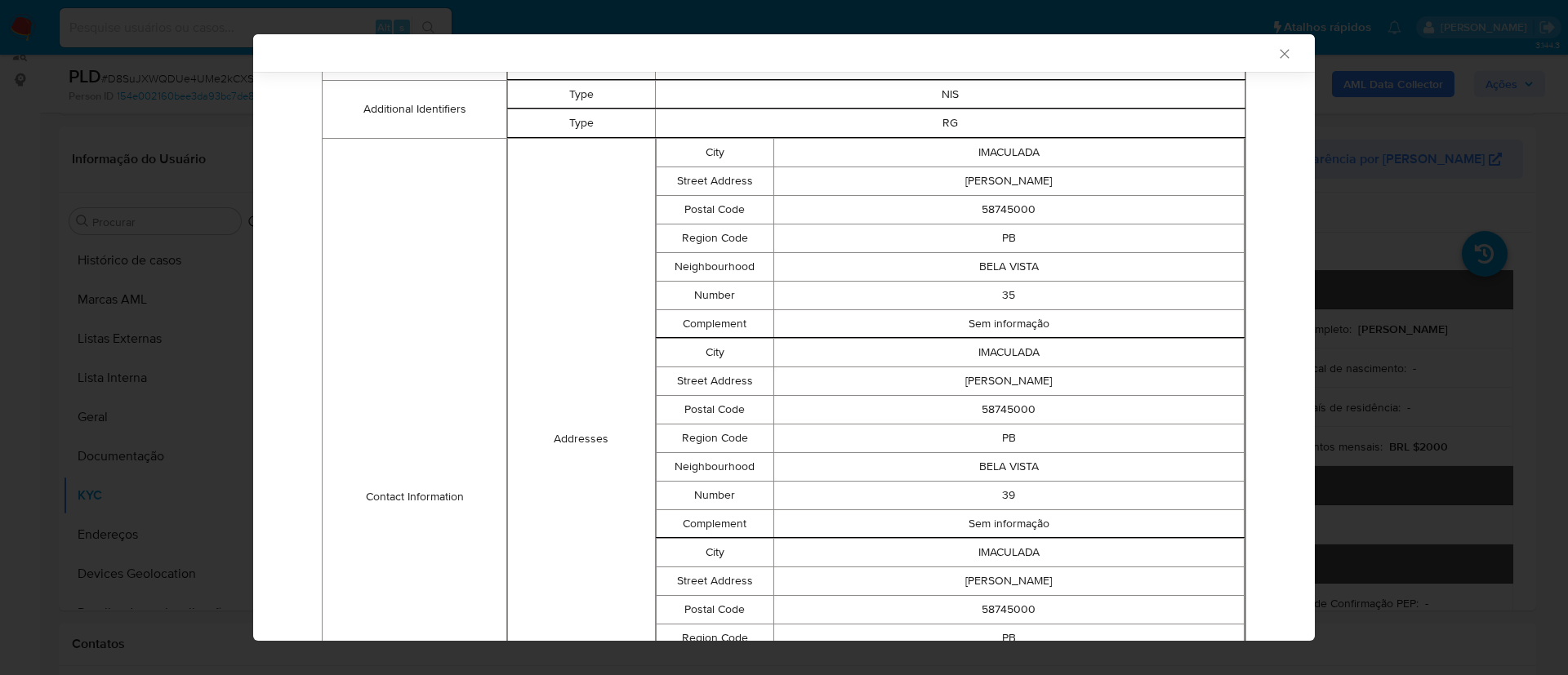 scroll, scrollTop: 873, scrollLeft: 0, axis: vertical 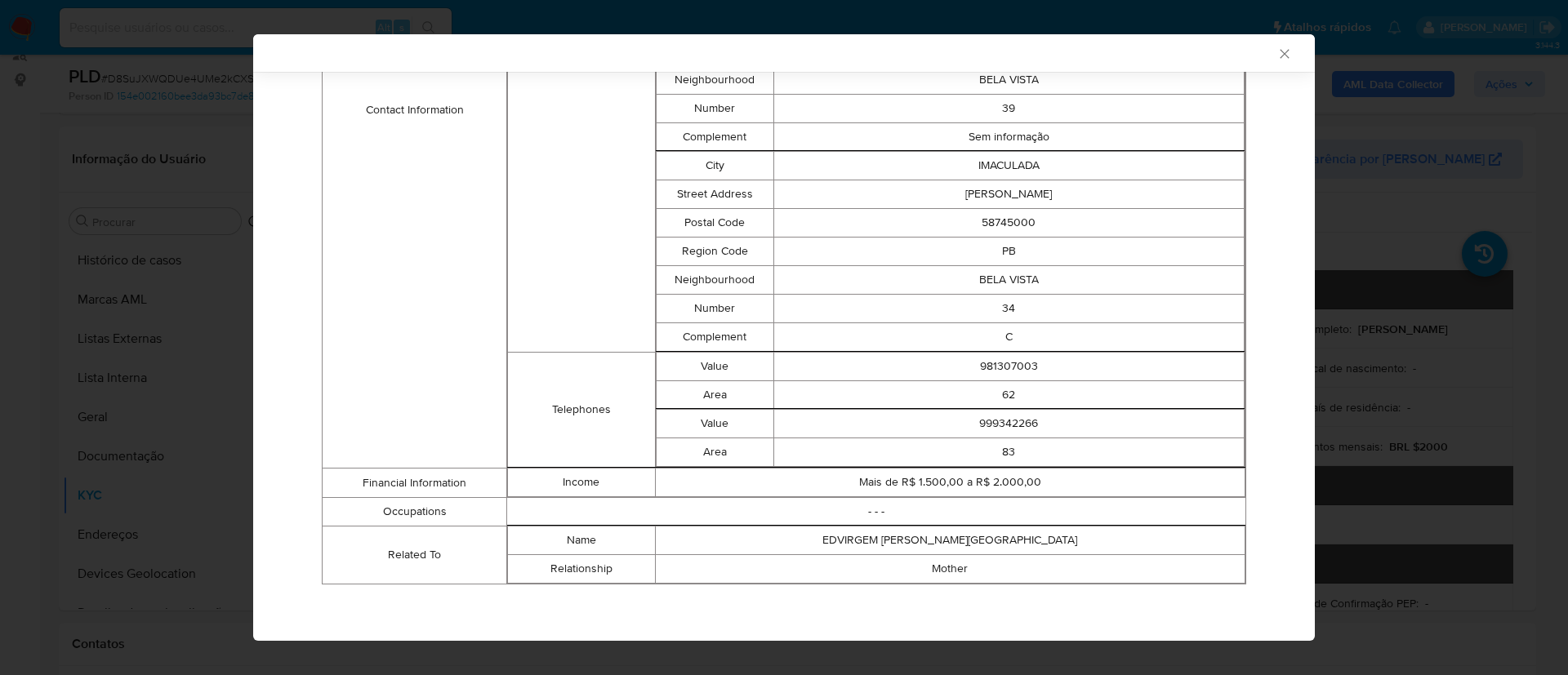 type 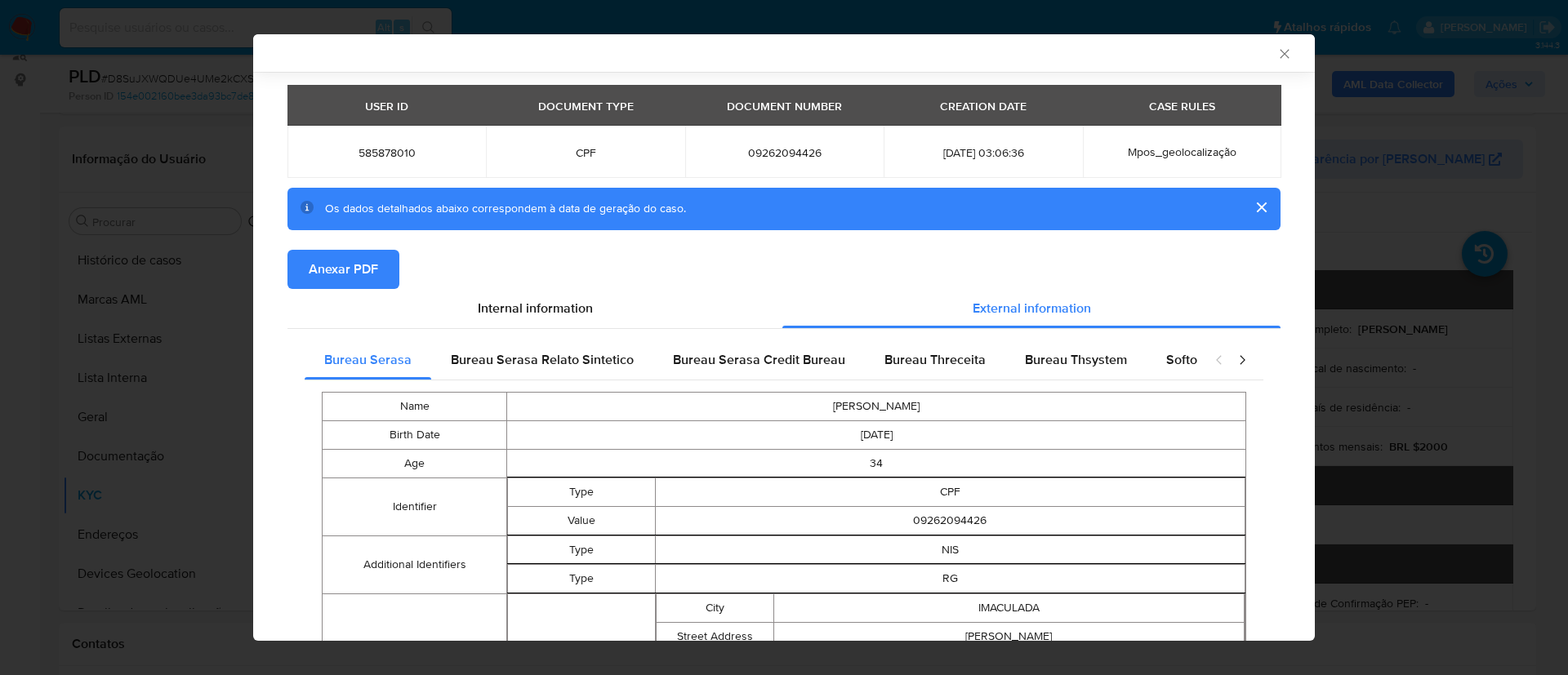 scroll, scrollTop: 16, scrollLeft: 0, axis: vertical 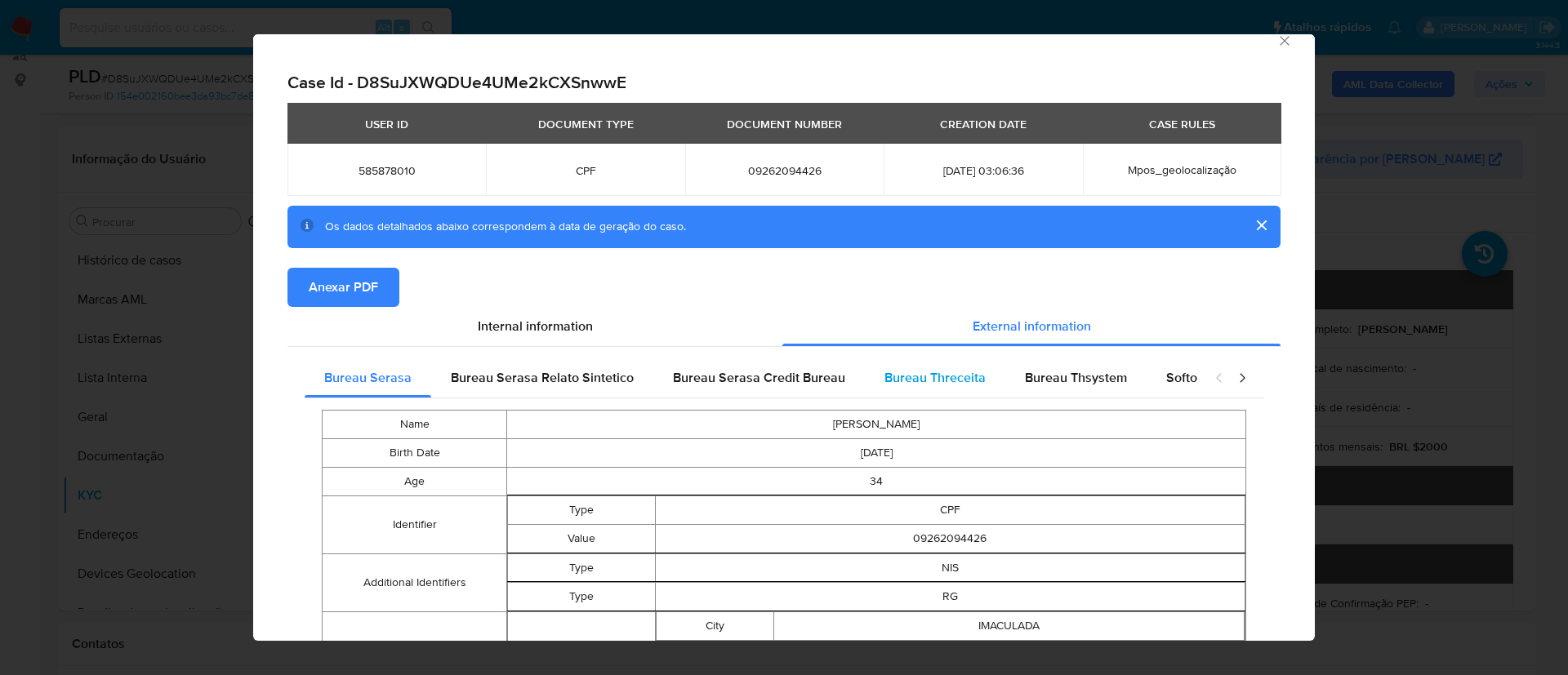 click on "Bureau Threceita" at bounding box center [935, 377] 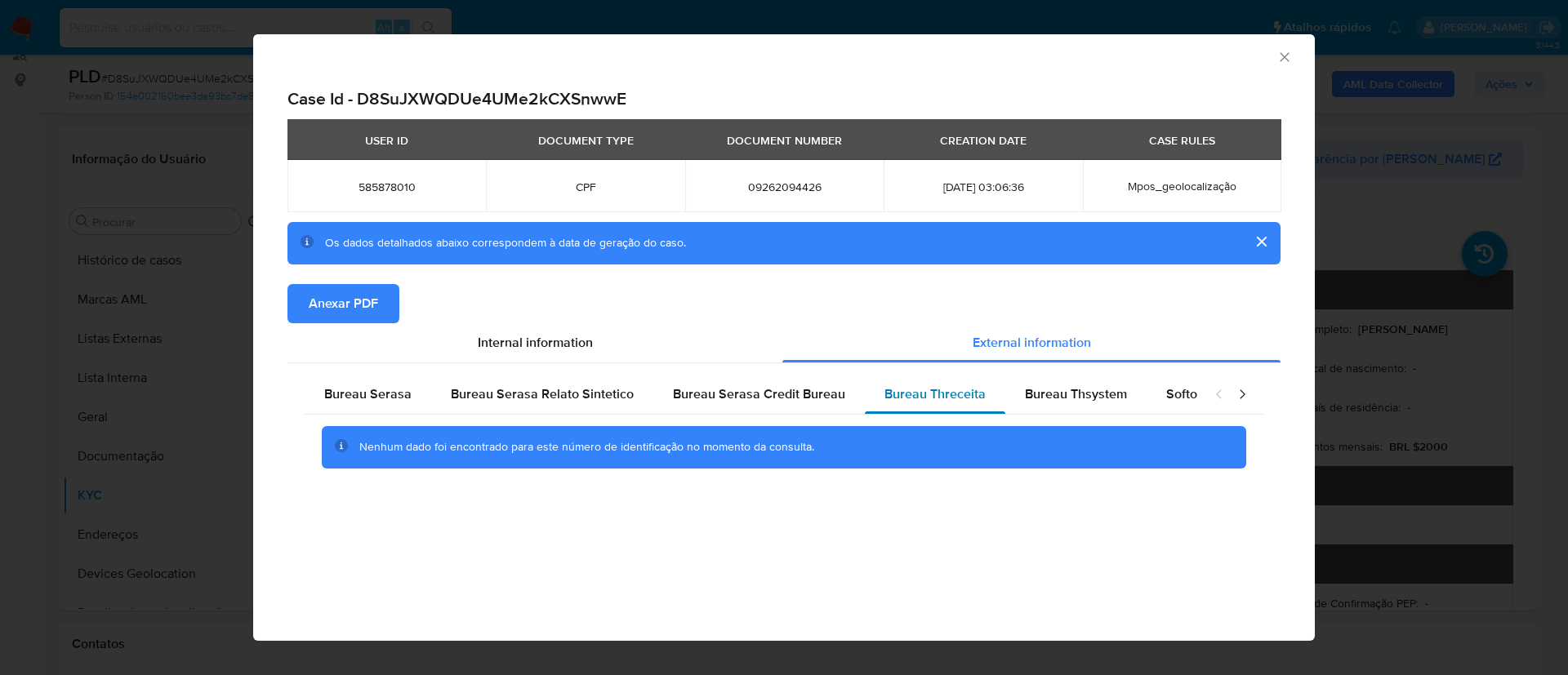 scroll, scrollTop: 0, scrollLeft: 0, axis: both 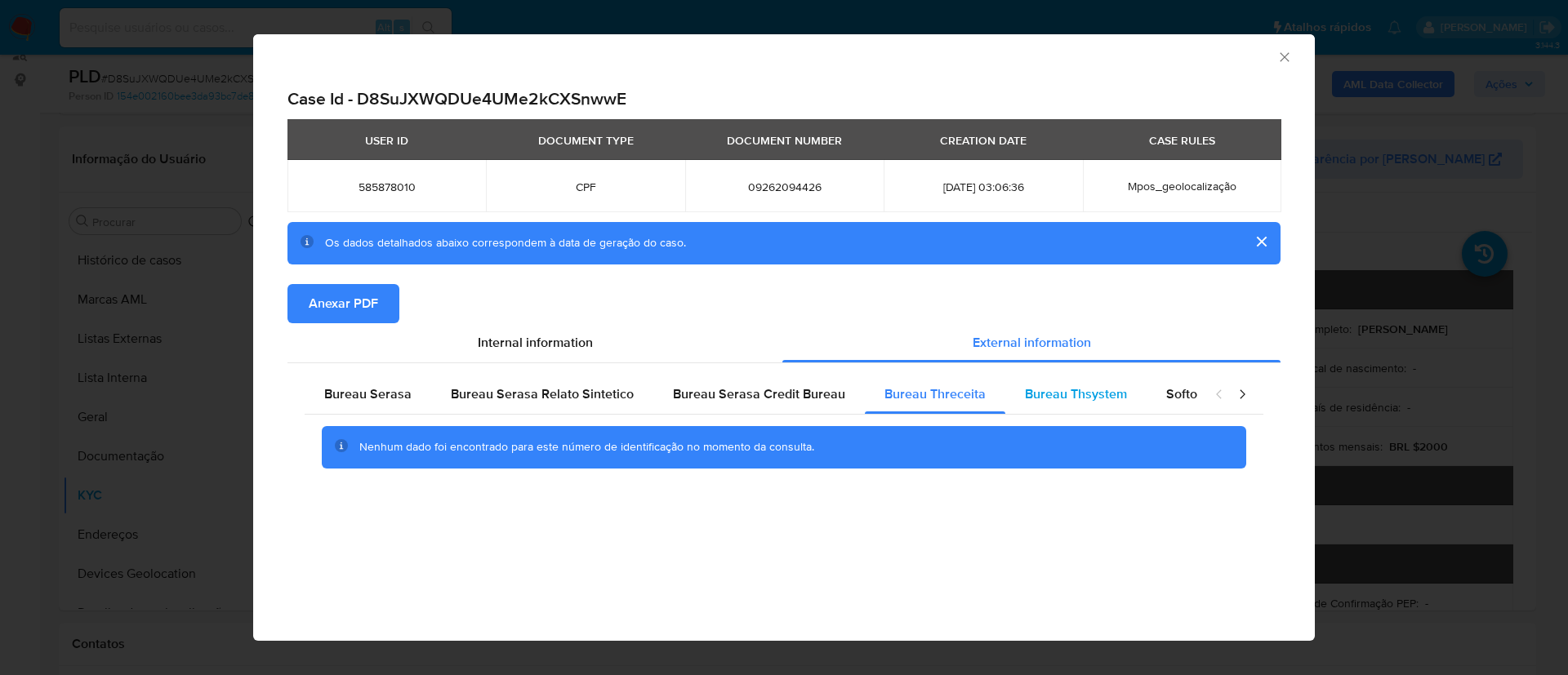 click on "Bureau Thsystem" at bounding box center (1076, 393) 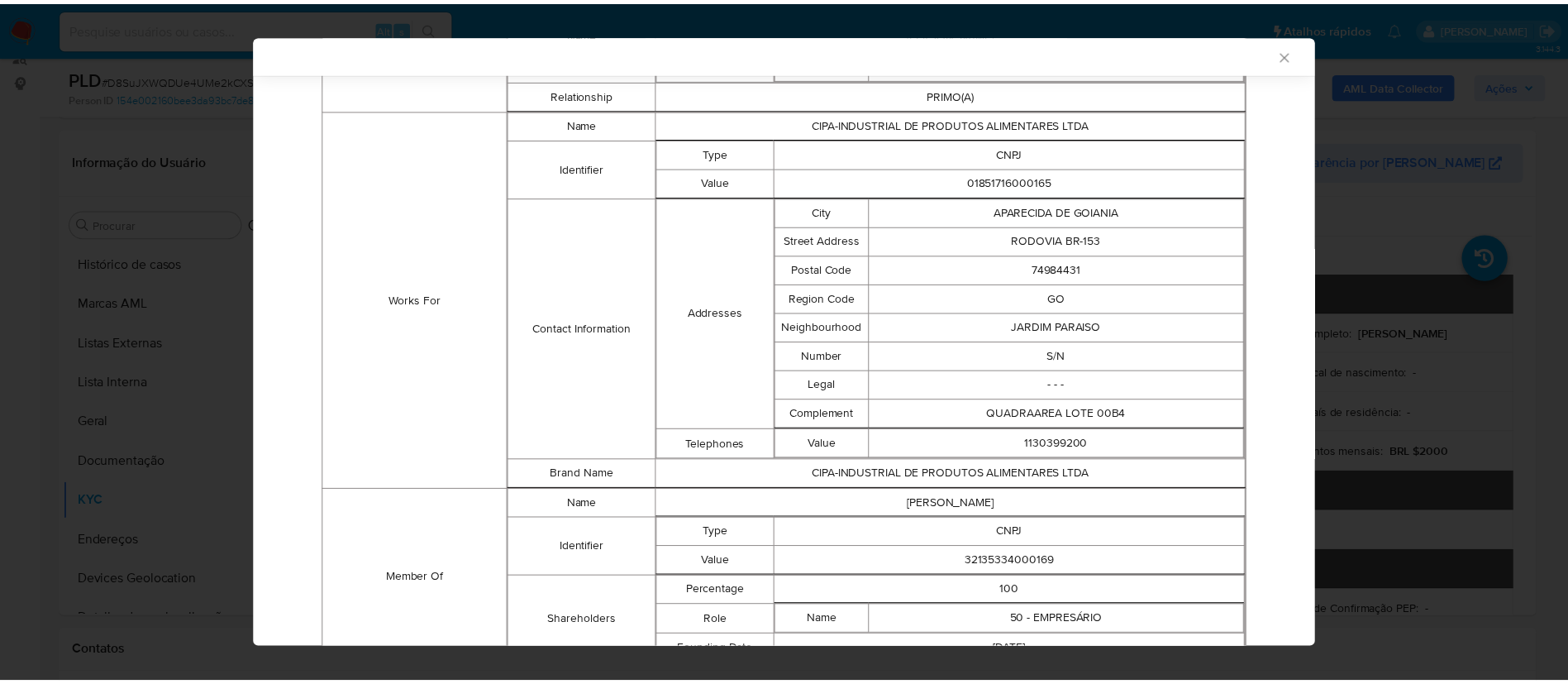 scroll, scrollTop: 1714, scrollLeft: 0, axis: vertical 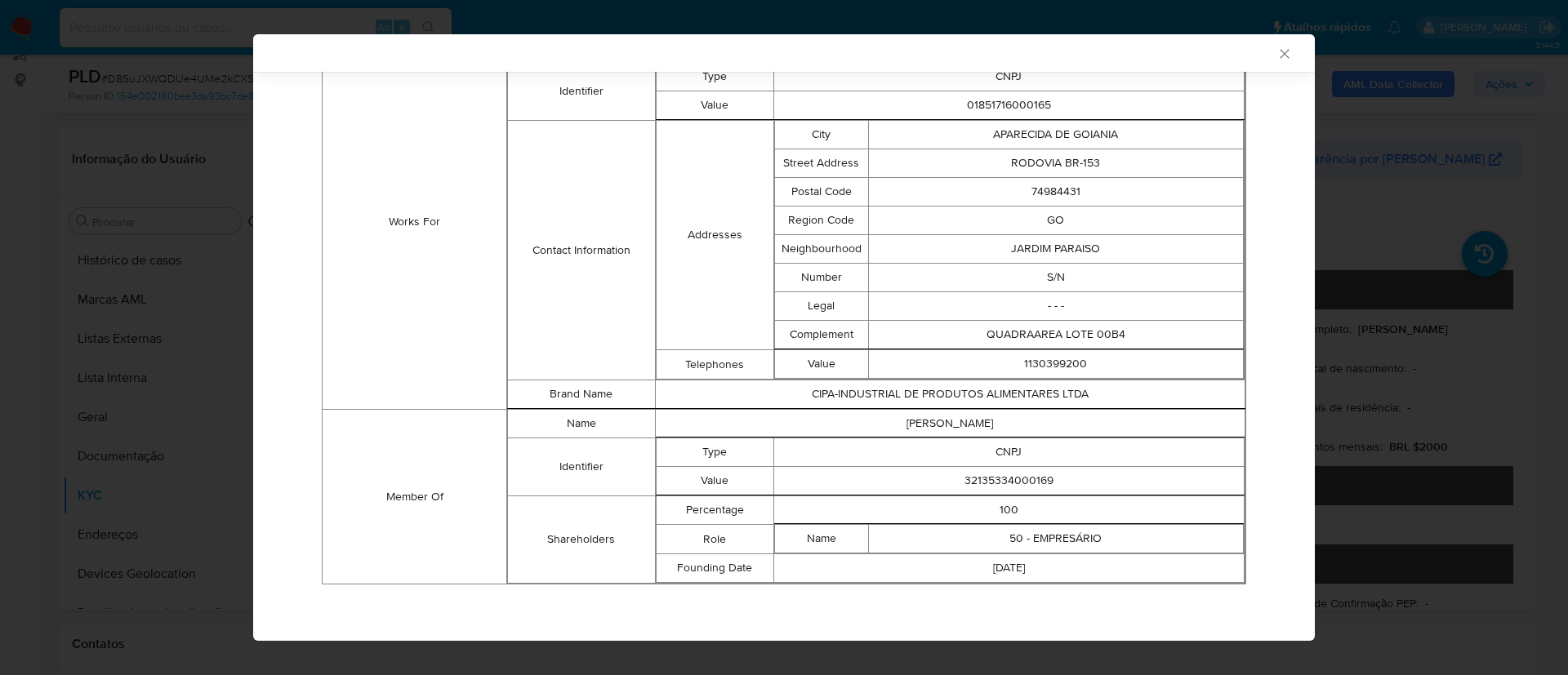 type 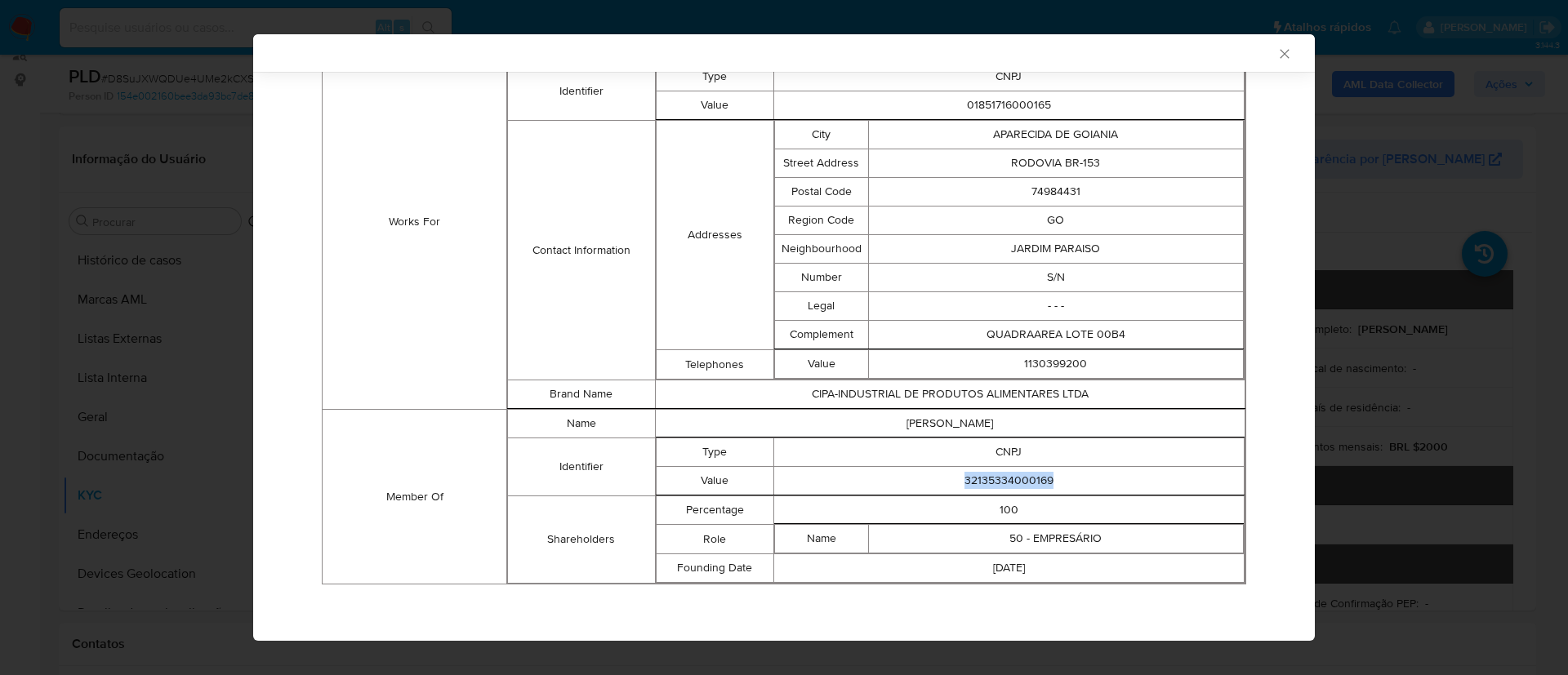 click on "32135334000169" at bounding box center (1009, 480) 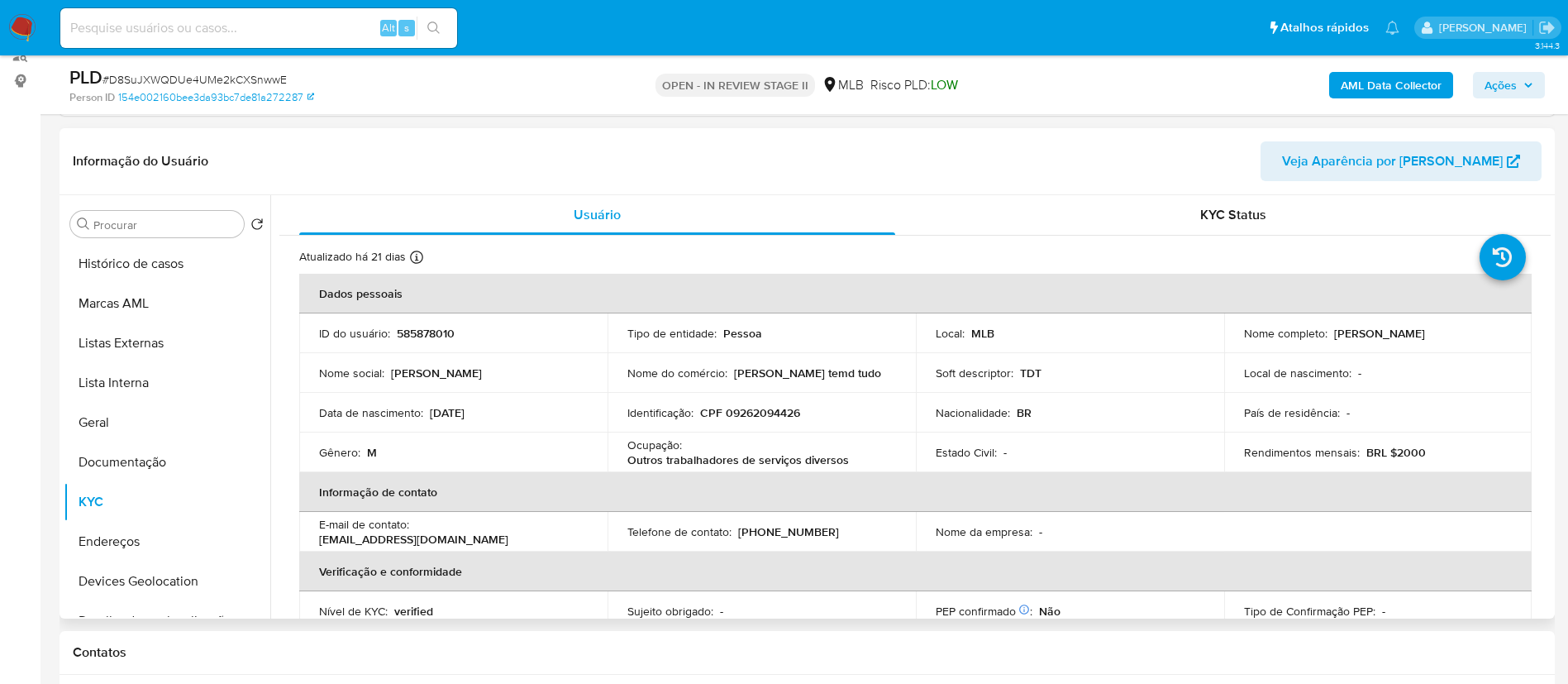 scroll, scrollTop: 0, scrollLeft: 0, axis: both 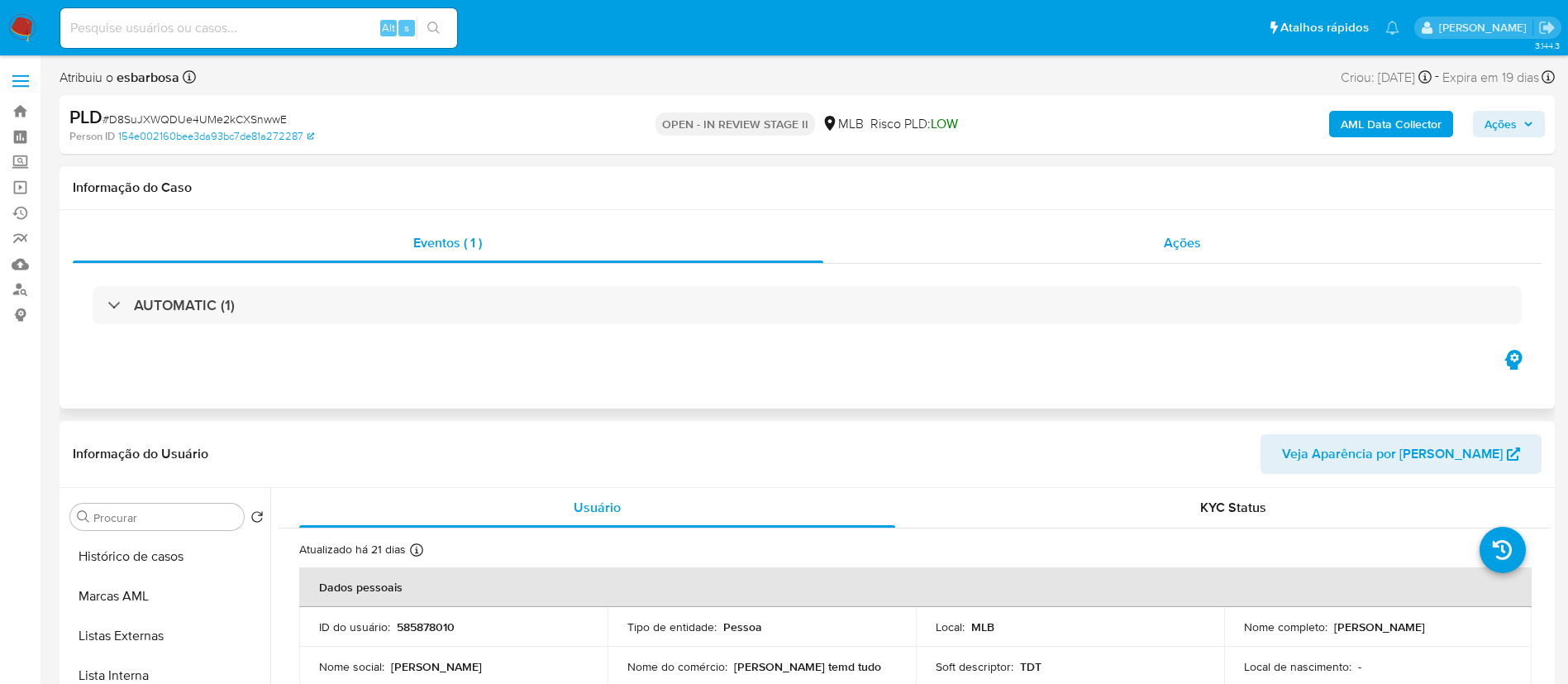 click on "Ações" at bounding box center (1183, 243) 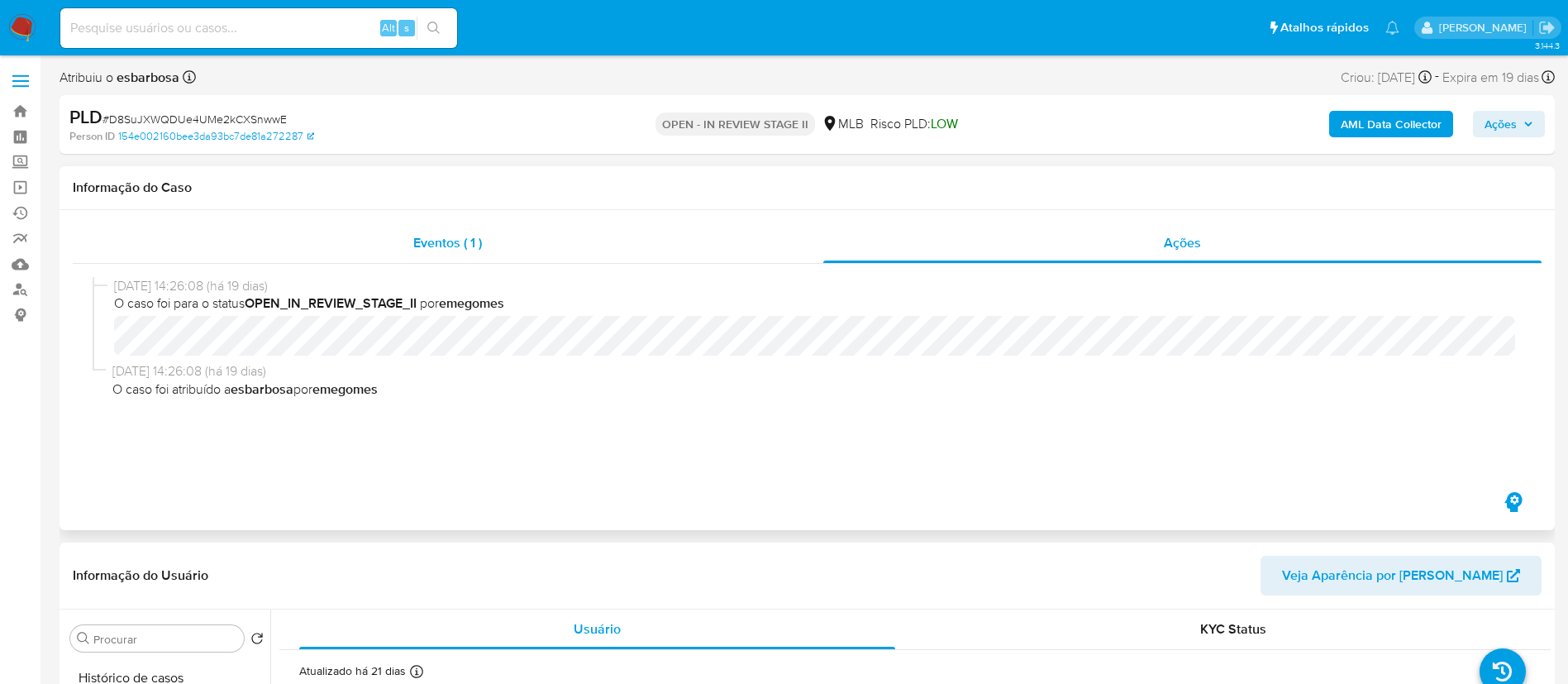 click on "Eventos ( 1 )" at bounding box center [447, 242] 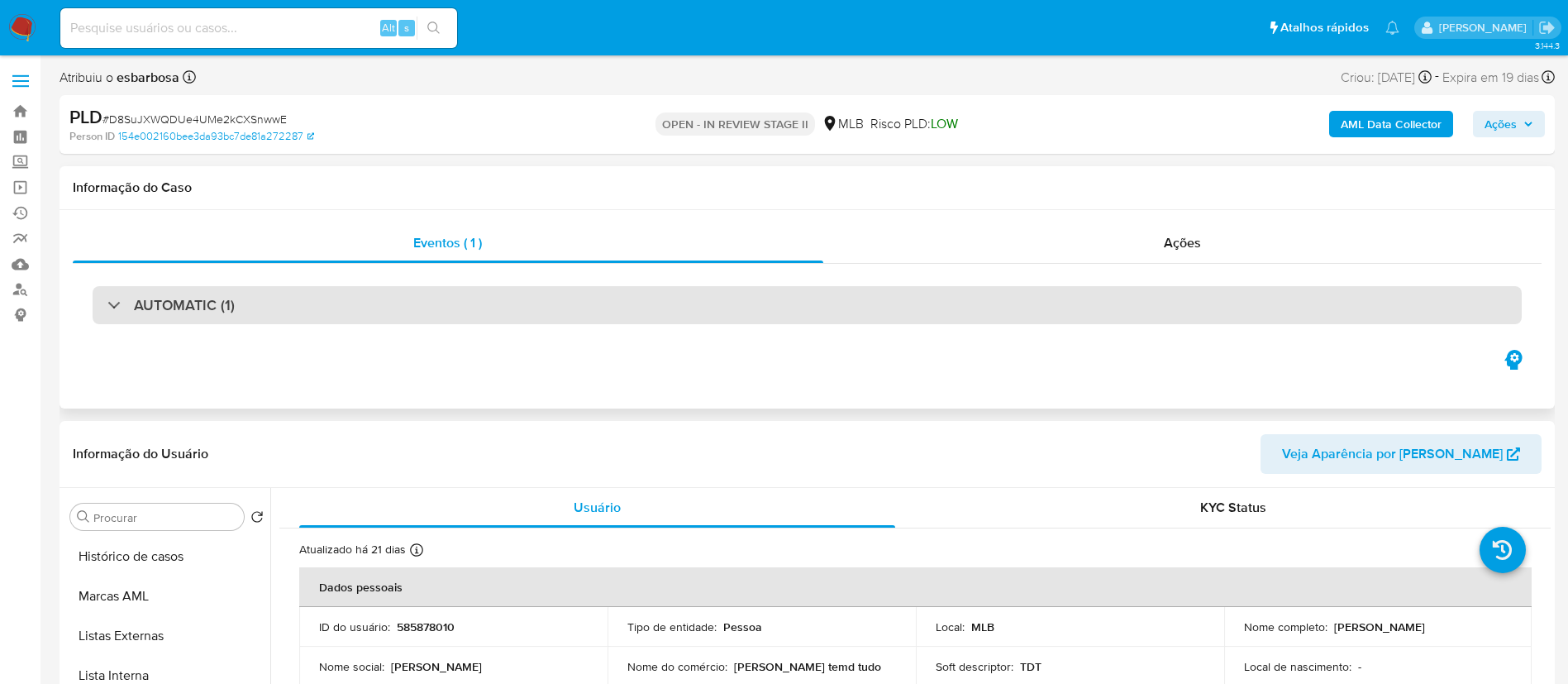 click on "AUTOMATIC (1)" at bounding box center [807, 305] 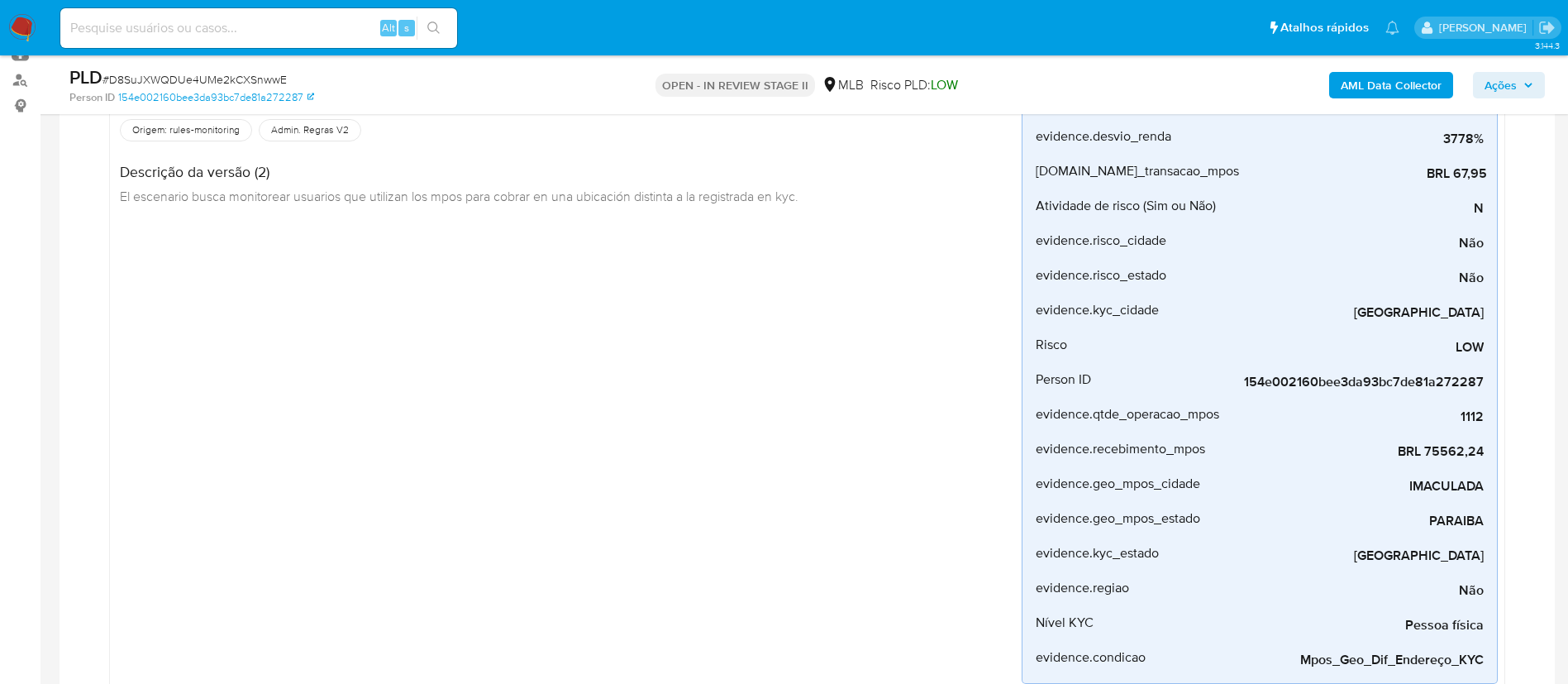 scroll, scrollTop: 248, scrollLeft: 0, axis: vertical 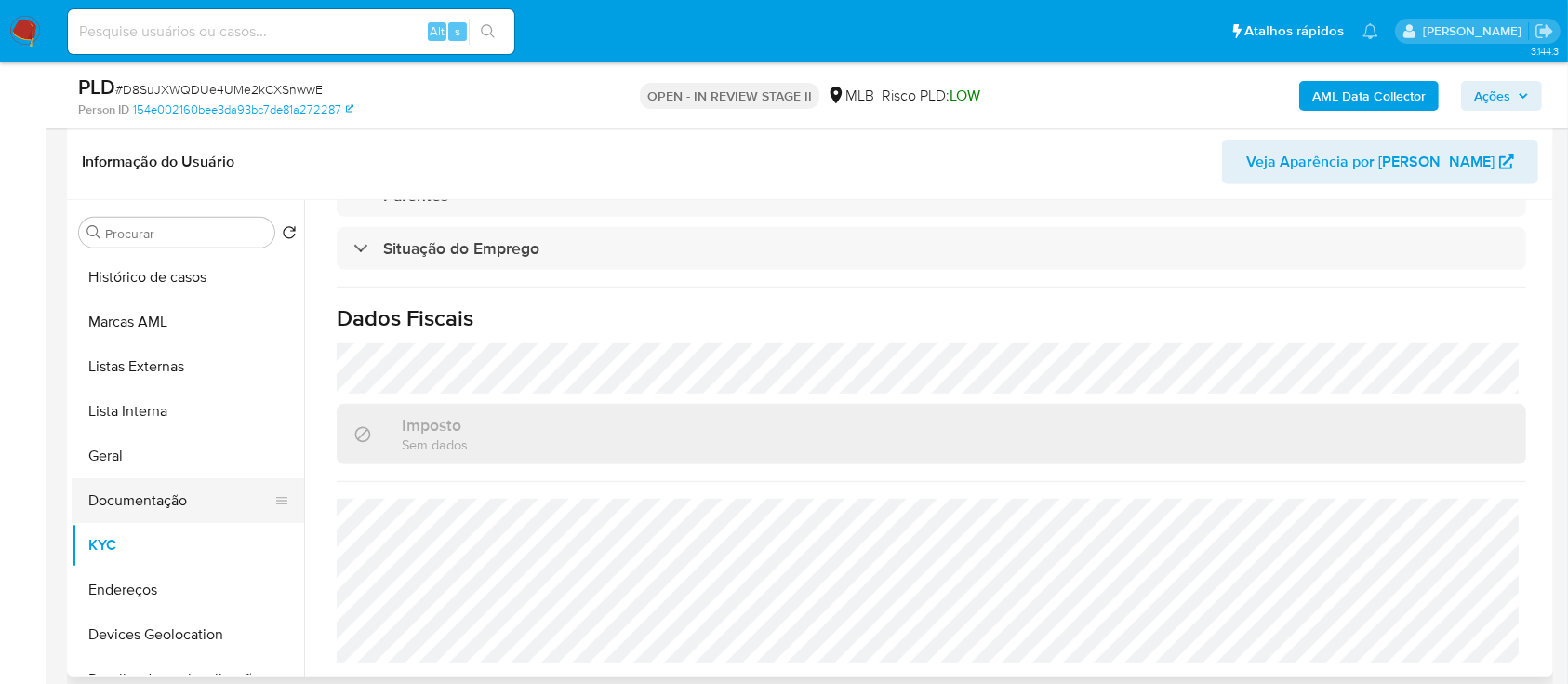 click on "Documentação" at bounding box center [180, 501] 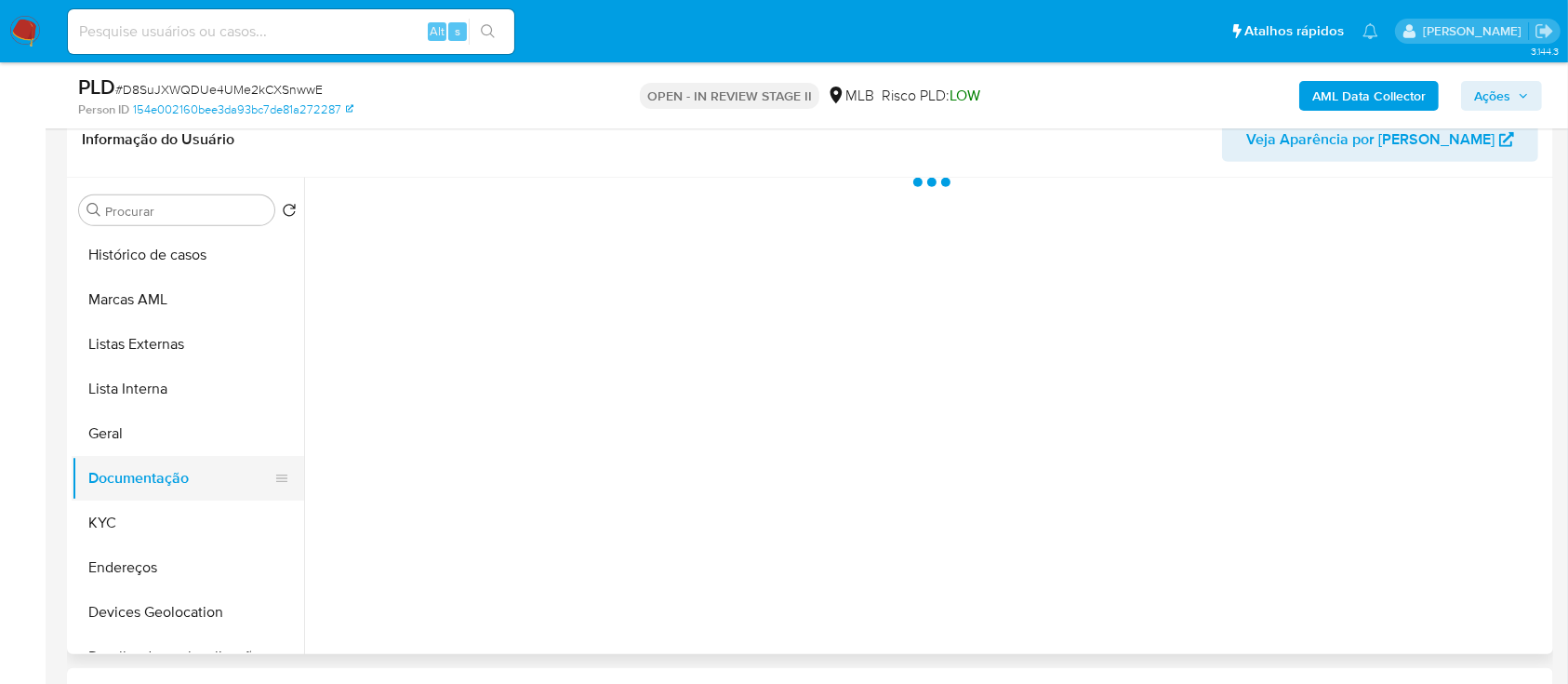 scroll, scrollTop: 0, scrollLeft: 0, axis: both 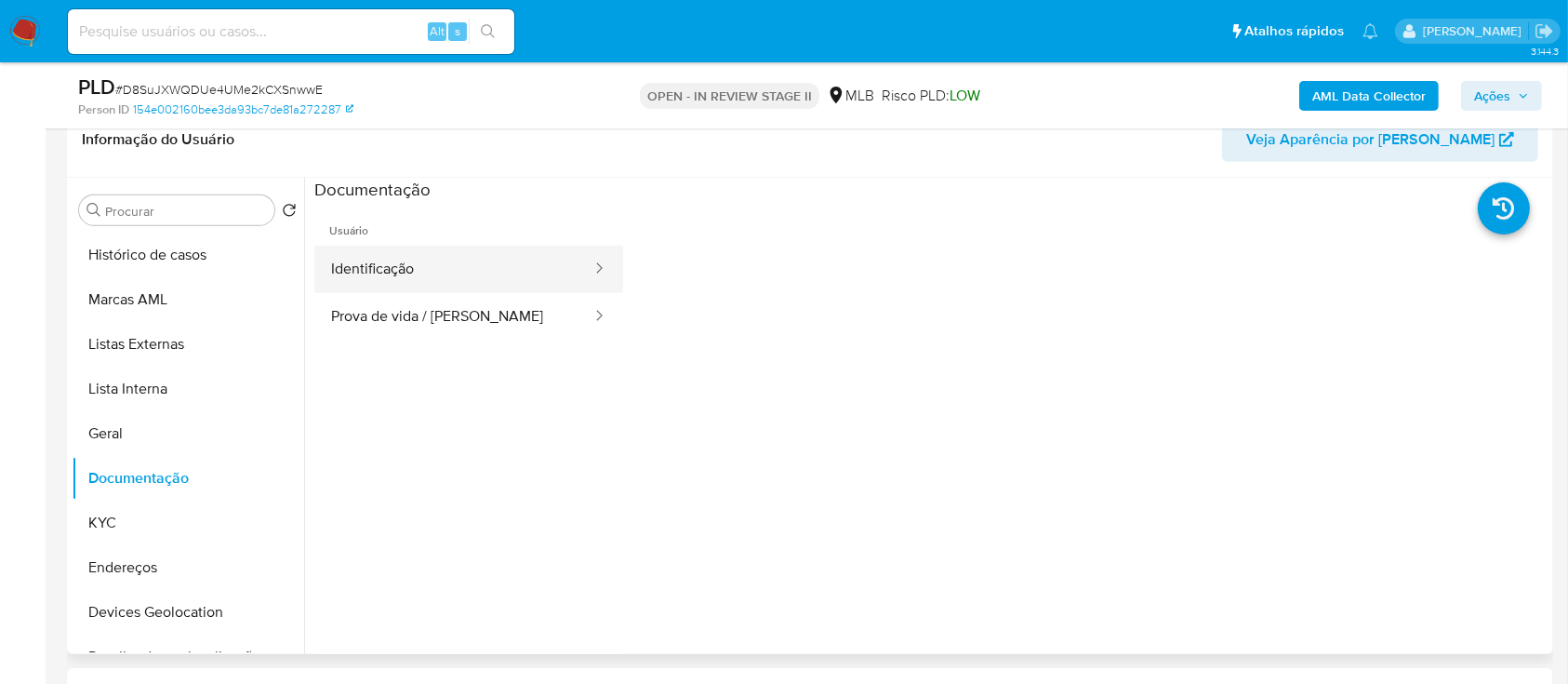 click on "Identificação" at bounding box center (454, 269) 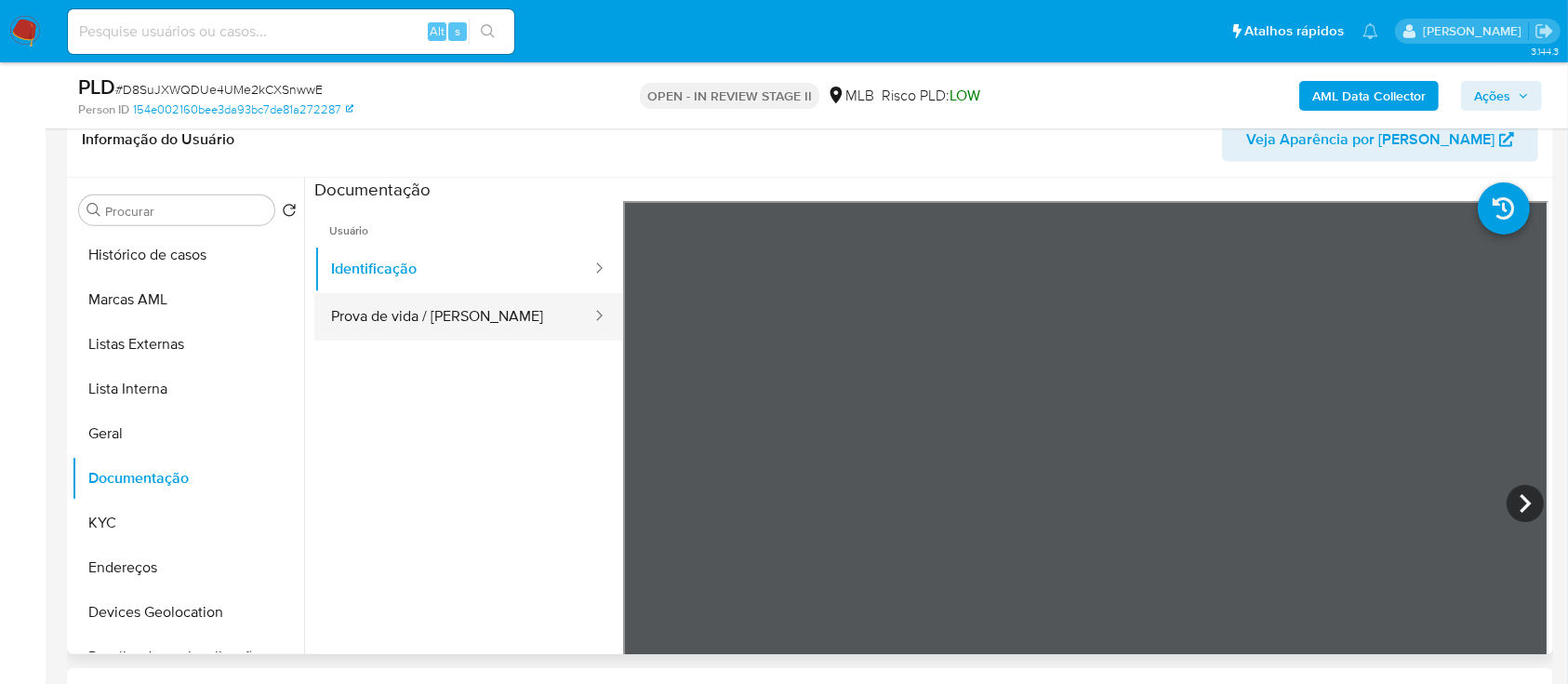 click on "Prova de vida / Selfie" at bounding box center (454, 316) 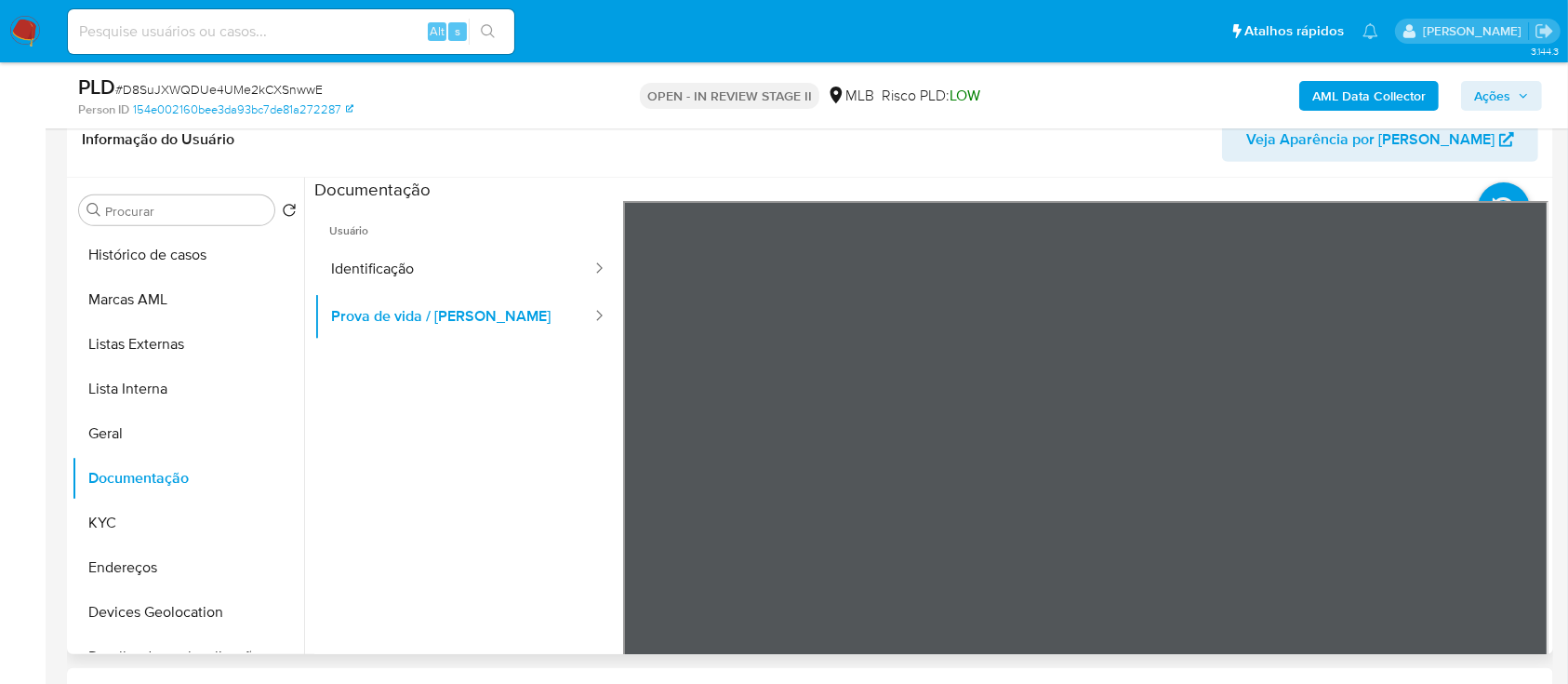 type 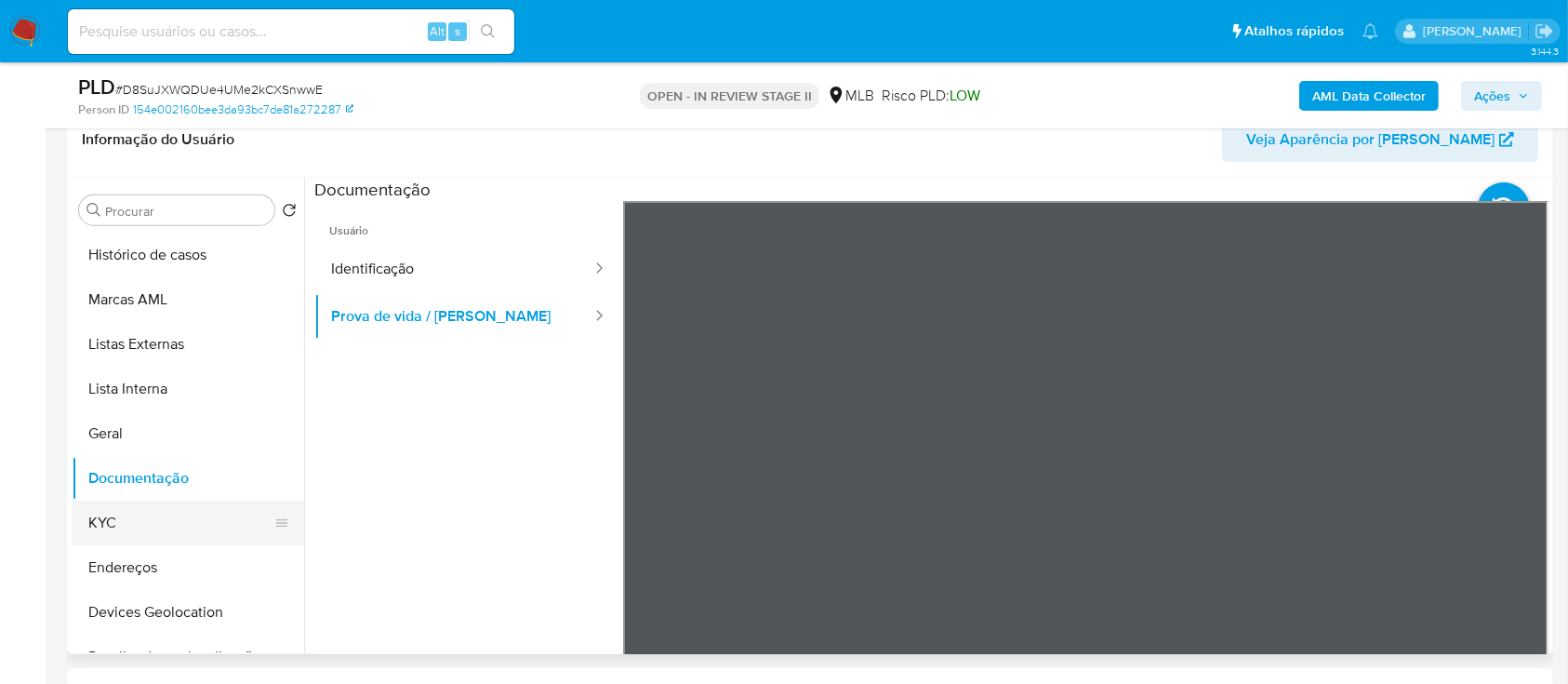 scroll, scrollTop: 124, scrollLeft: 0, axis: vertical 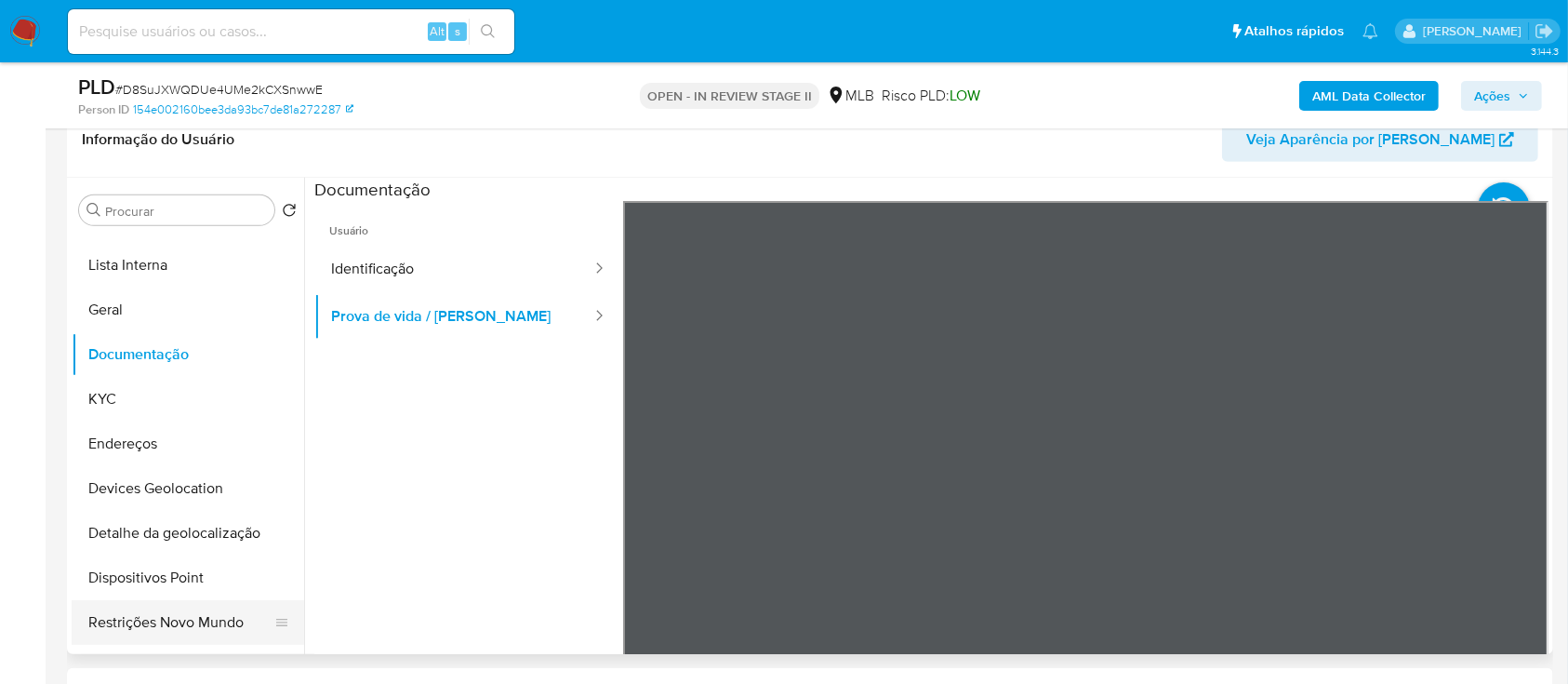 click on "Restrições Novo Mundo" at bounding box center [180, 623] 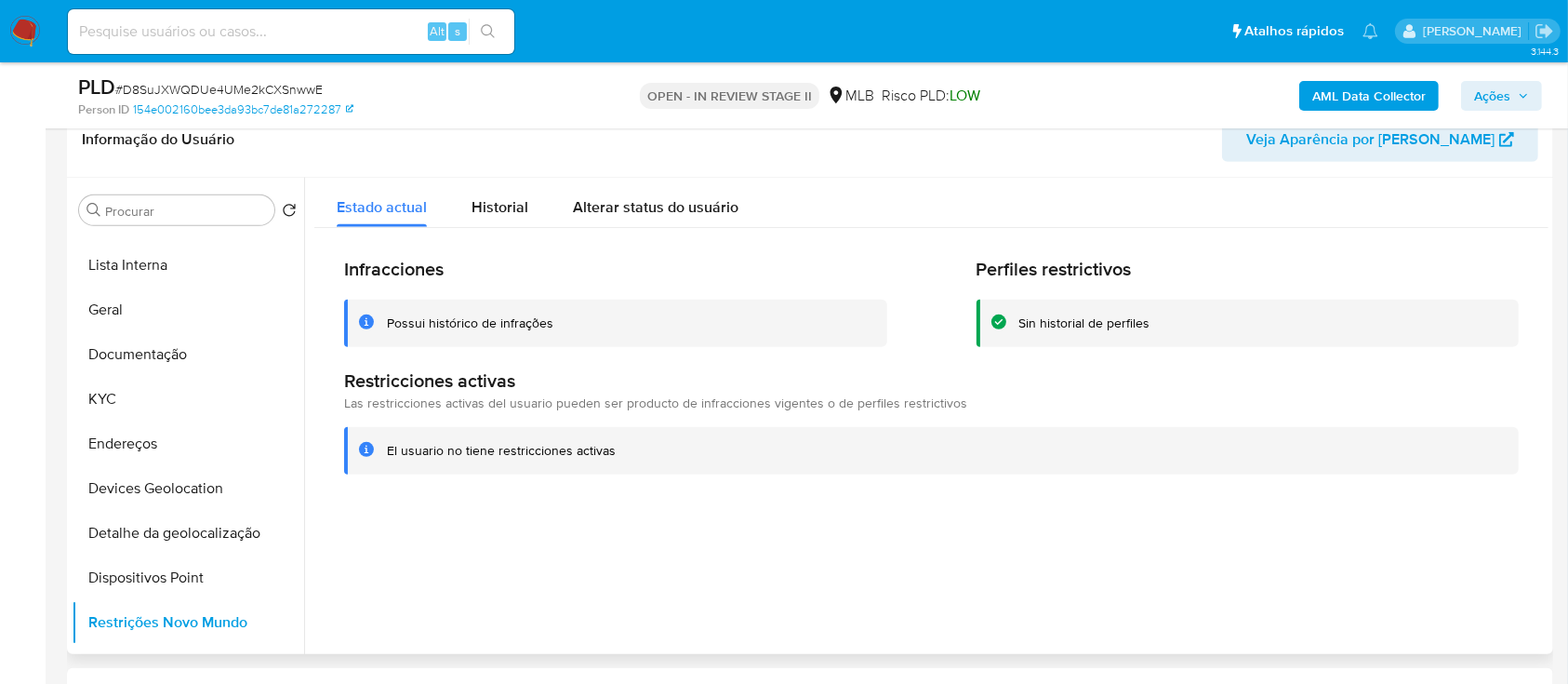 type 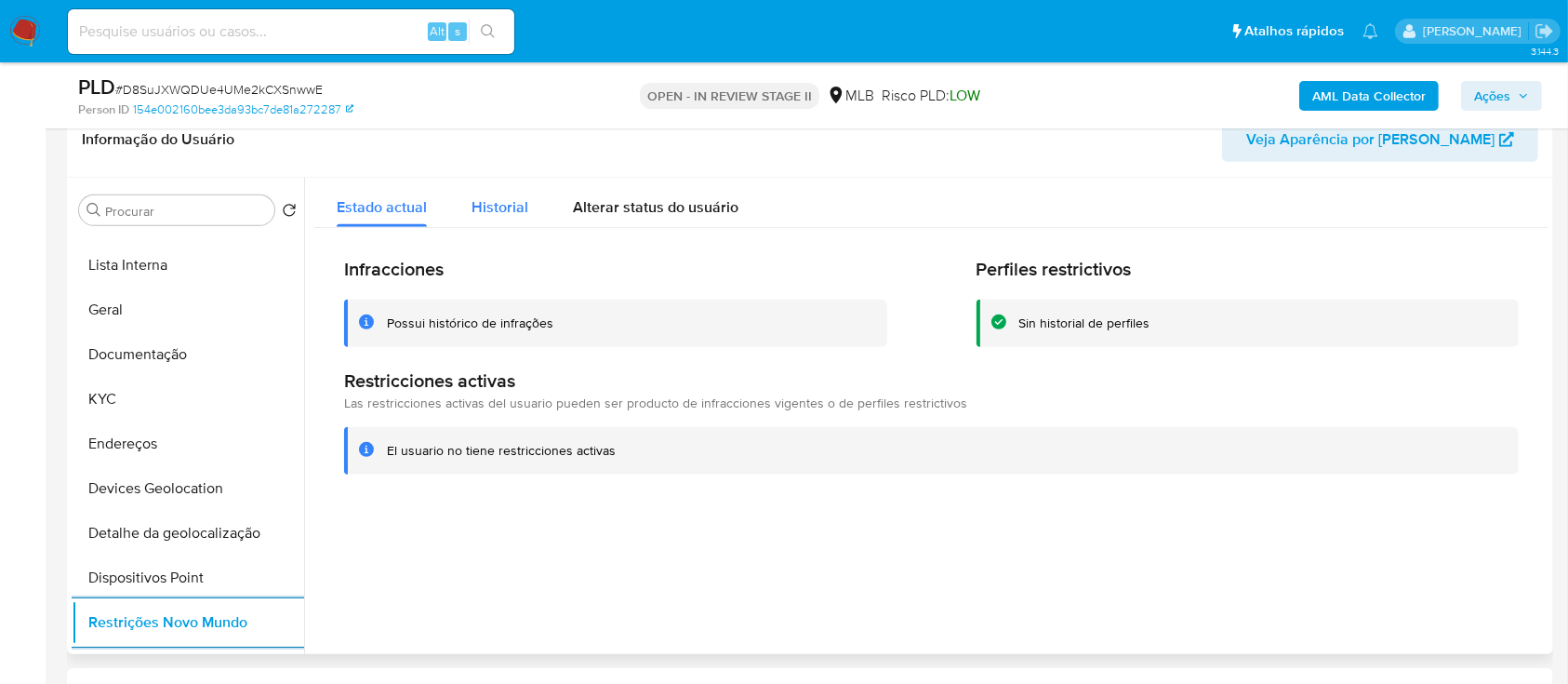 click on "Historial" at bounding box center [499, 207] 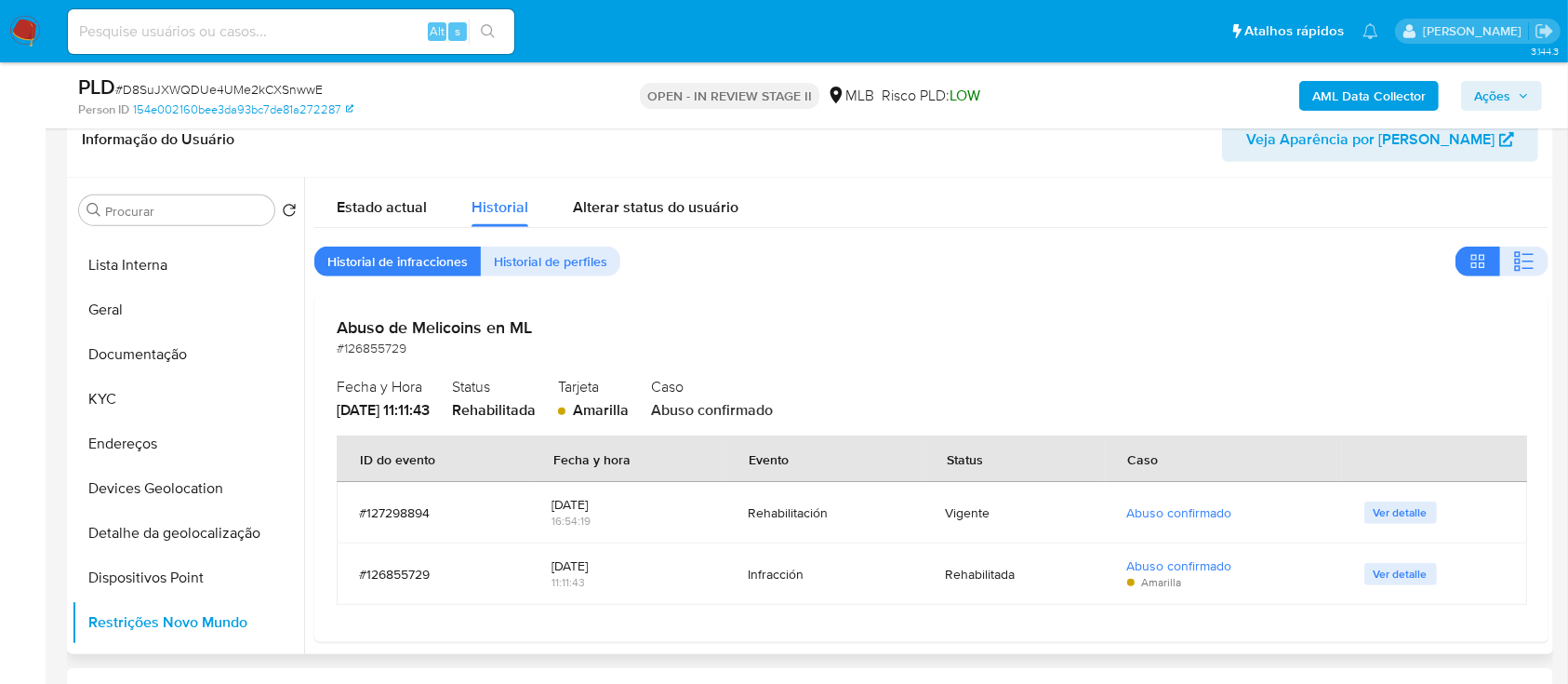 type 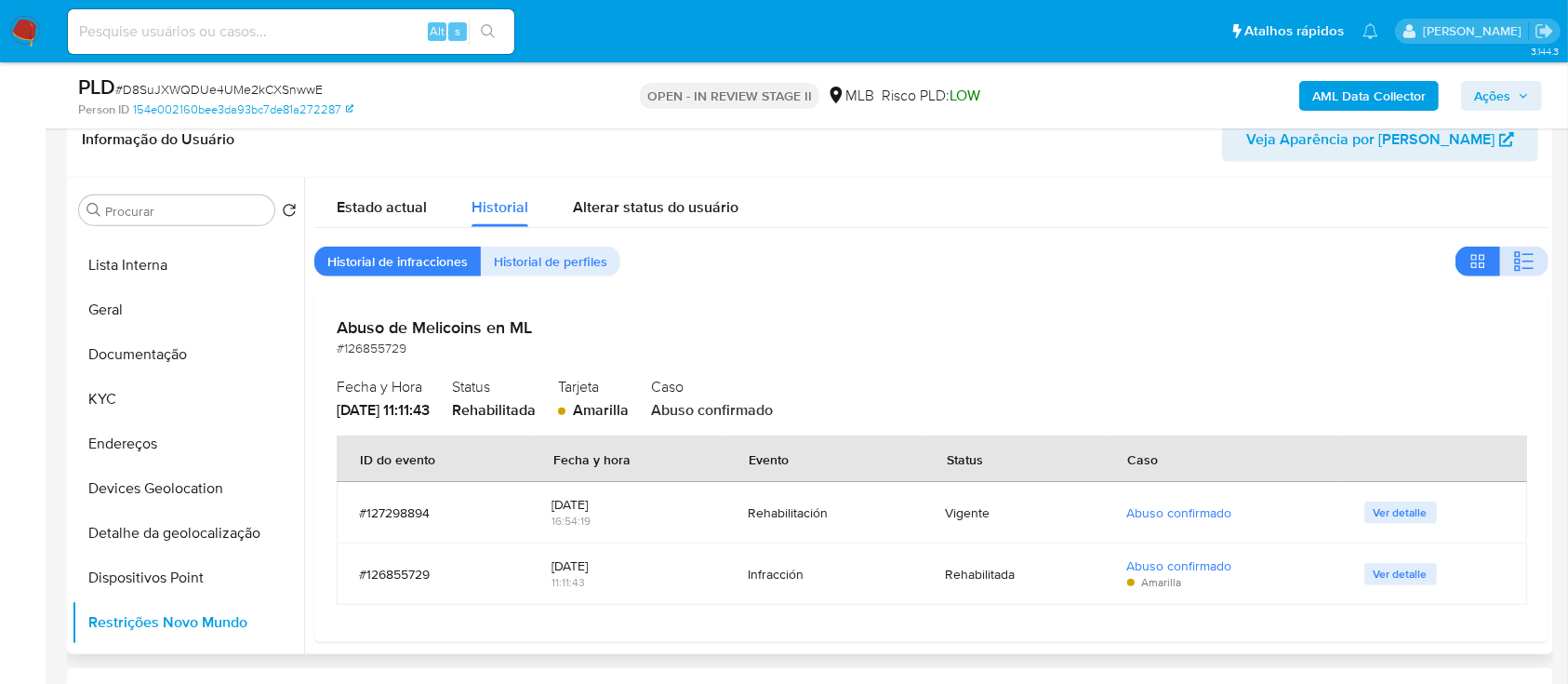click 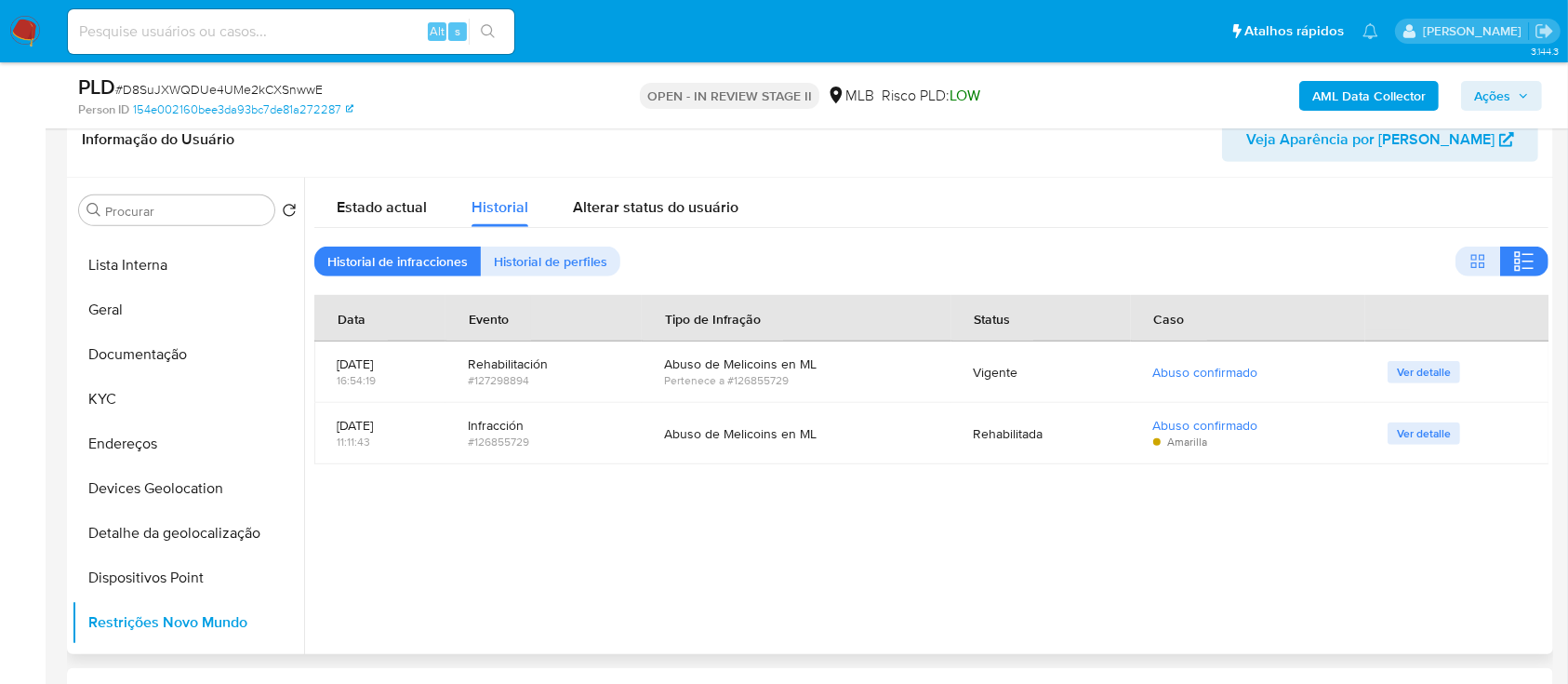 type 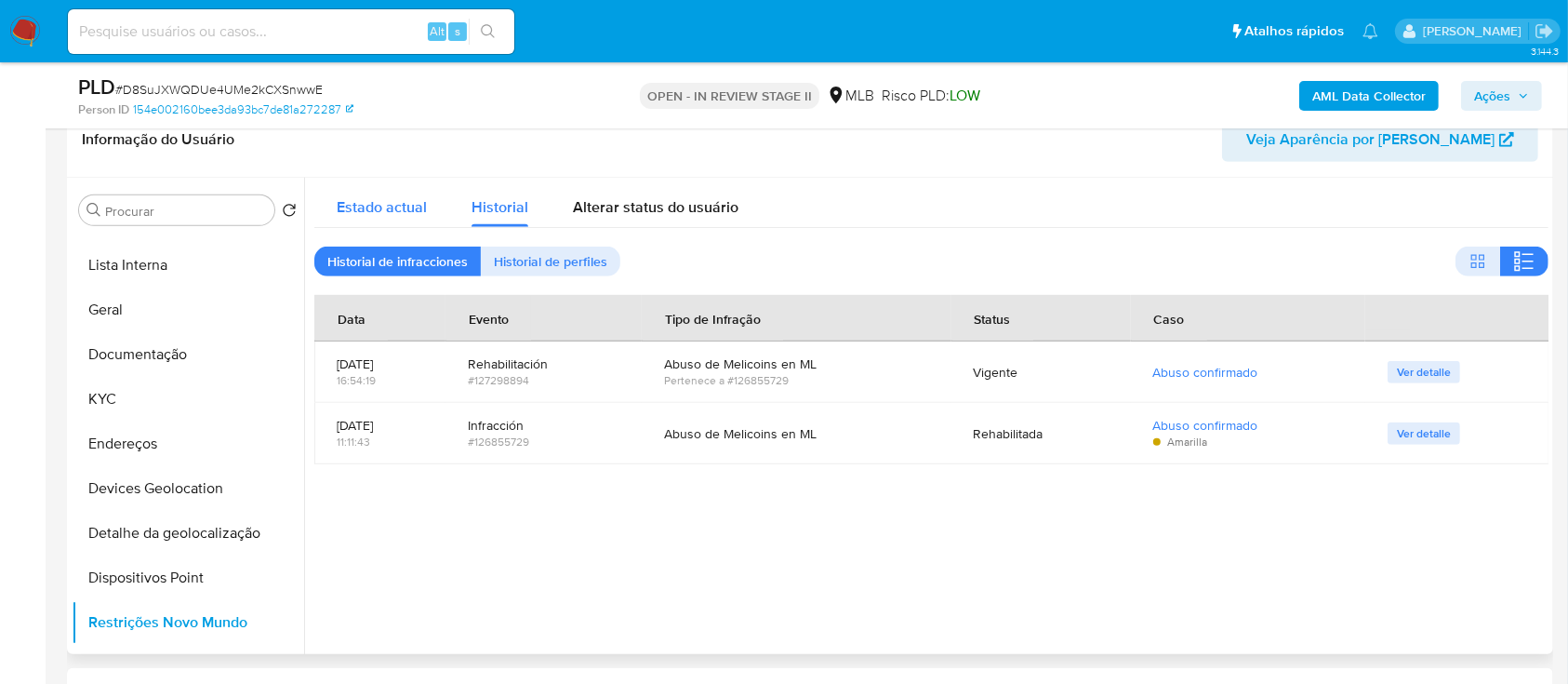 click on "Estado actual" at bounding box center [381, 207] 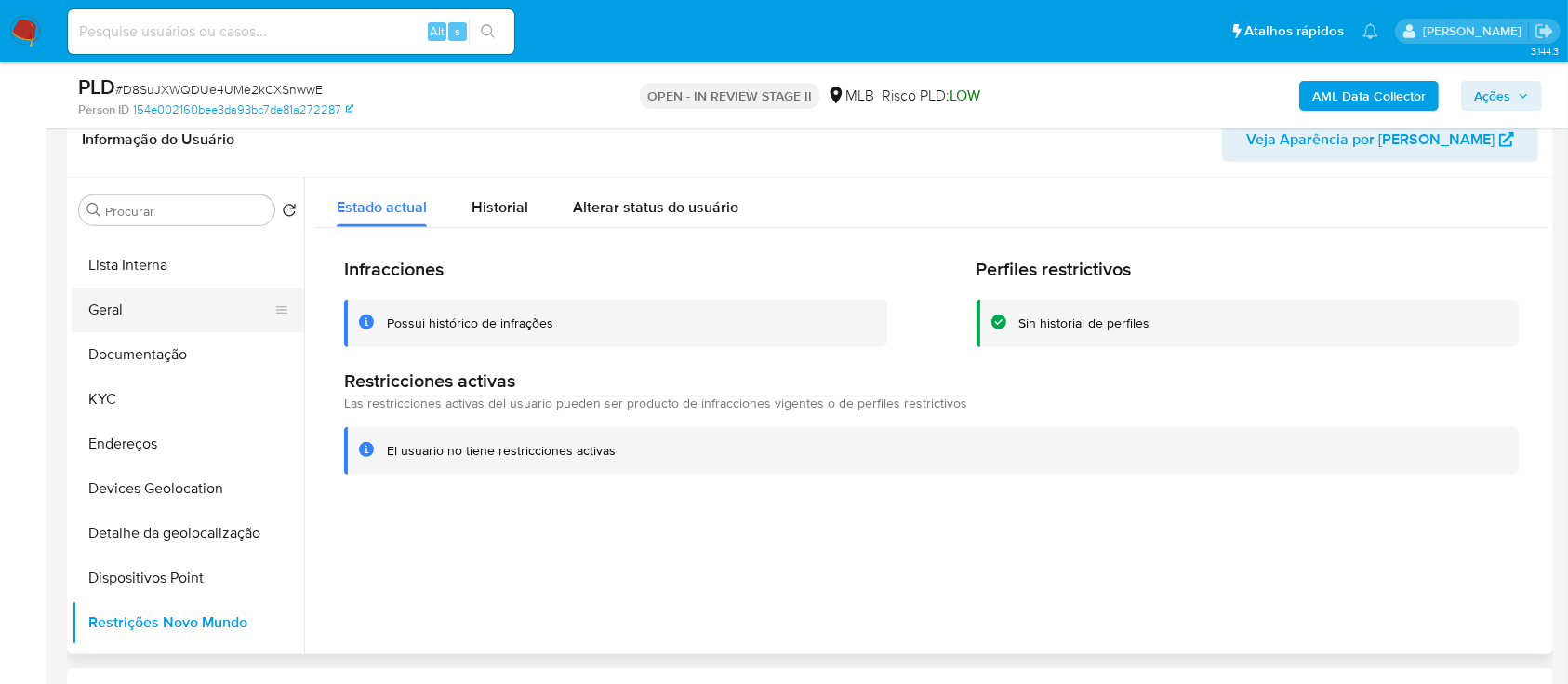 click on "Geral" at bounding box center (180, 310) 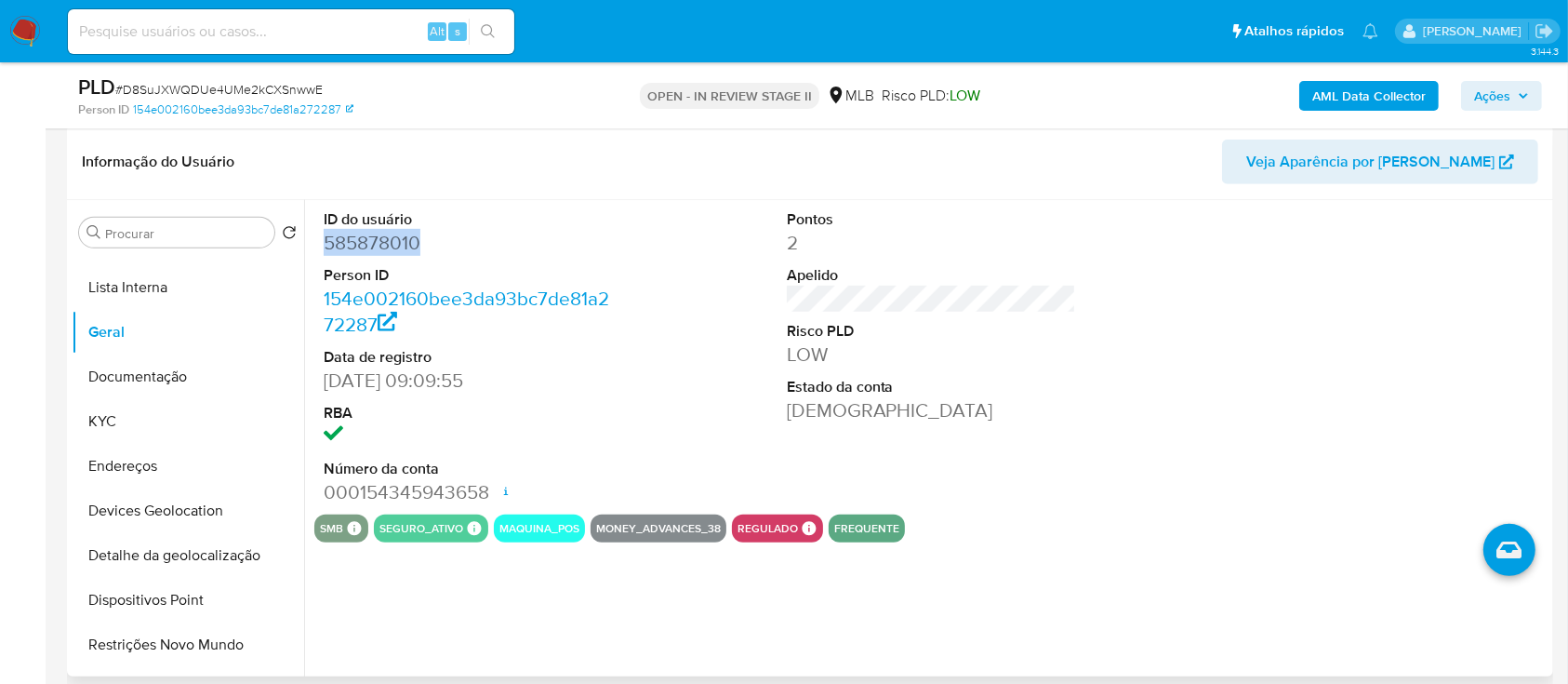 drag, startPoint x: 419, startPoint y: 248, endPoint x: 315, endPoint y: 242, distance: 104.172933 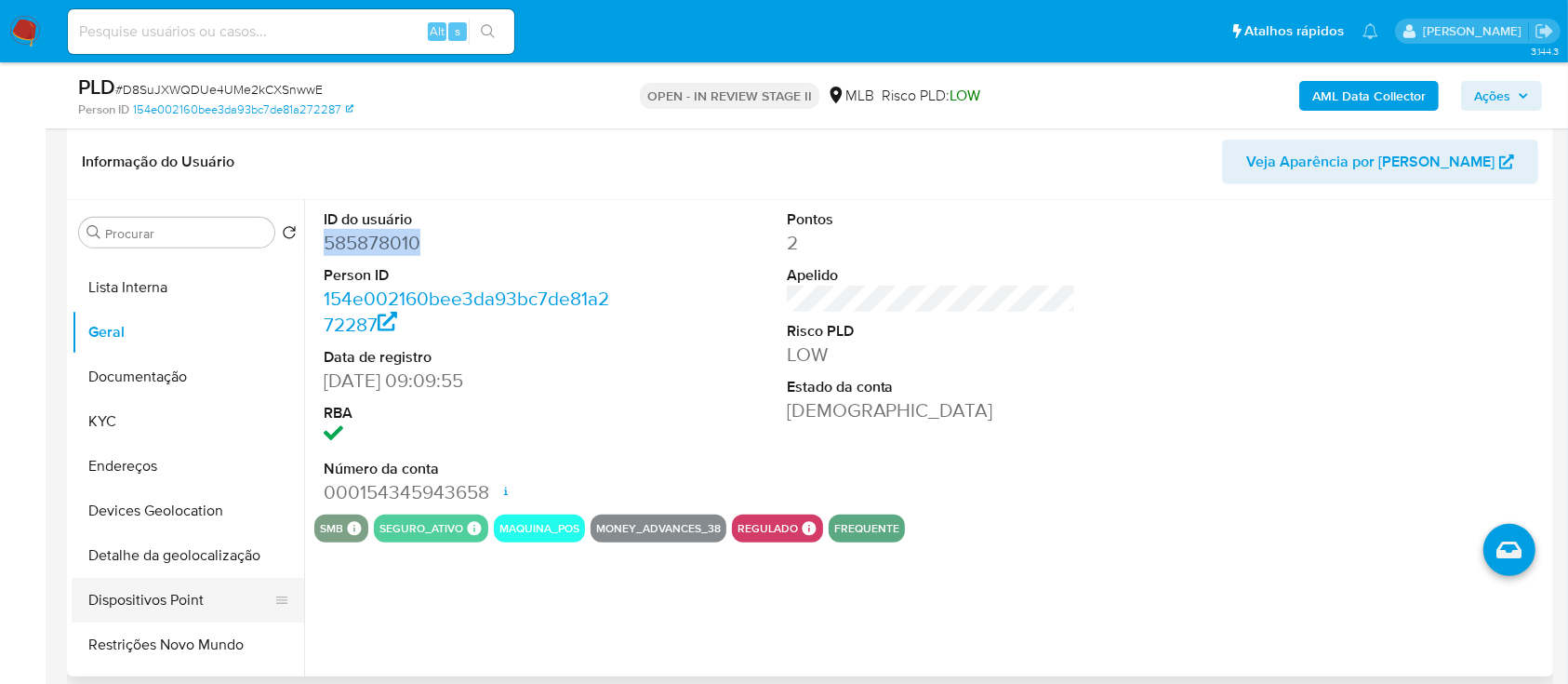 click on "Dispositivos Point" at bounding box center [180, 600] 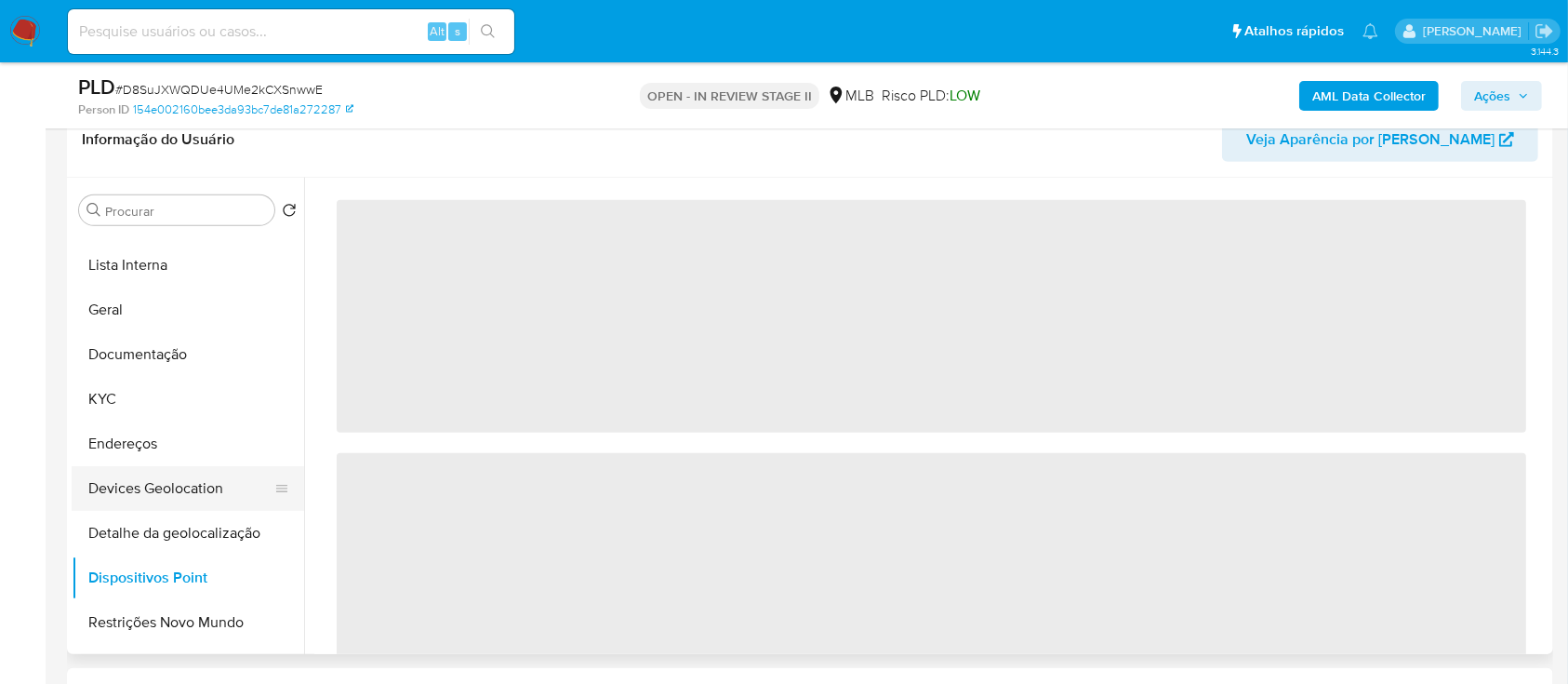 scroll, scrollTop: 248, scrollLeft: 0, axis: vertical 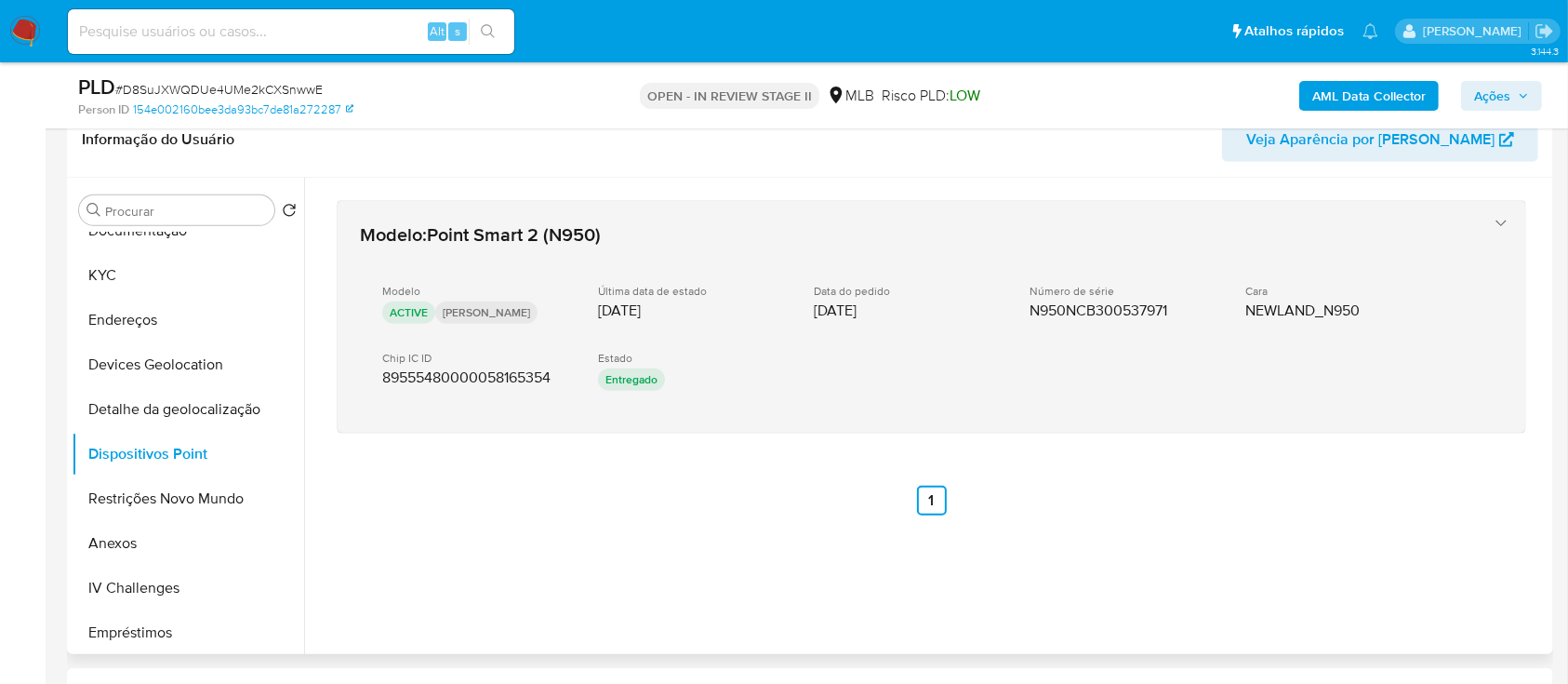 type 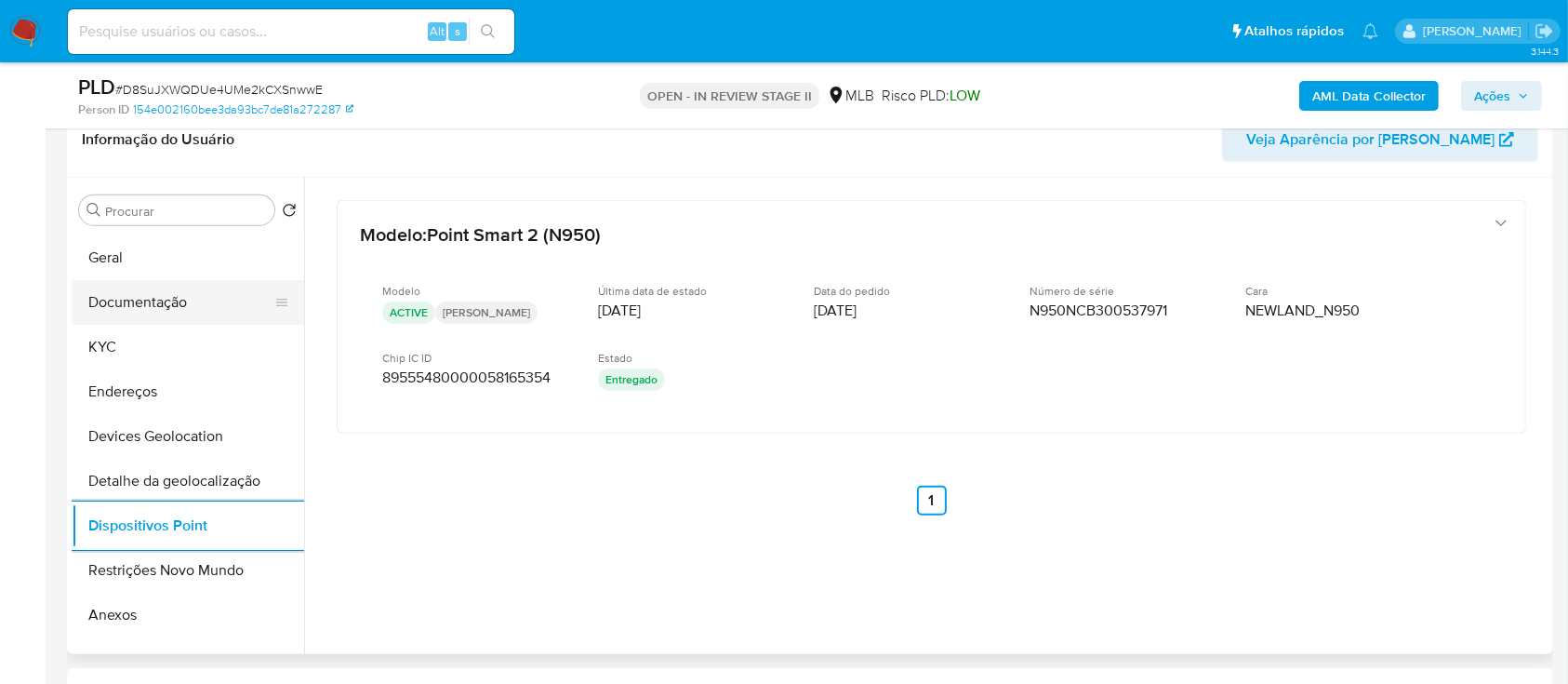 scroll, scrollTop: 124, scrollLeft: 0, axis: vertical 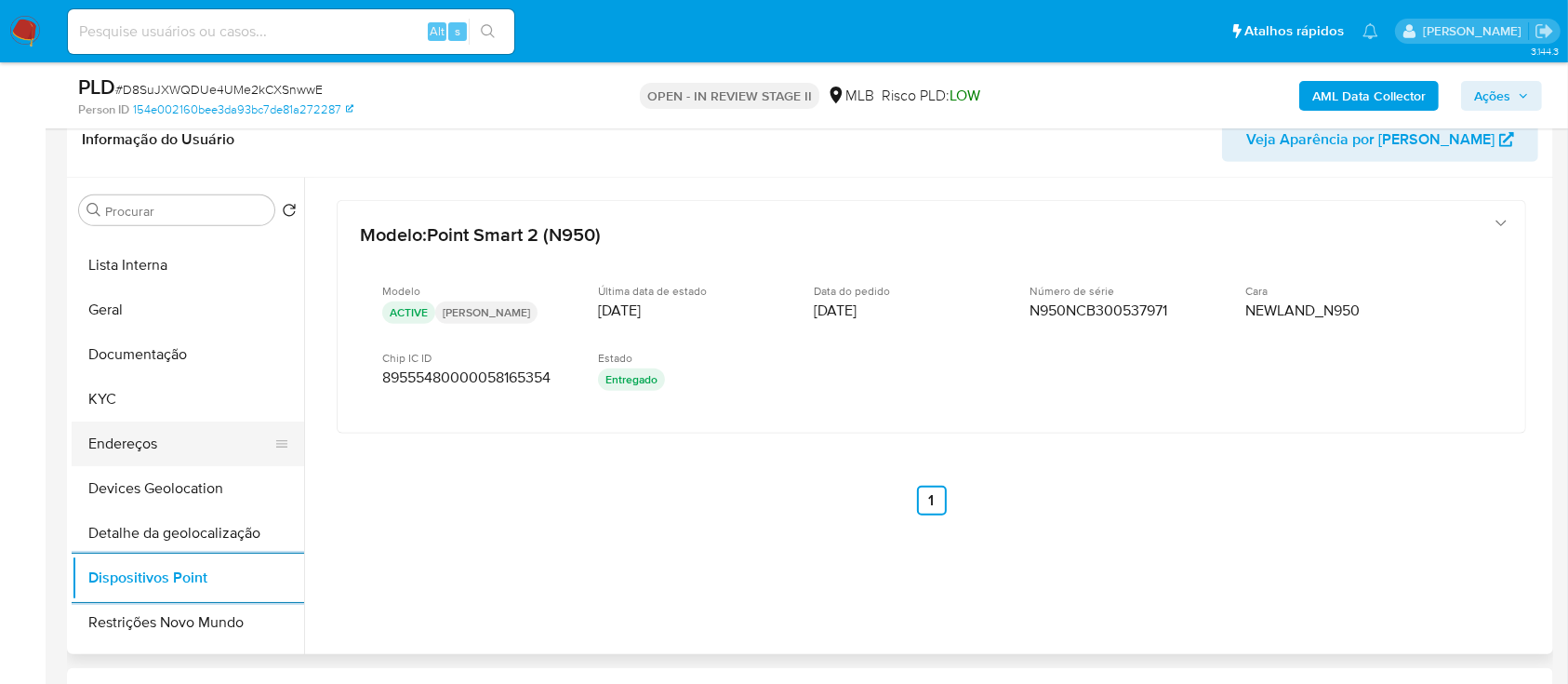 click on "Endereços" at bounding box center [180, 444] 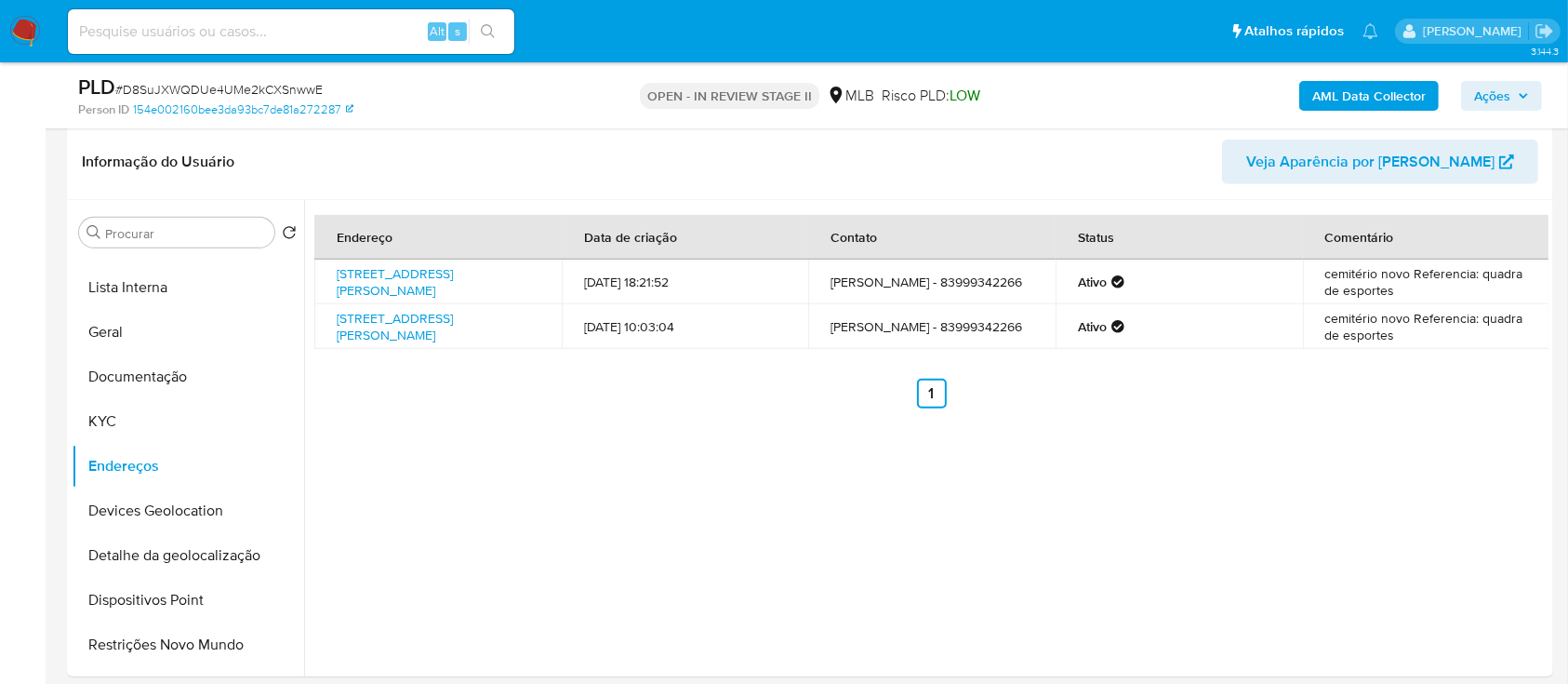 type 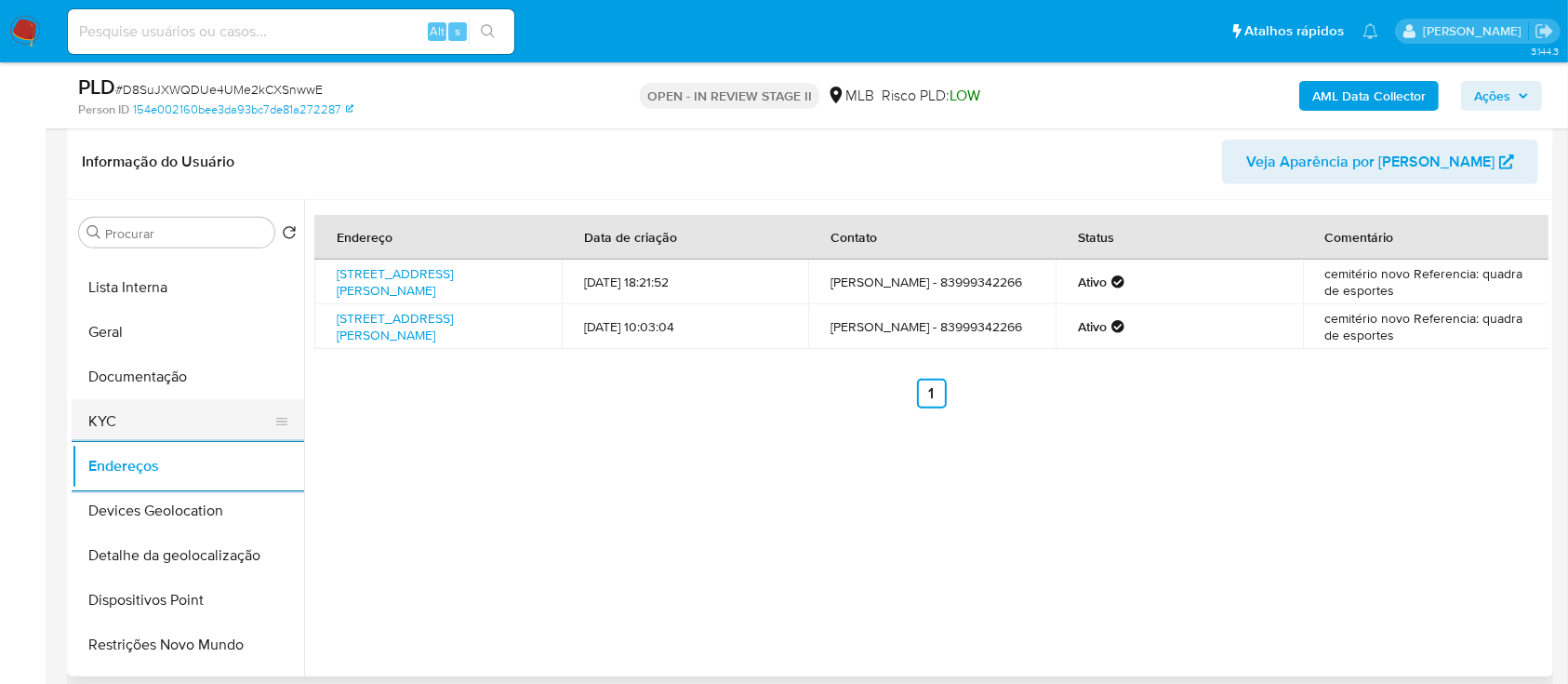 click on "KYC" at bounding box center [180, 422] 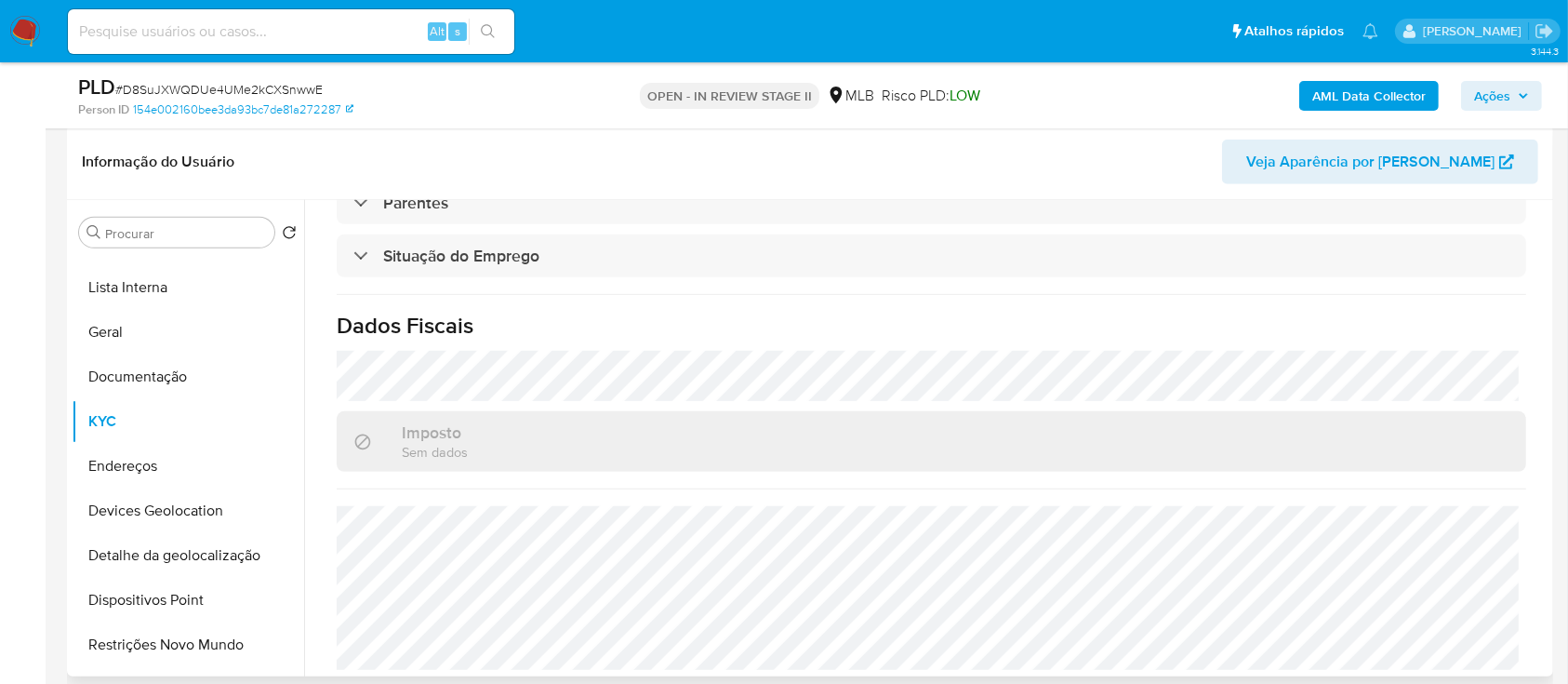scroll, scrollTop: 797, scrollLeft: 0, axis: vertical 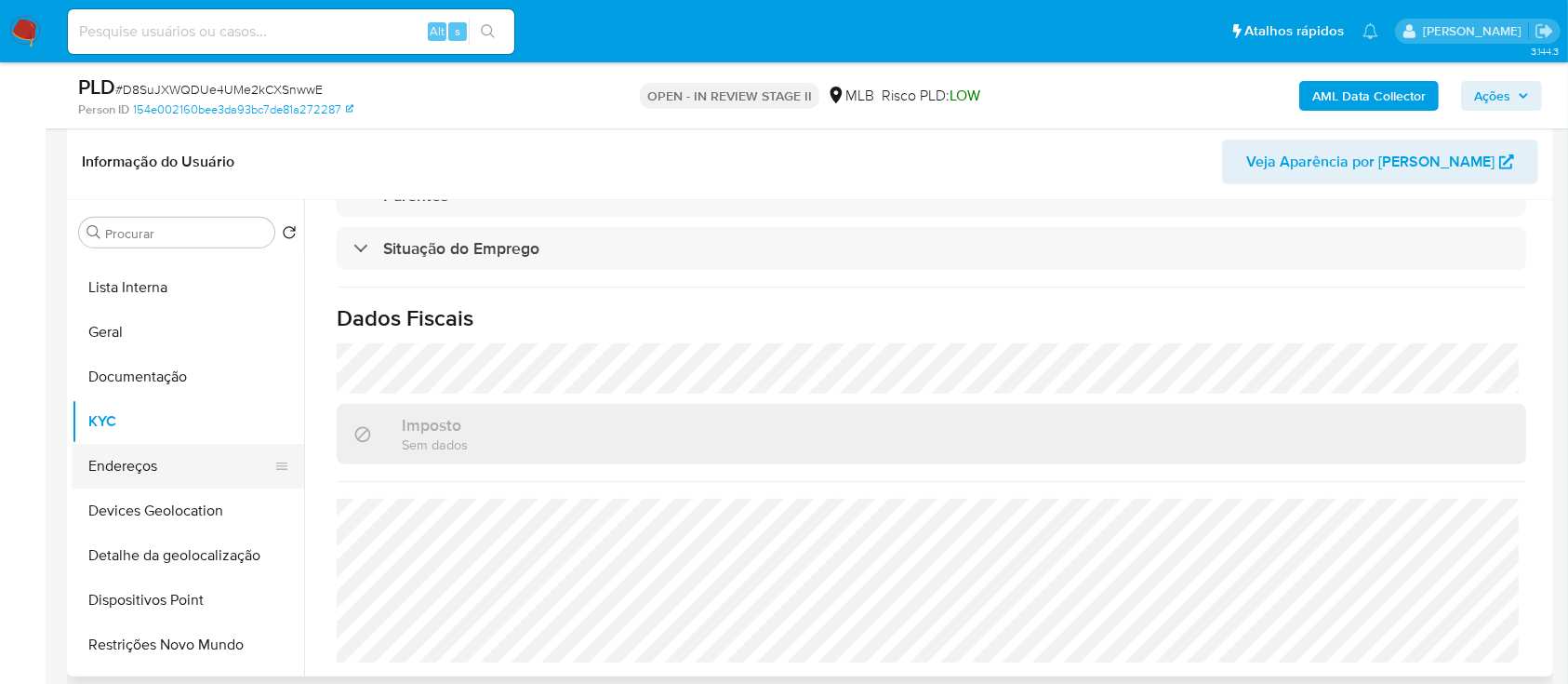click on "Endereços" at bounding box center [180, 466] 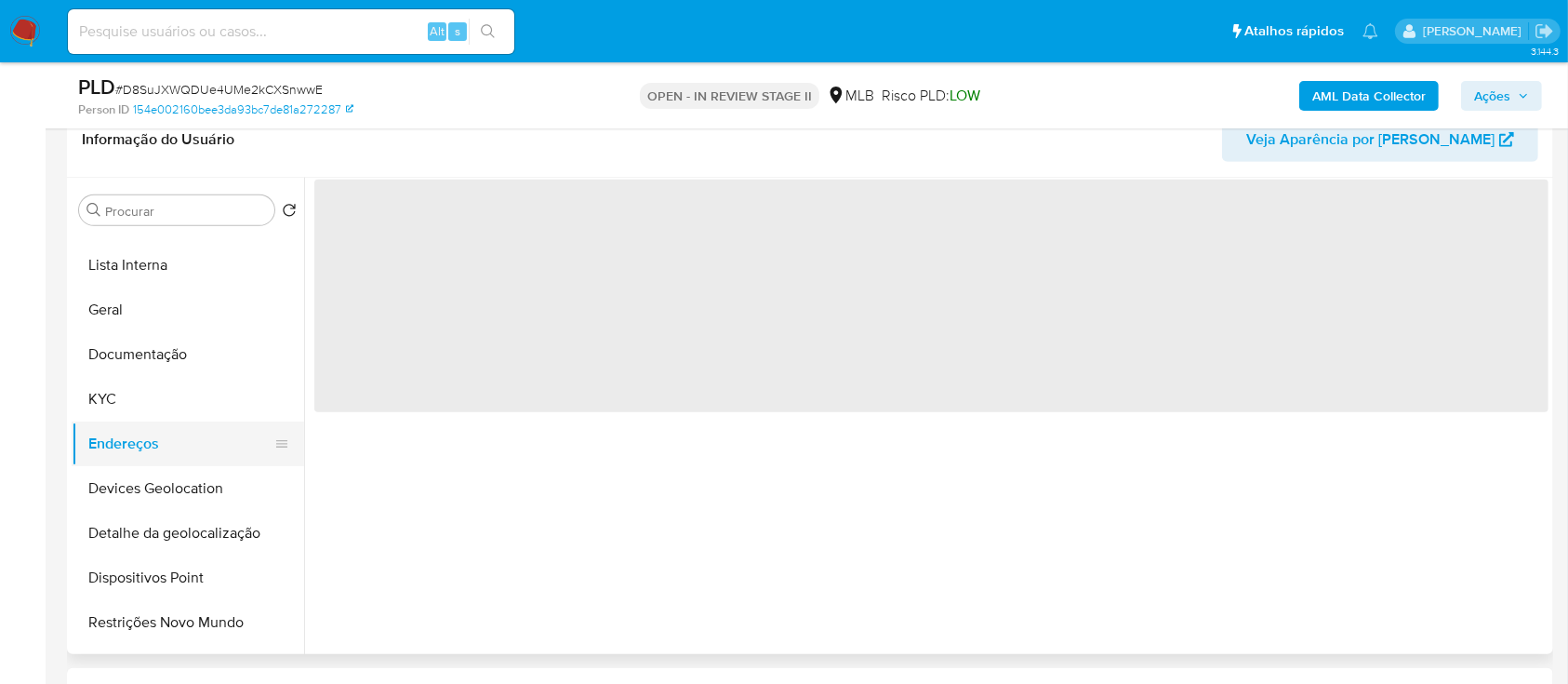 scroll, scrollTop: 0, scrollLeft: 0, axis: both 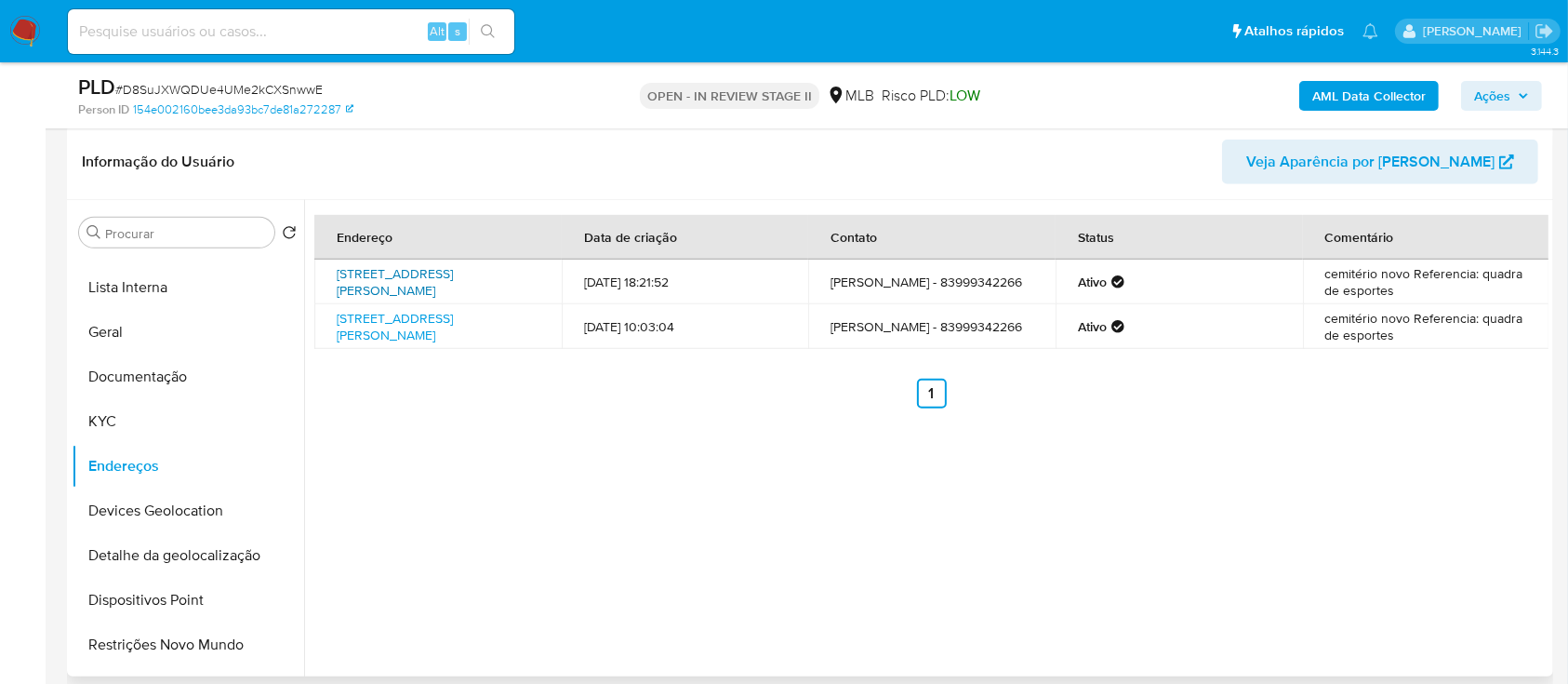 drag, startPoint x: 331, startPoint y: 285, endPoint x: 445, endPoint y: 284, distance: 114.0044 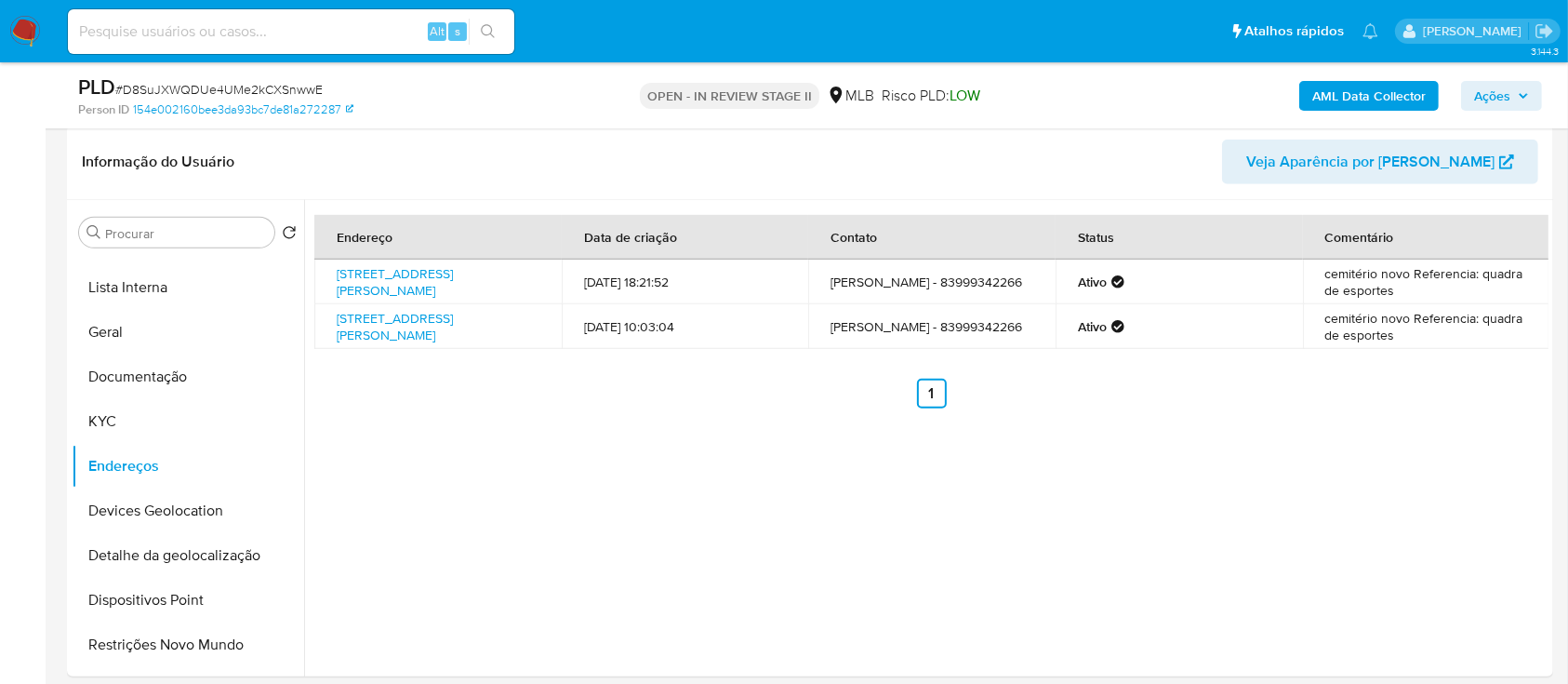 copy on "Imaculada, Paraíba" 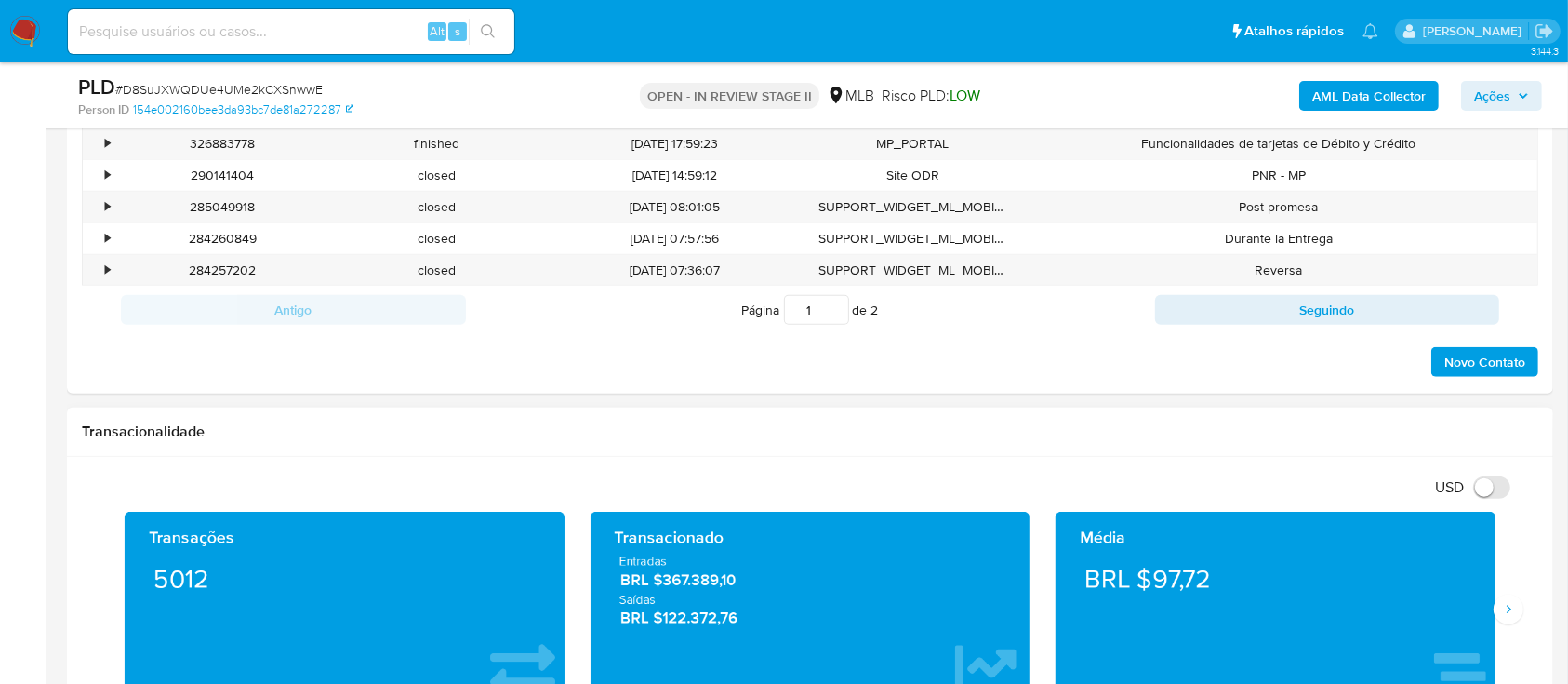 scroll, scrollTop: 1871, scrollLeft: 0, axis: vertical 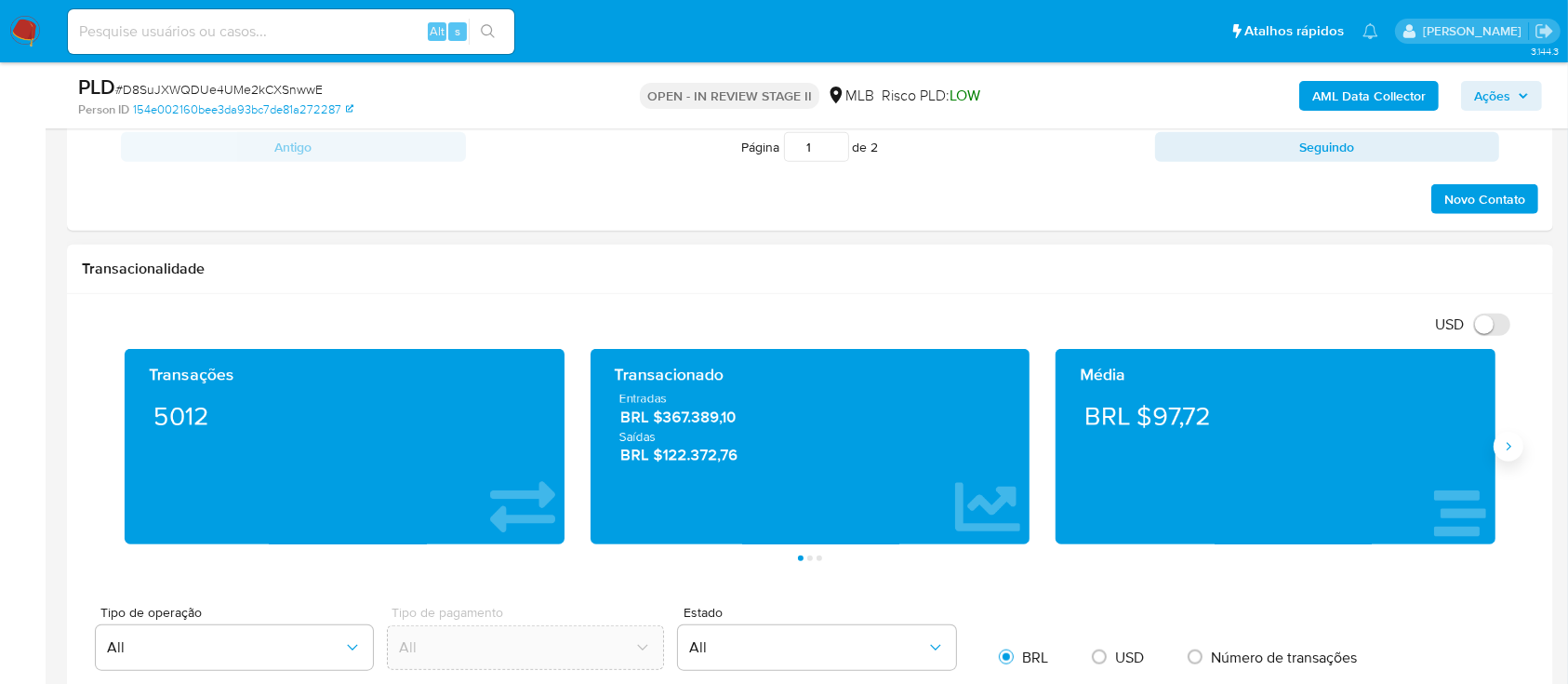 click at bounding box center (1508, 447) 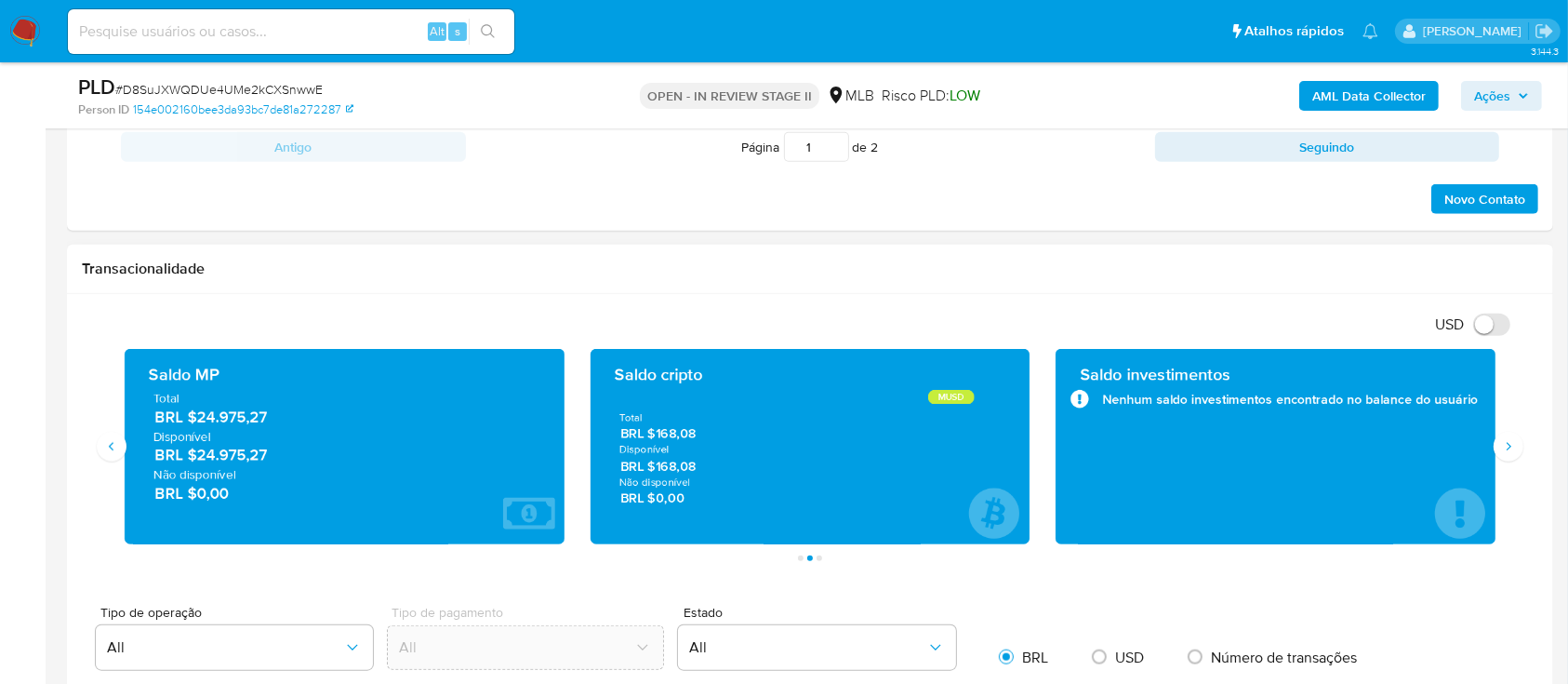 type 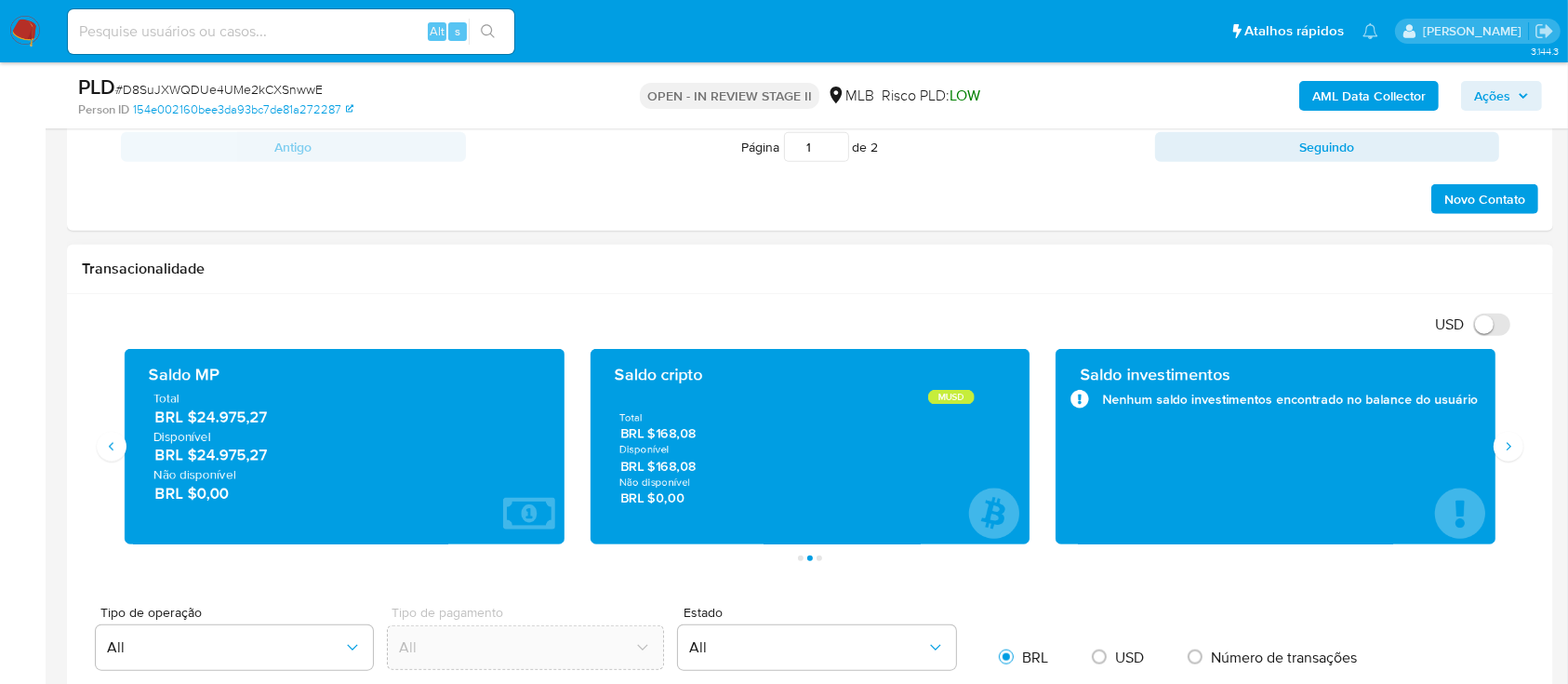 drag, startPoint x: 233, startPoint y: 420, endPoint x: 188, endPoint y: 422, distance: 45.0444 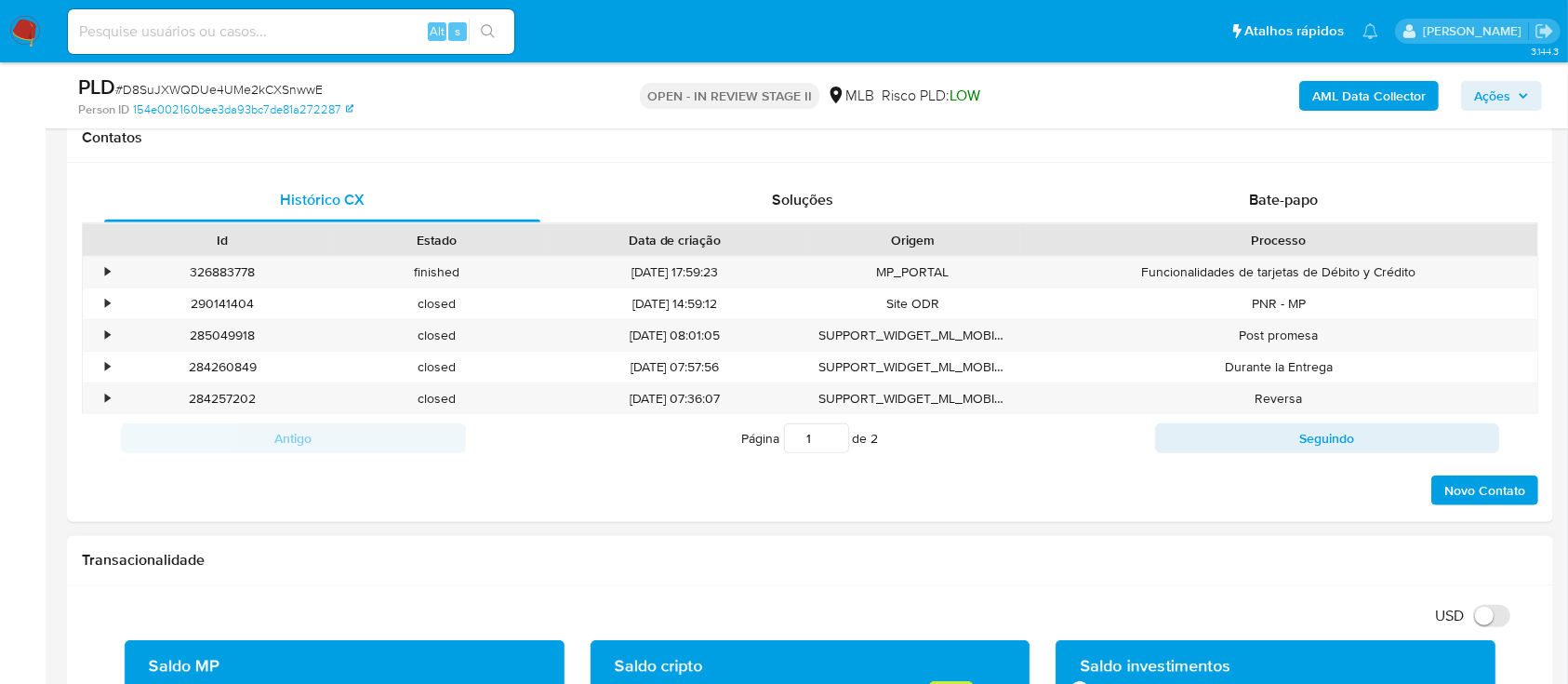 scroll, scrollTop: 1747, scrollLeft: 0, axis: vertical 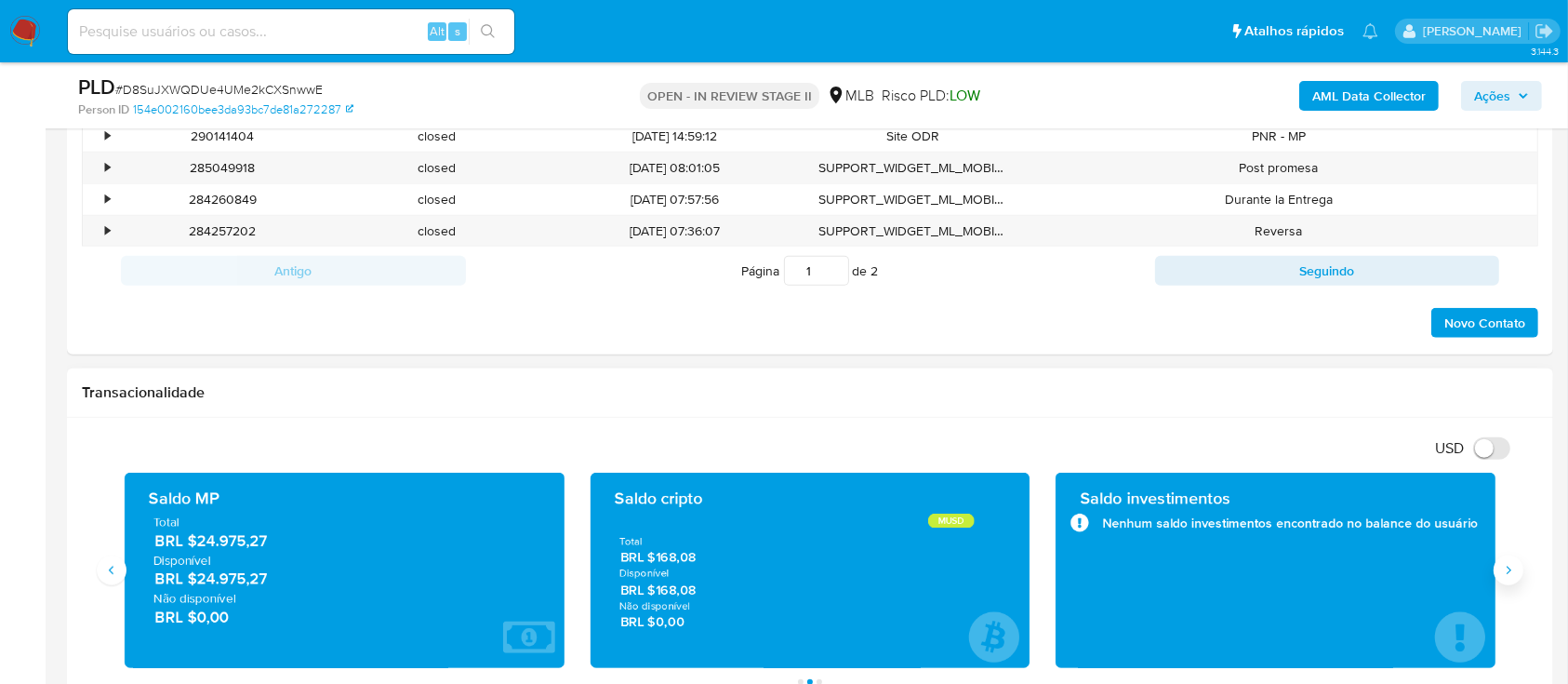 click 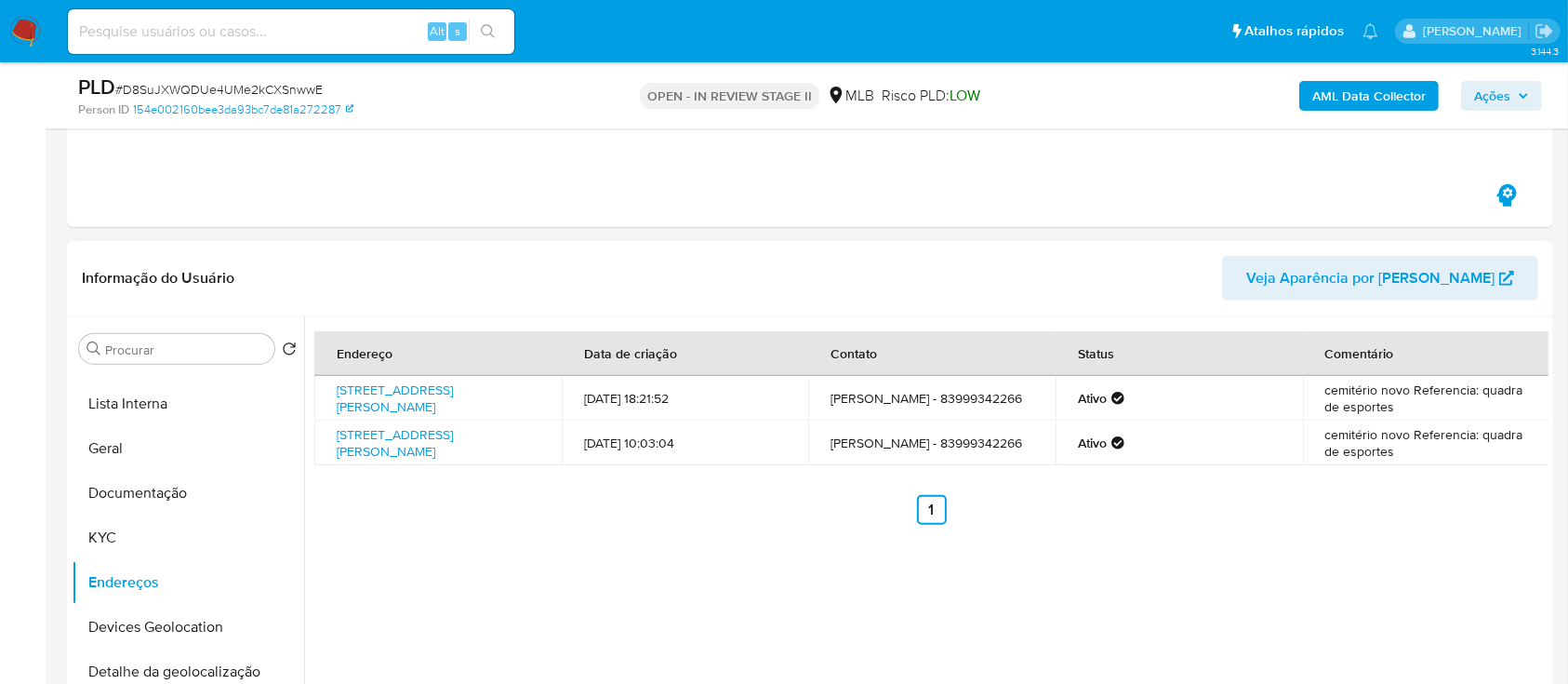 scroll, scrollTop: 878, scrollLeft: 0, axis: vertical 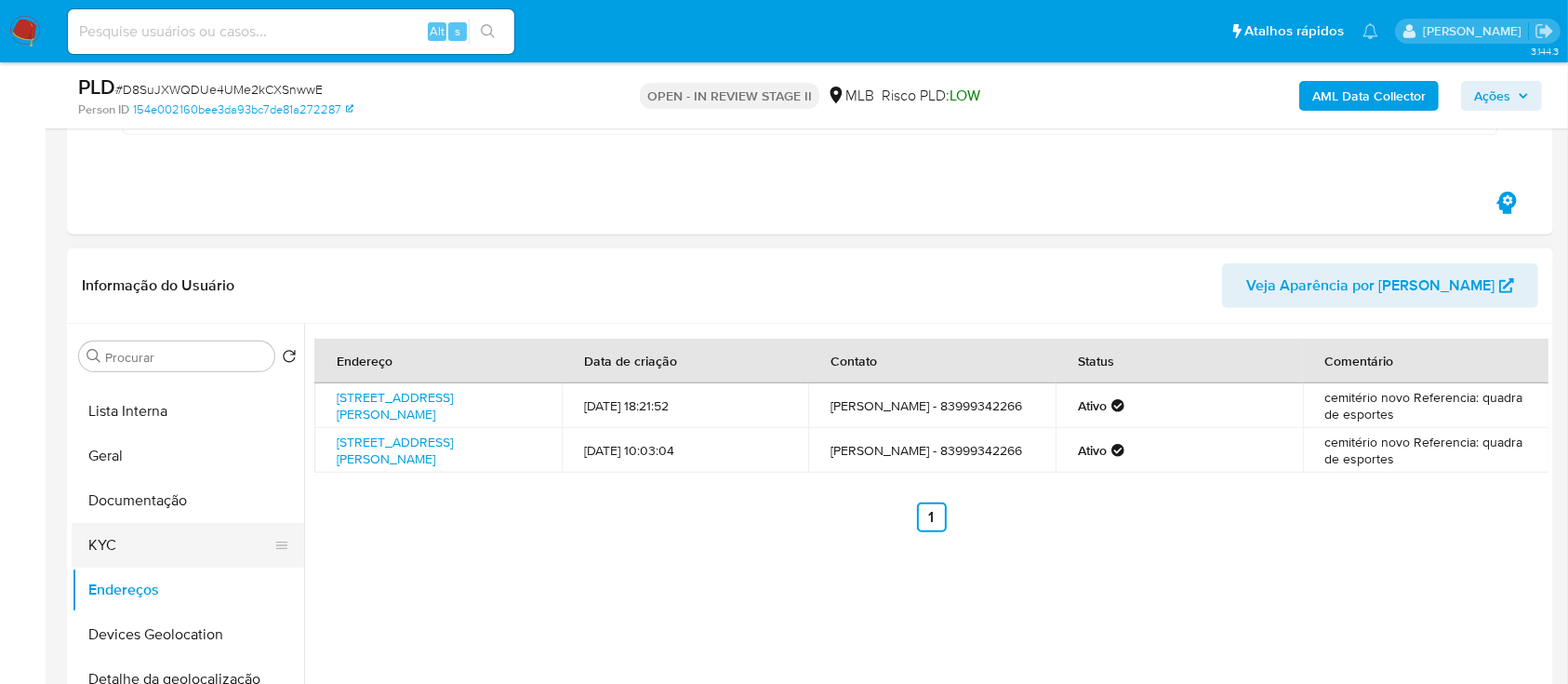 click on "KYC" at bounding box center [180, 545] 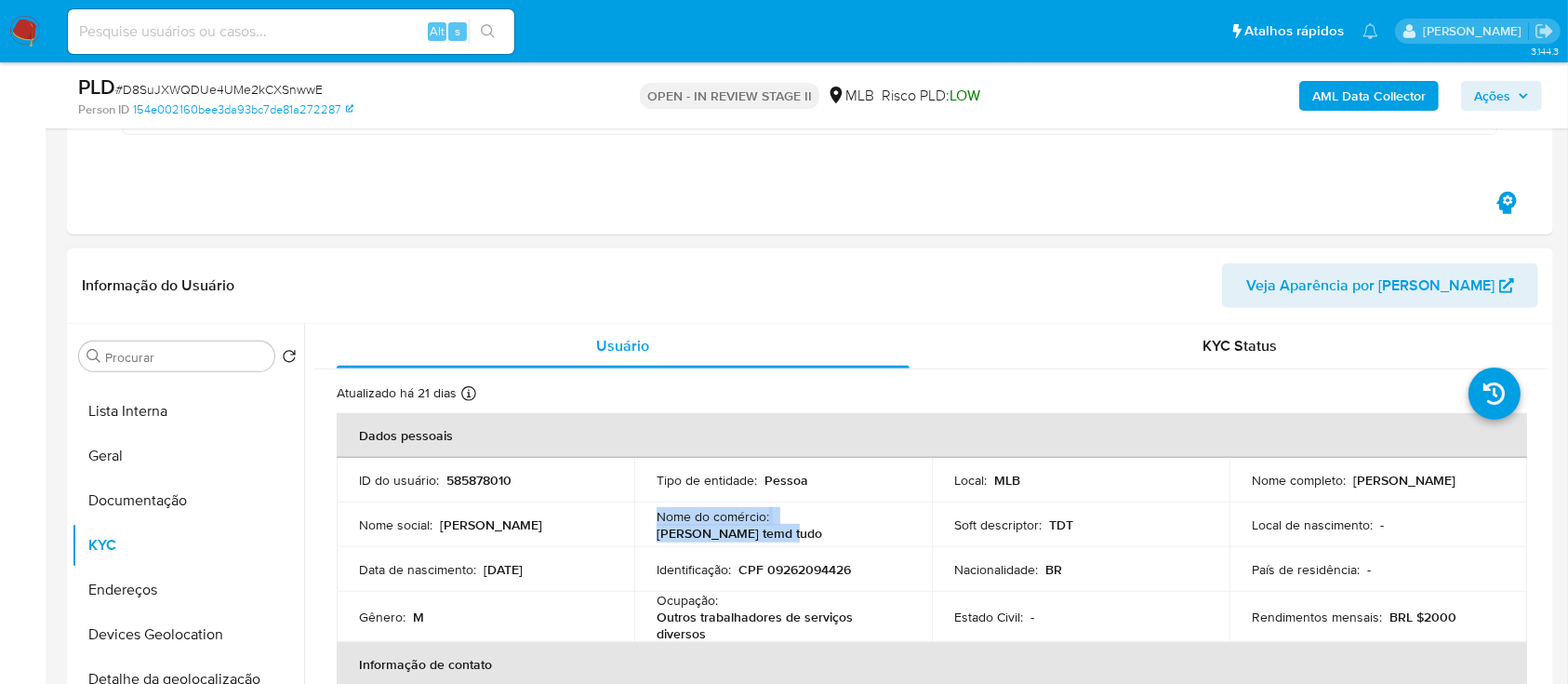 drag, startPoint x: 792, startPoint y: 532, endPoint x: 656, endPoint y: 517, distance: 136.82471 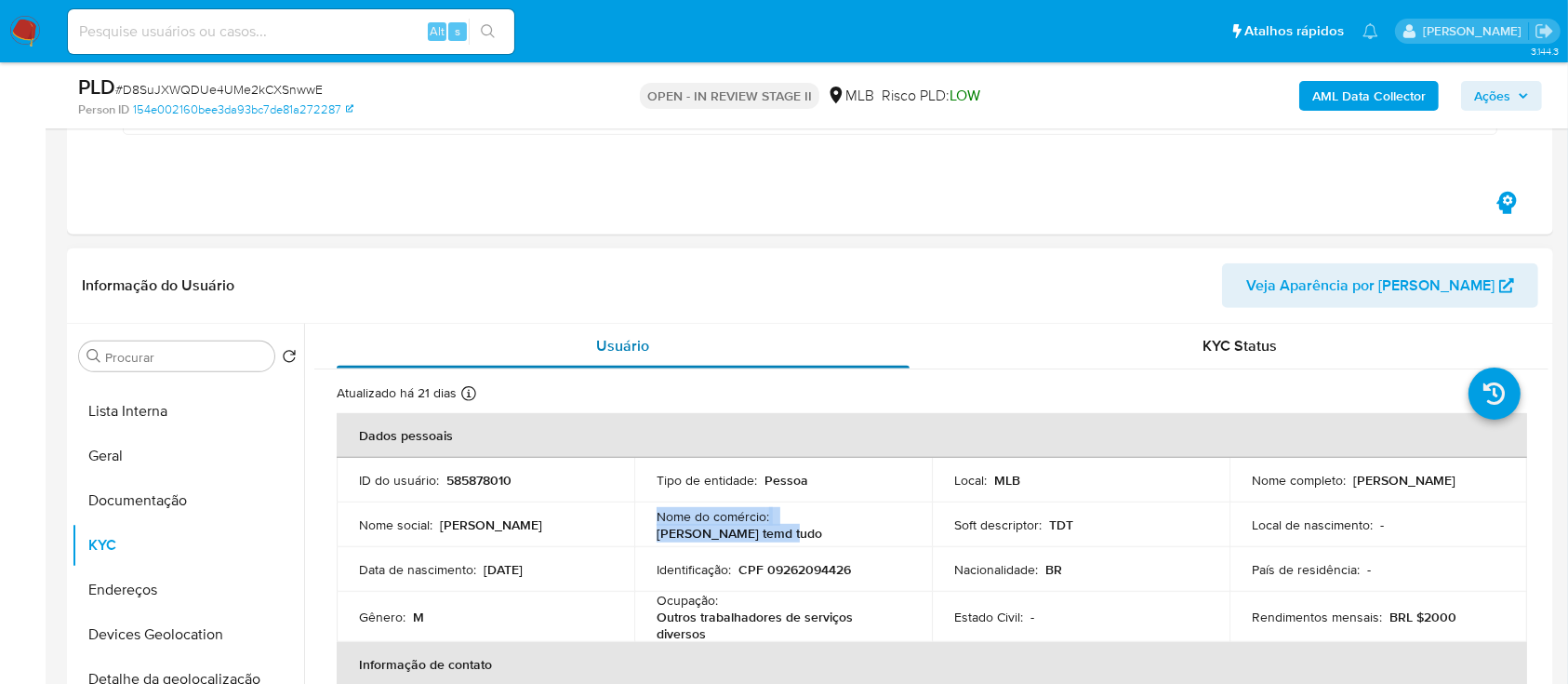 copy on "Nome do comércio :    Mercadinho temd tudo" 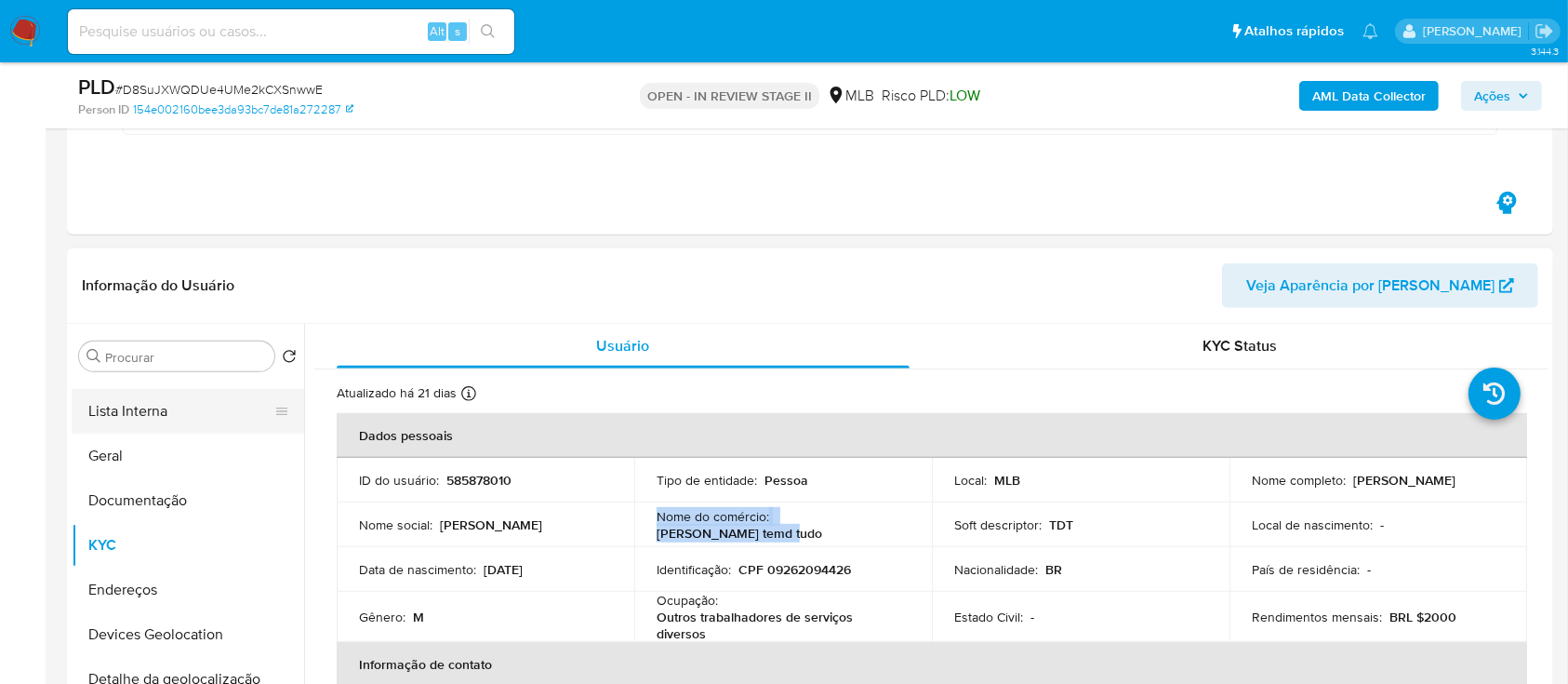 click on "Lista Interna" at bounding box center (180, 411) 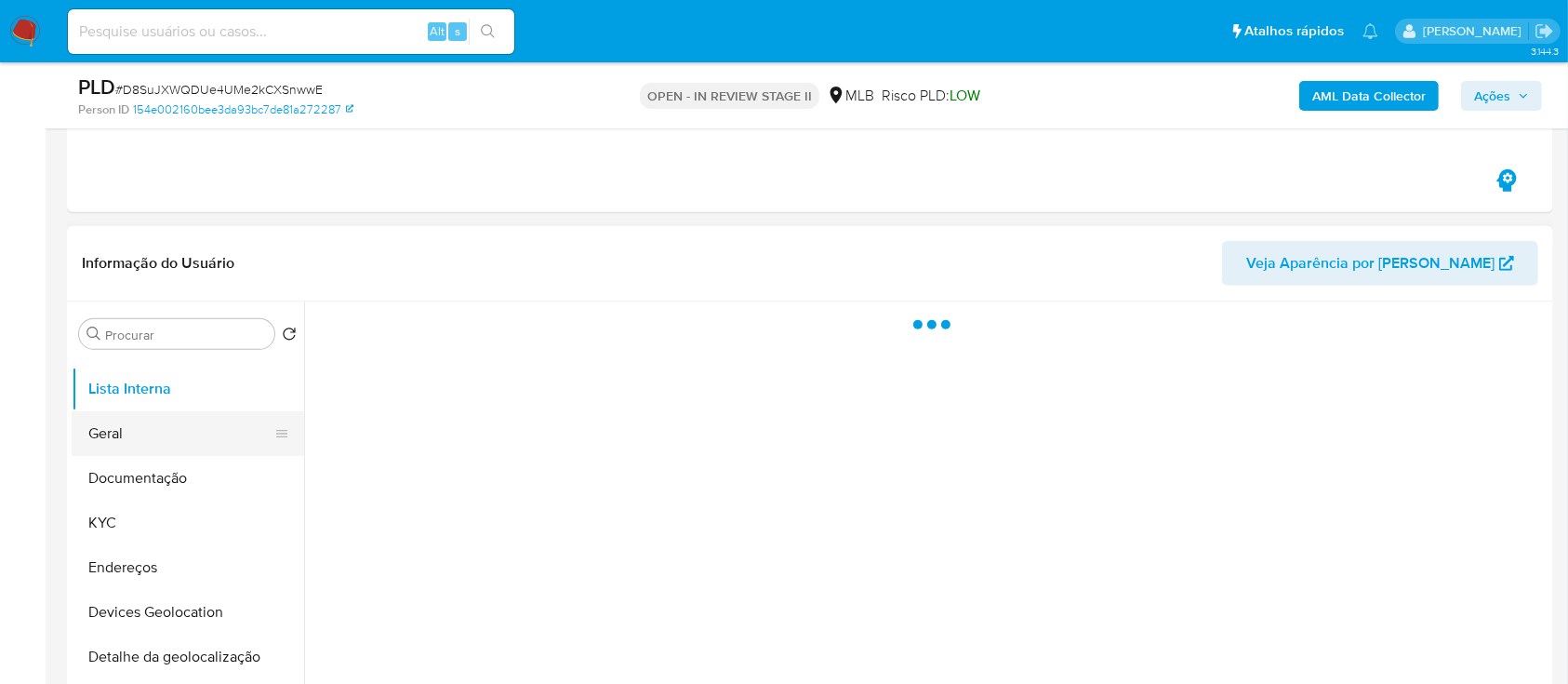 scroll, scrollTop: 0, scrollLeft: 0, axis: both 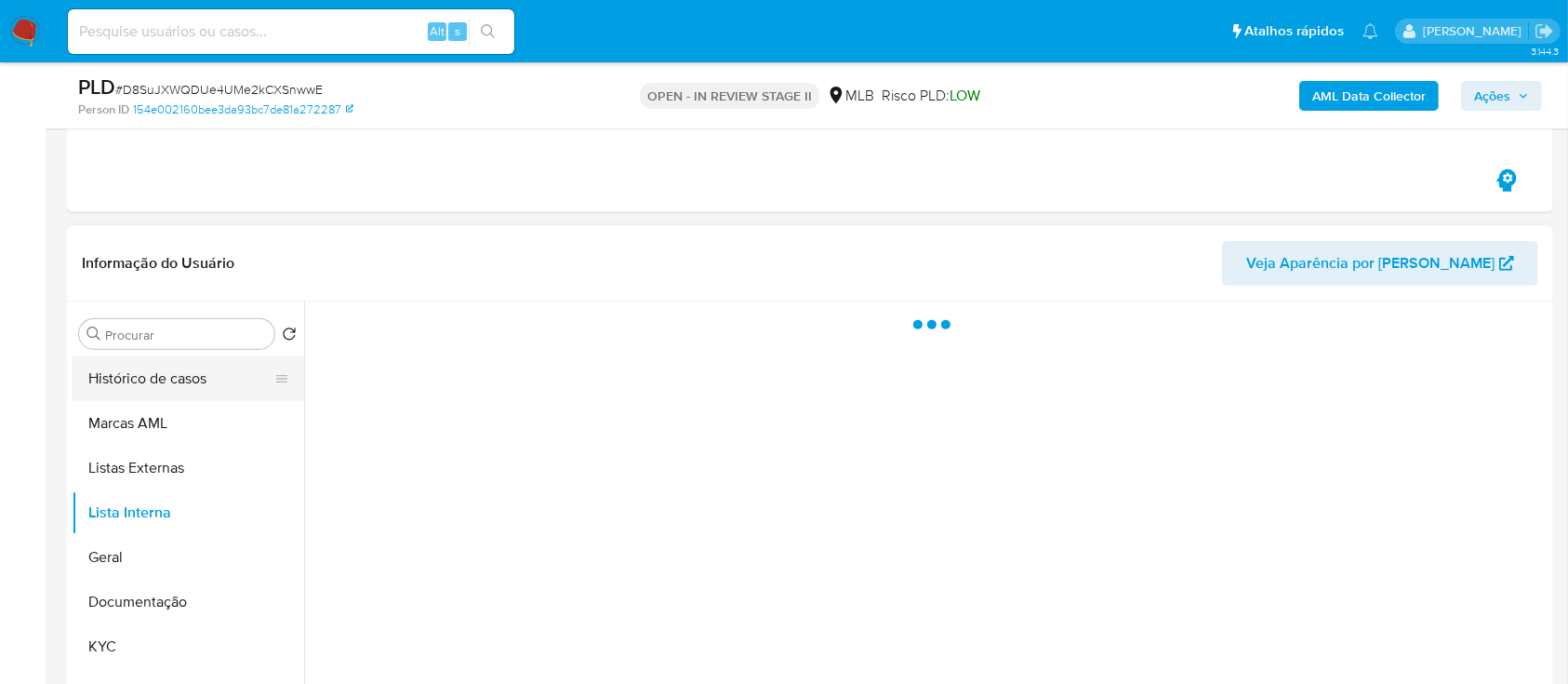 click on "Histórico de casos" at bounding box center [180, 379] 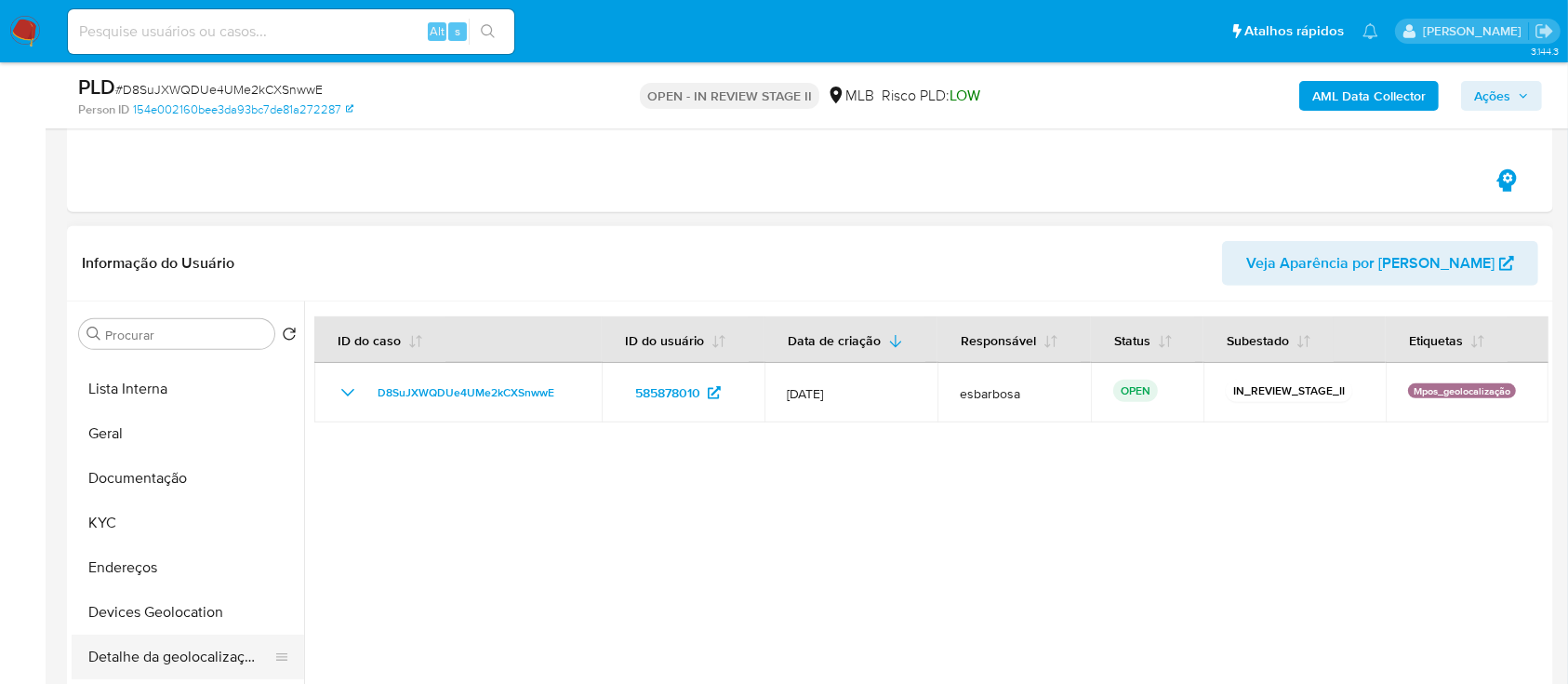 scroll, scrollTop: 248, scrollLeft: 0, axis: vertical 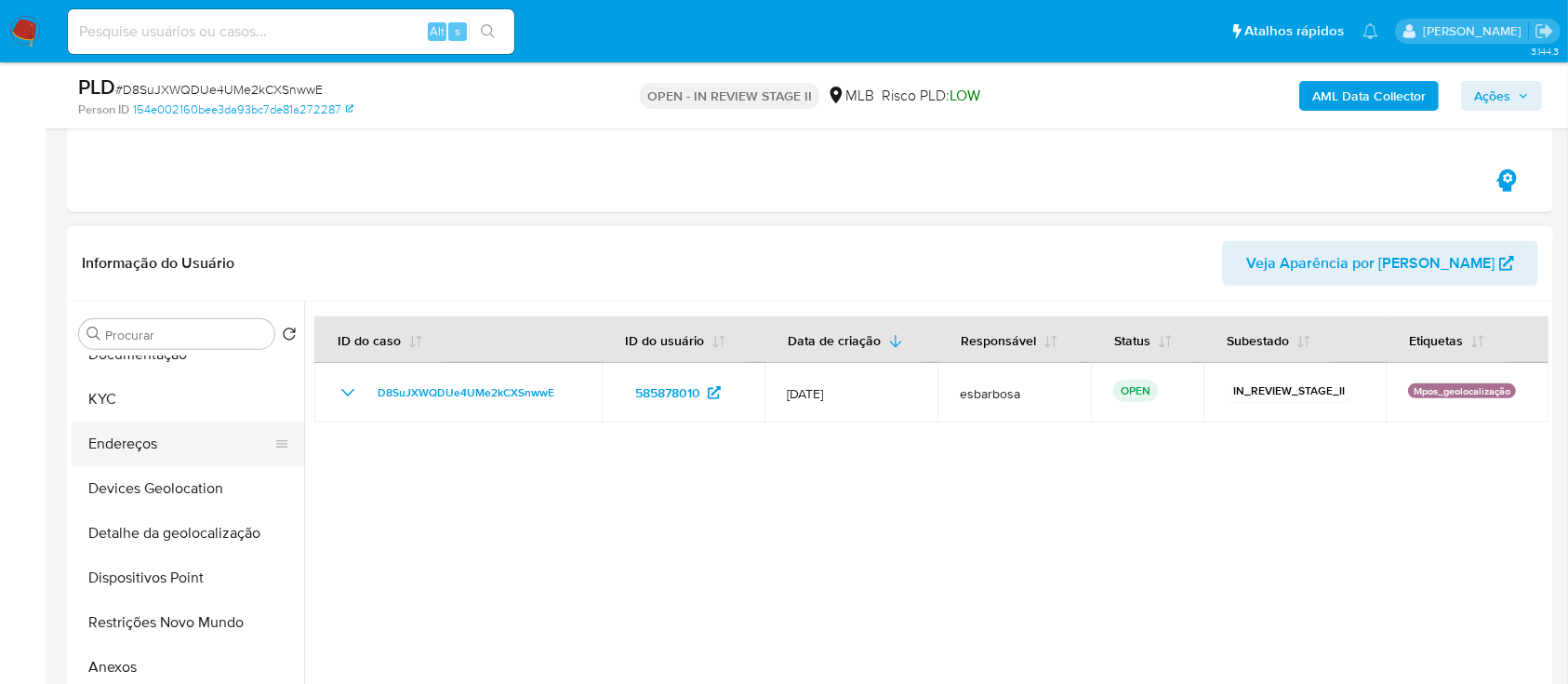click on "Endereços" at bounding box center [180, 444] 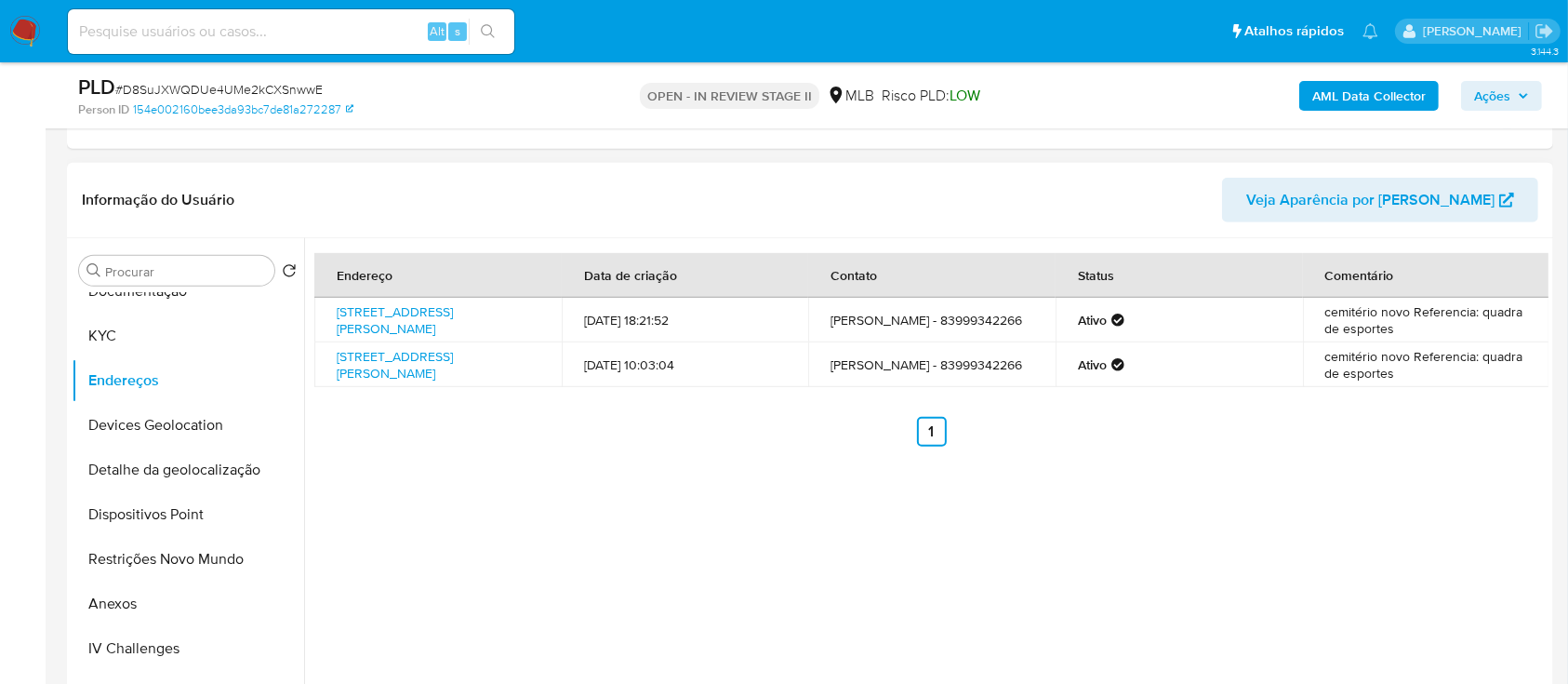 scroll, scrollTop: 1002, scrollLeft: 0, axis: vertical 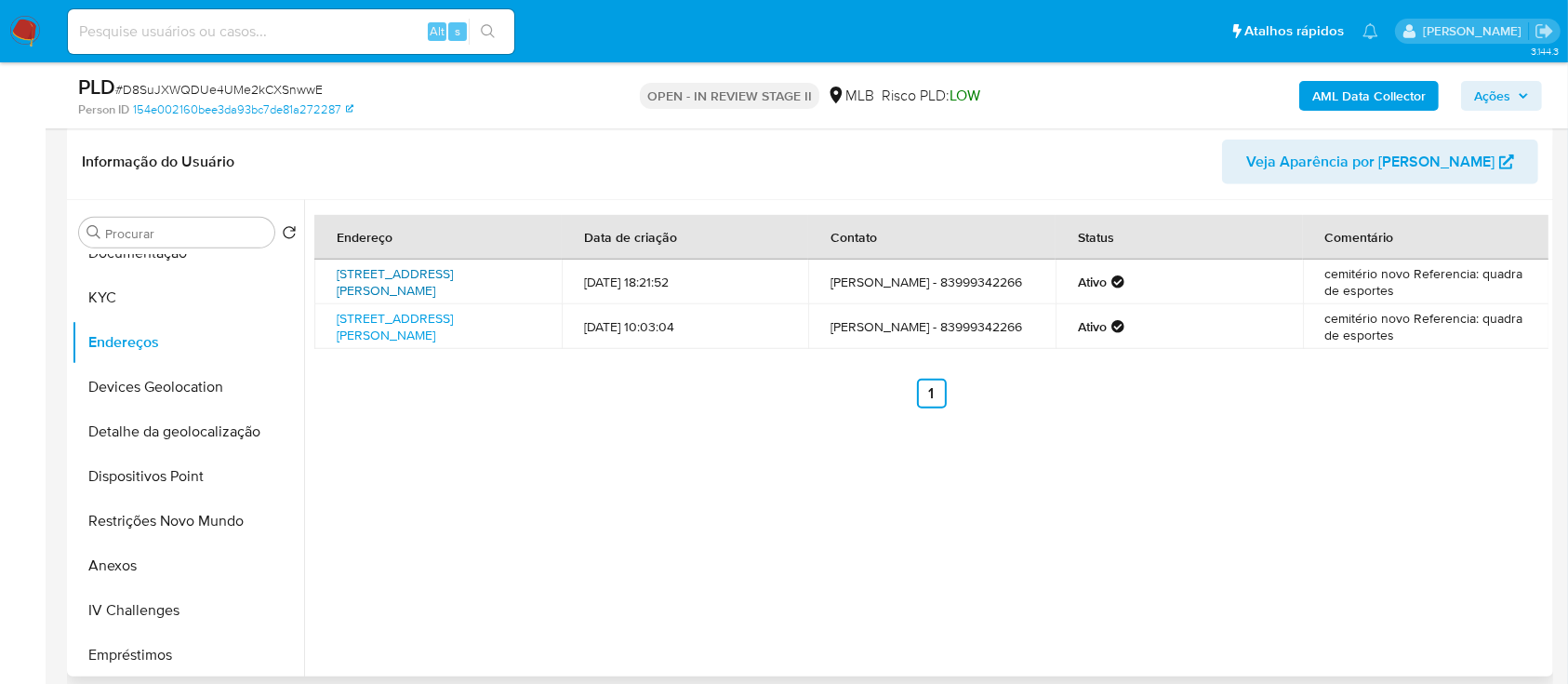 click on "Rua João Ferreira Neto 39, Imaculada, Paraíba, 58745000, Brasil 39" at bounding box center (394, 282) 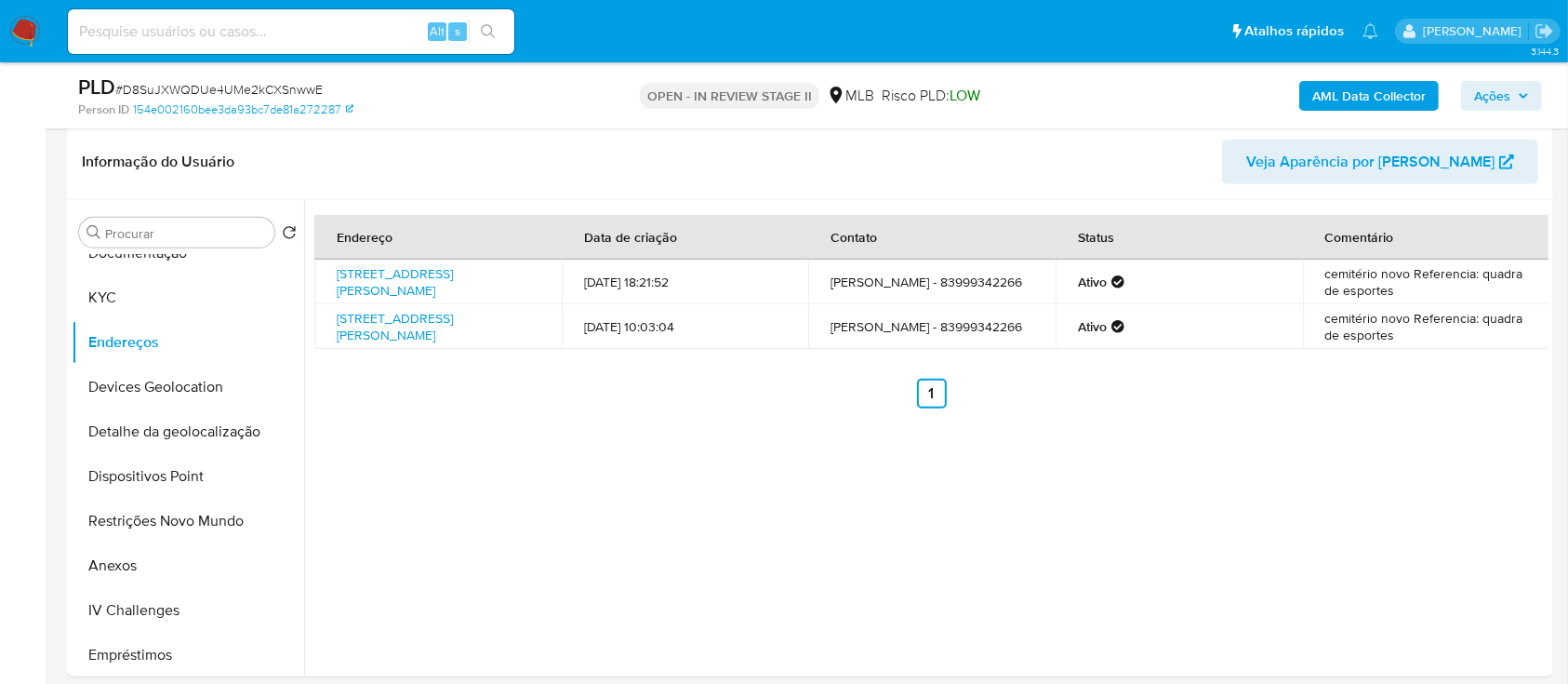 click on "Ações" at bounding box center [1492, 96] 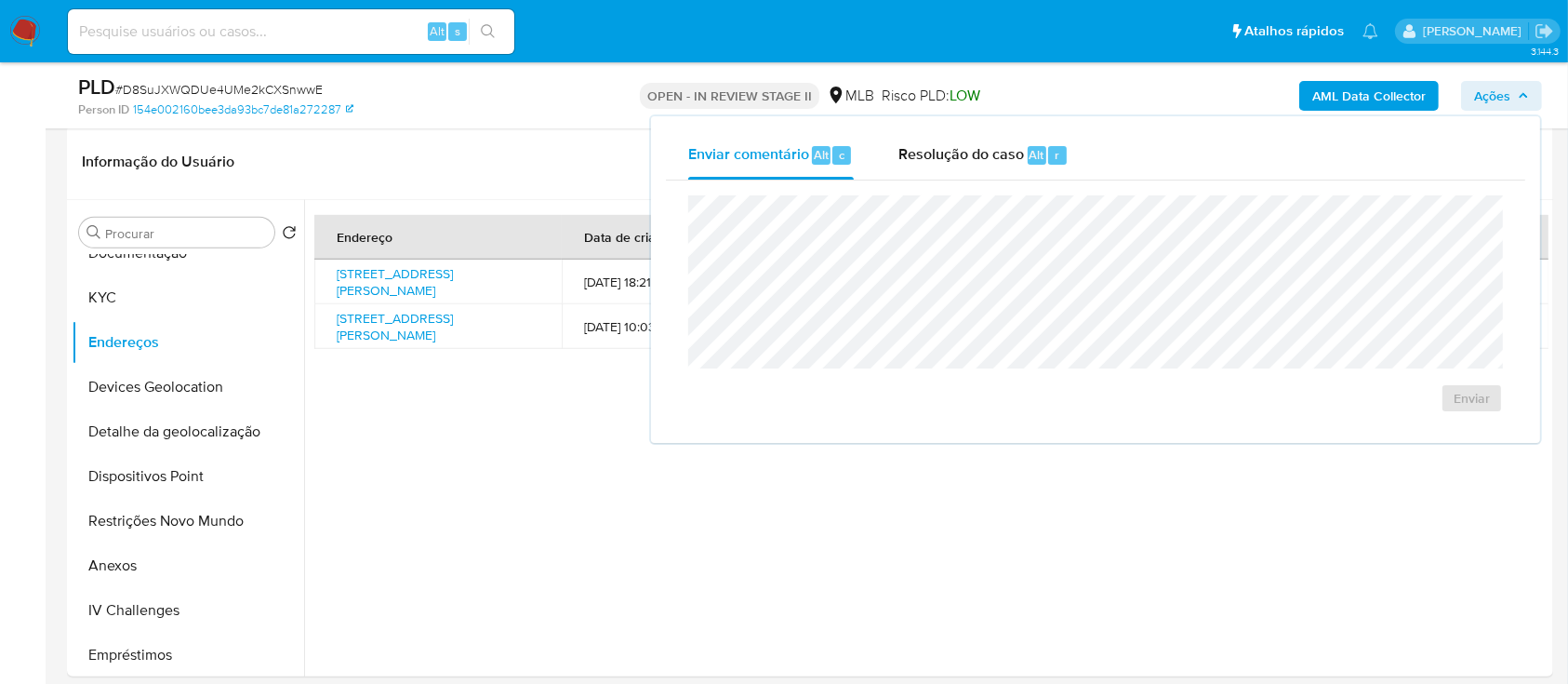drag, startPoint x: 953, startPoint y: 157, endPoint x: 961, endPoint y: 190, distance: 33.955854 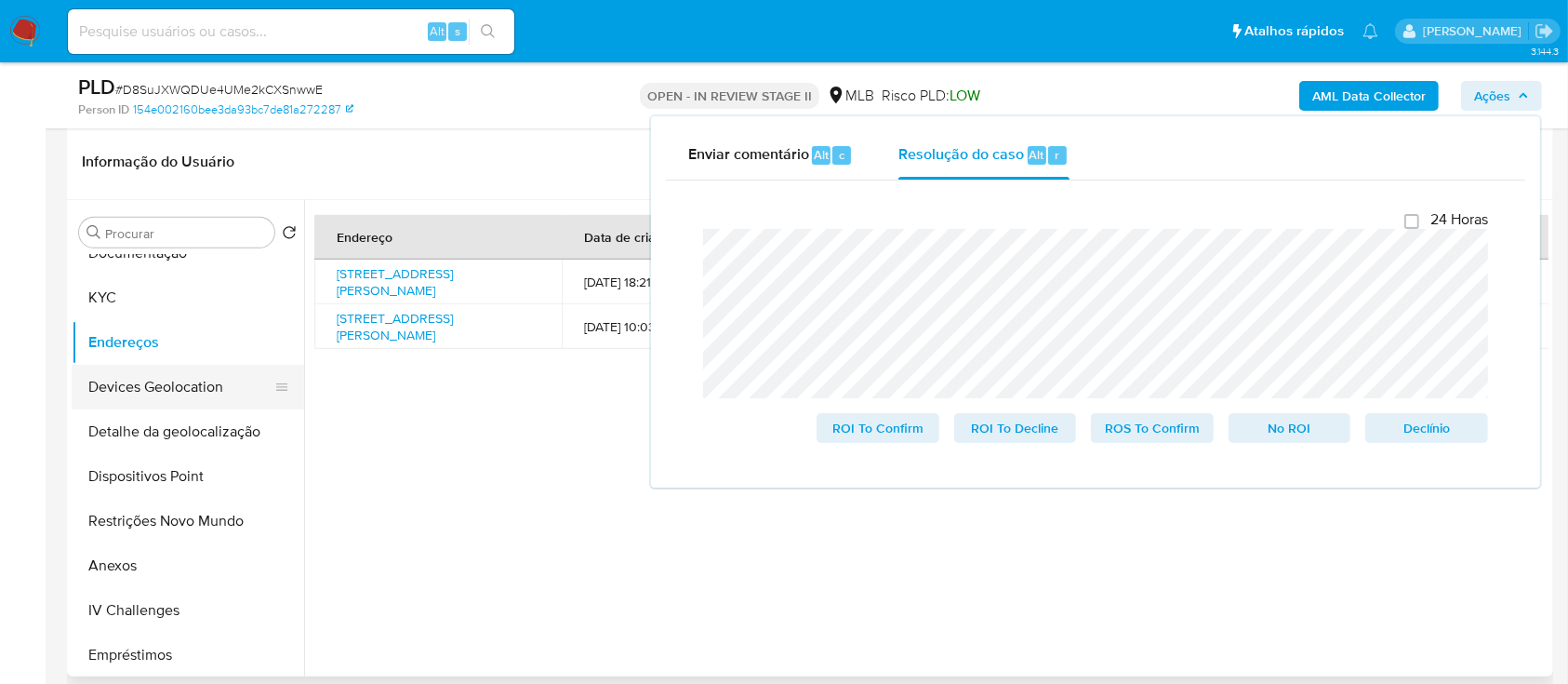 click on "Devices Geolocation" at bounding box center [180, 387] 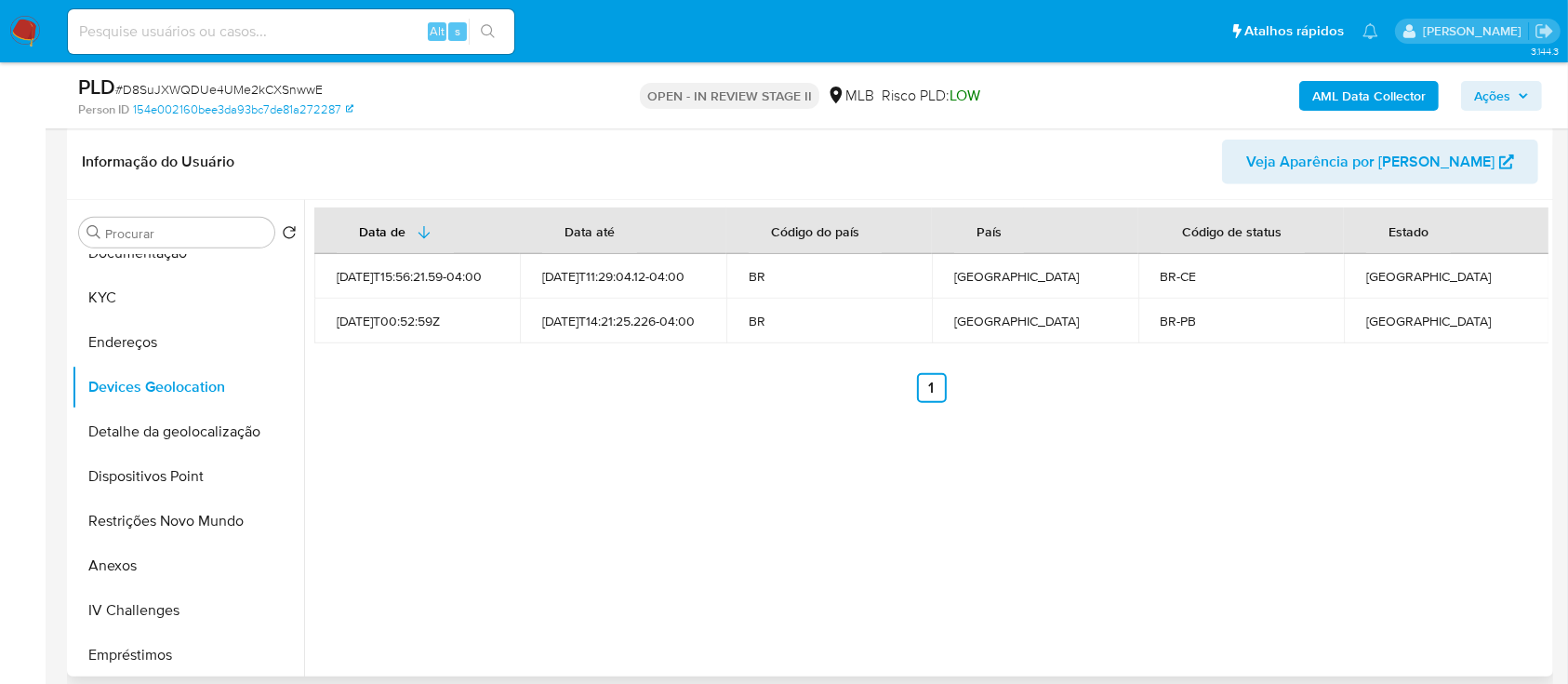 type 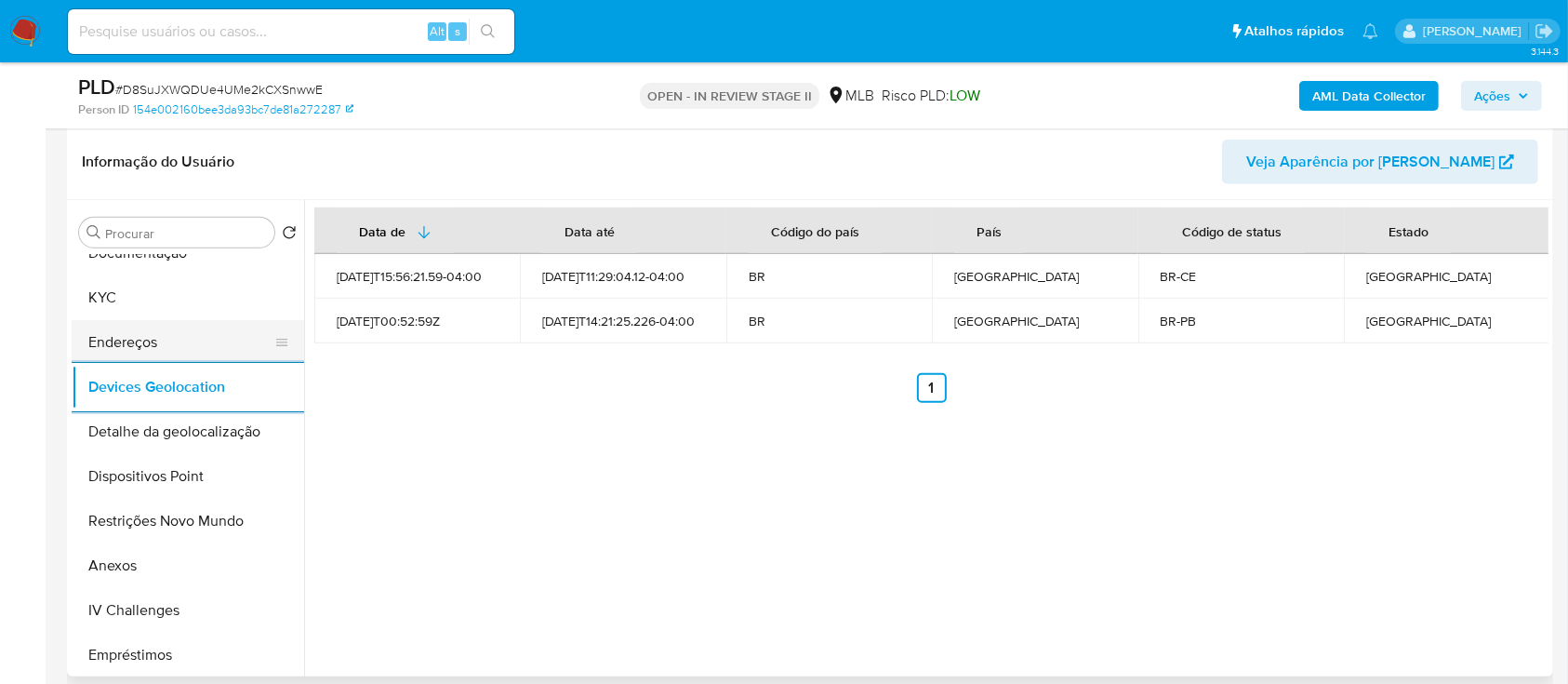 click on "Endereços" at bounding box center (180, 342) 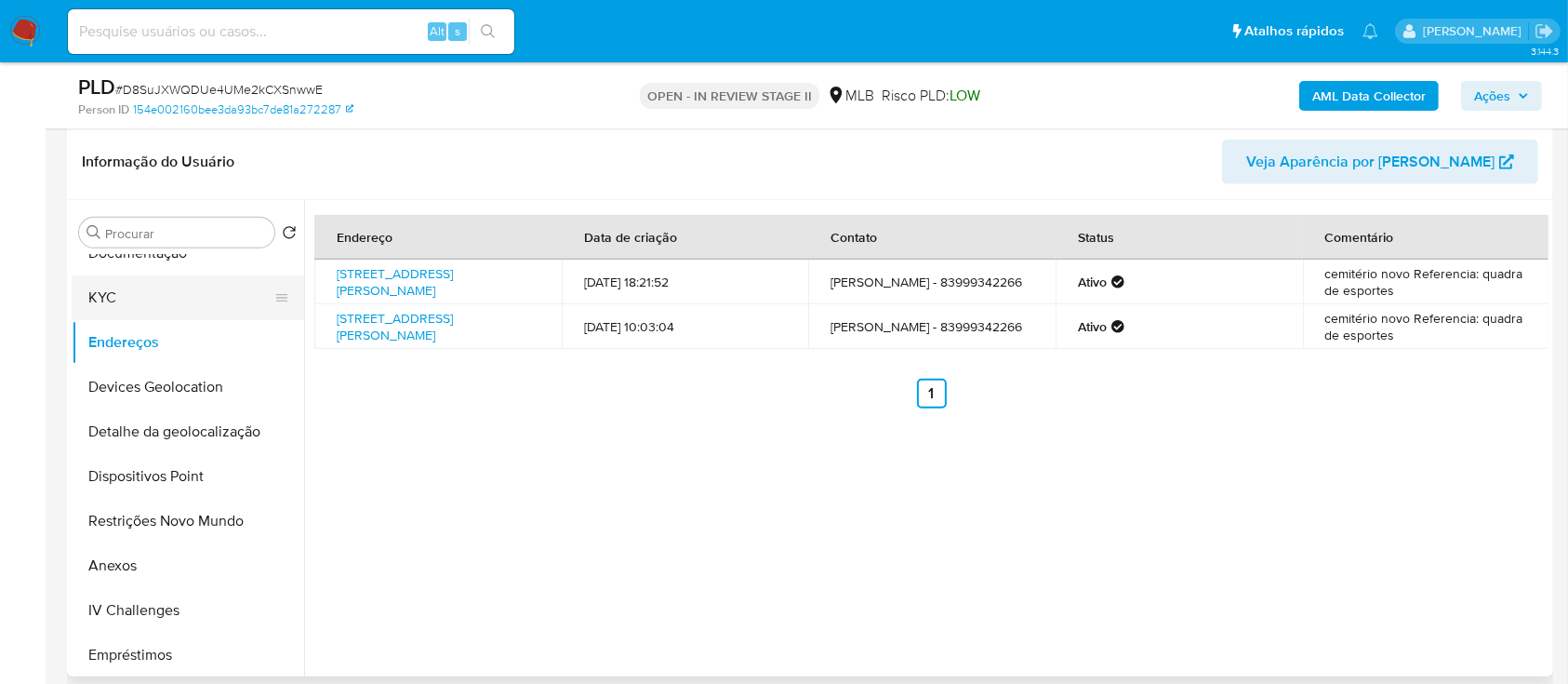 click on "KYC" at bounding box center [180, 298] 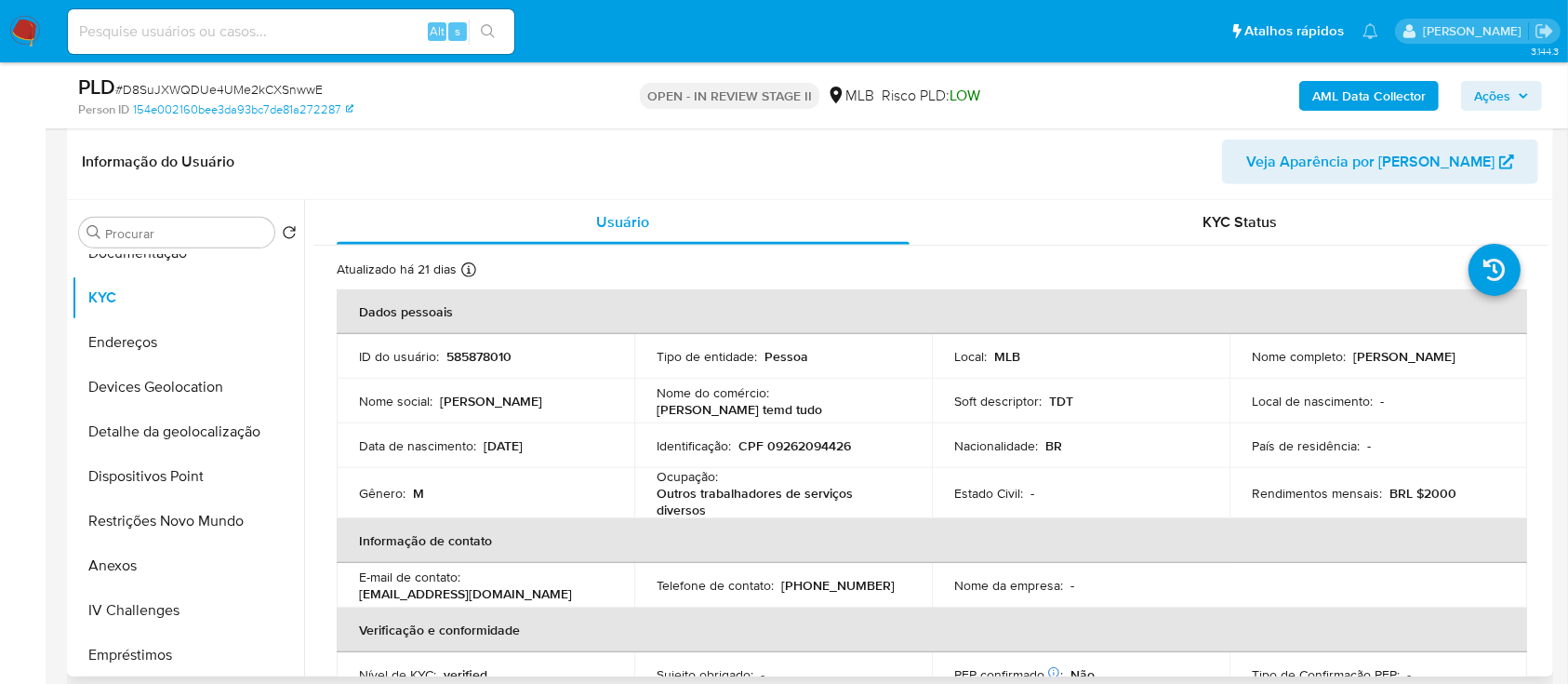 drag, startPoint x: 1401, startPoint y: 365, endPoint x: 1245, endPoint y: 368, distance: 156.02884 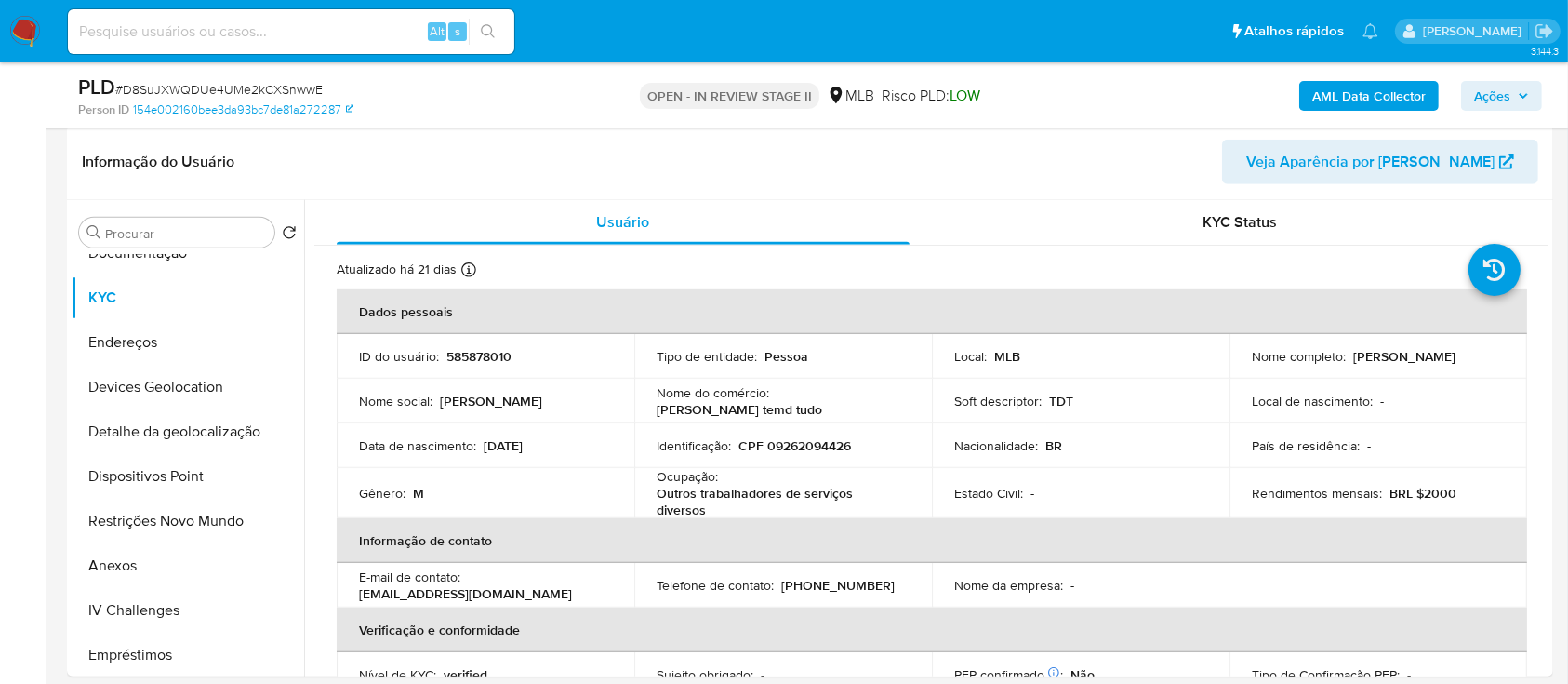 copy on "Jose Janio Meneses Lima" 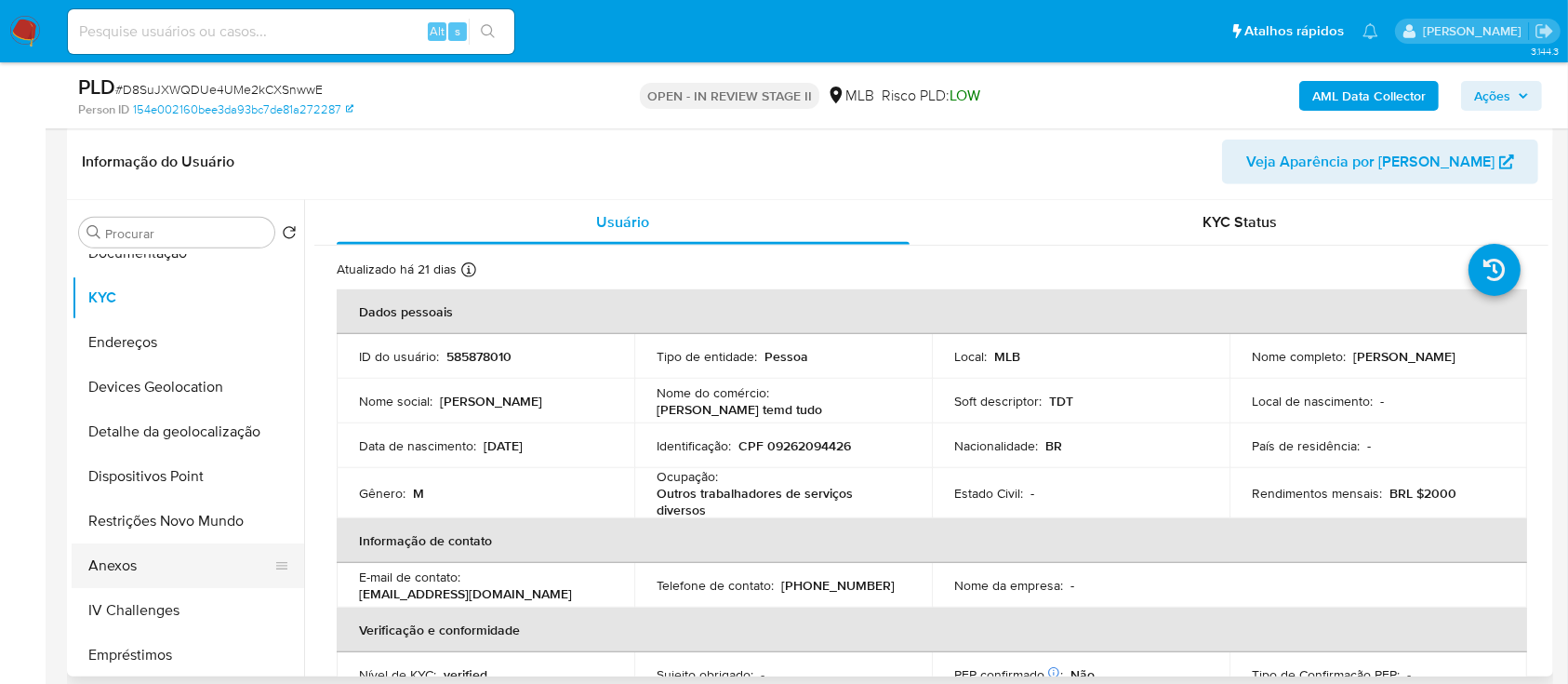 click on "Anexos" at bounding box center (180, 566) 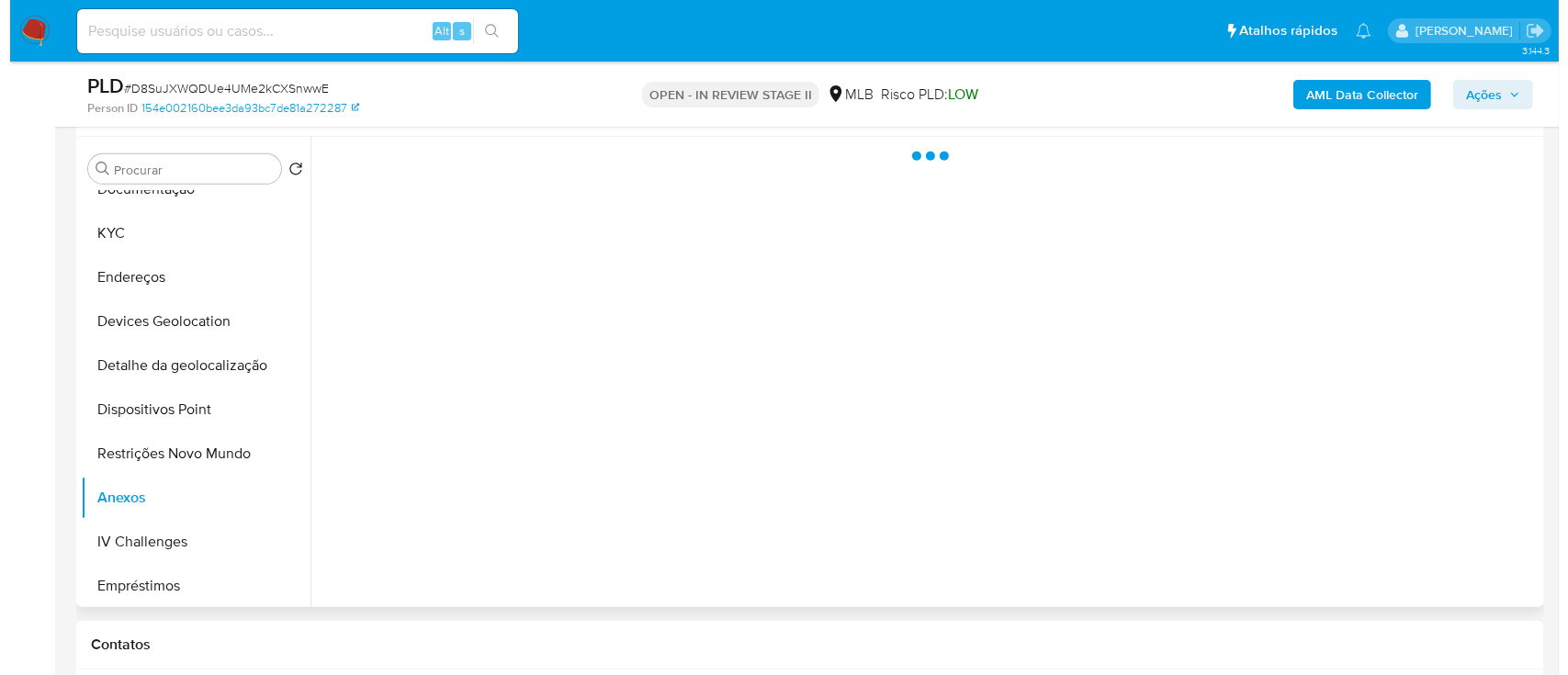 scroll, scrollTop: 989, scrollLeft: 0, axis: vertical 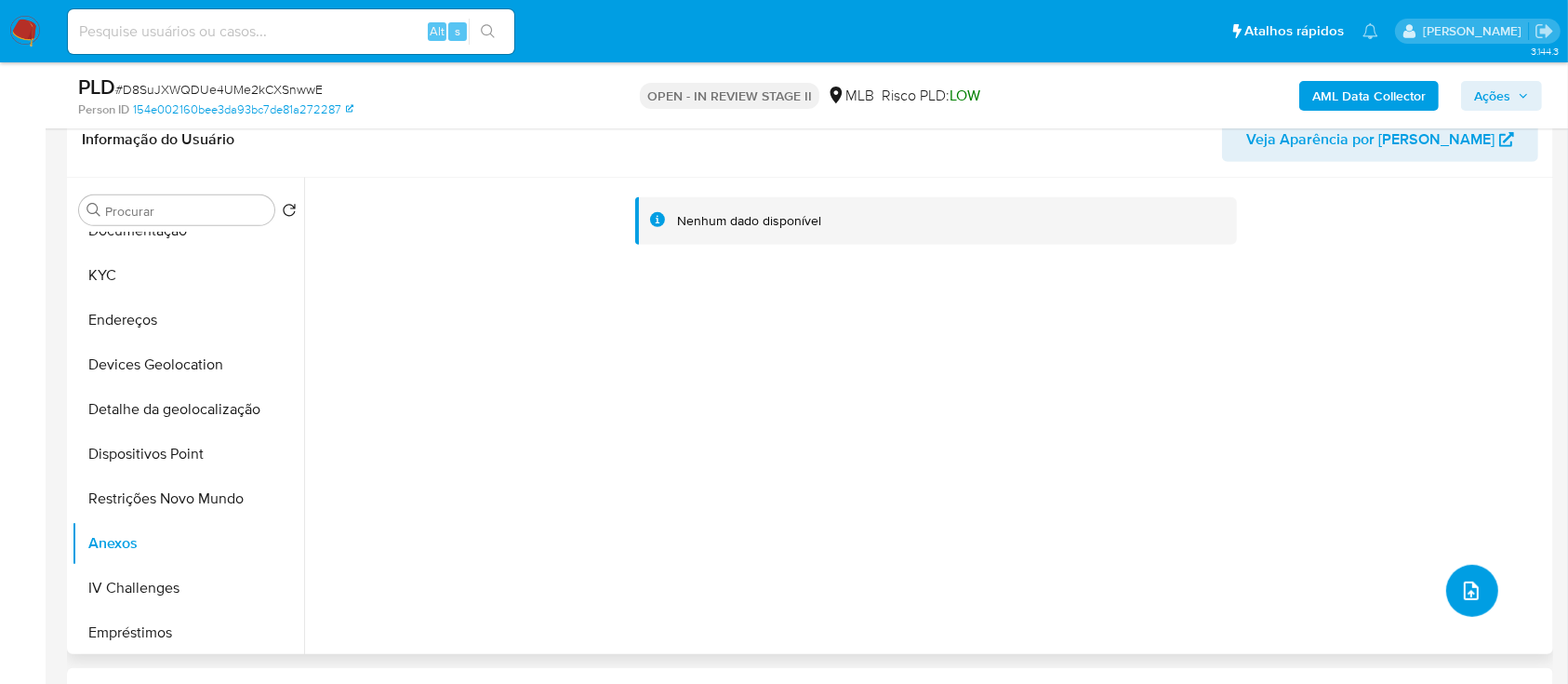click 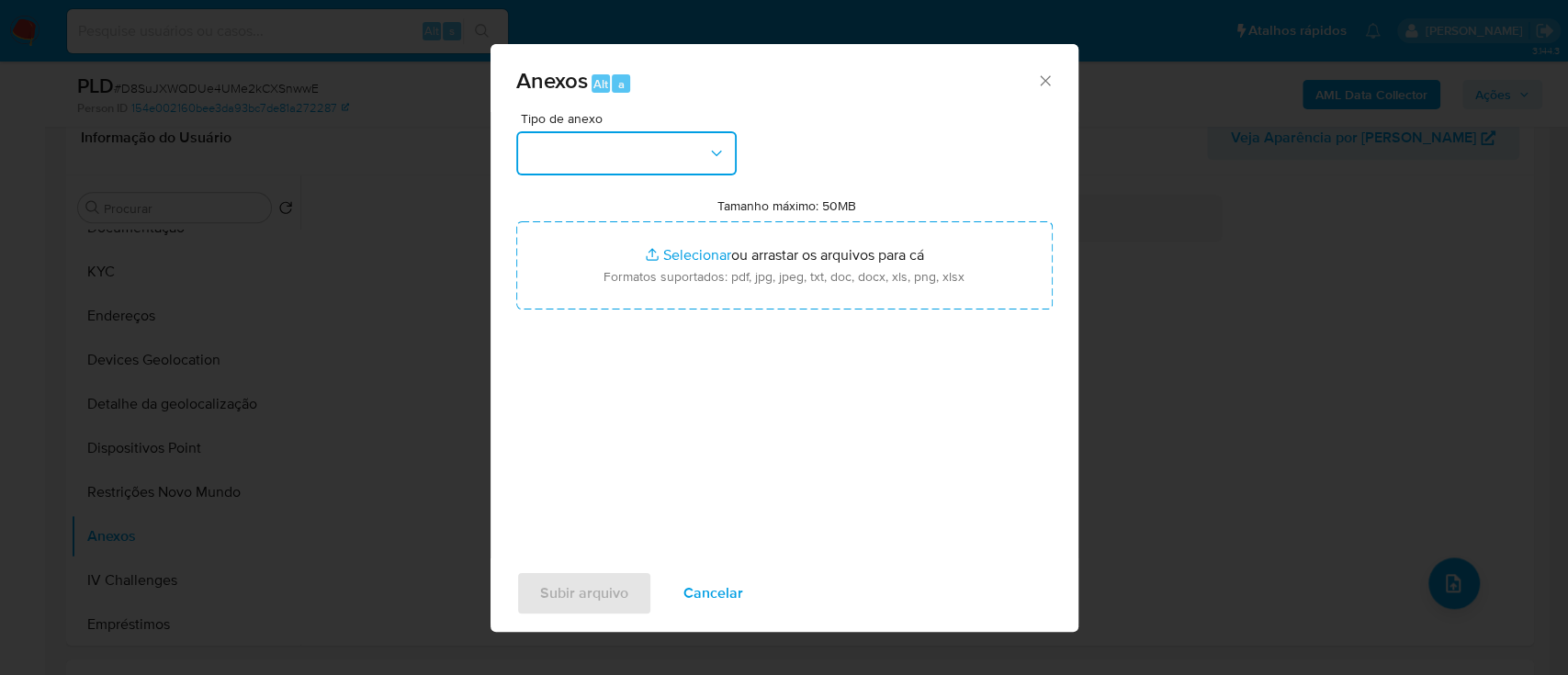 click at bounding box center (626, 153) 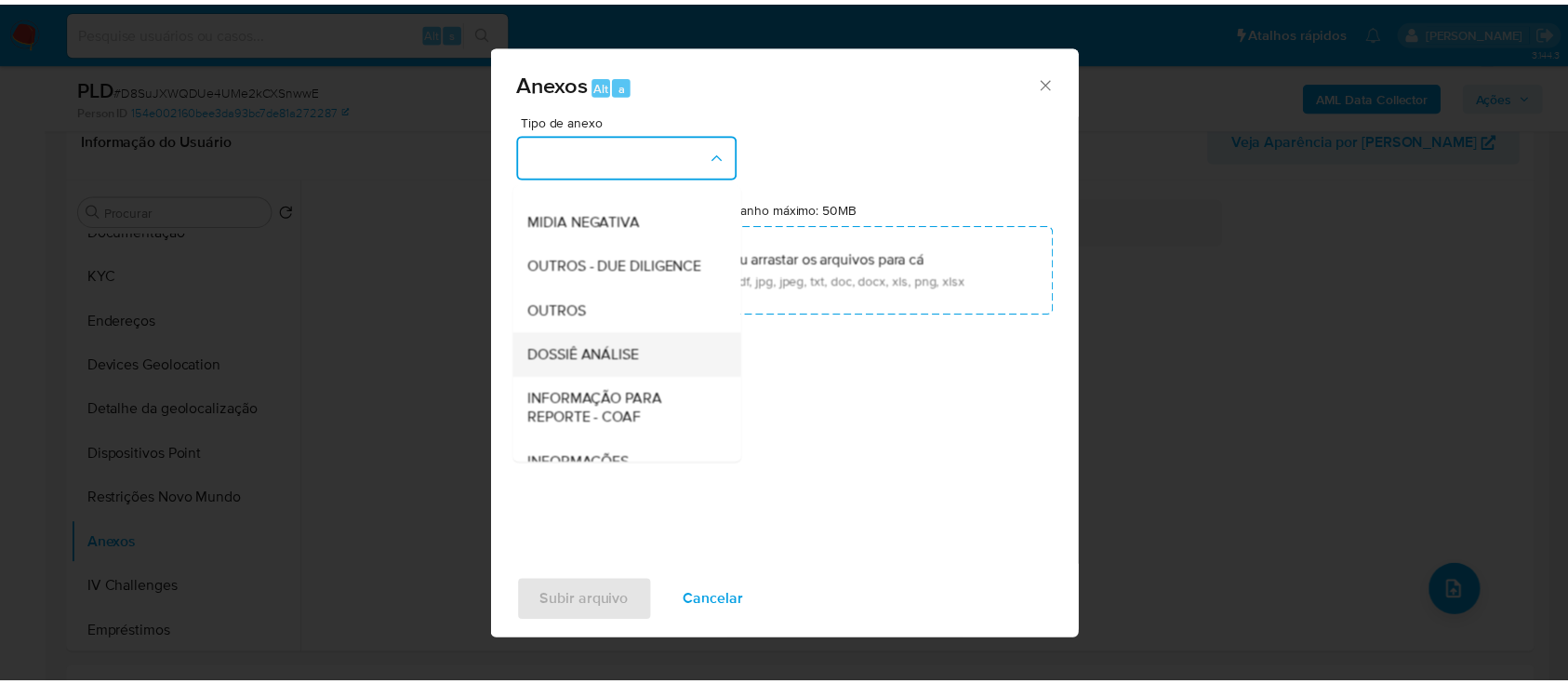 scroll, scrollTop: 248, scrollLeft: 0, axis: vertical 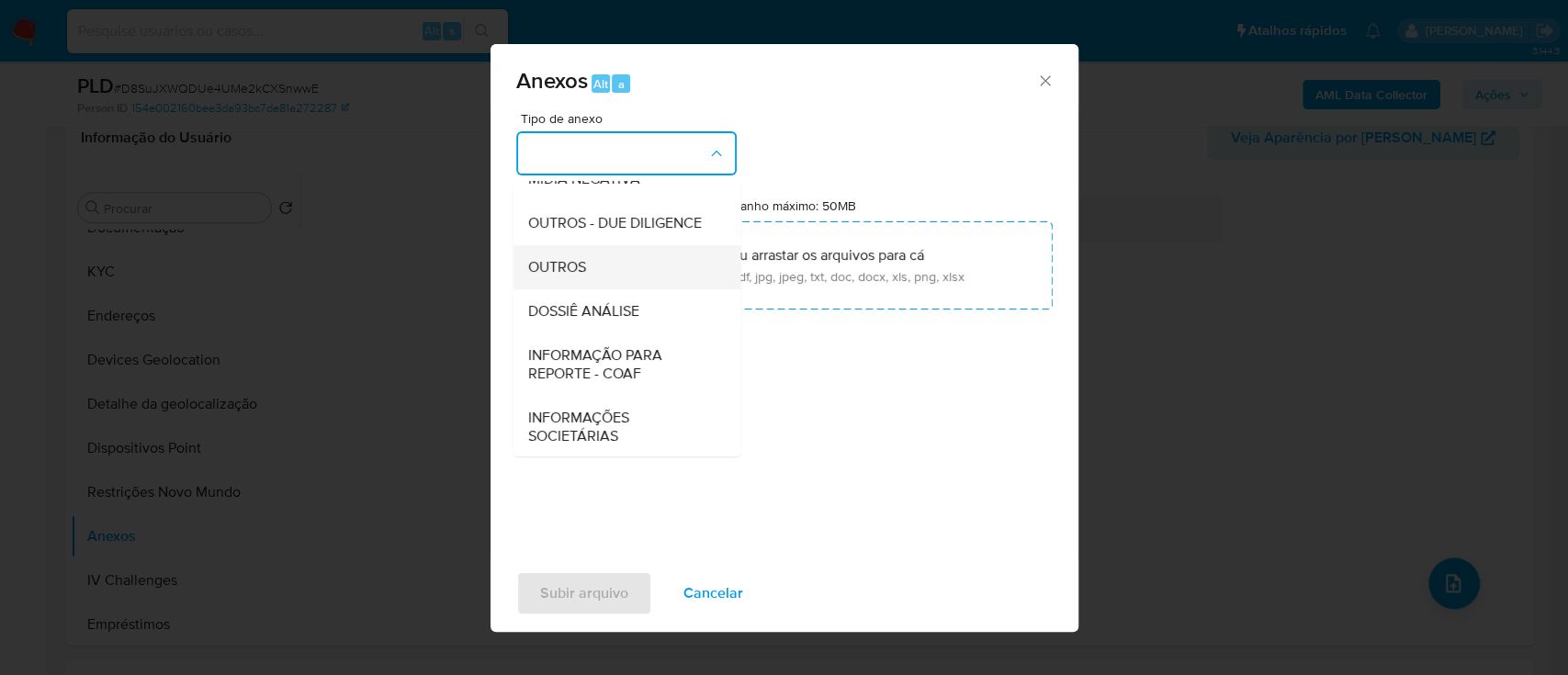 click on "OUTROS" at bounding box center [556, 267] 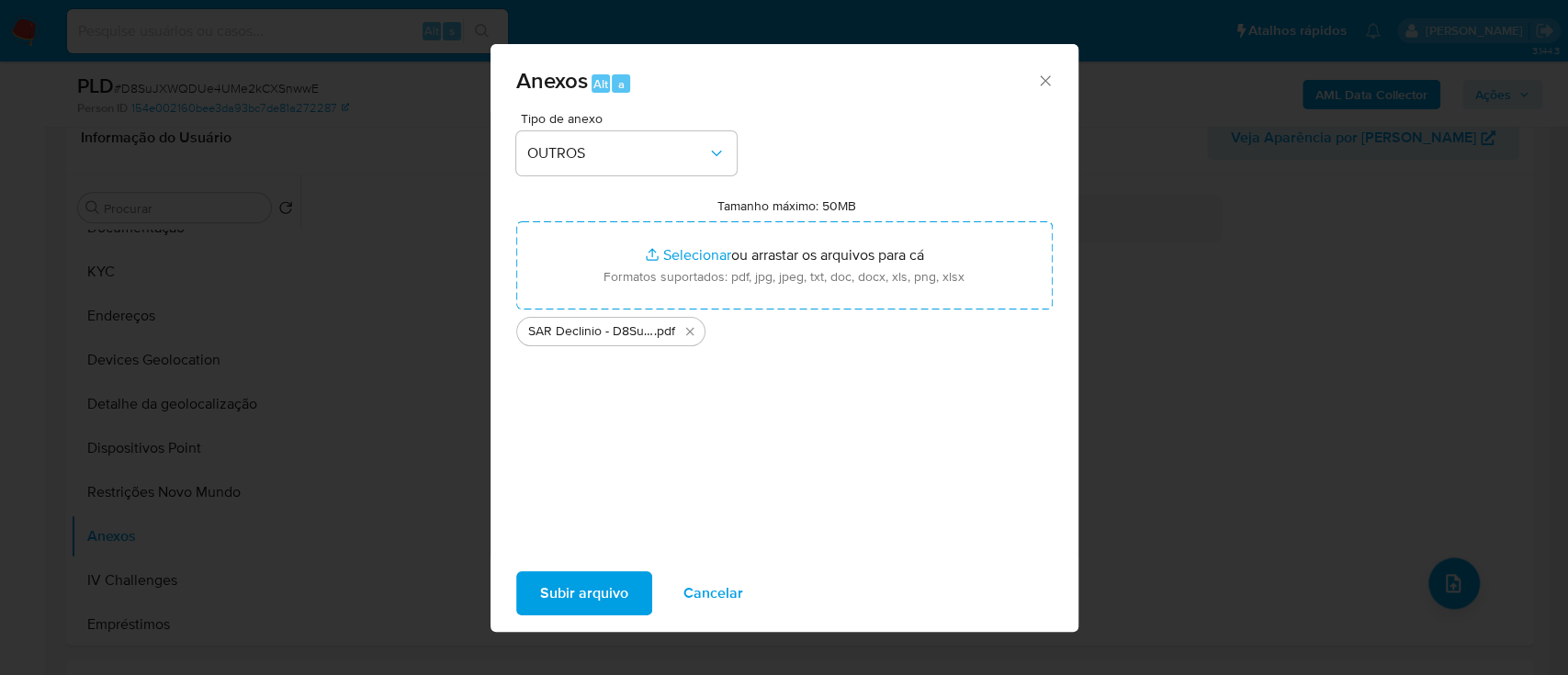click on "Subir arquivo" at bounding box center [584, 593] 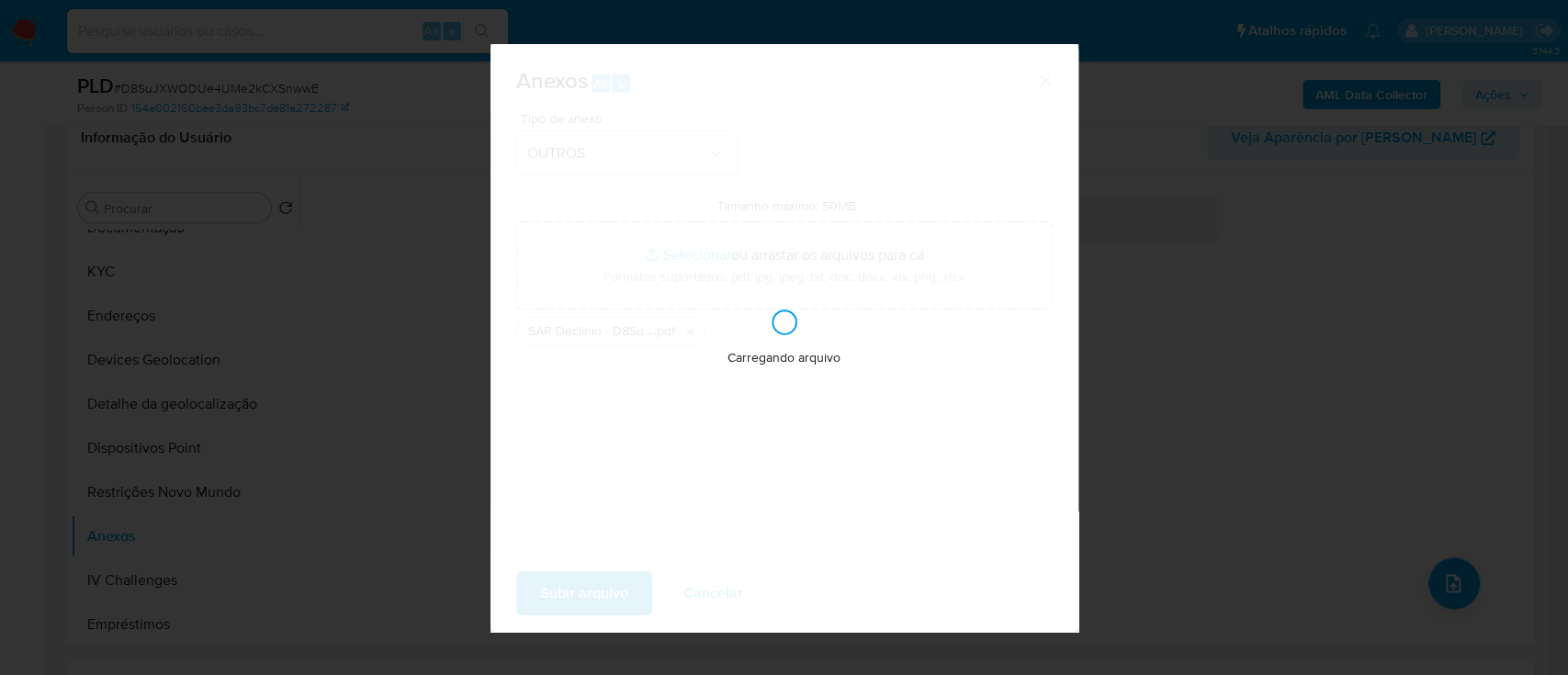type 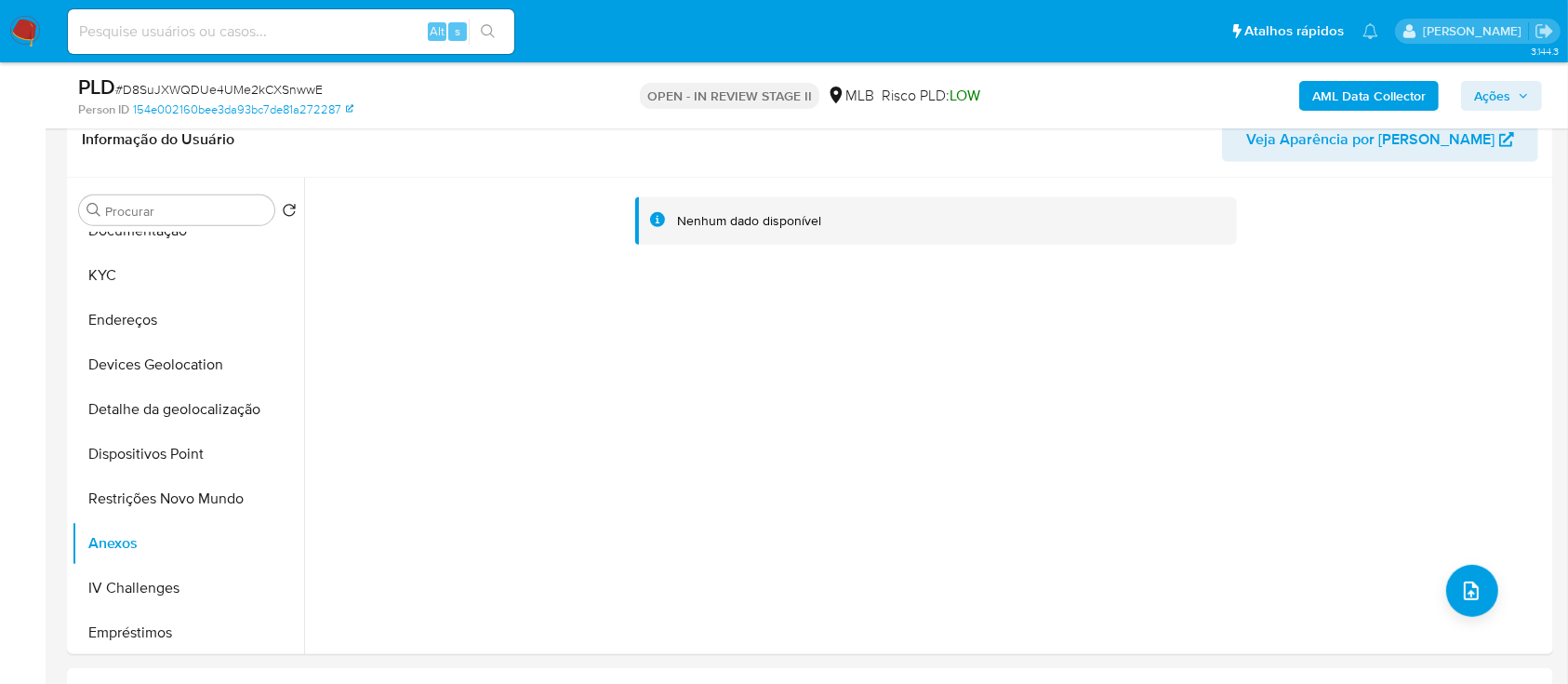 type on "016958" 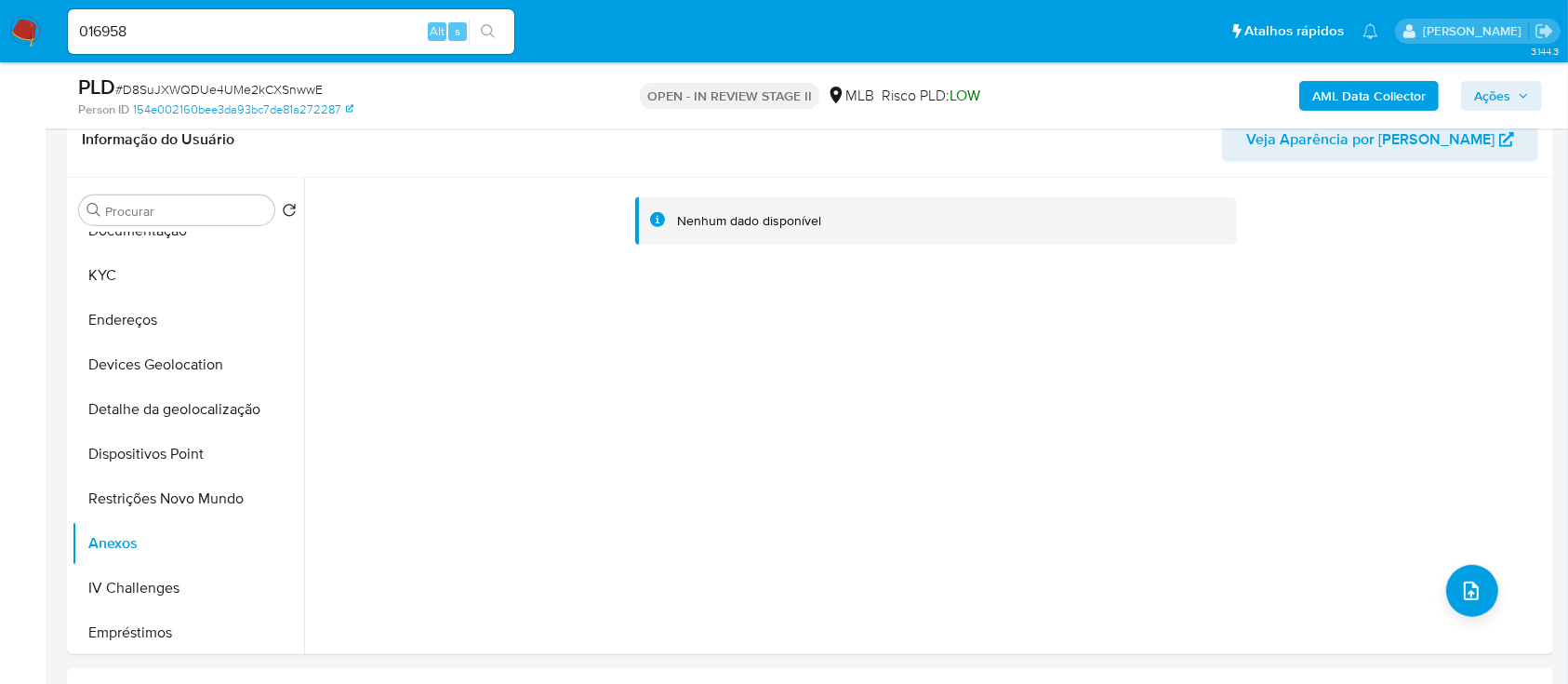 click on "AML Data Collector" at bounding box center [1369, 96] 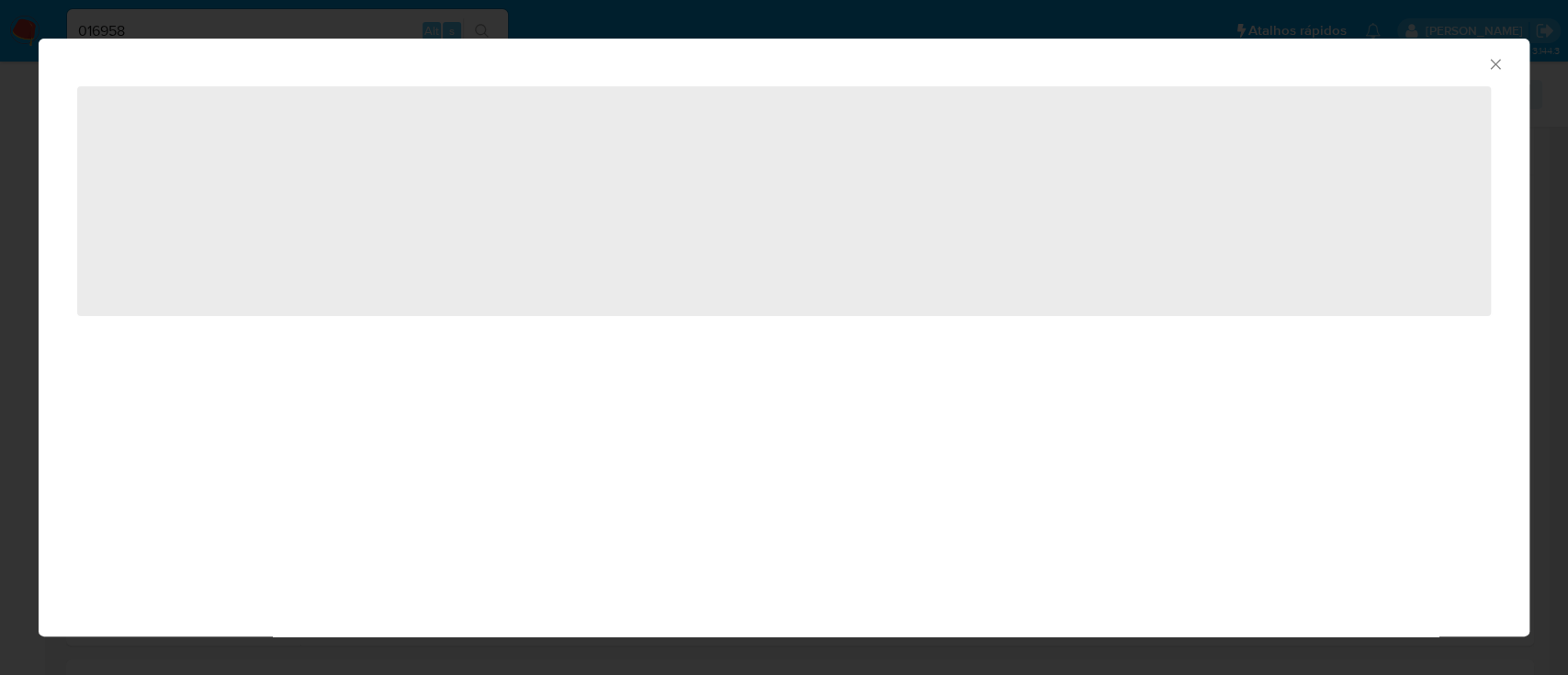 click 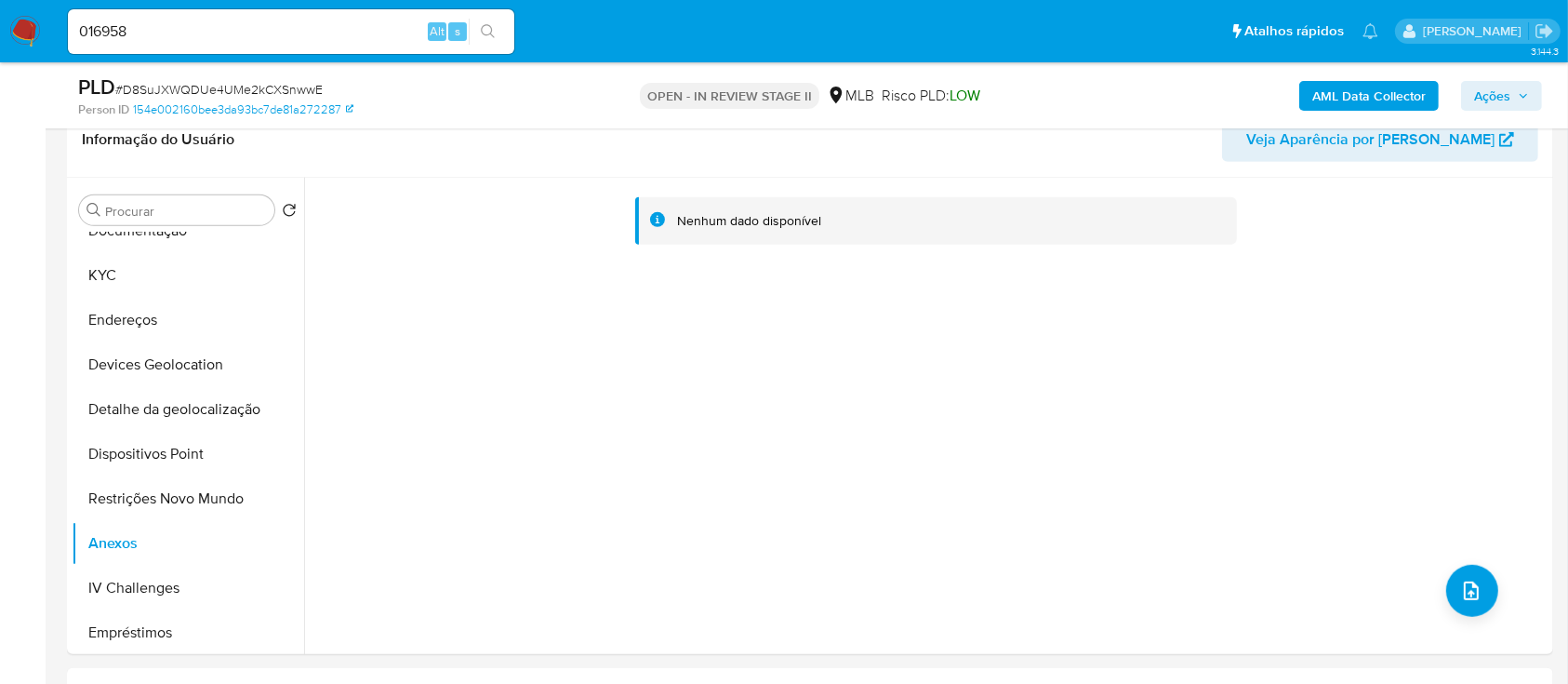 click on "Ações" at bounding box center (1492, 96) 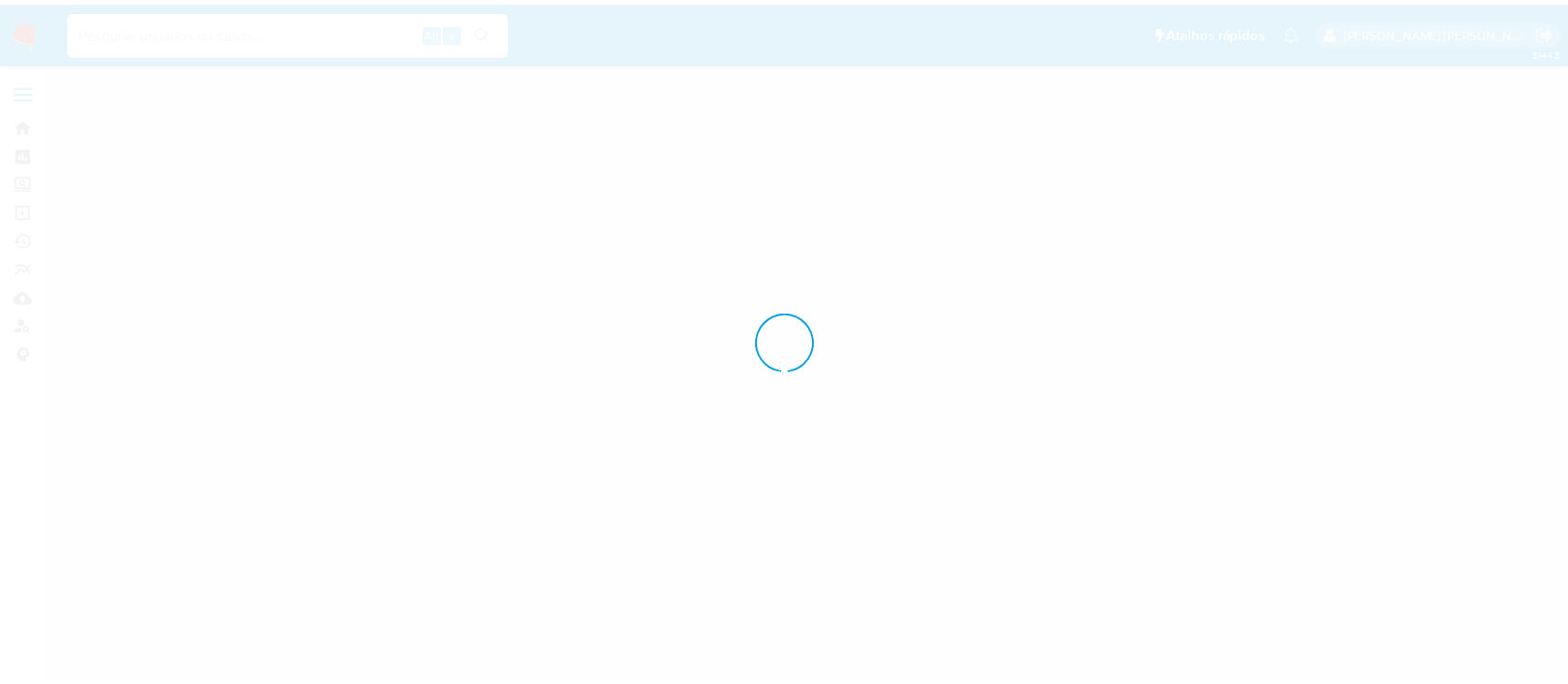 scroll, scrollTop: 0, scrollLeft: 0, axis: both 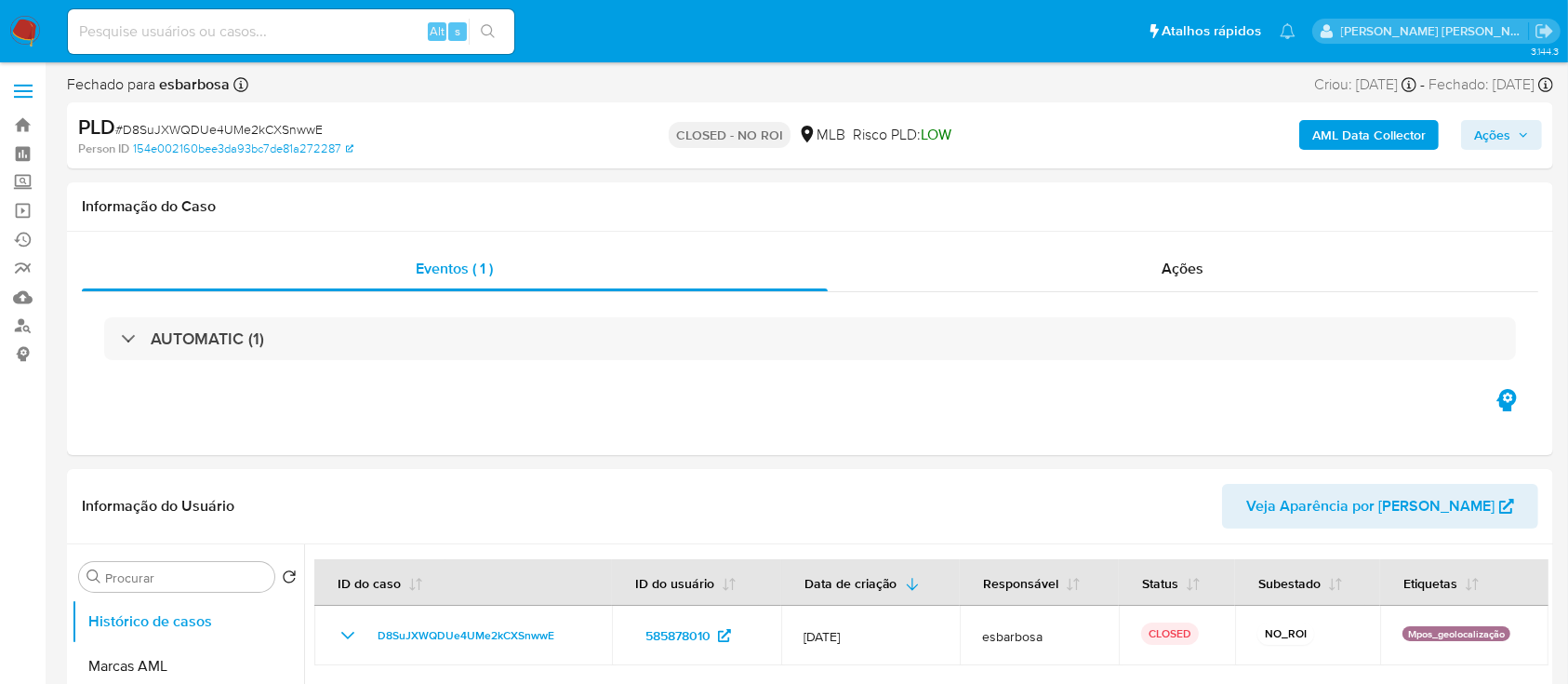 select on "10" 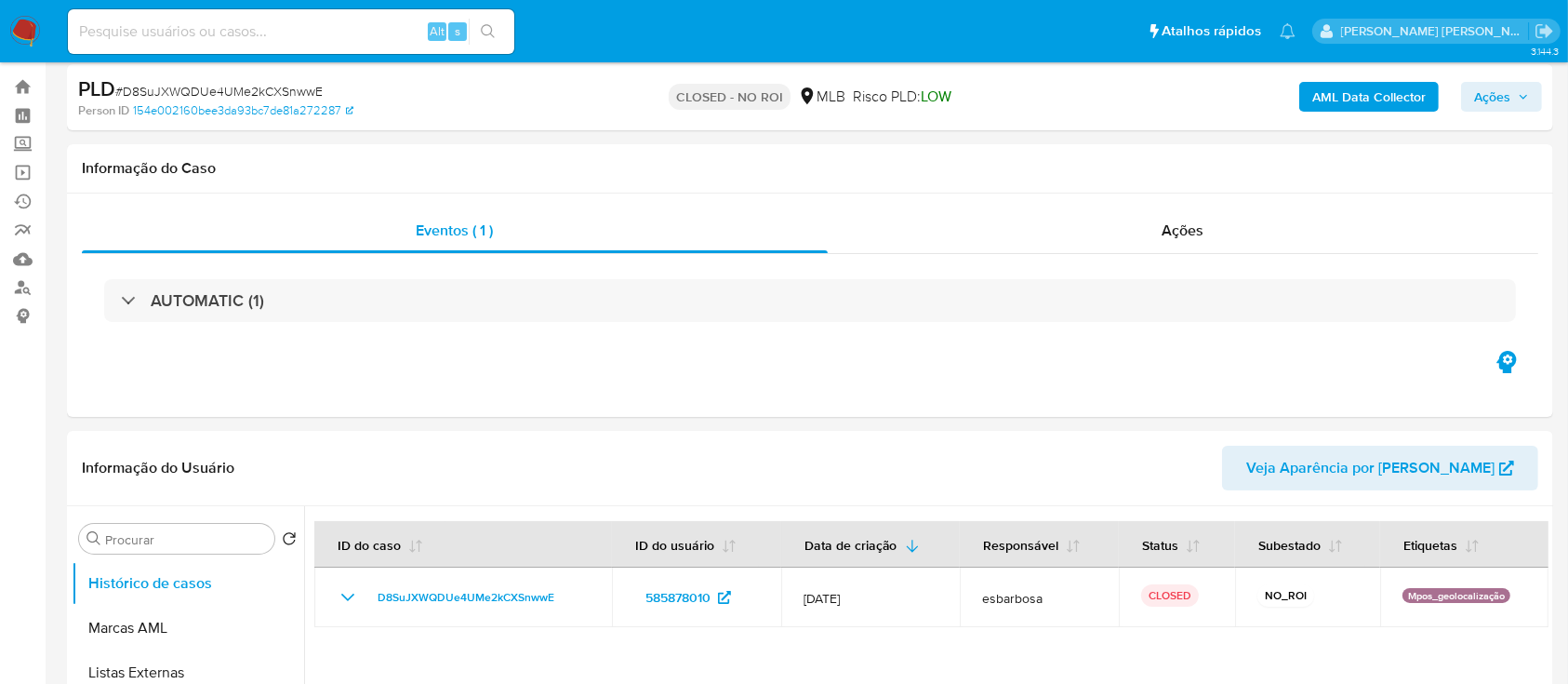 scroll, scrollTop: 0, scrollLeft: 0, axis: both 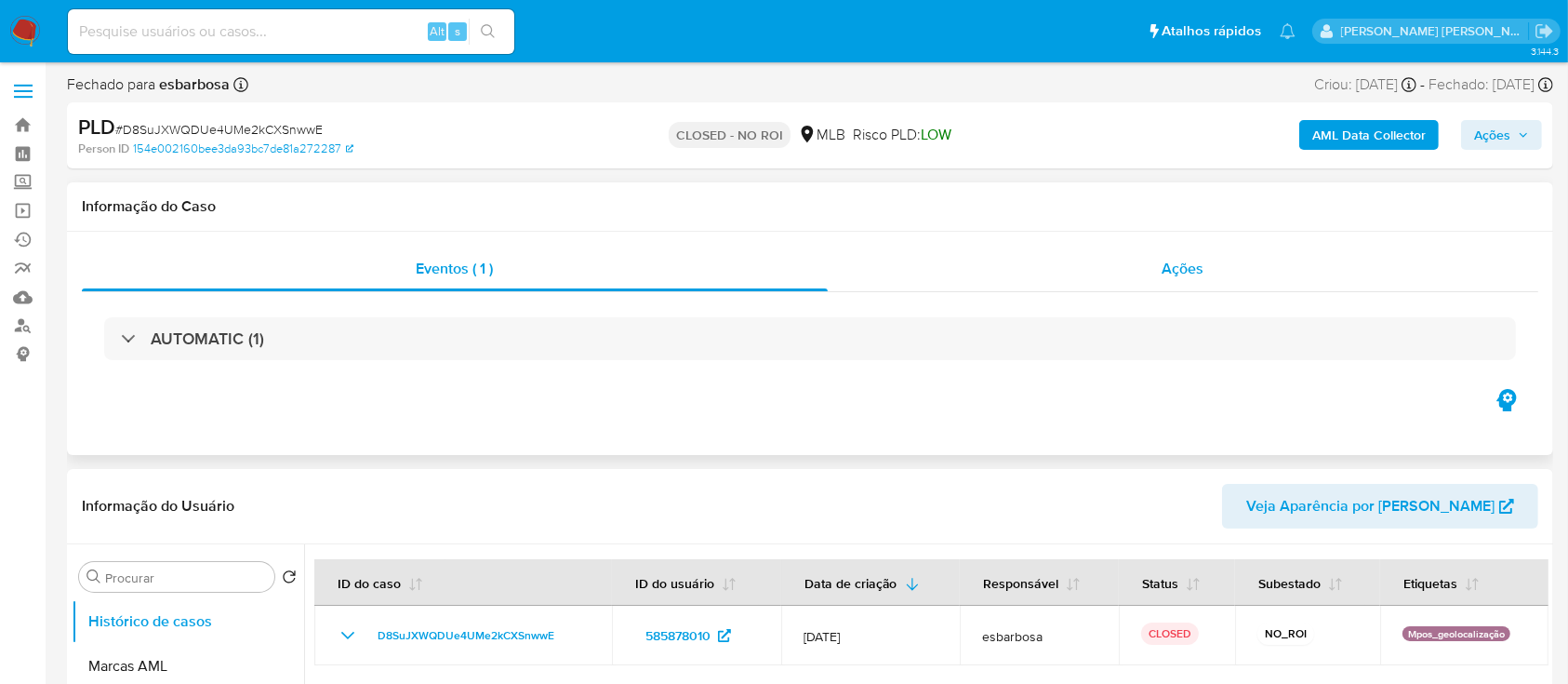 click on "Ações" at bounding box center (1183, 269) 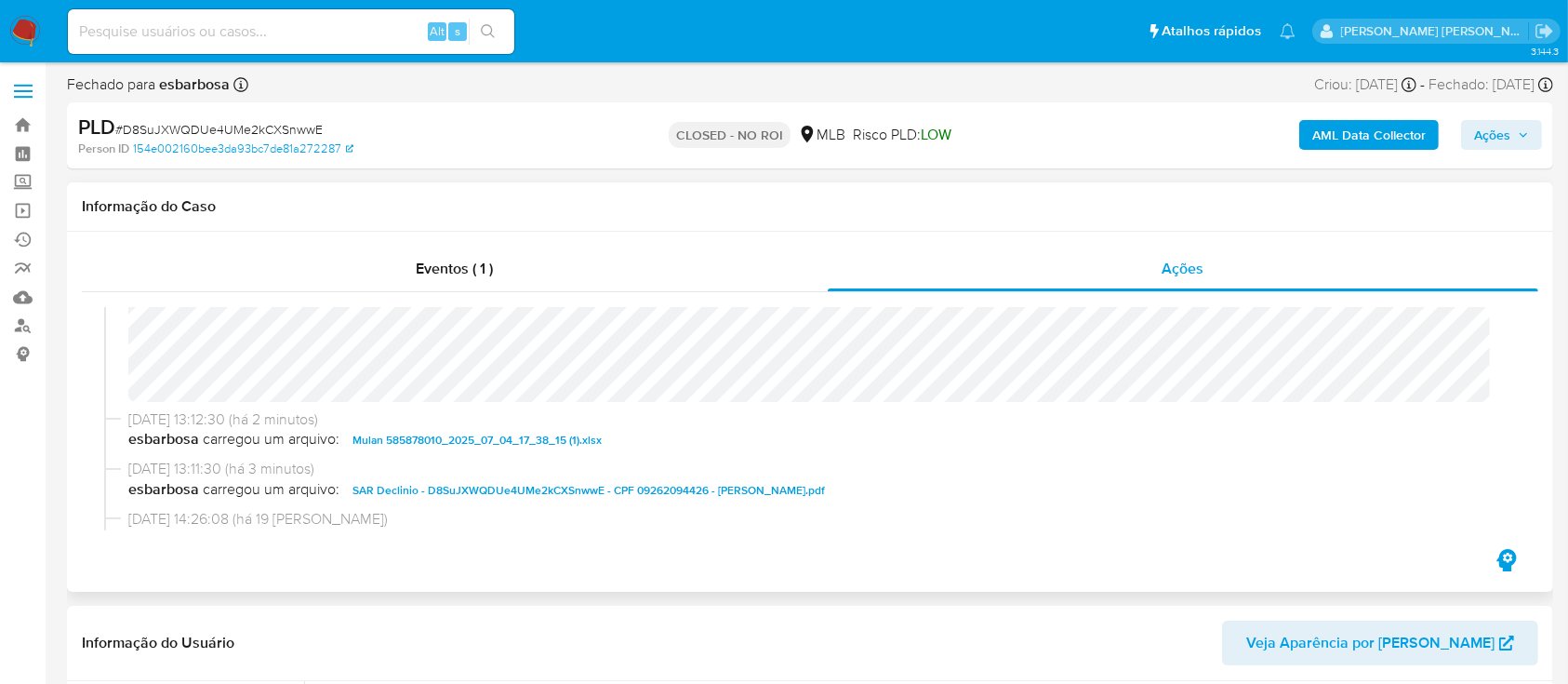 scroll, scrollTop: 124, scrollLeft: 0, axis: vertical 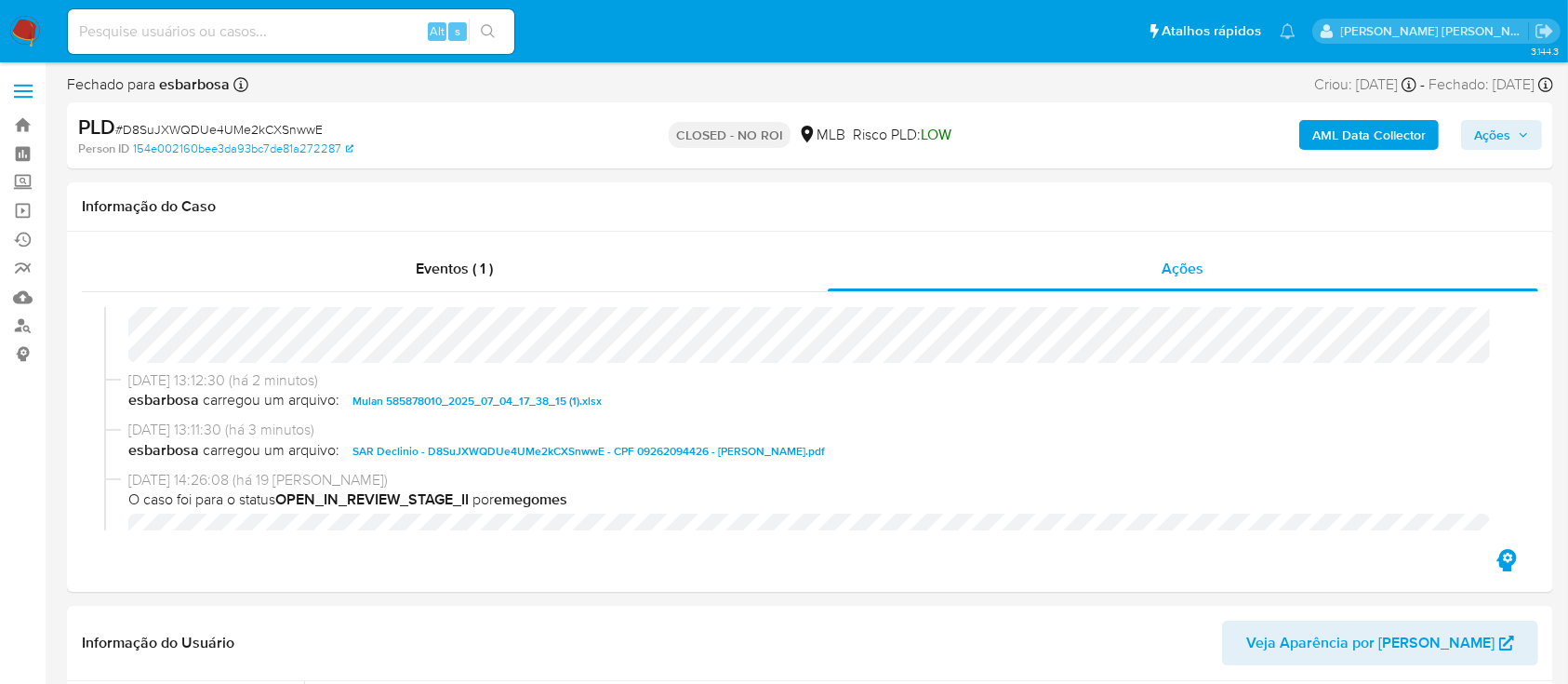 click on "# D8SuJXWQDUe4UMe2kCXSnwwE" at bounding box center (219, 129) 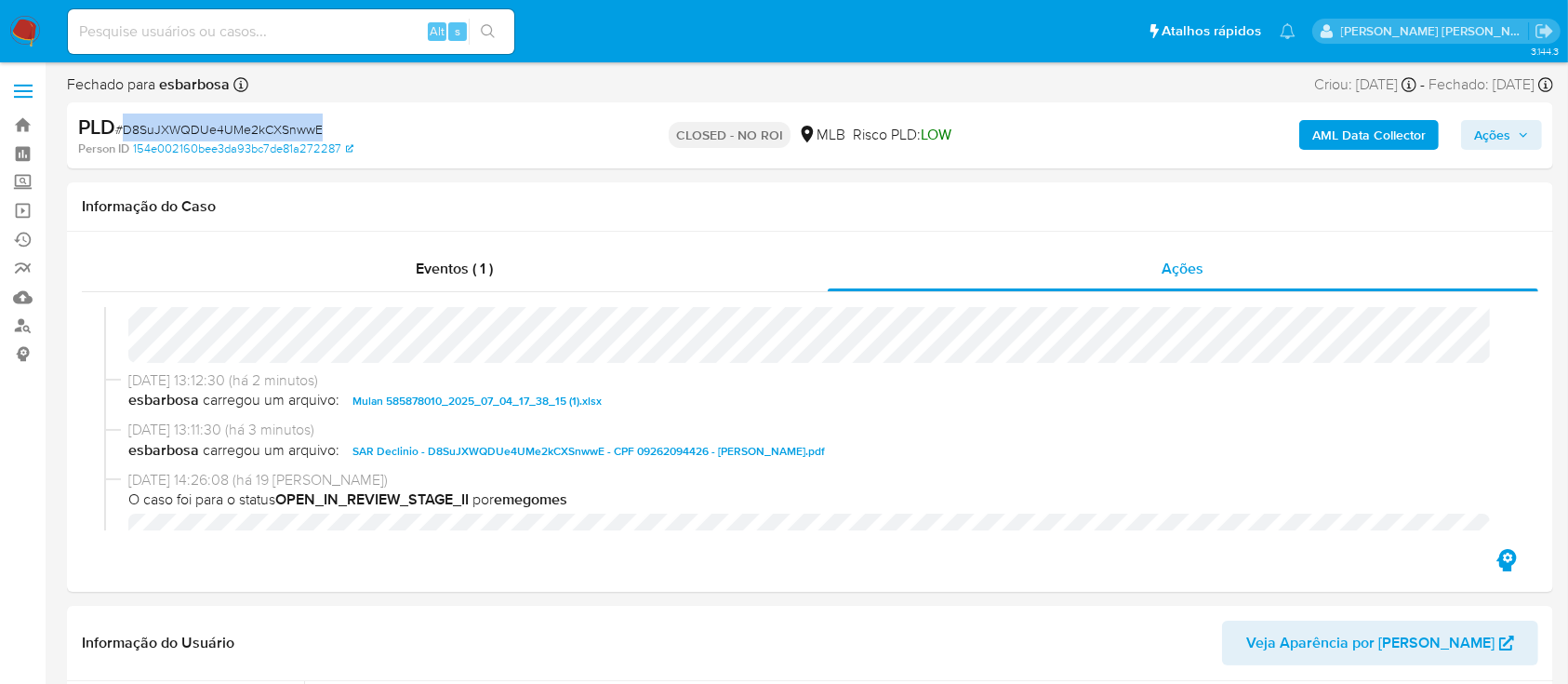 click on "# D8SuJXWQDUe4UMe2kCXSnwwE" at bounding box center [219, 129] 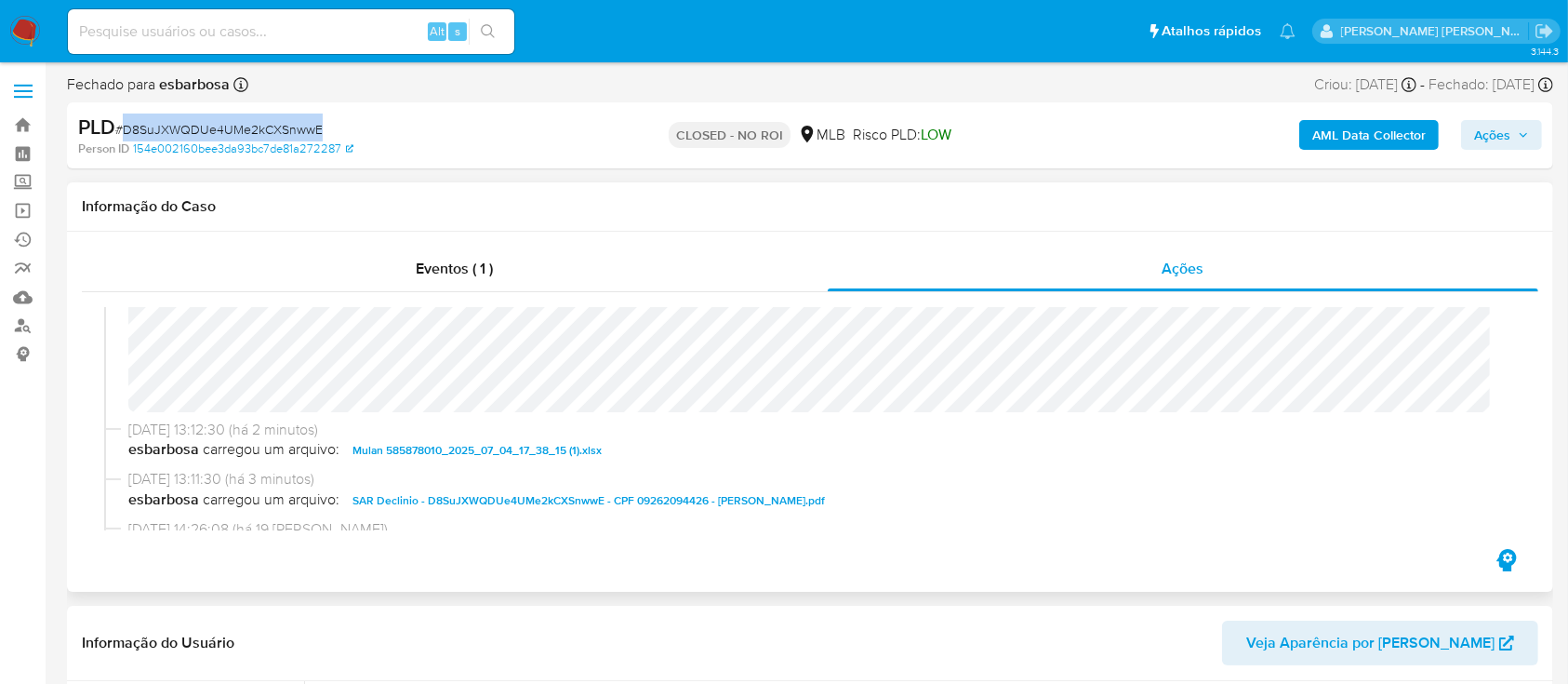 scroll, scrollTop: 0, scrollLeft: 0, axis: both 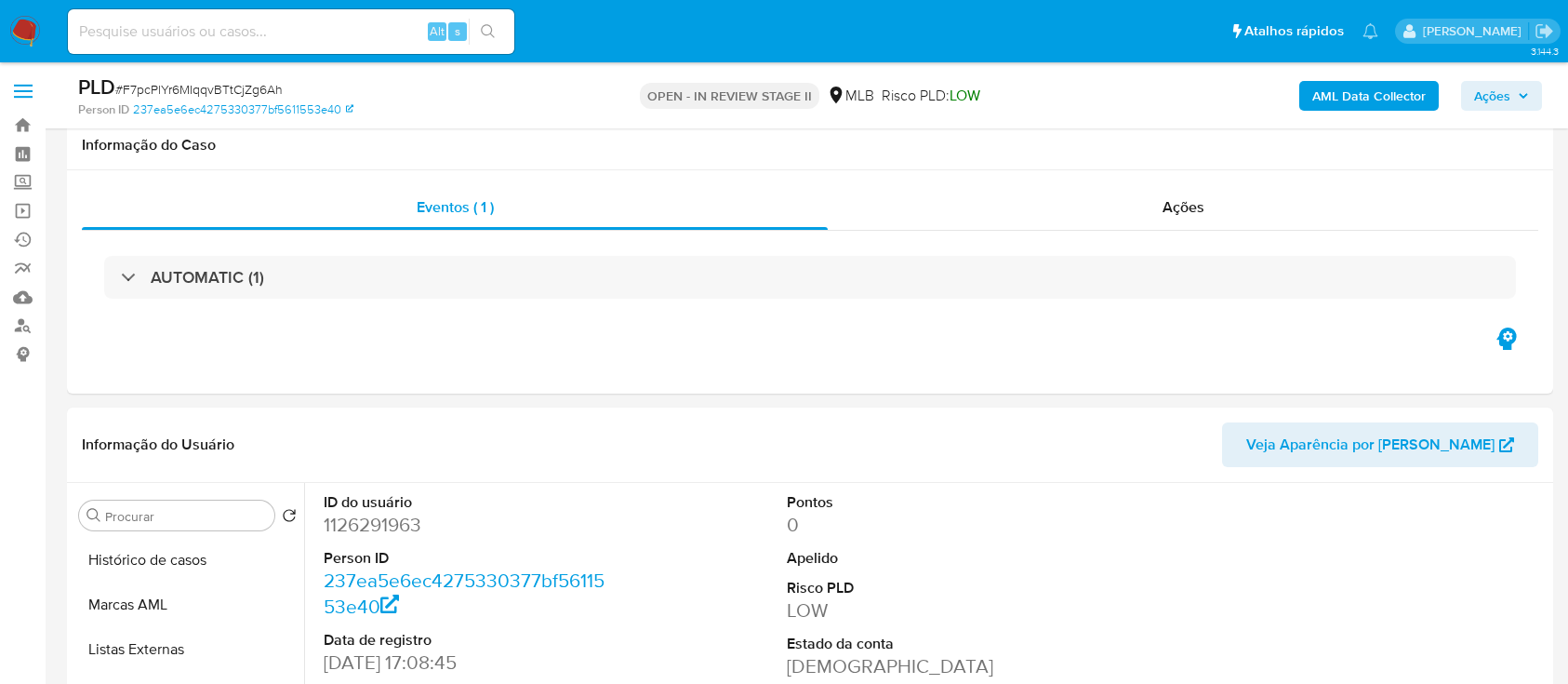 select on "10" 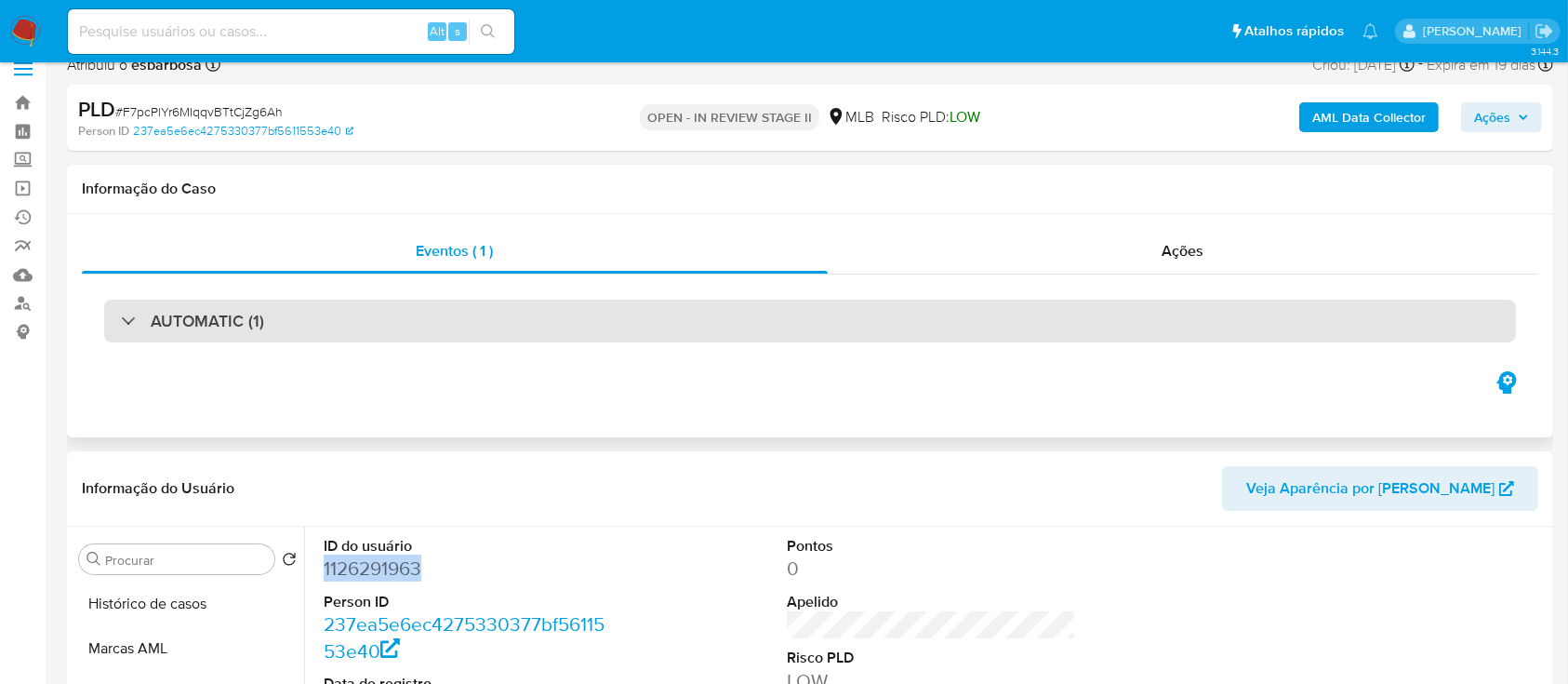scroll, scrollTop: 0, scrollLeft: 0, axis: both 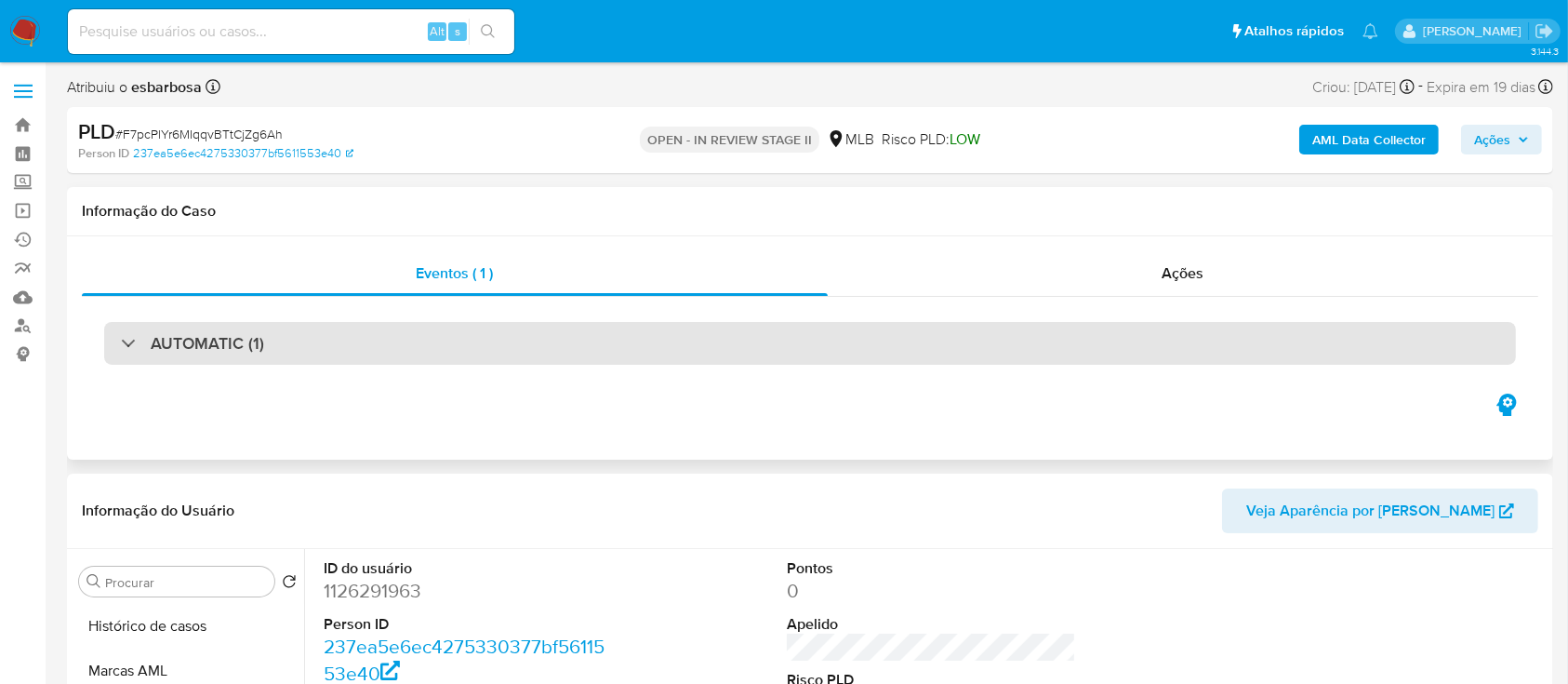 click on "AUTOMATIC (1)" at bounding box center (810, 343) 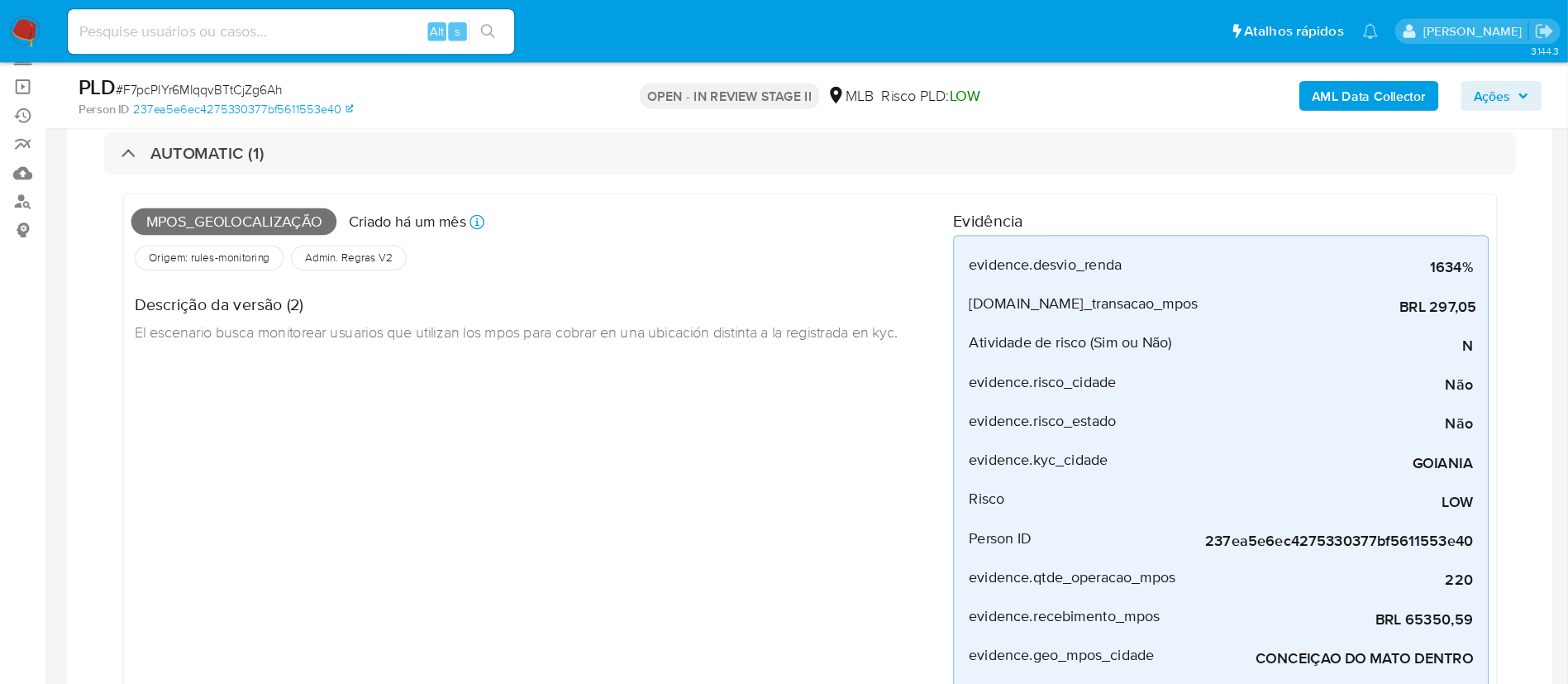scroll, scrollTop: 110, scrollLeft: 0, axis: vertical 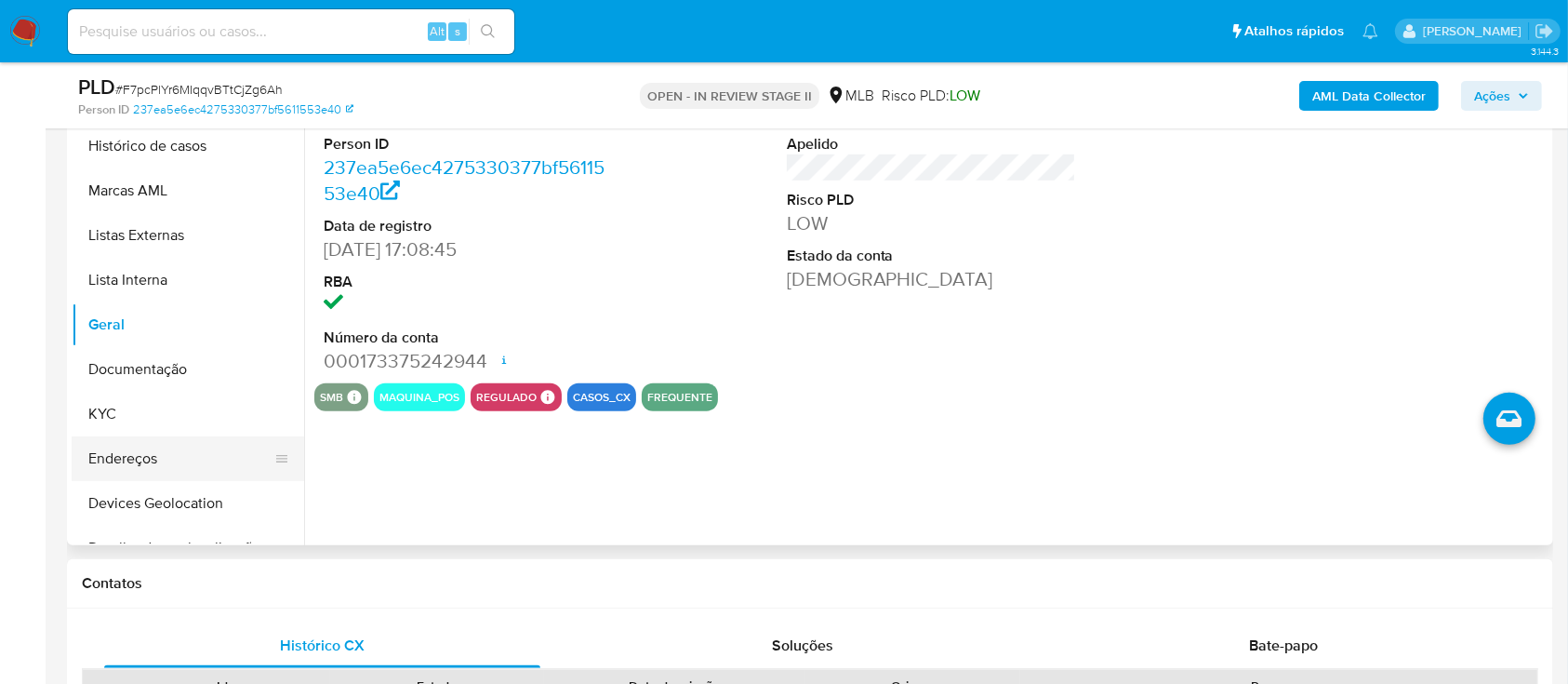 click on "Endereços" at bounding box center (180, 459) 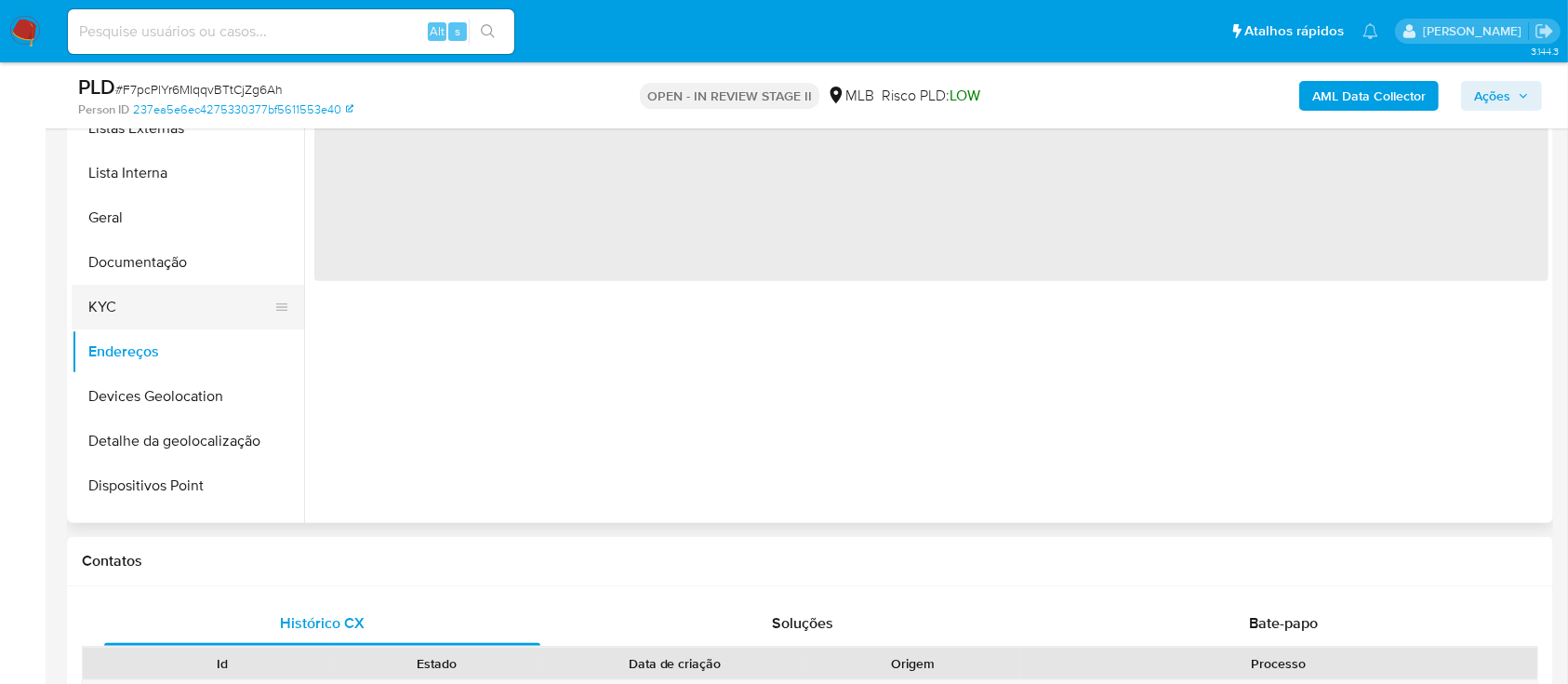 scroll, scrollTop: 124, scrollLeft: 0, axis: vertical 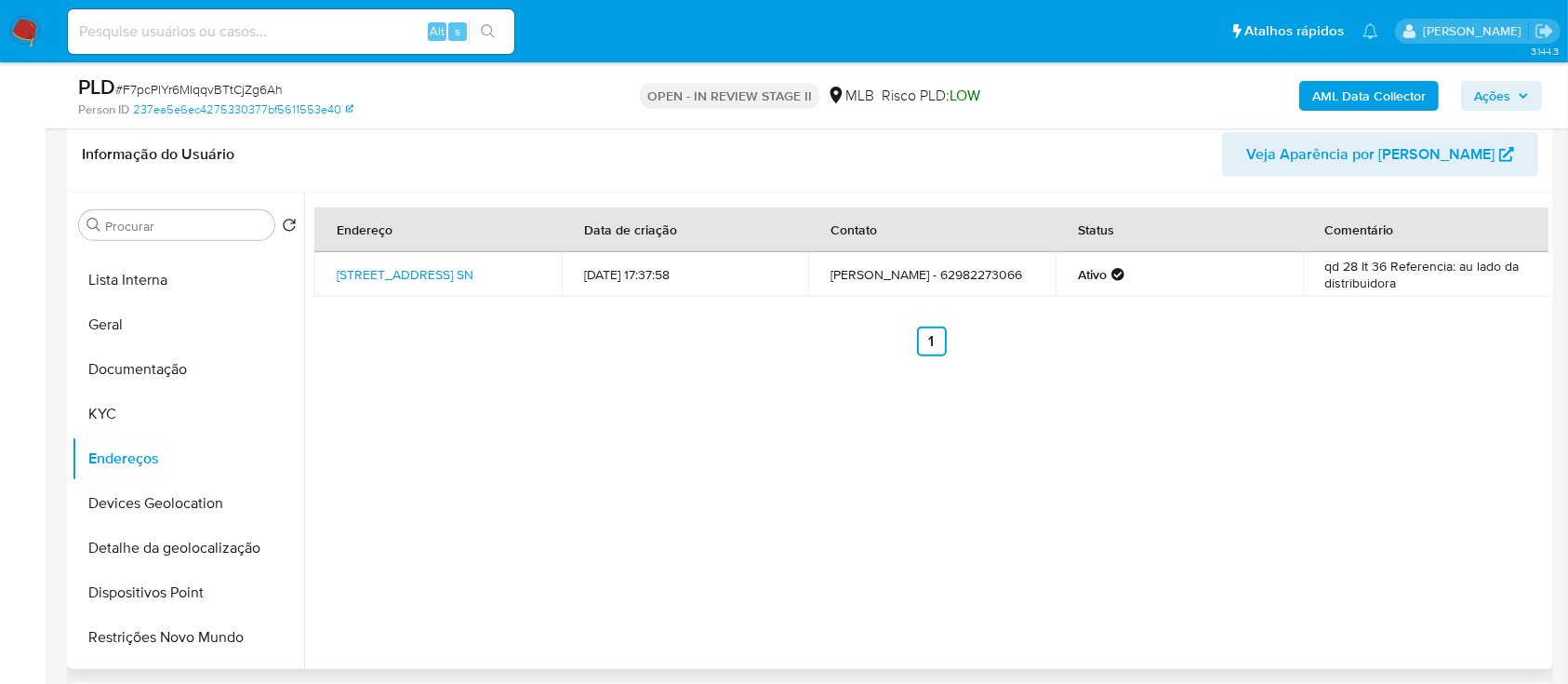 type 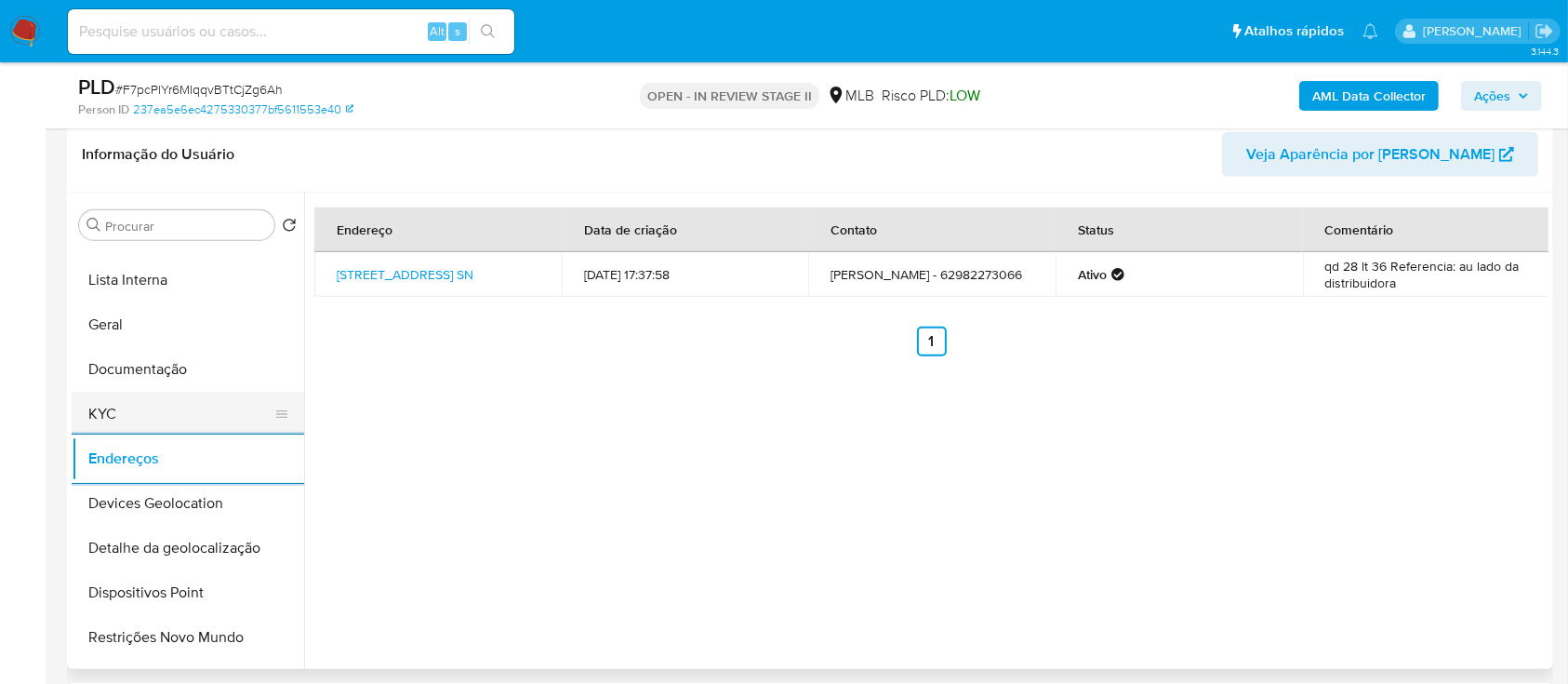 click on "KYC" at bounding box center [180, 414] 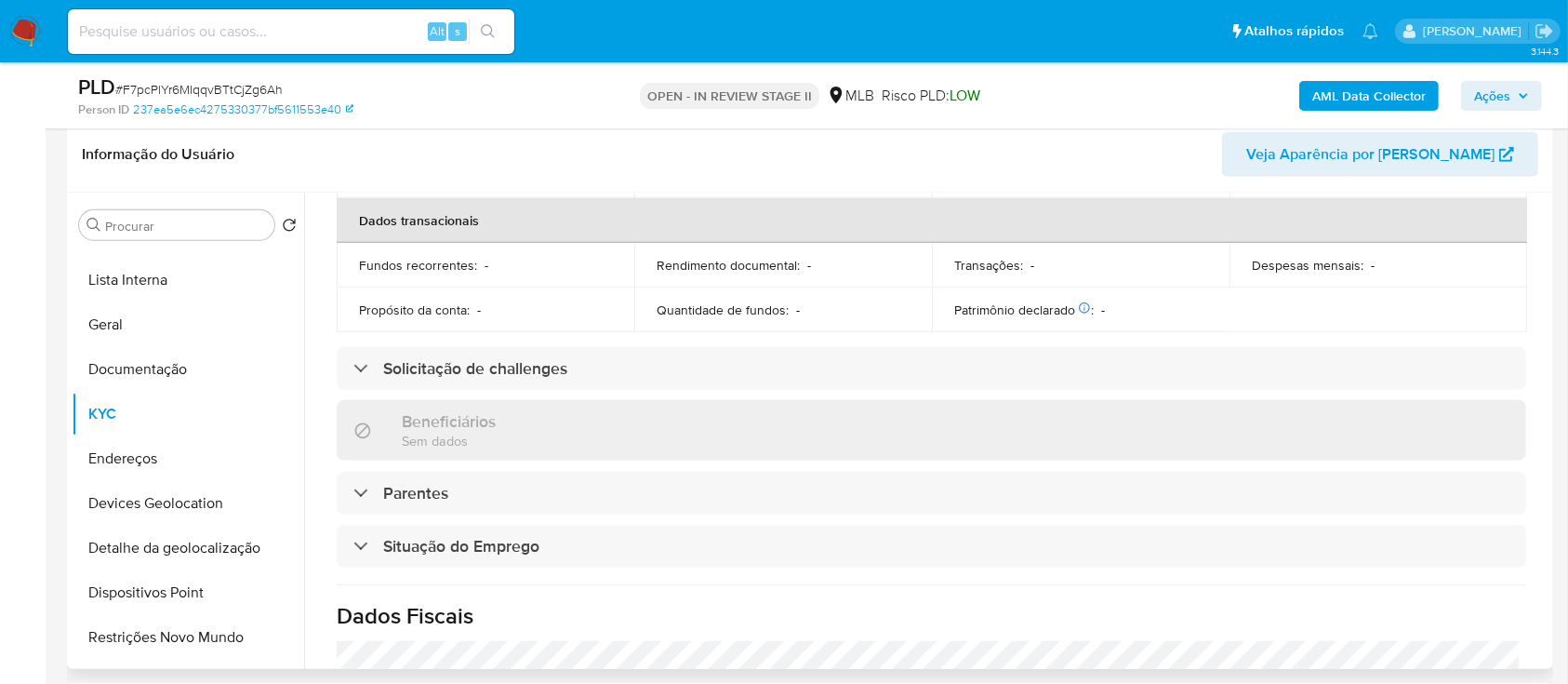 scroll, scrollTop: 791, scrollLeft: 0, axis: vertical 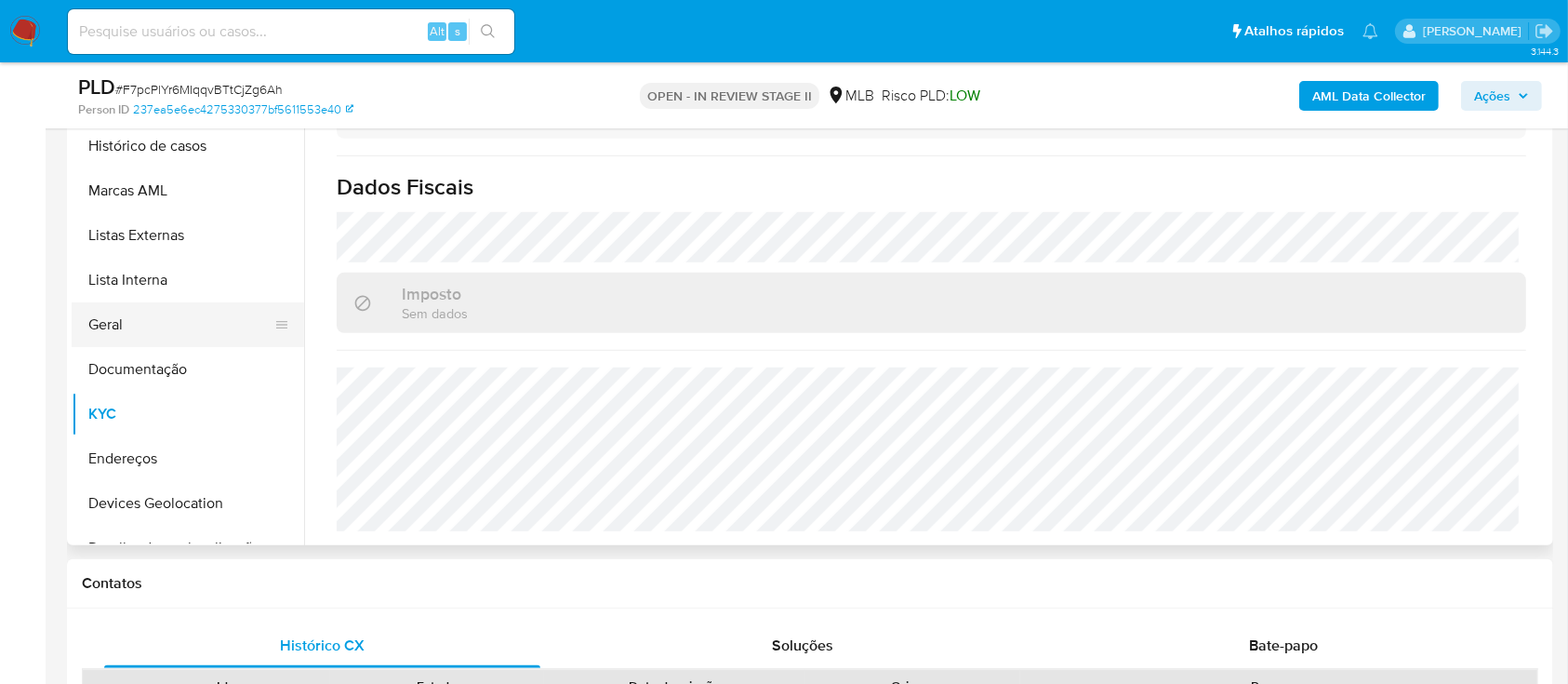 click on "Geral" at bounding box center [180, 325] 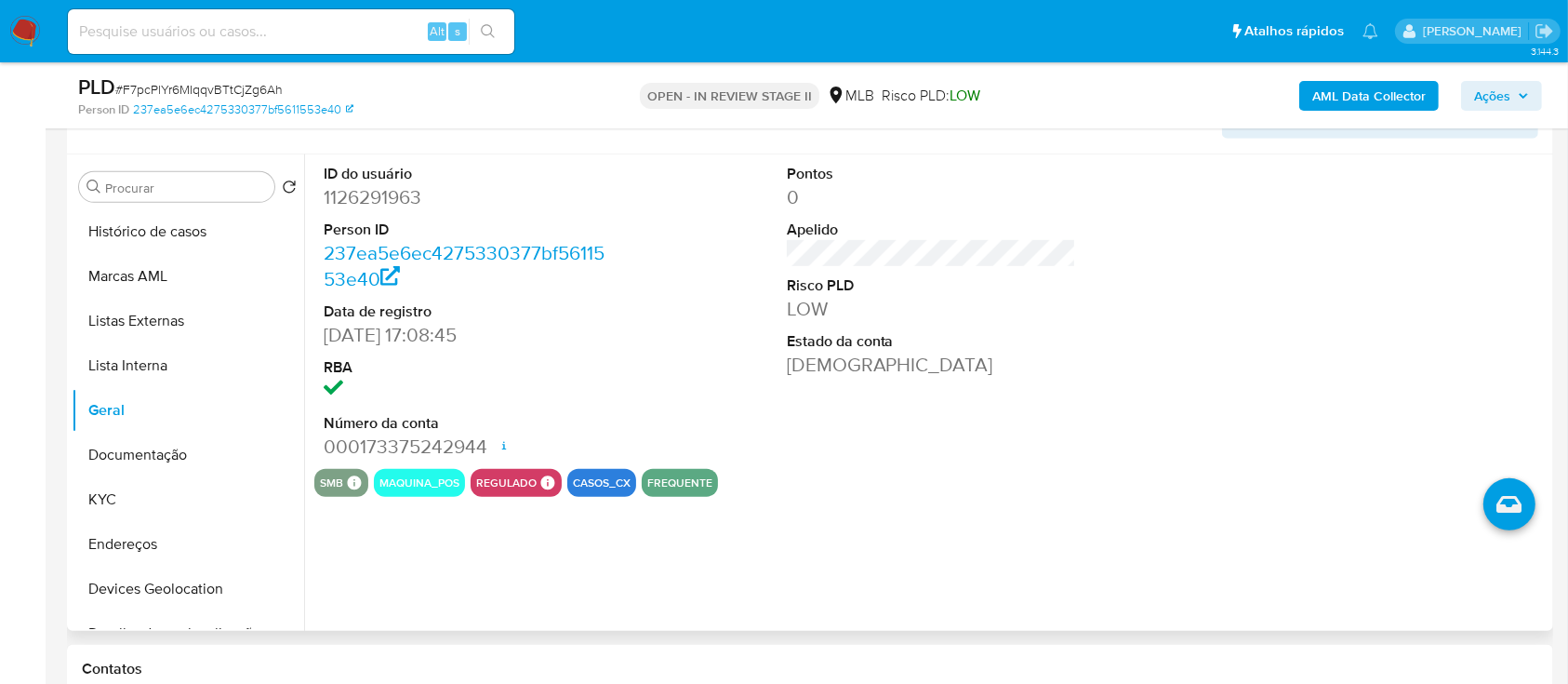 scroll, scrollTop: 1010, scrollLeft: 0, axis: vertical 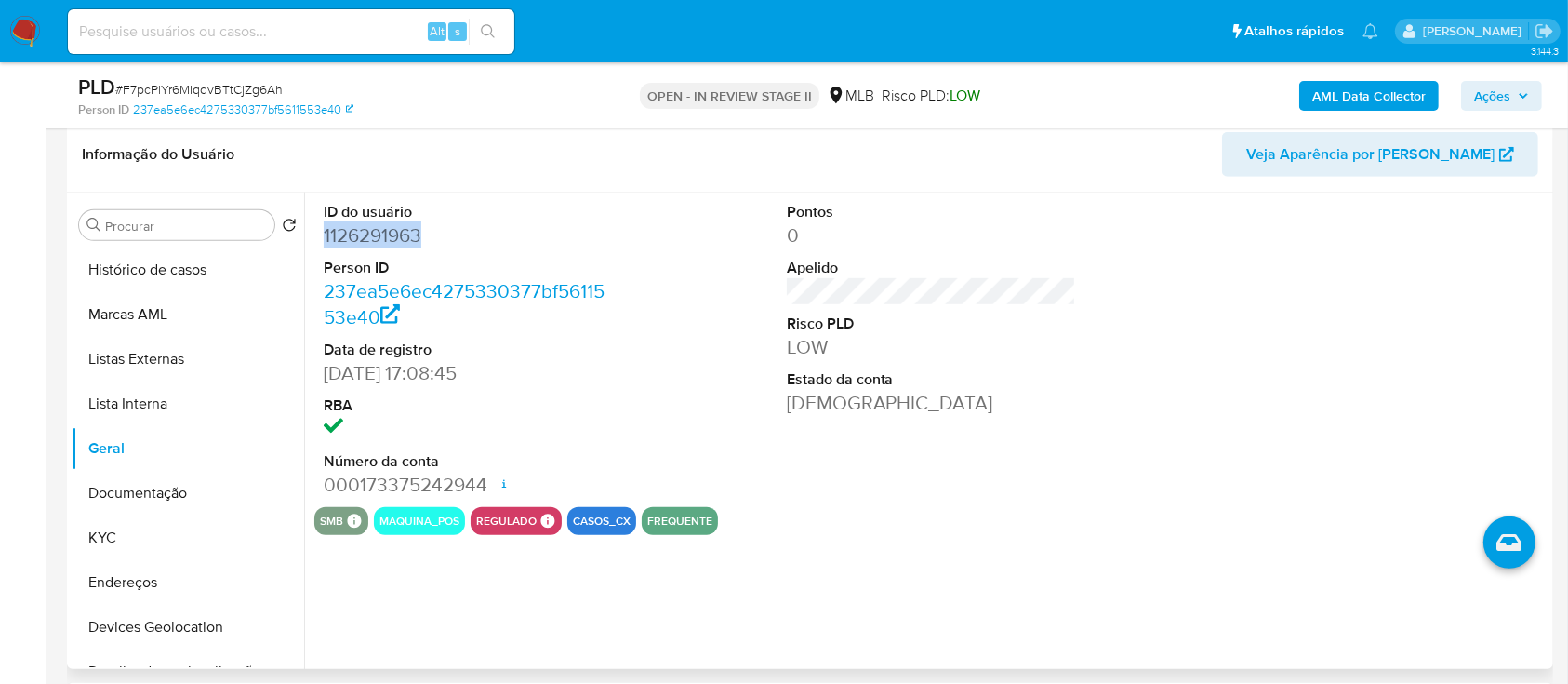 drag, startPoint x: 425, startPoint y: 244, endPoint x: 324, endPoint y: 235, distance: 101.400197 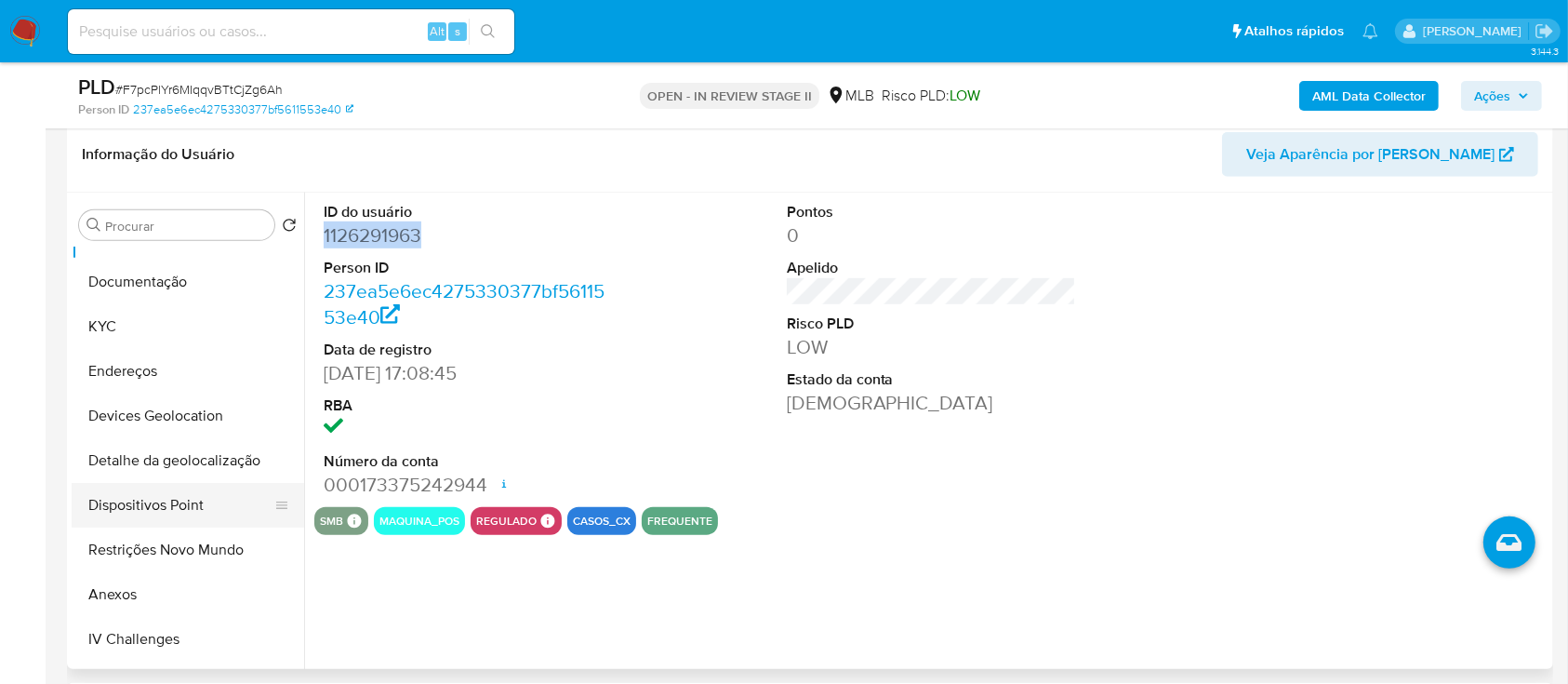 scroll, scrollTop: 248, scrollLeft: 0, axis: vertical 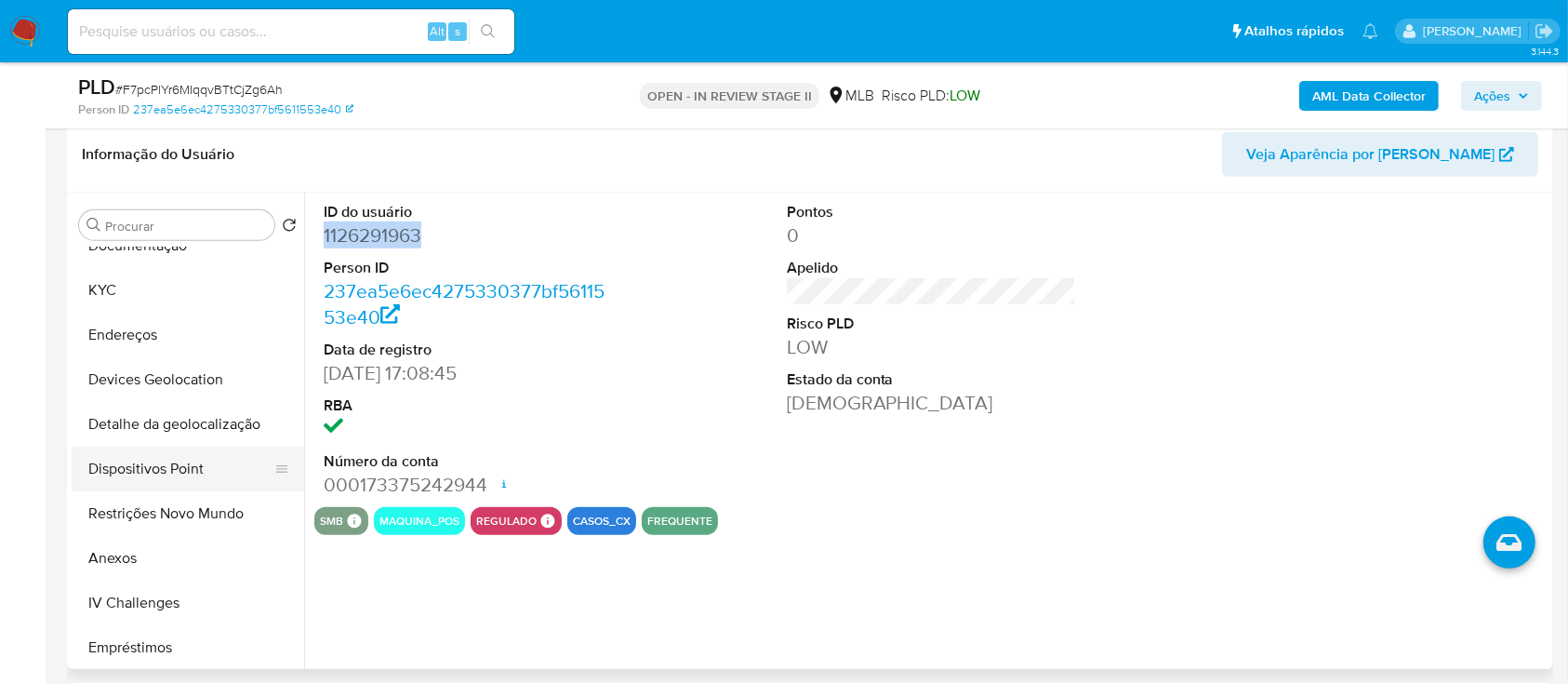 click on "Dispositivos Point" at bounding box center (180, 469) 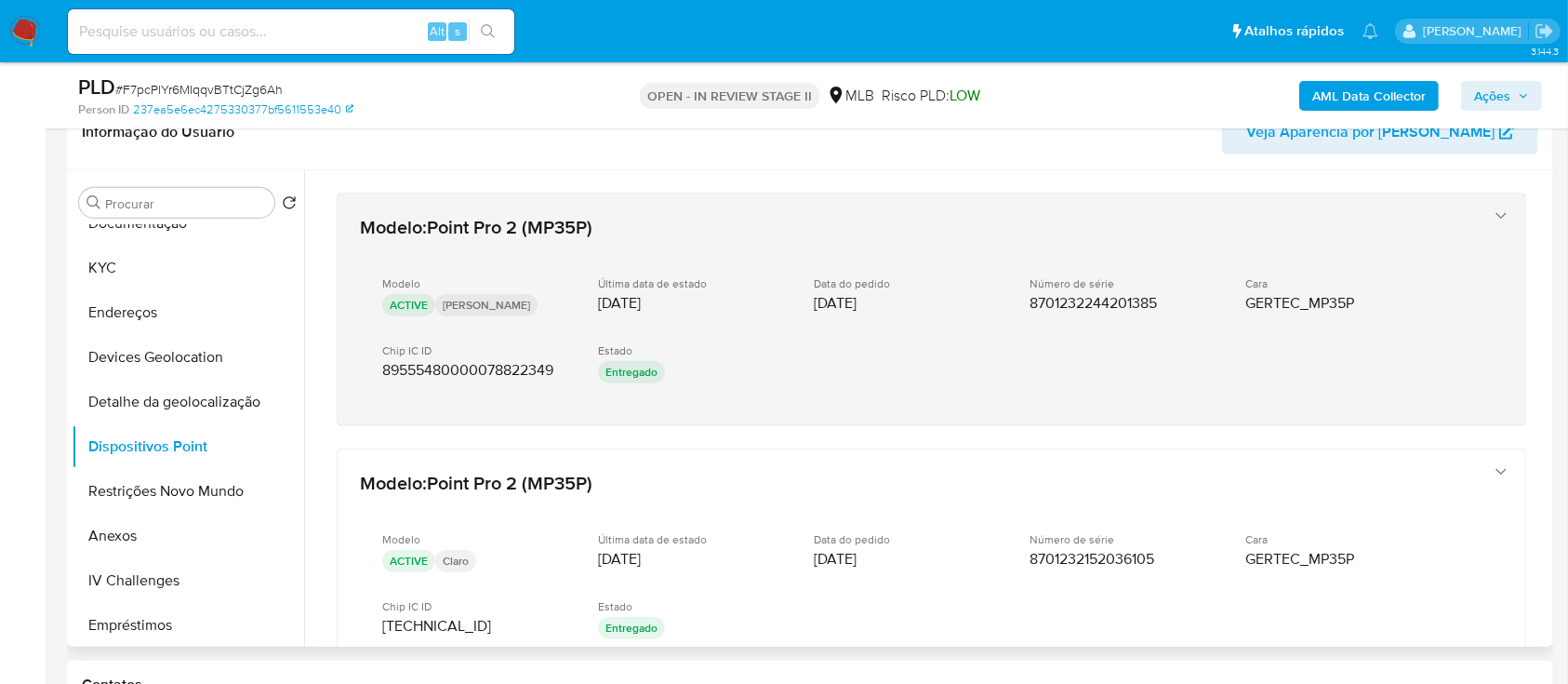 type 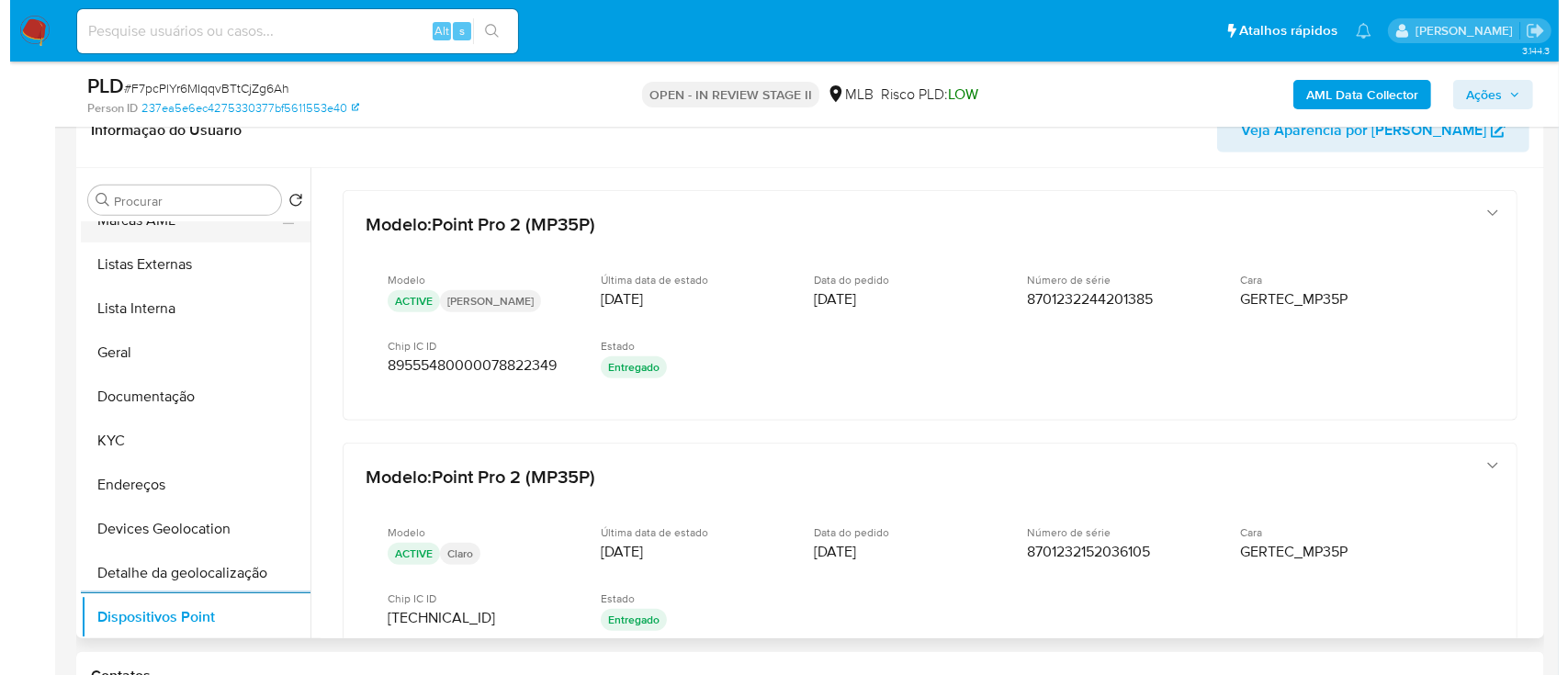 scroll, scrollTop: 0, scrollLeft: 0, axis: both 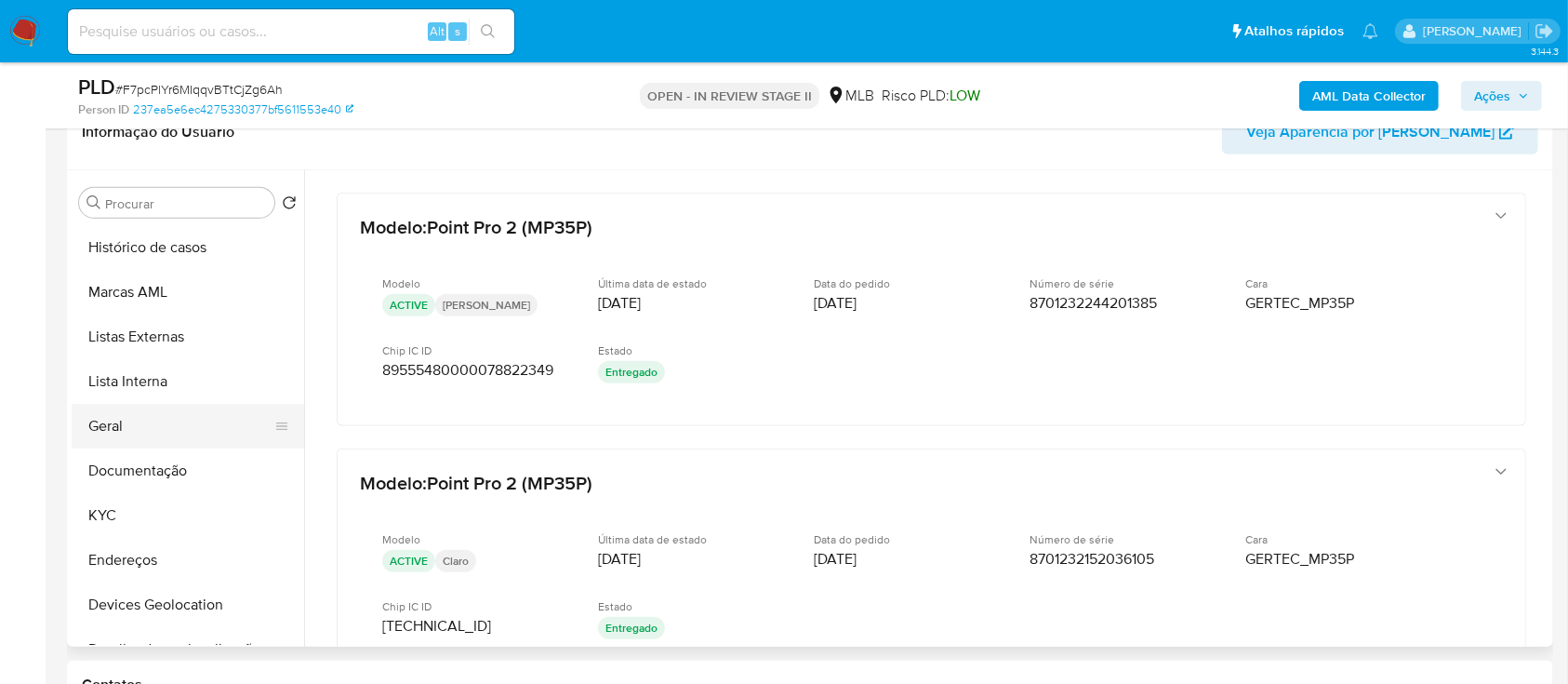 click on "Geral" at bounding box center [180, 426] 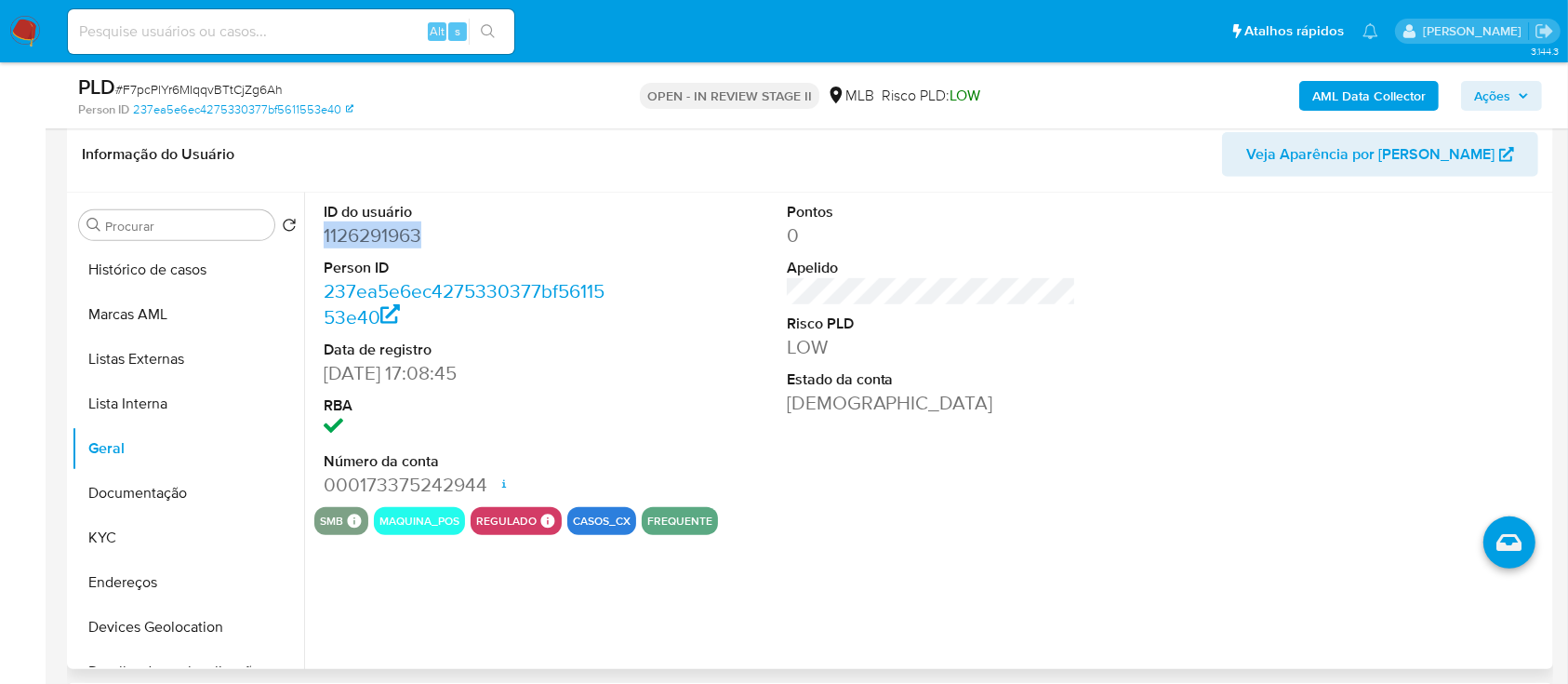 drag, startPoint x: 420, startPoint y: 236, endPoint x: 317, endPoint y: 242, distance: 103.17461 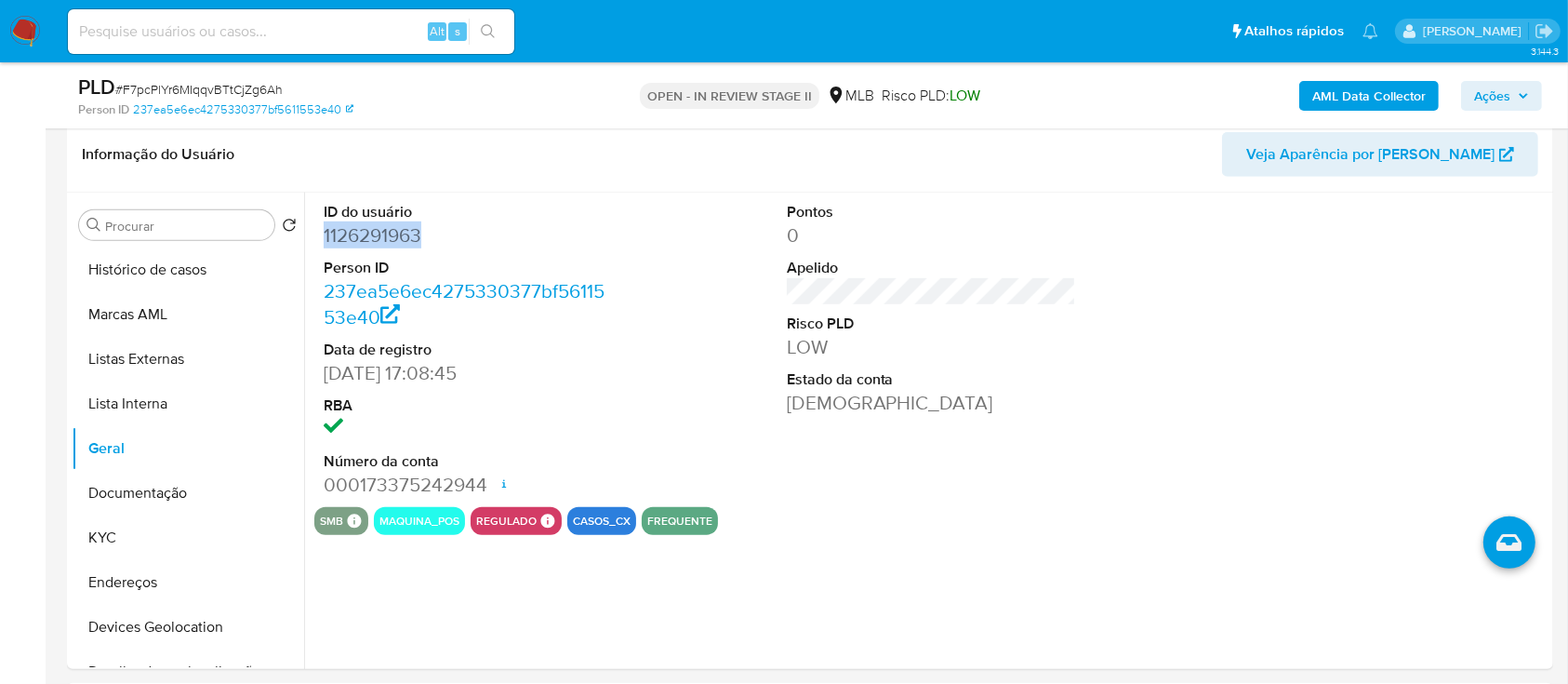 copy on "1126291963" 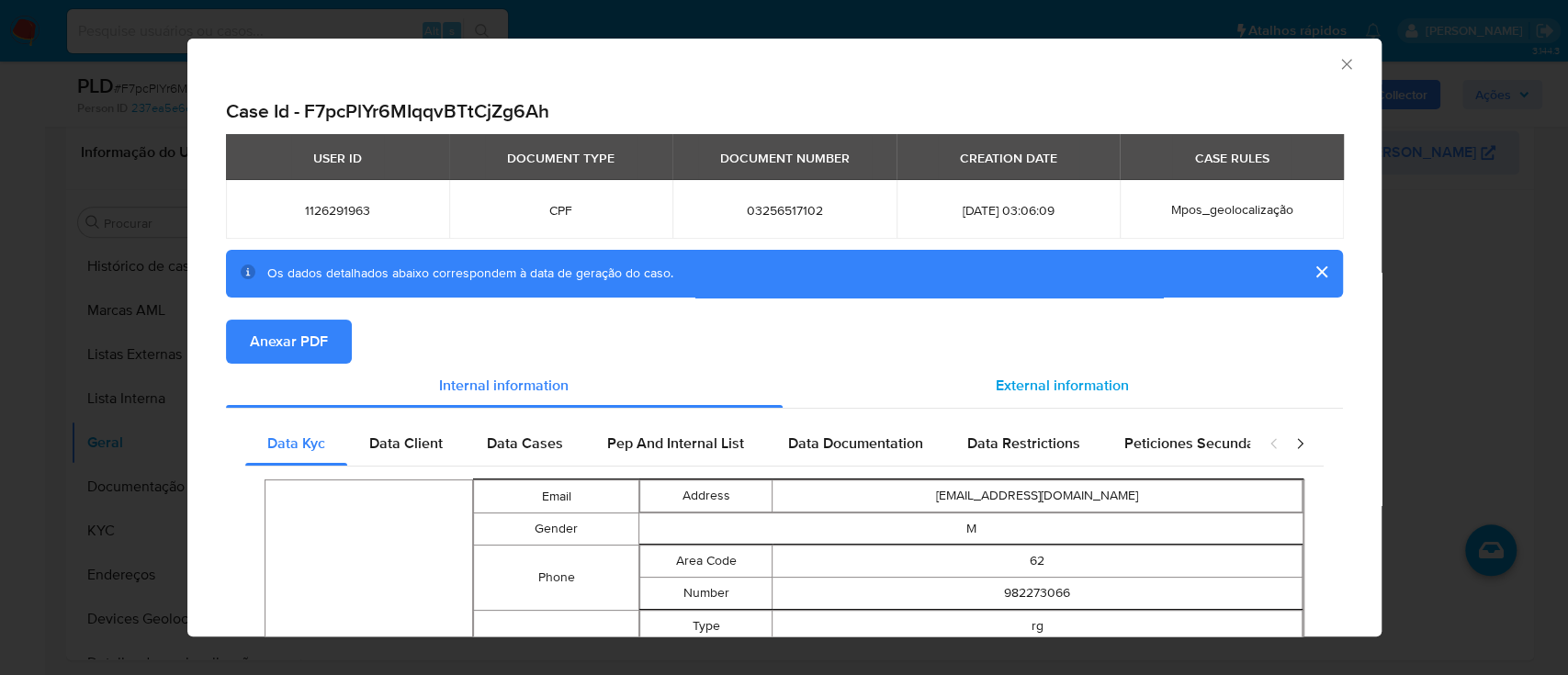 click on "External information" at bounding box center (1062, 385) 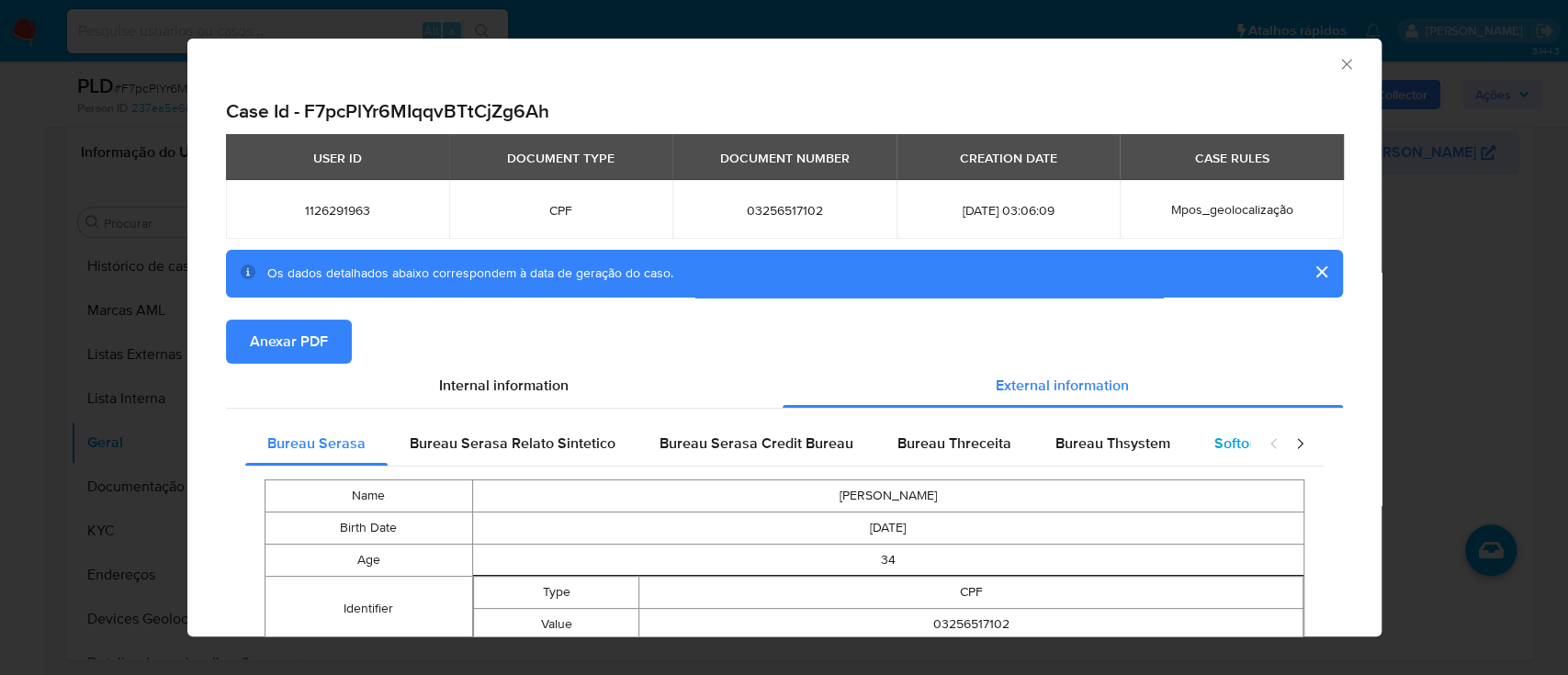click on "Softon" at bounding box center [1235, 443] 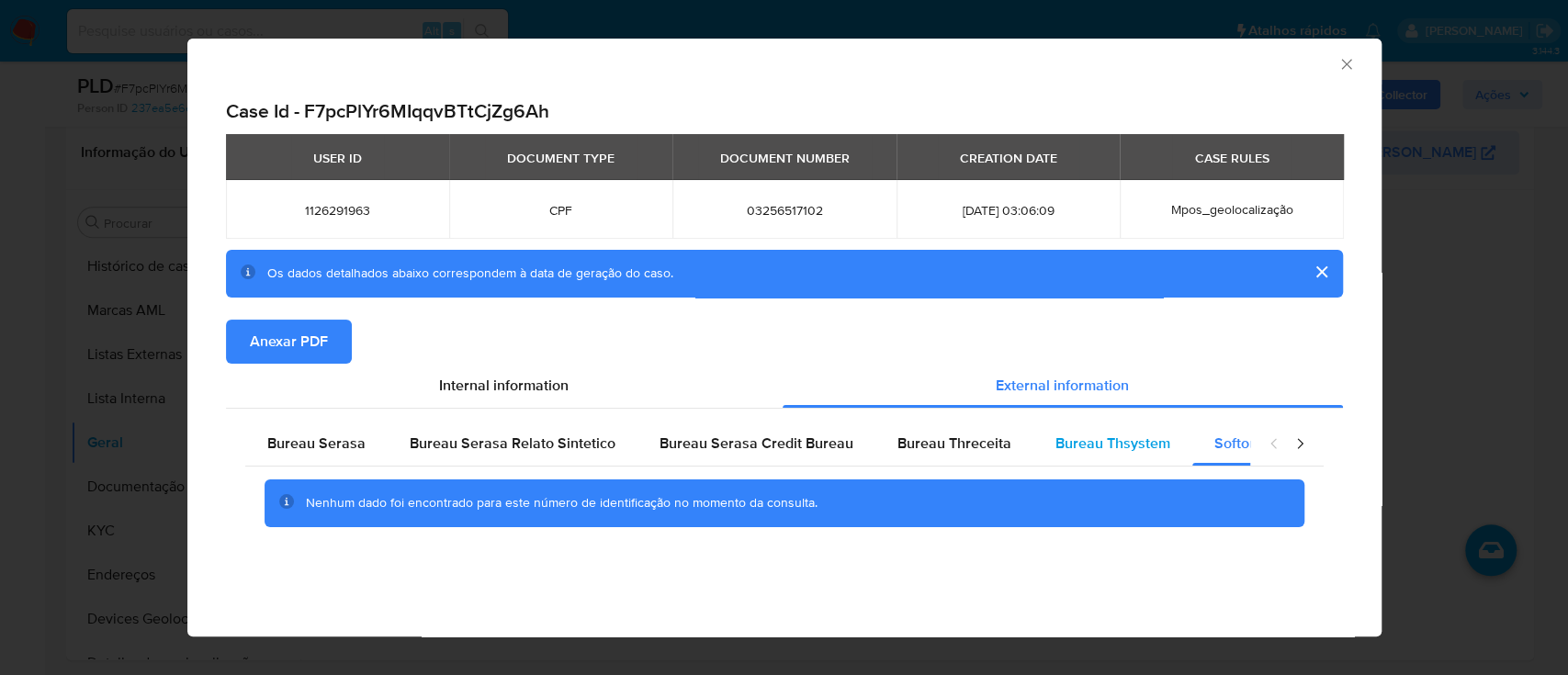 type 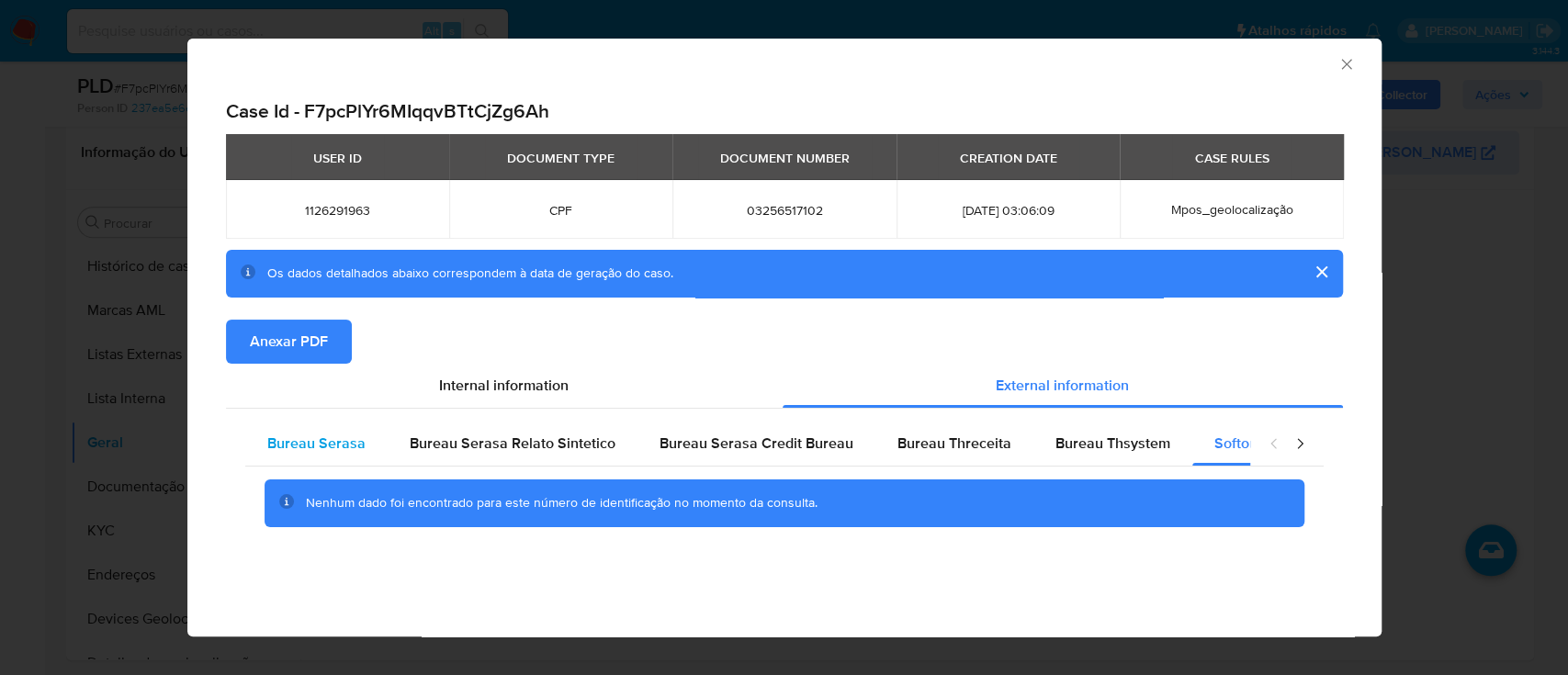 click on "Bureau Serasa" at bounding box center (316, 443) 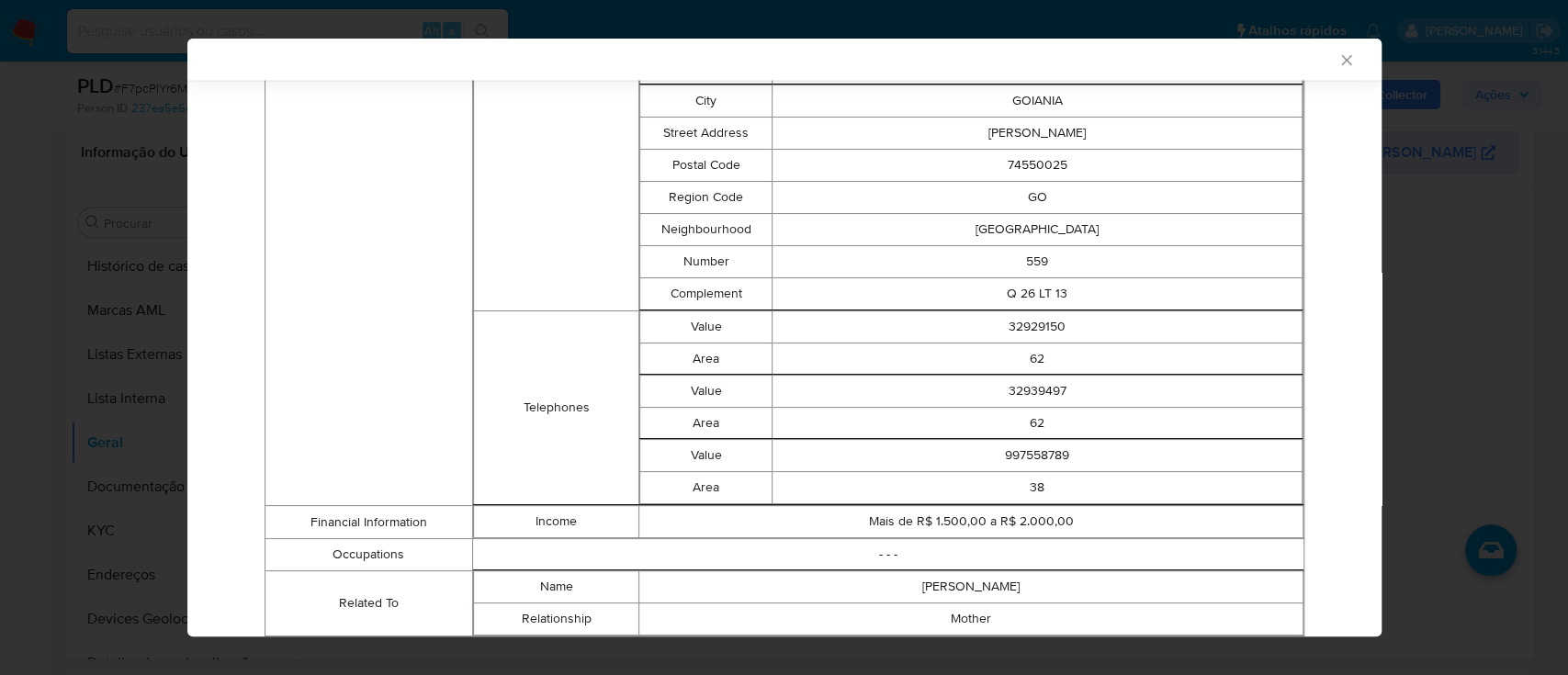 scroll, scrollTop: 2701, scrollLeft: 0, axis: vertical 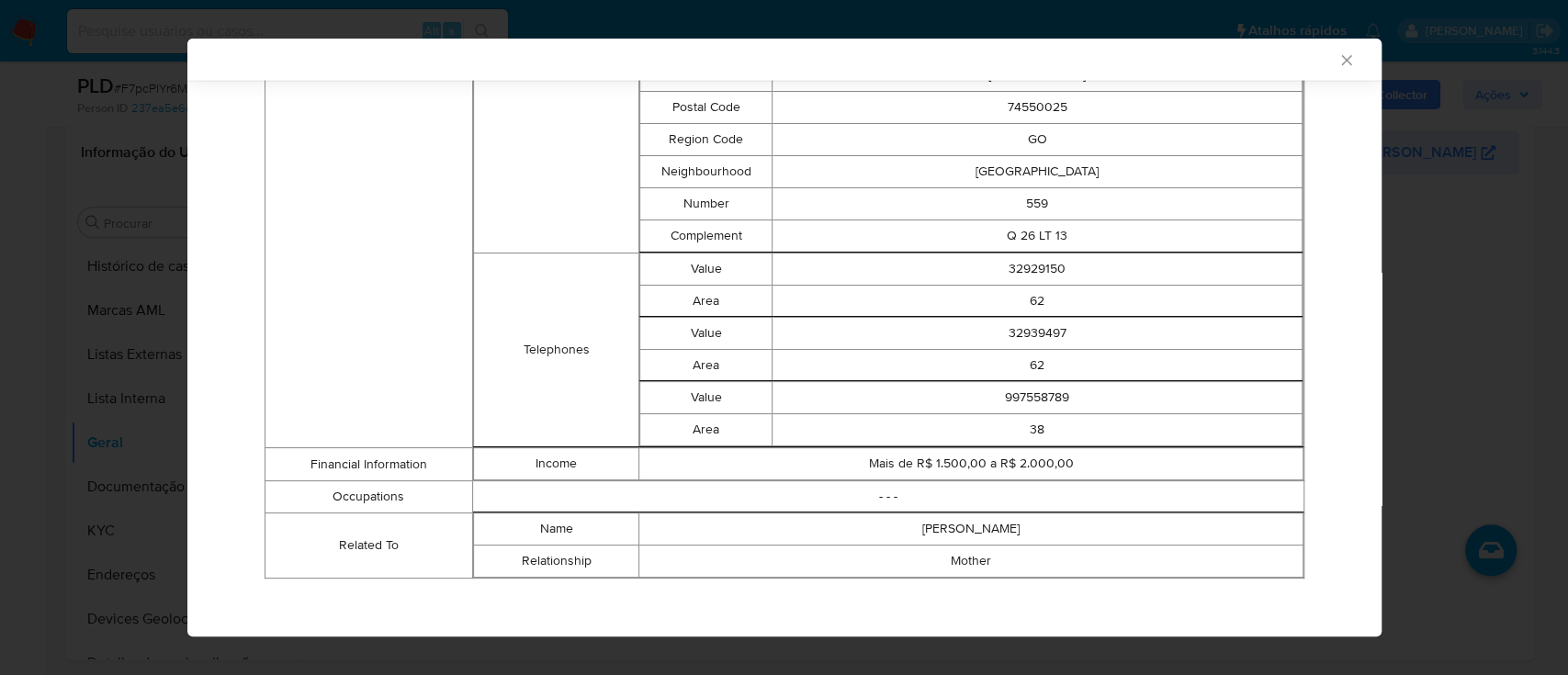 type 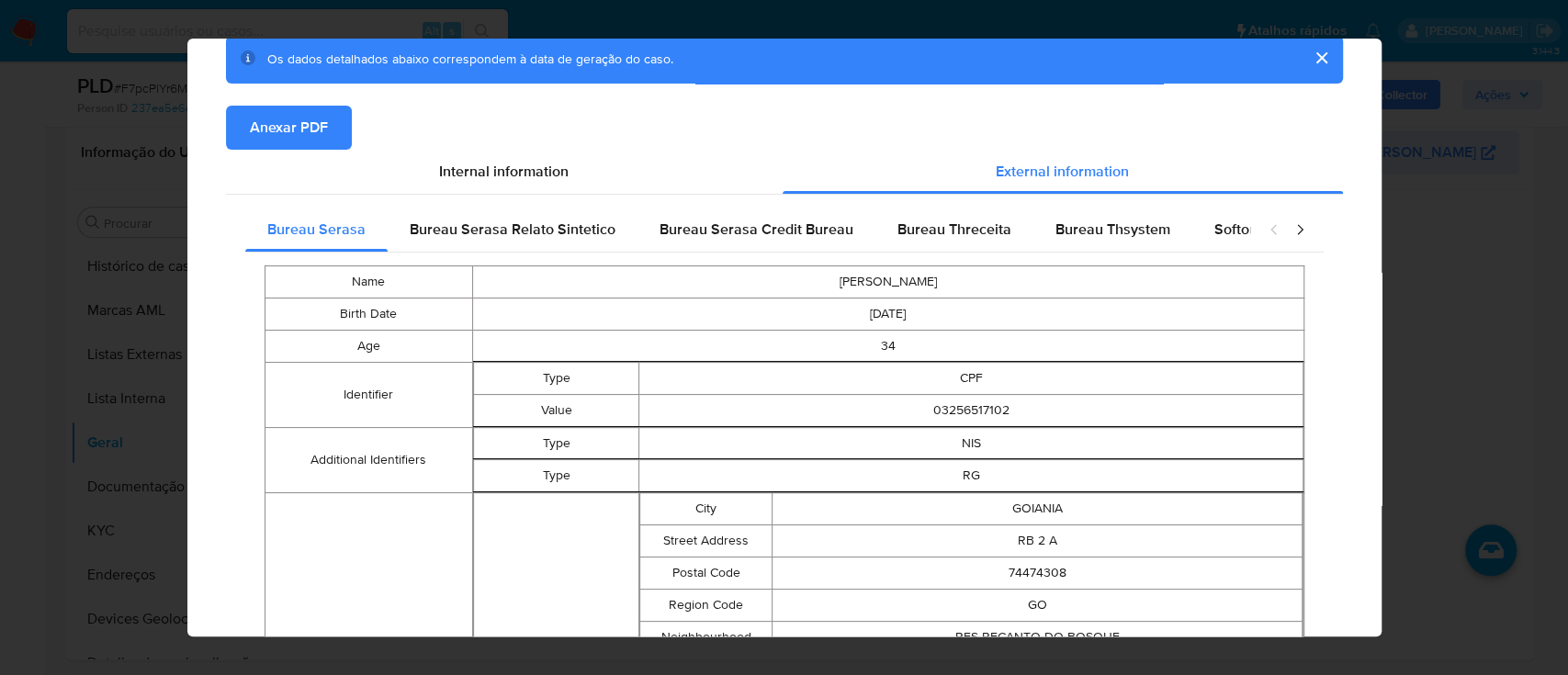 scroll, scrollTop: 0, scrollLeft: 0, axis: both 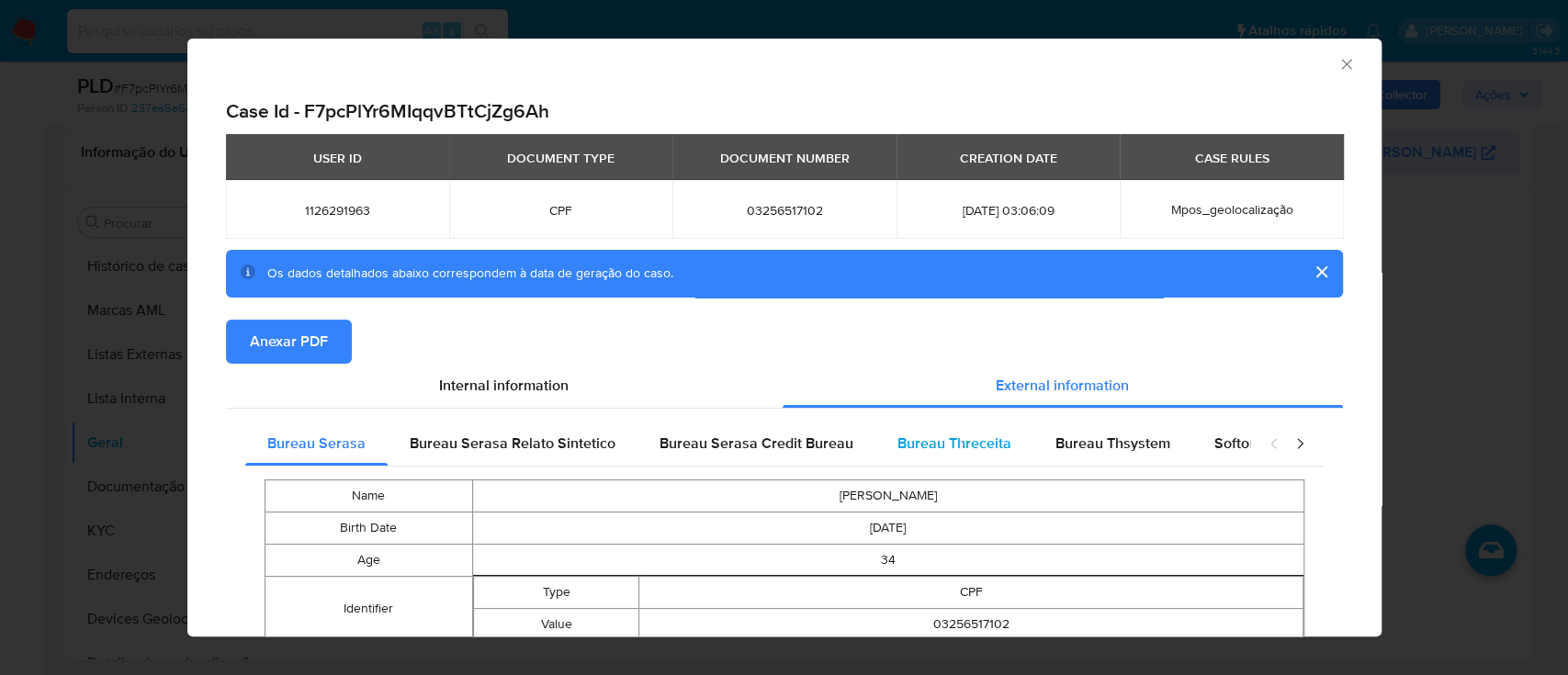 click on "Bureau Threceita" at bounding box center (954, 443) 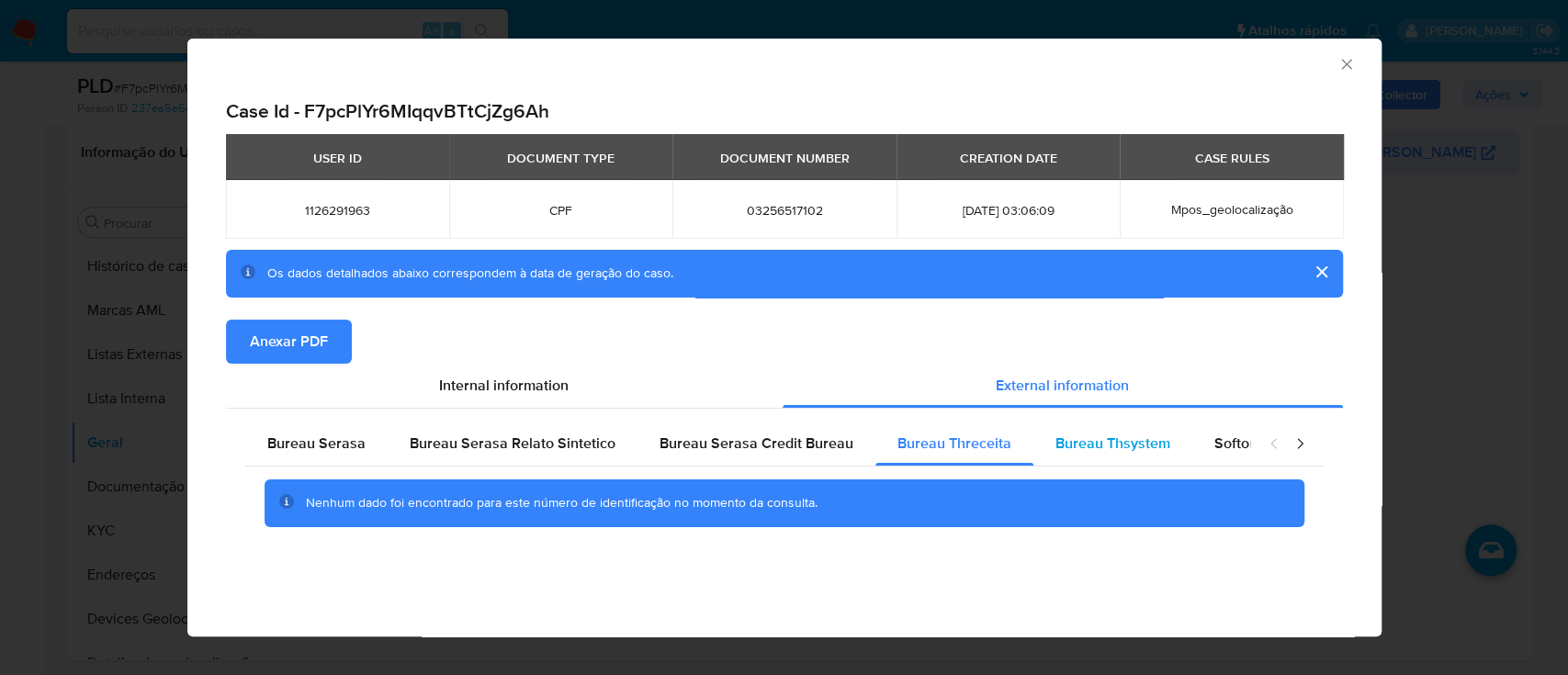 click on "Bureau Thsystem" at bounding box center (1112, 443) 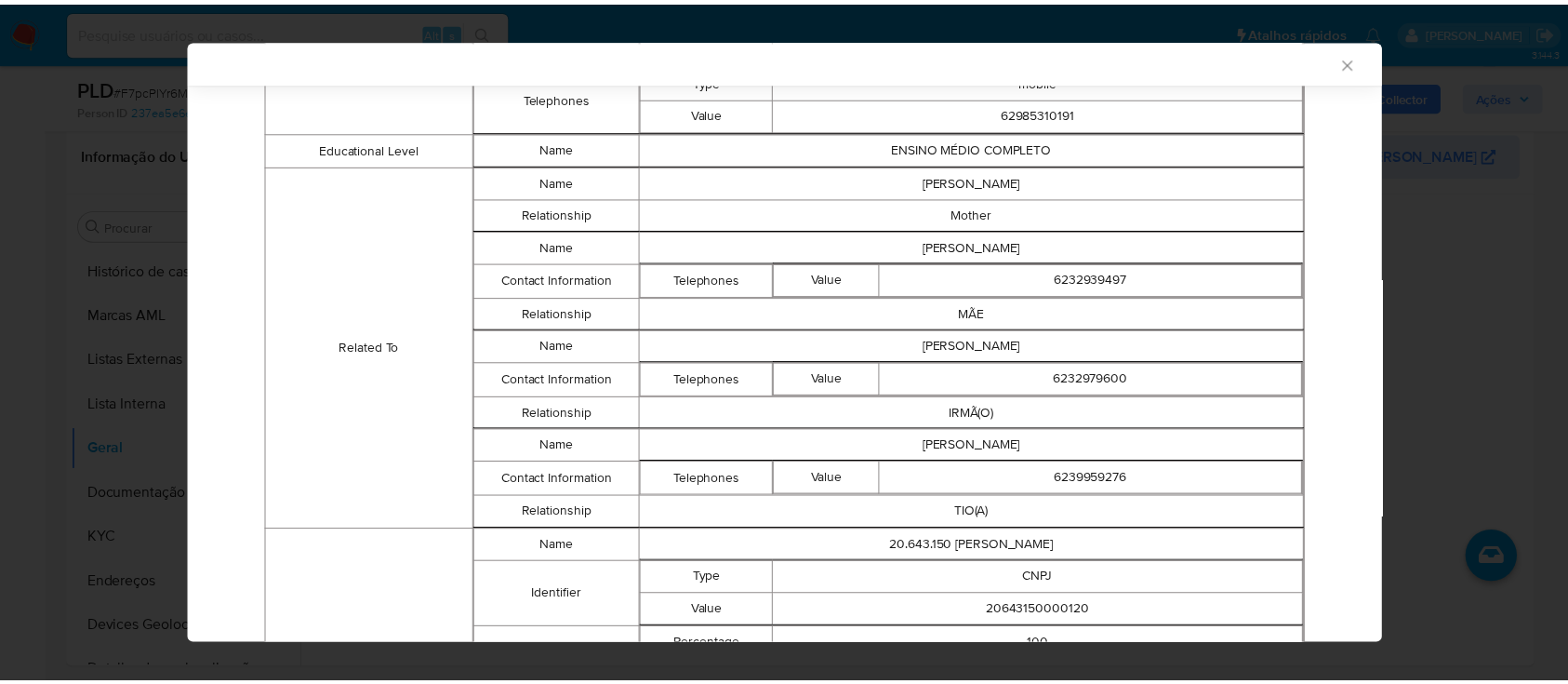 scroll, scrollTop: 1574, scrollLeft: 0, axis: vertical 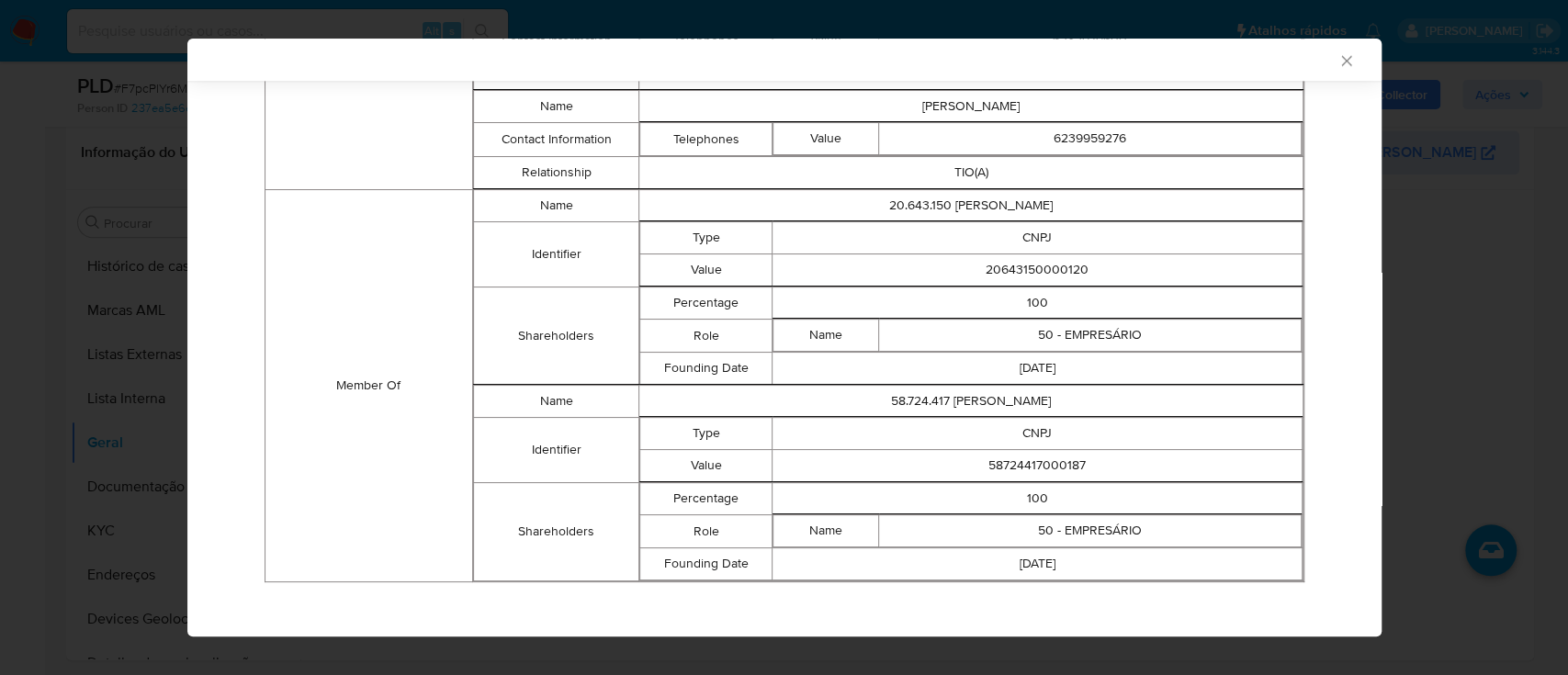 type 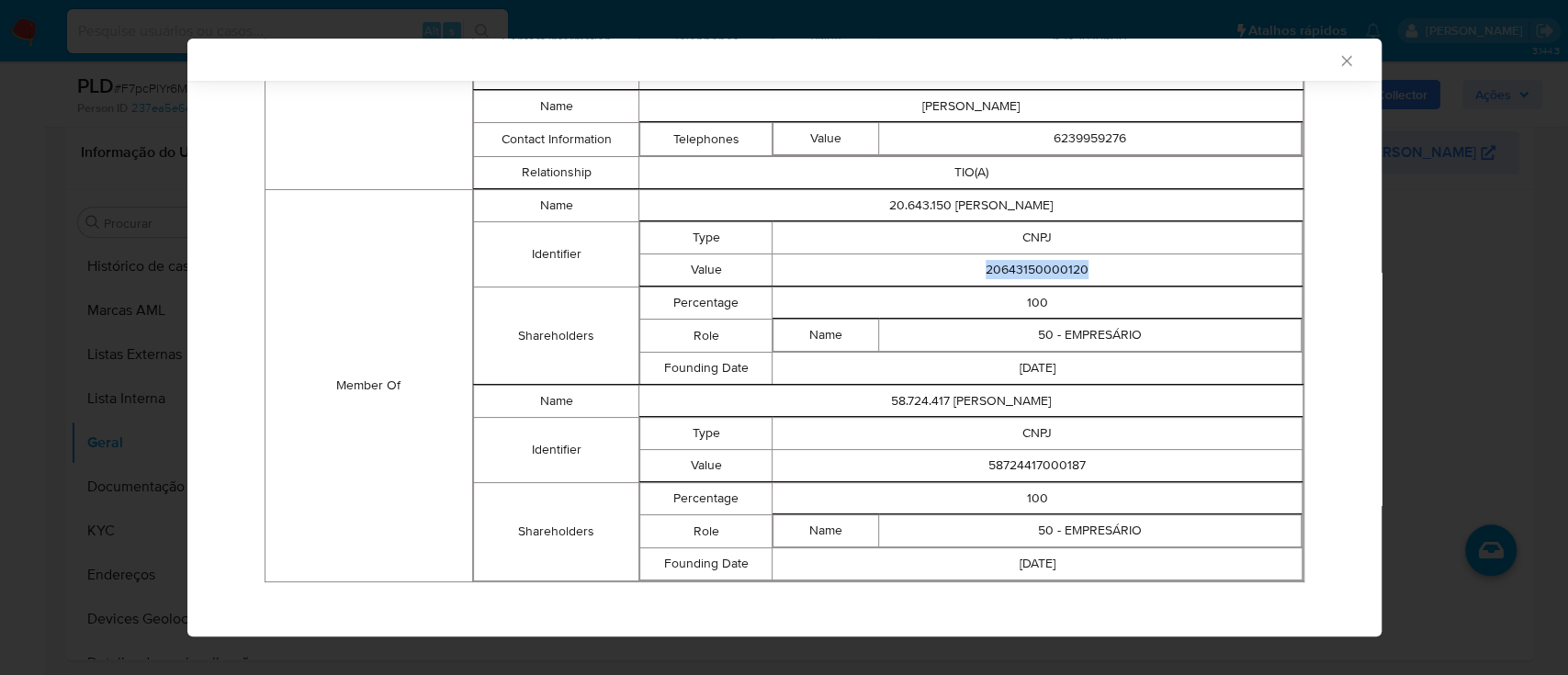 drag, startPoint x: 1064, startPoint y: 264, endPoint x: 970, endPoint y: 260, distance: 94.085068 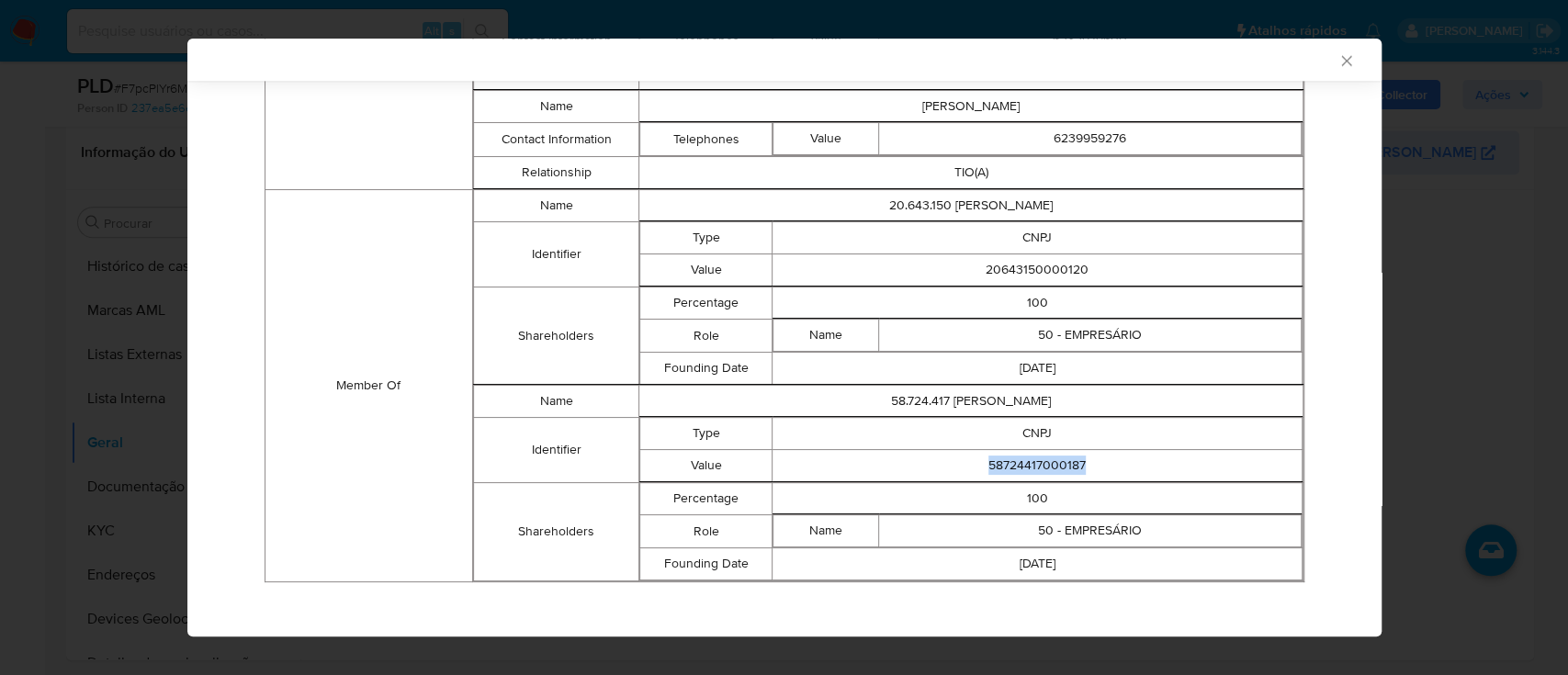 drag, startPoint x: 1083, startPoint y: 455, endPoint x: 974, endPoint y: 456, distance: 109.00459 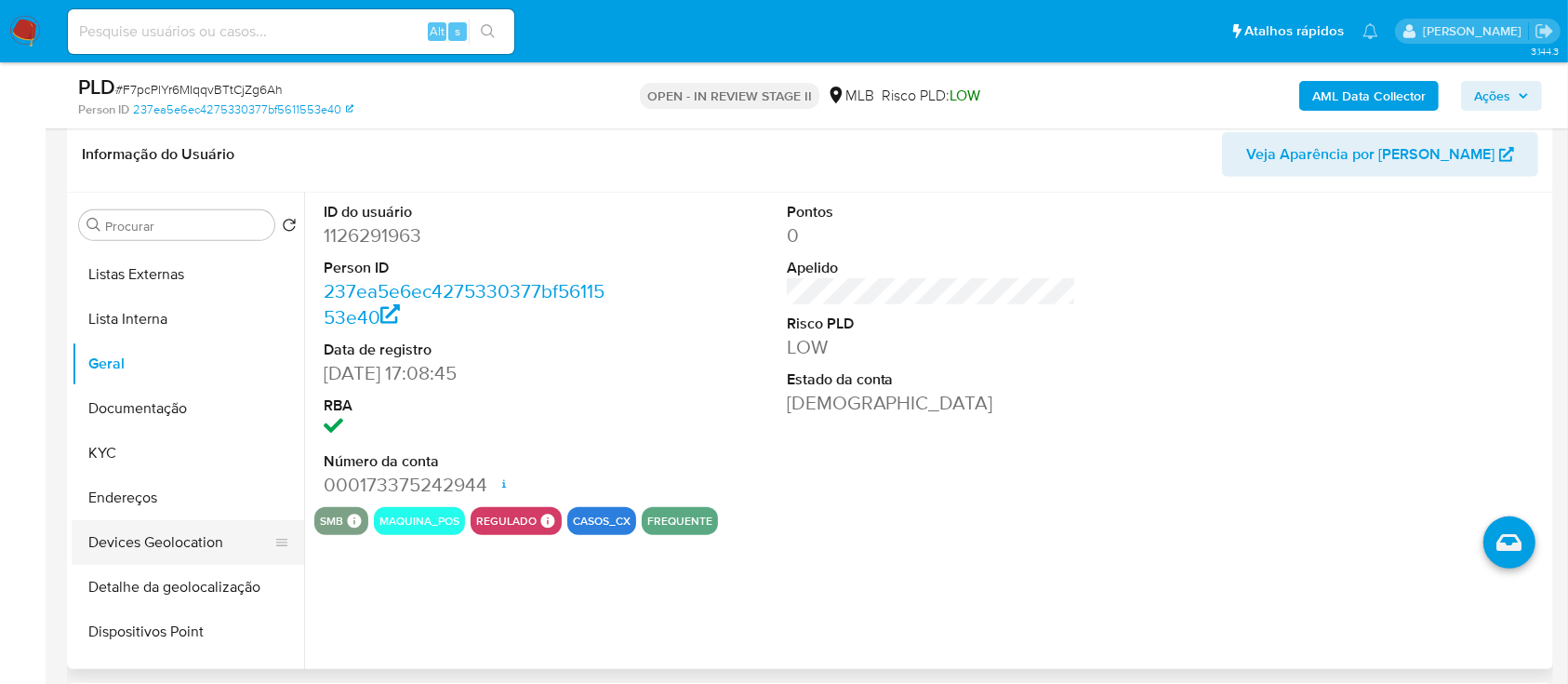 scroll, scrollTop: 124, scrollLeft: 0, axis: vertical 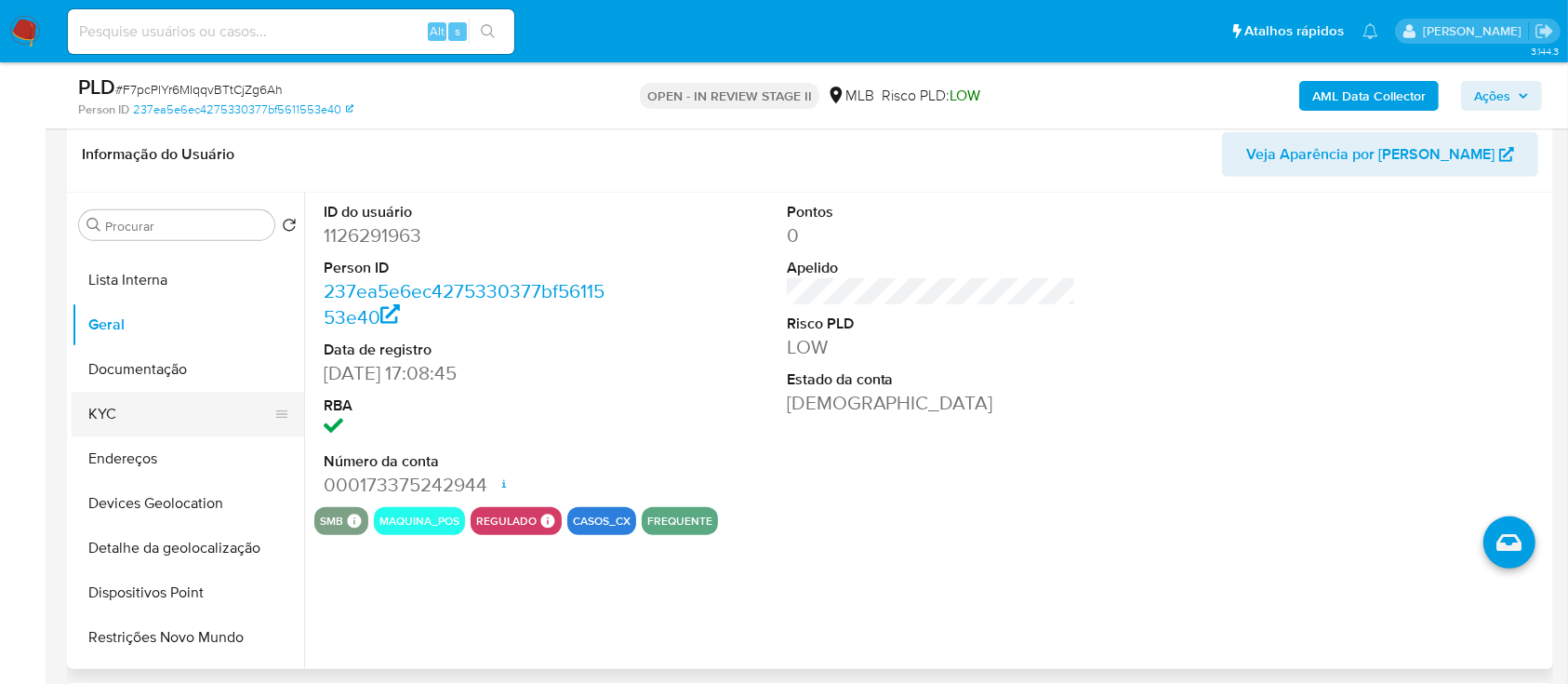 click on "KYC" at bounding box center [180, 414] 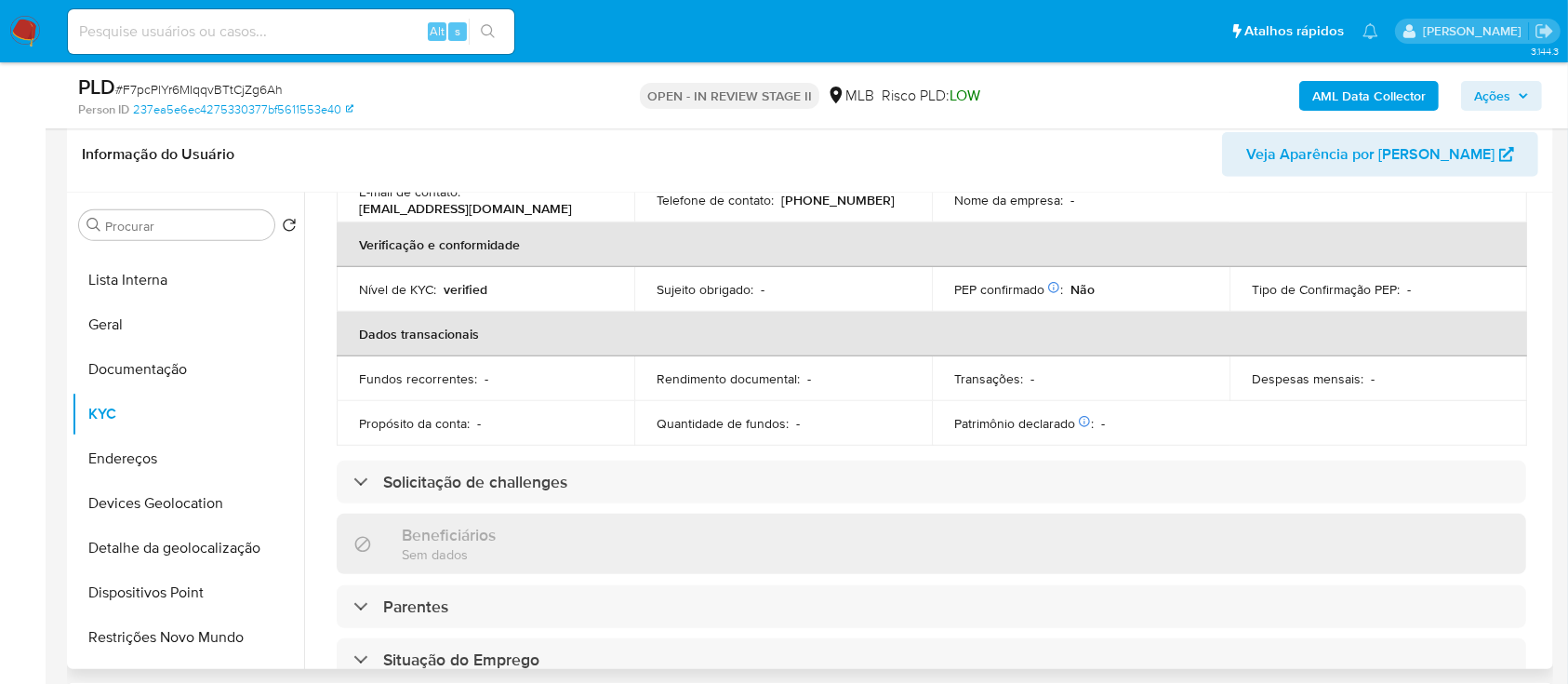 scroll, scrollTop: 496, scrollLeft: 0, axis: vertical 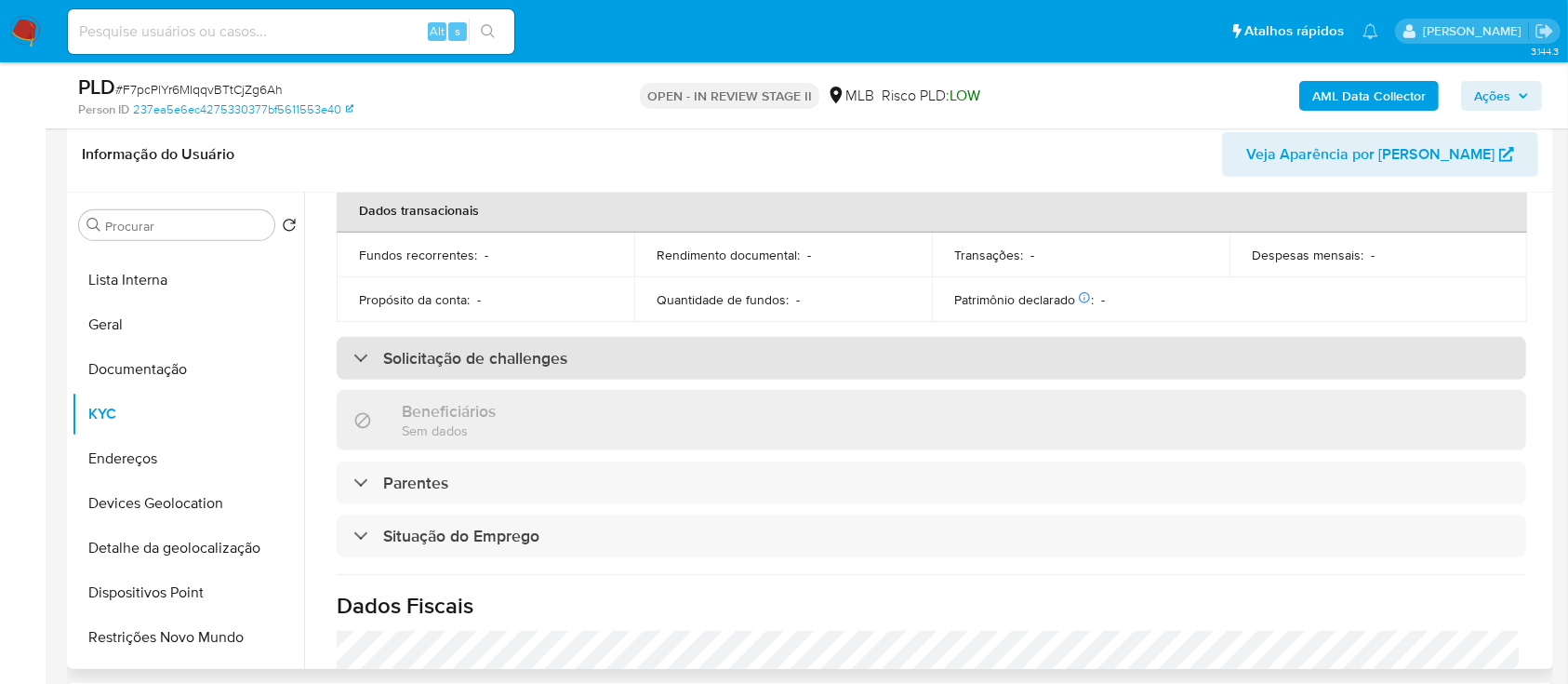 click on "Solicitação de challenges" at bounding box center (931, 358) 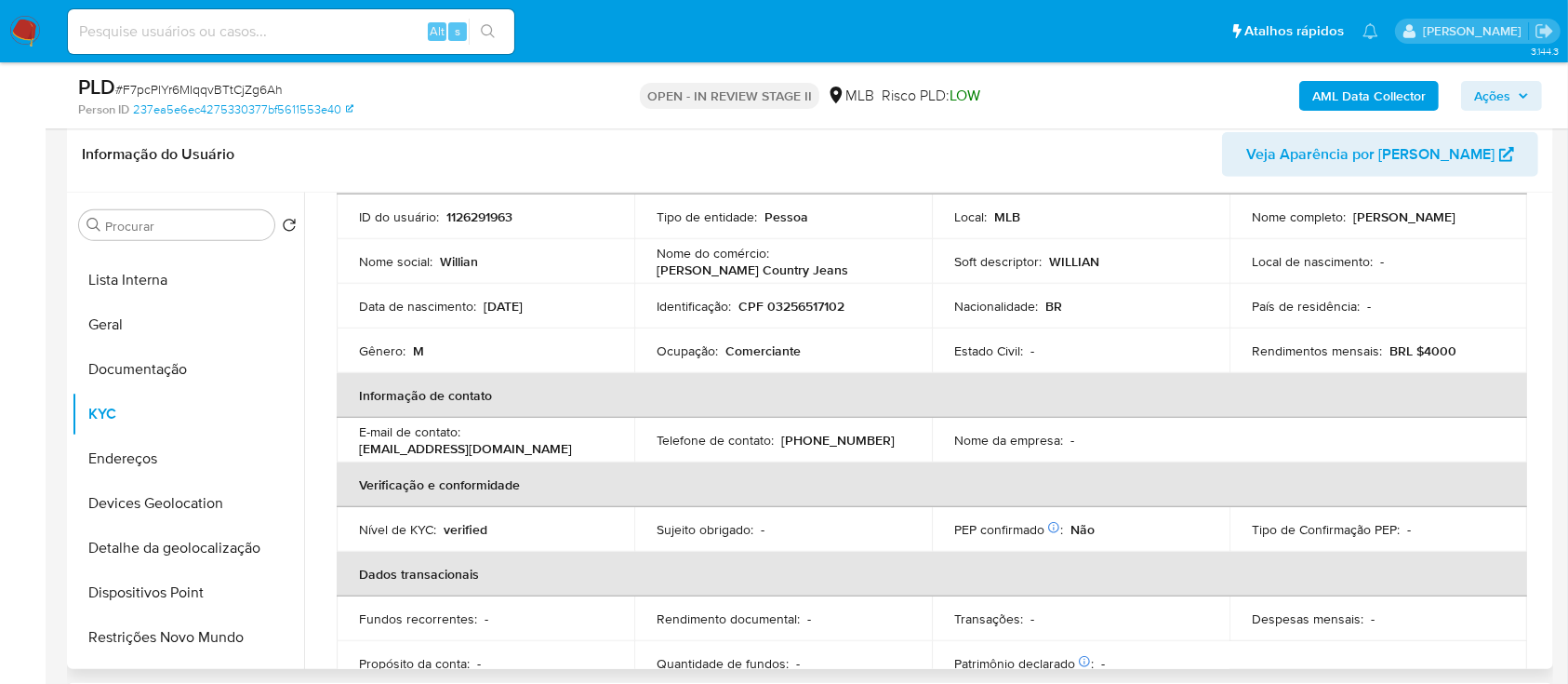 scroll, scrollTop: 0, scrollLeft: 0, axis: both 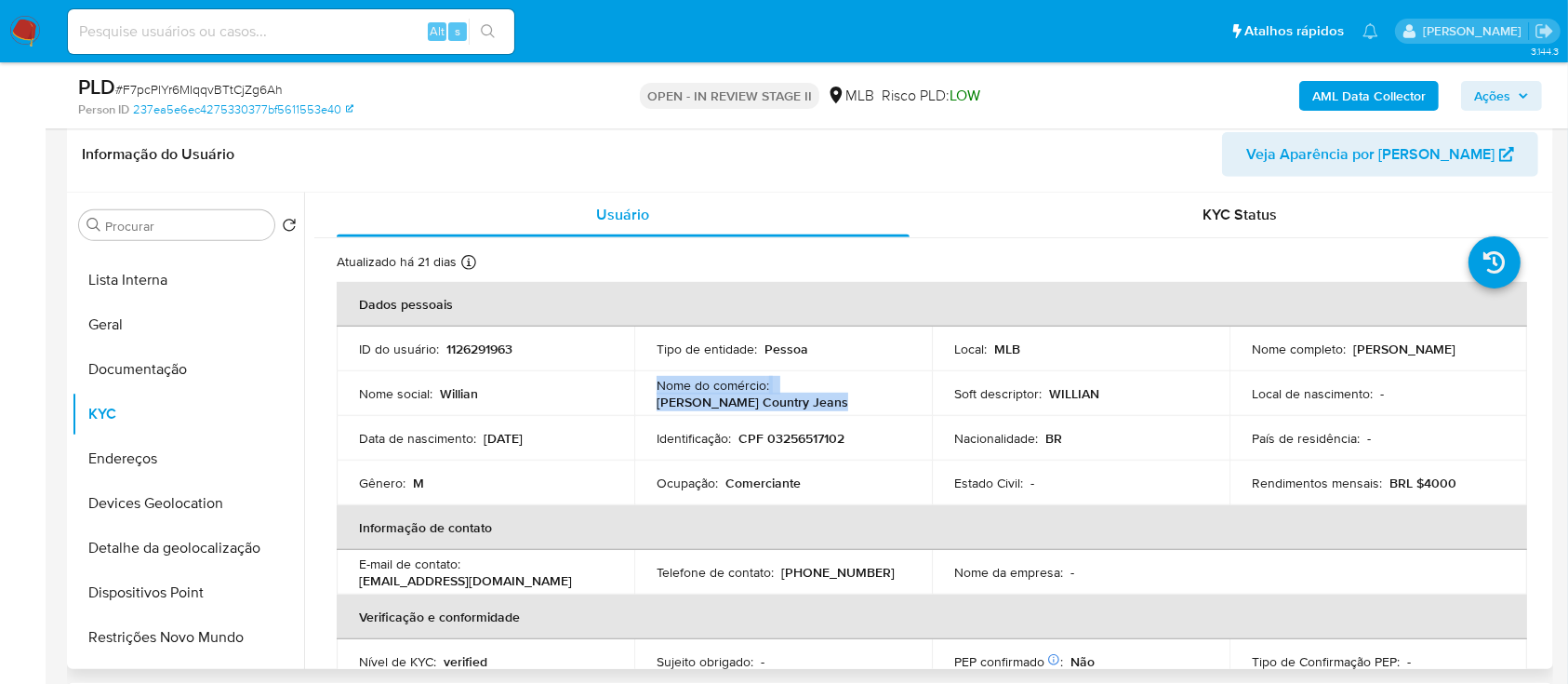drag, startPoint x: 833, startPoint y: 405, endPoint x: 657, endPoint y: 386, distance: 177.0226 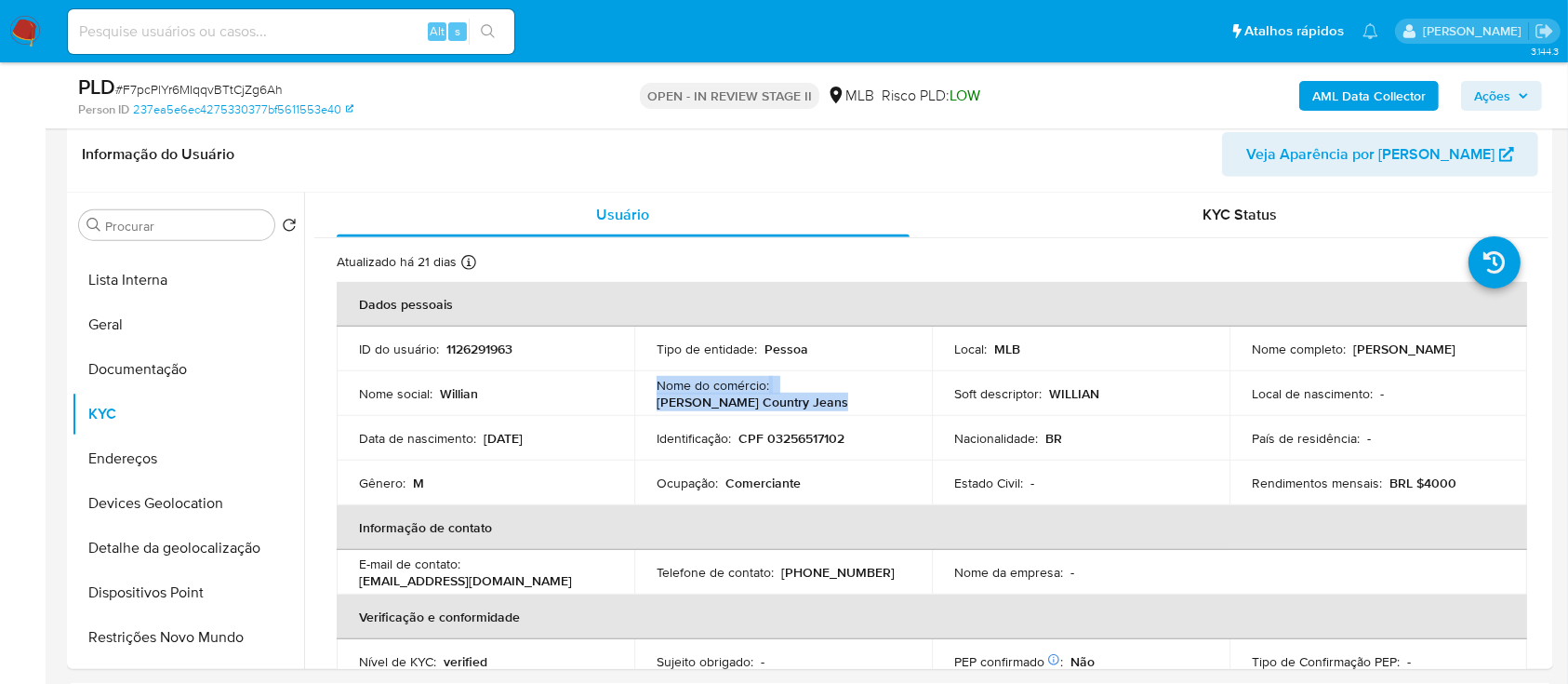 copy on "Nome do comércio :    Willian Modas Country Jeans" 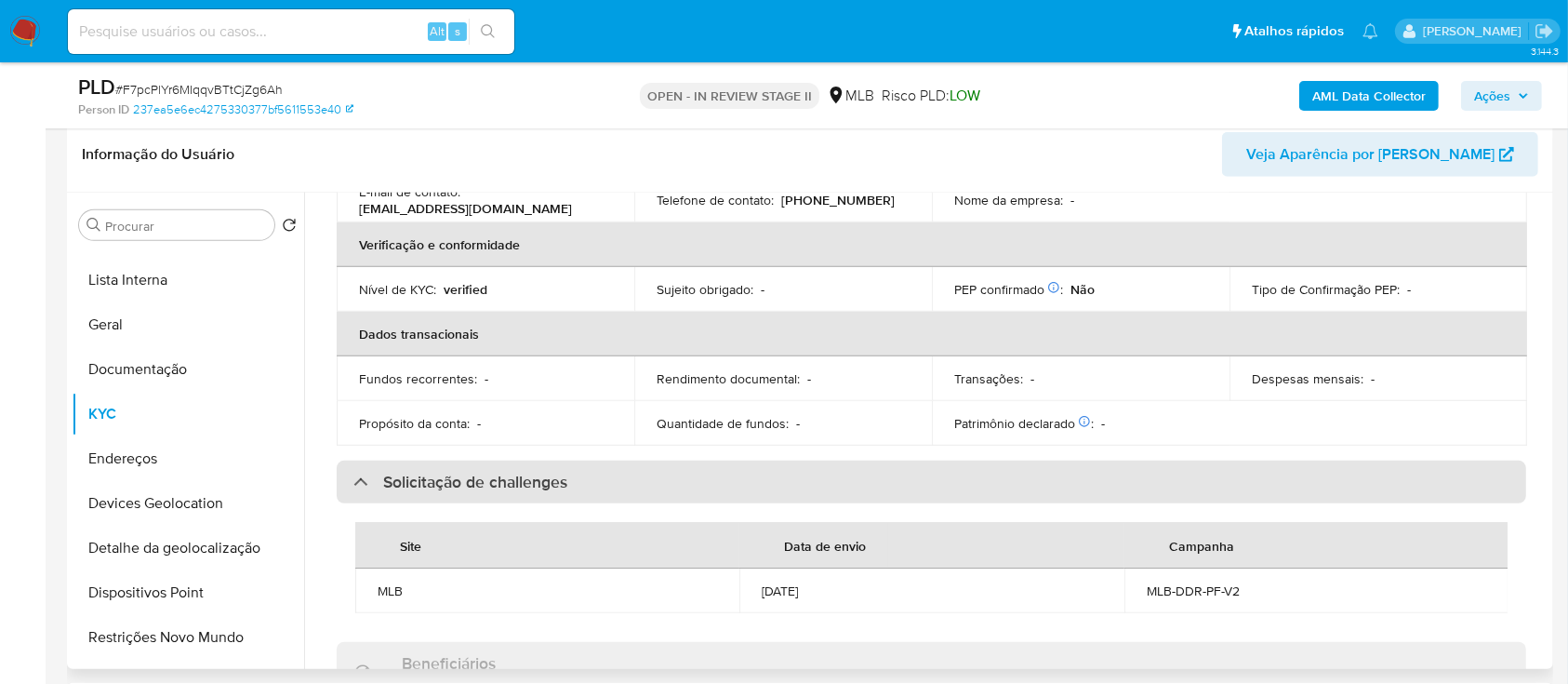 scroll, scrollTop: 496, scrollLeft: 0, axis: vertical 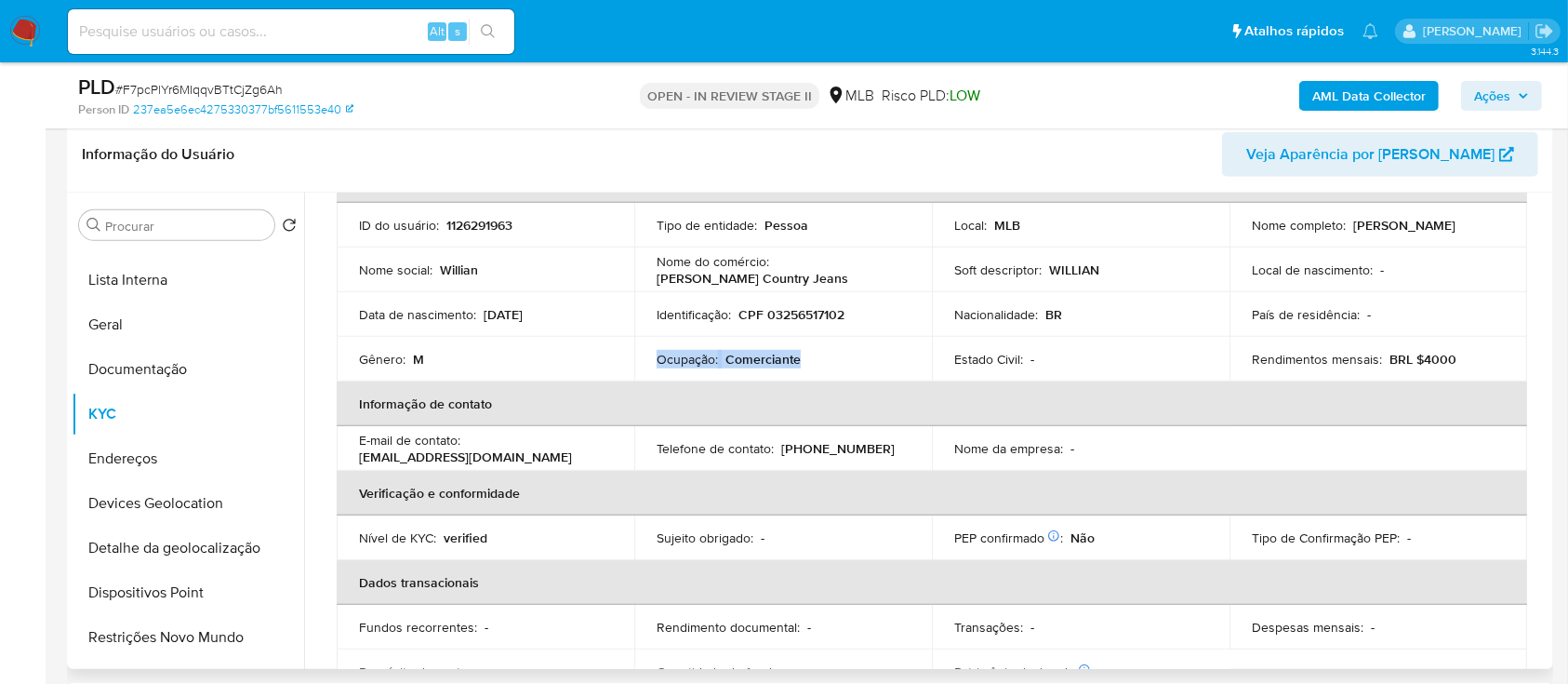 drag, startPoint x: 814, startPoint y: 358, endPoint x: 657, endPoint y: 358, distance: 157 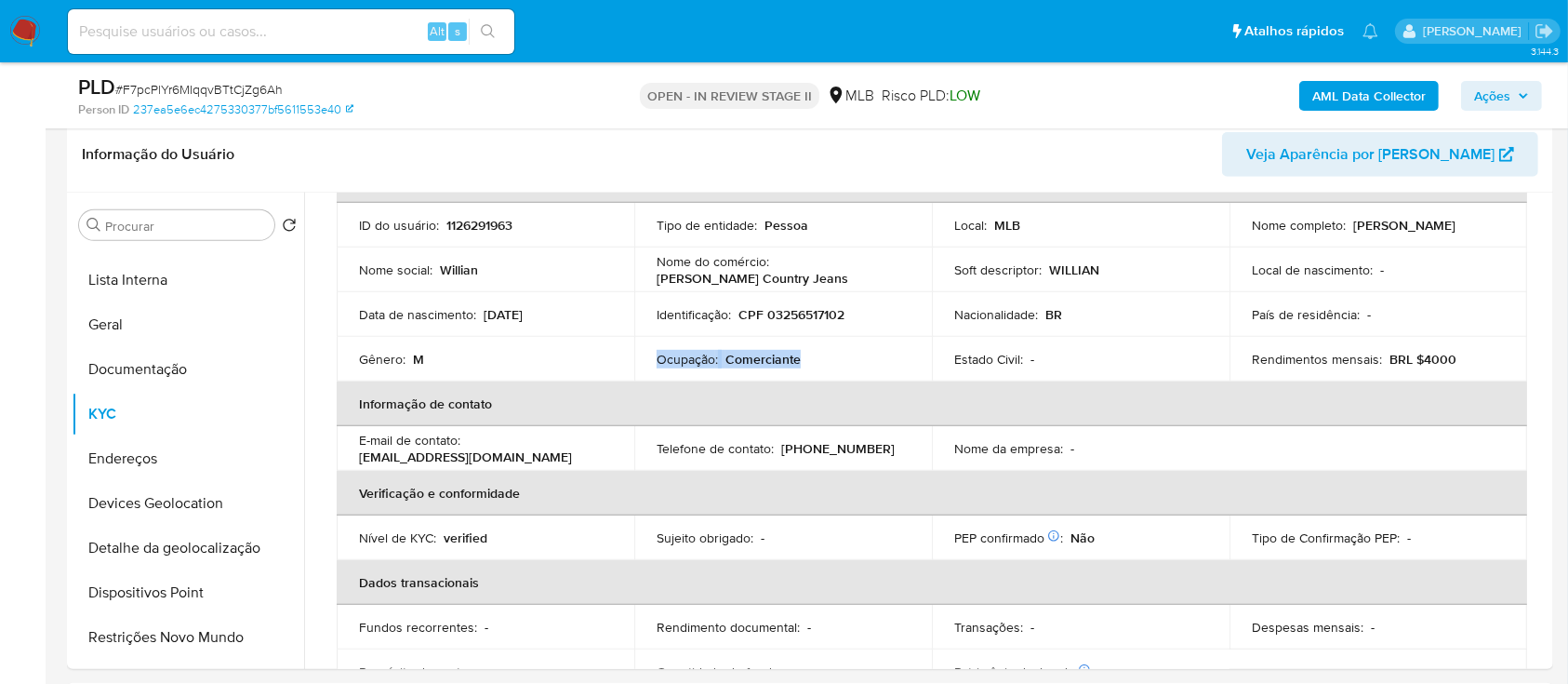 copy on "Ocupação :    Comerciante" 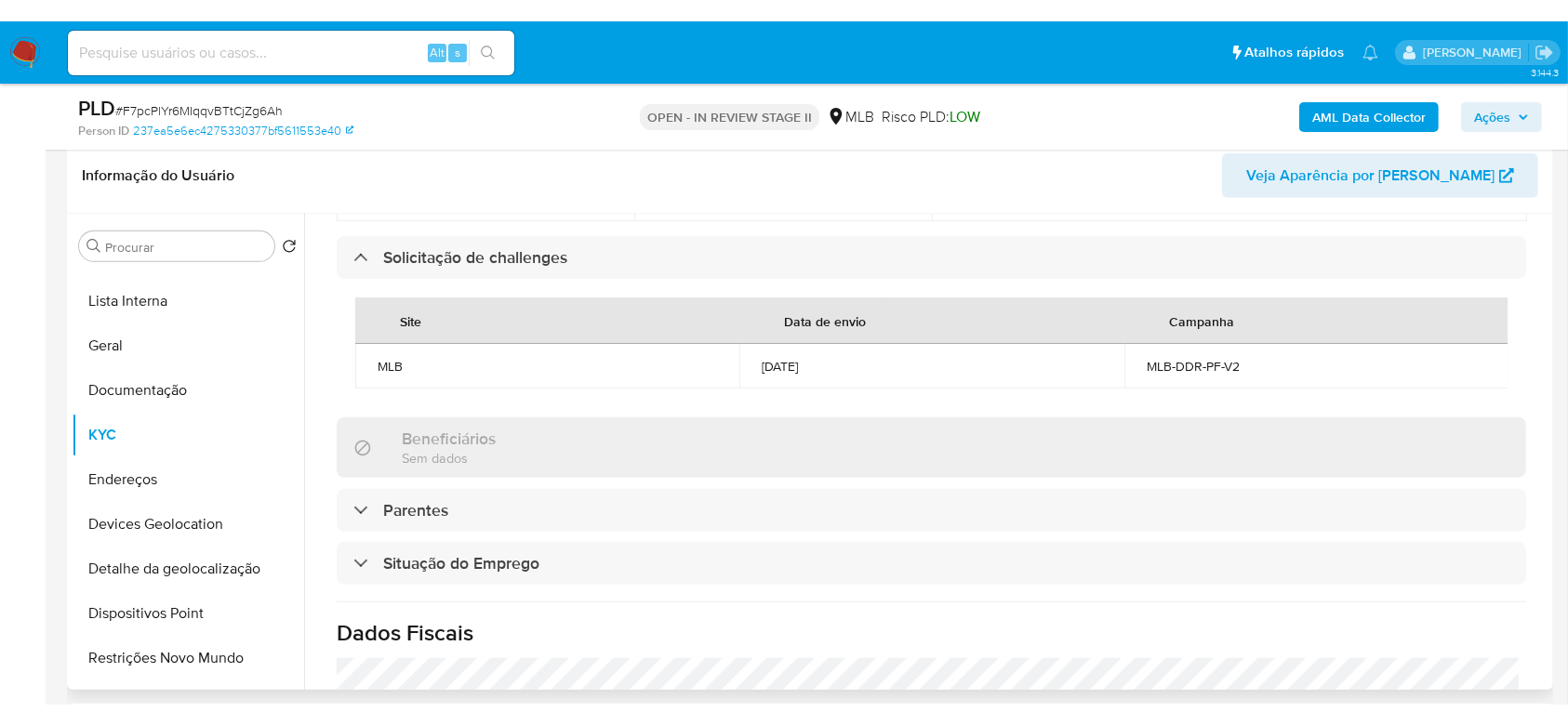 scroll, scrollTop: 619, scrollLeft: 0, axis: vertical 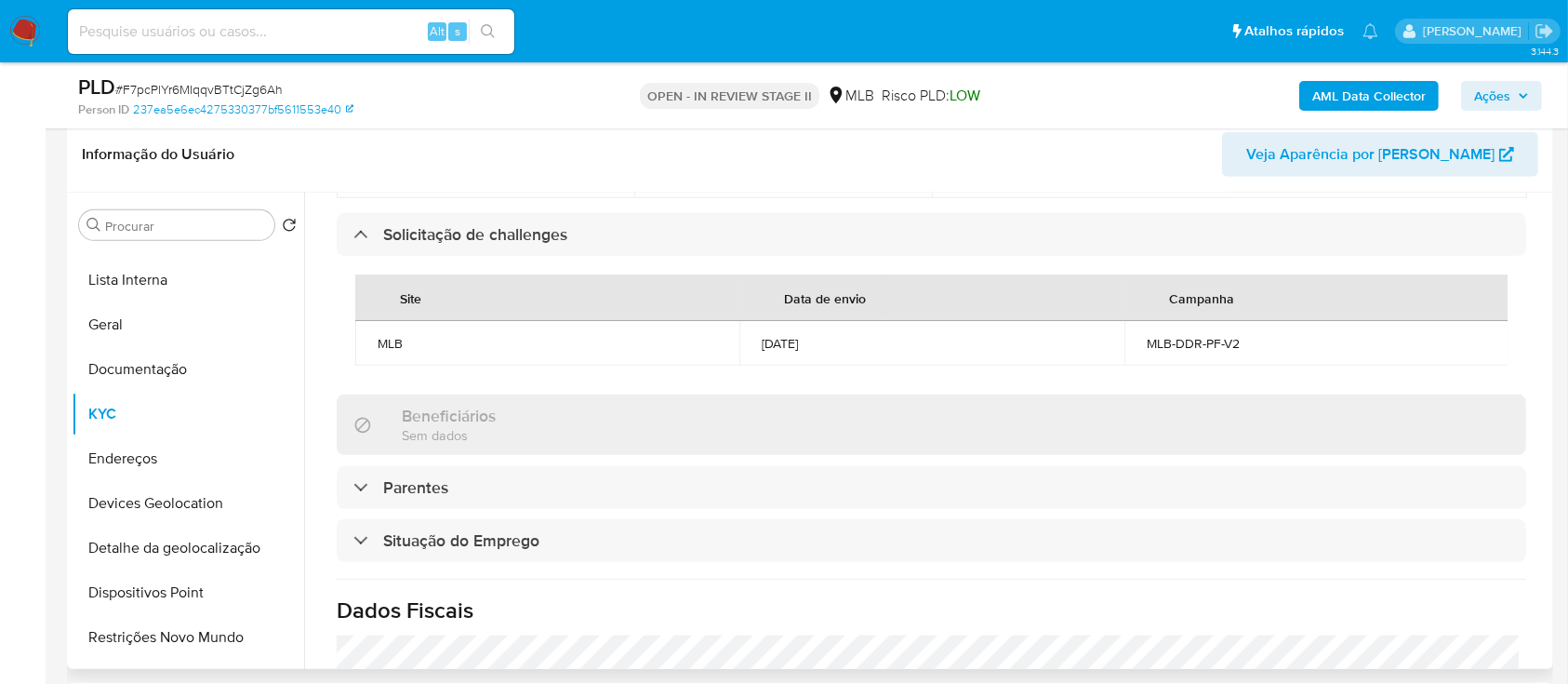 drag, startPoint x: 833, startPoint y: 338, endPoint x: 760, endPoint y: 334, distance: 73.109507 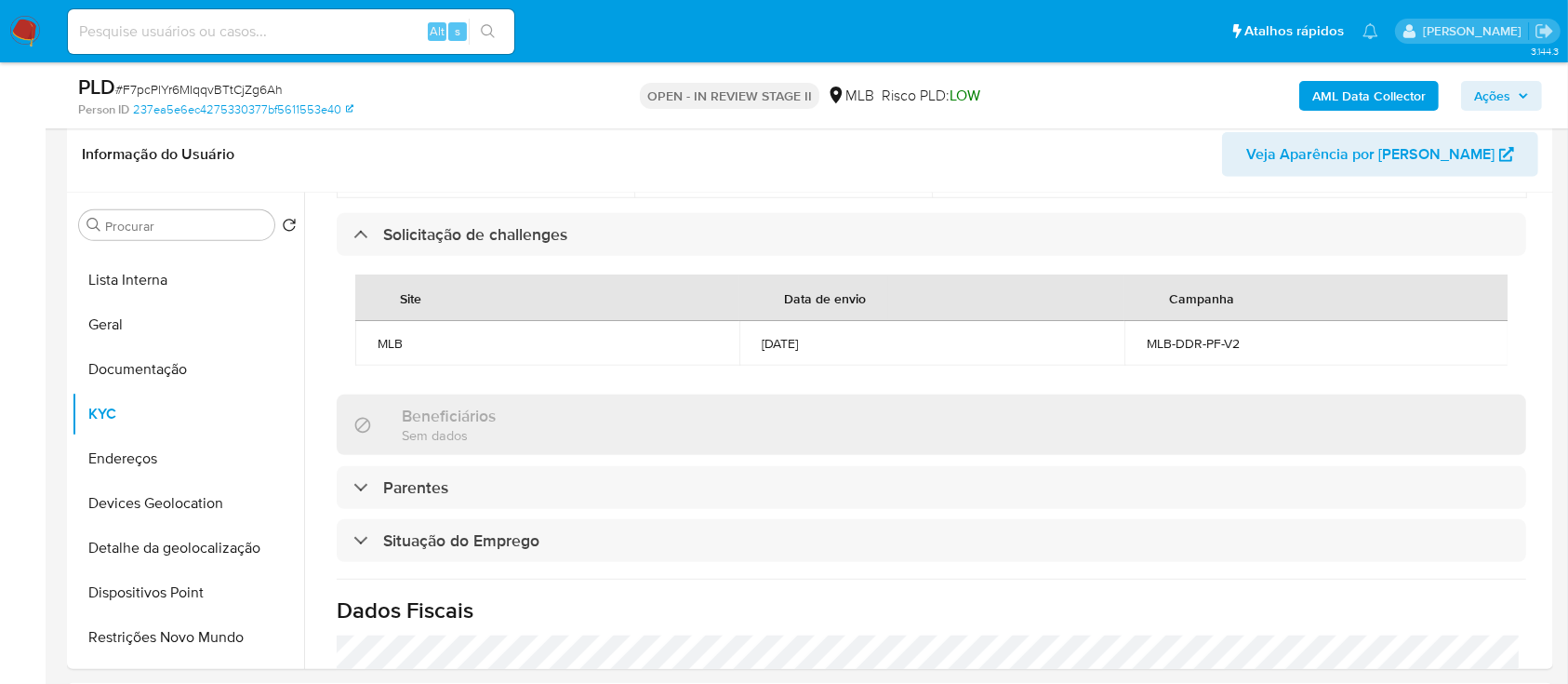 copy on "[DATE]" 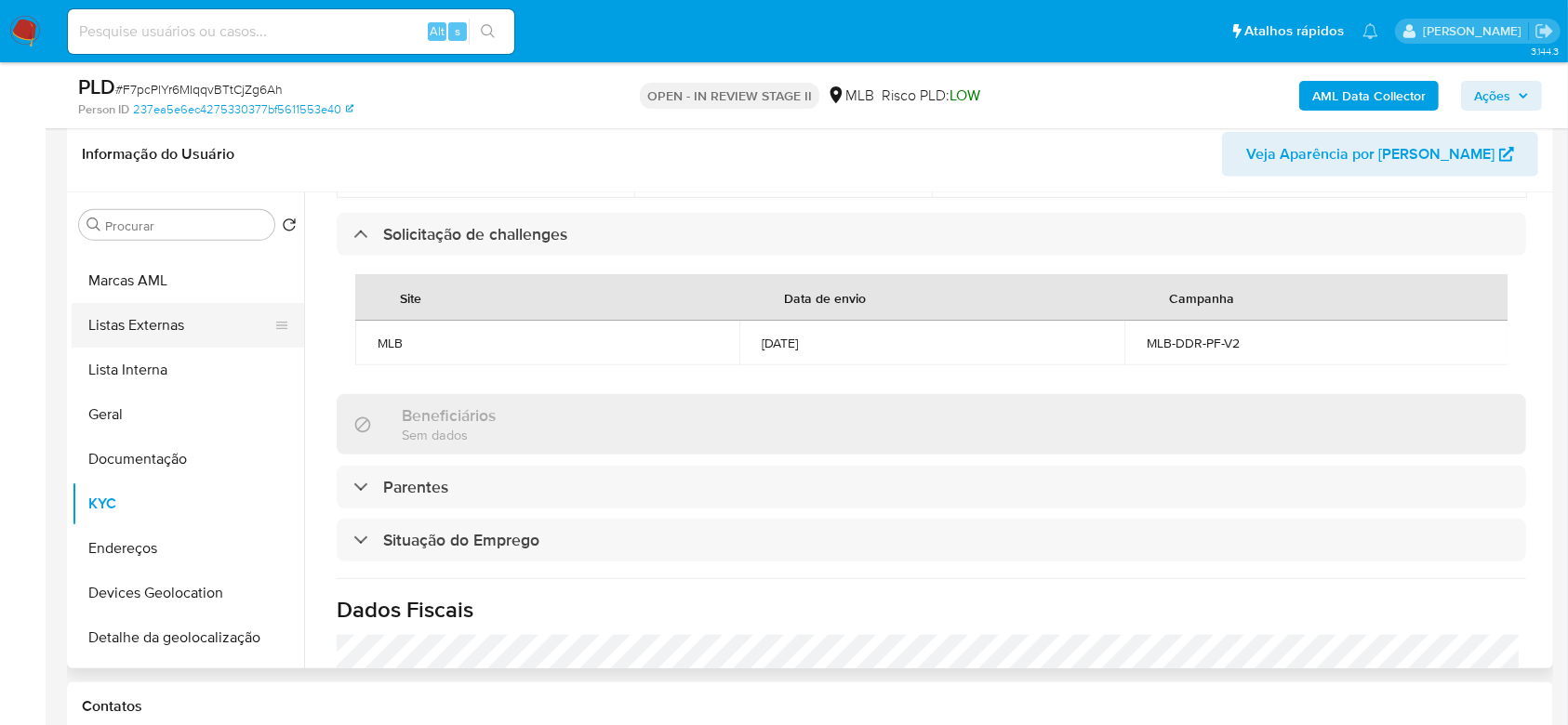 scroll, scrollTop: 0, scrollLeft: 0, axis: both 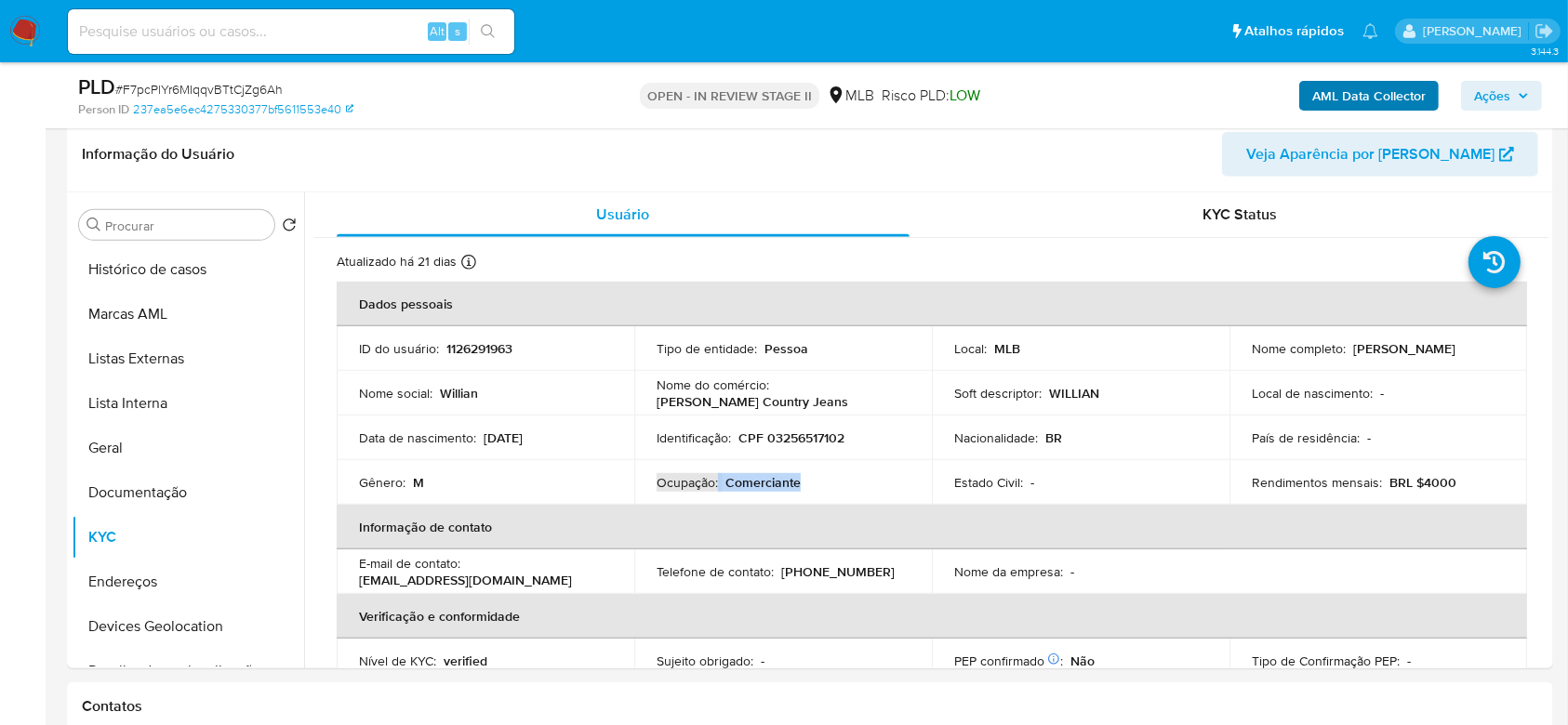 drag, startPoint x: 1478, startPoint y: 99, endPoint x: 1423, endPoint y: 108, distance: 55.731499 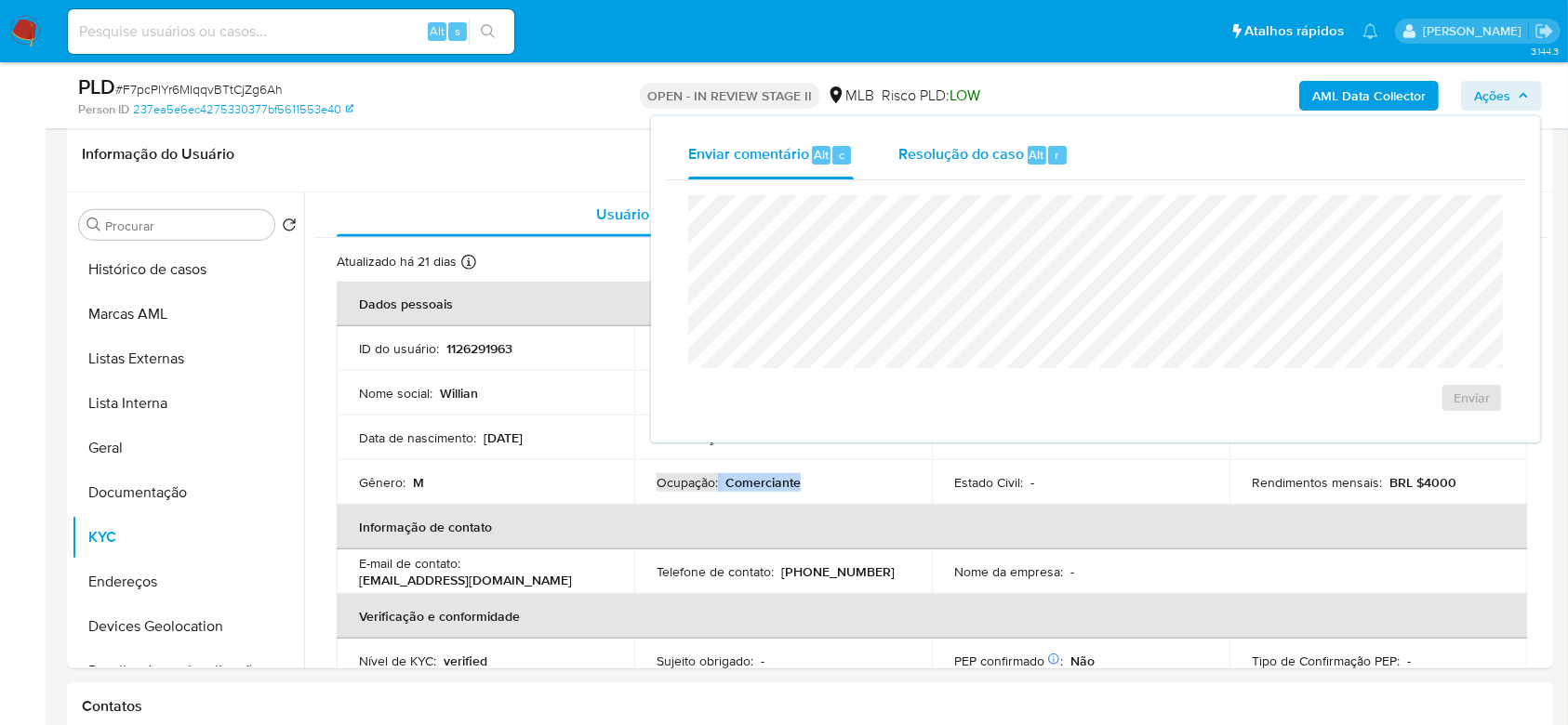 click on "Resolução do caso" at bounding box center [961, 153] 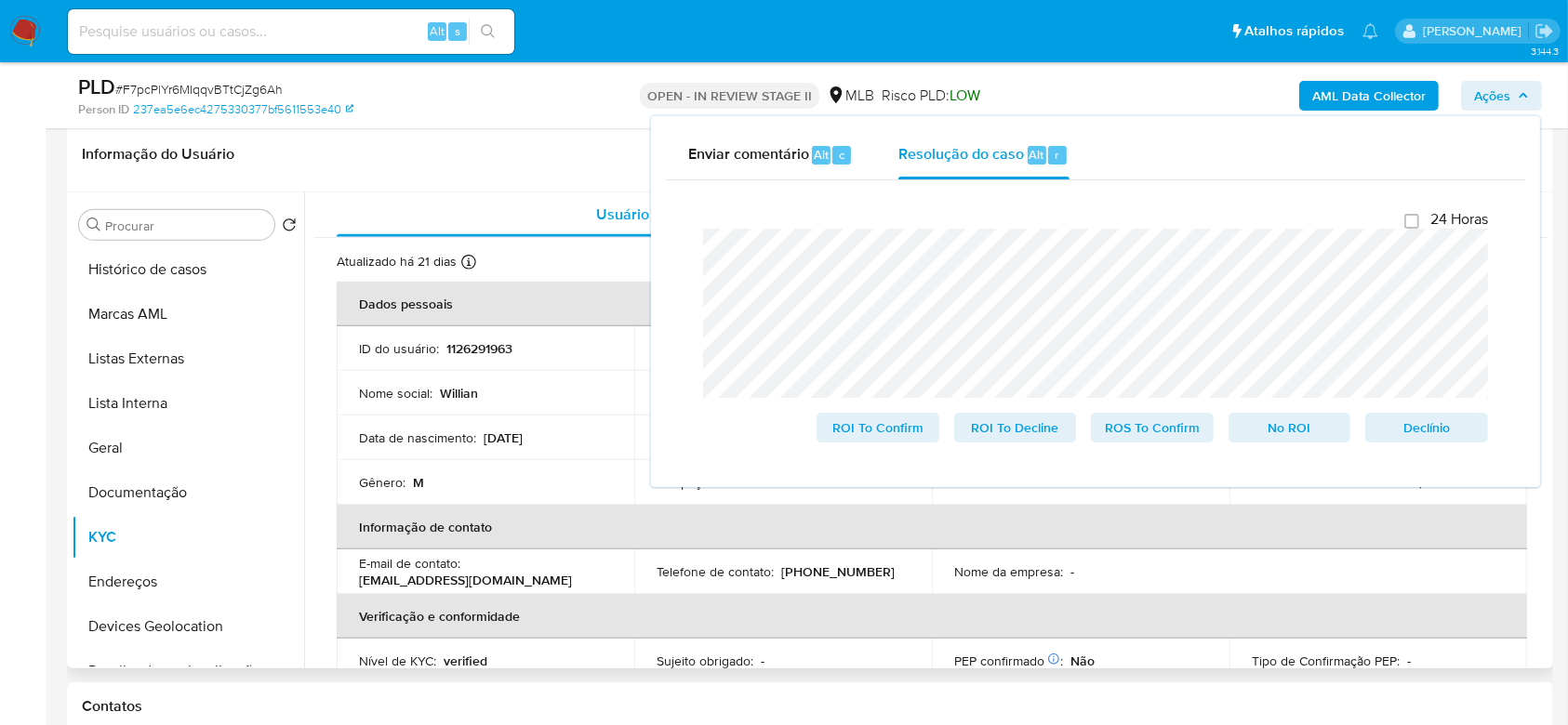 click on "Informação do Usuário Veja Aparência por Pessoa" at bounding box center [810, 154] 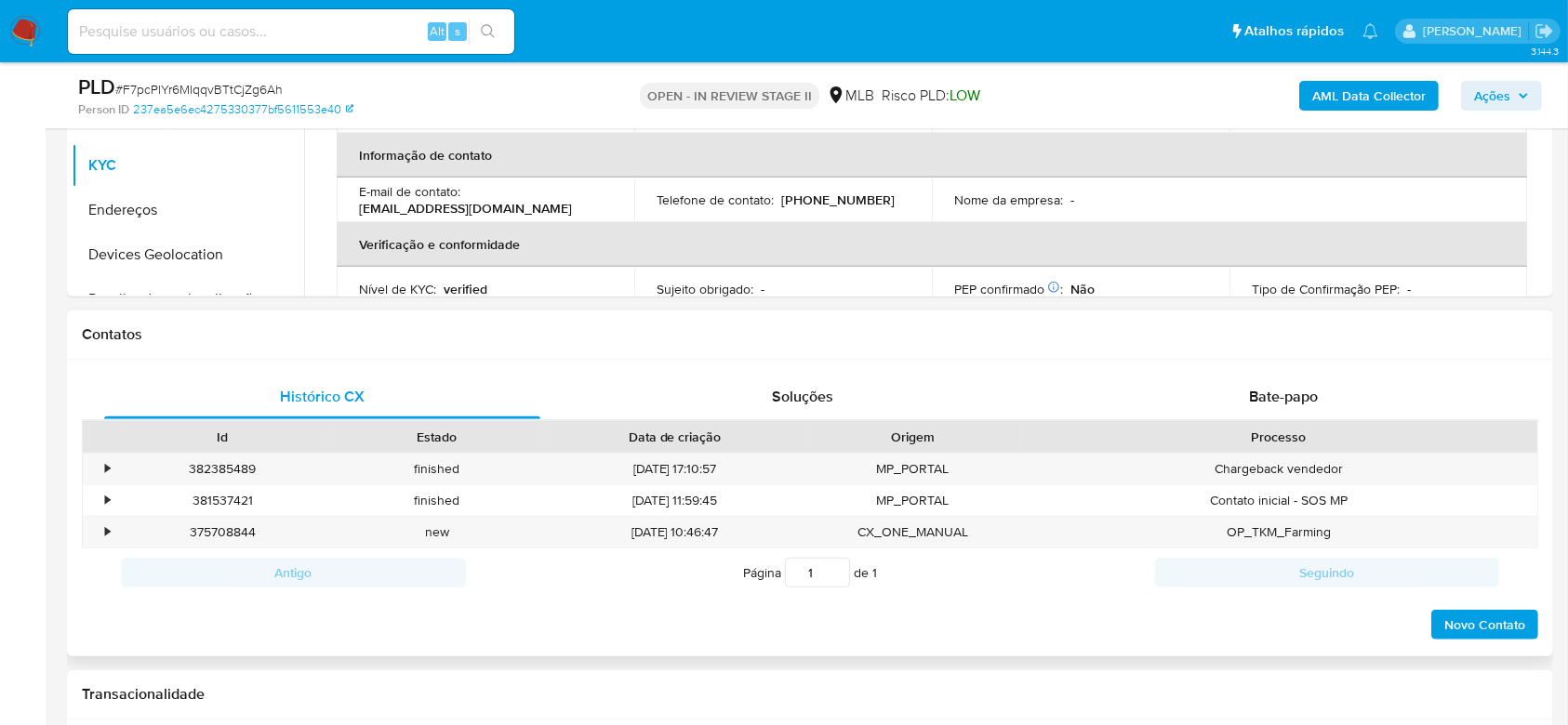 scroll, scrollTop: 1132, scrollLeft: 0, axis: vertical 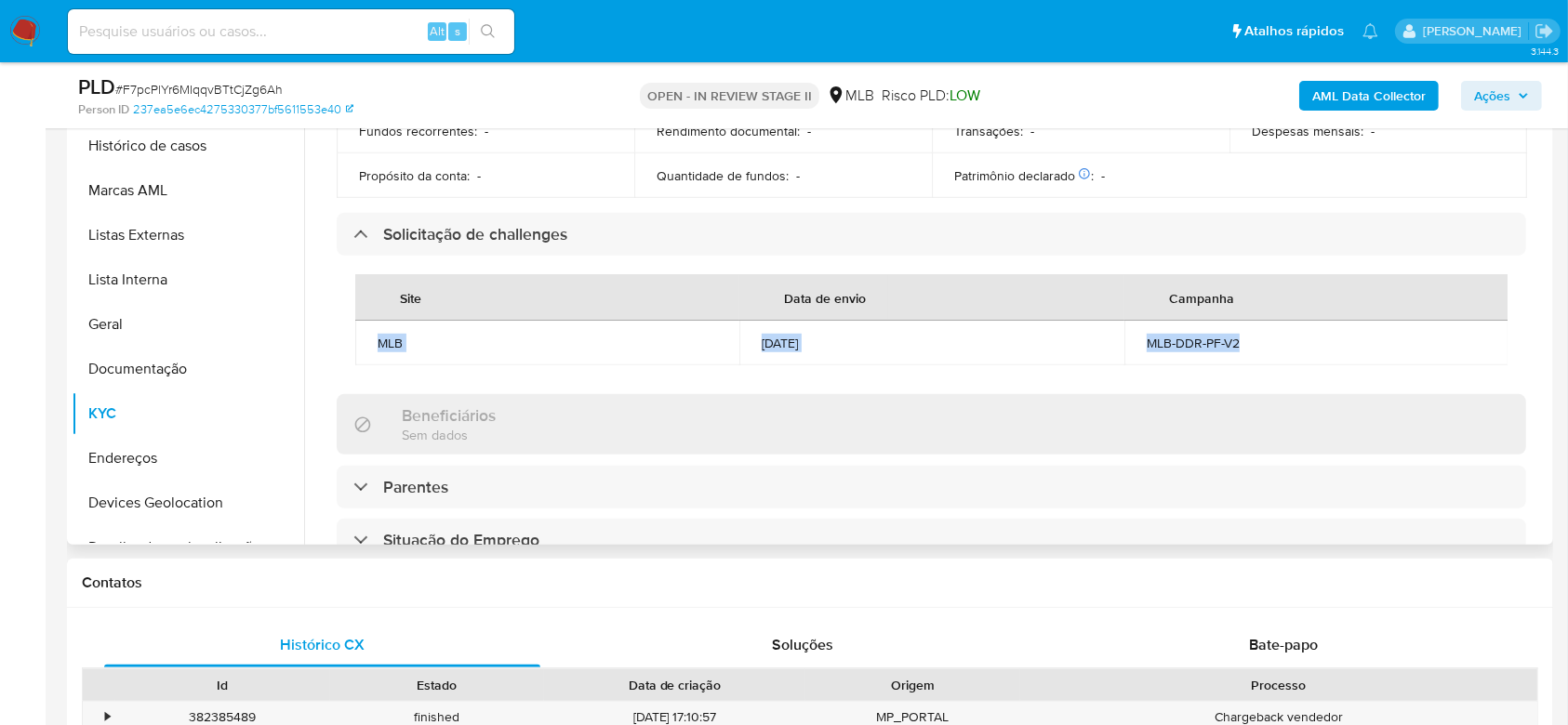 drag, startPoint x: 1197, startPoint y: 335, endPoint x: 374, endPoint y: 339, distance: 823.0097 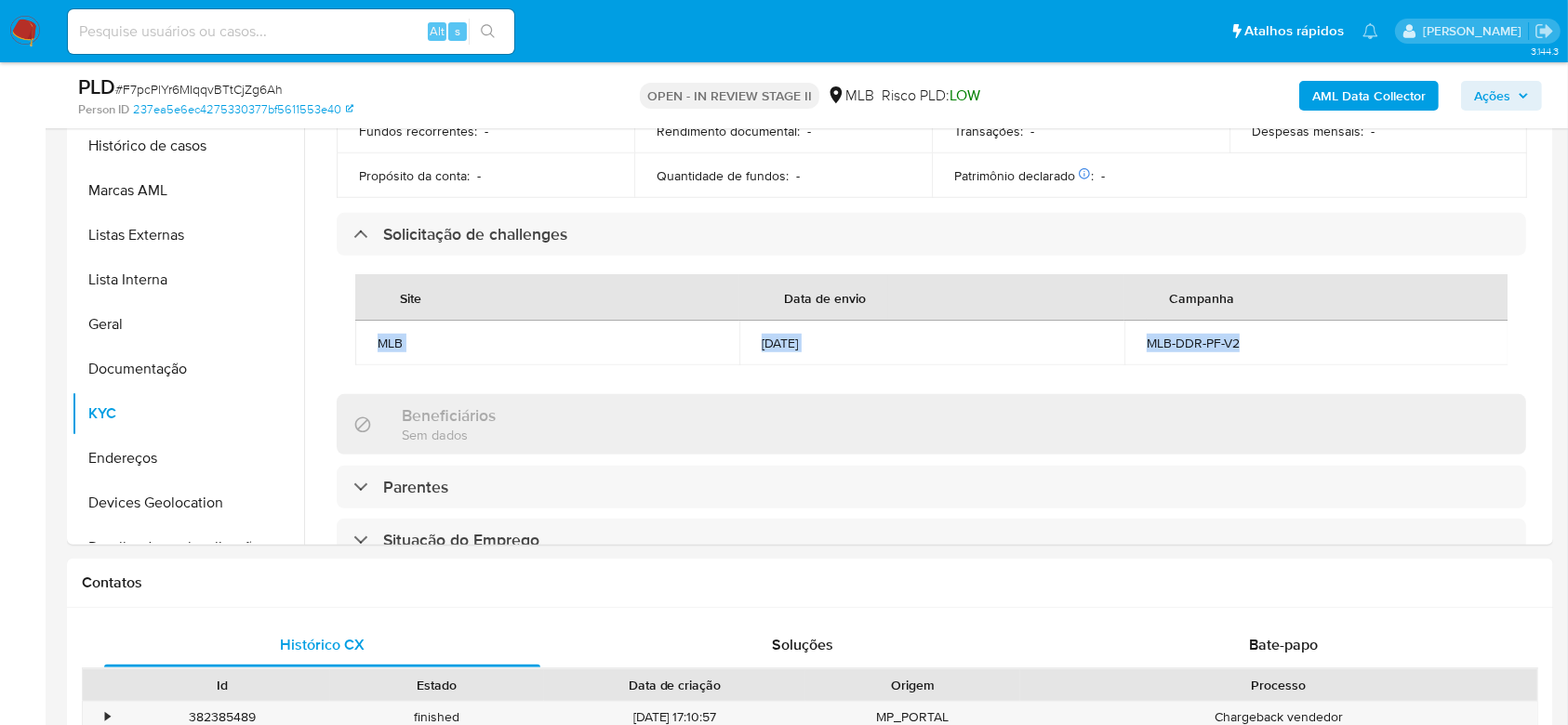 click on "Ações" at bounding box center [1492, 96] 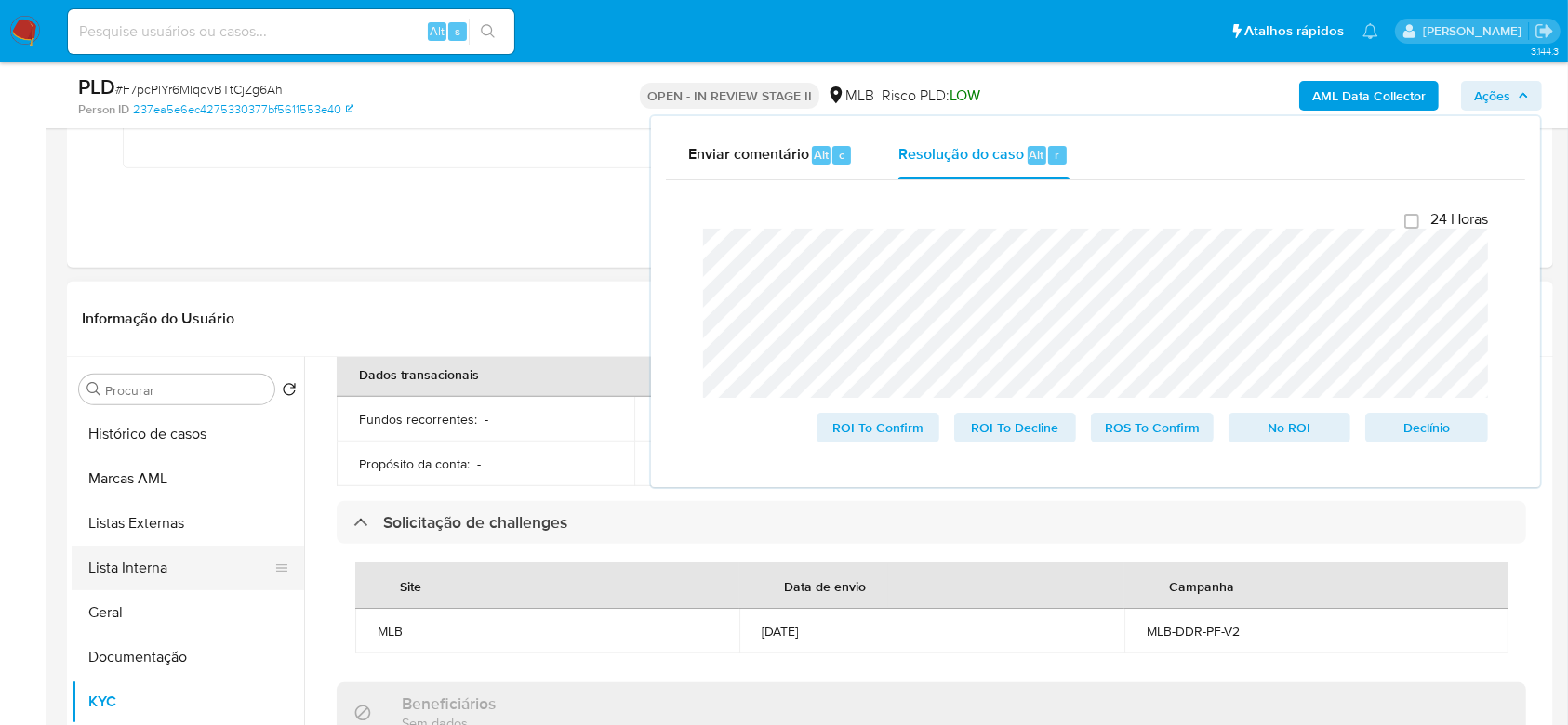 scroll, scrollTop: 867, scrollLeft: 0, axis: vertical 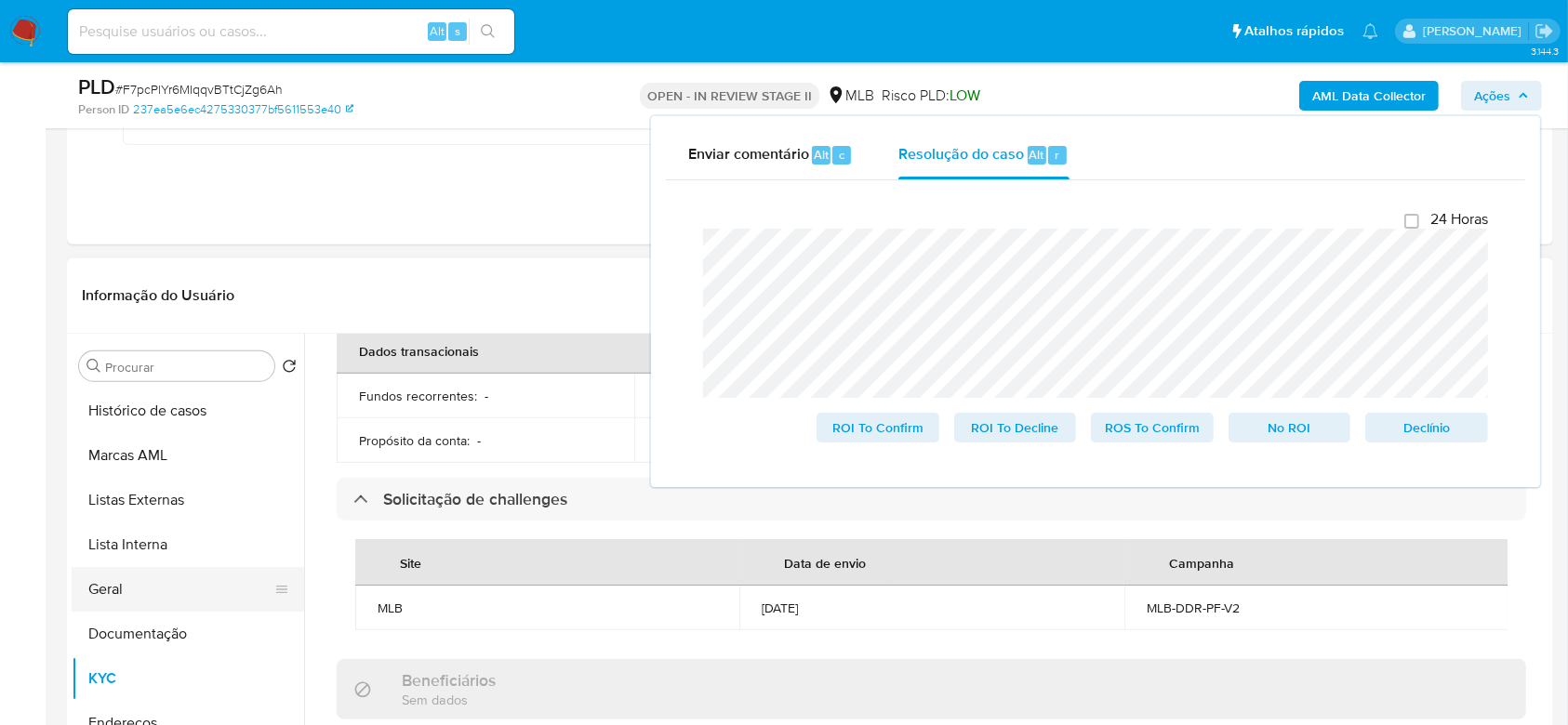 click on "Geral" at bounding box center [180, 589] 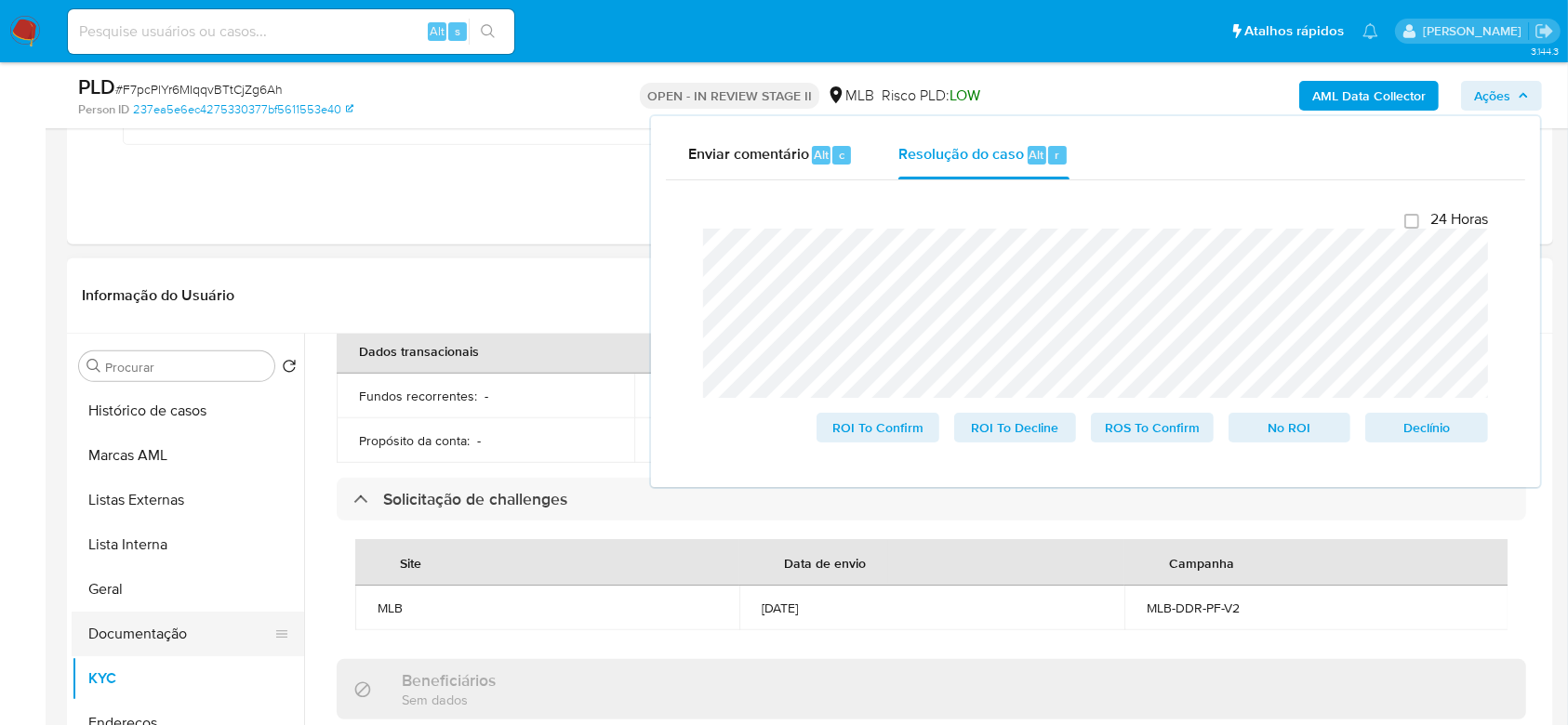 scroll, scrollTop: 0, scrollLeft: 0, axis: both 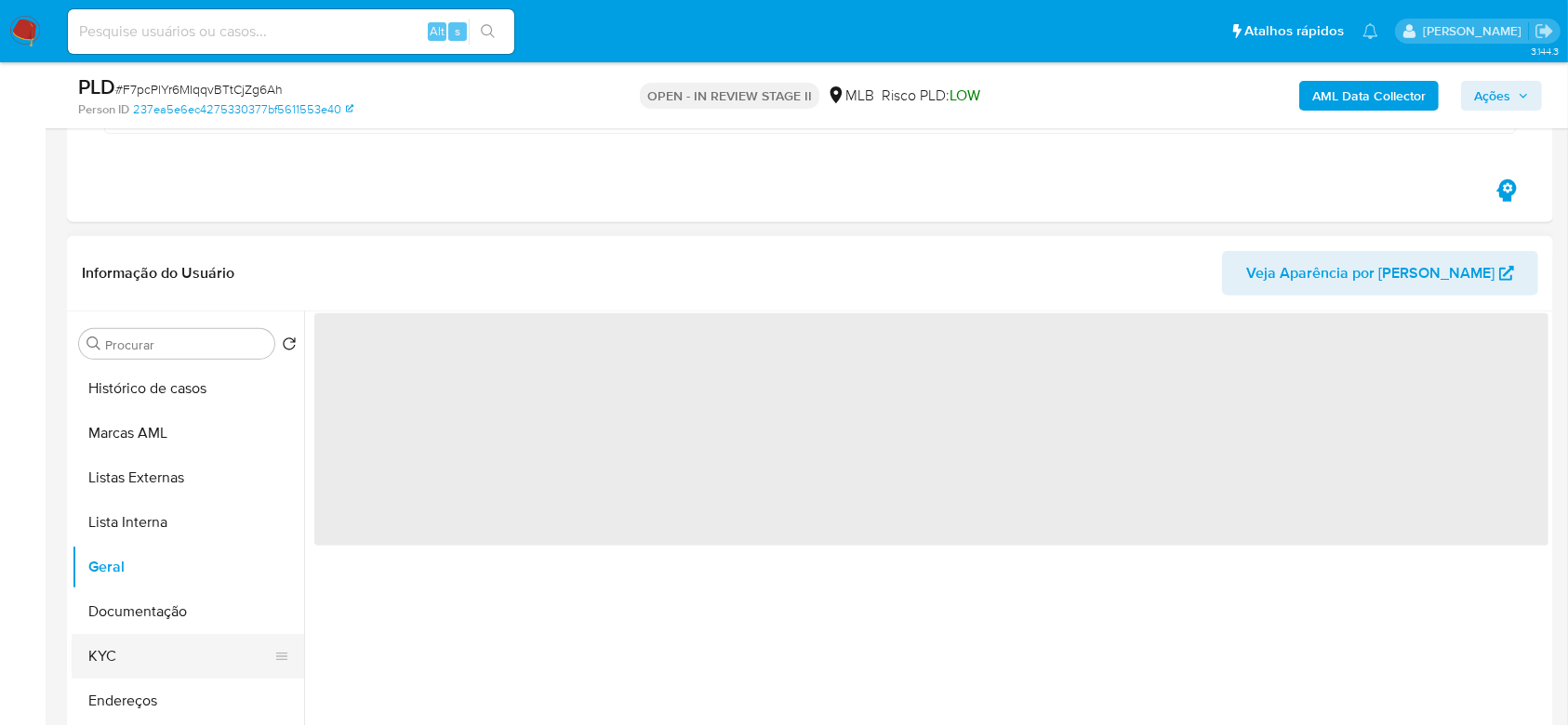 click on "KYC" at bounding box center (180, 656) 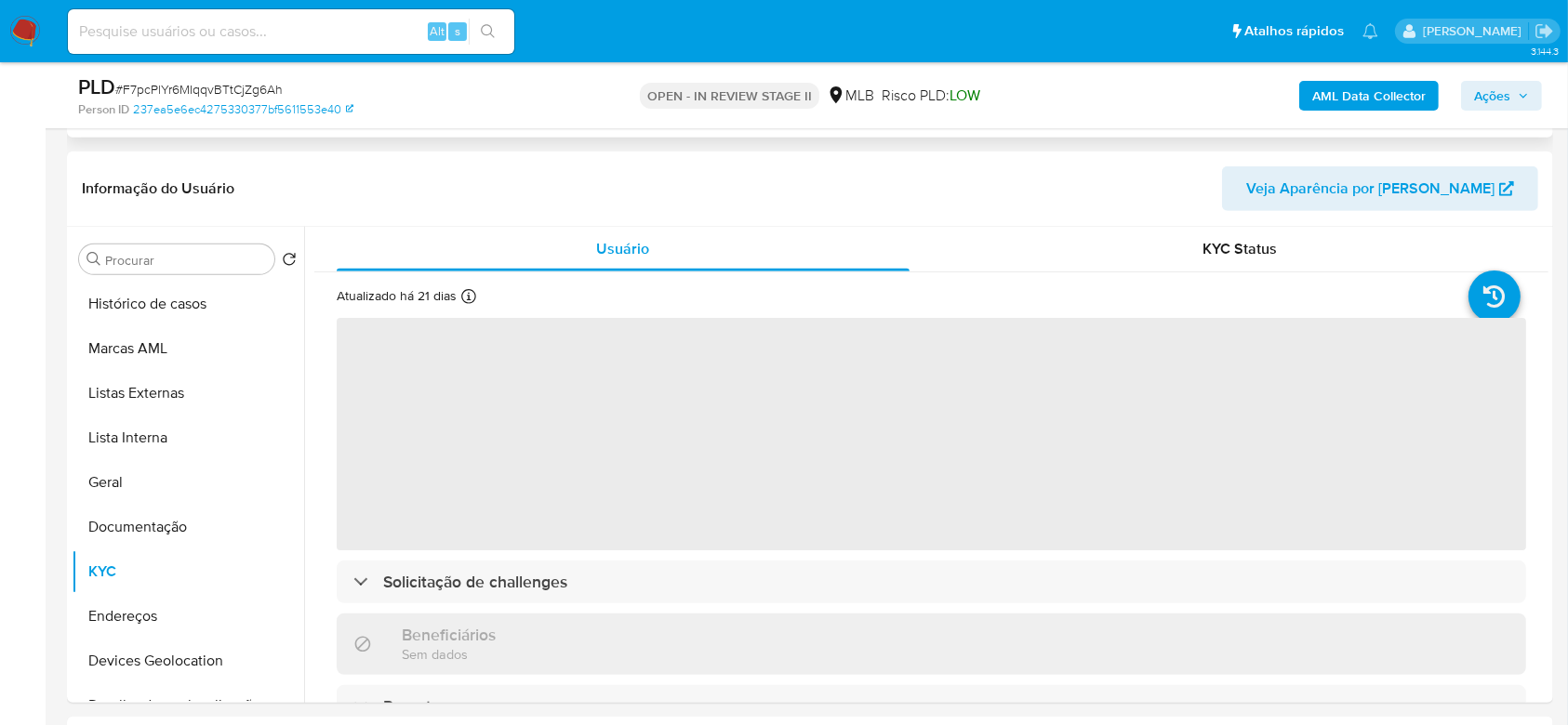 scroll, scrollTop: 991, scrollLeft: 0, axis: vertical 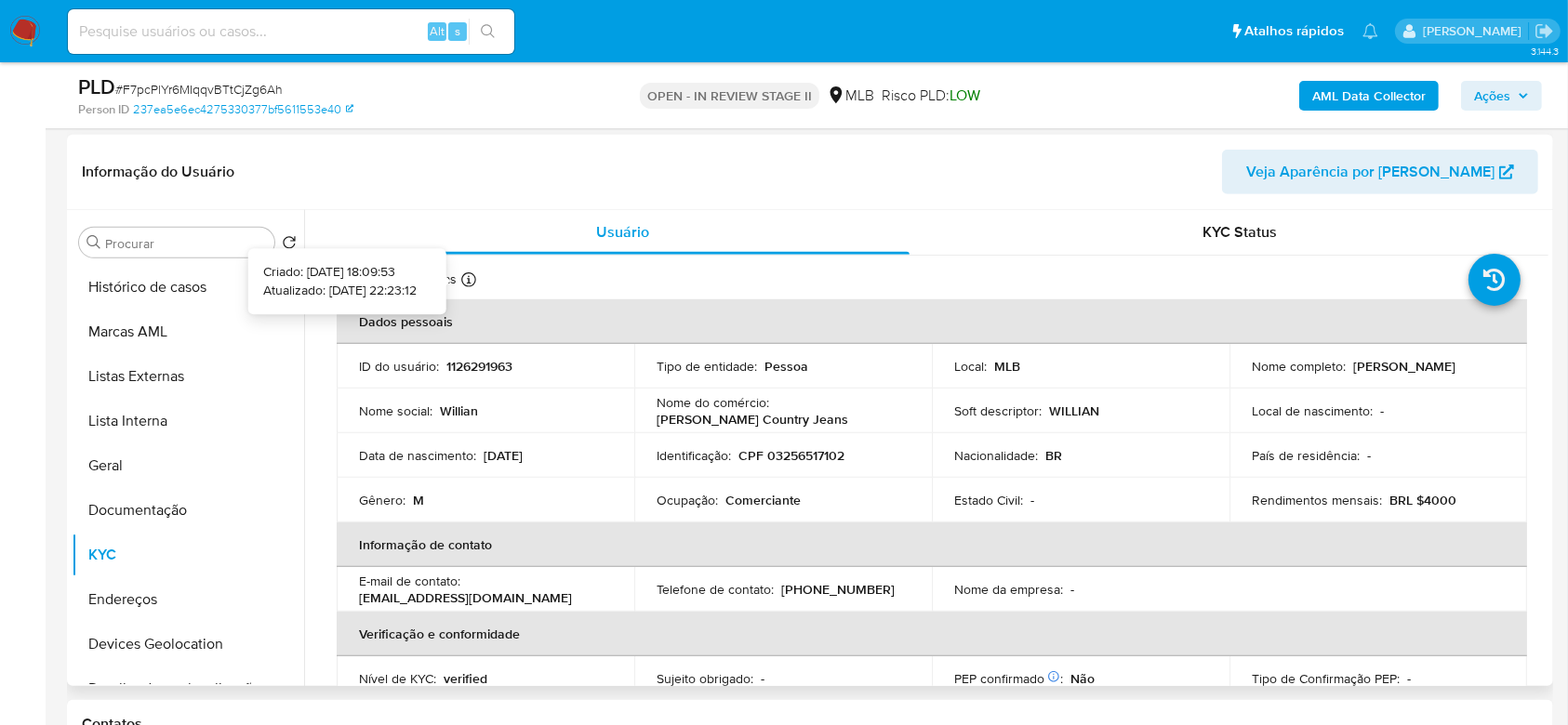 type 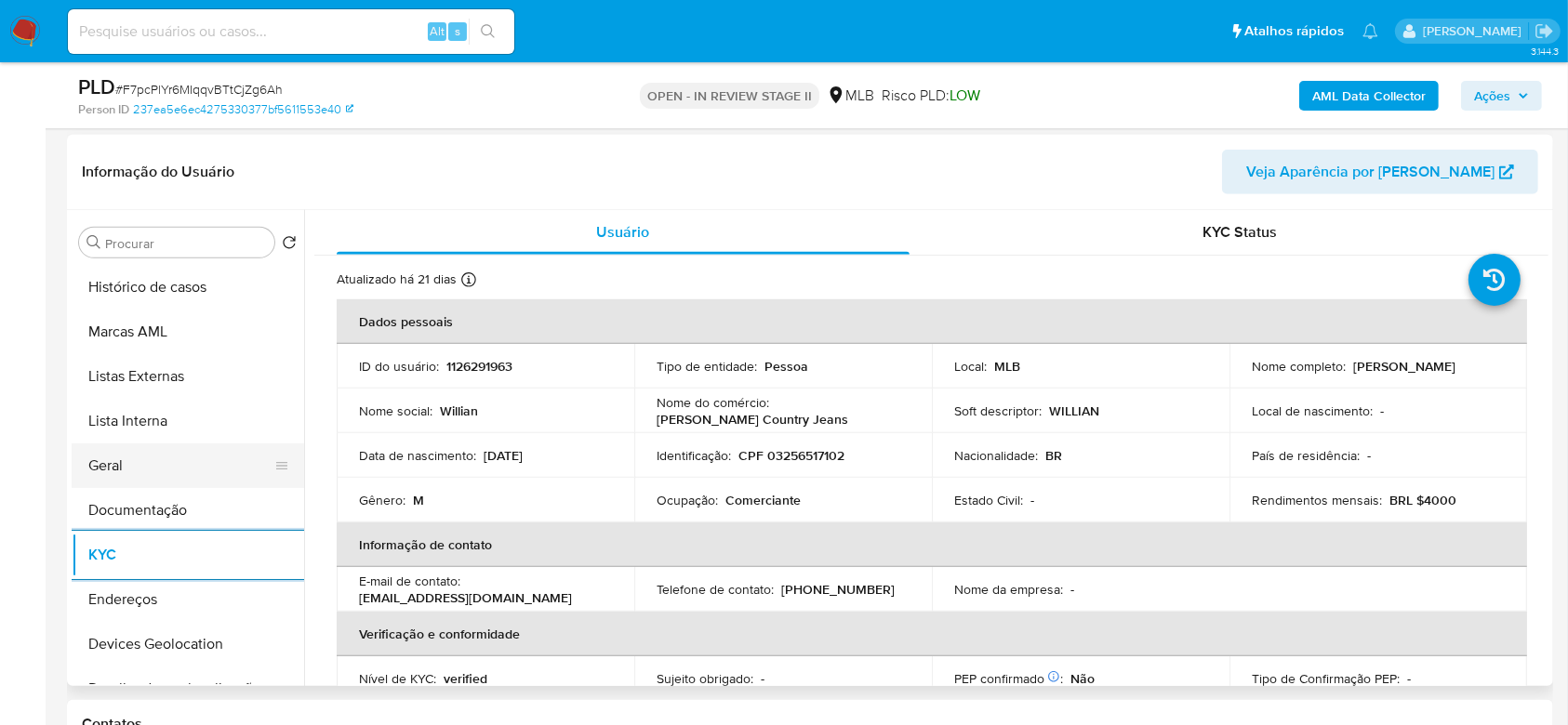 click on "Geral" at bounding box center [180, 466] 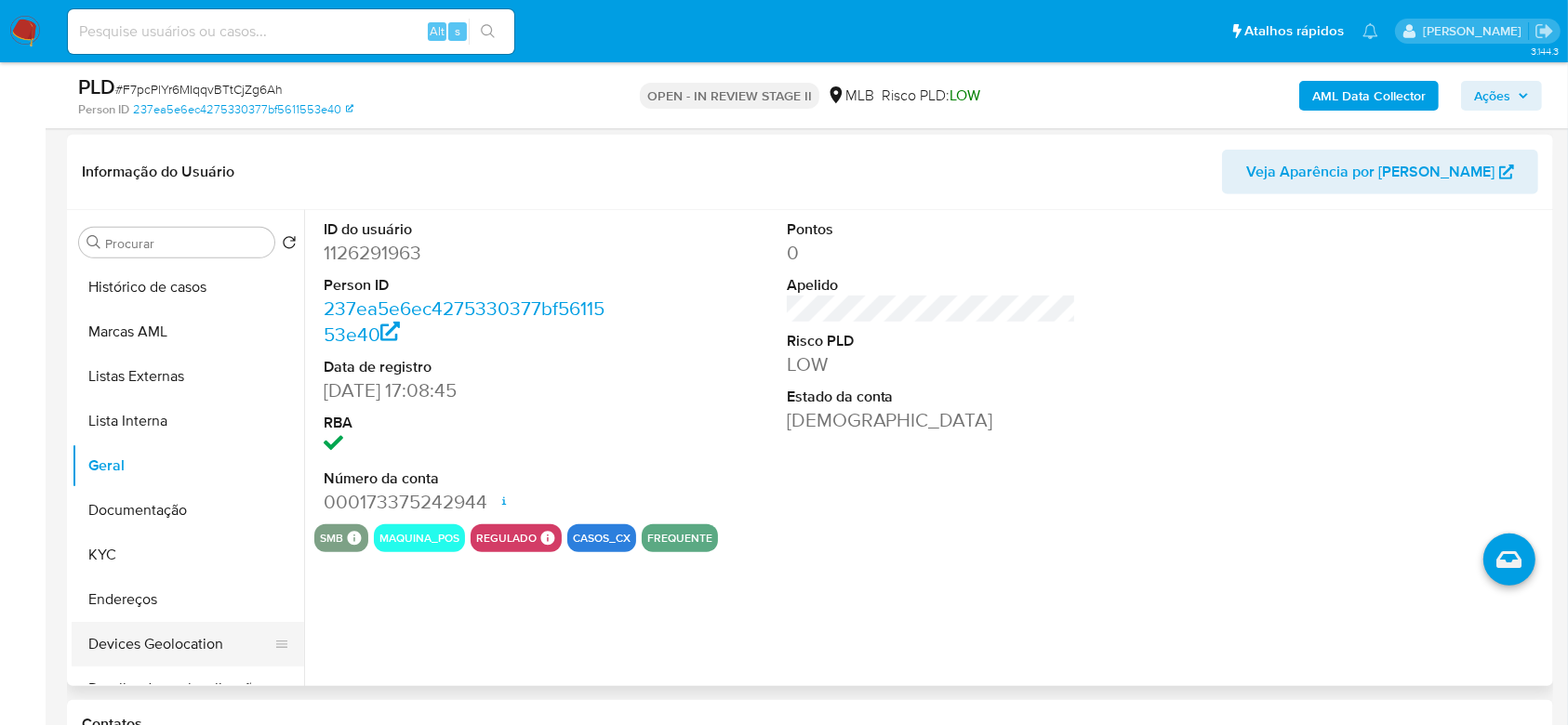 click on "Devices Geolocation" at bounding box center [180, 644] 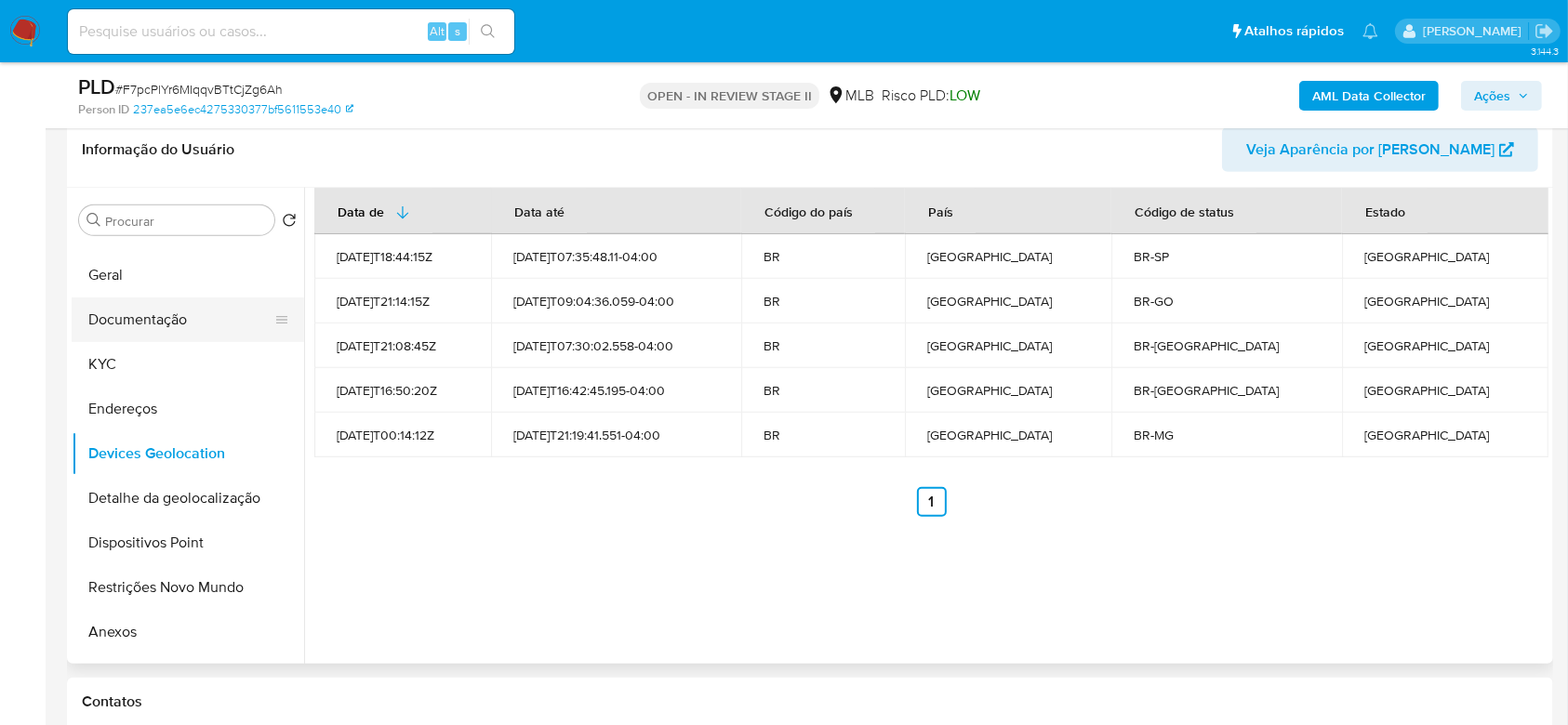 scroll, scrollTop: 124, scrollLeft: 0, axis: vertical 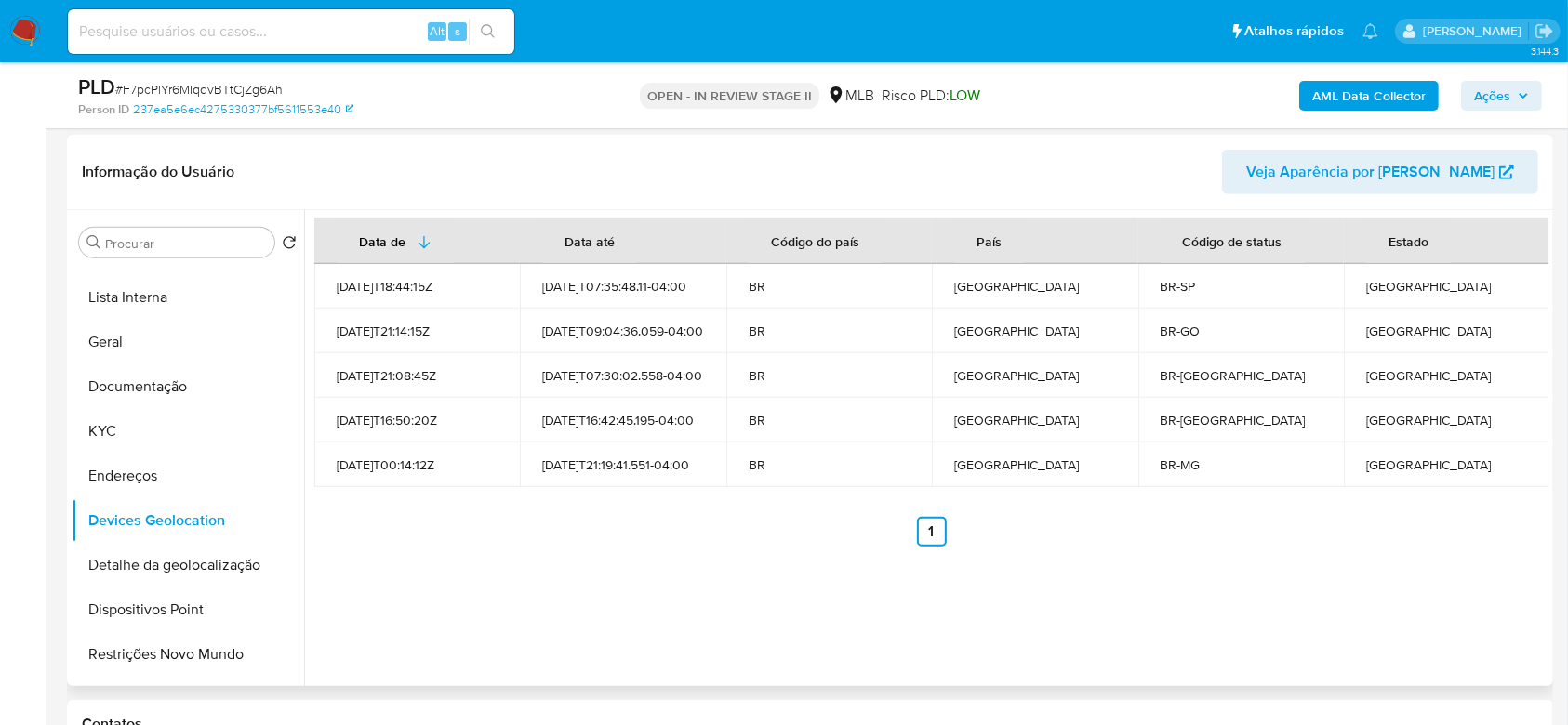 type 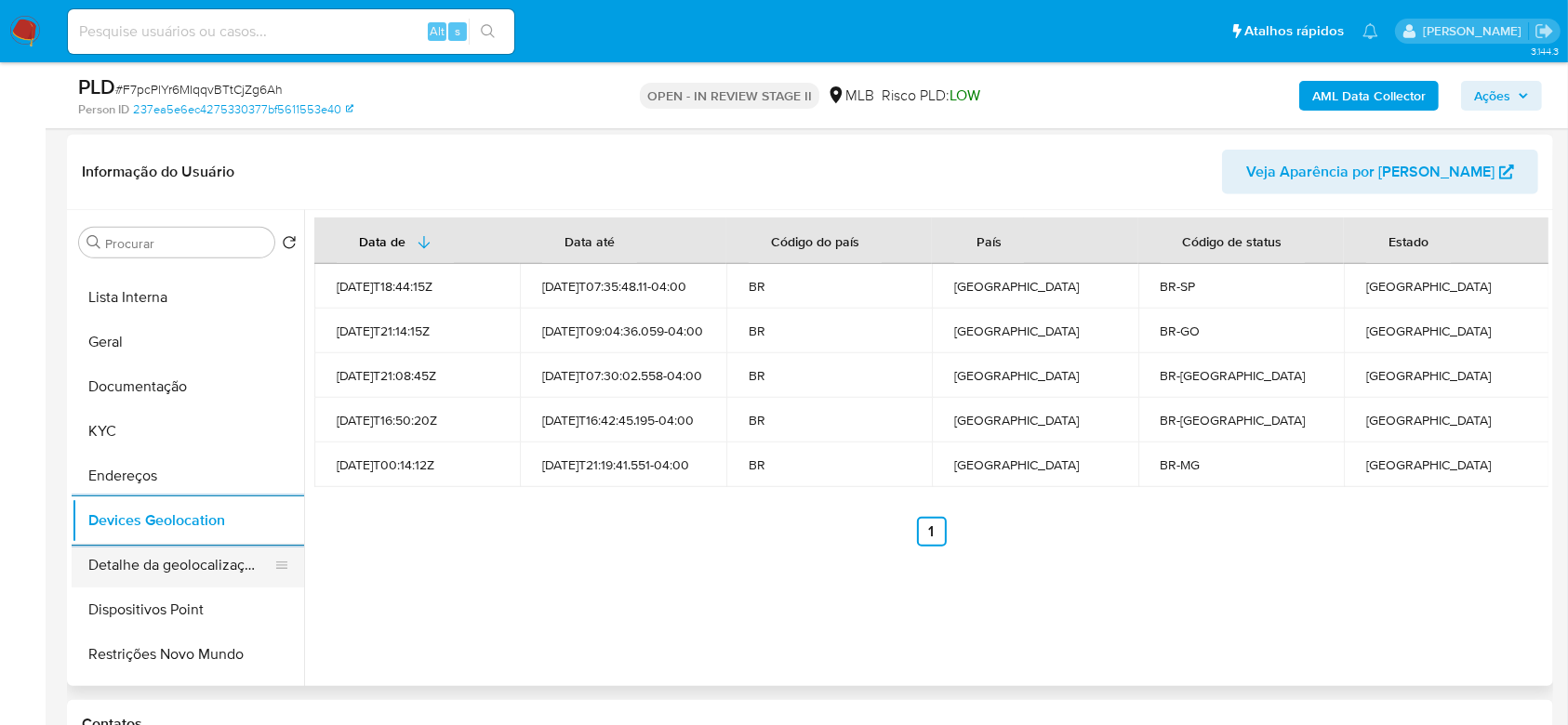 scroll, scrollTop: 247, scrollLeft: 0, axis: vertical 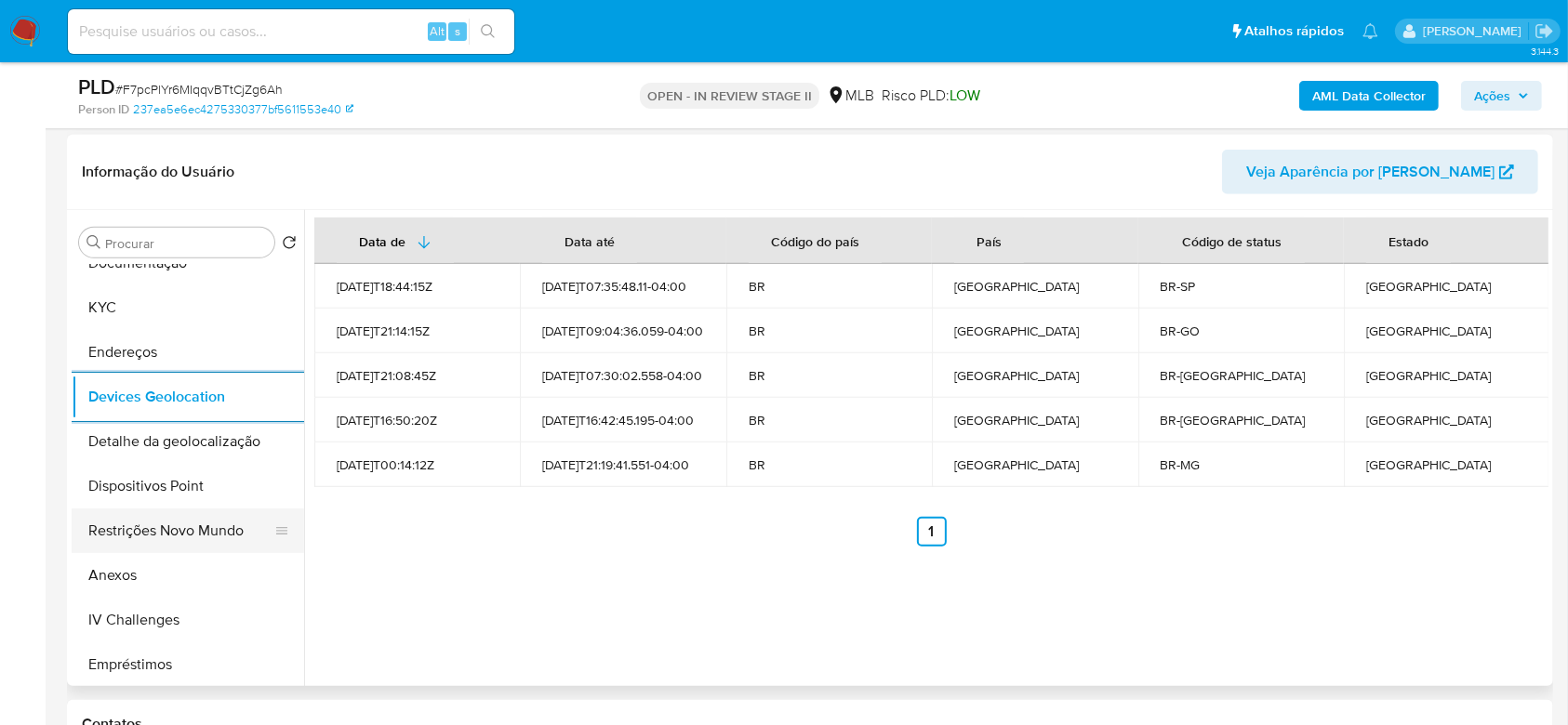 click on "Restrições Novo Mundo" at bounding box center (180, 531) 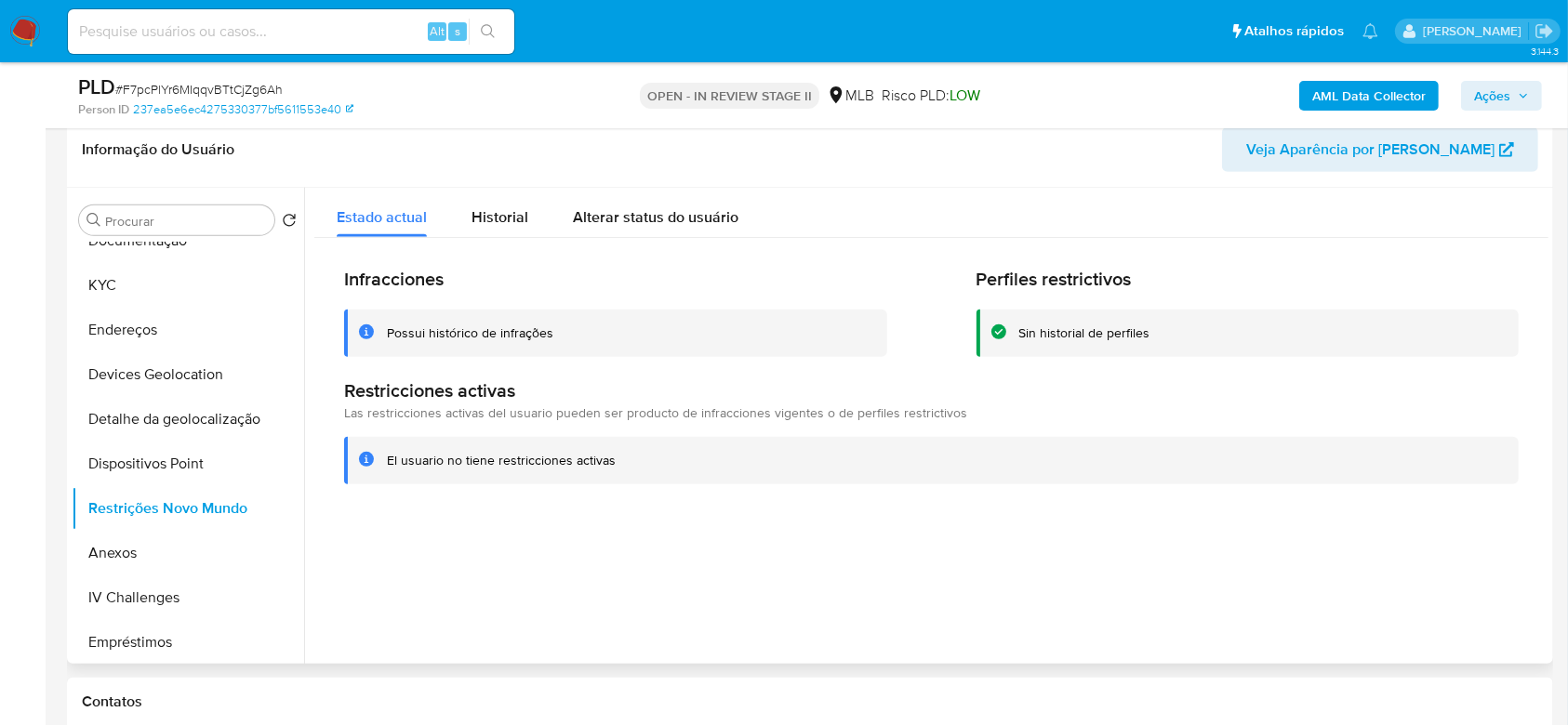 type 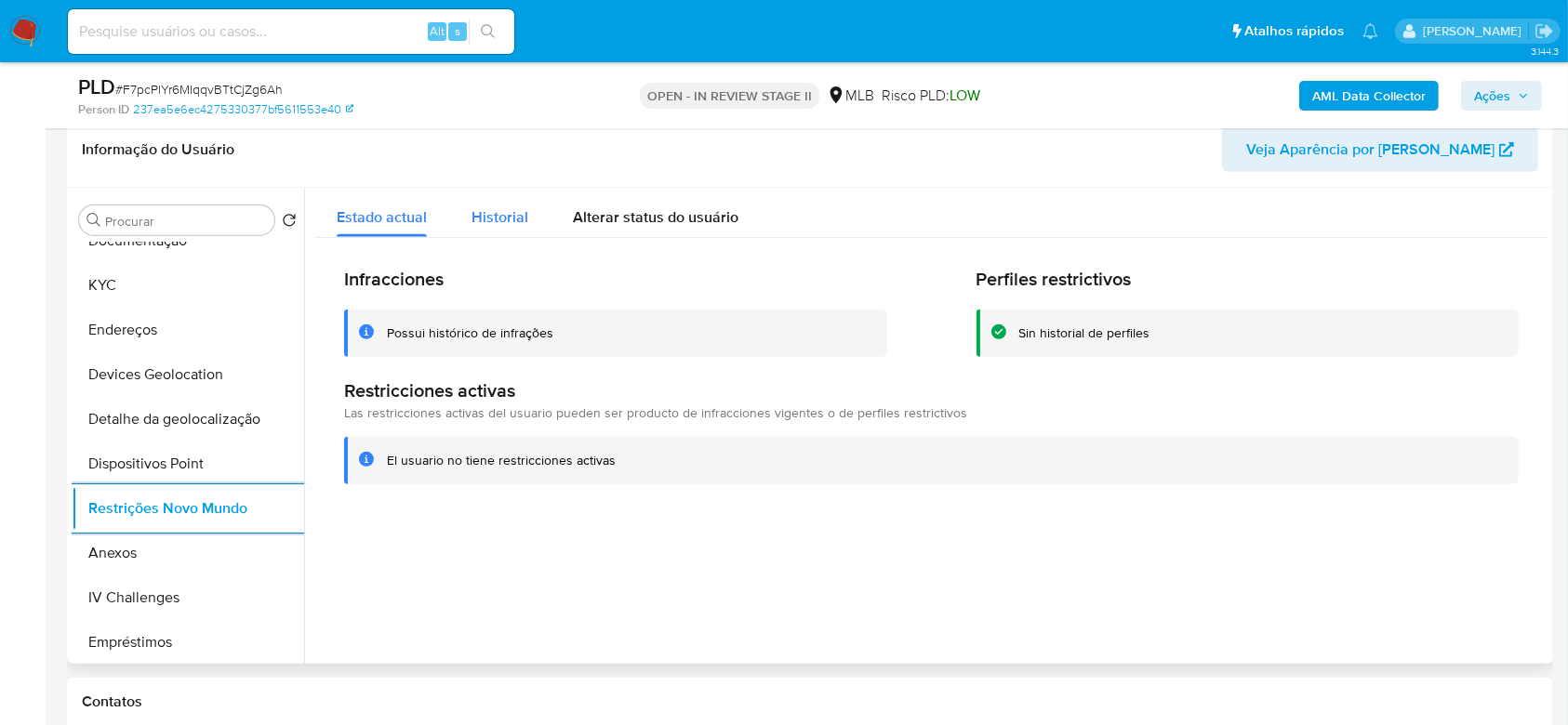 click on "Historial" at bounding box center (499, 217) 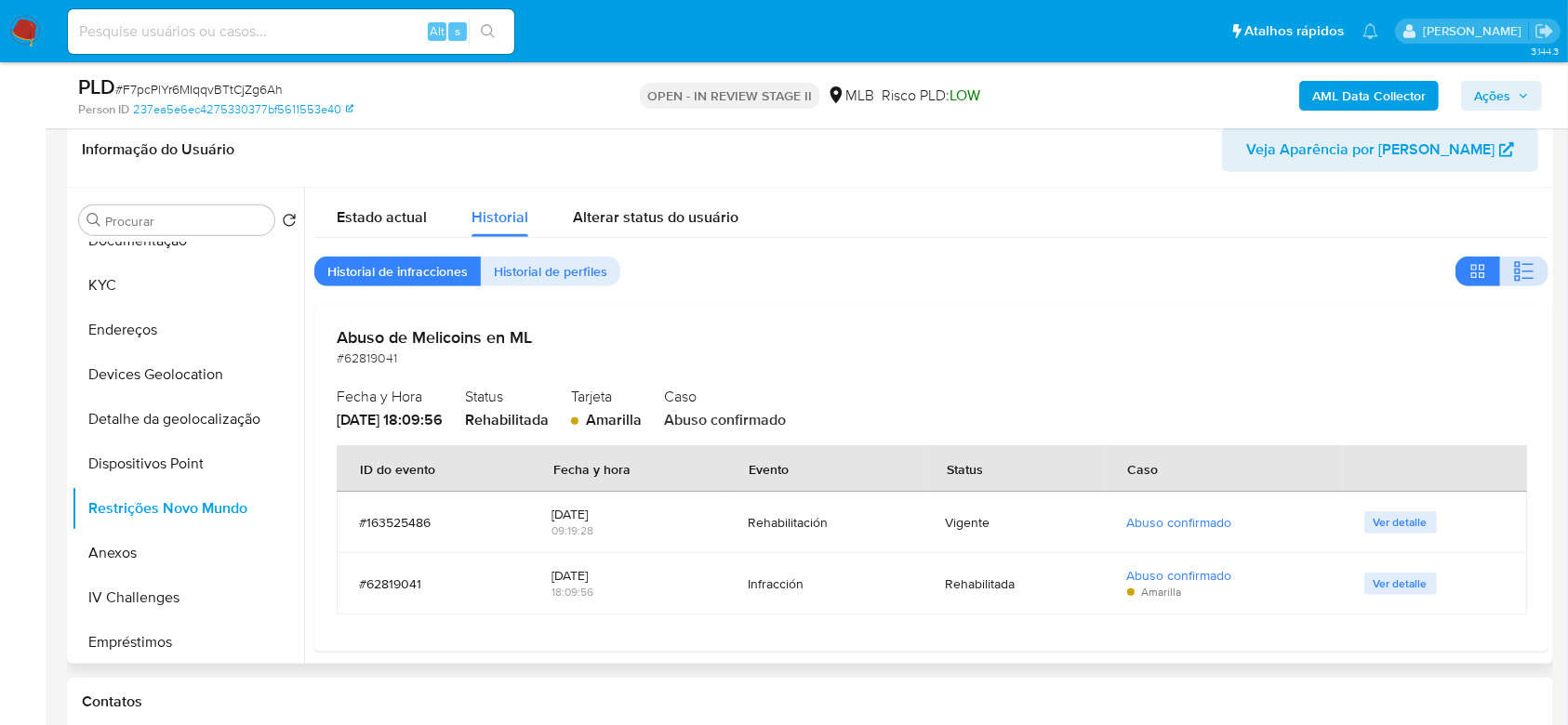 click 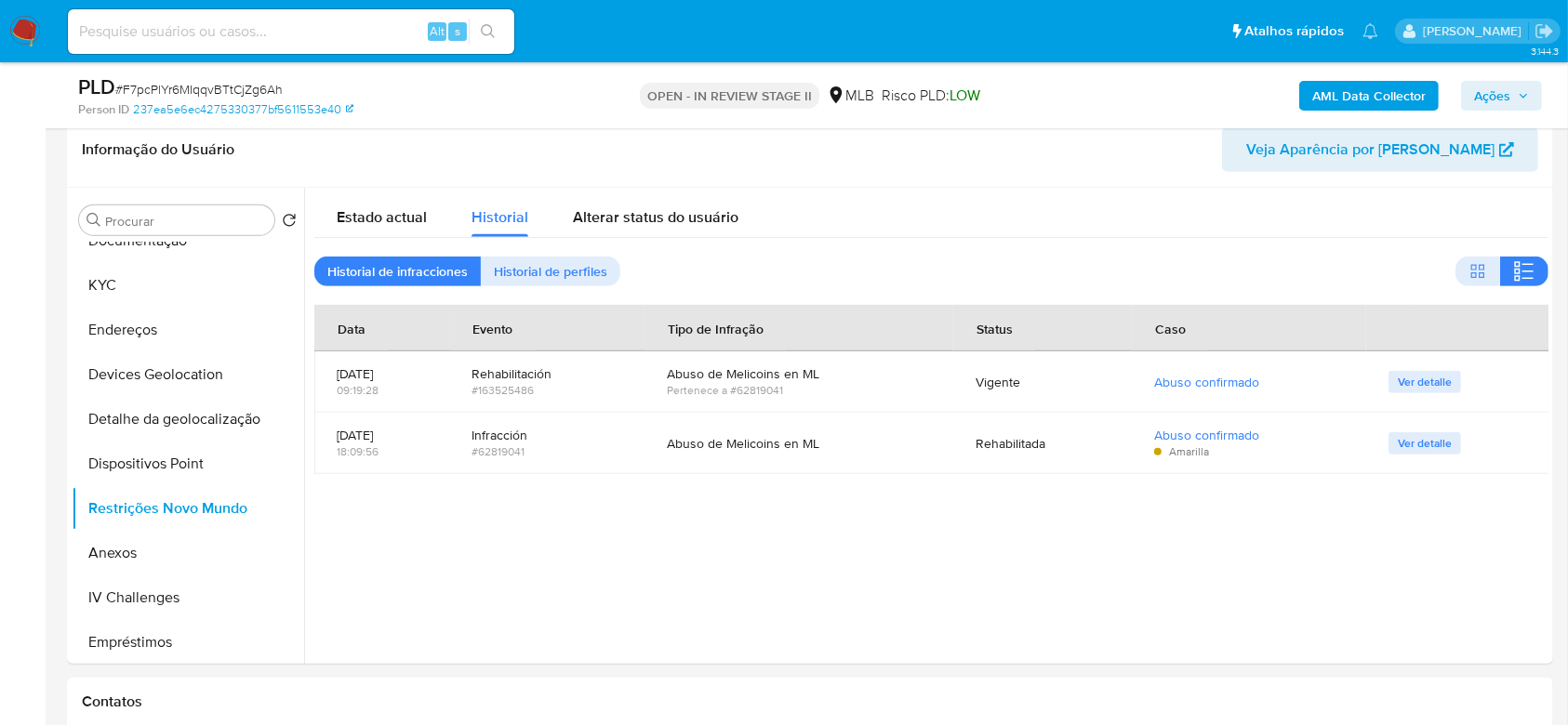 type 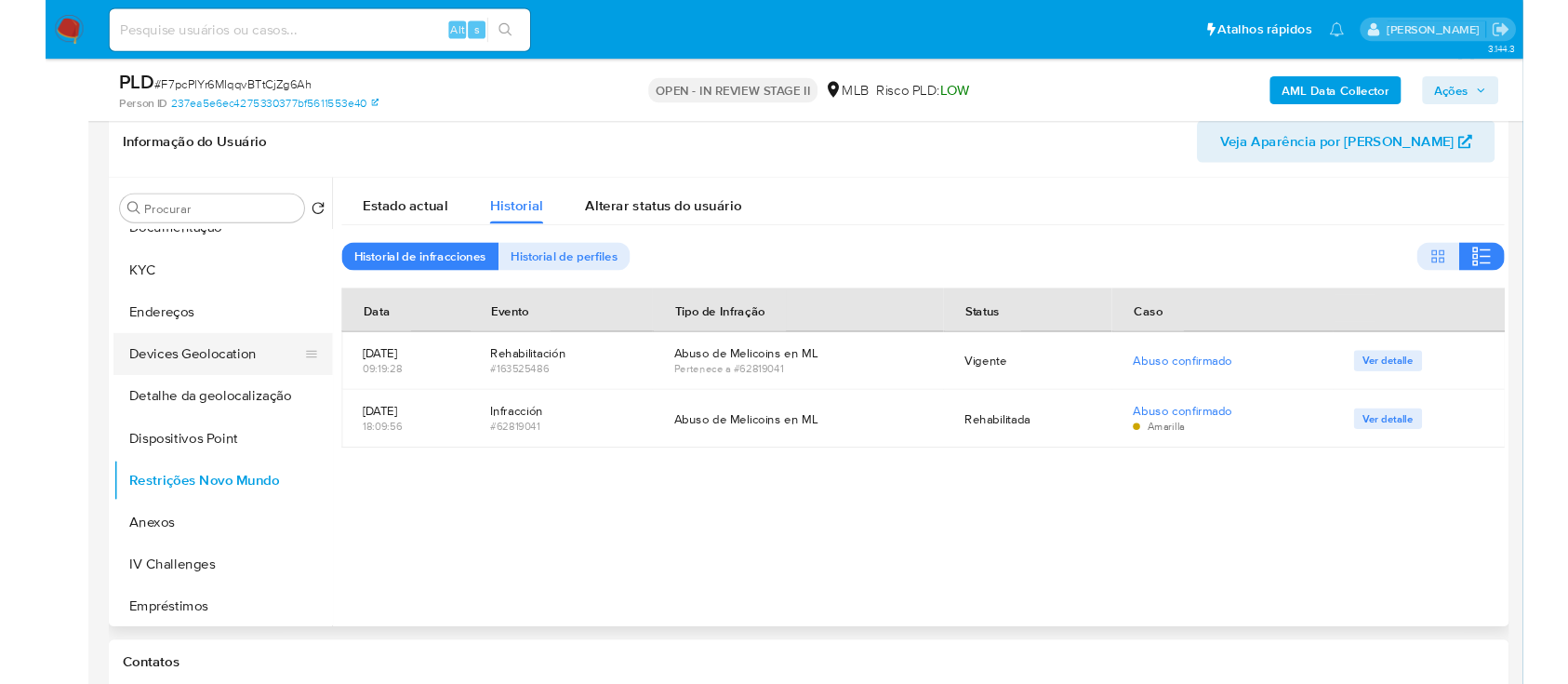 scroll, scrollTop: 0, scrollLeft: 0, axis: both 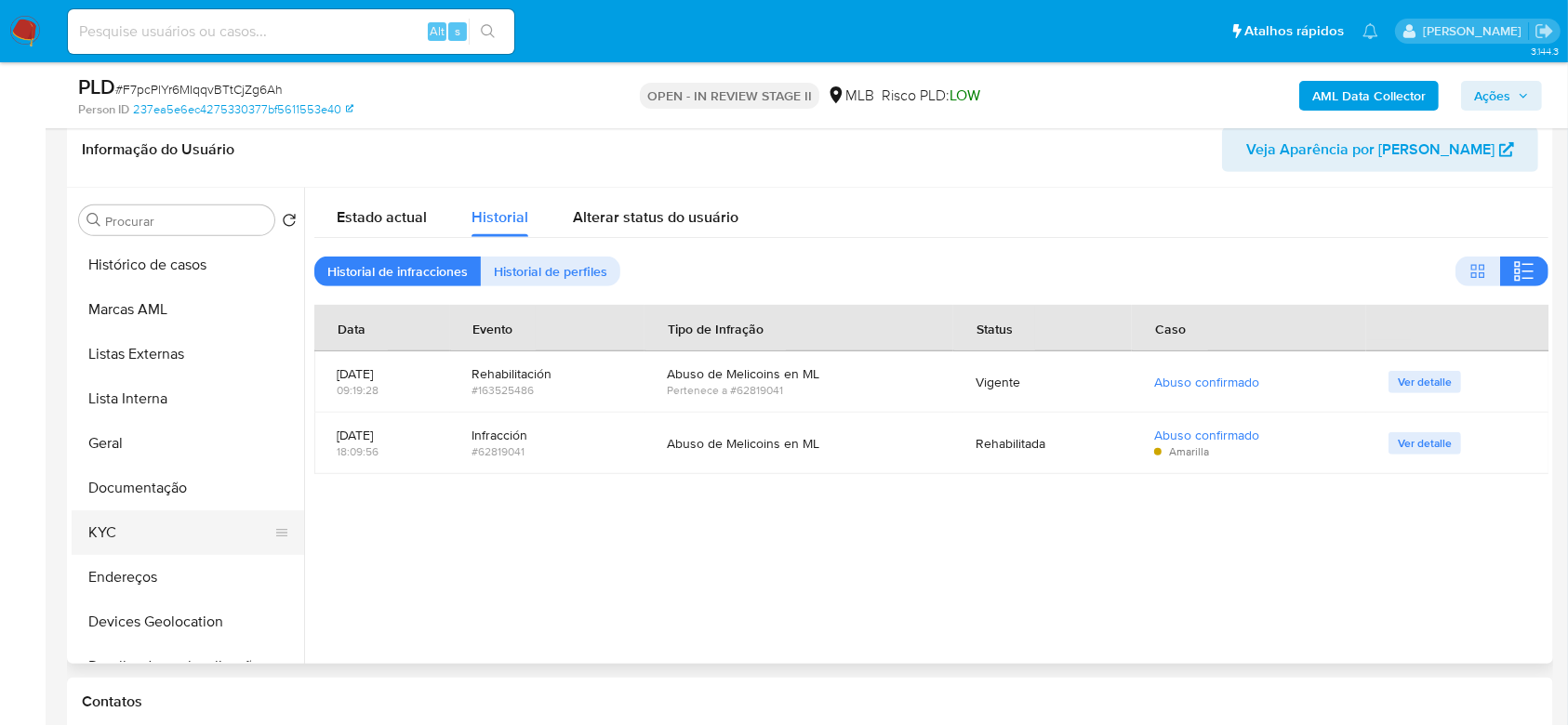 click on "KYC" at bounding box center (180, 533) 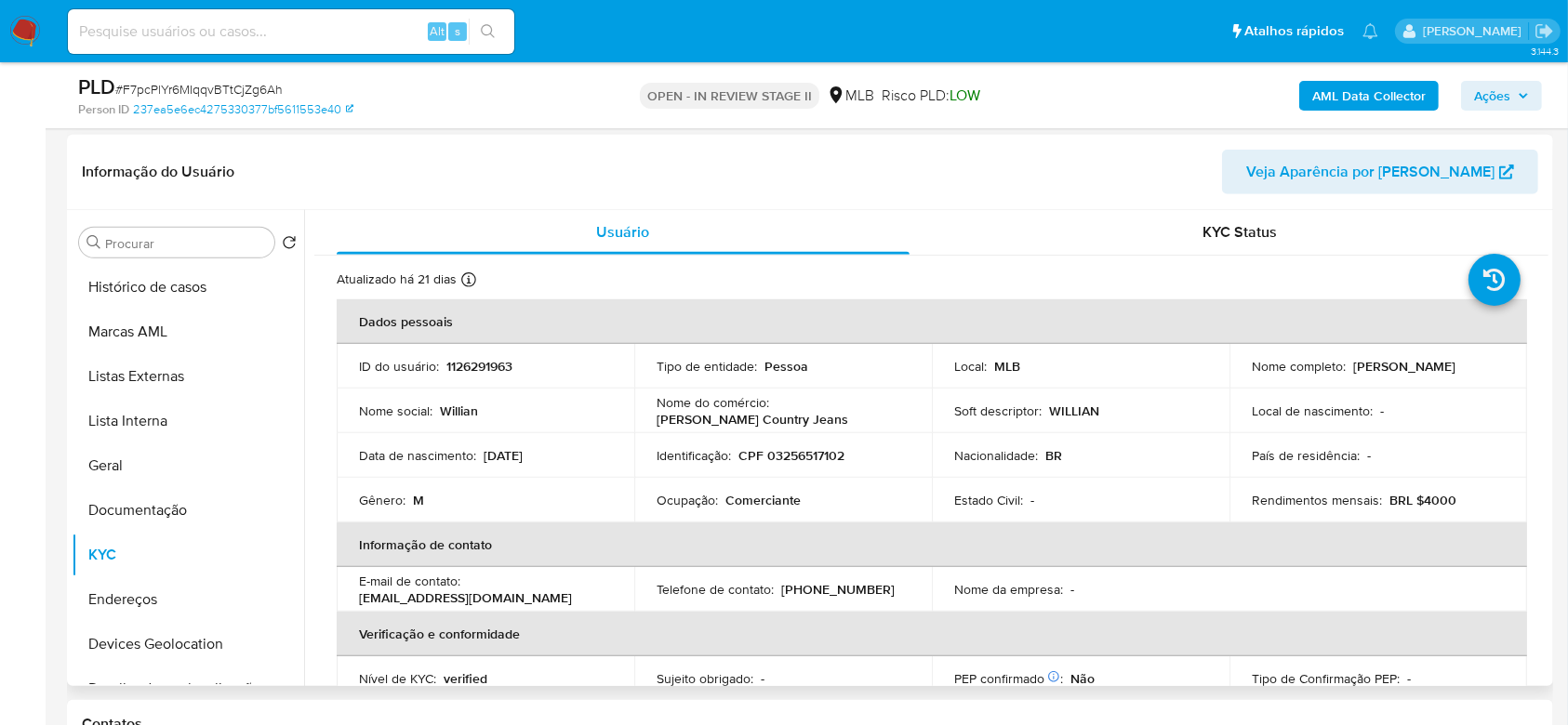 drag, startPoint x: 1477, startPoint y: 361, endPoint x: 1348, endPoint y: 362, distance: 129.00388 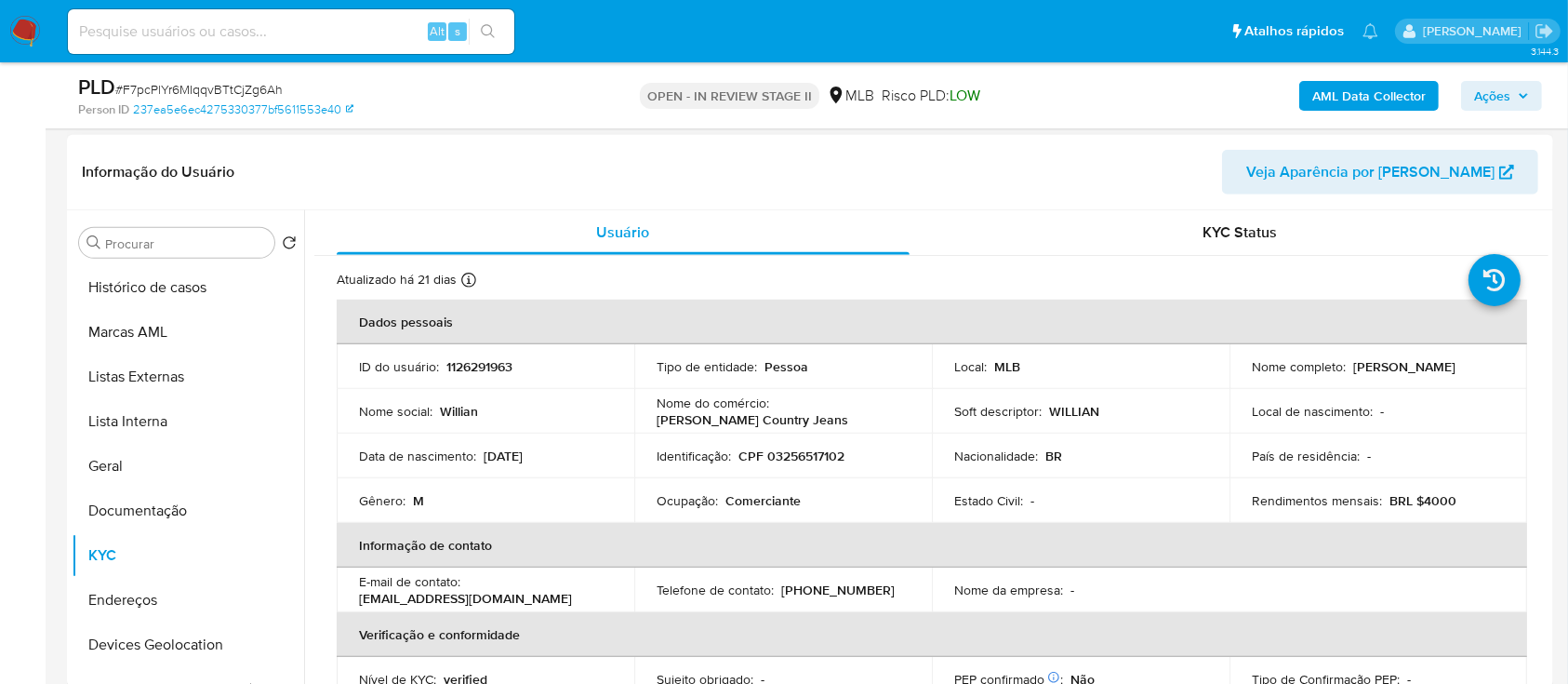 click on "CPF 03256517102" at bounding box center (791, 456) 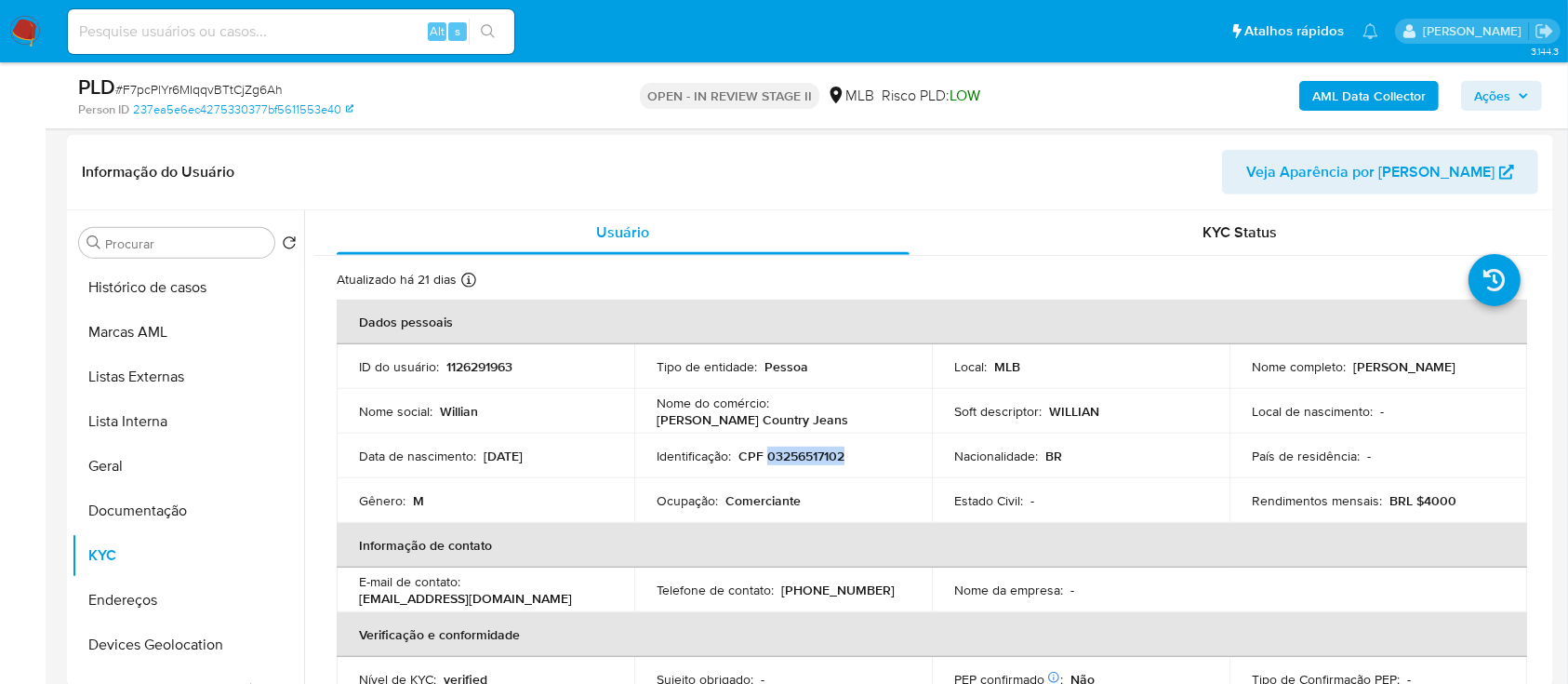 click on "CPF 03256517102" at bounding box center (791, 456) 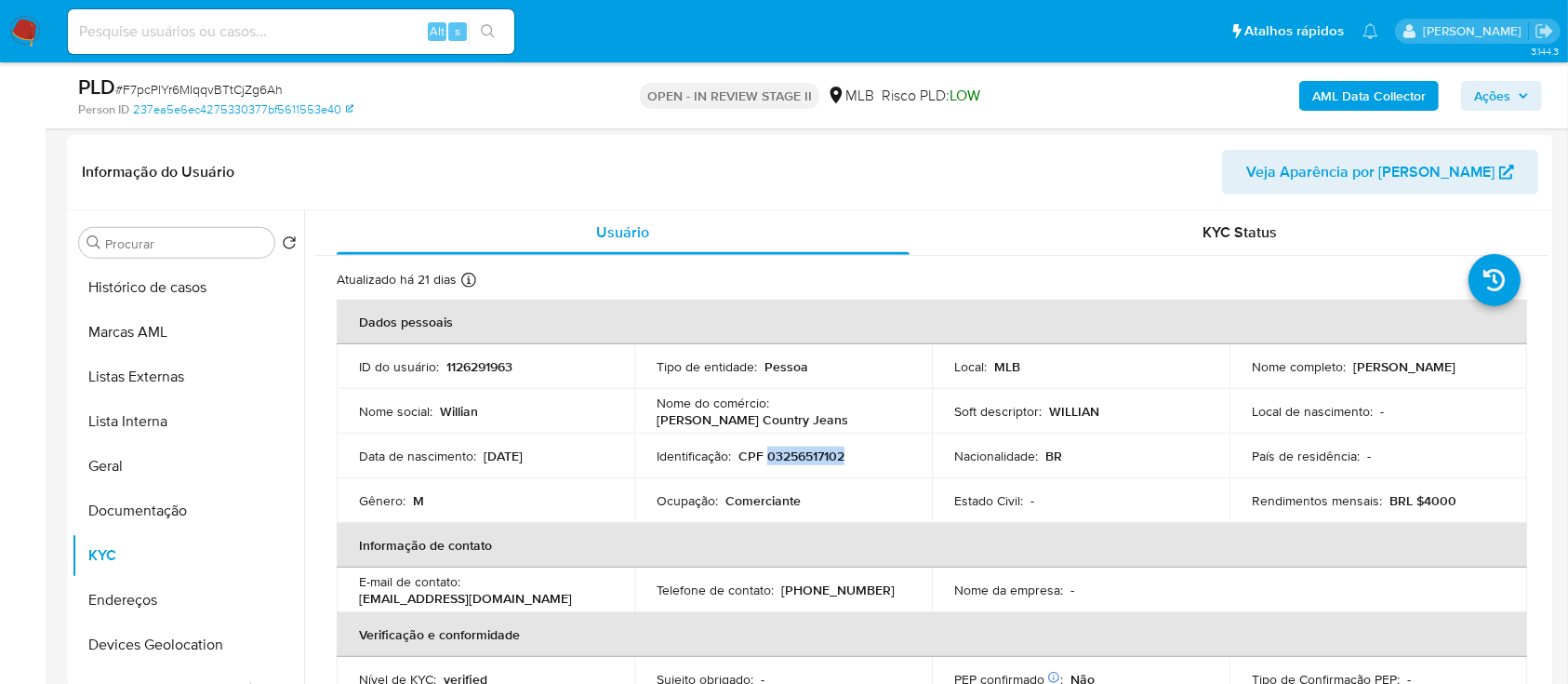 copy on "03256517102" 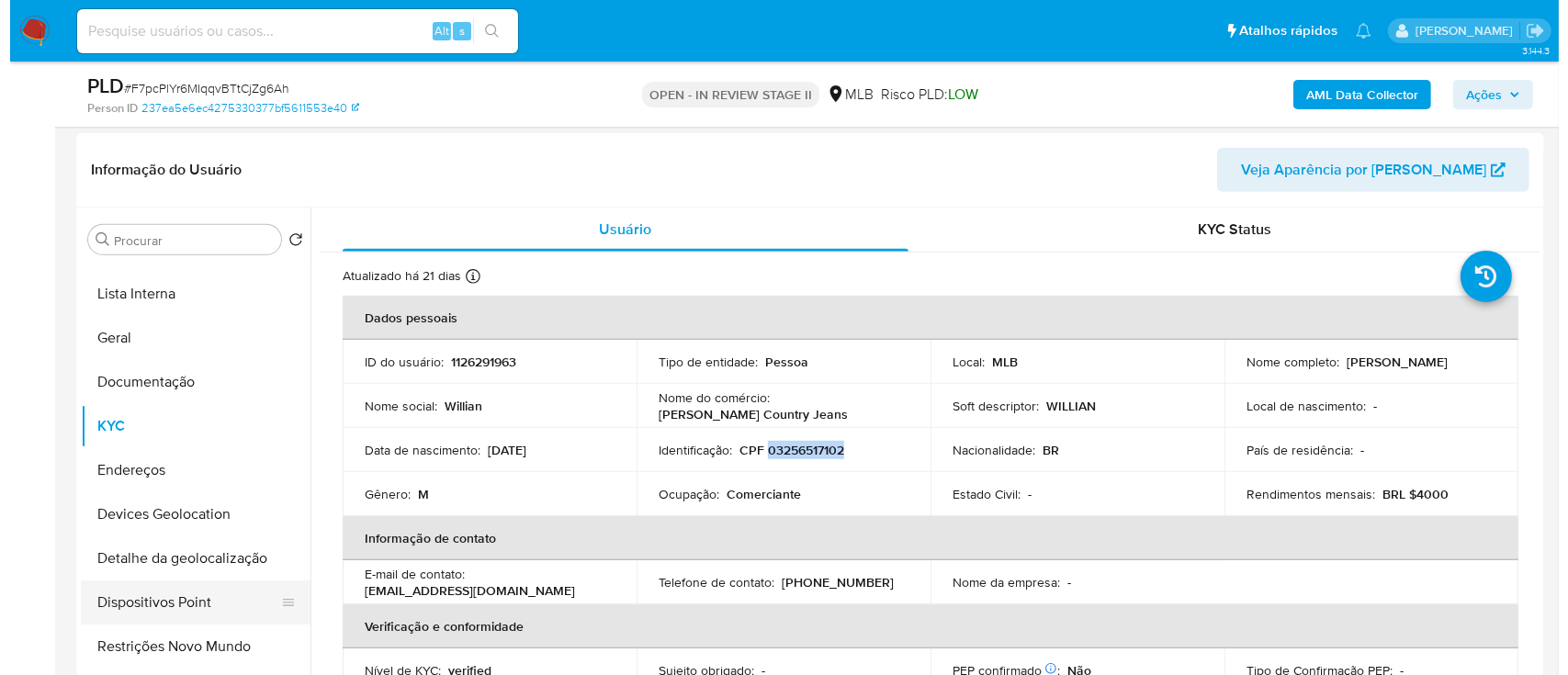 scroll, scrollTop: 244, scrollLeft: 0, axis: vertical 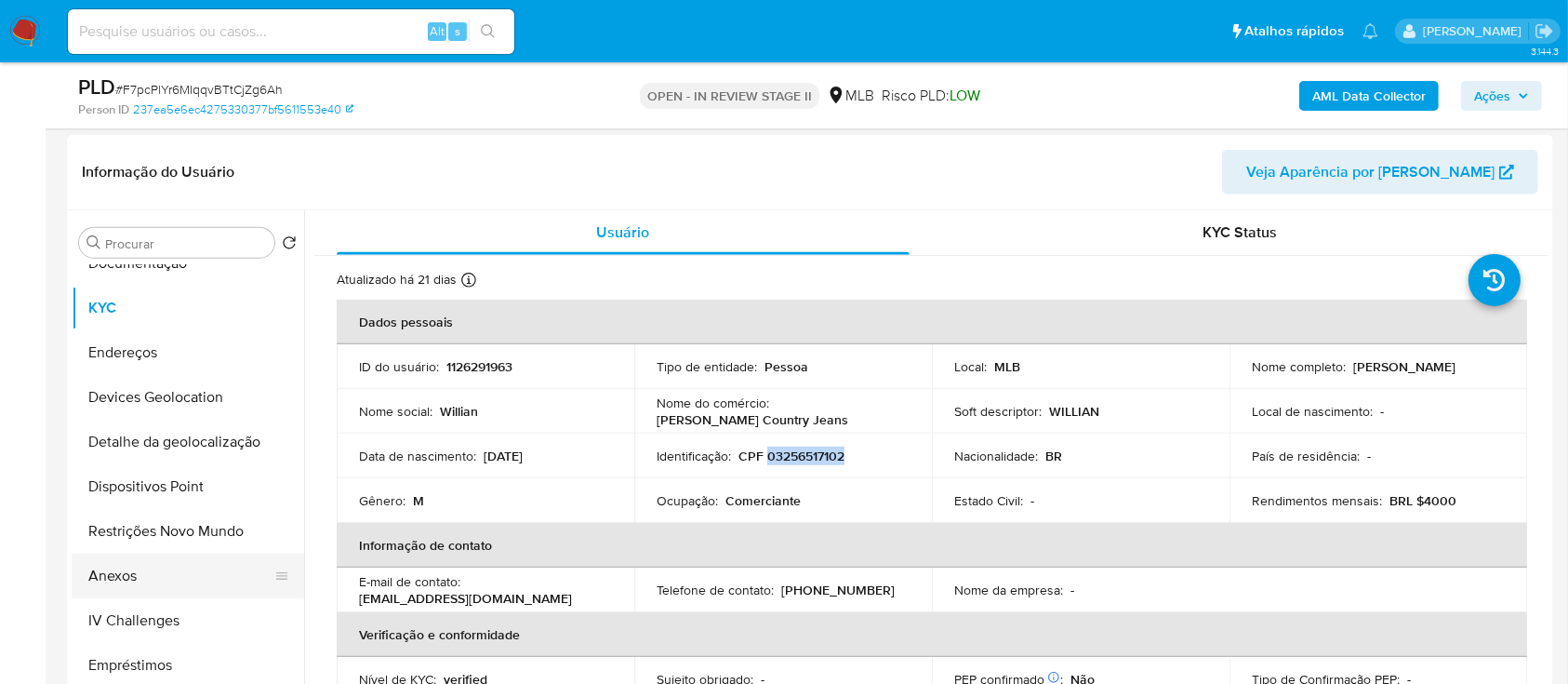 click on "Anexos" at bounding box center [180, 576] 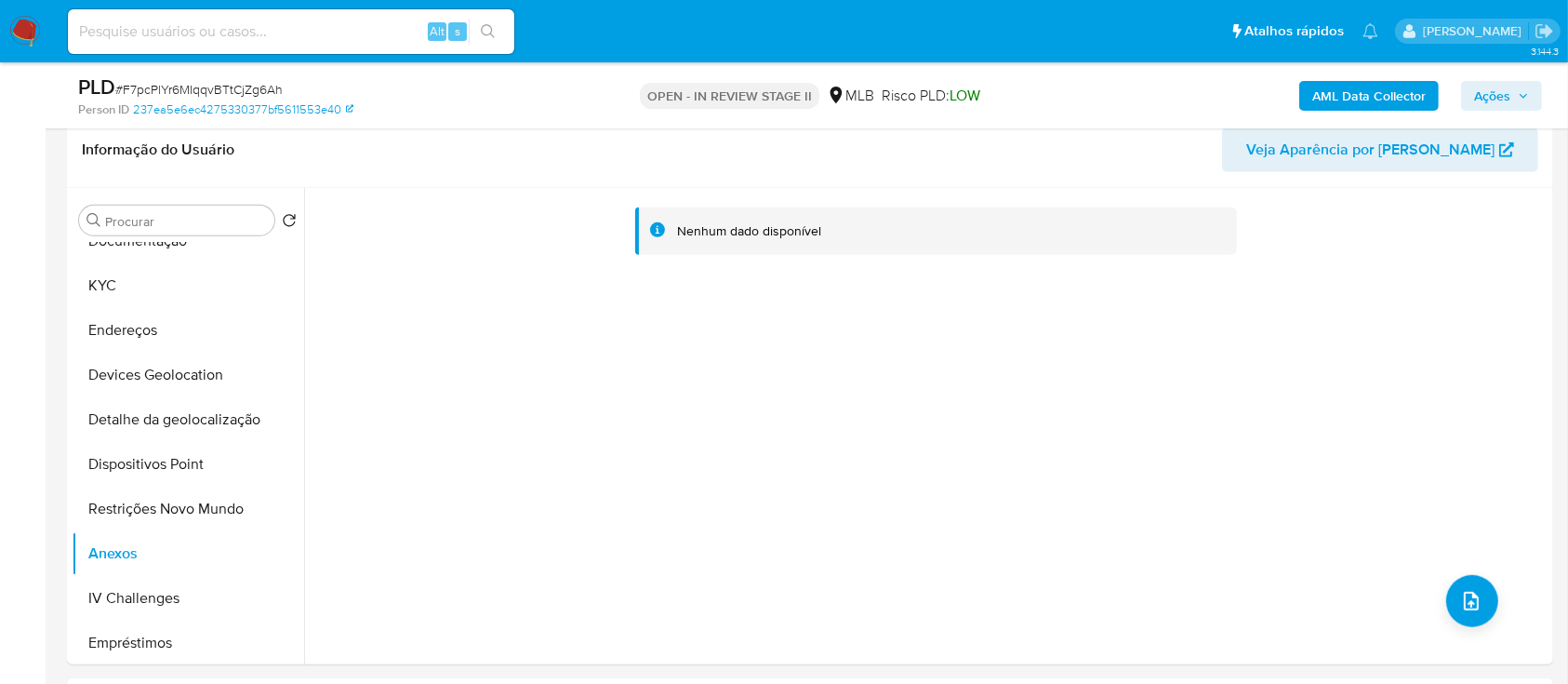 click on "# F7pcPlYr6MIqqvBTtCjZg6Ah" at bounding box center [199, 89] 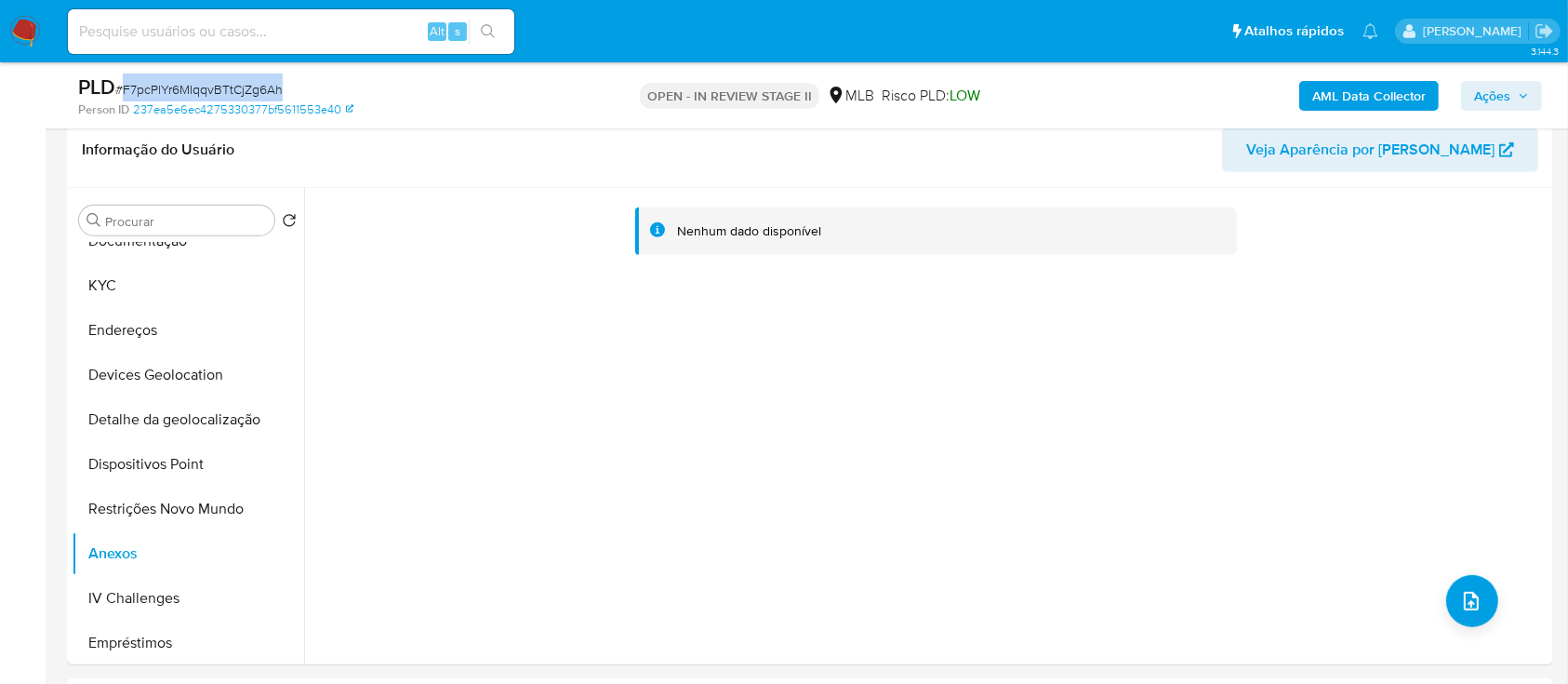click on "# F7pcPlYr6MIqqvBTtCjZg6Ah" at bounding box center [199, 89] 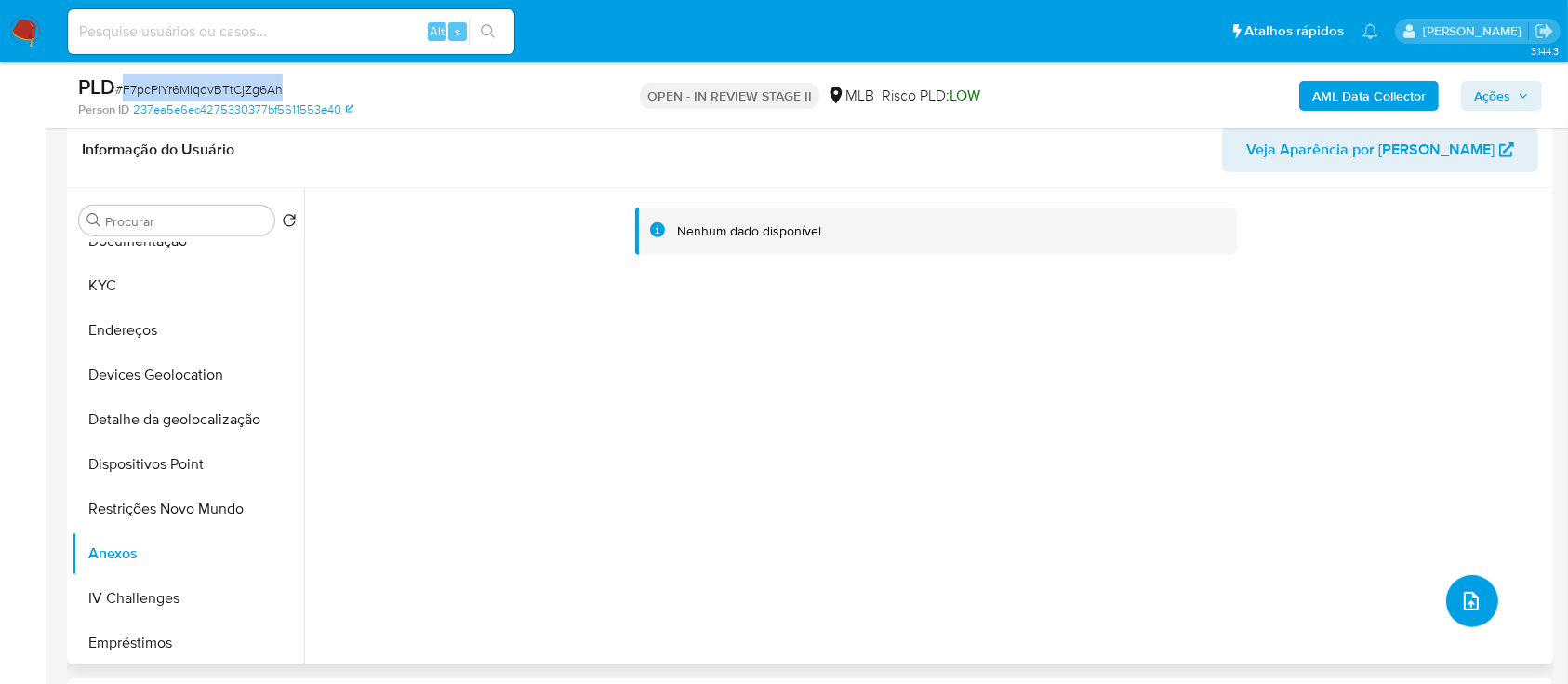 click at bounding box center [1471, 601] 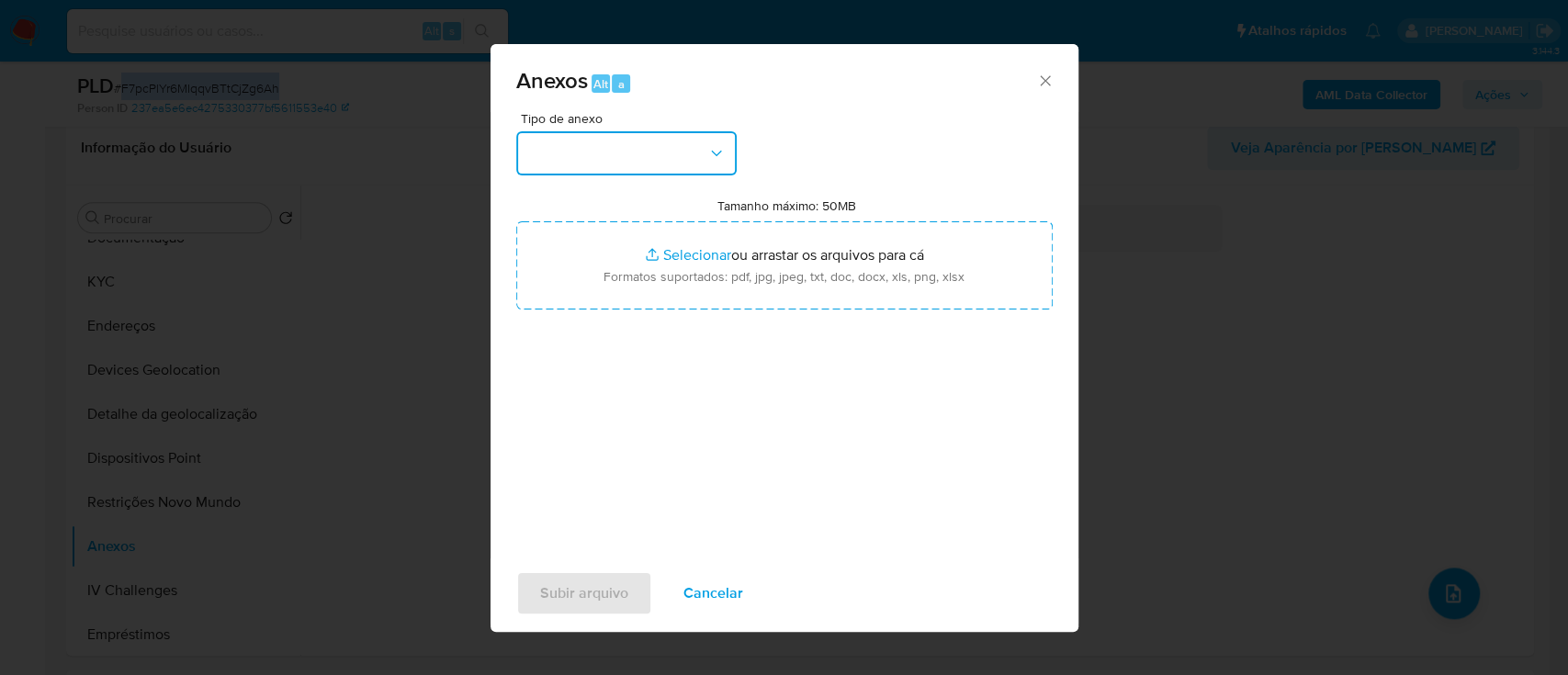 click at bounding box center (626, 153) 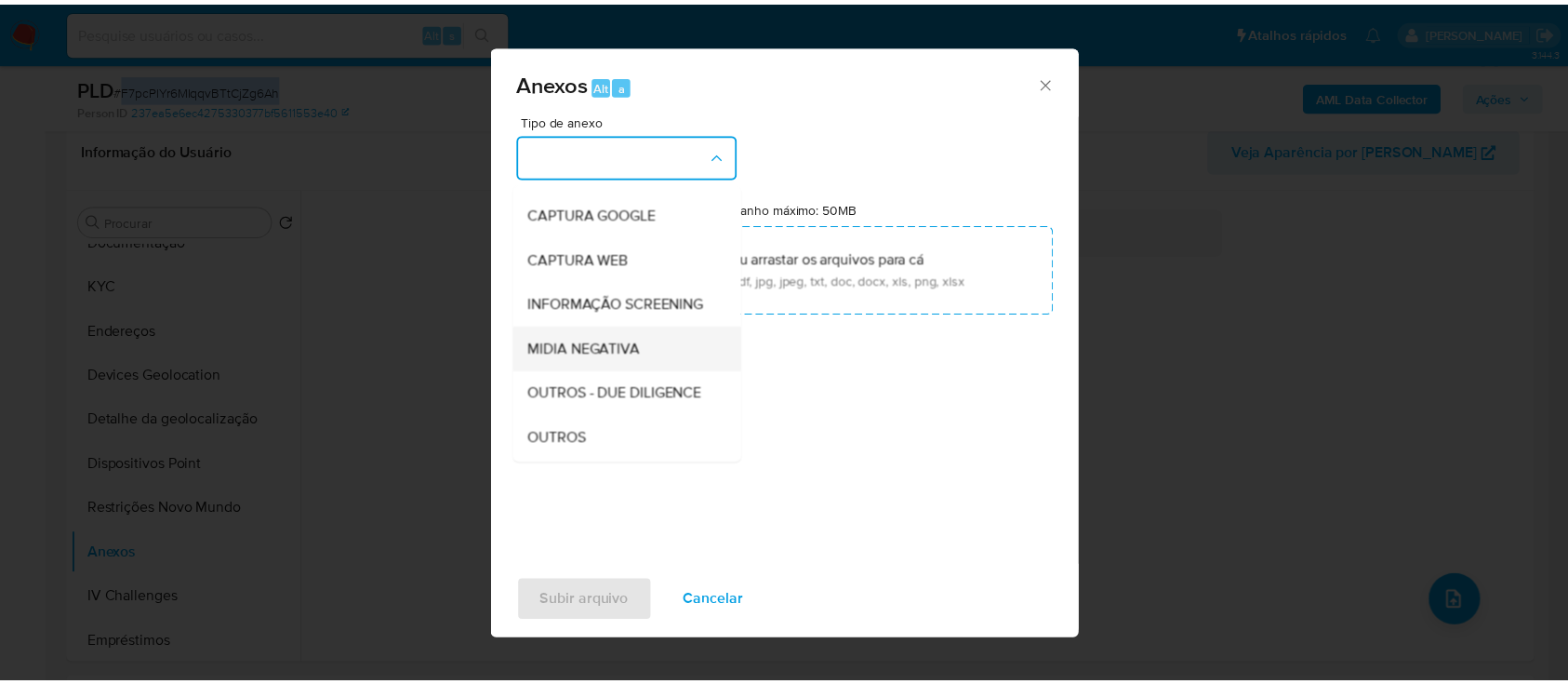 scroll, scrollTop: 248, scrollLeft: 0, axis: vertical 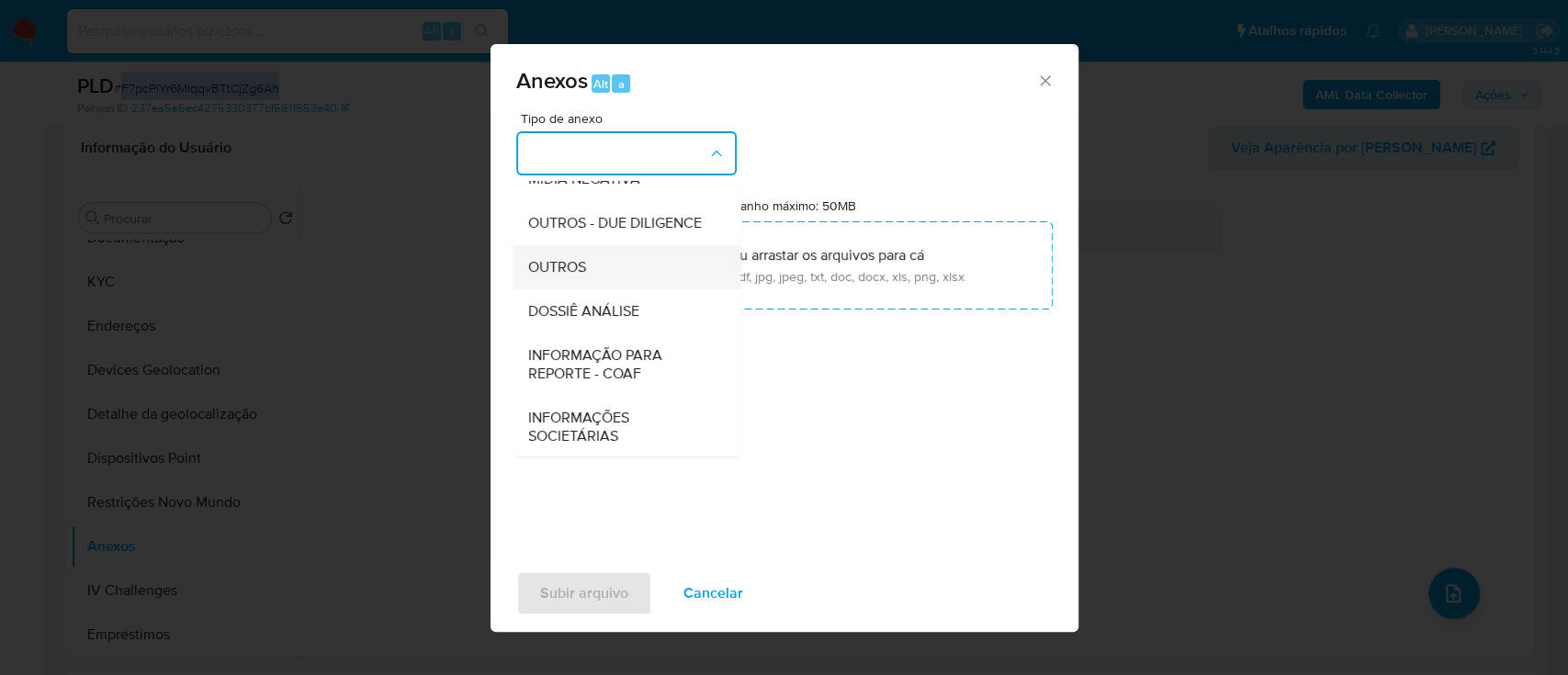 click on "OUTROS" at bounding box center (556, 267) 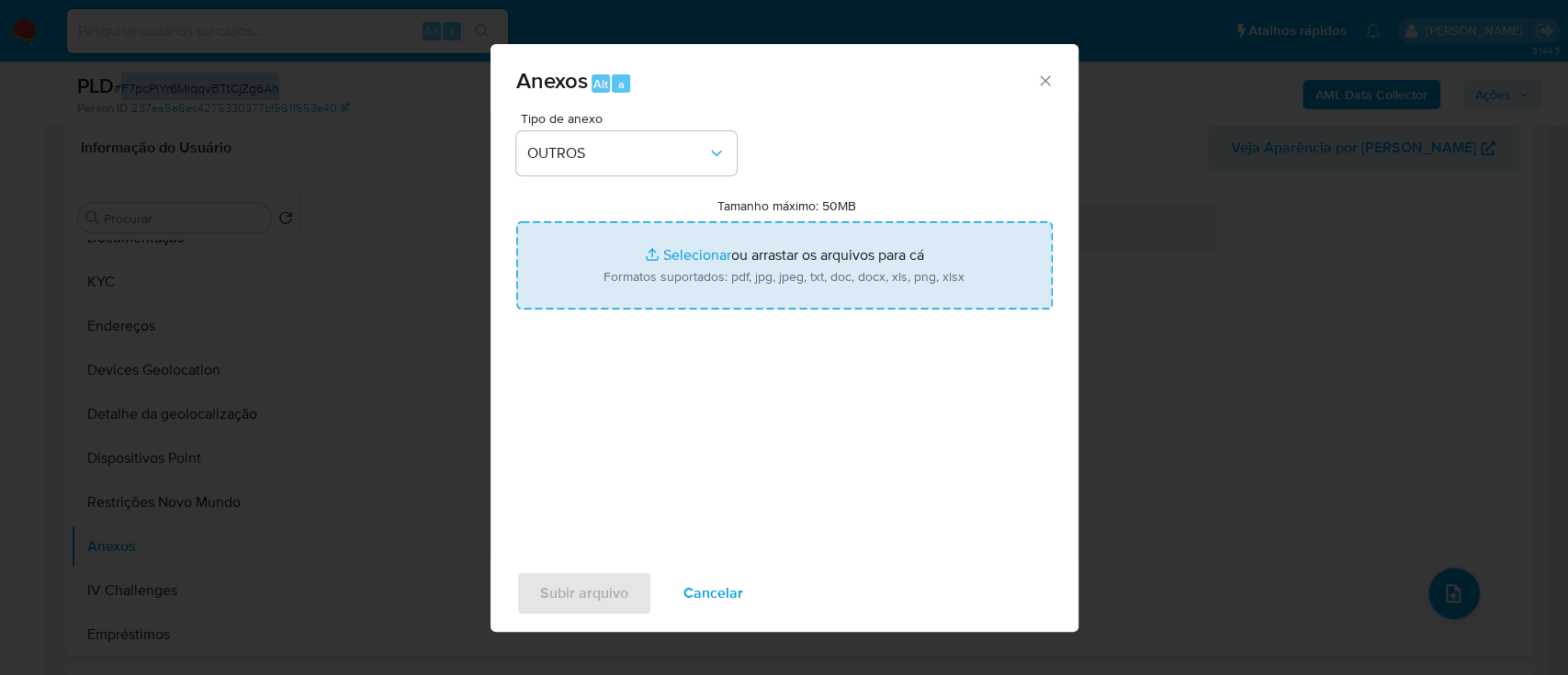 click on "Tamanho máximo: 50MB Selecionar arquivos" at bounding box center [784, 265] 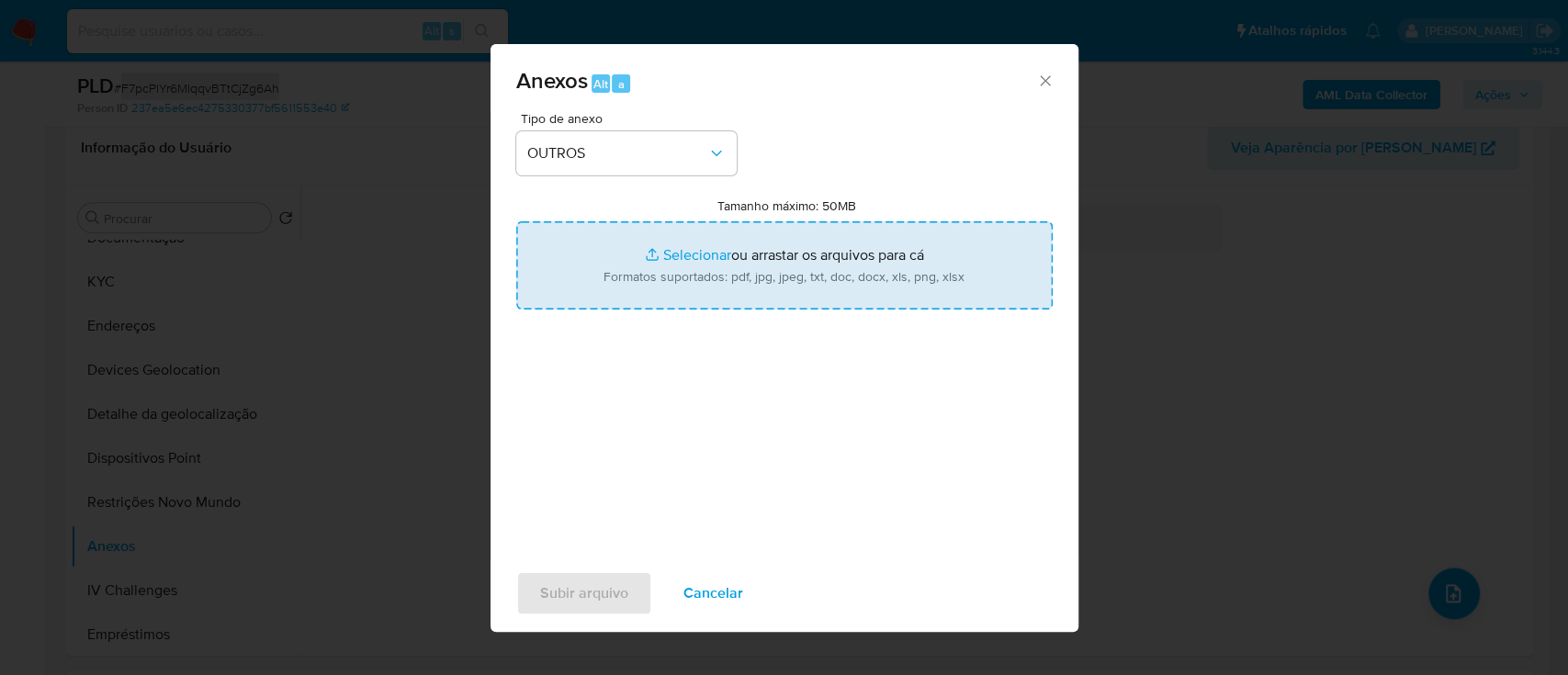 type on "C:\fakepath\Mulan 1126291963_2025_07_04_17_38_35.xlsx" 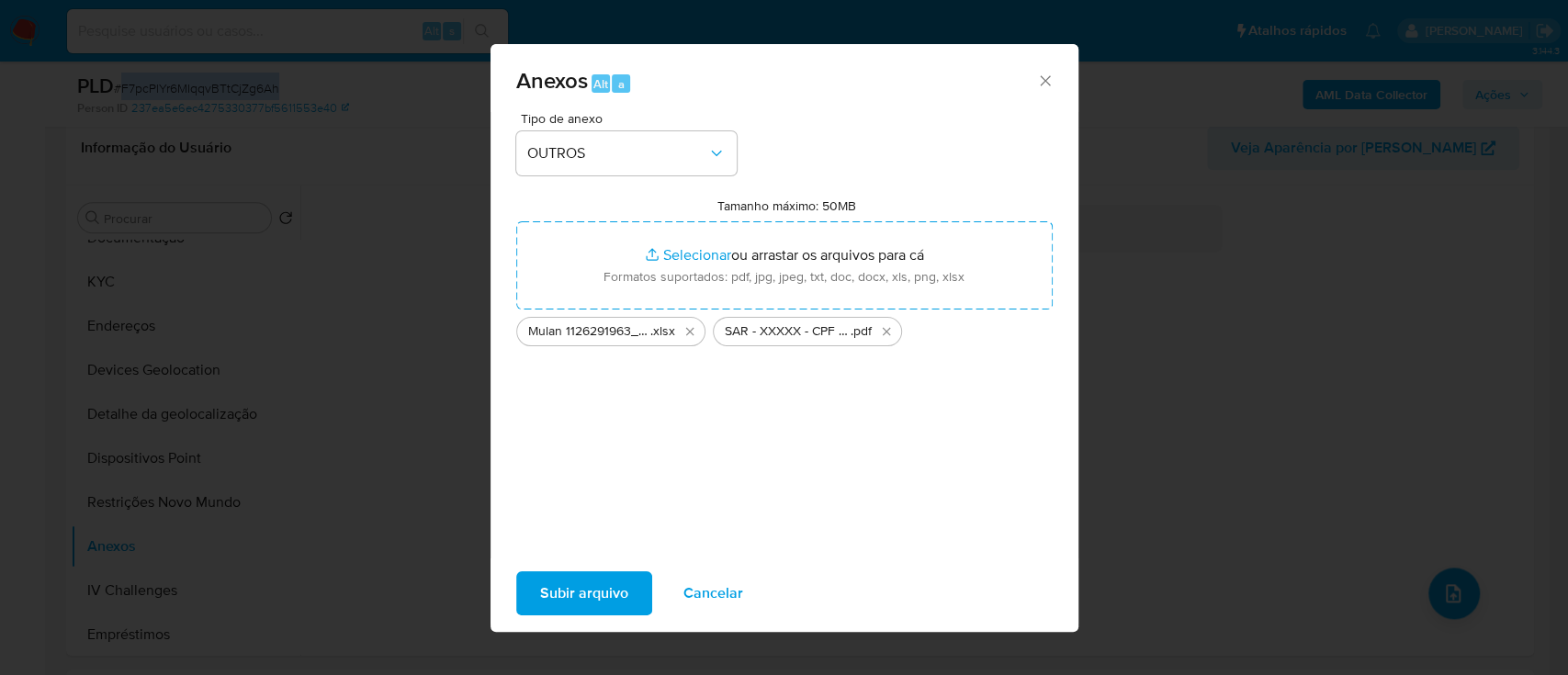 click on "Subir arquivo" at bounding box center [584, 593] 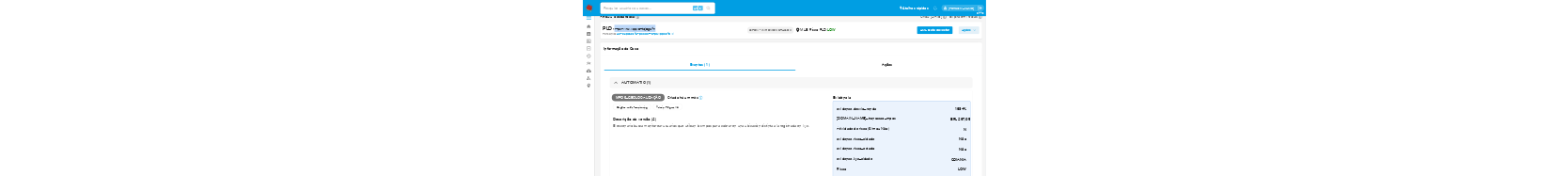 scroll, scrollTop: 0, scrollLeft: 0, axis: both 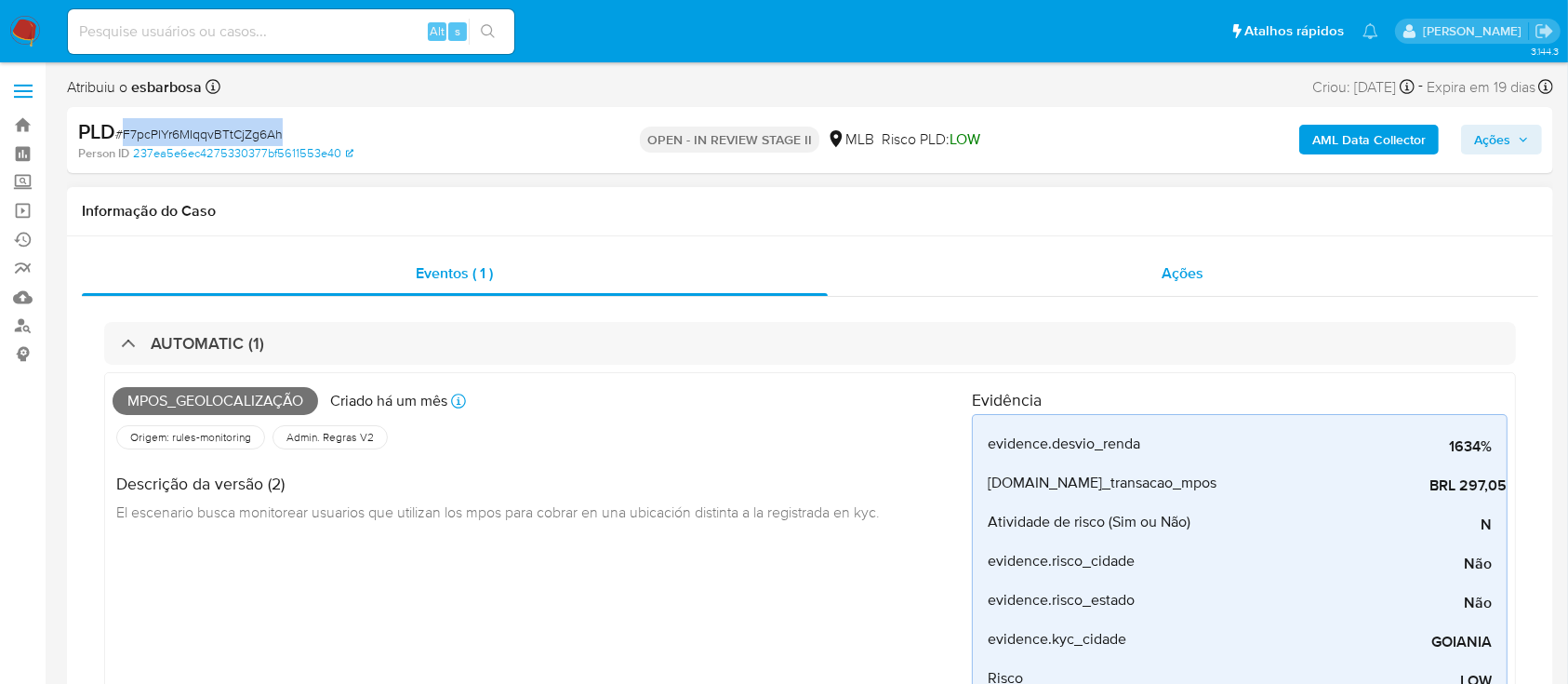 click on "Ações" at bounding box center [1183, 274] 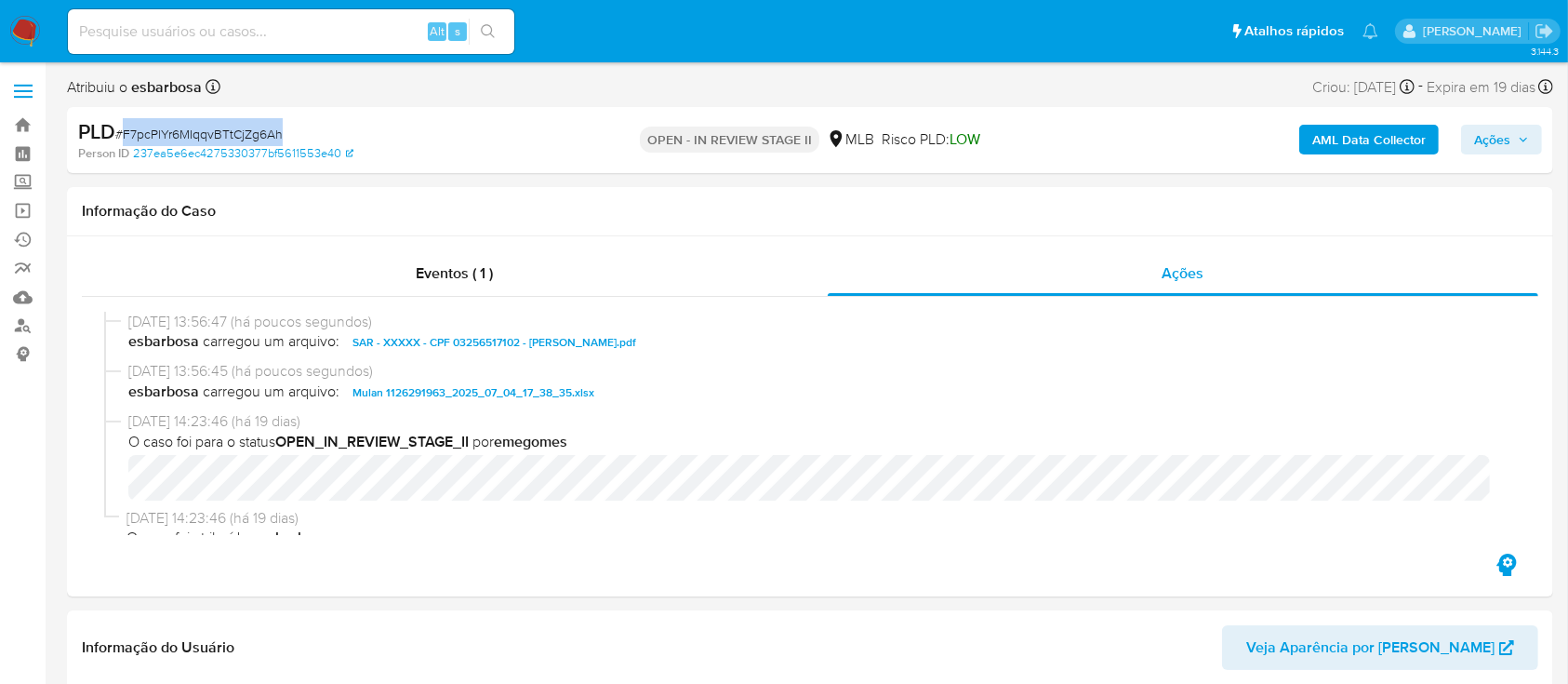 click on "Ações" at bounding box center [1492, 140] 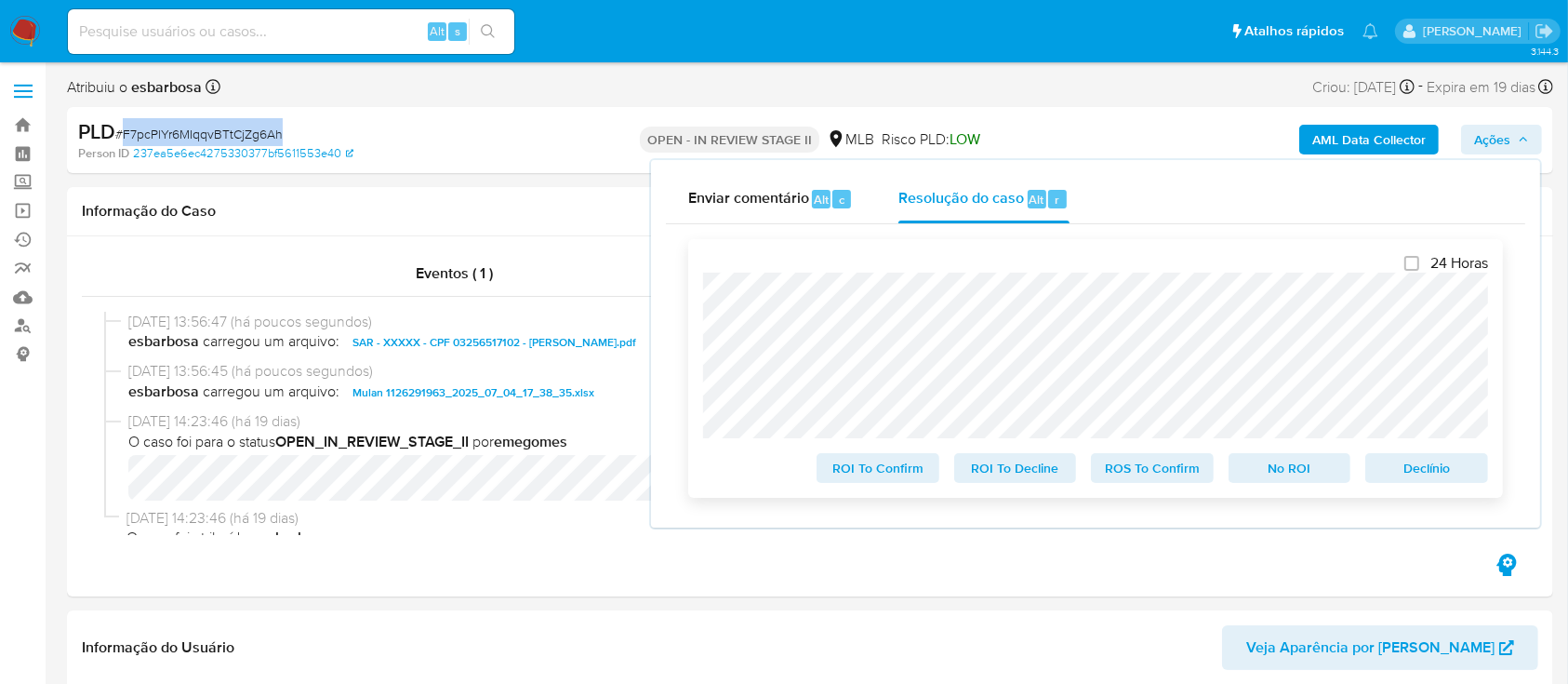 click on "ROS To Confirm" at bounding box center (1152, 468) 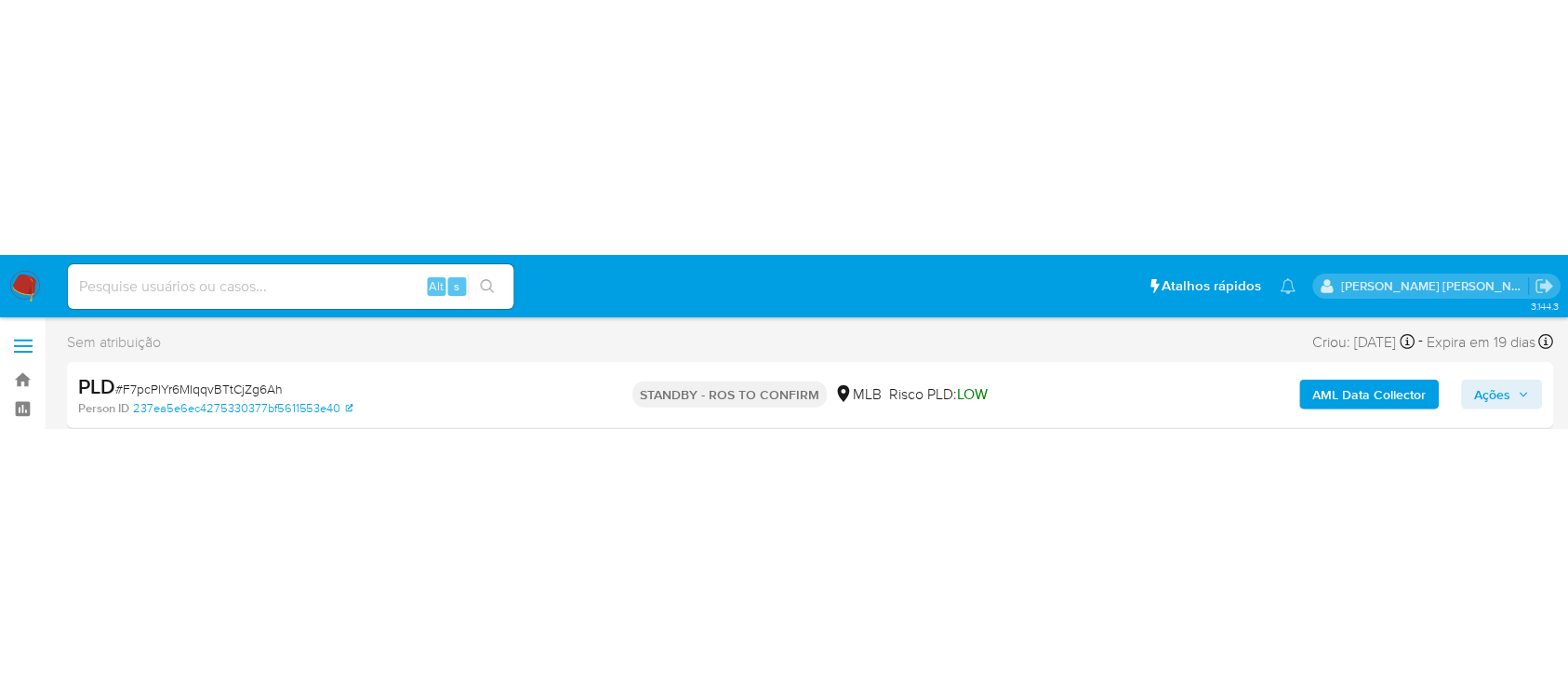 scroll, scrollTop: 0, scrollLeft: 0, axis: both 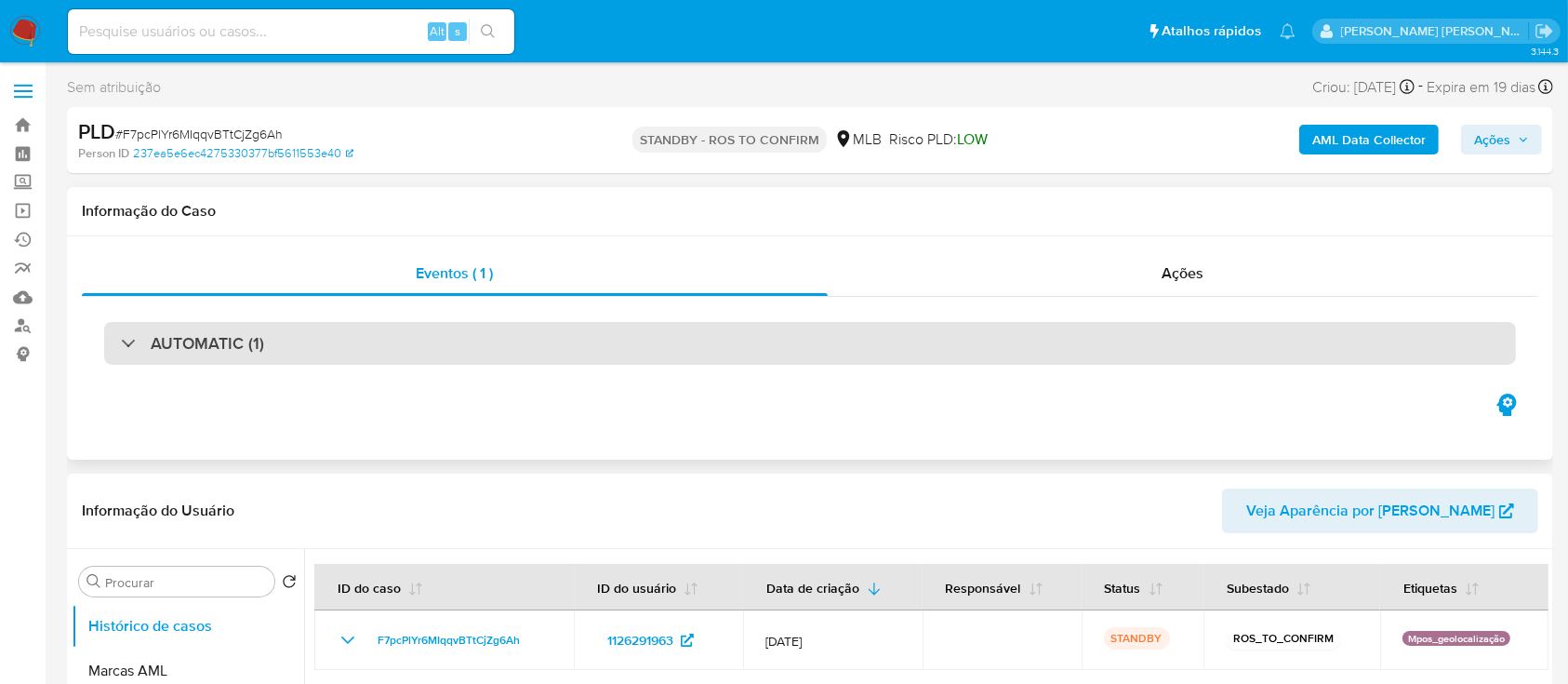 select on "10" 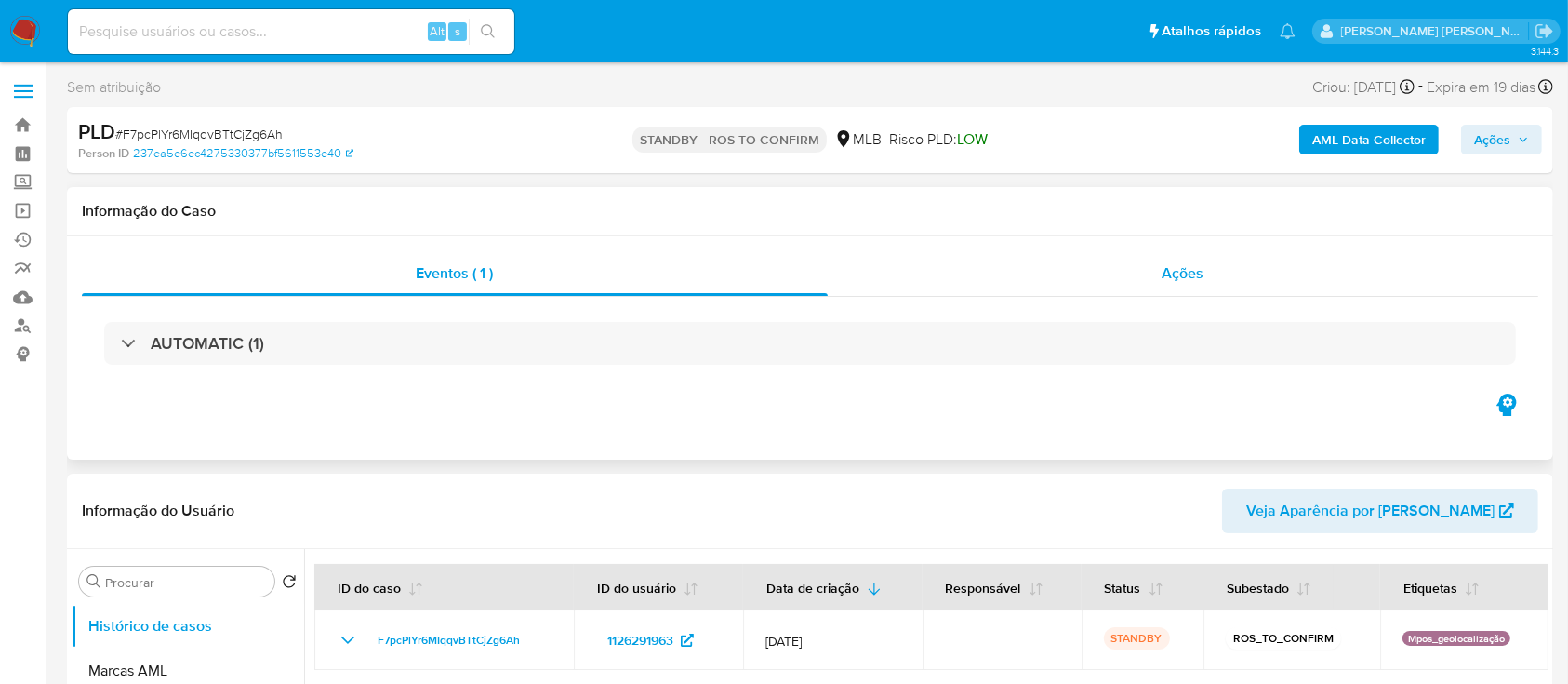click on "Ações" at bounding box center [1183, 274] 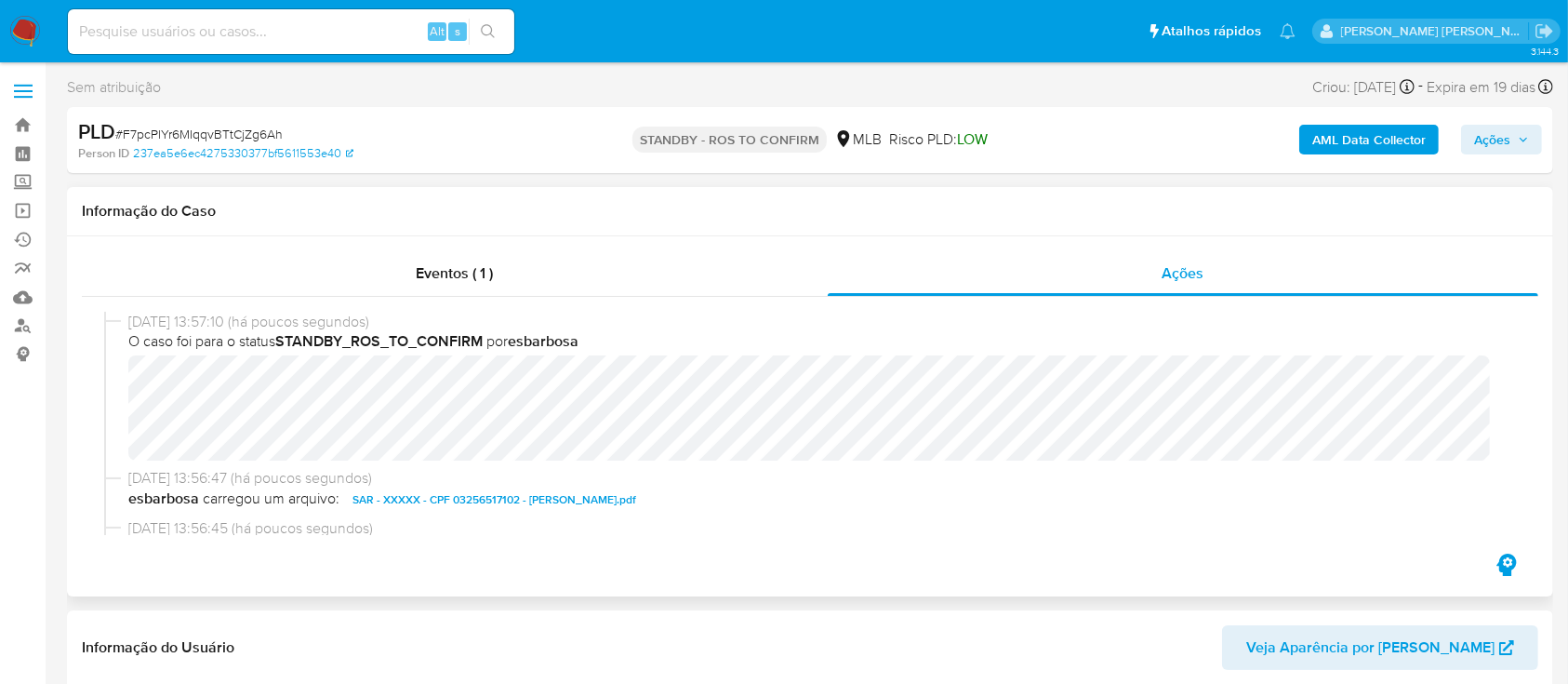scroll, scrollTop: 124, scrollLeft: 0, axis: vertical 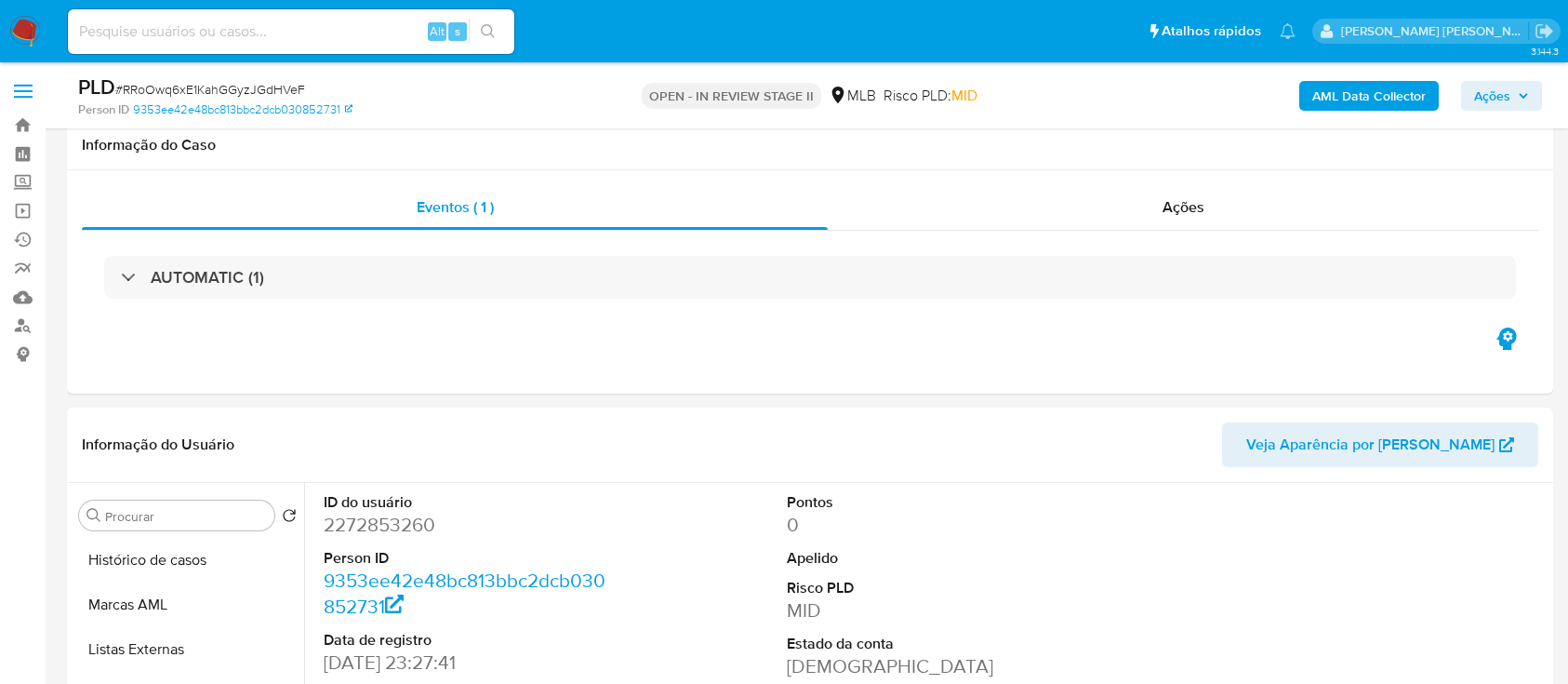 select on "10" 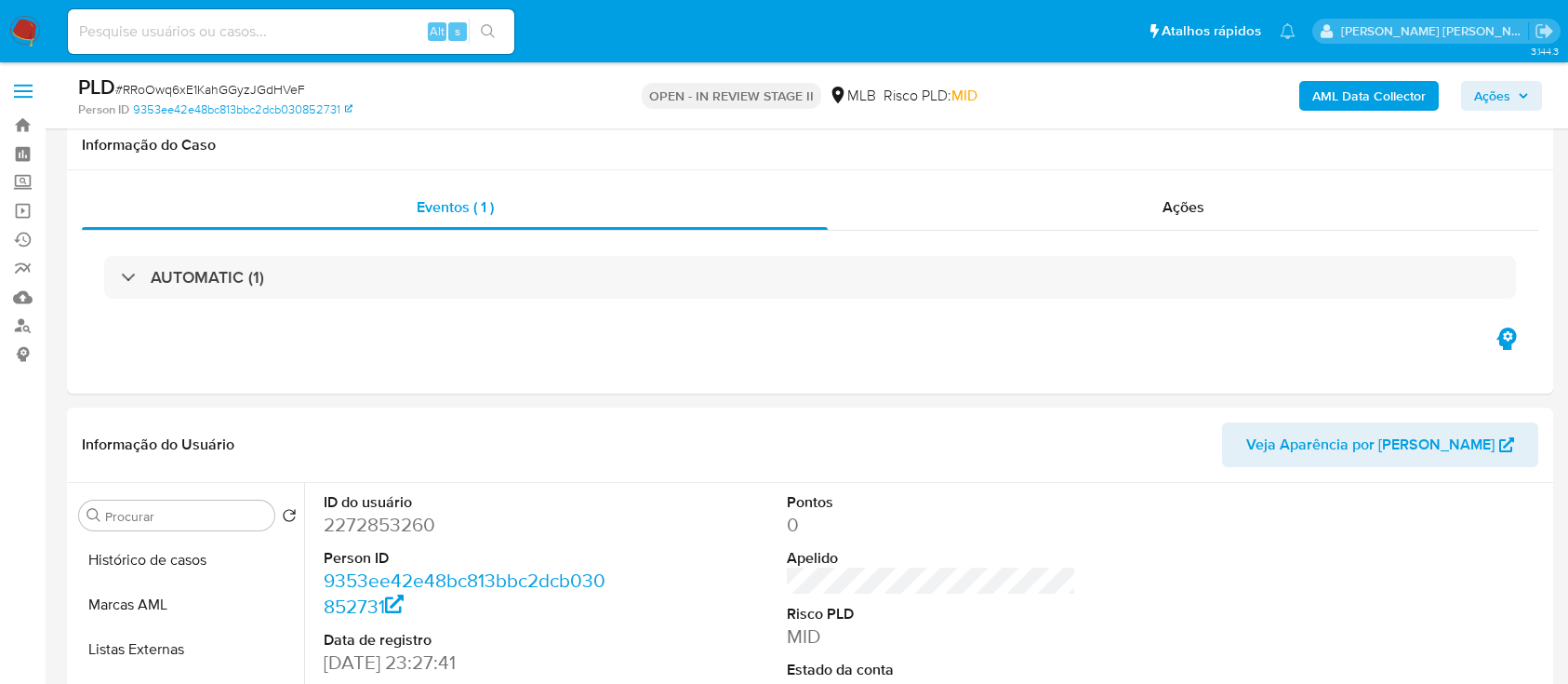 scroll, scrollTop: 248, scrollLeft: 0, axis: vertical 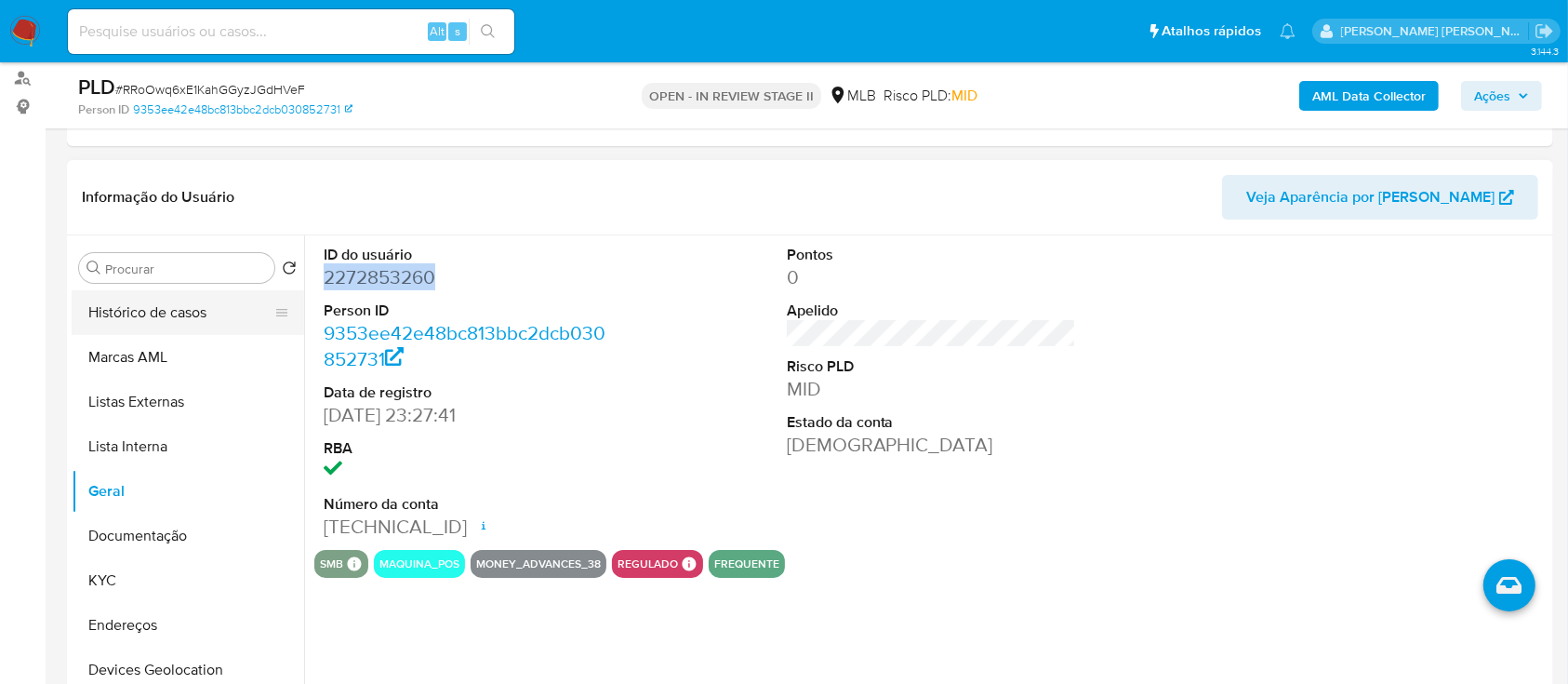click on "Histórico de casos" at bounding box center (180, 313) 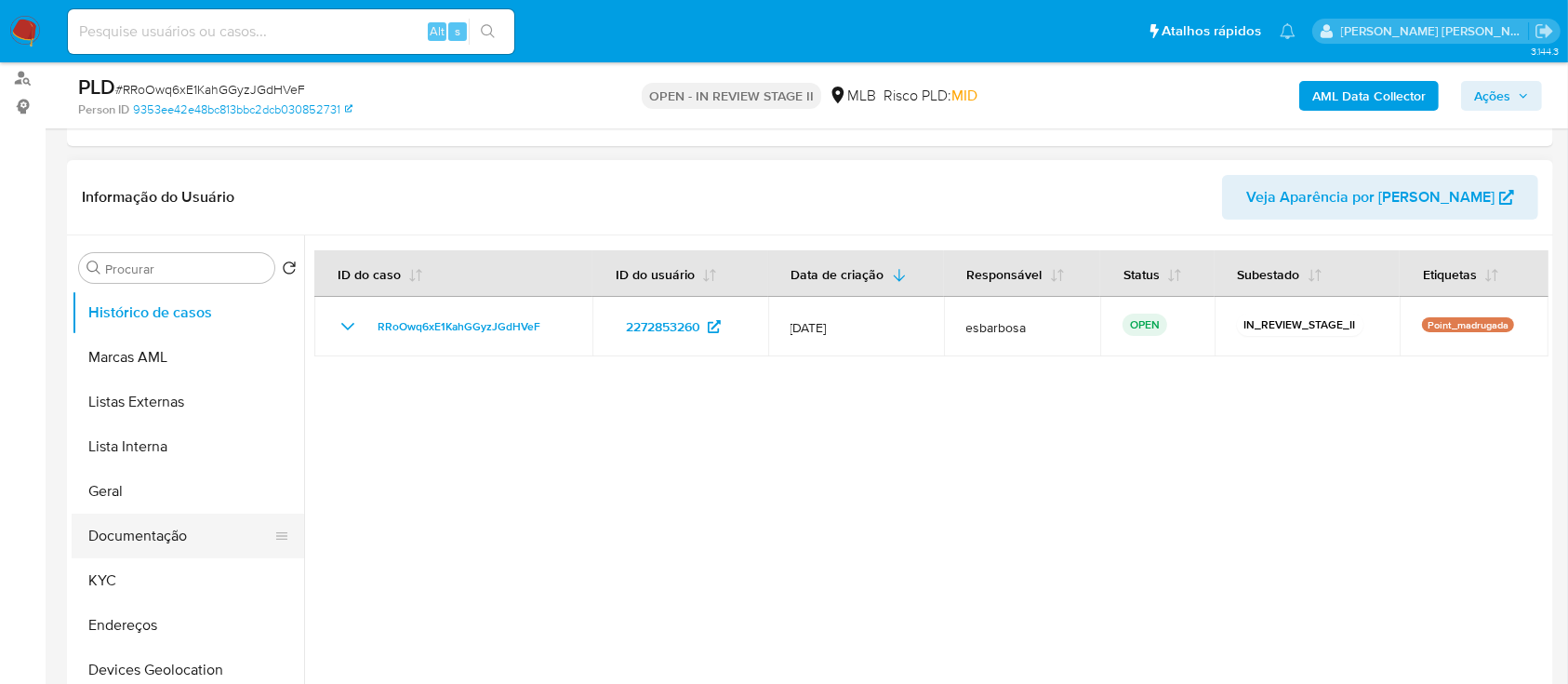 click on "Documentação" at bounding box center (180, 536) 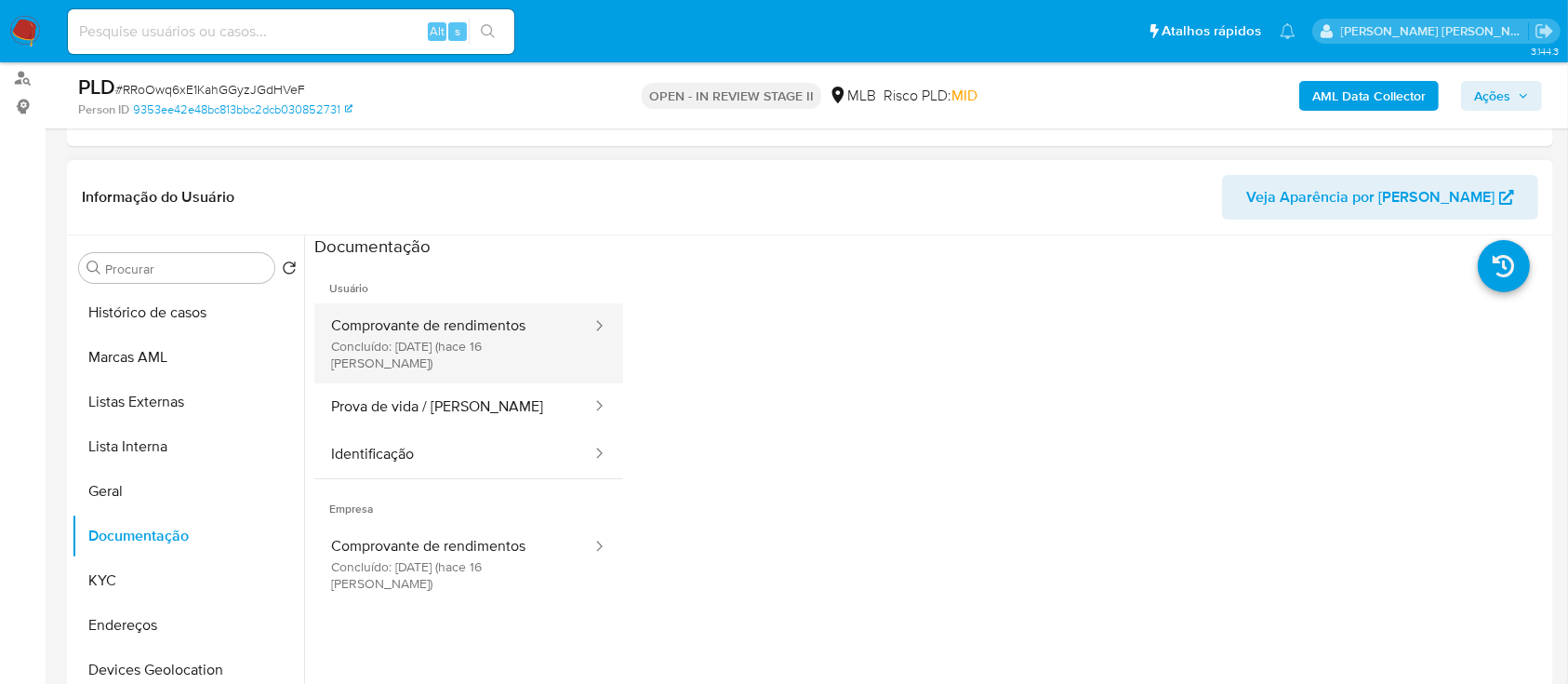 click on "Comprovante de rendimentos Concluído: [DATE] (hace 16 [PERSON_NAME])" at bounding box center (454, 343) 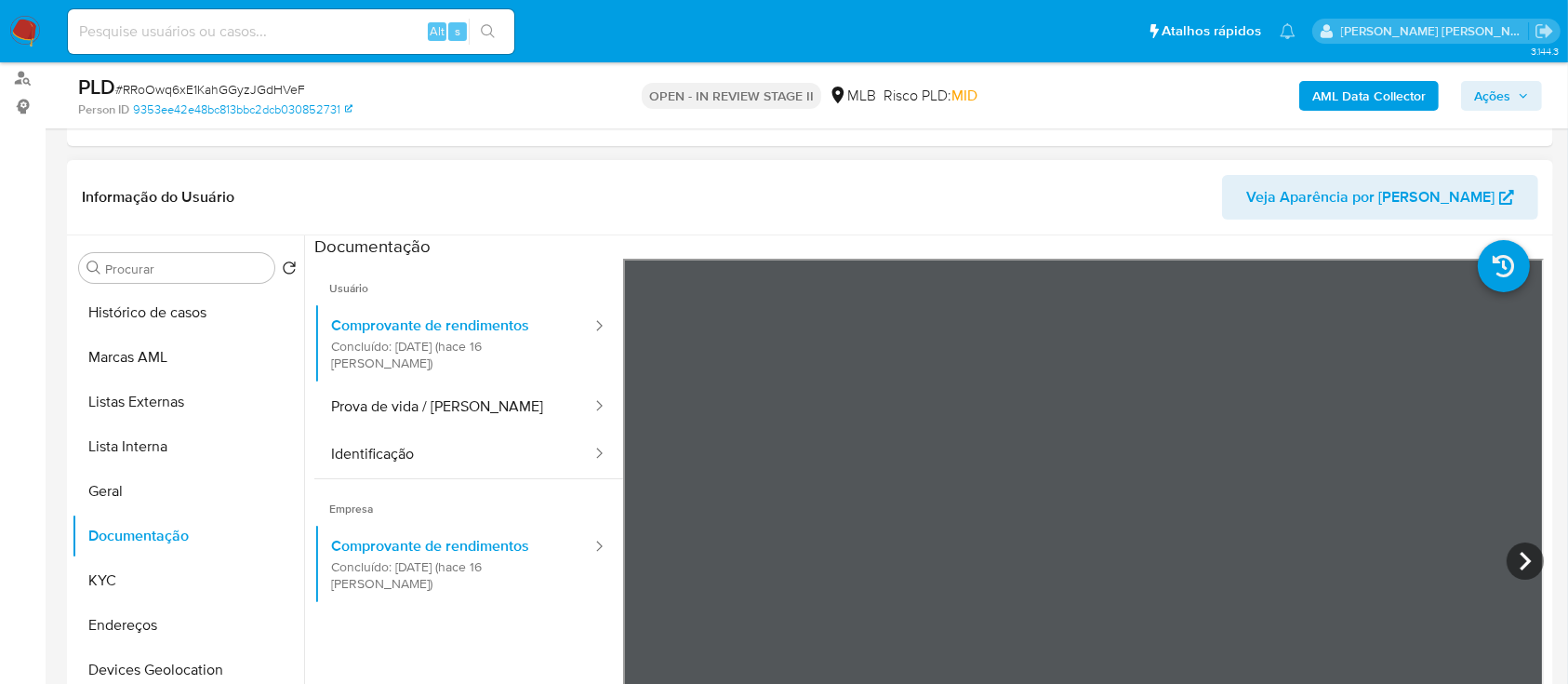 scroll, scrollTop: 0, scrollLeft: 0, axis: both 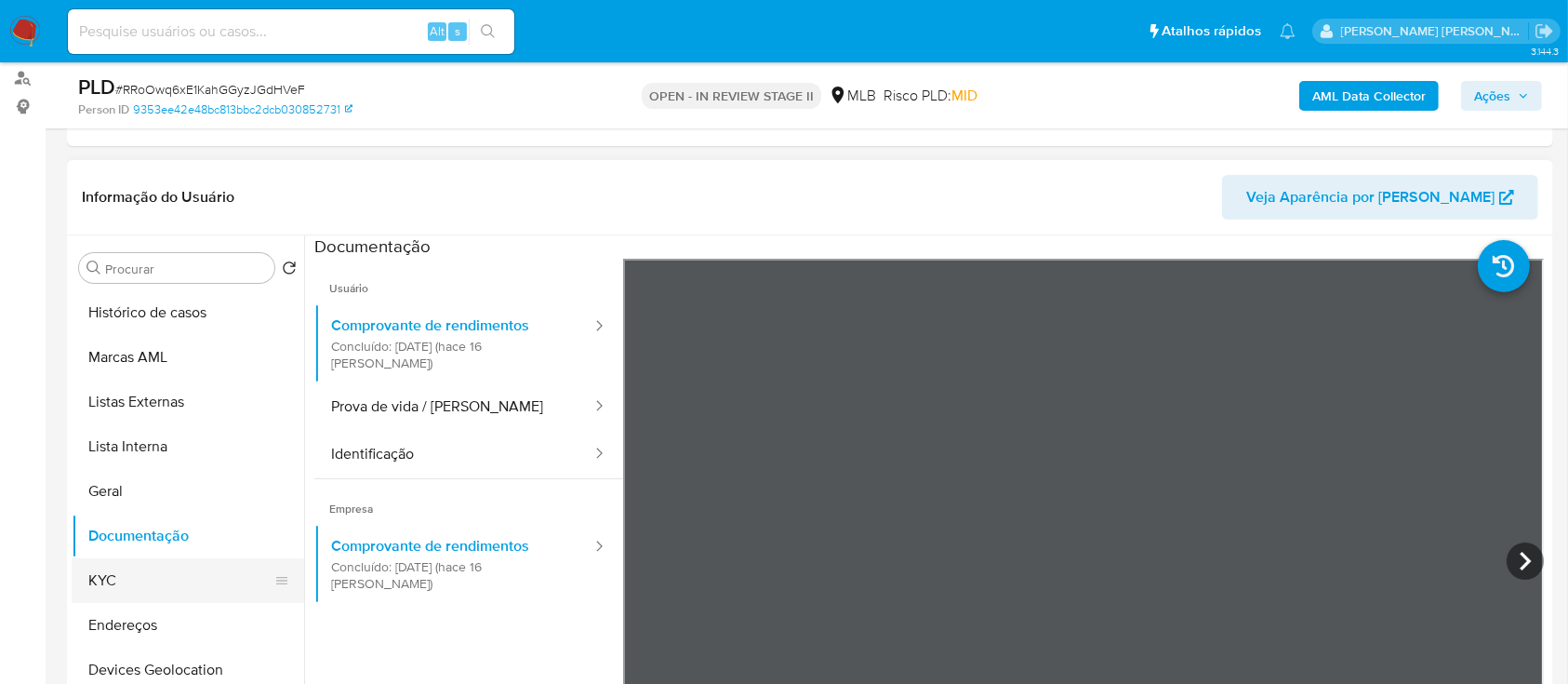 click on "KYC" at bounding box center [180, 581] 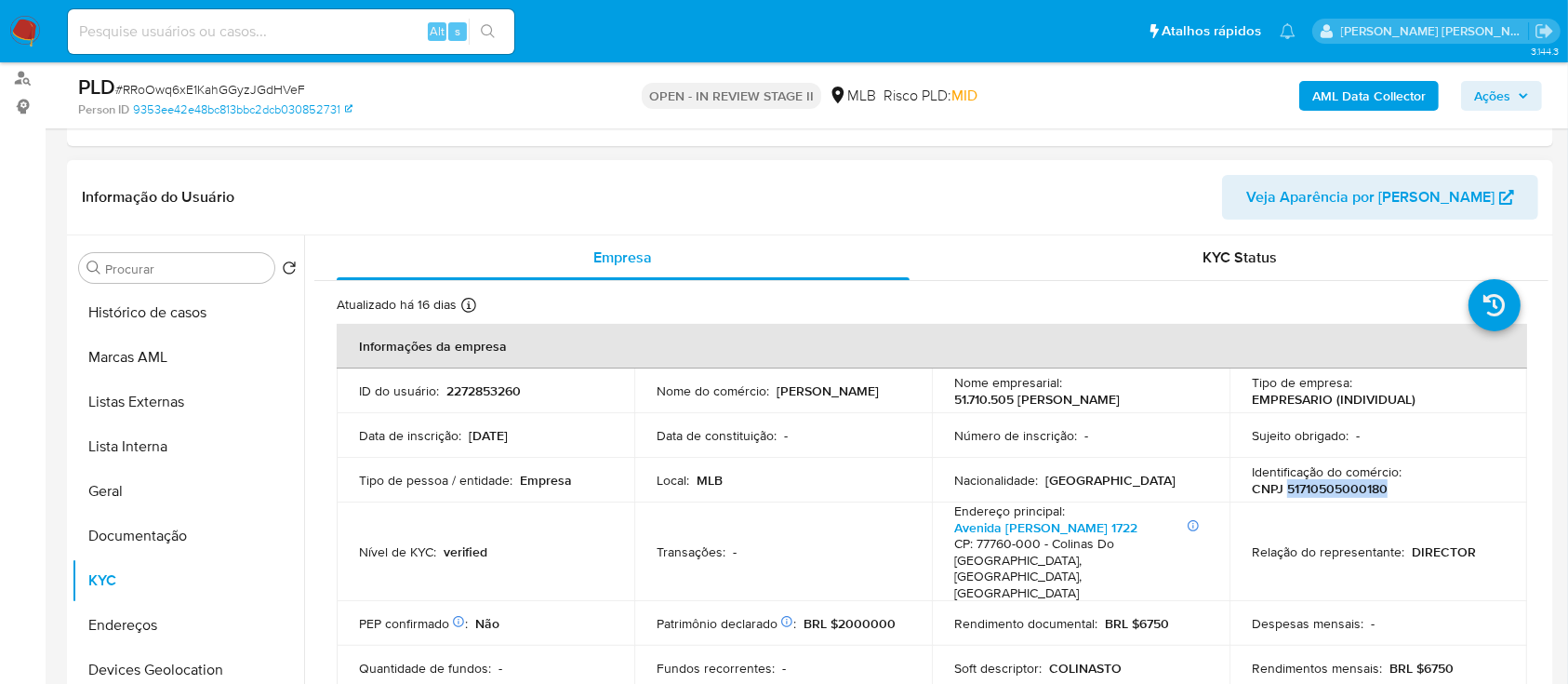 drag, startPoint x: 1384, startPoint y: 487, endPoint x: 1281, endPoint y: 493, distance: 103.174609 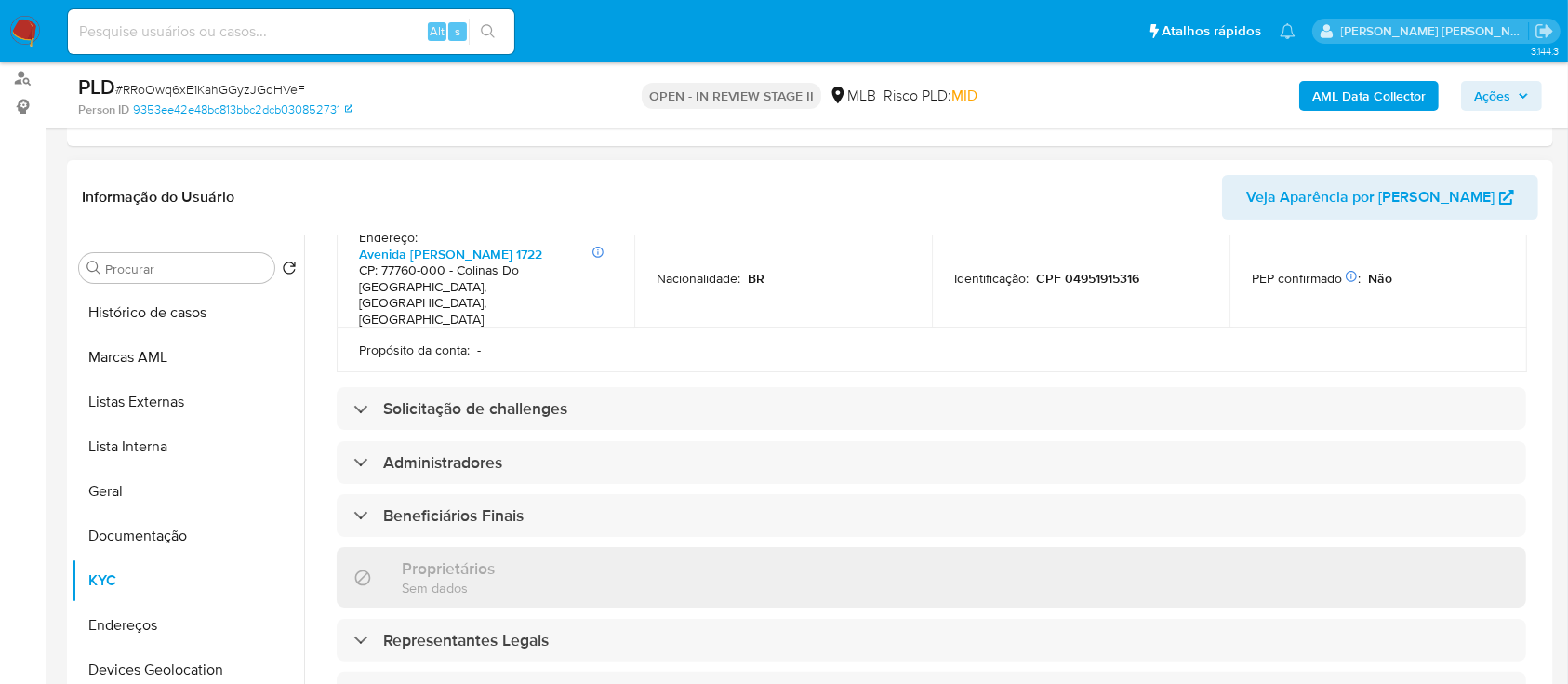 scroll, scrollTop: 730, scrollLeft: 0, axis: vertical 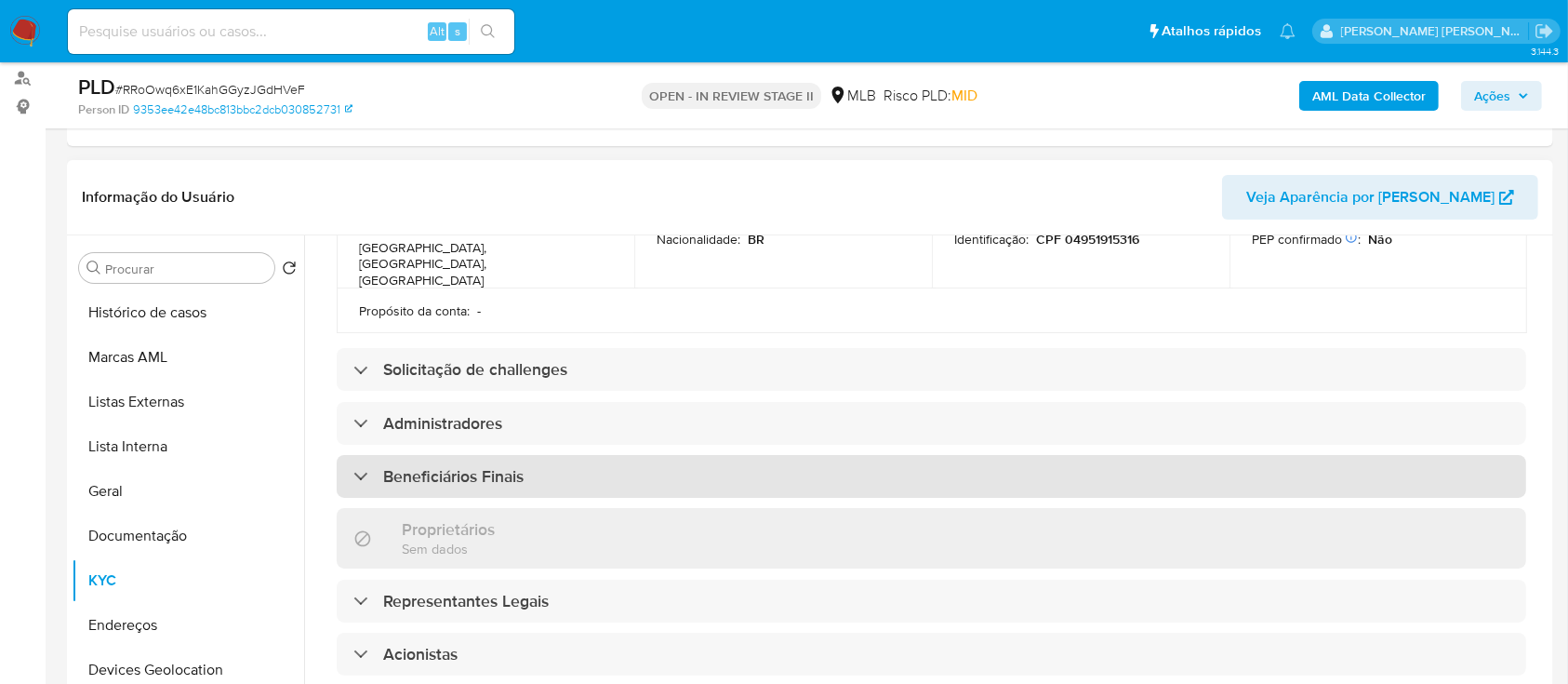 click on "Beneficiários Finais" at bounding box center (931, 476) 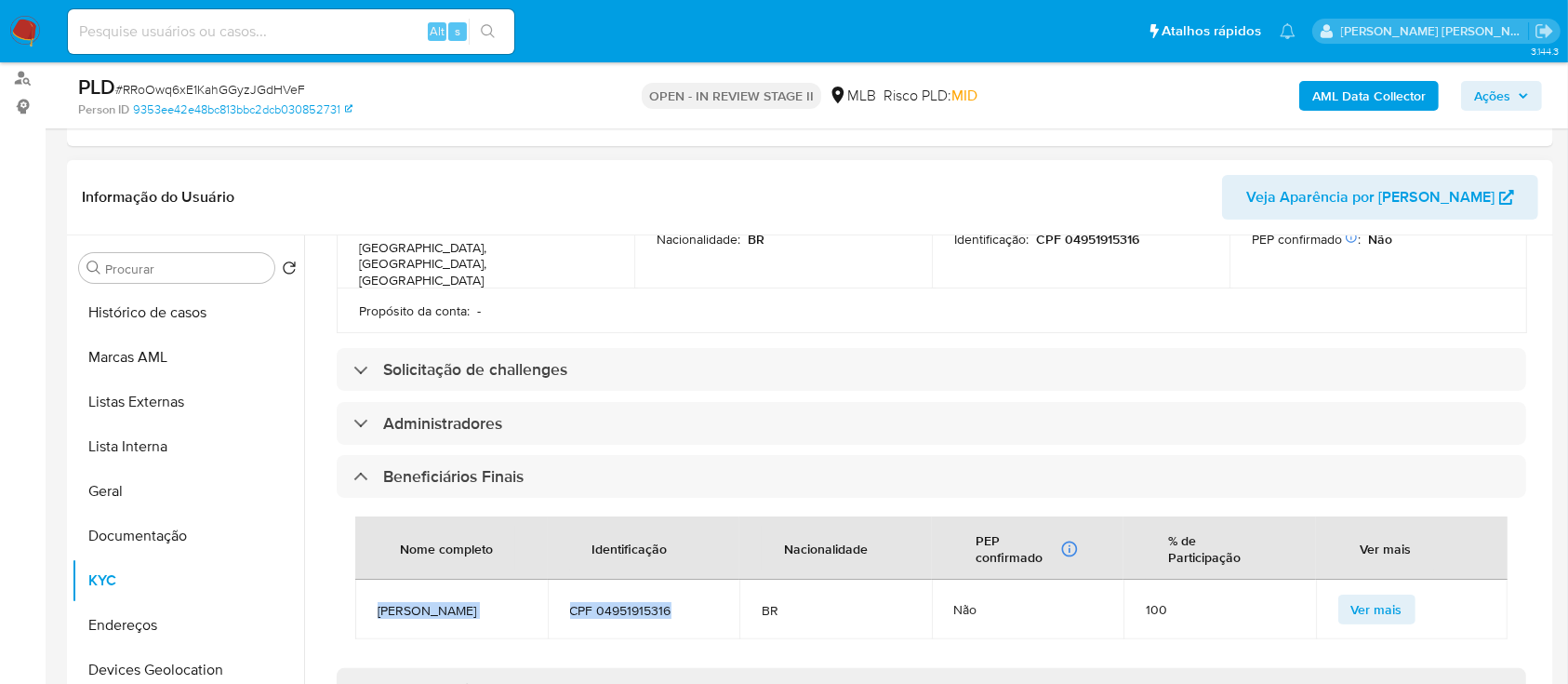 drag, startPoint x: 671, startPoint y: 547, endPoint x: 378, endPoint y: 547, distance: 293 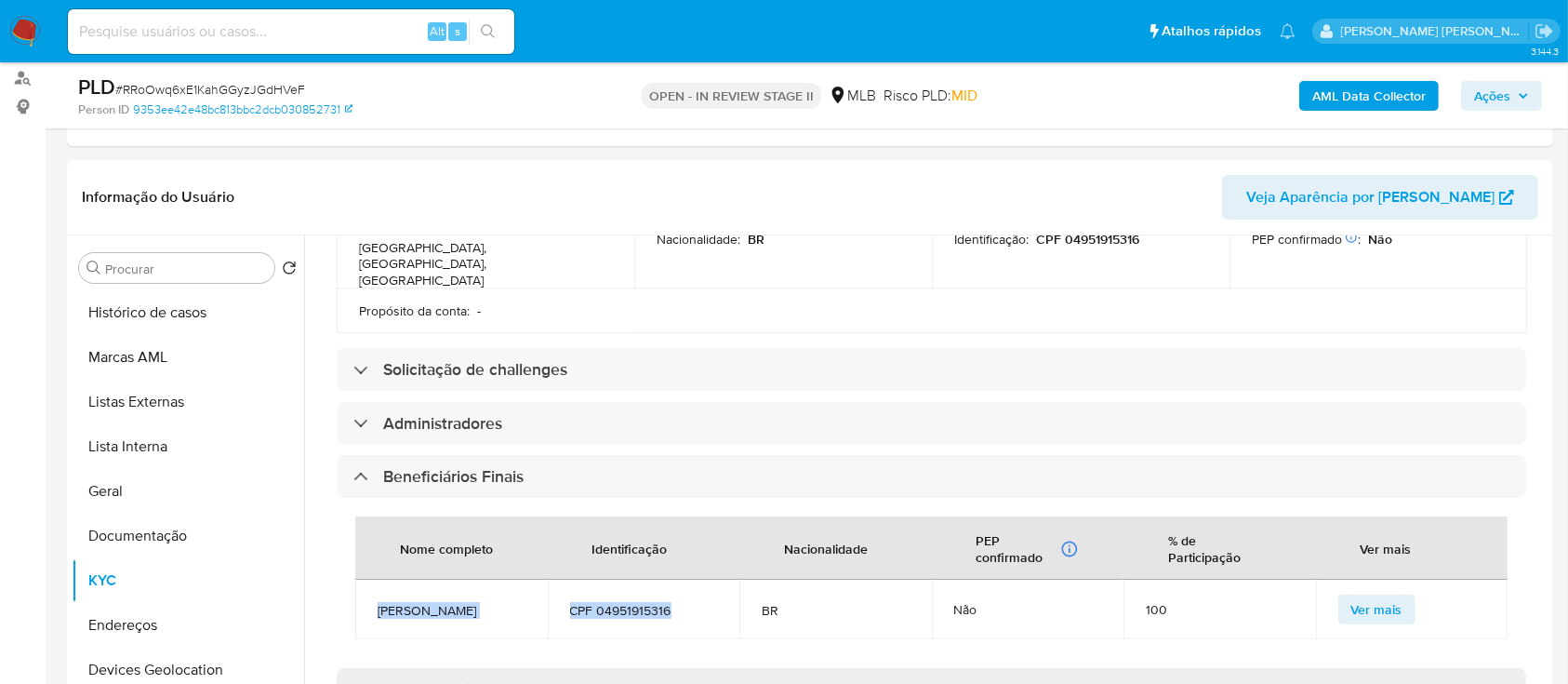 copy on "[PERSON_NAME] CPF 04951915316" 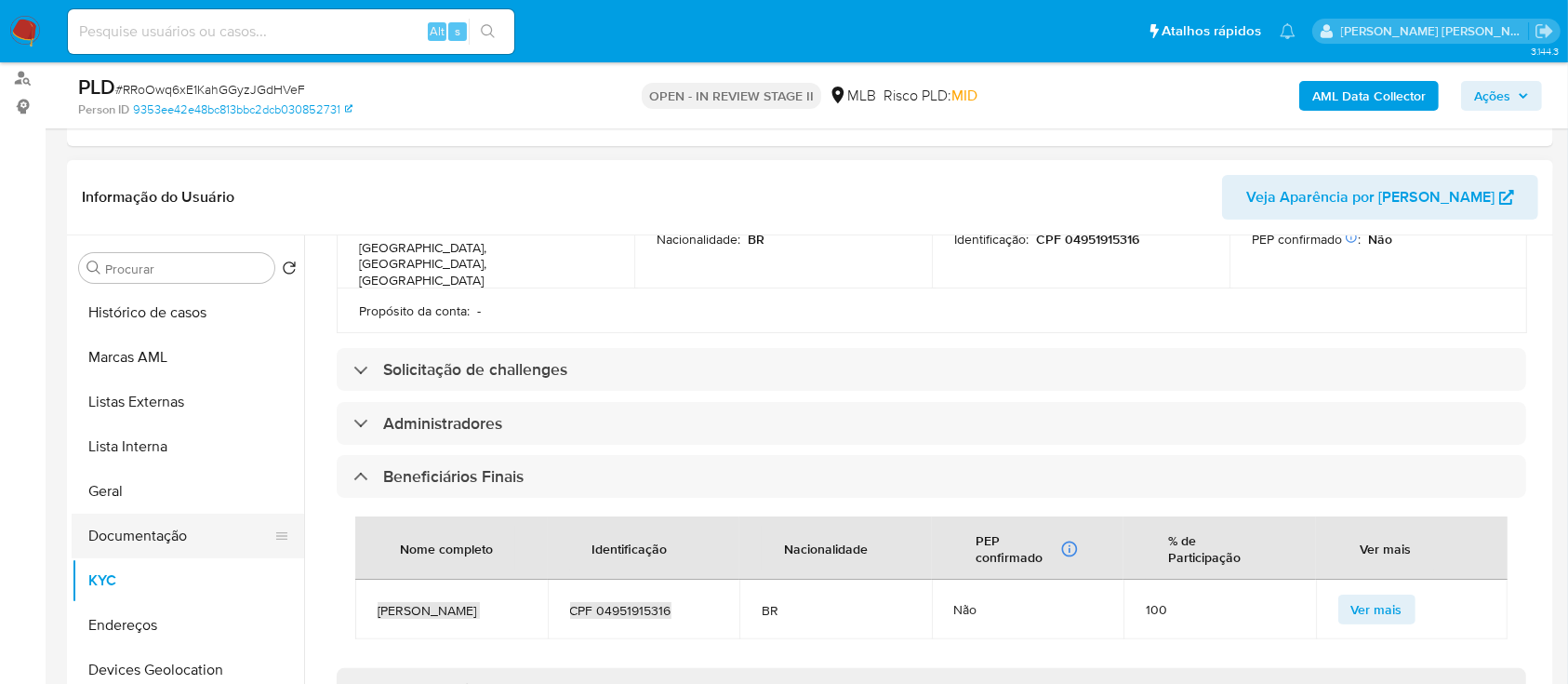 click on "Documentação" at bounding box center [180, 536] 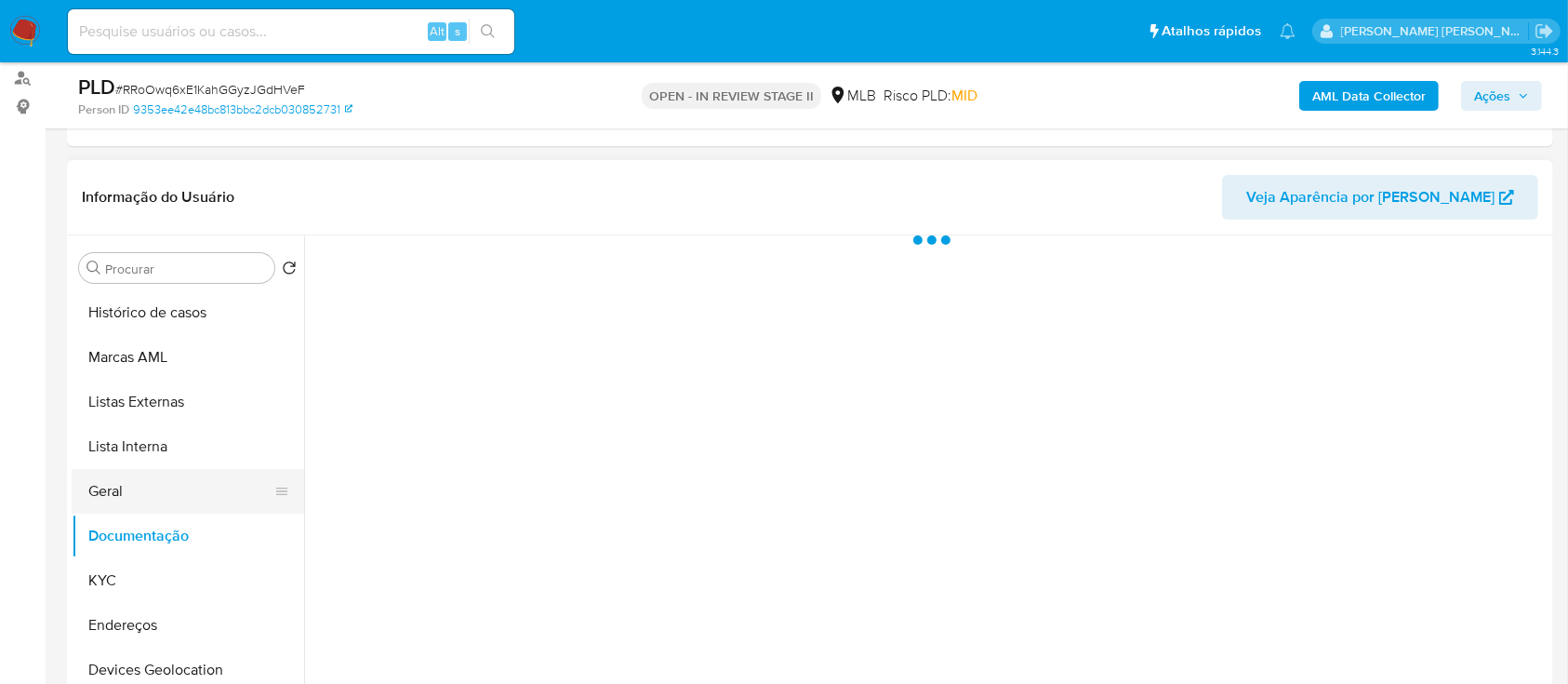 scroll, scrollTop: 0, scrollLeft: 0, axis: both 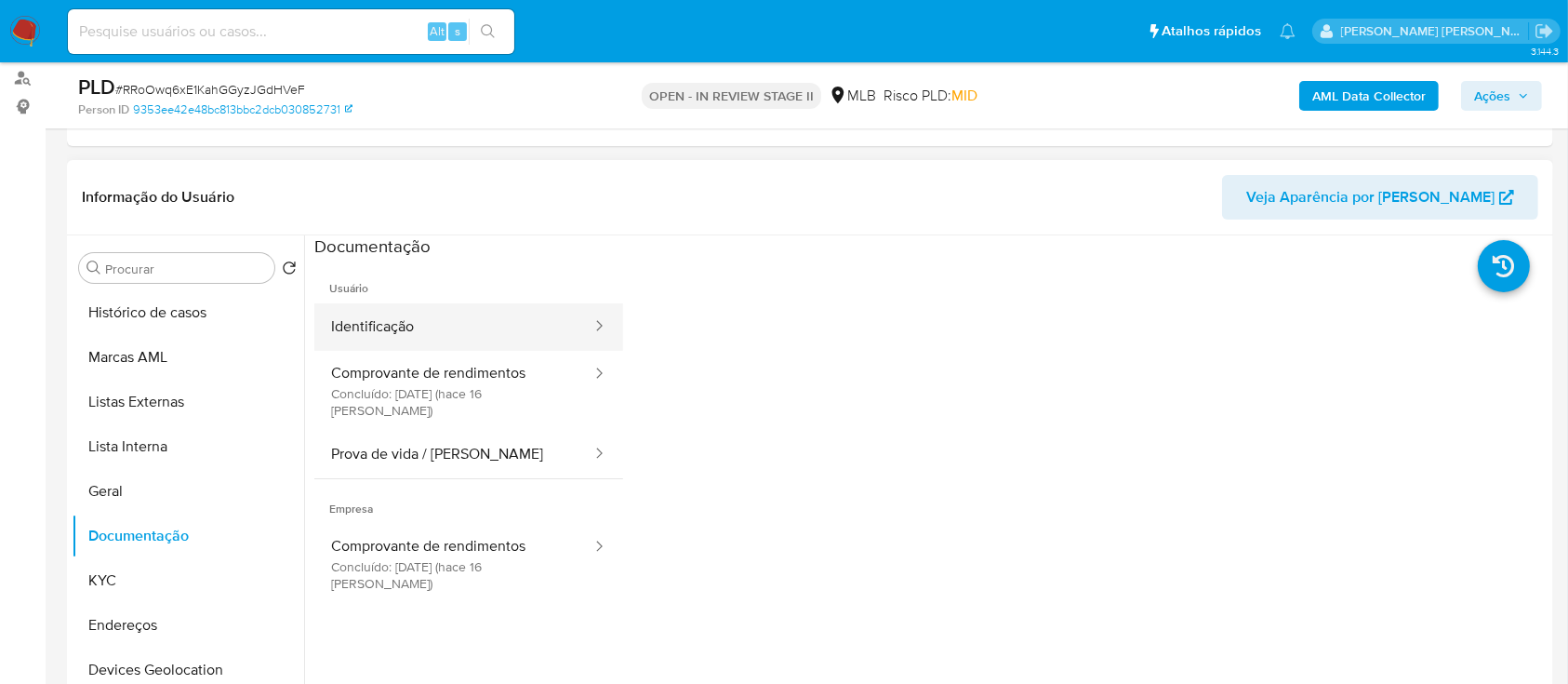 click on "Identificação" at bounding box center [454, 327] 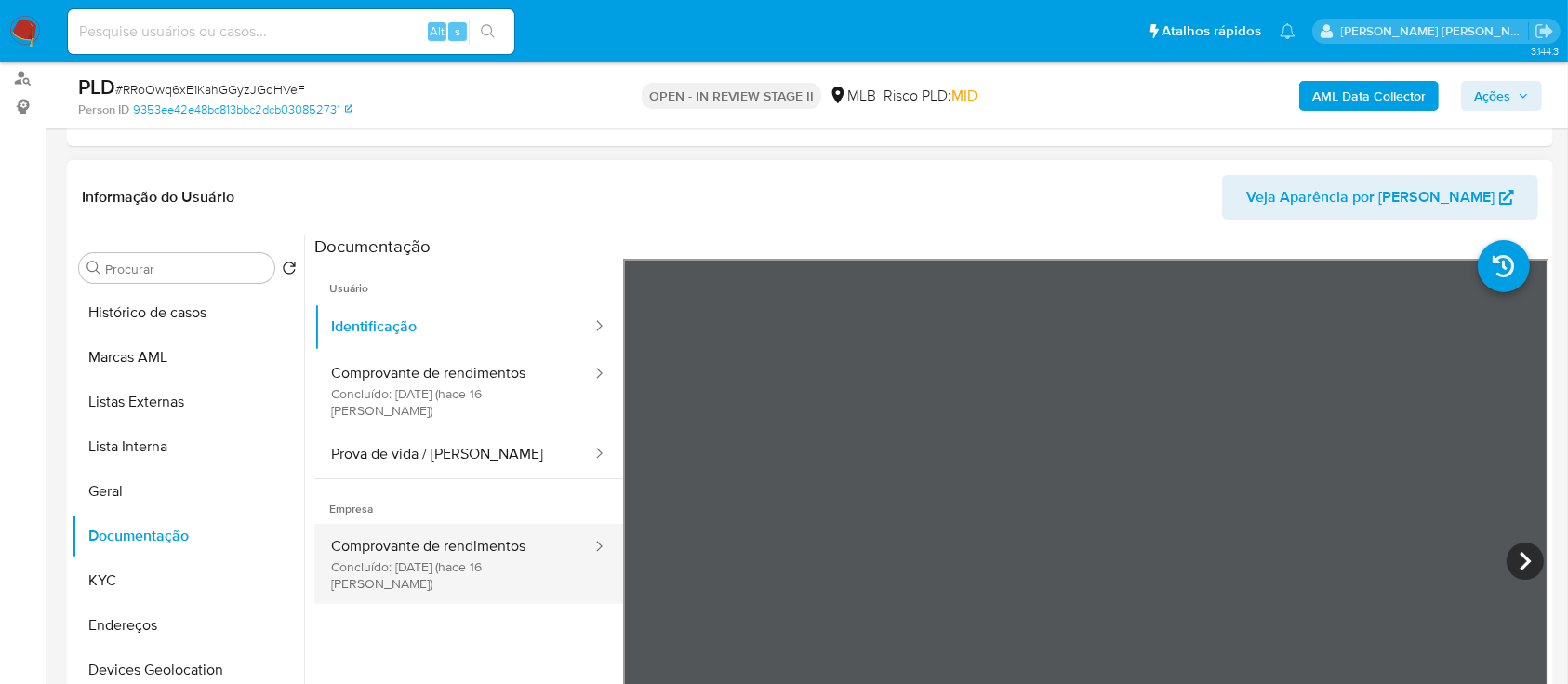 drag, startPoint x: 412, startPoint y: 539, endPoint x: 424, endPoint y: 532, distance: 13.892444 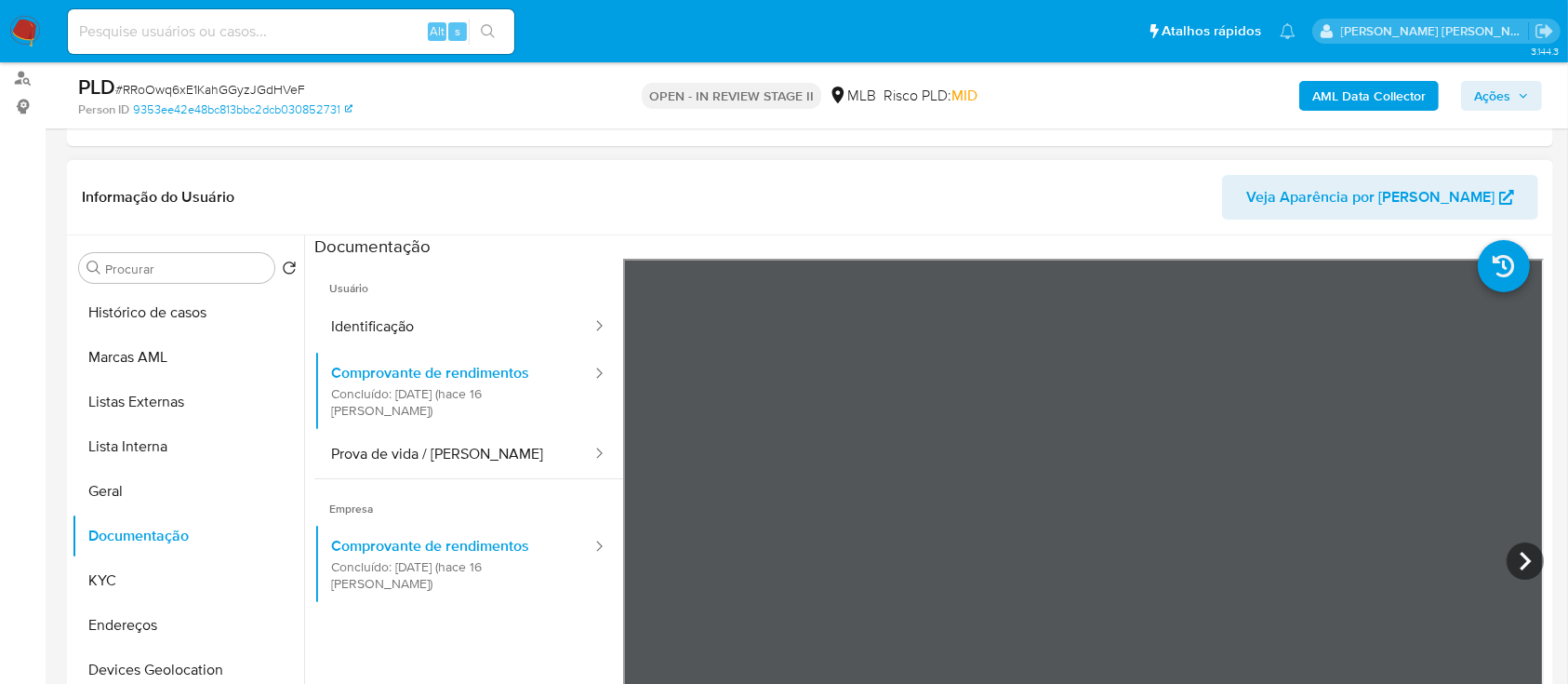 scroll, scrollTop: 0, scrollLeft: 0, axis: both 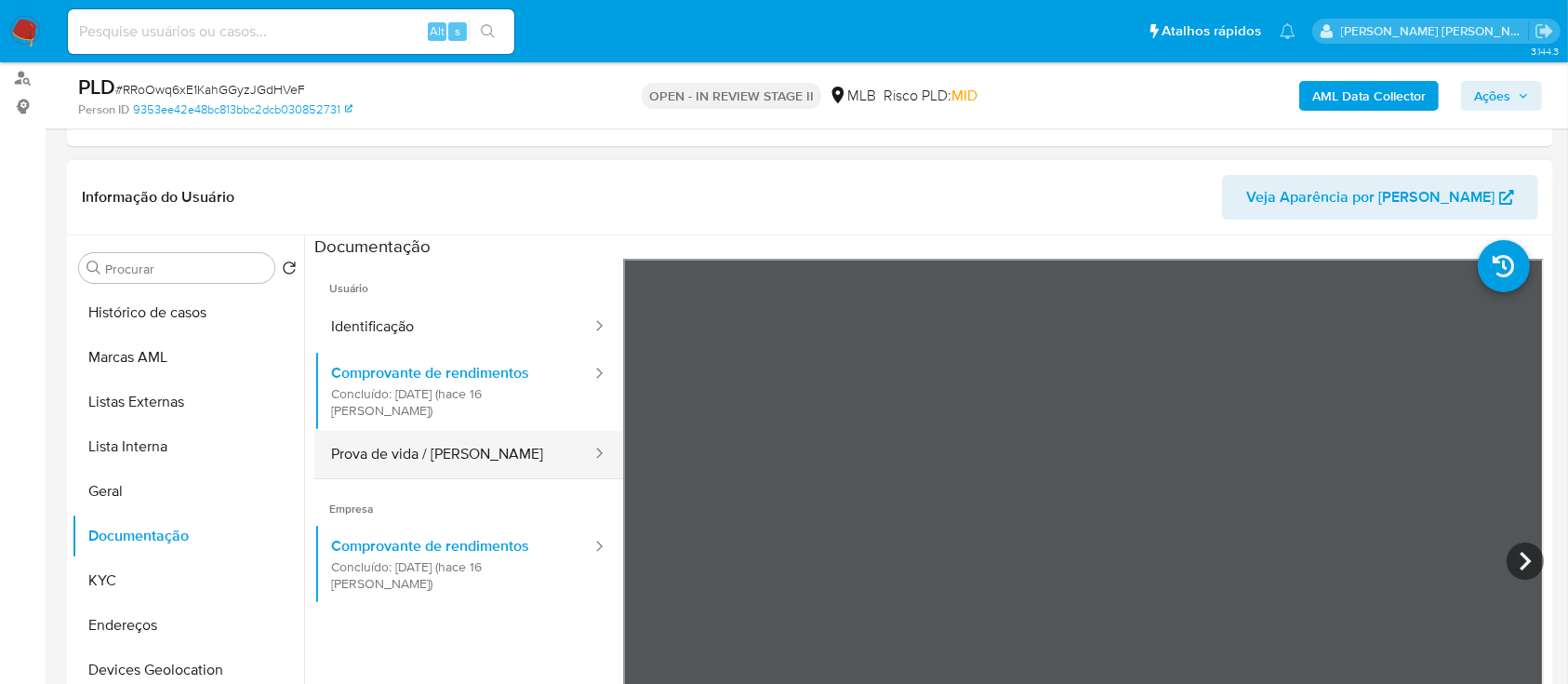 click on "Prova de vida / [PERSON_NAME]" at bounding box center [454, 454] 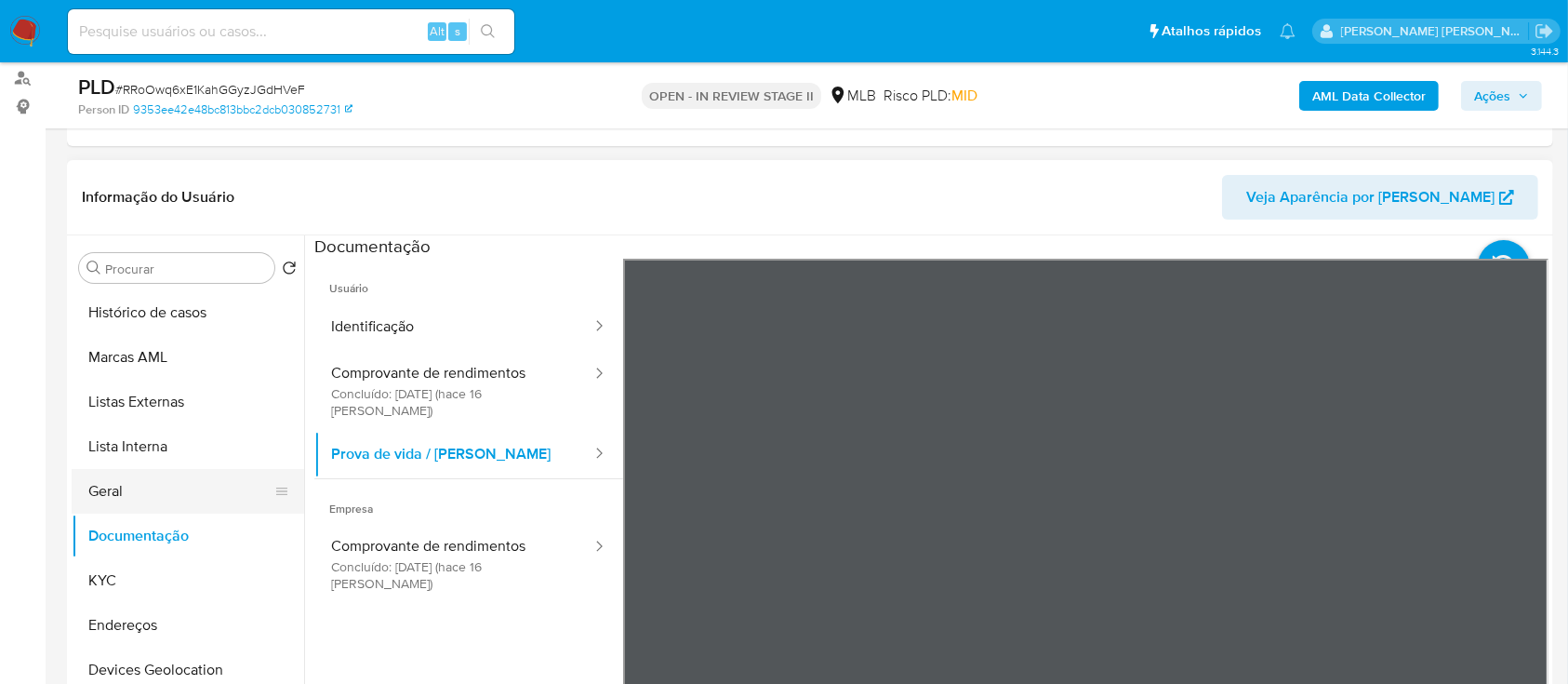 click on "Geral" at bounding box center (180, 491) 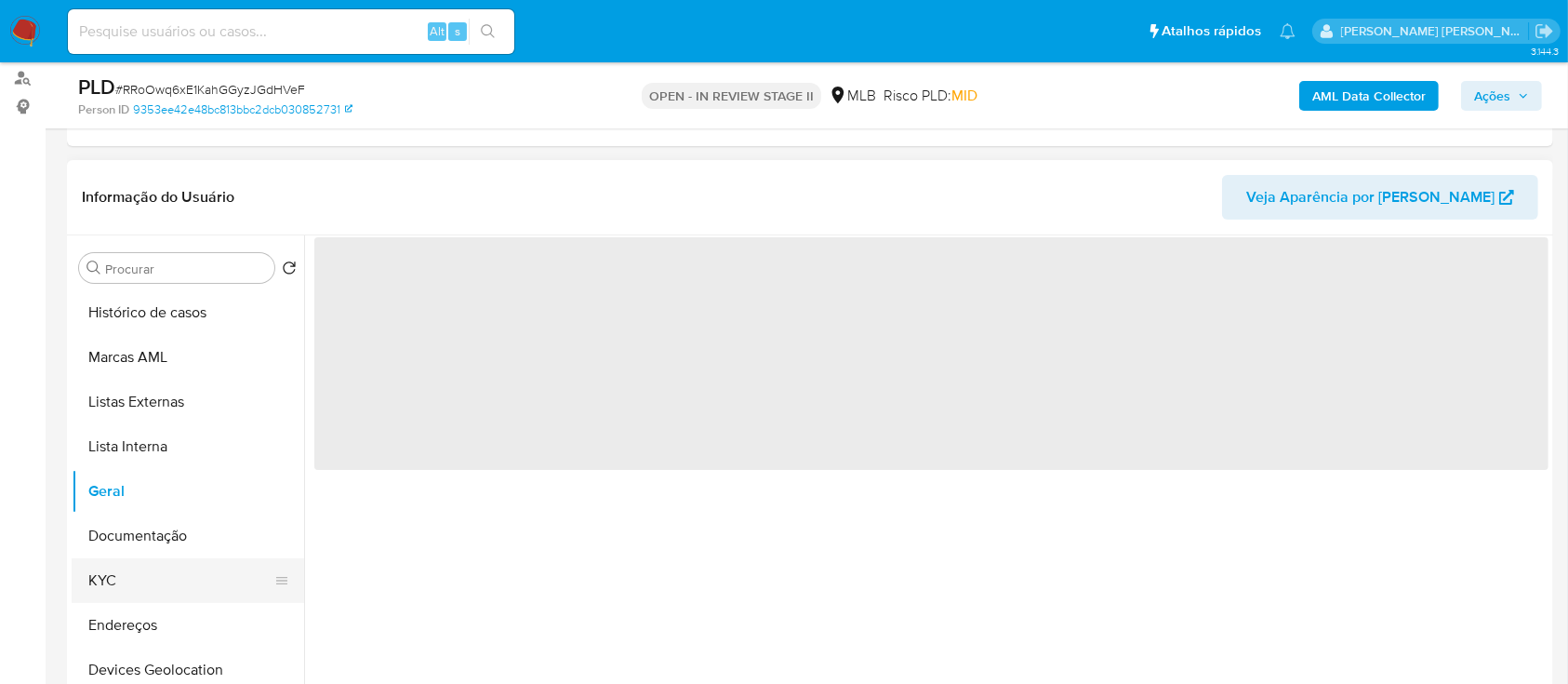 drag, startPoint x: 128, startPoint y: 577, endPoint x: 172, endPoint y: 577, distance: 44 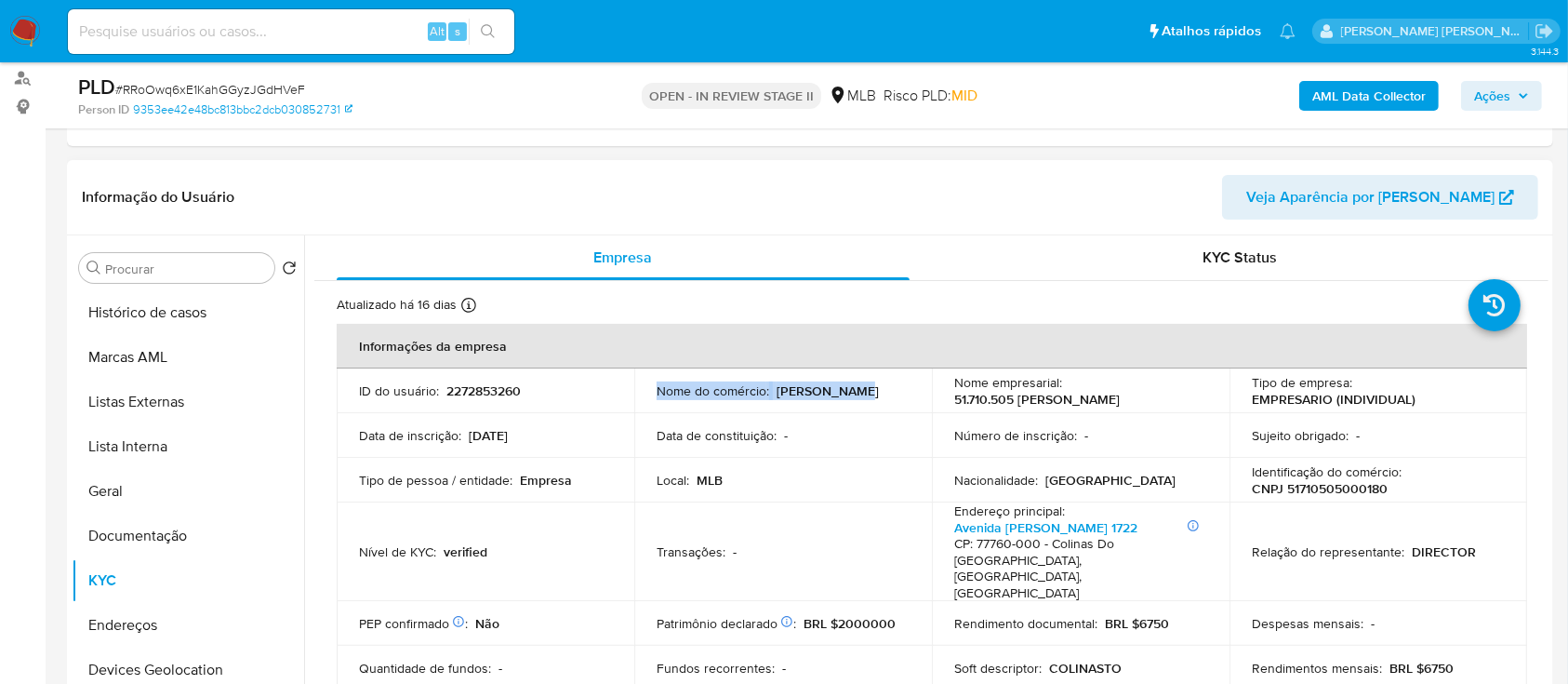 drag, startPoint x: 871, startPoint y: 394, endPoint x: 655, endPoint y: 396, distance: 216.00926 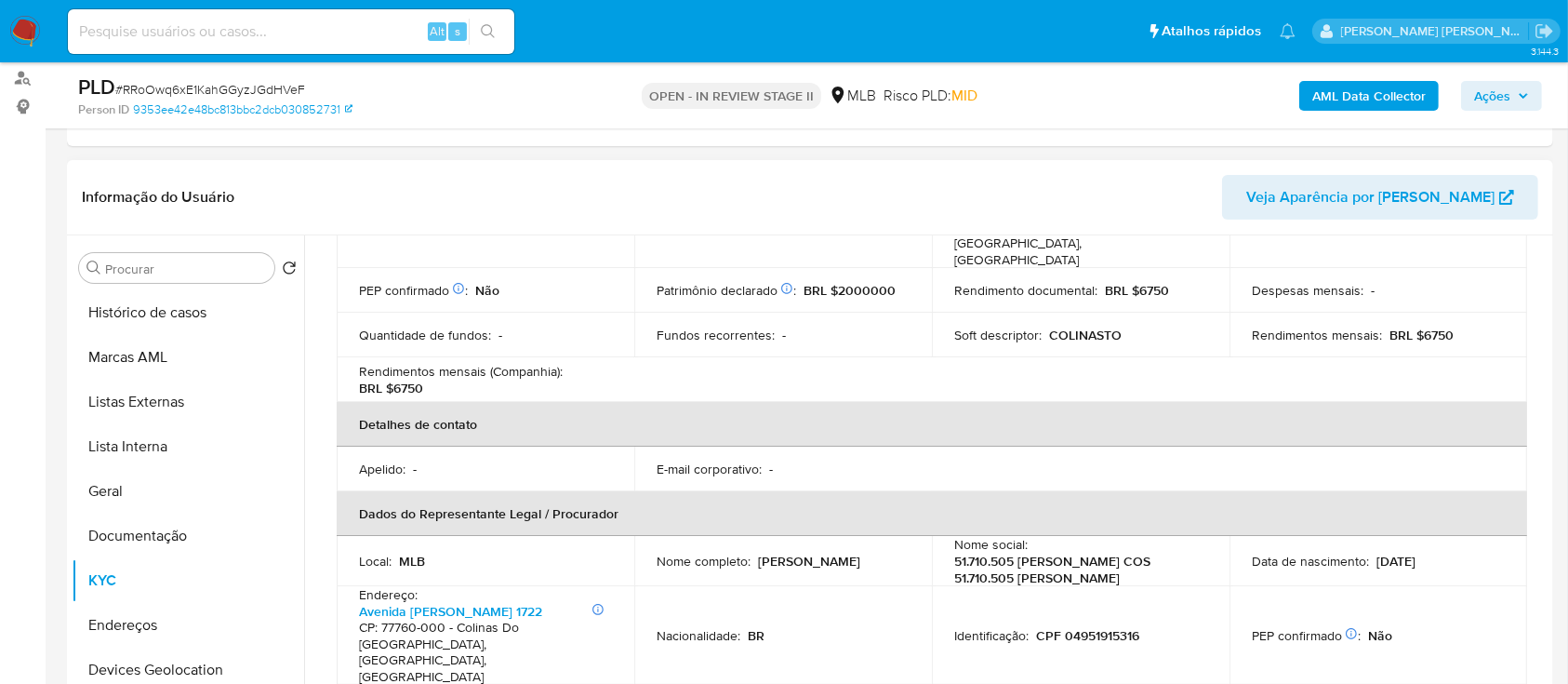 scroll, scrollTop: 372, scrollLeft: 0, axis: vertical 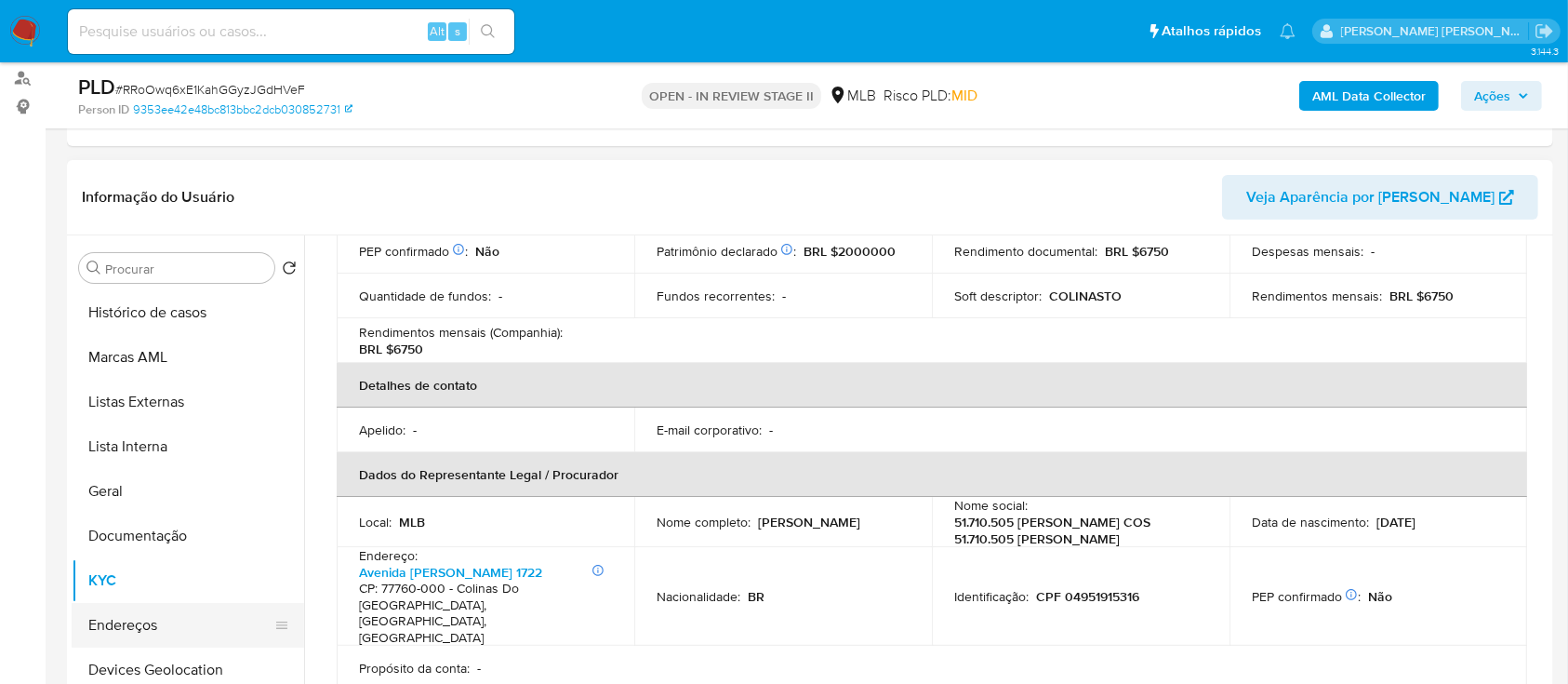 click on "Endereços" at bounding box center (180, 625) 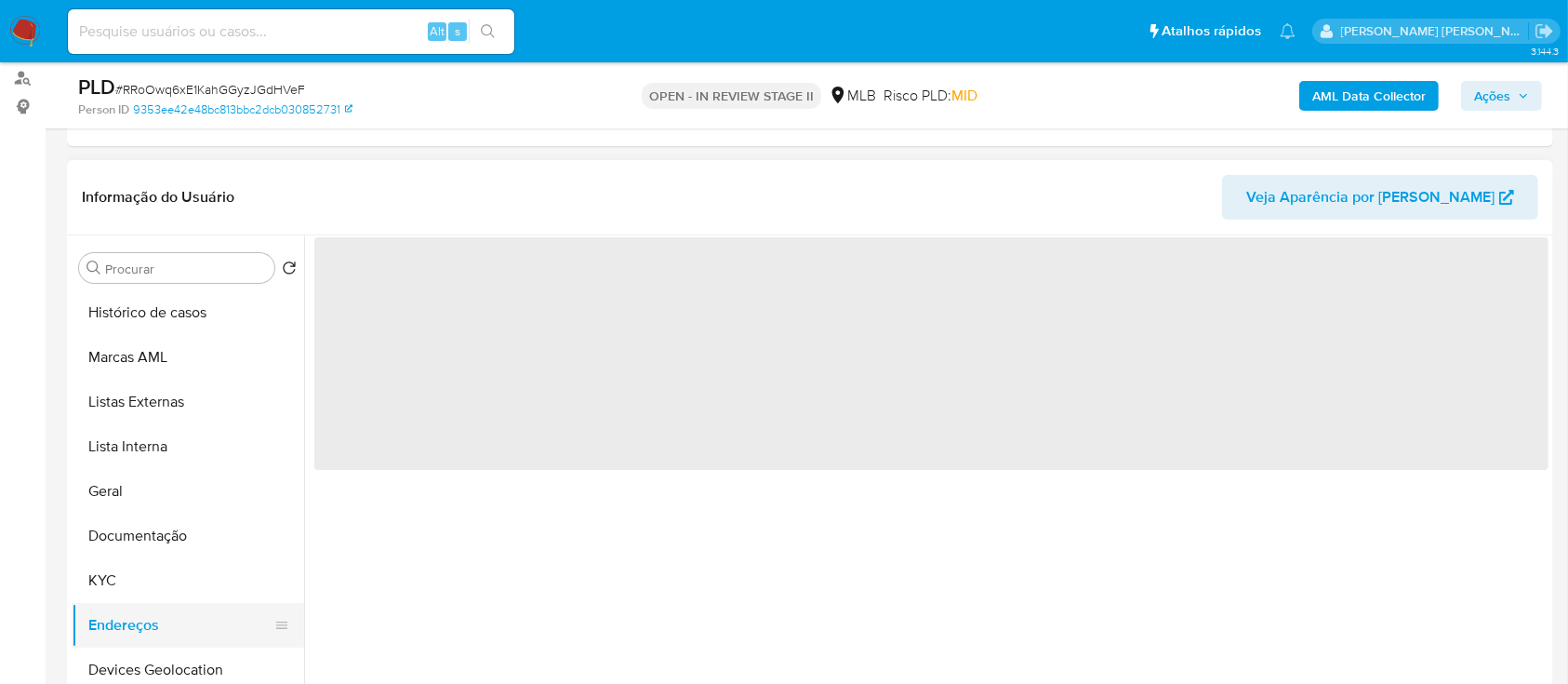 scroll, scrollTop: 0, scrollLeft: 0, axis: both 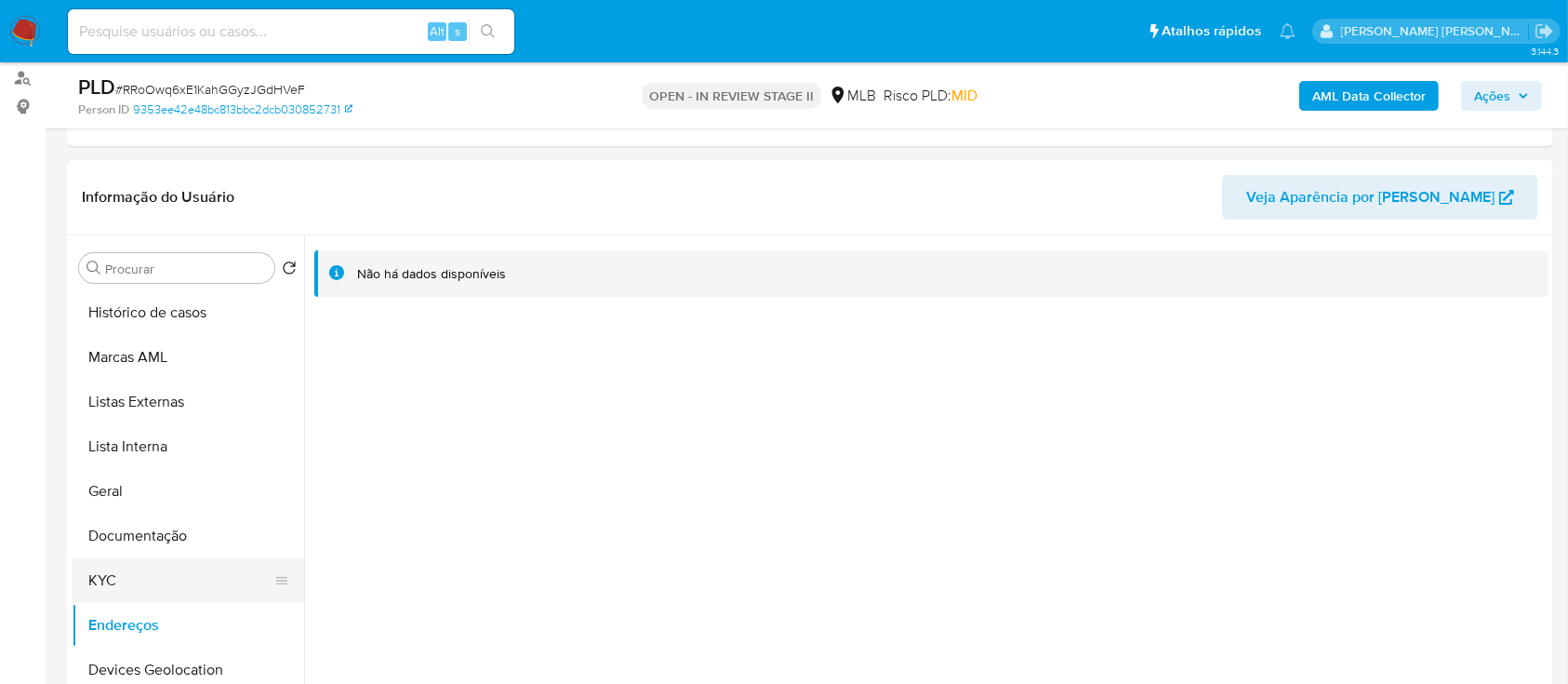click on "KYC" at bounding box center (180, 581) 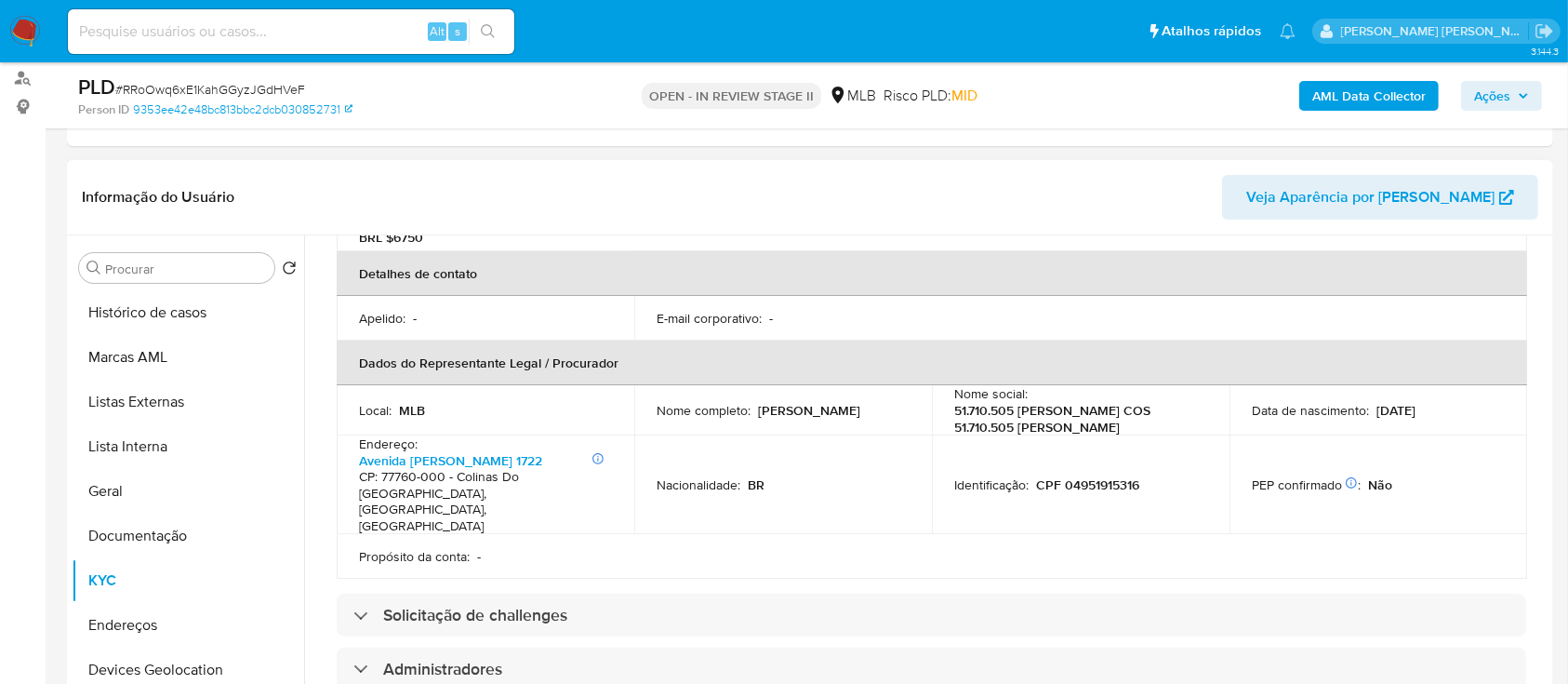scroll, scrollTop: 481, scrollLeft: 0, axis: vertical 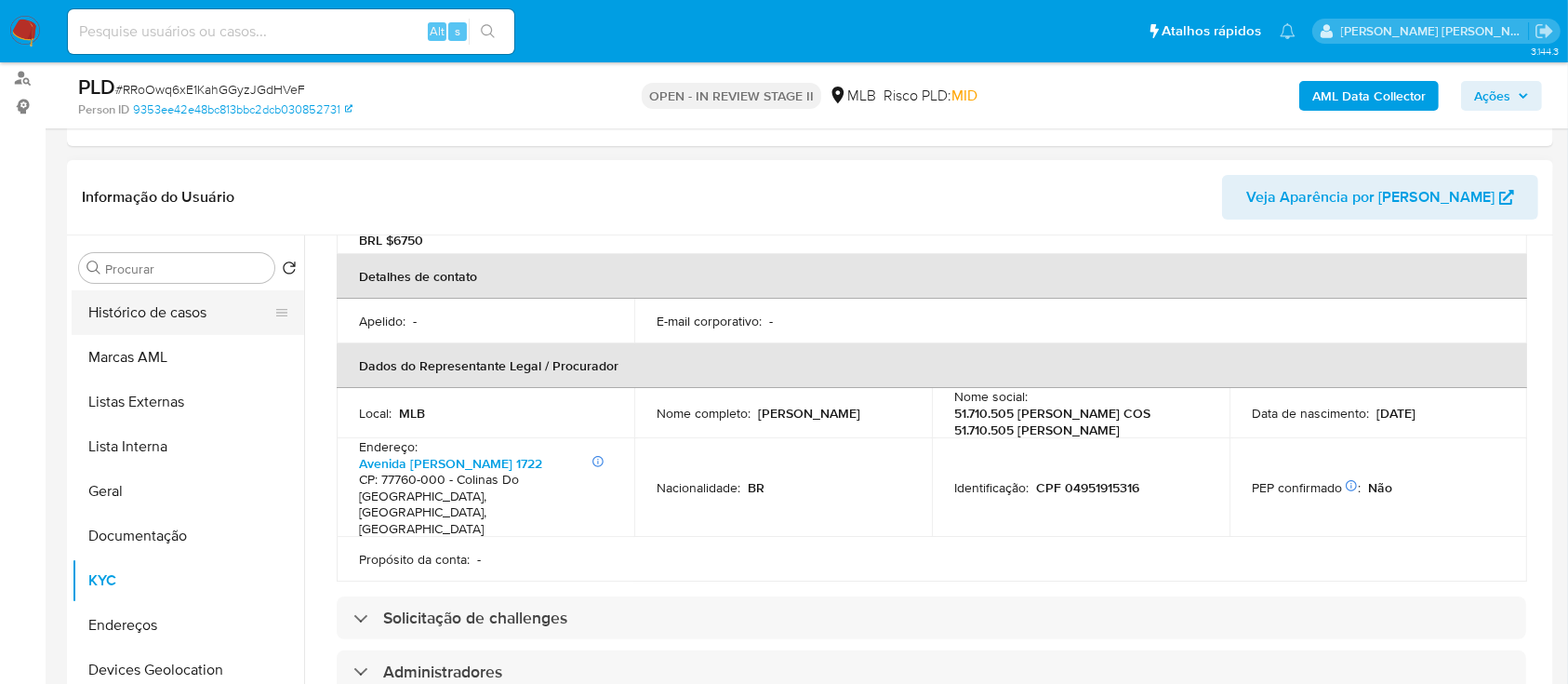 click on "Histórico de casos" at bounding box center [180, 313] 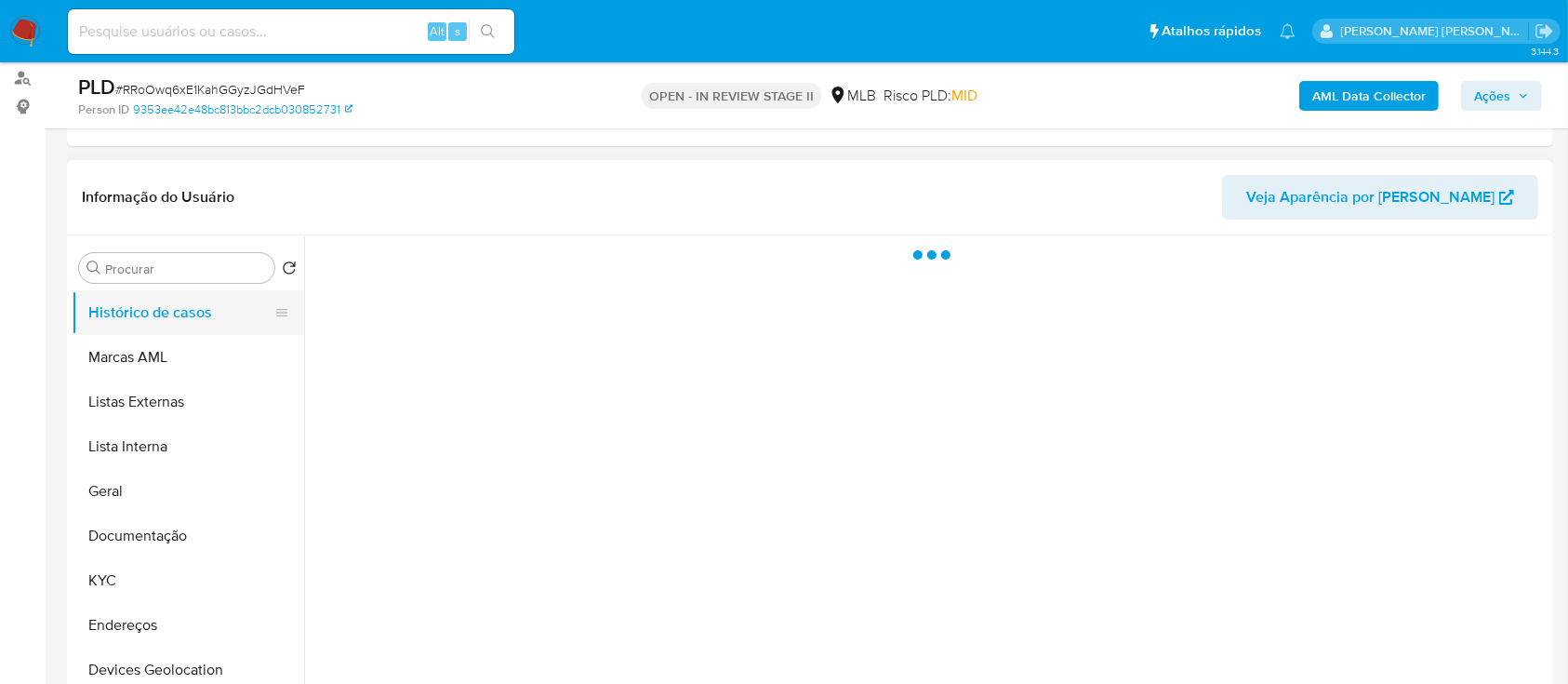 scroll, scrollTop: 0, scrollLeft: 0, axis: both 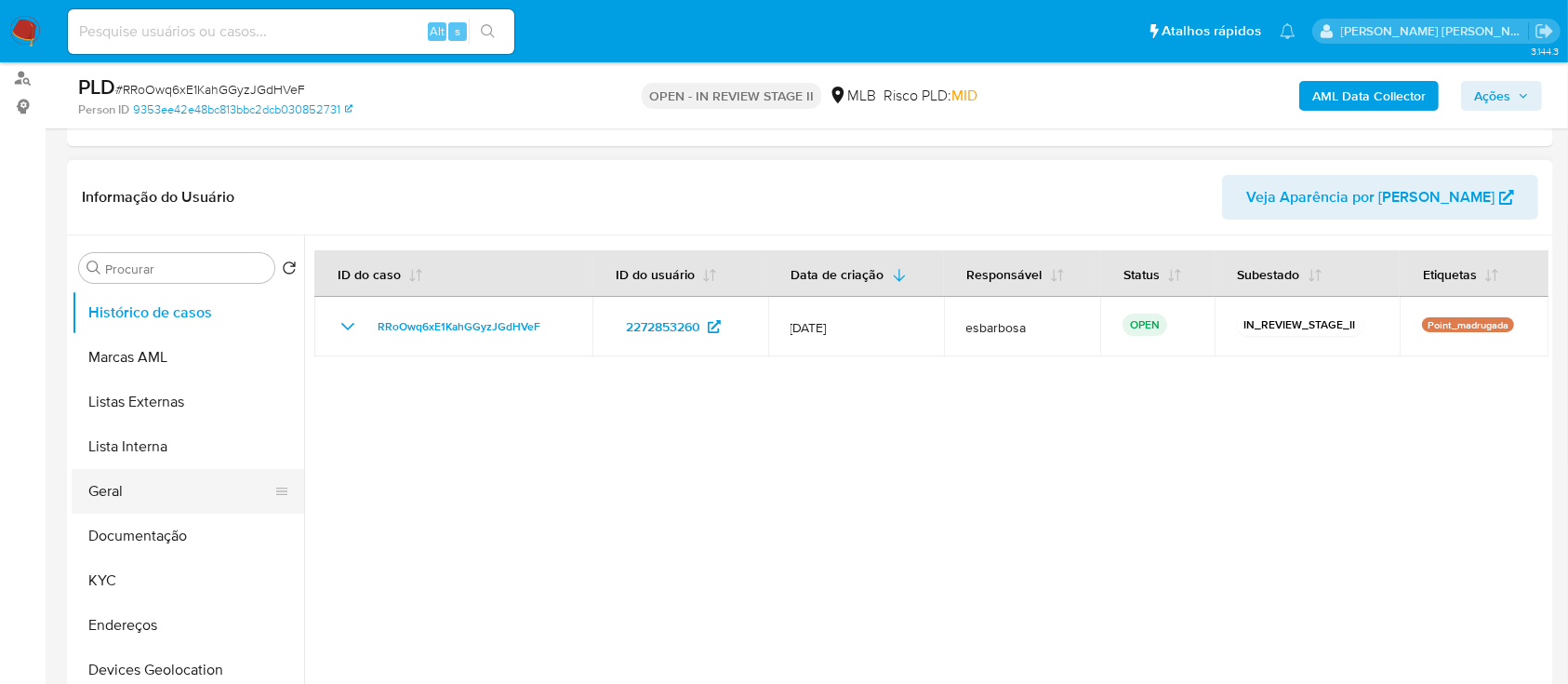 click on "Geral" at bounding box center [180, 491] 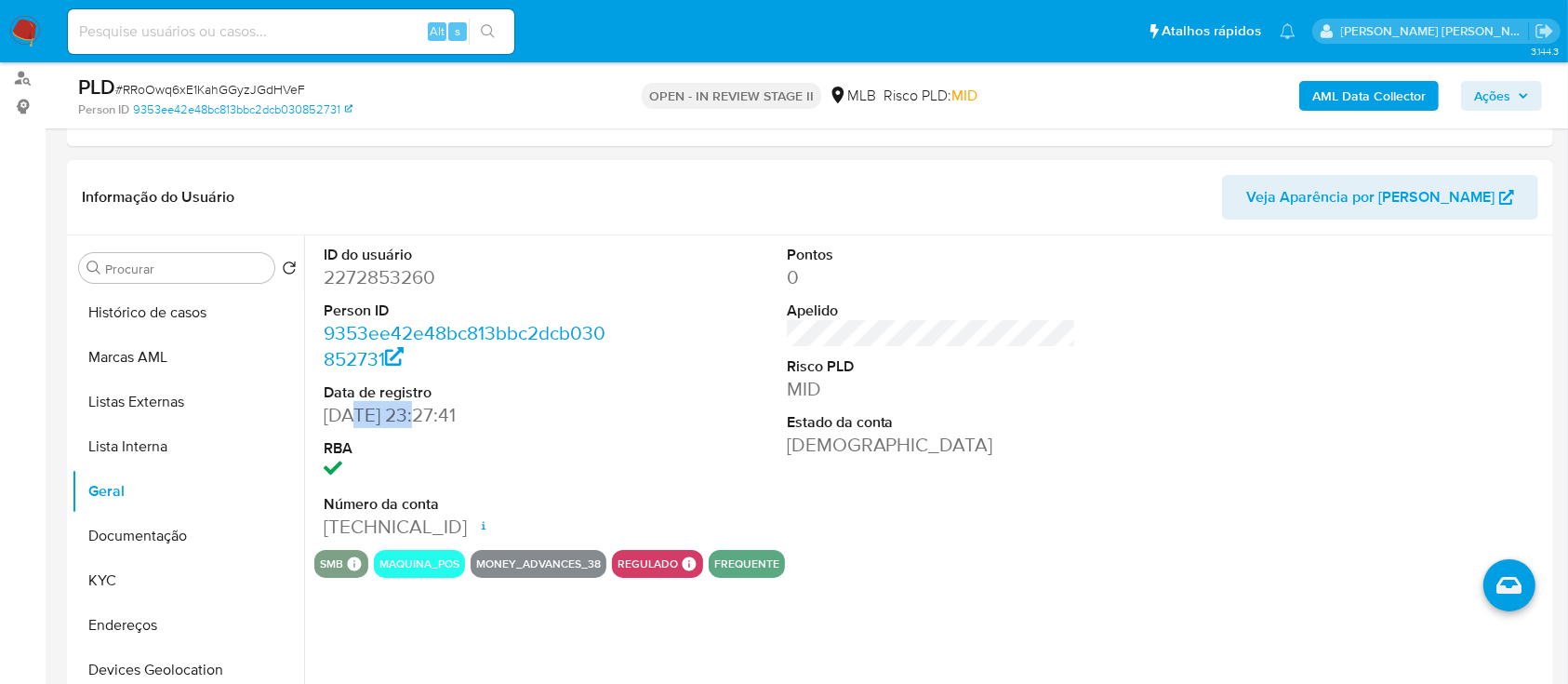 drag, startPoint x: 419, startPoint y: 415, endPoint x: 350, endPoint y: 415, distance: 69 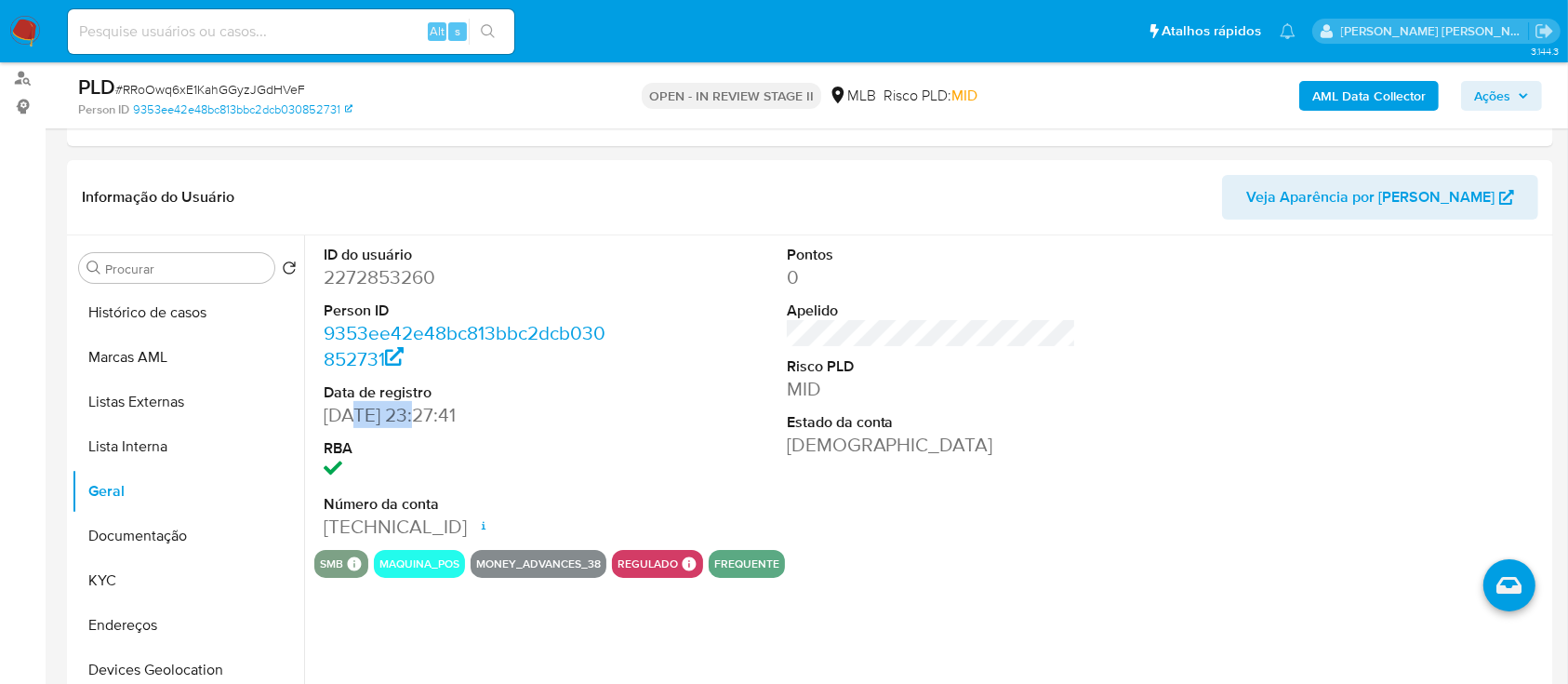 copy on "02/2025" 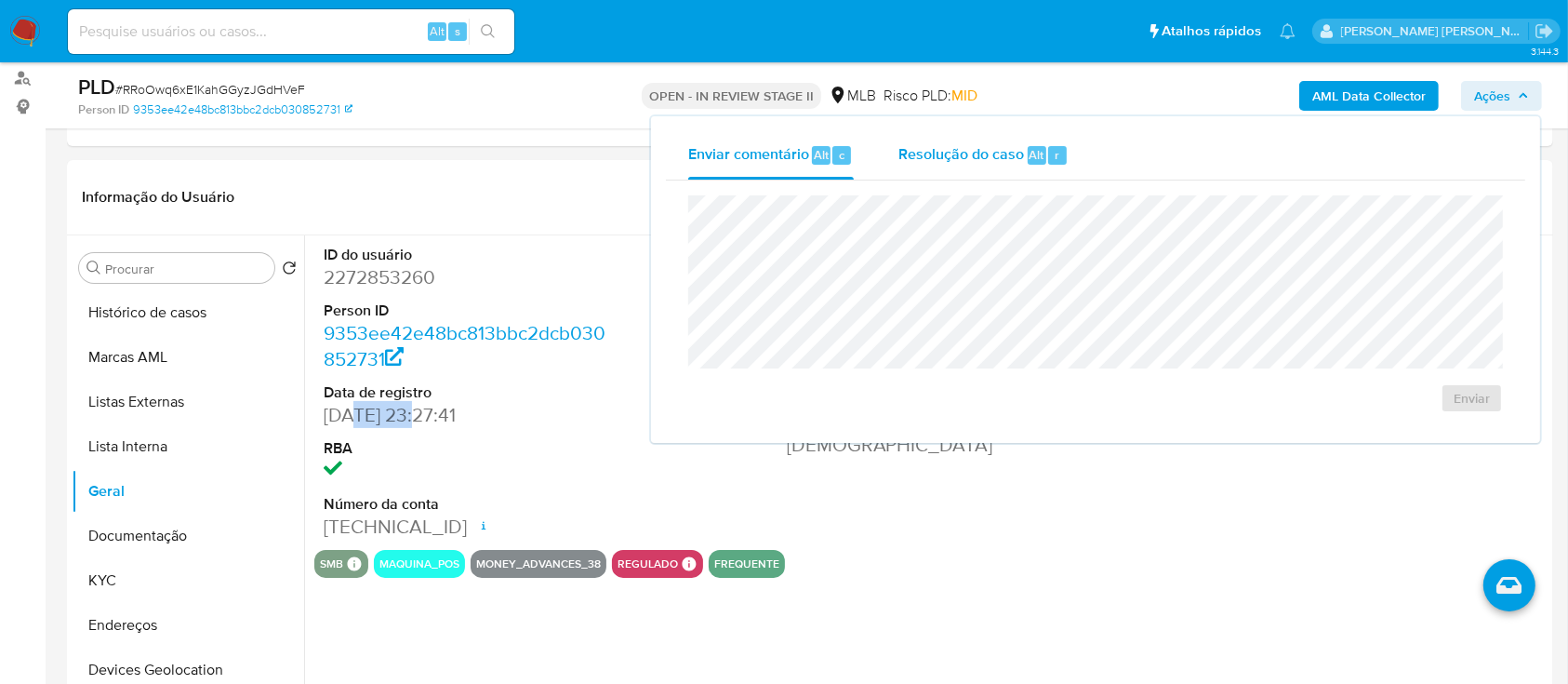 click on "Resolução do caso" at bounding box center [961, 154] 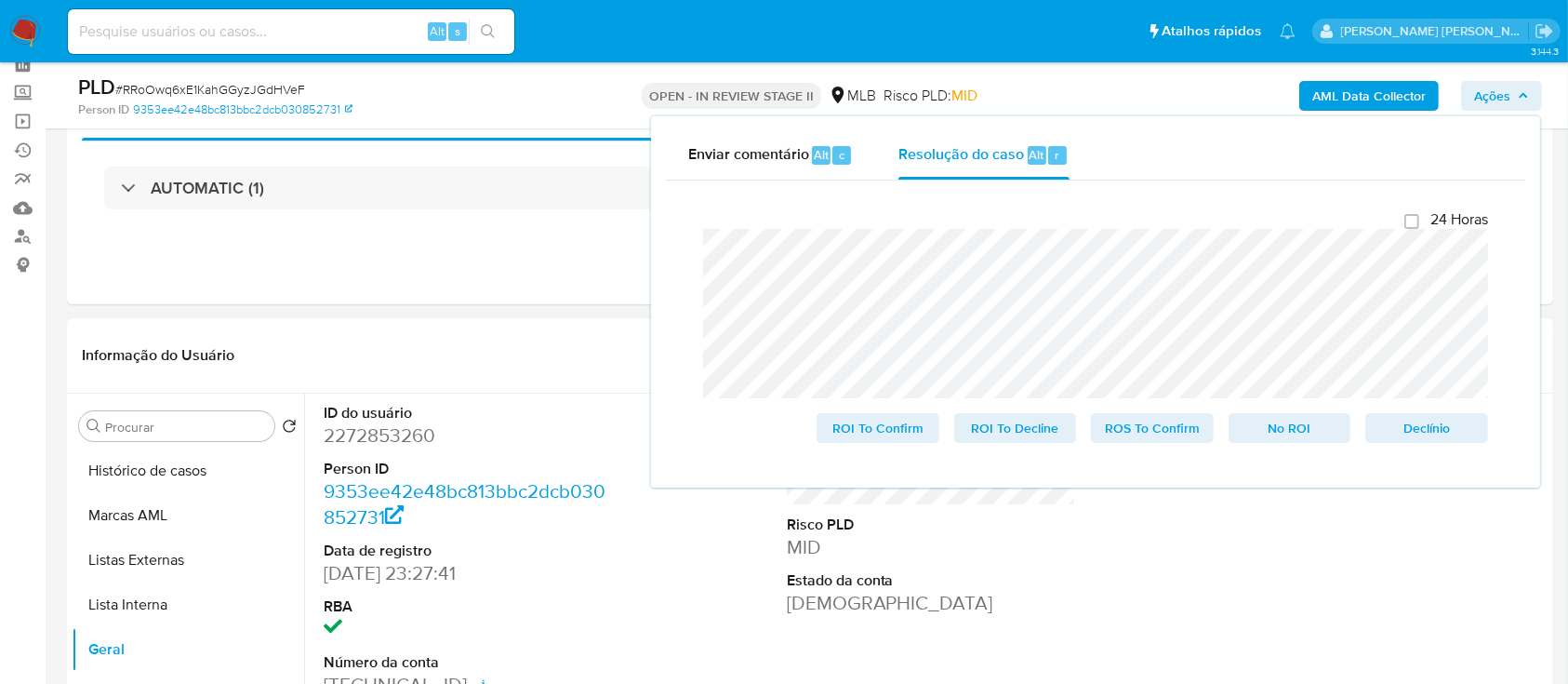 scroll, scrollTop: 248, scrollLeft: 0, axis: vertical 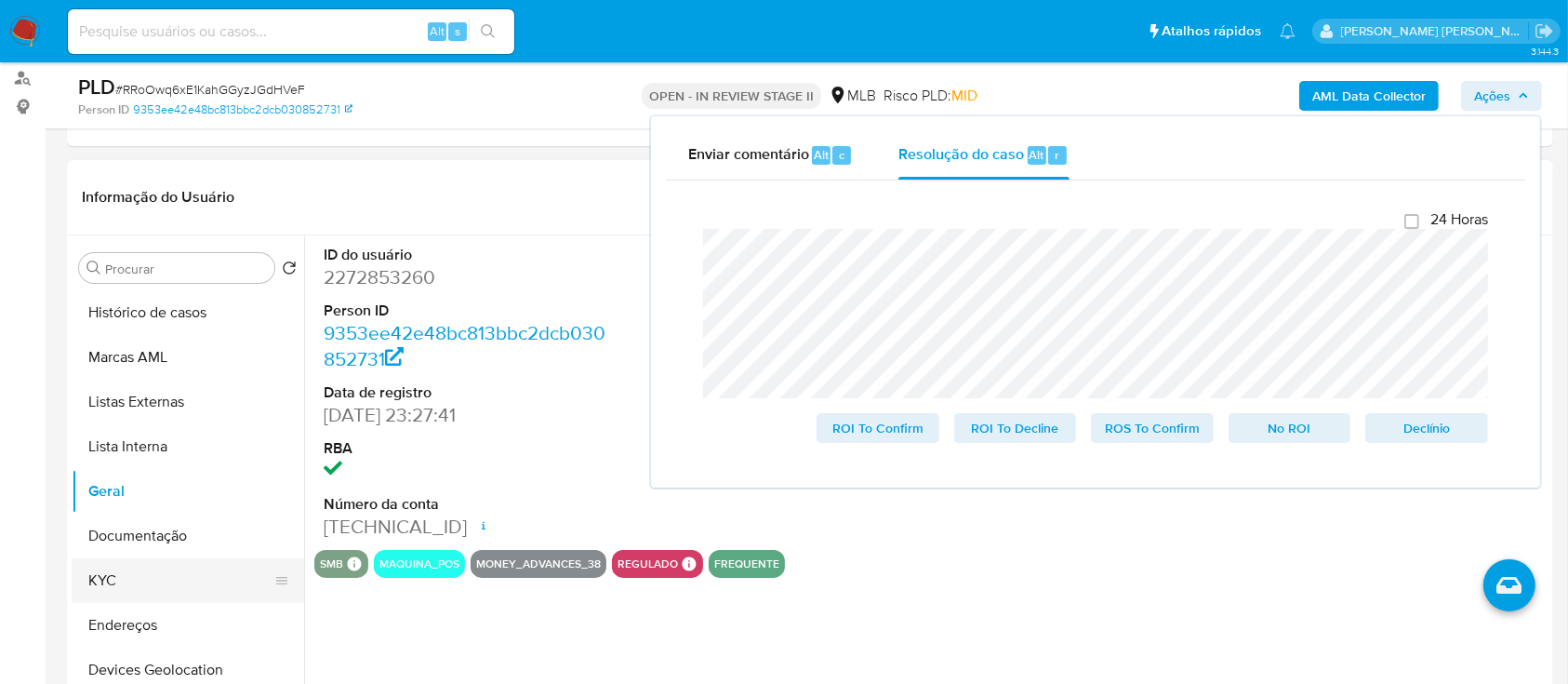 click on "KYC" at bounding box center [180, 581] 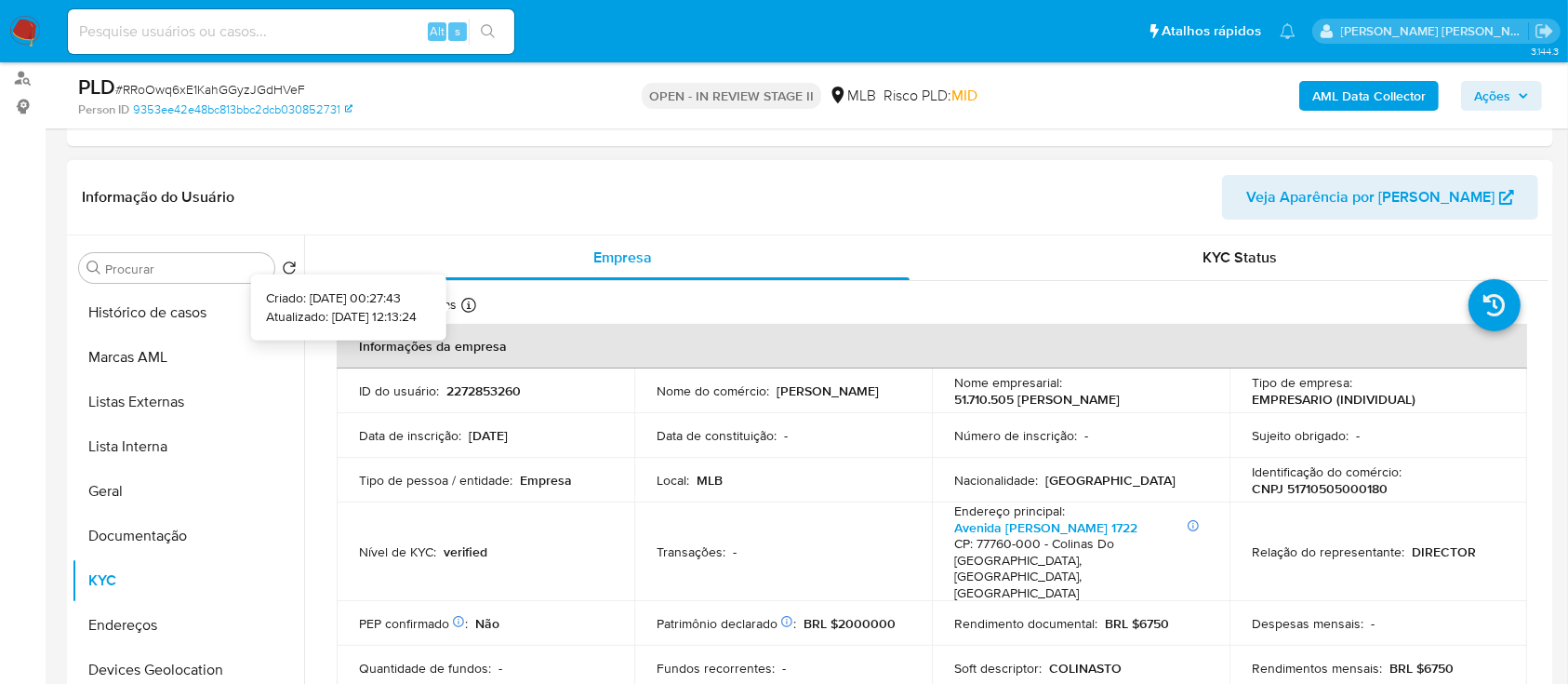 type 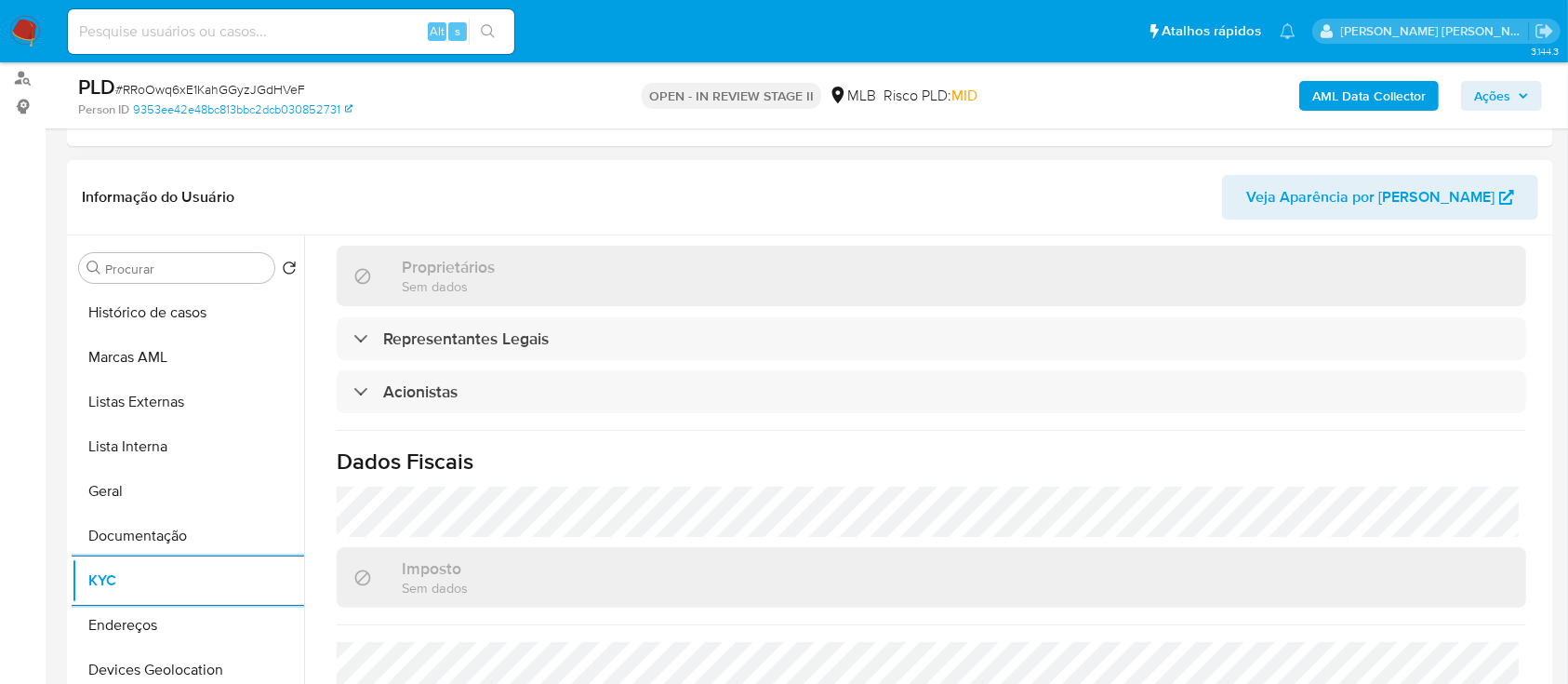 scroll, scrollTop: 1102, scrollLeft: 0, axis: vertical 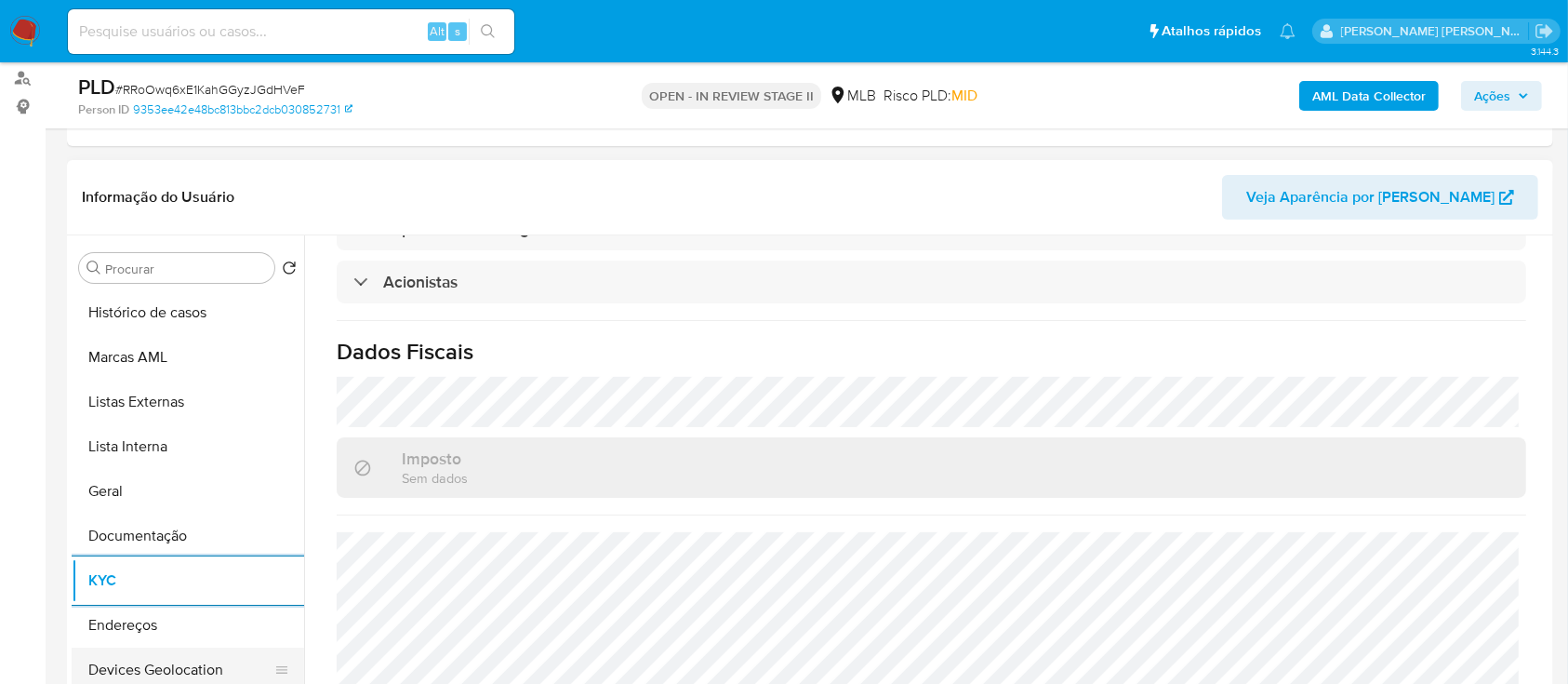 click on "Devices Geolocation" at bounding box center [180, 670] 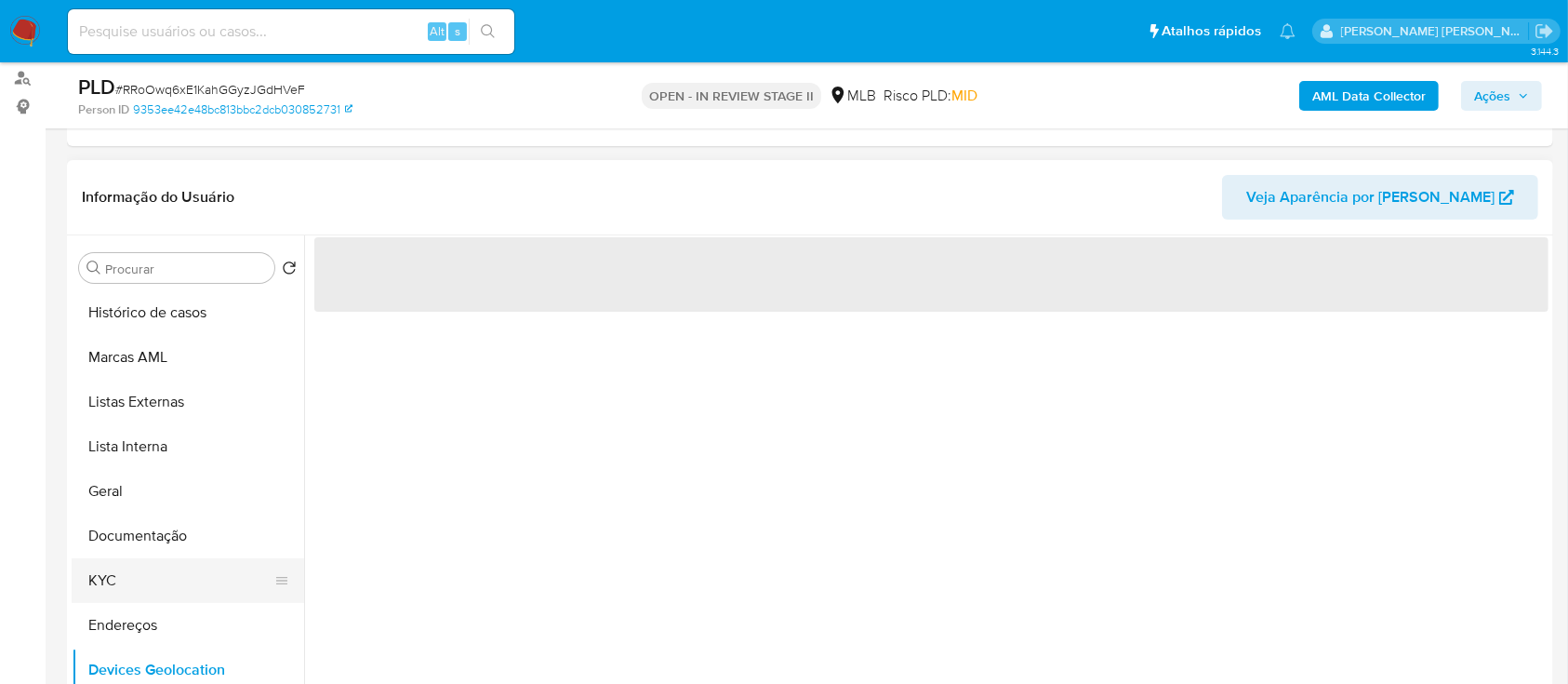 scroll, scrollTop: 0, scrollLeft: 0, axis: both 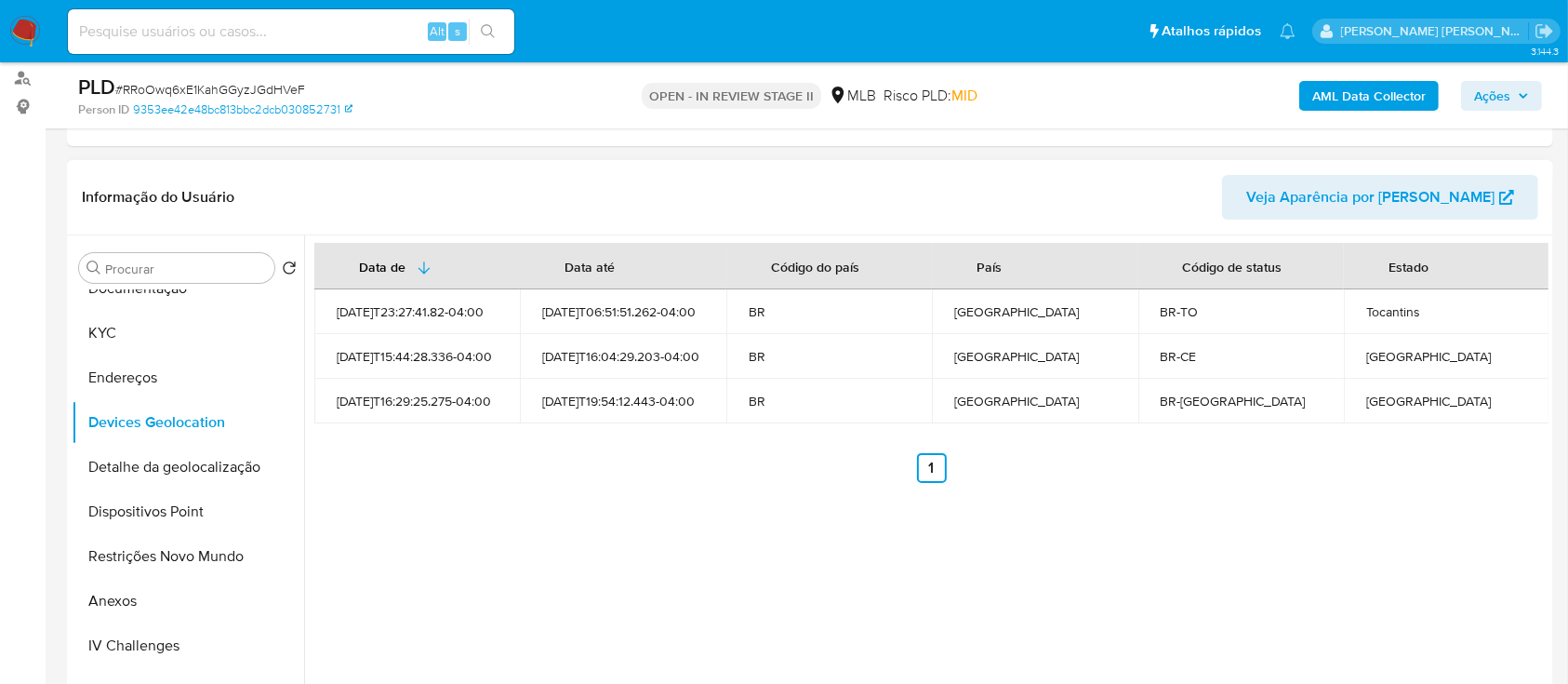 type 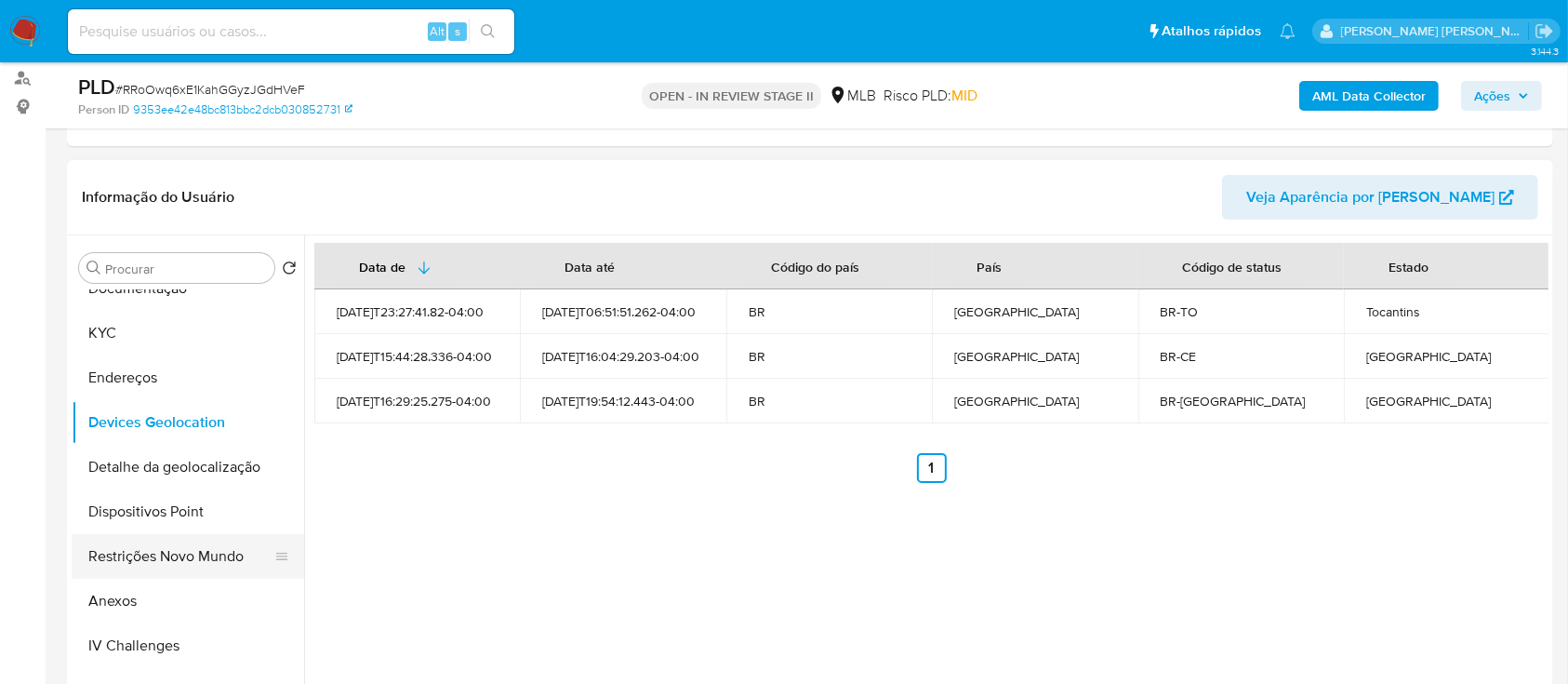 click on "Restrições Novo Mundo" at bounding box center [180, 557] 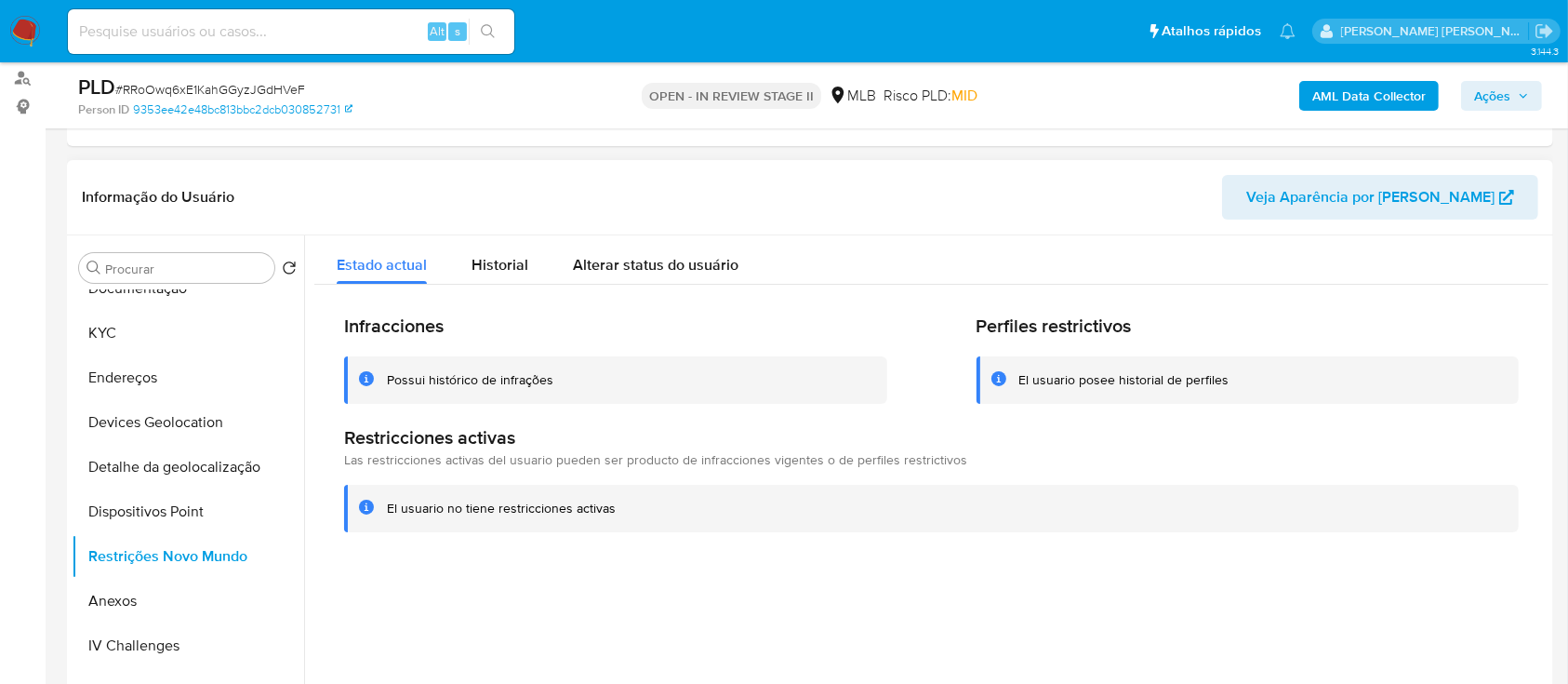 type 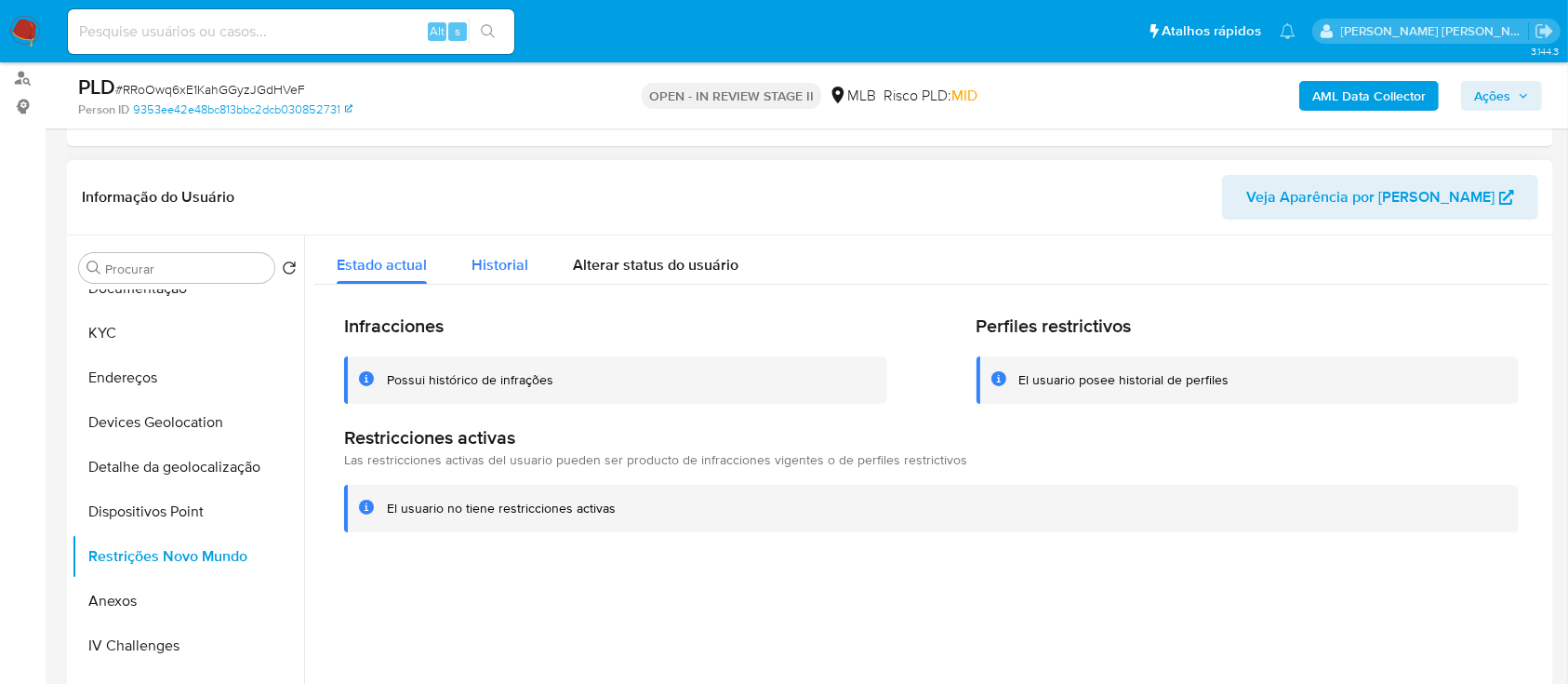 click on "Historial" at bounding box center (499, 264) 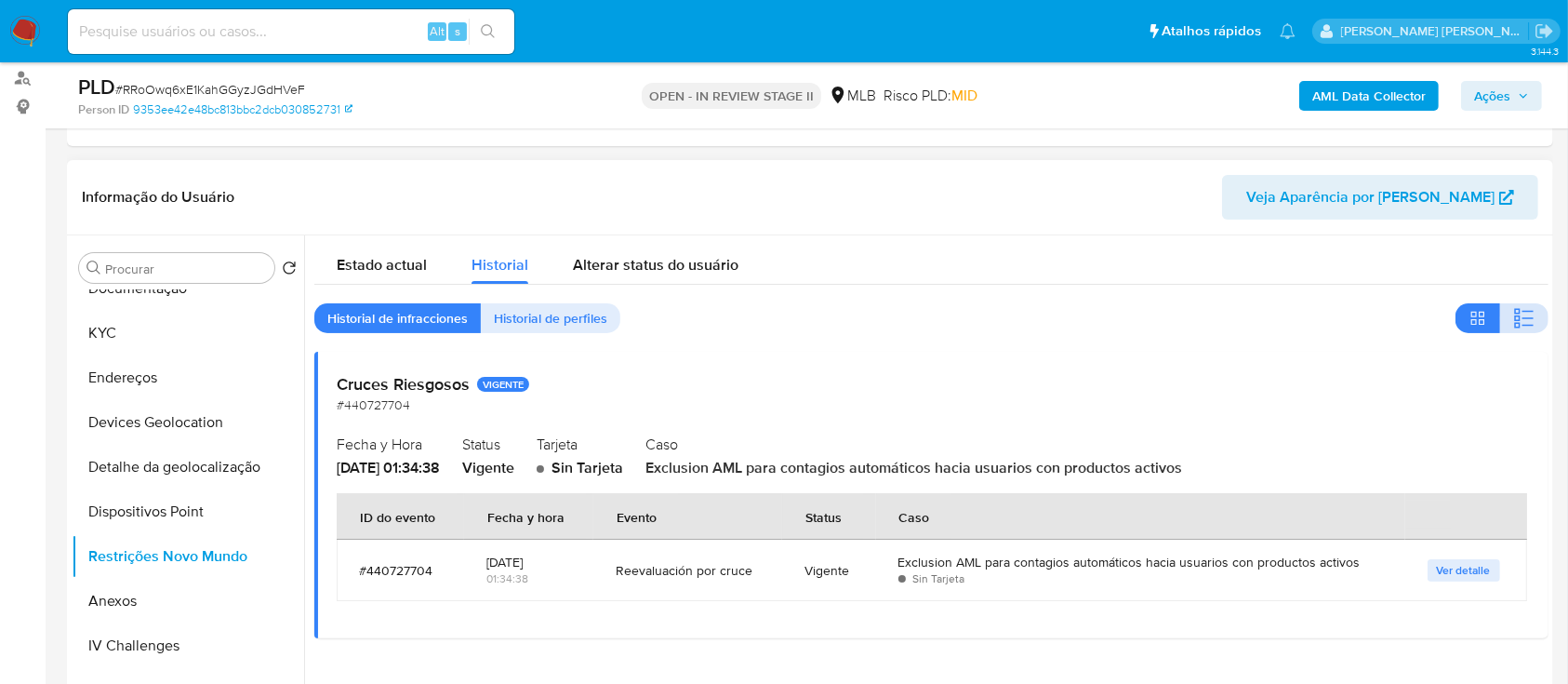 click 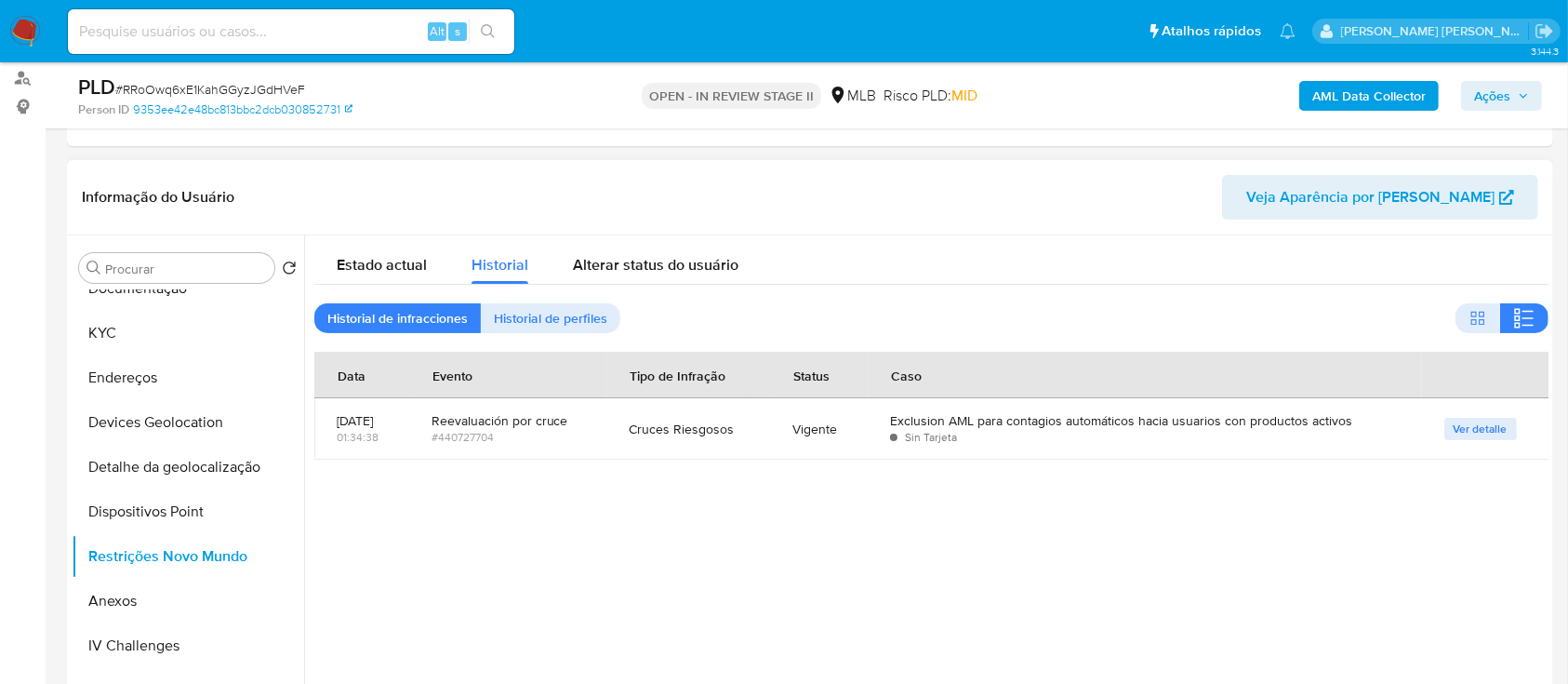 type 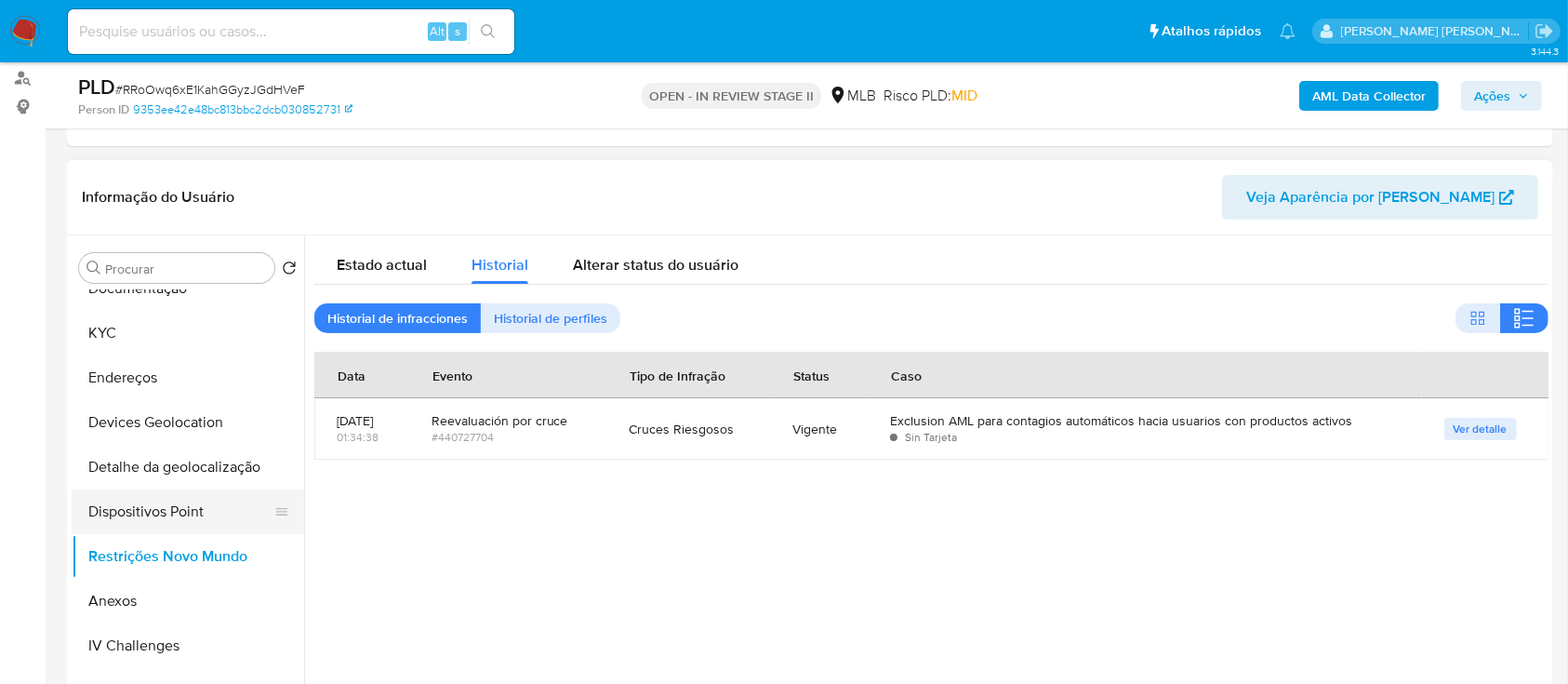 click on "Dispositivos Point" at bounding box center [180, 512] 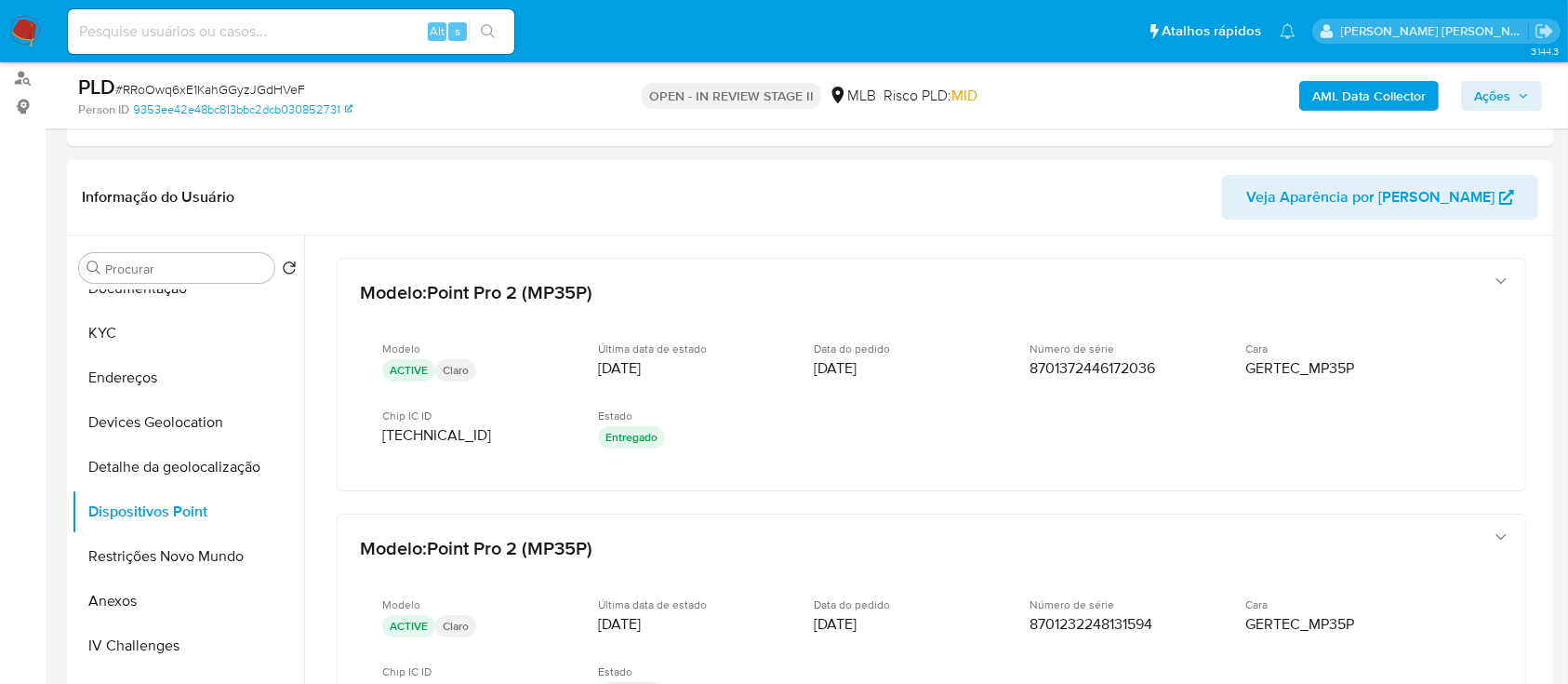 type 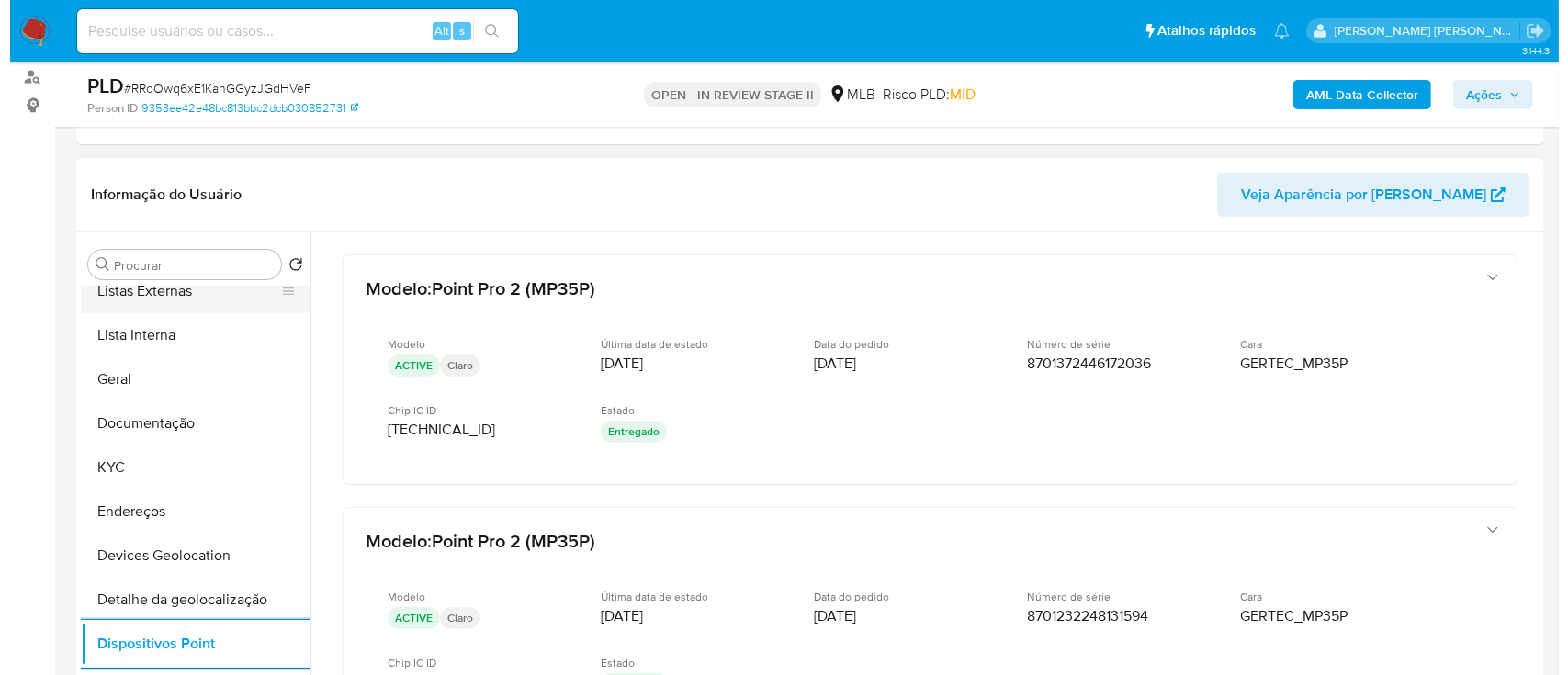 scroll, scrollTop: 0, scrollLeft: 0, axis: both 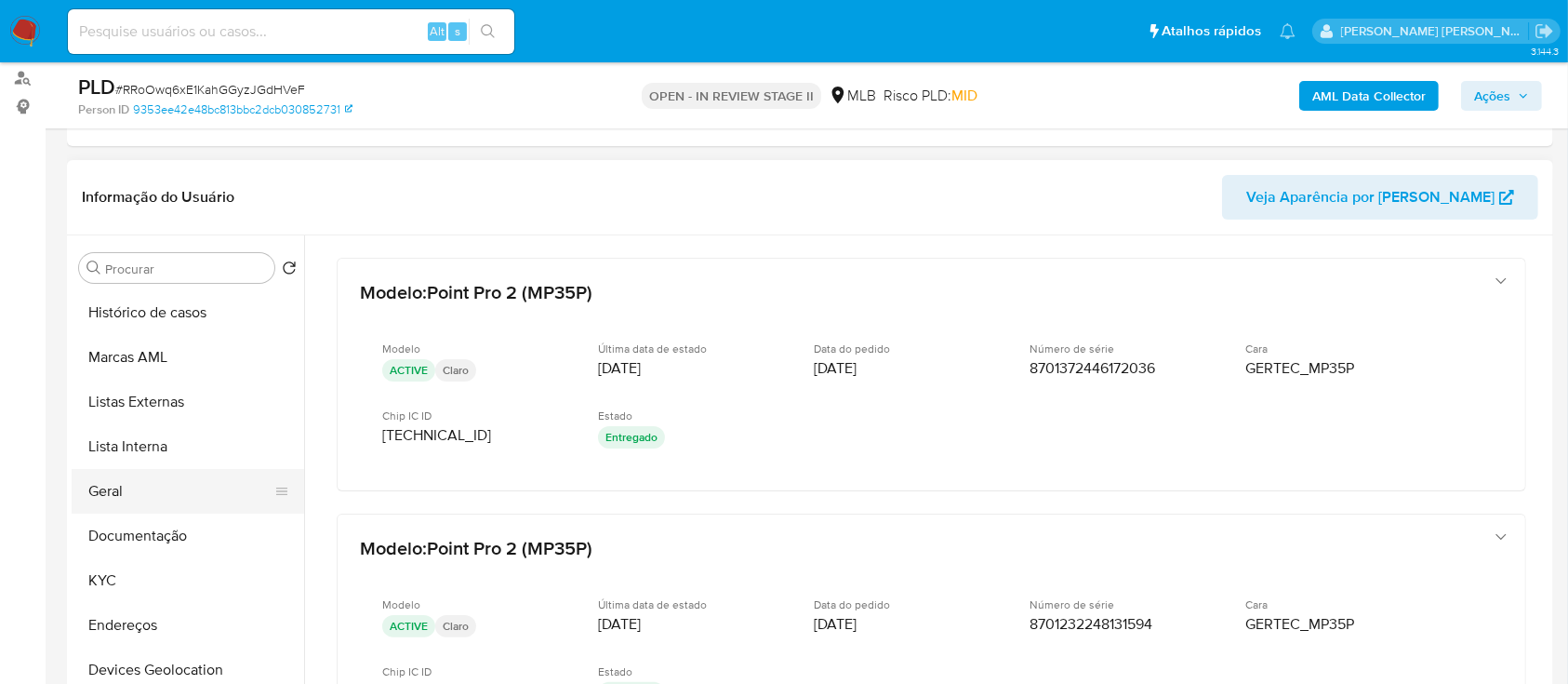 click on "Geral" at bounding box center (180, 491) 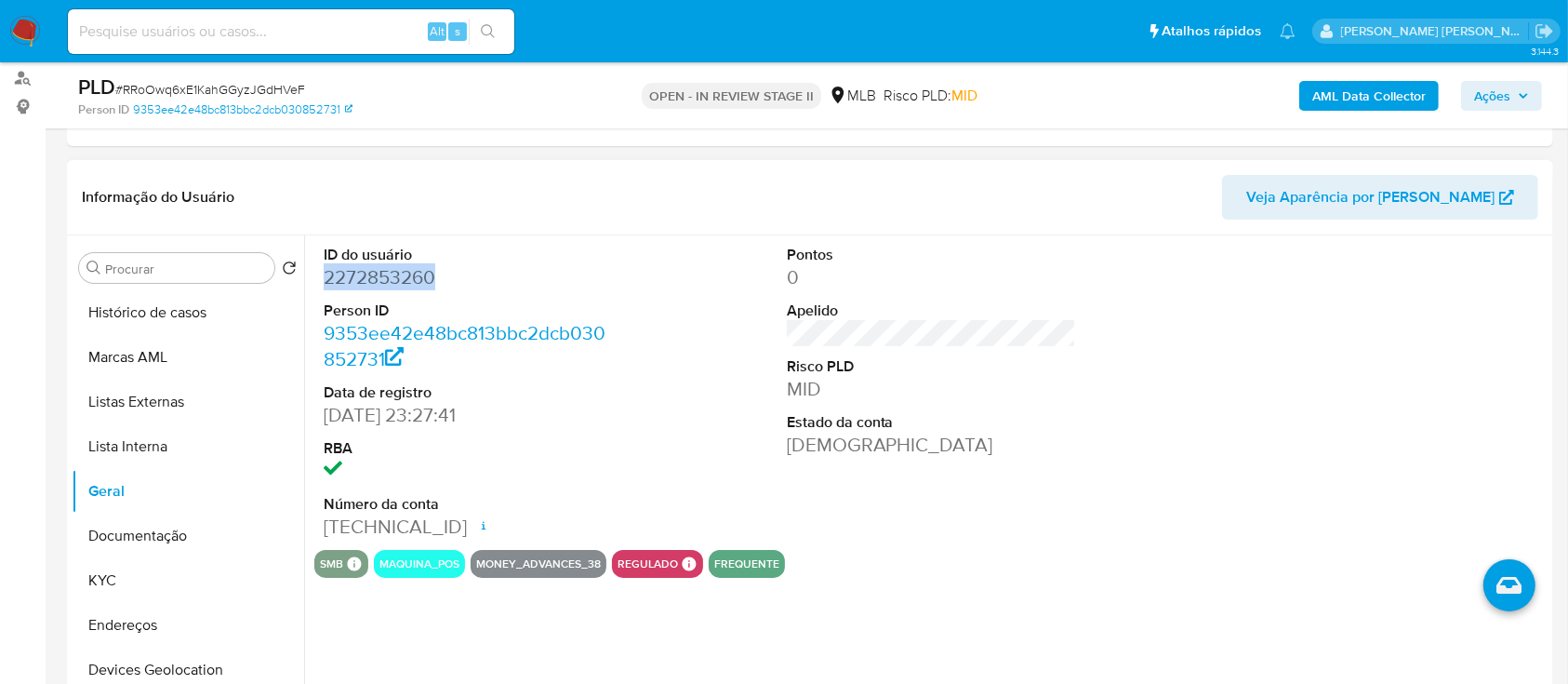 drag, startPoint x: 435, startPoint y: 277, endPoint x: 315, endPoint y: 284, distance: 120.20399 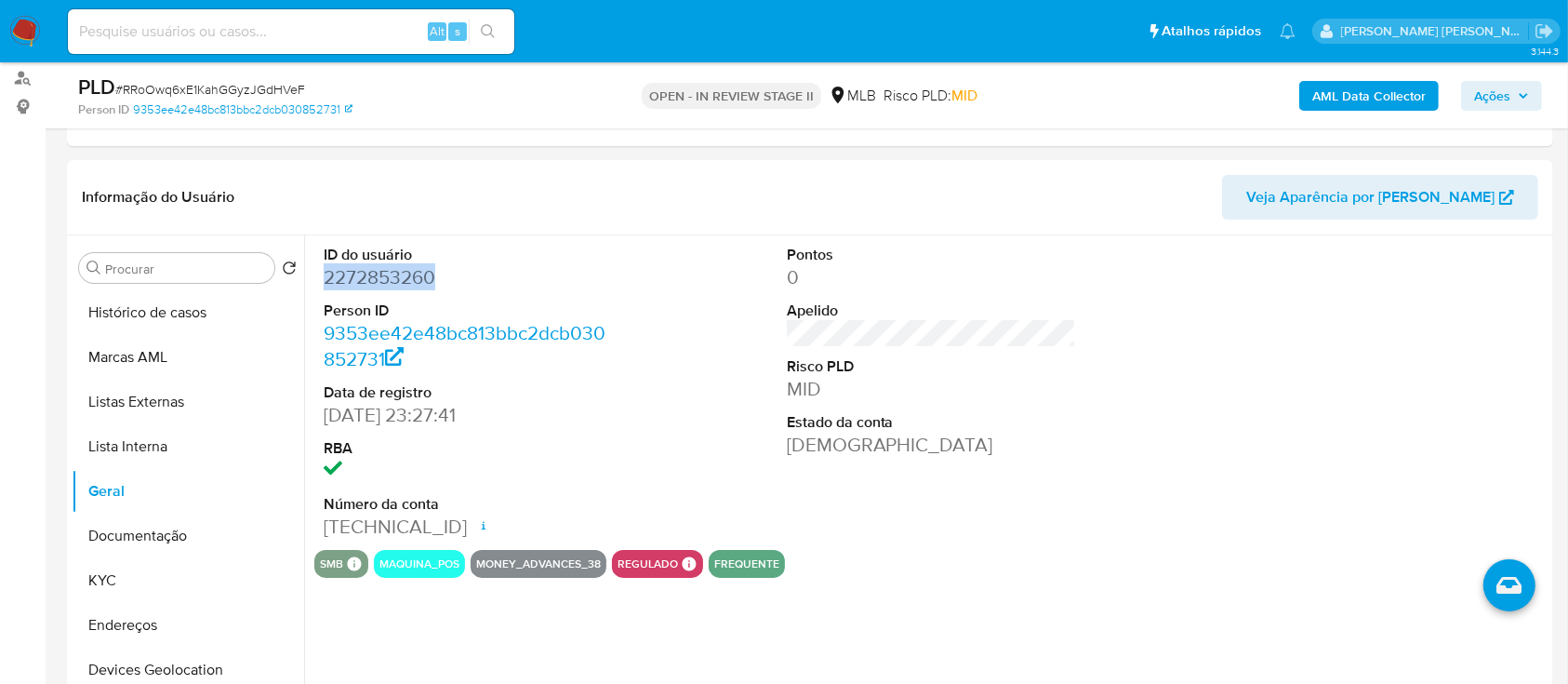 copy on "2272853260" 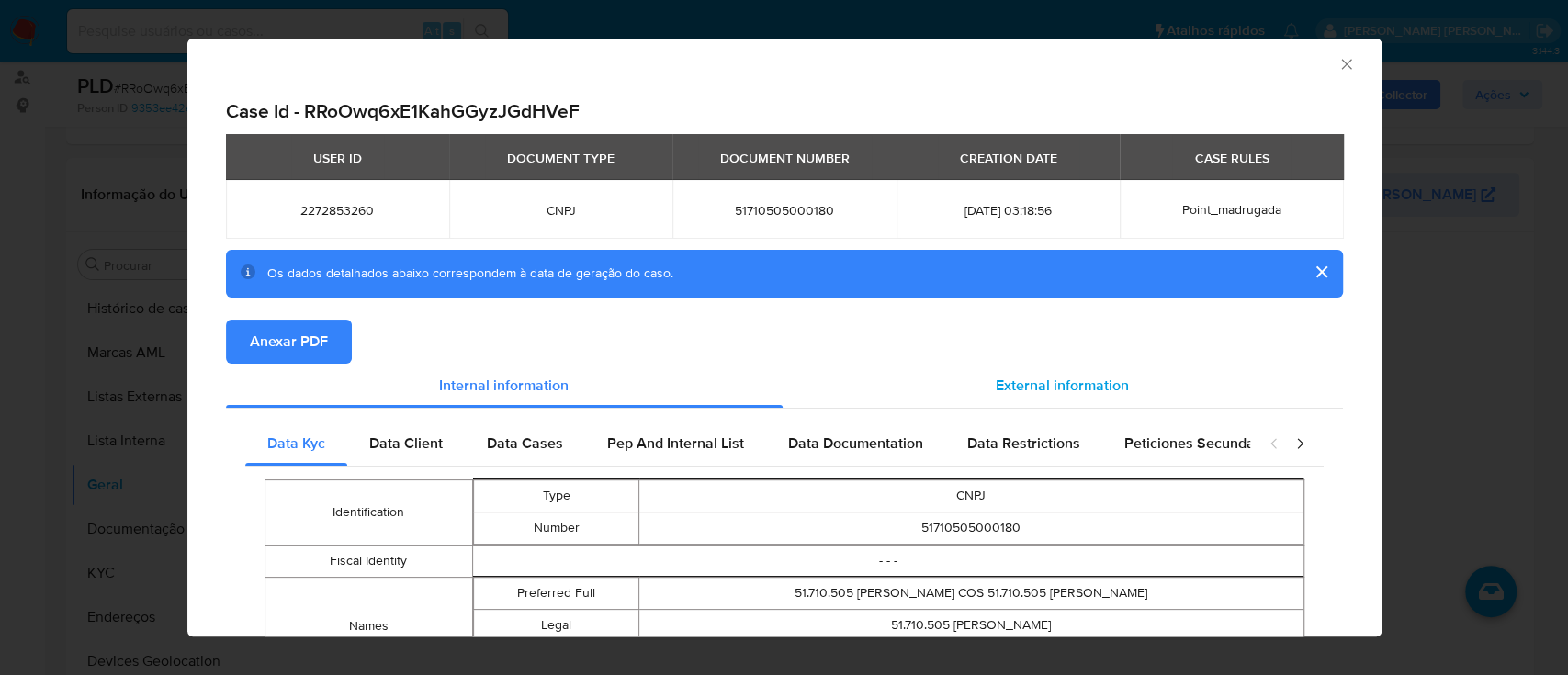 click on "External information" at bounding box center (1062, 385) 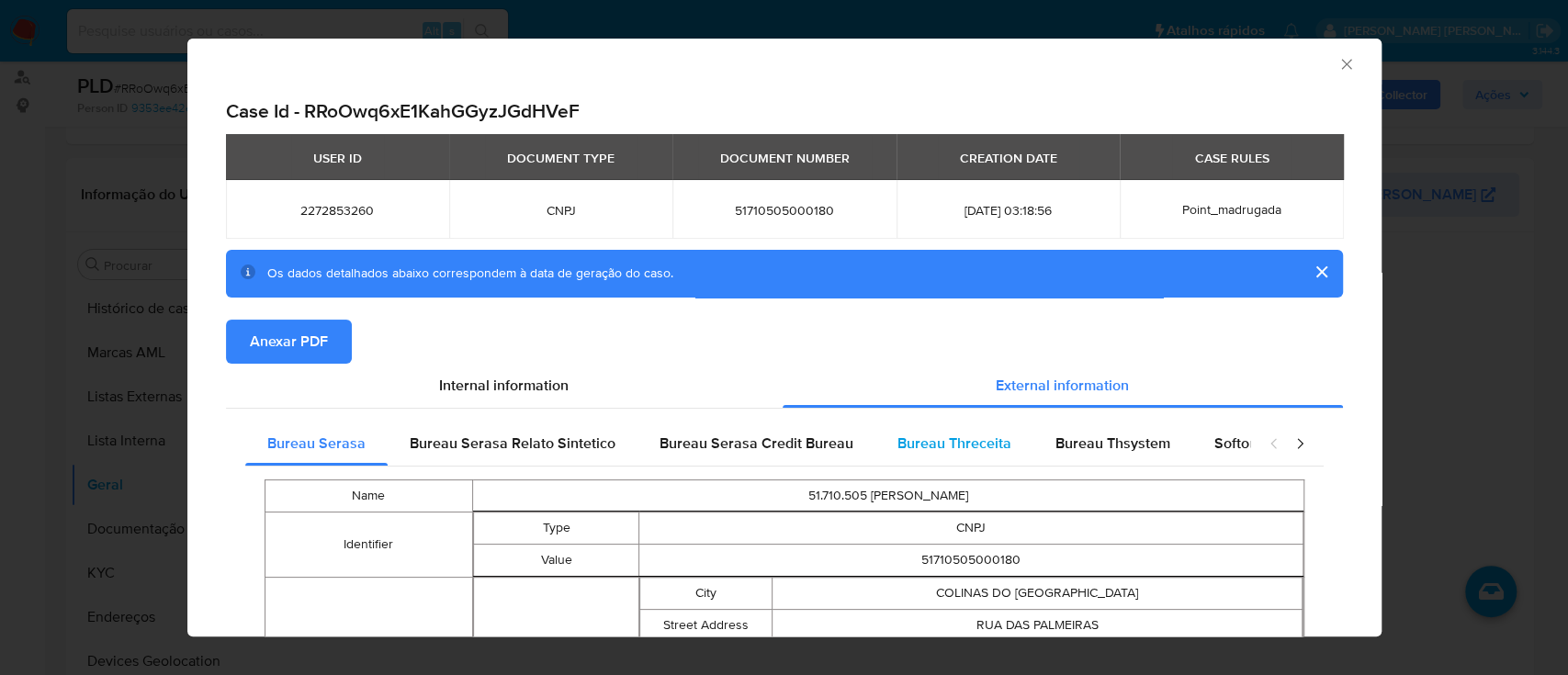 click on "Bureau Threceita" at bounding box center [954, 443] 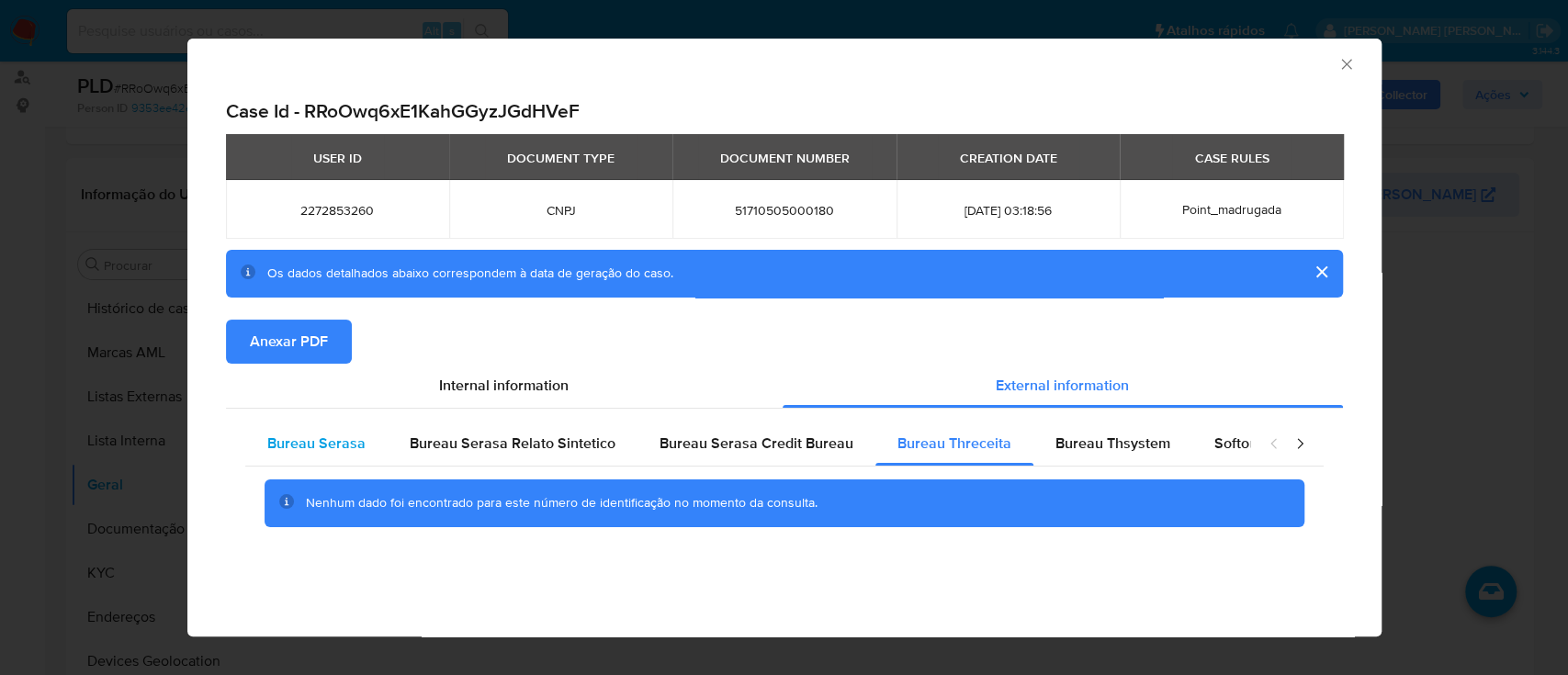 click on "Bureau Serasa" at bounding box center (316, 443) 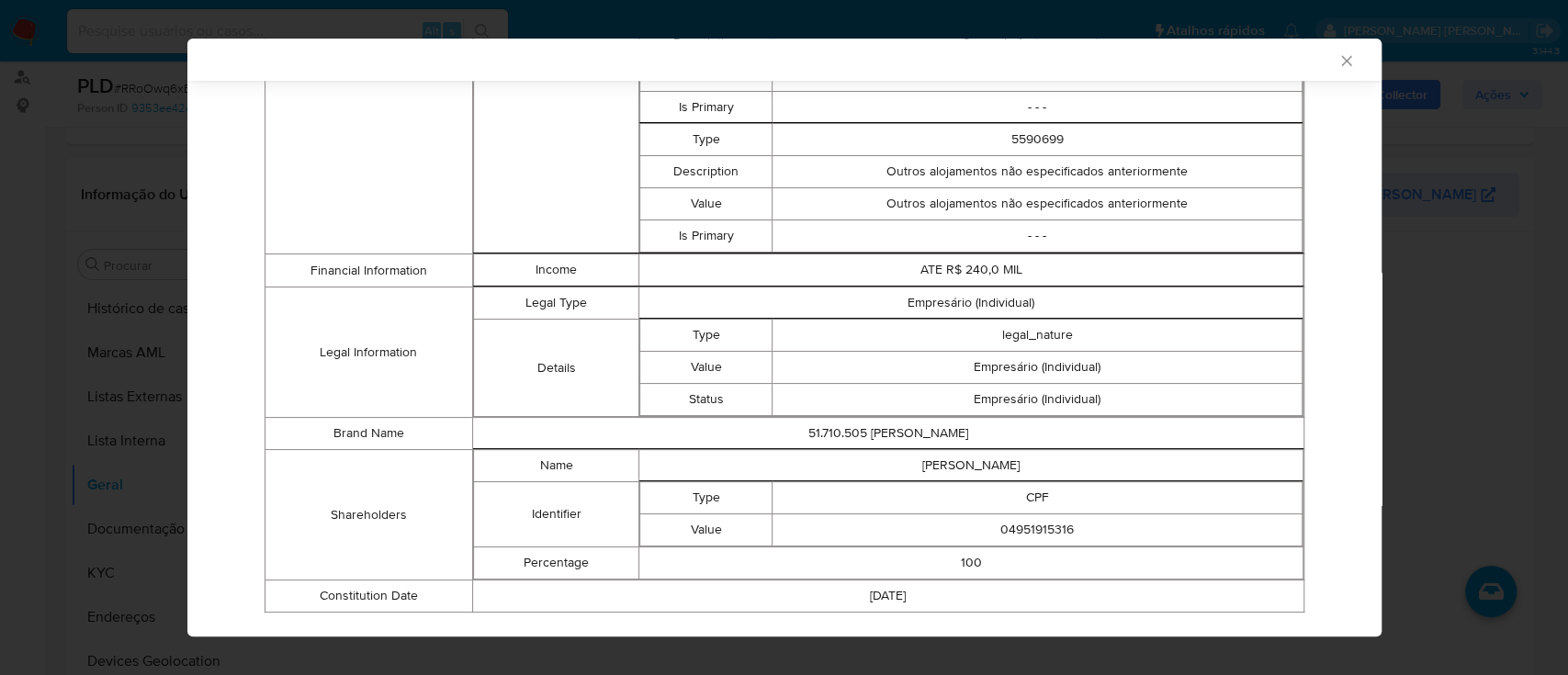 scroll, scrollTop: 1707, scrollLeft: 0, axis: vertical 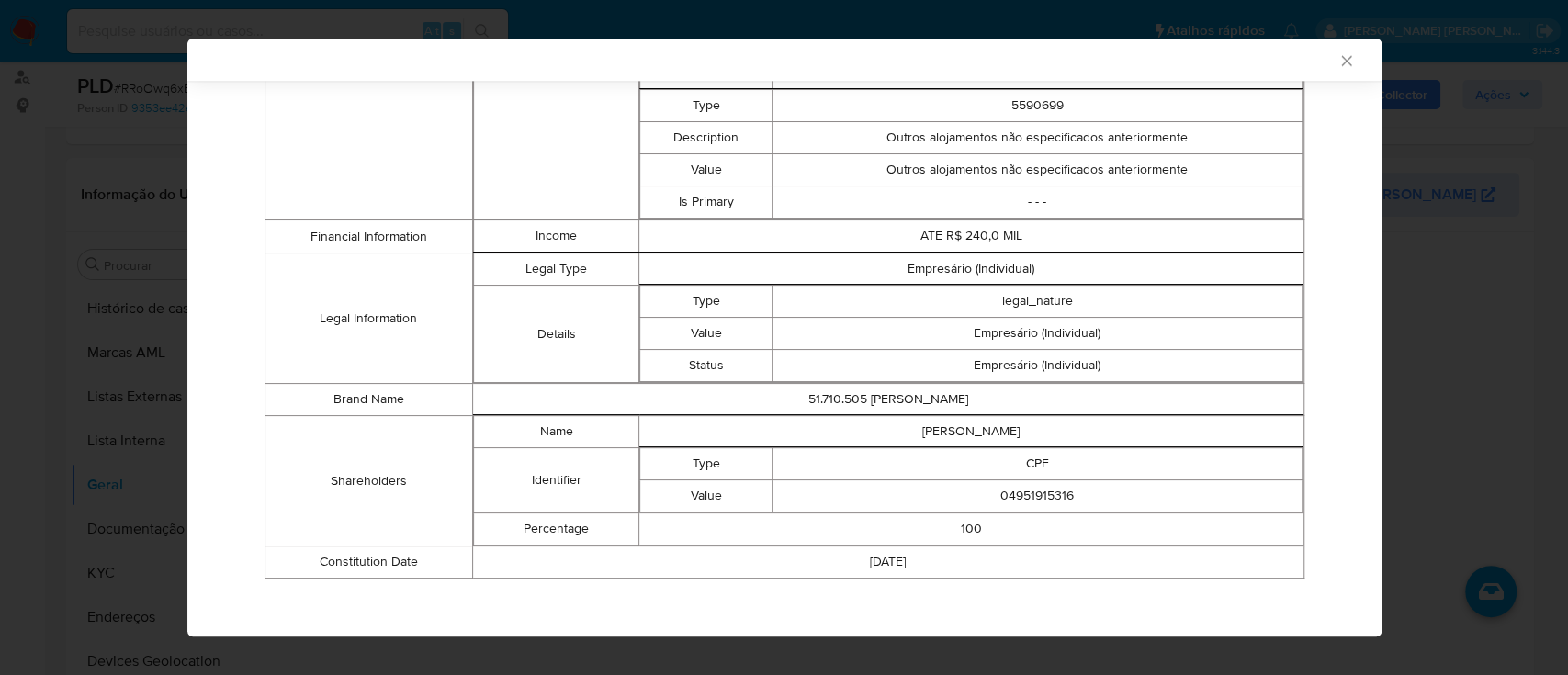 type 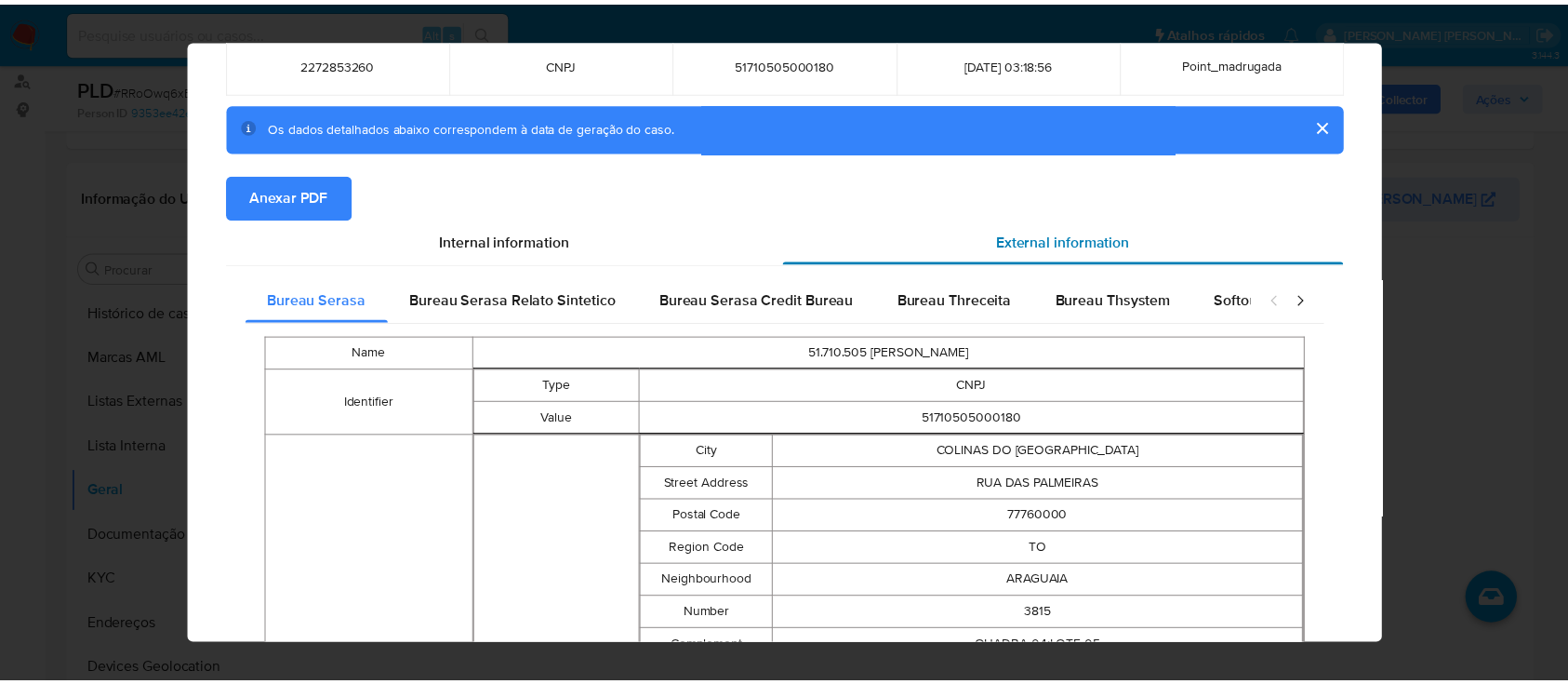 scroll, scrollTop: 0, scrollLeft: 0, axis: both 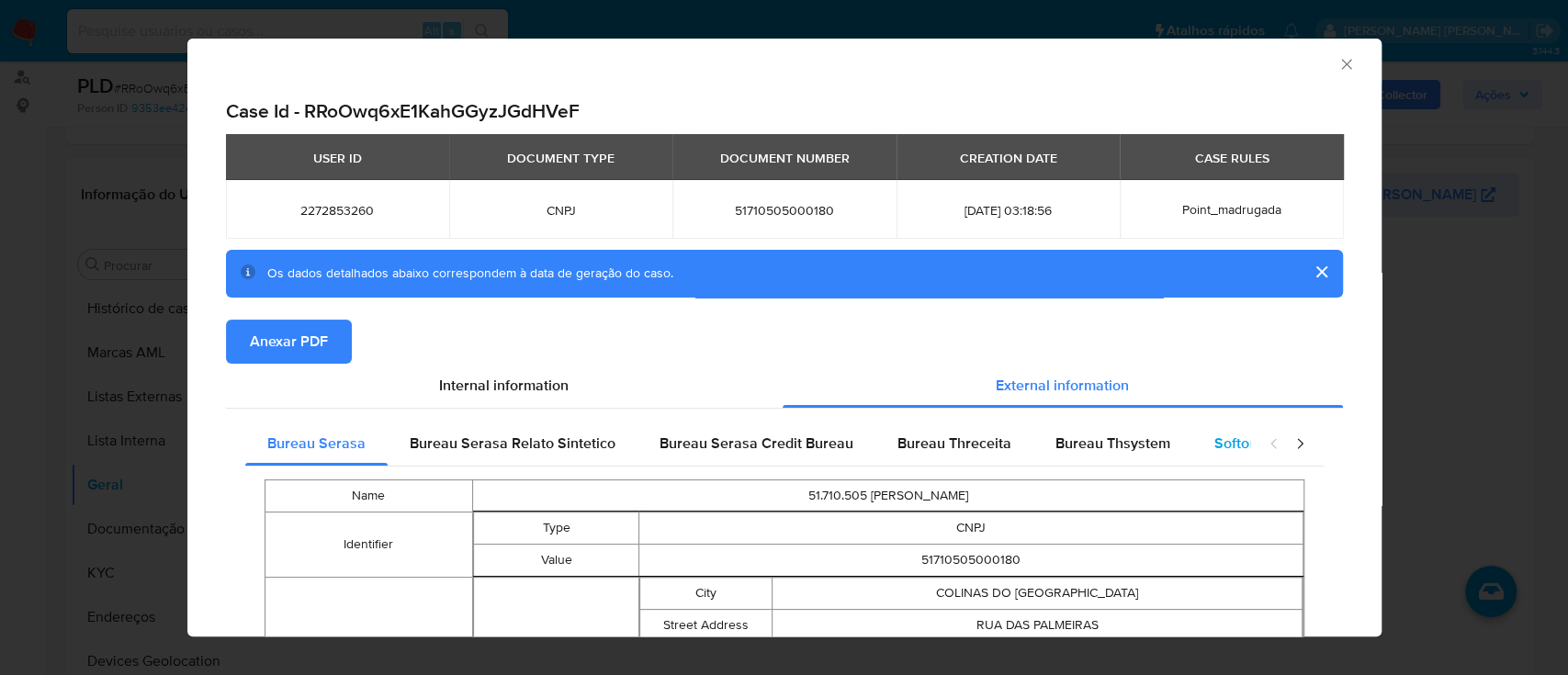 click on "Softon" at bounding box center (1235, 443) 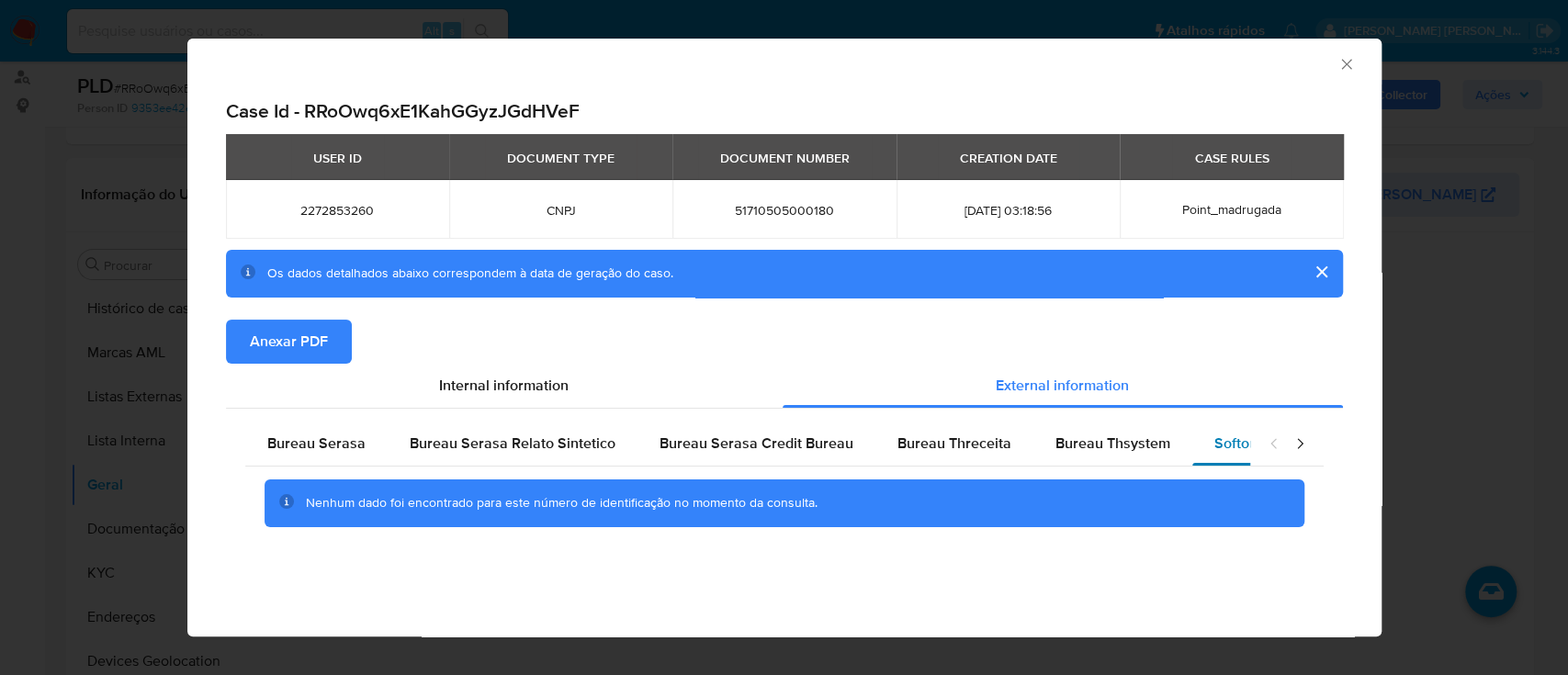 type 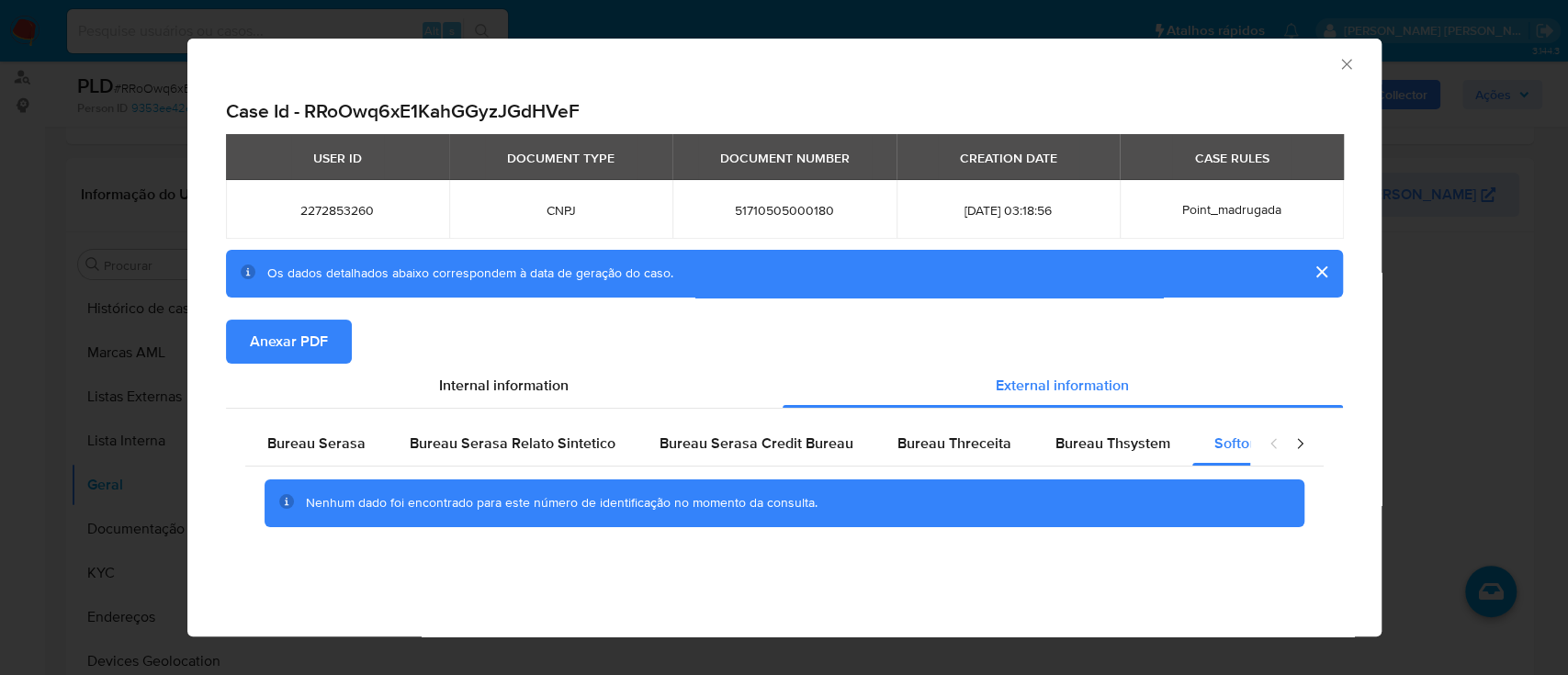 drag, startPoint x: 1348, startPoint y: 59, endPoint x: 1275, endPoint y: 92, distance: 80.112421 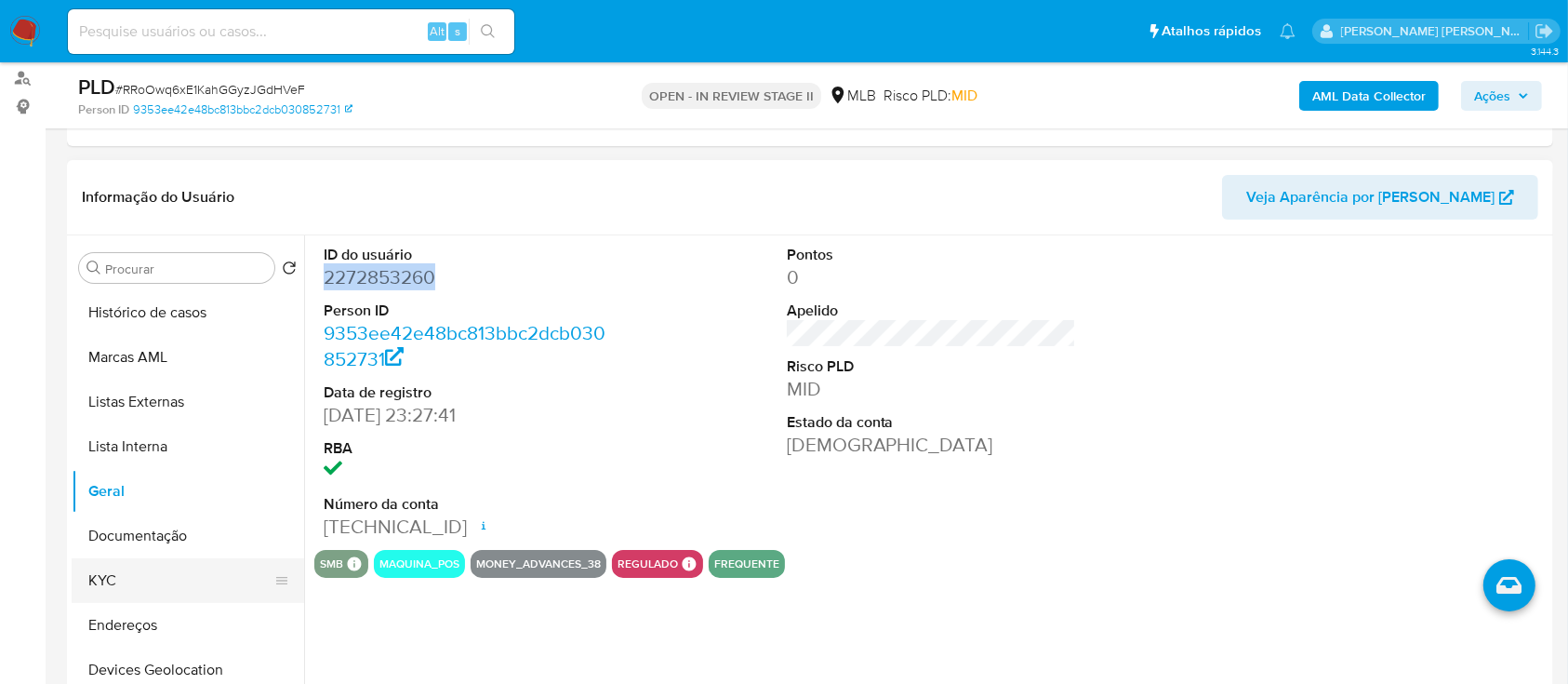 click on "KYC" at bounding box center [180, 581] 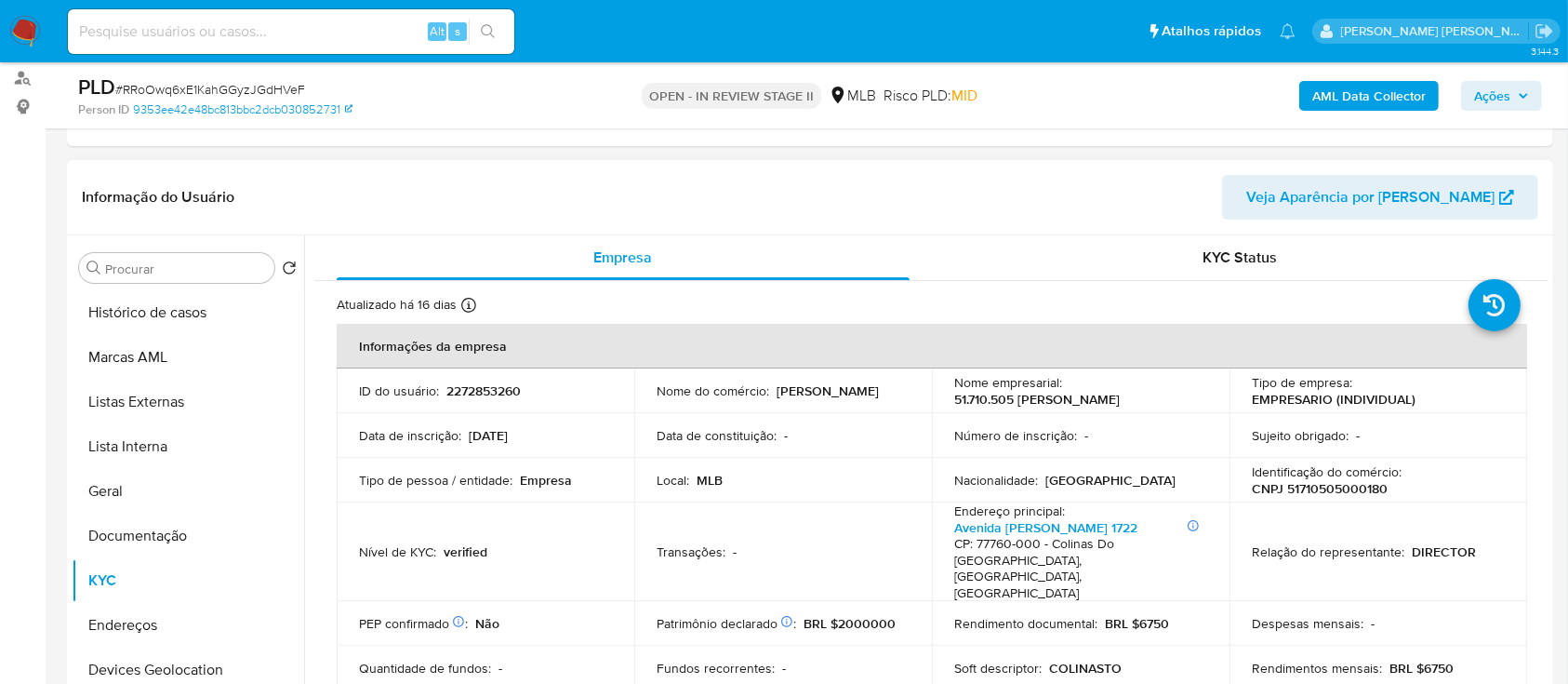 drag, startPoint x: 1169, startPoint y: 398, endPoint x: 951, endPoint y: 401, distance: 218.02064 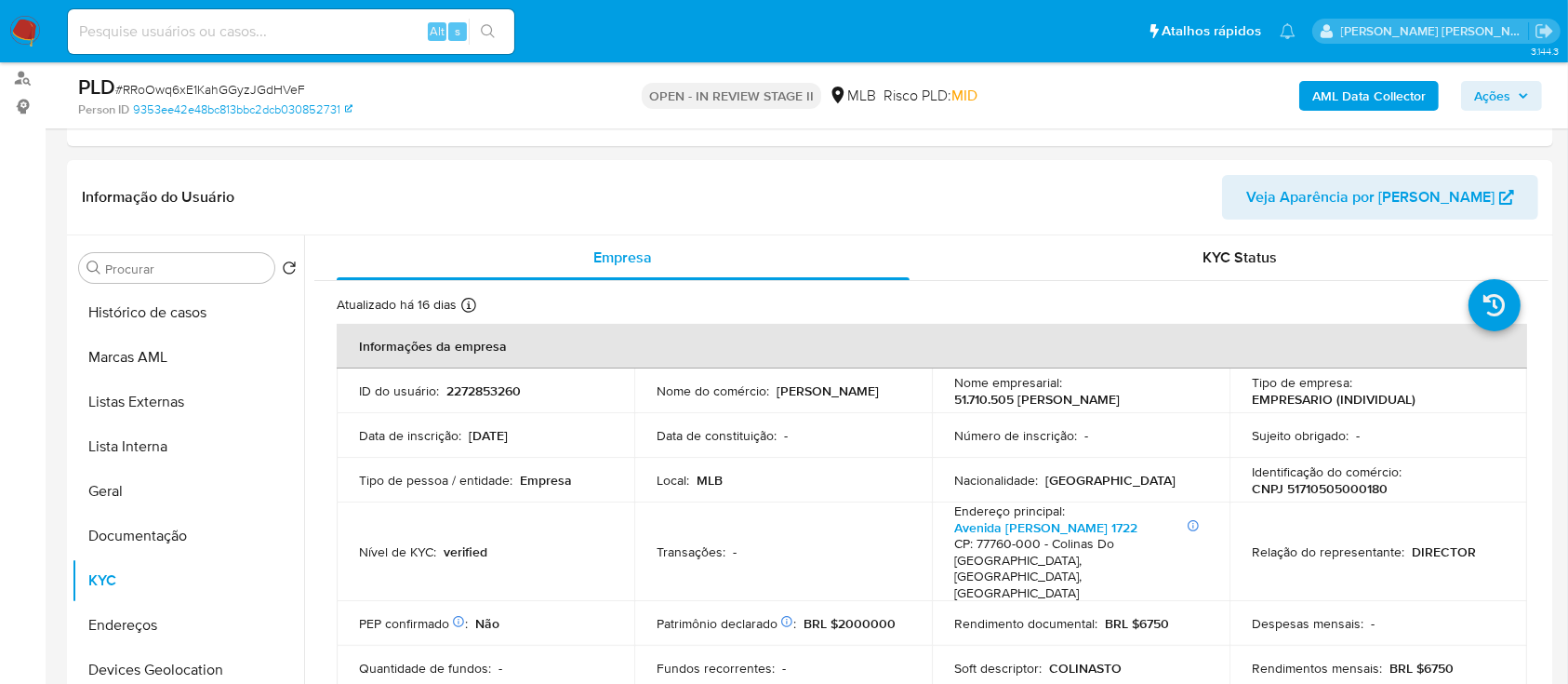 copy on "51.710.505 [PERSON_NAME]" 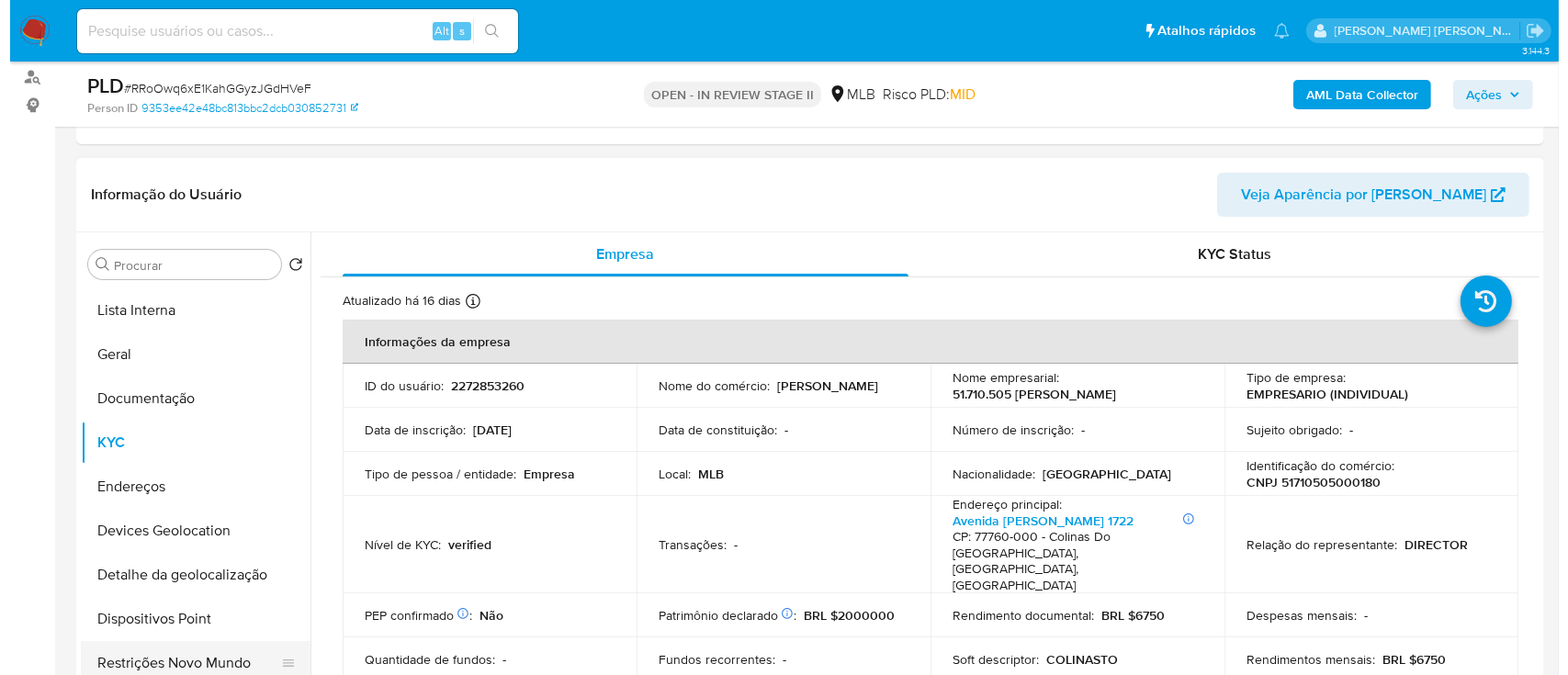 scroll, scrollTop: 244, scrollLeft: 0, axis: vertical 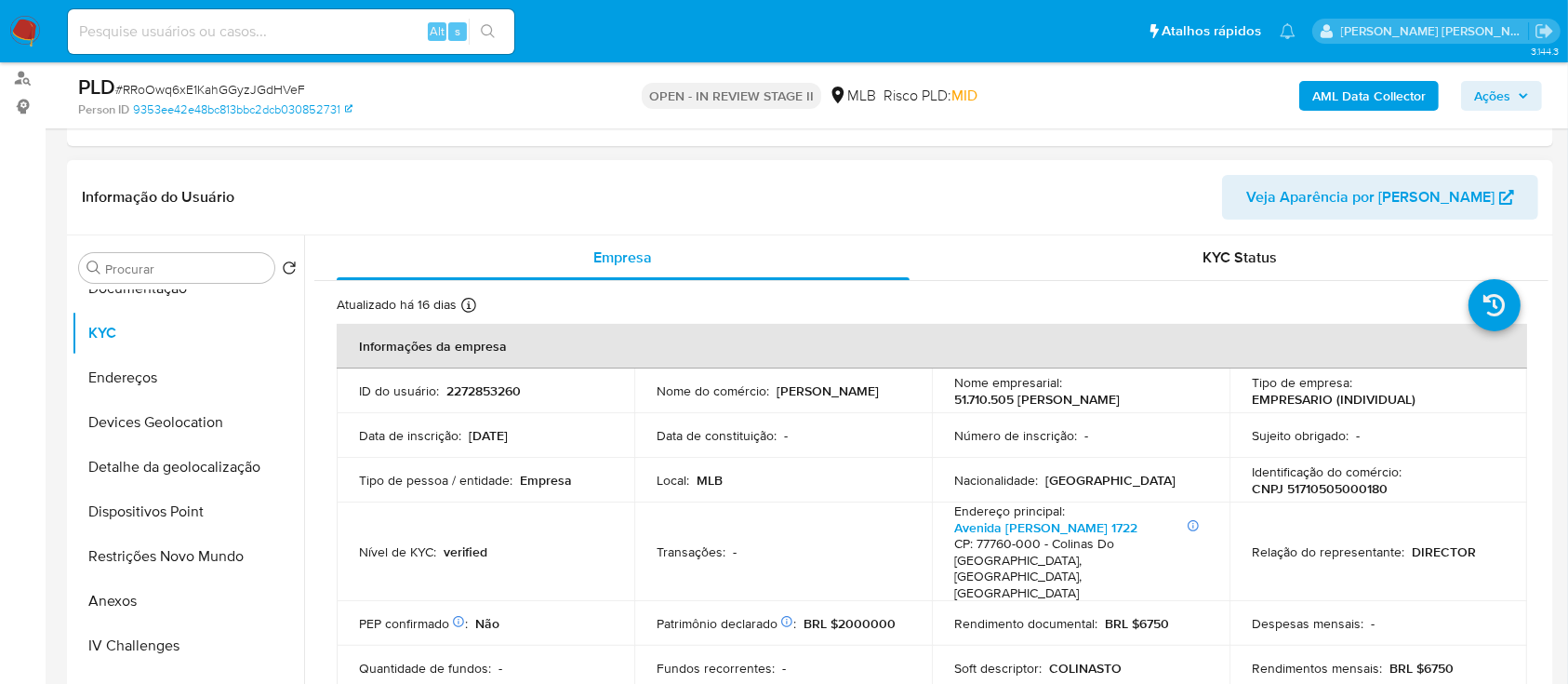drag, startPoint x: 115, startPoint y: 598, endPoint x: 588, endPoint y: 390, distance: 516.71365 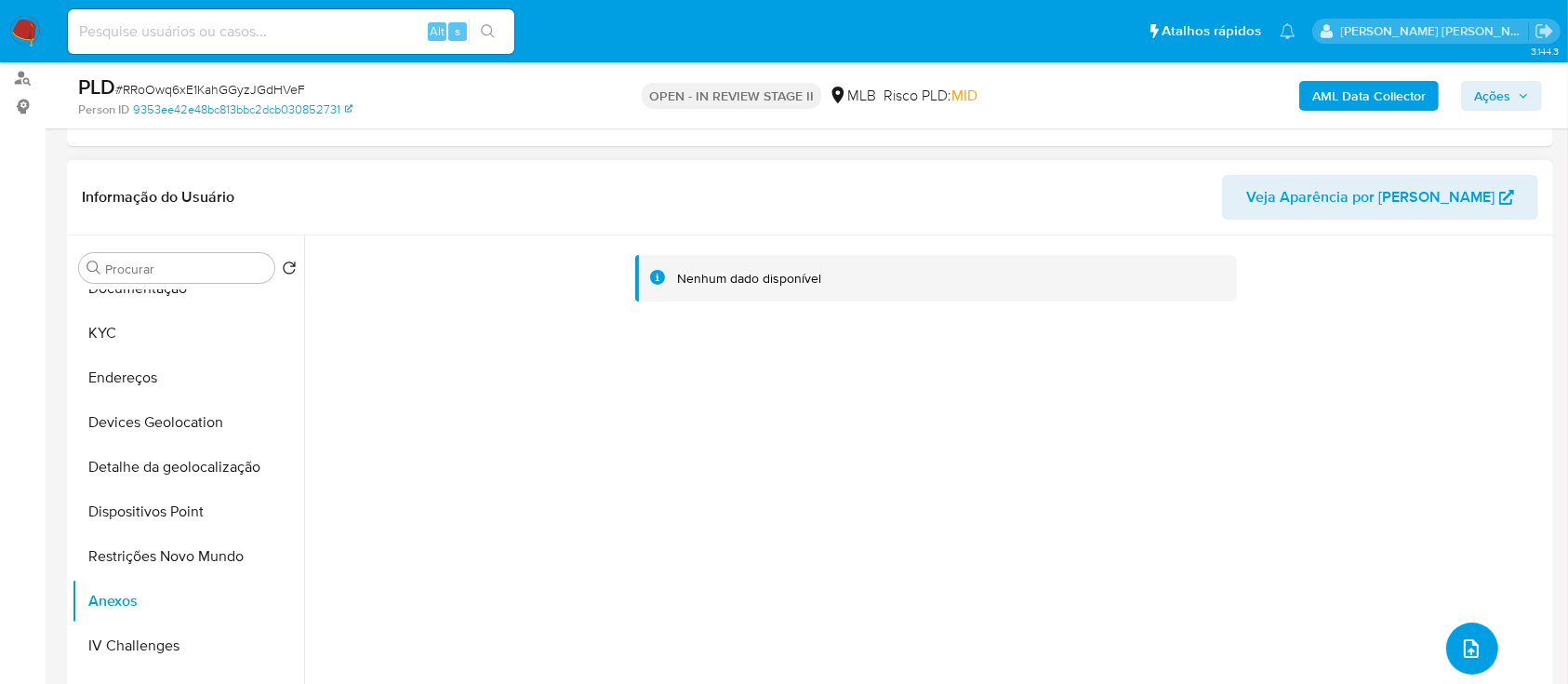 click 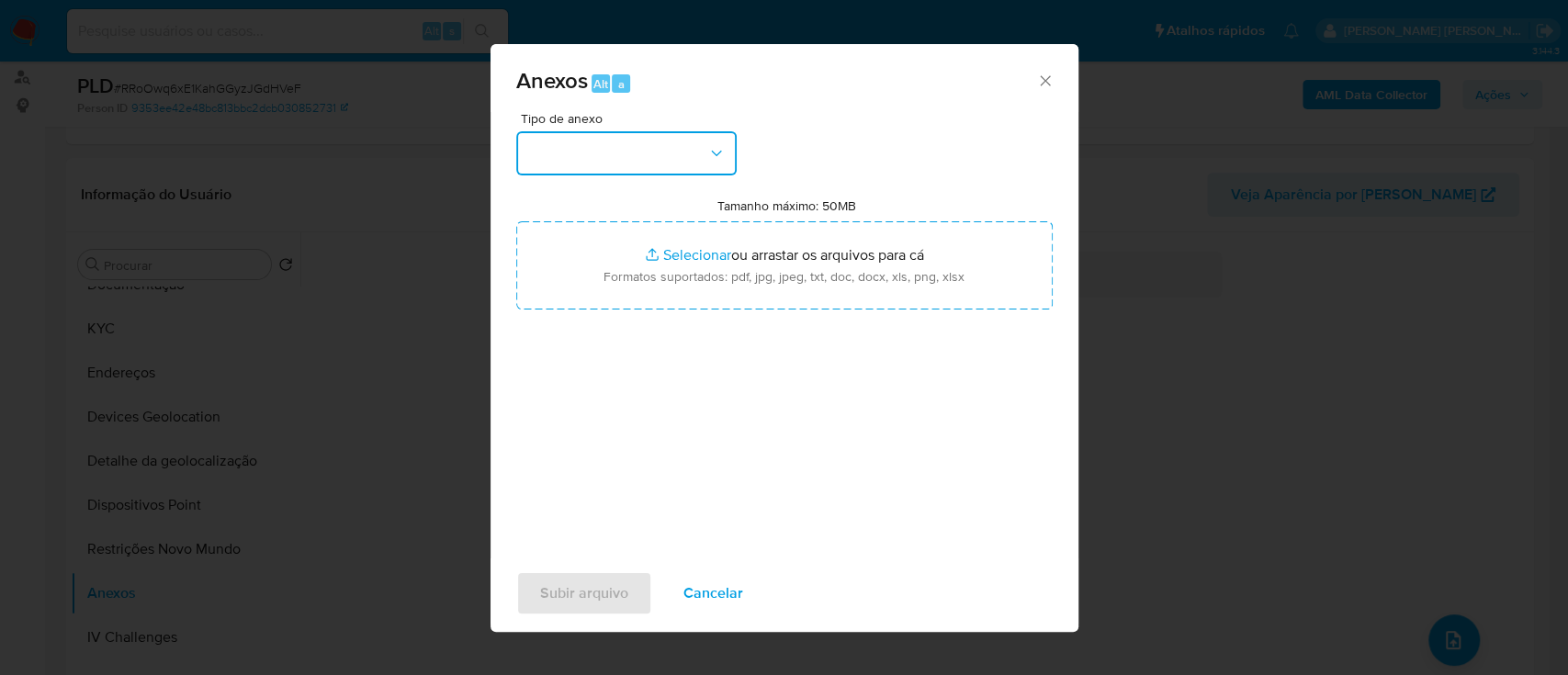 click at bounding box center (626, 153) 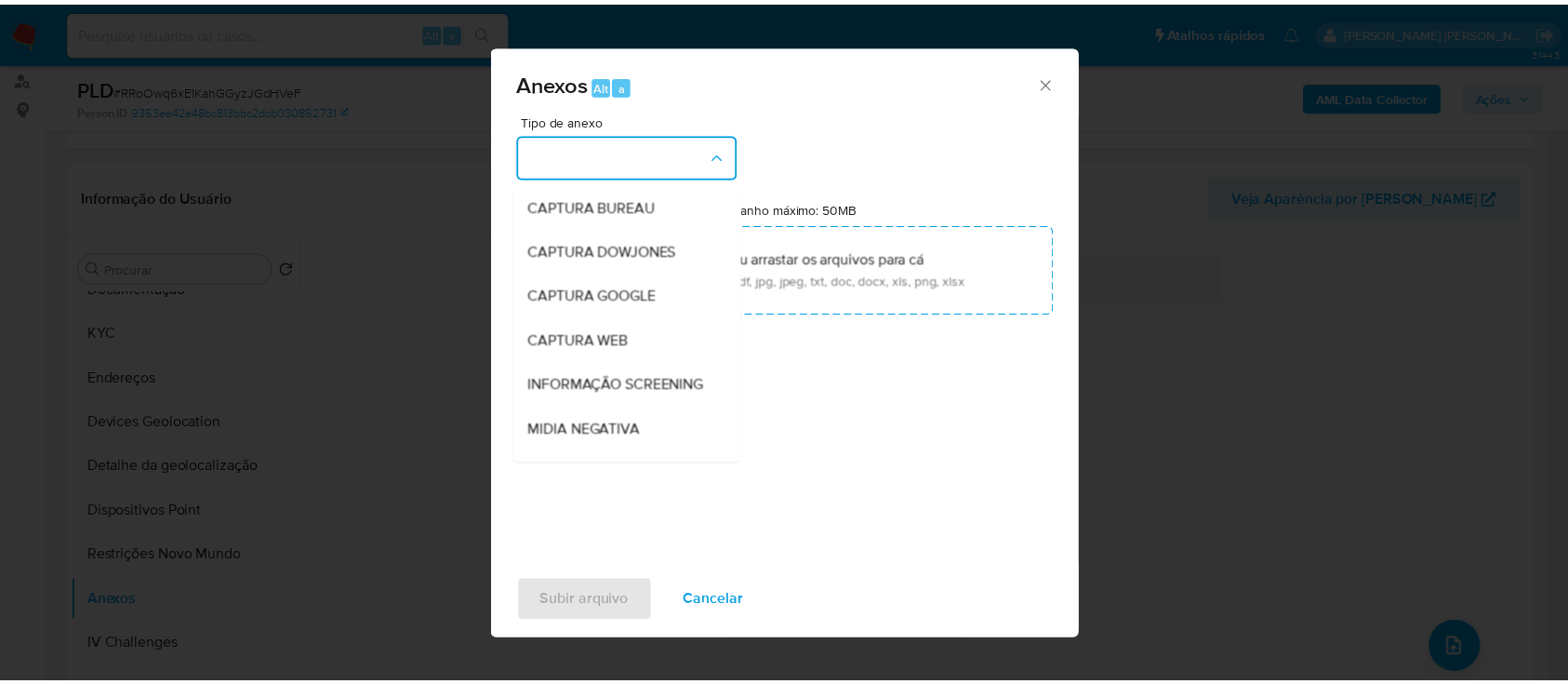 scroll, scrollTop: 286, scrollLeft: 0, axis: vertical 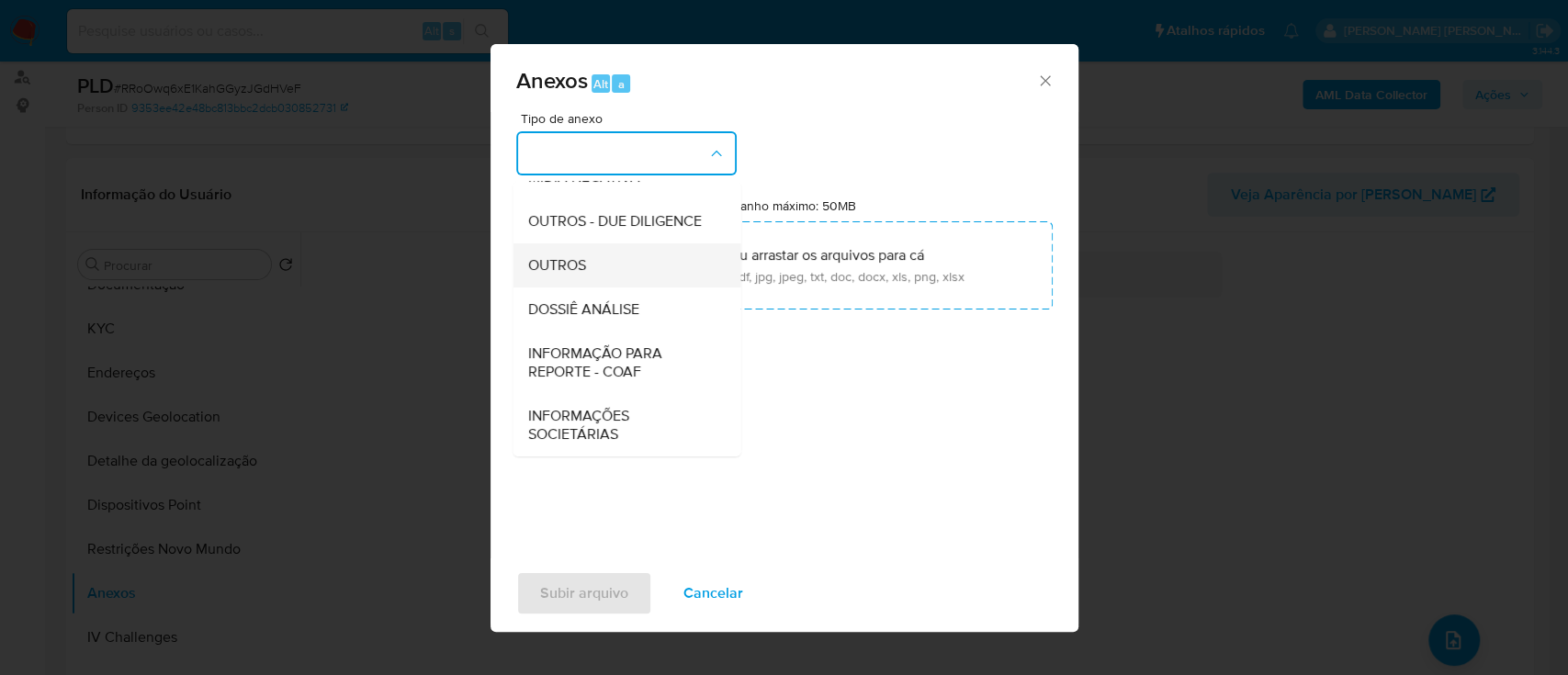 click on "OUTROS" at bounding box center (621, 265) 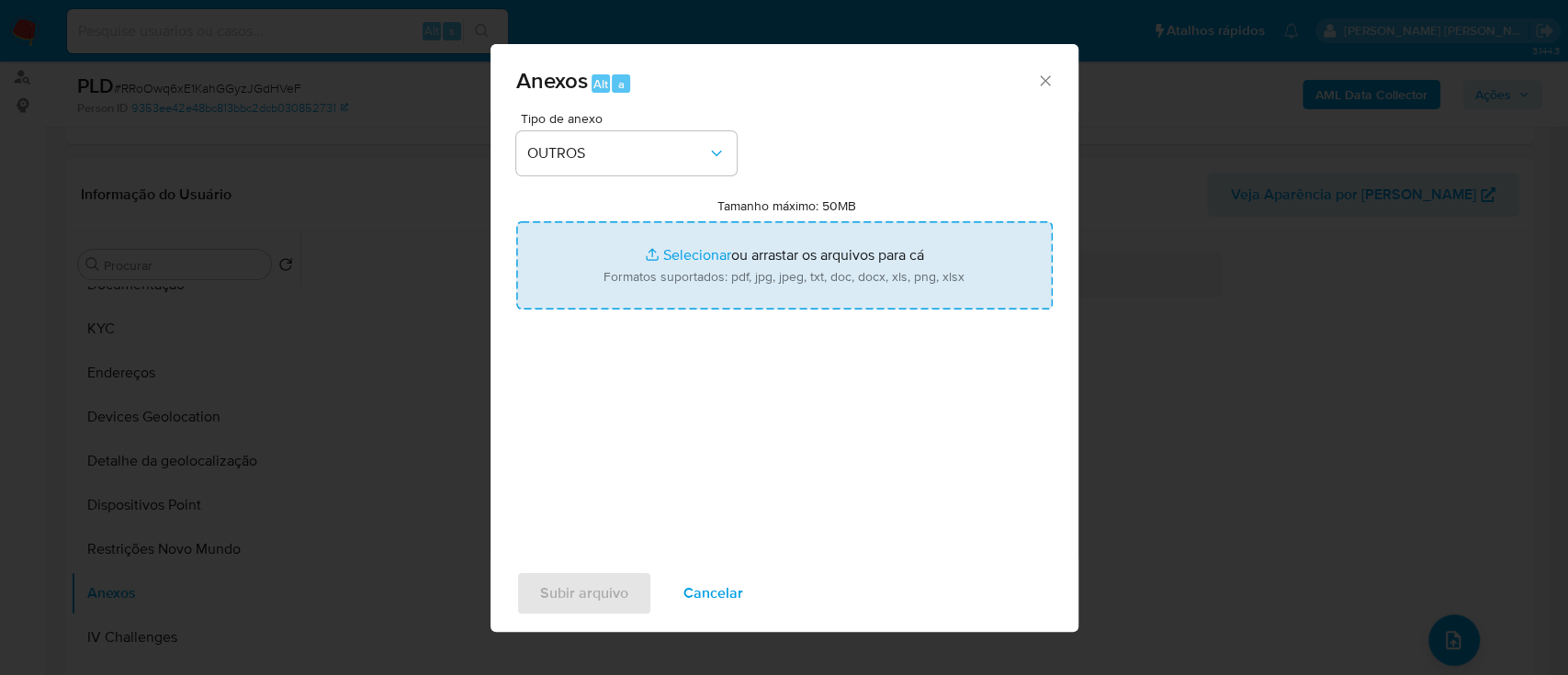 click on "Tamanho máximo: 50MB Selecionar arquivos" at bounding box center [784, 265] 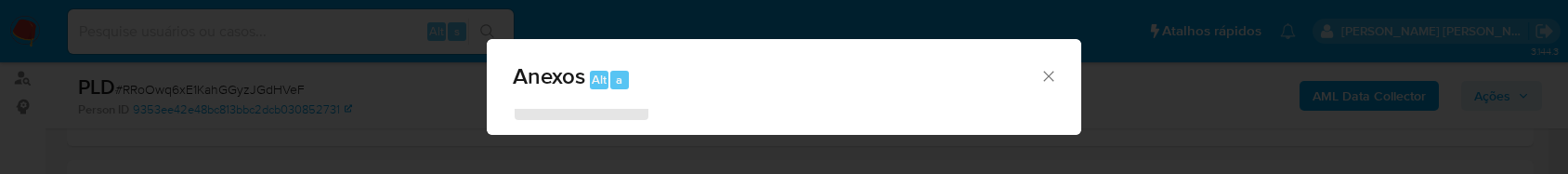 type on "C:\fakepath\Mulan 2272853260_2025_07_04_17_38_26.xlsx" 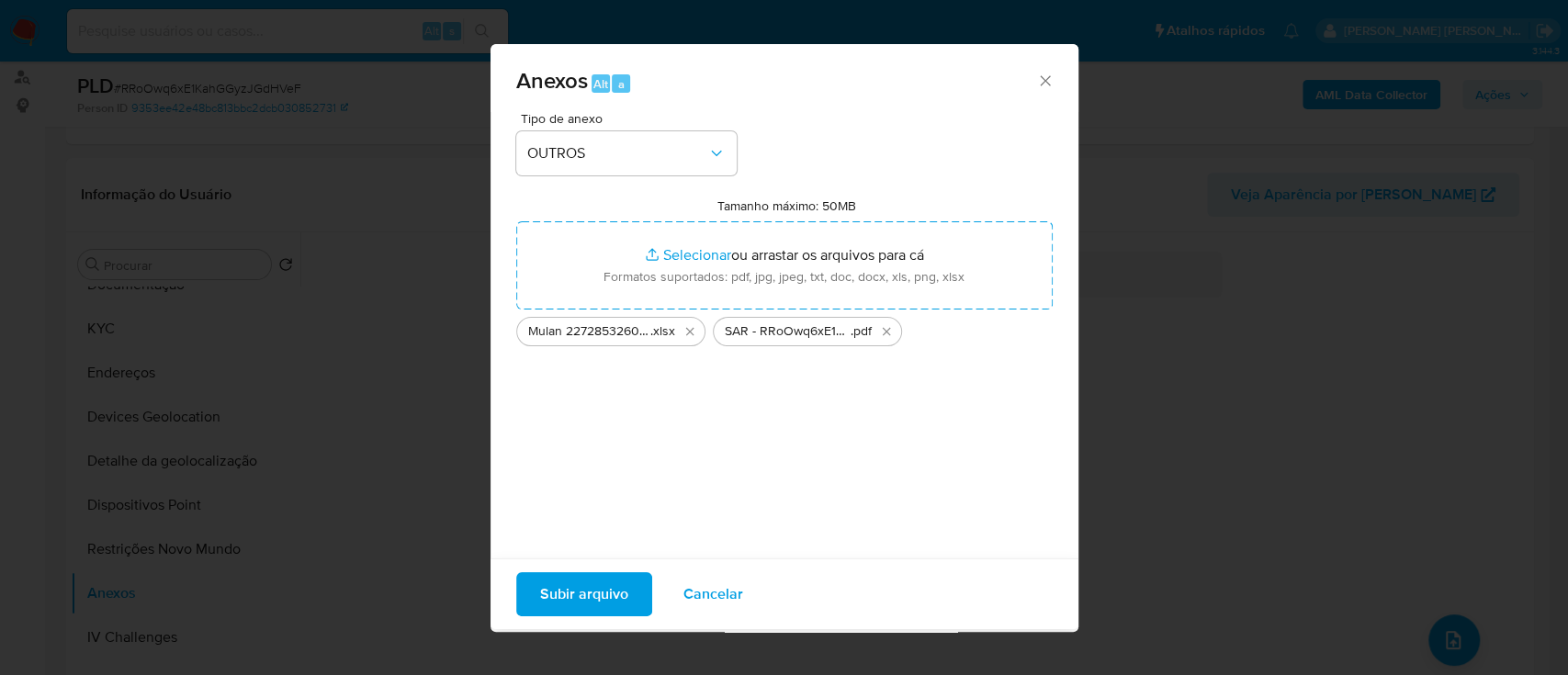 click on "Subir arquivo" at bounding box center (584, 594) 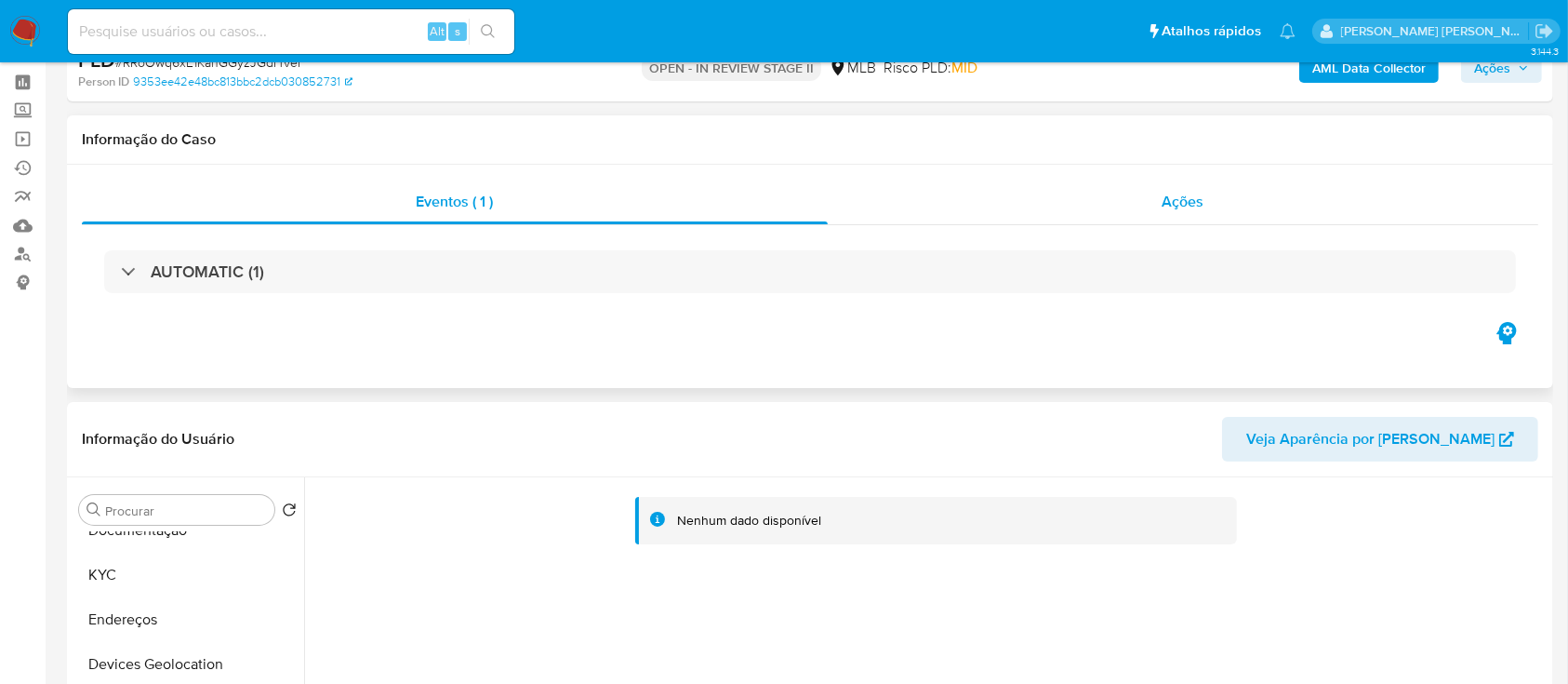 scroll, scrollTop: 0, scrollLeft: 0, axis: both 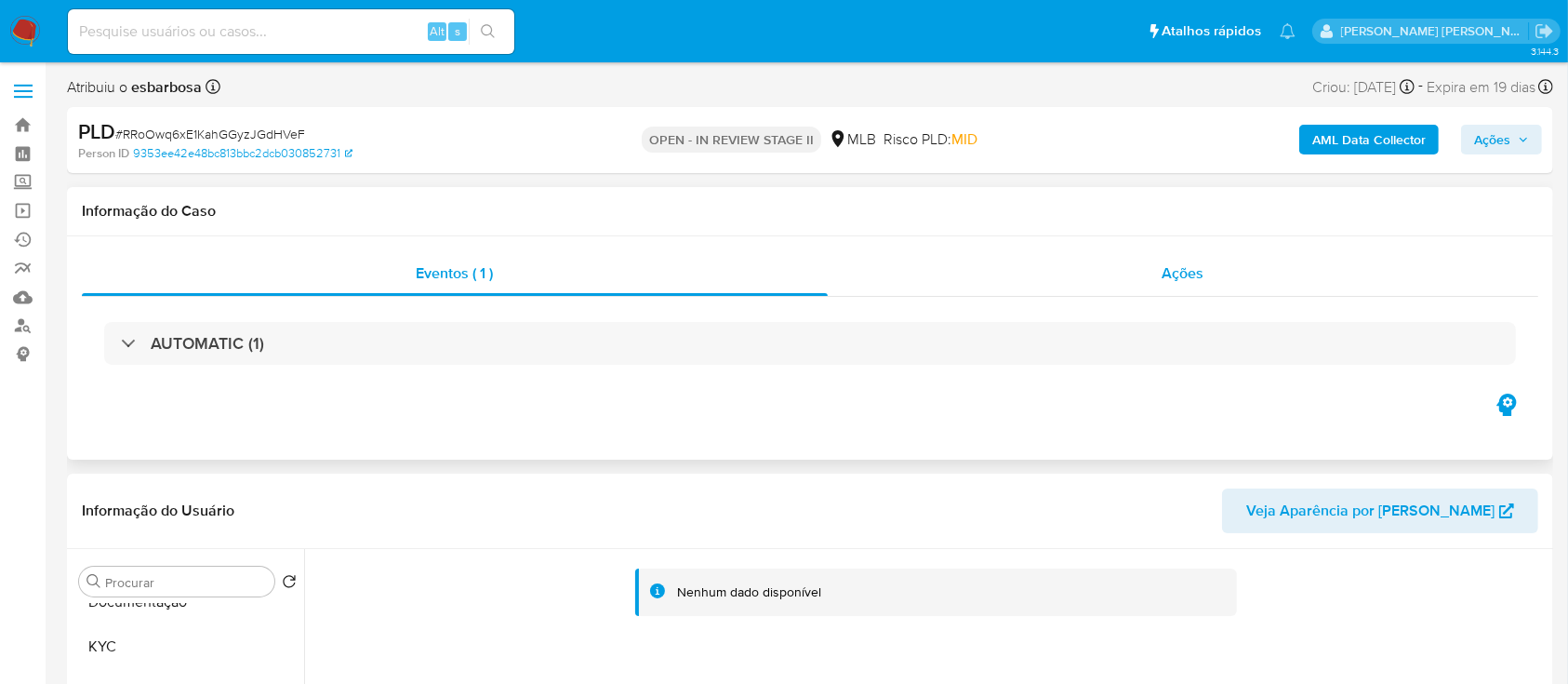 click on "Ações" at bounding box center (1183, 274) 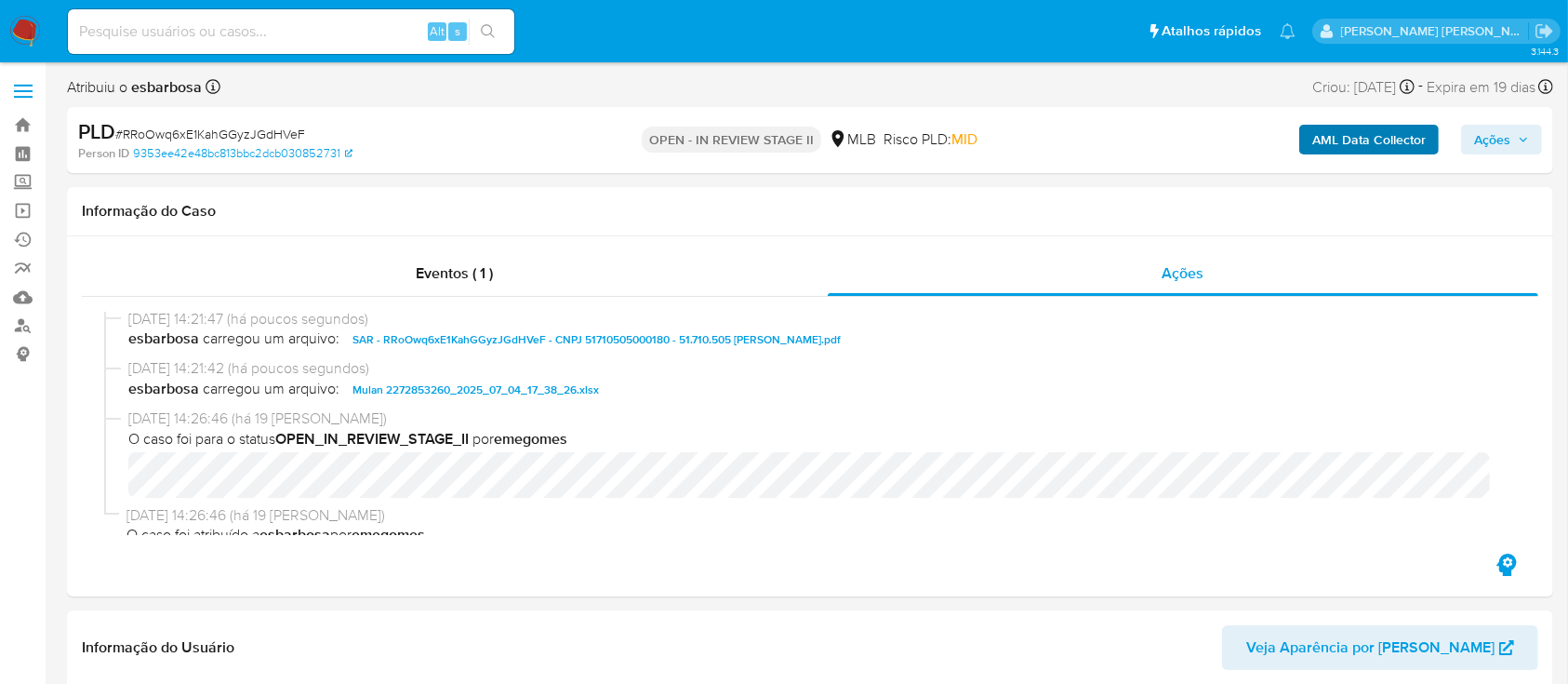 scroll, scrollTop: 0, scrollLeft: 0, axis: both 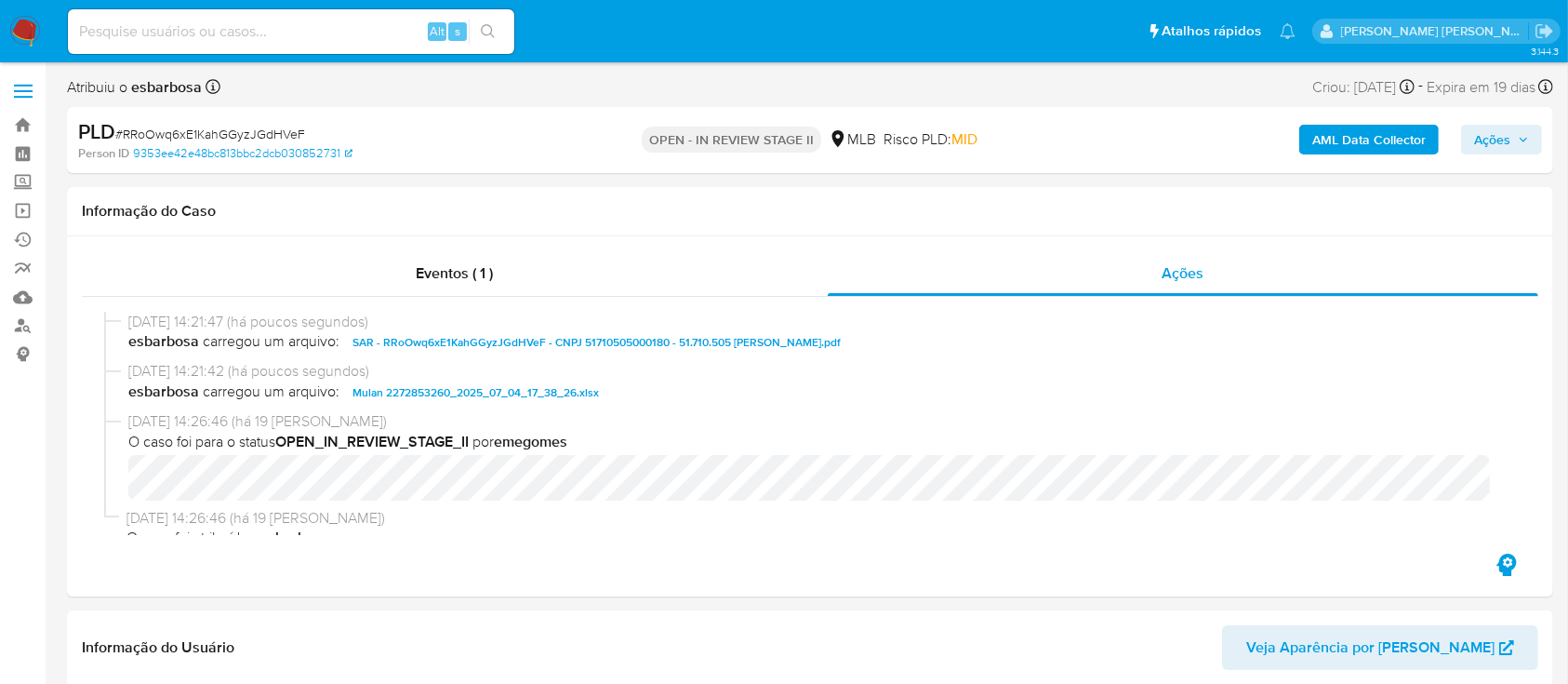 click on "Ações" at bounding box center (1492, 140) 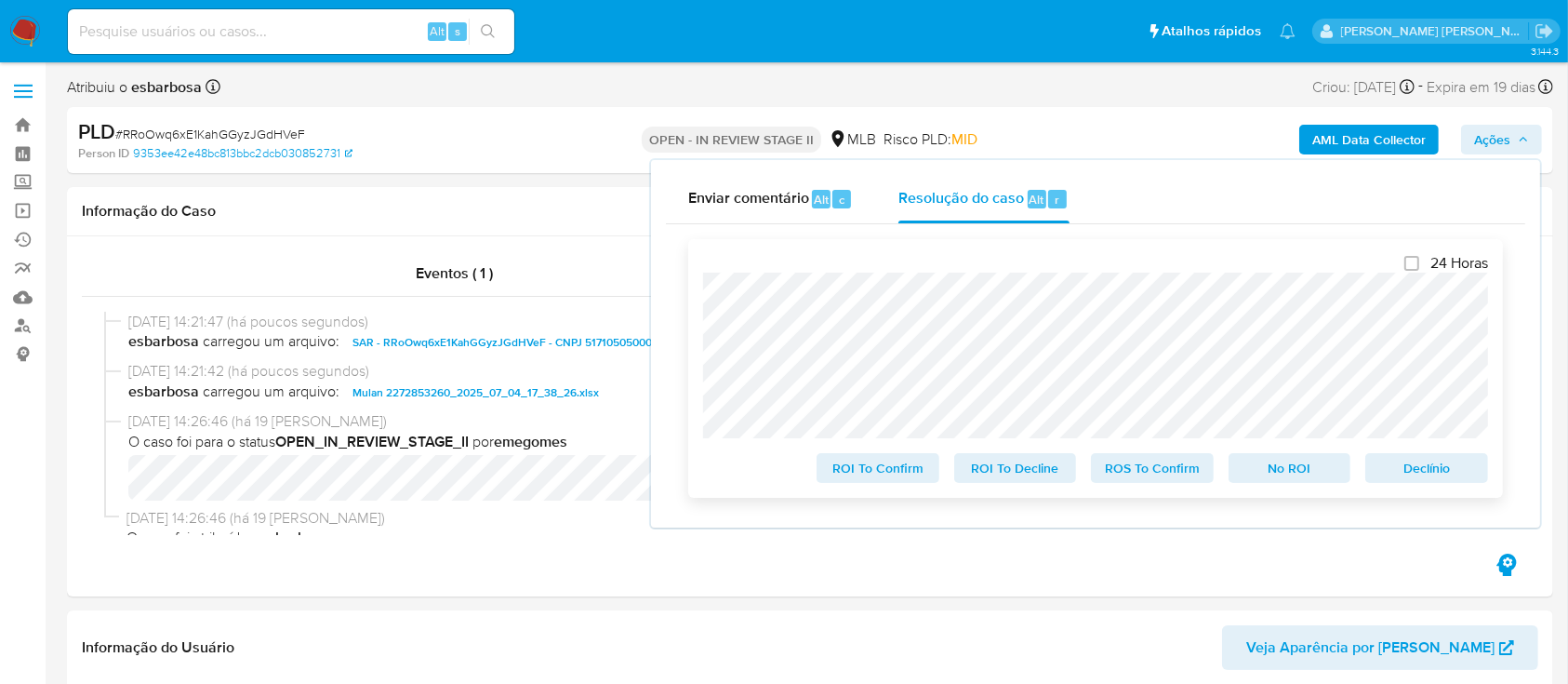 click on "No ROI" at bounding box center (1290, 468) 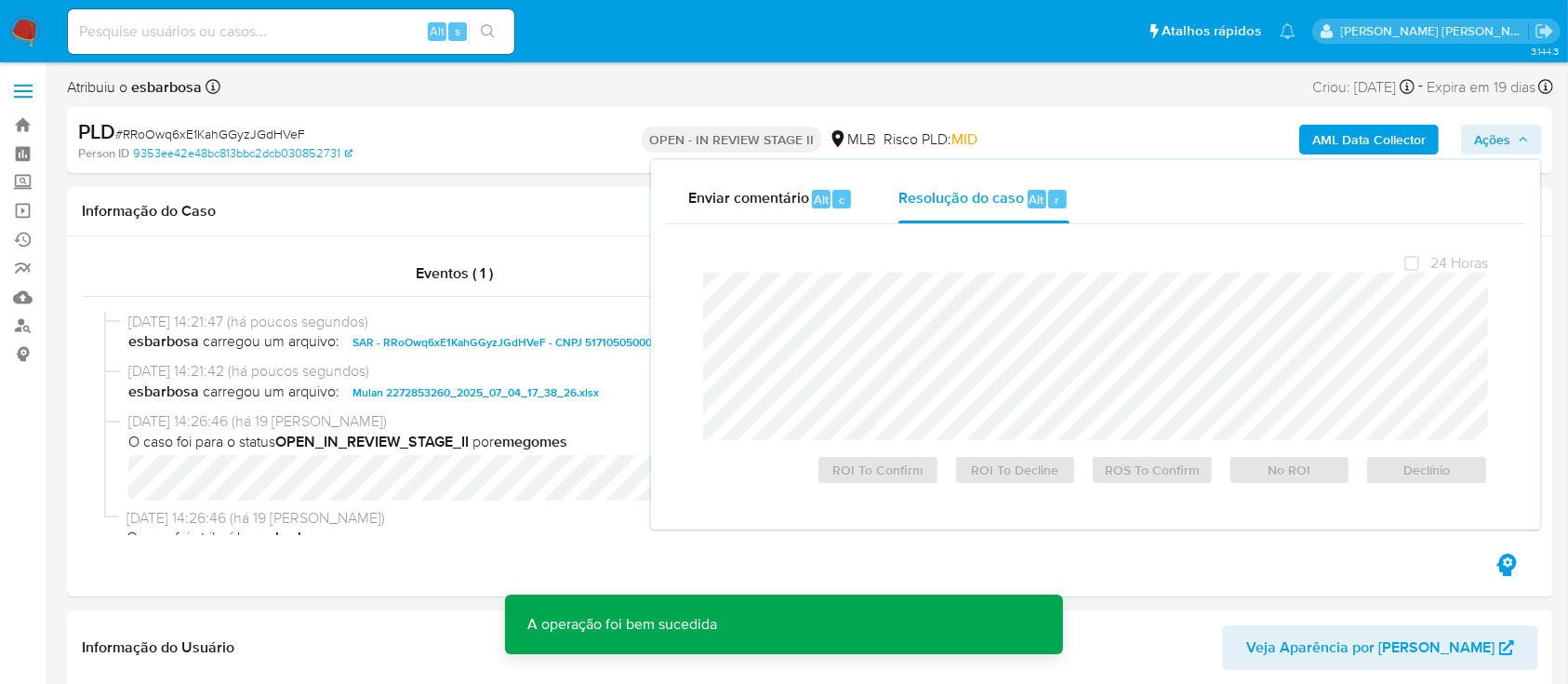 click on "# RRoOwq6xE1KahGGyzJGdHVeF" at bounding box center (210, 134) 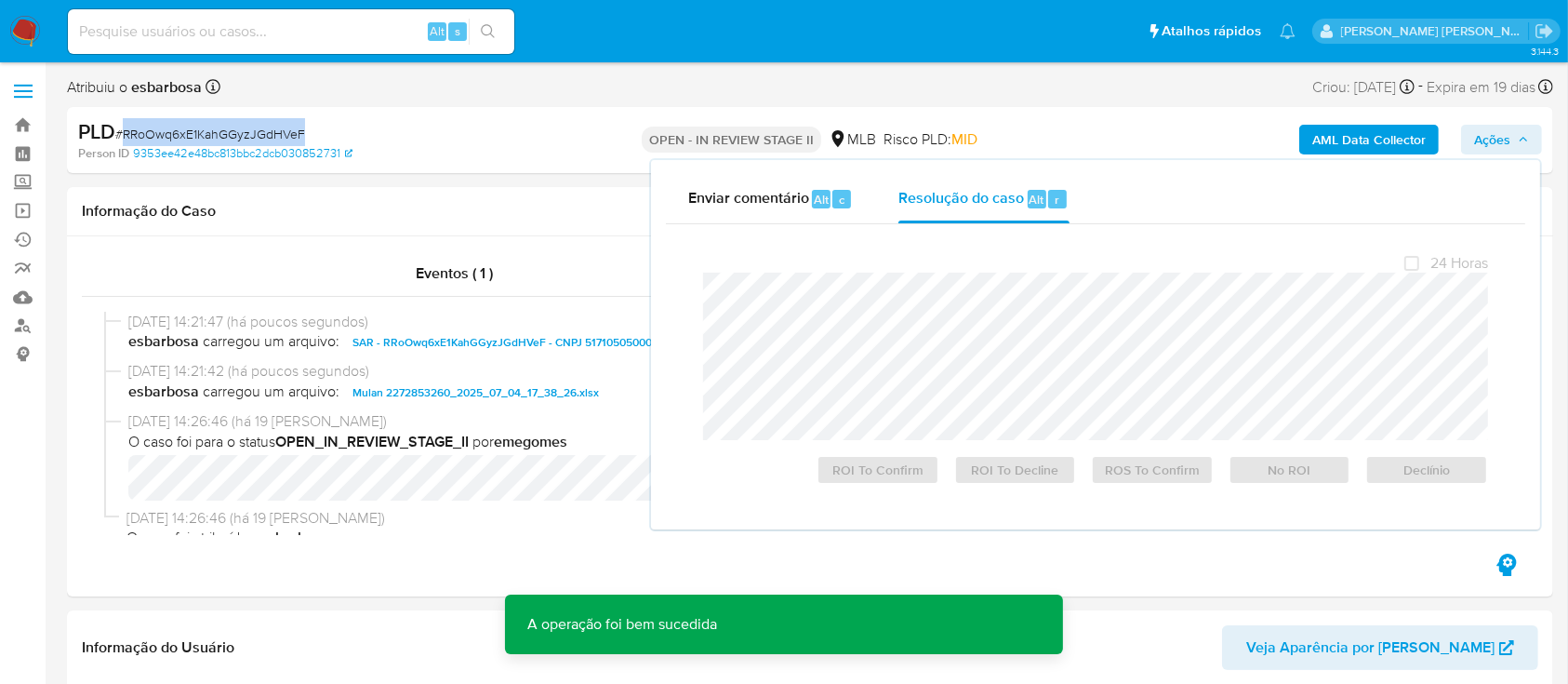 click on "# RRoOwq6xE1KahGGyzJGdHVeF" at bounding box center [210, 134] 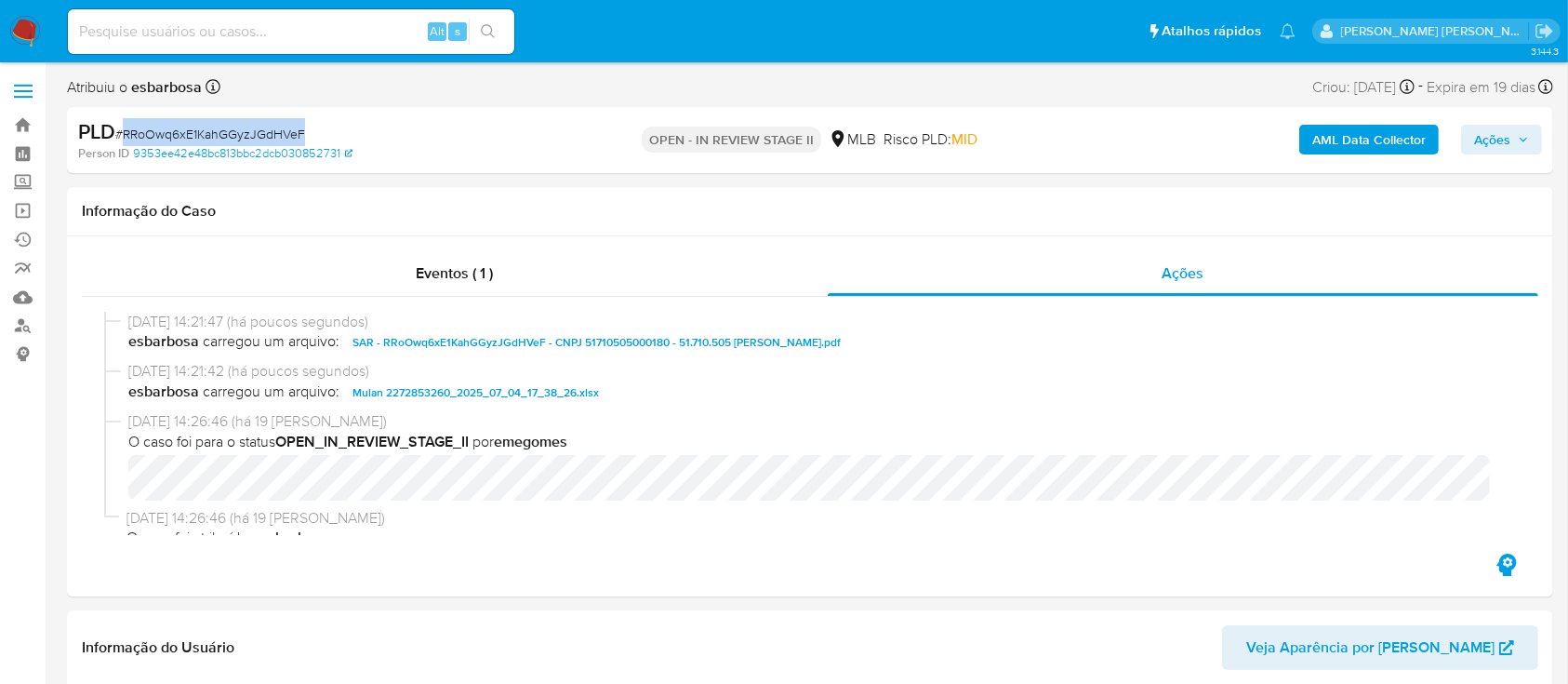 copy on "RRoOwq6xE1KahGGyzJGdHVeF" 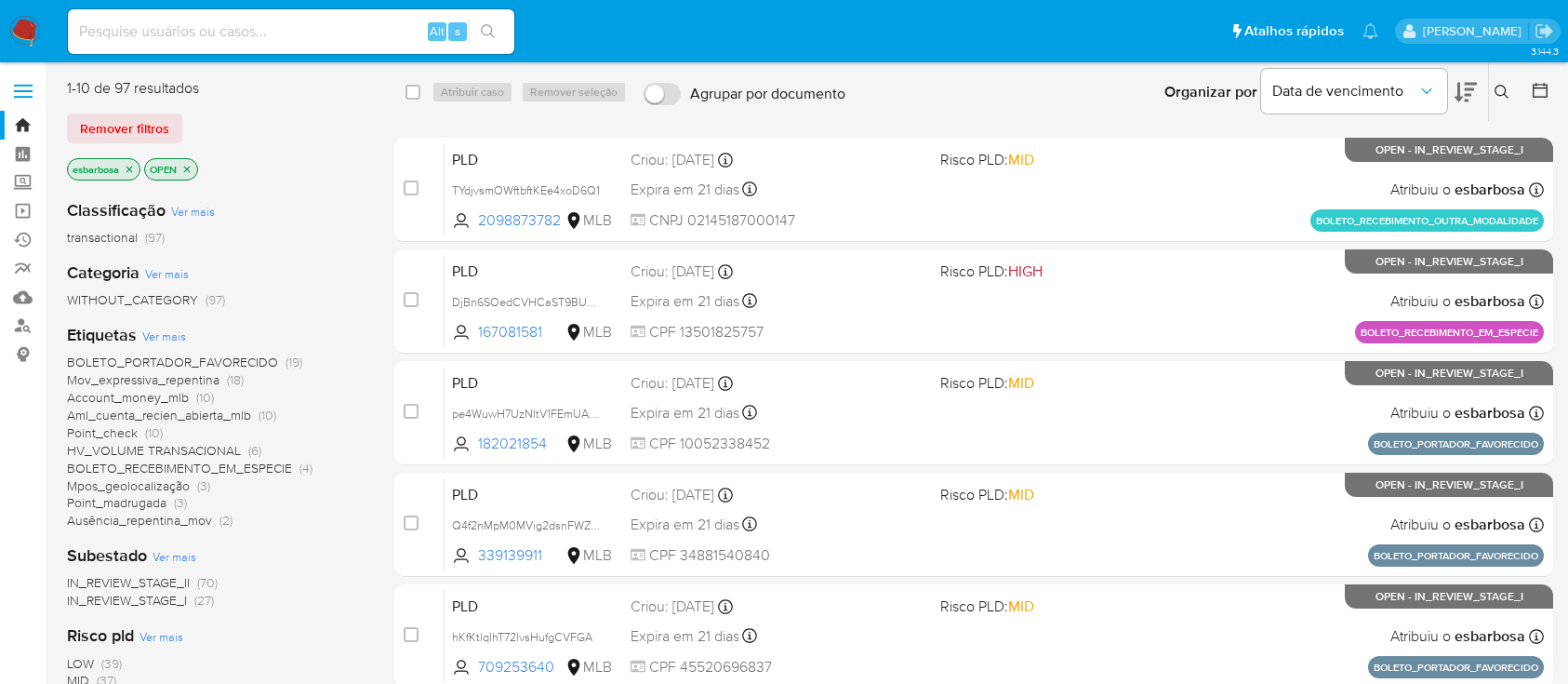 scroll, scrollTop: 0, scrollLeft: 0, axis: both 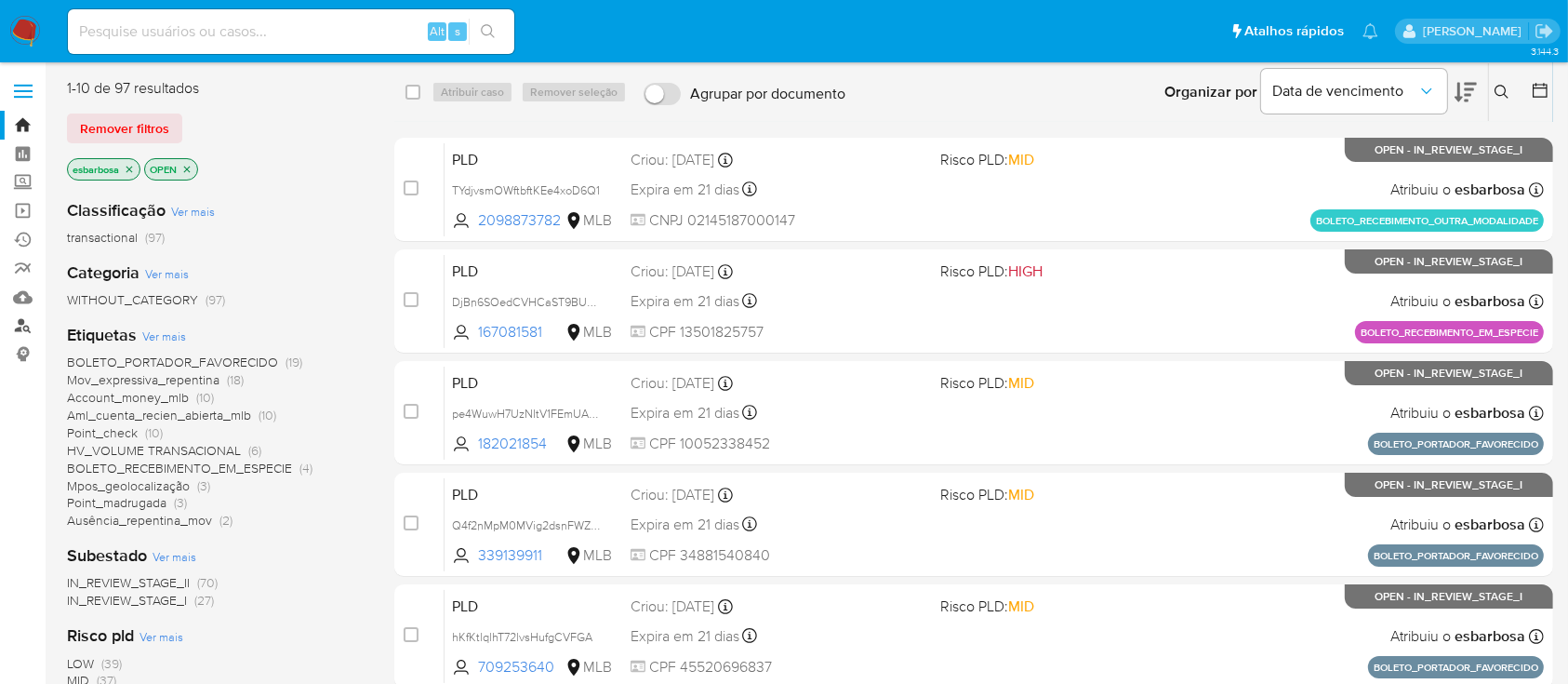 click on "Localizador de pessoas" at bounding box center [111, 326] 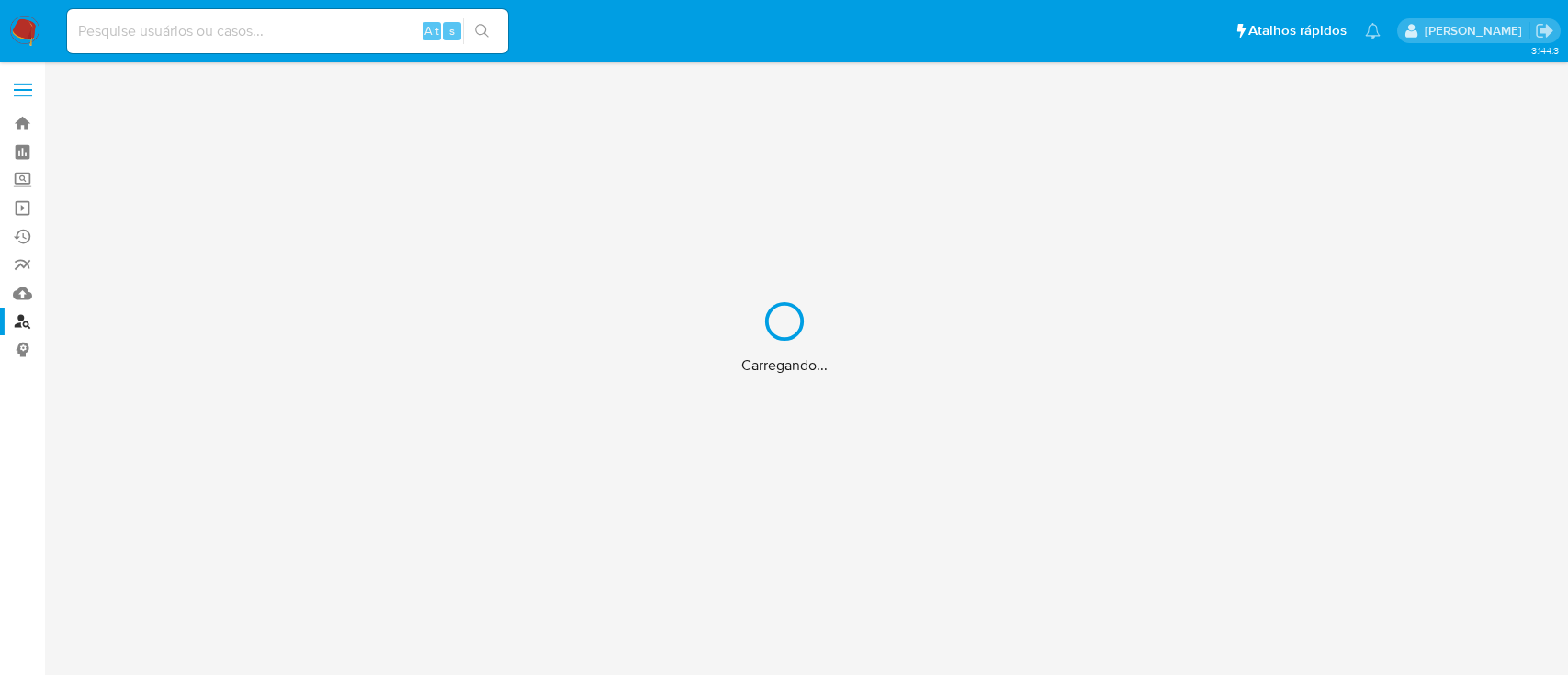 scroll, scrollTop: 0, scrollLeft: 0, axis: both 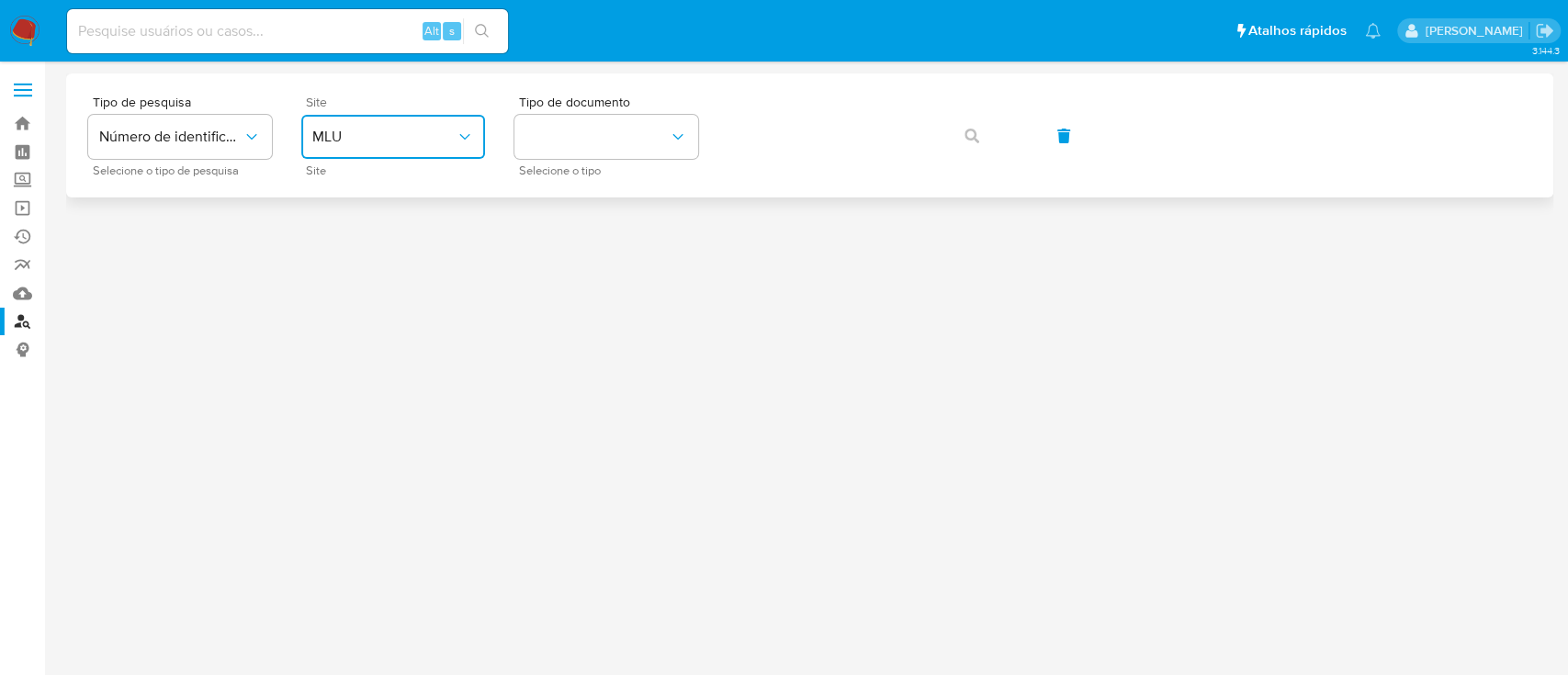 drag, startPoint x: 342, startPoint y: 132, endPoint x: 380, endPoint y: 151, distance: 42.485292 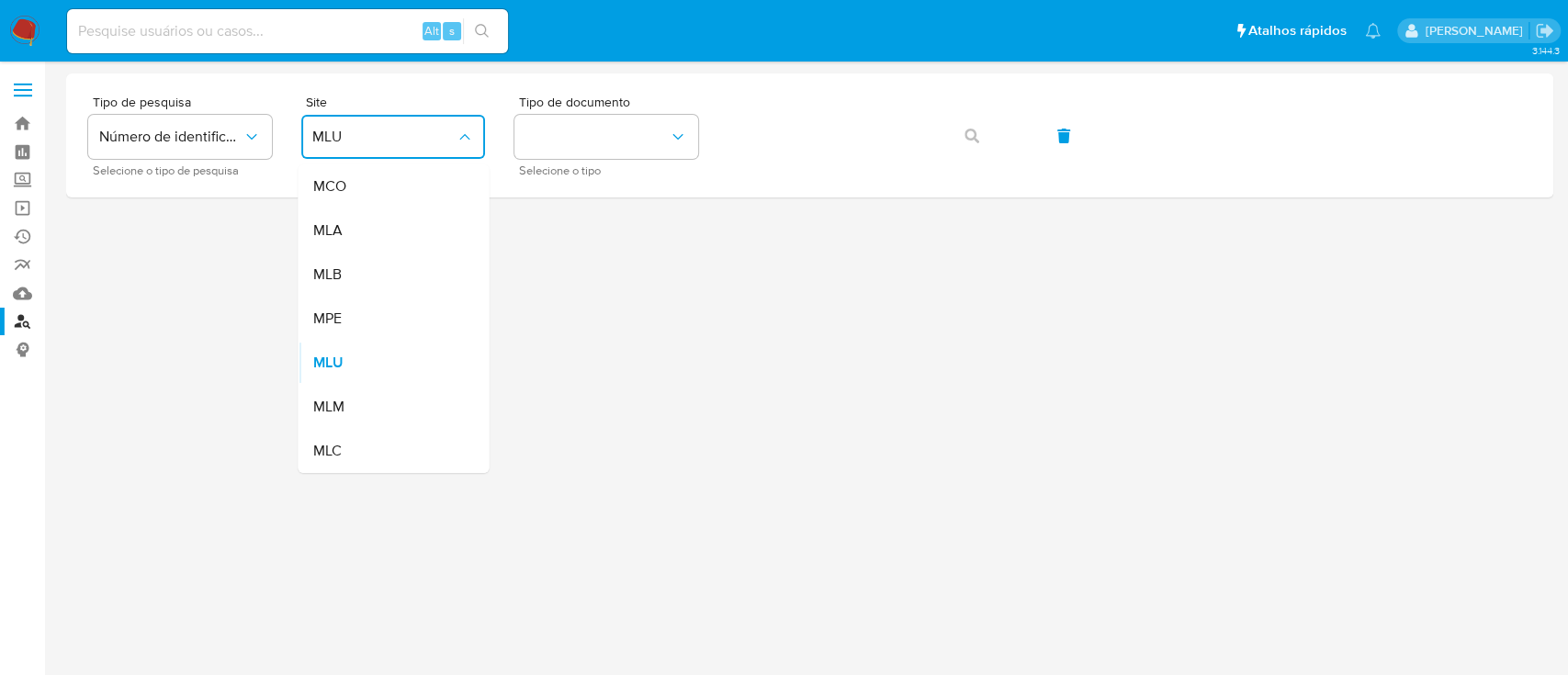 drag, startPoint x: 379, startPoint y: 277, endPoint x: 589, endPoint y: 213, distance: 219.53587 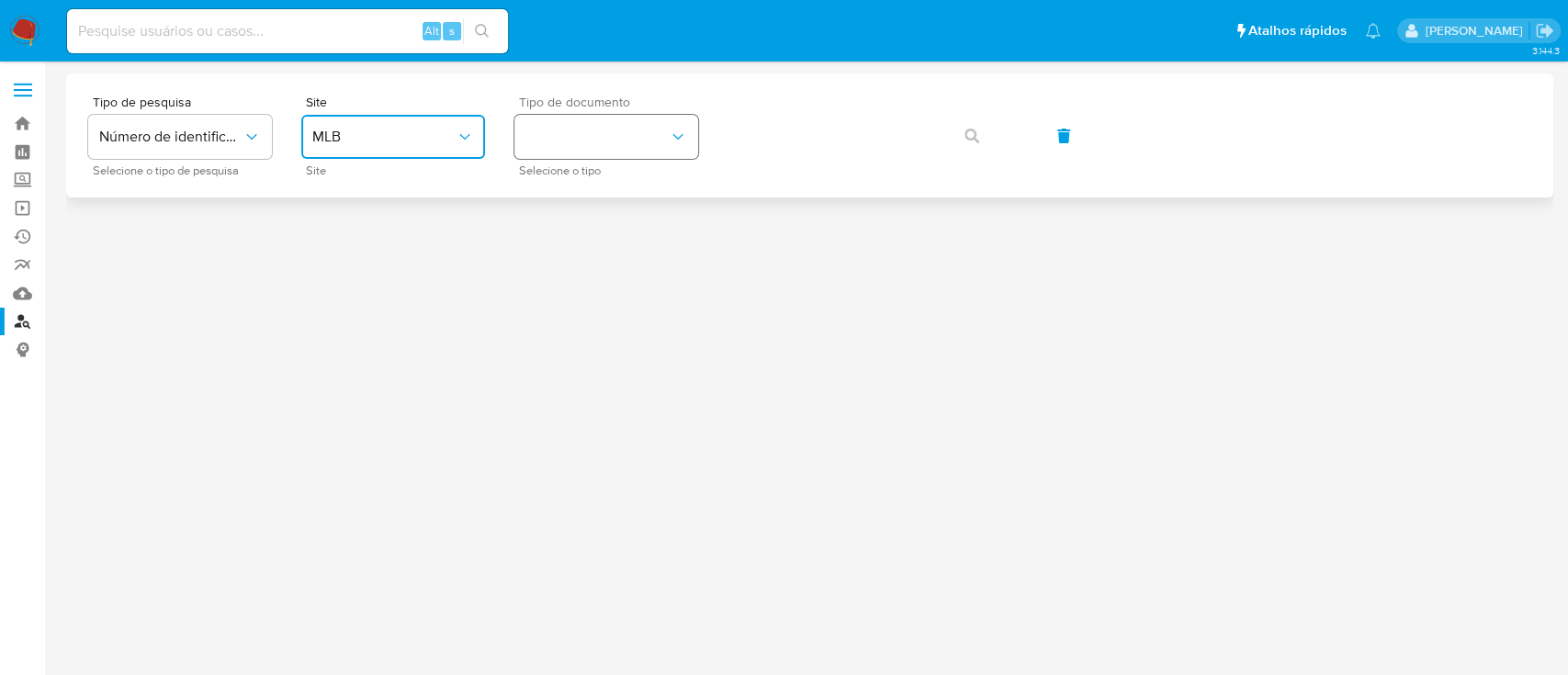 click at bounding box center (606, 137) 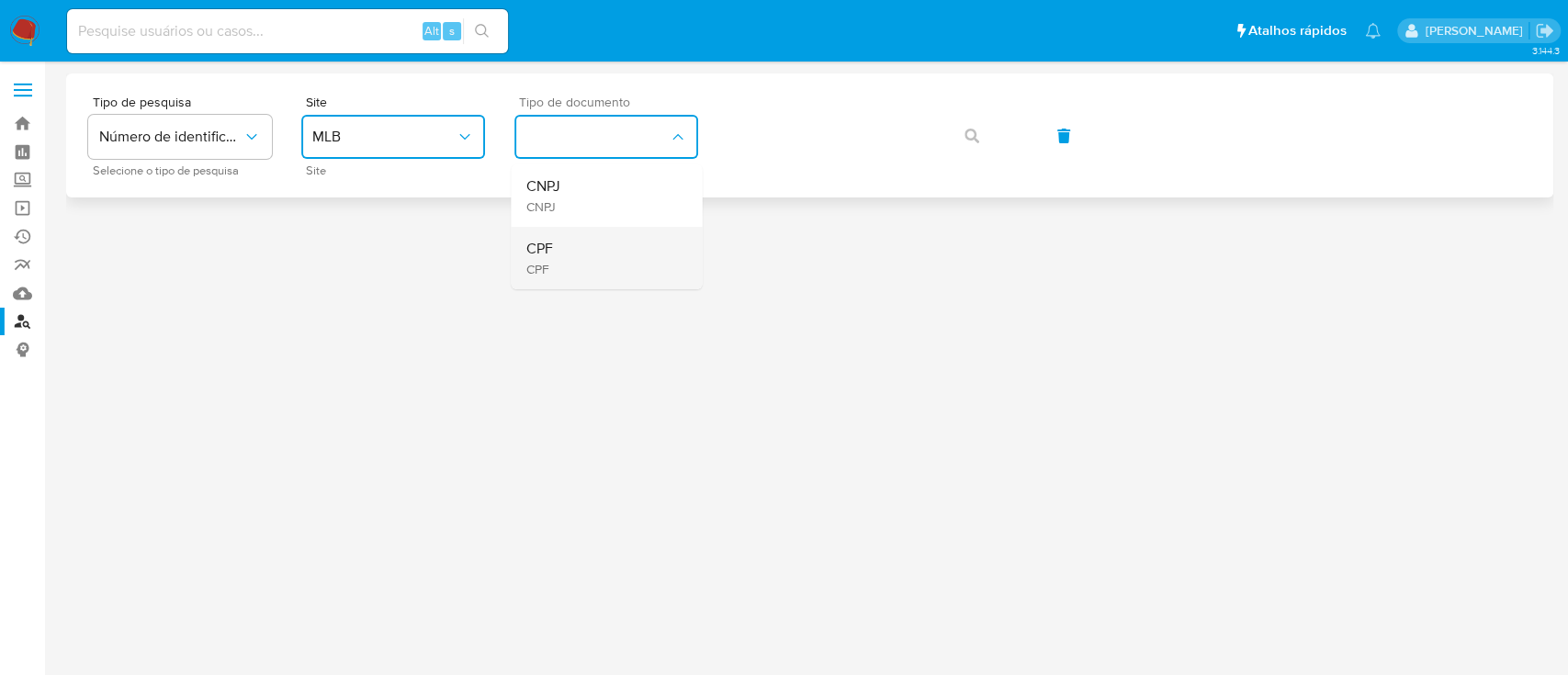 click on "CPF CPF" at bounding box center (601, 258) 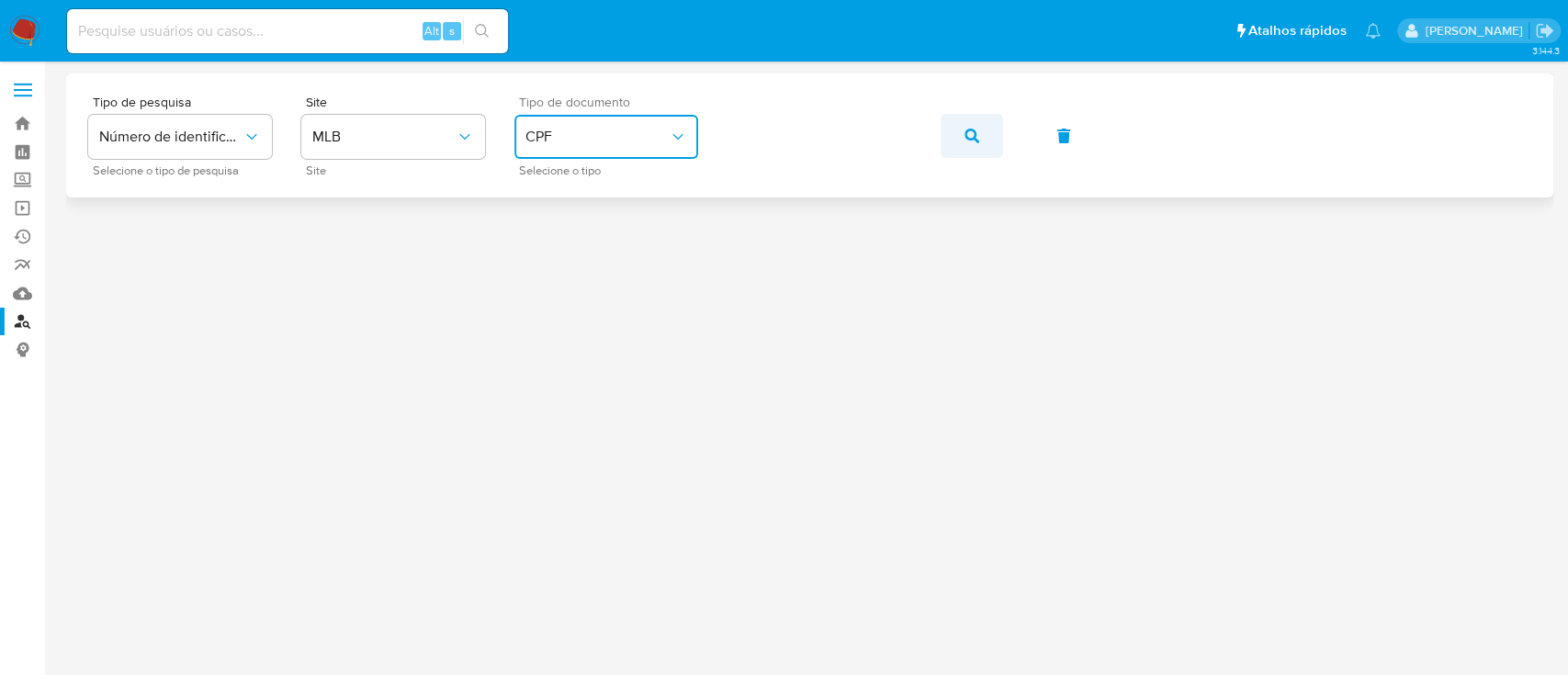 click 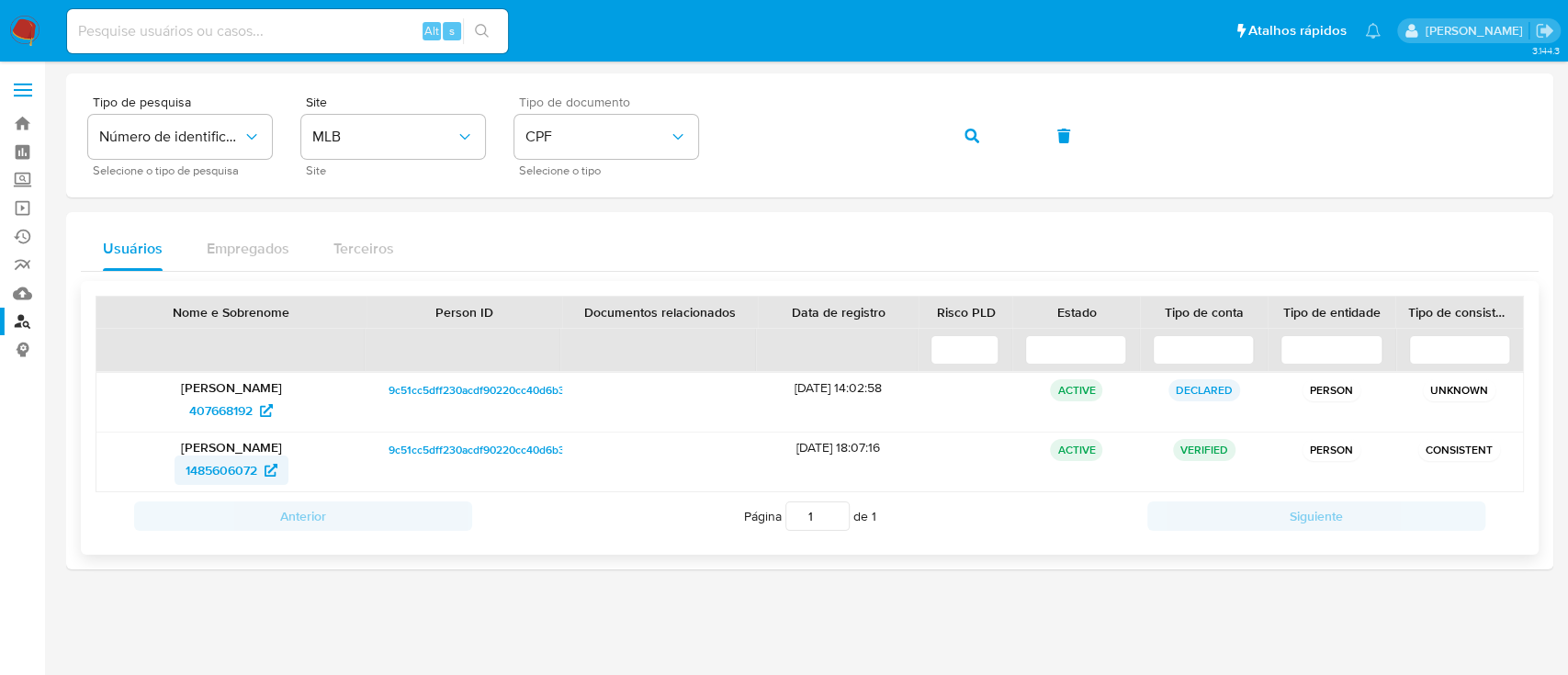 click on "1485606072" at bounding box center (221, 470) 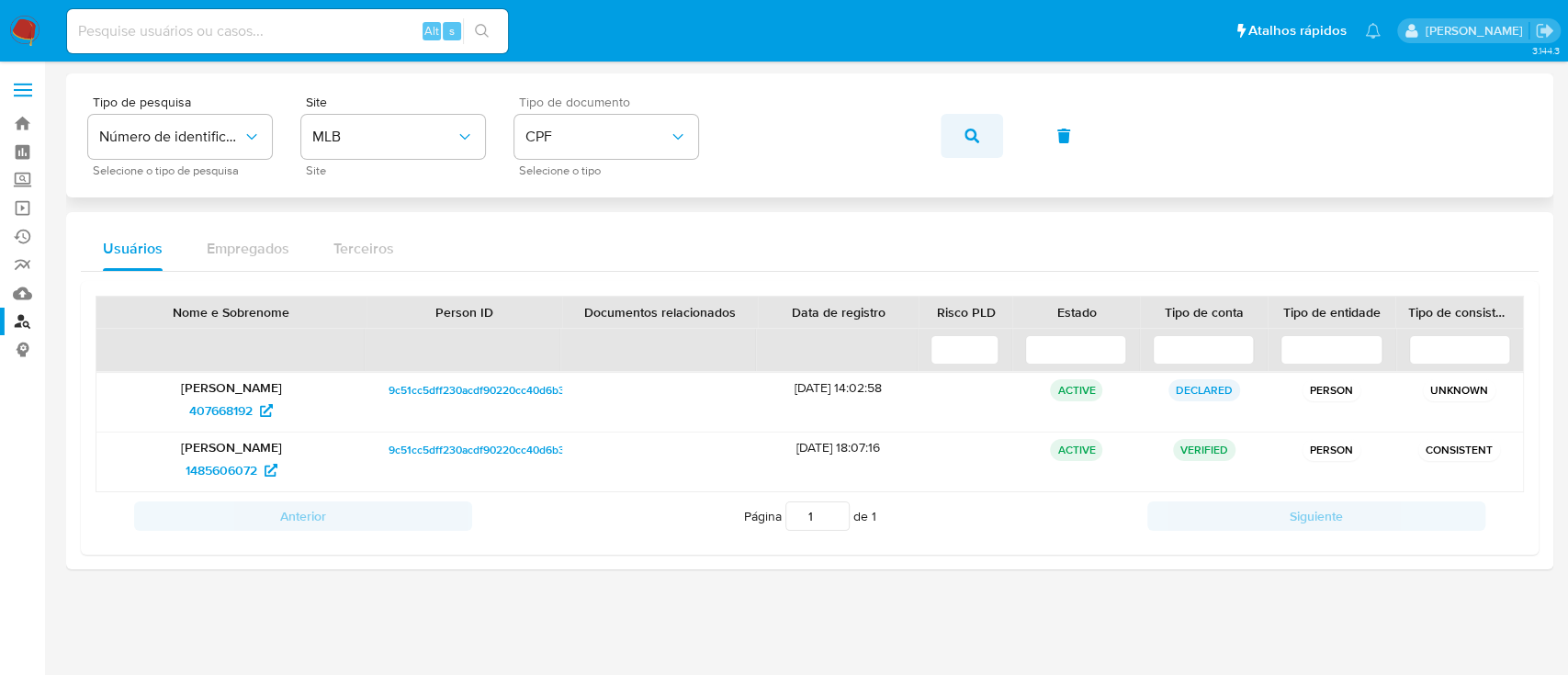 click at bounding box center [972, 136] 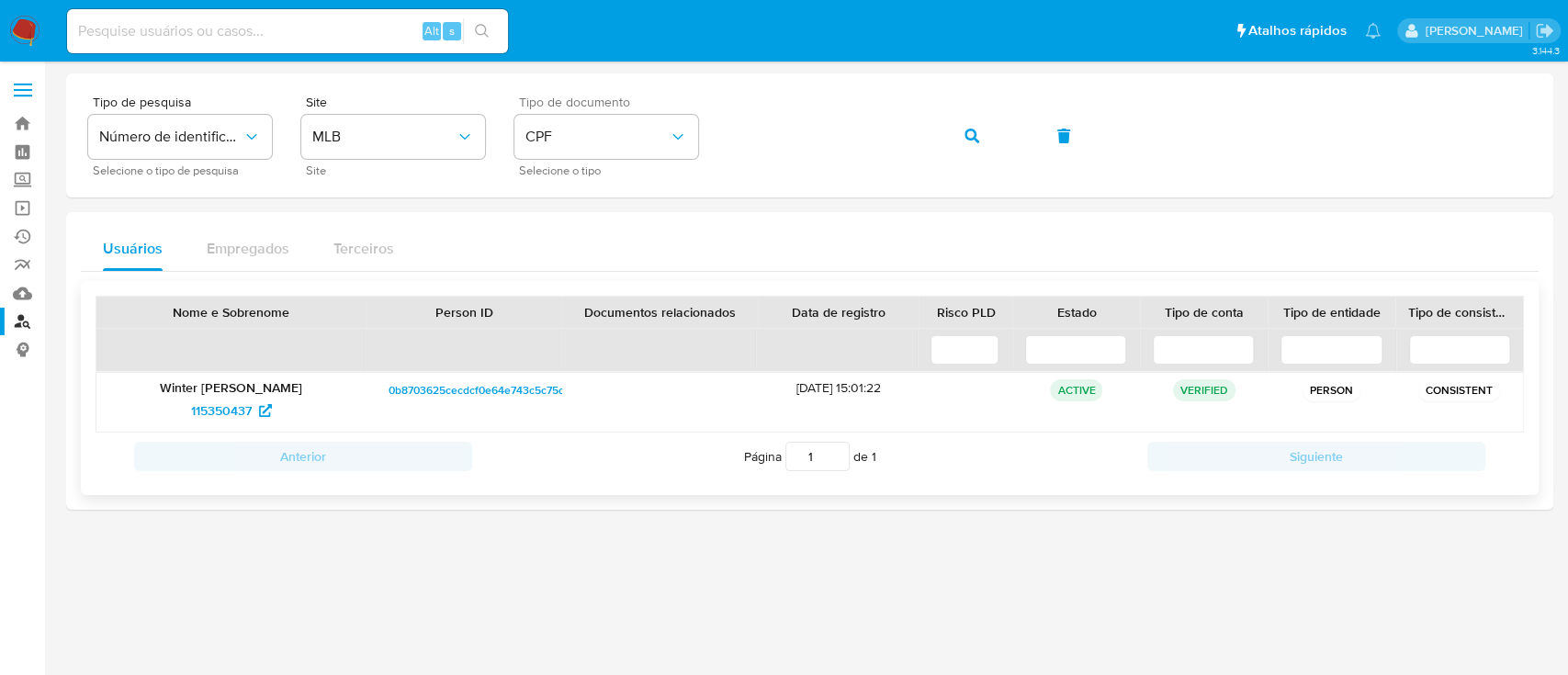 click on "Winter Lucian Morone Garcia" at bounding box center [231, 388] 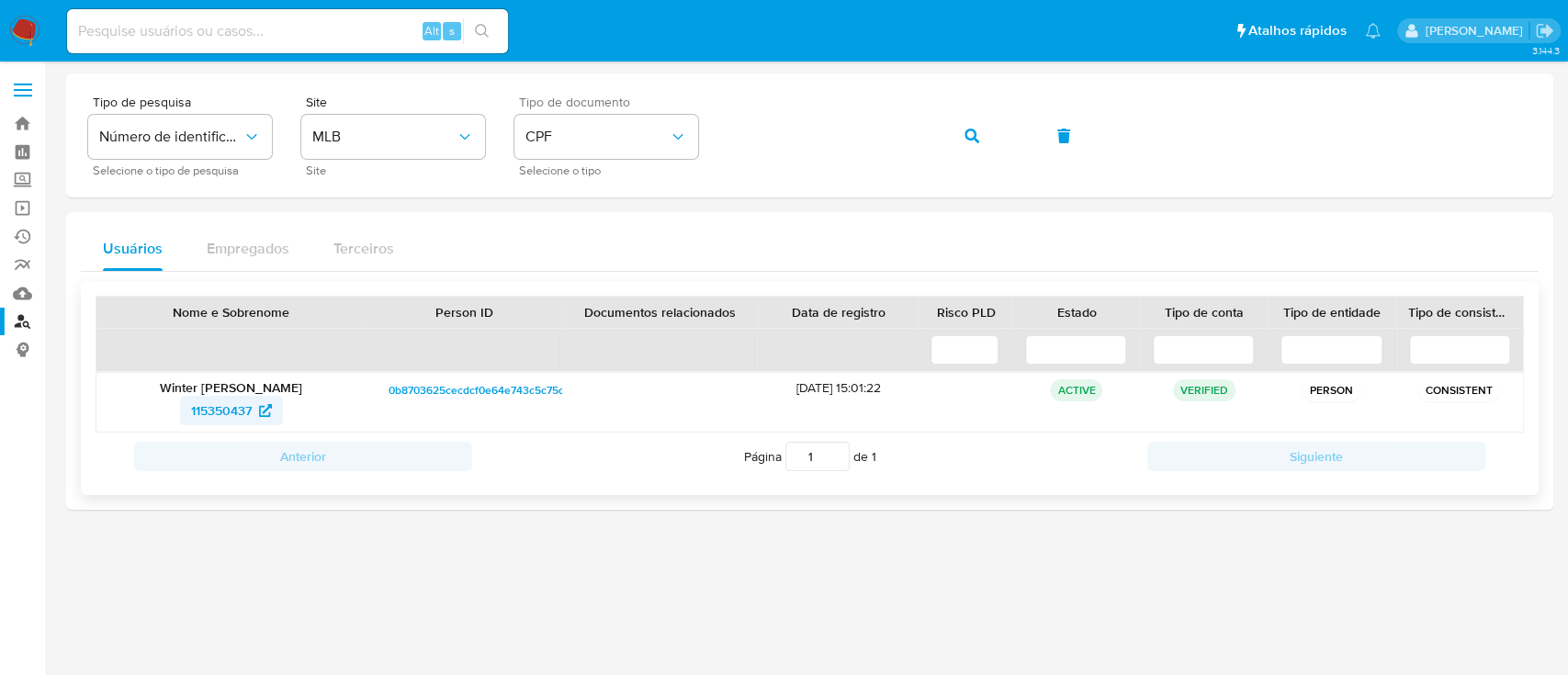 click on "115350437" at bounding box center [221, 411] 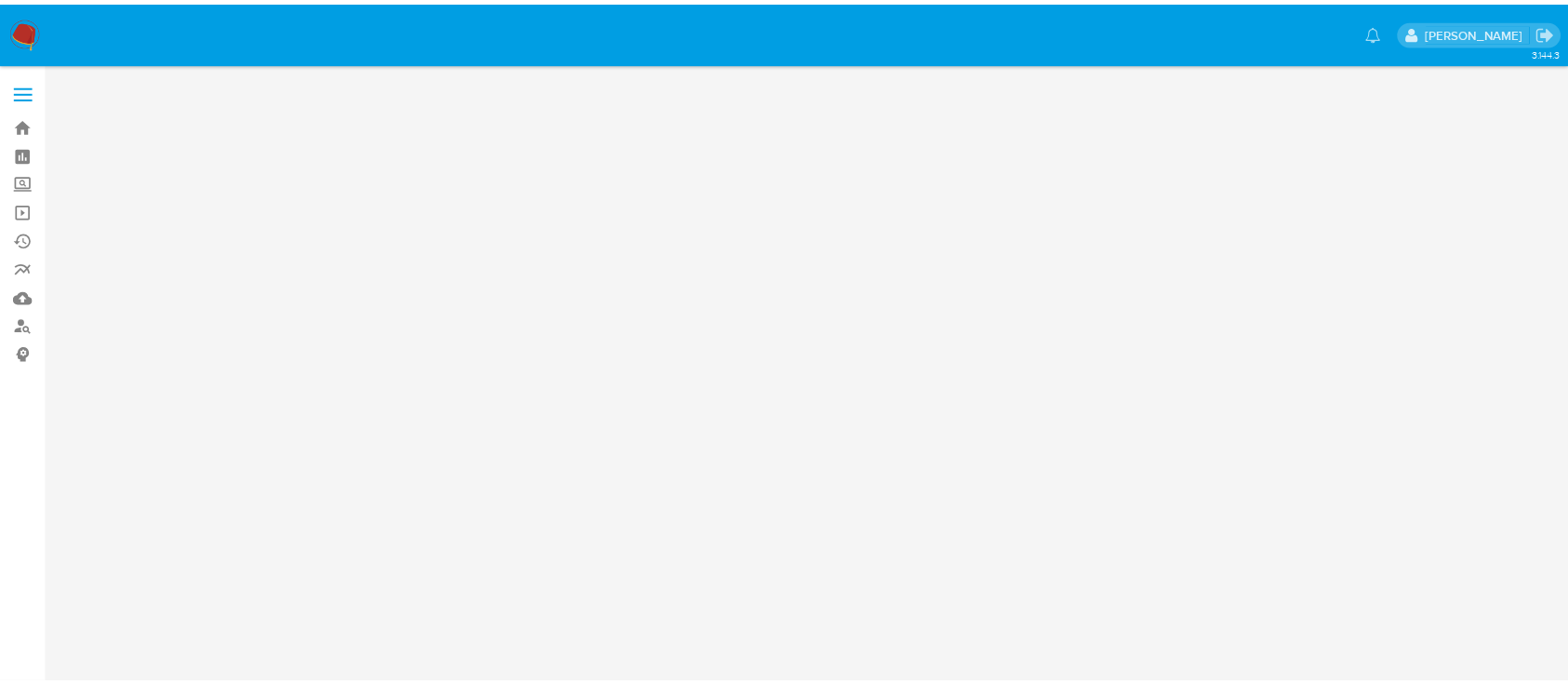 scroll, scrollTop: 0, scrollLeft: 0, axis: both 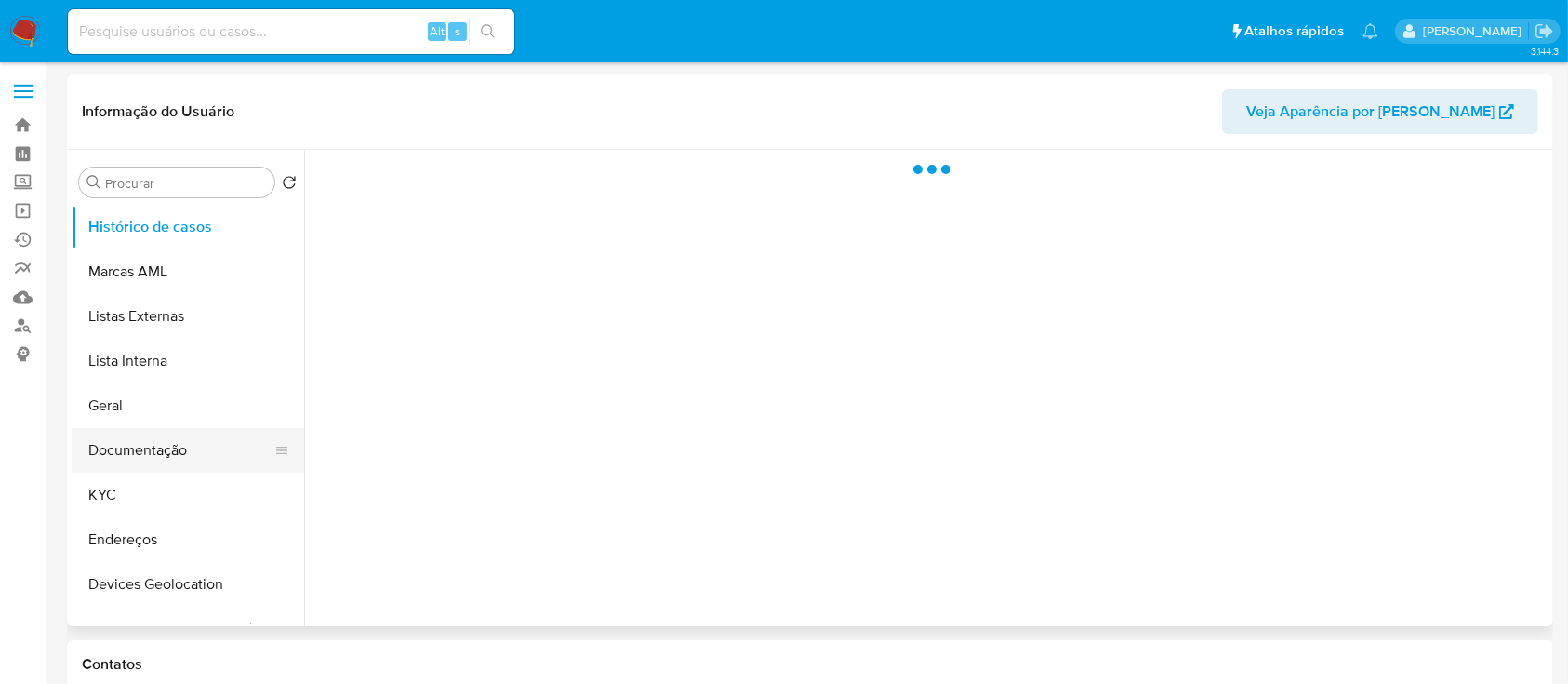 click on "Documentação" at bounding box center (180, 450) 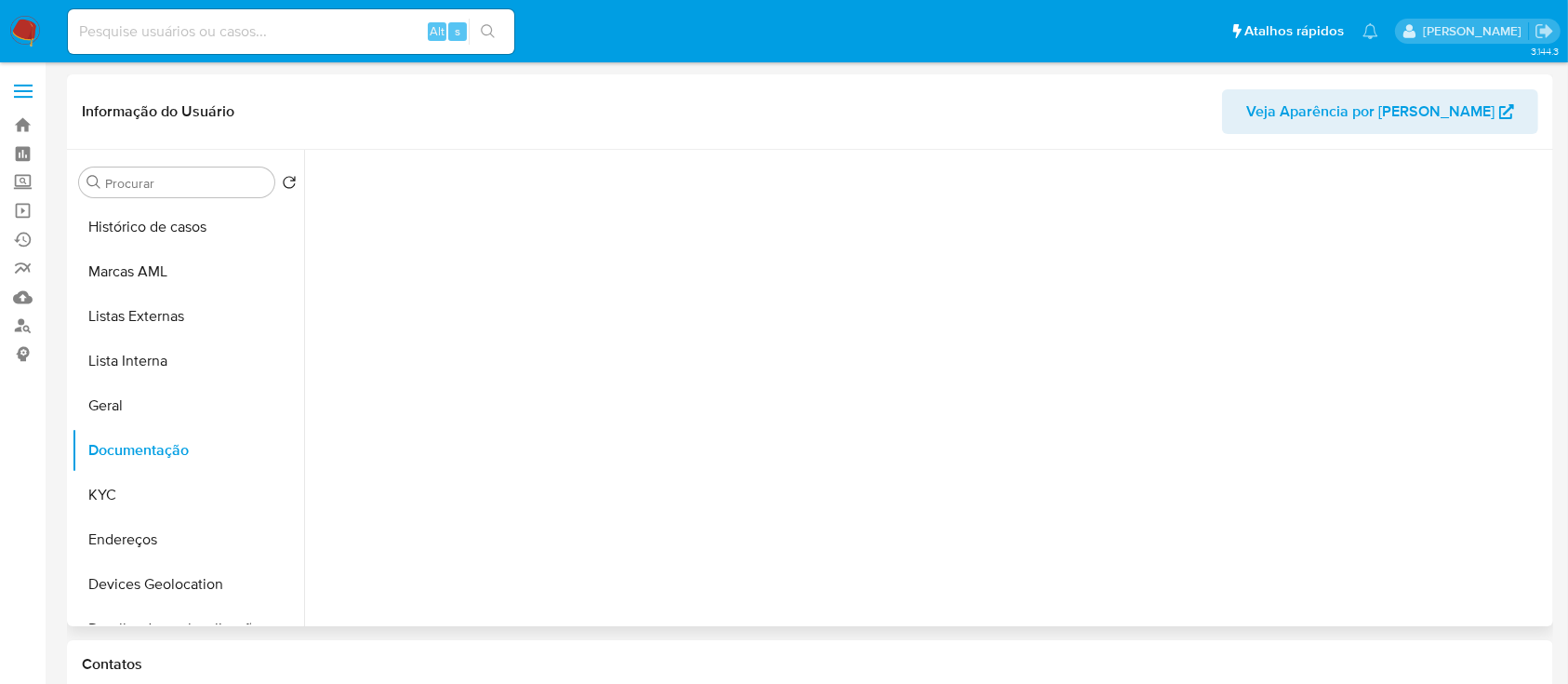 select on "10" 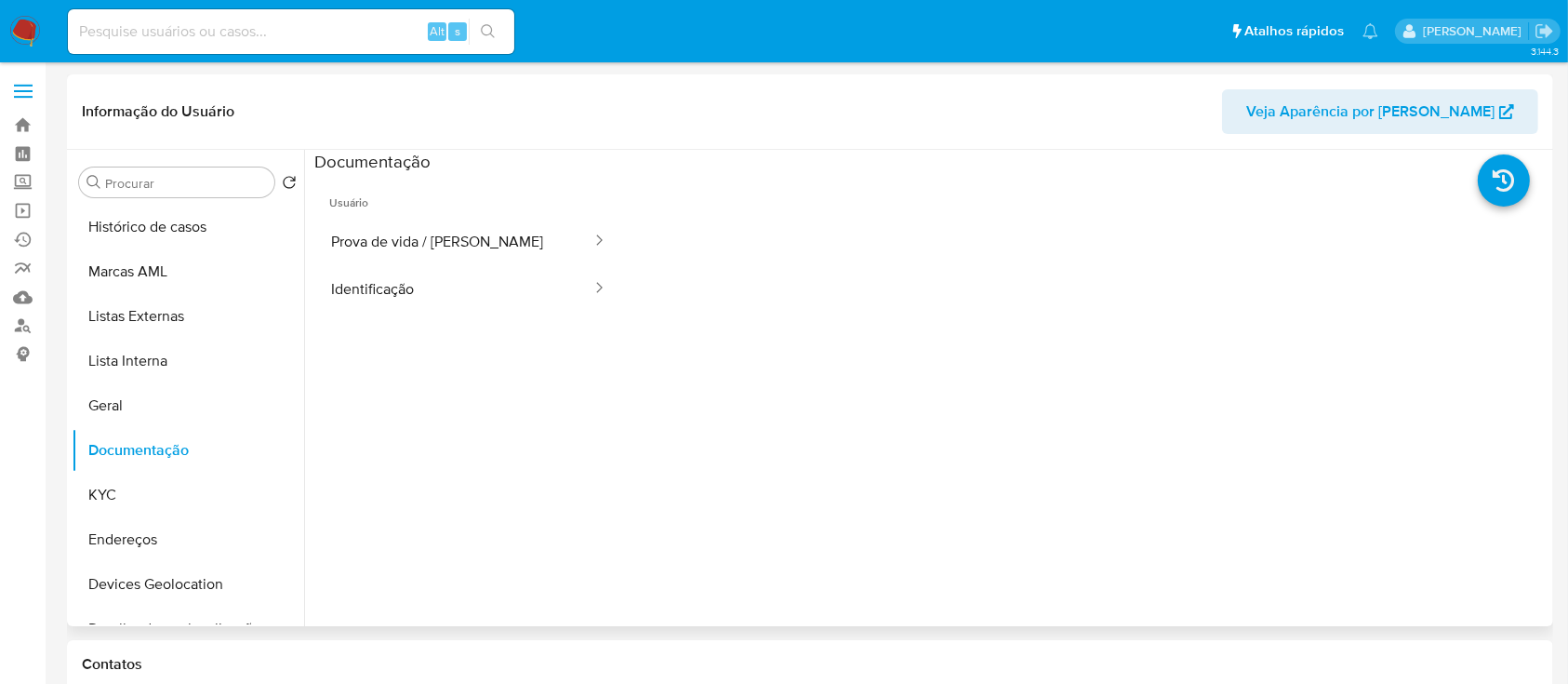 click on "Prova de vida / [PERSON_NAME]" at bounding box center [454, 241] 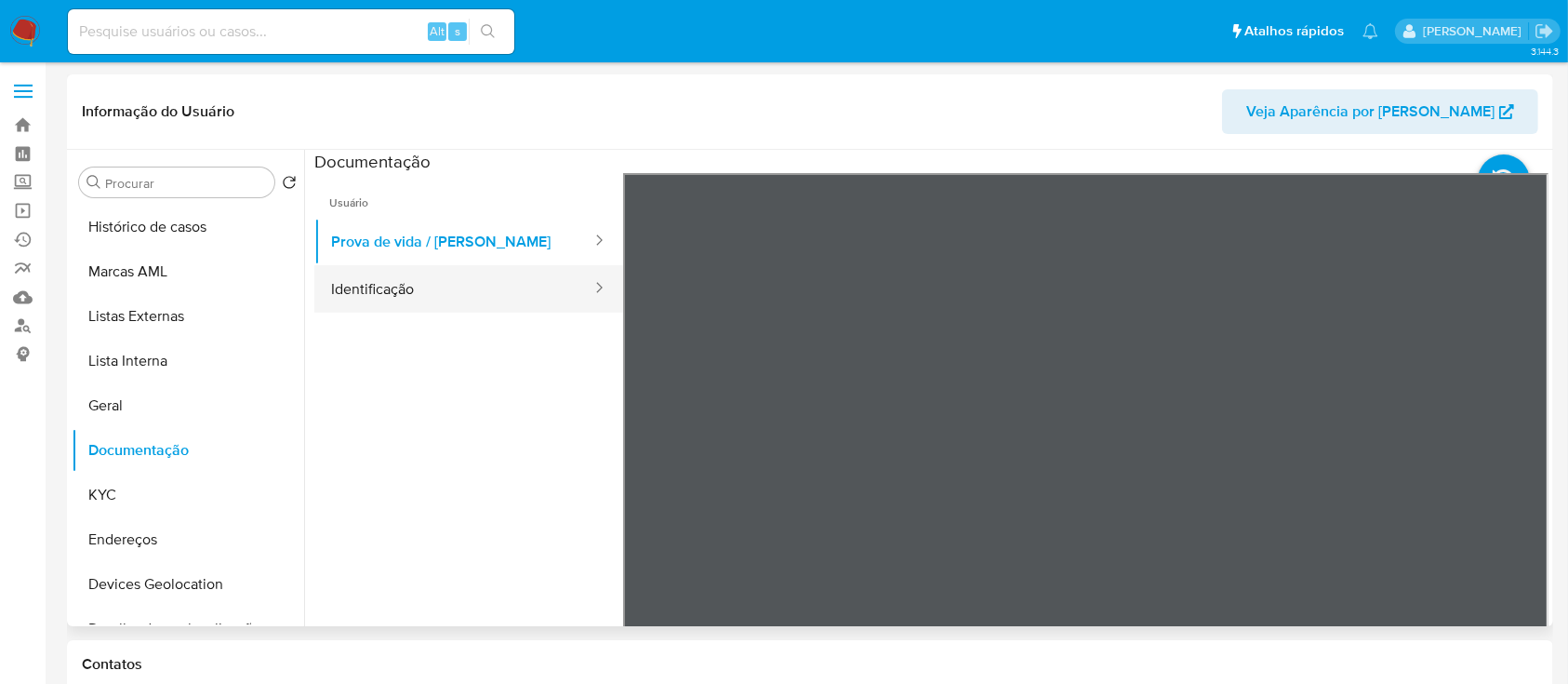 click on "Identificação" at bounding box center (454, 288) 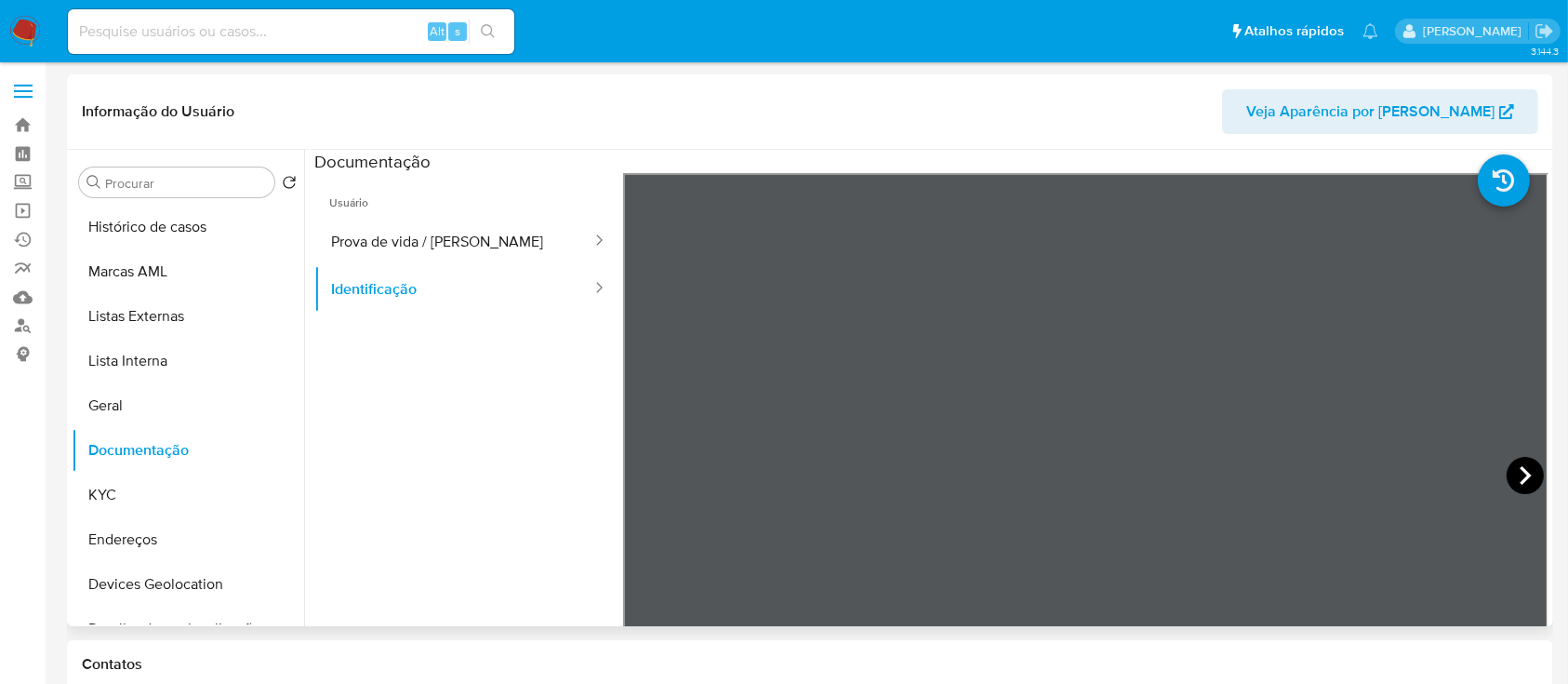 click 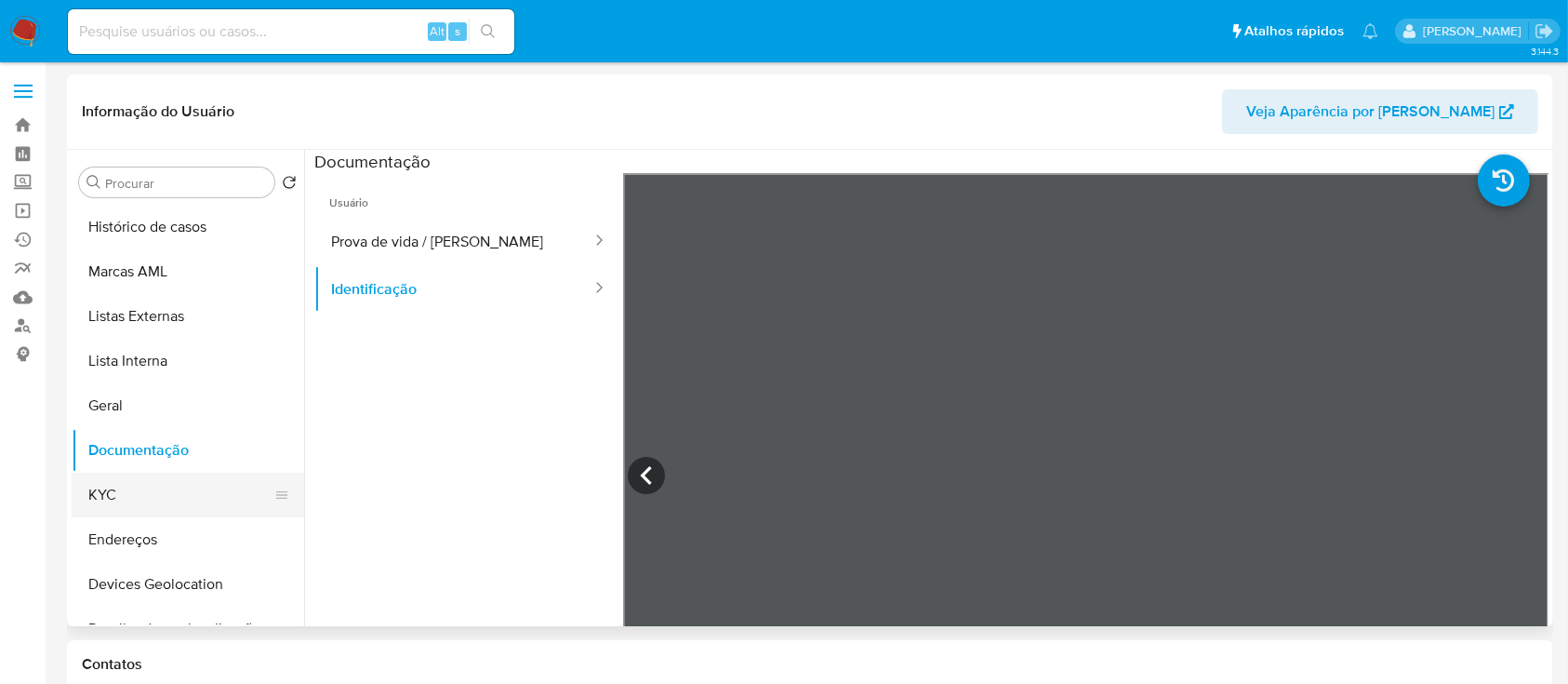 click on "KYC" at bounding box center [180, 495] 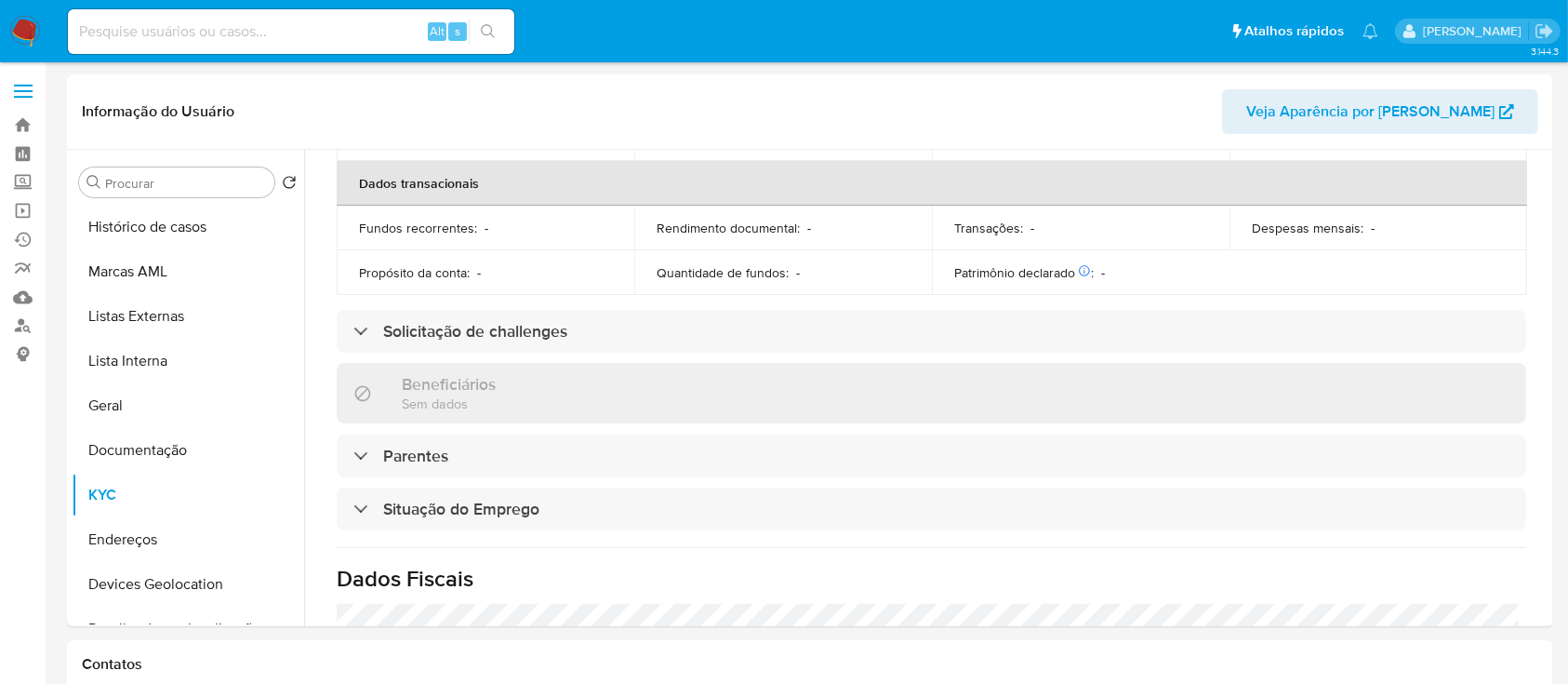 scroll, scrollTop: 797, scrollLeft: 0, axis: vertical 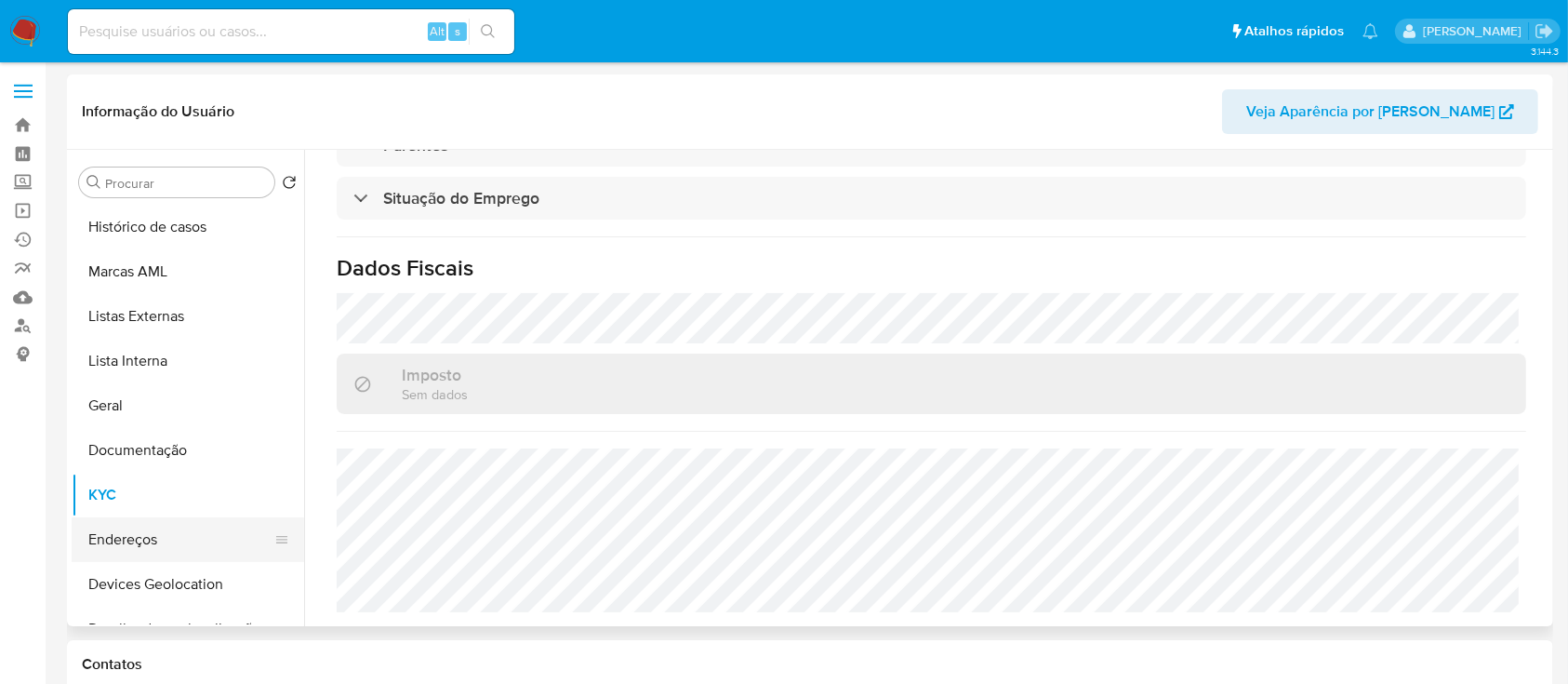 click on "Endereços" at bounding box center (180, 540) 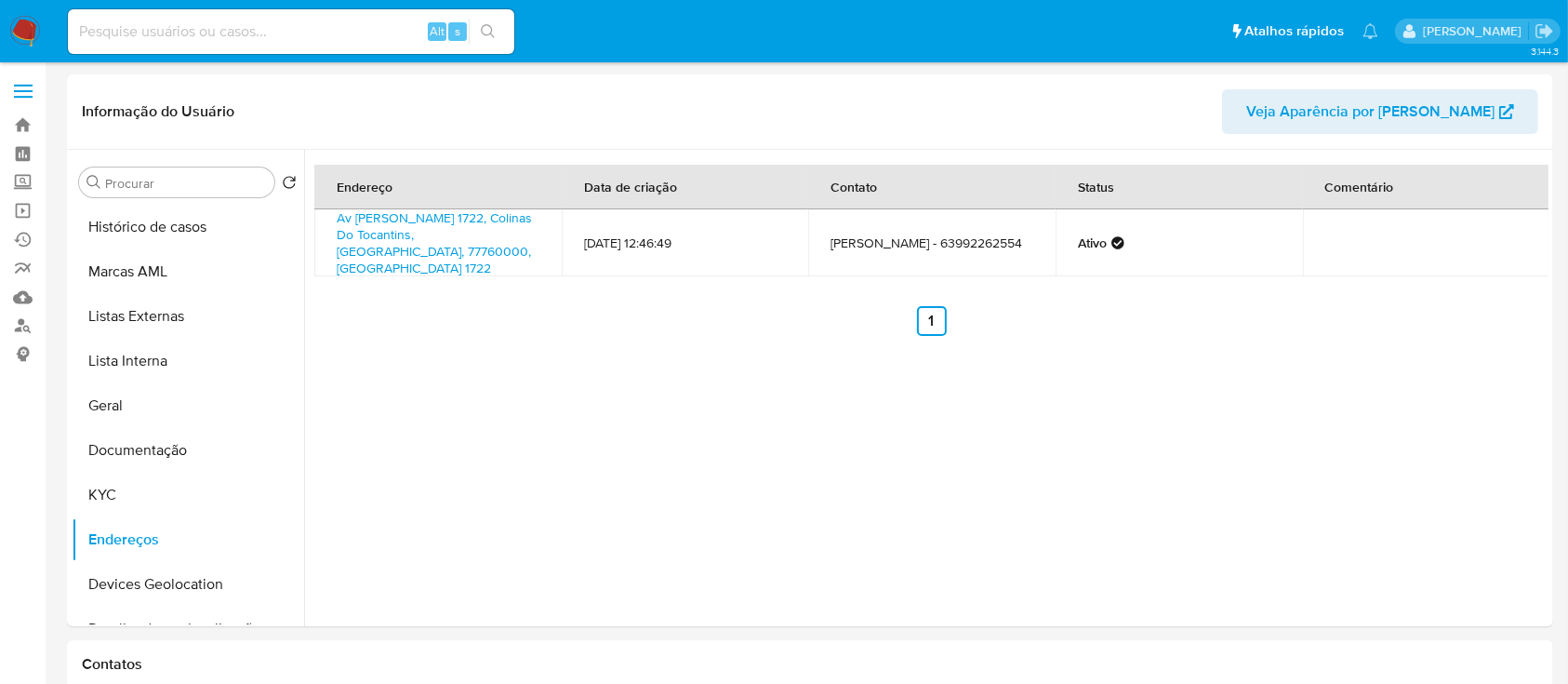 type 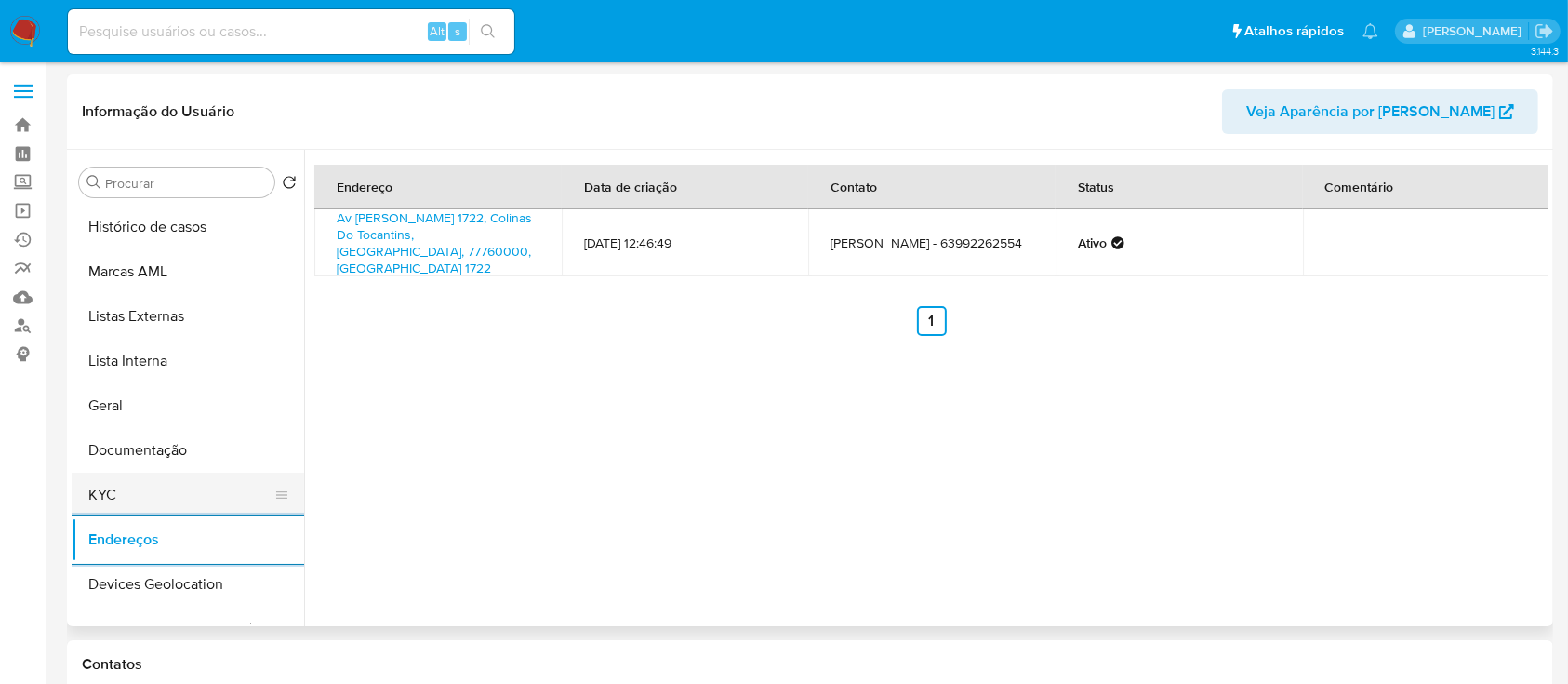 click on "KYC" at bounding box center (180, 495) 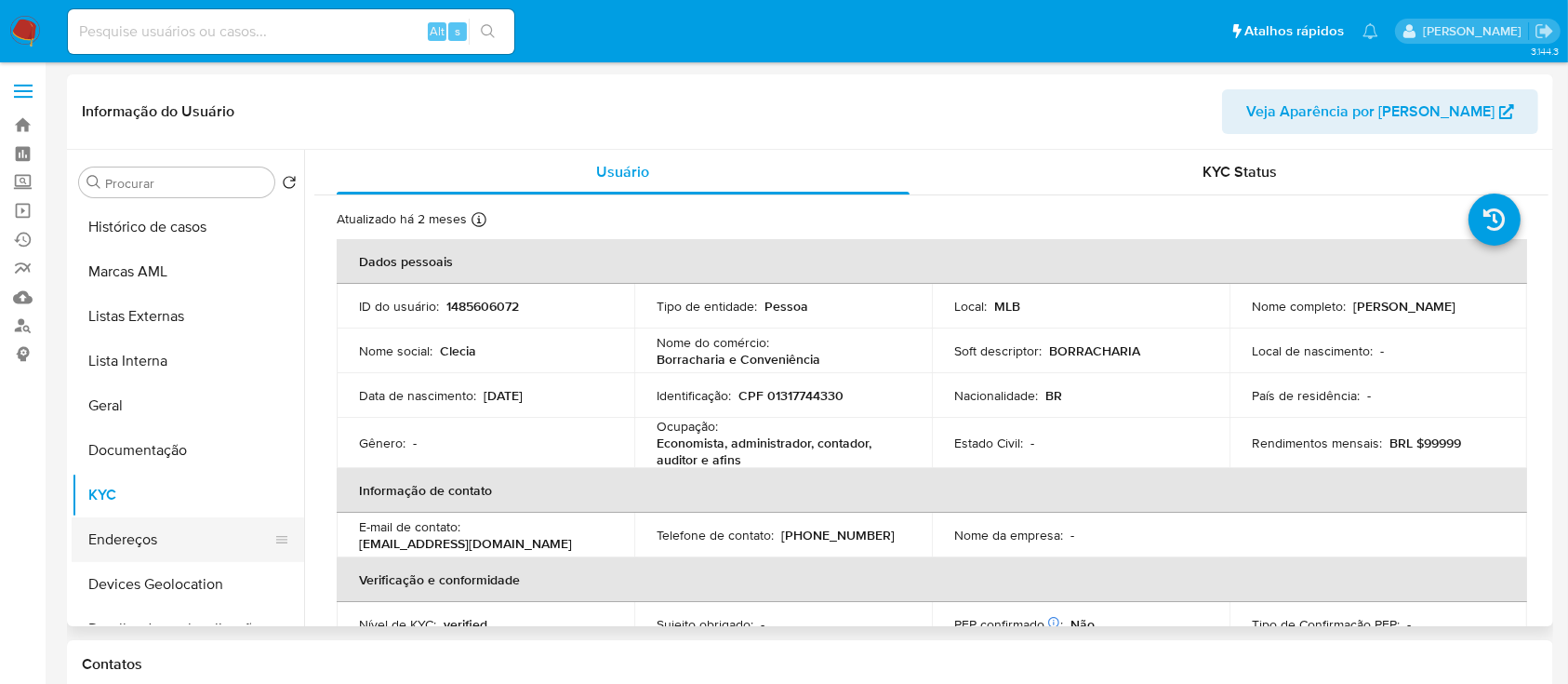 click on "Endereços" at bounding box center (180, 540) 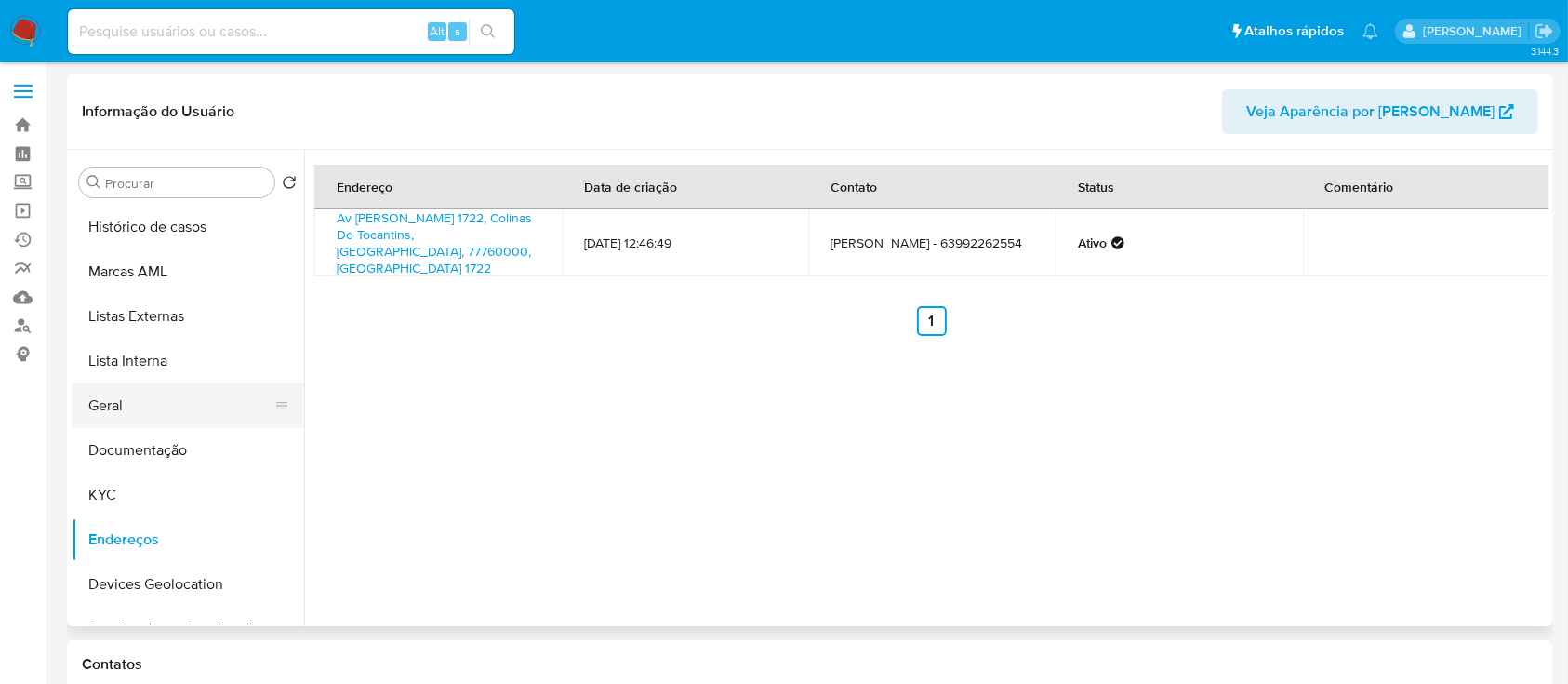 click on "Geral" at bounding box center [180, 406] 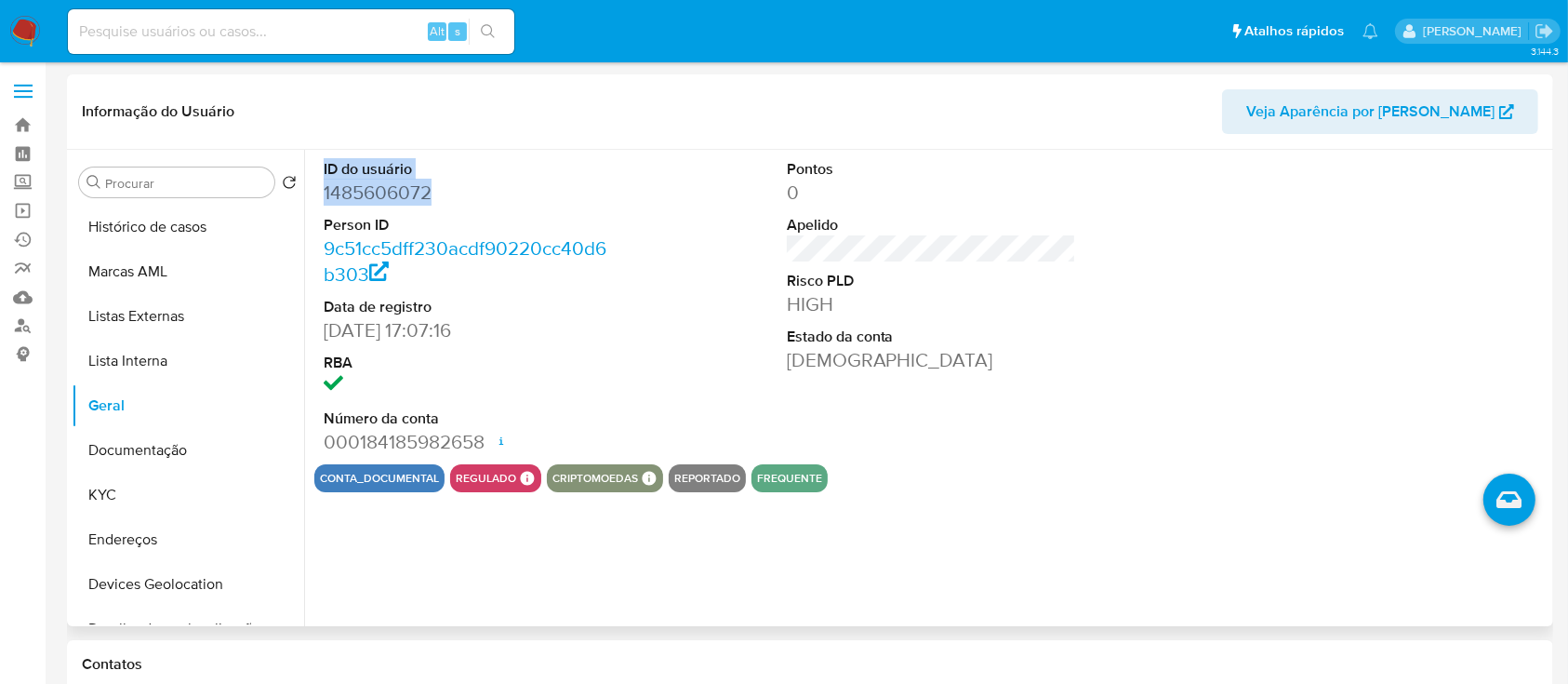 drag, startPoint x: 431, startPoint y: 192, endPoint x: 320, endPoint y: 173, distance: 112.61439 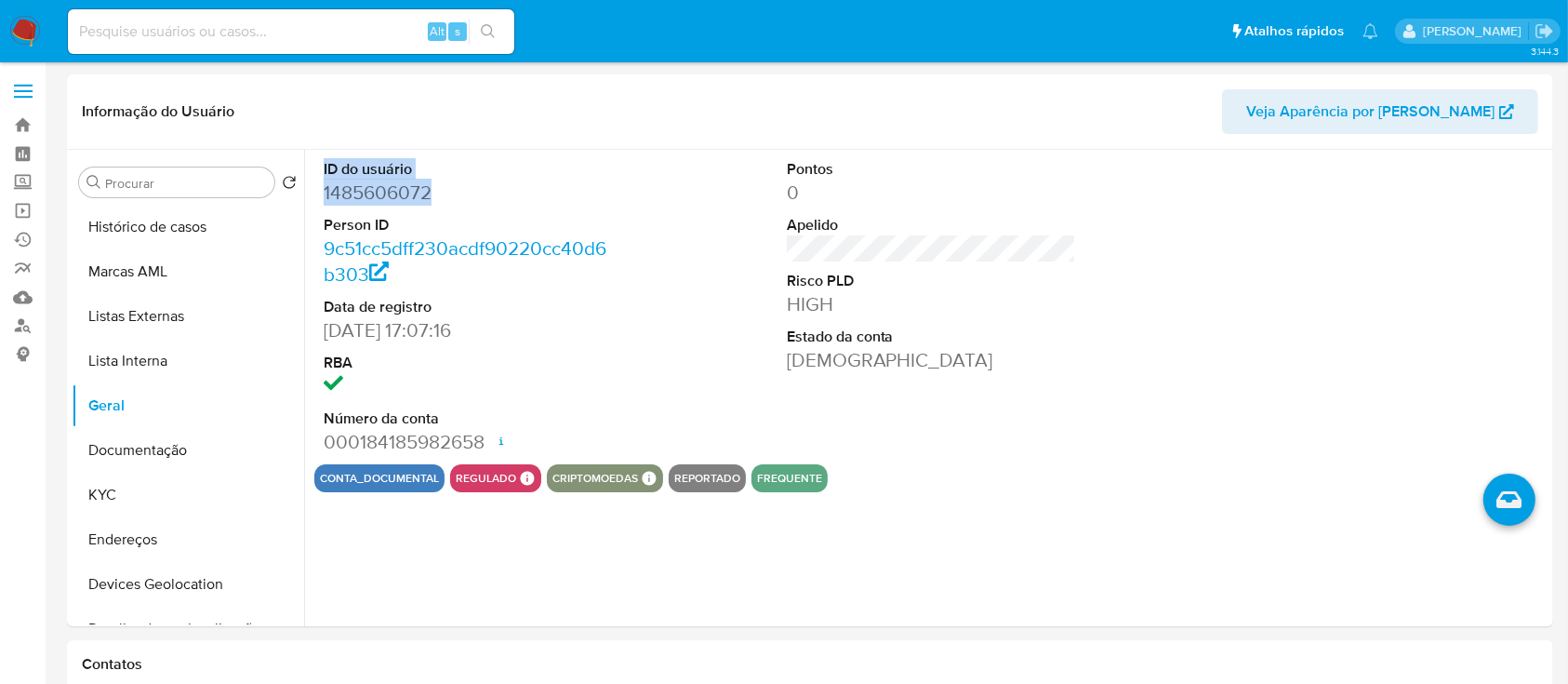 copy on "ID do usuário 1485606072" 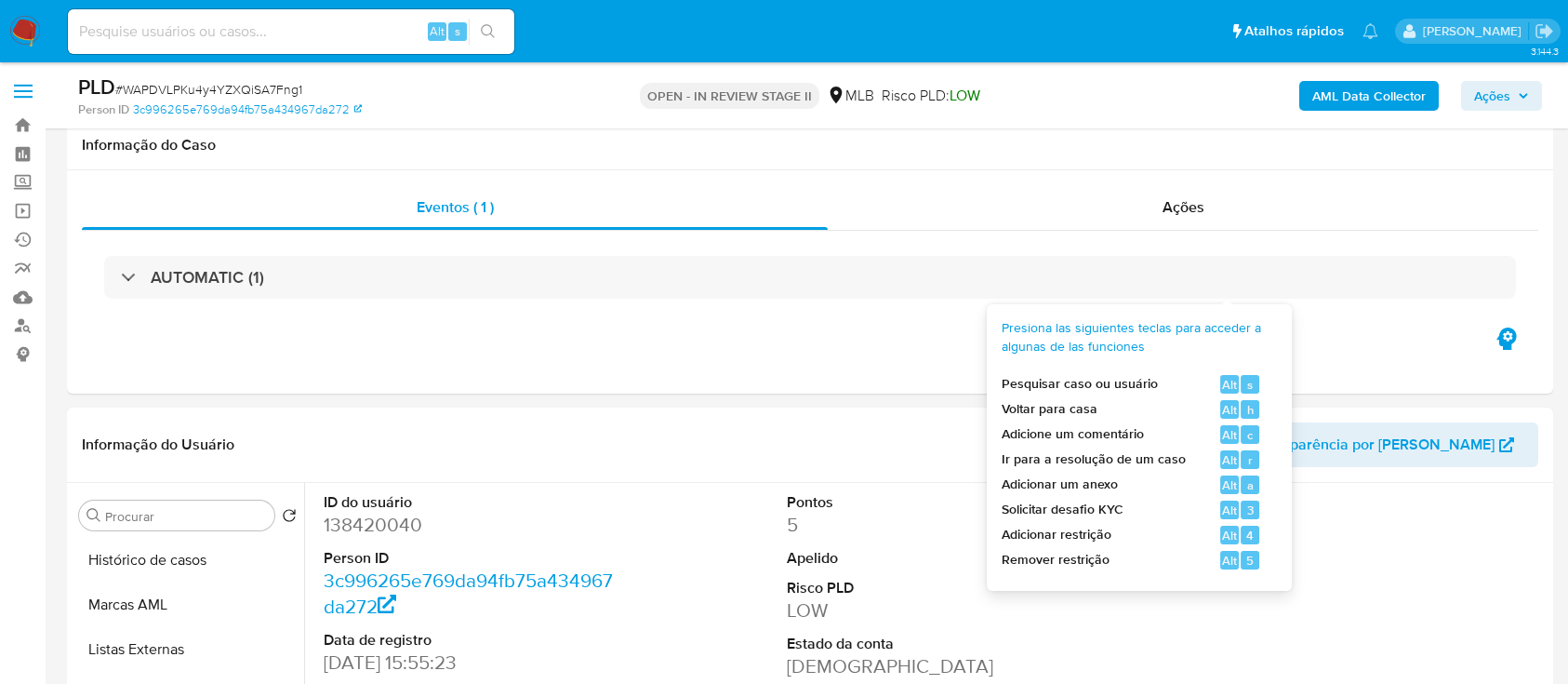select on "10" 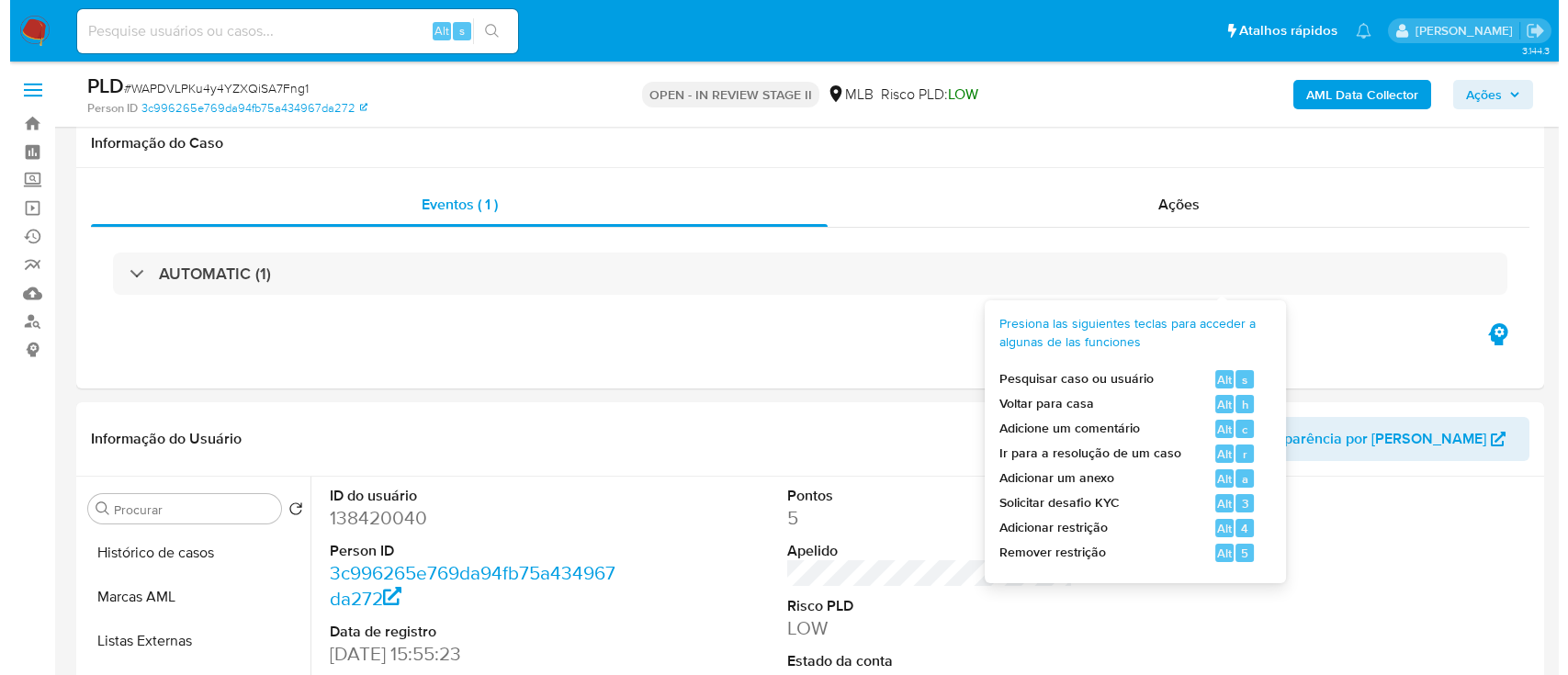 scroll, scrollTop: 244, scrollLeft: 0, axis: vertical 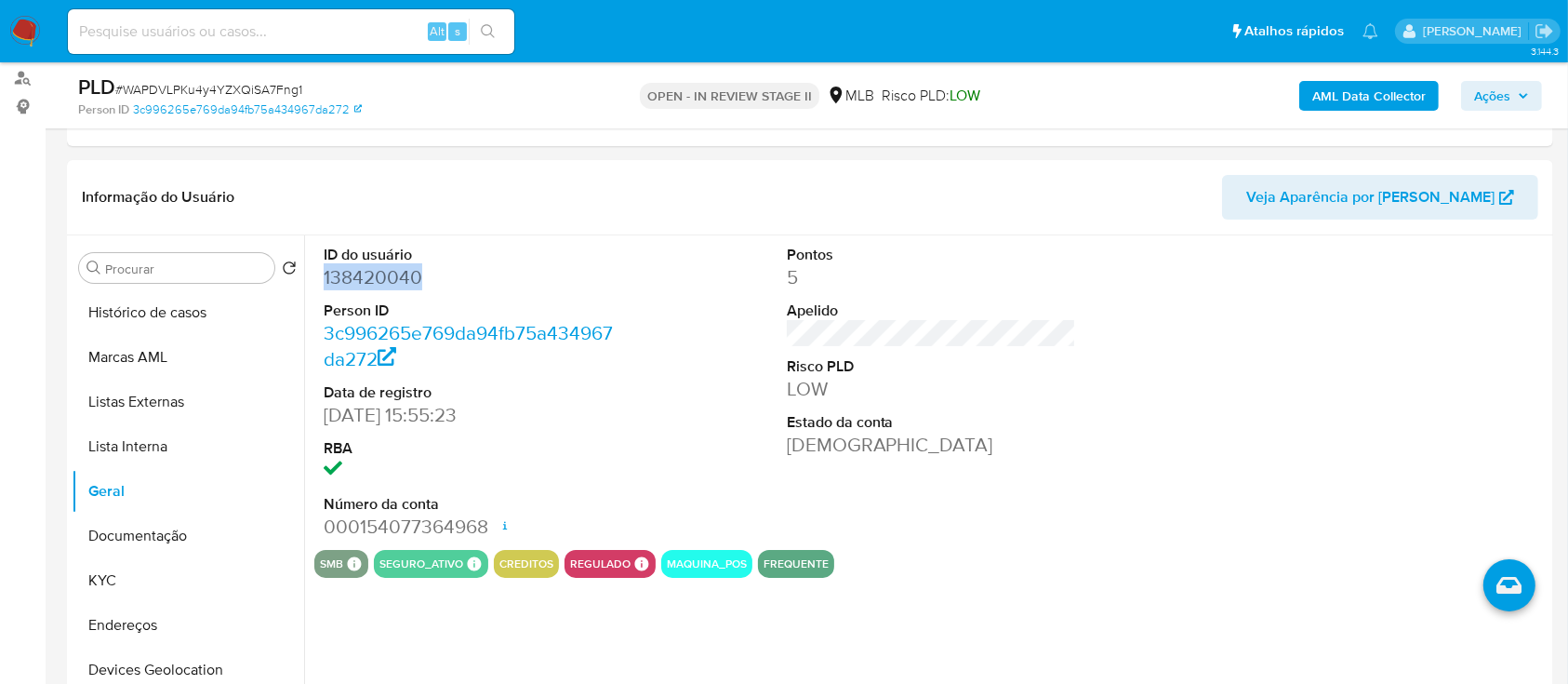 click on "AML Data Collector" at bounding box center [1369, 96] 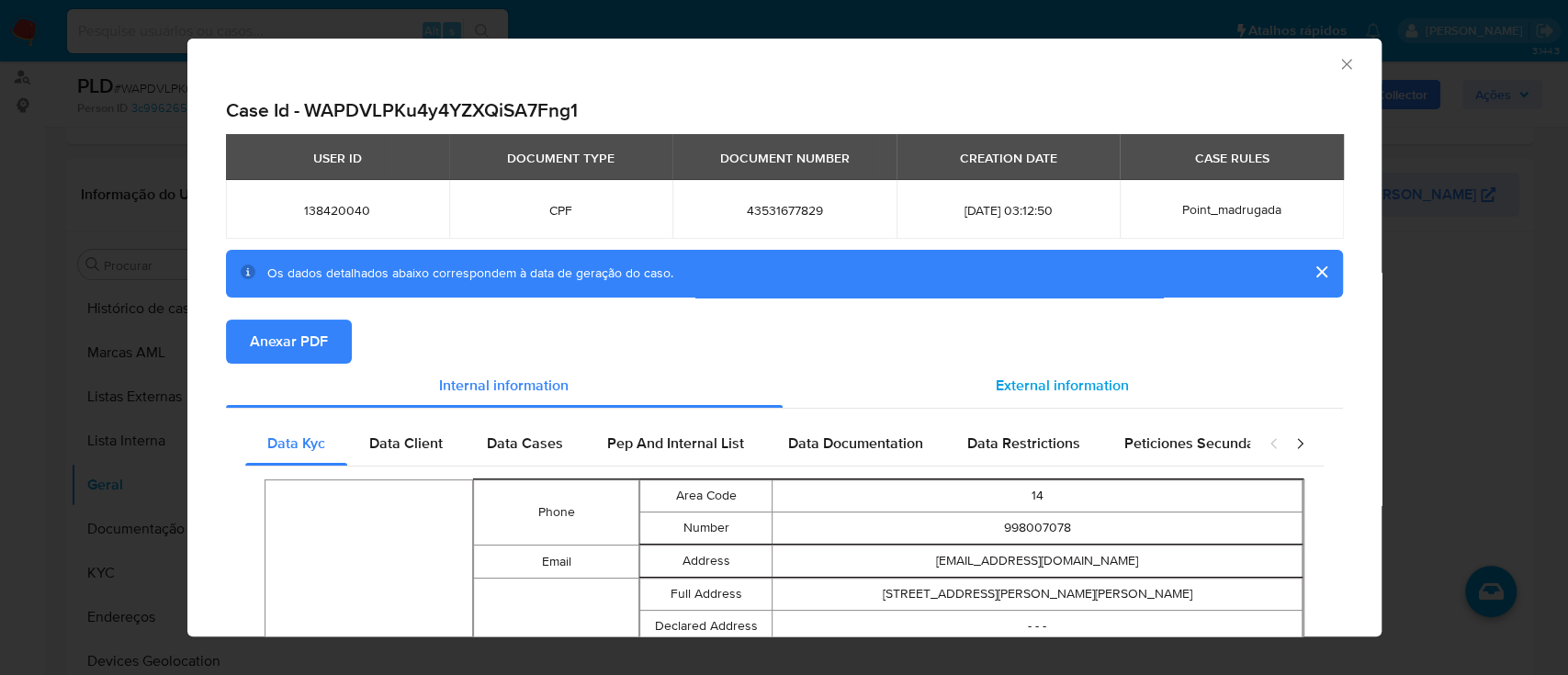 click on "External information" at bounding box center [1062, 385] 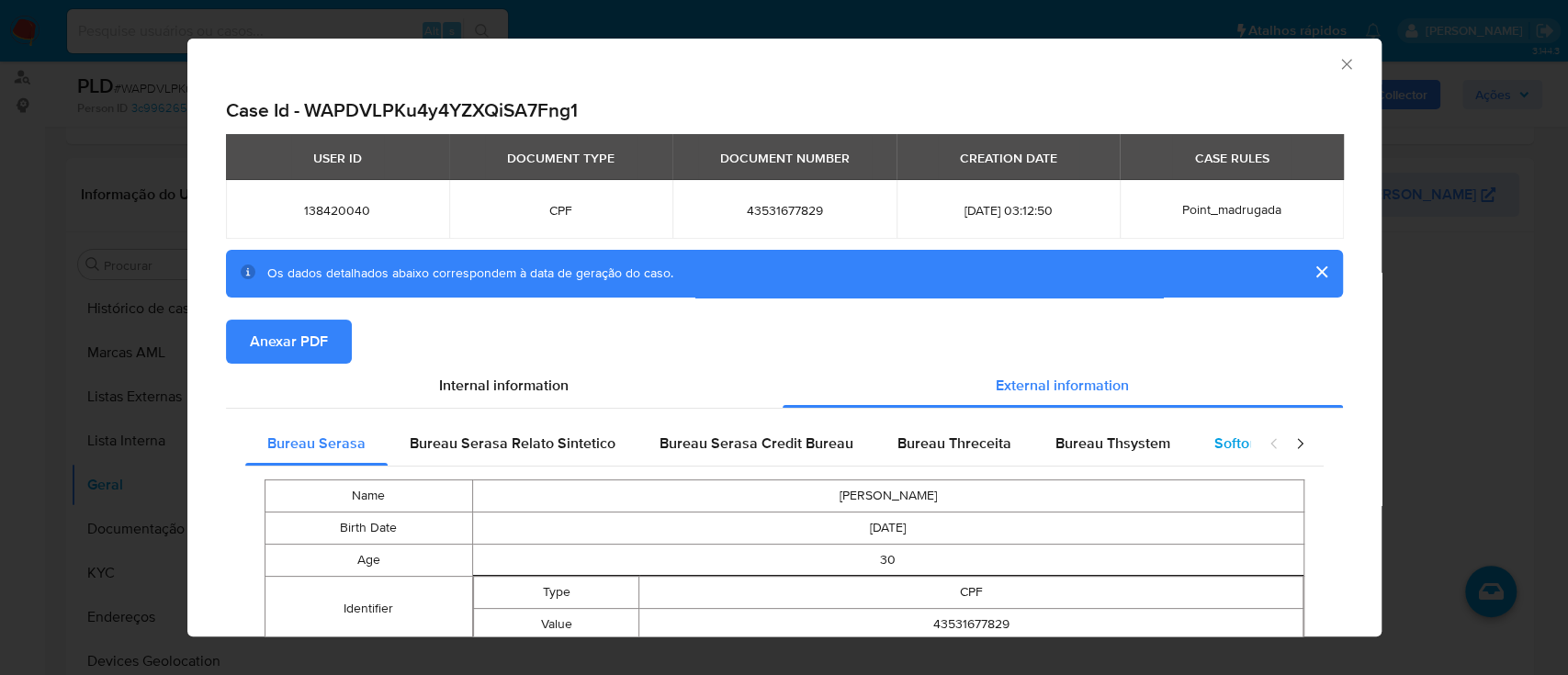 click on "Softon" at bounding box center [1235, 443] 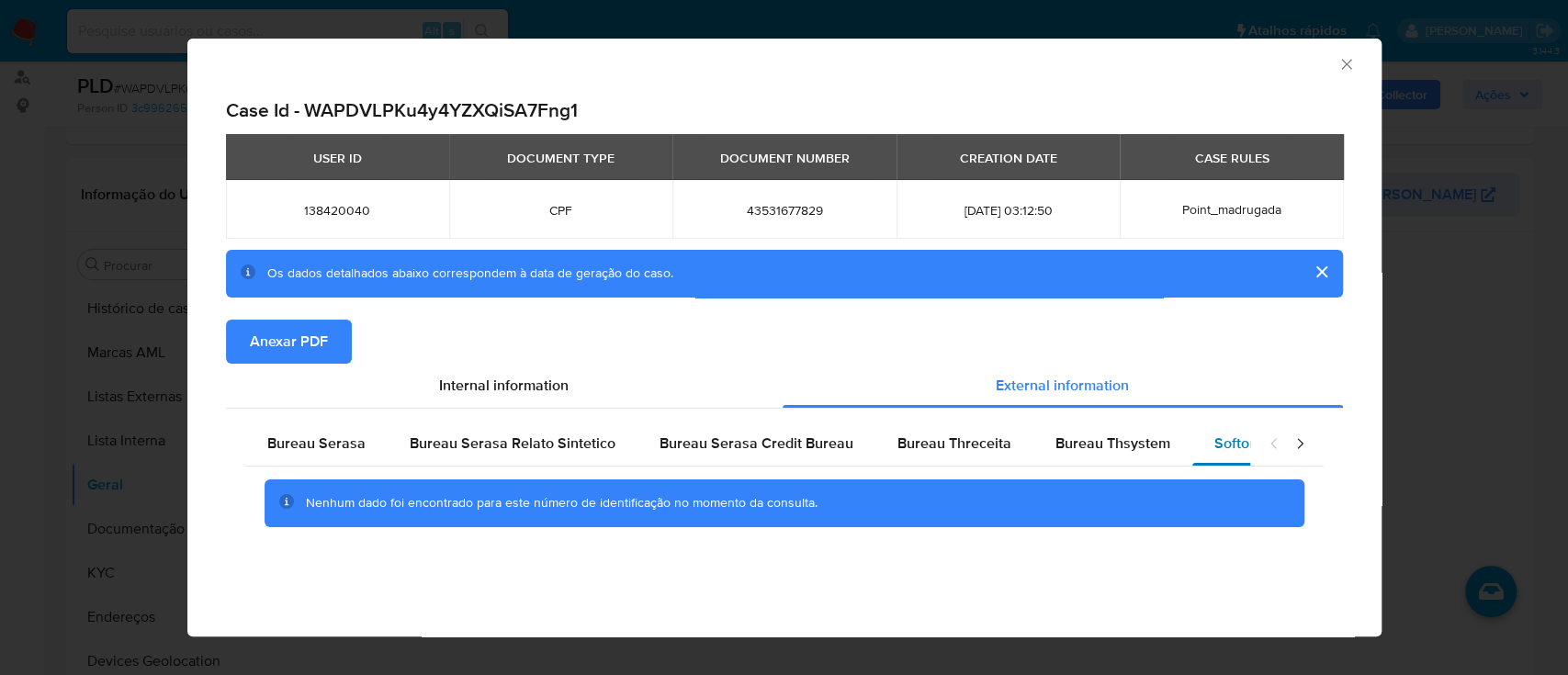 type 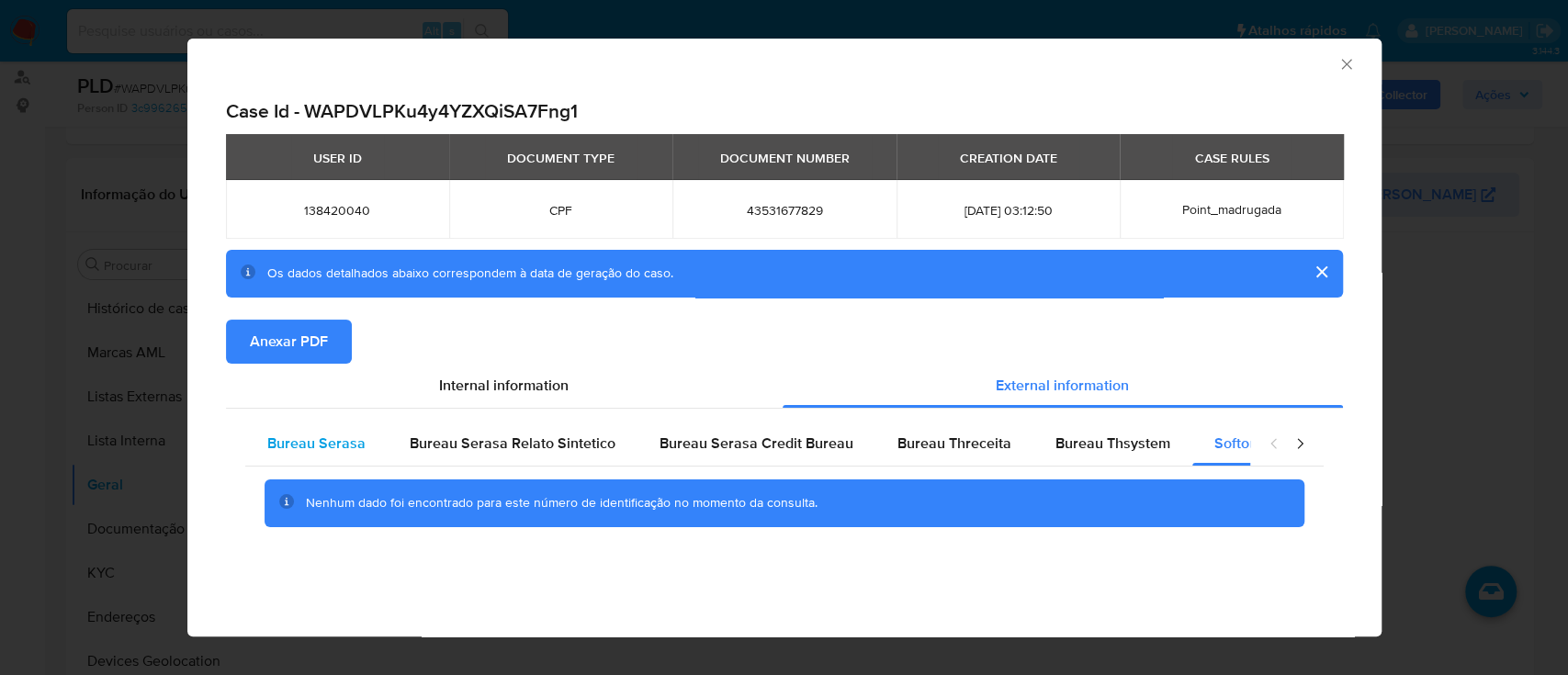 click on "Bureau Serasa" at bounding box center [316, 443] 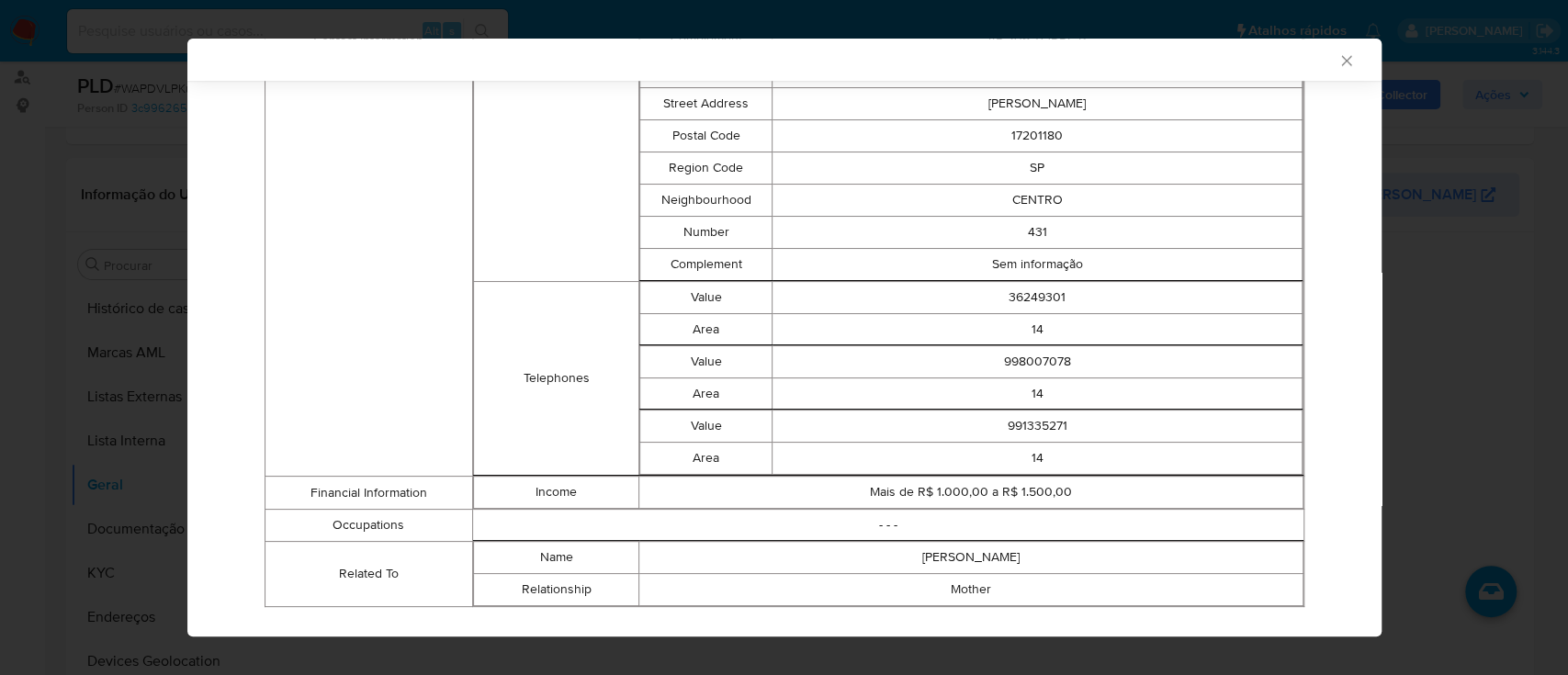 scroll, scrollTop: 1128, scrollLeft: 0, axis: vertical 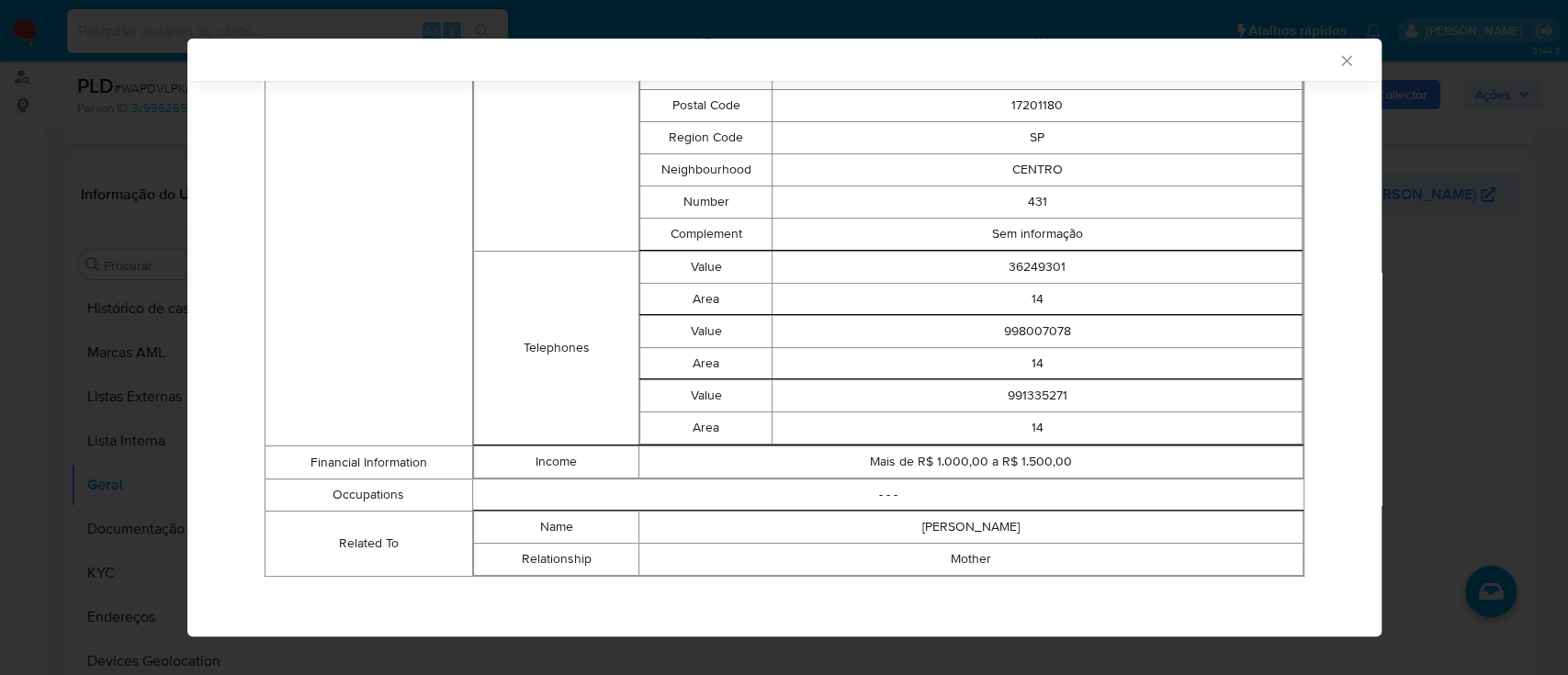 type 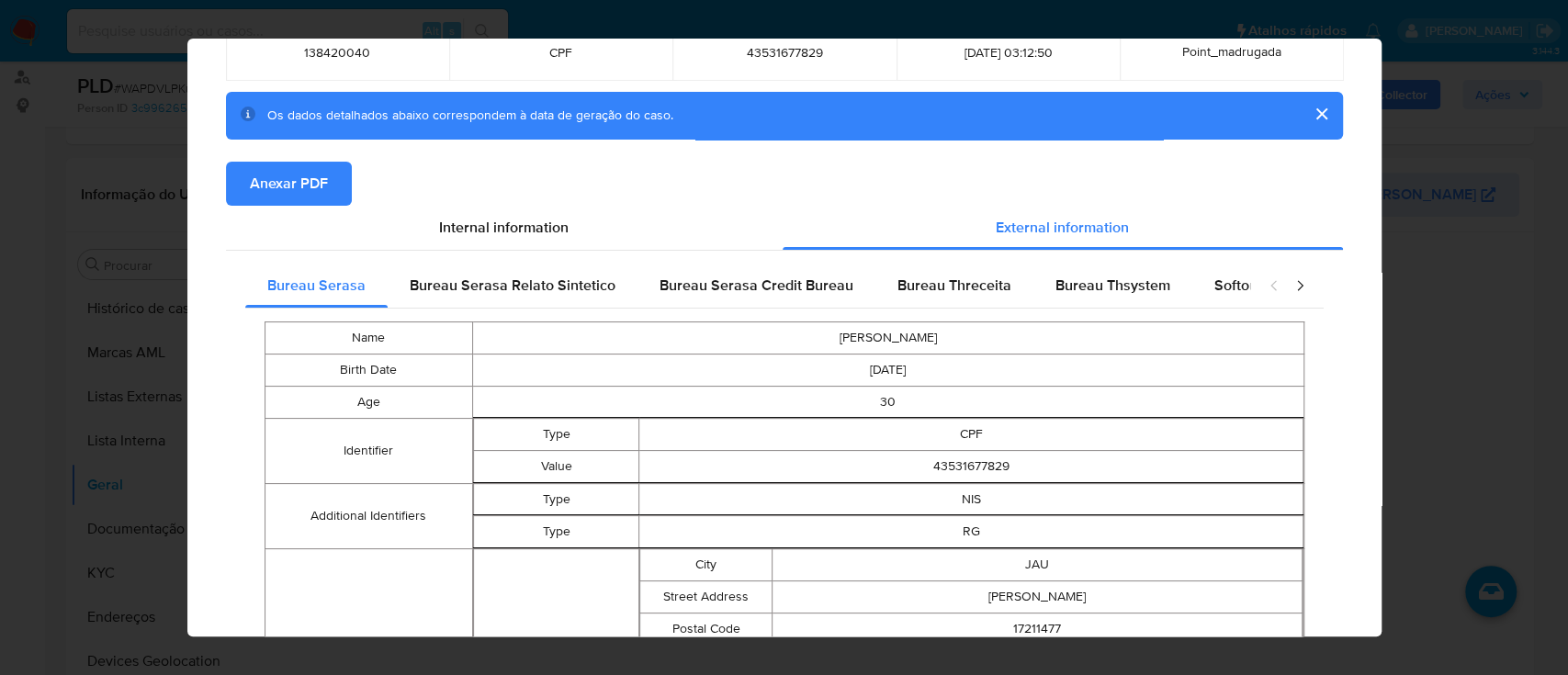 scroll, scrollTop: 0, scrollLeft: 0, axis: both 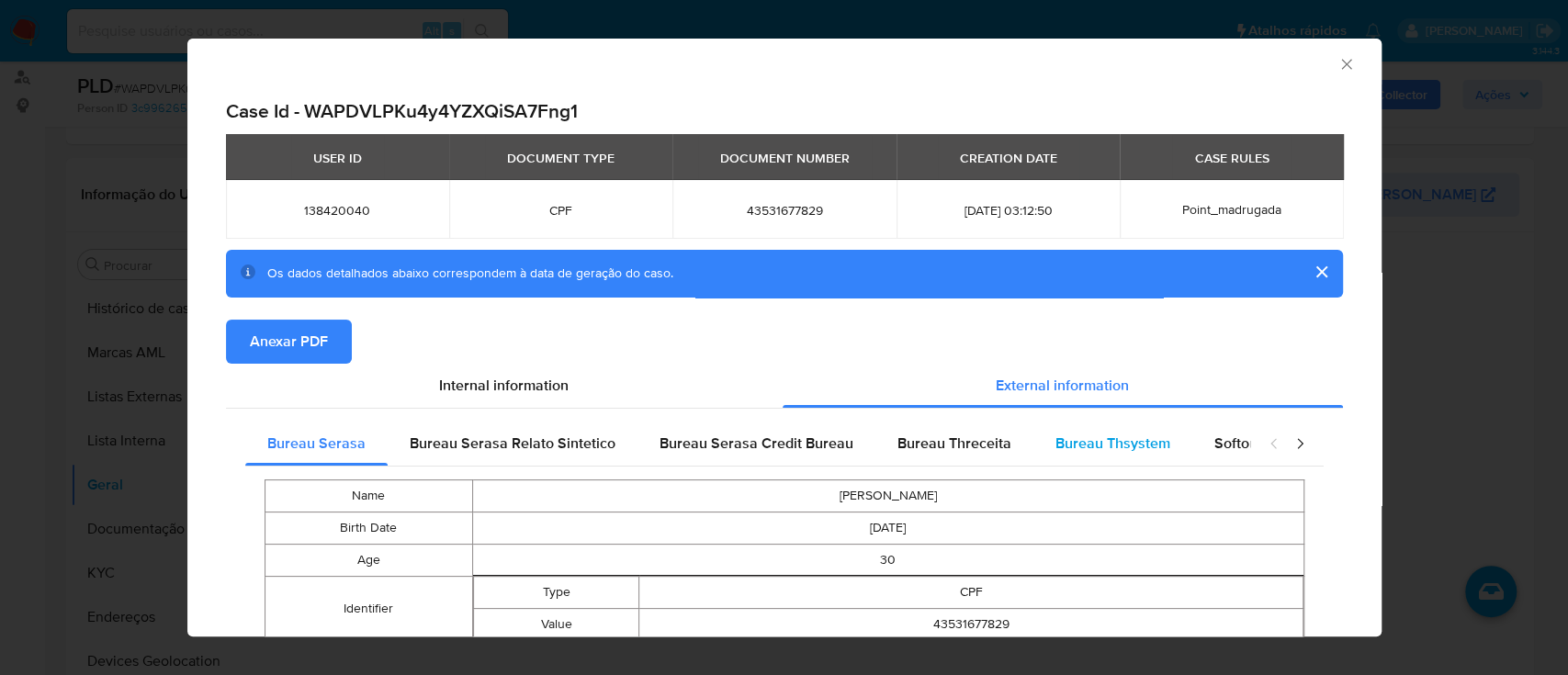 click on "Bureau Thsystem" at bounding box center (1112, 443) 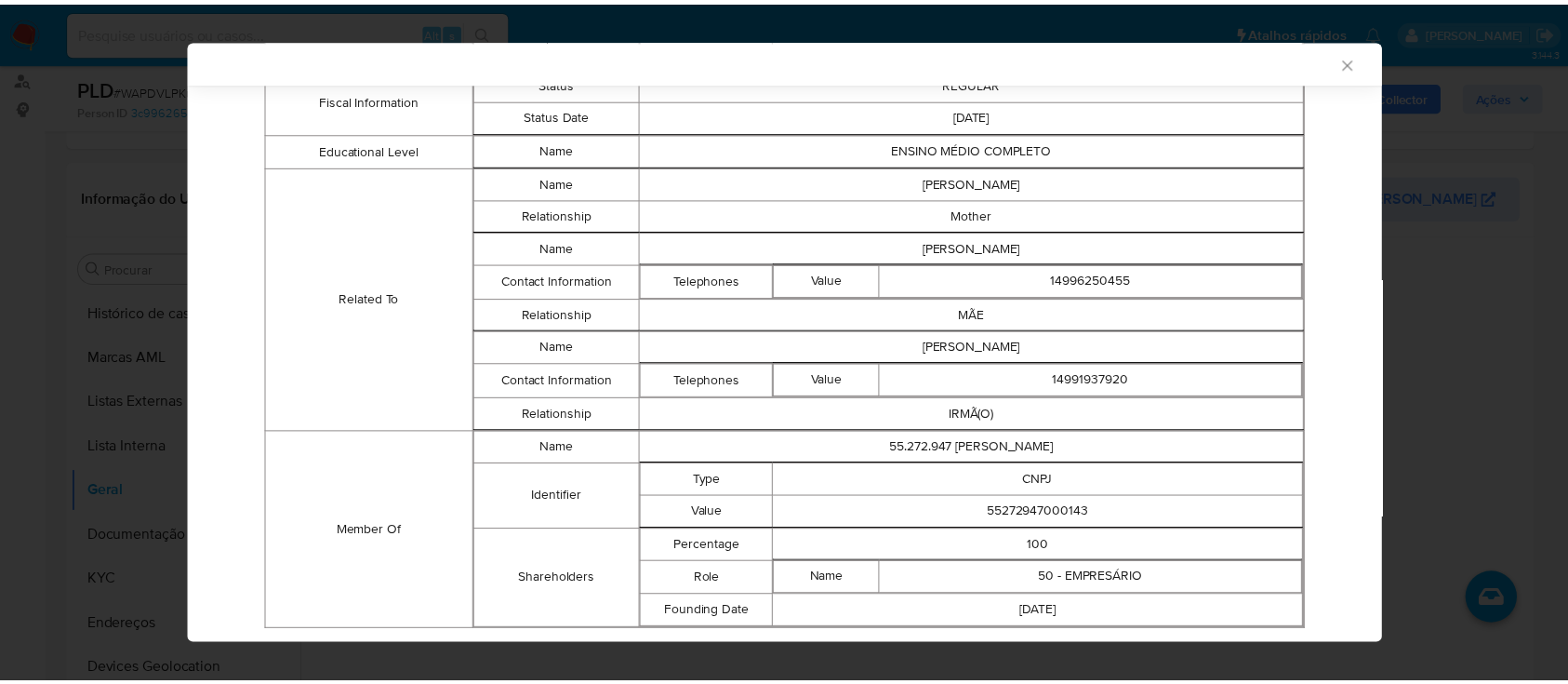 scroll, scrollTop: 1280, scrollLeft: 0, axis: vertical 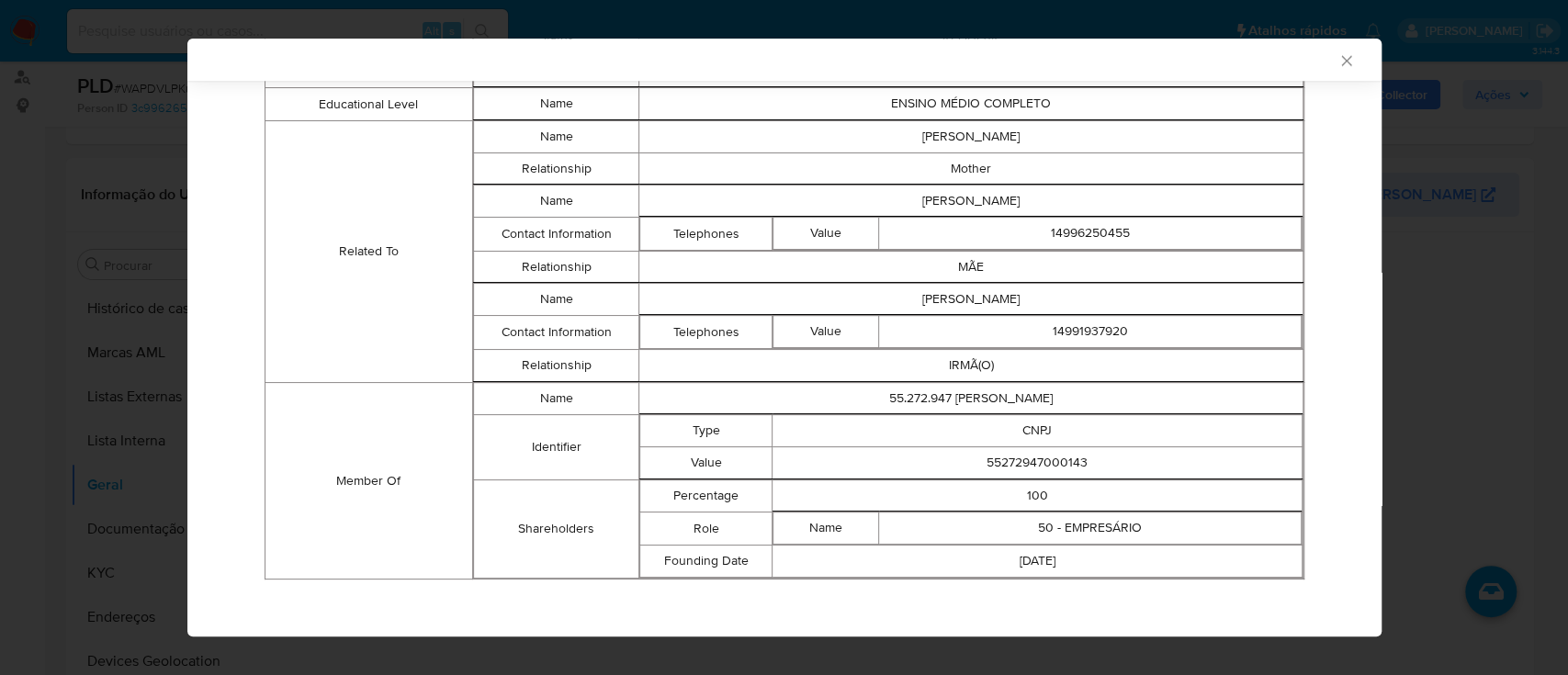 type 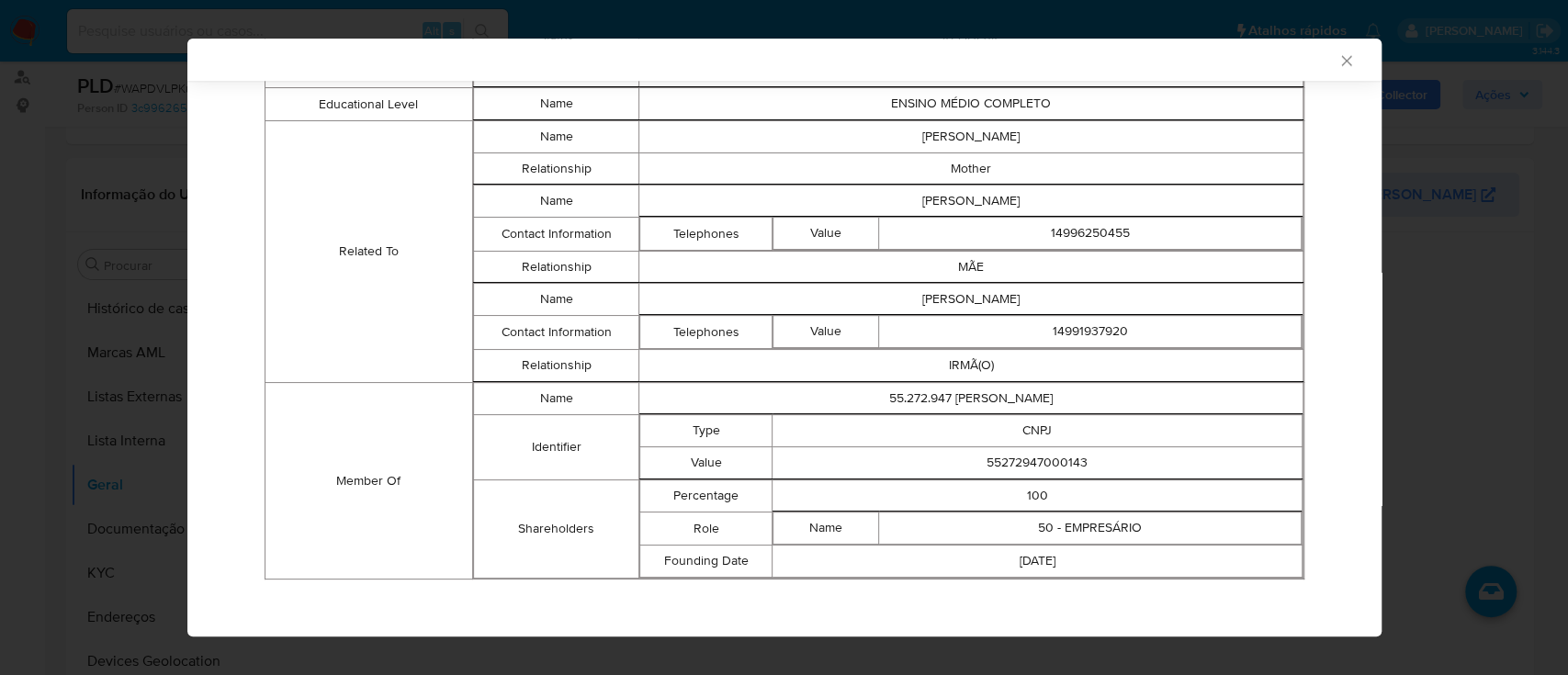 click on "55272947000143" at bounding box center (1037, 462) 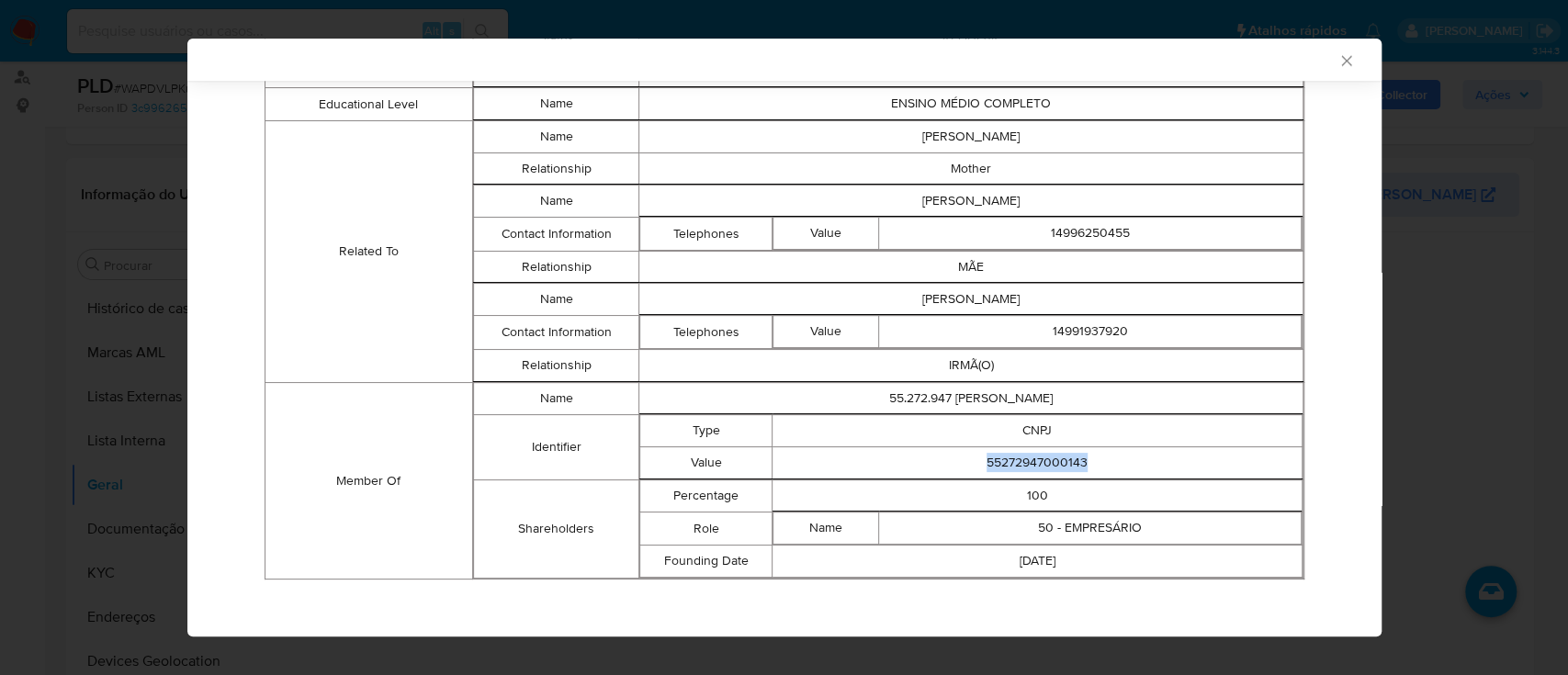 click on "55272947000143" at bounding box center [1037, 462] 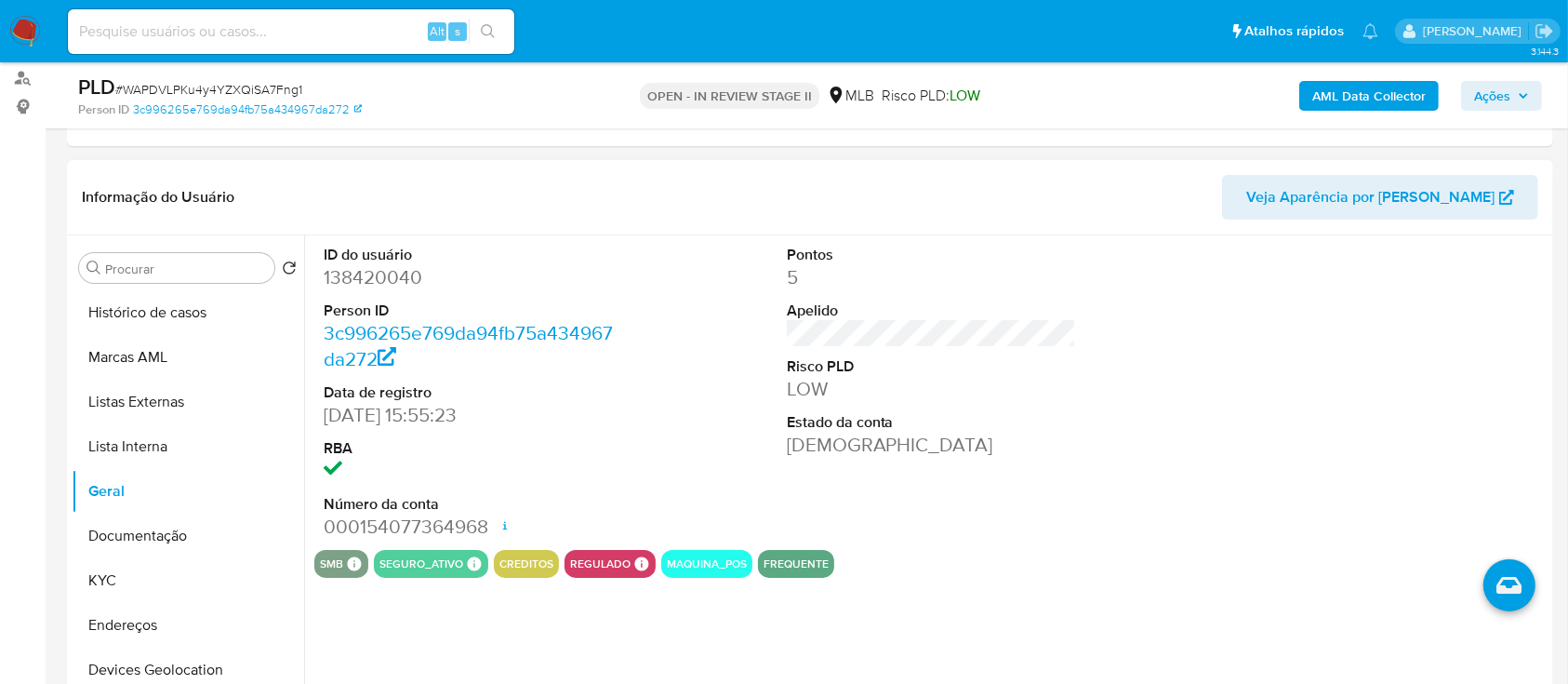 type 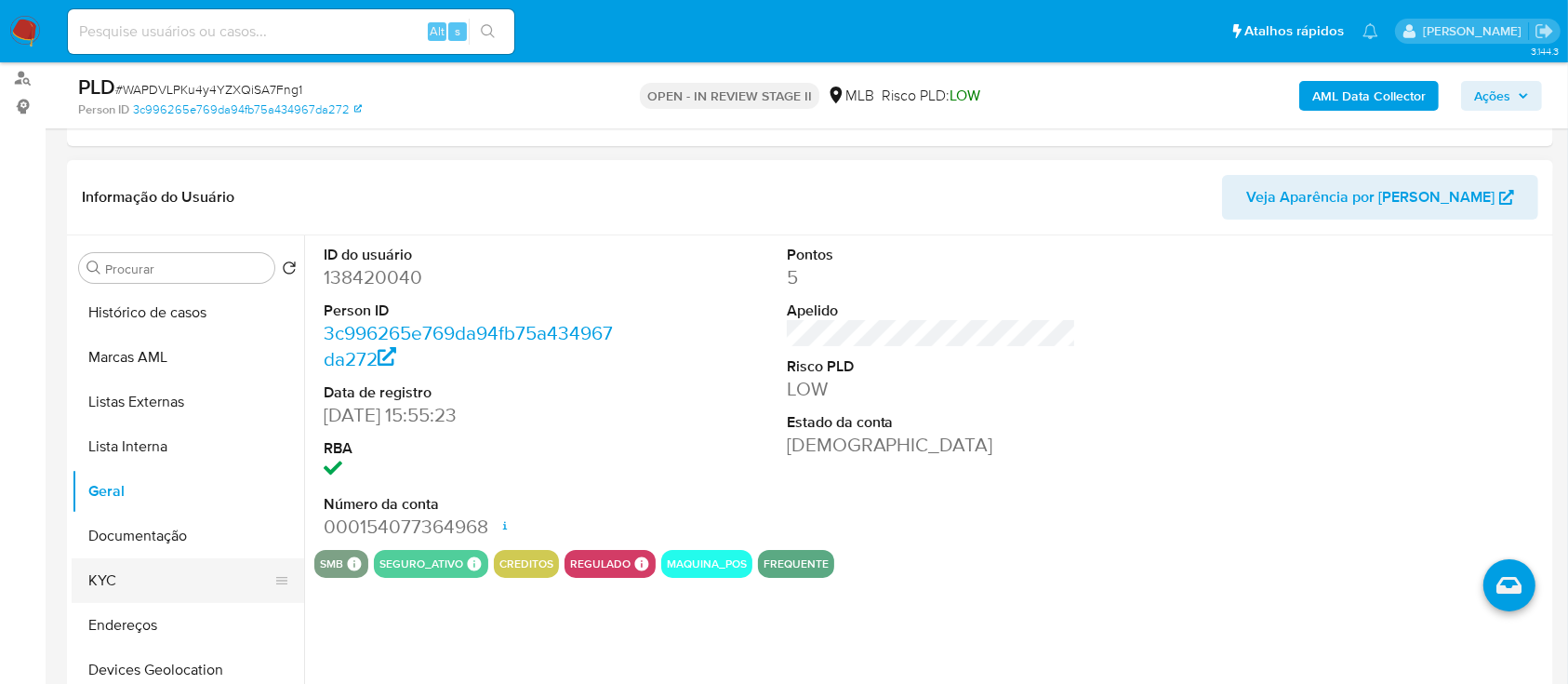 click on "KYC" at bounding box center [180, 581] 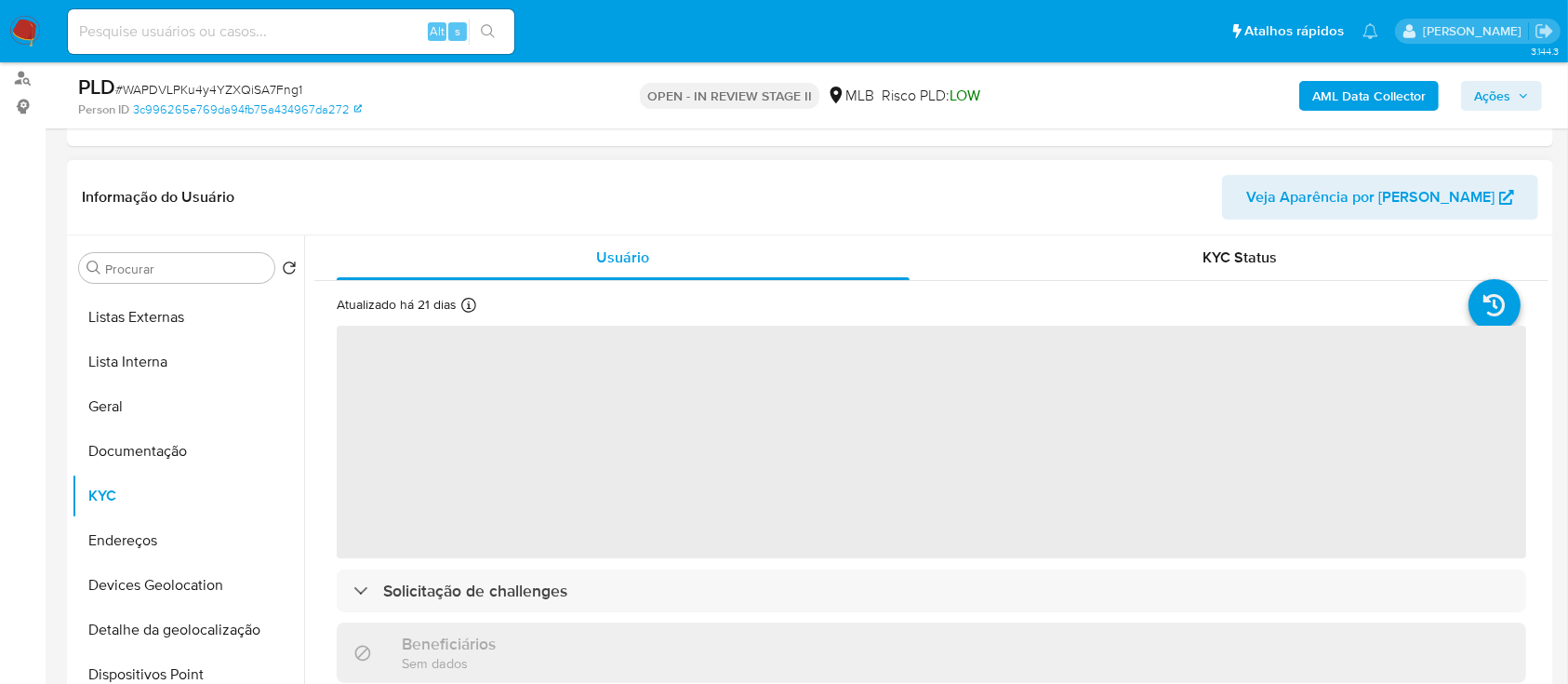 scroll, scrollTop: 124, scrollLeft: 0, axis: vertical 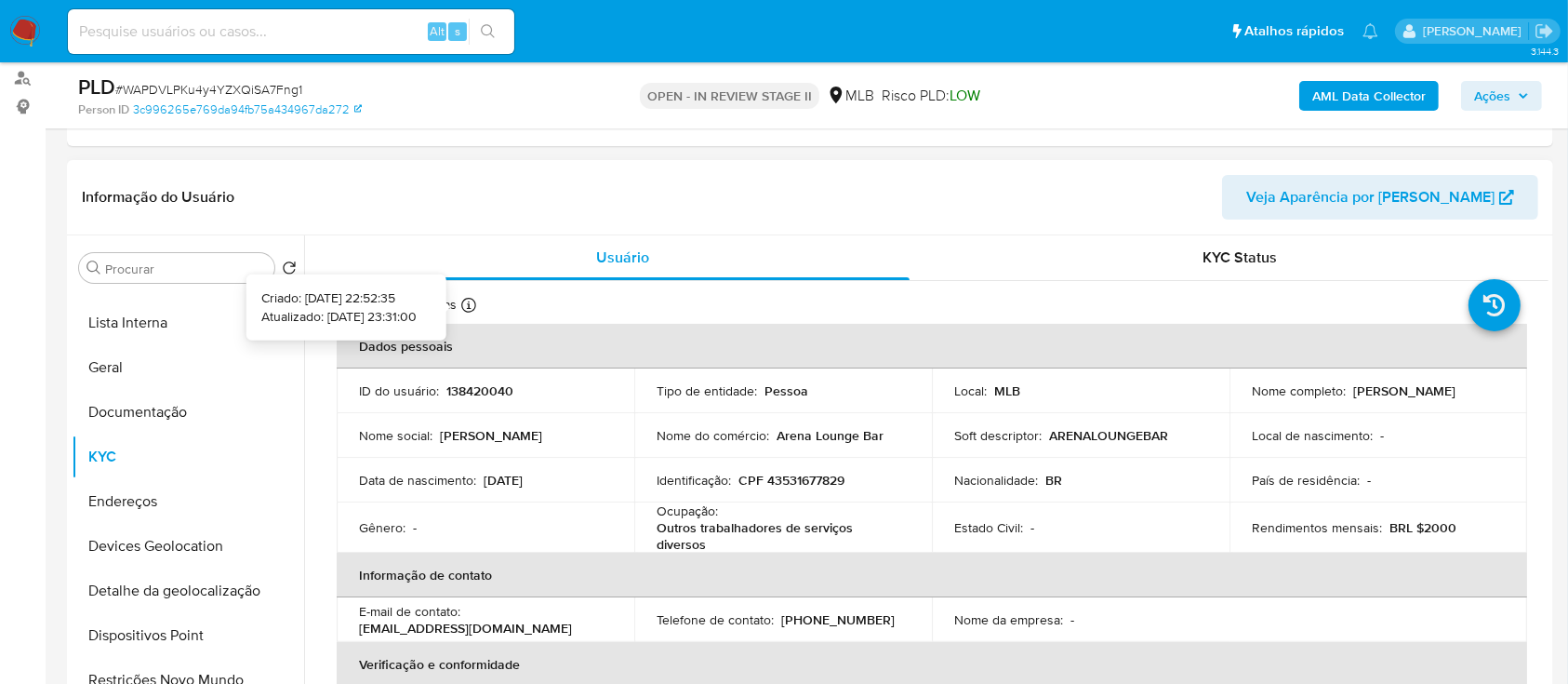 type 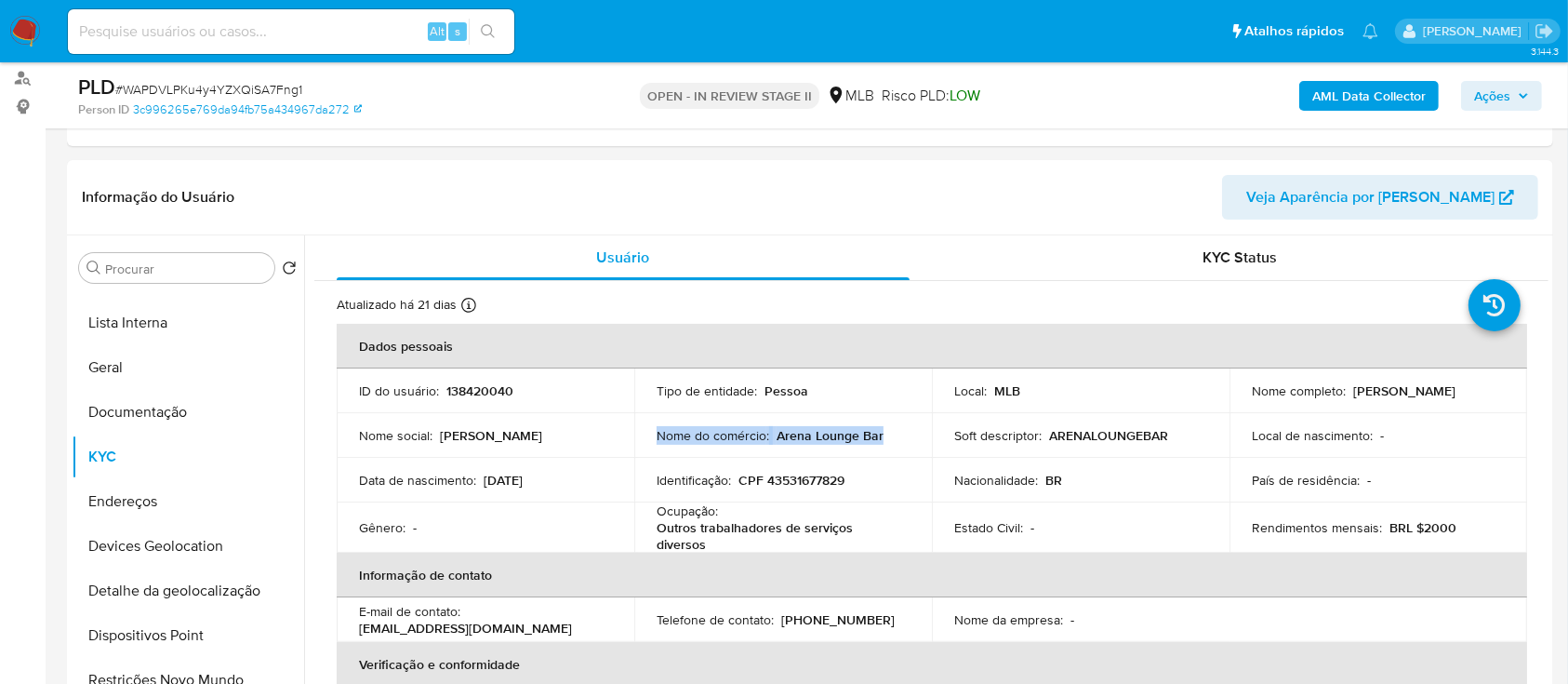 drag, startPoint x: 890, startPoint y: 434, endPoint x: 655, endPoint y: 435, distance: 235.00213 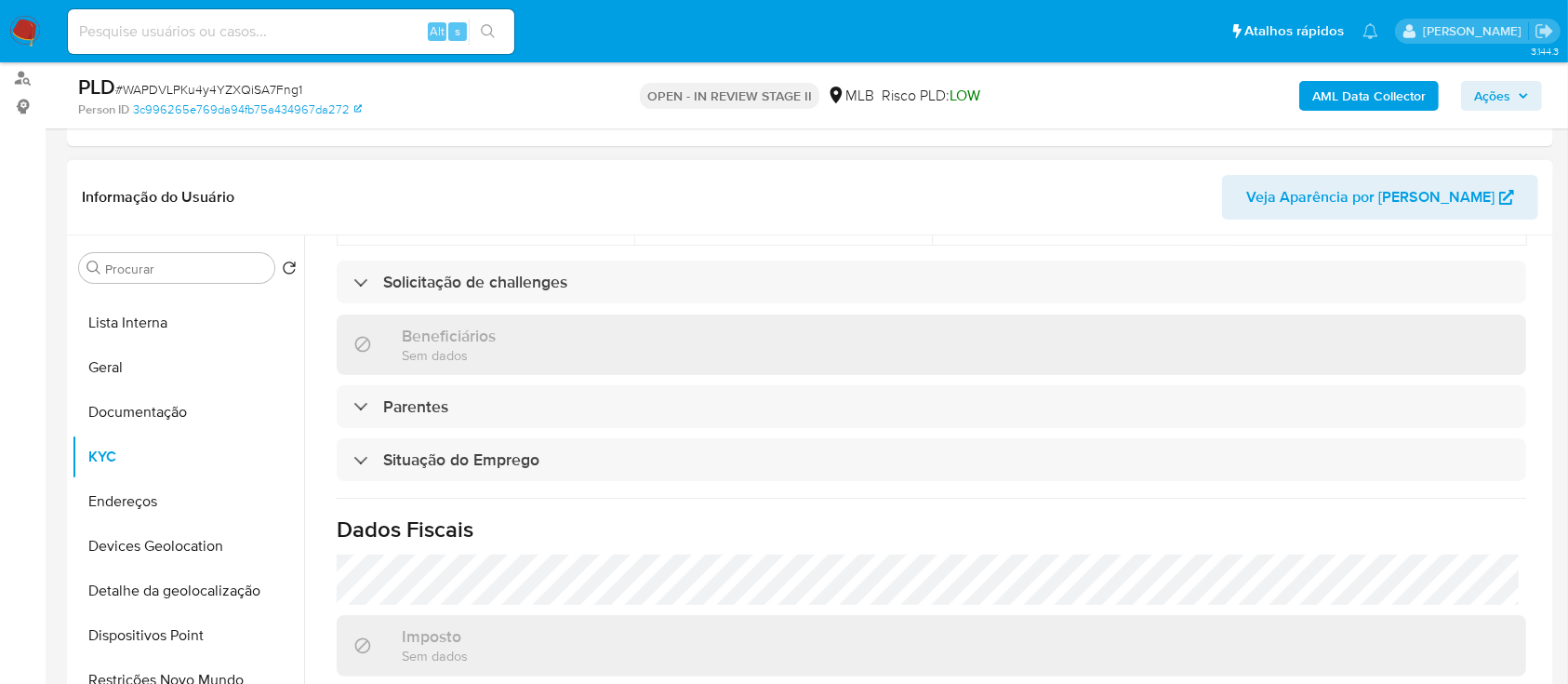 scroll, scrollTop: 797, scrollLeft: 0, axis: vertical 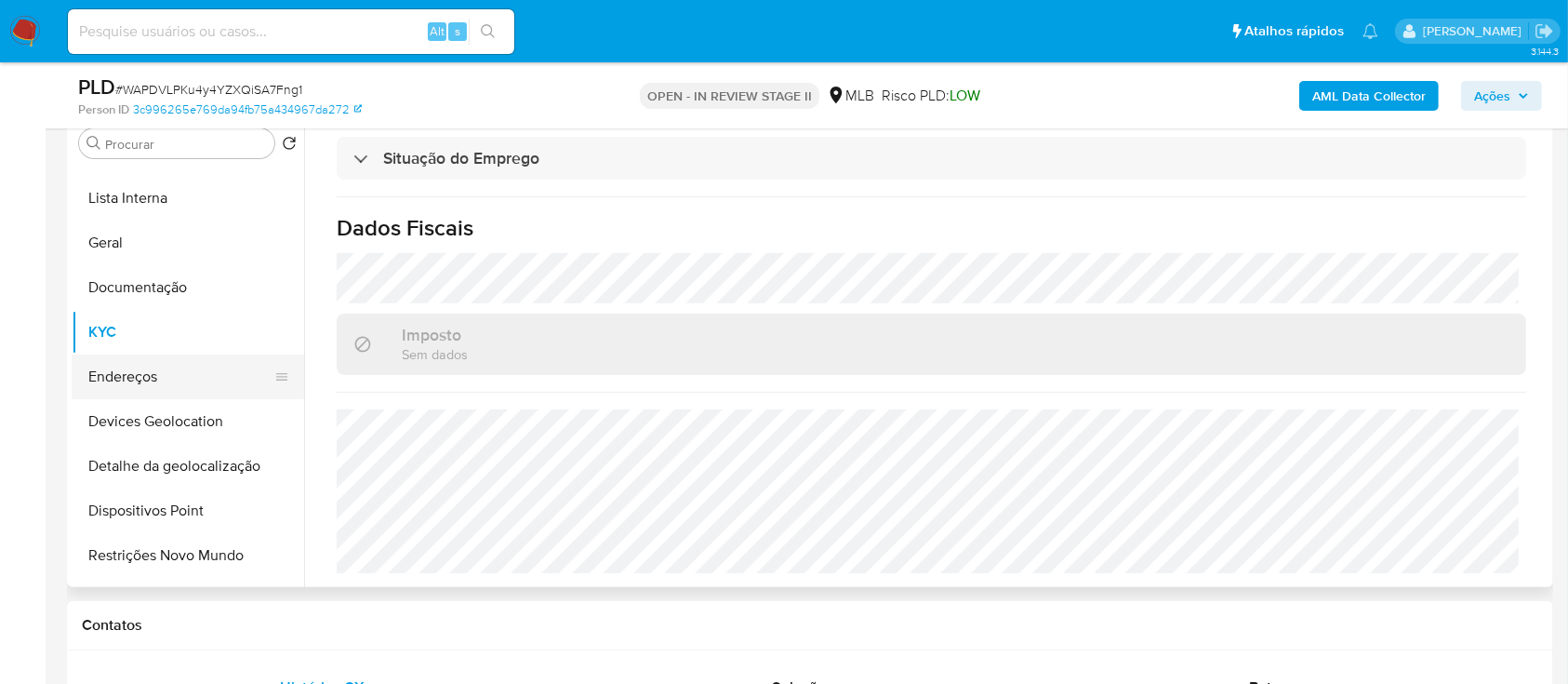 click on "Endereços" at bounding box center [180, 377] 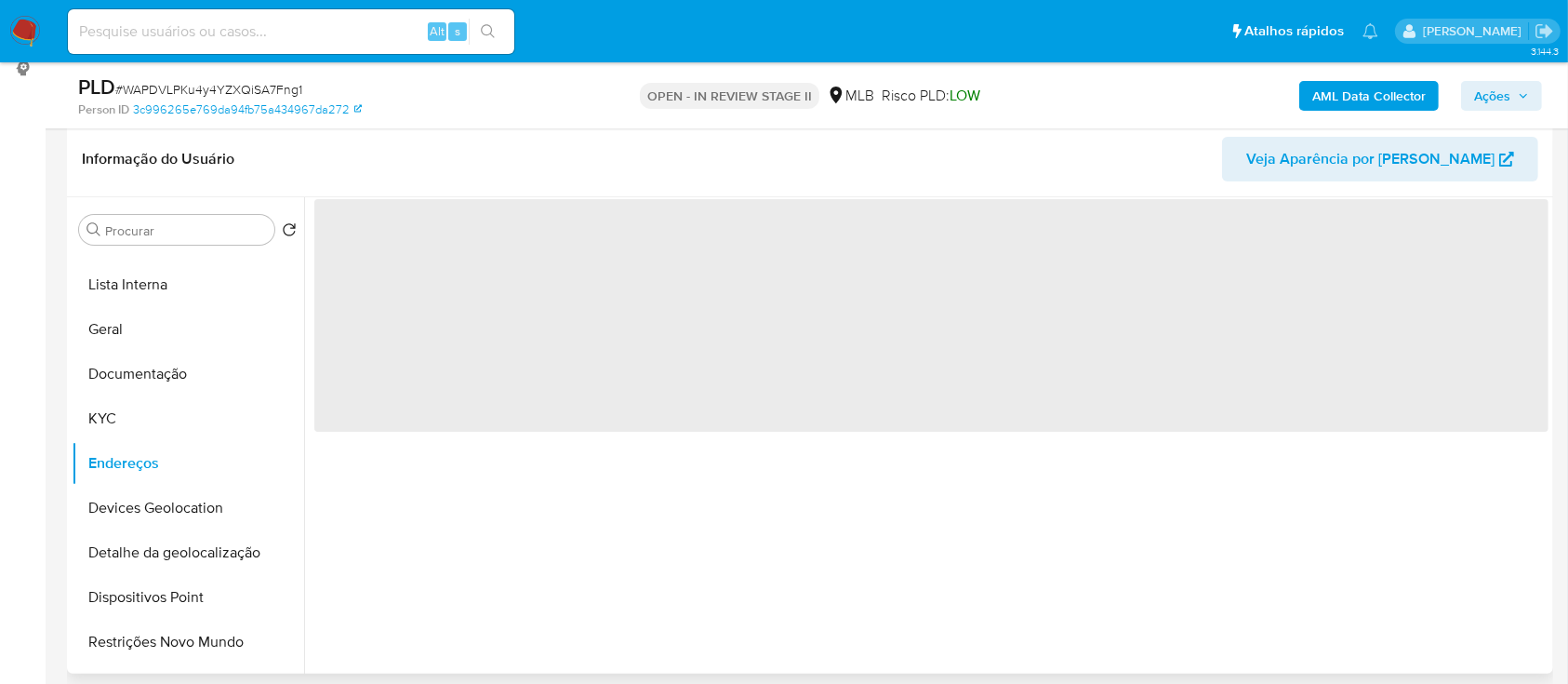 scroll, scrollTop: 248, scrollLeft: 0, axis: vertical 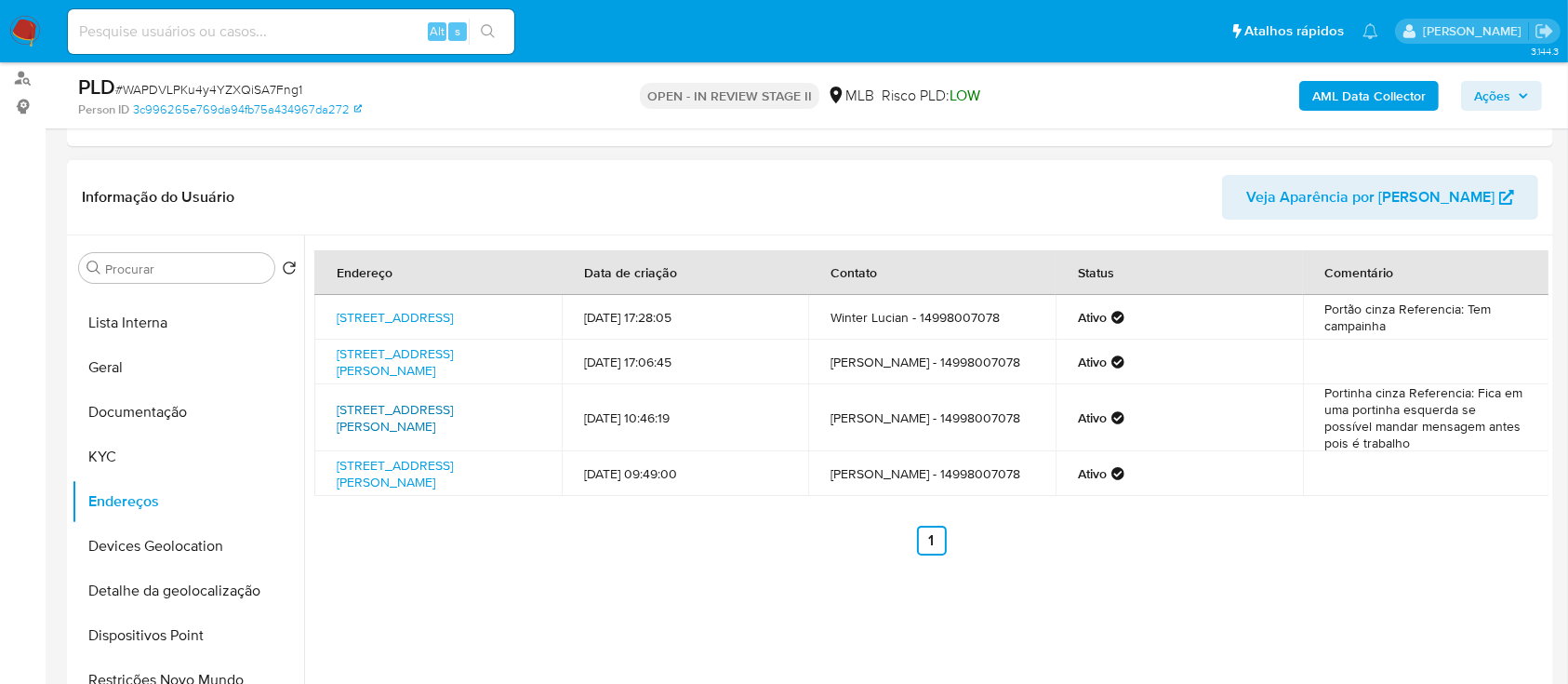 click on "Rua Doutor Amaral Carvalho 370, Jaú, São Paulo, 17202310, Brasil 370" at bounding box center (394, 418) 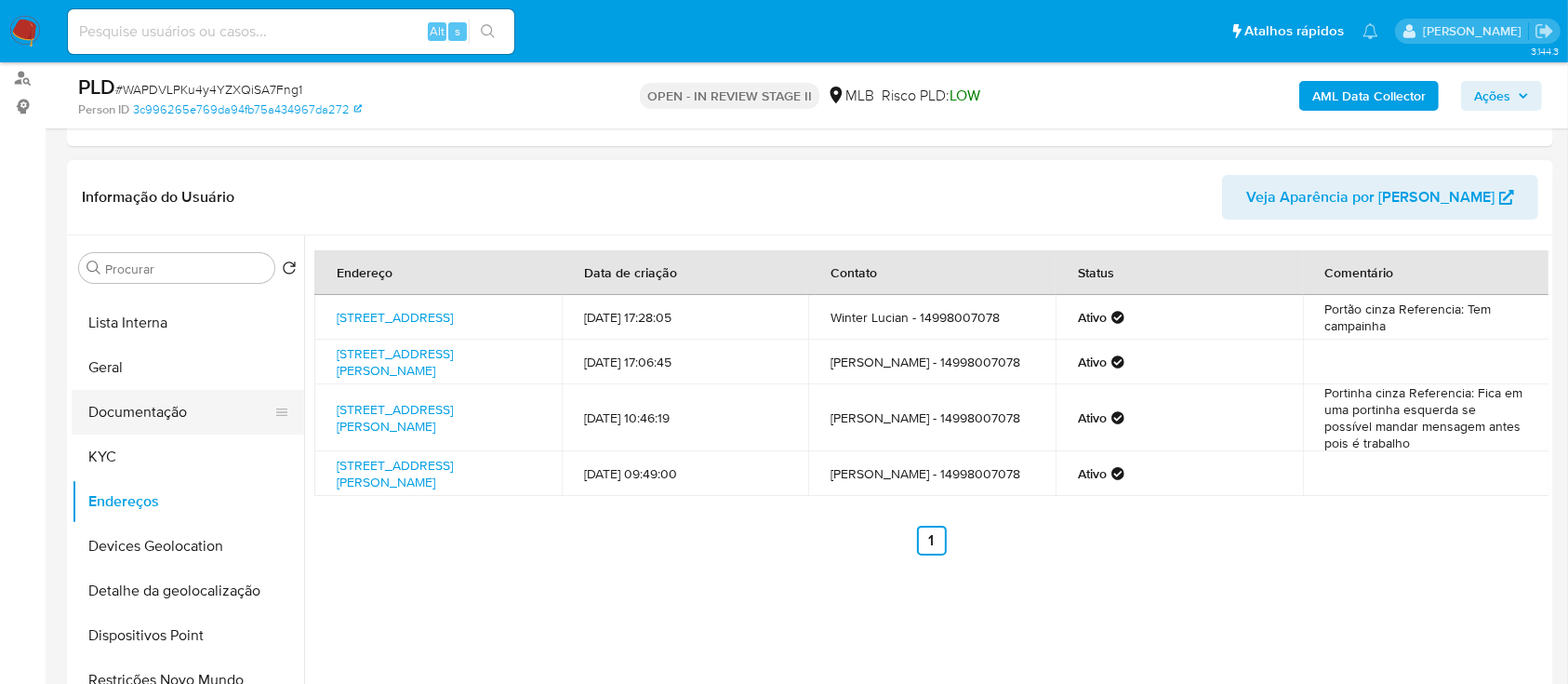 click on "Documentação" at bounding box center [180, 412] 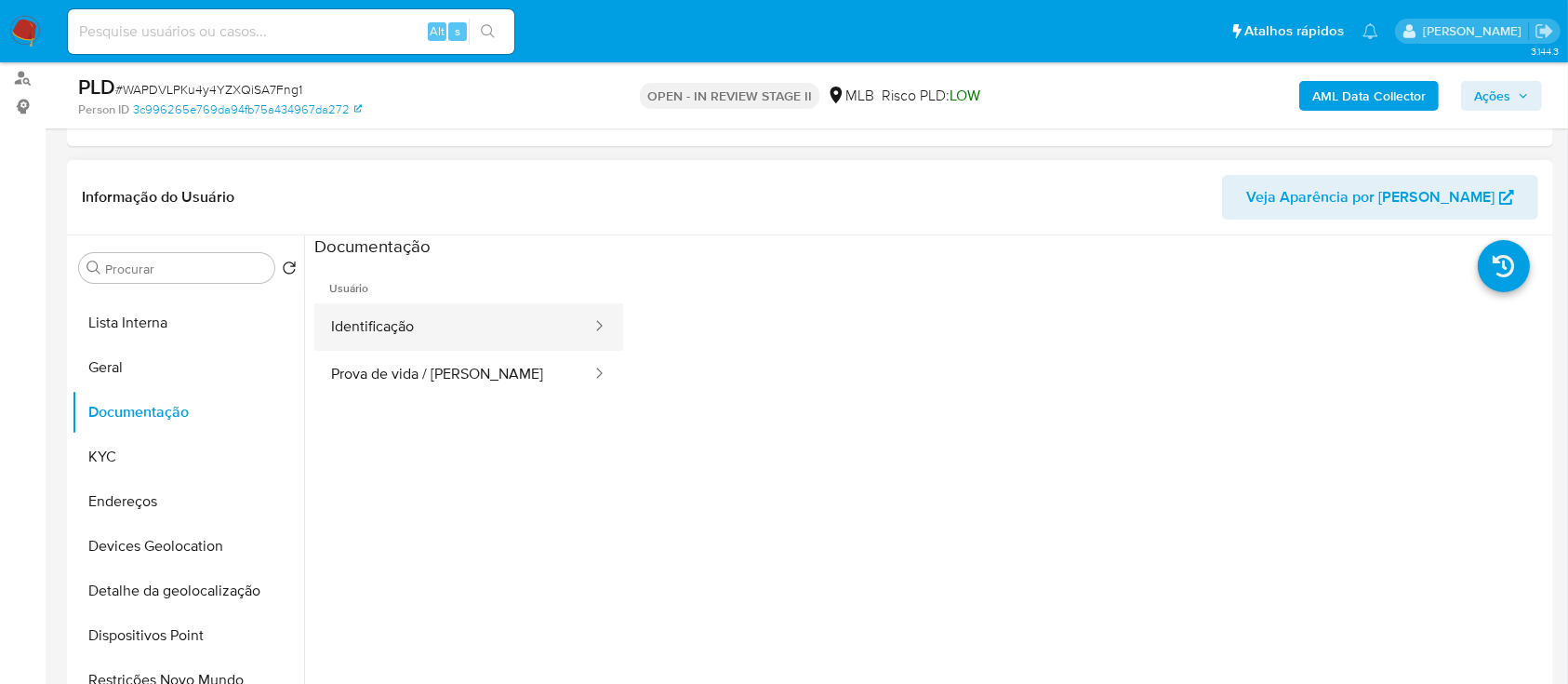 click on "Identificação" at bounding box center [454, 327] 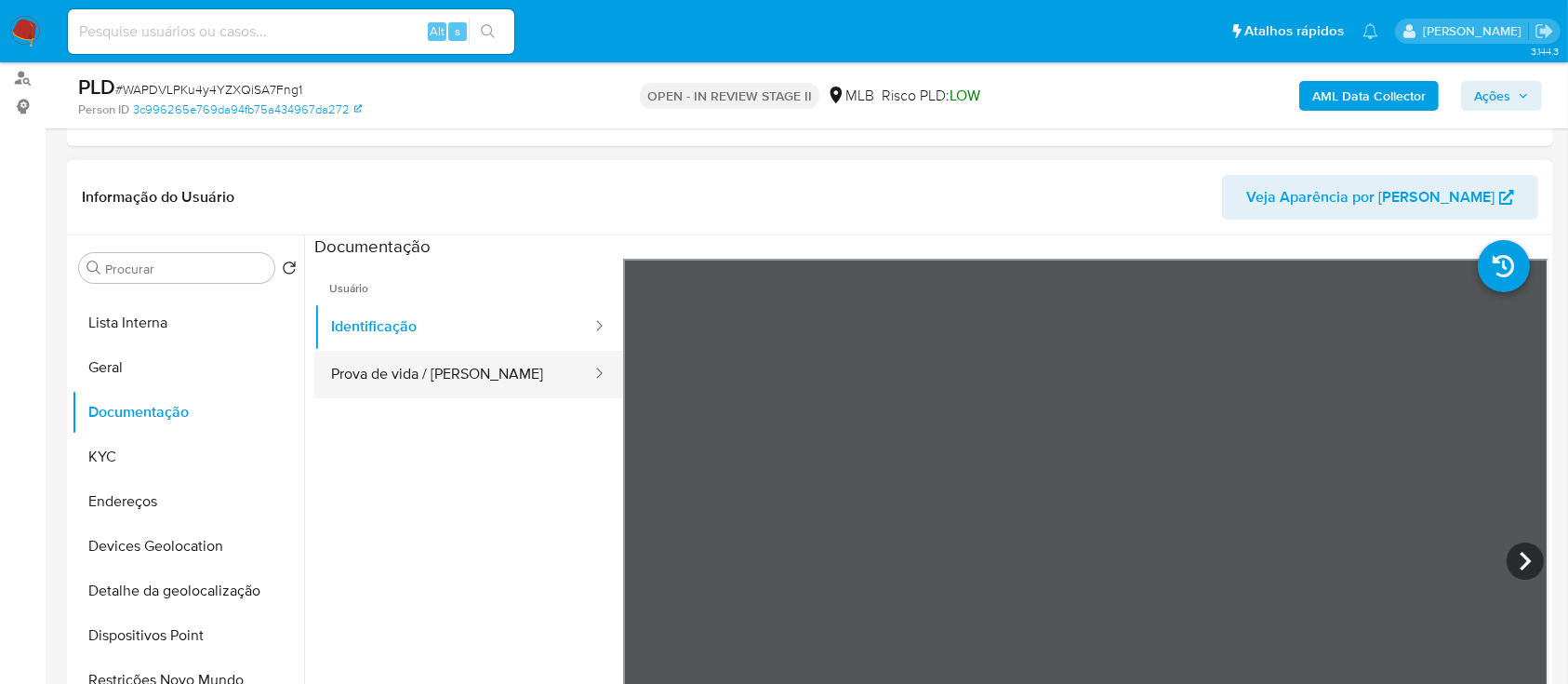 click on "Prova de vida / [PERSON_NAME]" at bounding box center [454, 374] 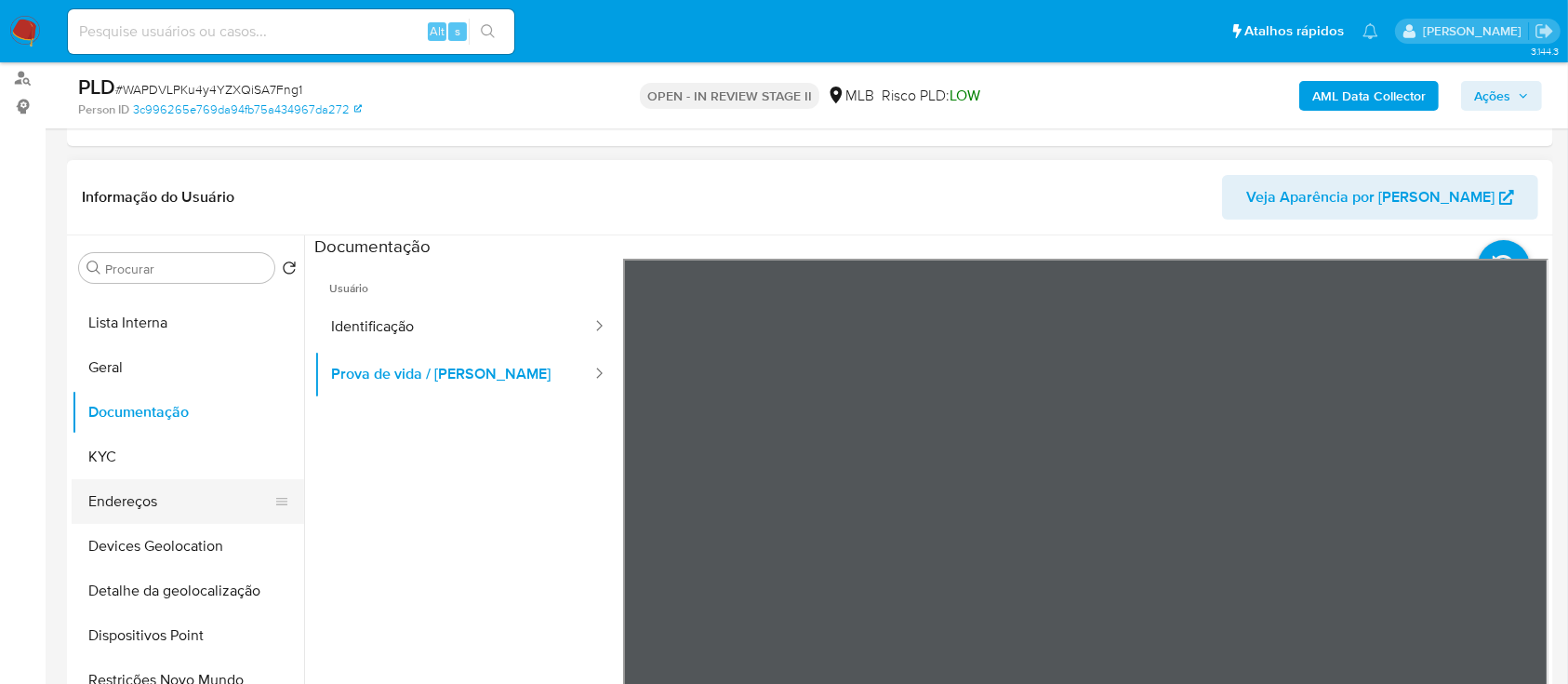 click on "Endereços" at bounding box center (180, 502) 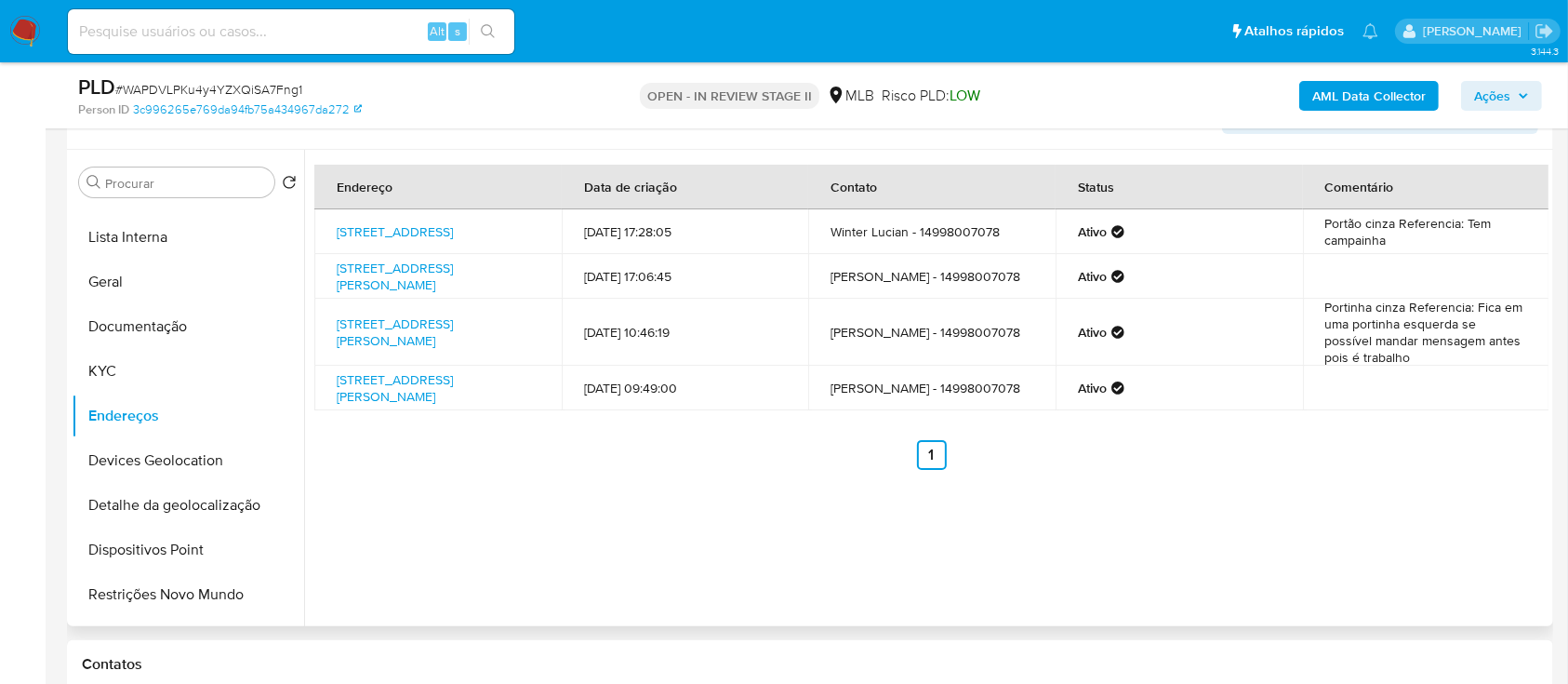 scroll, scrollTop: 372, scrollLeft: 0, axis: vertical 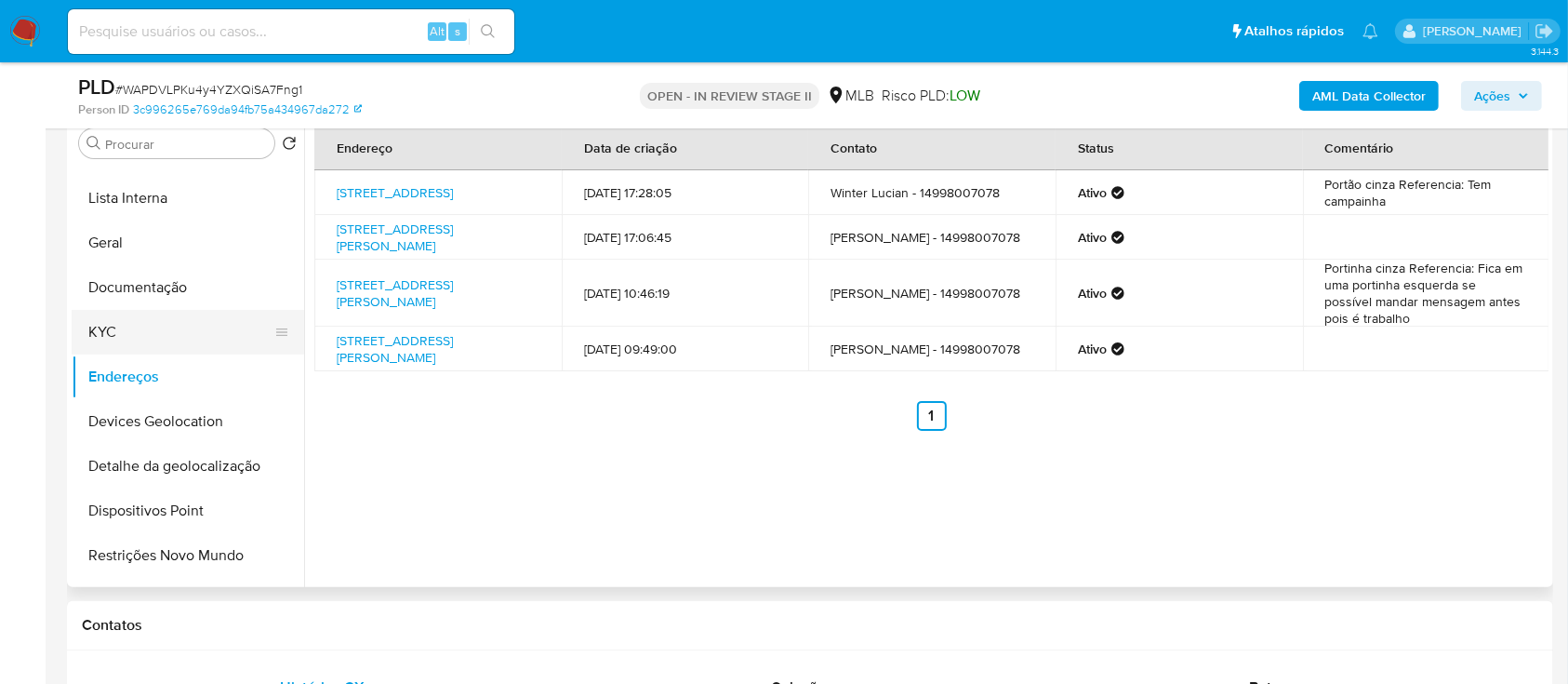 click on "KYC" at bounding box center [180, 332] 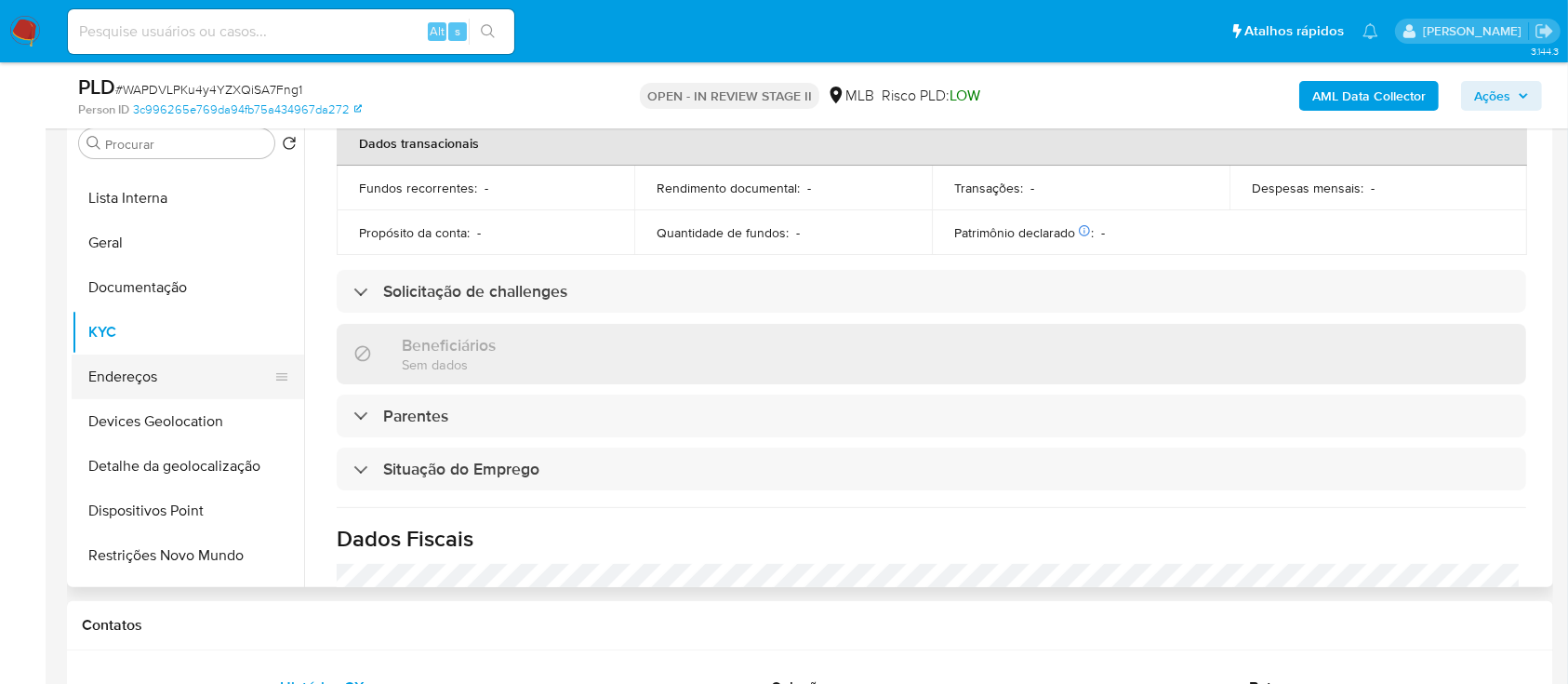 scroll, scrollTop: 797, scrollLeft: 0, axis: vertical 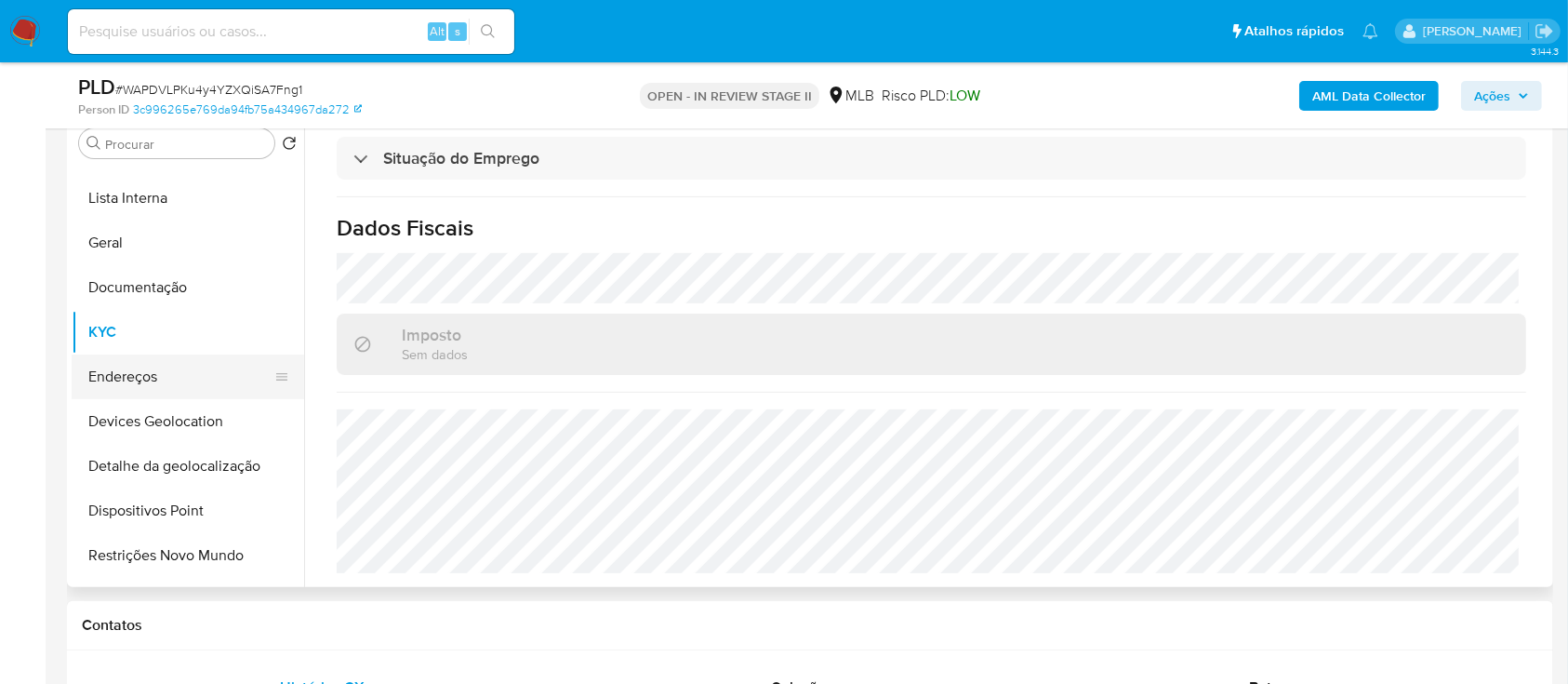 click on "Endereços" at bounding box center (180, 377) 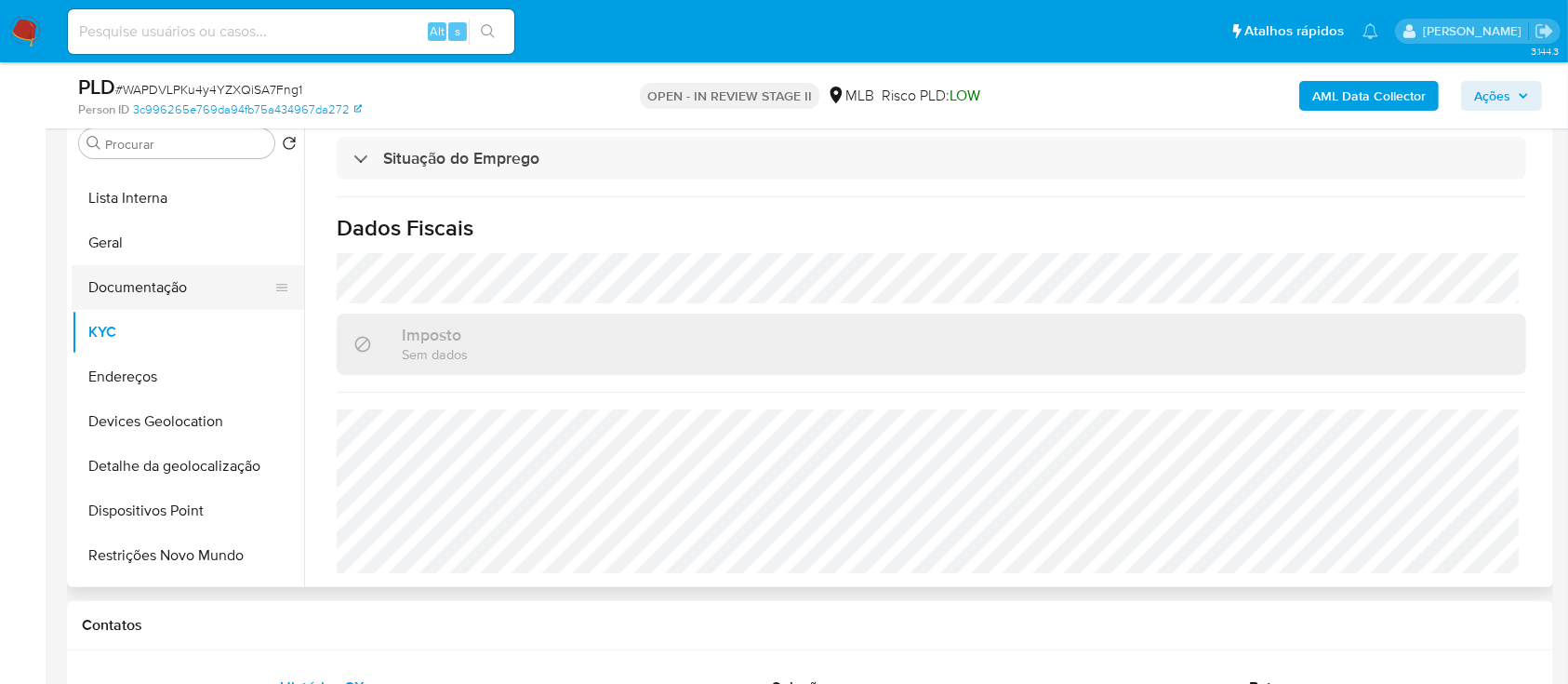 scroll, scrollTop: 0, scrollLeft: 0, axis: both 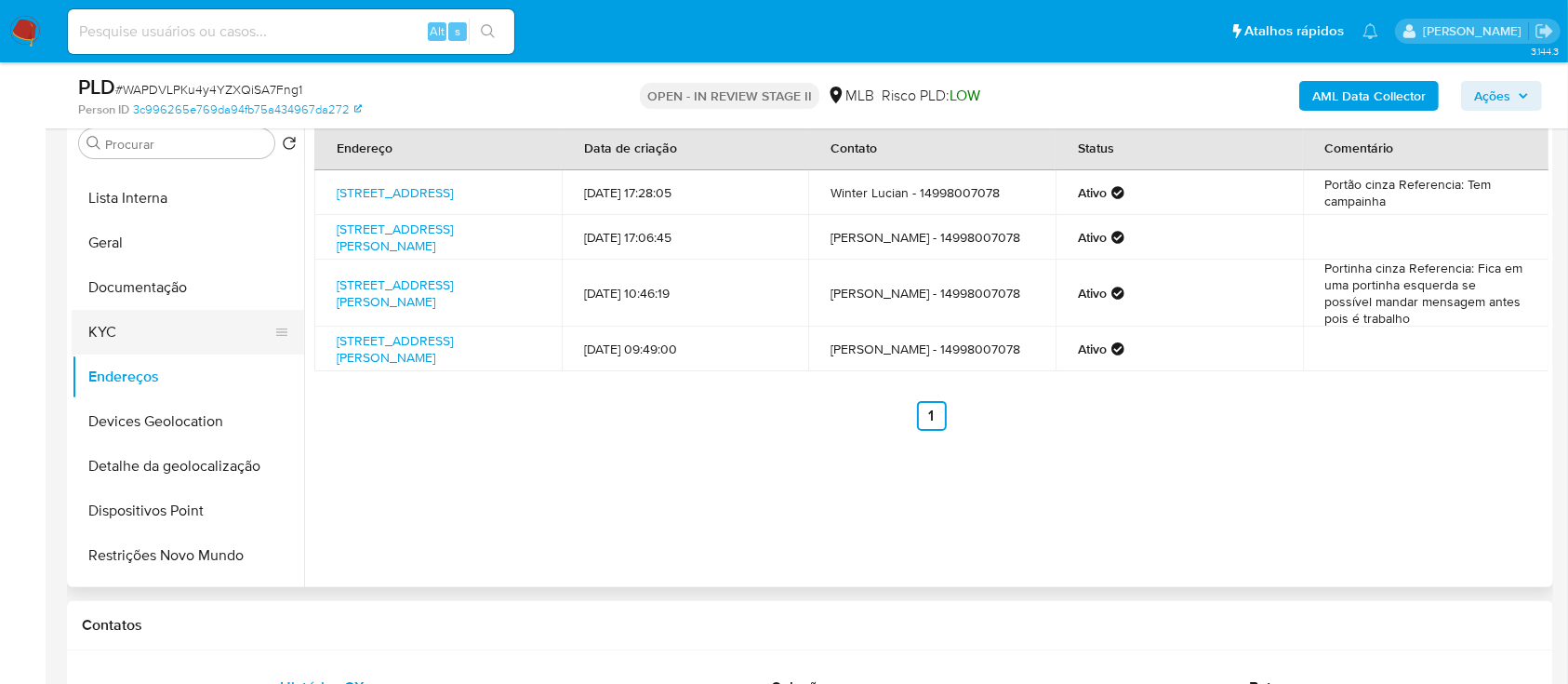 click on "KYC" at bounding box center (180, 332) 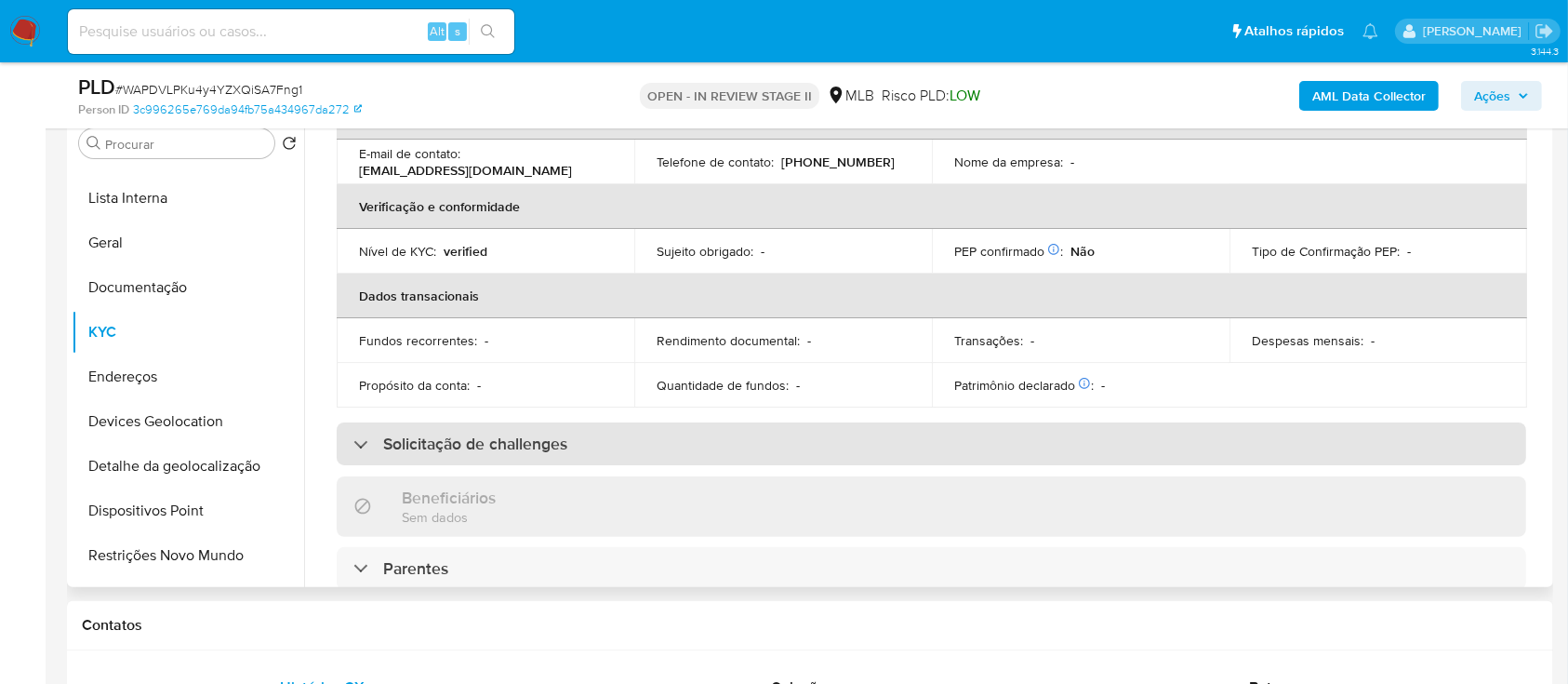scroll, scrollTop: 372, scrollLeft: 0, axis: vertical 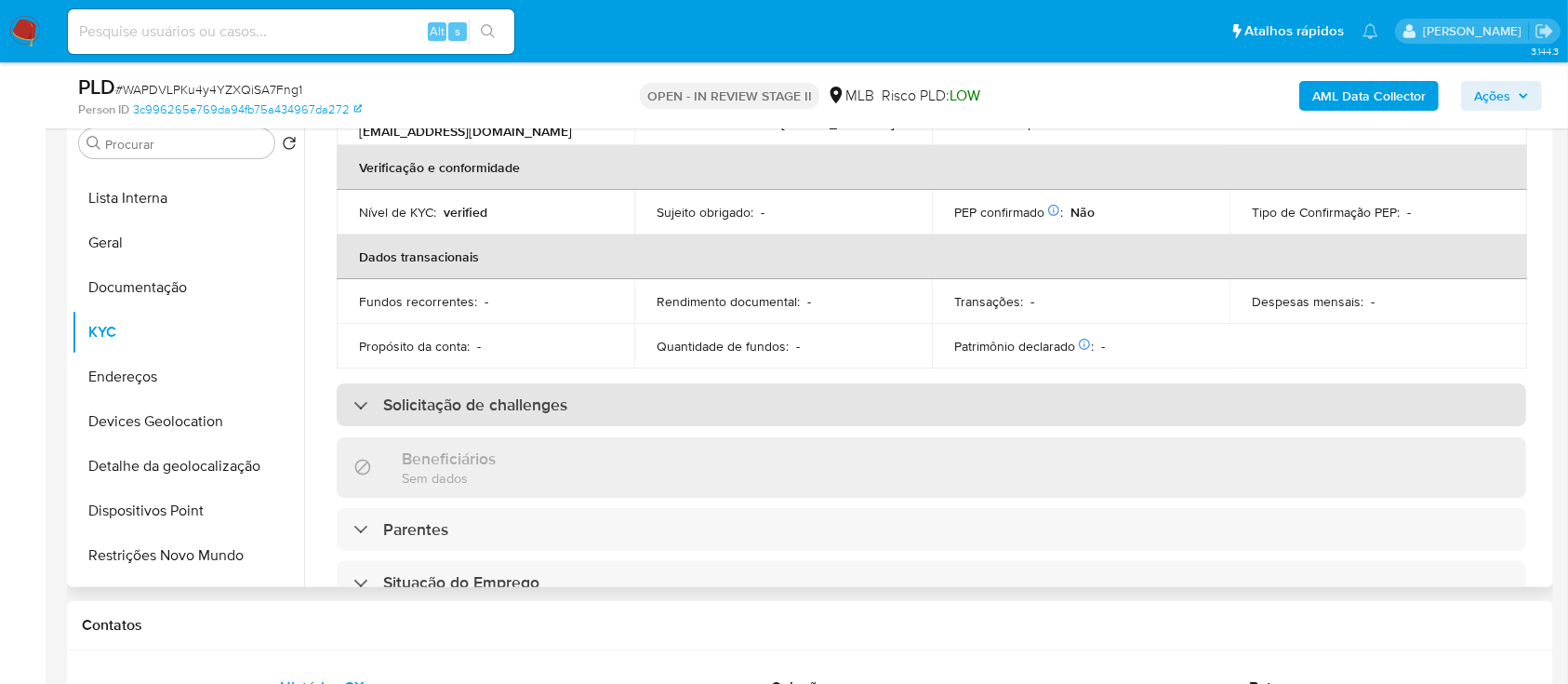 drag, startPoint x: 499, startPoint y: 422, endPoint x: 509, endPoint y: 420, distance: 10.198039 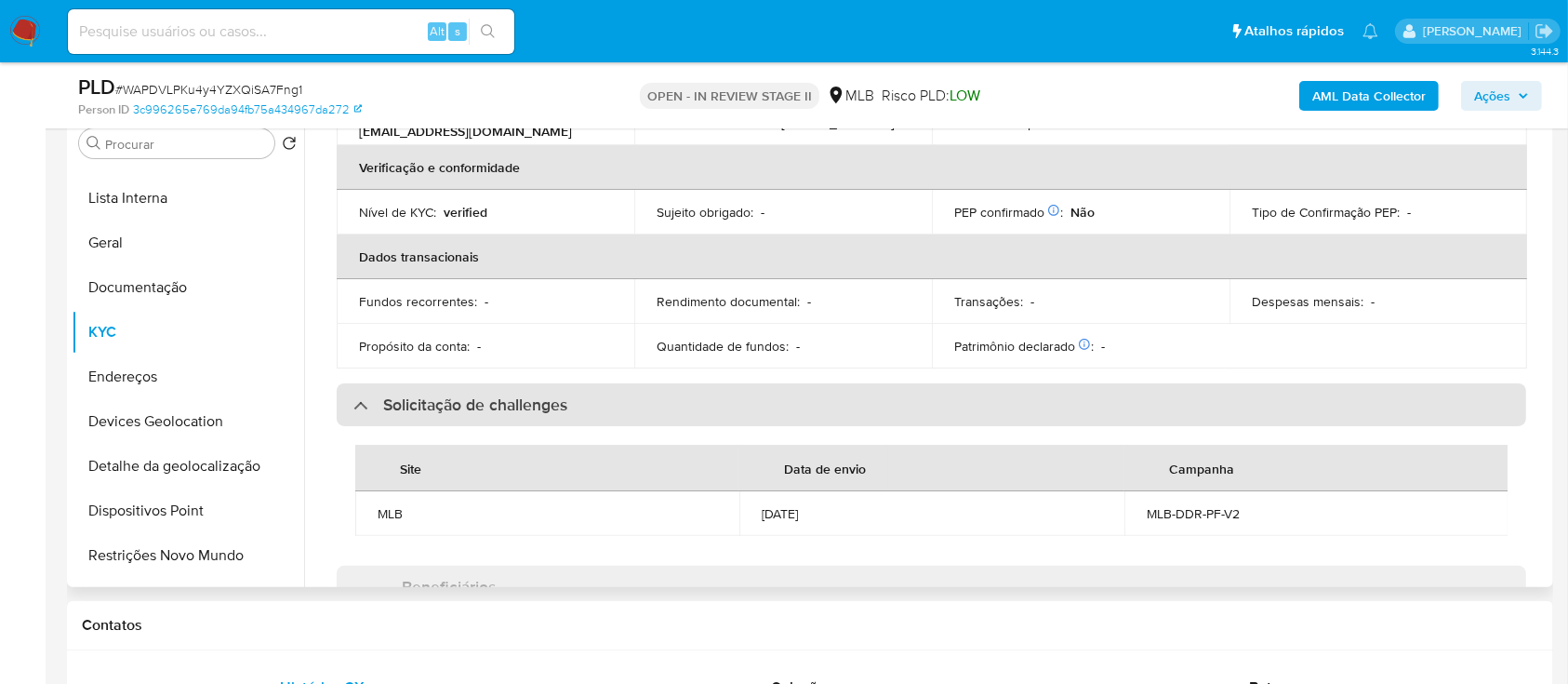 scroll, scrollTop: 496, scrollLeft: 0, axis: vertical 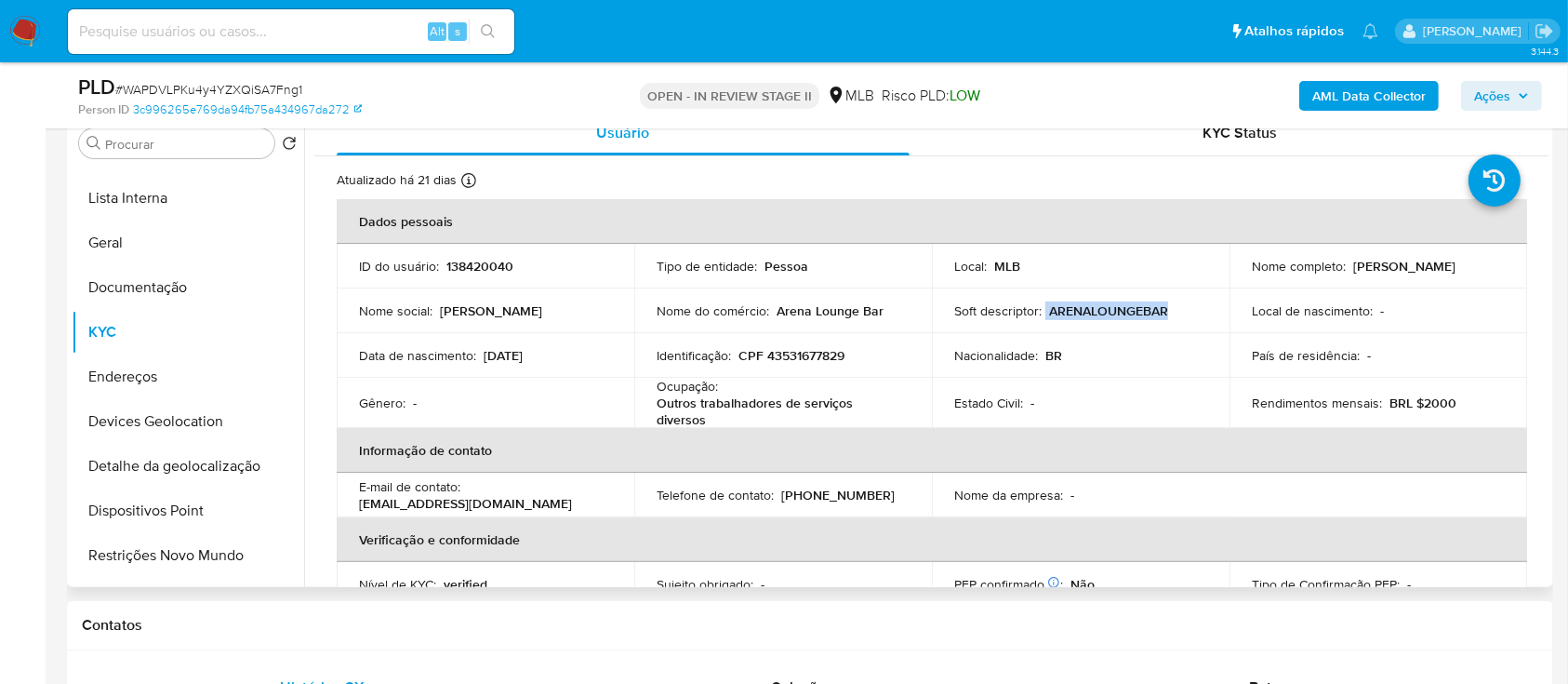 drag, startPoint x: 1163, startPoint y: 309, endPoint x: 1042, endPoint y: 316, distance: 121.20231 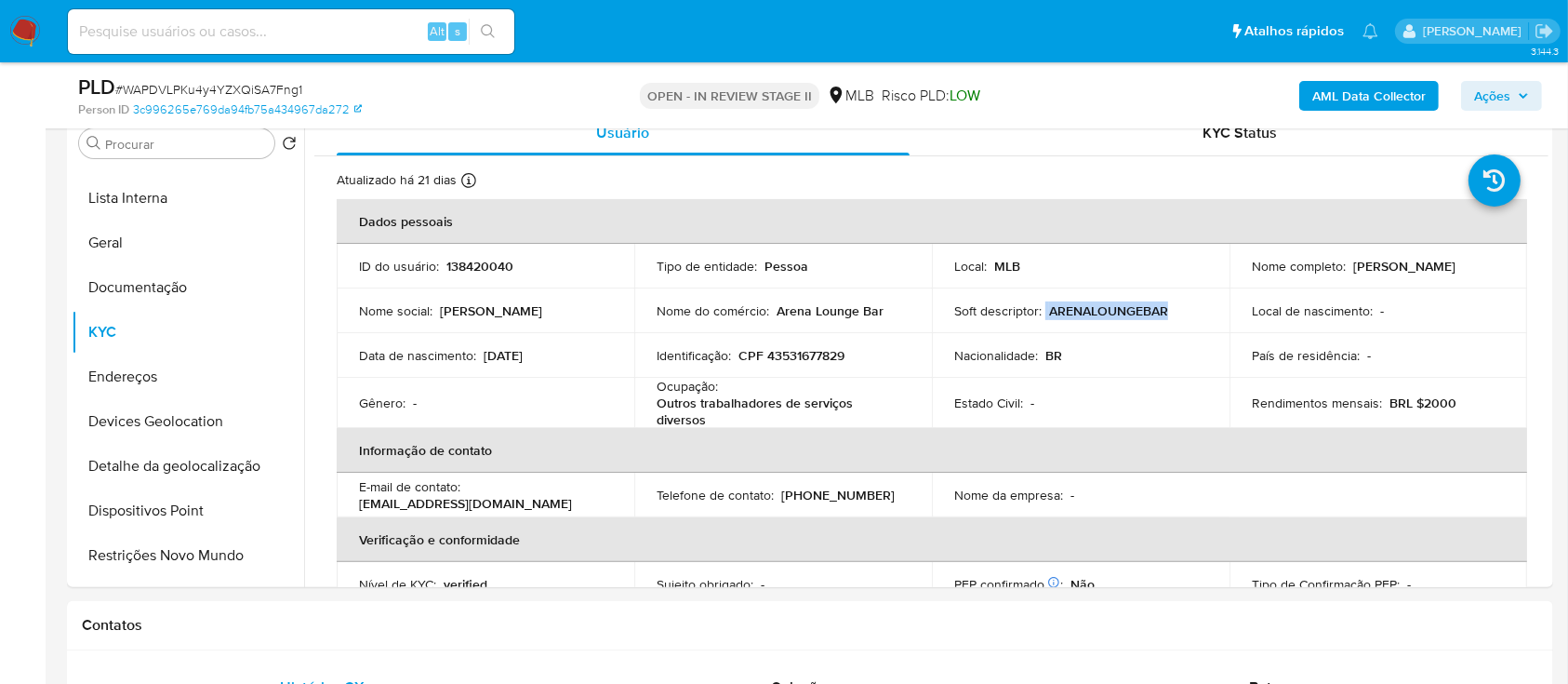 copy on "ARENALOUNGEBAR" 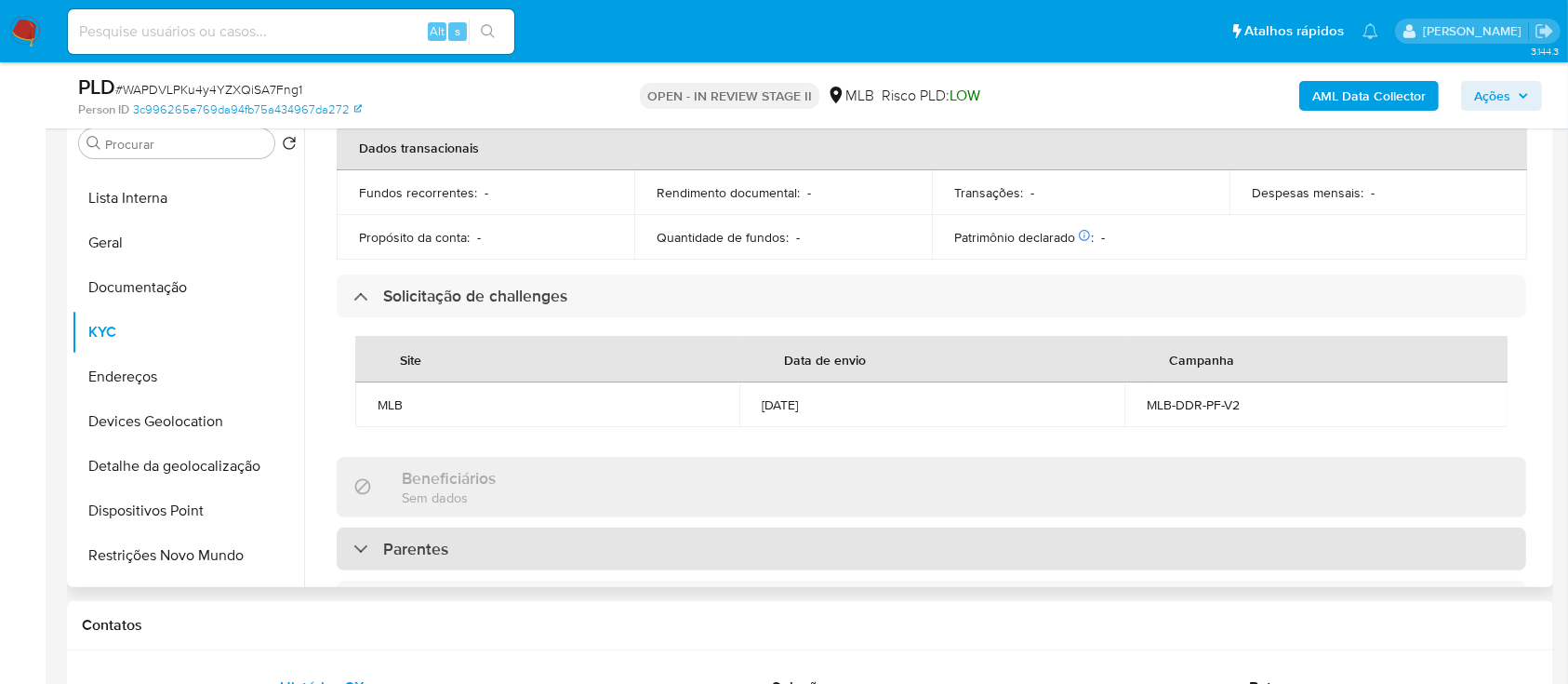 scroll, scrollTop: 620, scrollLeft: 0, axis: vertical 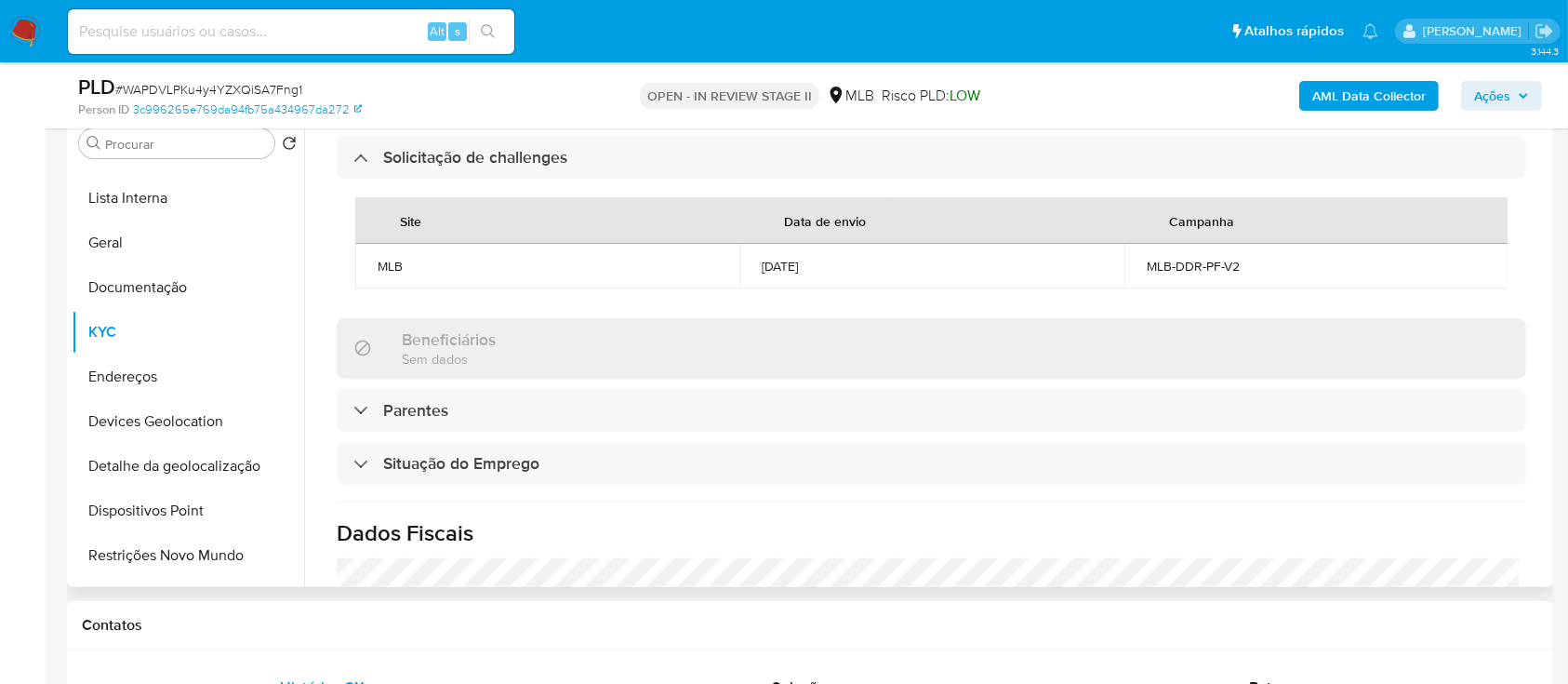 drag, startPoint x: 842, startPoint y: 264, endPoint x: 758, endPoint y: 264, distance: 84 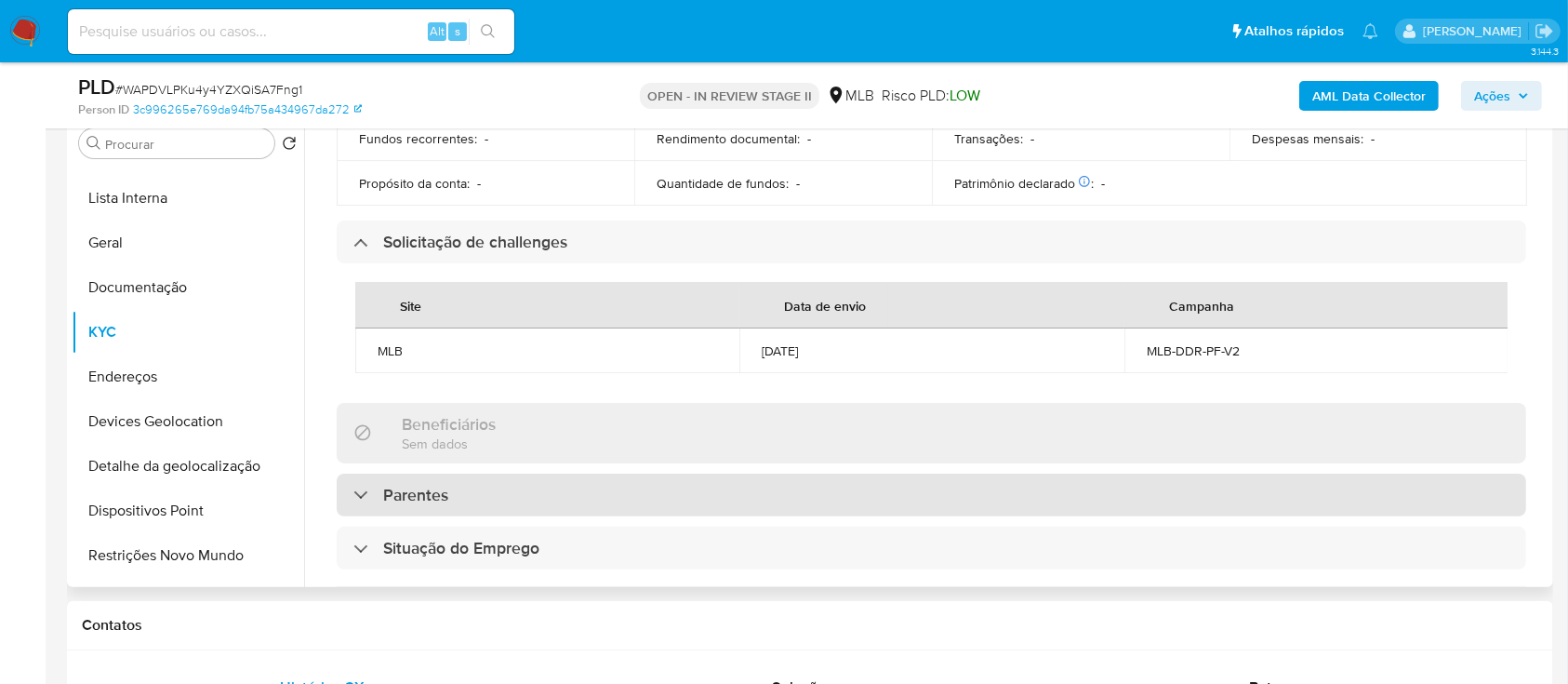 scroll, scrollTop: 496, scrollLeft: 0, axis: vertical 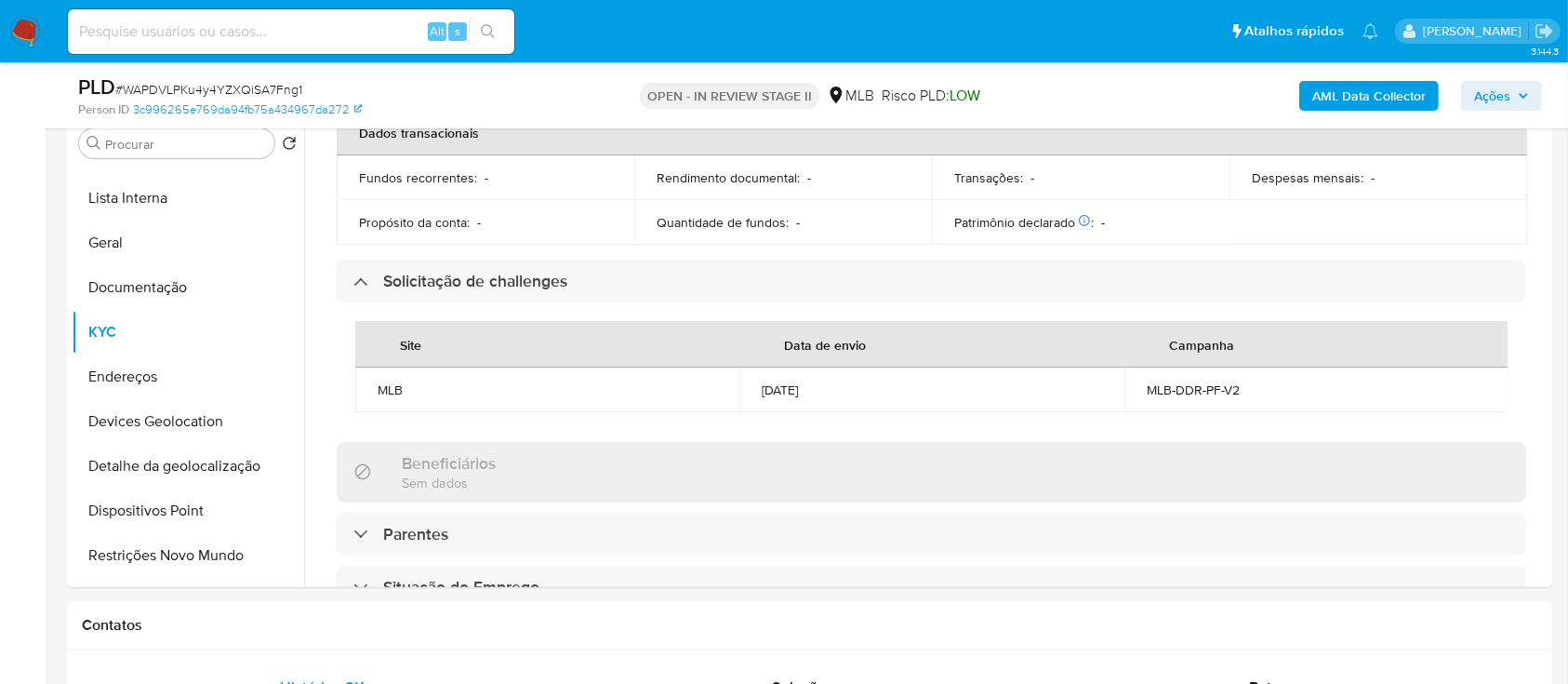 click on "Ações" at bounding box center (1492, 96) 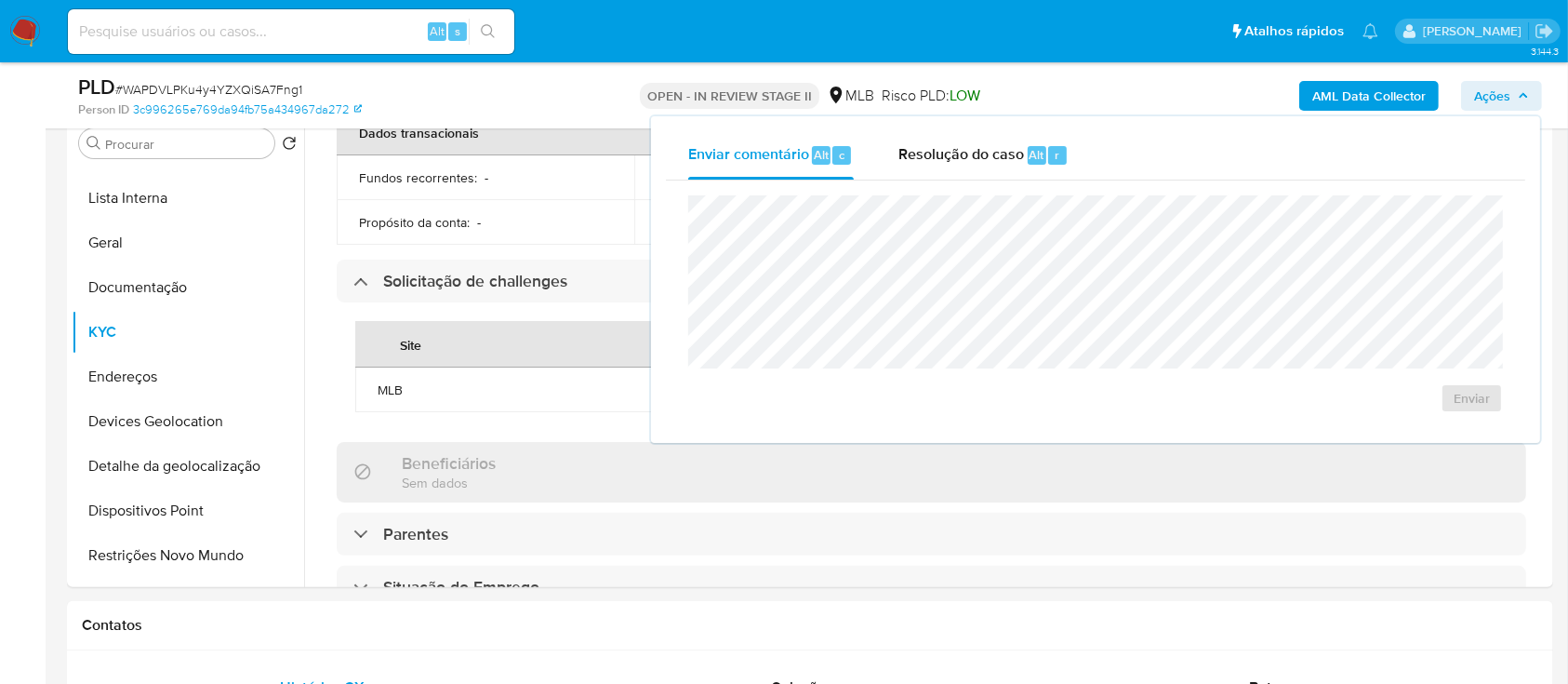 drag, startPoint x: 950, startPoint y: 154, endPoint x: 957, endPoint y: 179, distance: 25.96151 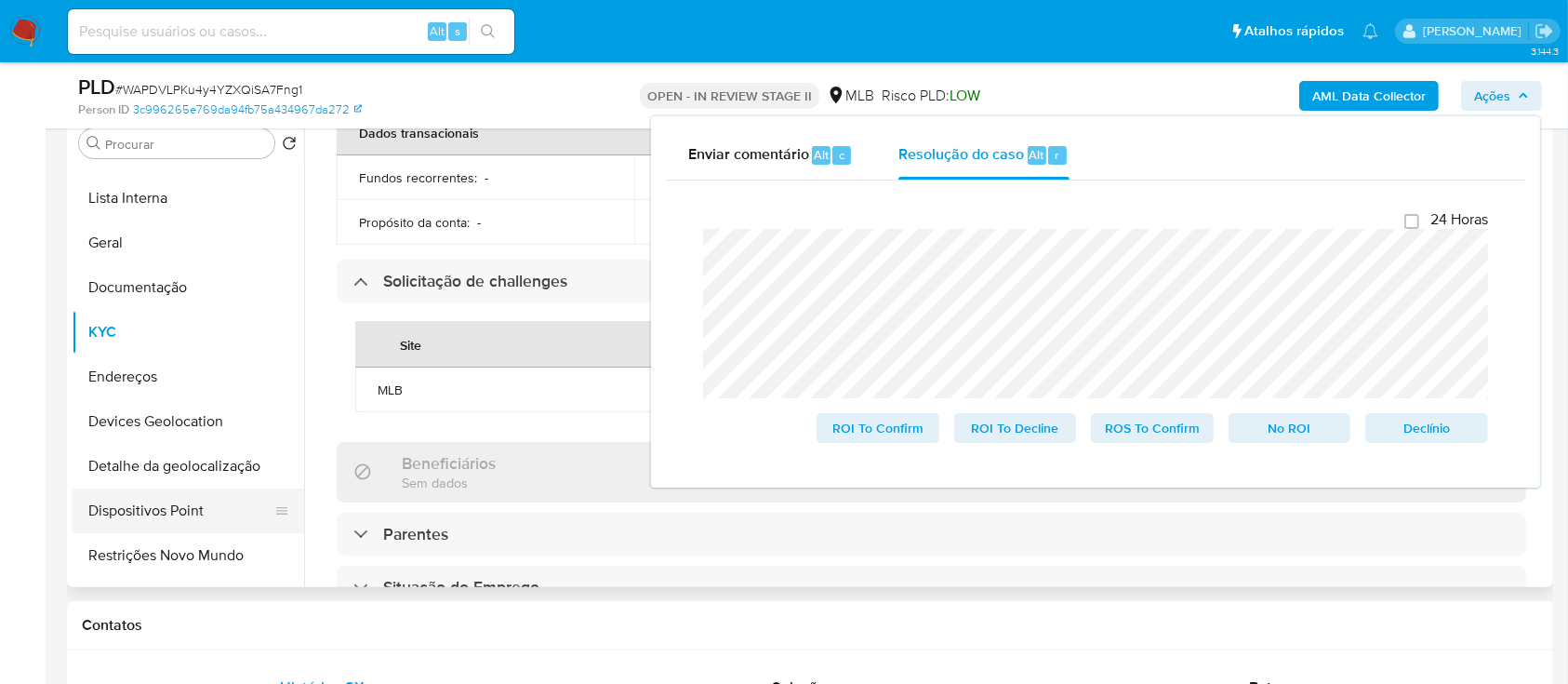 scroll, scrollTop: 248, scrollLeft: 0, axis: vertical 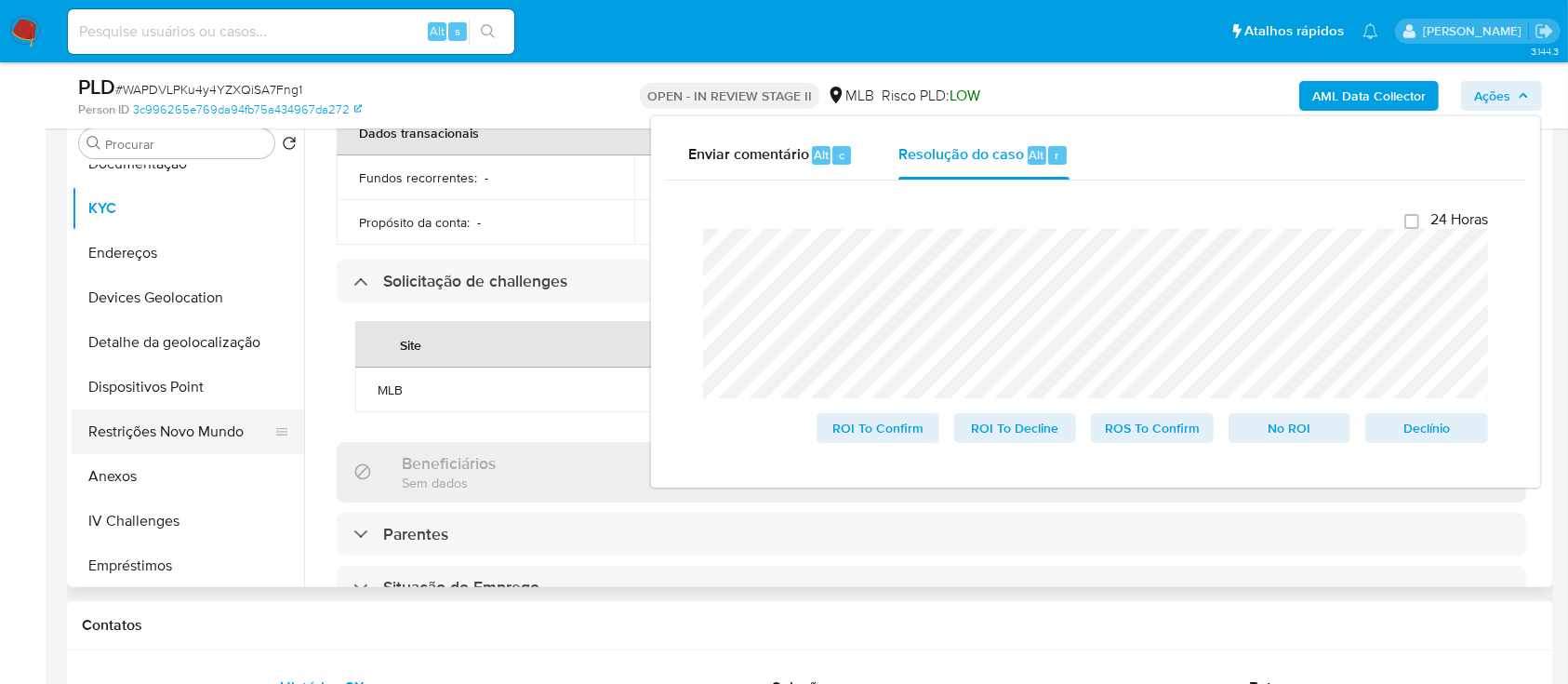 click on "Restrições Novo Mundo" at bounding box center (180, 432) 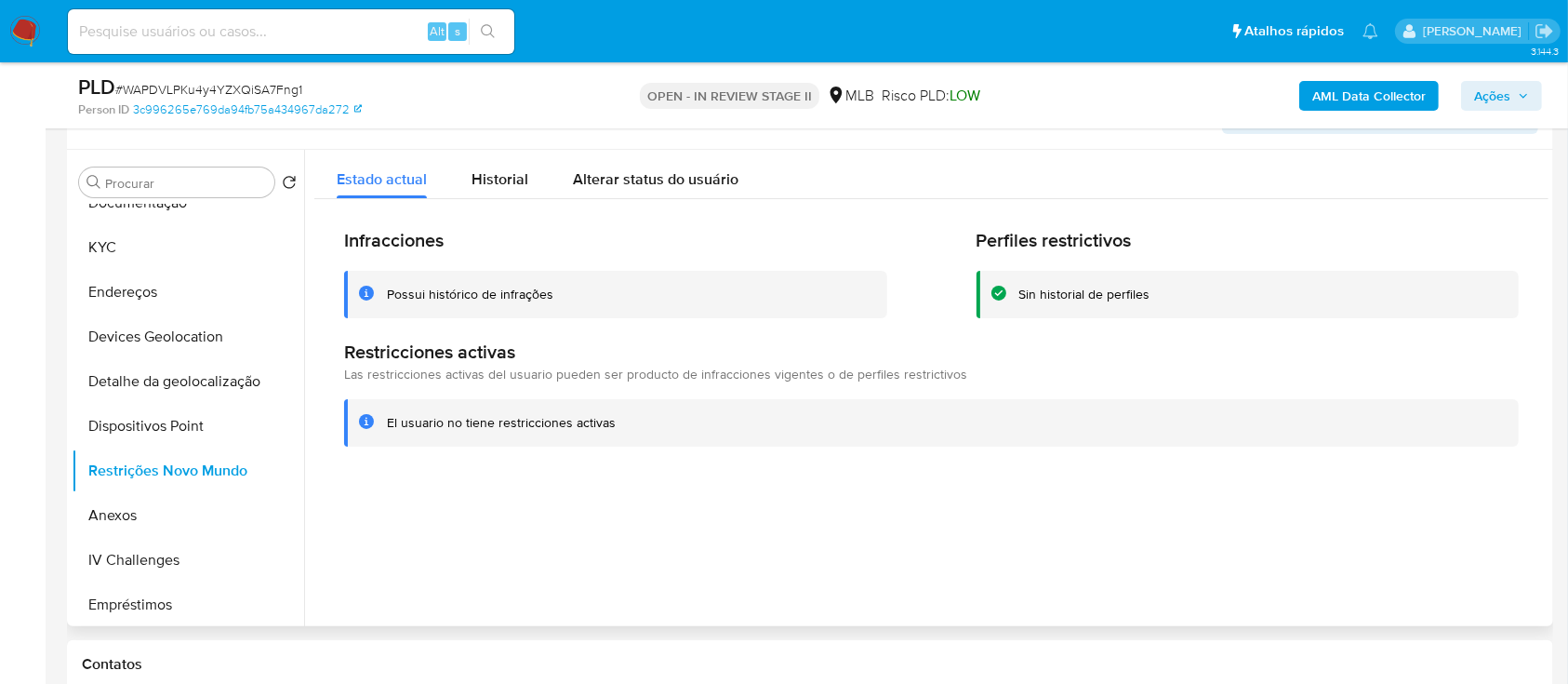 scroll, scrollTop: 372, scrollLeft: 0, axis: vertical 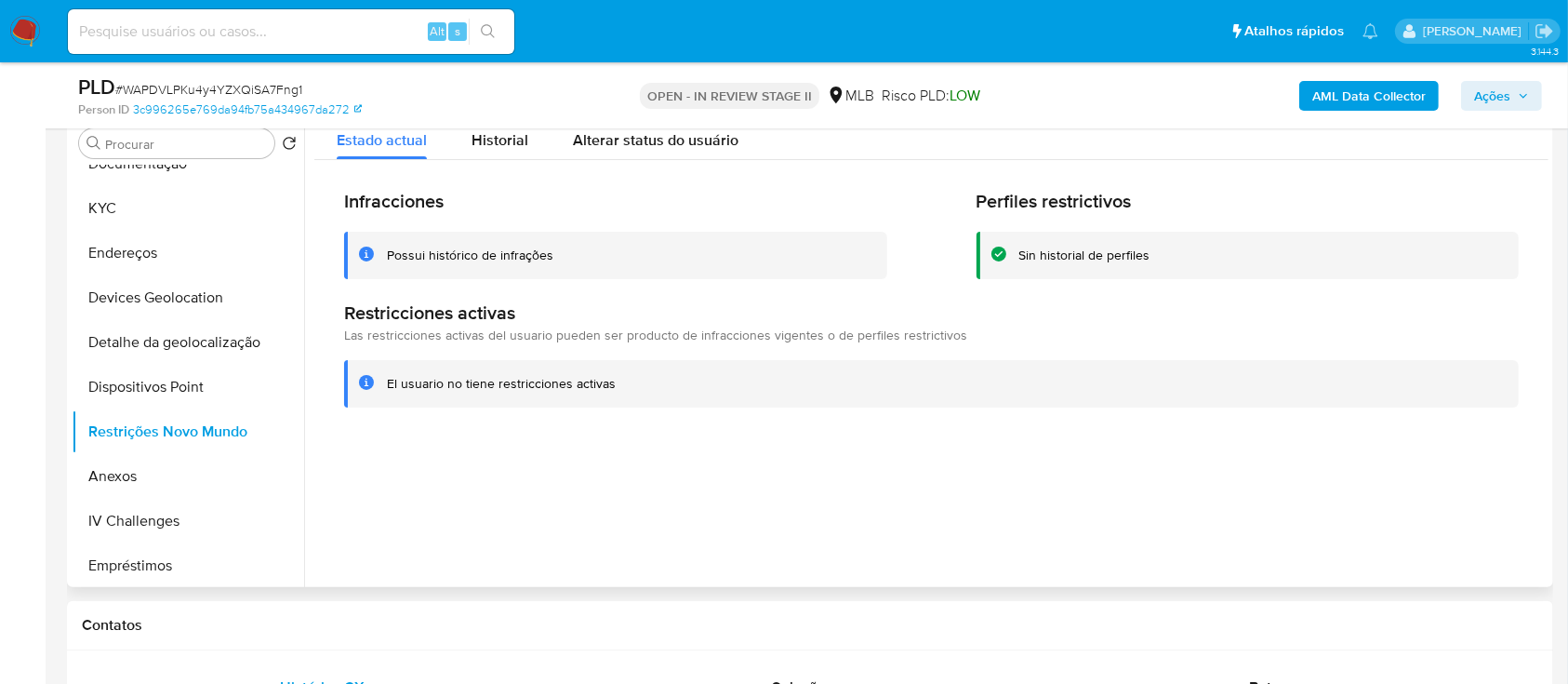 click on "Possui histórico de infrações" at bounding box center (470, 255) 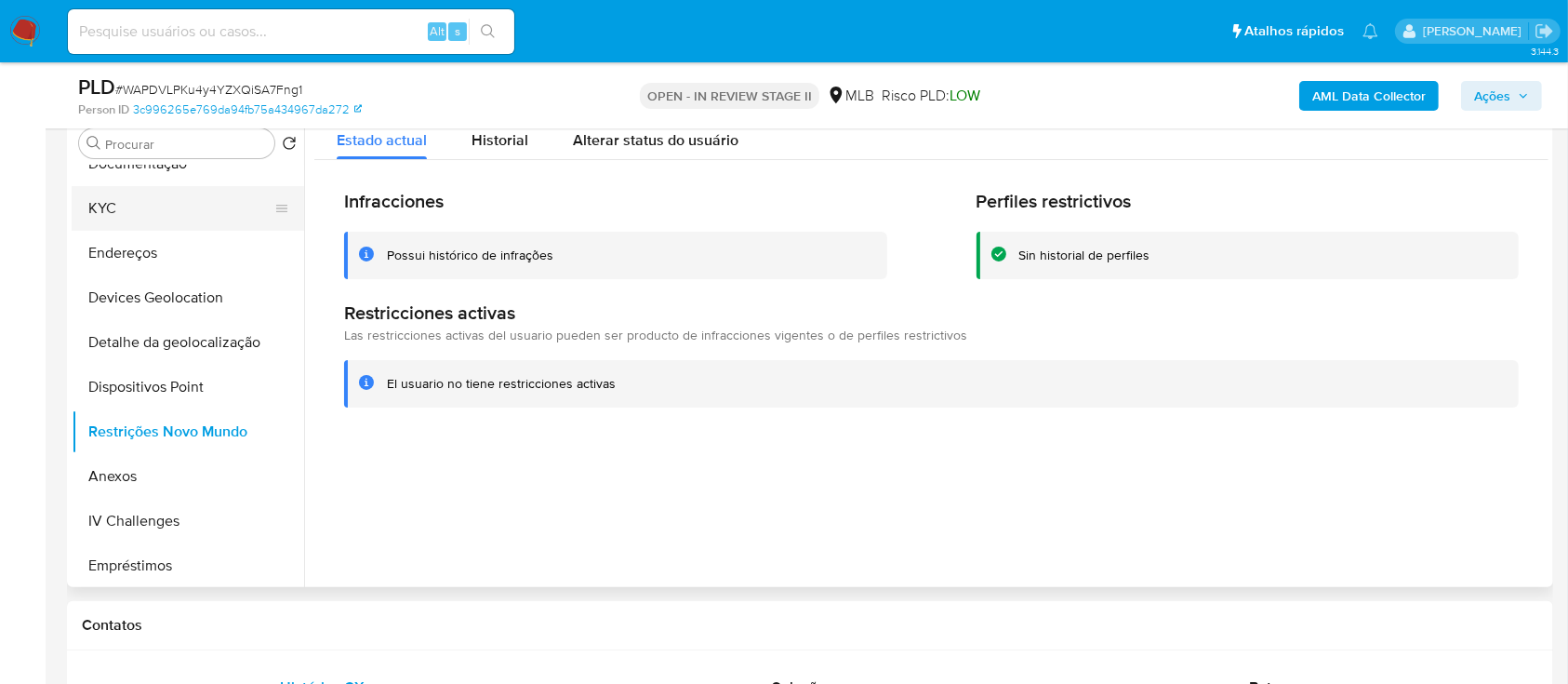 click on "KYC" at bounding box center [180, 208] 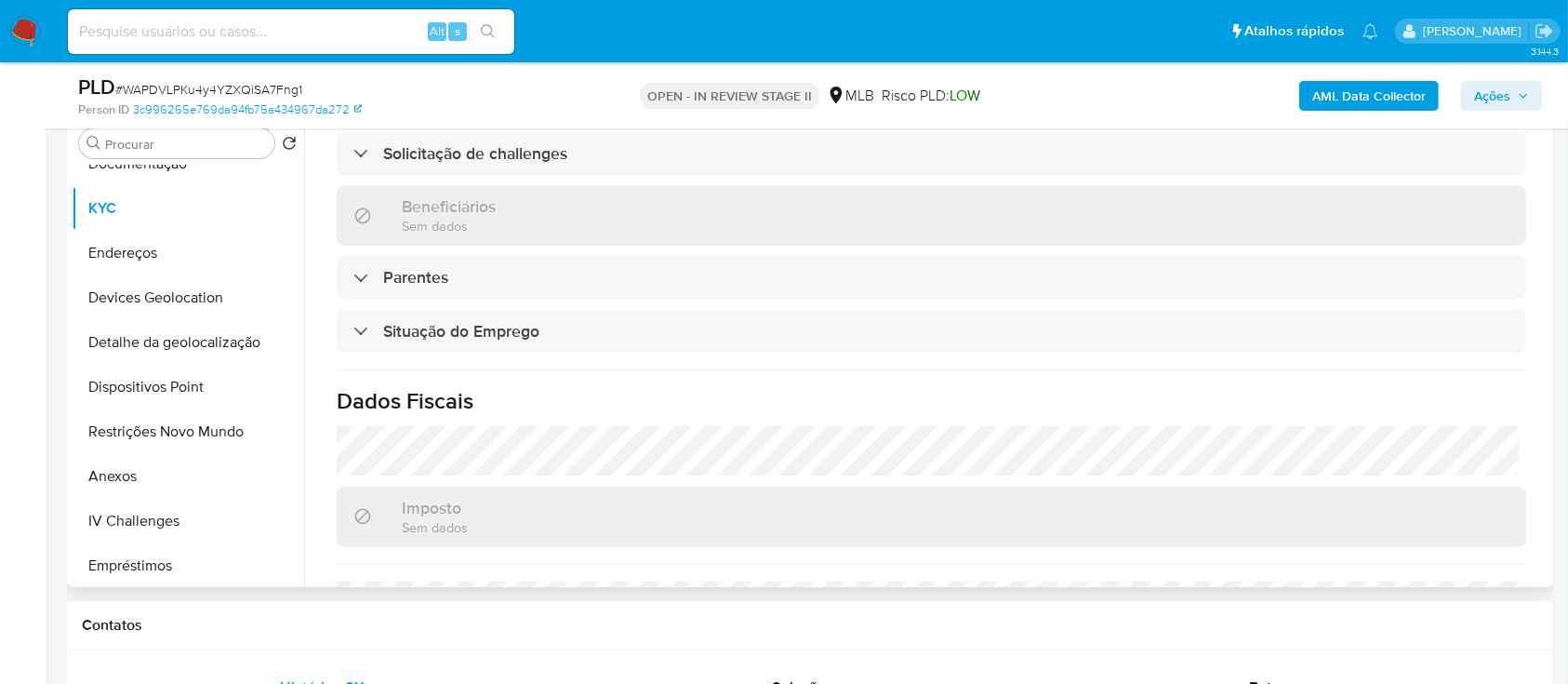 scroll, scrollTop: 486, scrollLeft: 0, axis: vertical 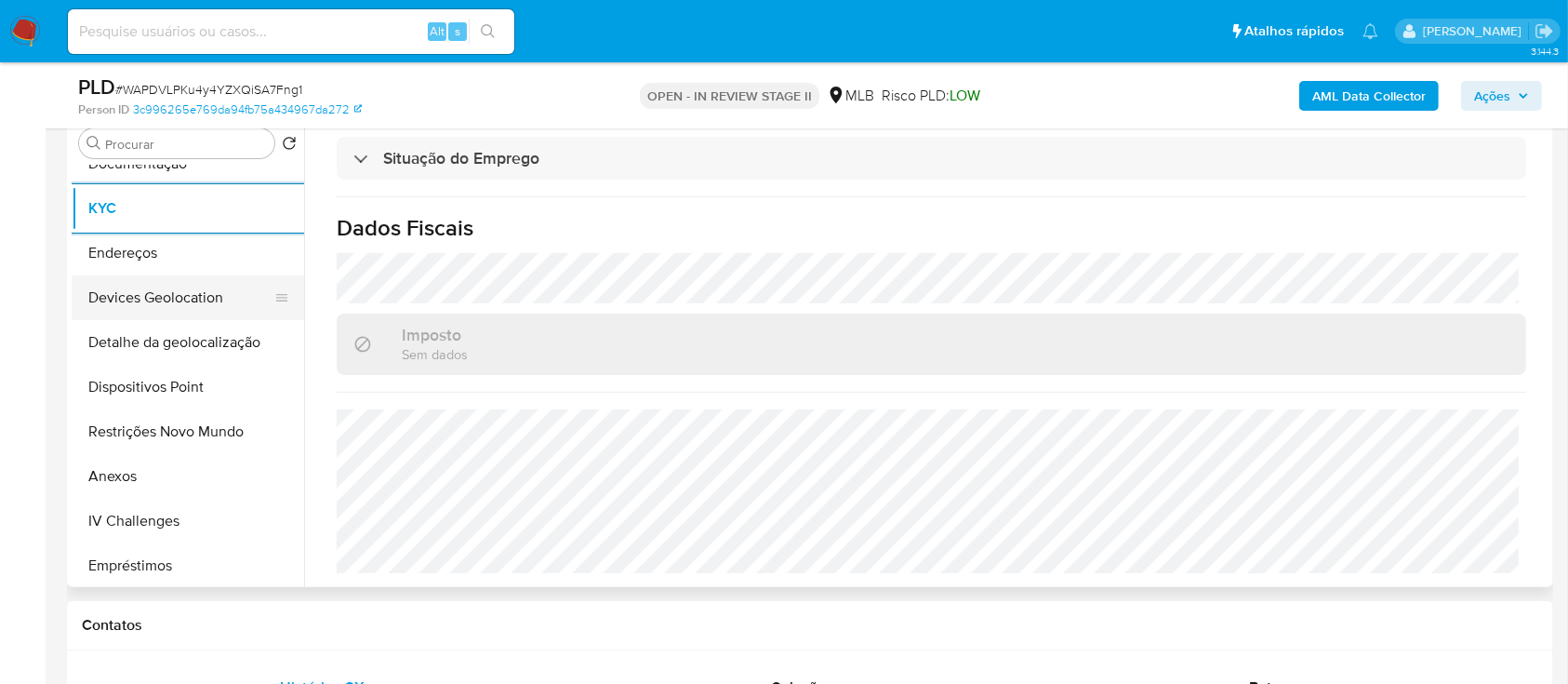 click on "Devices Geolocation" at bounding box center [180, 298] 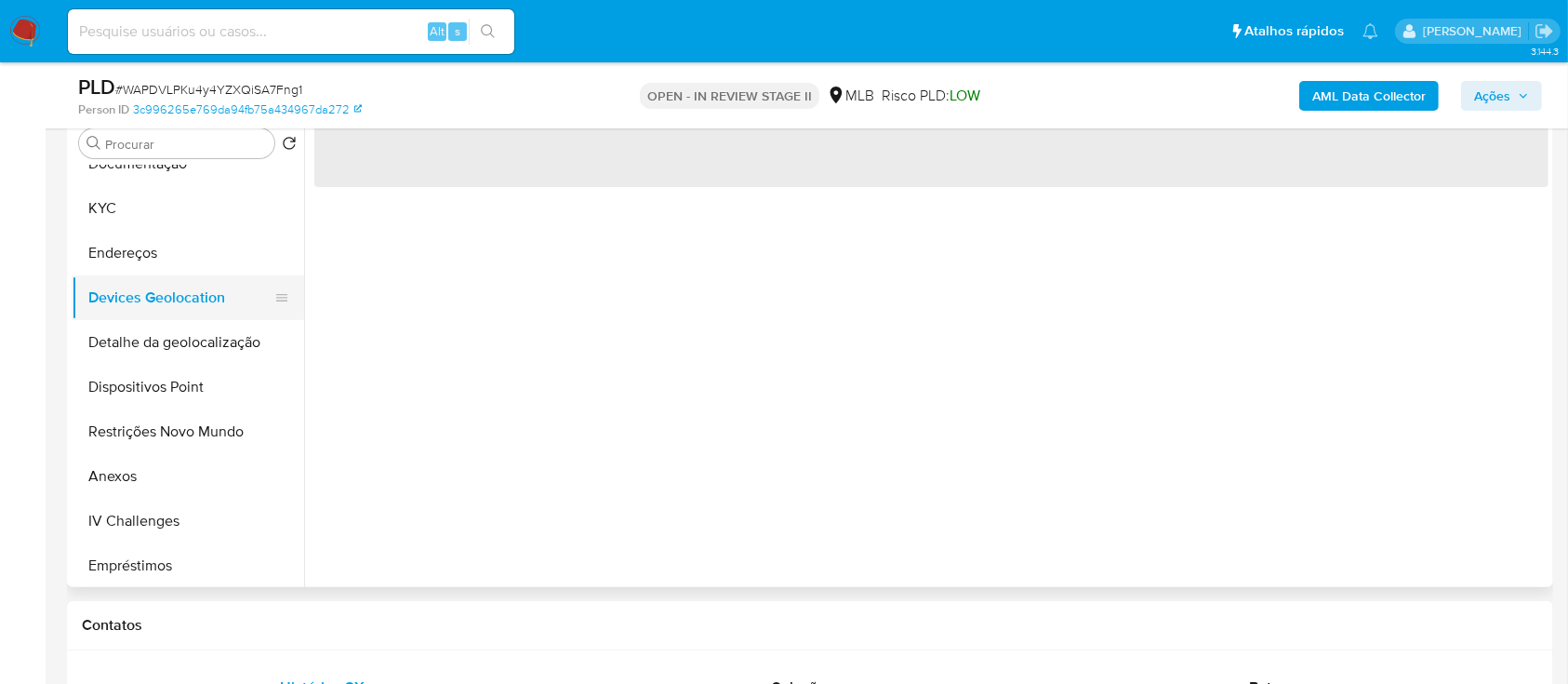 scroll, scrollTop: 0, scrollLeft: 0, axis: both 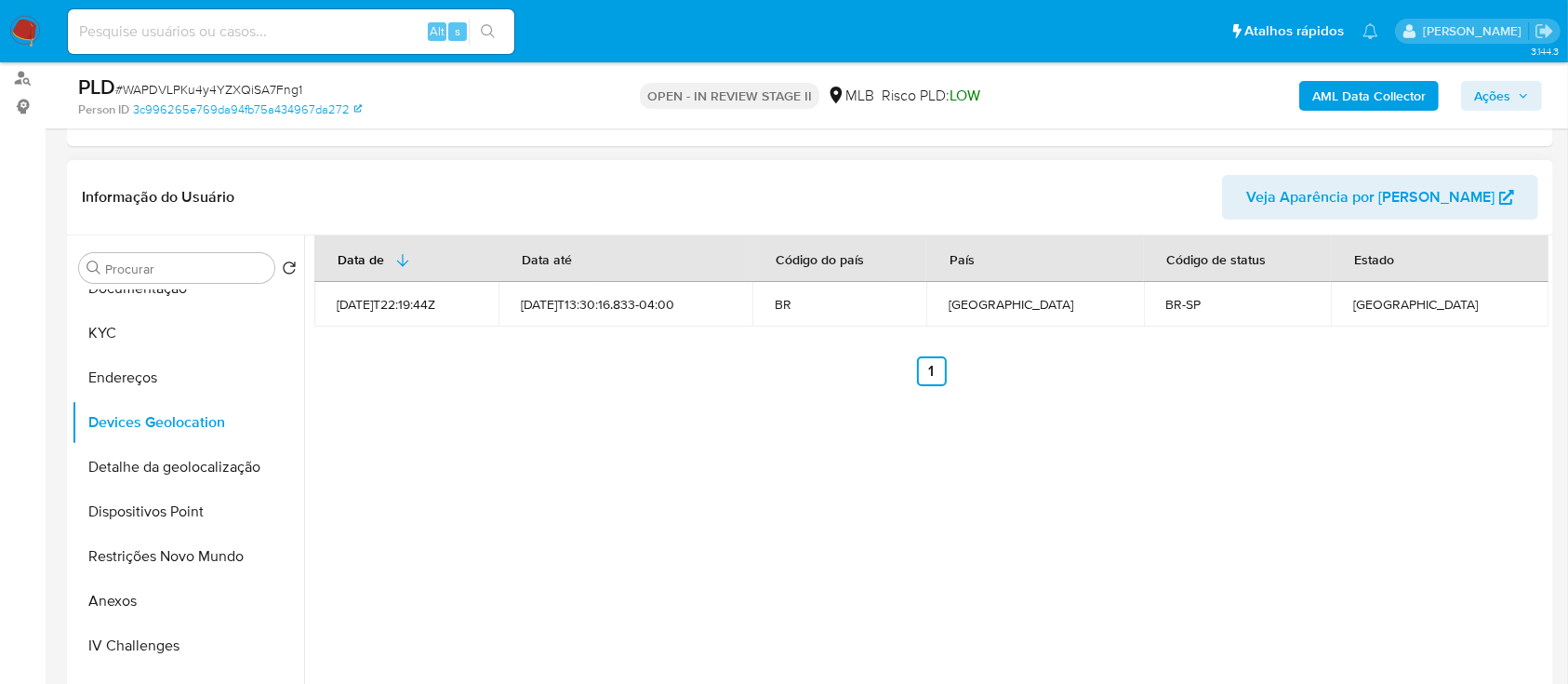 type 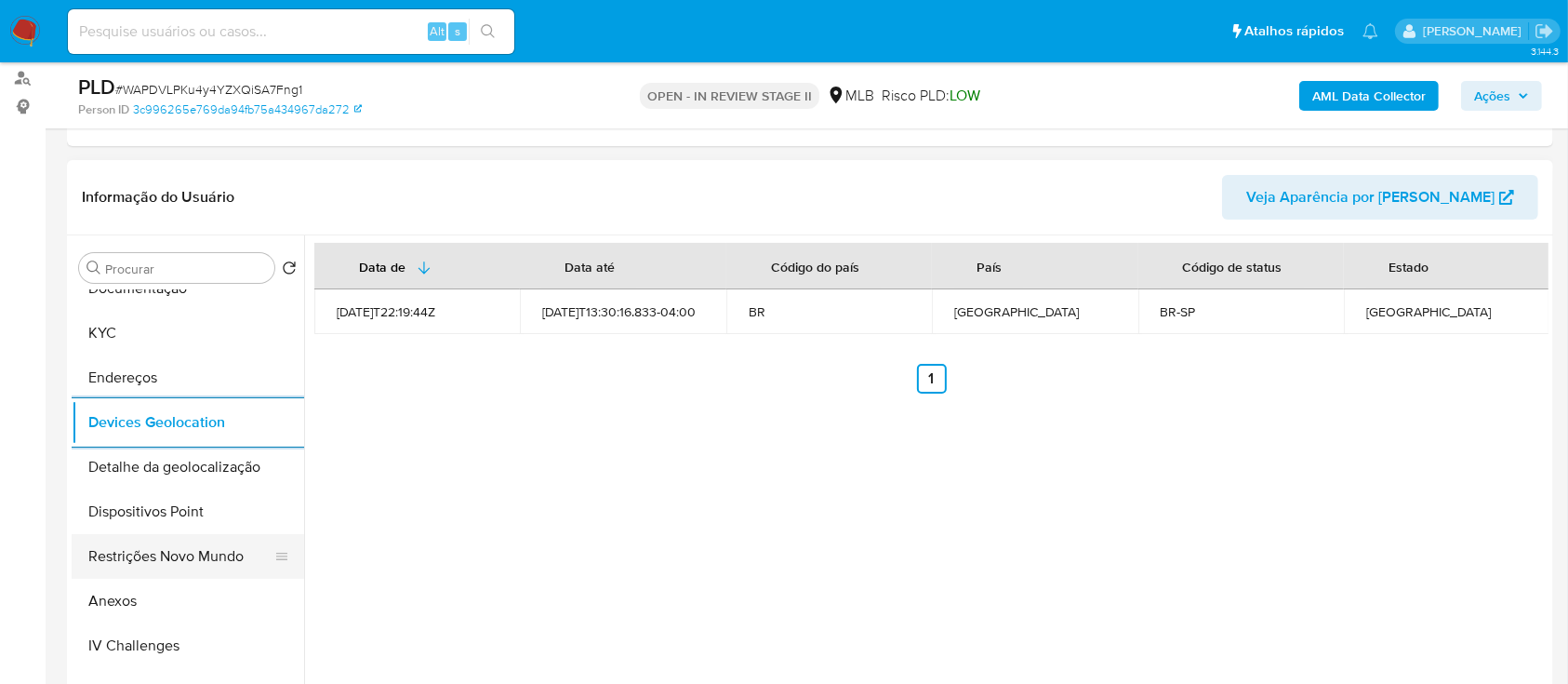 click on "Restrições Novo Mundo" at bounding box center (180, 557) 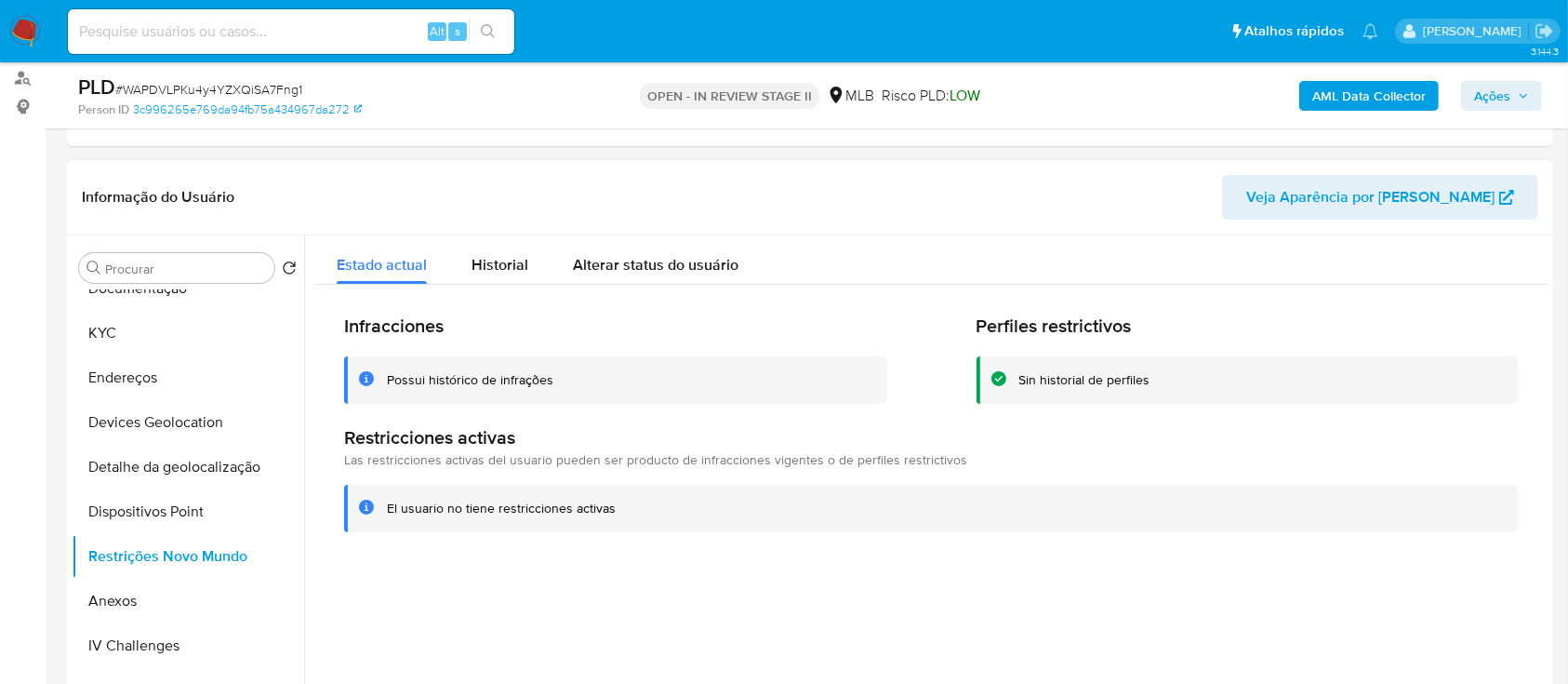 type 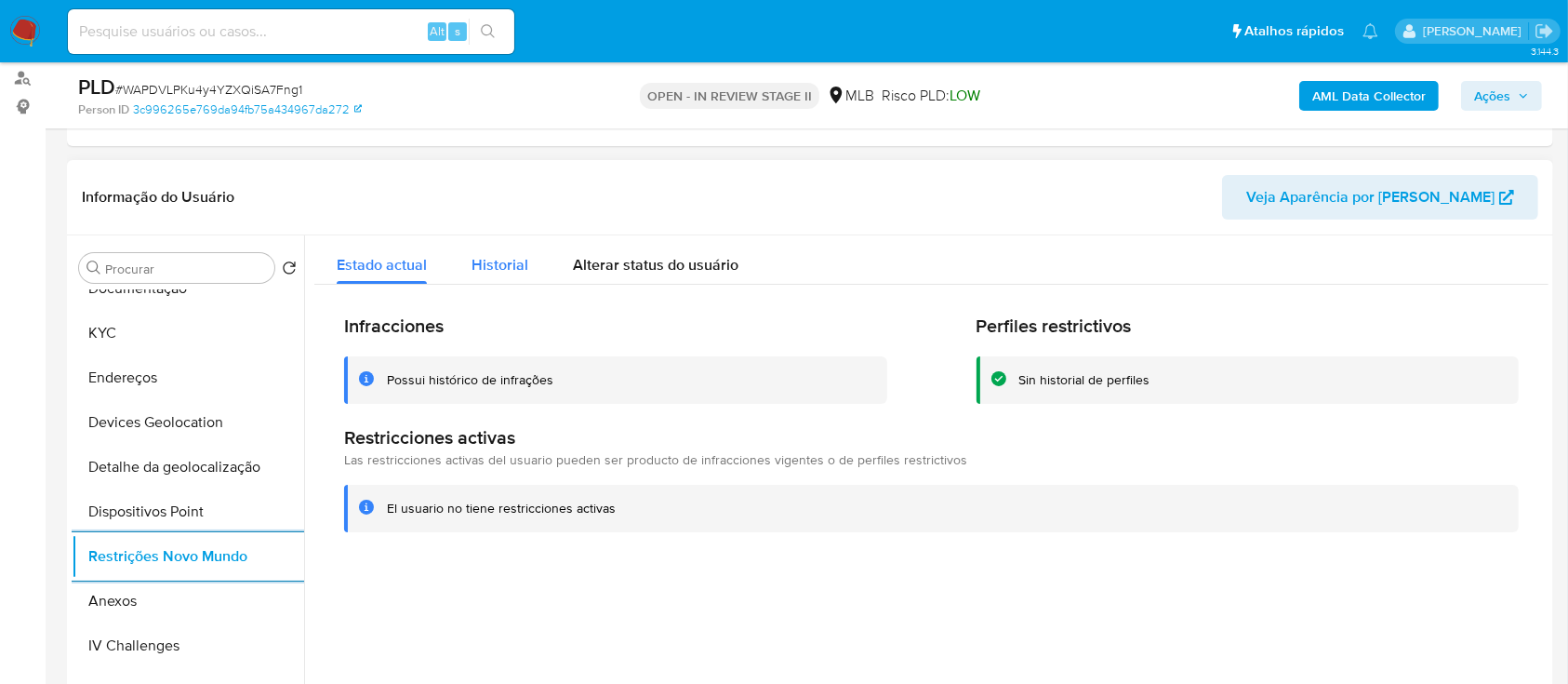 click on "Historial" at bounding box center [499, 264] 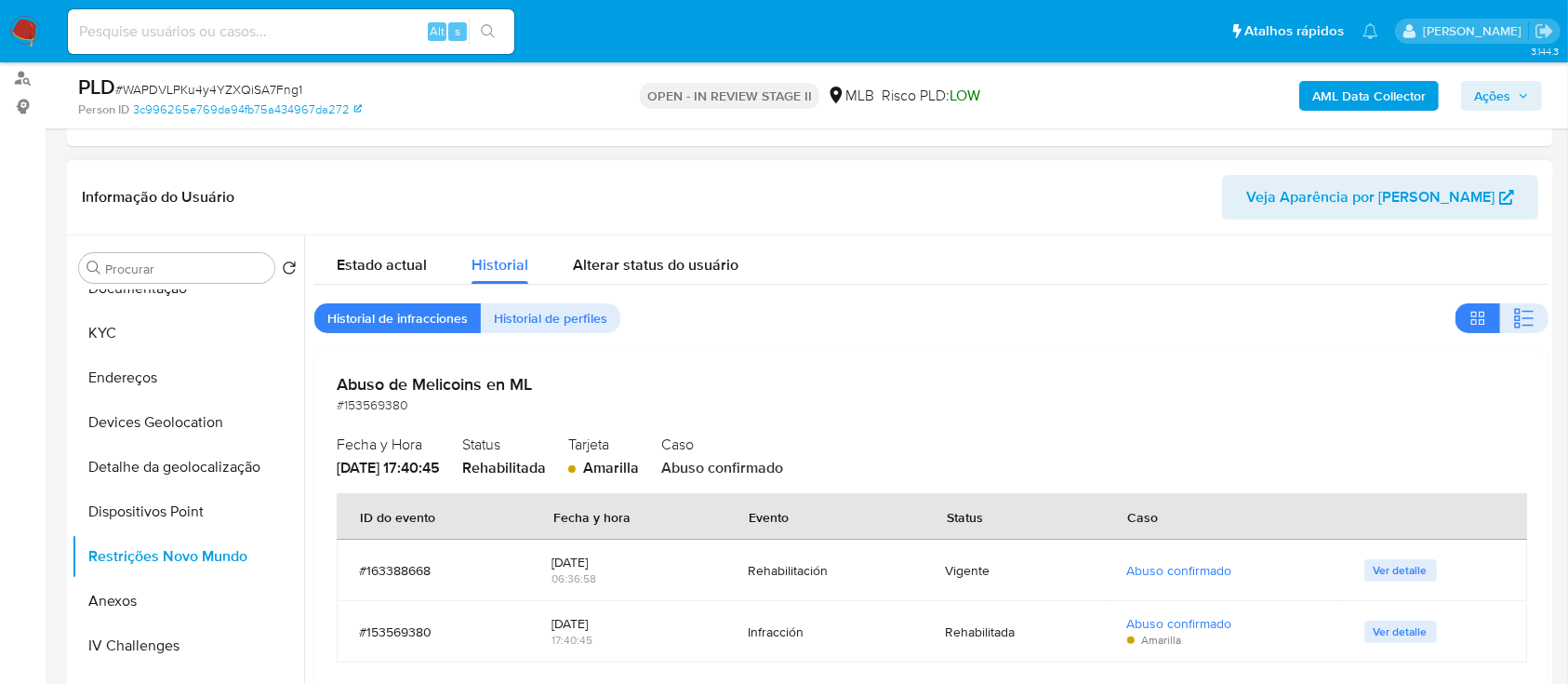 click 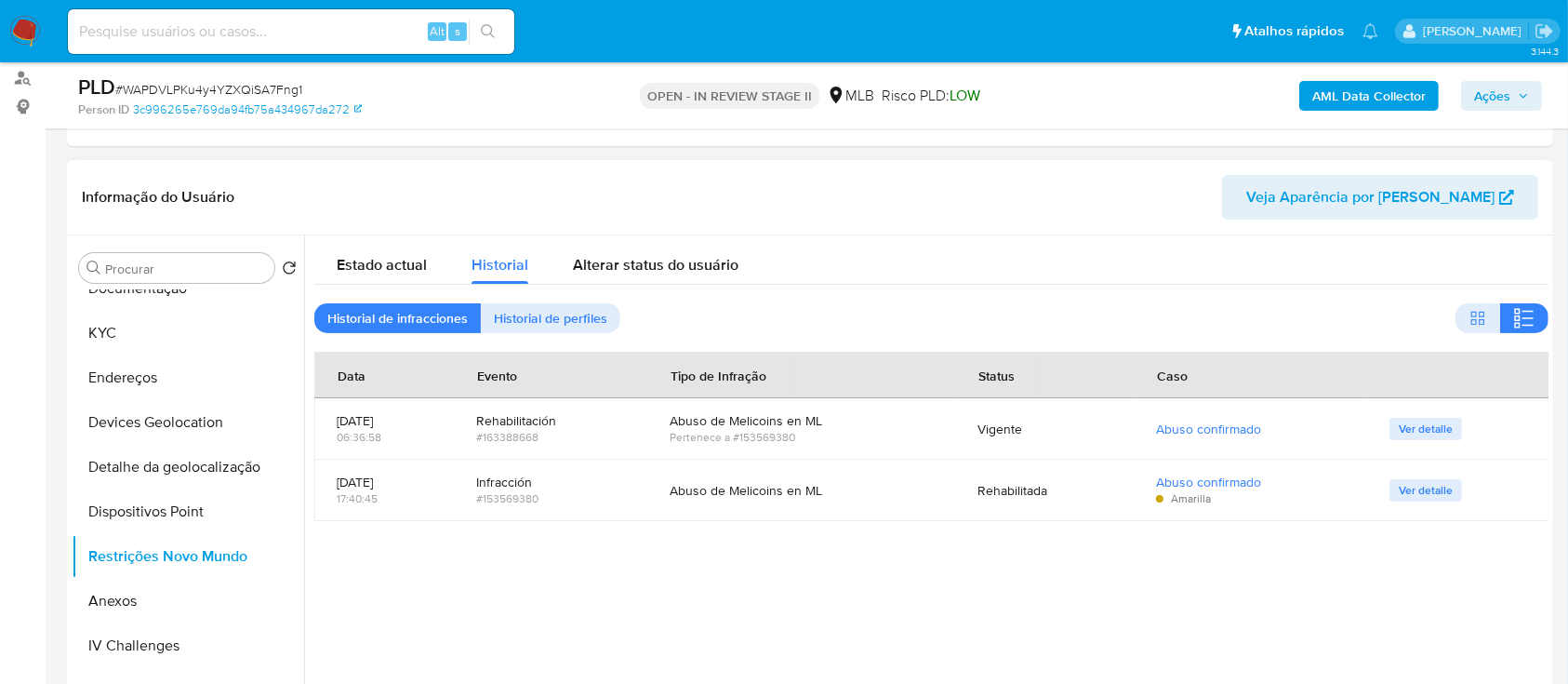 type 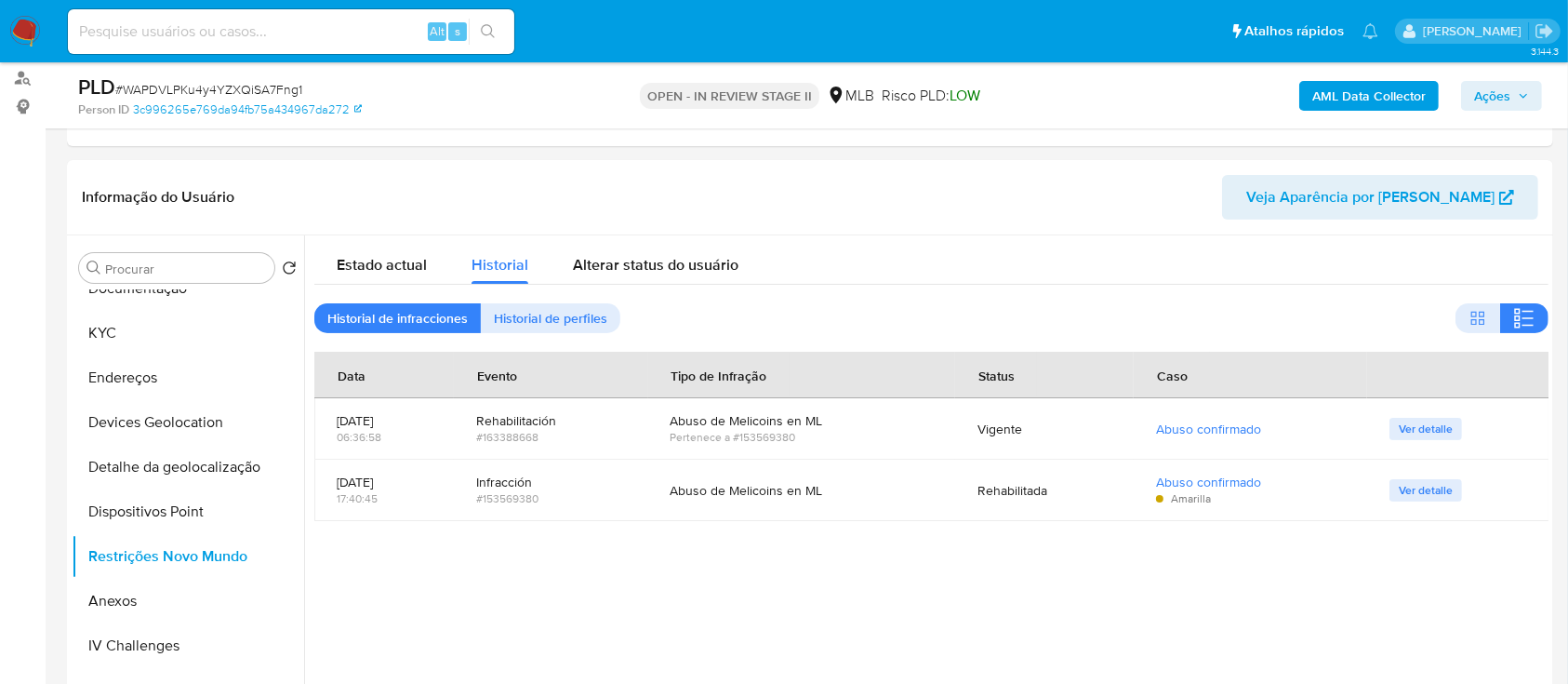 click on "AML Data Collector" at bounding box center [1369, 96] 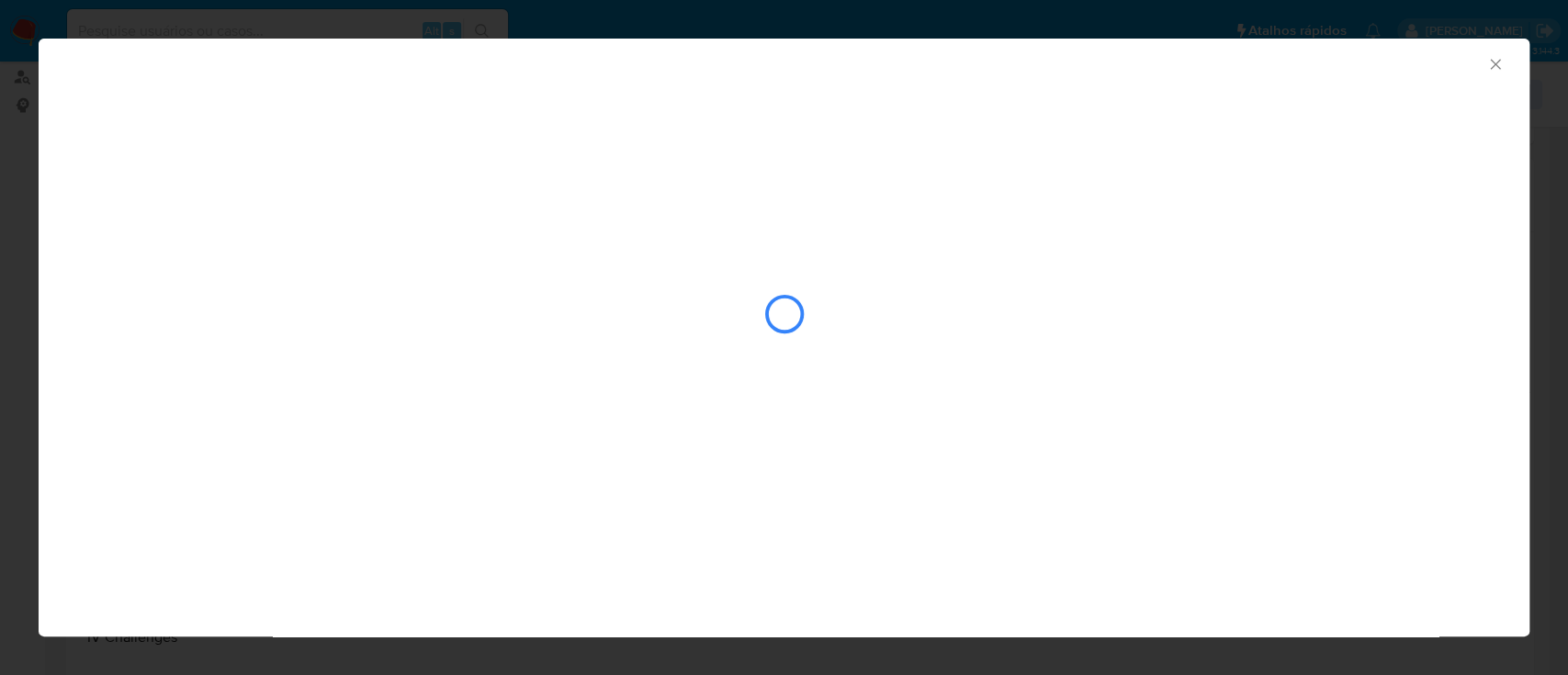 click 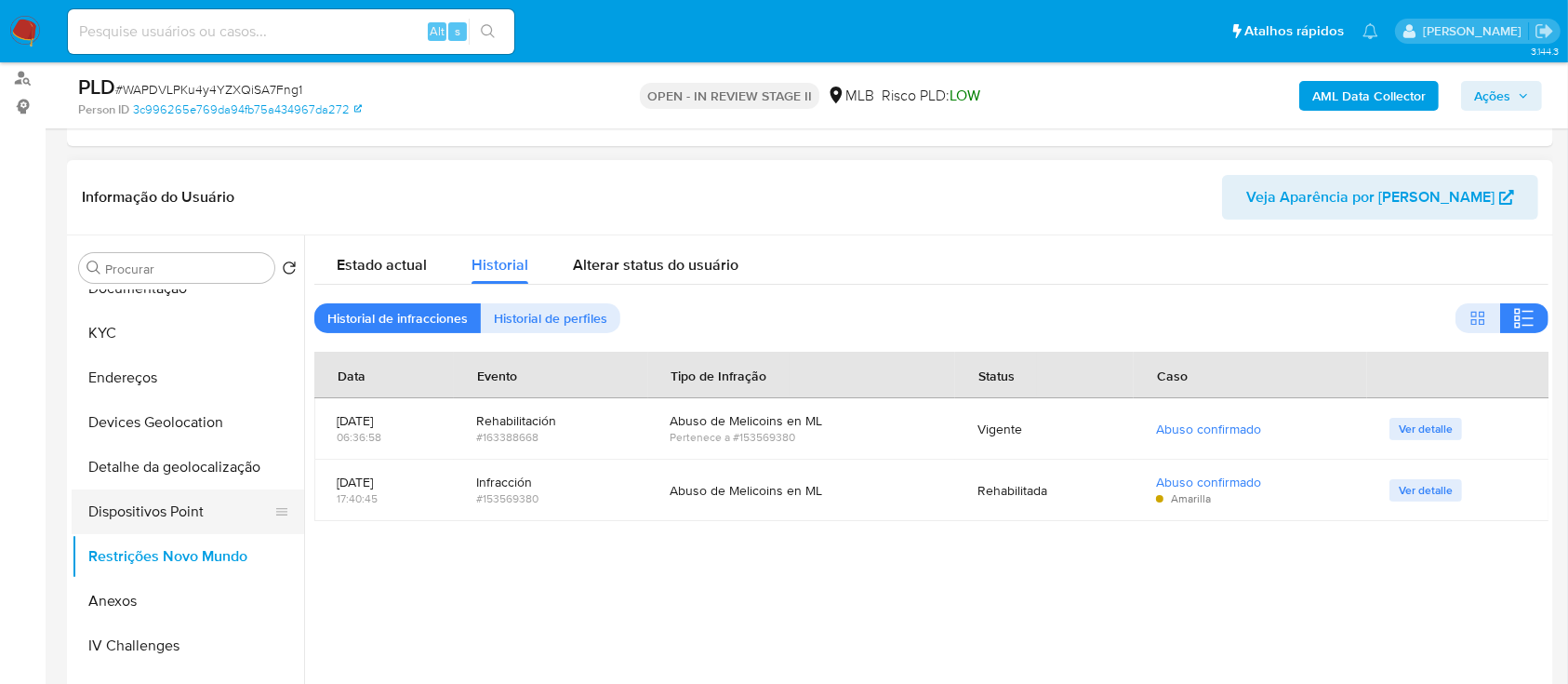 click on "Dispositivos Point" at bounding box center [180, 512] 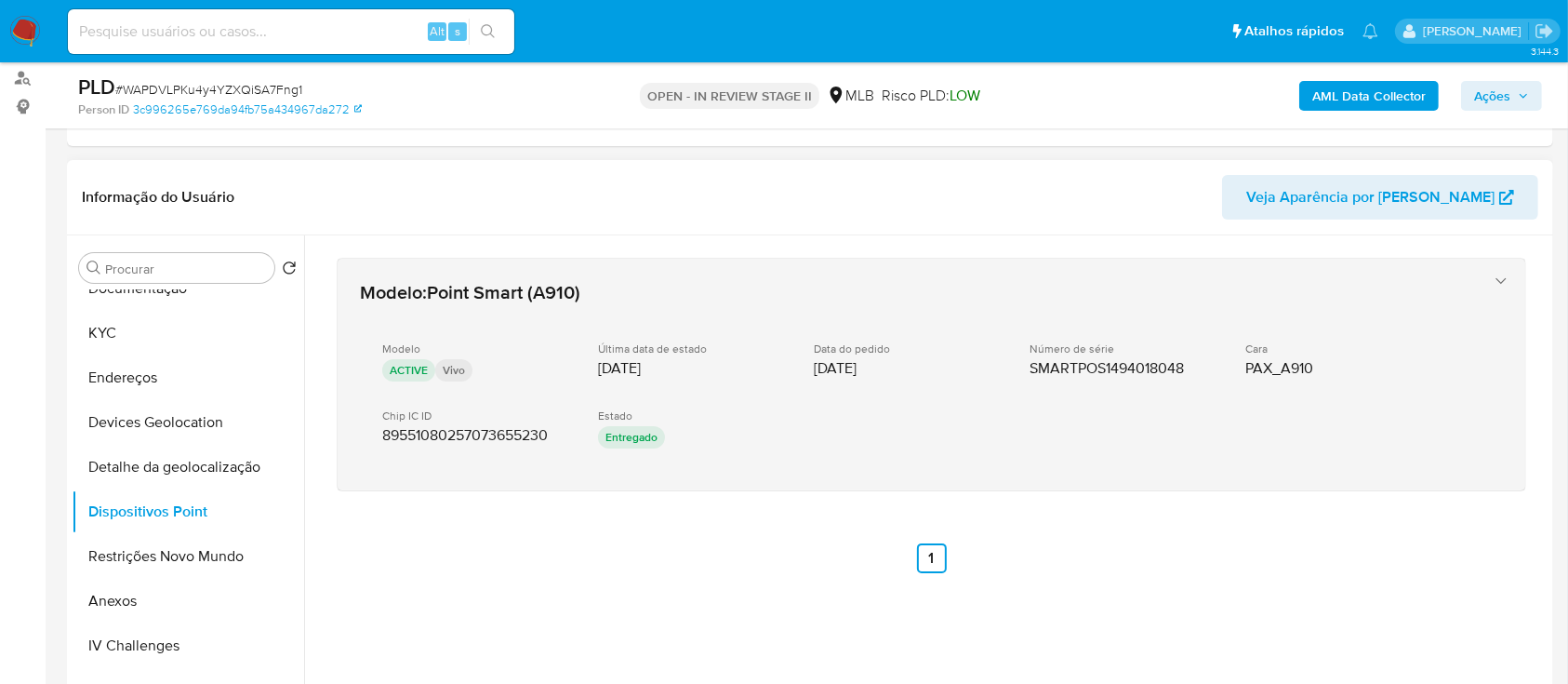 type 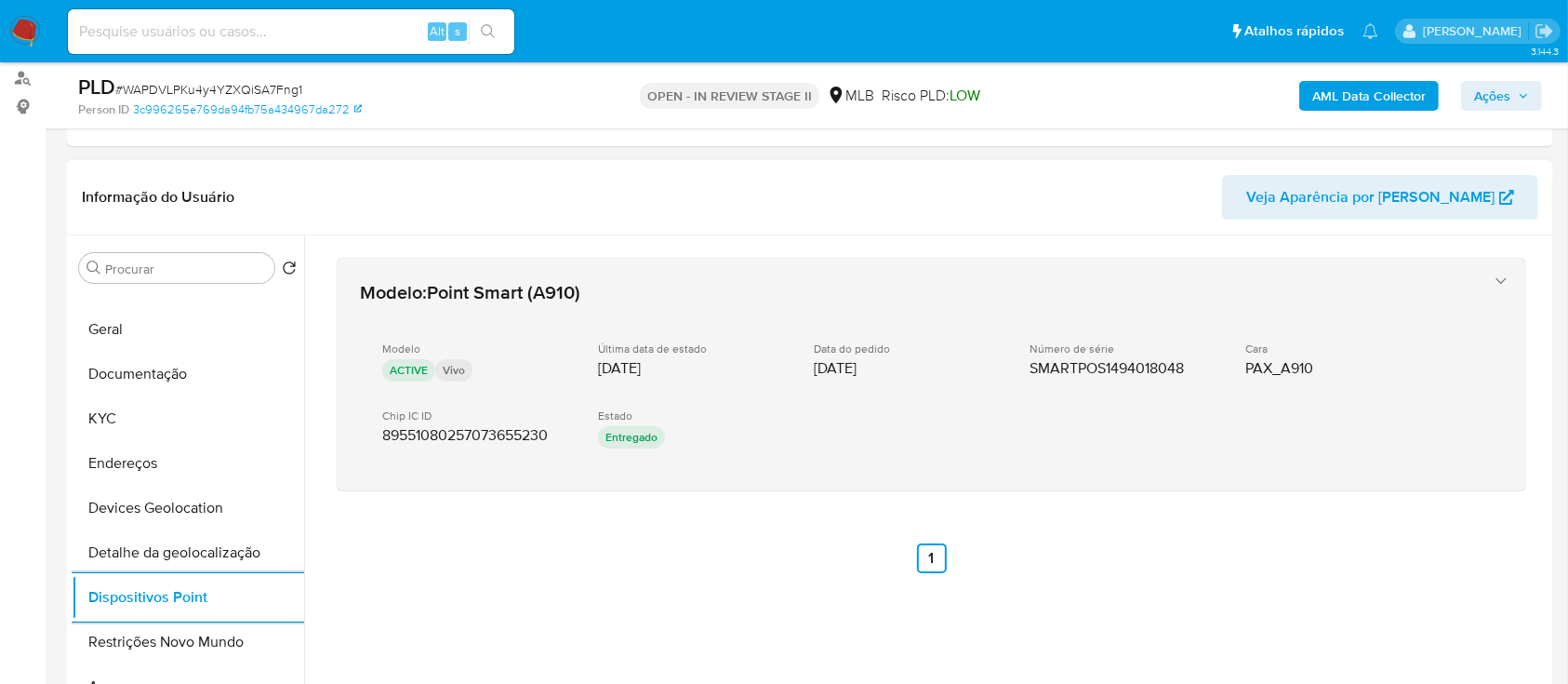 scroll, scrollTop: 124, scrollLeft: 0, axis: vertical 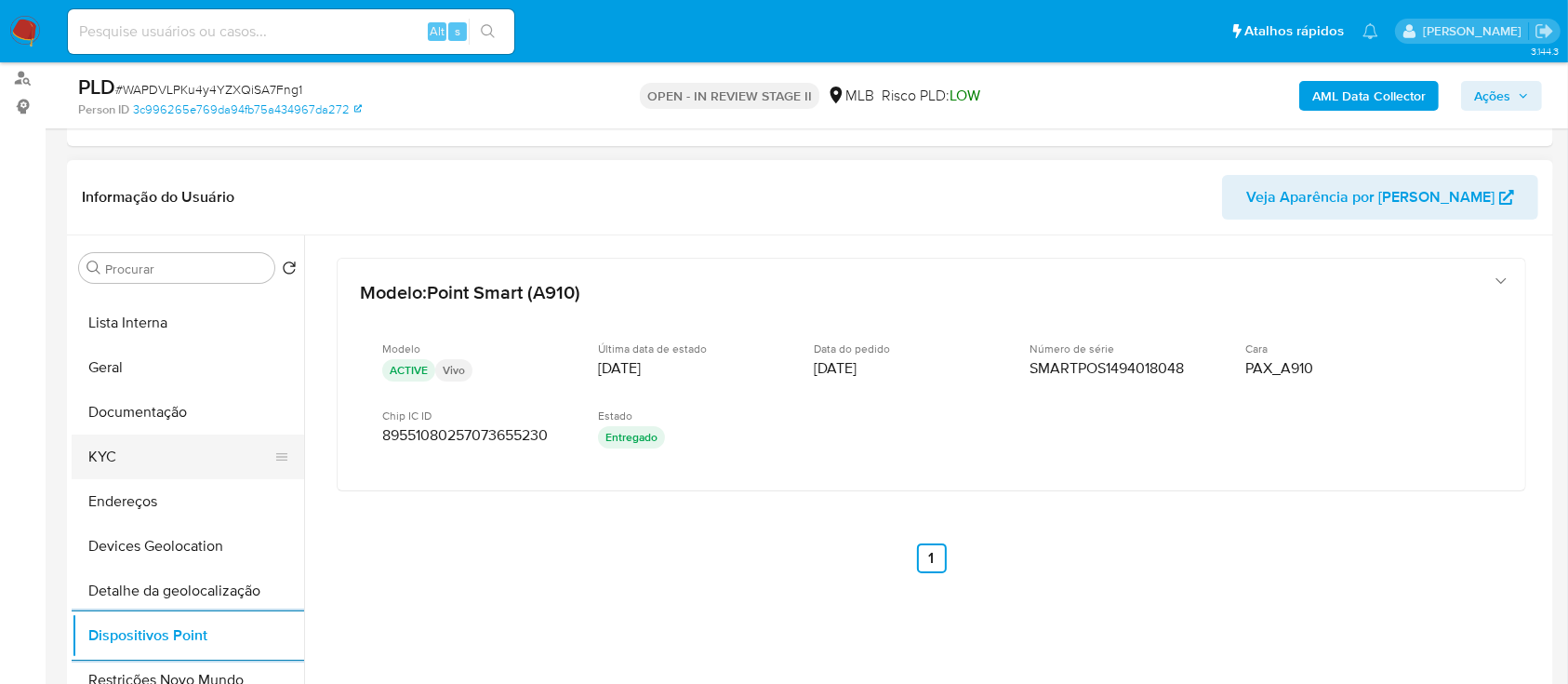 click on "KYC" at bounding box center (180, 457) 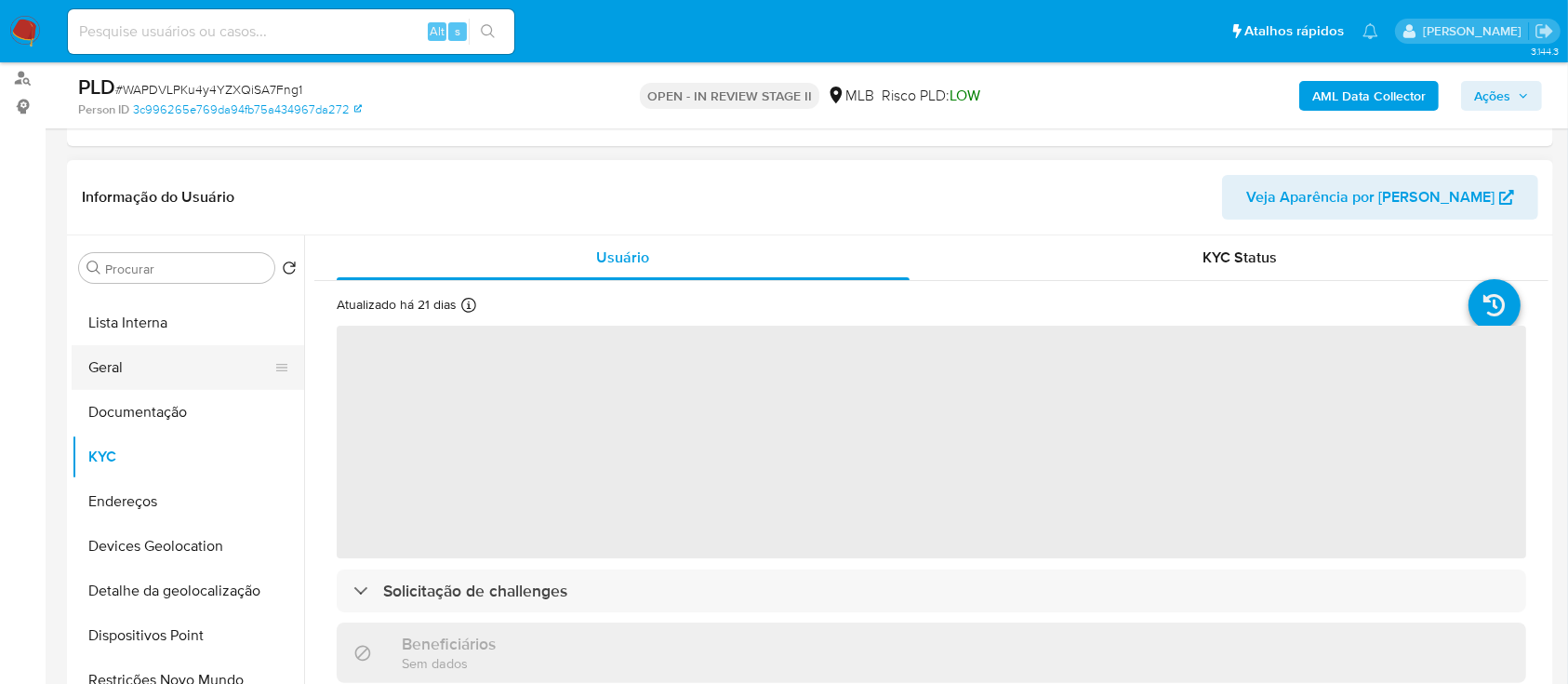 click on "Geral" at bounding box center (180, 368) 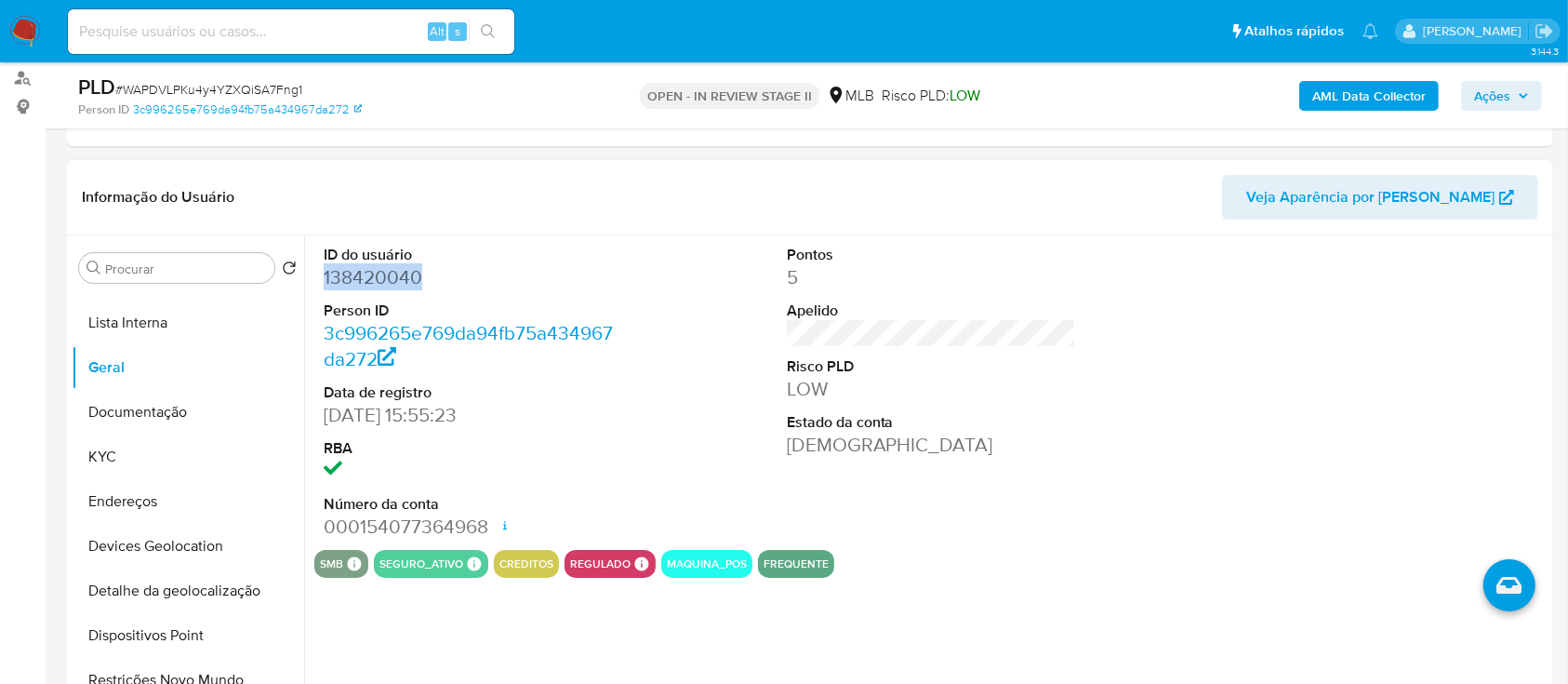 drag, startPoint x: 408, startPoint y: 277, endPoint x: 320, endPoint y: 275, distance: 88.02272 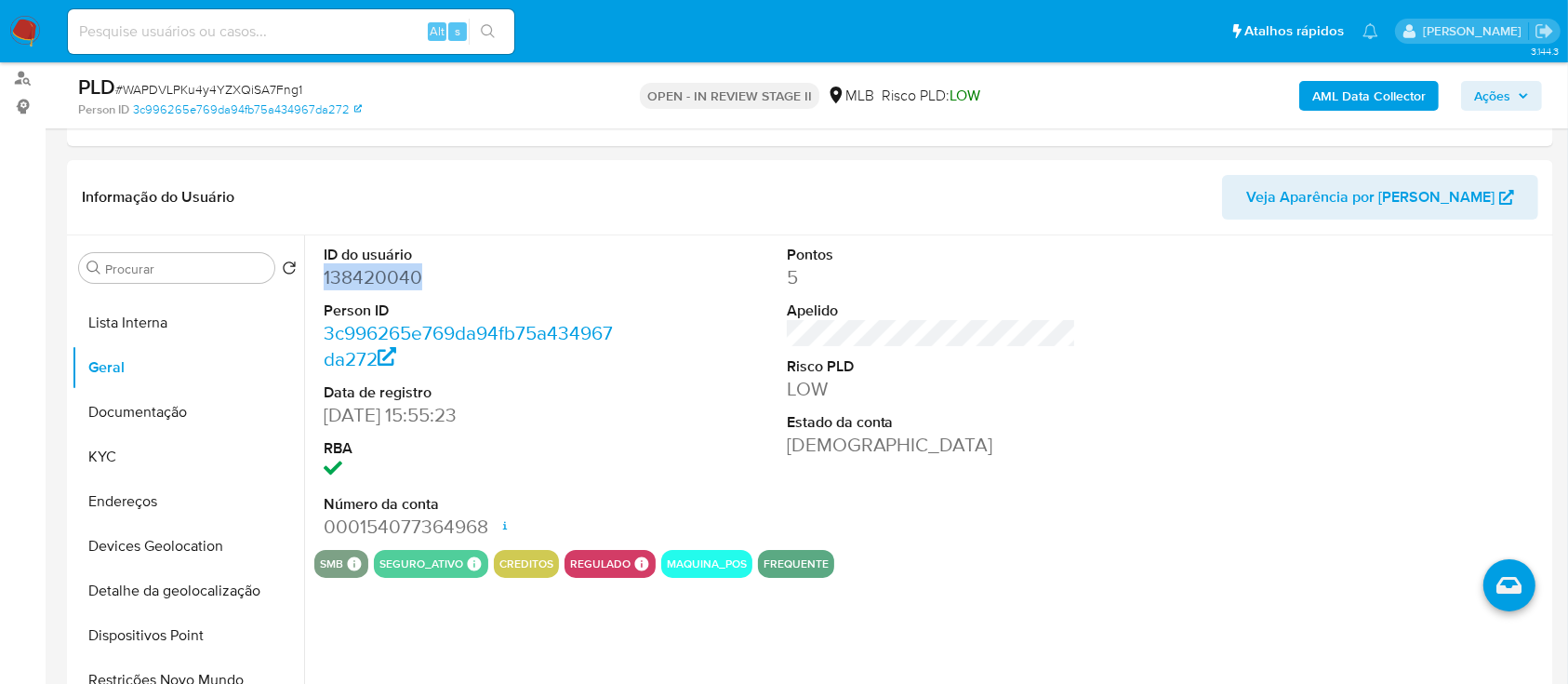 copy on "138420040" 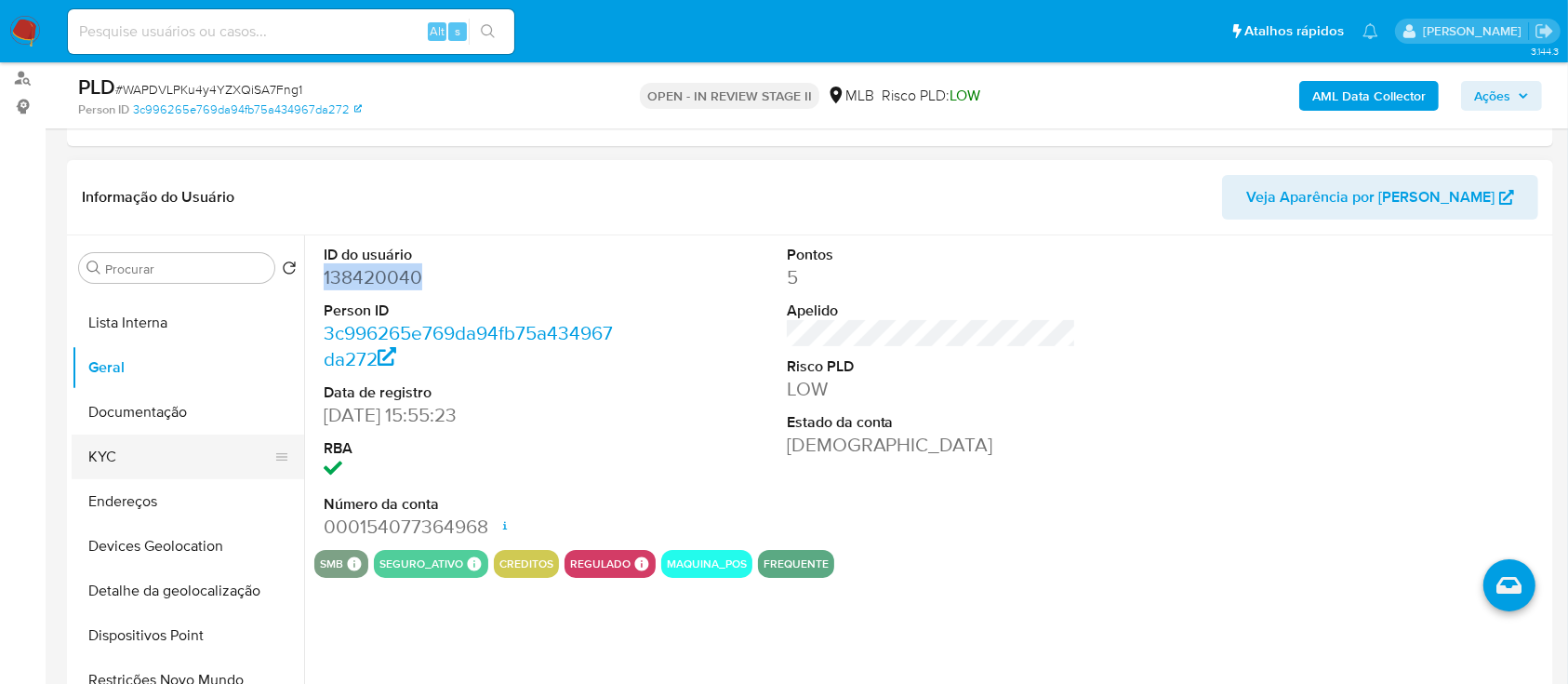 drag, startPoint x: 132, startPoint y: 450, endPoint x: 154, endPoint y: 463, distance: 25.553865 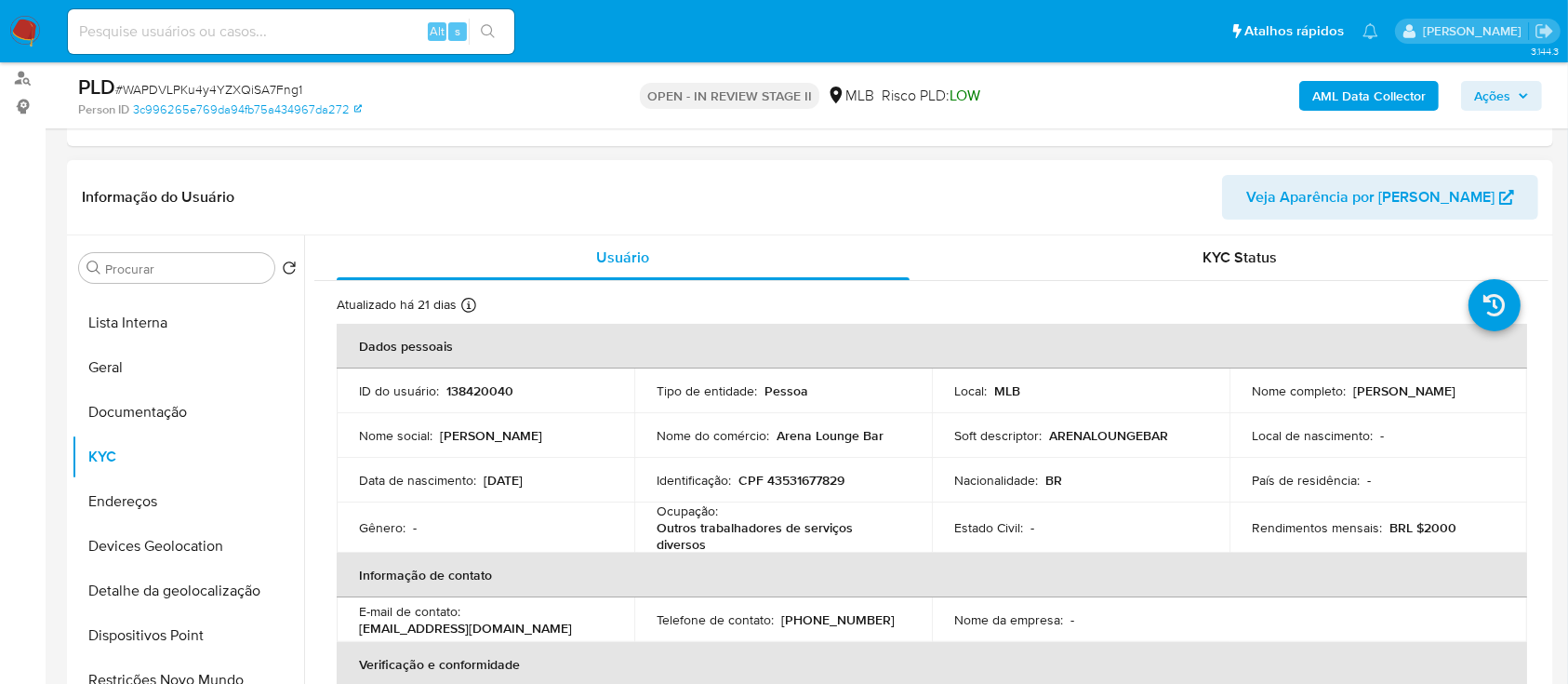 click on "CPF 43531677829" at bounding box center [791, 480] 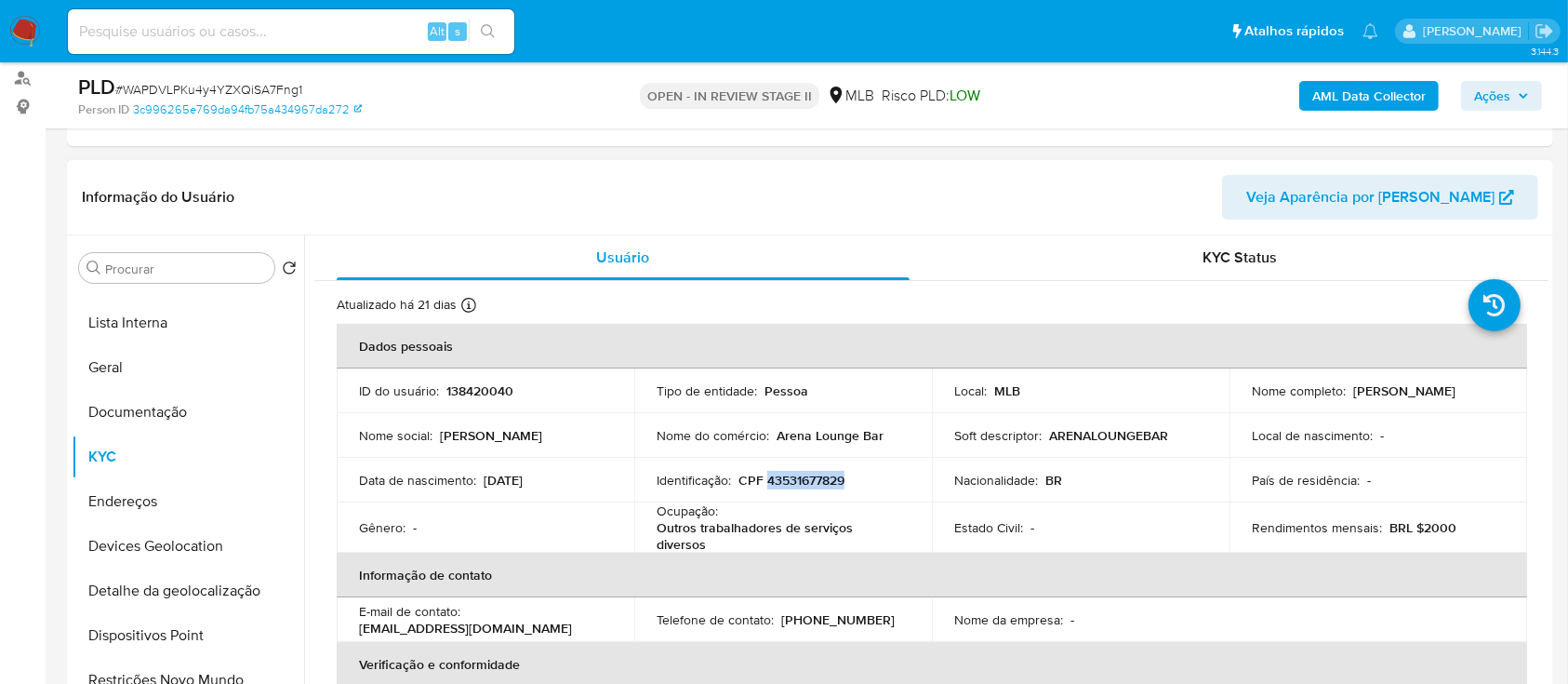click on "CPF 43531677829" at bounding box center [791, 480] 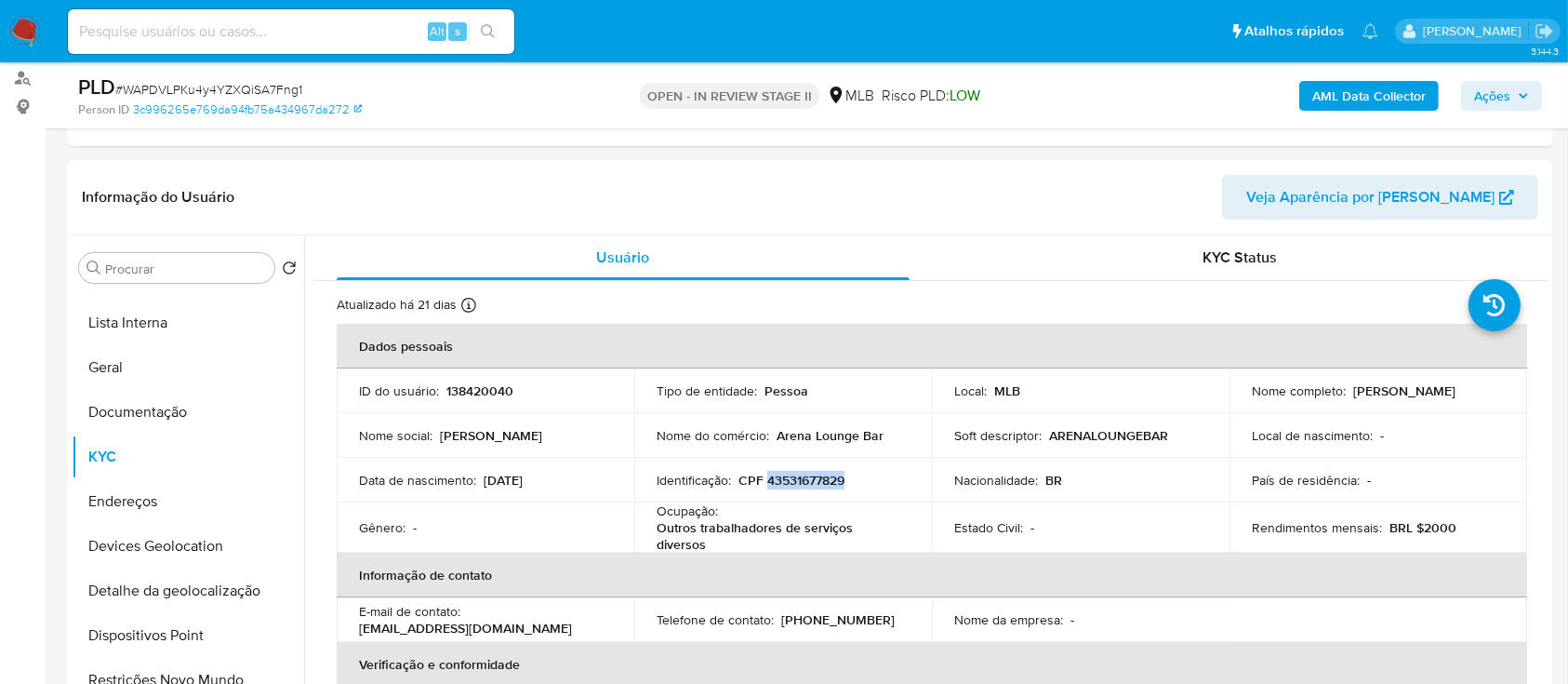 copy on "43531677829" 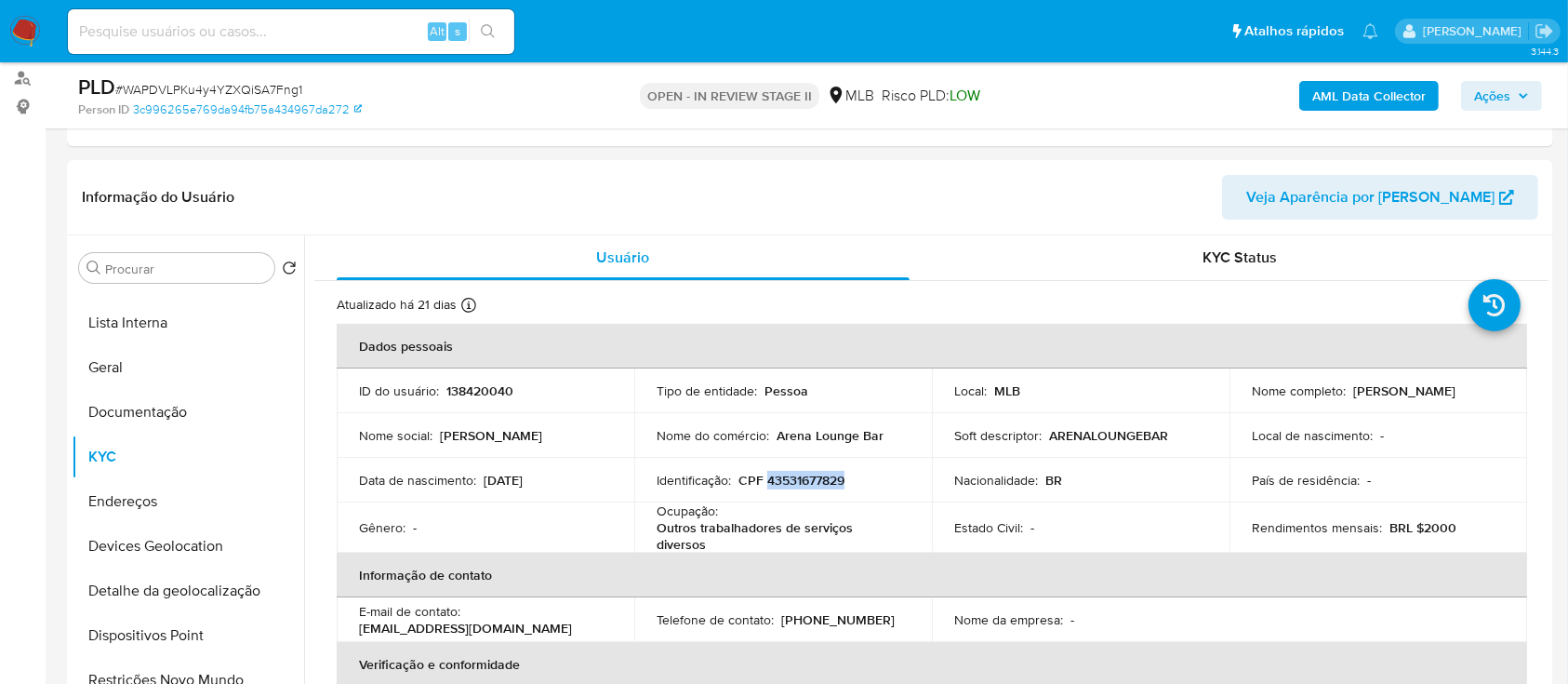 copy on "43531677829" 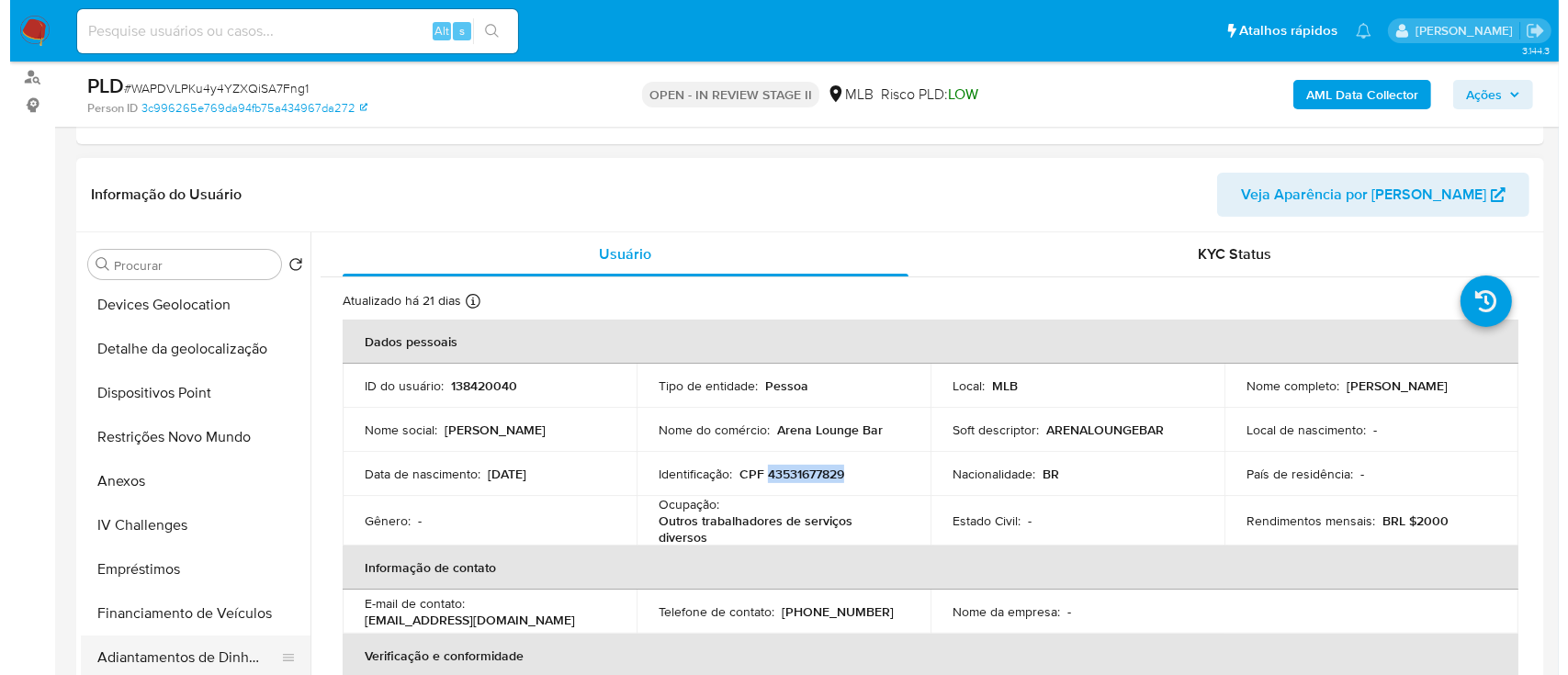 scroll, scrollTop: 489, scrollLeft: 0, axis: vertical 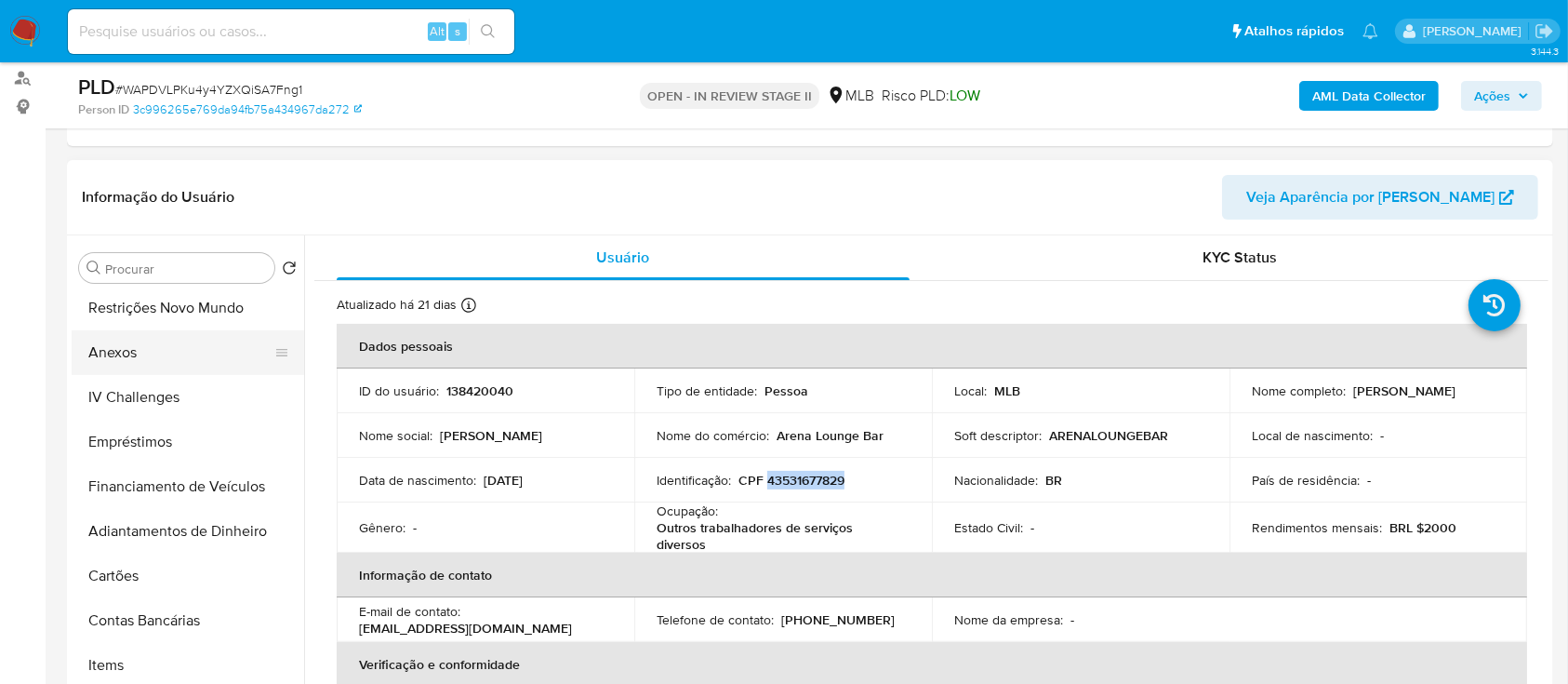 click on "Anexos" at bounding box center (180, 353) 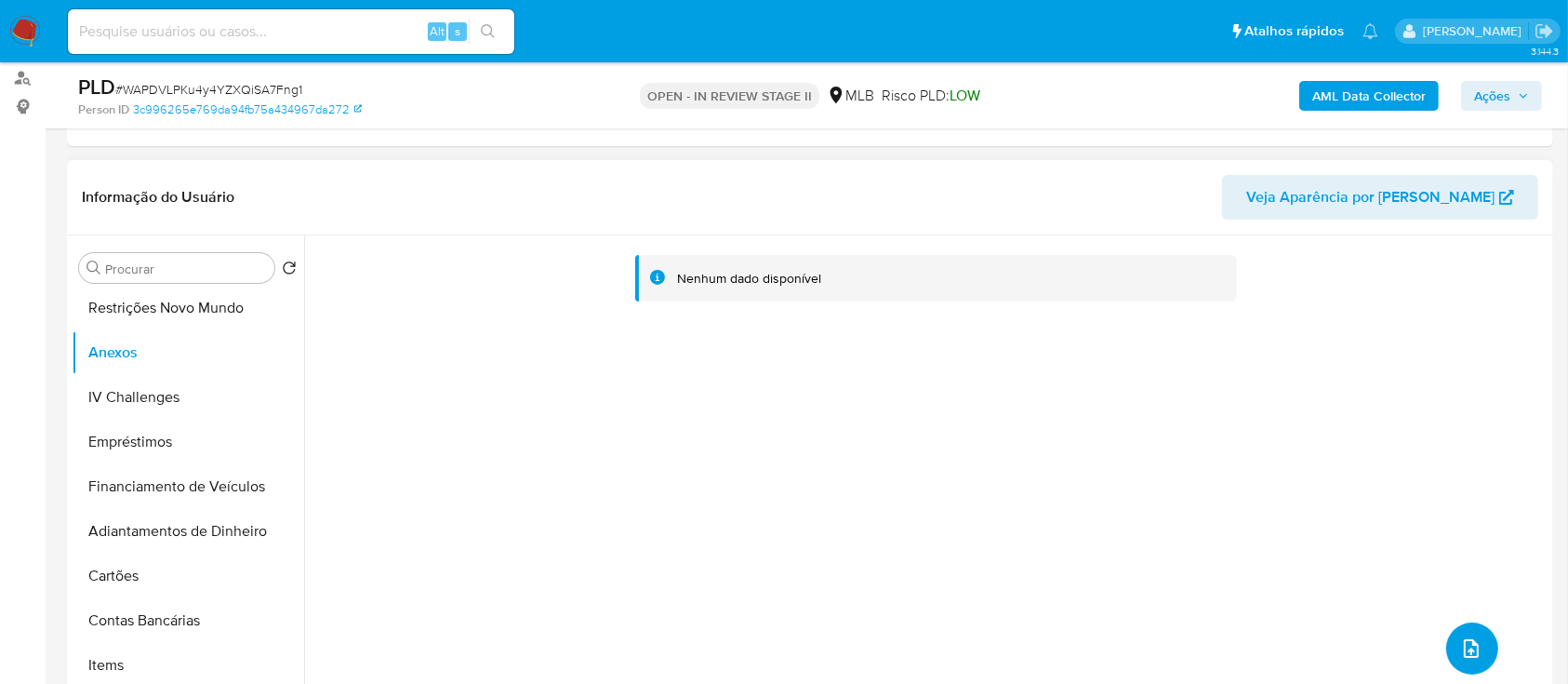 click at bounding box center (1472, 649) 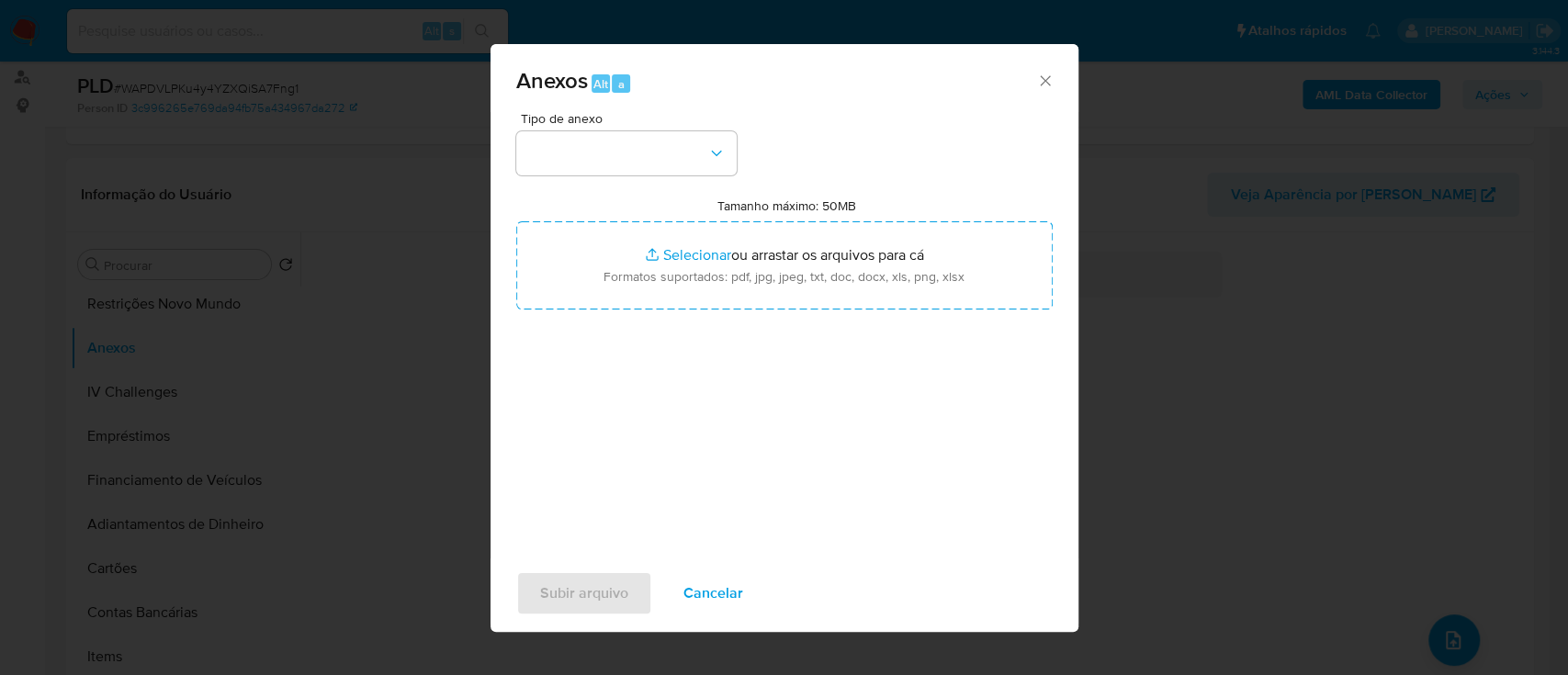 click on "Tipo de anexo" at bounding box center (631, 118) 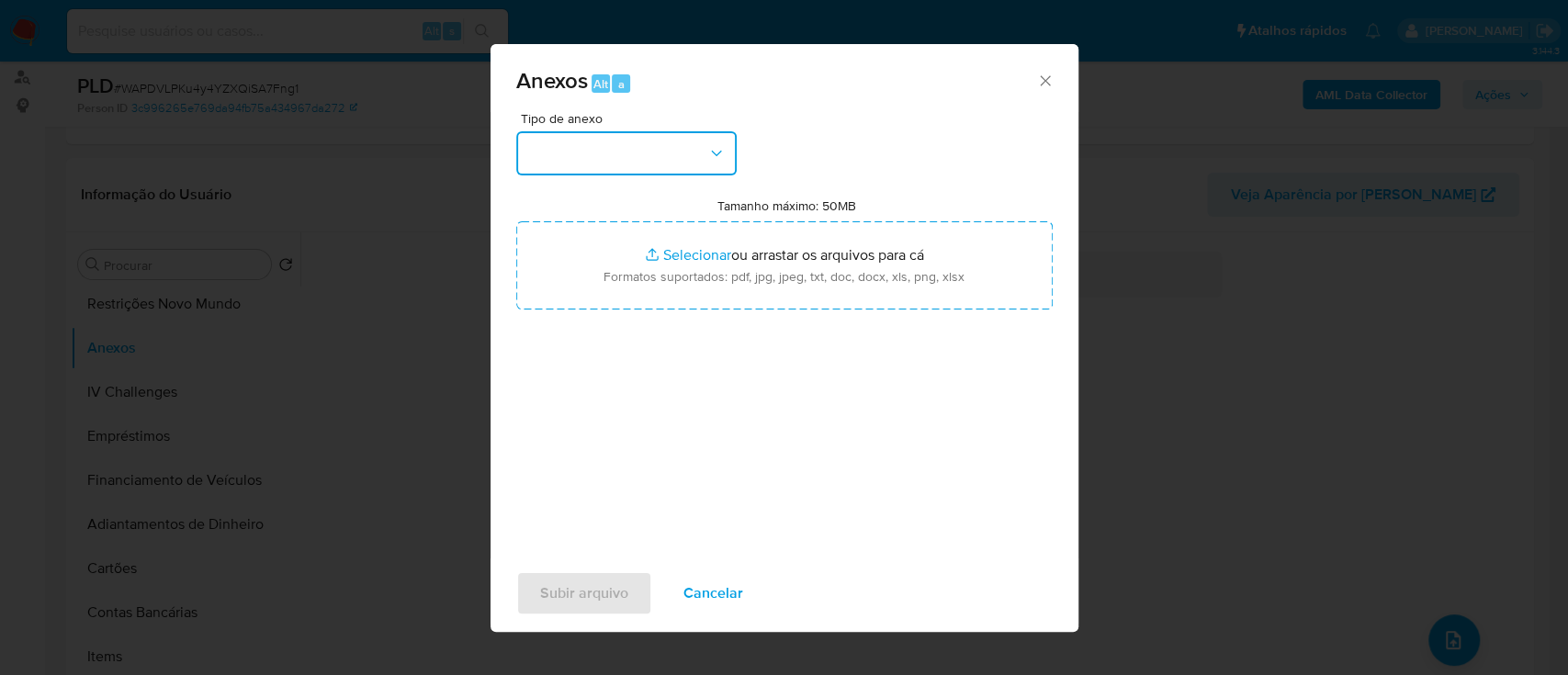 click at bounding box center (626, 153) 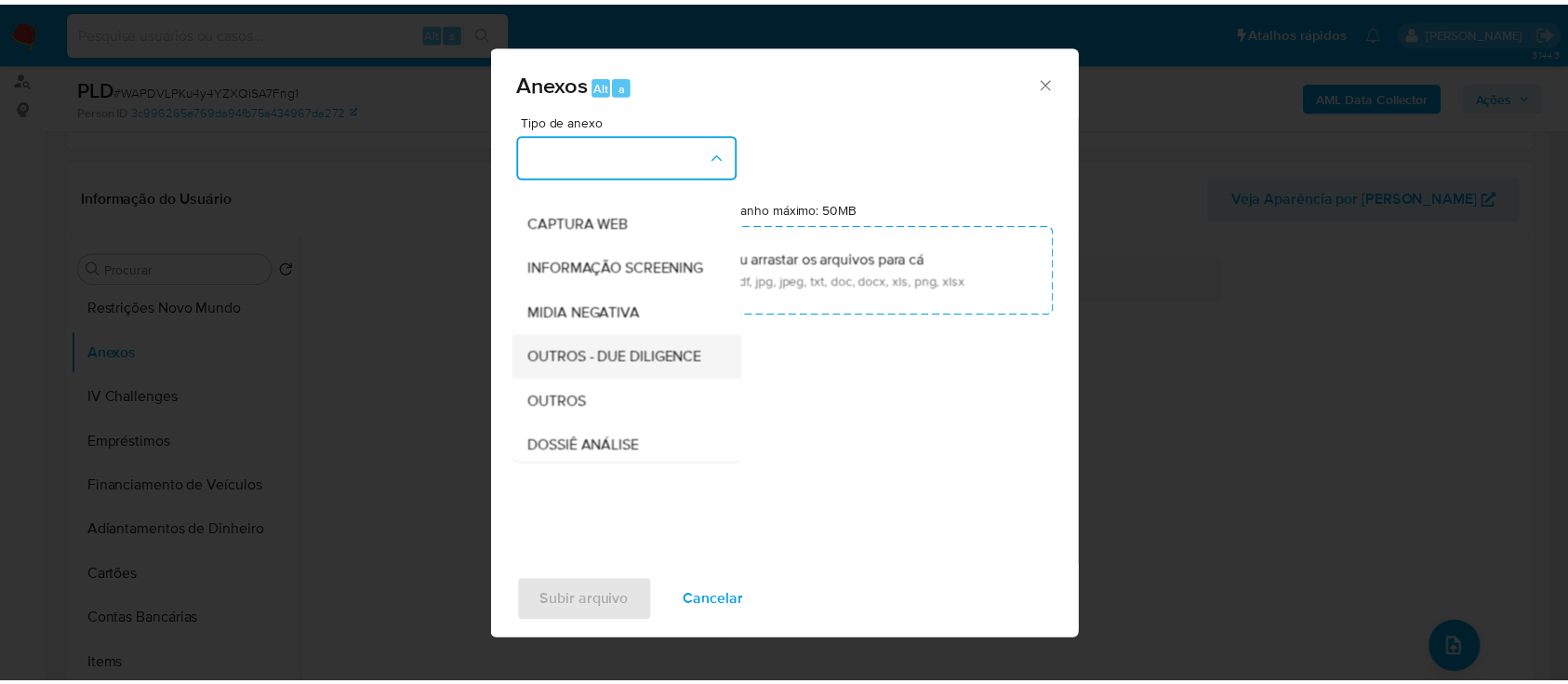scroll, scrollTop: 286, scrollLeft: 0, axis: vertical 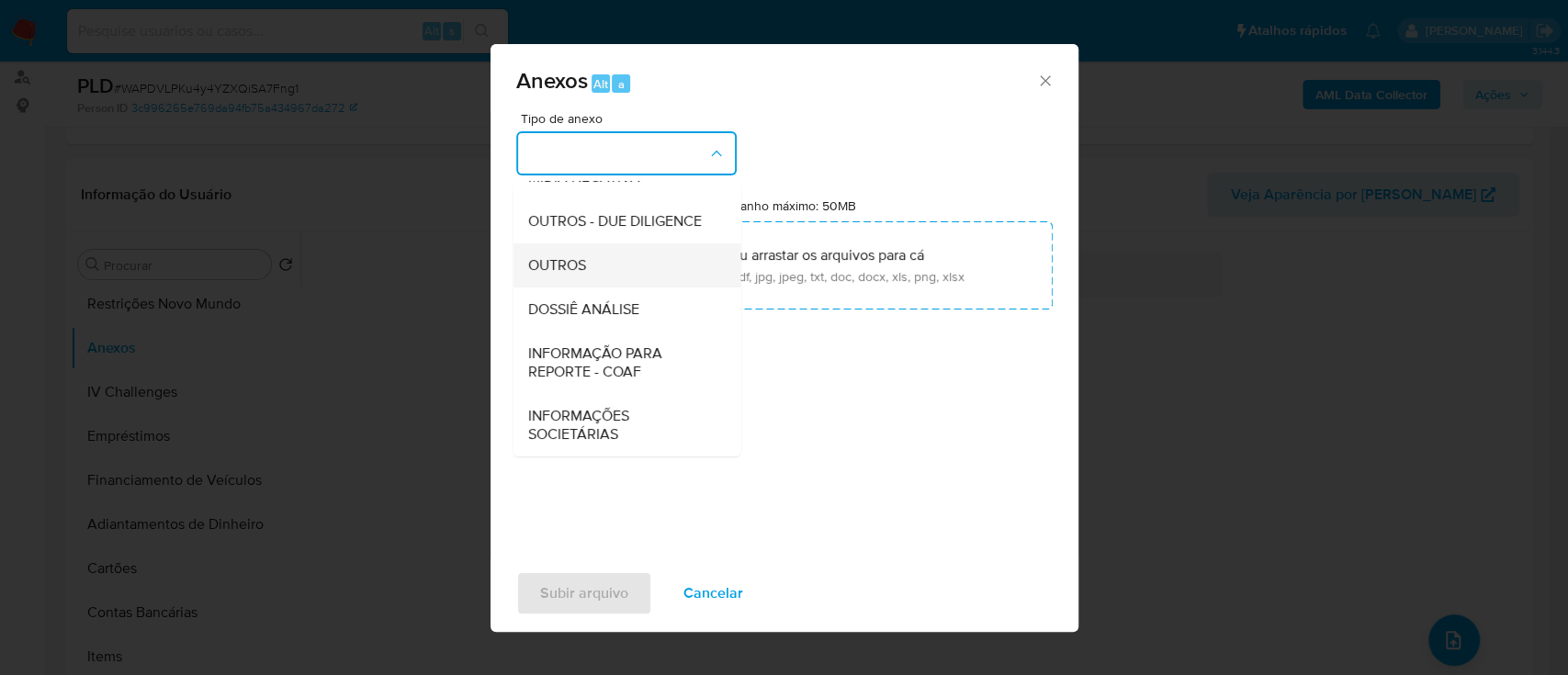 click on "OUTROS" at bounding box center [556, 265] 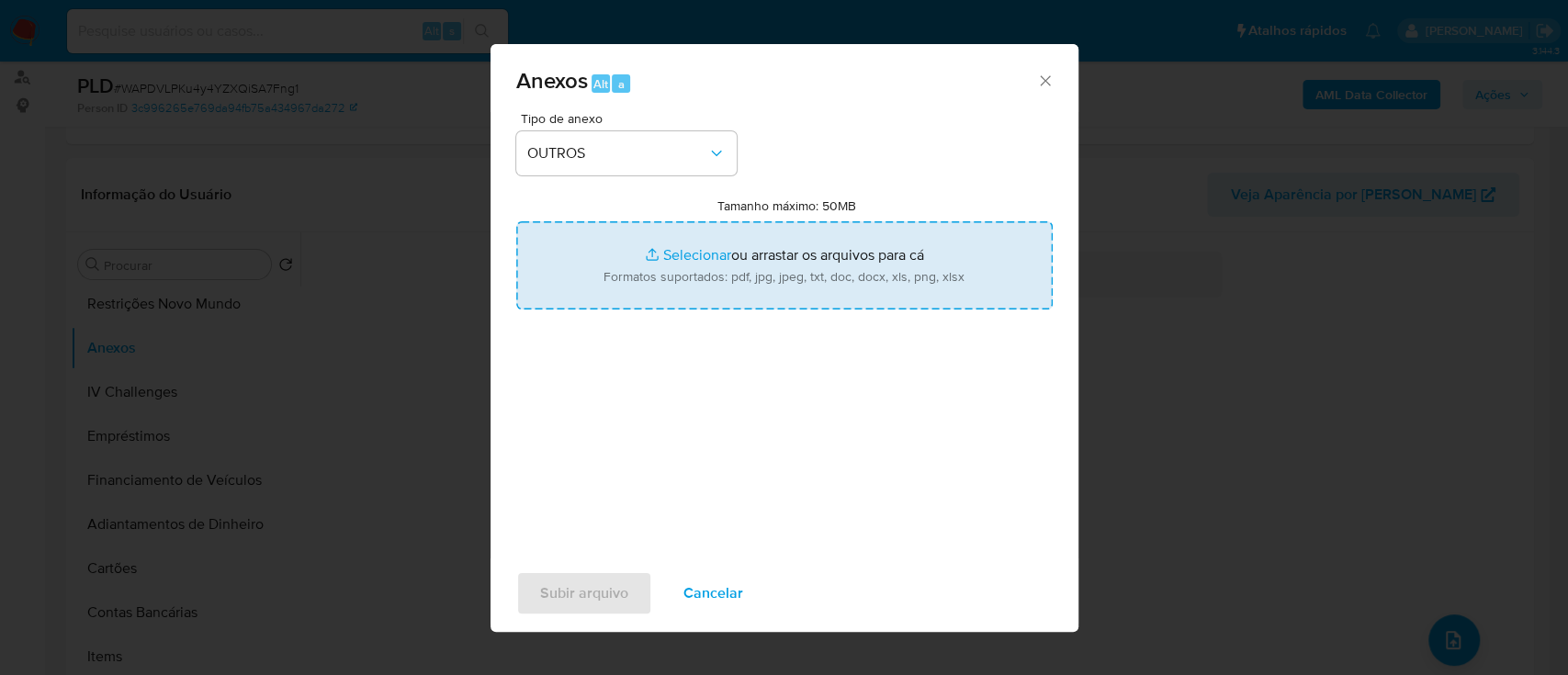 click on "Tamanho máximo: 50MB Selecionar arquivos" at bounding box center [784, 265] 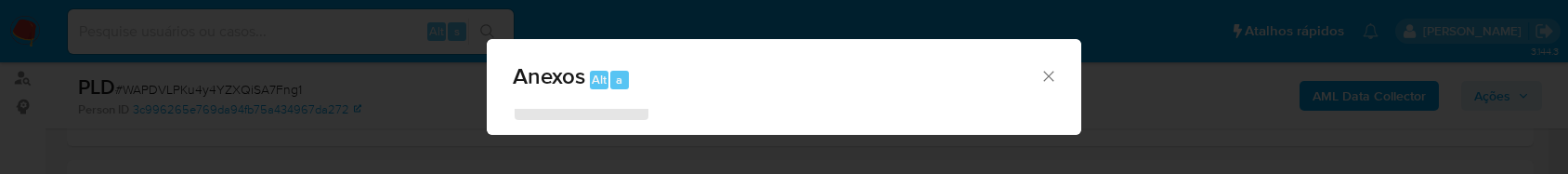 type on "C:\fakepath\SAR - XXXXX - CPF 43531677829 - JULIANA SILVA COLOMBO.pdf" 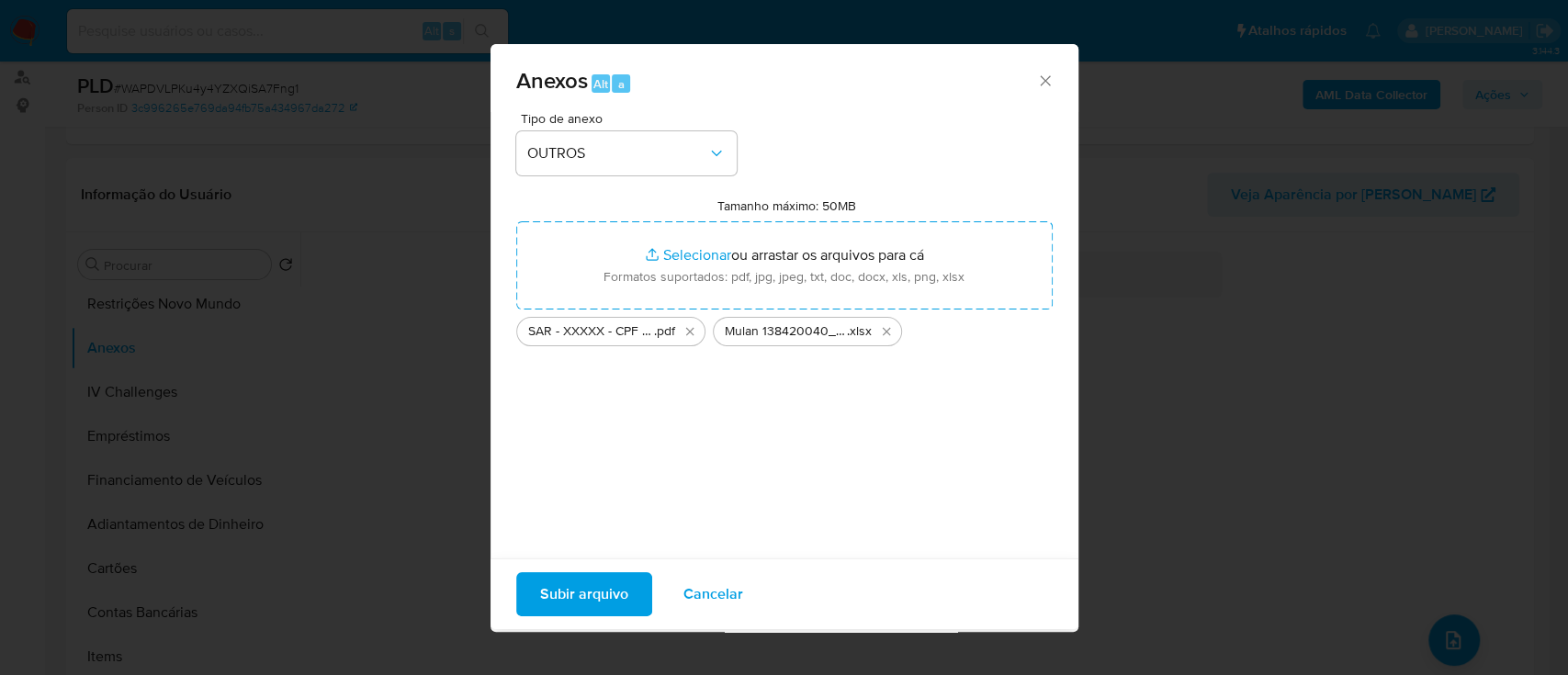 click on "Subir arquivo" at bounding box center (584, 594) 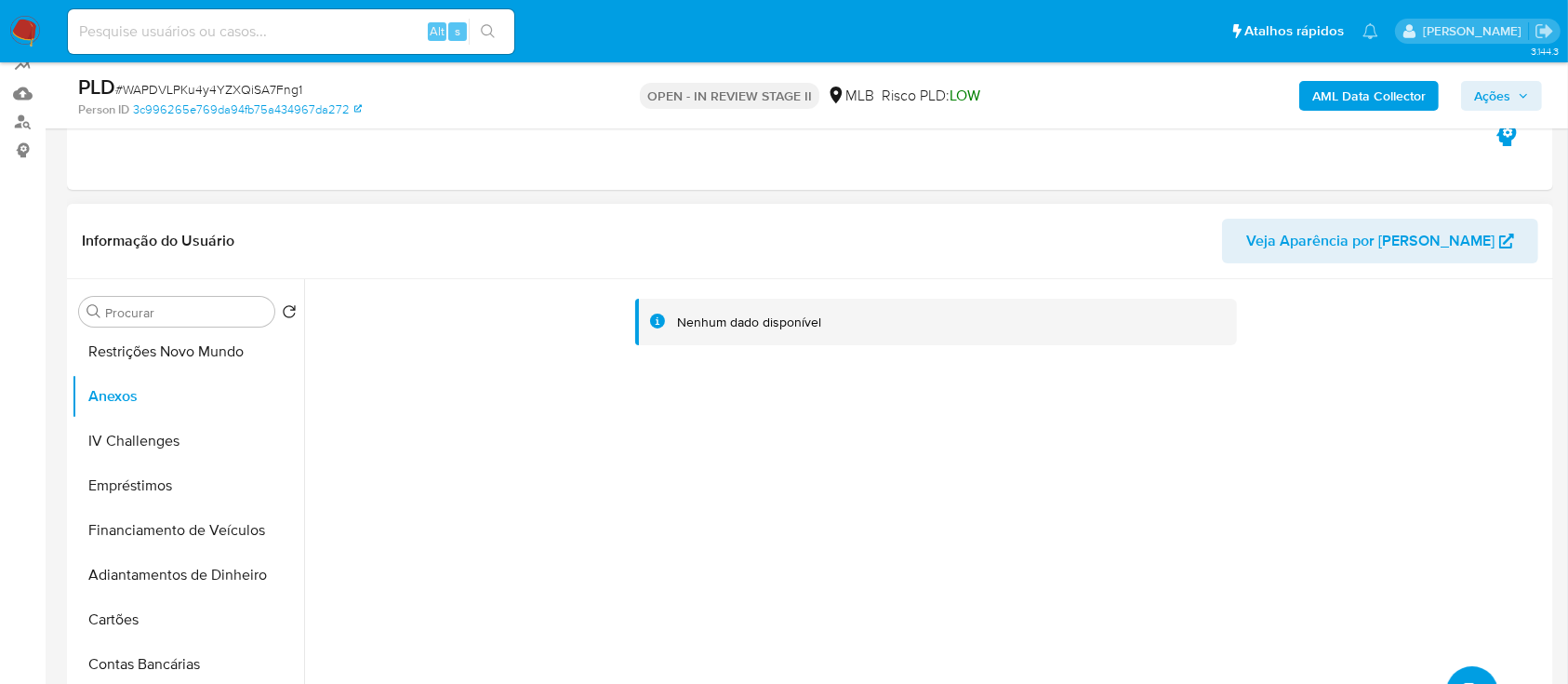 scroll, scrollTop: 0, scrollLeft: 0, axis: both 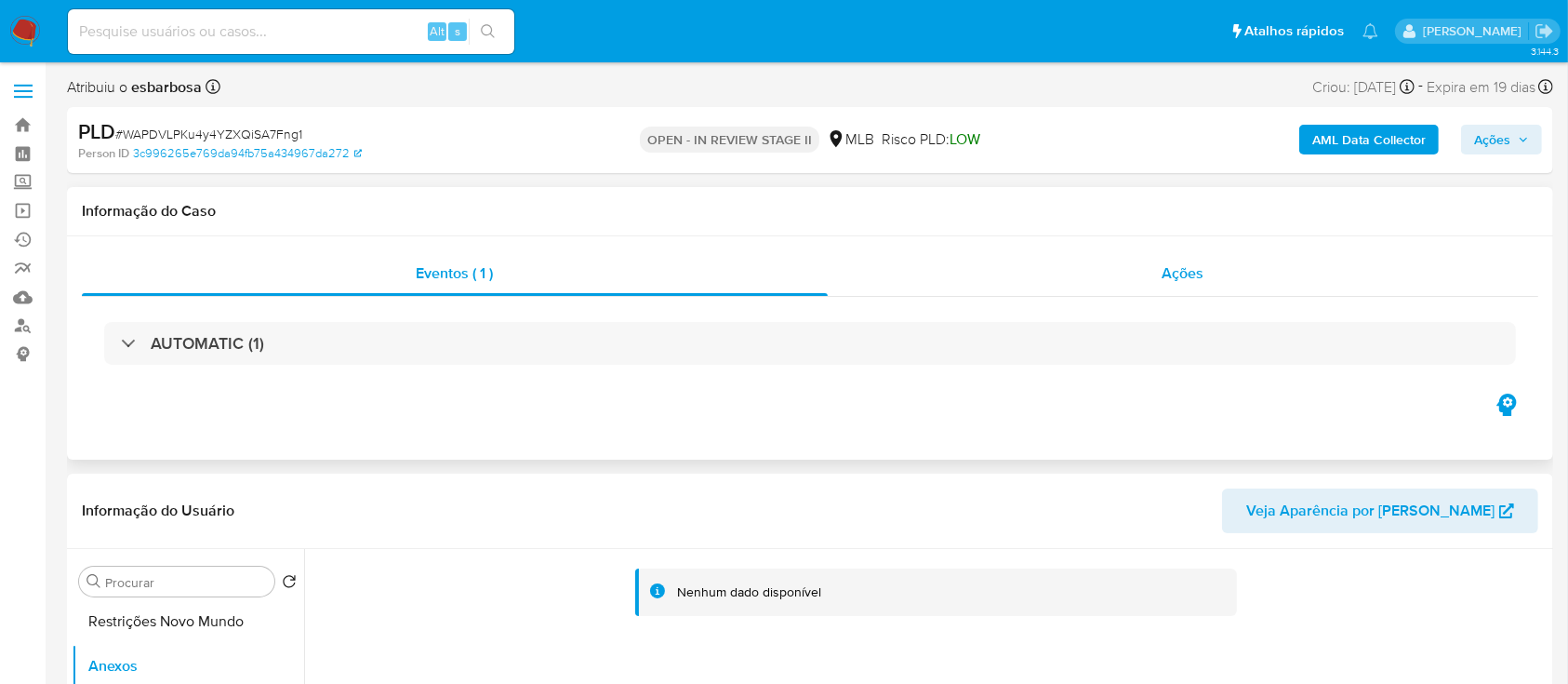 click on "Ações" at bounding box center (1183, 274) 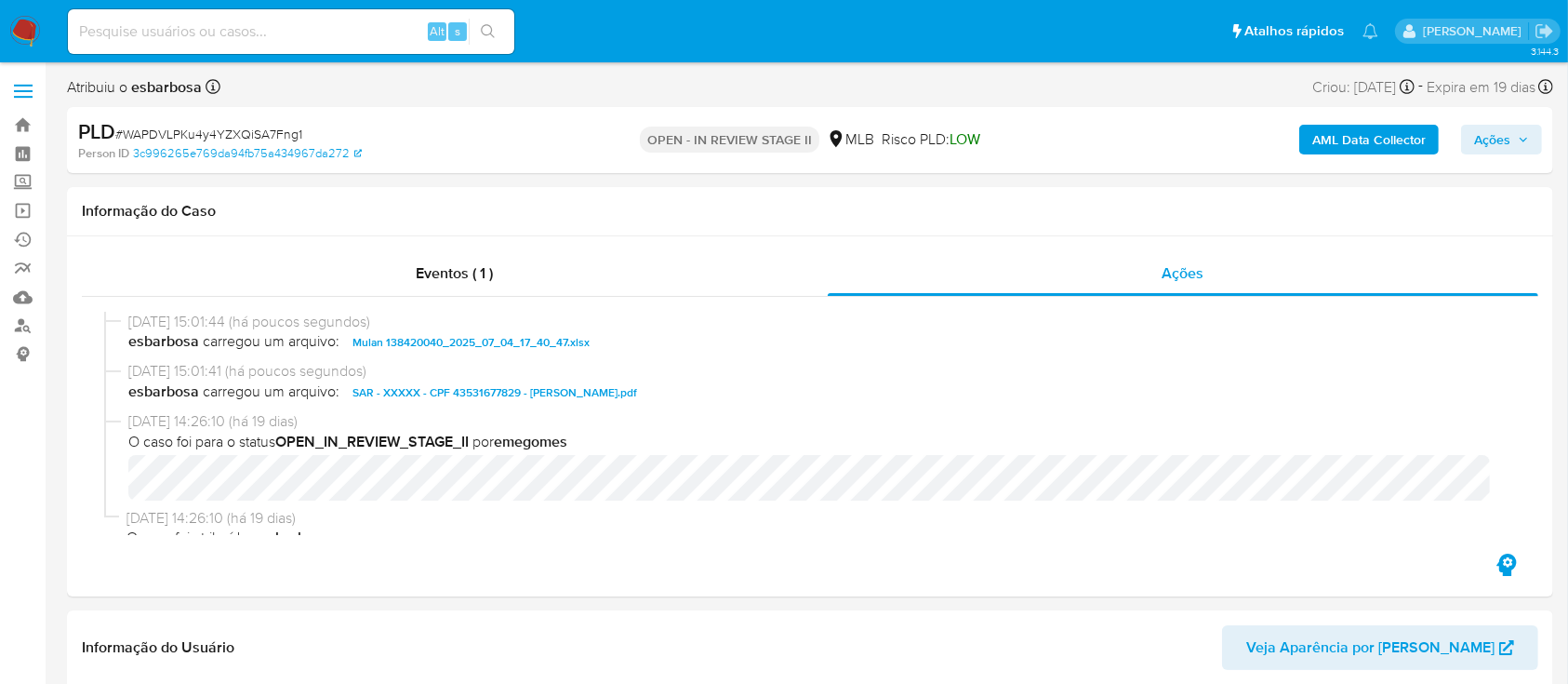 click on "Ações" at bounding box center [1492, 140] 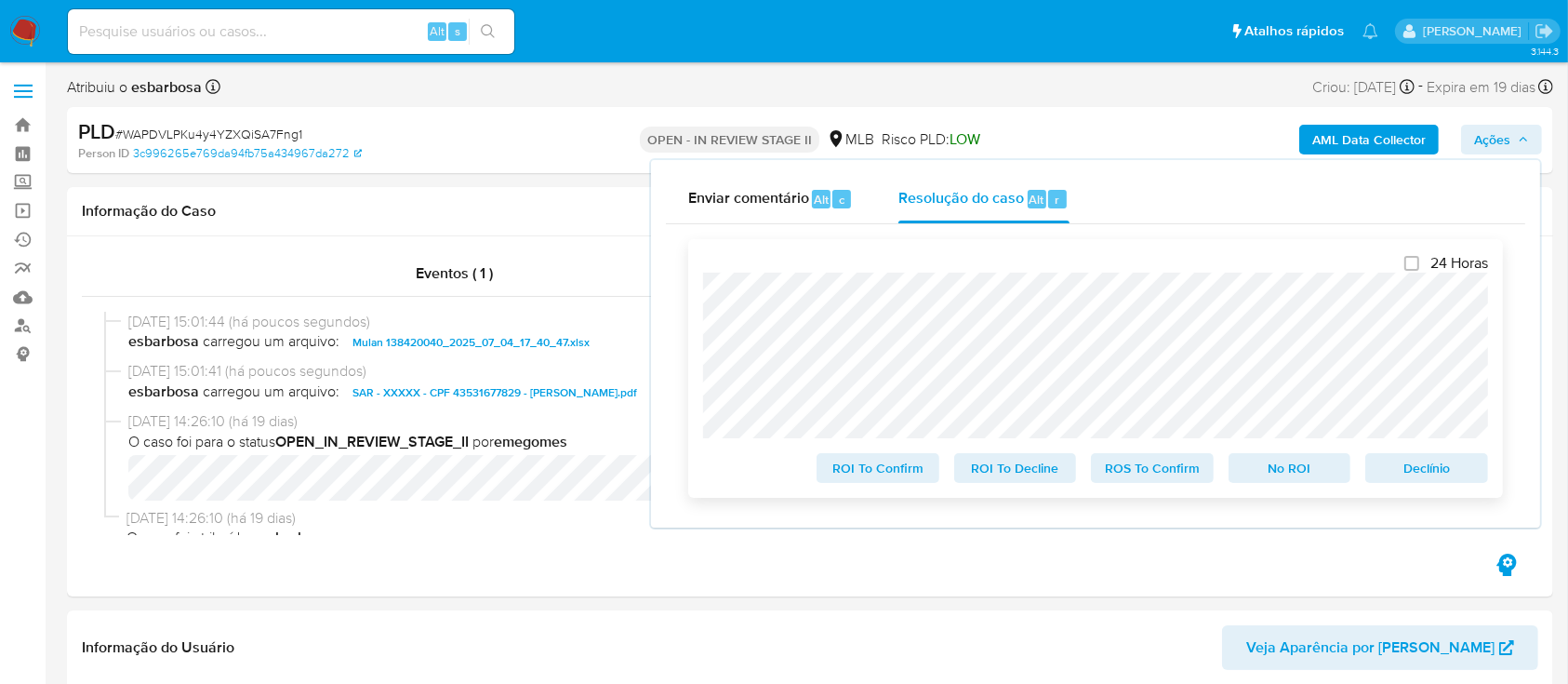 click on "ROS To Confirm" at bounding box center (1152, 468) 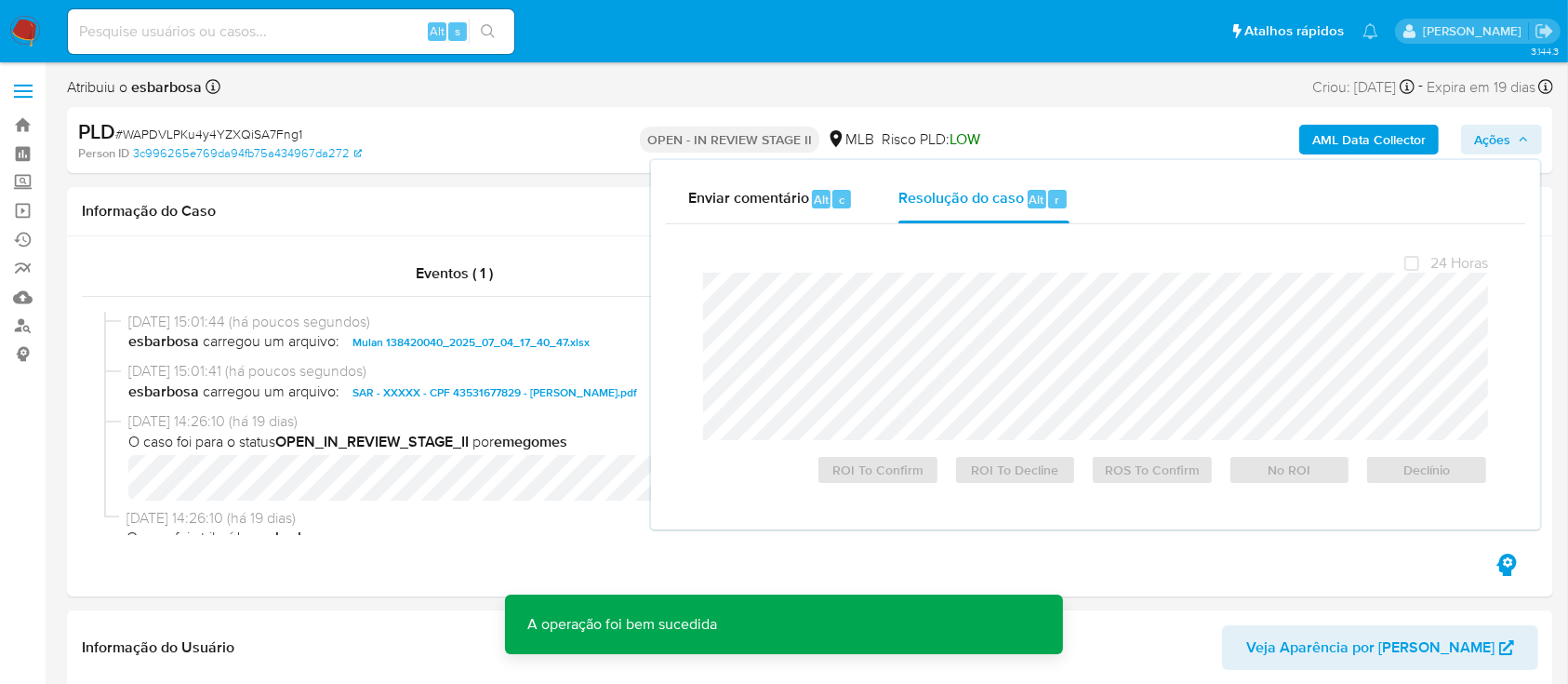 click on "# WAPDVLPKu4y4YZXQiSA7Fng1" at bounding box center (208, 134) 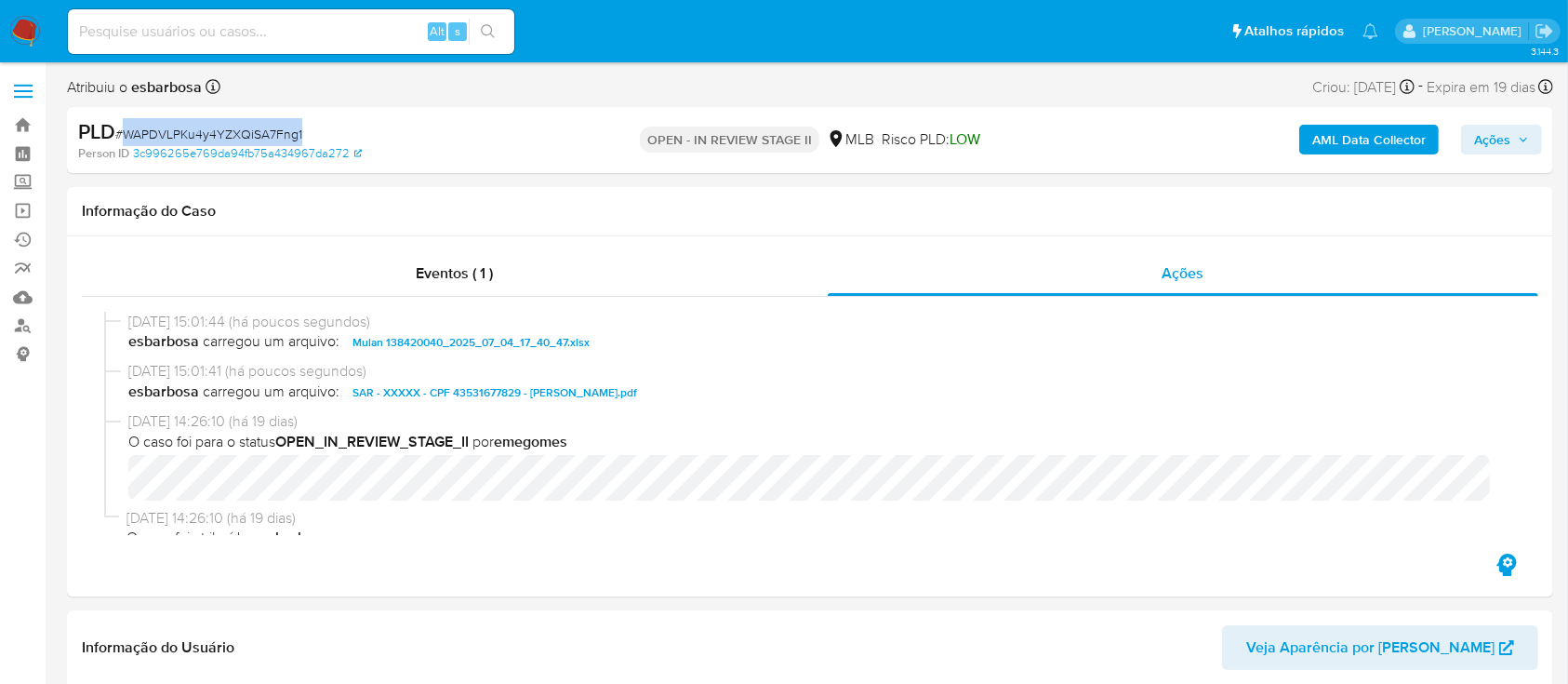 click on "# WAPDVLPKu4y4YZXQiSA7Fng1" at bounding box center [208, 134] 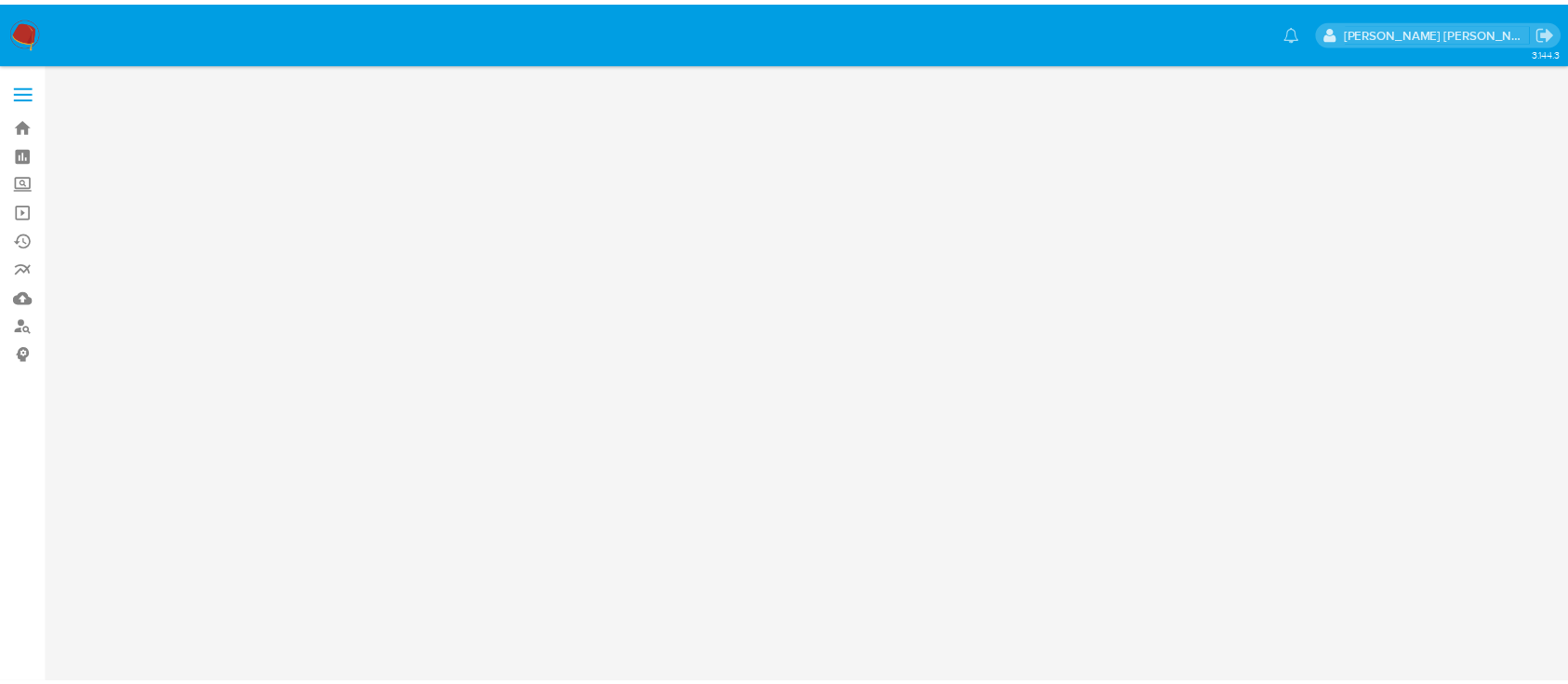 scroll, scrollTop: 0, scrollLeft: 0, axis: both 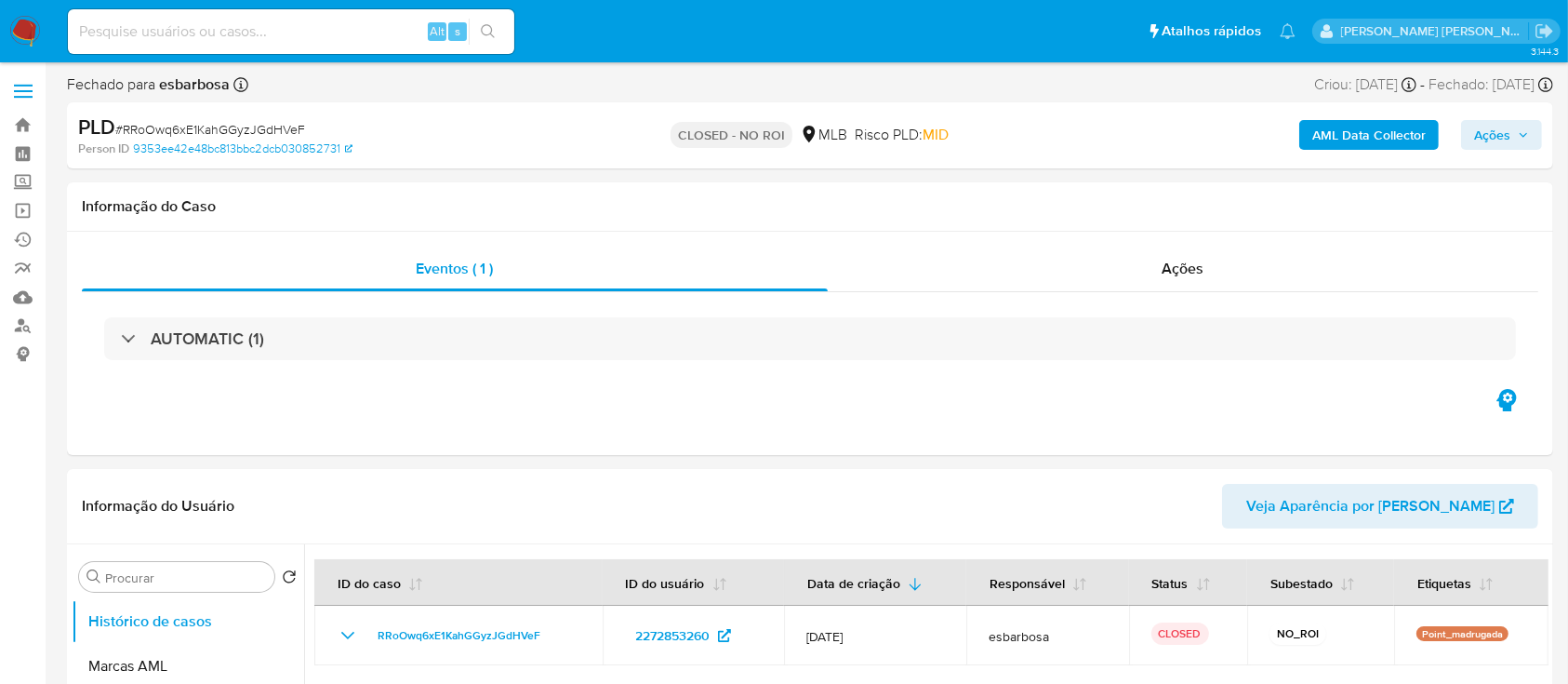 select on "10" 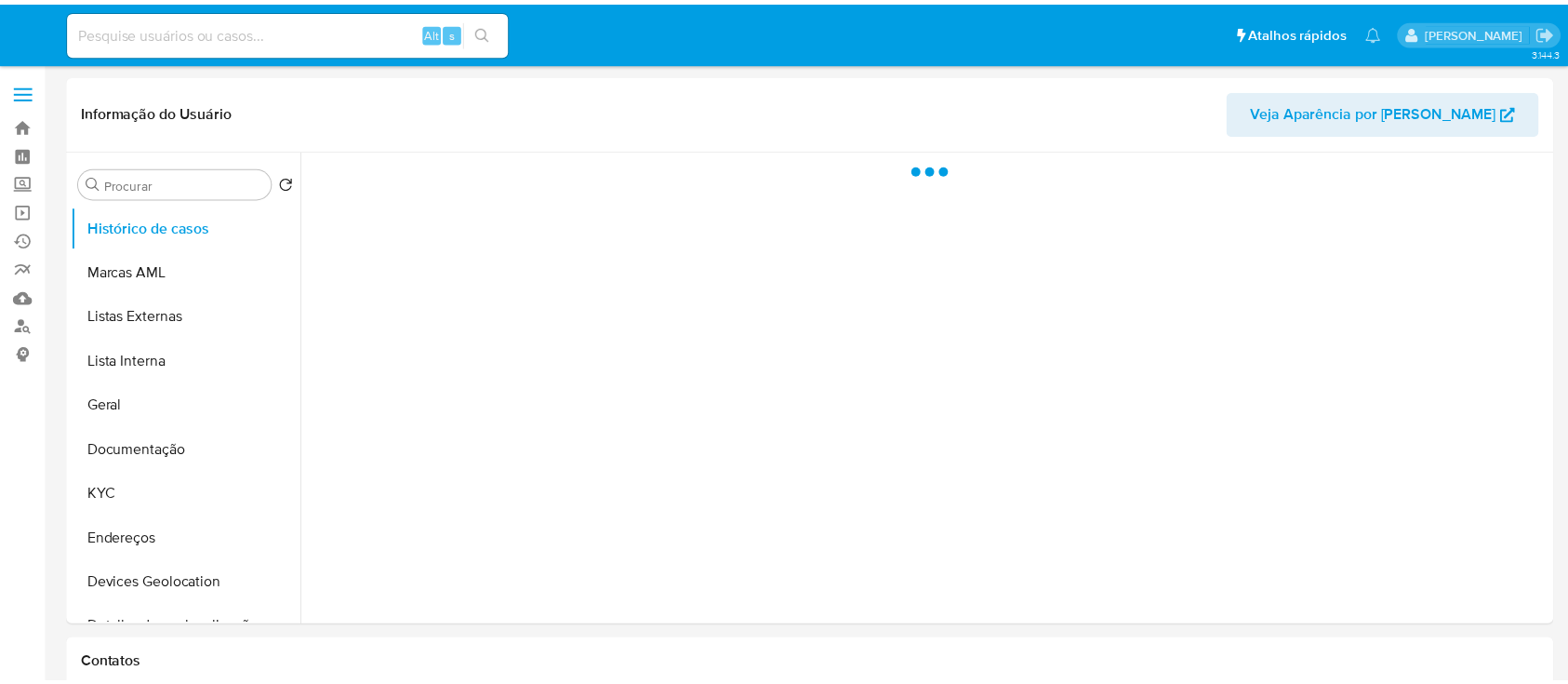 scroll, scrollTop: 0, scrollLeft: 0, axis: both 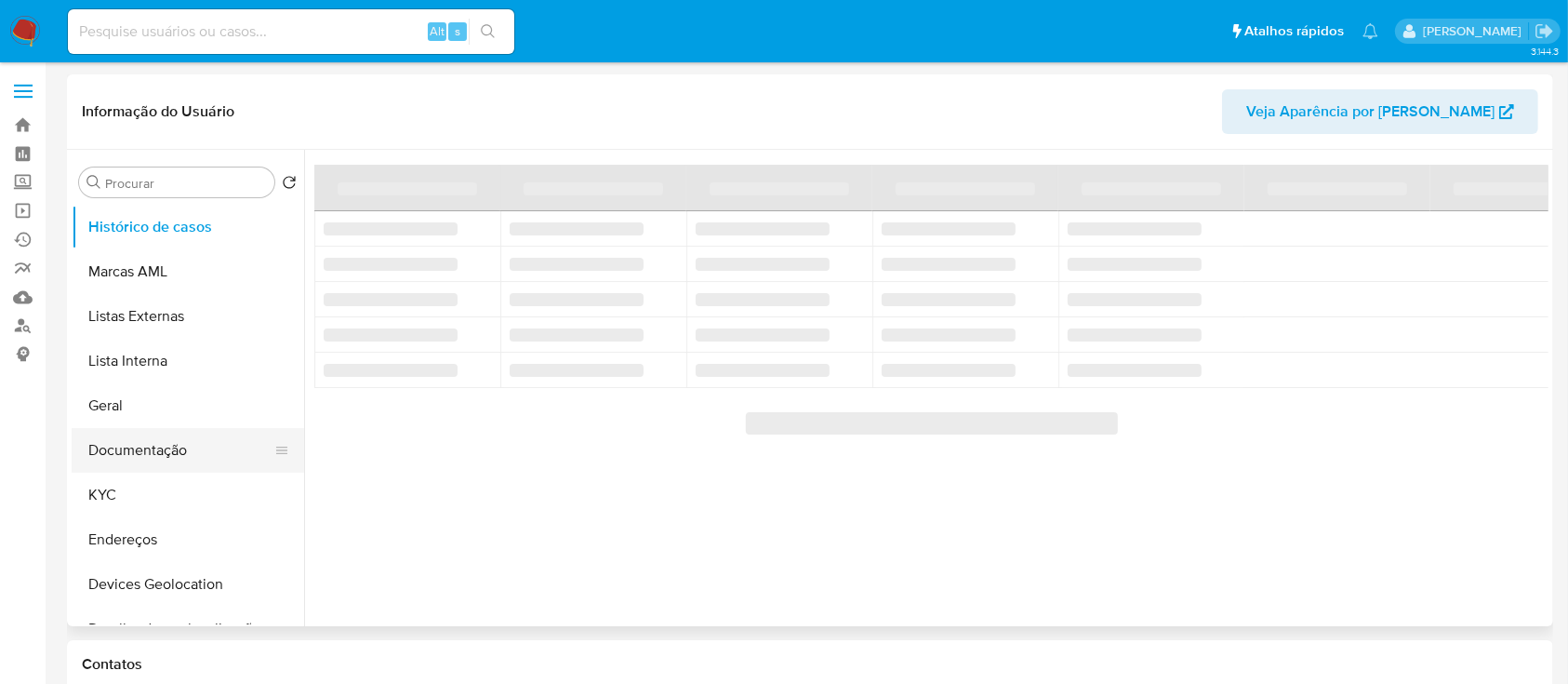 click on "Documentação" at bounding box center (180, 450) 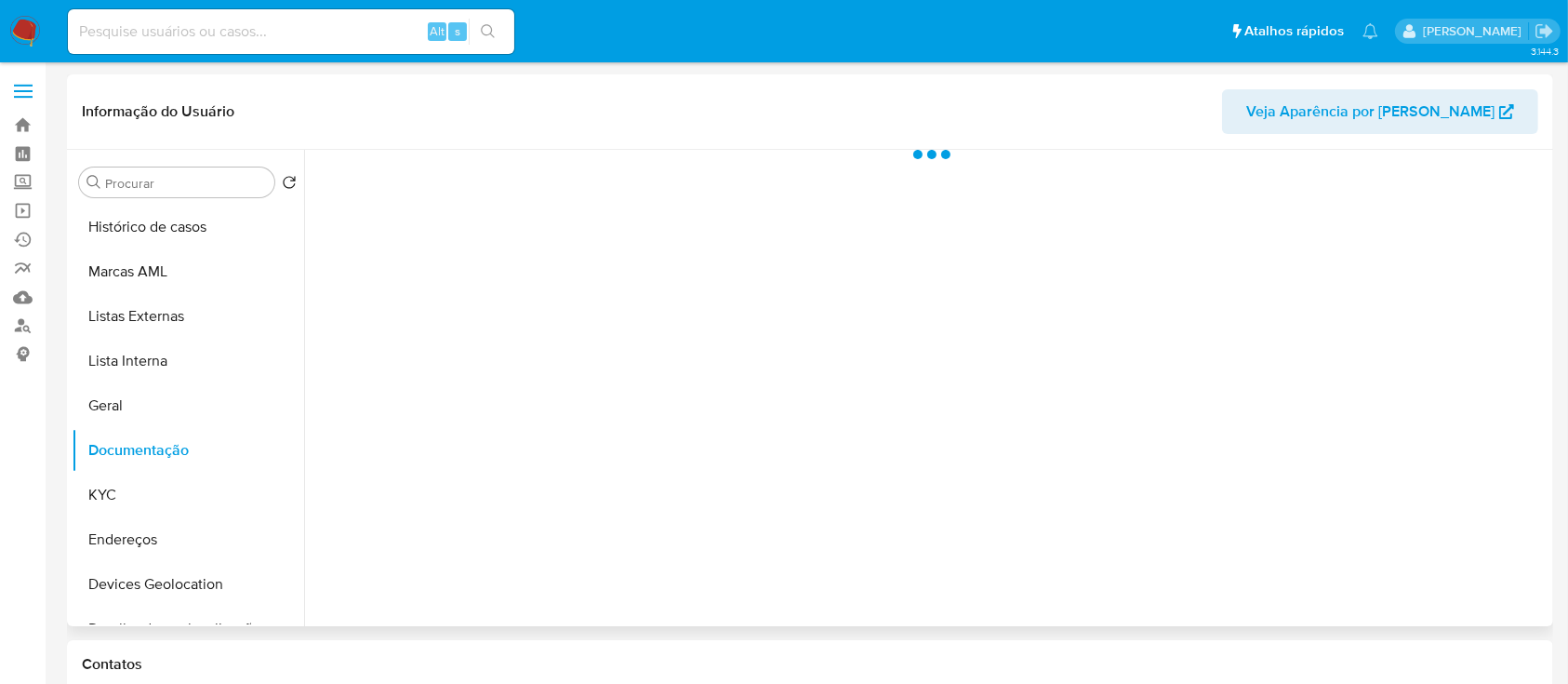 select on "10" 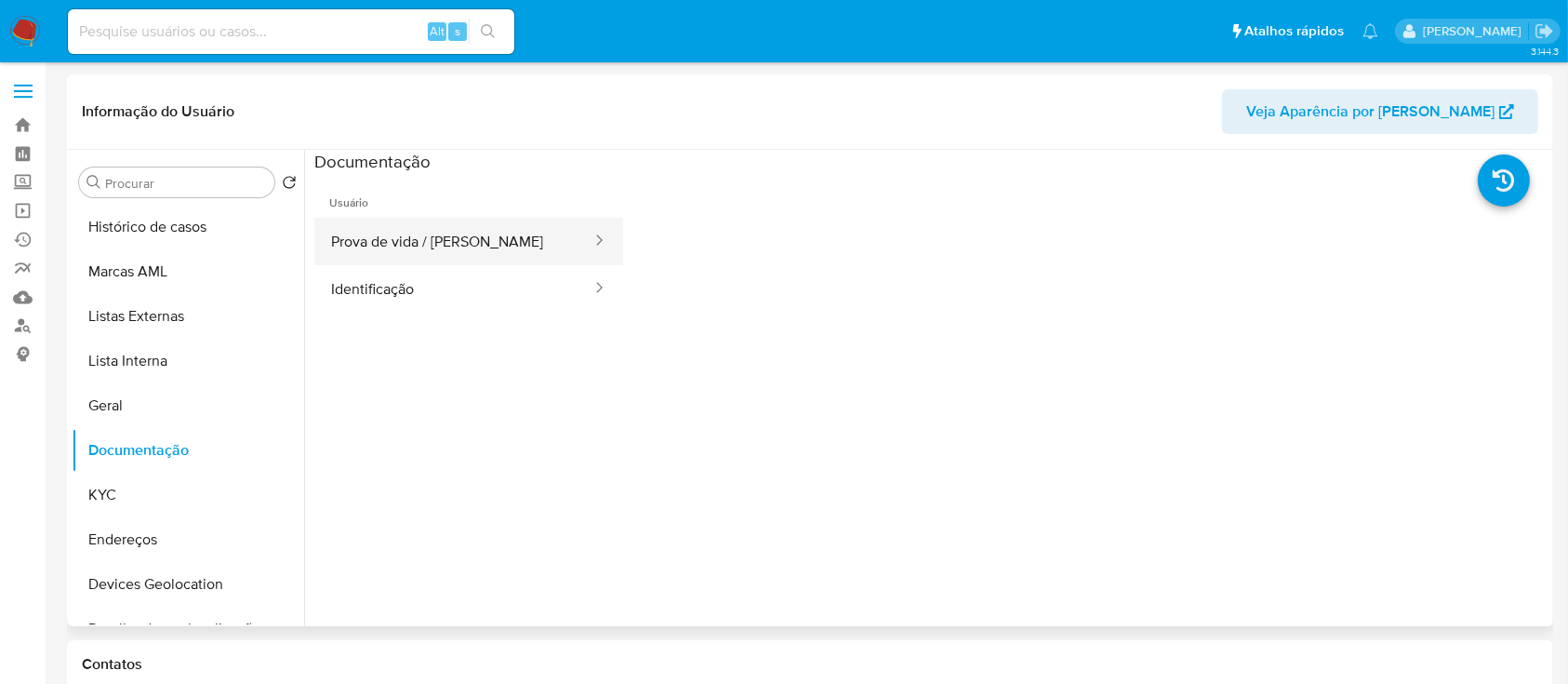 click on "Prova de vida / [PERSON_NAME]" at bounding box center (454, 241) 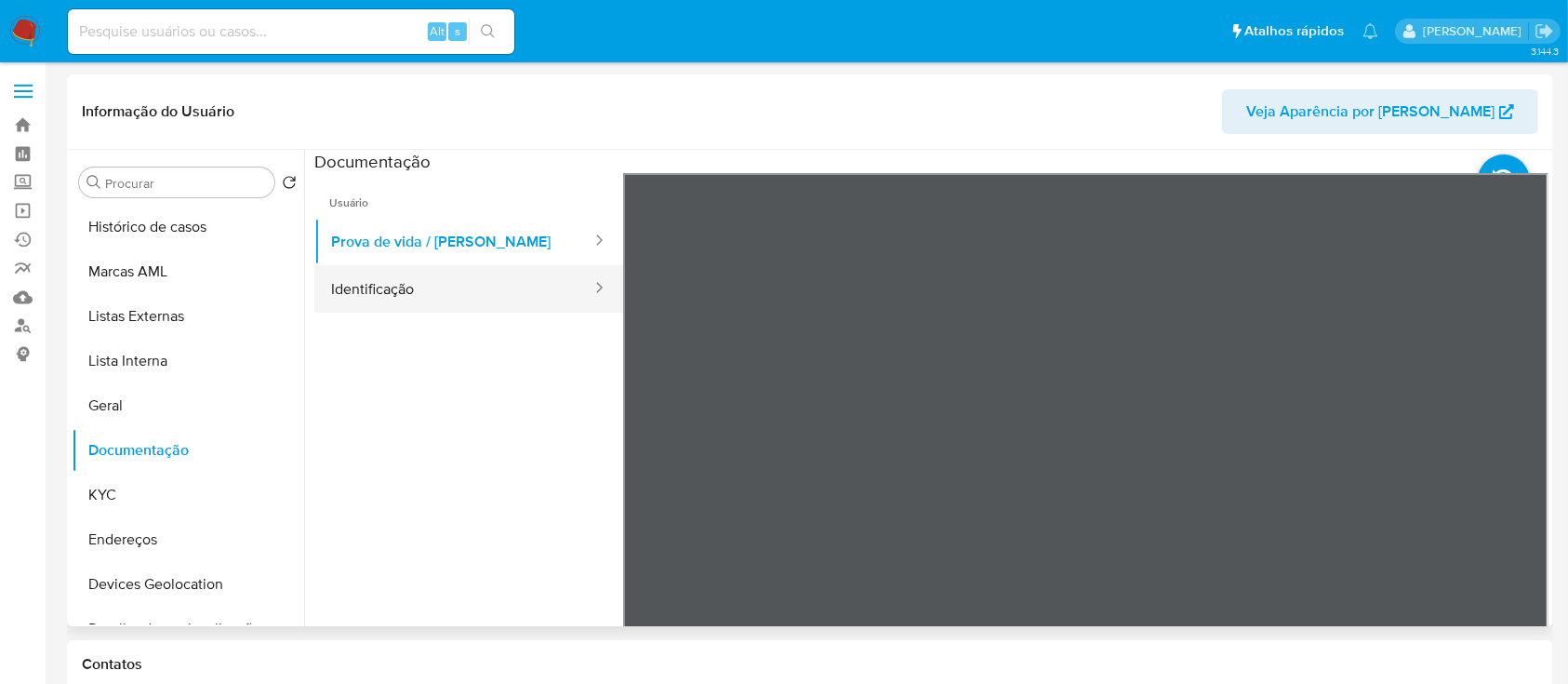 click on "Identificação" at bounding box center [454, 288] 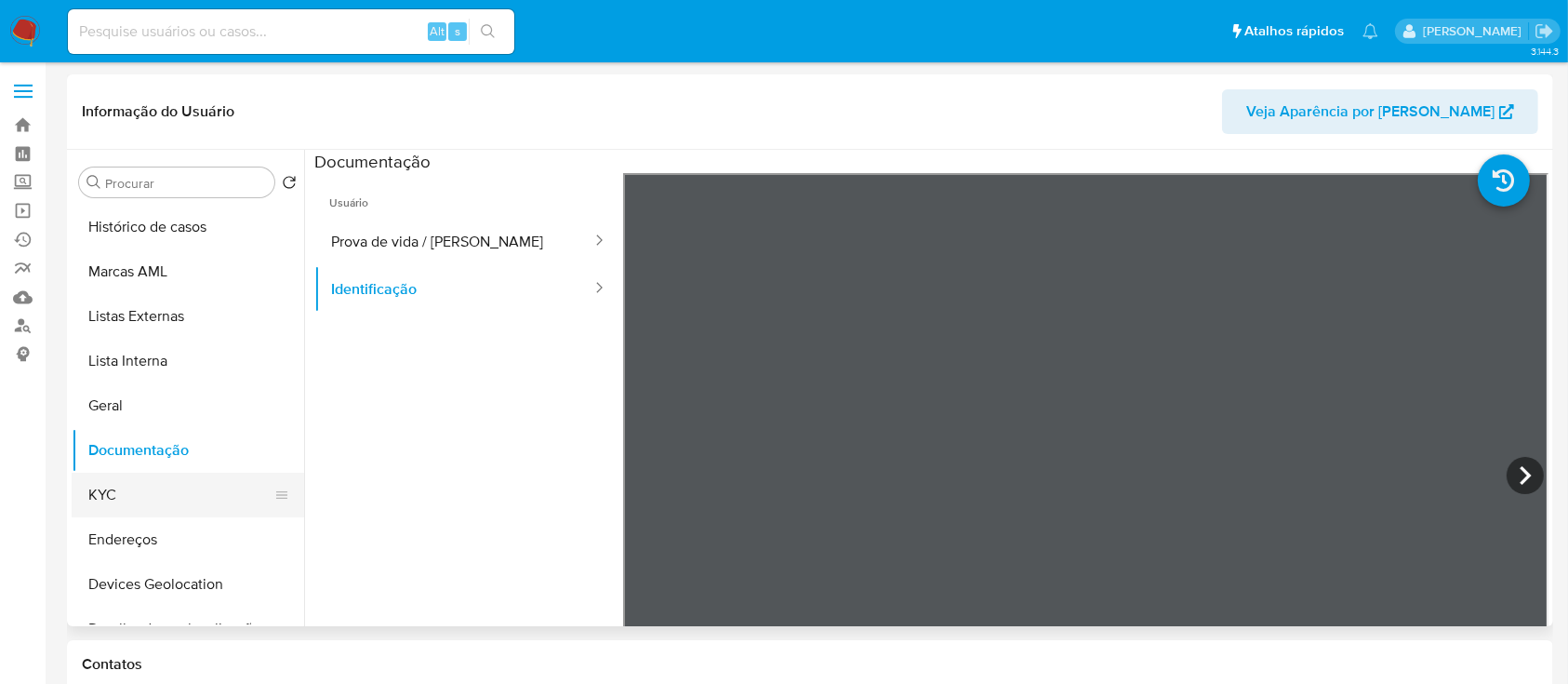 drag, startPoint x: 126, startPoint y: 490, endPoint x: 197, endPoint y: 488, distance: 71.02816 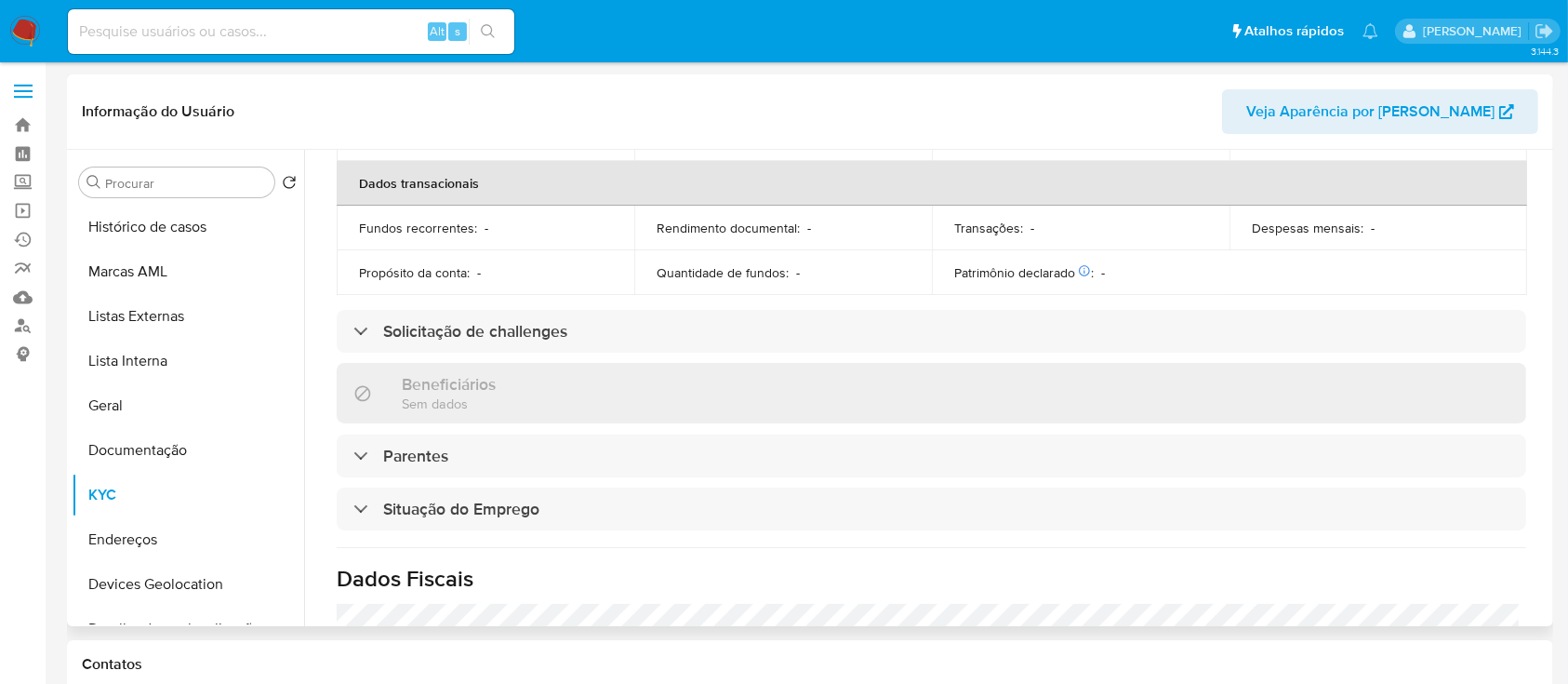 scroll, scrollTop: 797, scrollLeft: 0, axis: vertical 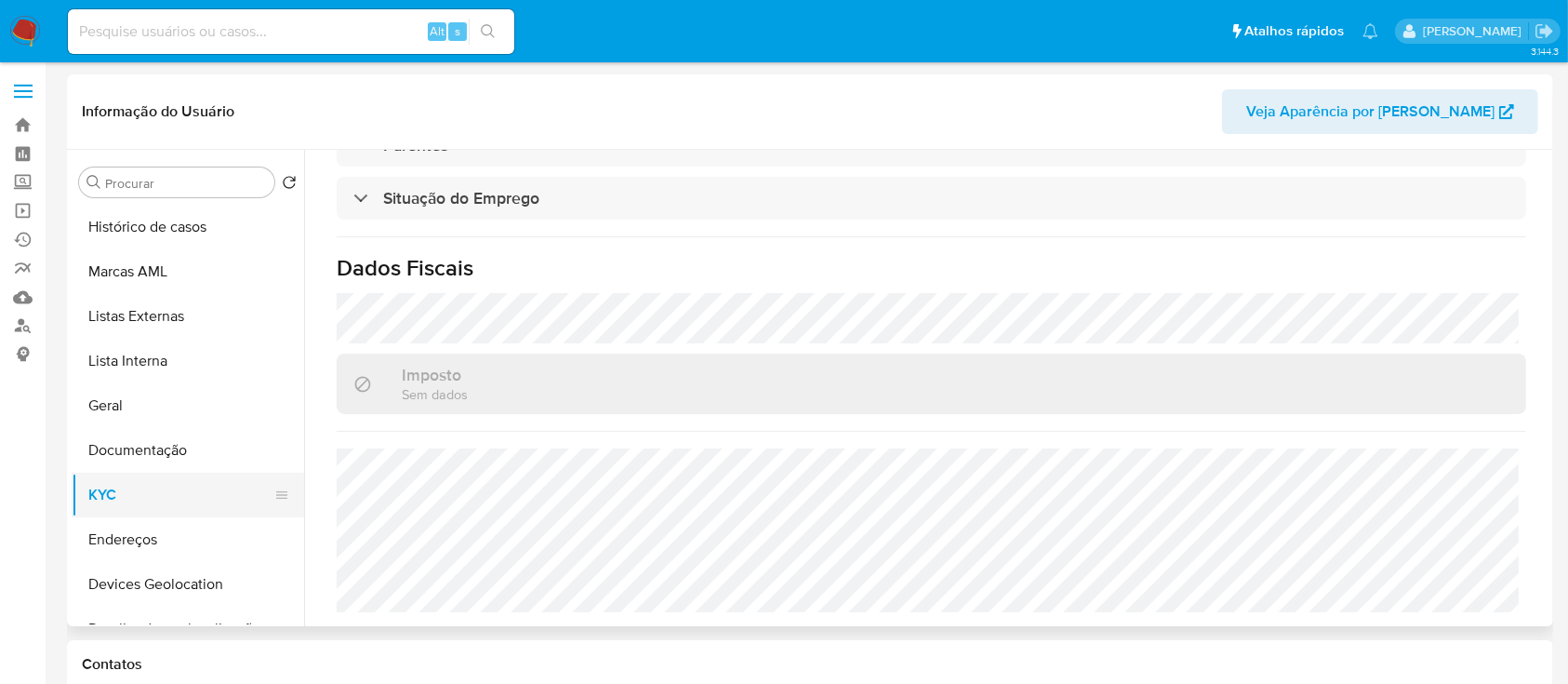 drag, startPoint x: 156, startPoint y: 539, endPoint x: 163, endPoint y: 516, distance: 24 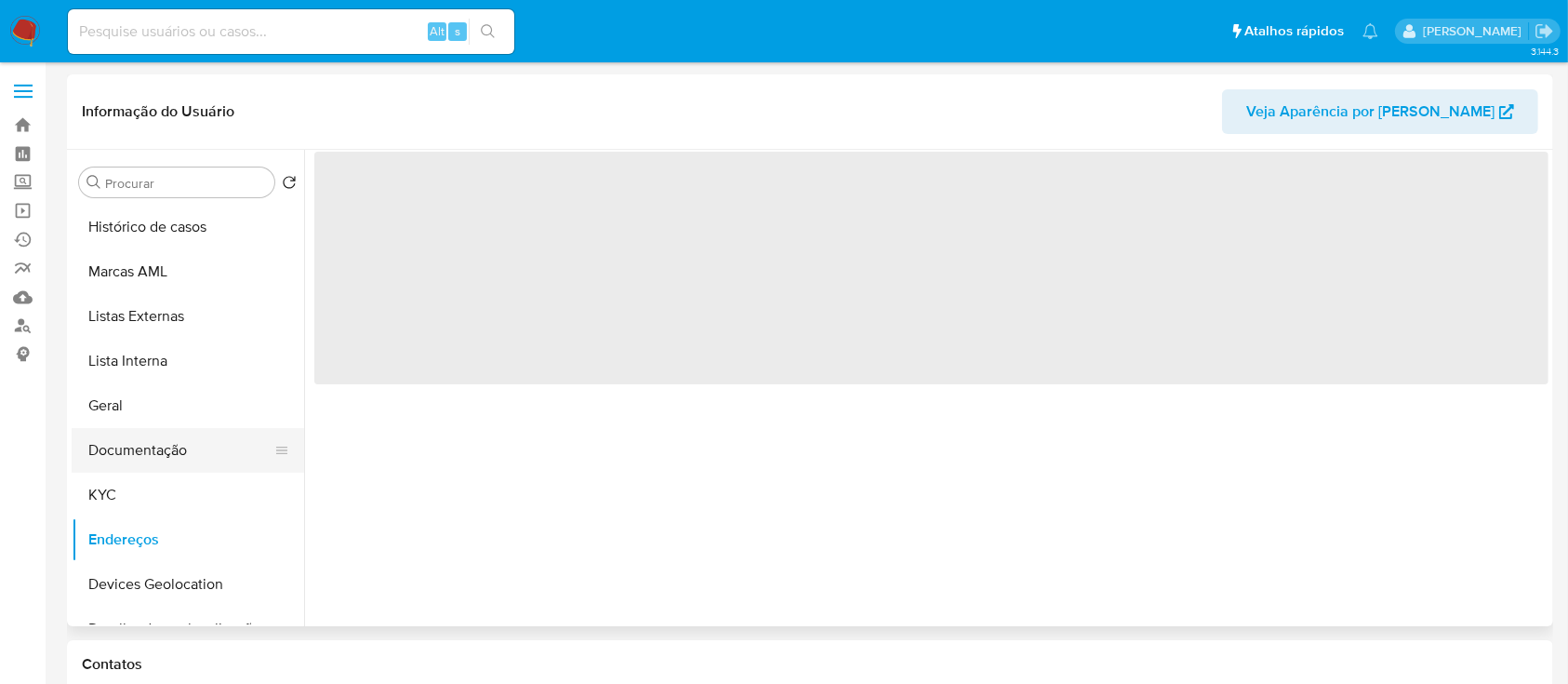 click on "Documentação" at bounding box center [180, 450] 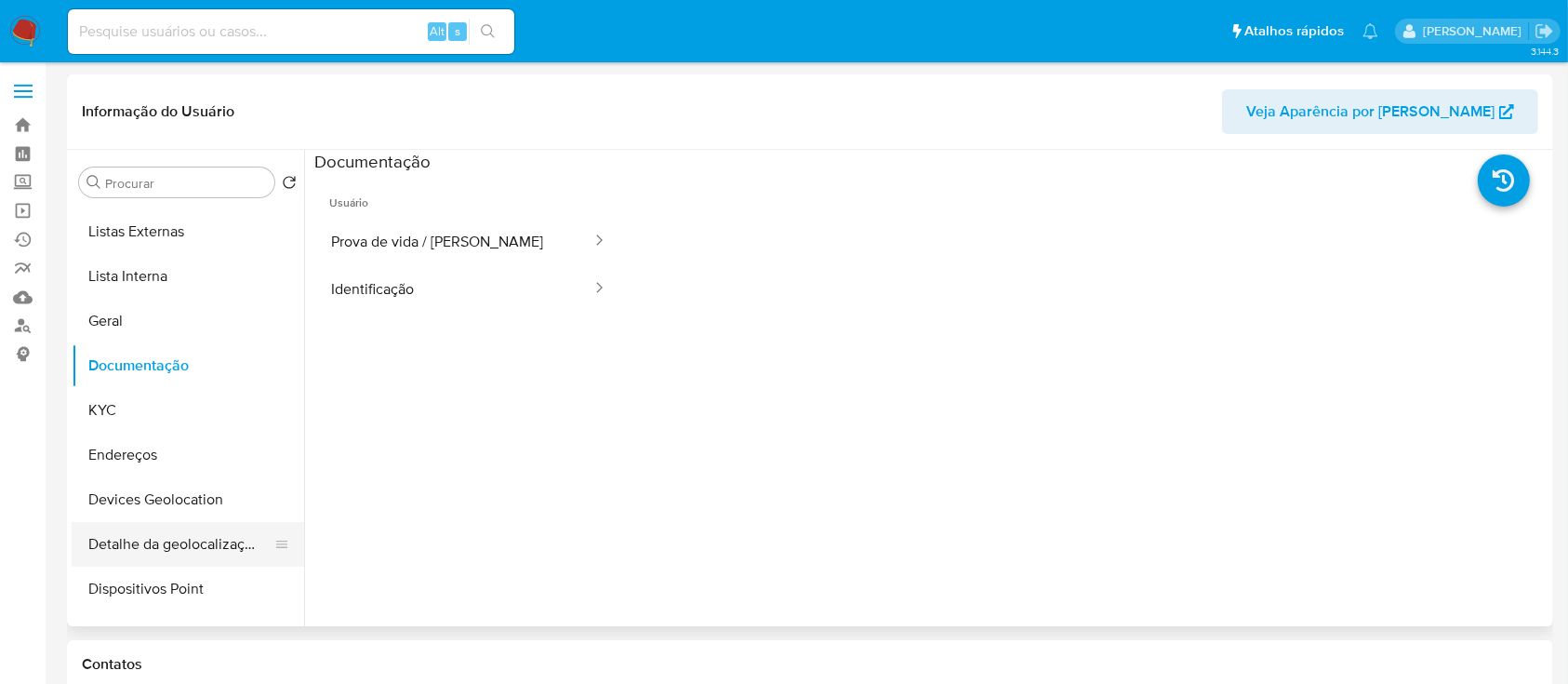scroll, scrollTop: 124, scrollLeft: 0, axis: vertical 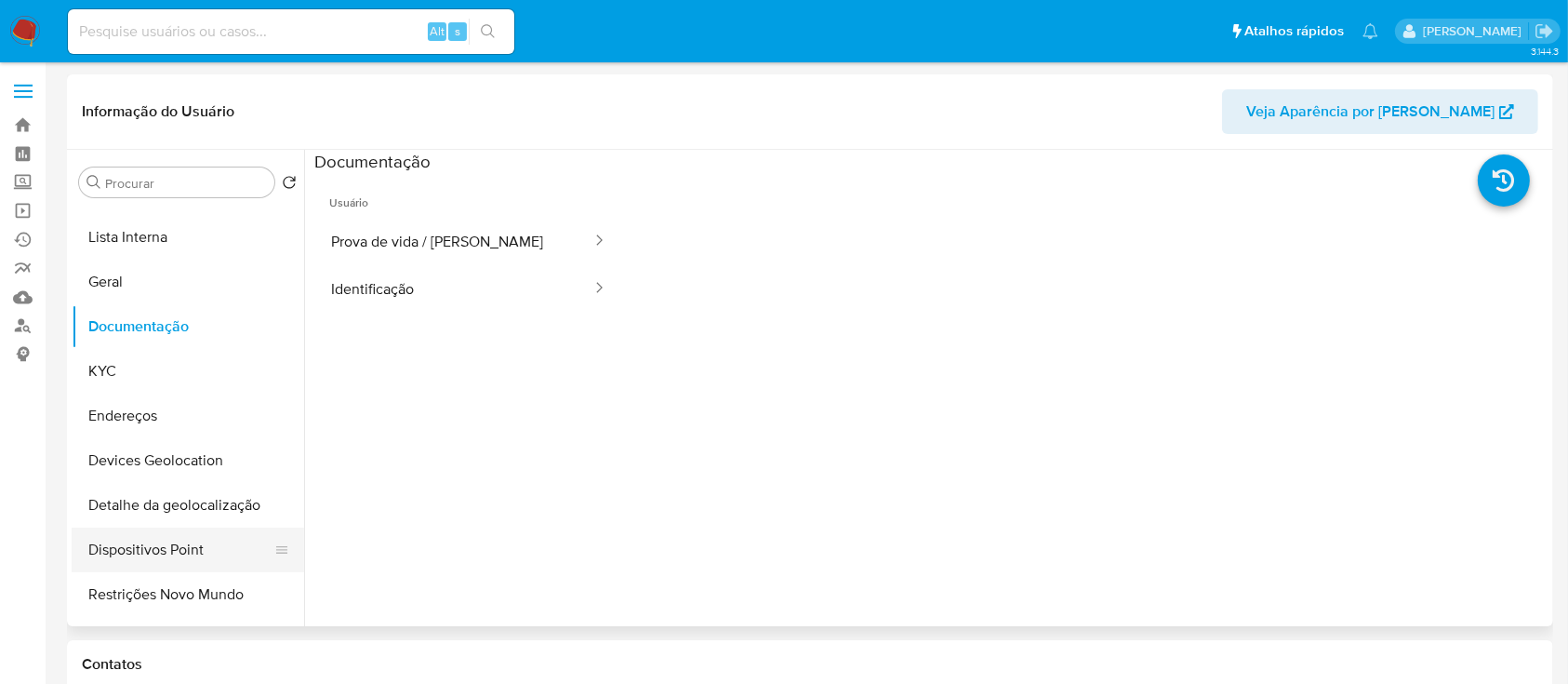click on "Dispositivos Point" at bounding box center [180, 550] 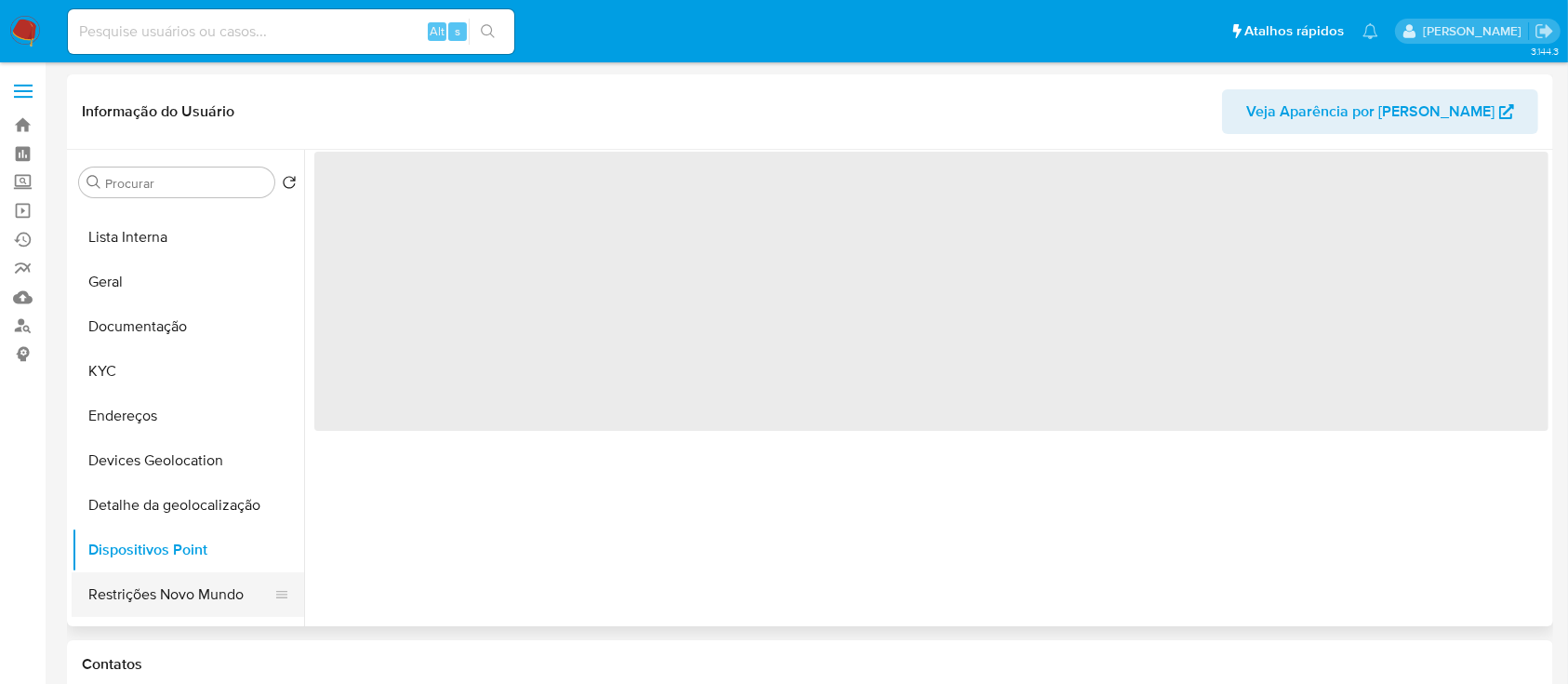 click on "Restrições Novo Mundo" at bounding box center [180, 595] 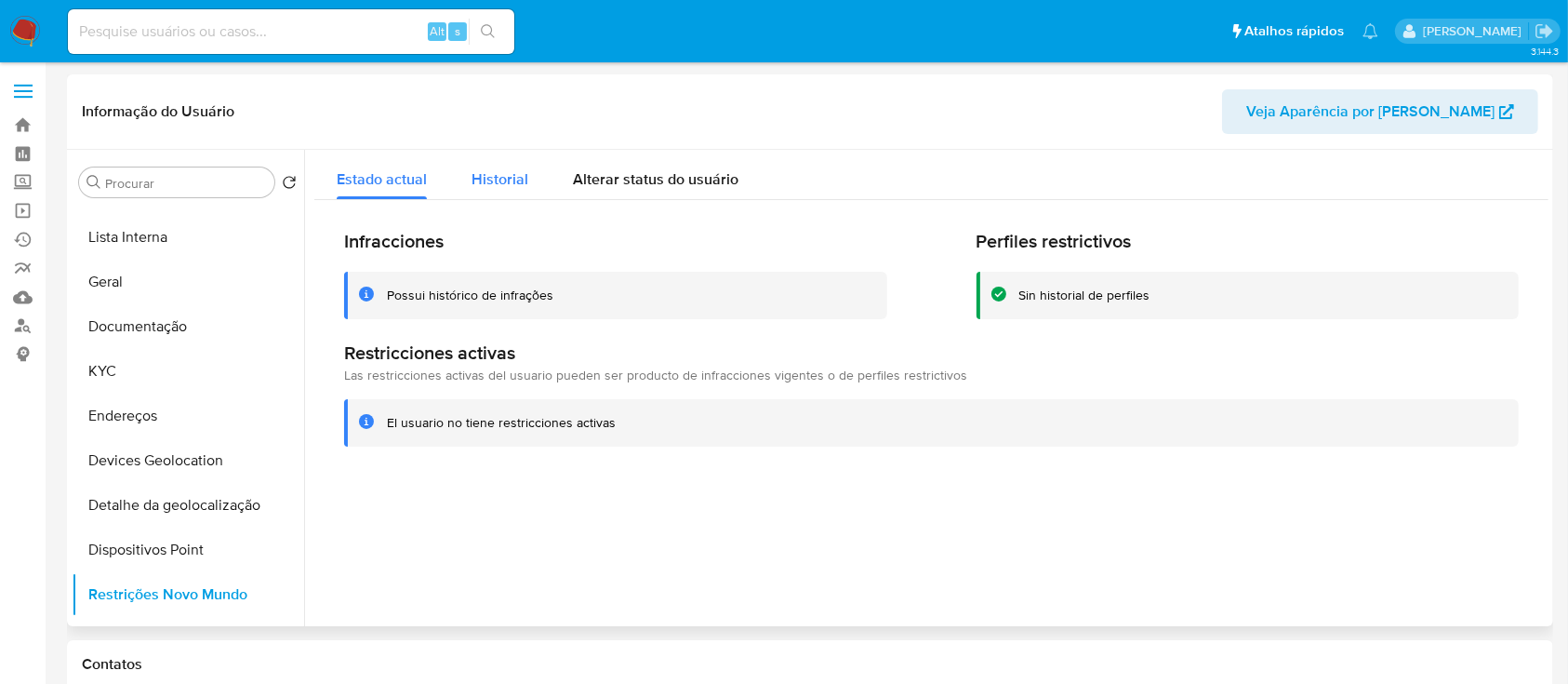 click on "Historial" at bounding box center [499, 179] 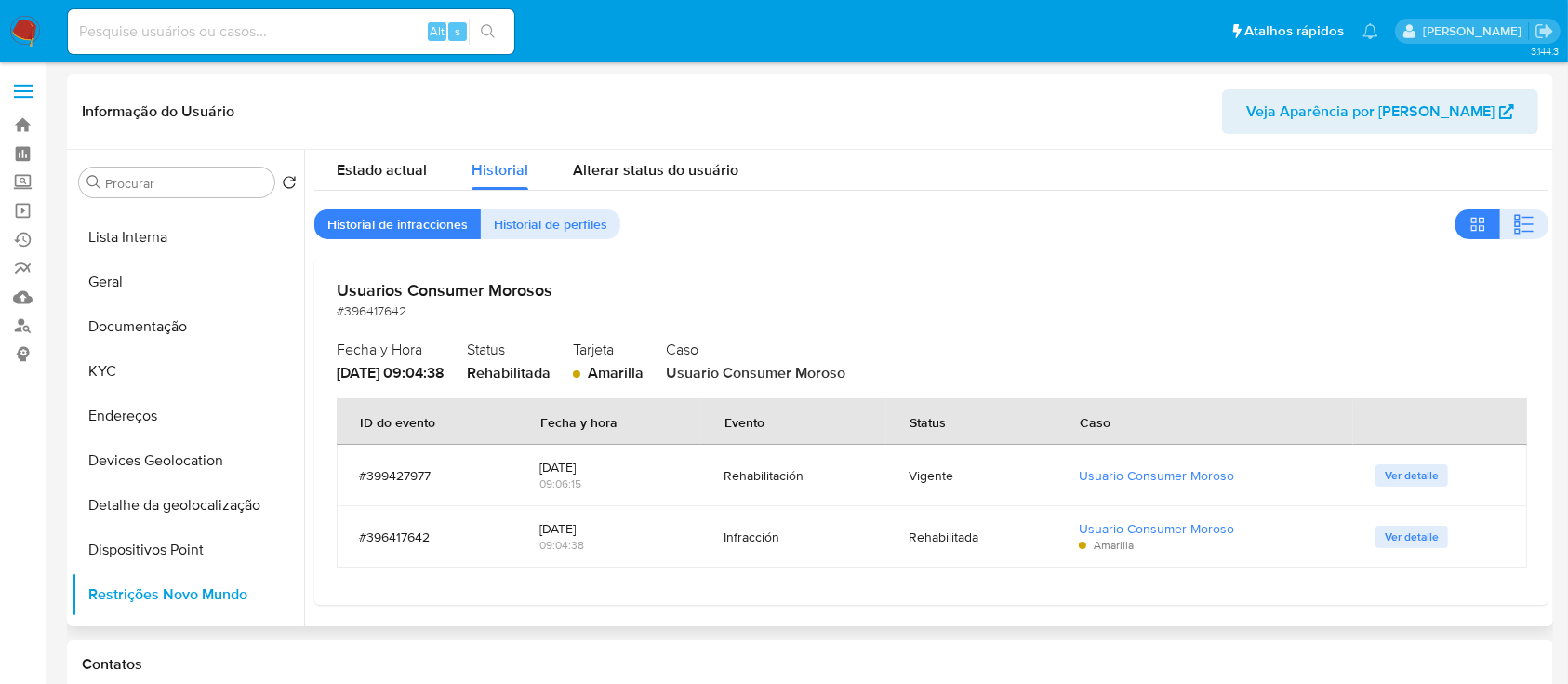 scroll, scrollTop: 12, scrollLeft: 0, axis: vertical 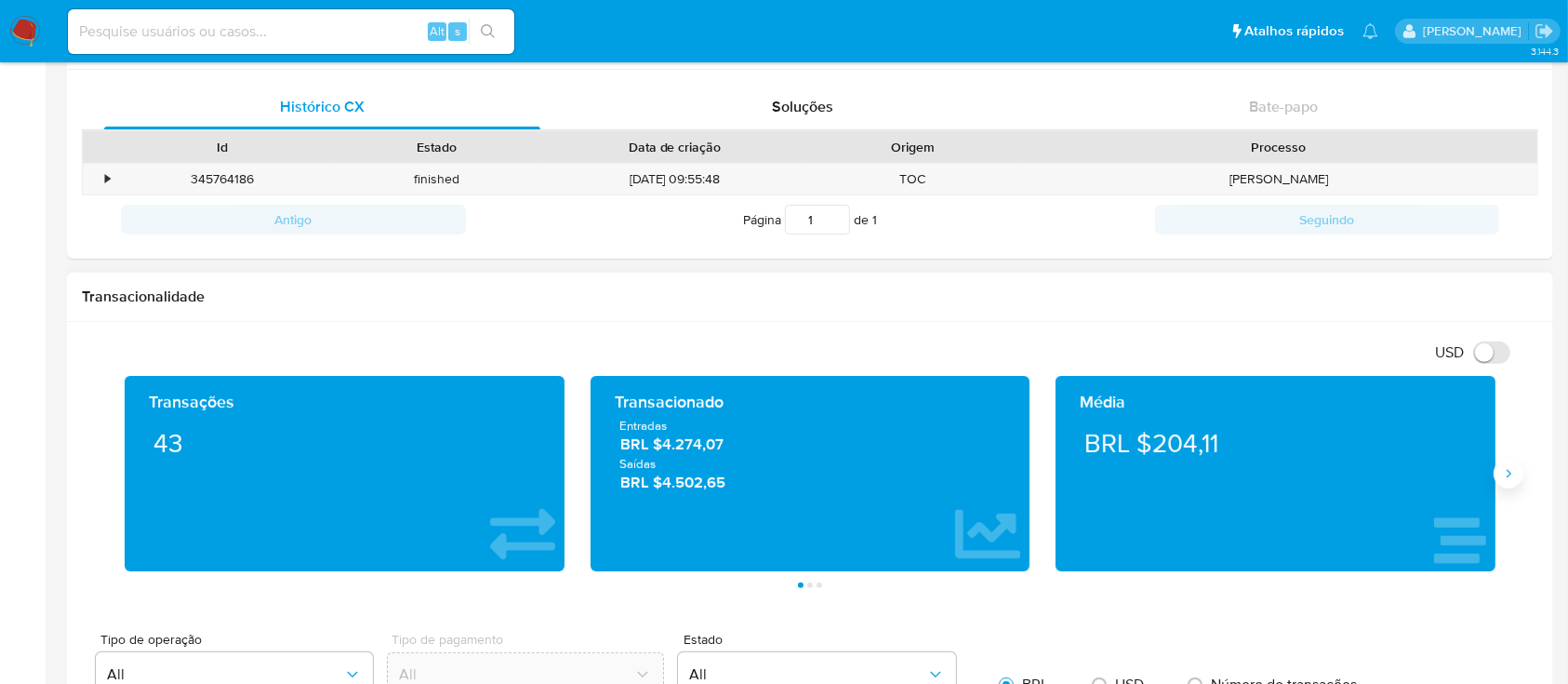 click 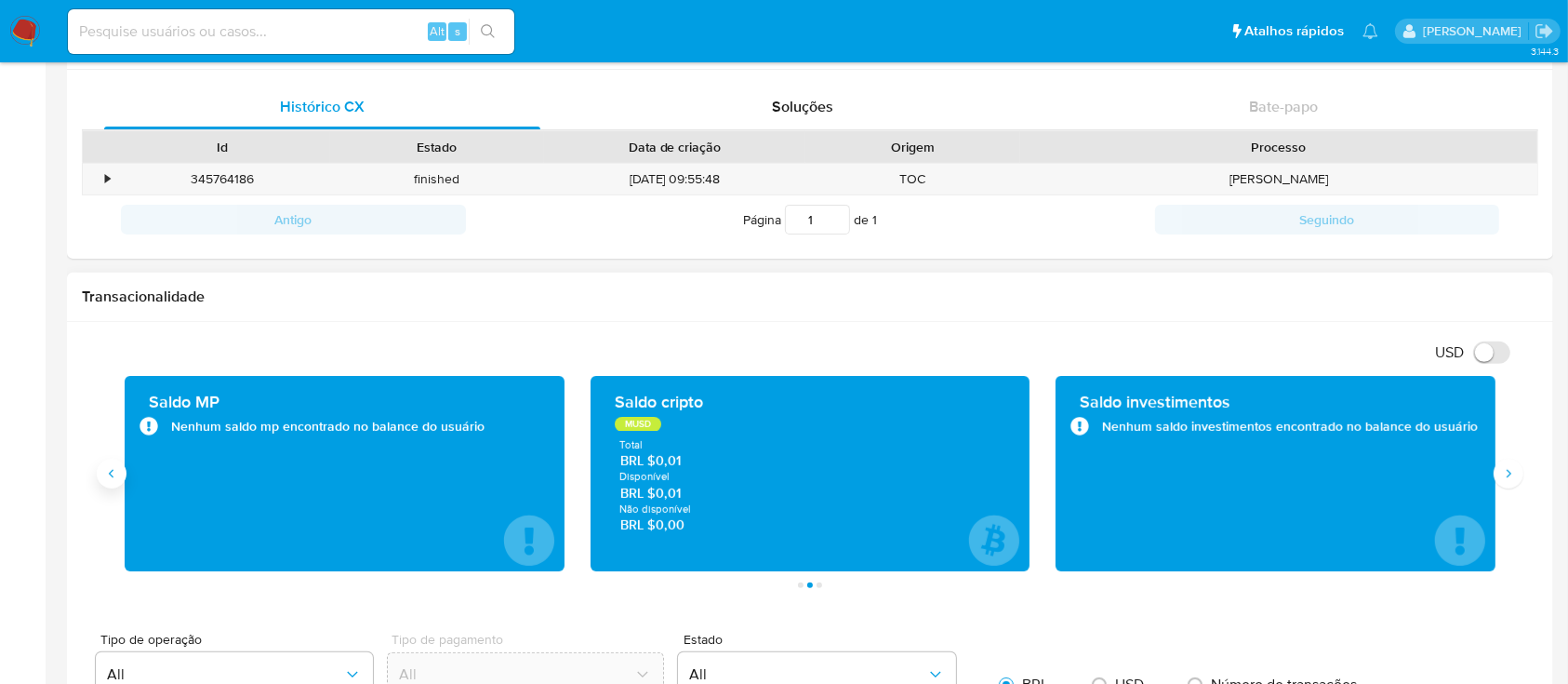 click 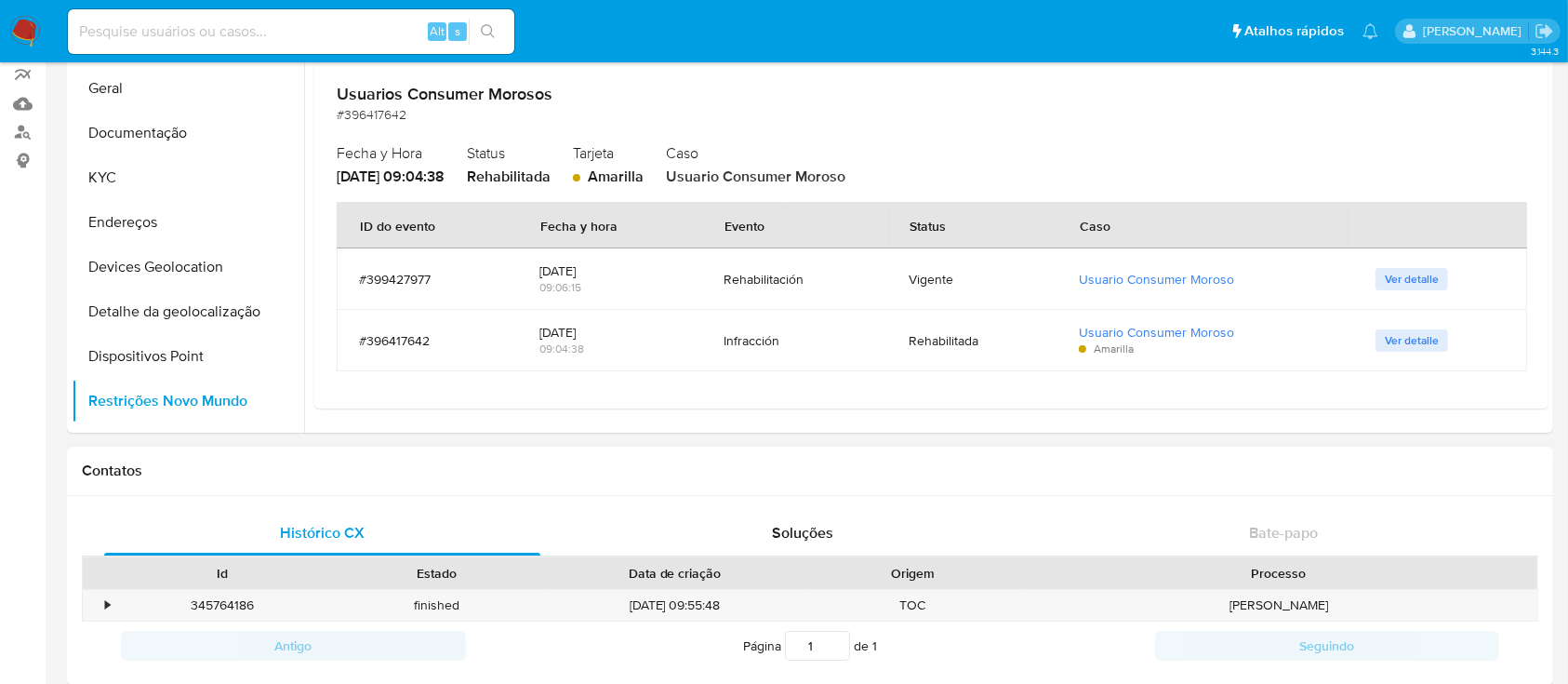 scroll, scrollTop: 248, scrollLeft: 0, axis: vertical 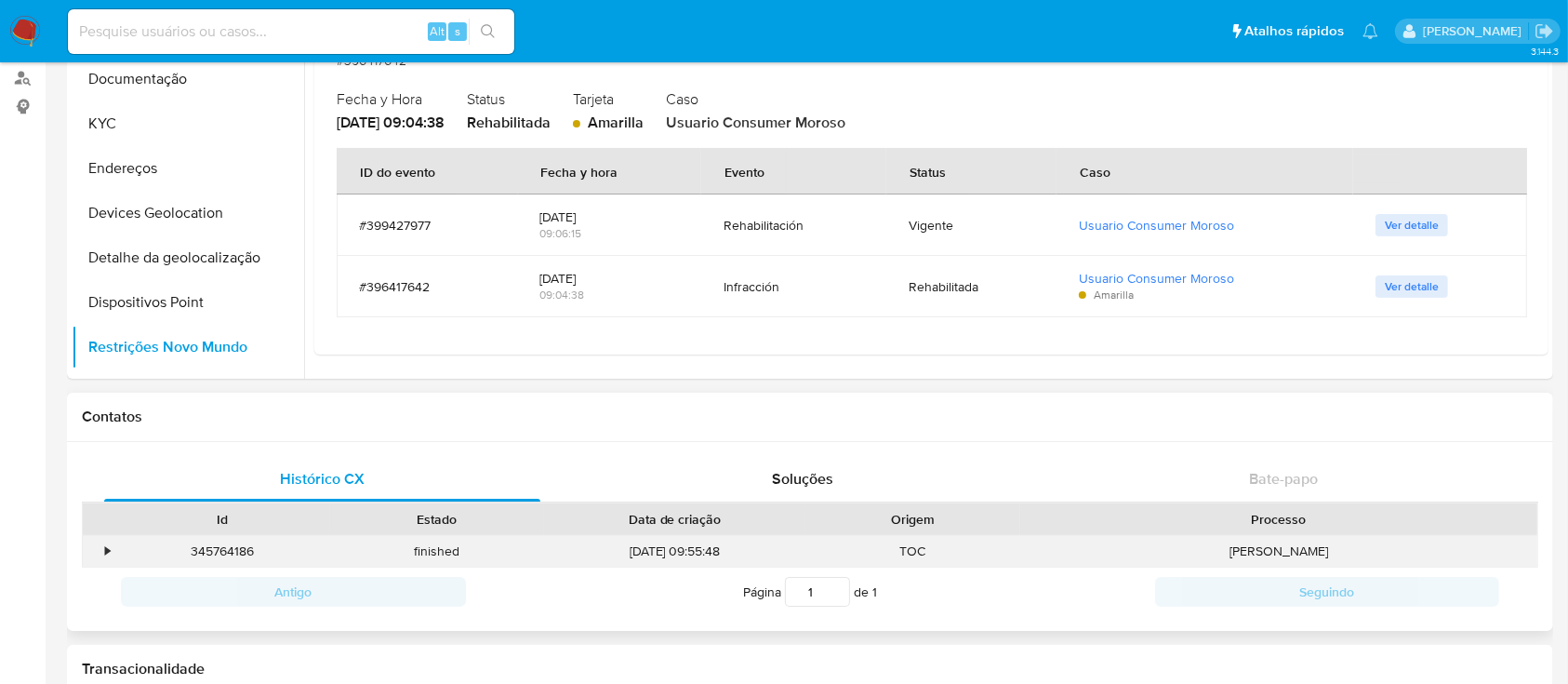 click on "•" at bounding box center (99, 551) 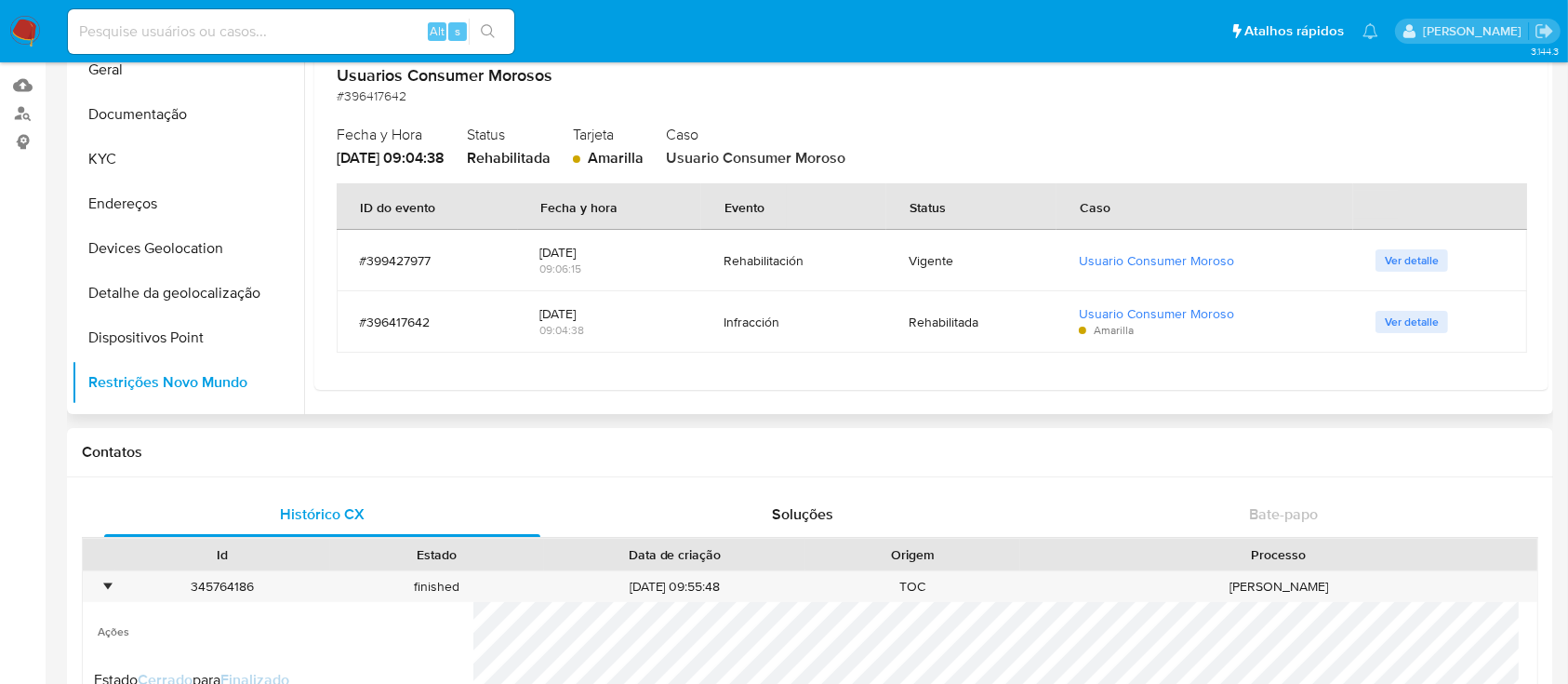 scroll, scrollTop: 124, scrollLeft: 0, axis: vertical 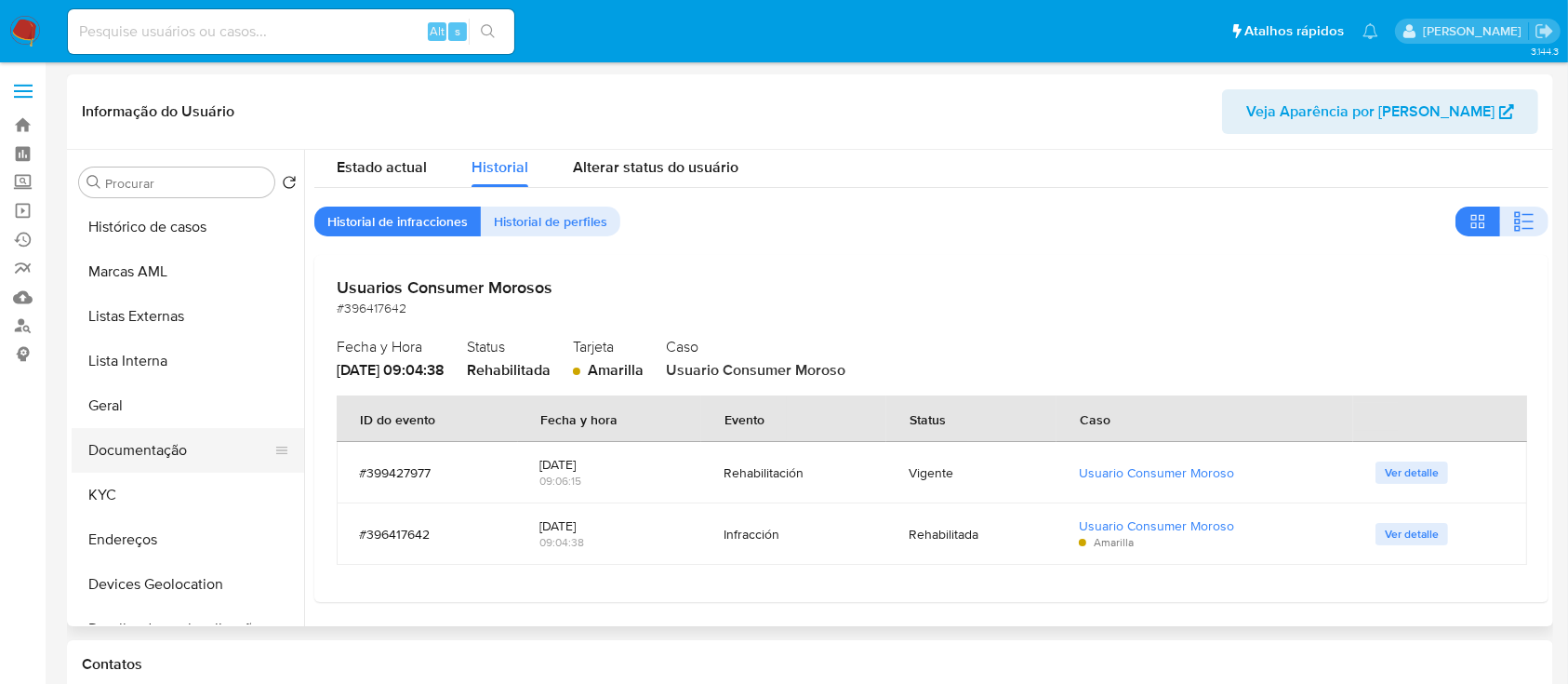click on "Documentação" at bounding box center [180, 450] 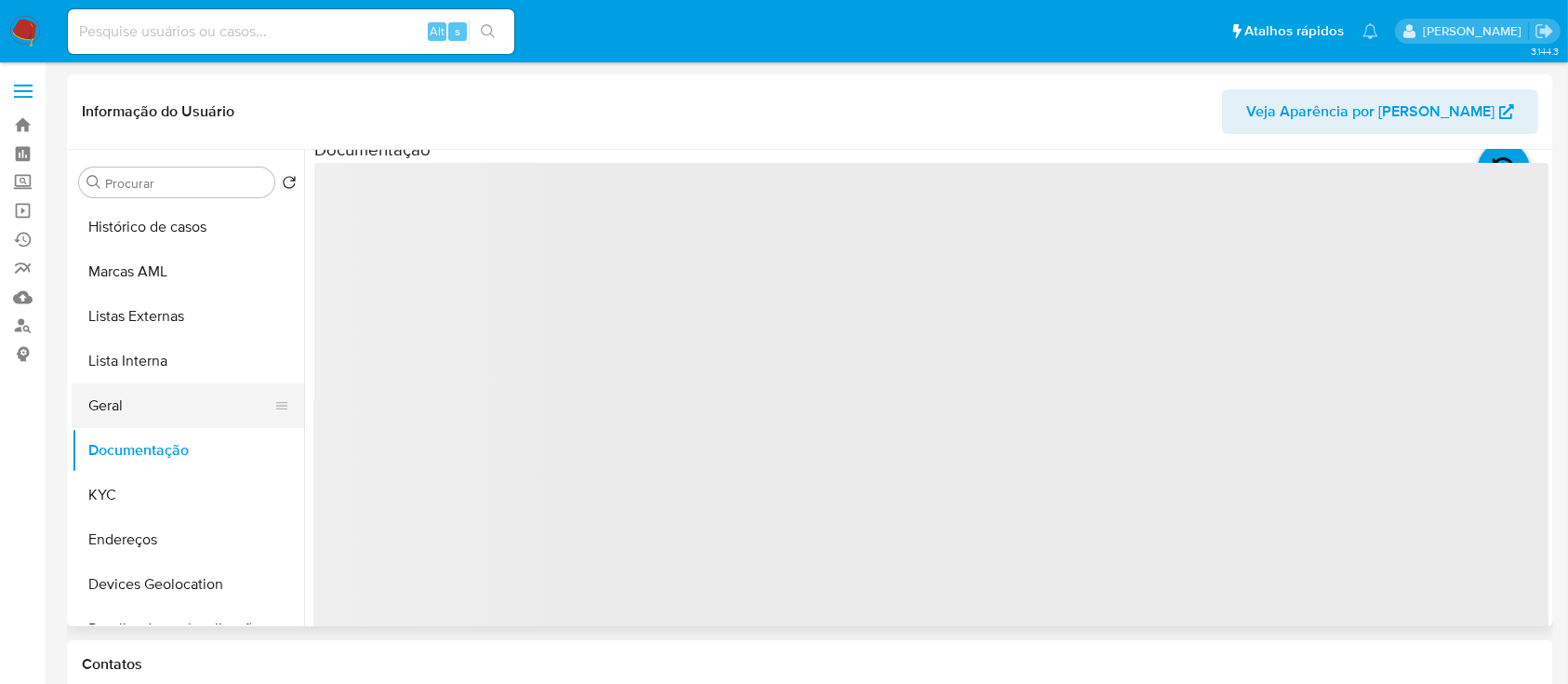 scroll, scrollTop: 0, scrollLeft: 0, axis: both 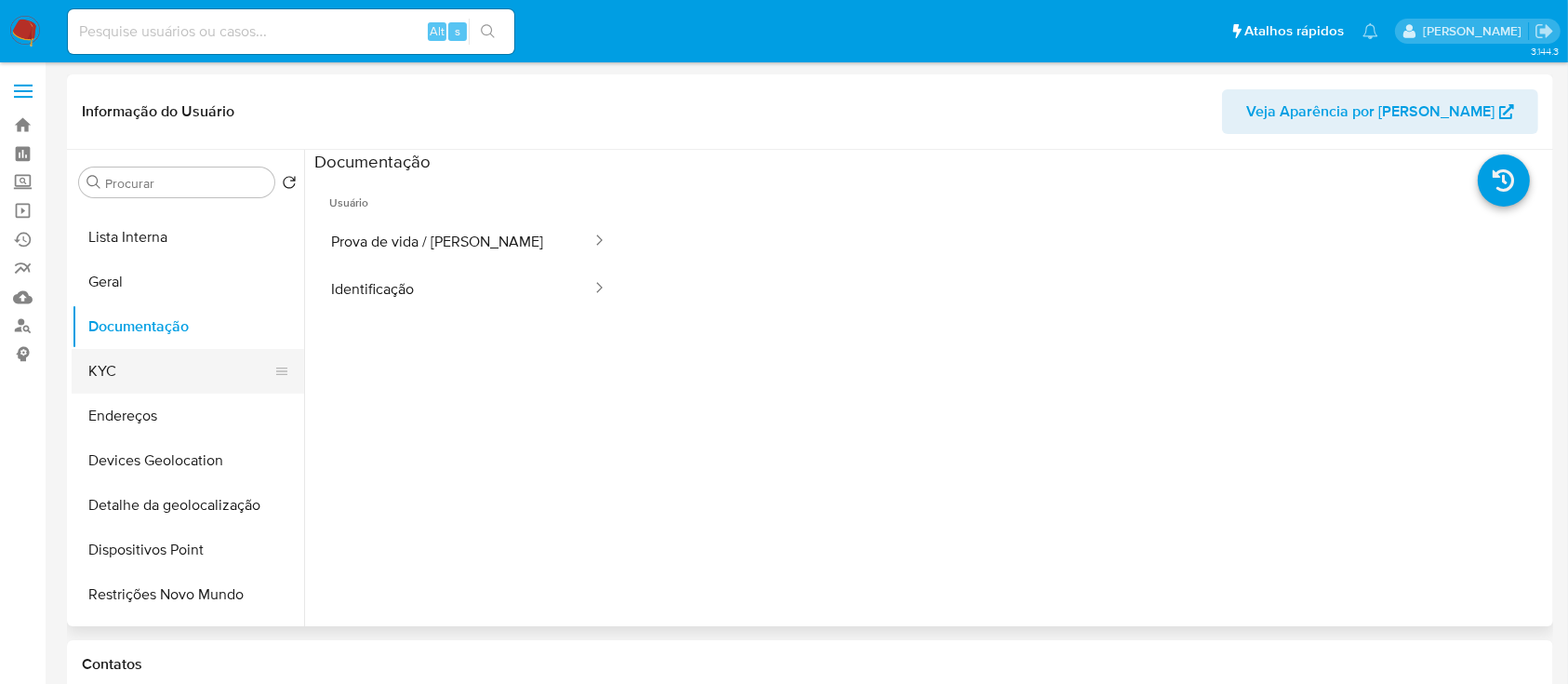 click on "KYC" at bounding box center (180, 371) 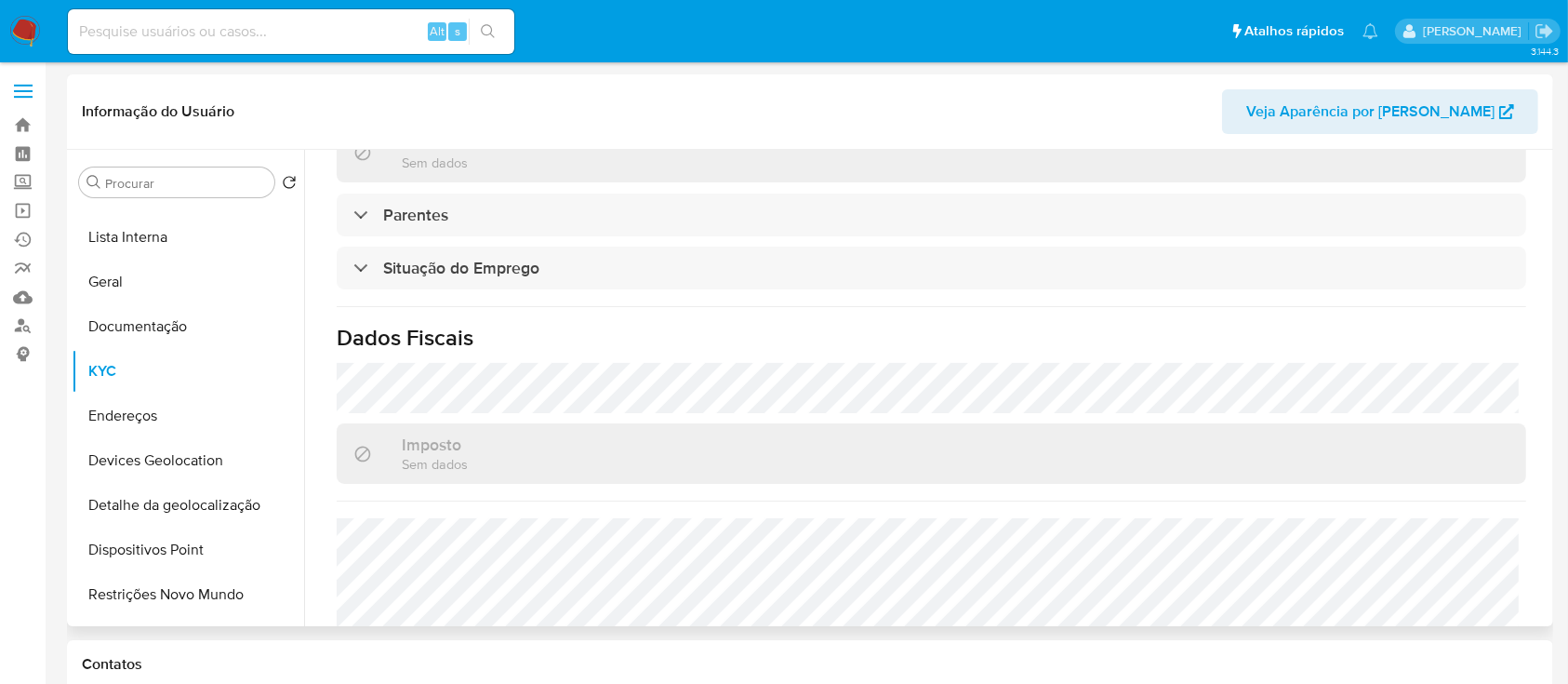 scroll, scrollTop: 744, scrollLeft: 0, axis: vertical 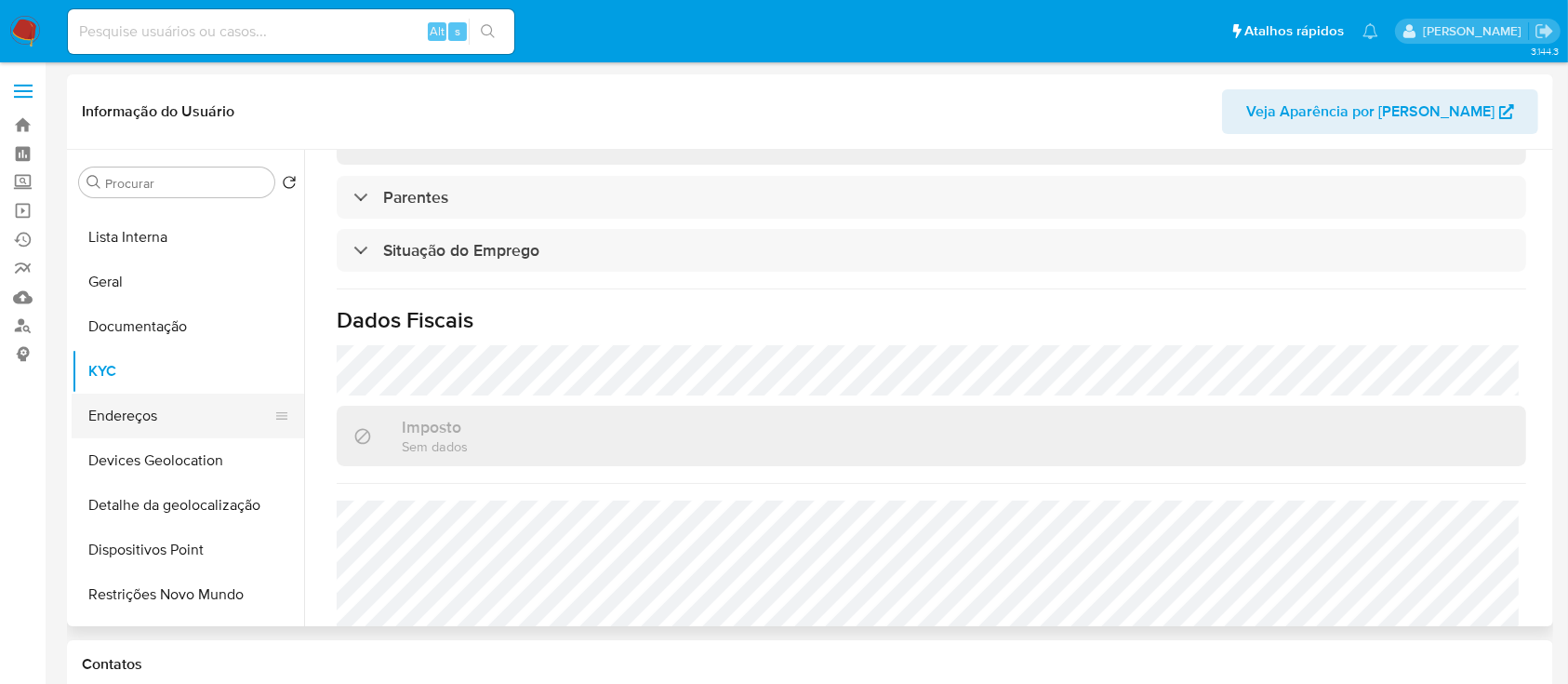 click on "Endereços" at bounding box center [180, 416] 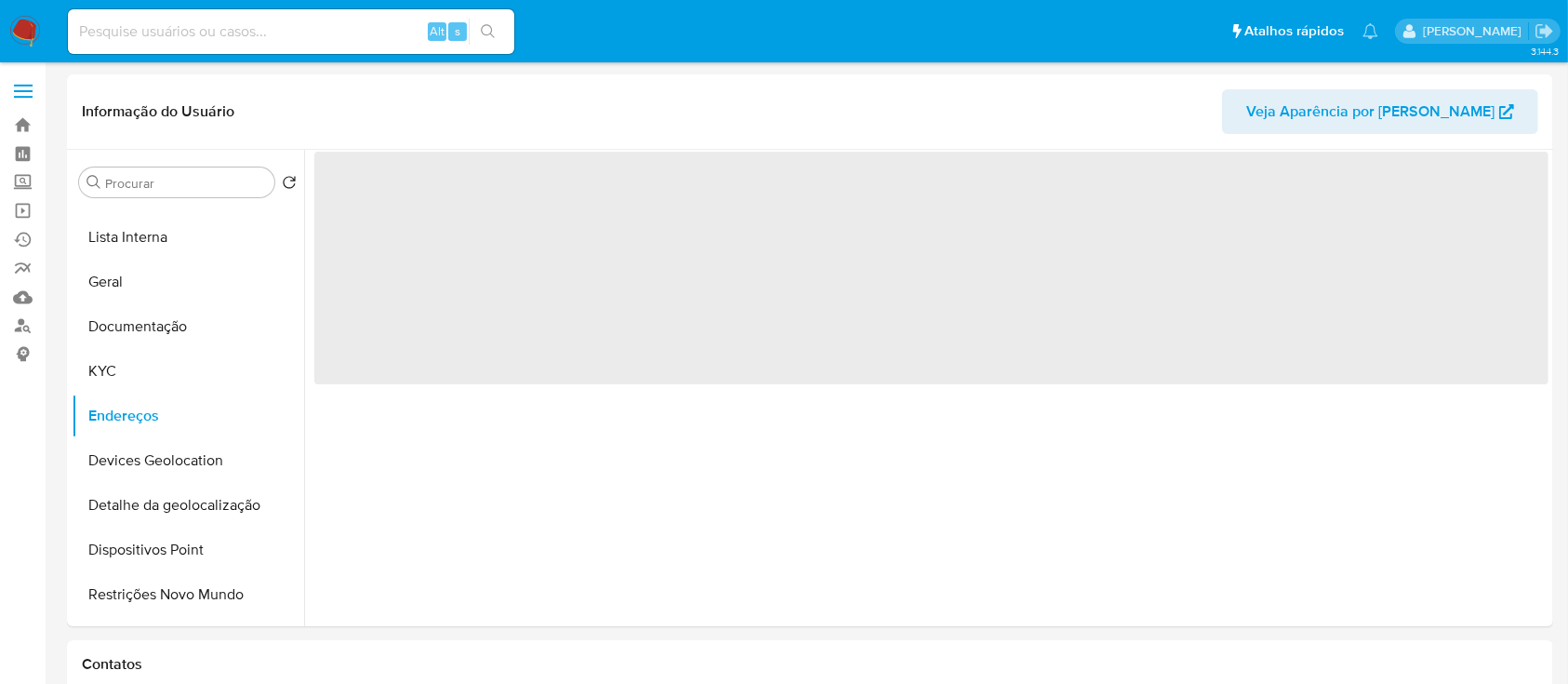 scroll, scrollTop: 0, scrollLeft: 0, axis: both 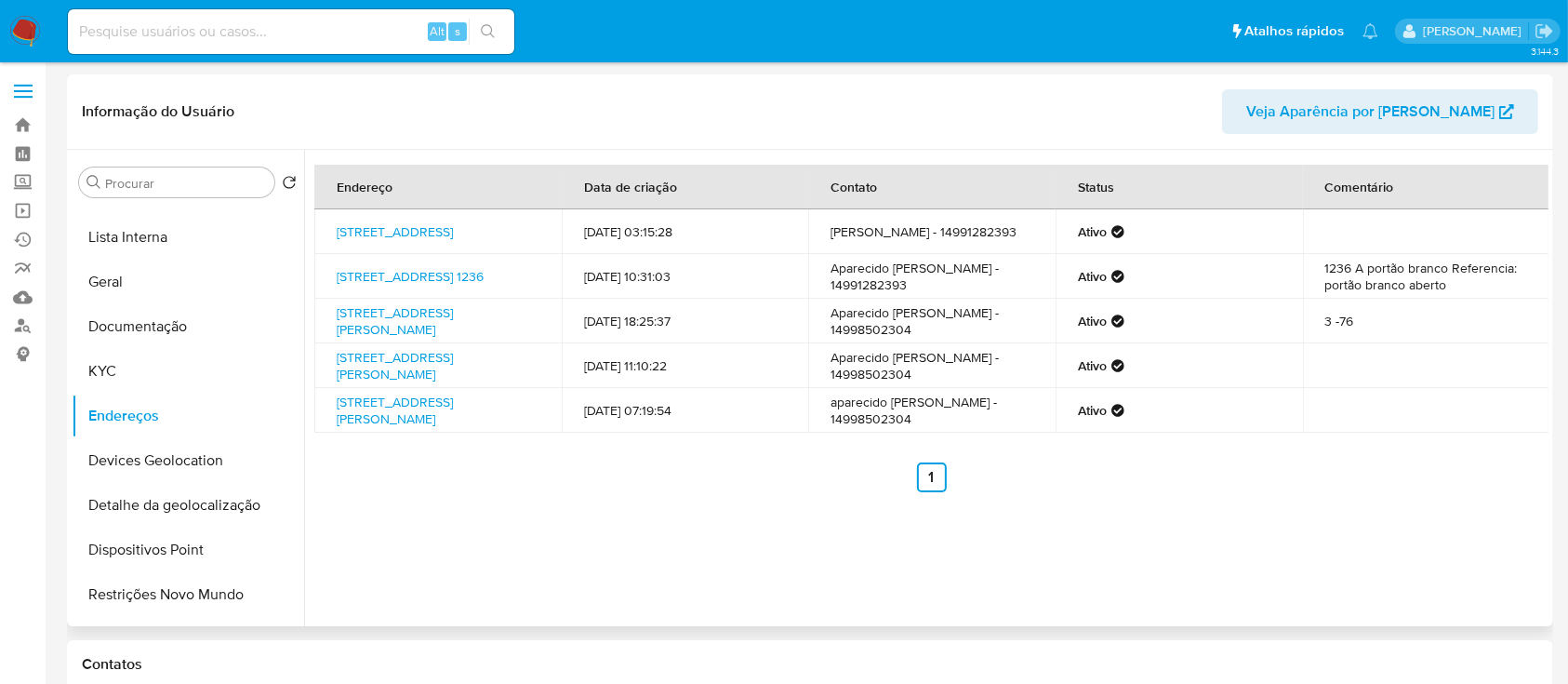 type 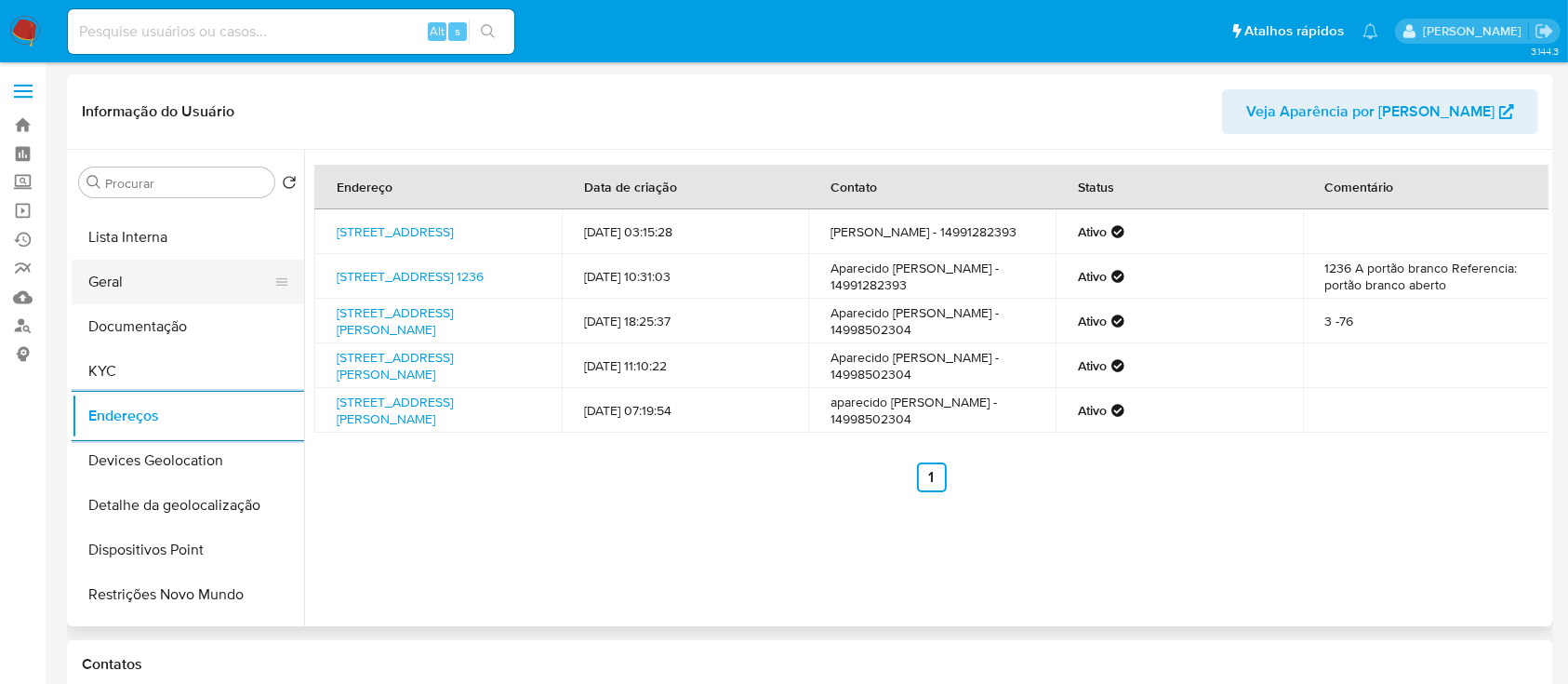 click on "Geral" at bounding box center [180, 282] 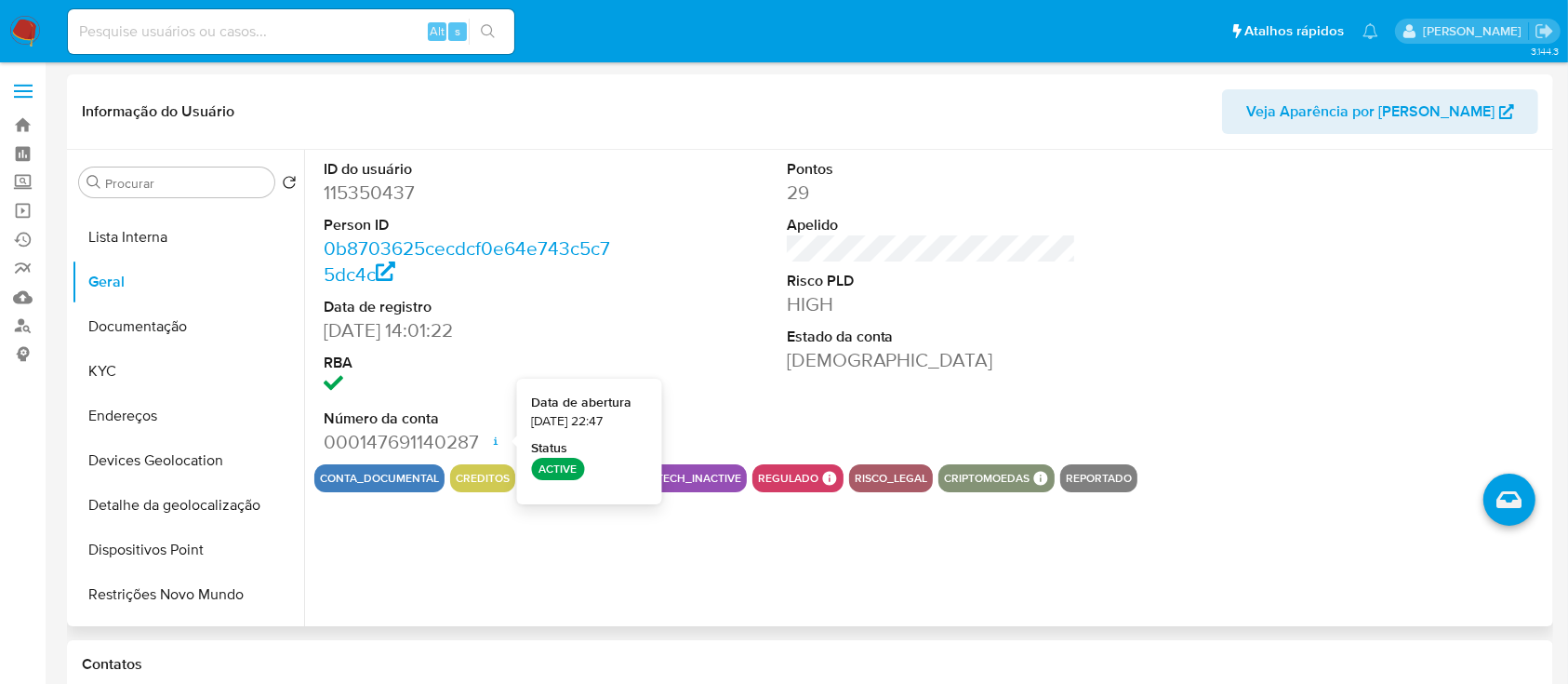type 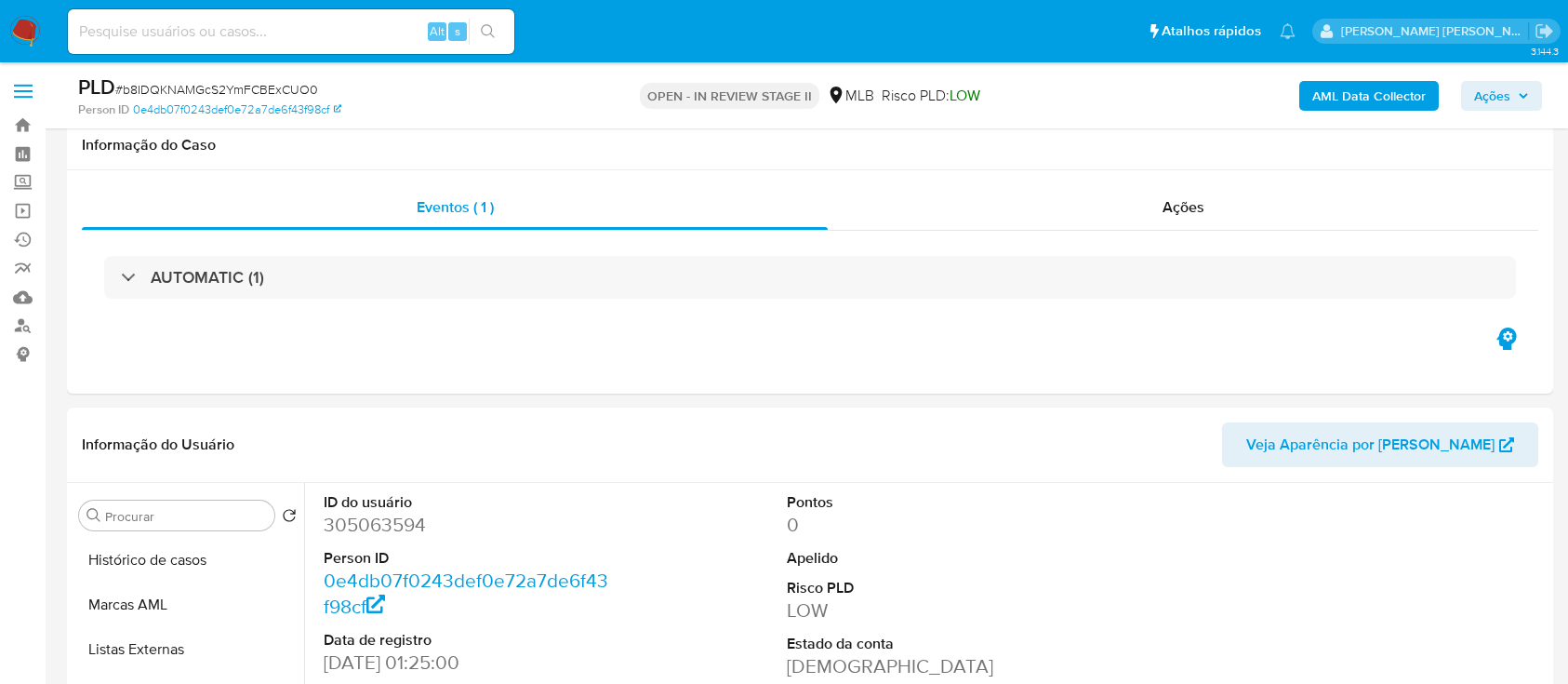 select on "10" 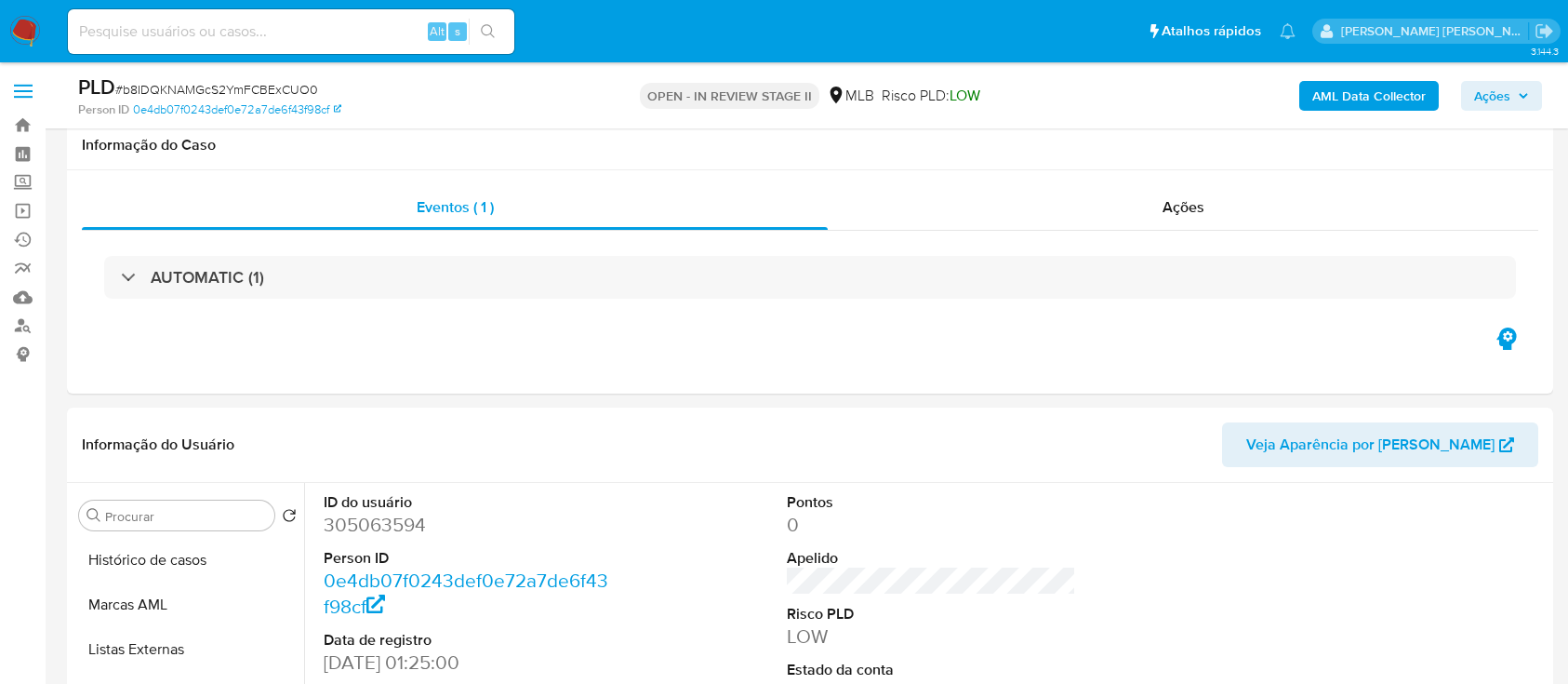 scroll, scrollTop: 248, scrollLeft: 0, axis: vertical 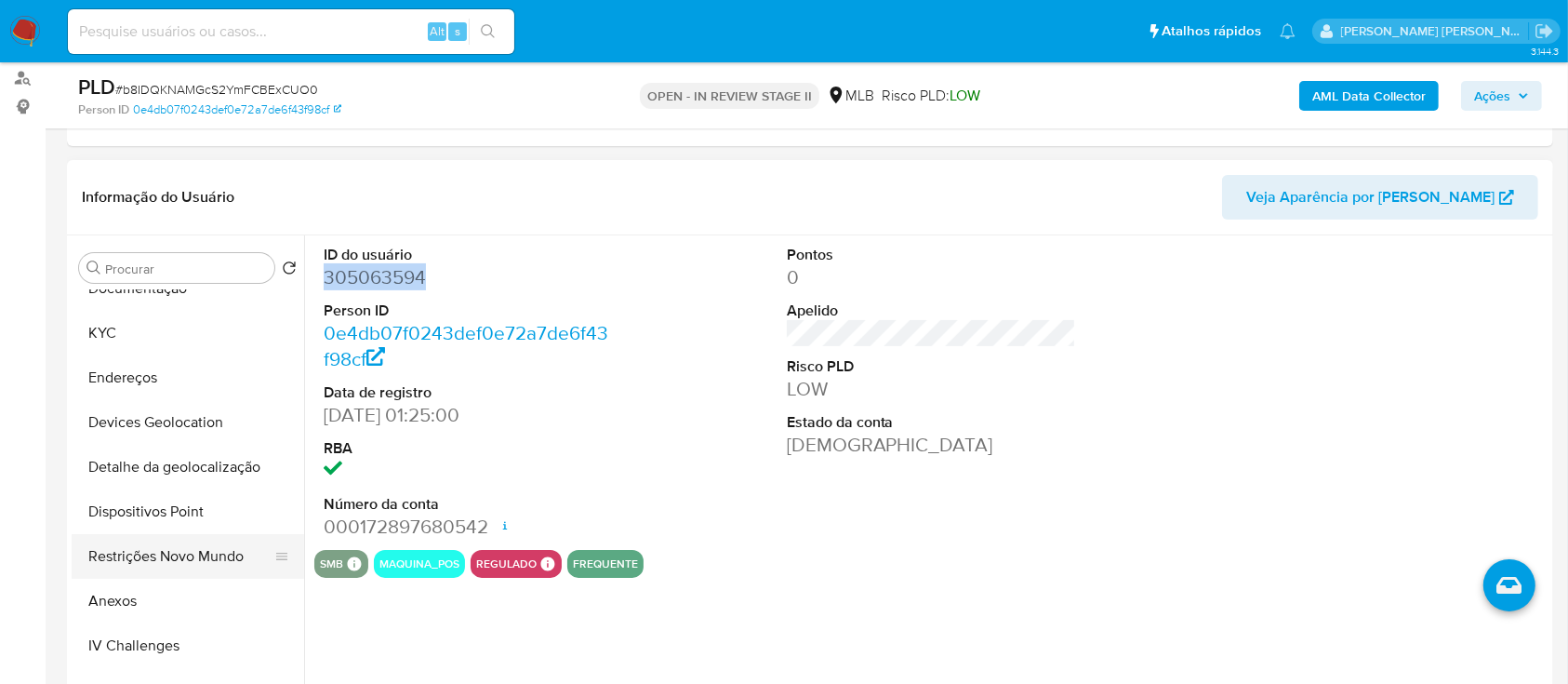 click on "Restrições Novo Mundo" at bounding box center (180, 557) 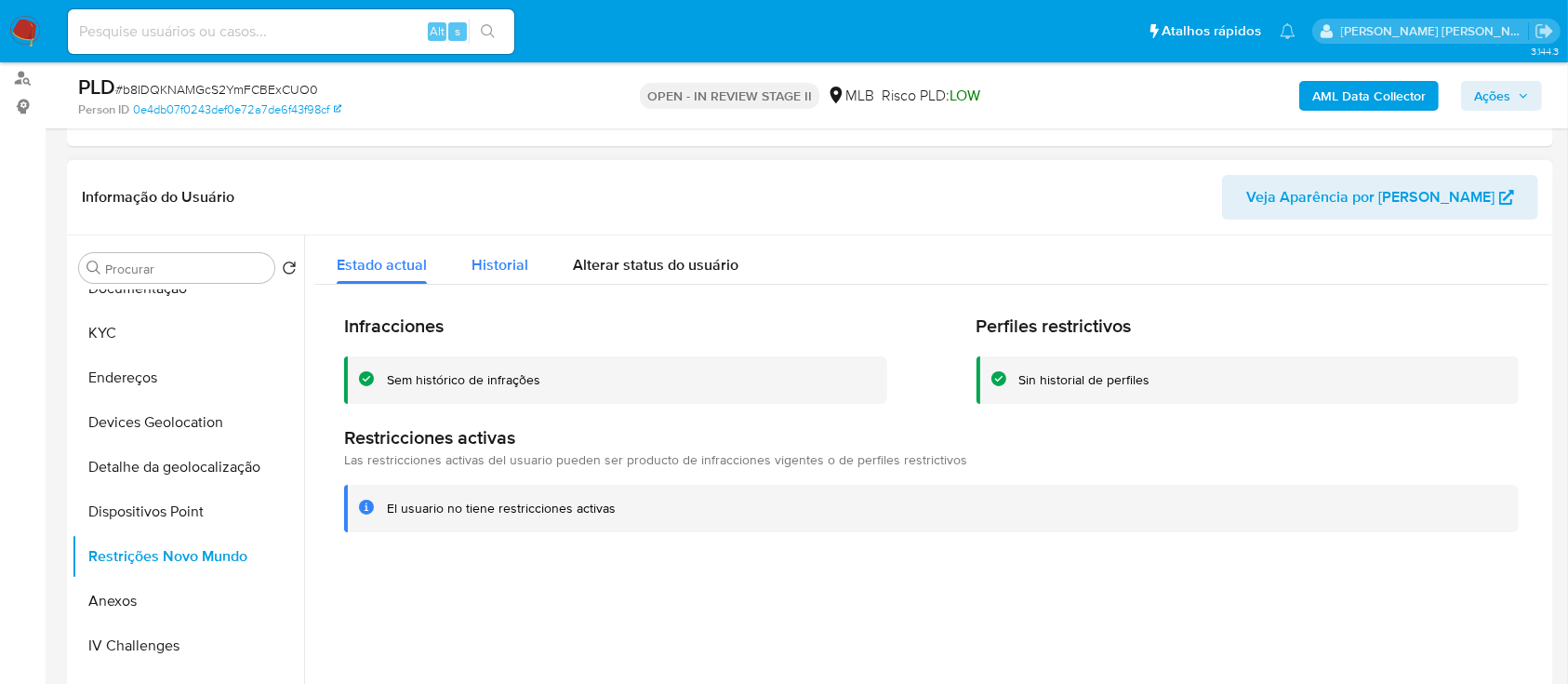 click on "Historial" at bounding box center (499, 264) 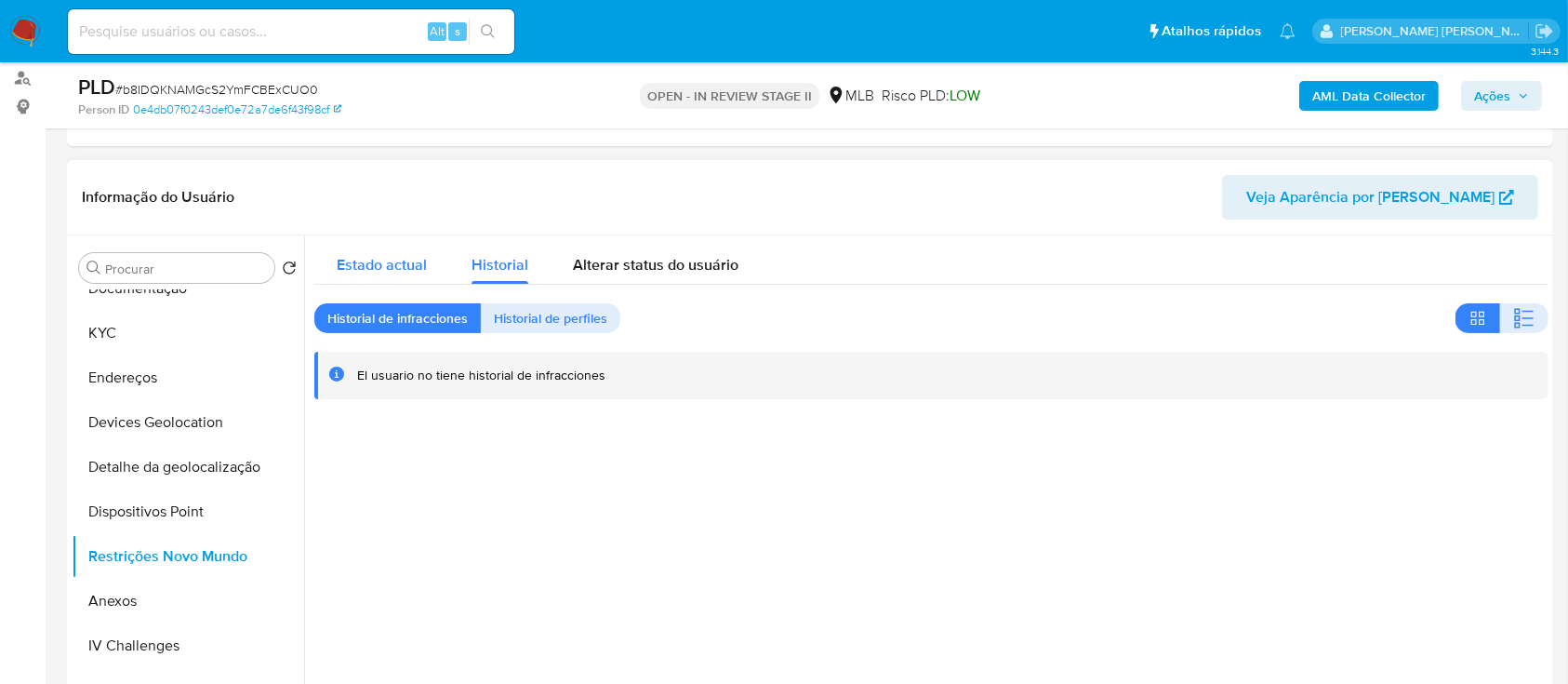 click on "Estado actual" at bounding box center [381, 260] 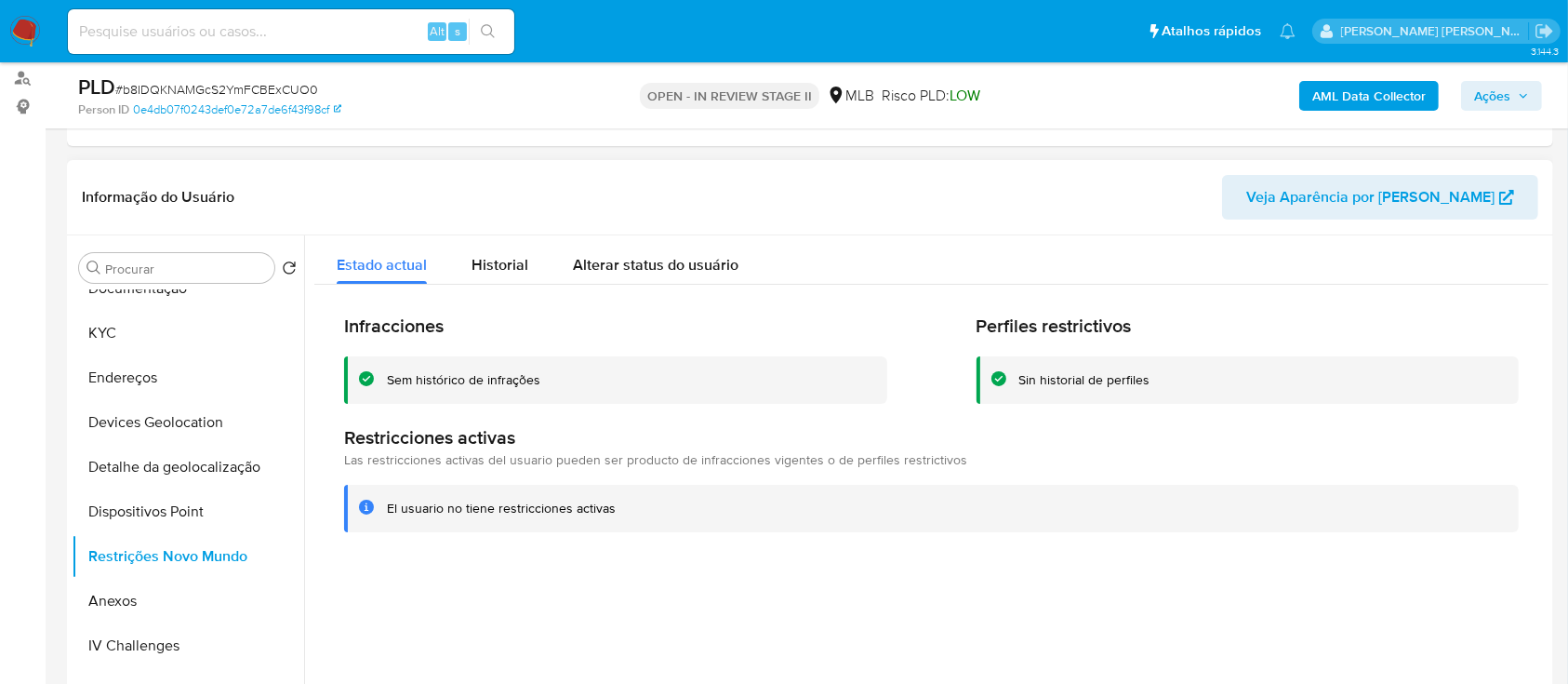 type 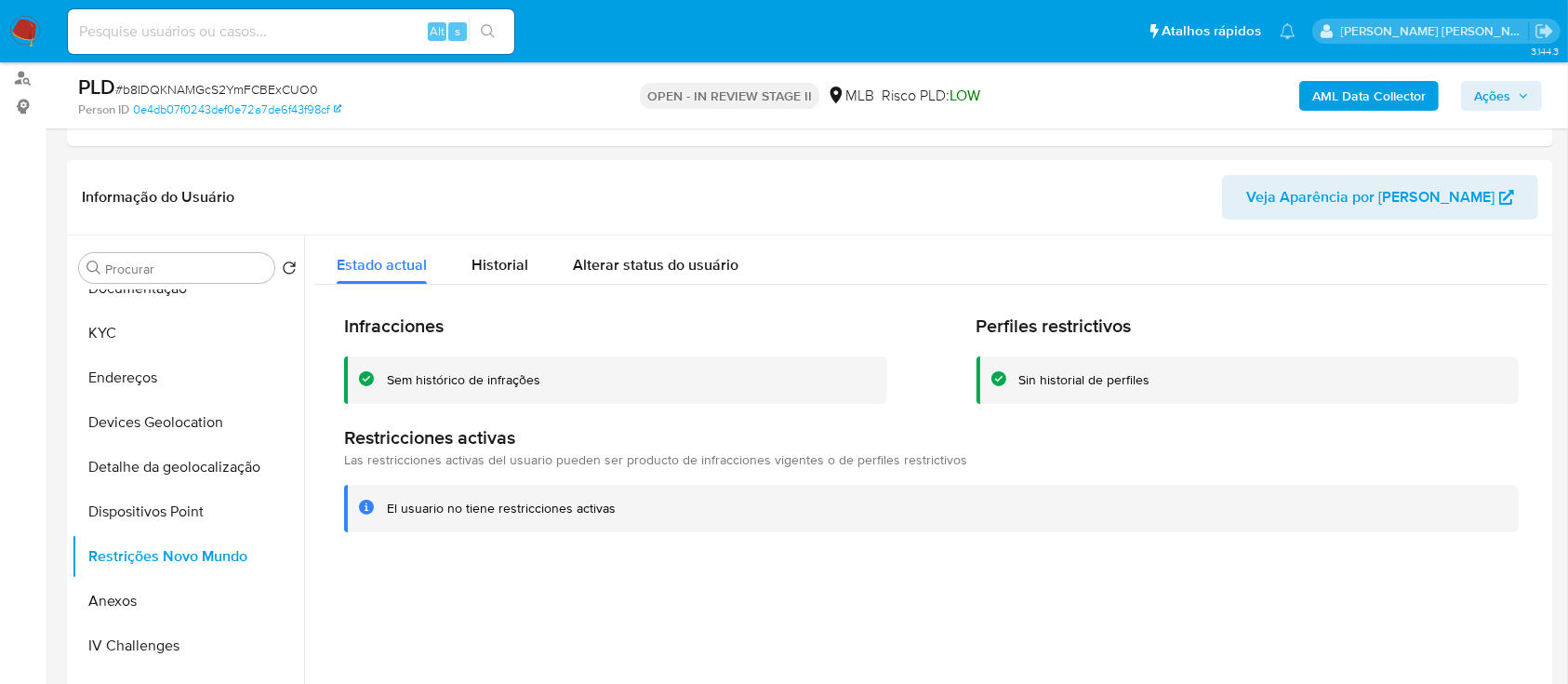 click on "# b8IDQKNAMGcS2YmFCBExCUO0" at bounding box center [217, 89] 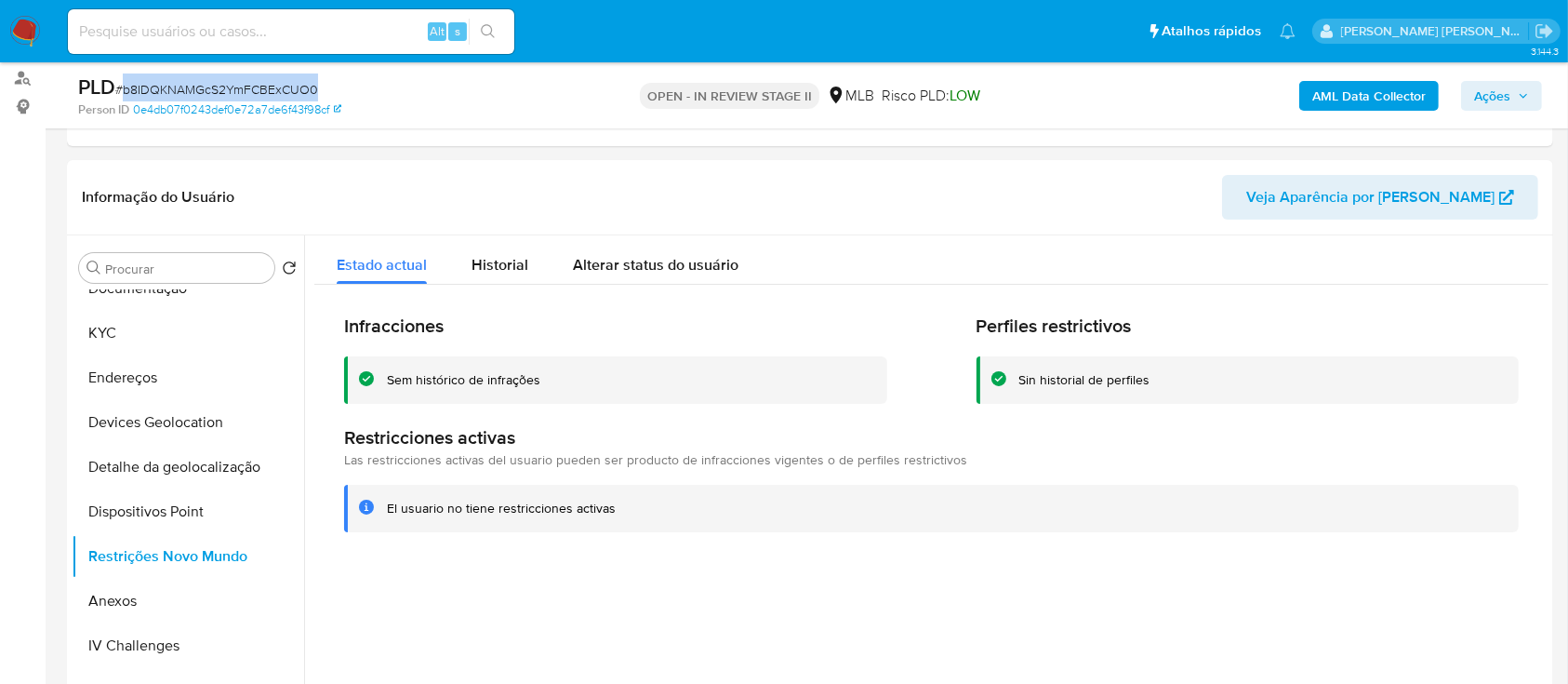 click on "# b8IDQKNAMGcS2YmFCBExCUO0" at bounding box center [217, 89] 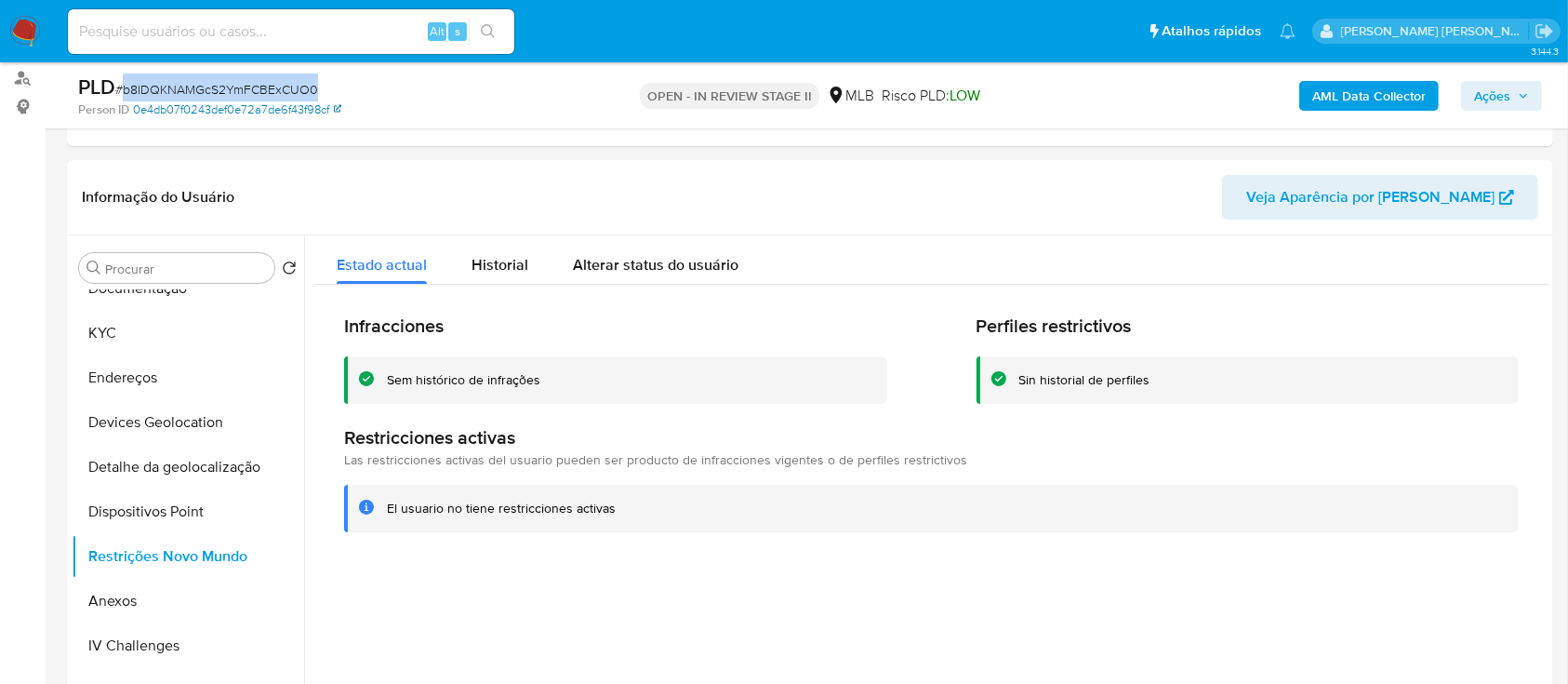 copy on "b8IDQKNAMGcS2YmFCBExCUO0" 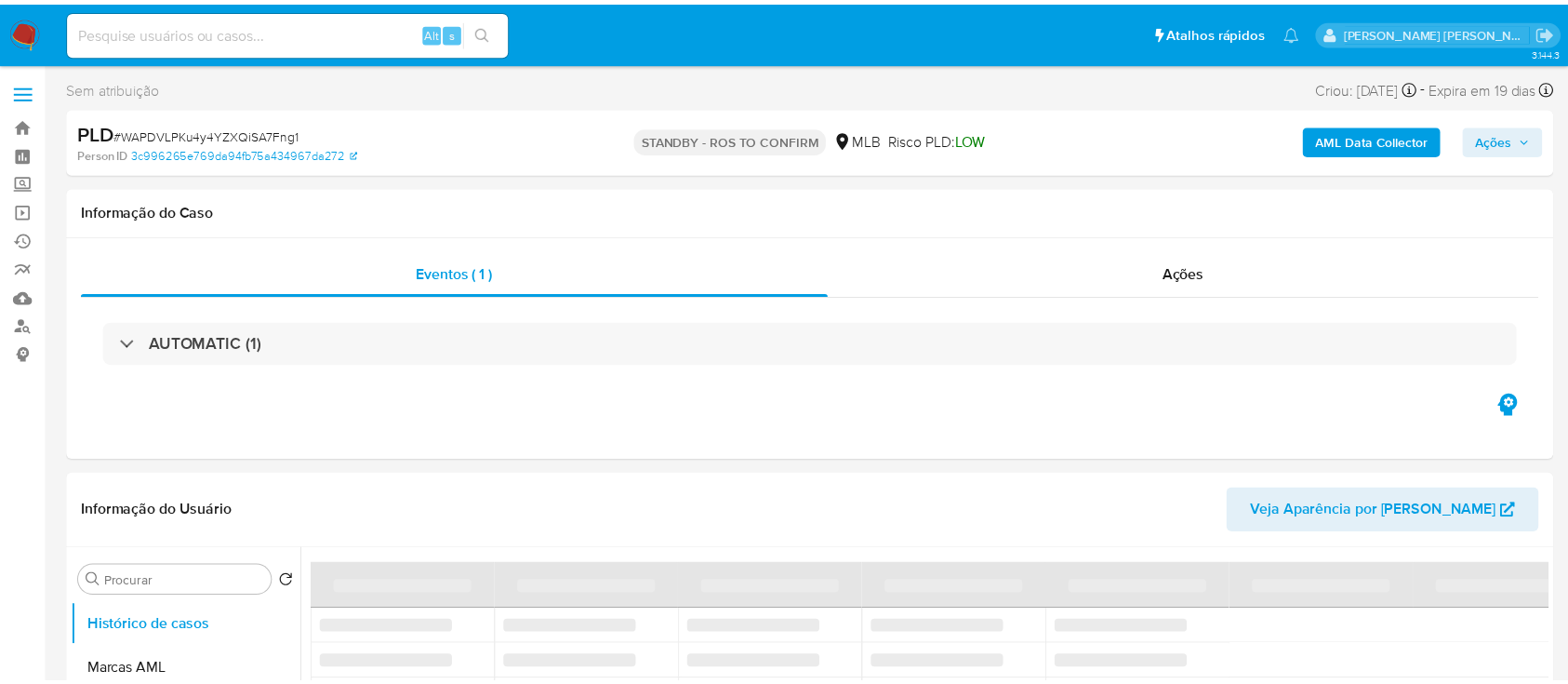scroll, scrollTop: 0, scrollLeft: 0, axis: both 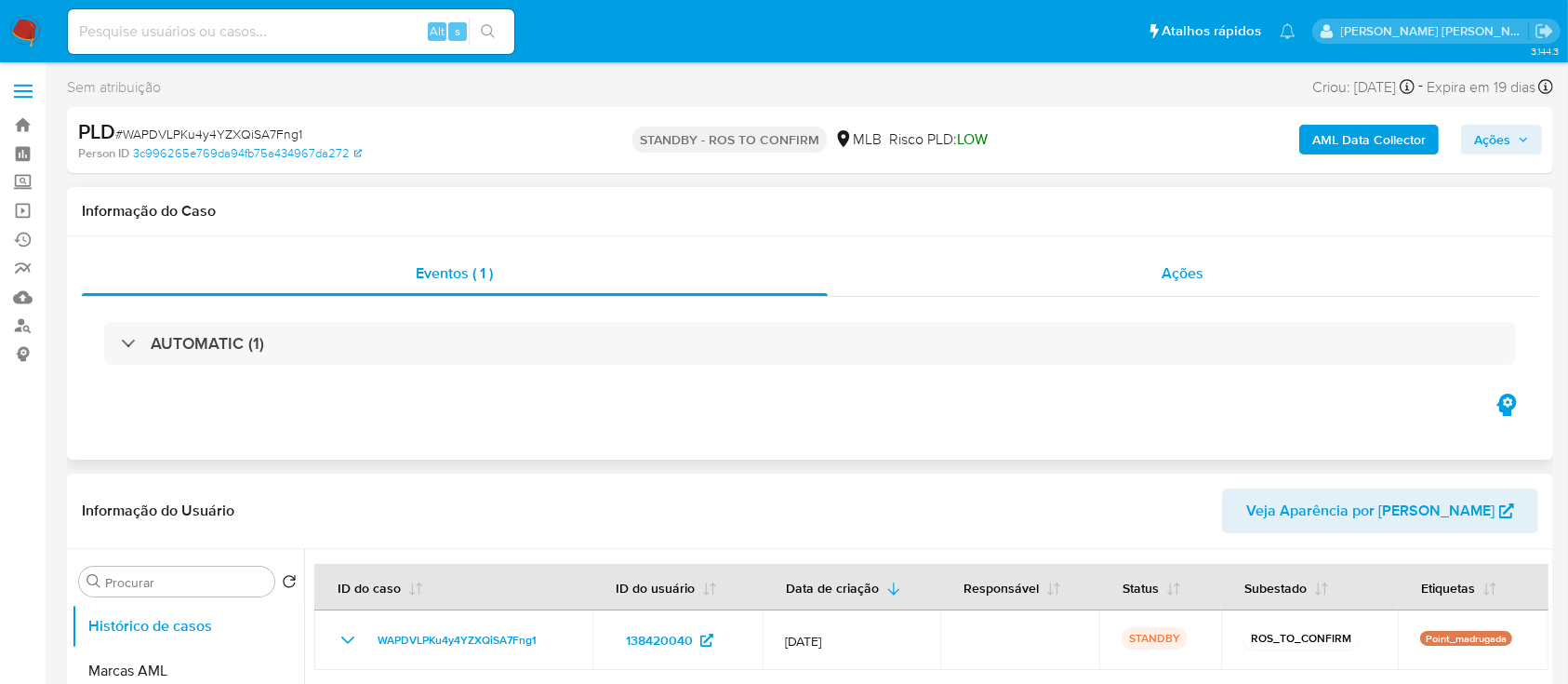 select on "10" 